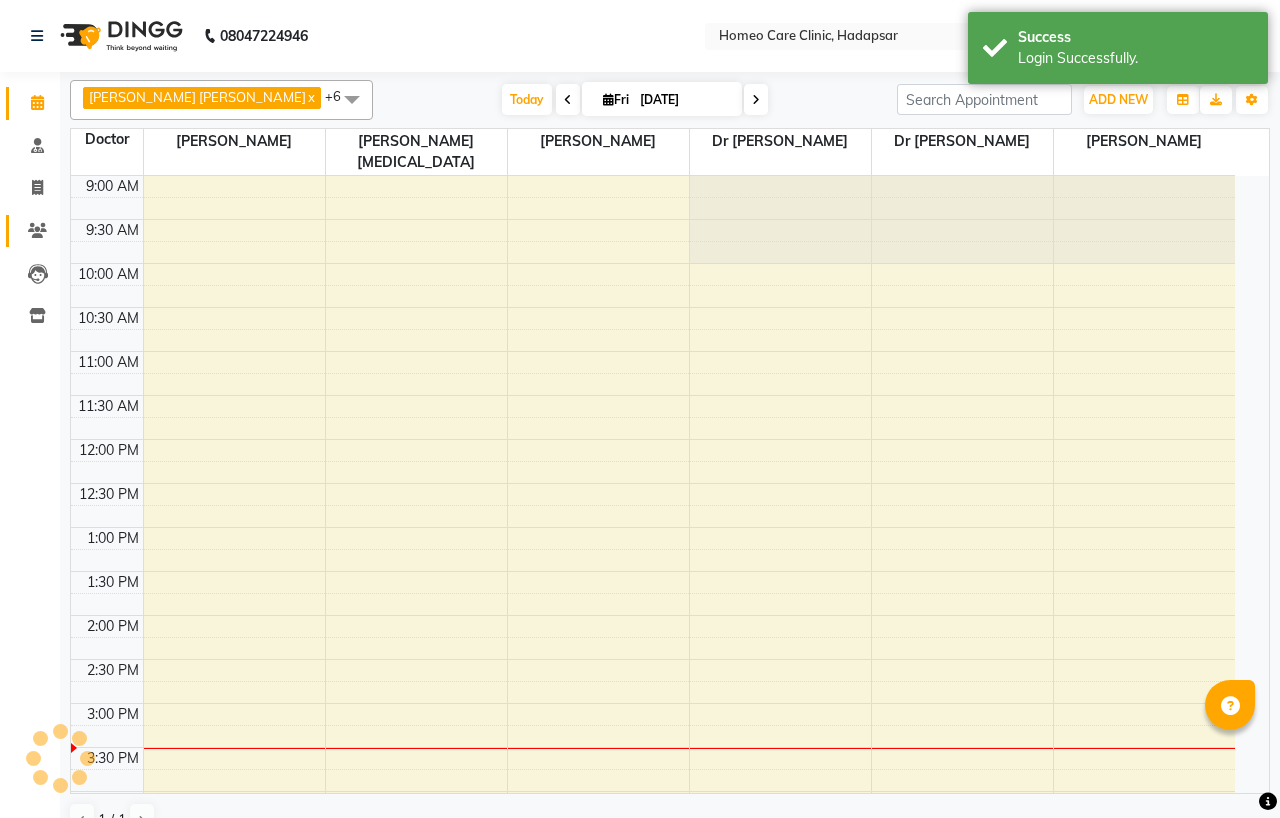 scroll, scrollTop: 0, scrollLeft: 0, axis: both 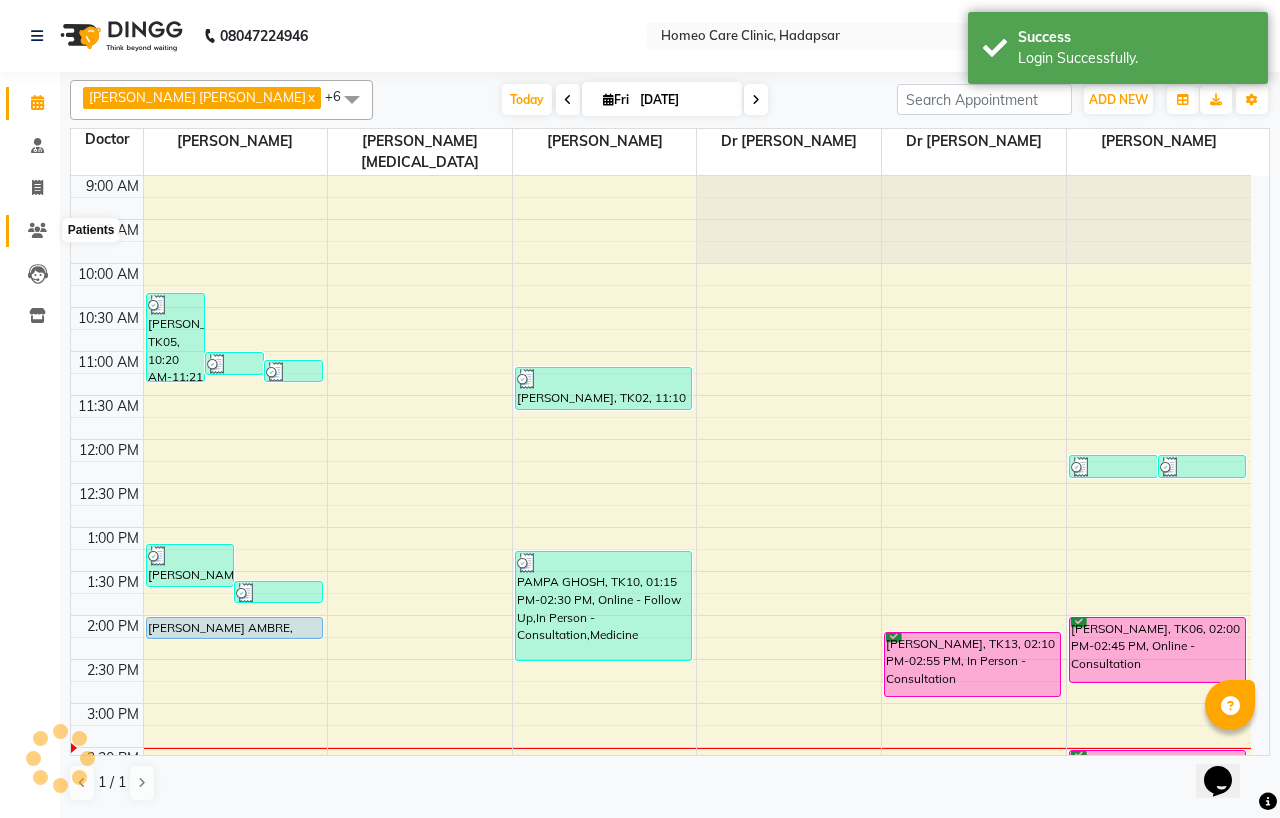 click 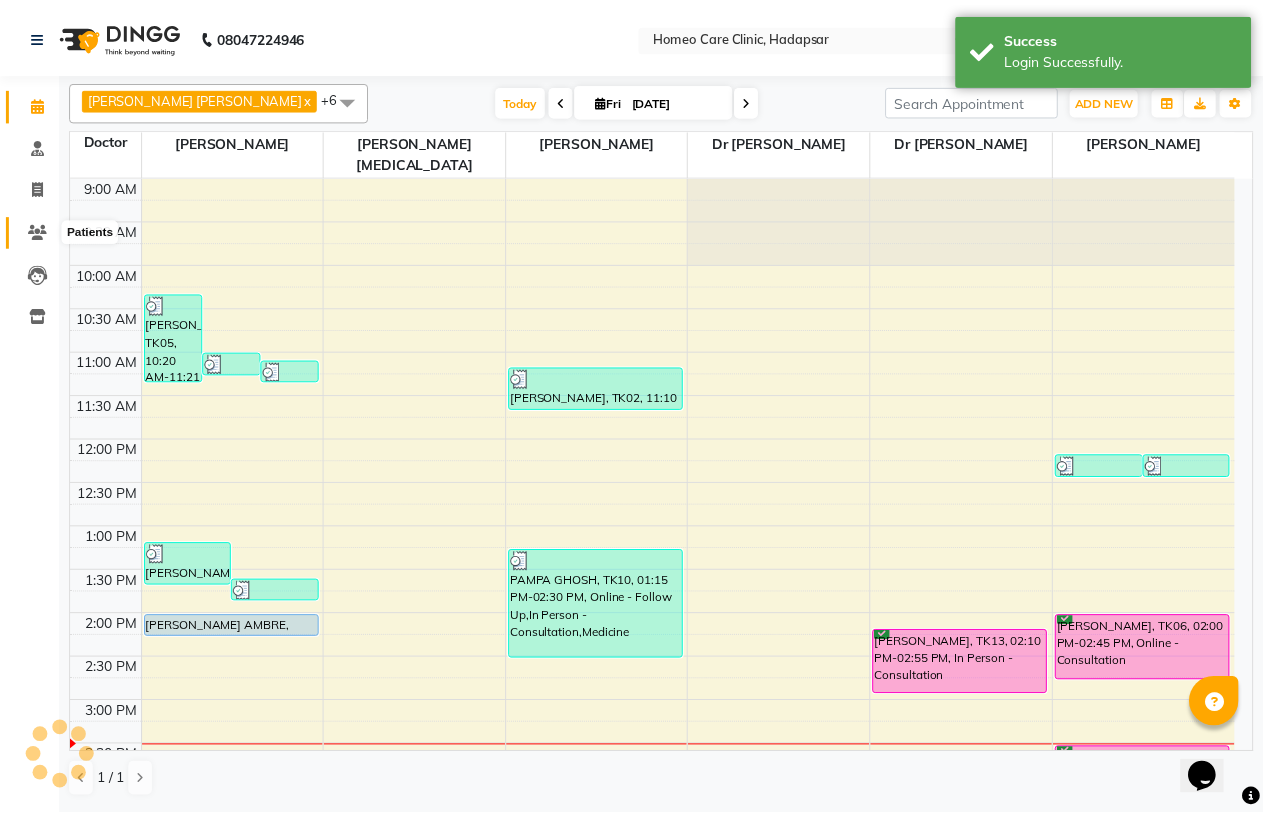 scroll, scrollTop: 0, scrollLeft: 0, axis: both 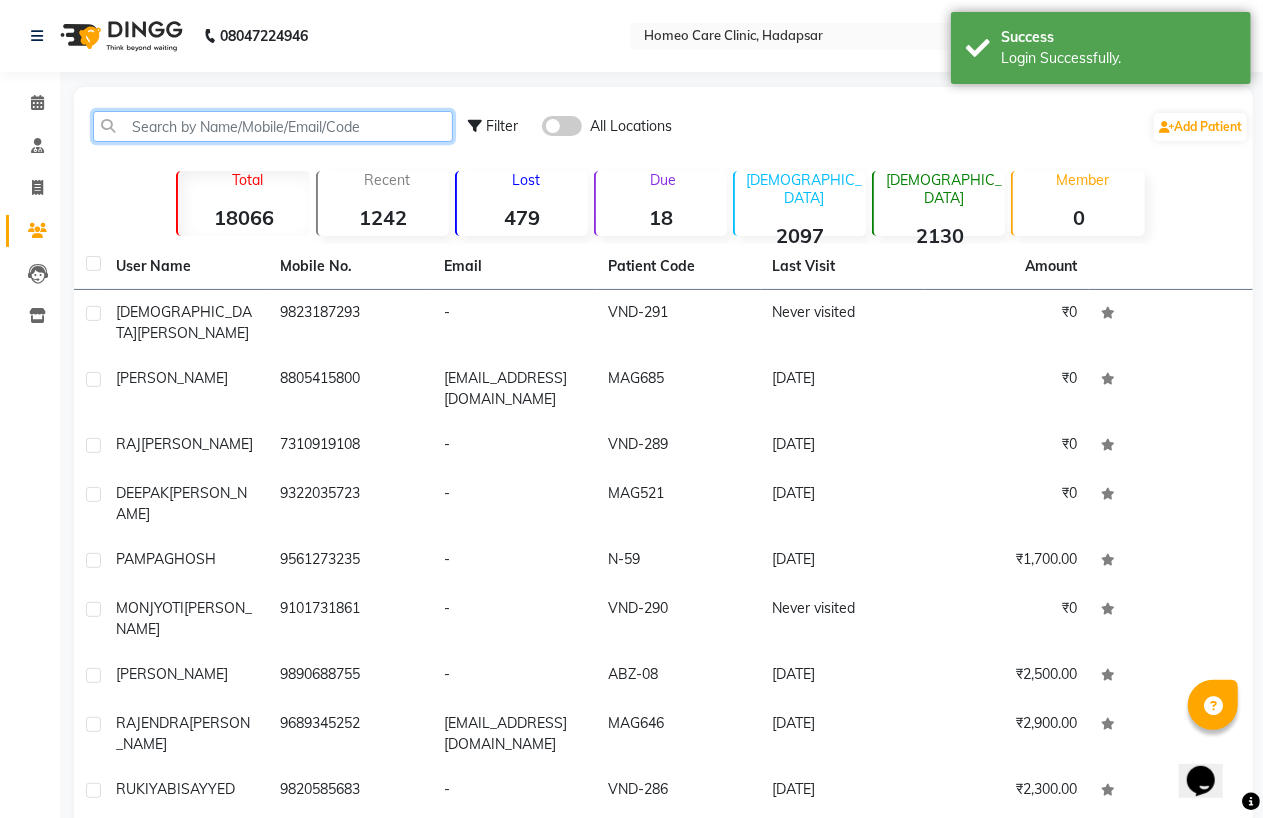 click 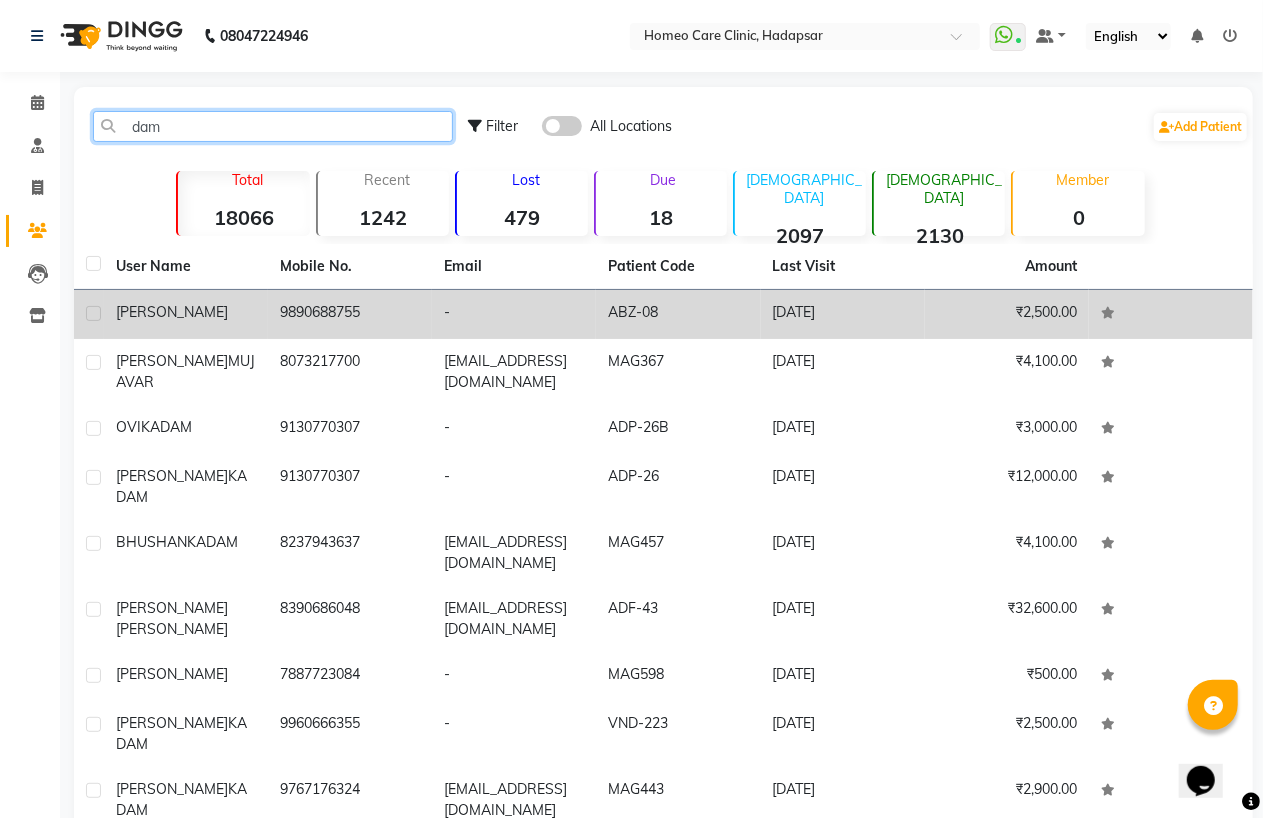type on "dam" 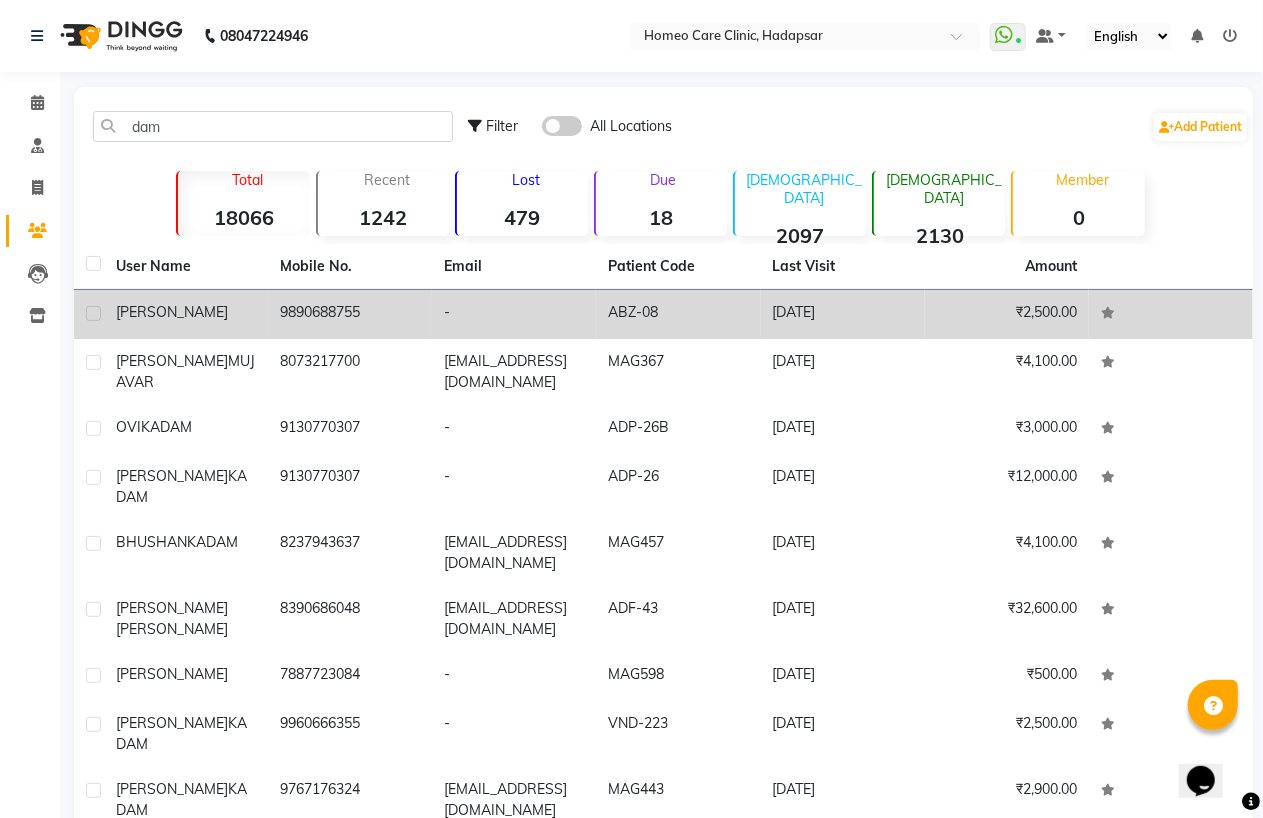 click on "9890688755" 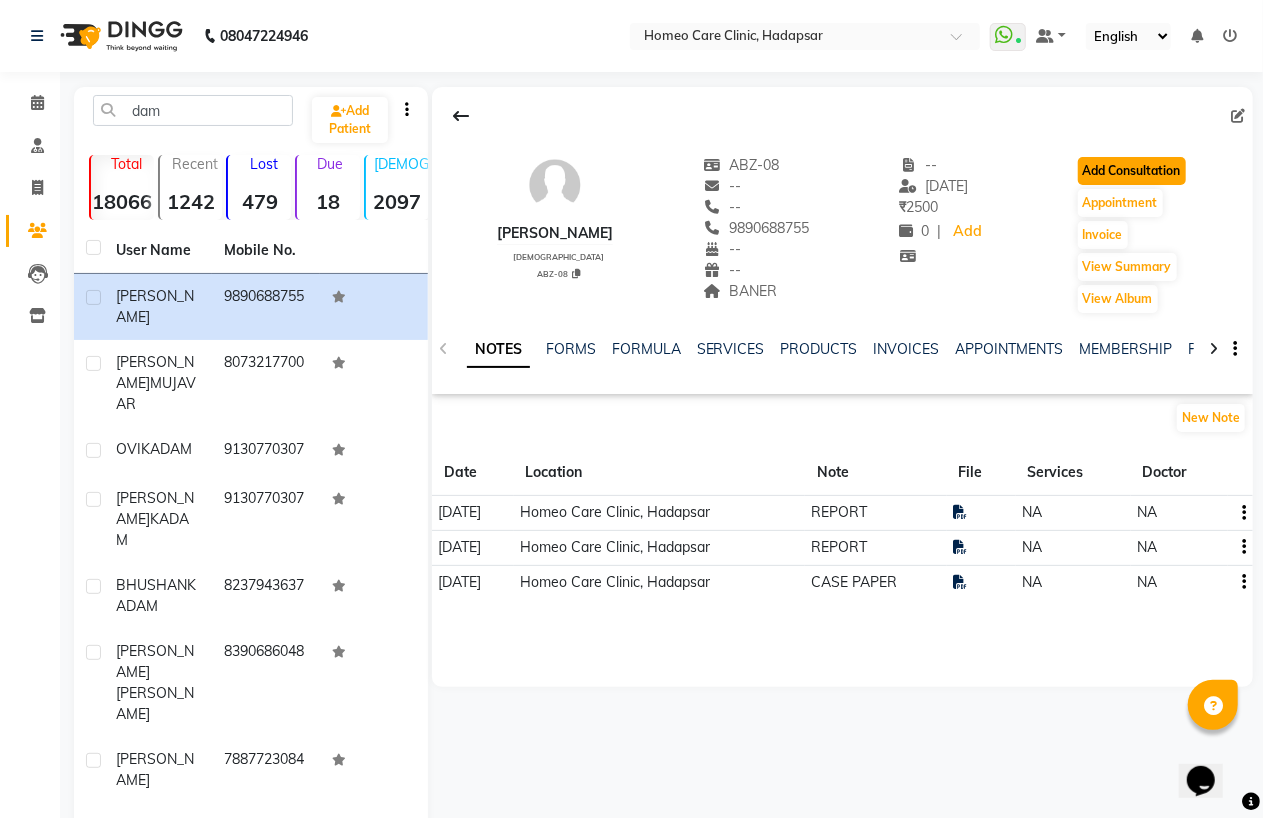 click on "Add Consultation" 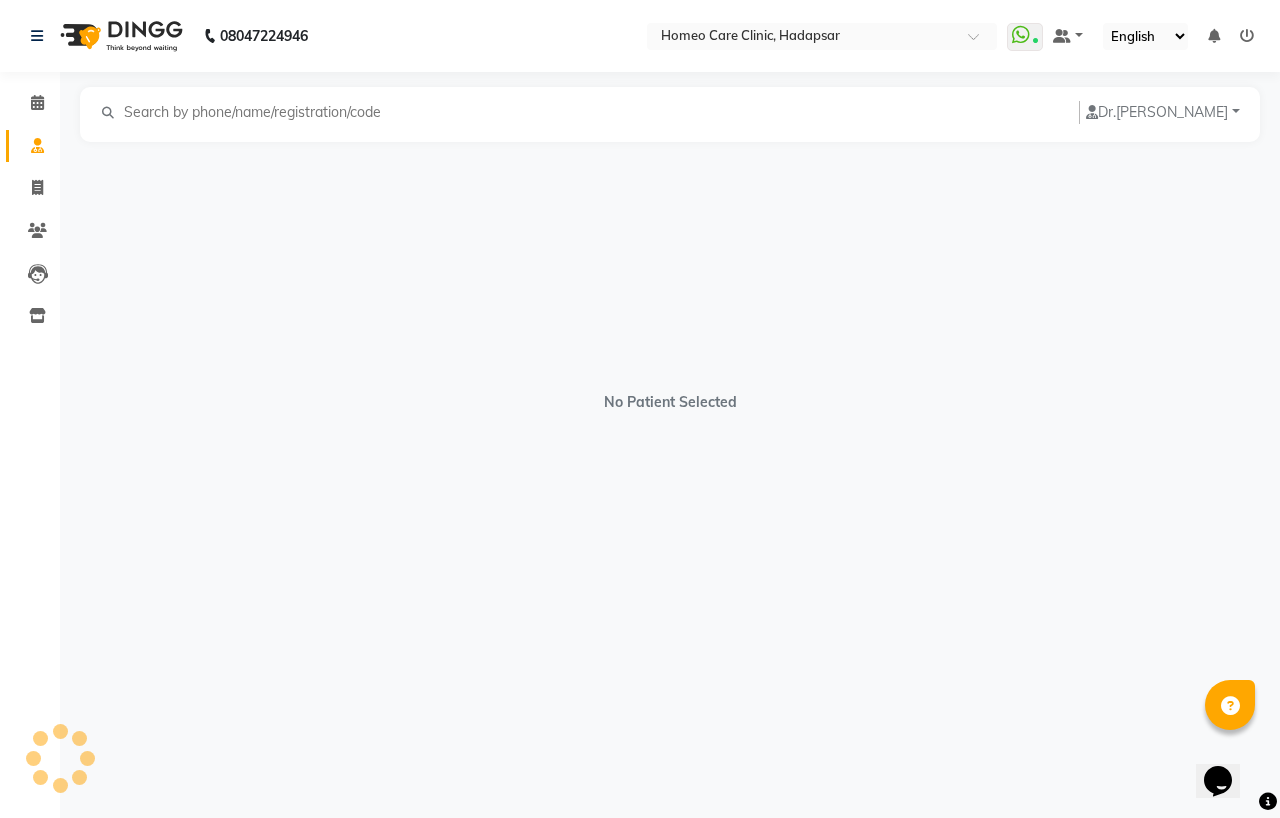 select on "[DEMOGRAPHIC_DATA]" 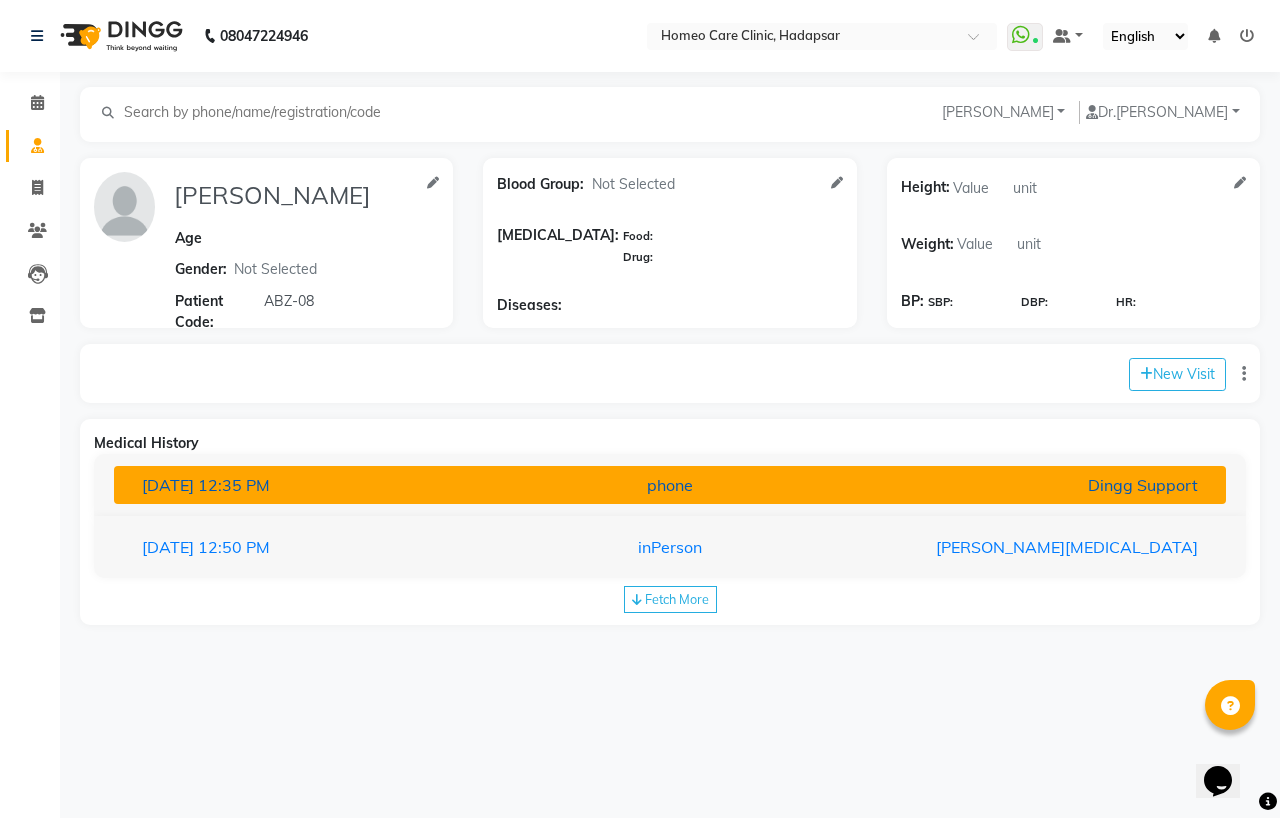 click on "10-07-2025 12:35 PM" at bounding box center (308, 485) 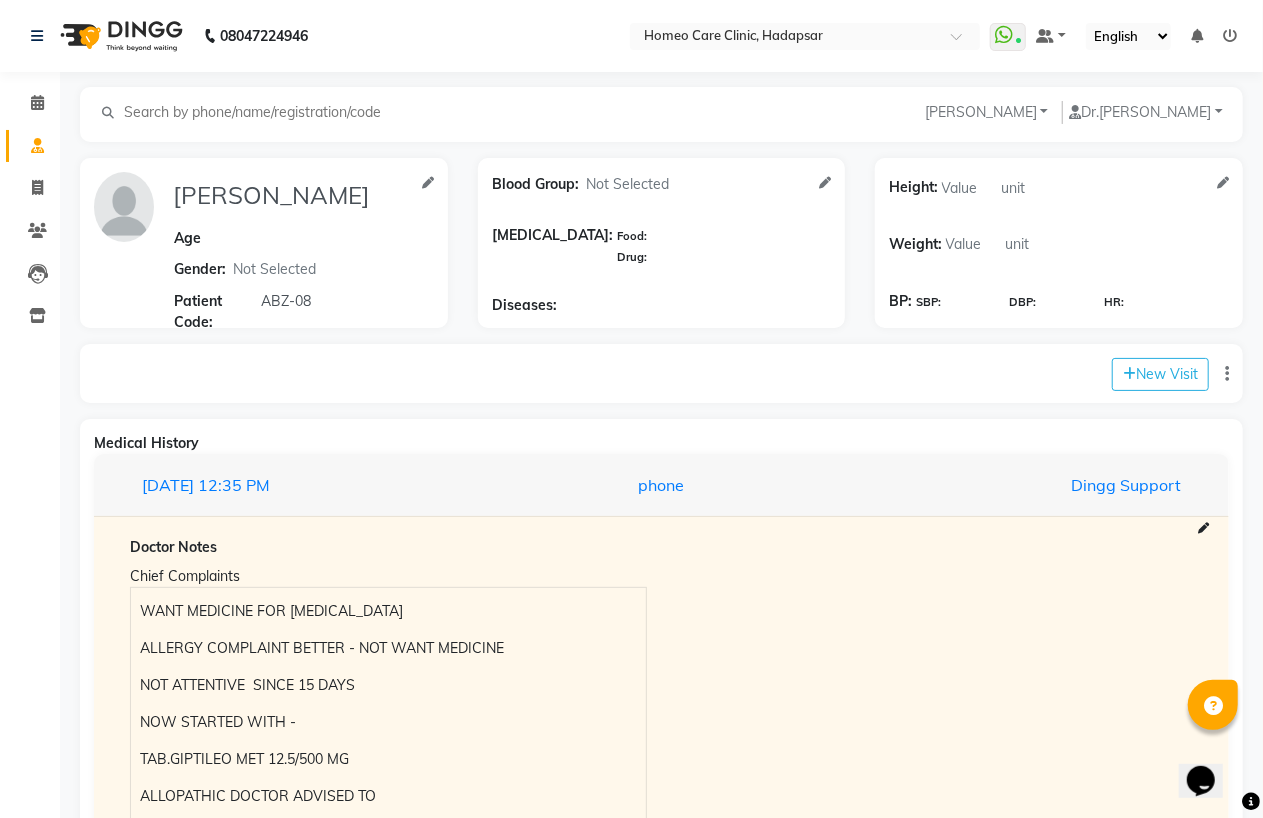 scroll, scrollTop: 666, scrollLeft: 0, axis: vertical 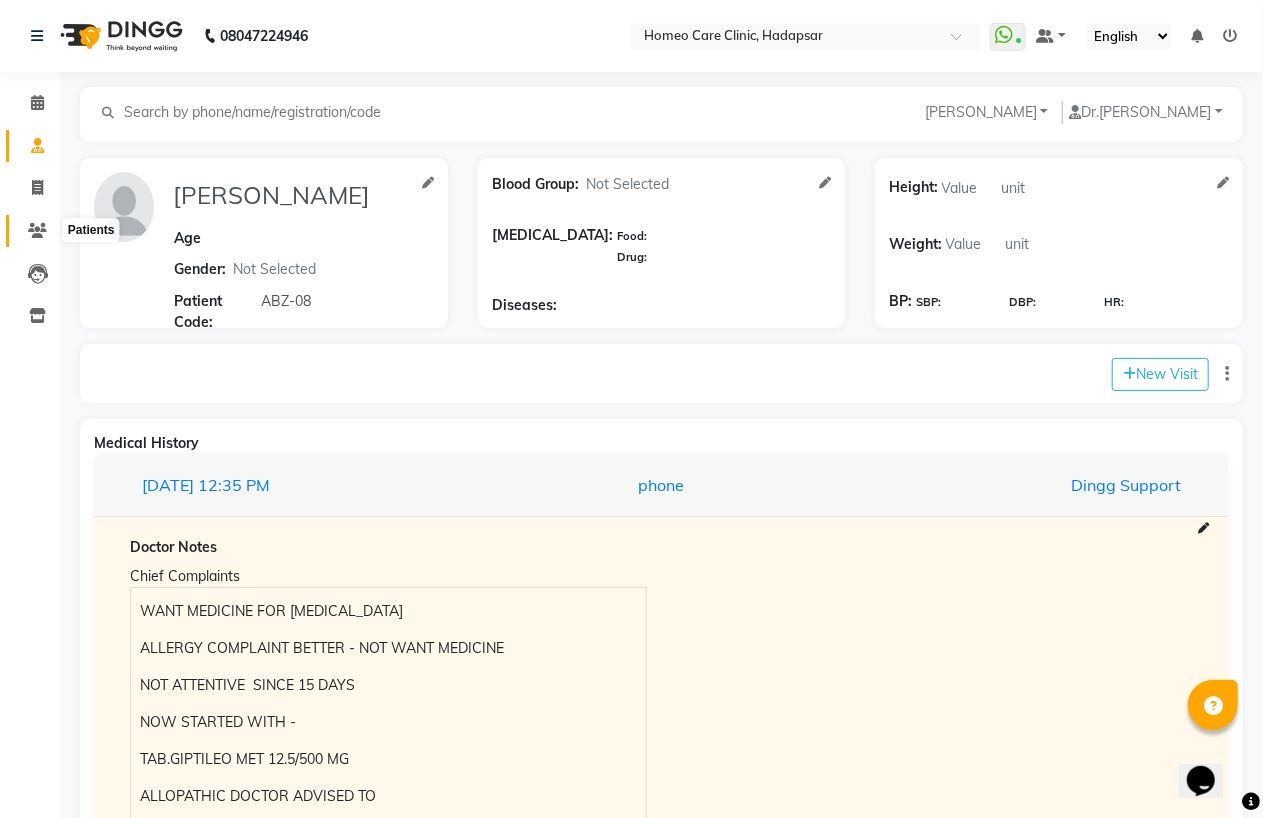 click 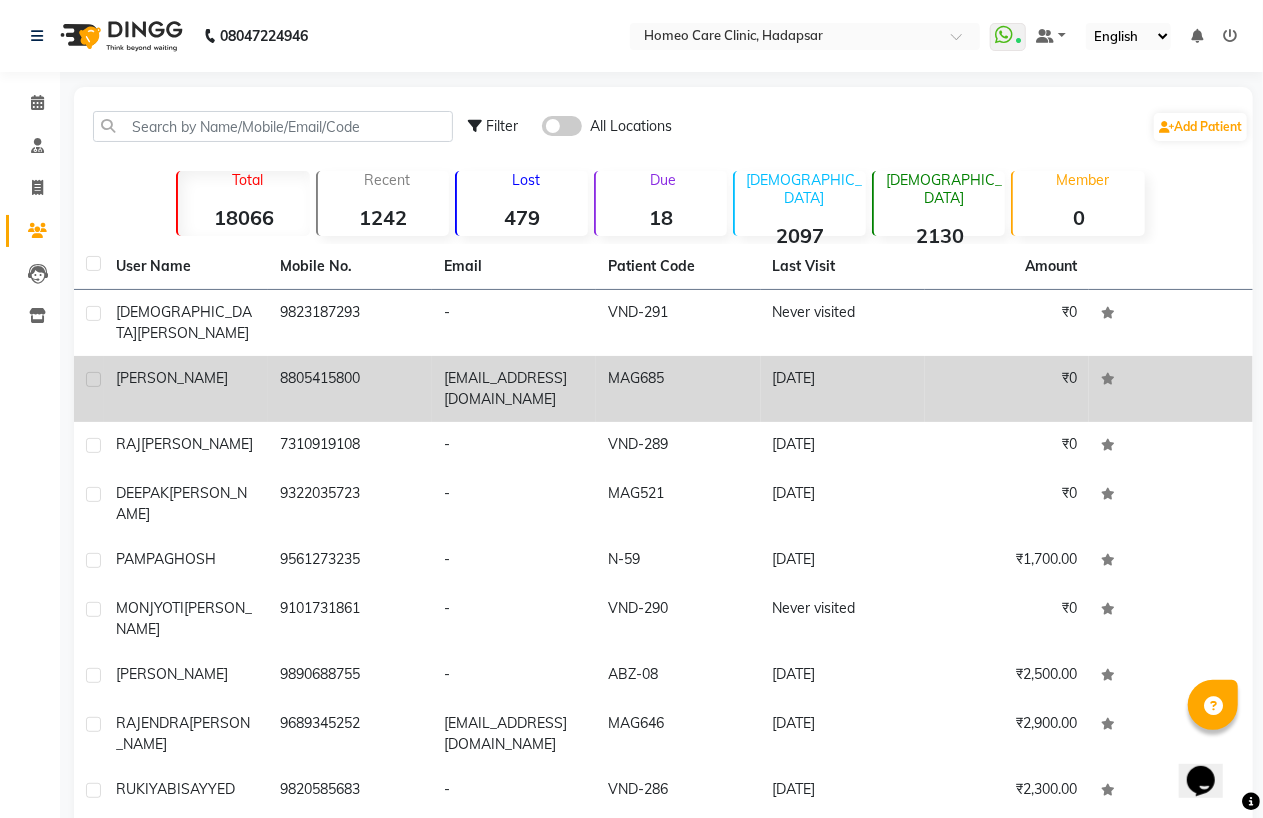 click on "[PERSON_NAME]" 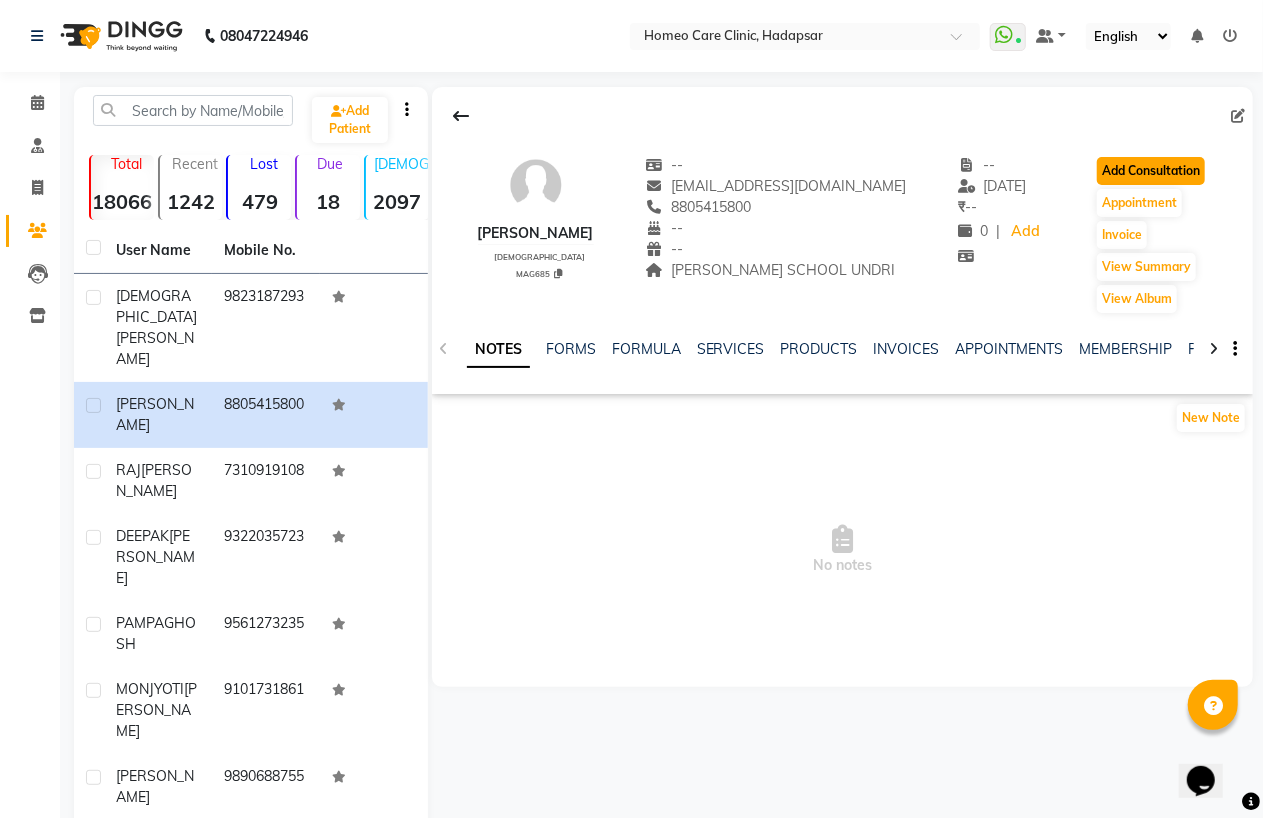 click on "Add Consultation" 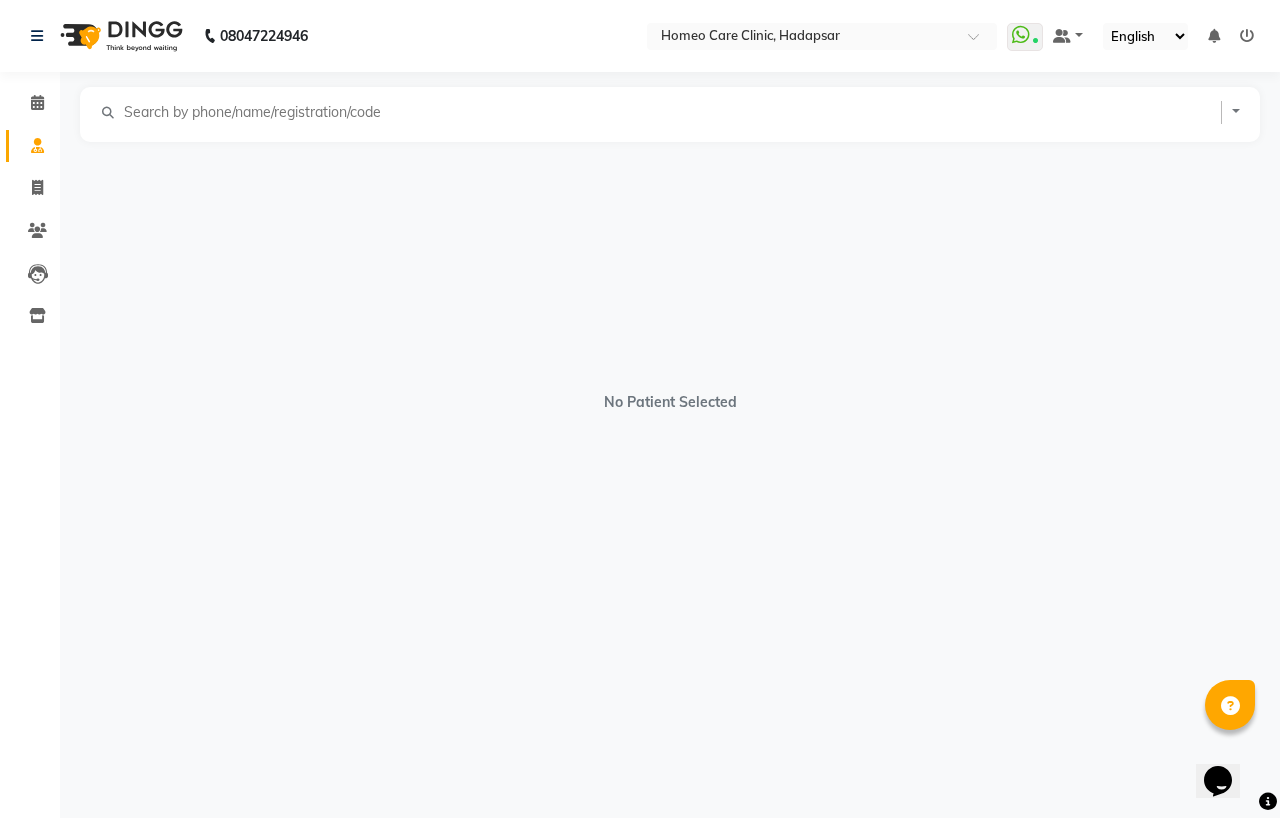 select on "[DEMOGRAPHIC_DATA]" 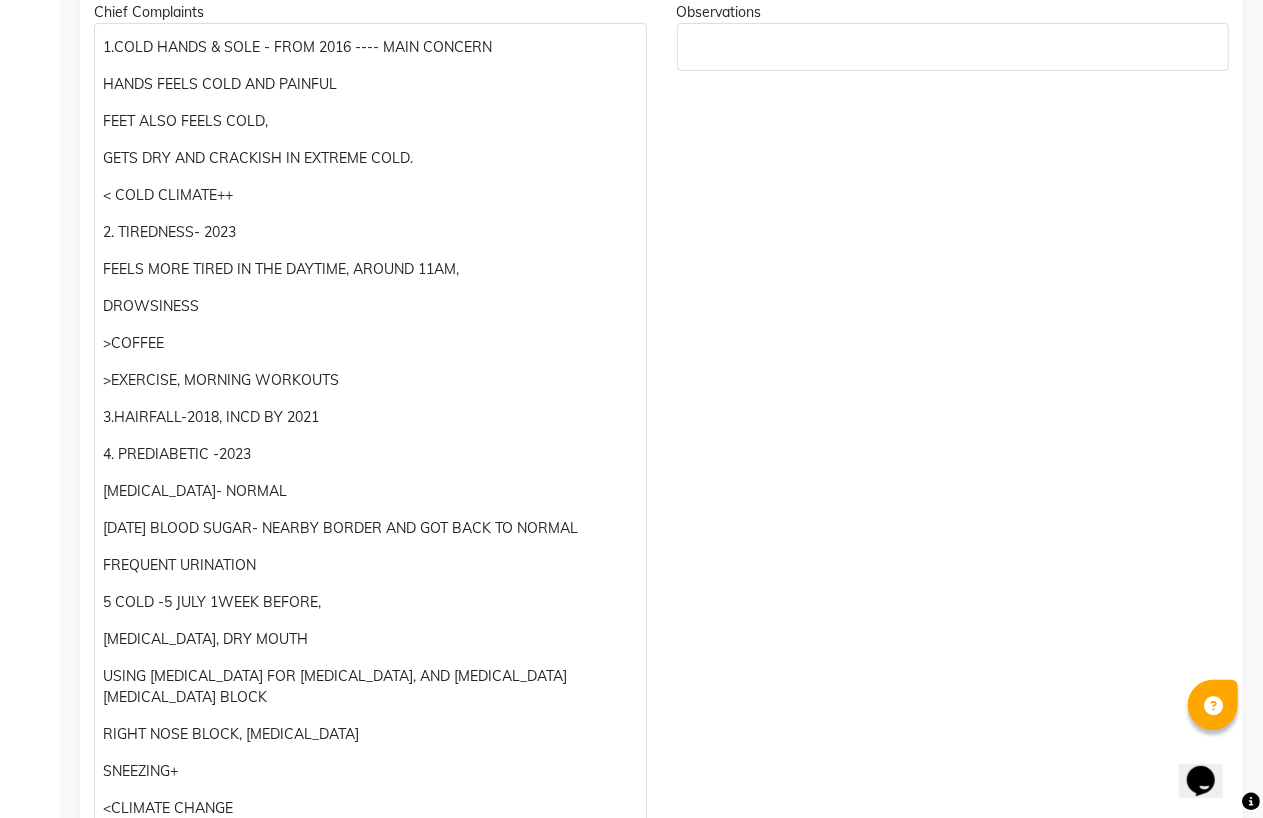 scroll, scrollTop: 1222, scrollLeft: 0, axis: vertical 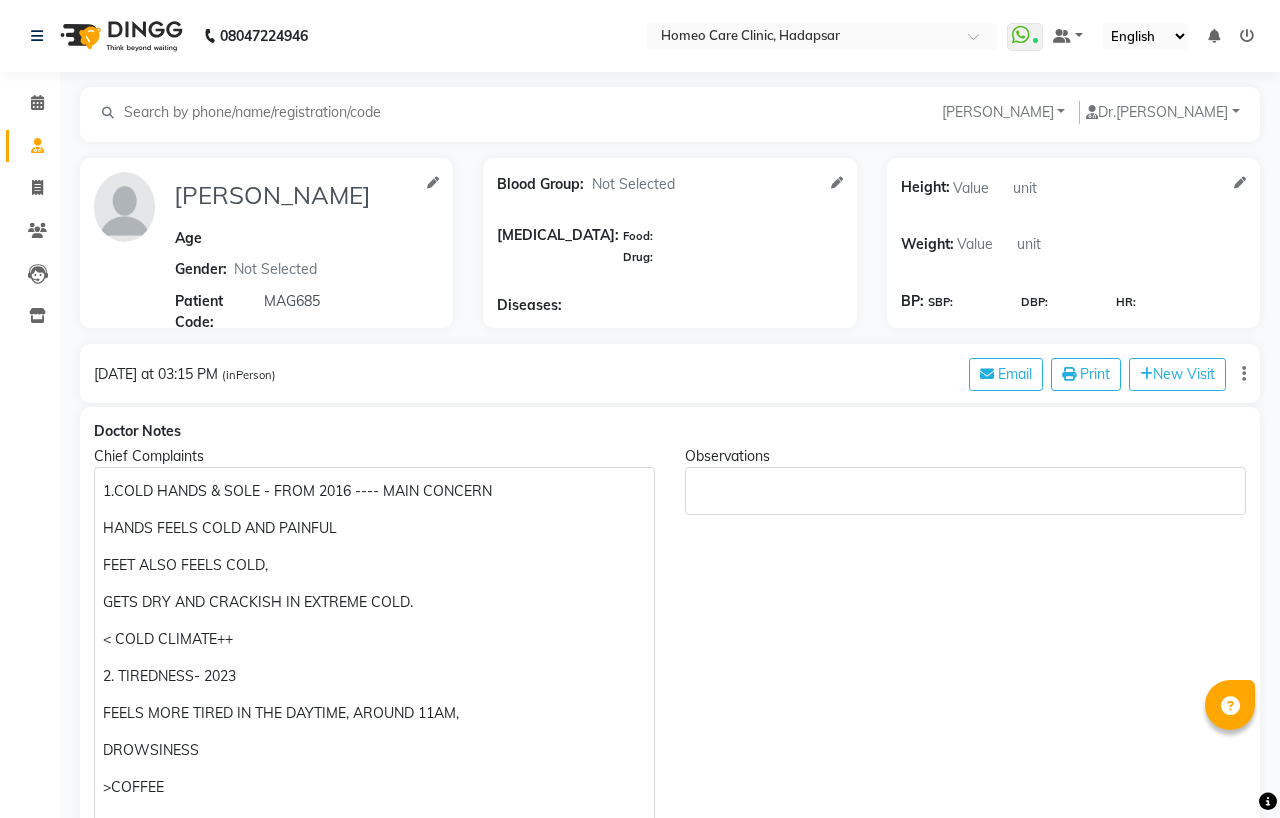 select on "[DEMOGRAPHIC_DATA]" 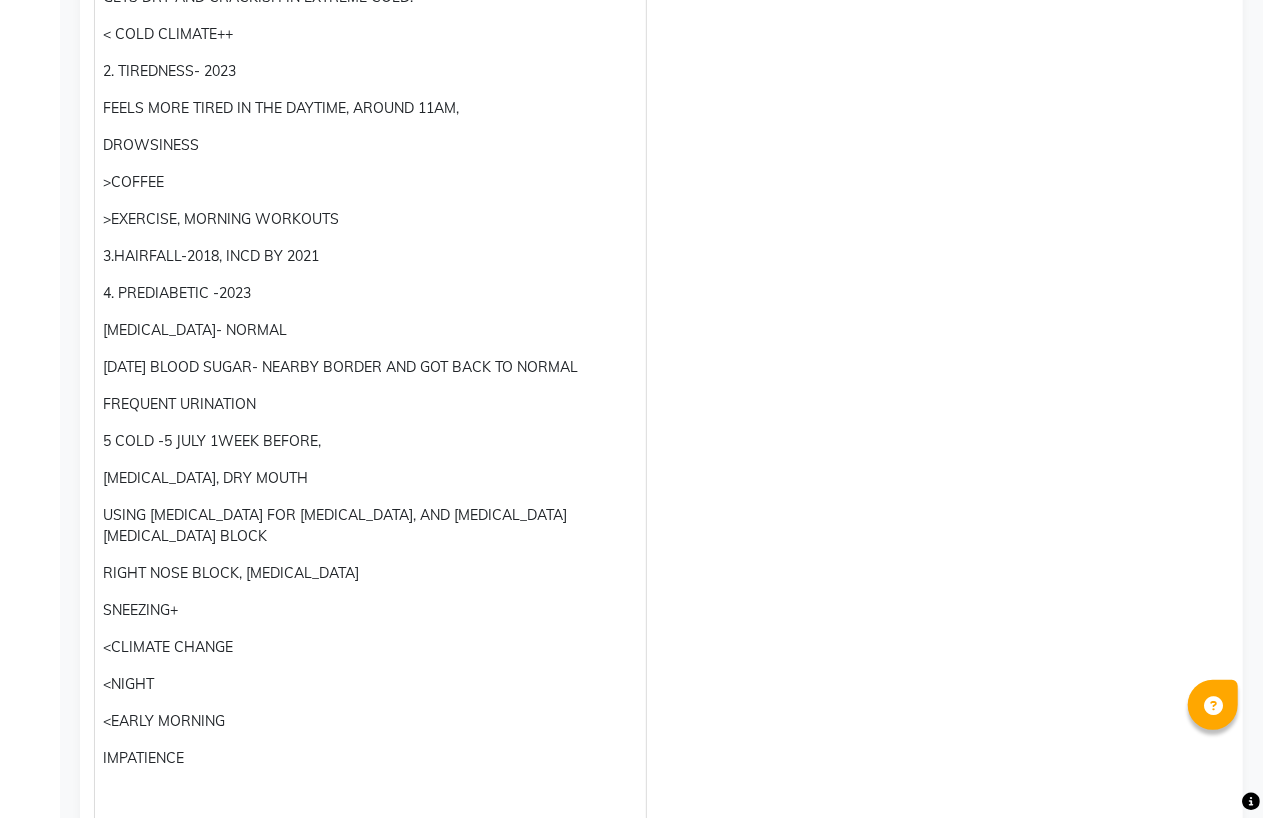 scroll, scrollTop: 777, scrollLeft: 0, axis: vertical 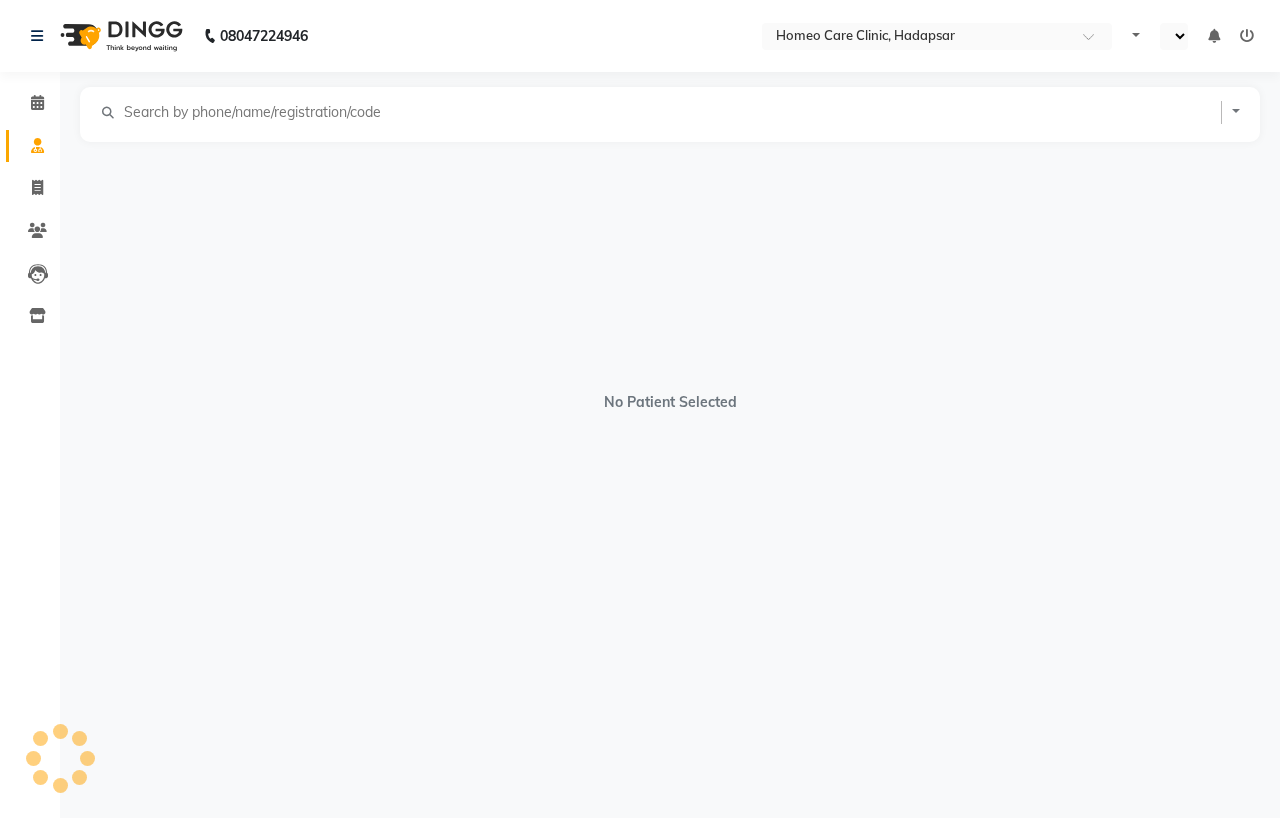 select on "en" 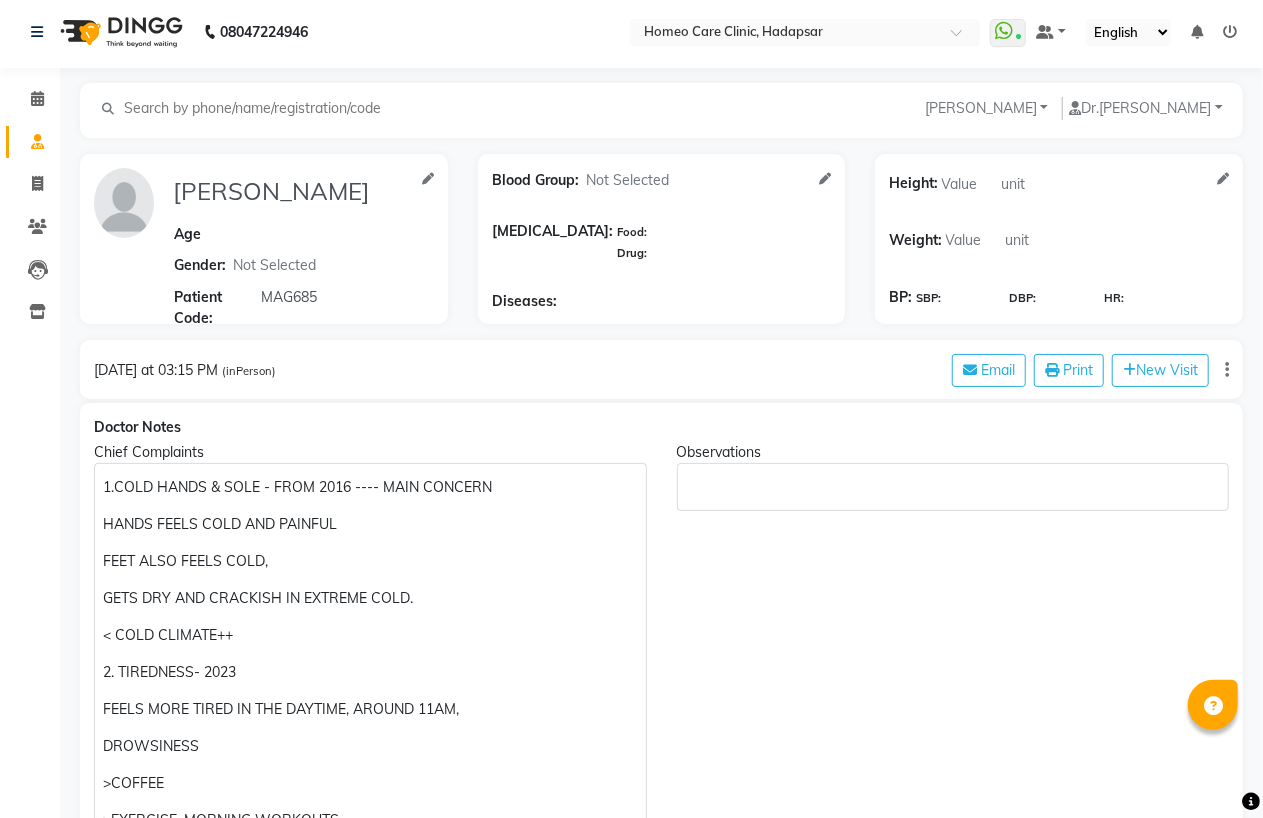 scroll, scrollTop: 96, scrollLeft: 0, axis: vertical 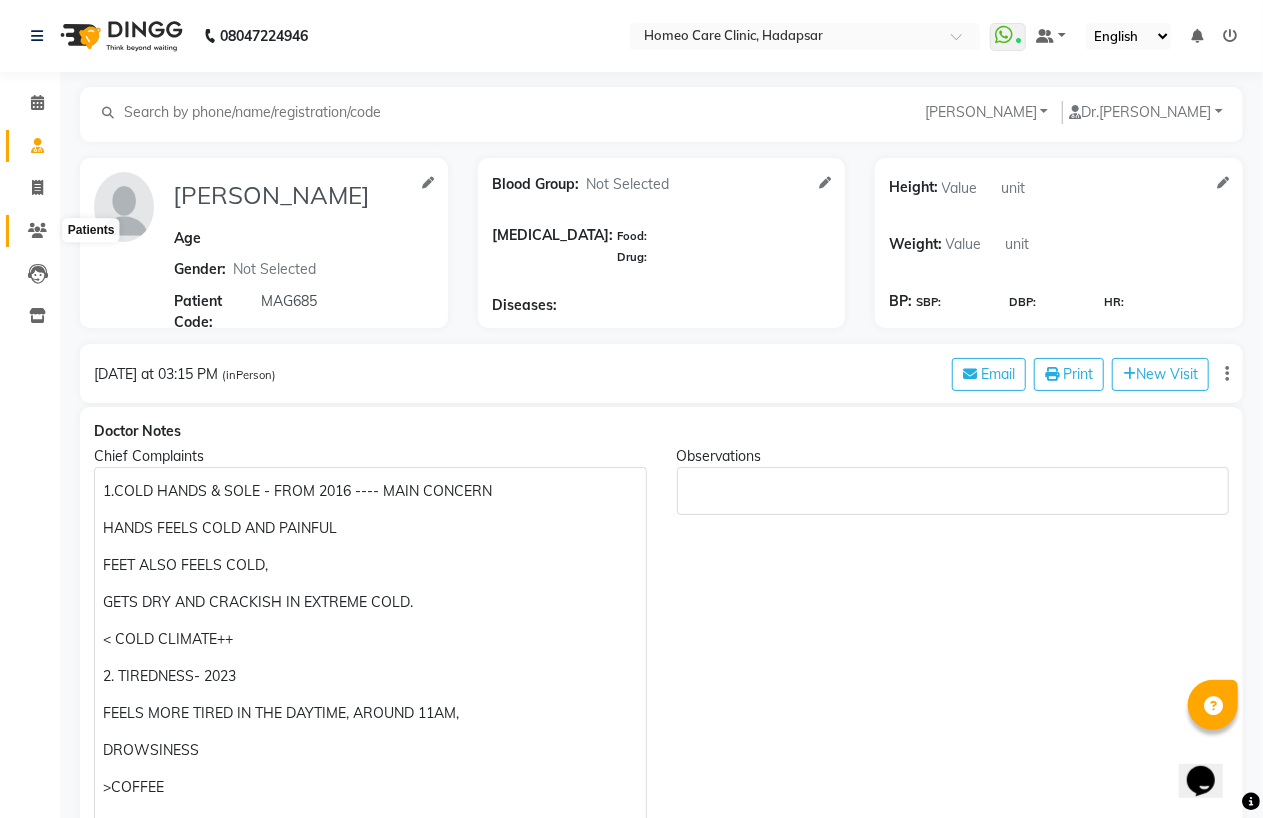 click 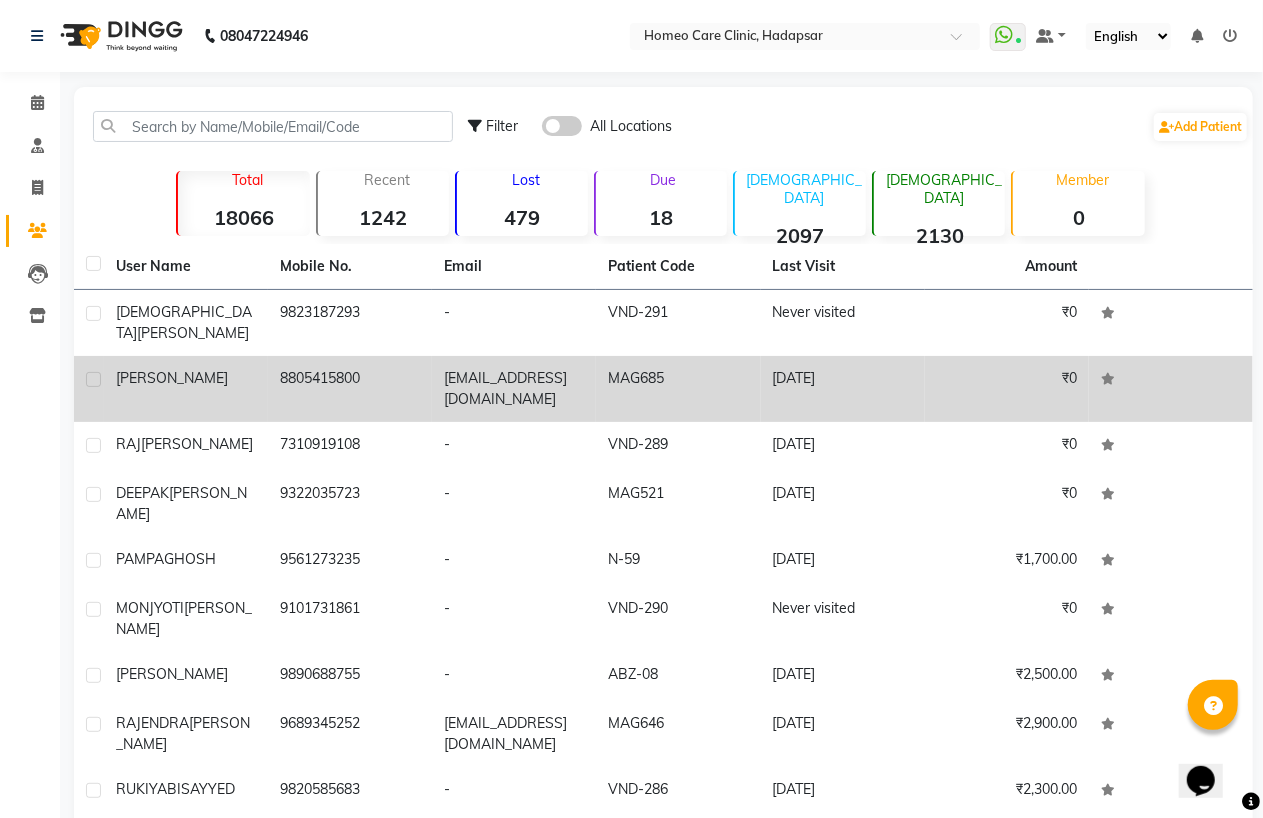 click on "8805415800" 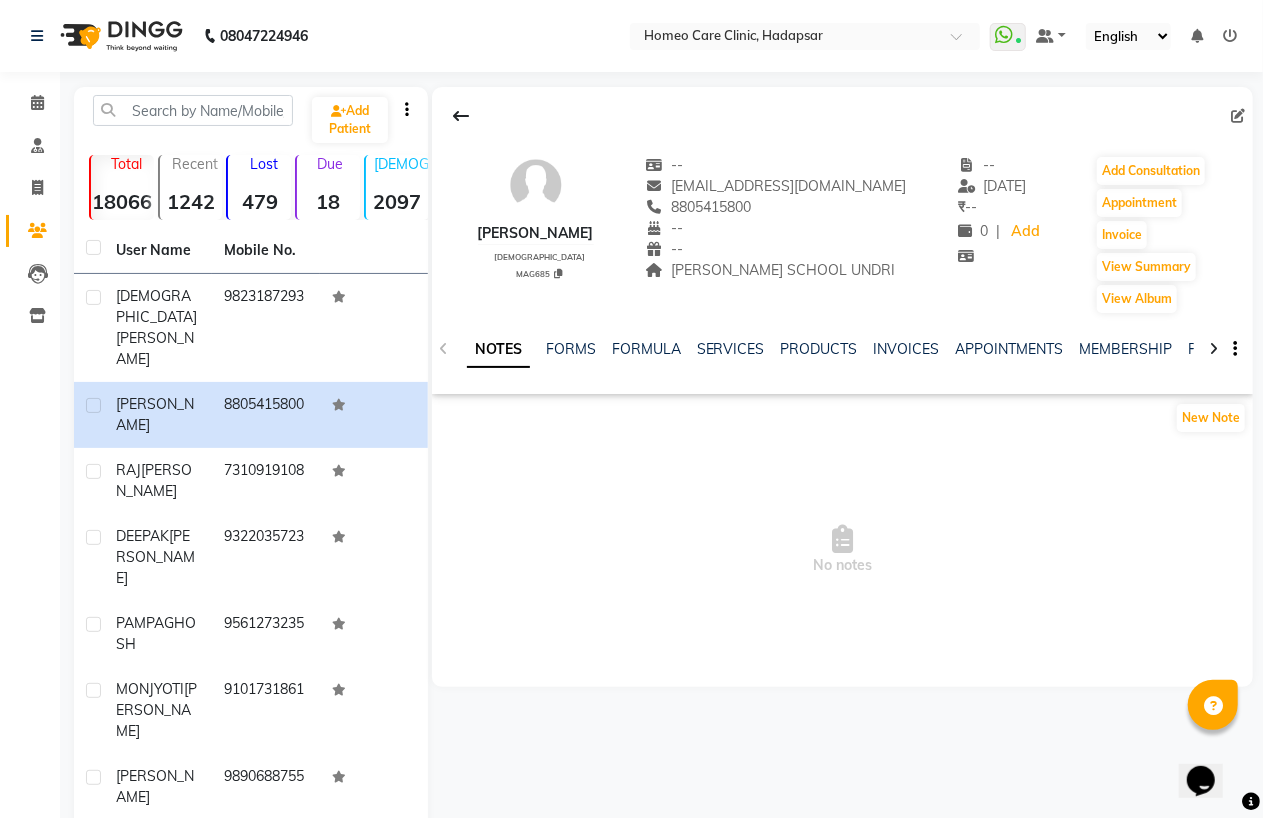 click on "Add Consultation" 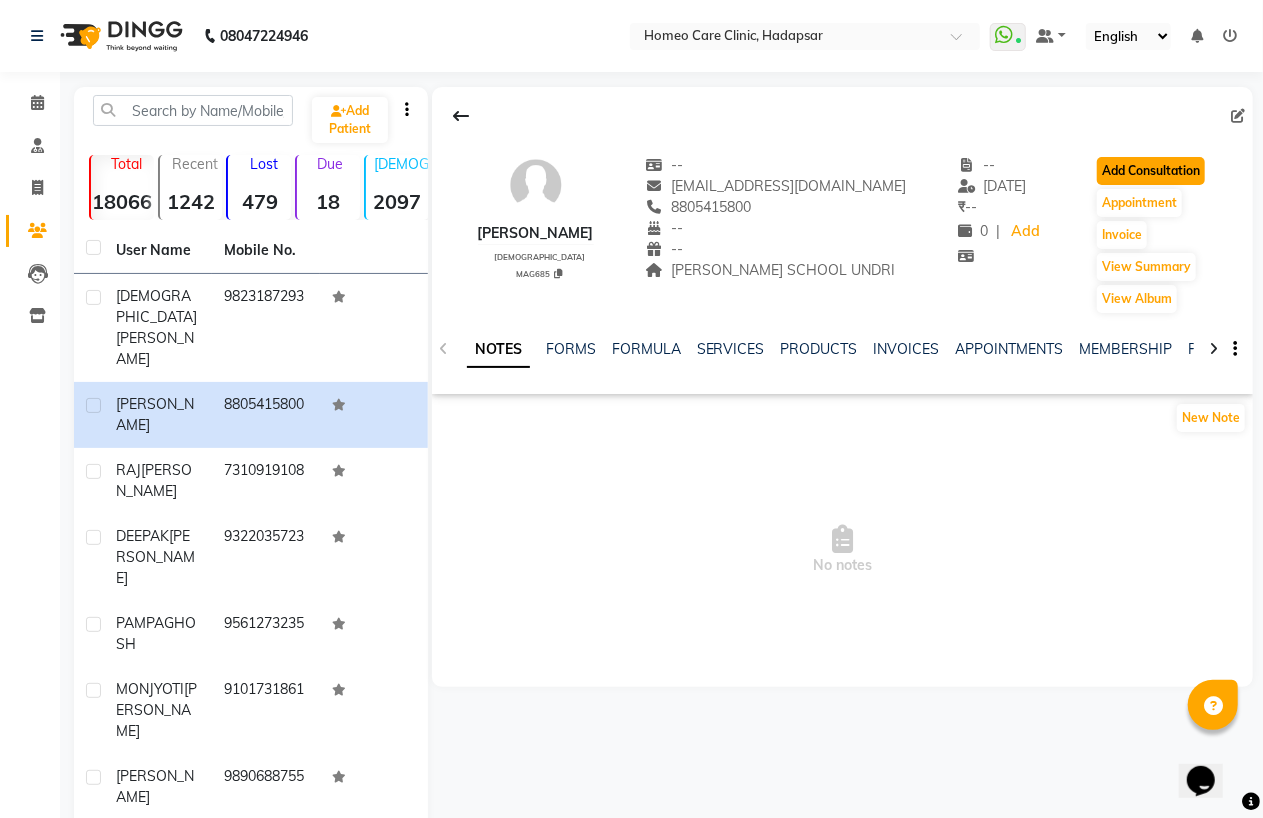click on "Add Consultation" 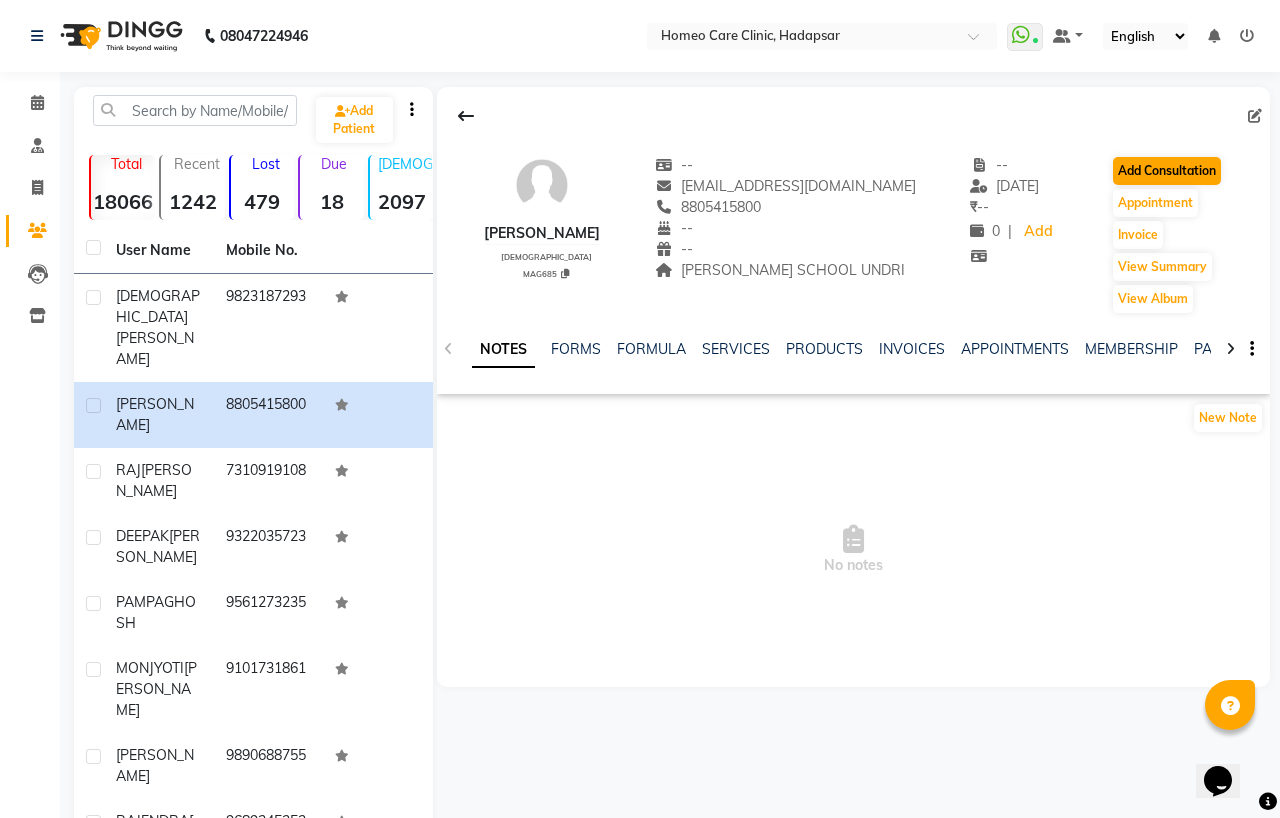 select on "[DEMOGRAPHIC_DATA]" 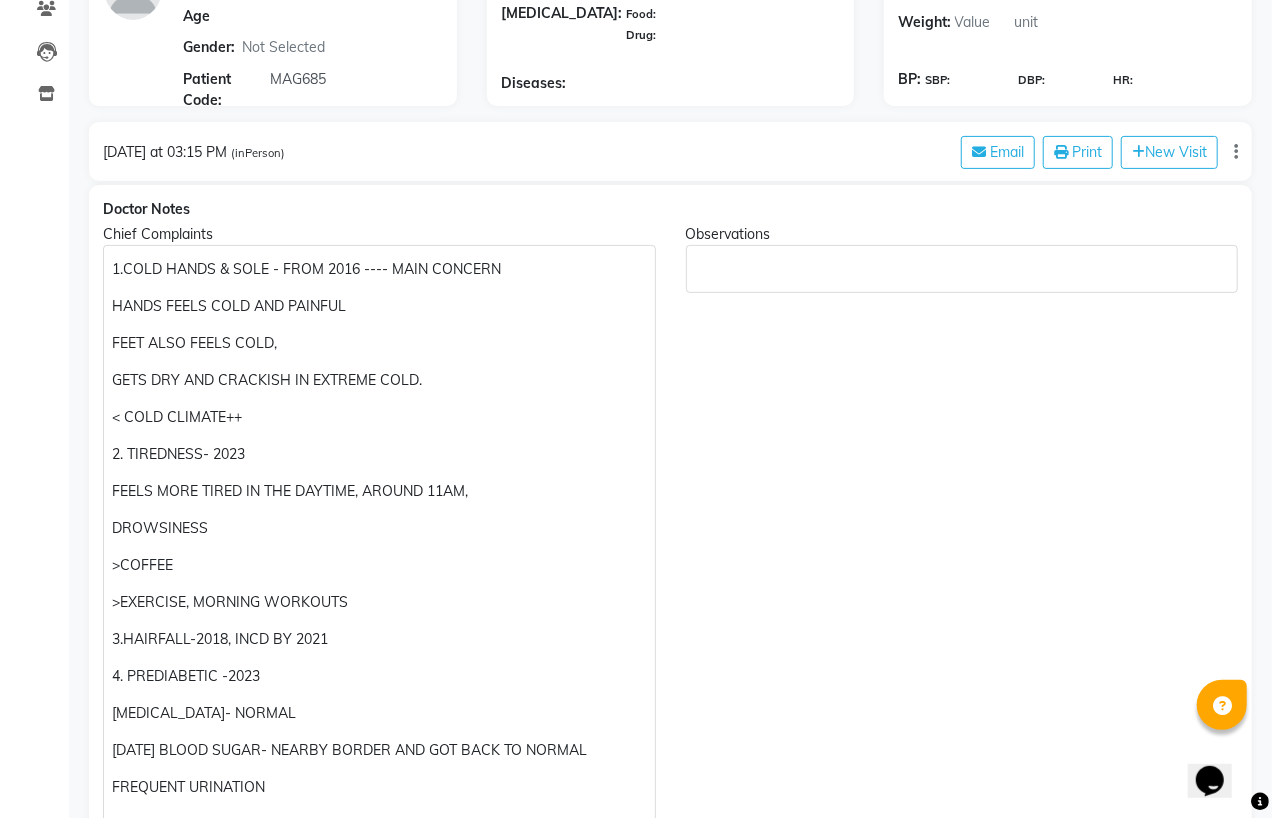 scroll, scrollTop: 0, scrollLeft: 0, axis: both 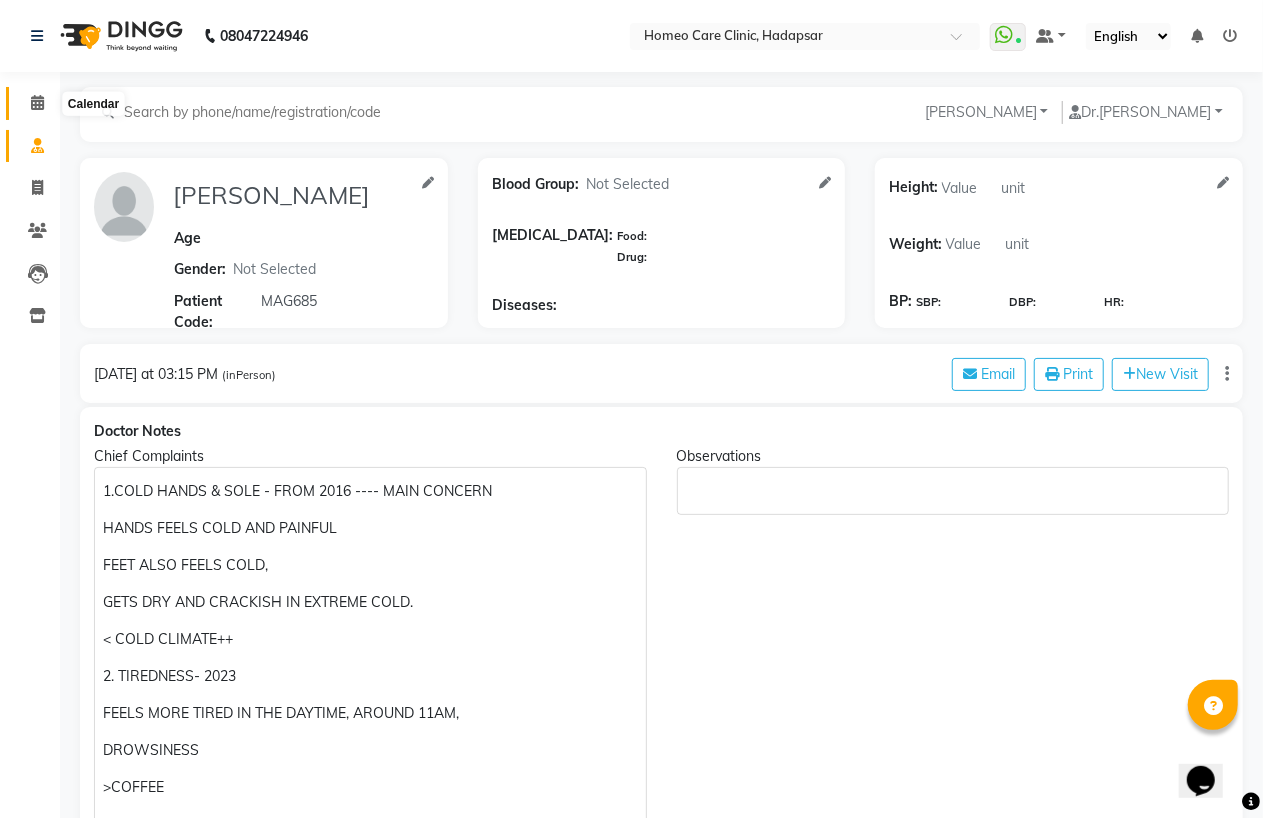click 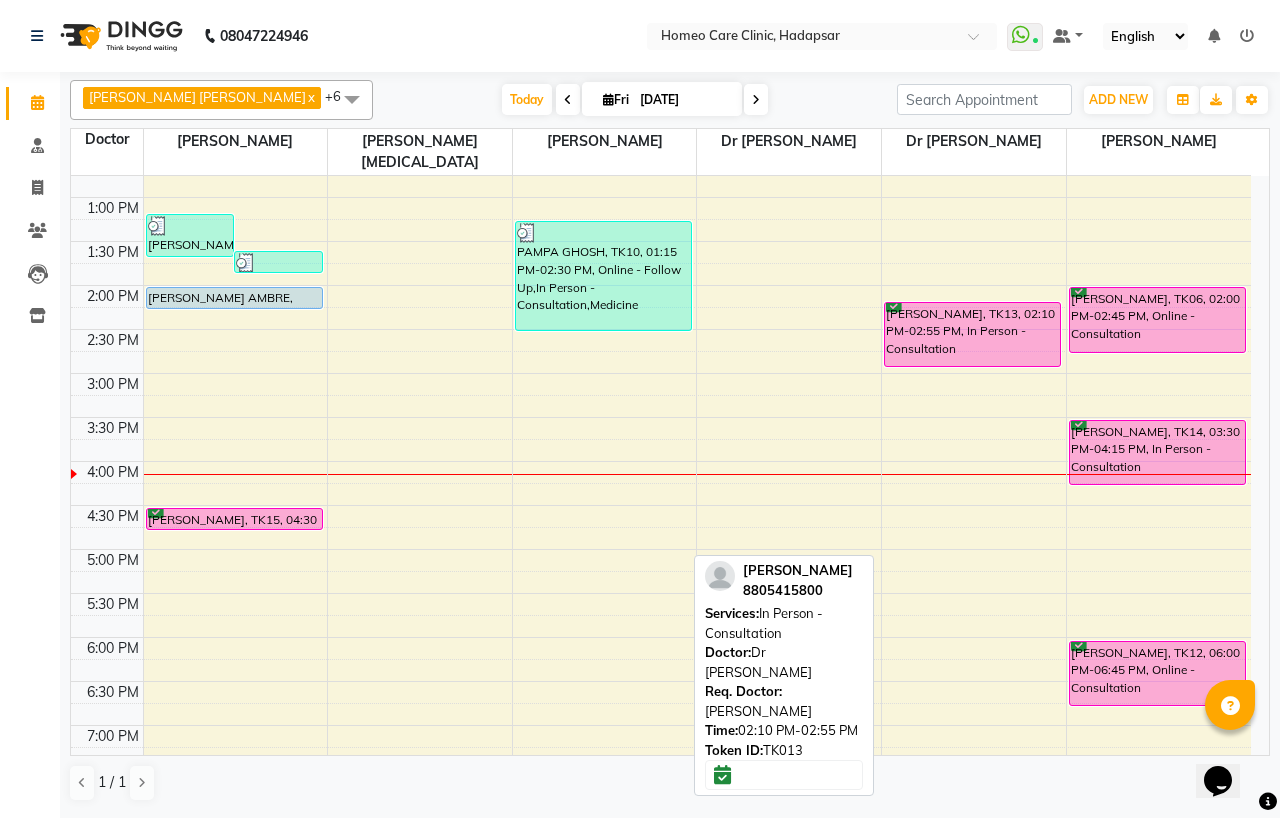 scroll, scrollTop: 333, scrollLeft: 0, axis: vertical 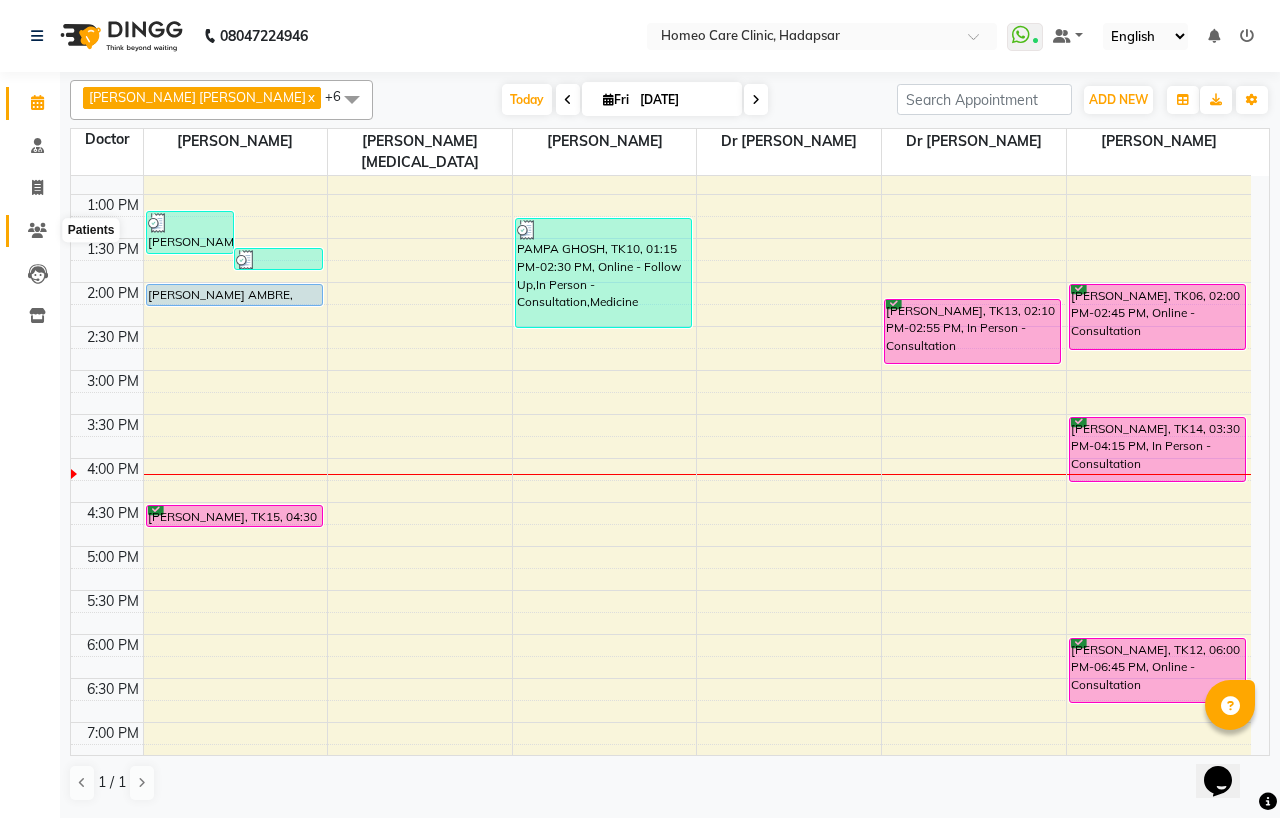 click 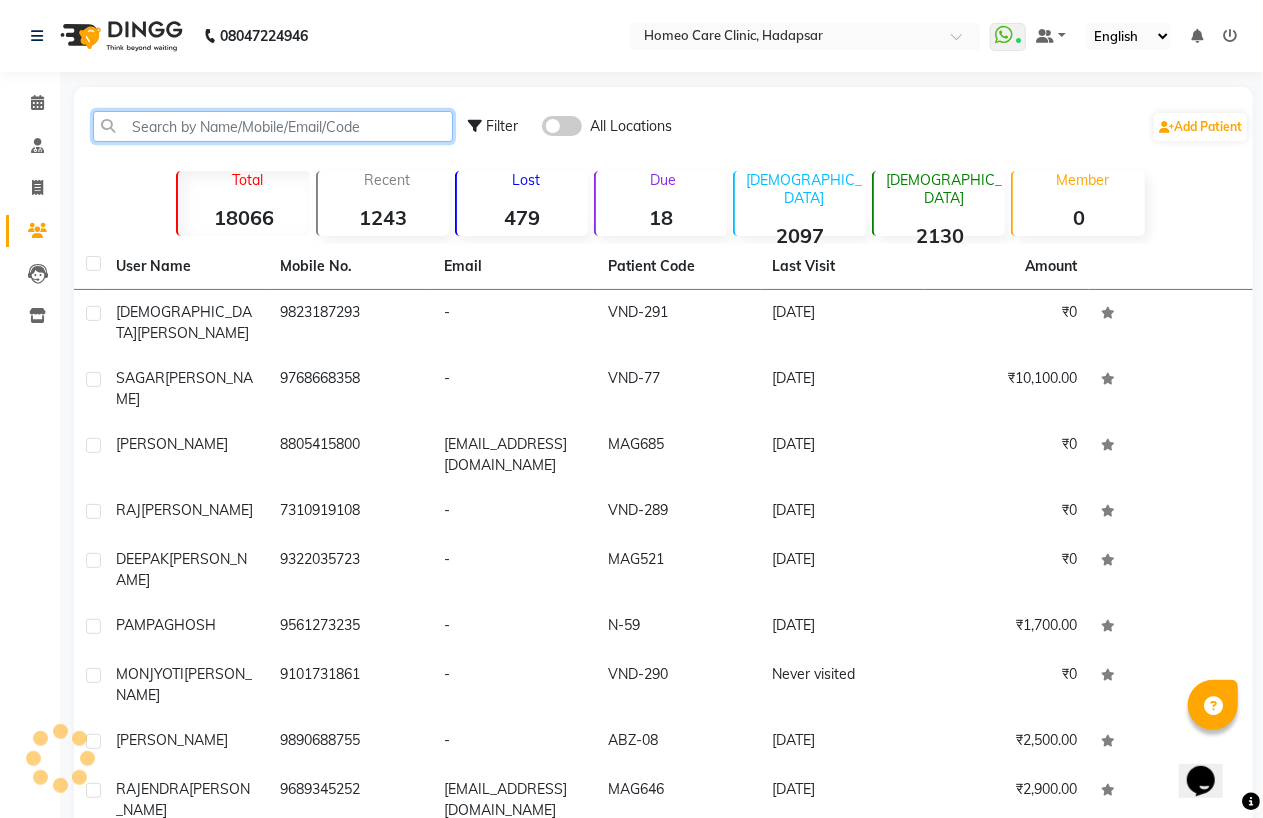 click 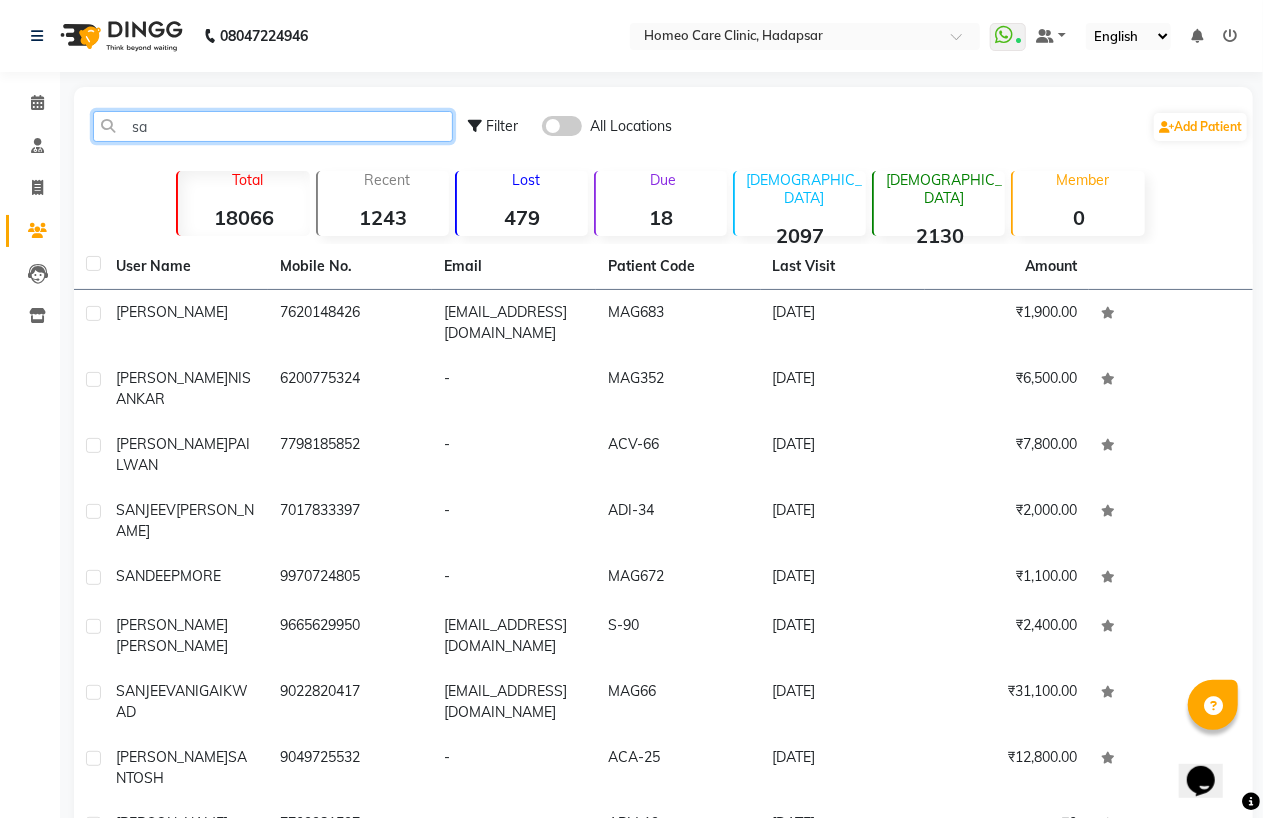 type on "s" 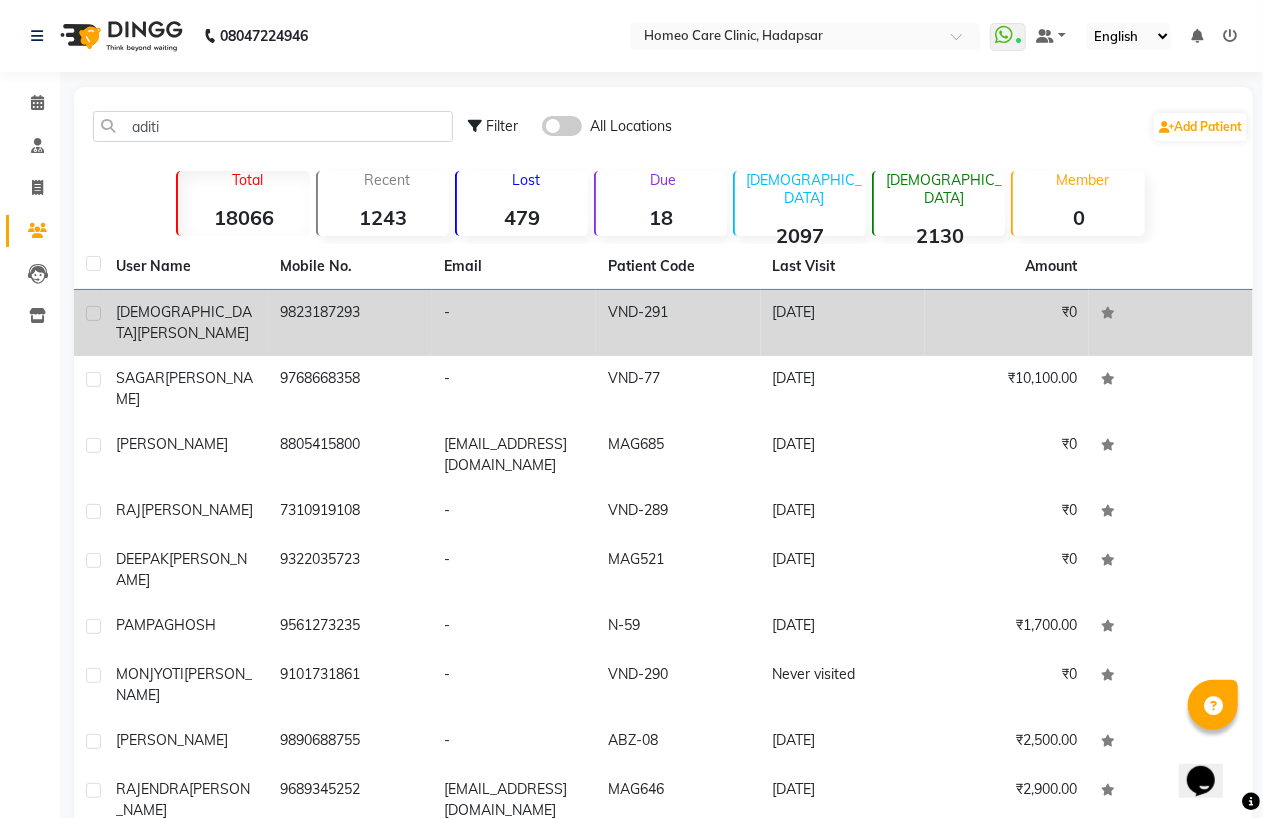 click on "SUNITA  KORDE" 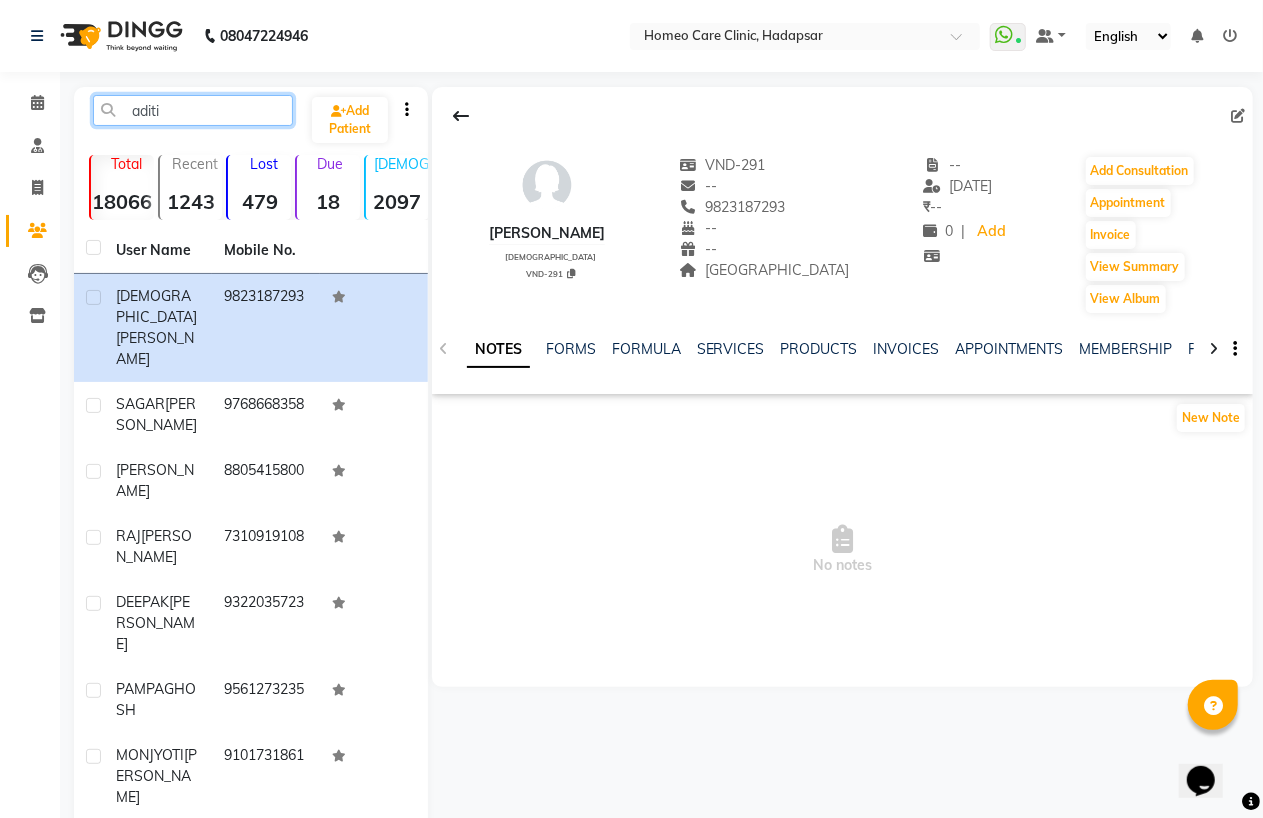 click on "aditi" 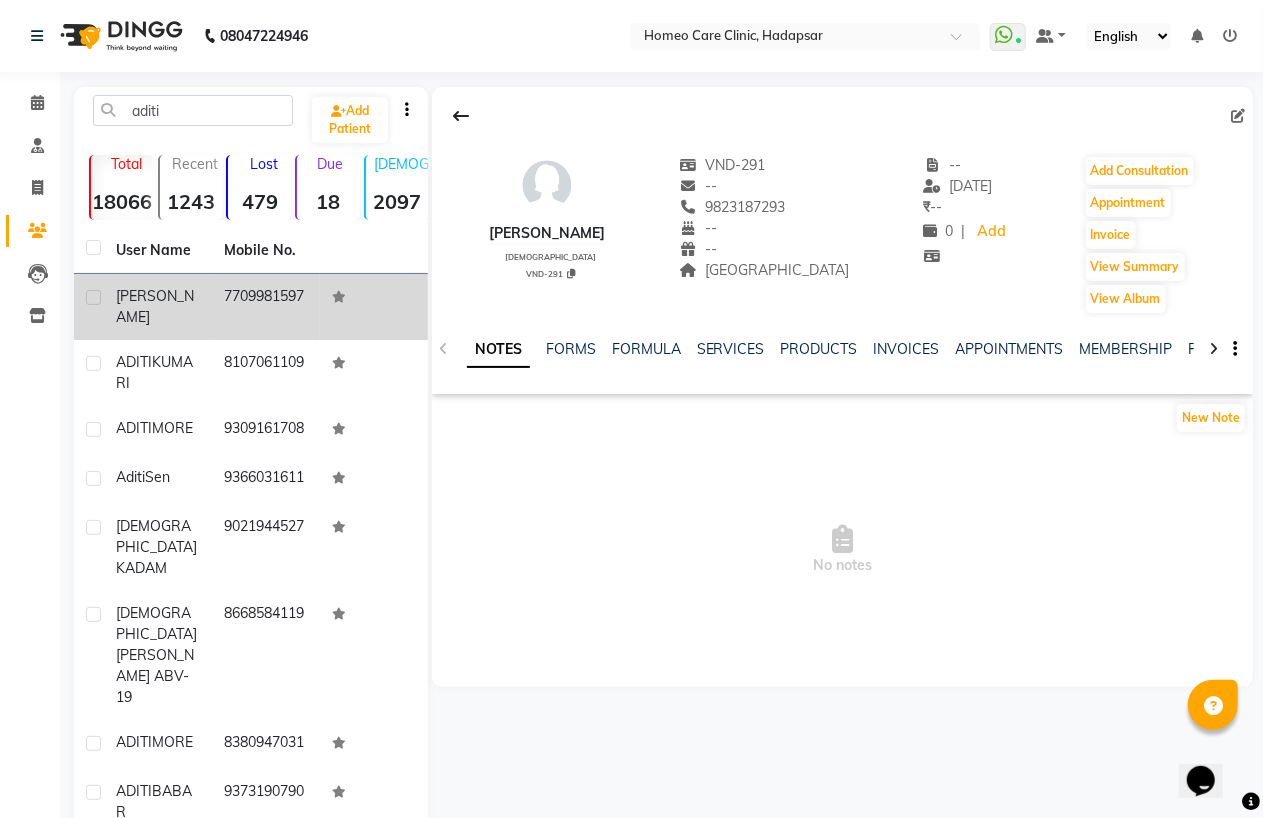 drag, startPoint x: 154, startPoint y: 288, endPoint x: 208, endPoint y: 314, distance: 59.933296 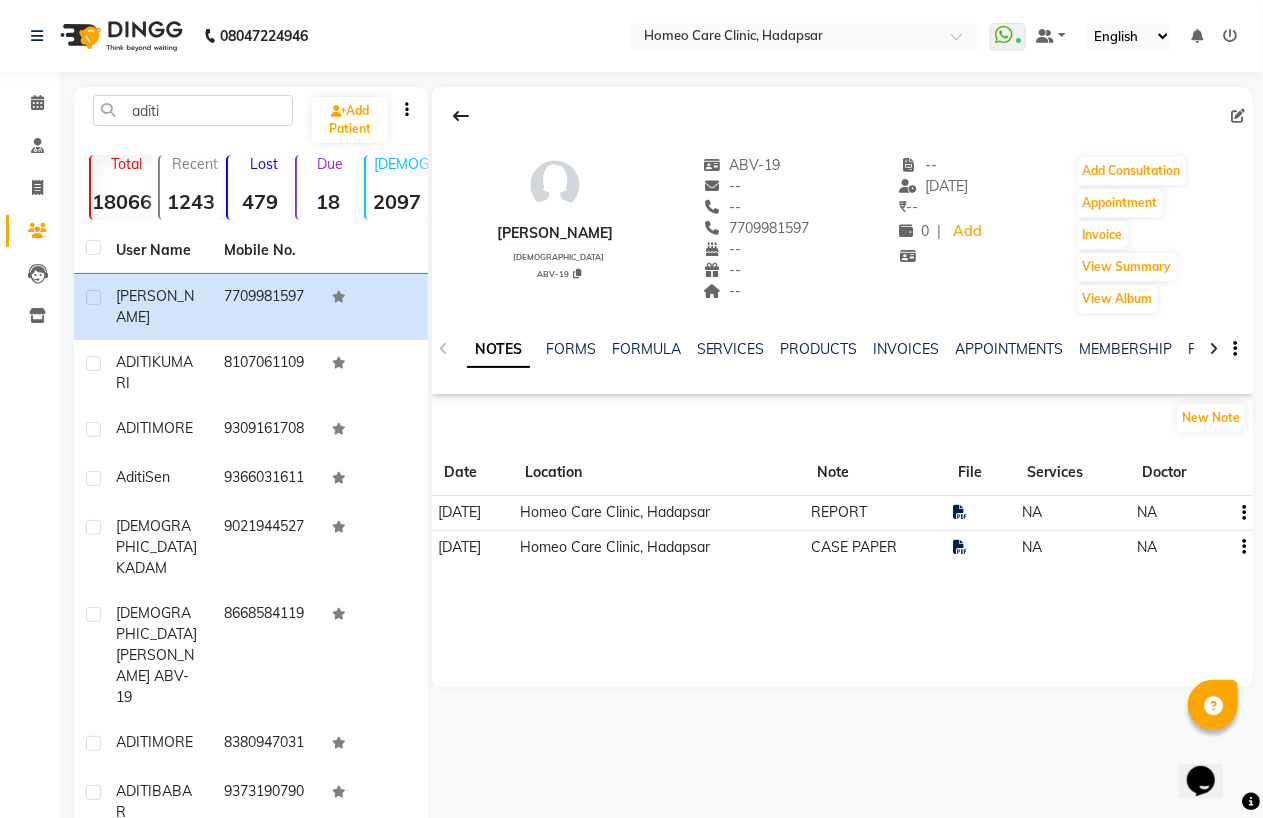 click 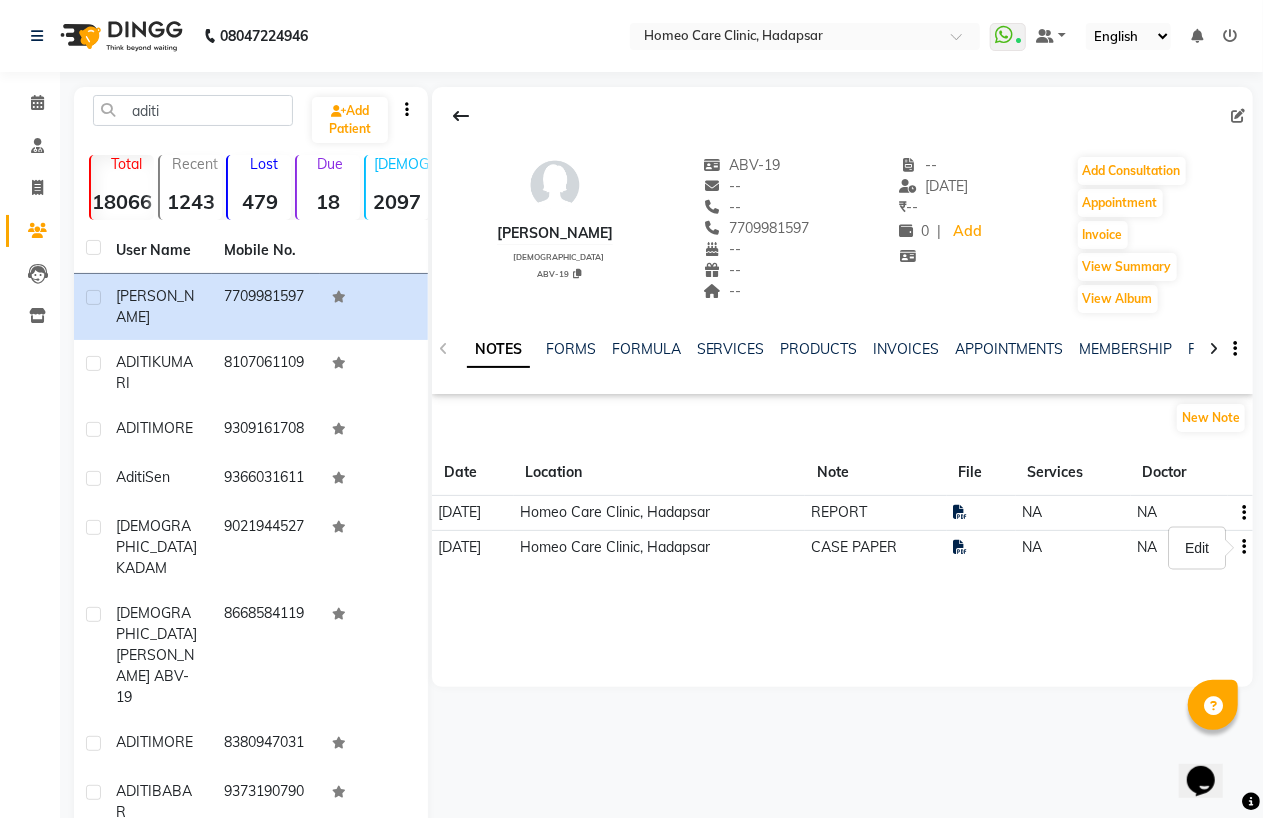 click on "ADITI SANYAL    female  ABV-19   ABV-19   --  --   7709981597  --  --  --  -- 06-07-2025 ₹    -- 0 |  Add   Add Consultation   Appointment   Invoice  View Summary  View Album  NOTES FORMS FORMULA SERVICES PRODUCTS INVOICES APPOINTMENTS MEMBERSHIP PACKAGES VOUCHERS GIFTCARDS POINTS FAMILY CARDS WALLET New Note Date Location Note File Services Doctor 06-07-2025 Homeo Care Clinic, Hadapsar   REPORT   NA   NA  06-07-2025 Homeo Care Clinic, Hadapsar   CASE PAPER   NA   NA" 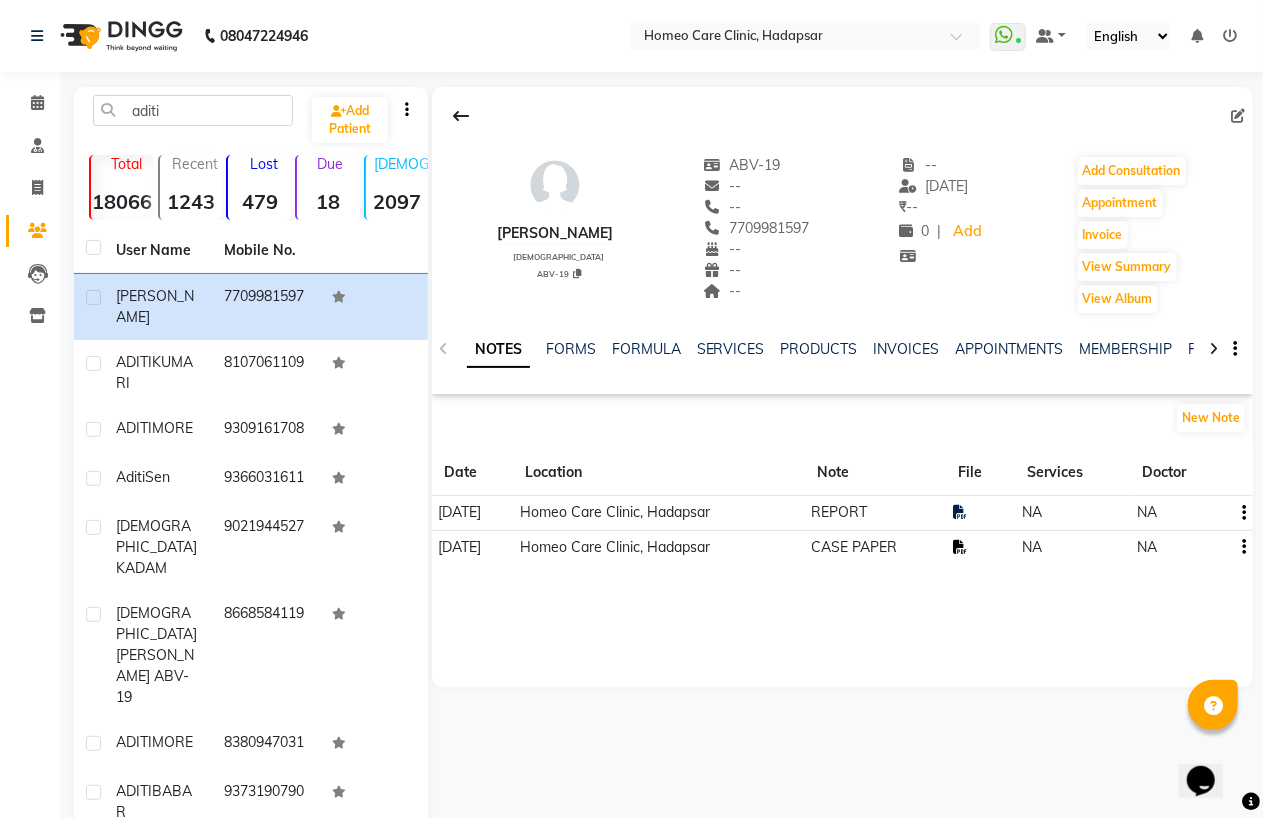 click 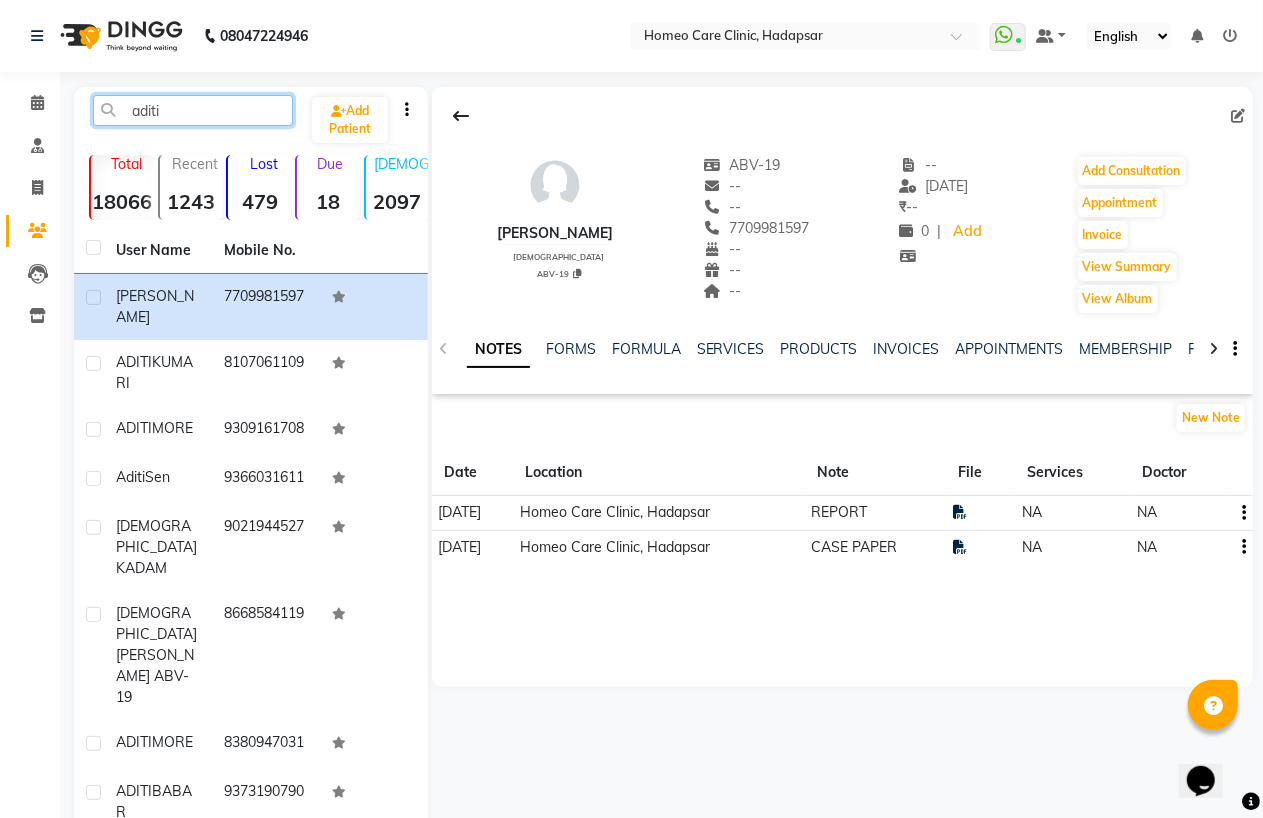 click on "aditi" 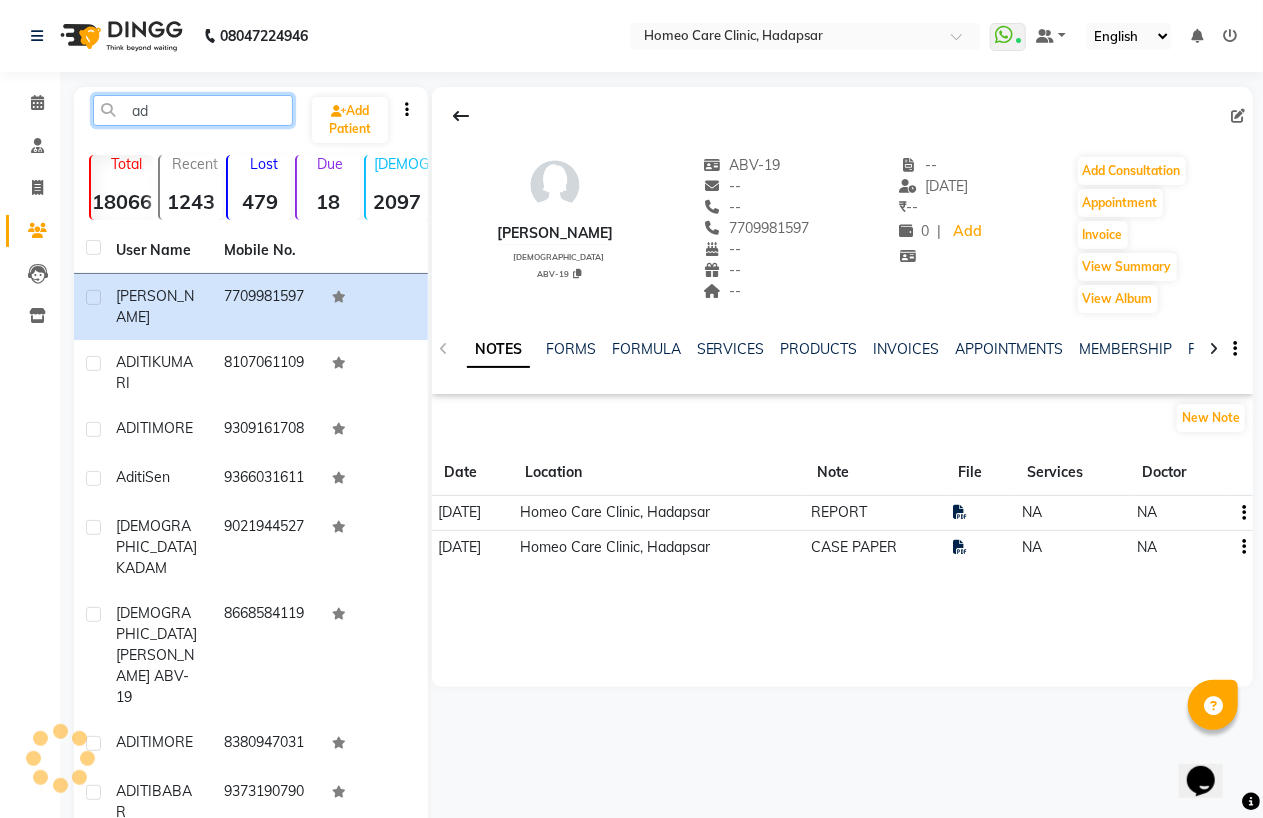type on "a" 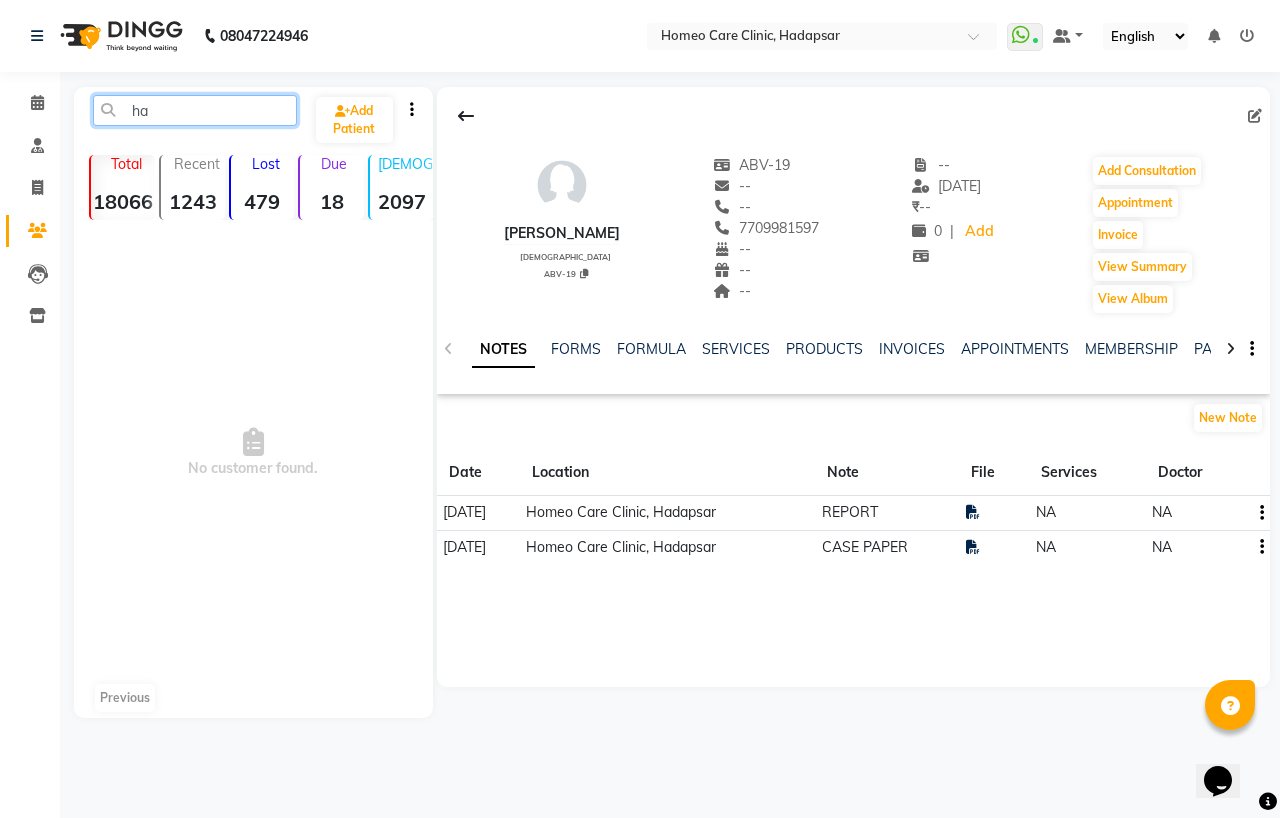type on "h" 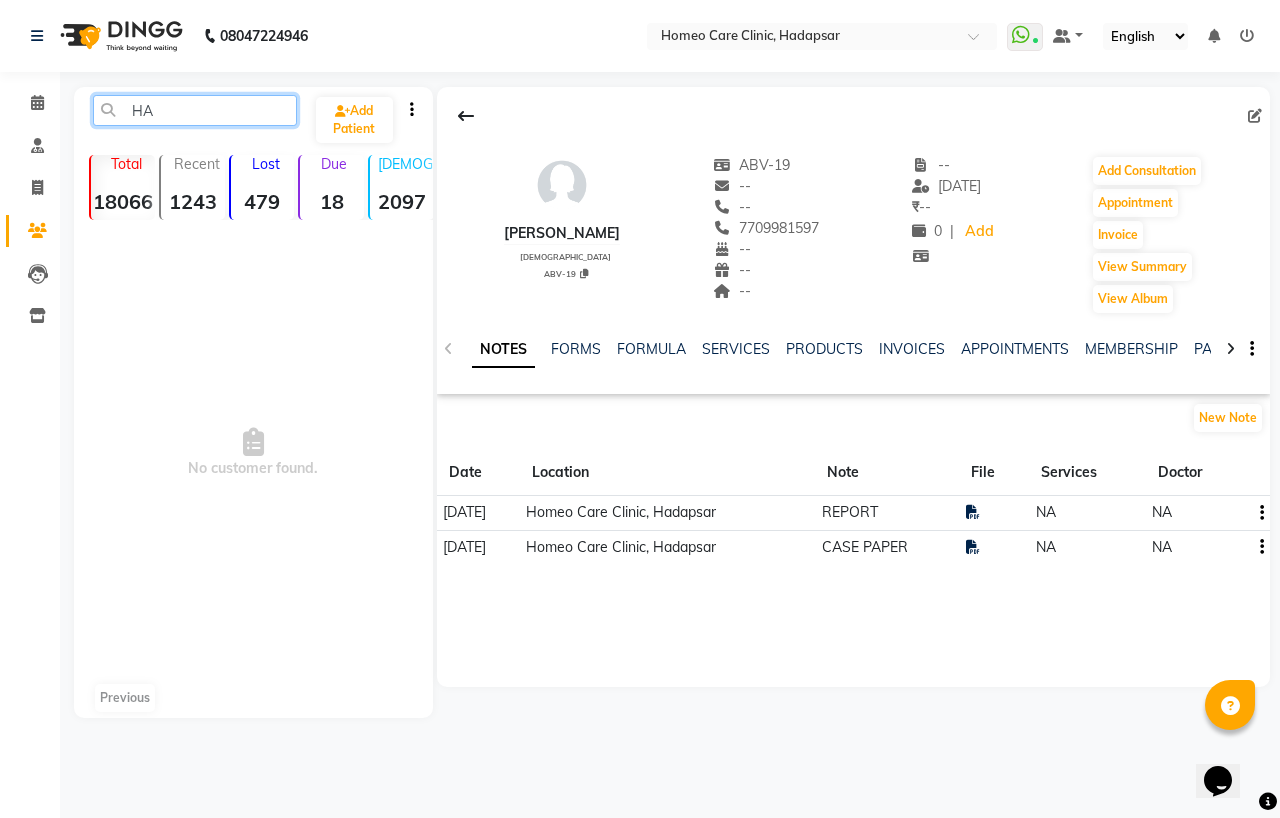 type on "H" 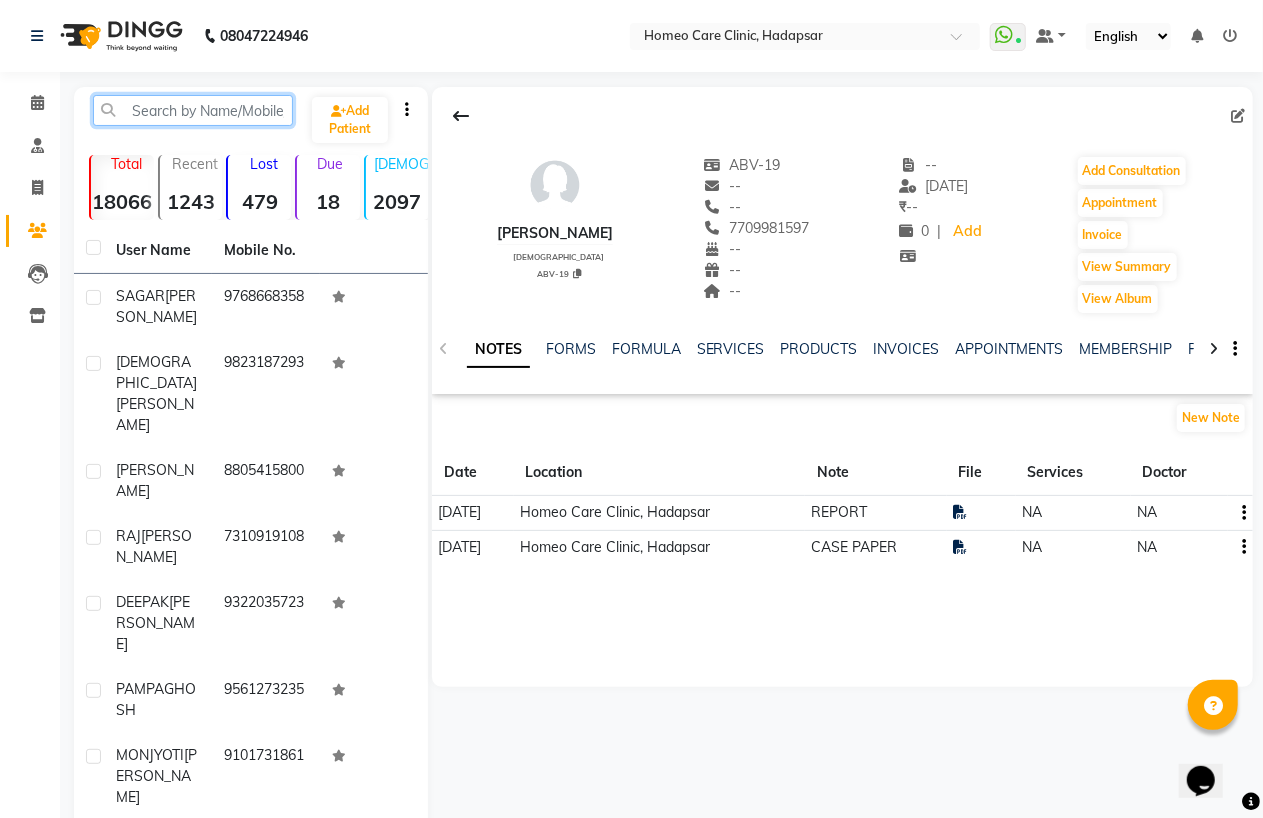type 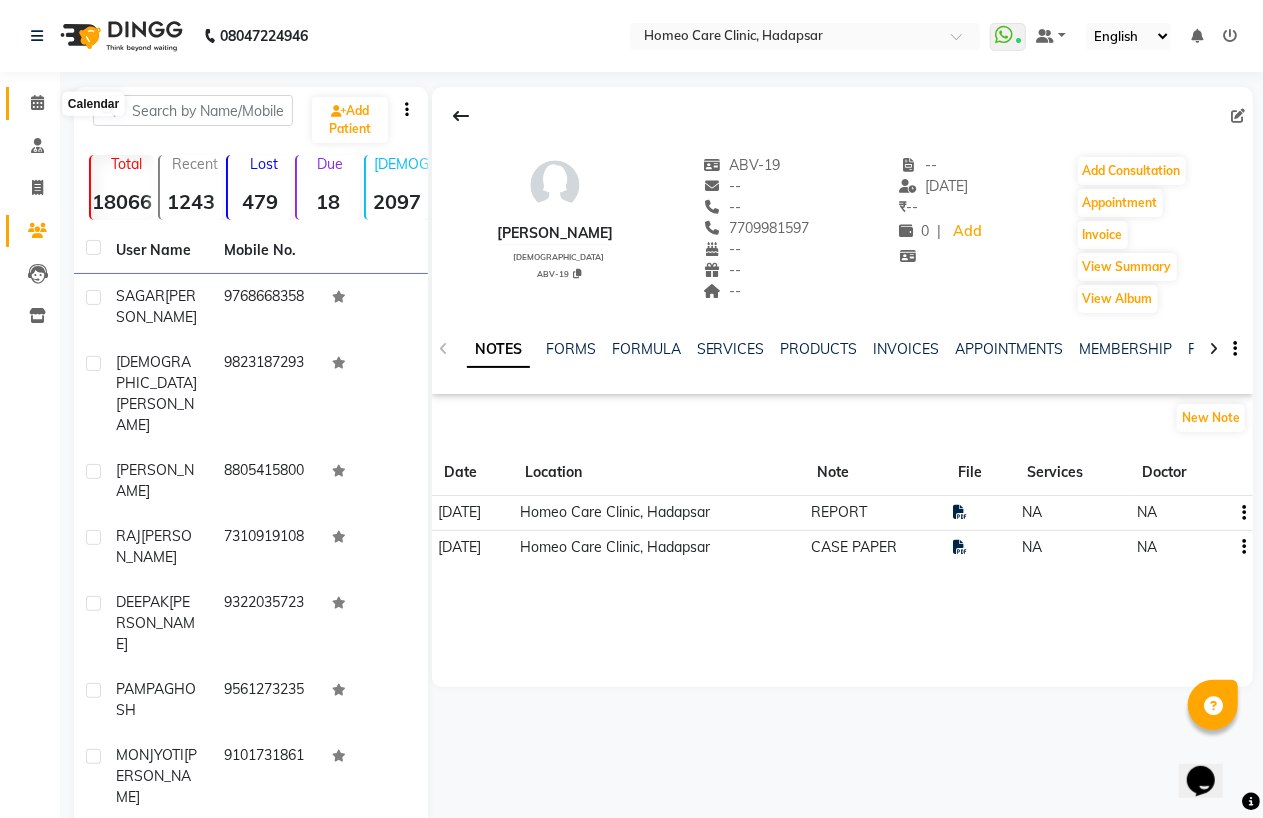 click 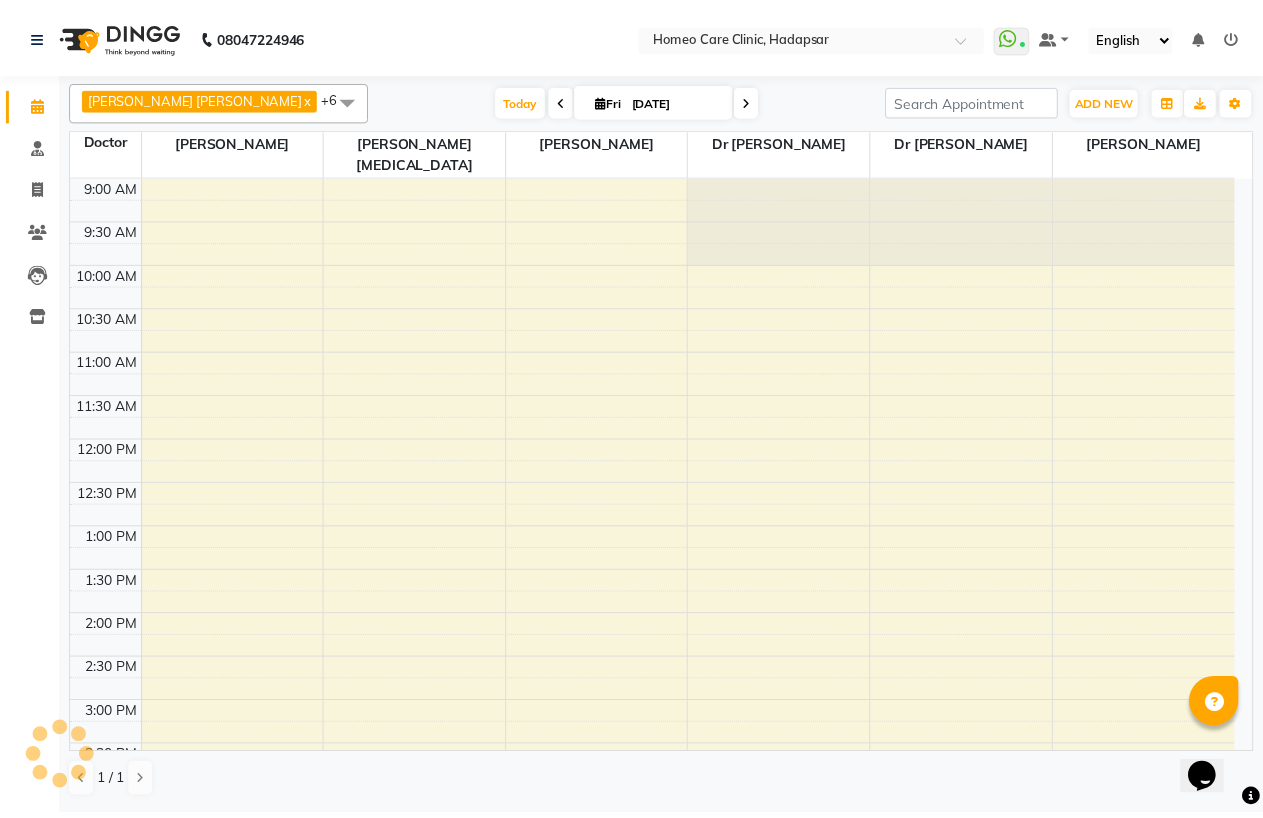 scroll, scrollTop: 0, scrollLeft: 0, axis: both 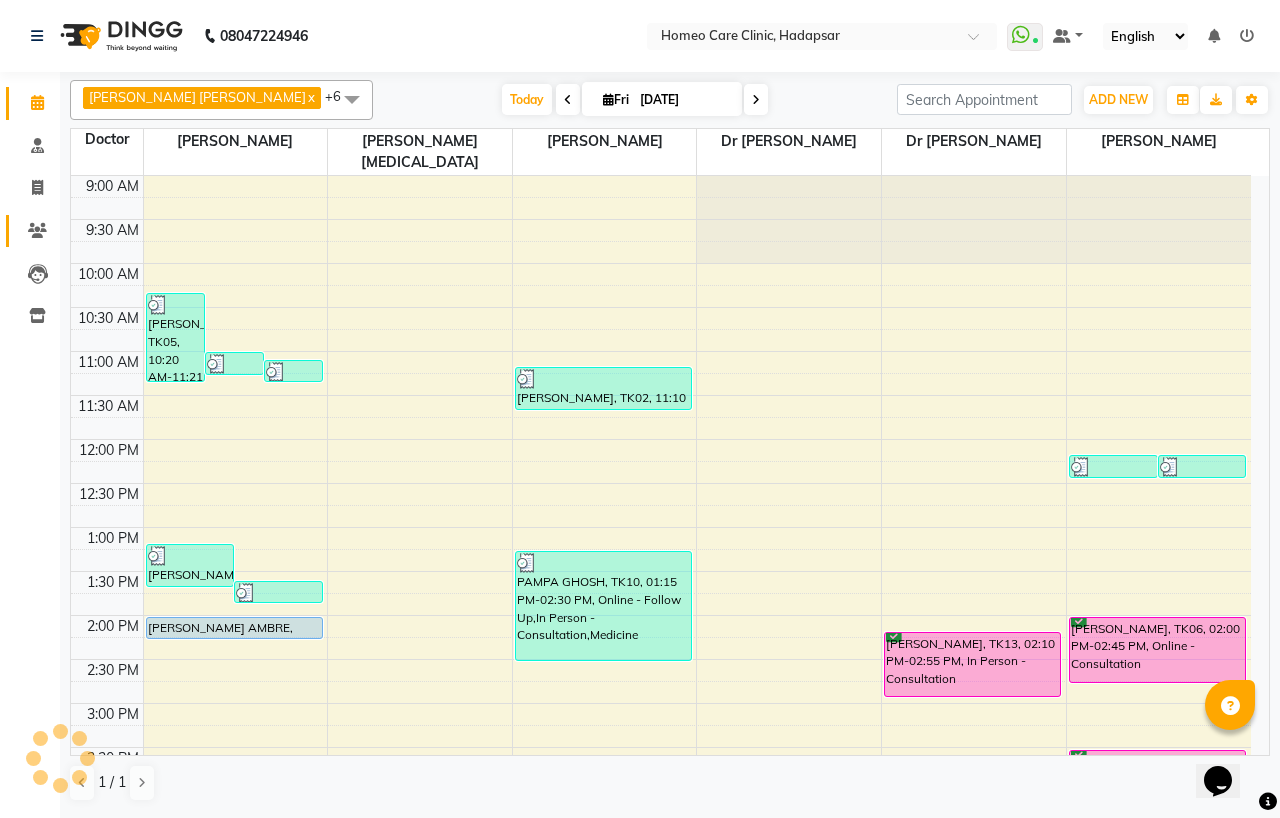 click on "Patients" 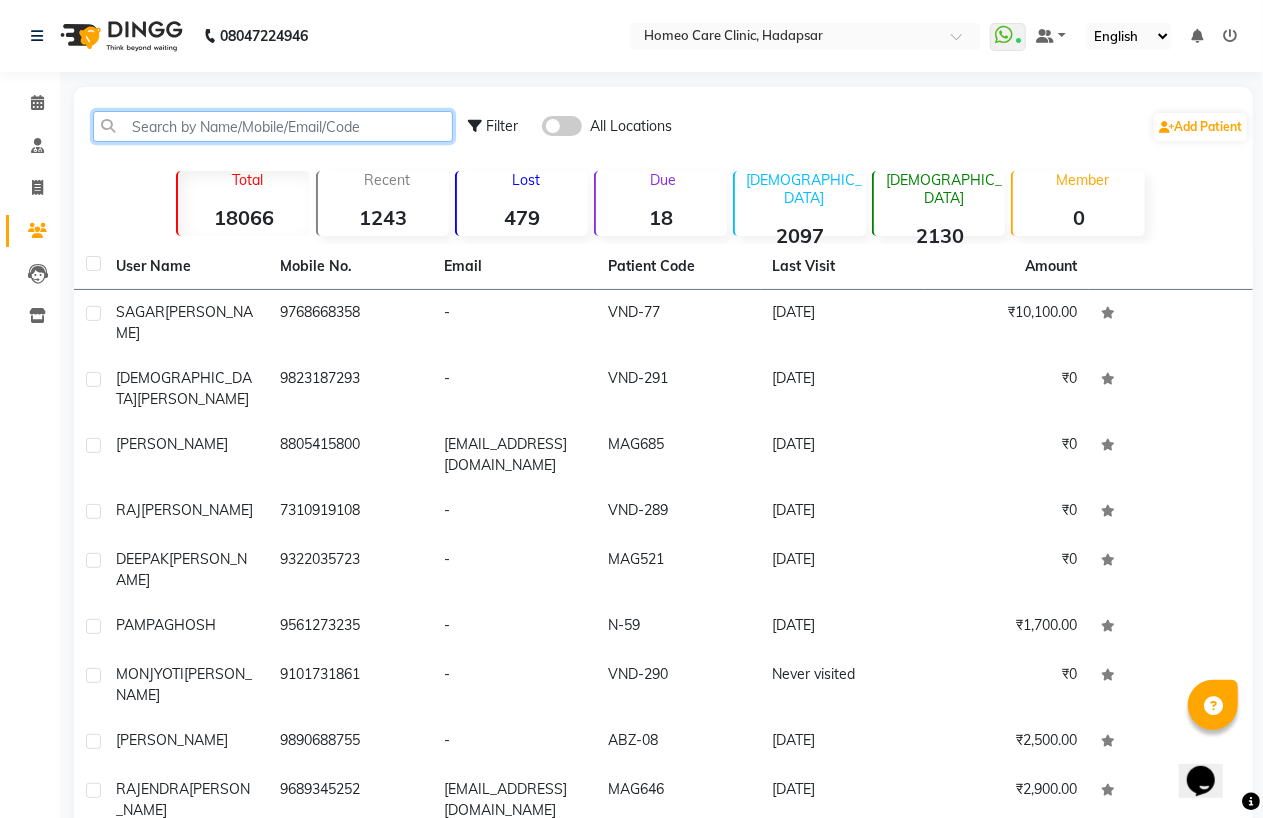 click 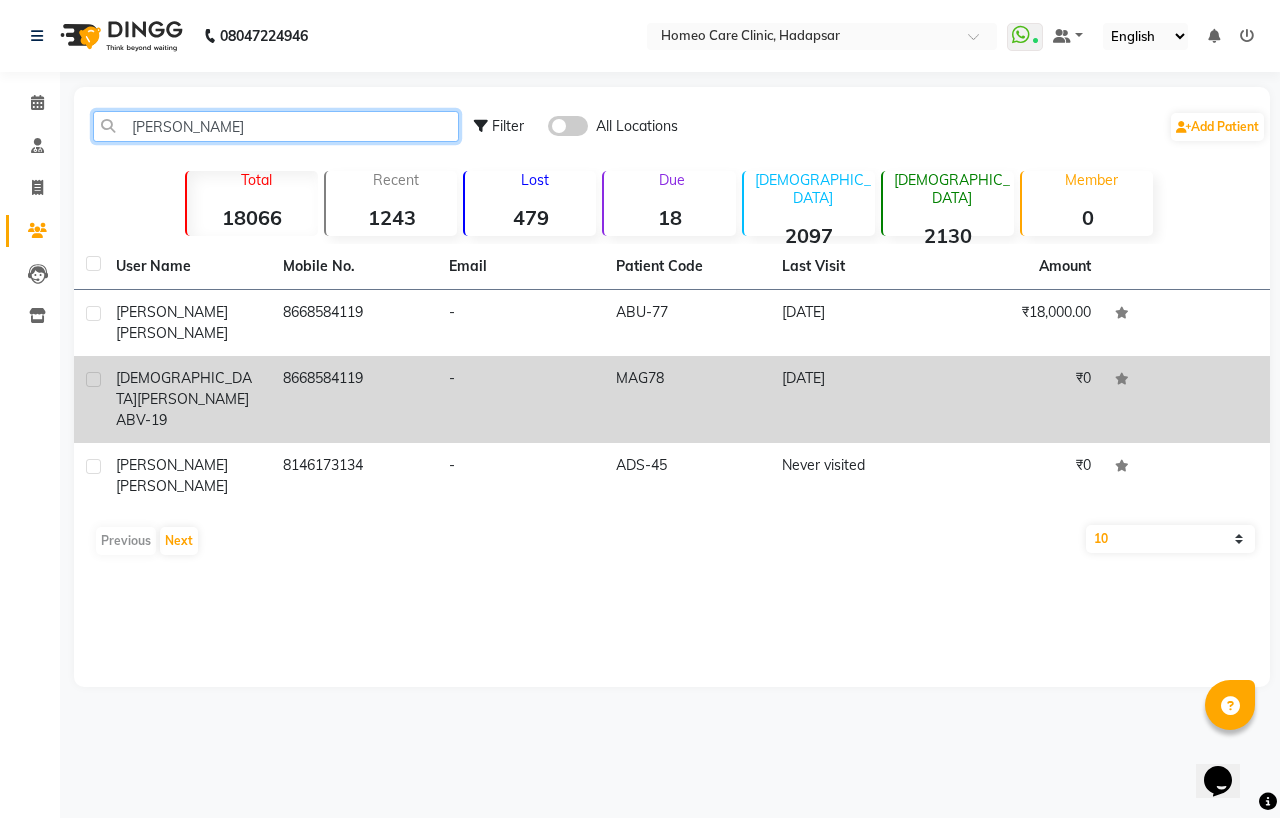 type on "SANIYAL" 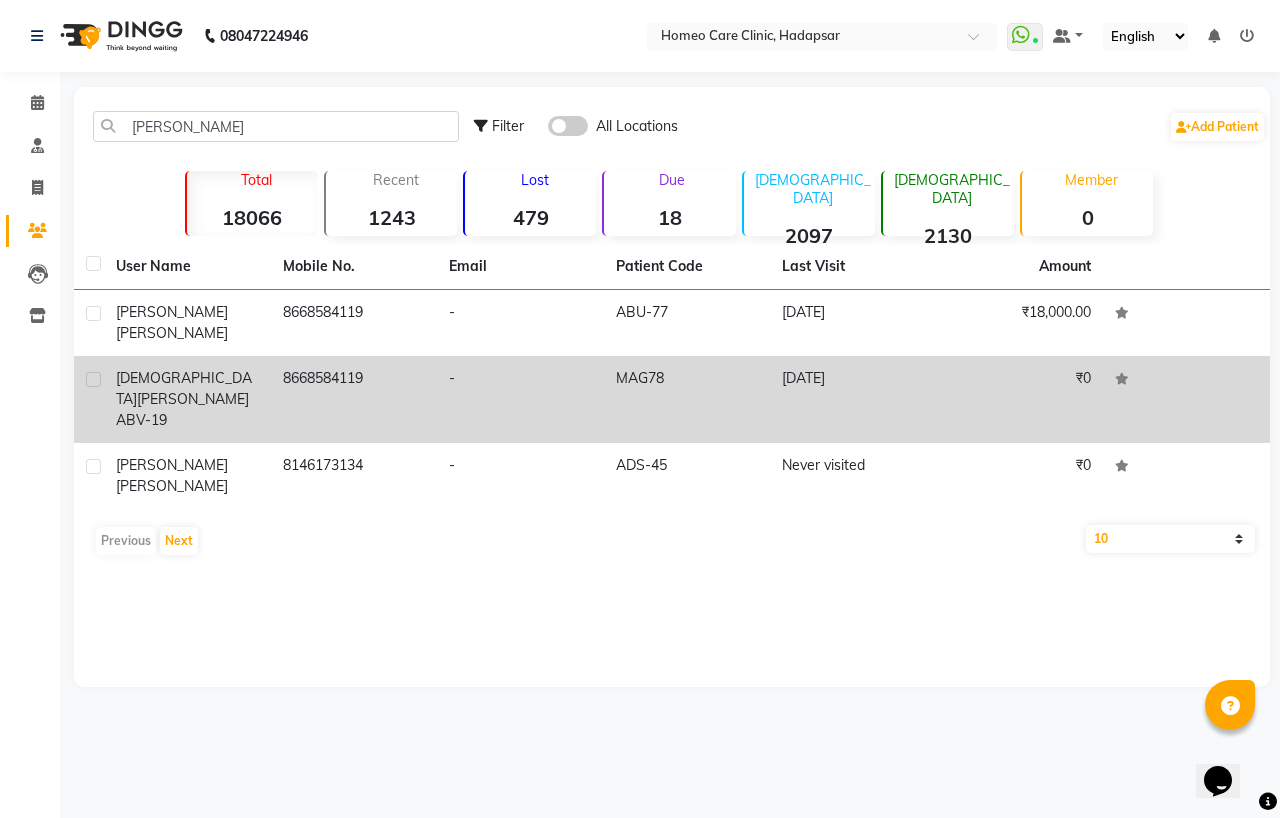 click on "8668584119" 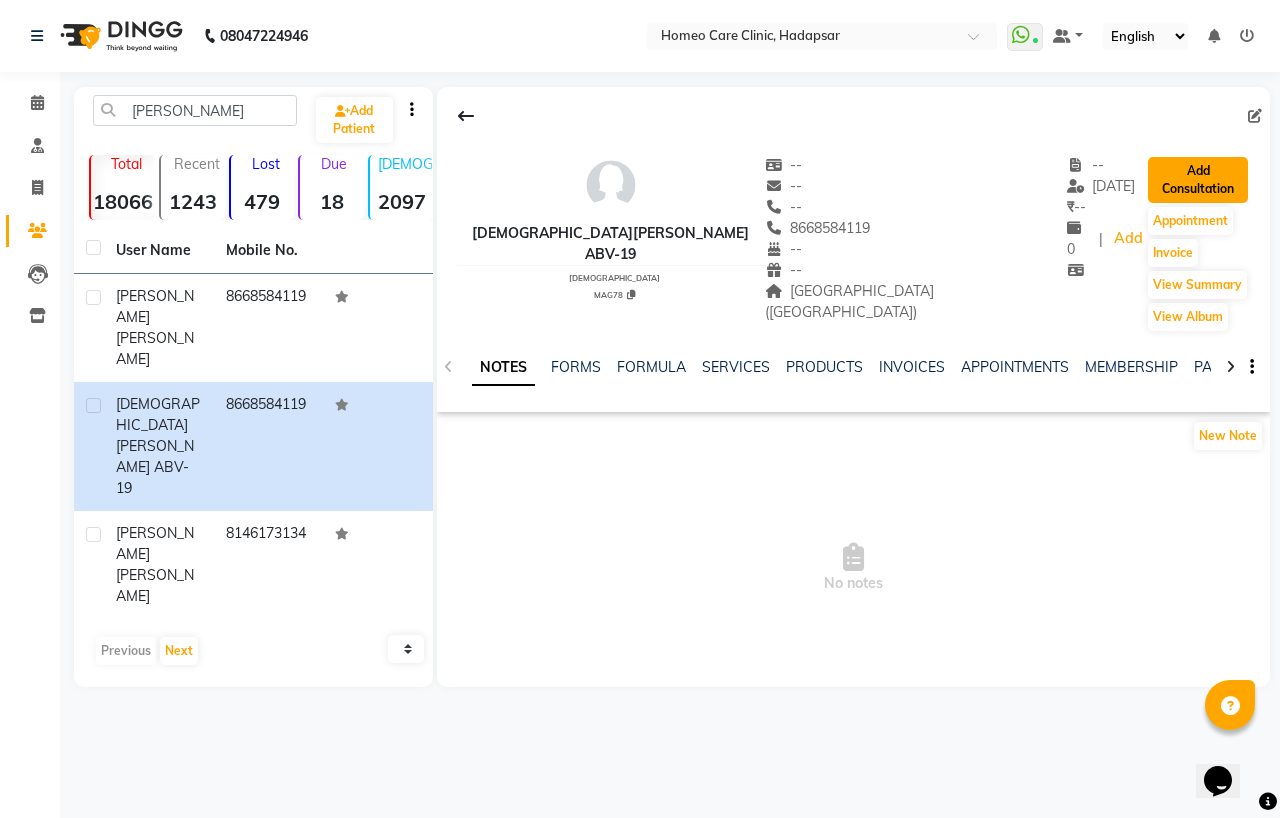 click on "Add Consultation" 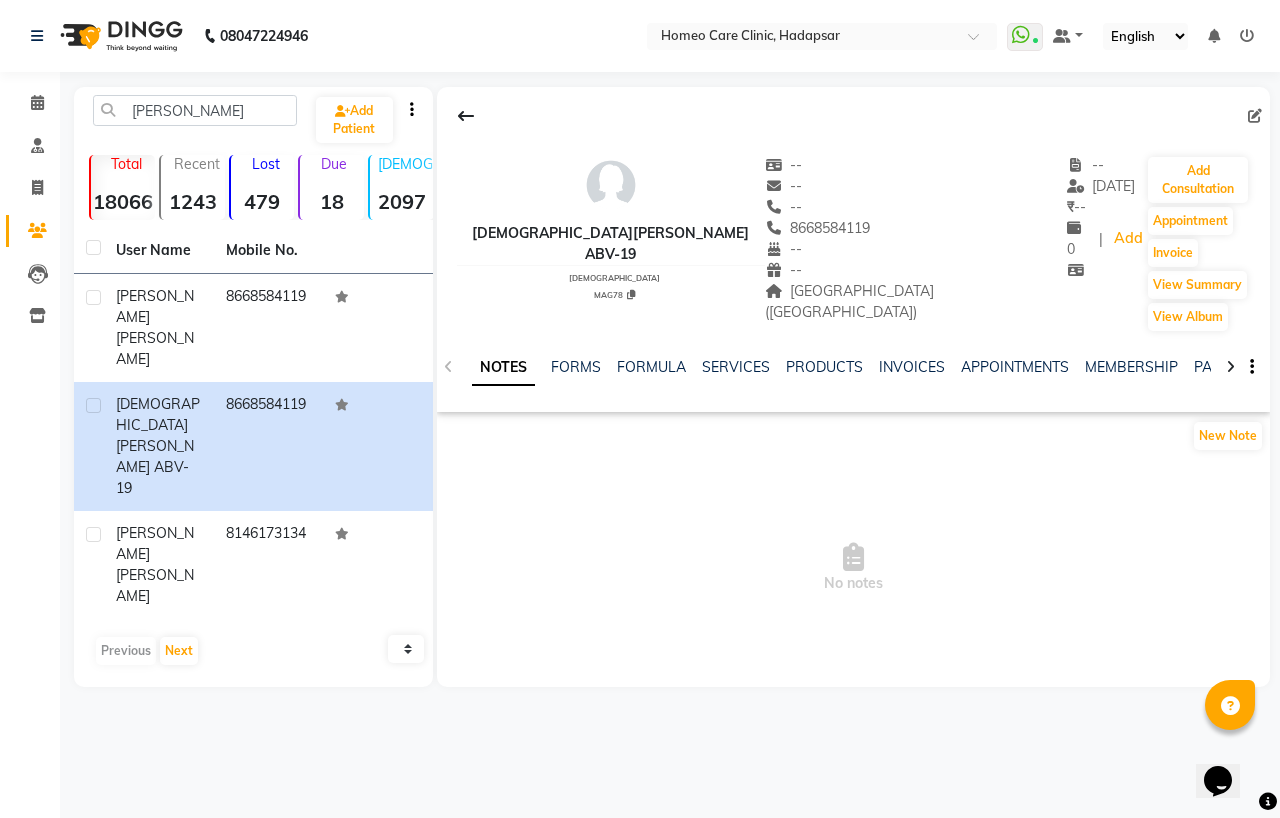 select on "[DEMOGRAPHIC_DATA]" 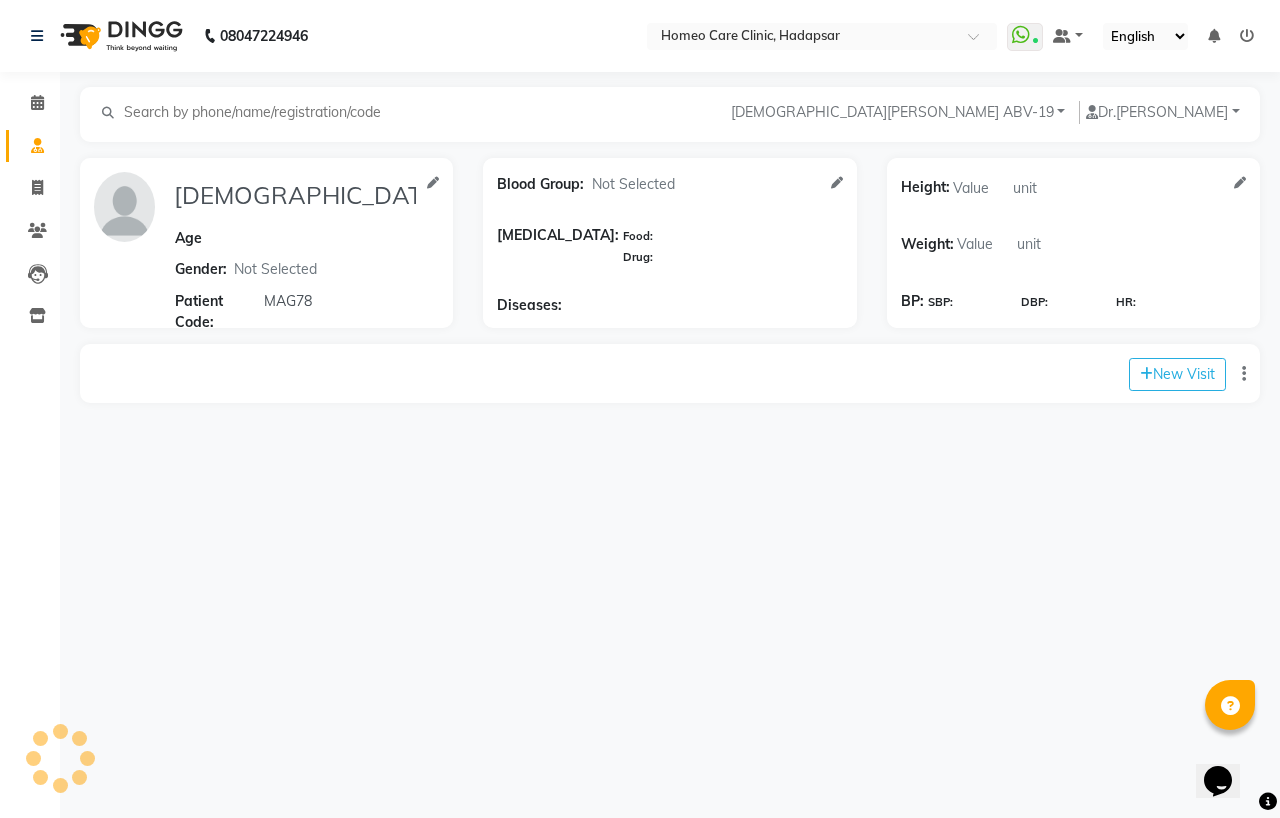 select on "10" 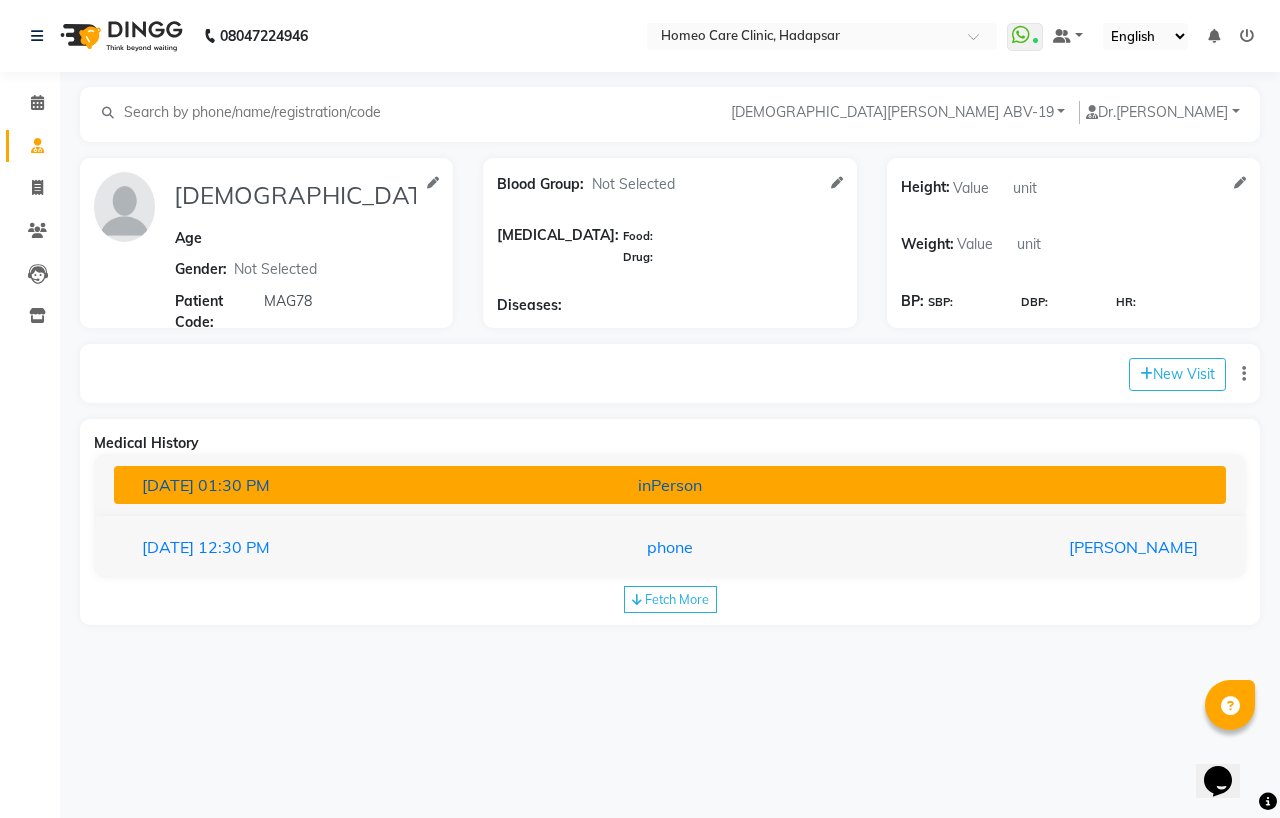 click on "inPerson" at bounding box center [670, 485] 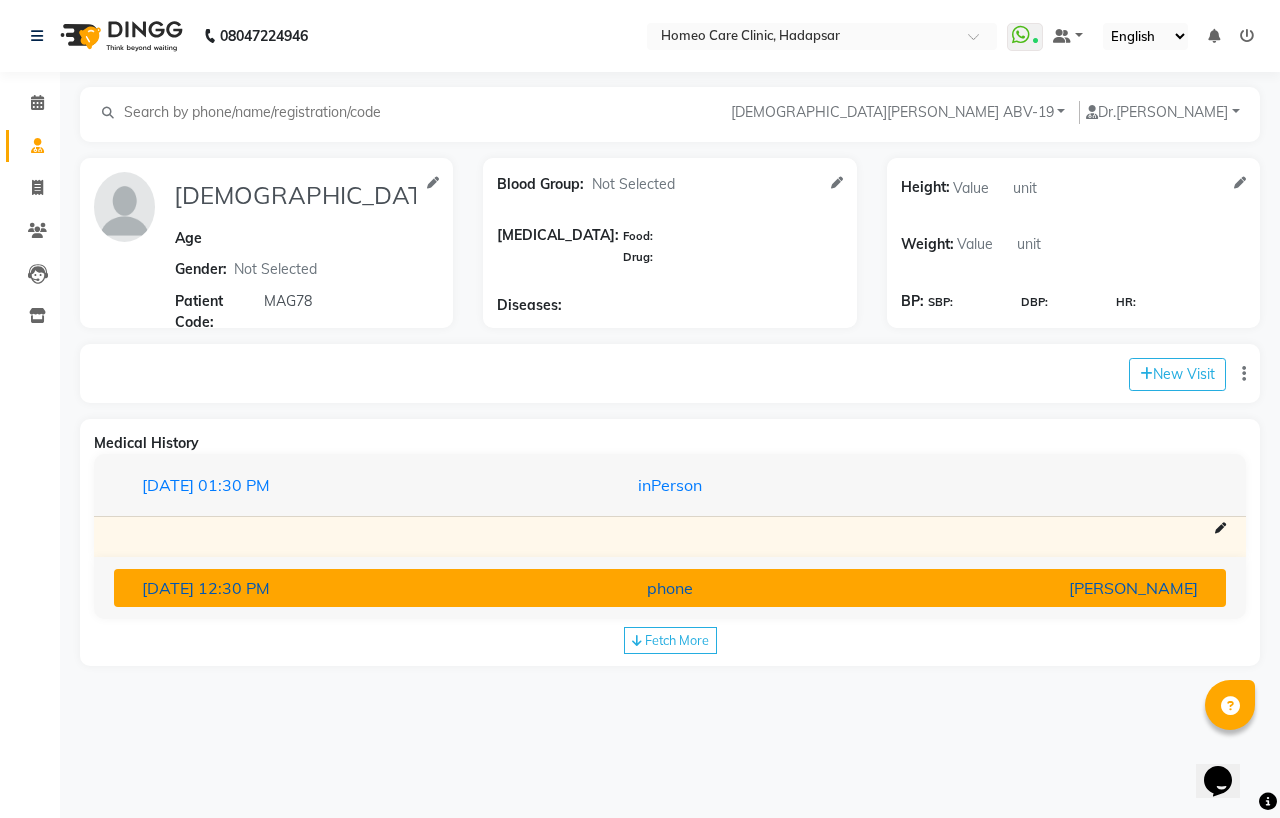 click on "phone" at bounding box center [670, 588] 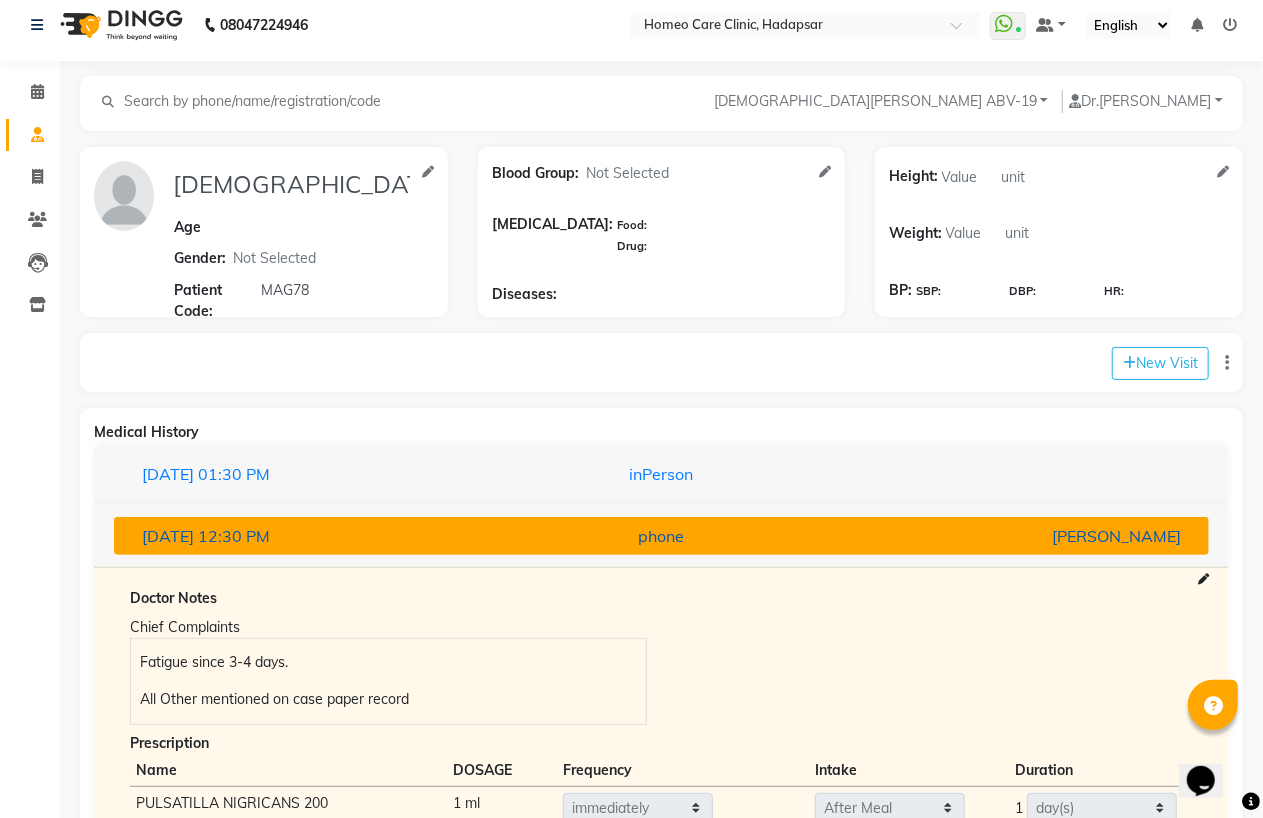 scroll, scrollTop: 0, scrollLeft: 0, axis: both 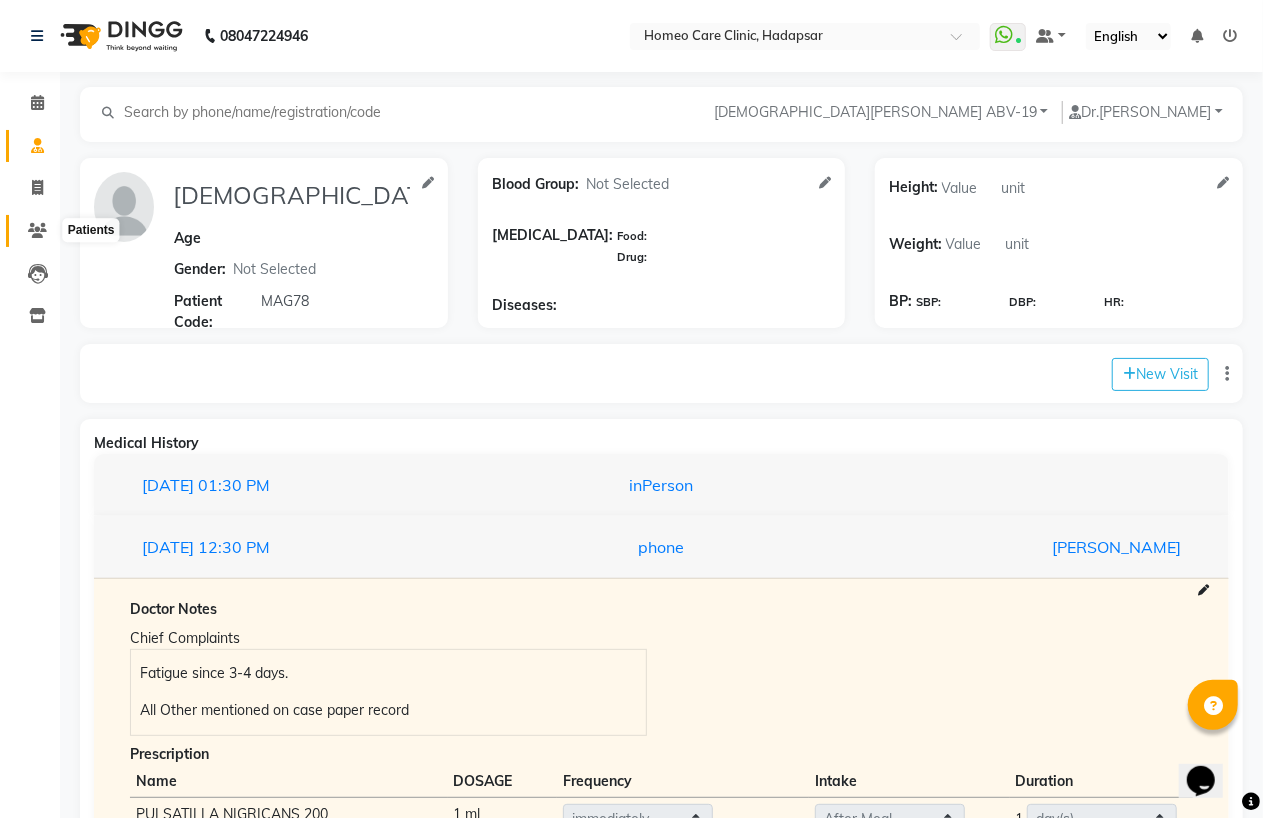 click 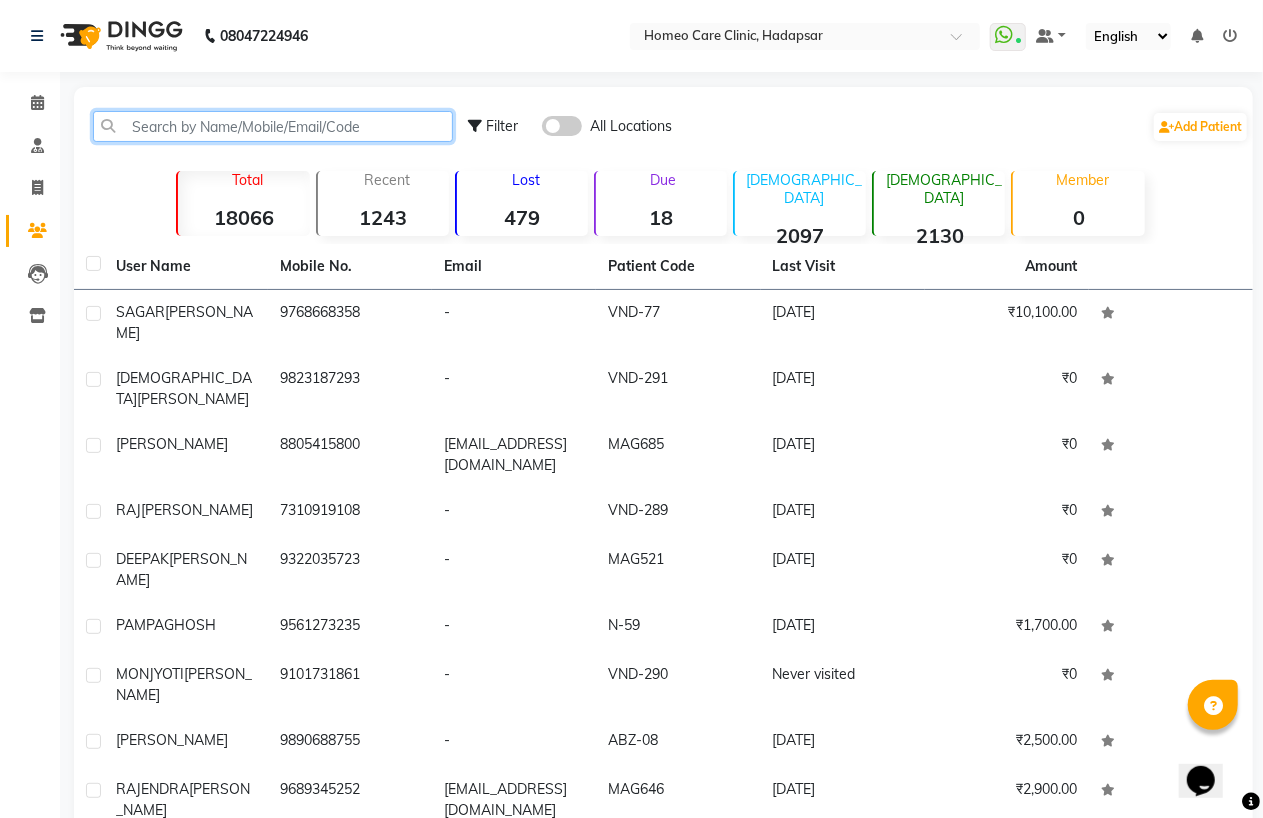 click 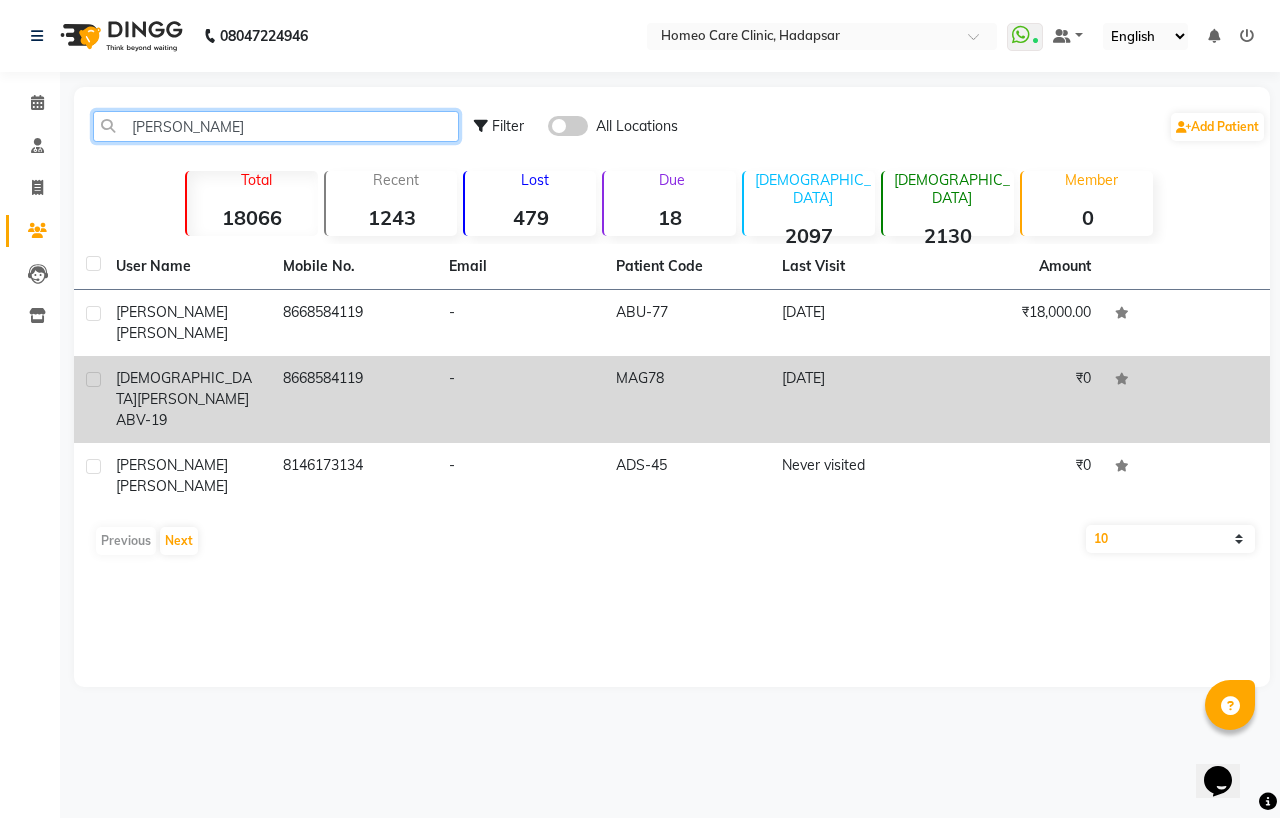 type on "SANIYAL" 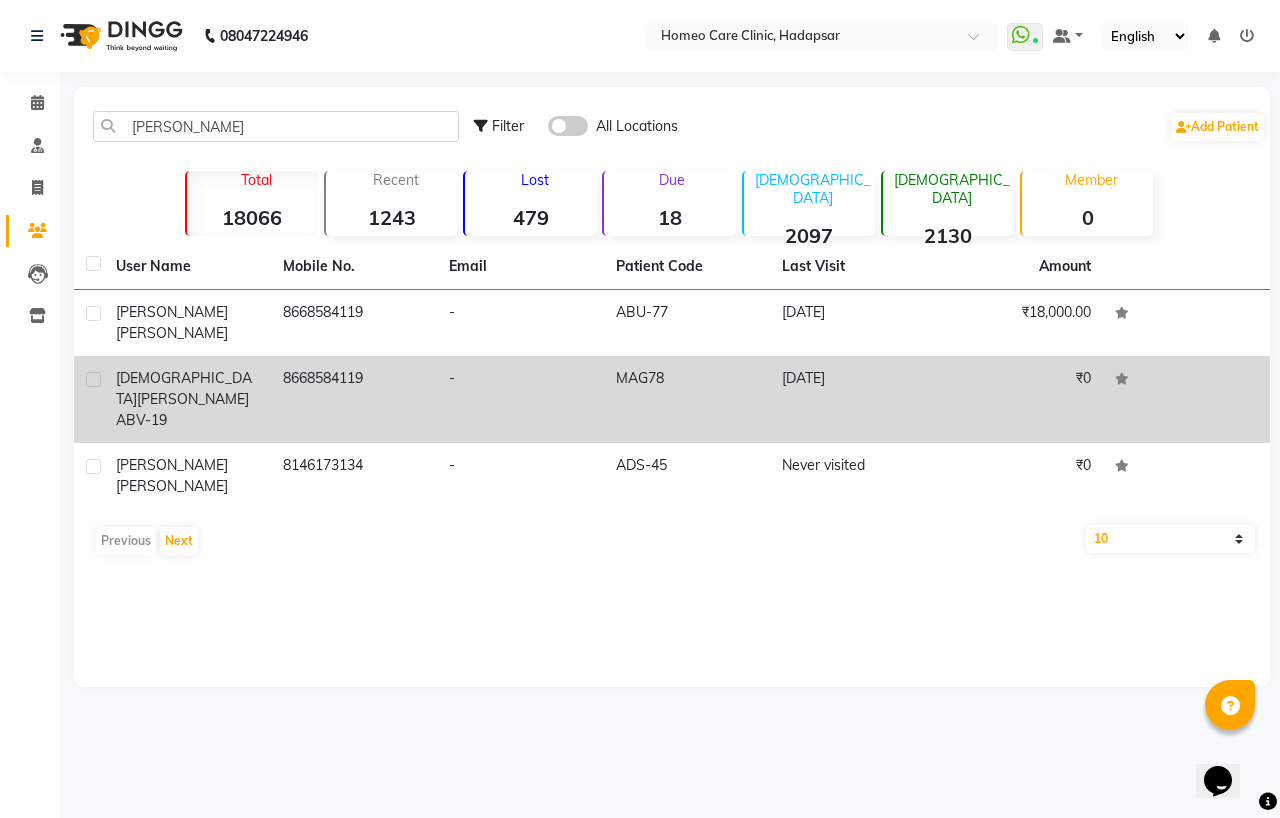 click on "-" 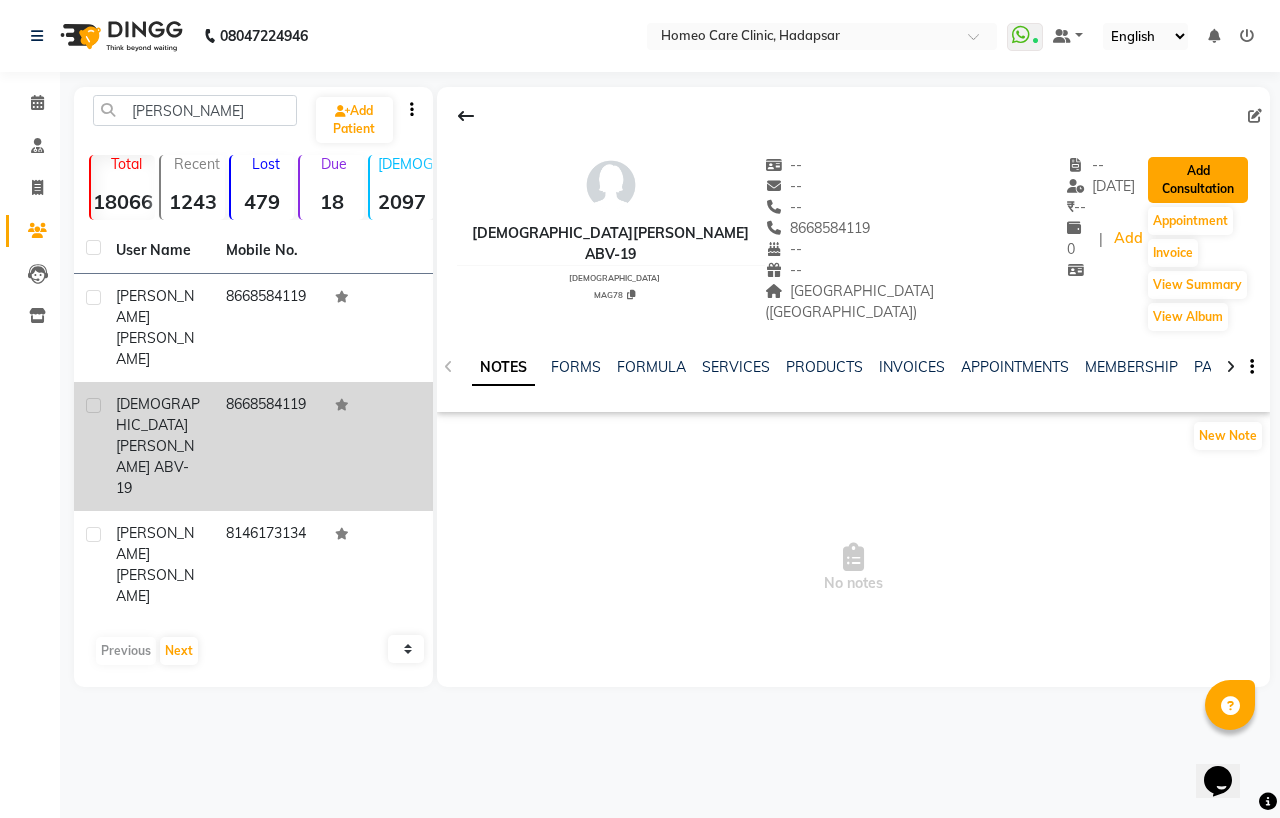 click on "Add Consultation" 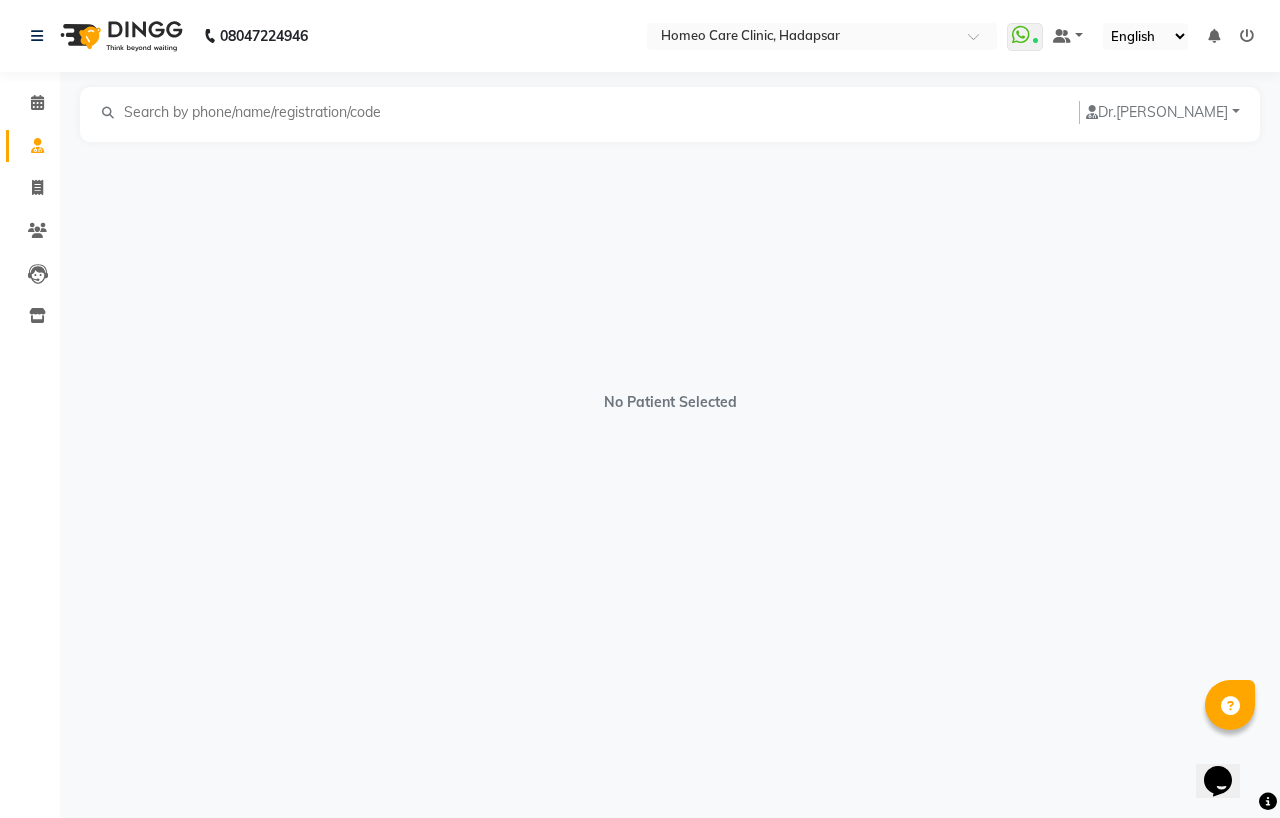 select on "[DEMOGRAPHIC_DATA]" 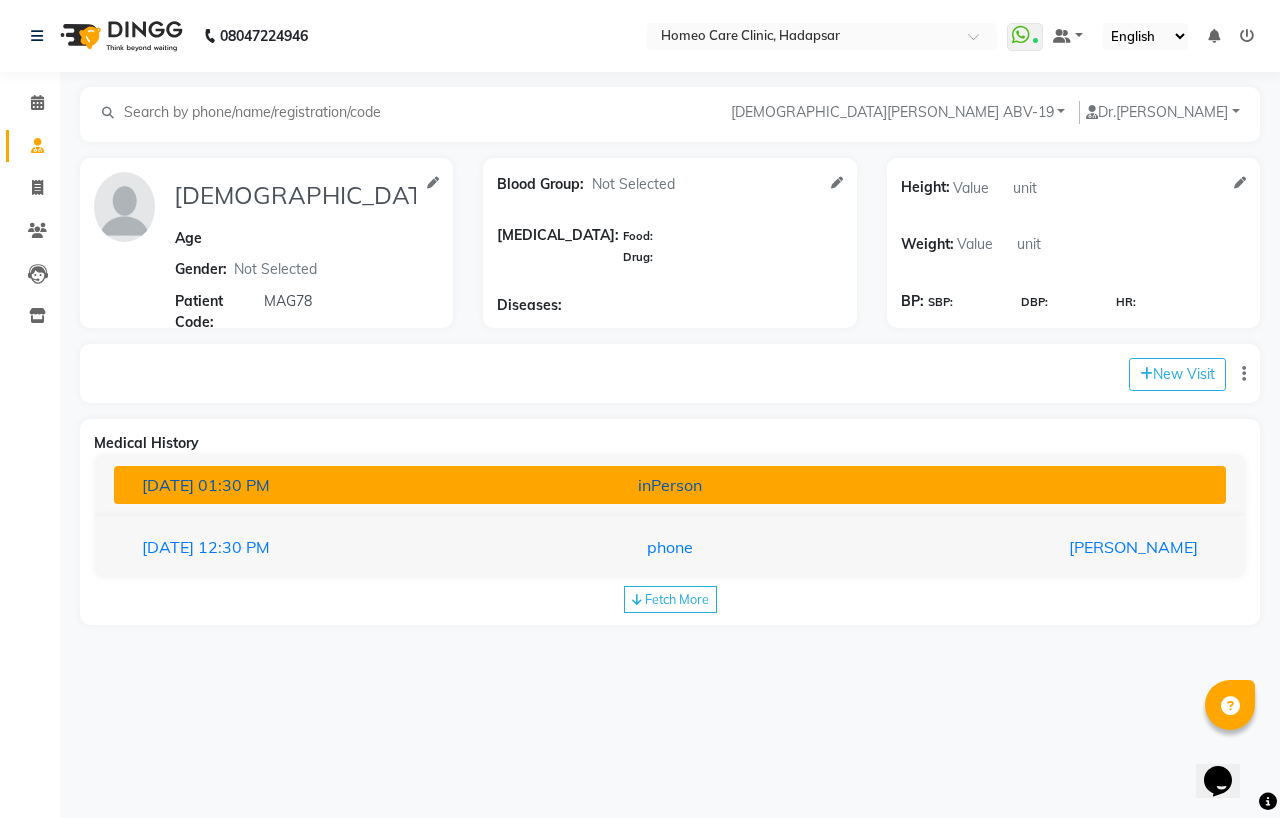 click on "inPerson" at bounding box center (670, 485) 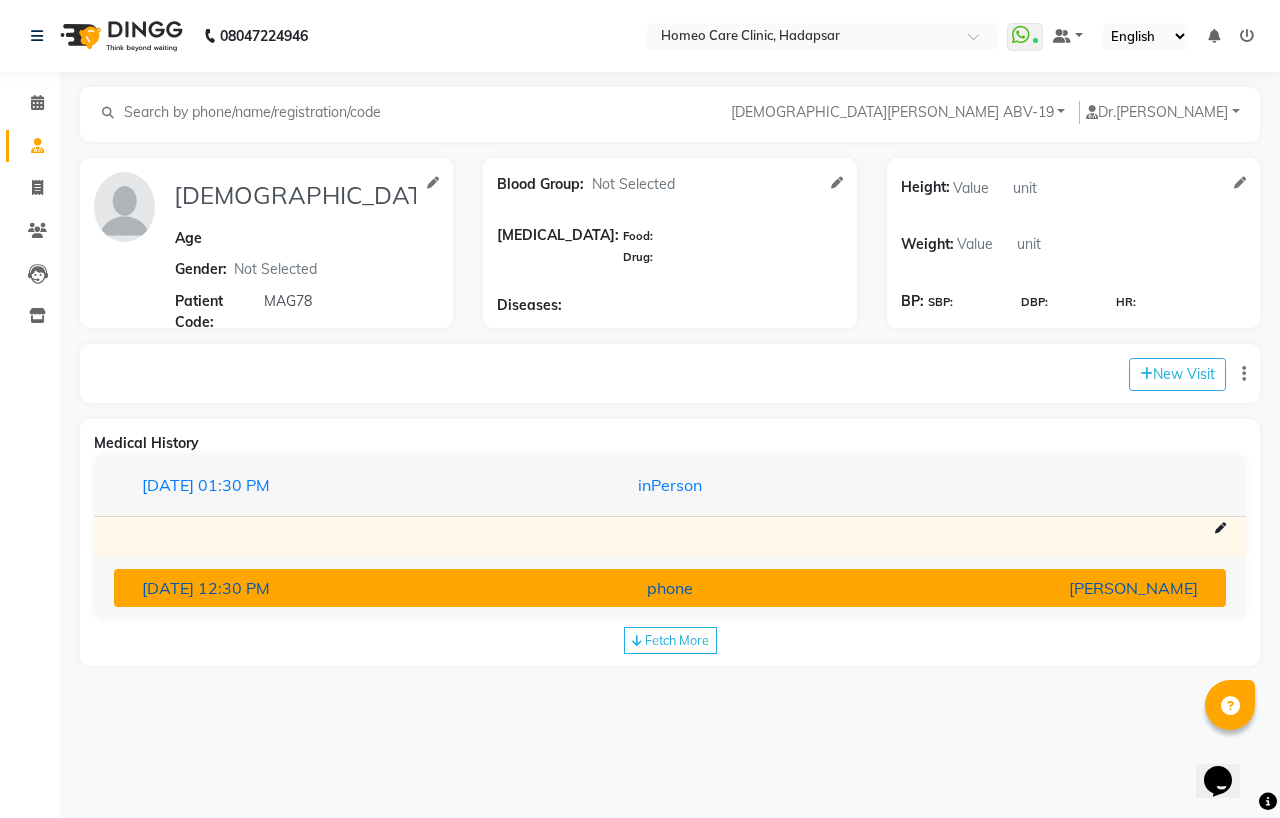 click on "phone" at bounding box center (670, 588) 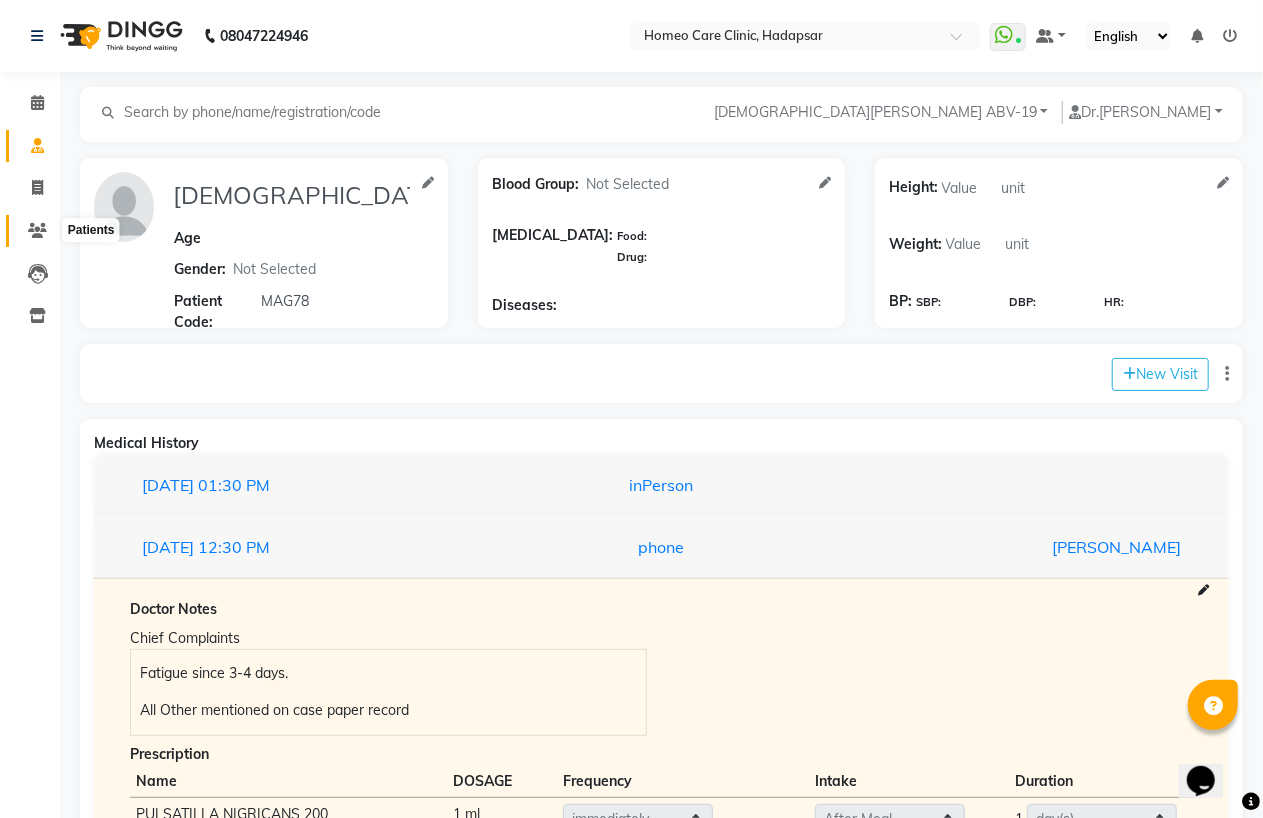 click 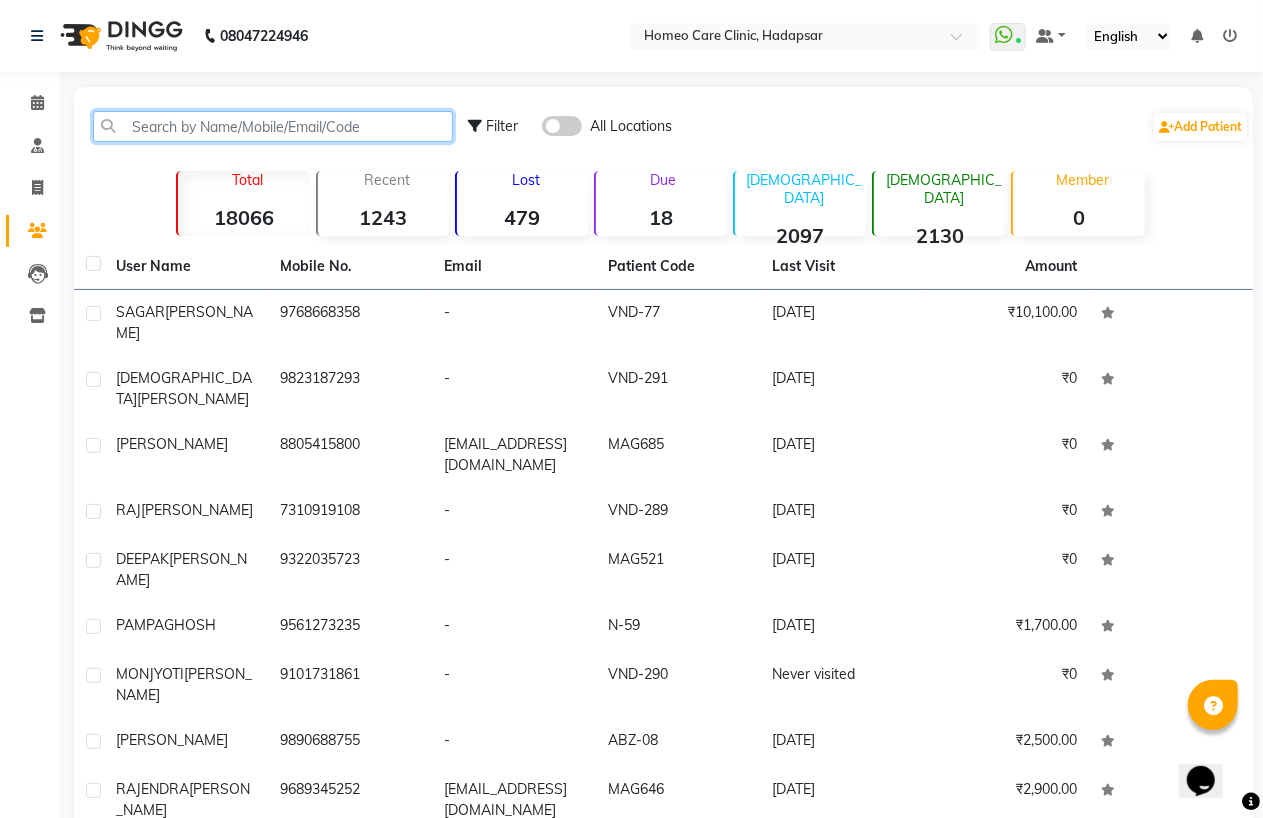 click 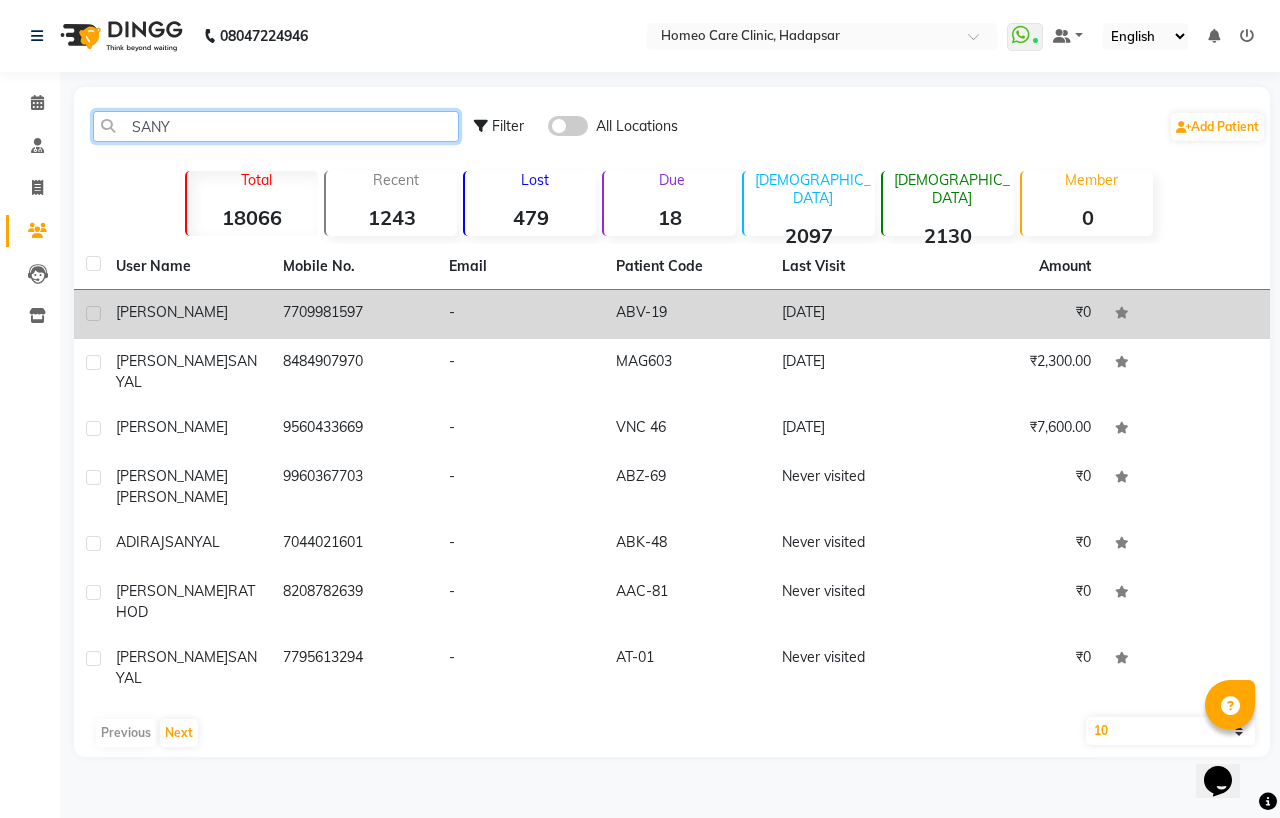 type on "SANY" 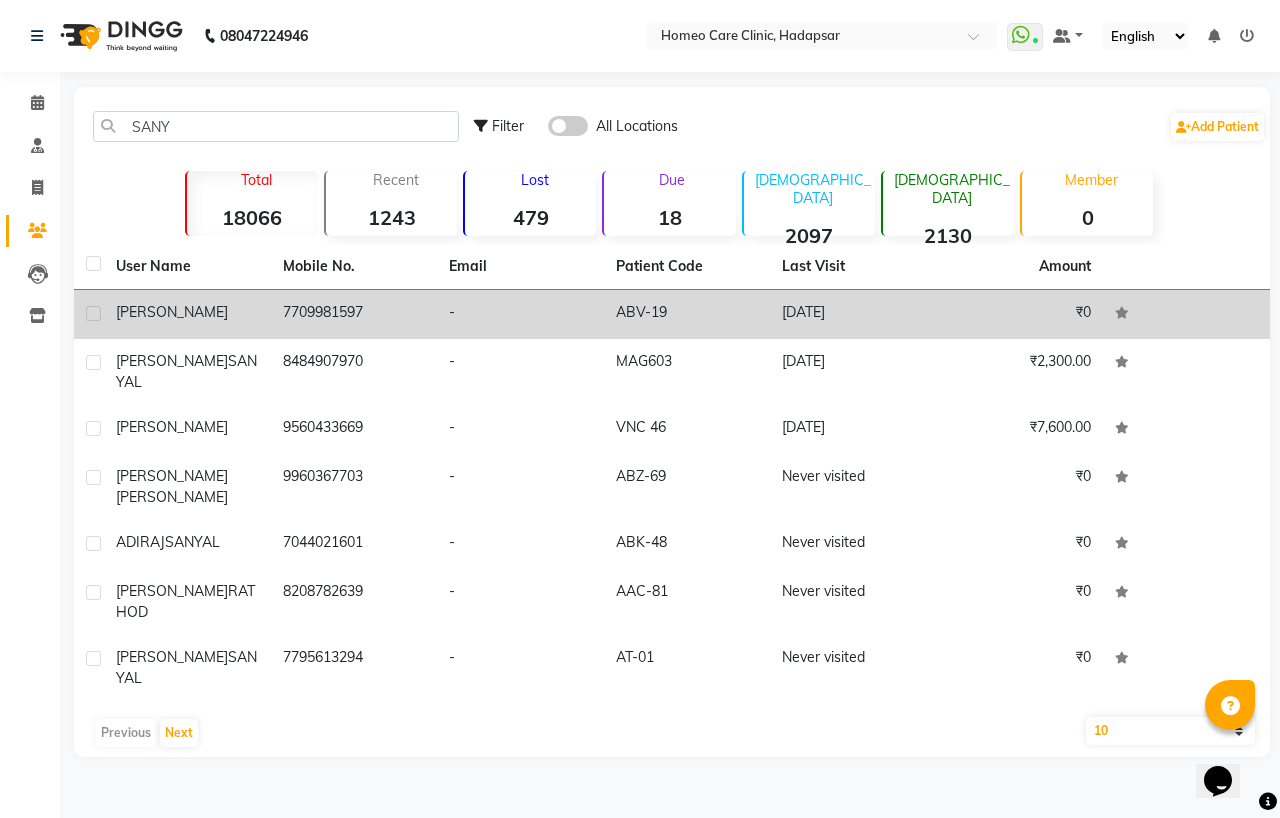 click on "[PERSON_NAME]" 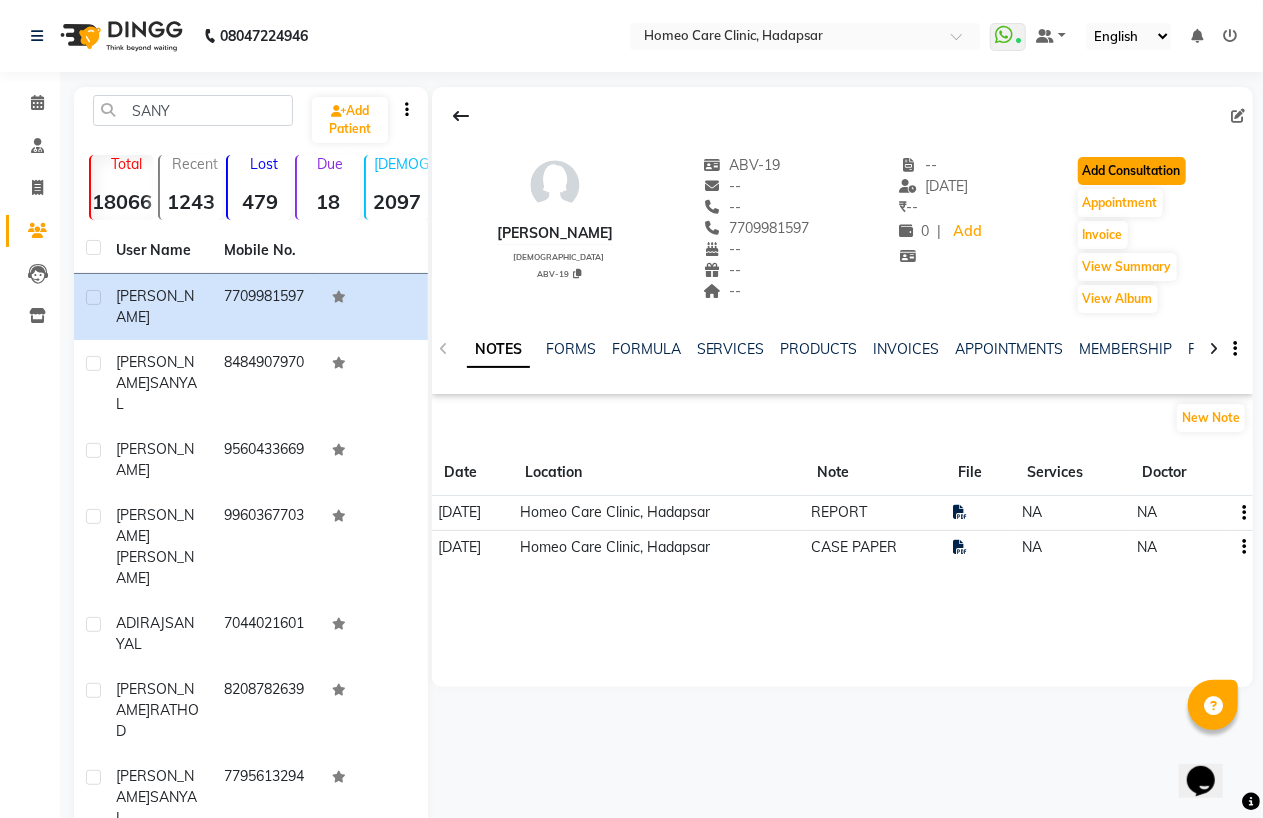 click on "Add Consultation" 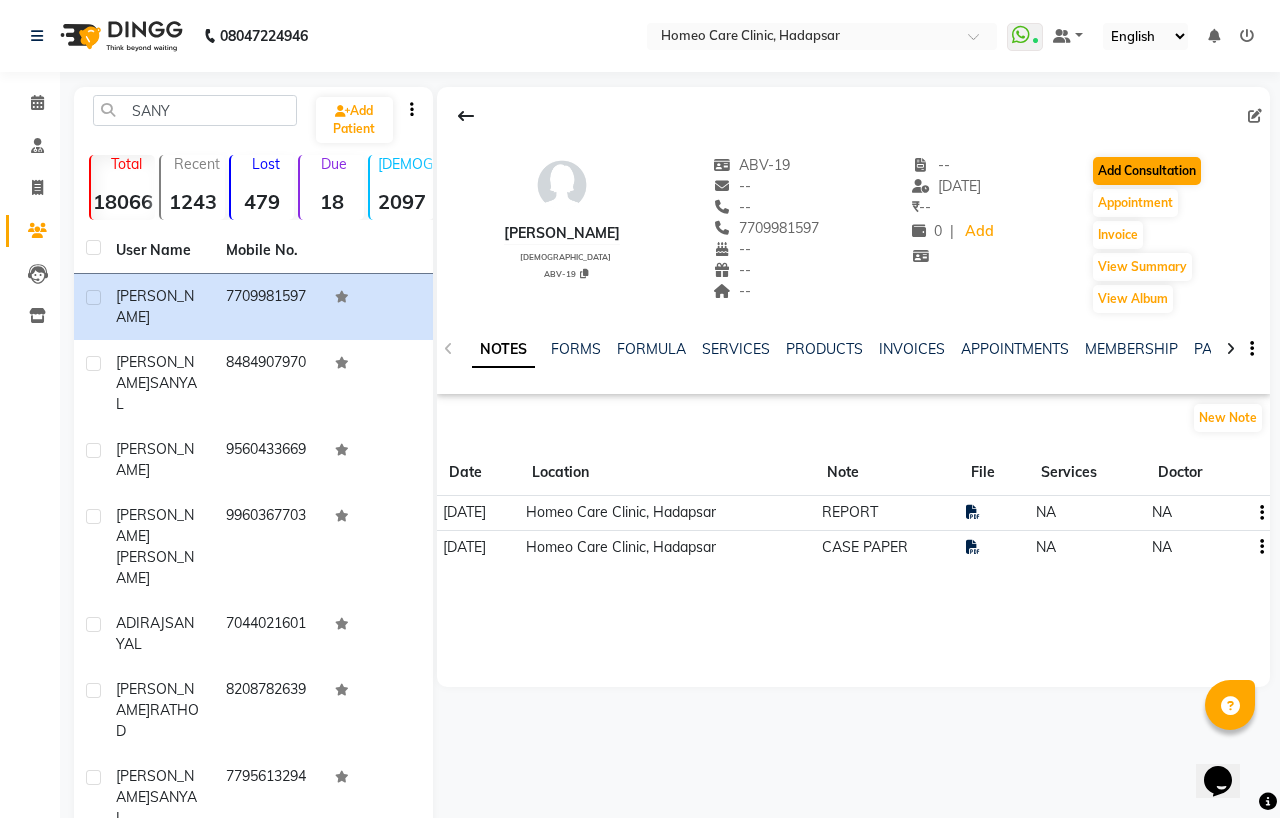 select on "[DEMOGRAPHIC_DATA]" 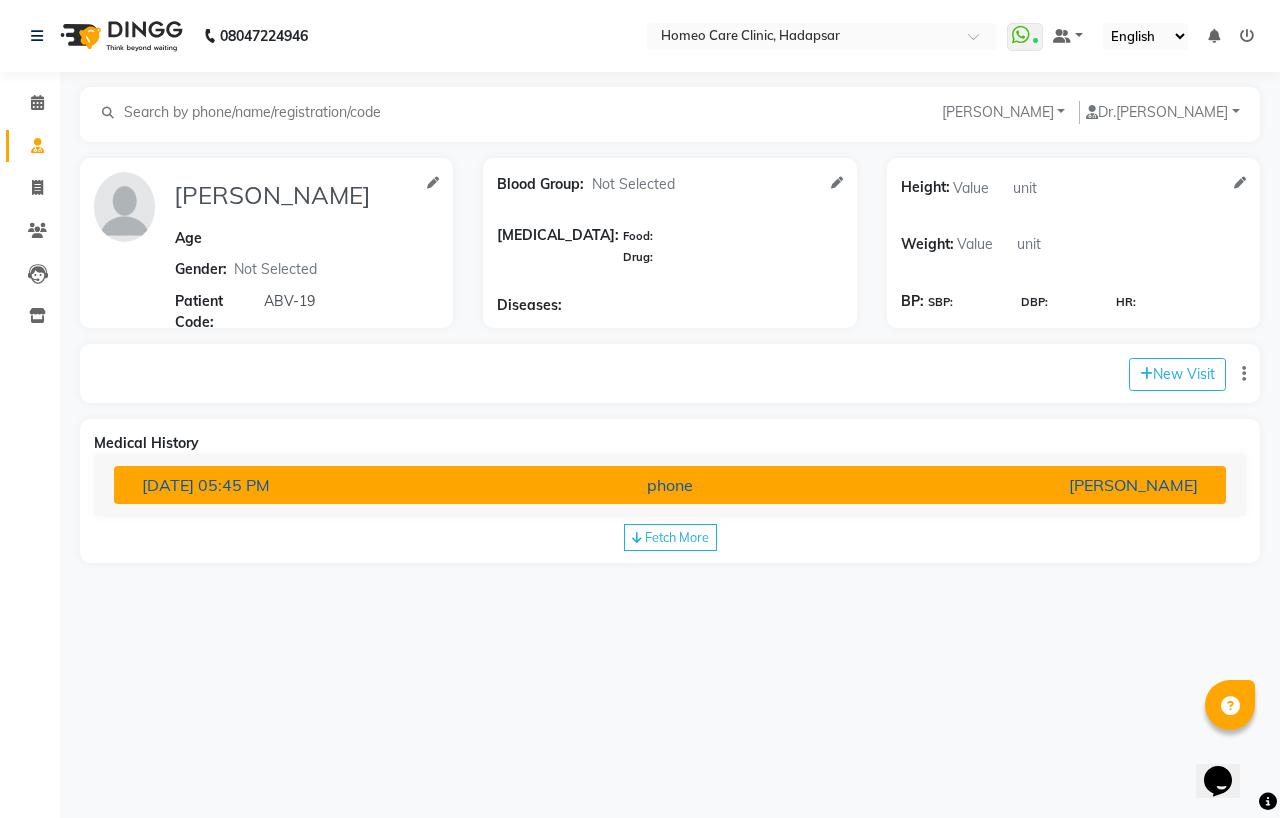 click on "06-07-2025 05:45 PM" at bounding box center [308, 485] 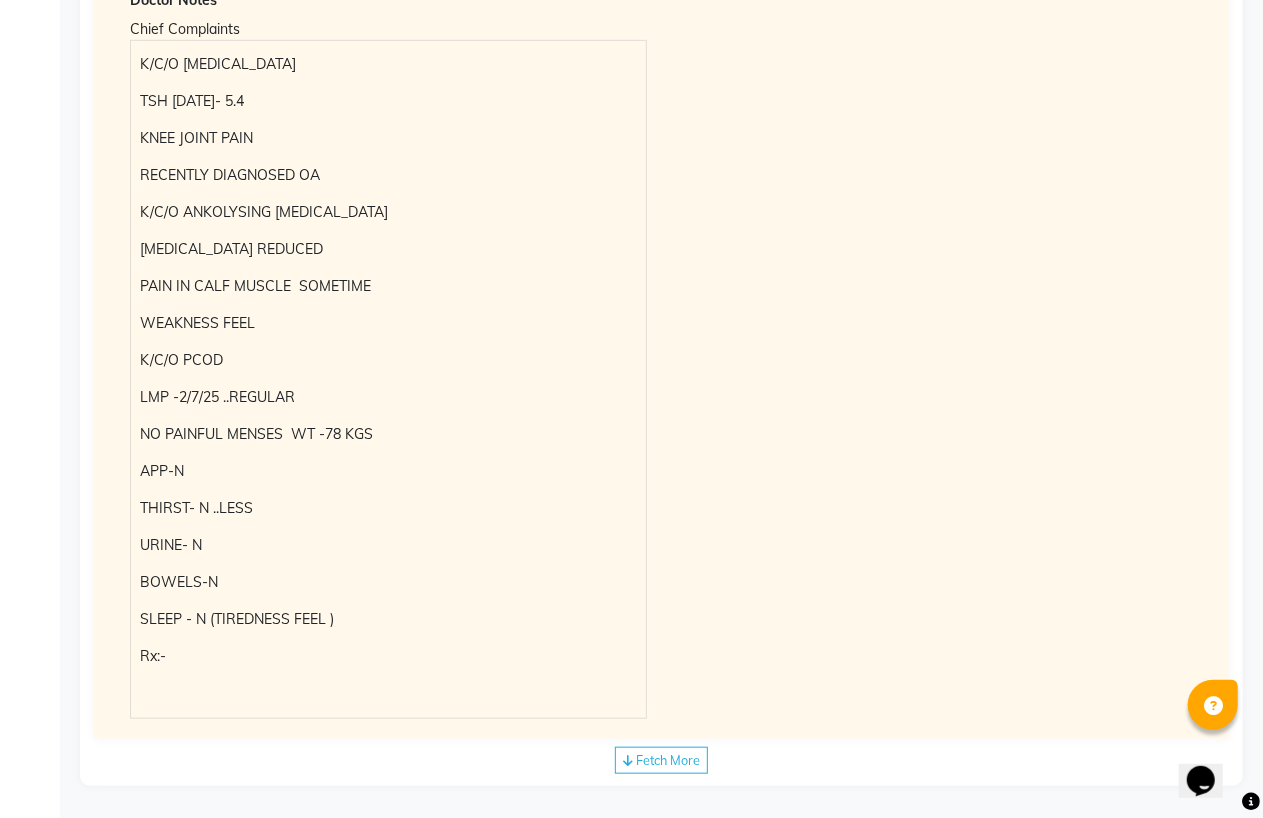 scroll, scrollTop: 554, scrollLeft: 0, axis: vertical 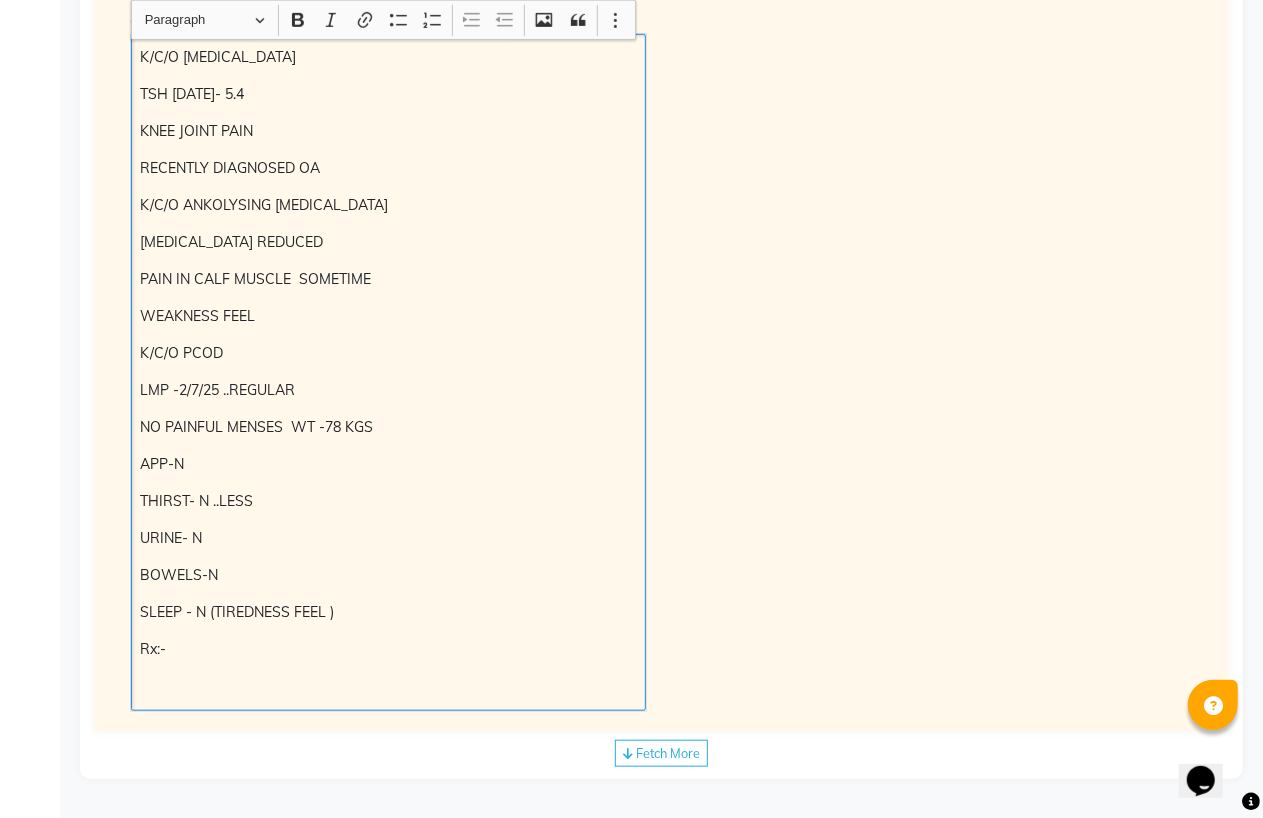 click at bounding box center [388, 686] 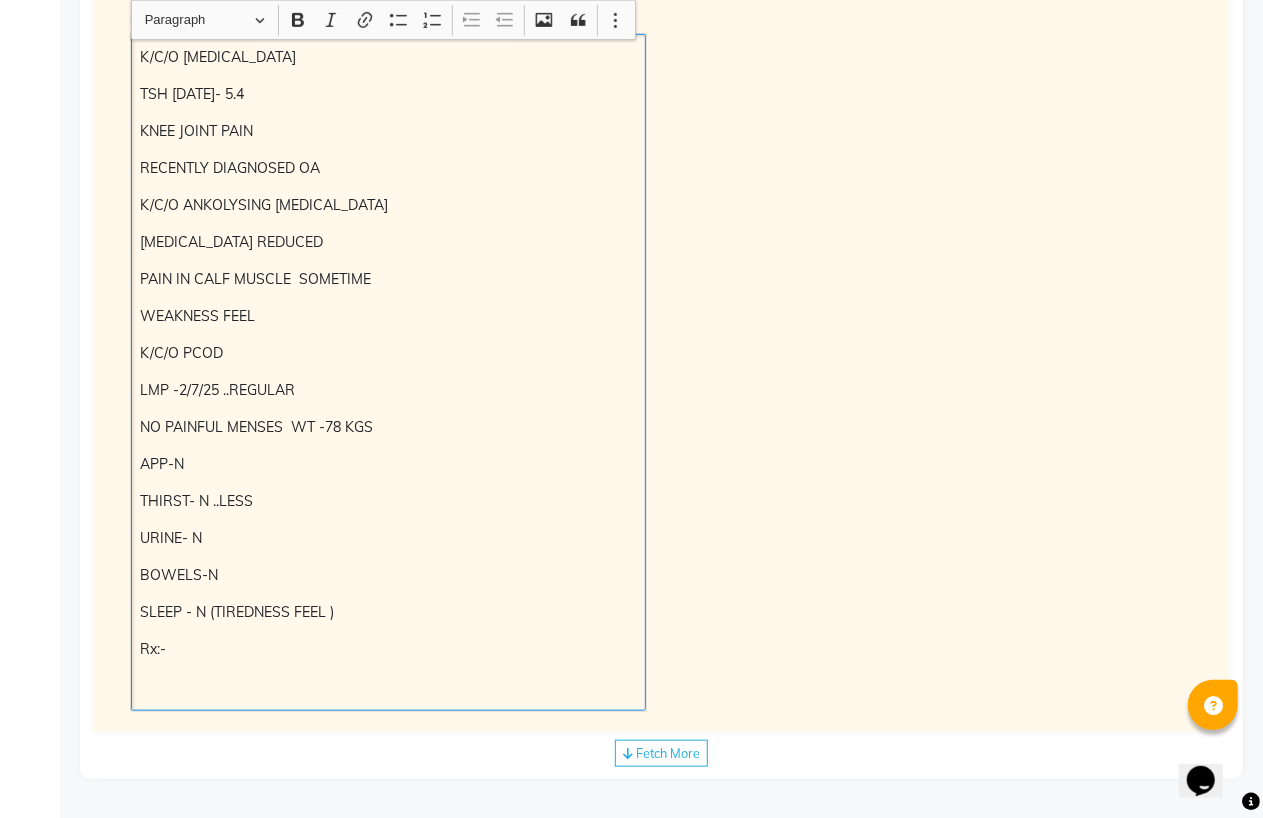 type 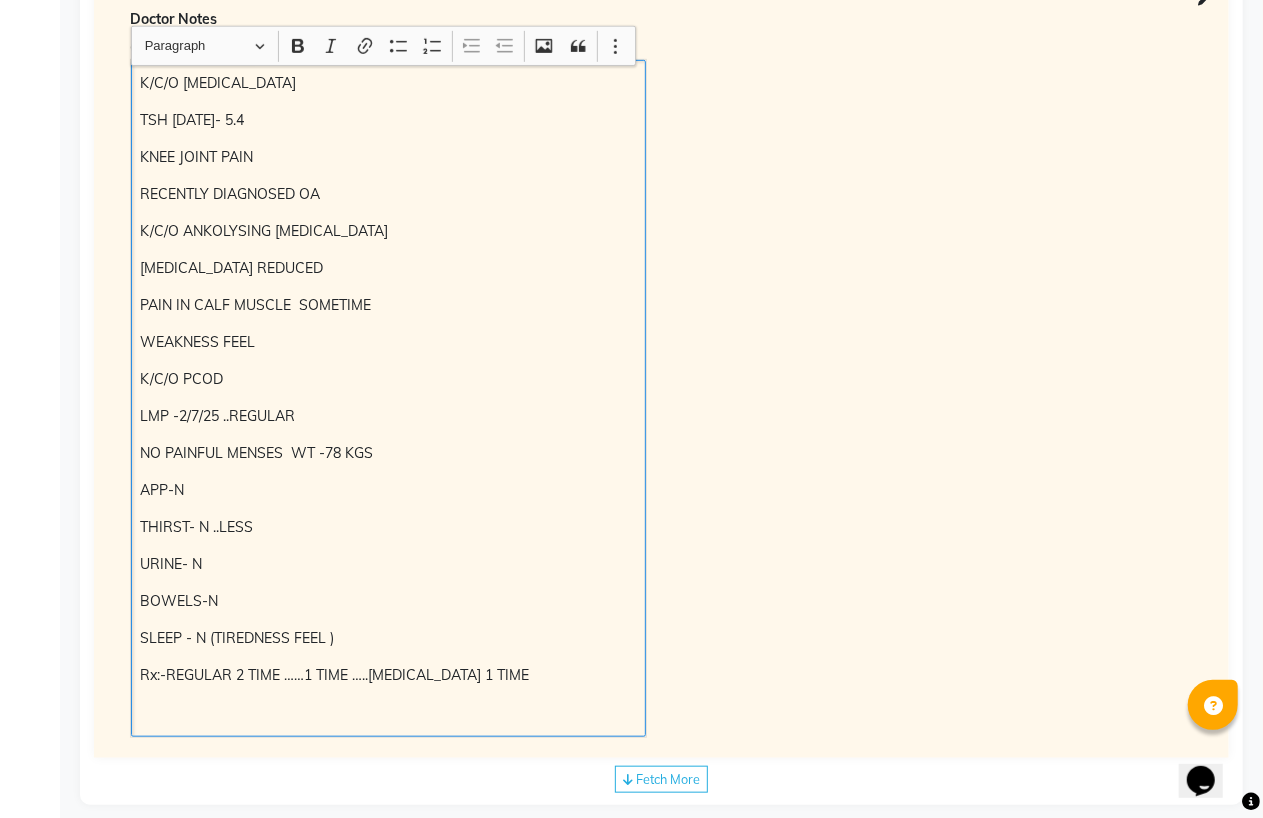 scroll, scrollTop: 554, scrollLeft: 0, axis: vertical 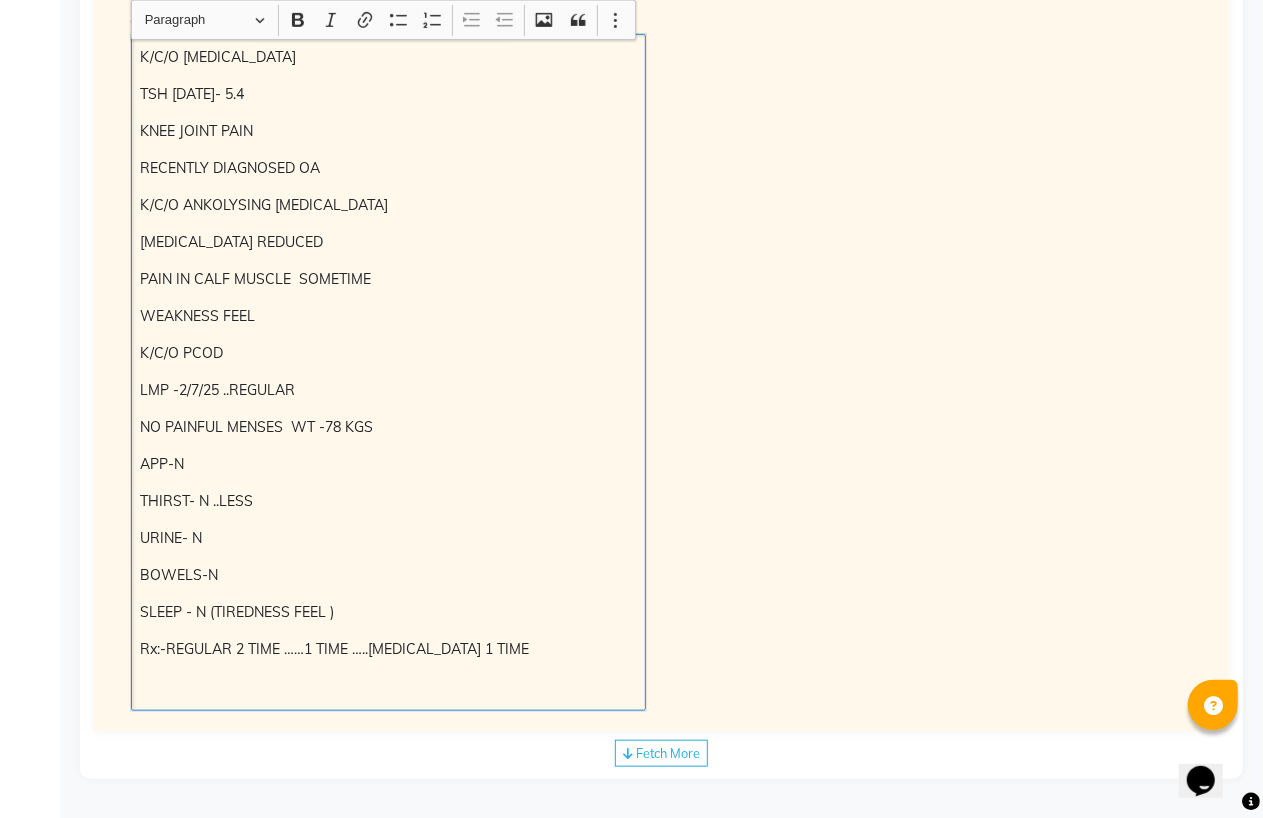 drag, startPoint x: 142, startPoint y: 648, endPoint x: 547, endPoint y: 642, distance: 405.04443 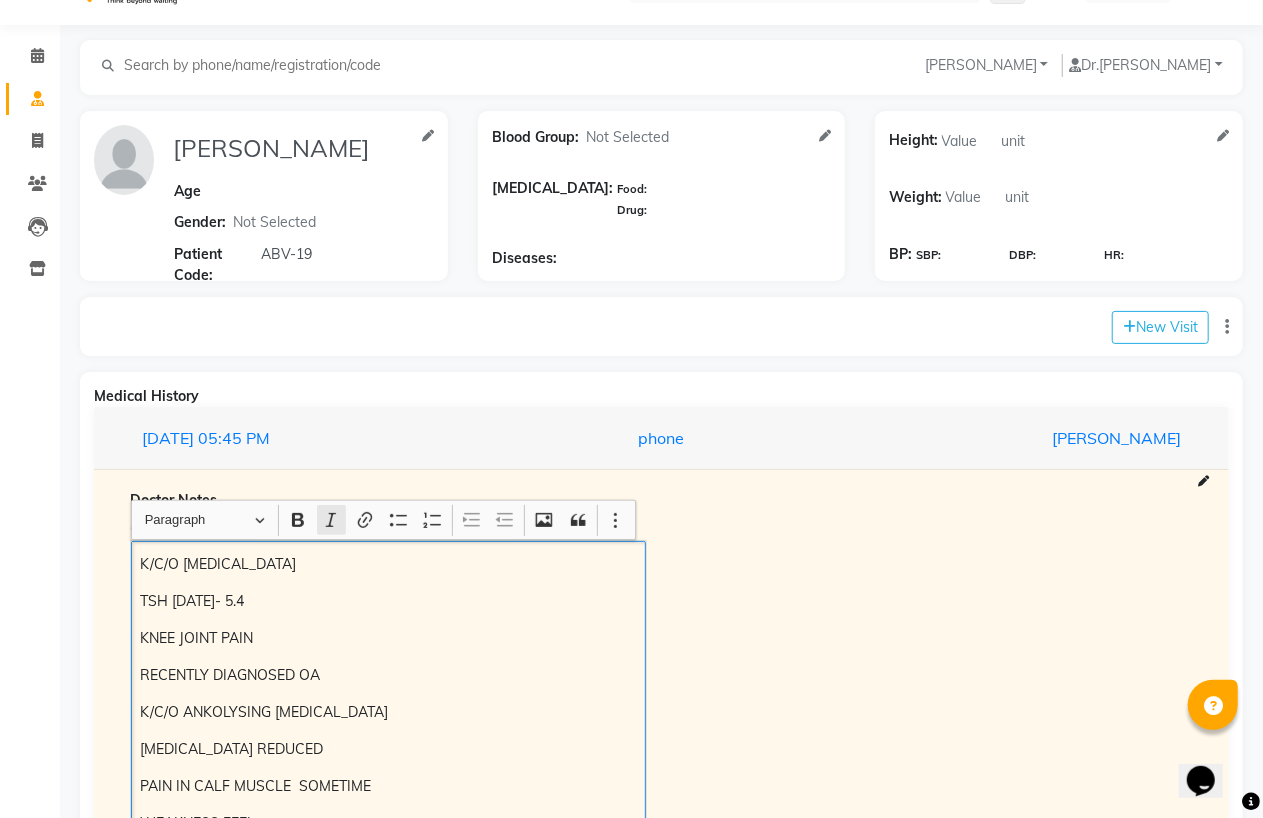 scroll, scrollTop: 0, scrollLeft: 0, axis: both 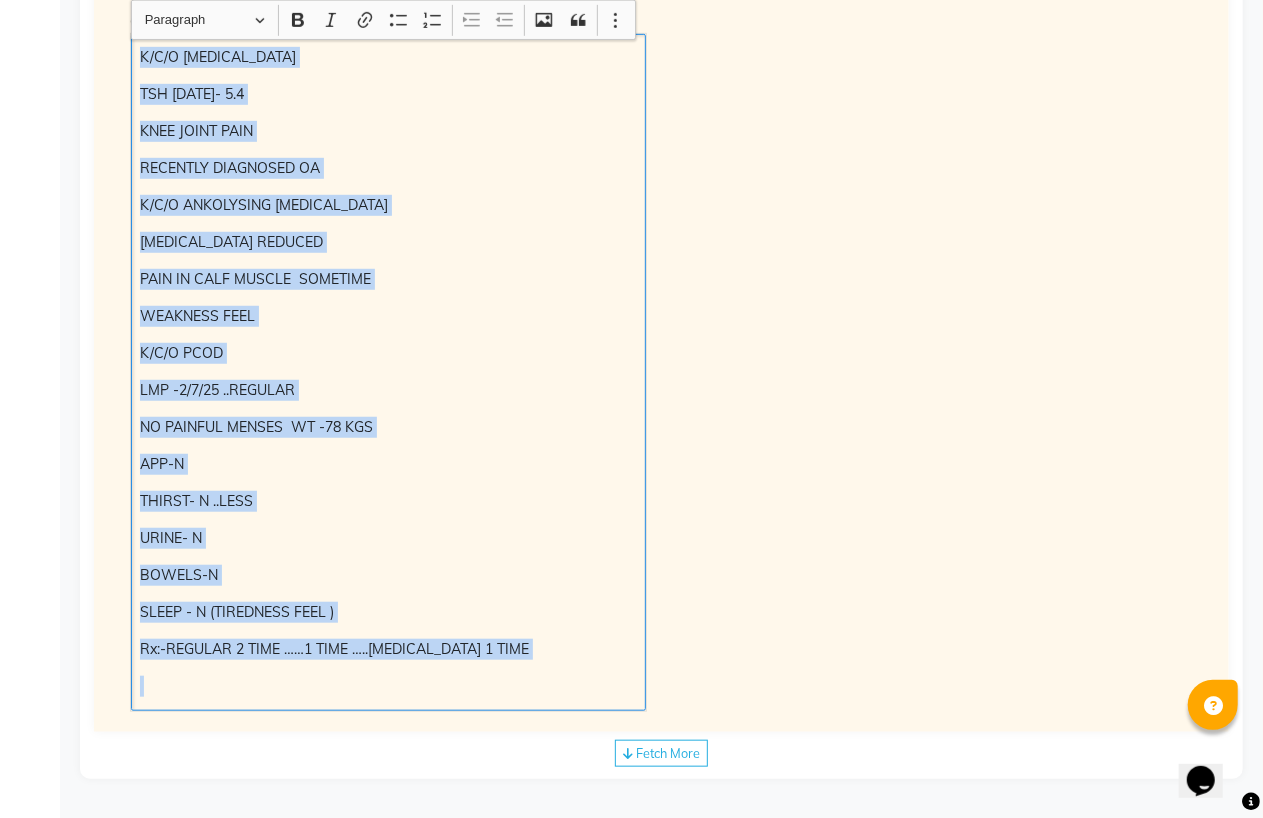 drag, startPoint x: 136, startPoint y: 604, endPoint x: 304, endPoint y: 856, distance: 302.8663 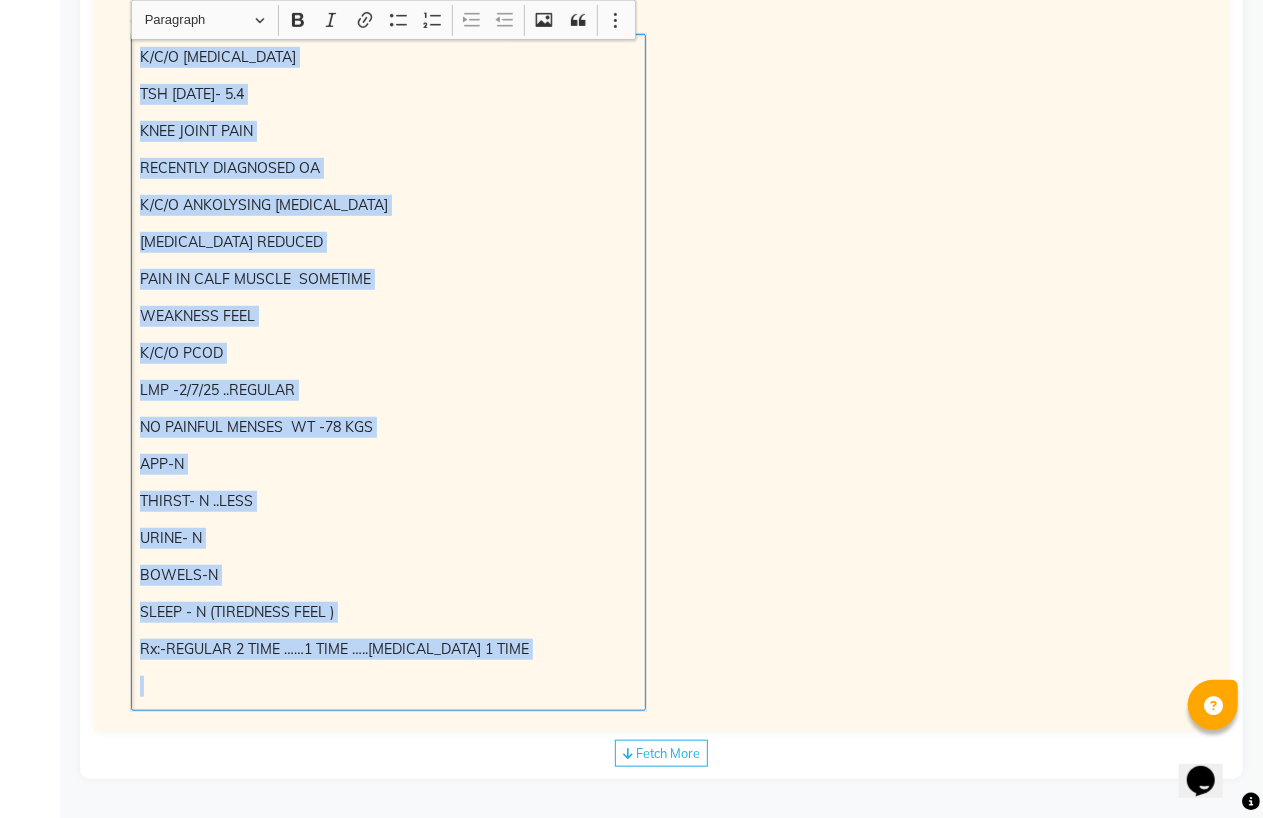 copy on "K/C/O HYPOTHYROIDISM  TSH 18/6/25- 5.4 KNEE JOINT PAIN  RECENTLY DIAGNOSED OA  K/C/O ANKOLYSING SPONDYLITIS  STIFFNESS REDUCED PAIN IN CALF MUSCLE  SOMETIME  WEAKNESS FEEL  K/C/O PCOD  LMP -2/7/25 ..REGULAR  NO PAINFUL MENSES  WT -78 KGS  APP-N THIRST- N ..LESS URINE- N BOWELS-N SLEEP - N (TIREDNESS FEEL )  Rx:-REGULAR 2 TIME ……1 TIME …..IRON DEFICIENCY 1 TIME" 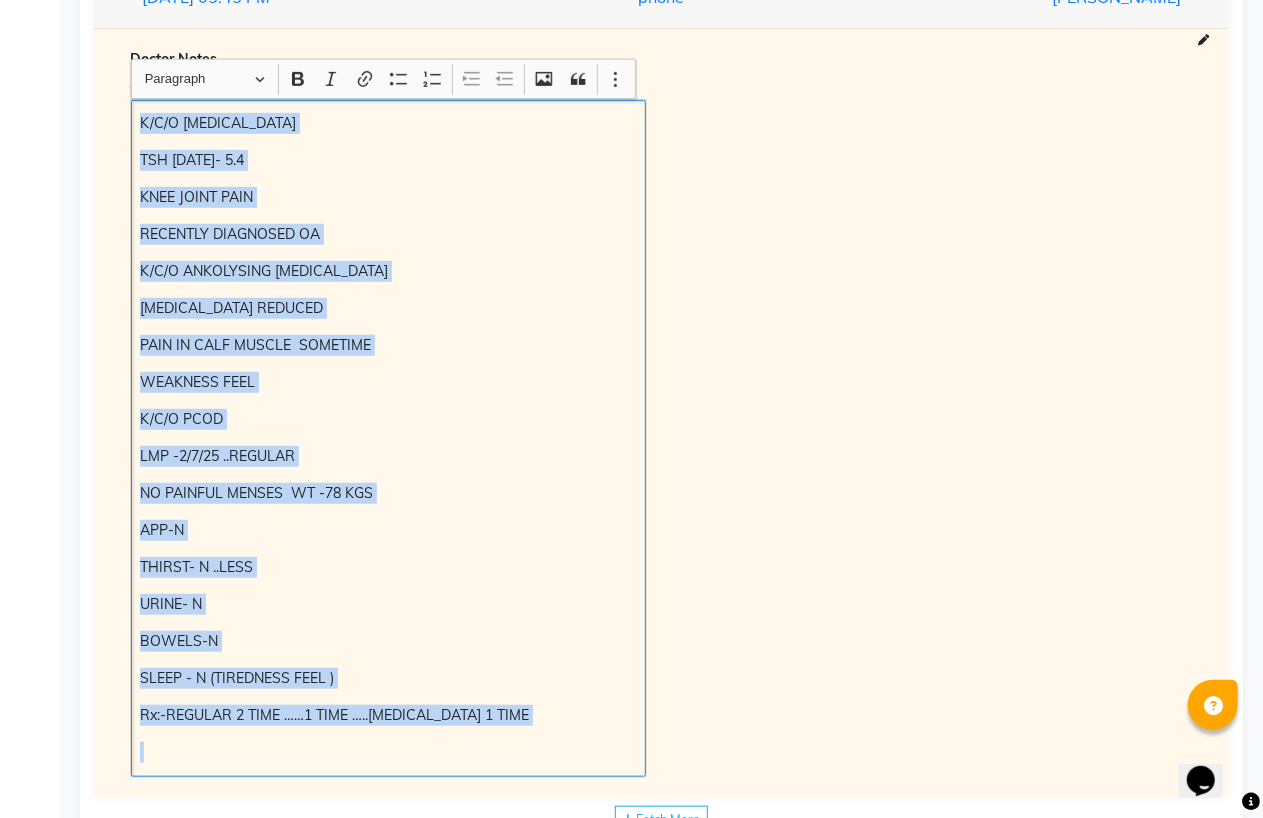 scroll, scrollTop: 0, scrollLeft: 0, axis: both 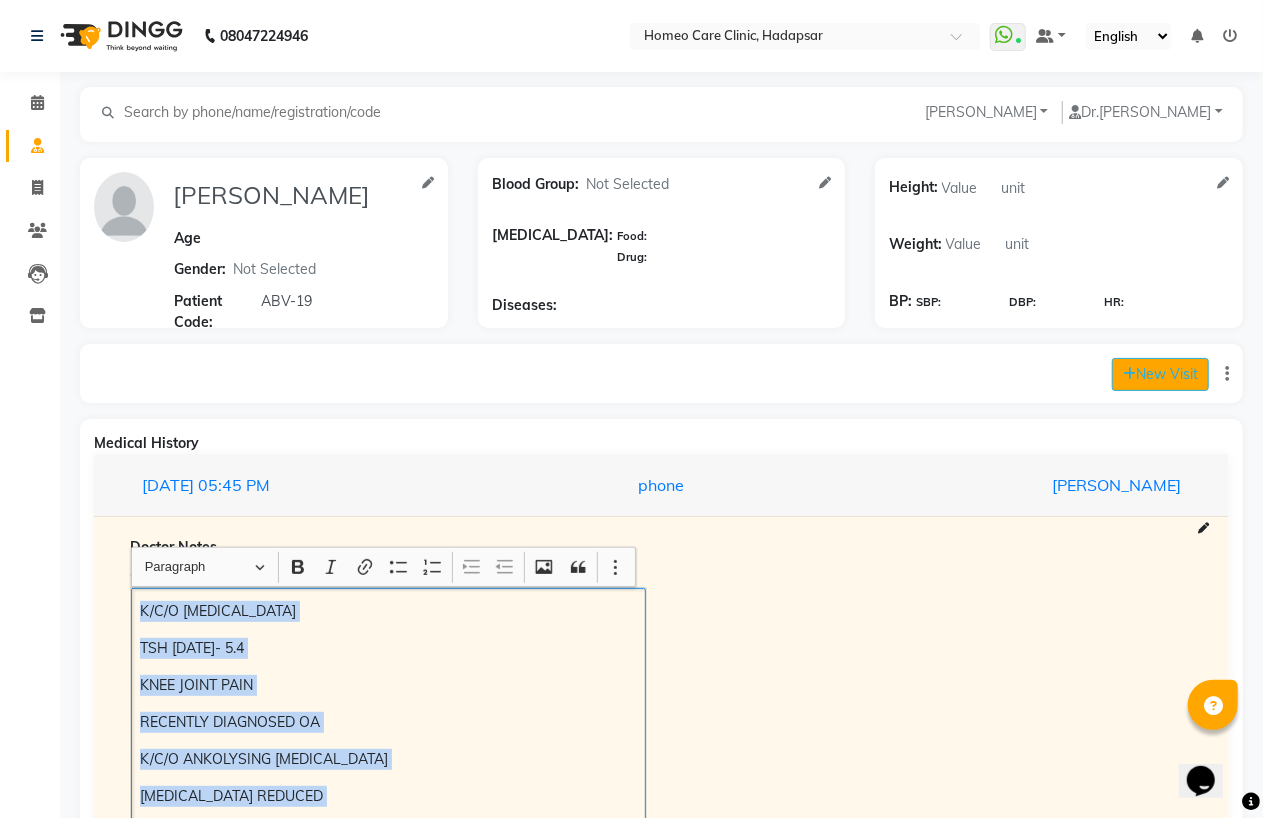 click on "New Visit" 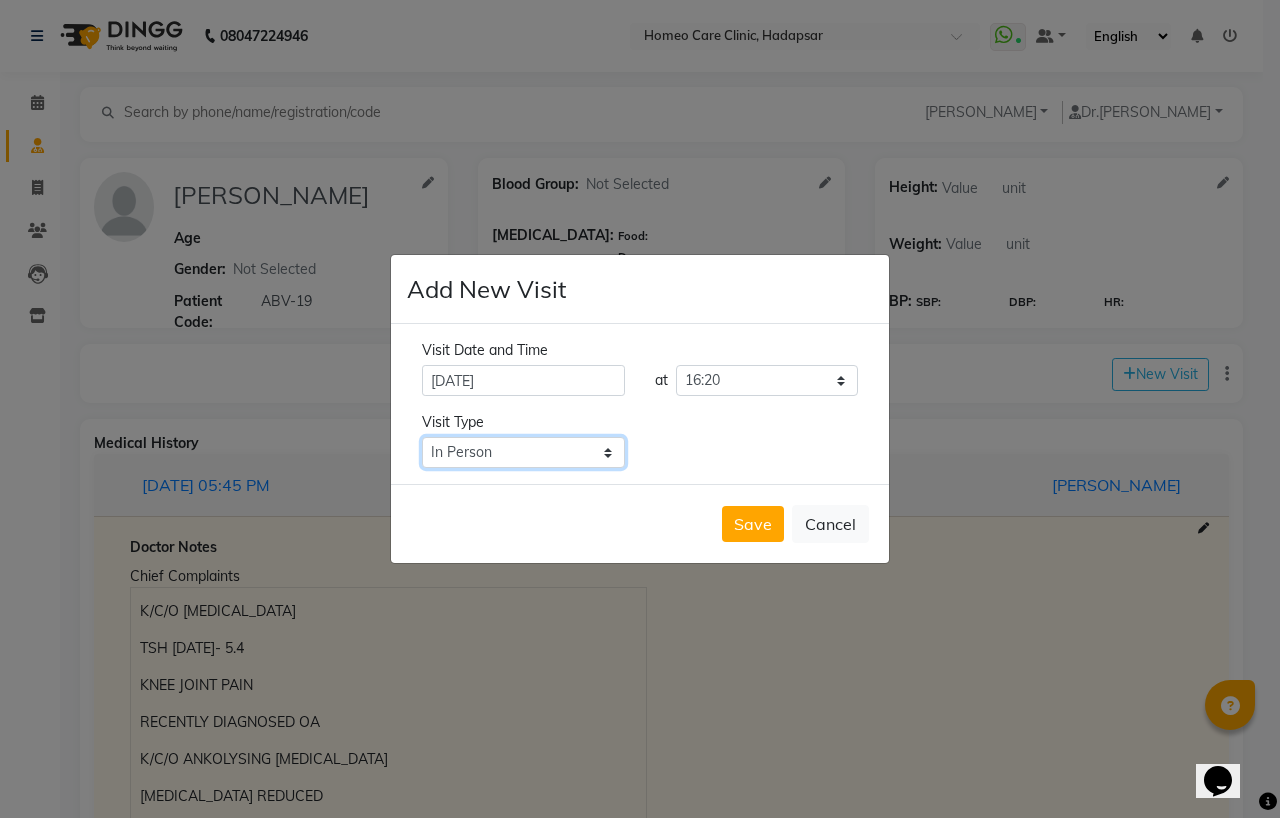 click on "Select Type In Person Video Phone Chat" 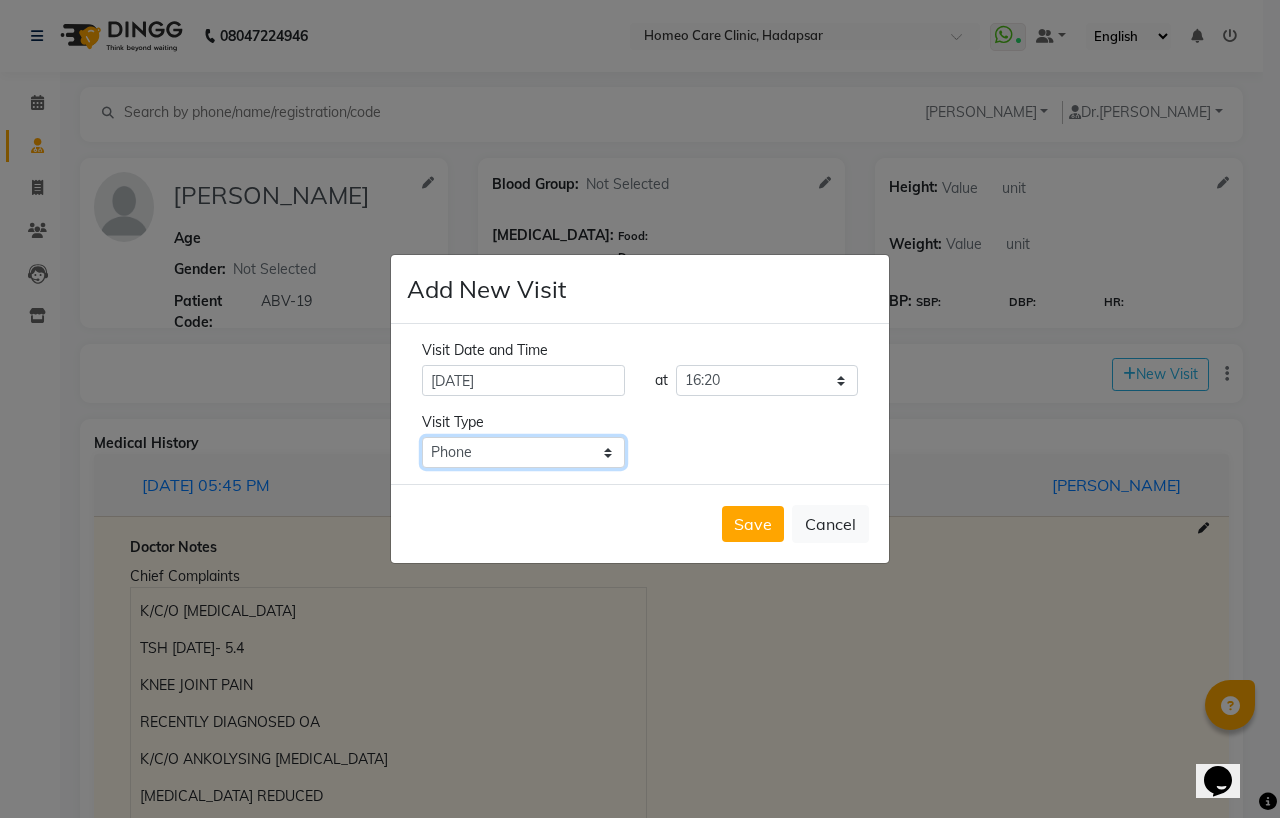click on "Select Type In Person Video Phone Chat" 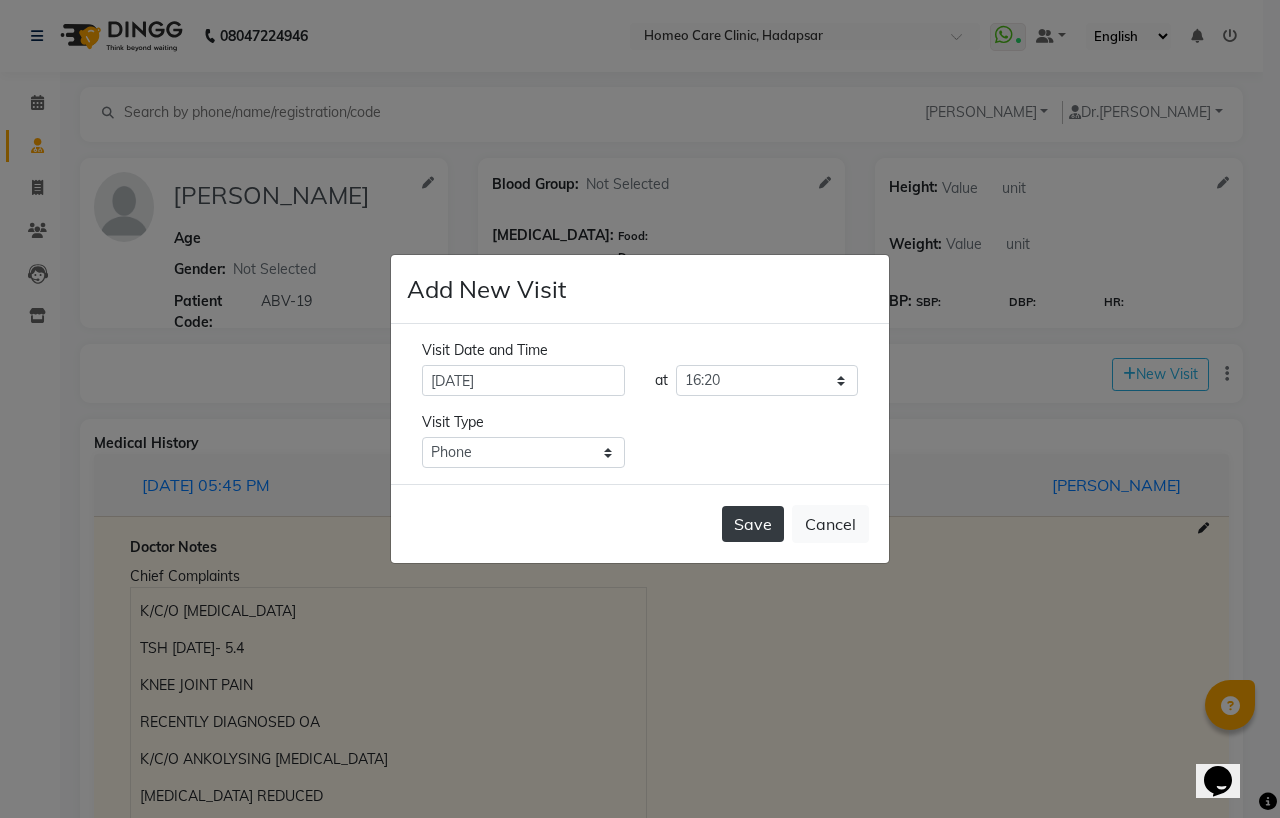 click on "Save" 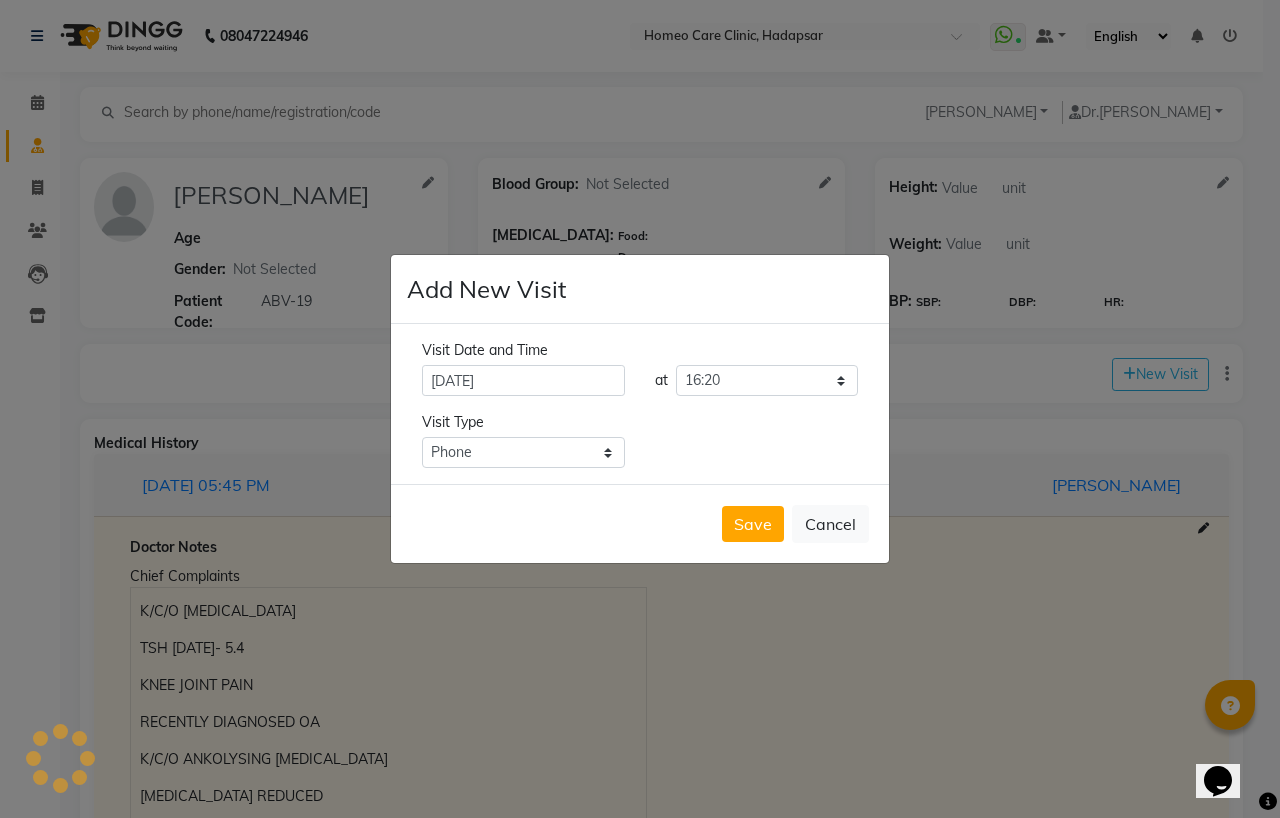 type on "[PERSON_NAME]" 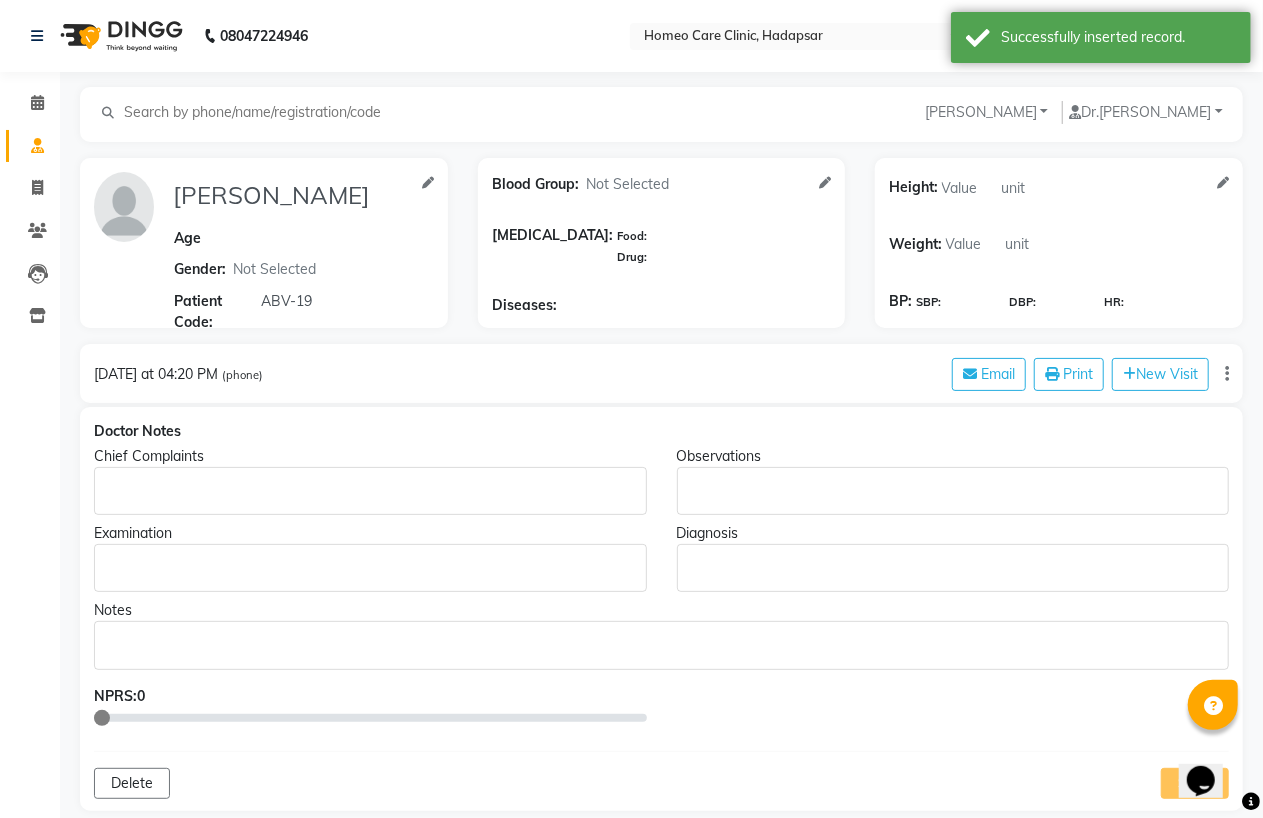 click 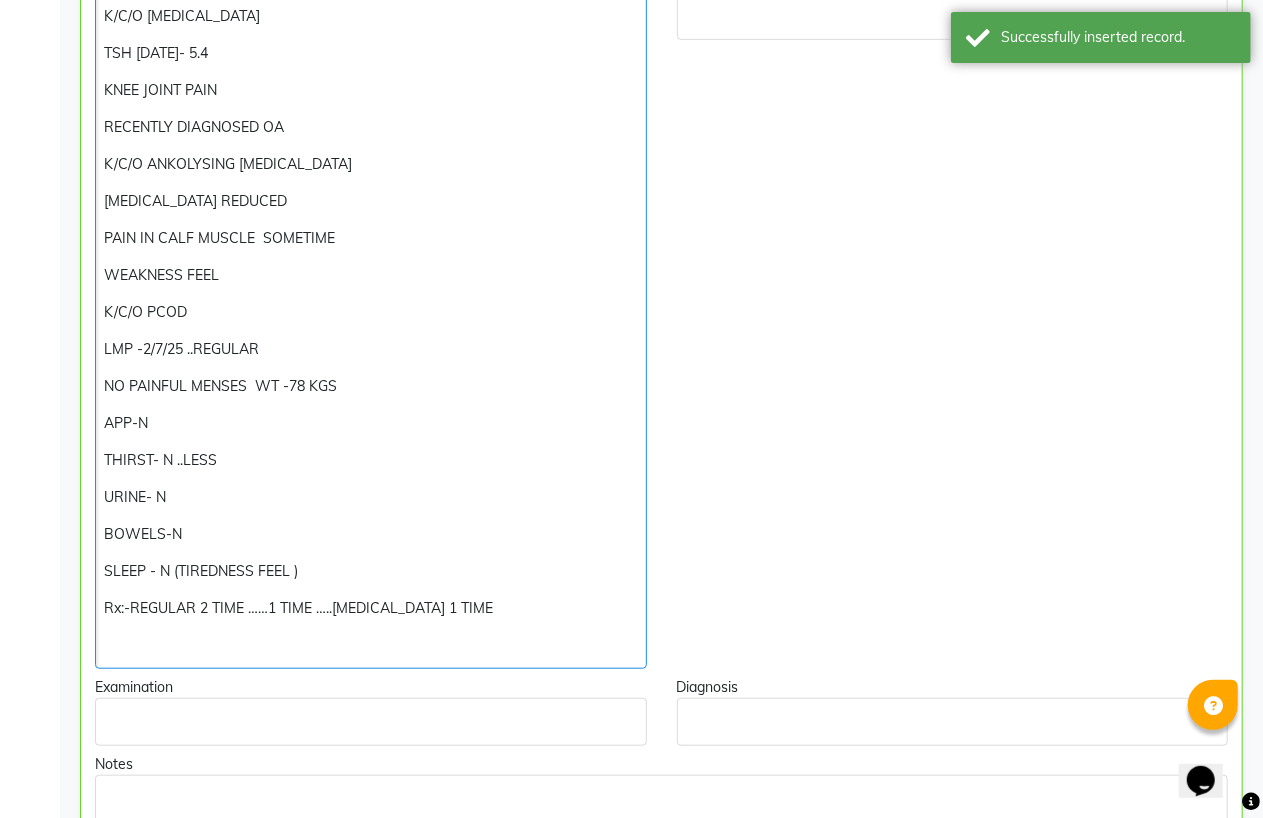 scroll, scrollTop: 555, scrollLeft: 0, axis: vertical 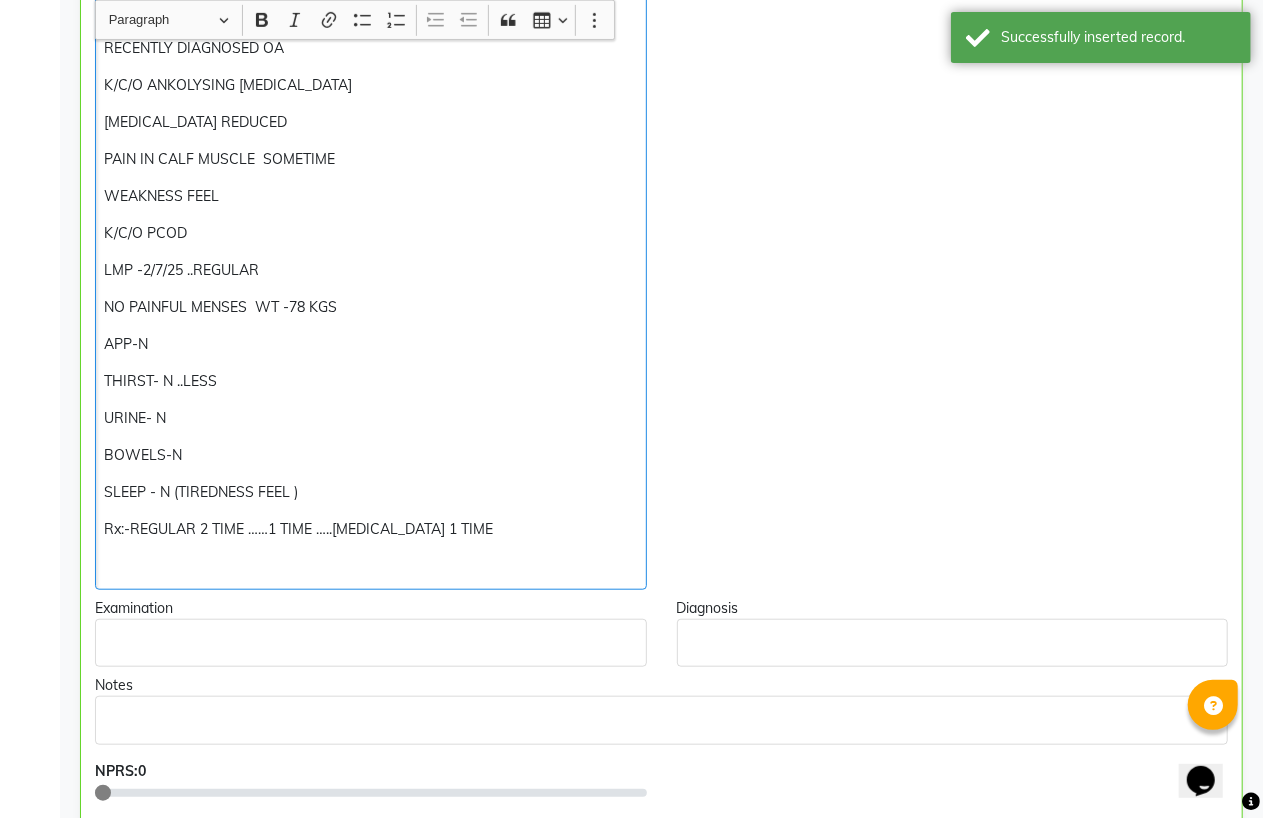 type 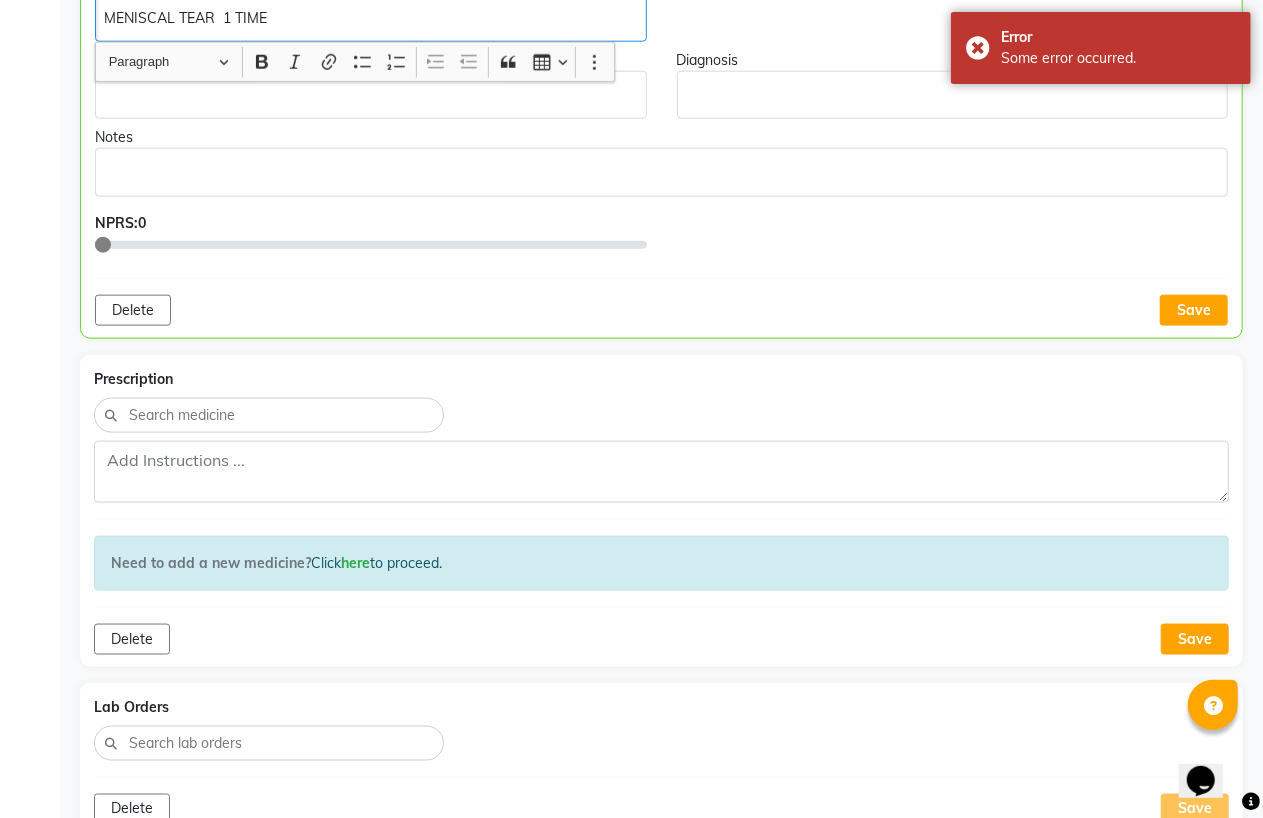 scroll, scrollTop: 1111, scrollLeft: 0, axis: vertical 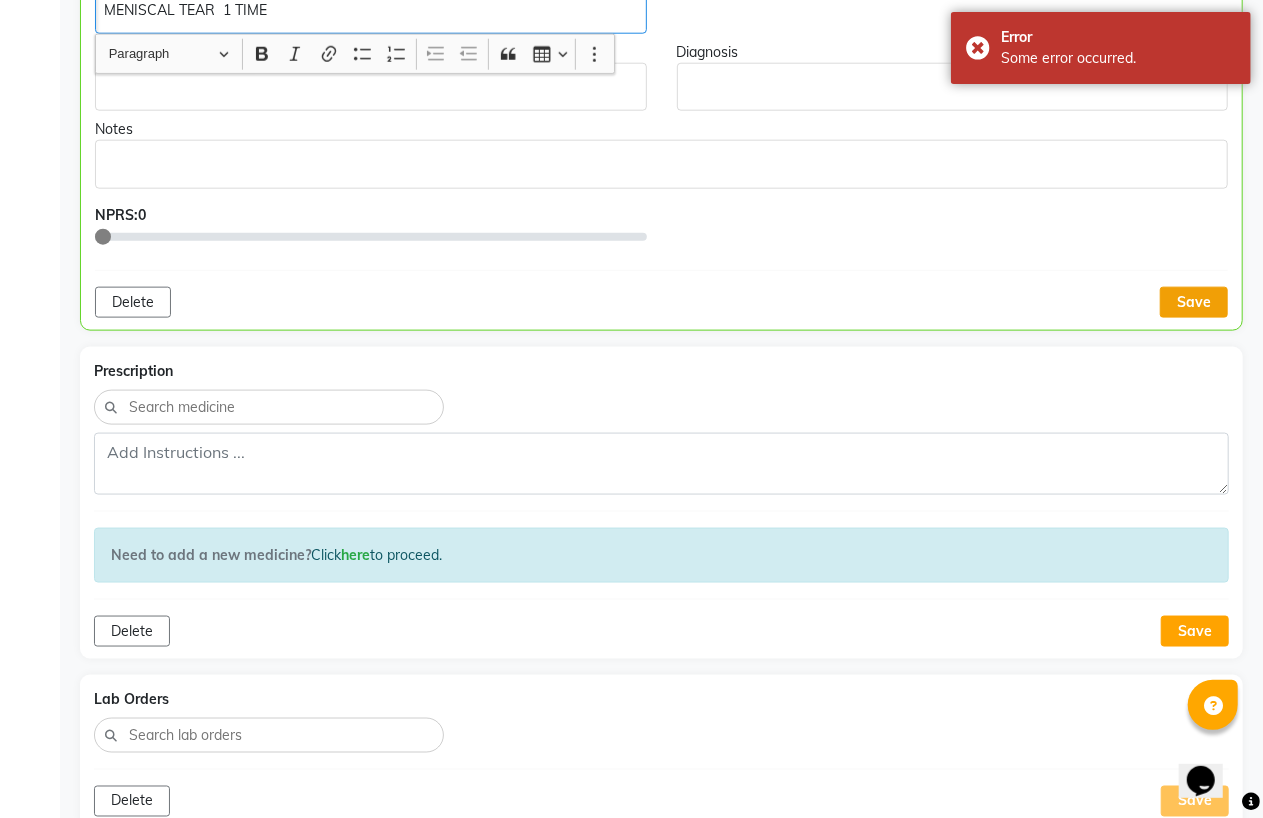 click on "Save" 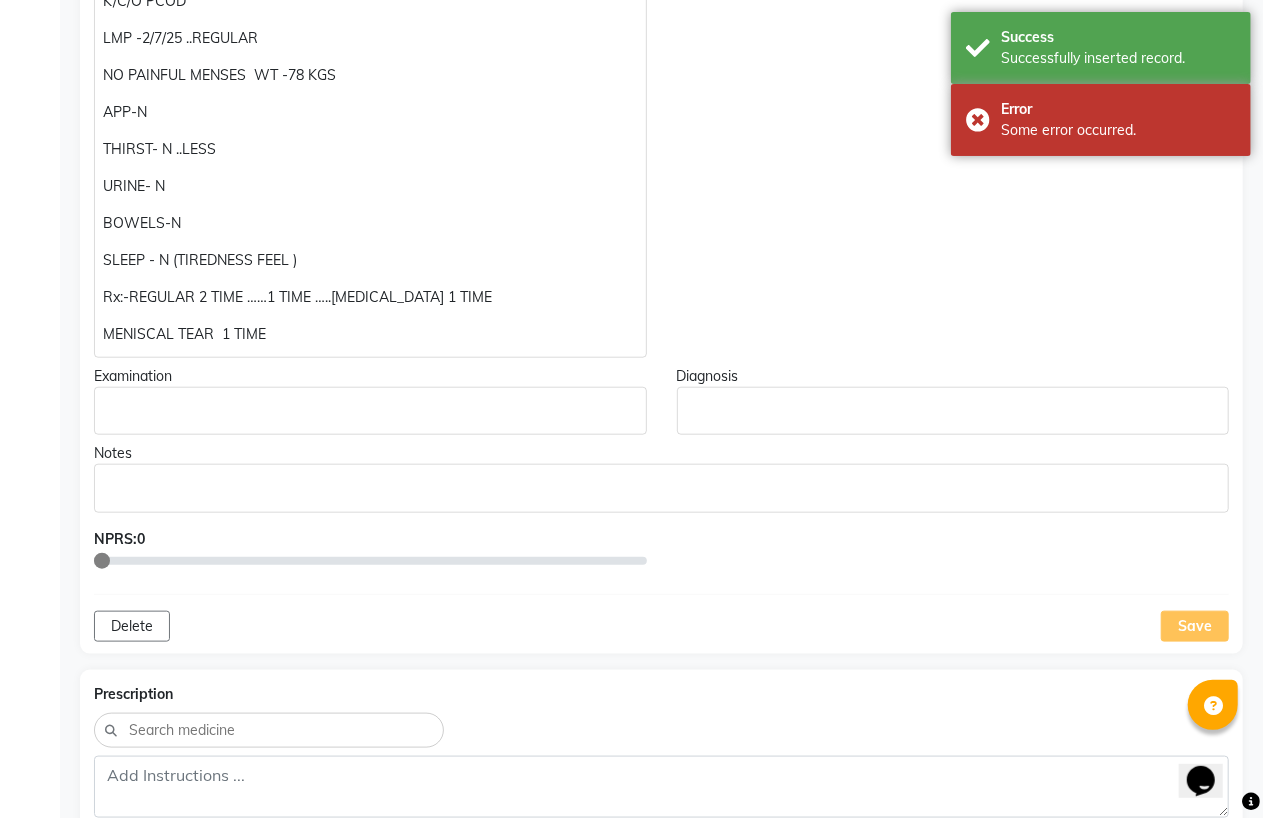 scroll, scrollTop: 777, scrollLeft: 0, axis: vertical 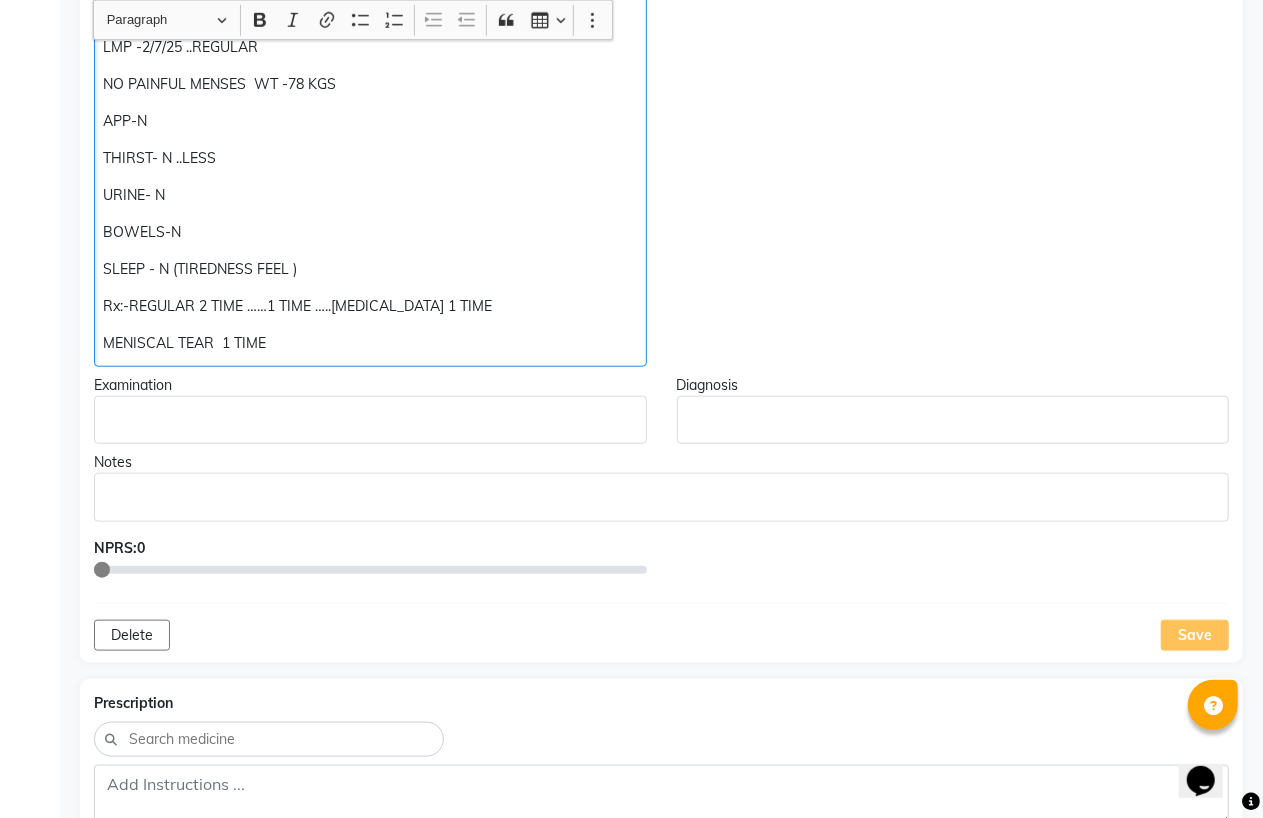 click on "MENISCAL TEAR  1 TIME" 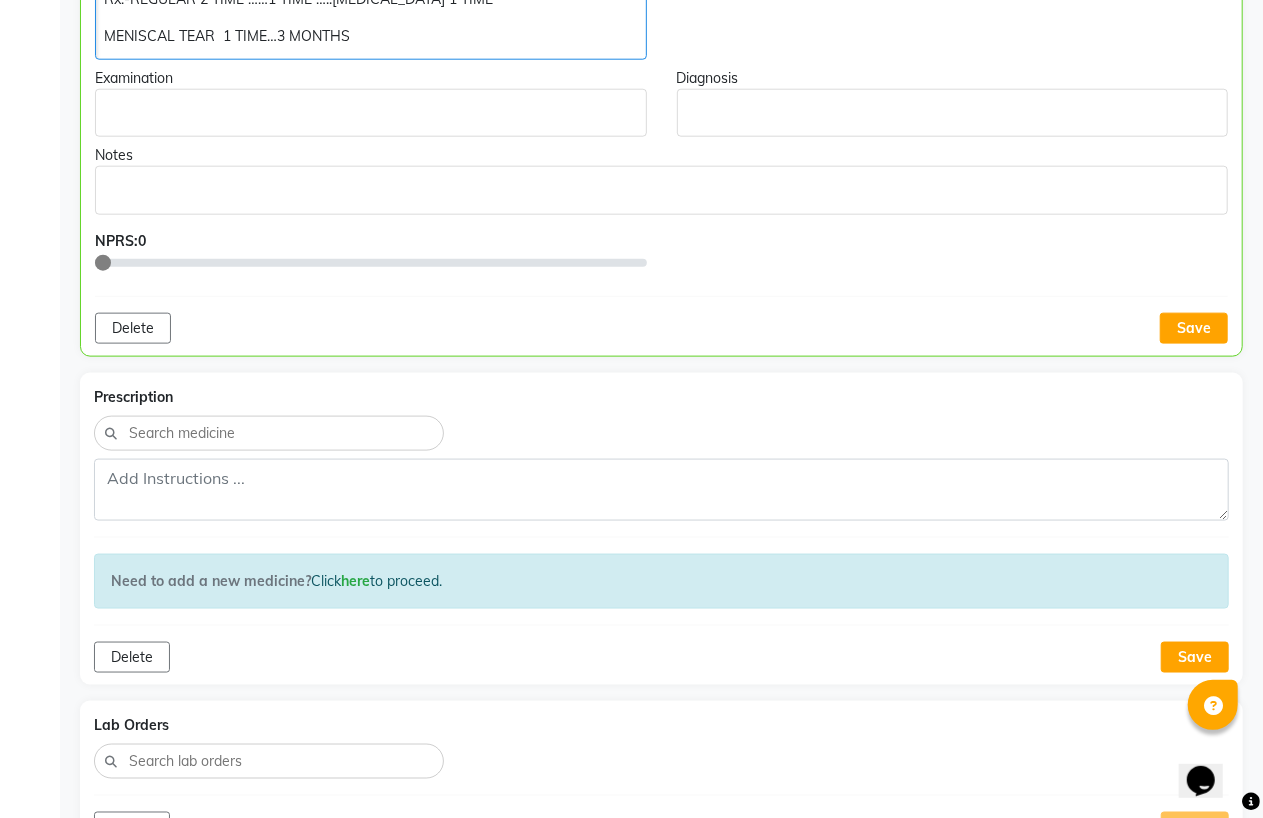 scroll, scrollTop: 1223, scrollLeft: 0, axis: vertical 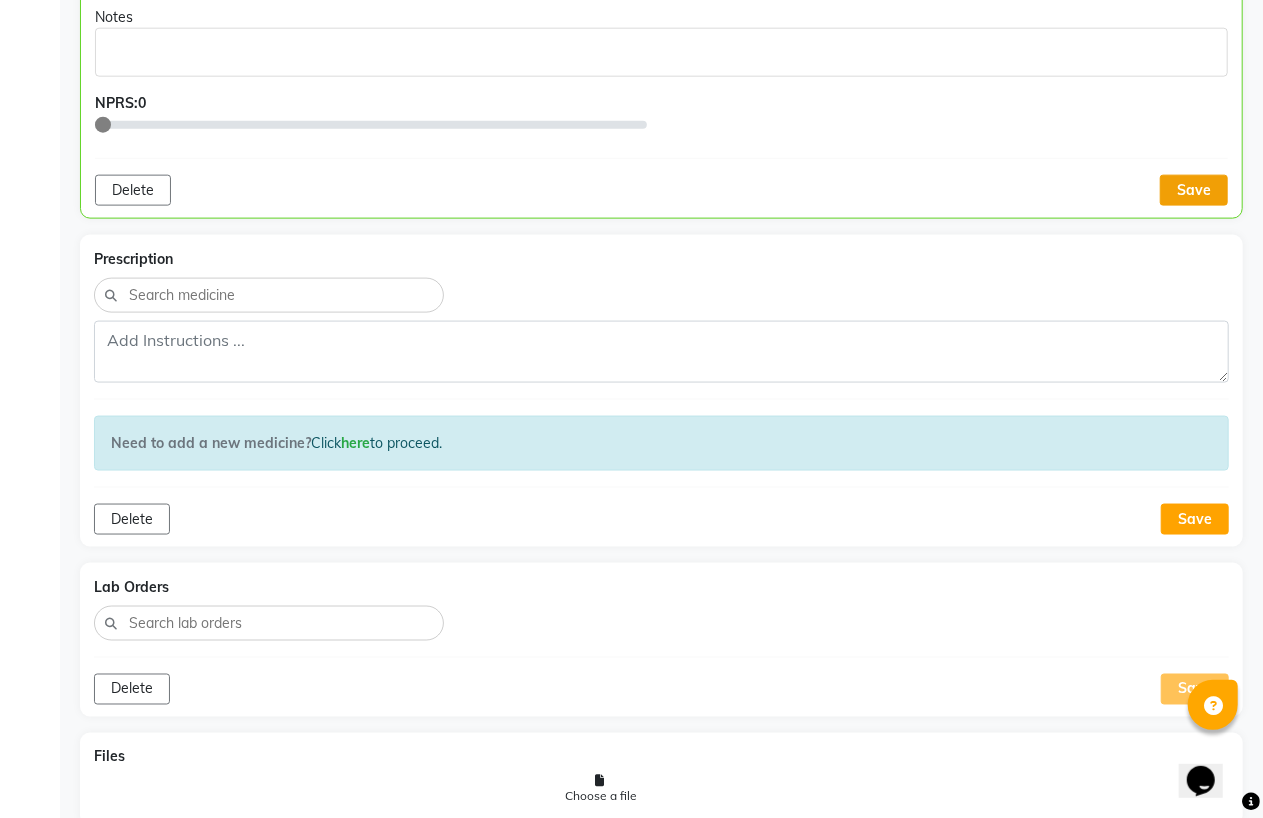 click on "Save" 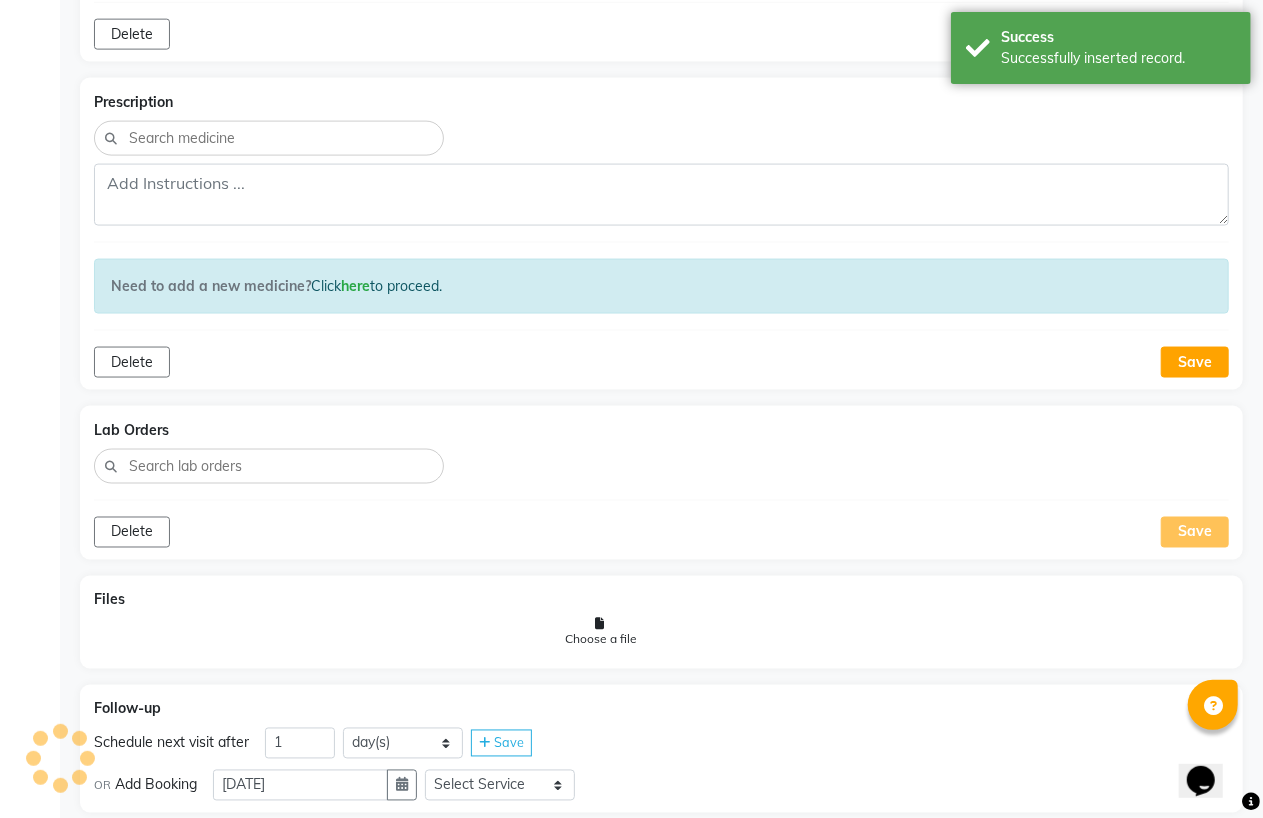 scroll, scrollTop: 1574, scrollLeft: 0, axis: vertical 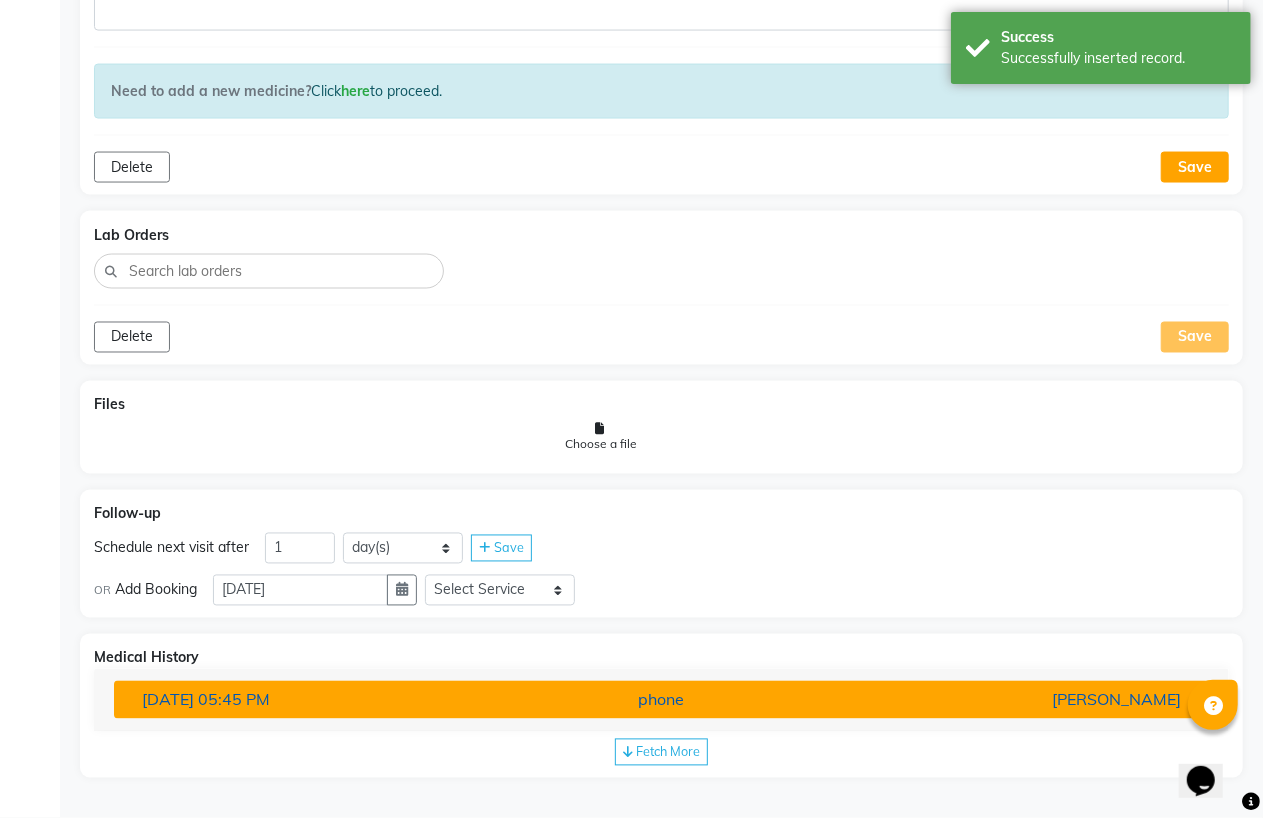 click on "phone" at bounding box center (661, 700) 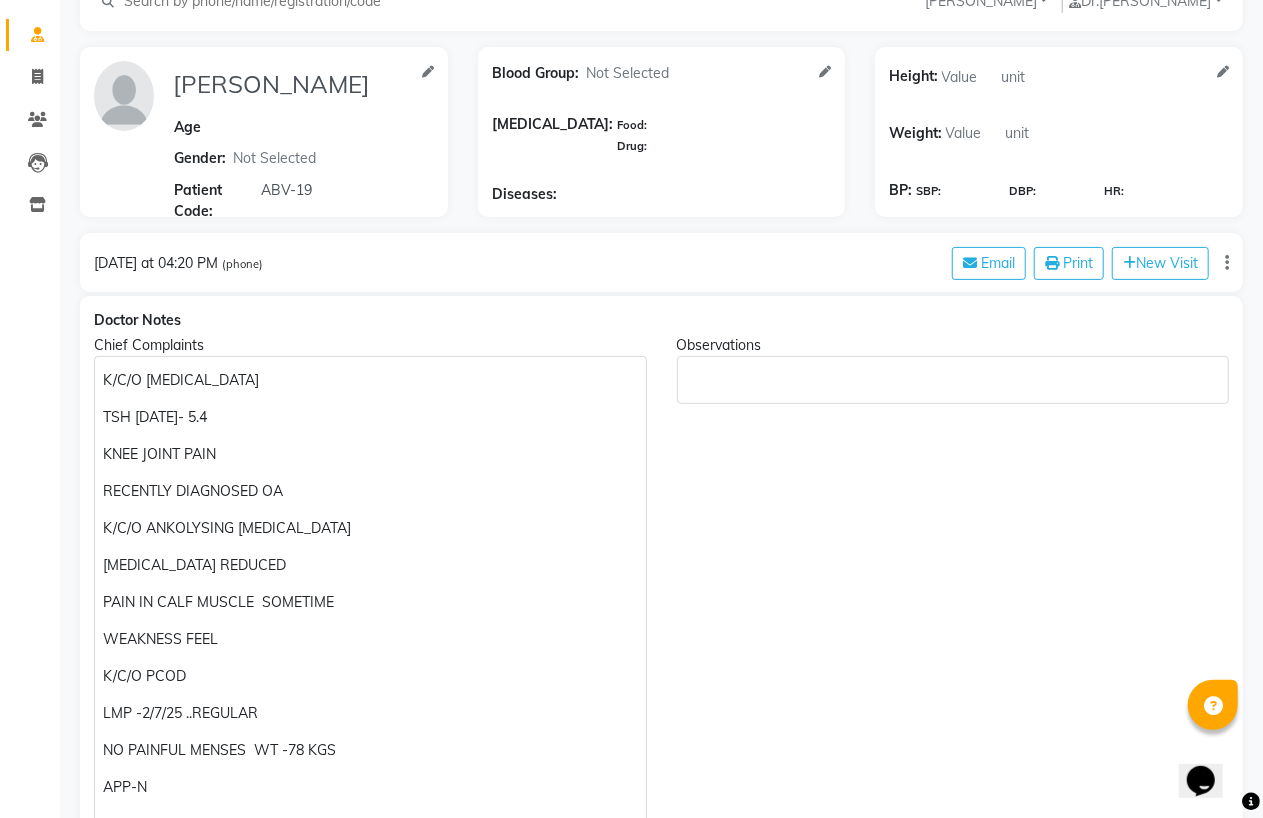 scroll, scrollTop: 0, scrollLeft: 0, axis: both 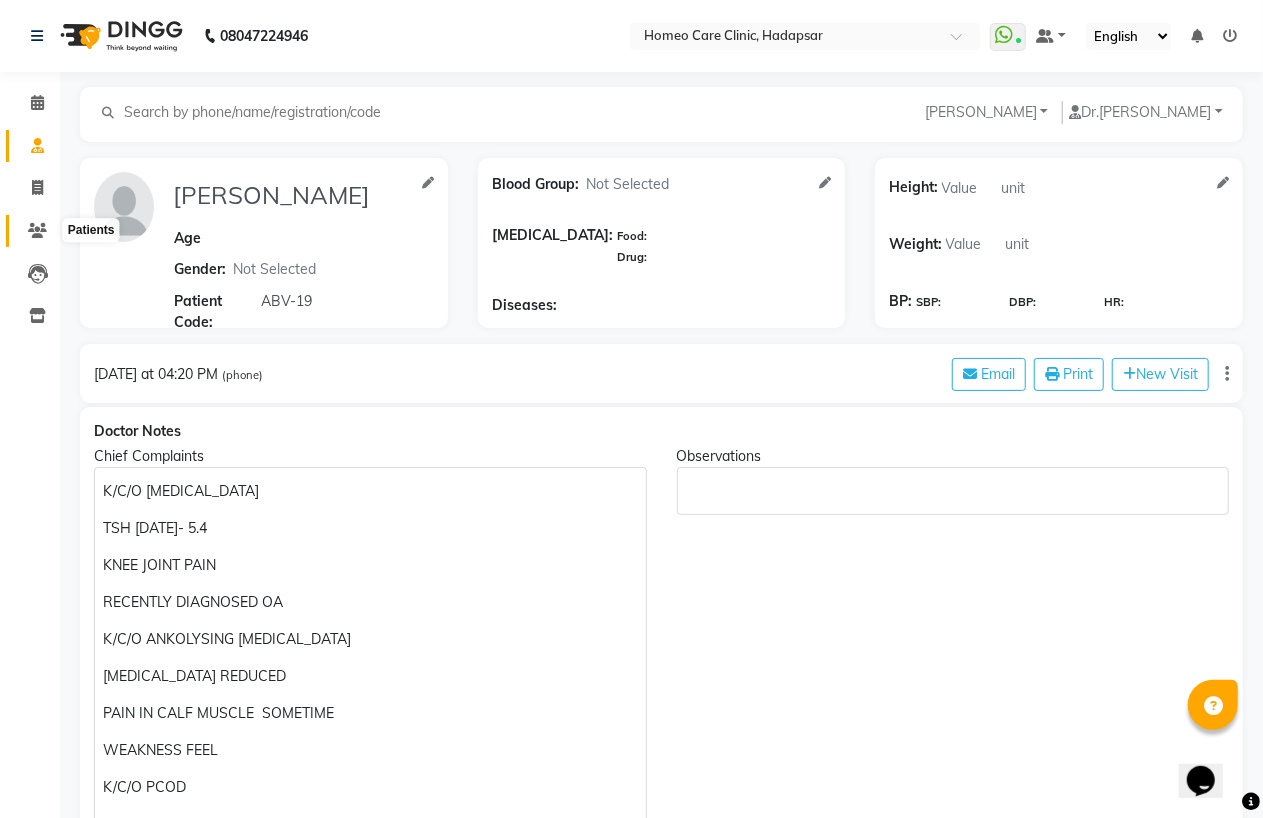 click 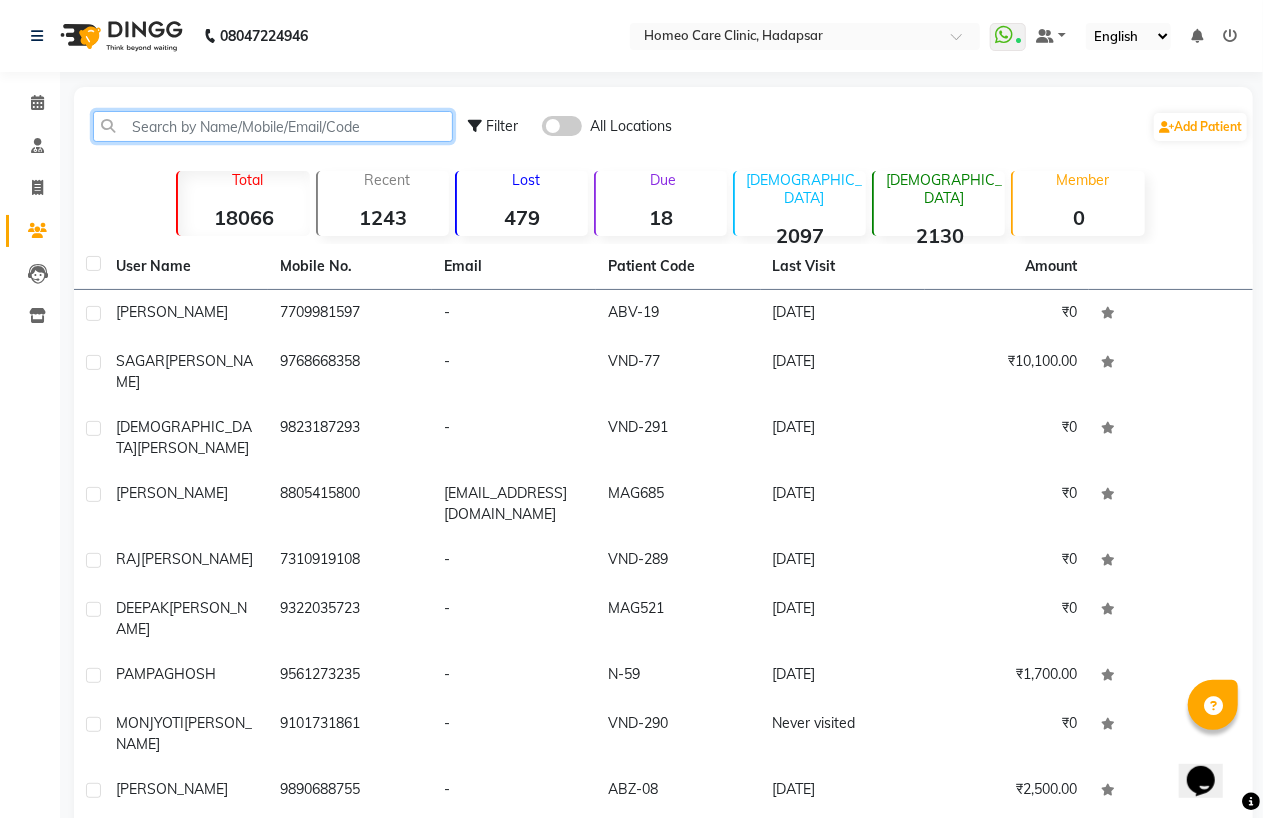 click 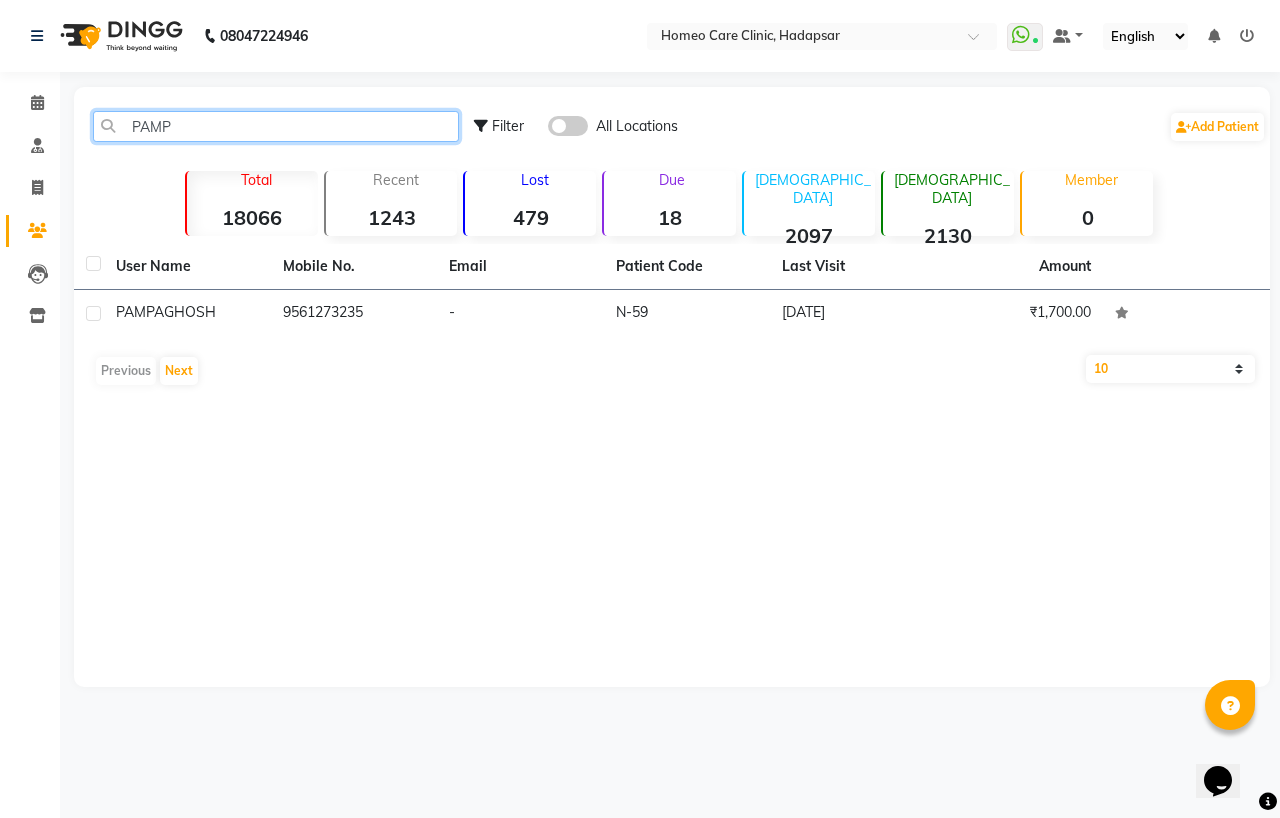type on "PAMP" 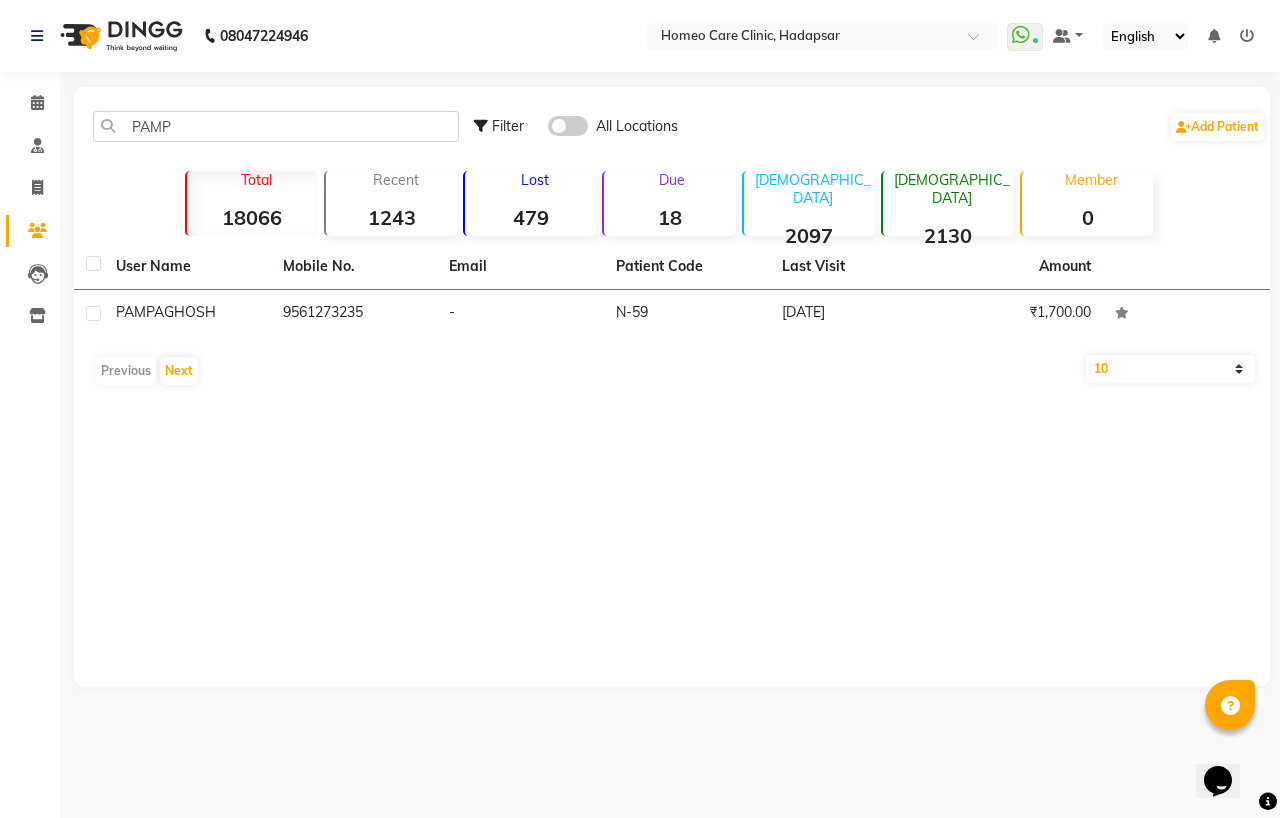 click on "User Name Mobile No. Email  Patient Code  Last Visit Amount PAMPA  GHOSH   9561273235   -   N-59   11-07-2025   ₹1,700.00   Previous   Next   10   50   100" 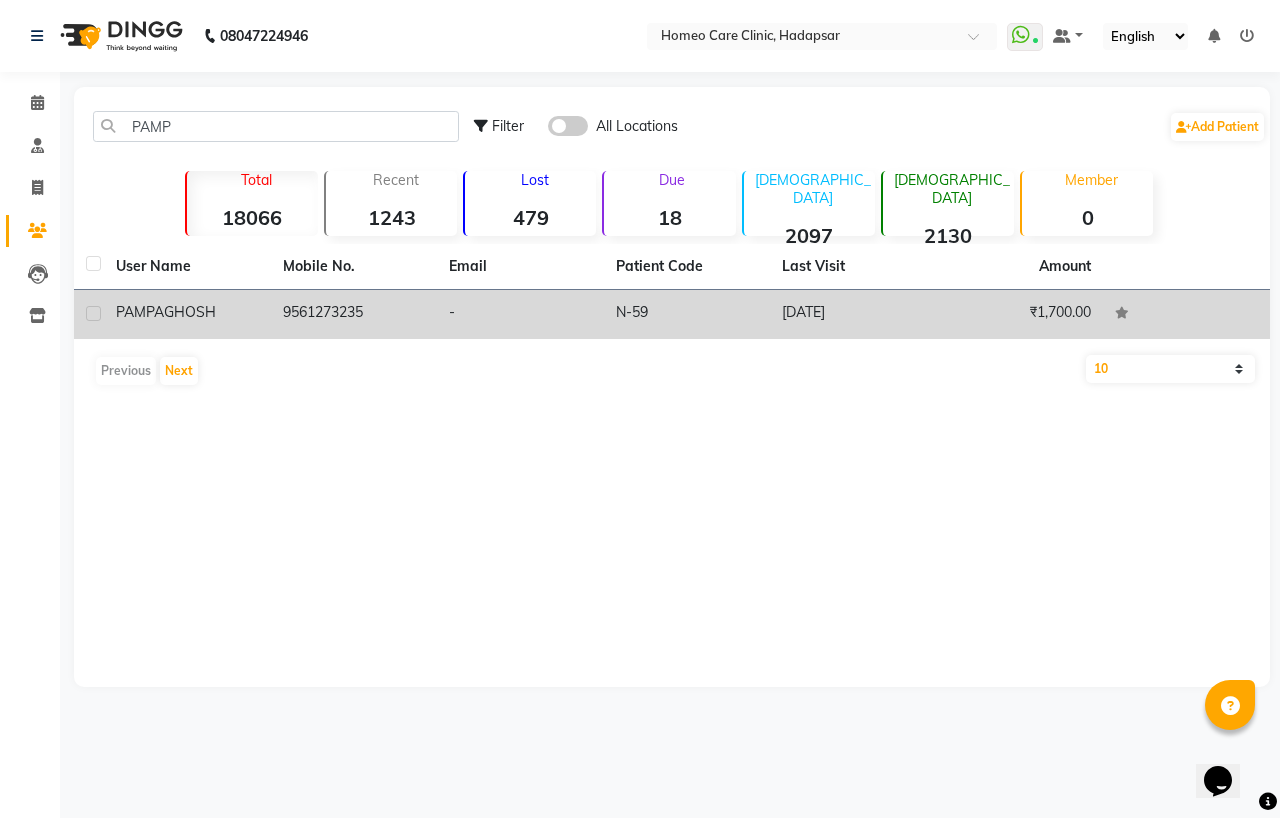 click on "-" 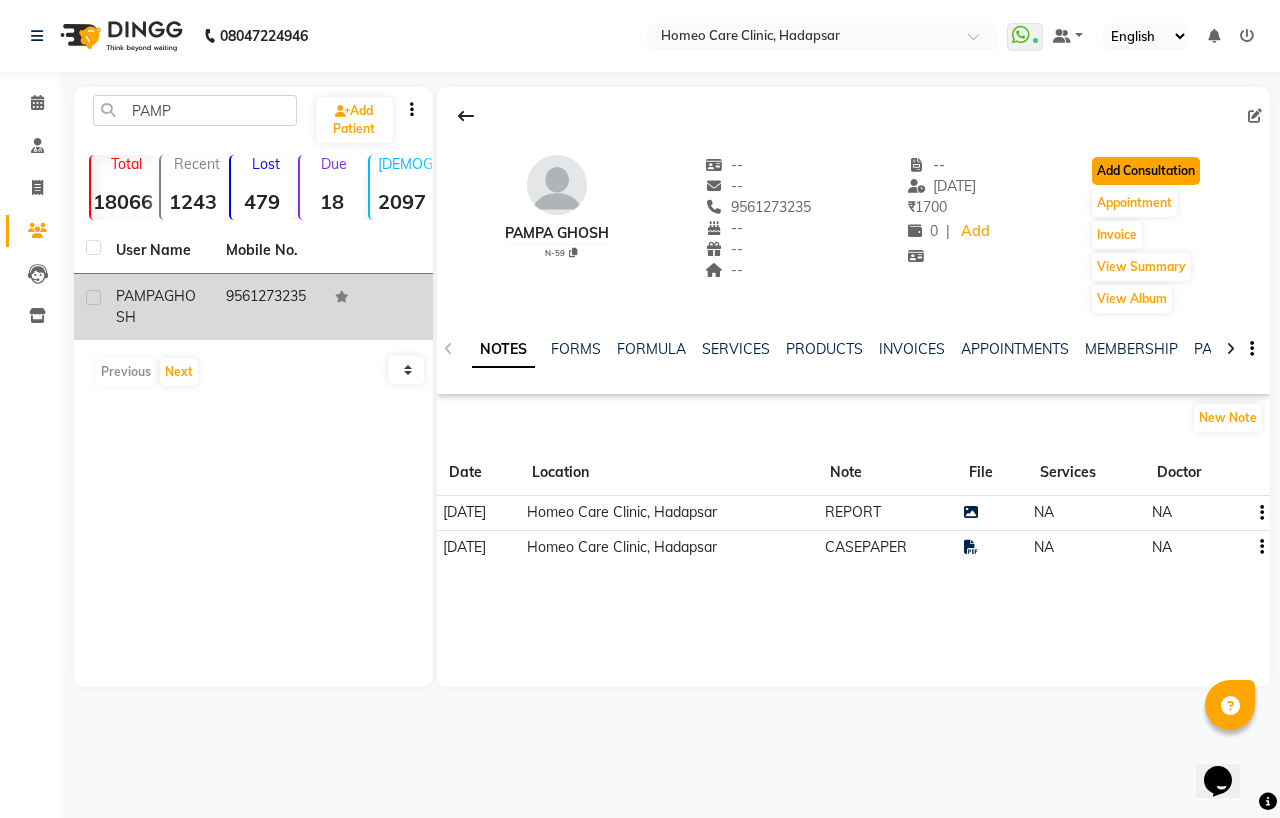 click on "Add Consultation" 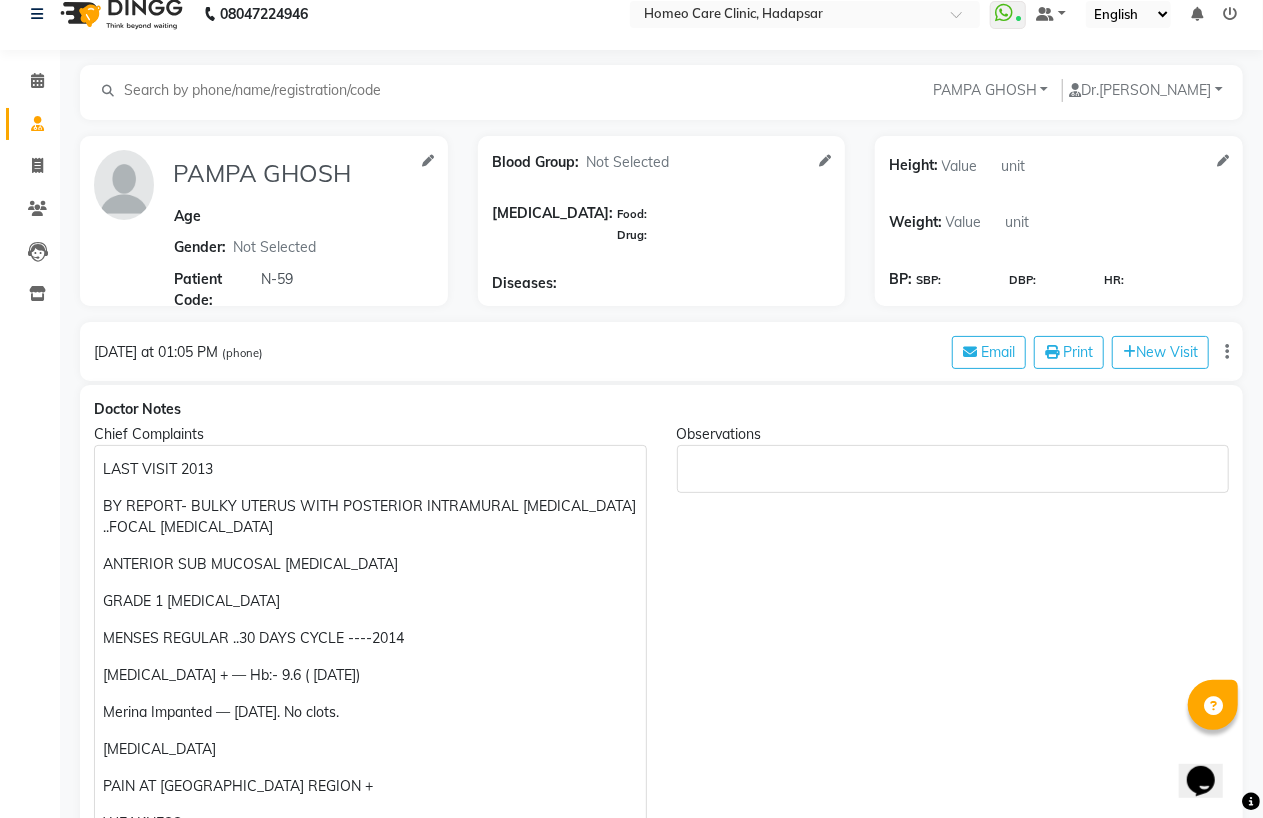 scroll, scrollTop: 0, scrollLeft: 0, axis: both 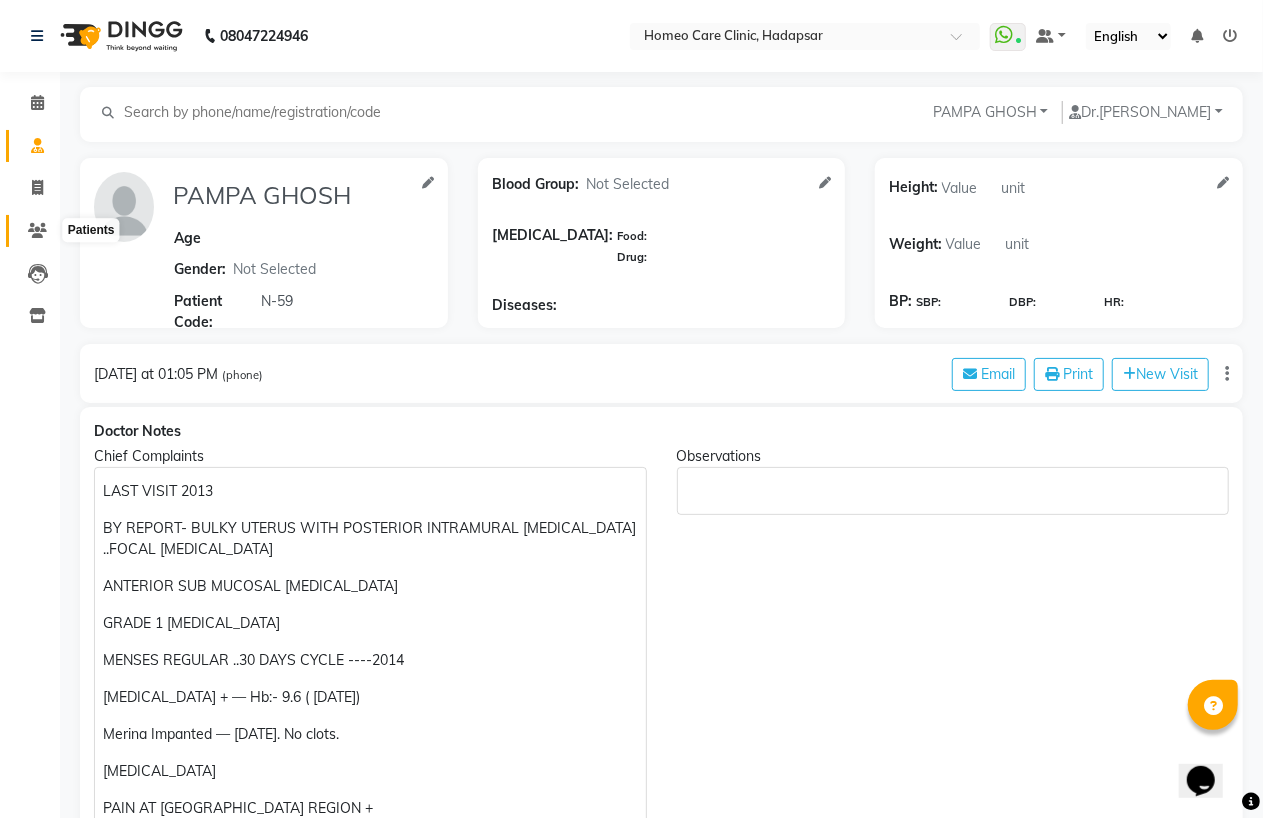 click 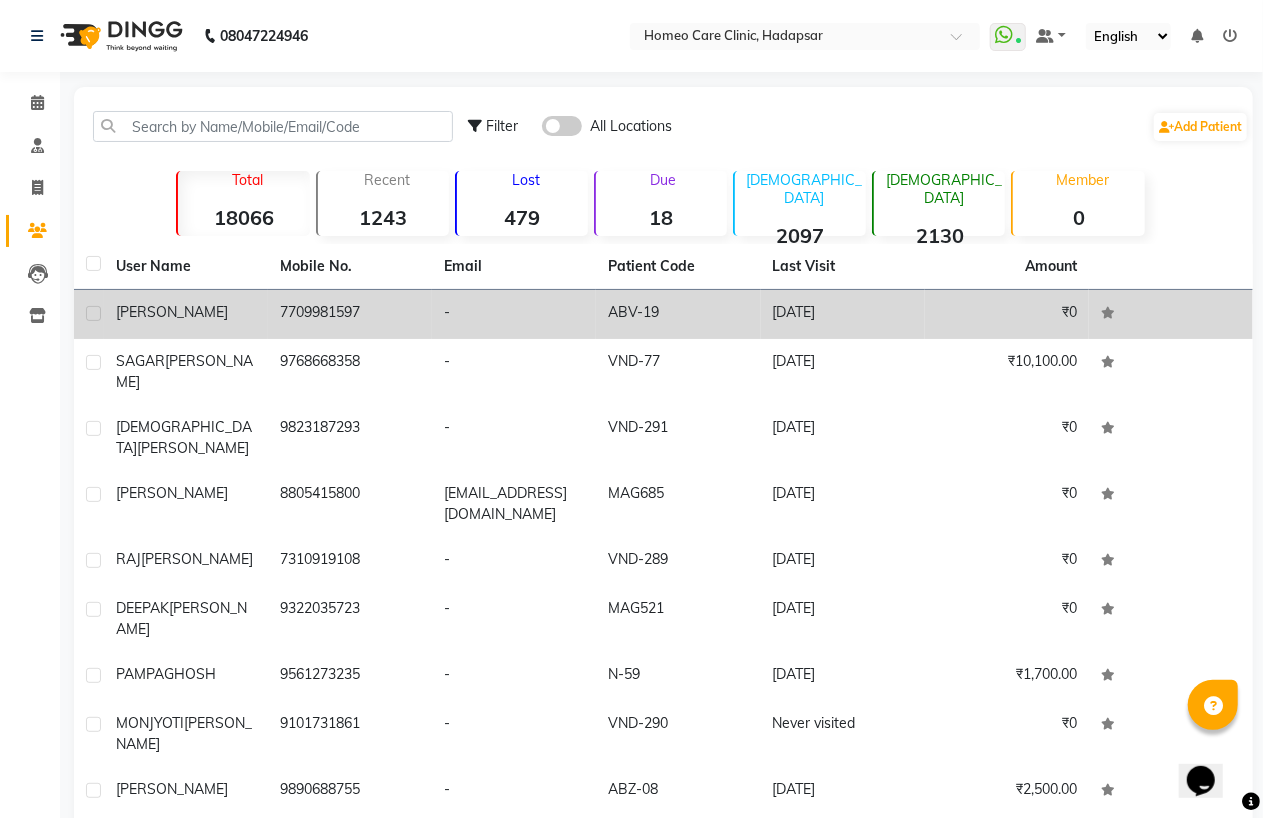 click on "[PERSON_NAME]" 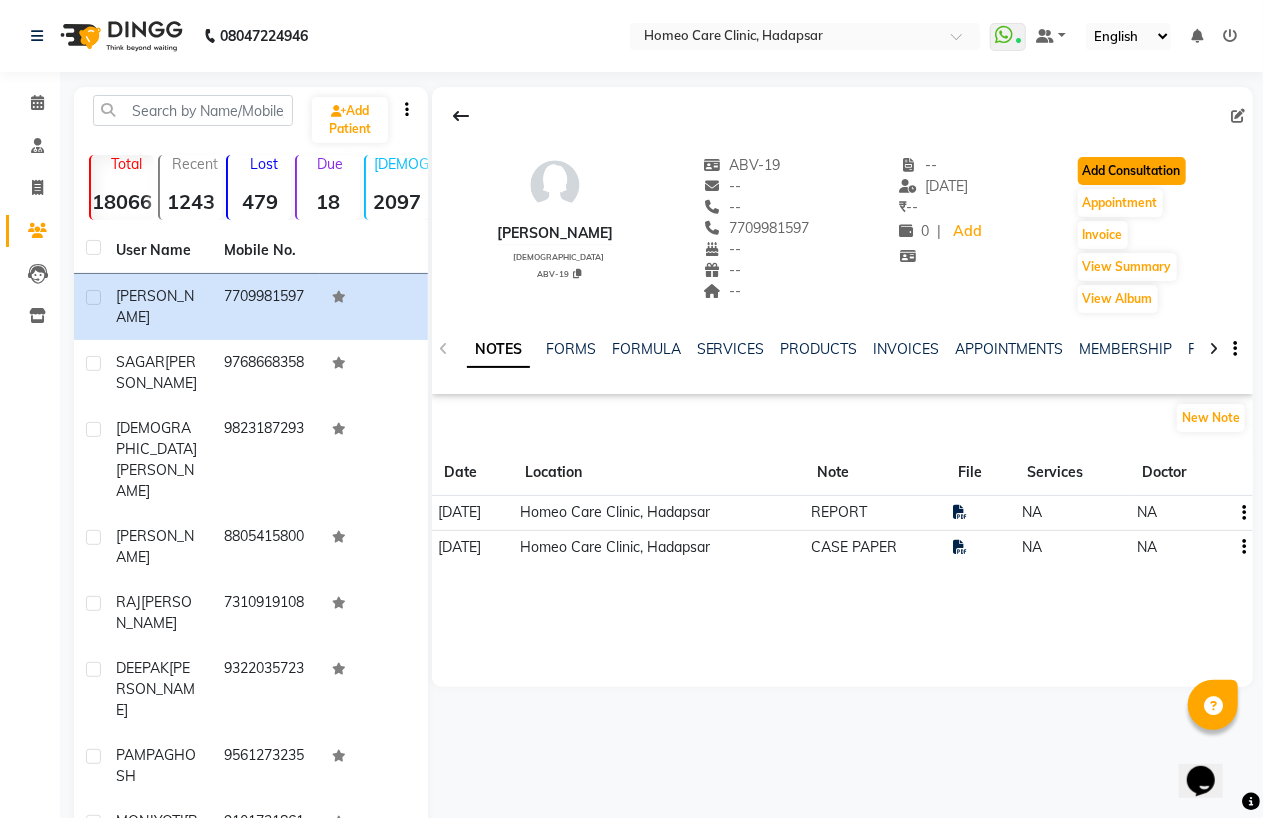 click on "Add Consultation" 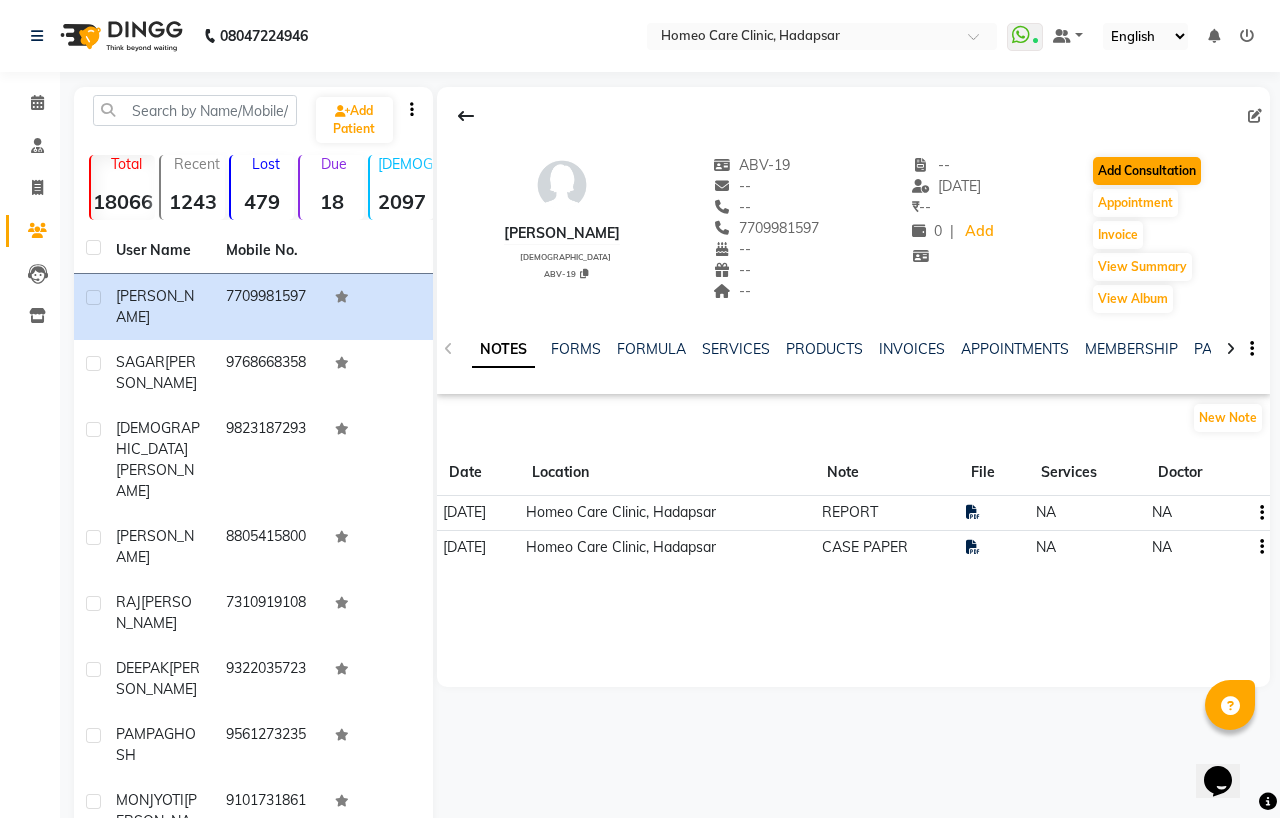 select on "[DEMOGRAPHIC_DATA]" 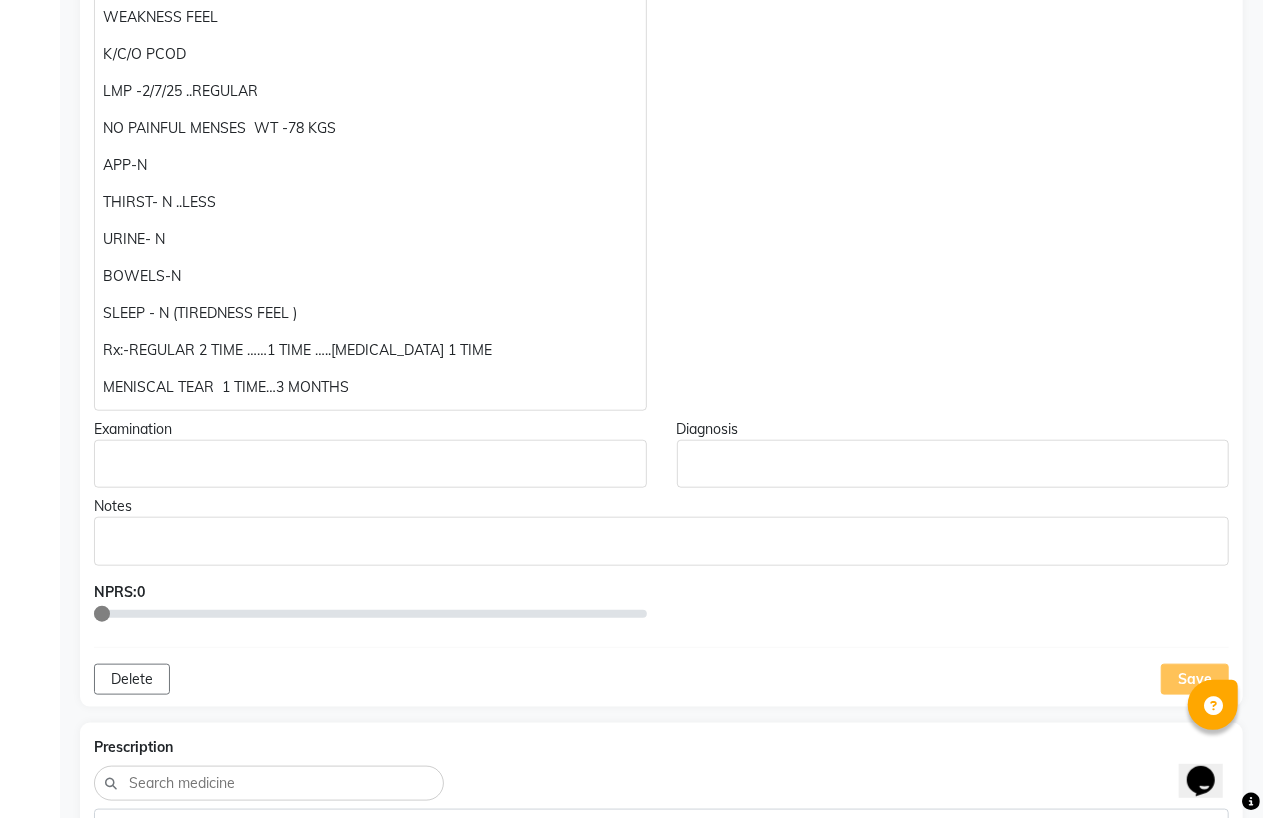 scroll, scrollTop: 777, scrollLeft: 0, axis: vertical 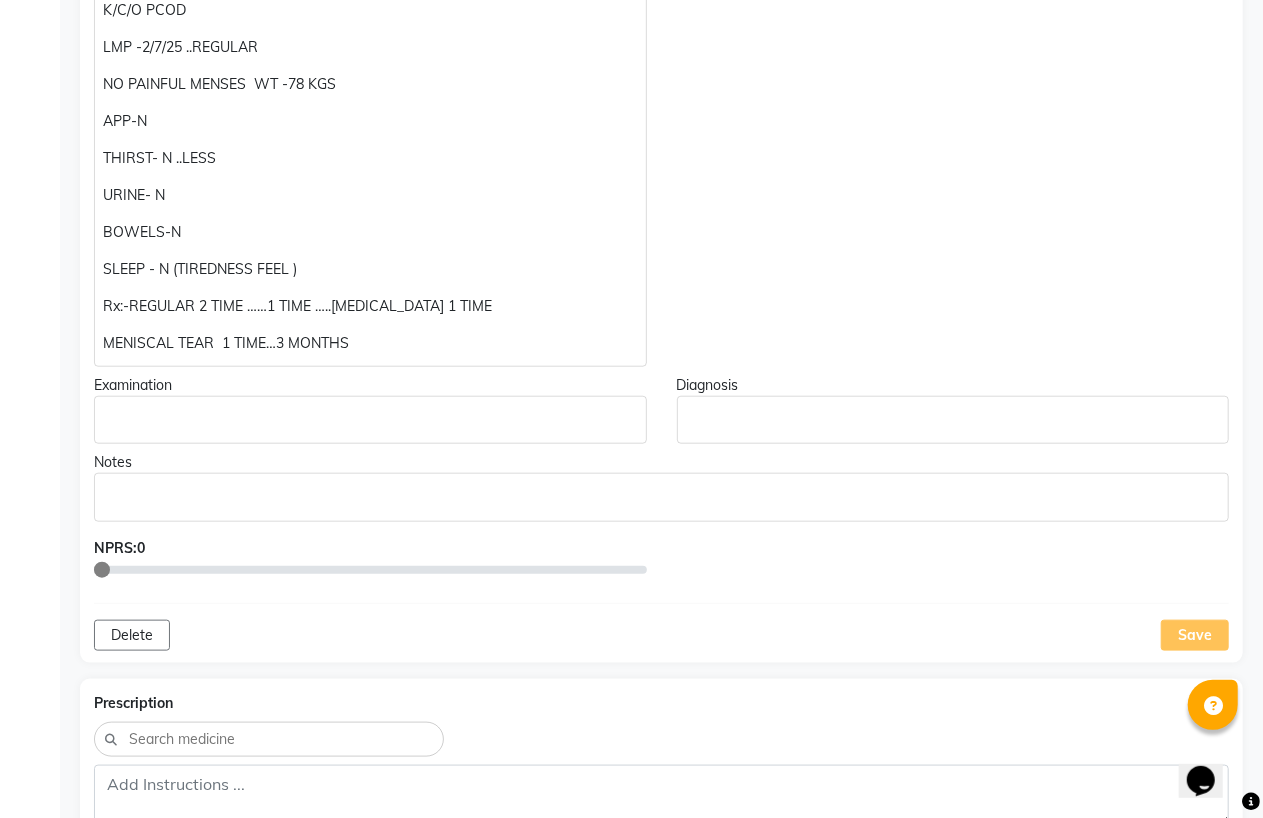 drag, startPoint x: 1071, startPoint y: 293, endPoint x: 882, endPoint y: 260, distance: 191.85933 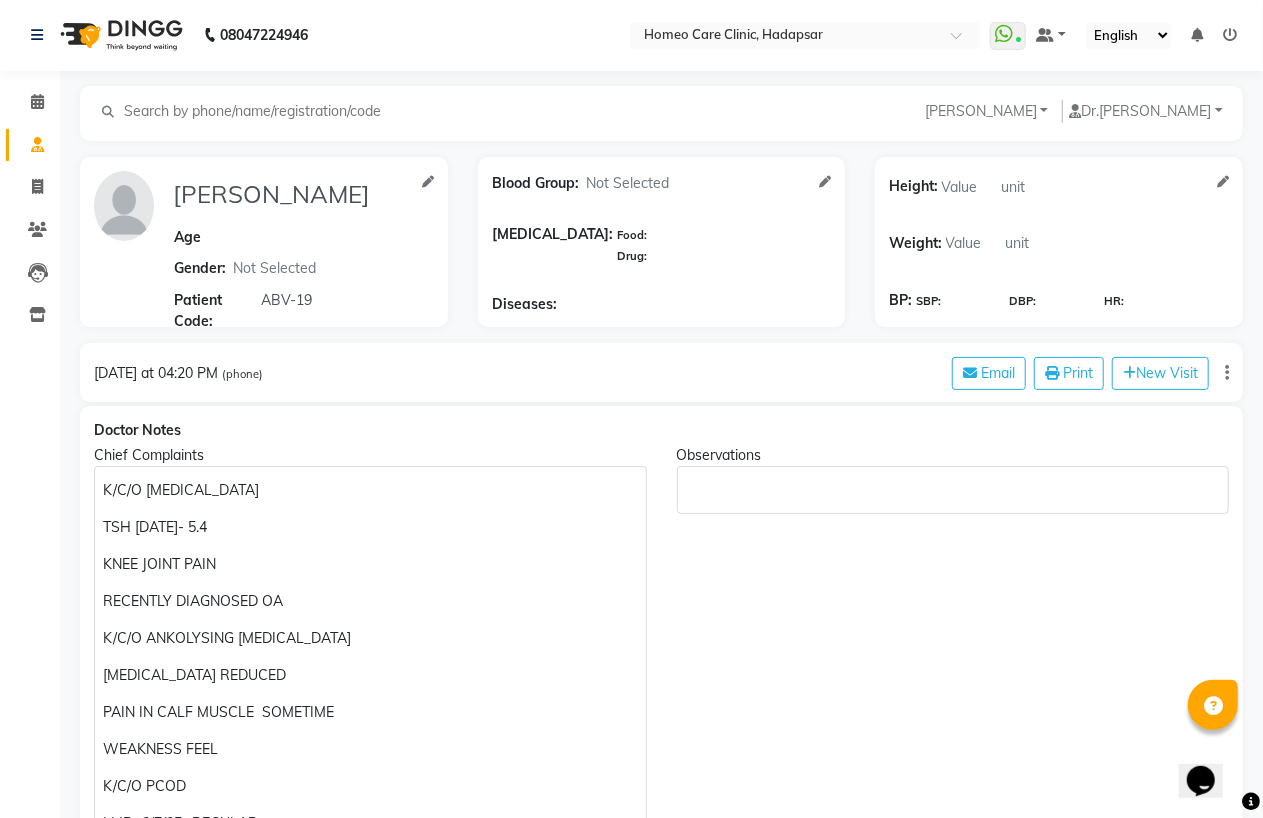 scroll, scrollTop: 0, scrollLeft: 0, axis: both 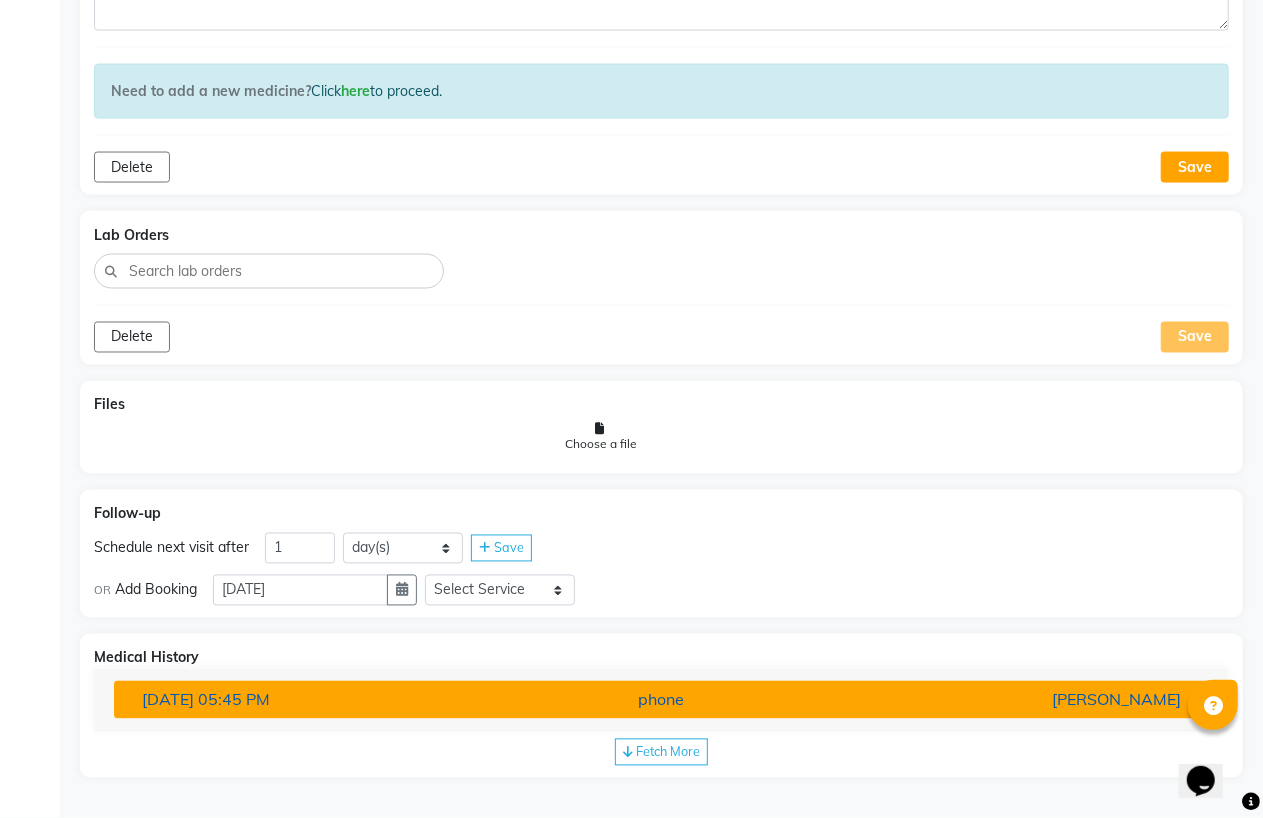 click on "[PERSON_NAME]" at bounding box center (1018, 700) 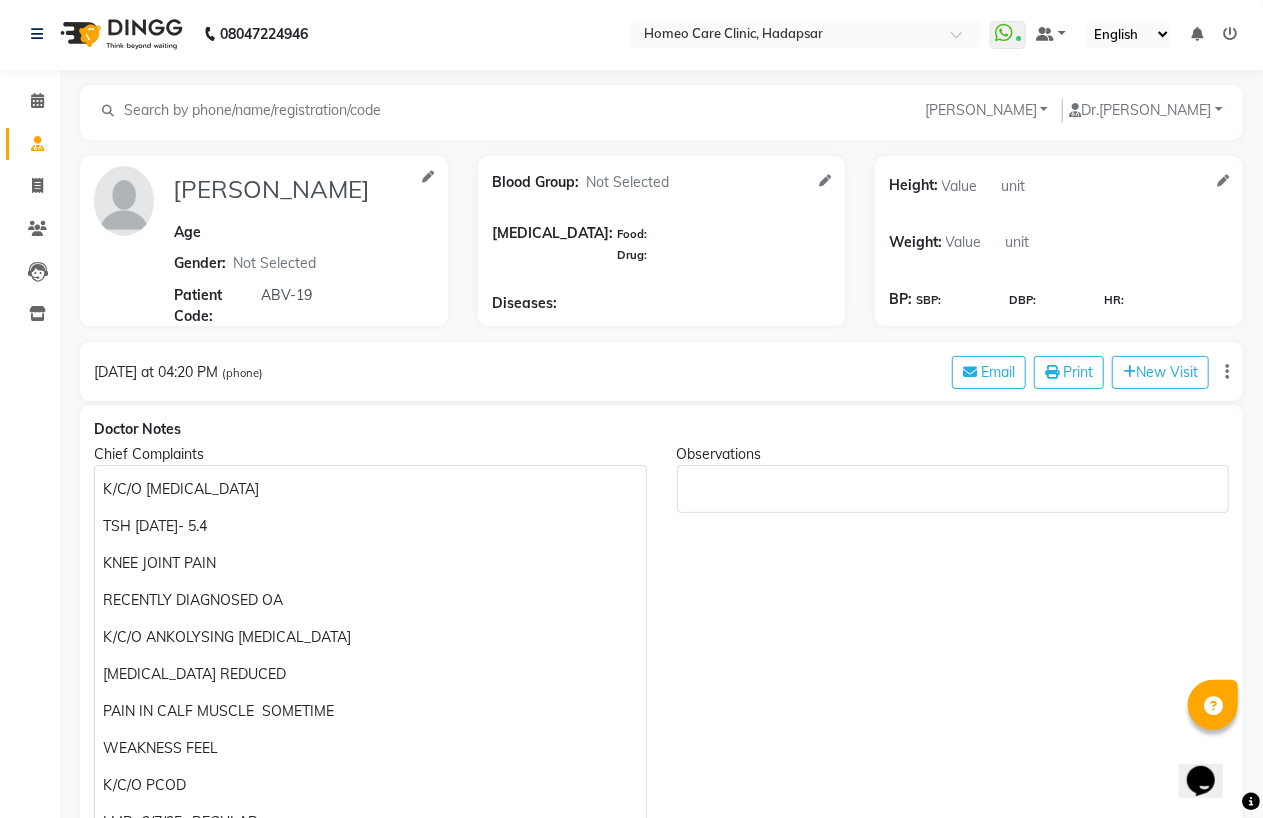 scroll, scrollTop: 0, scrollLeft: 0, axis: both 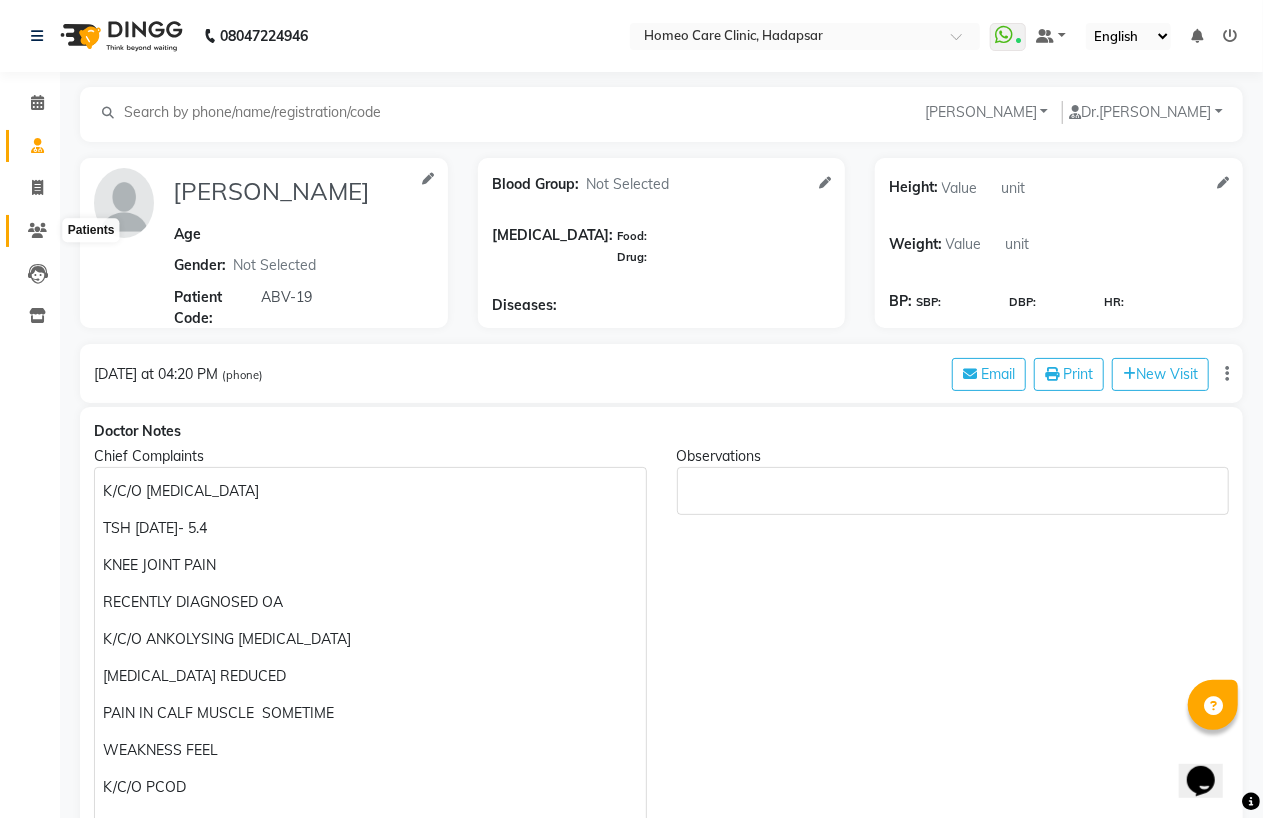 click 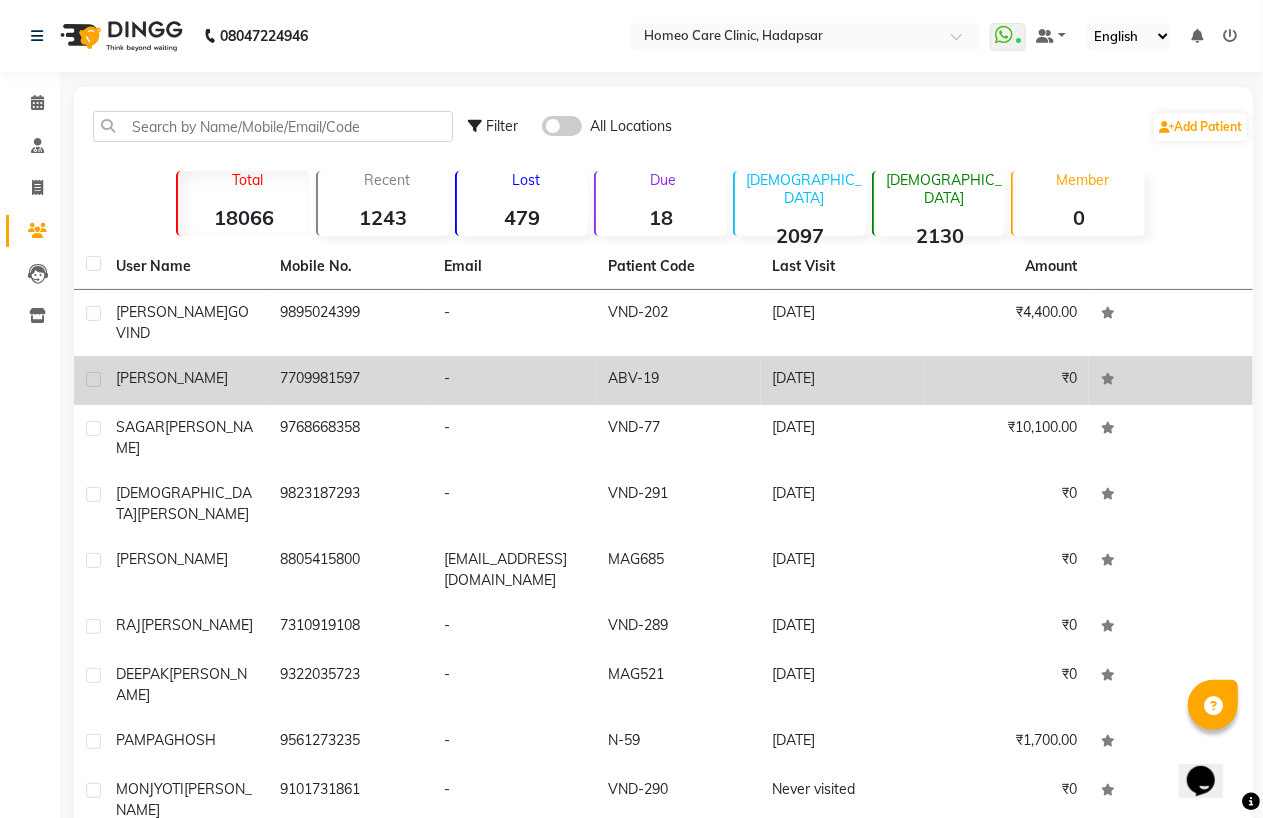 click on "7709981597" 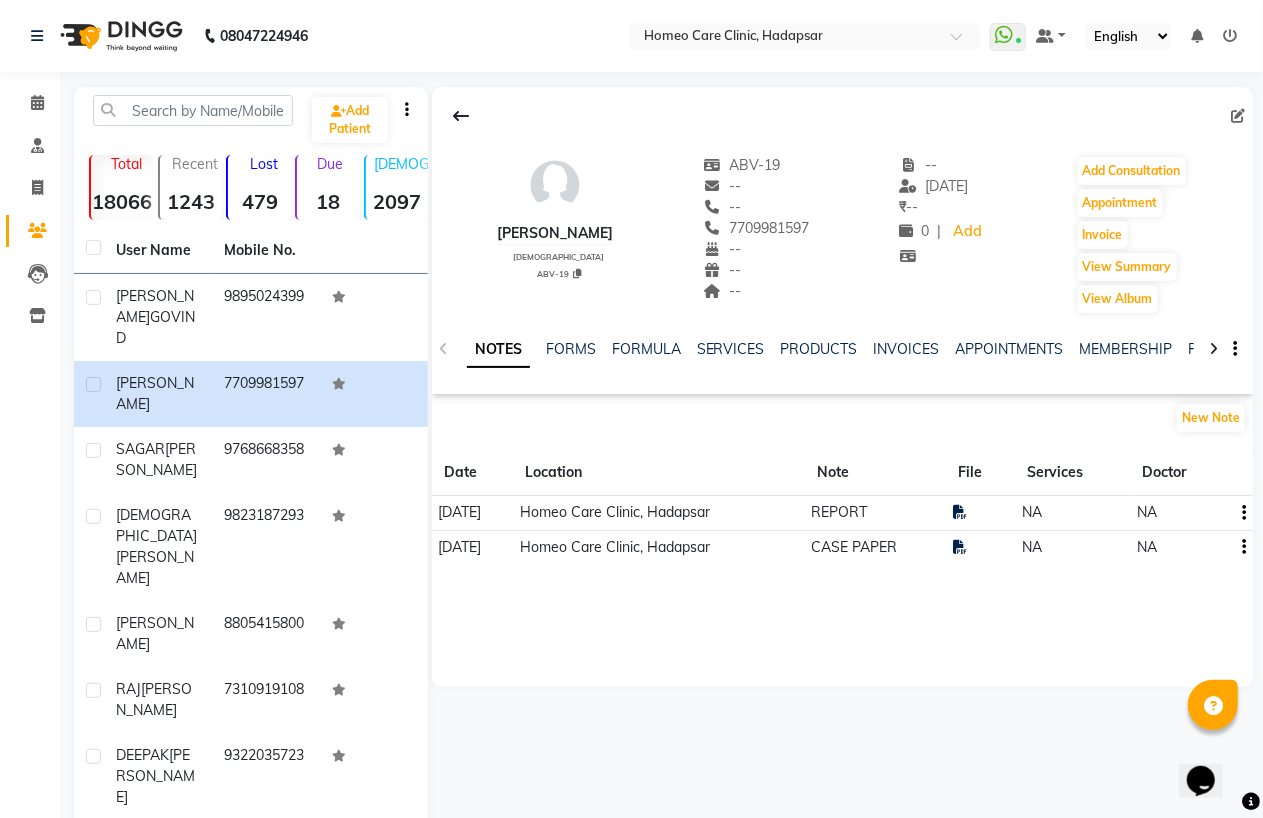 click 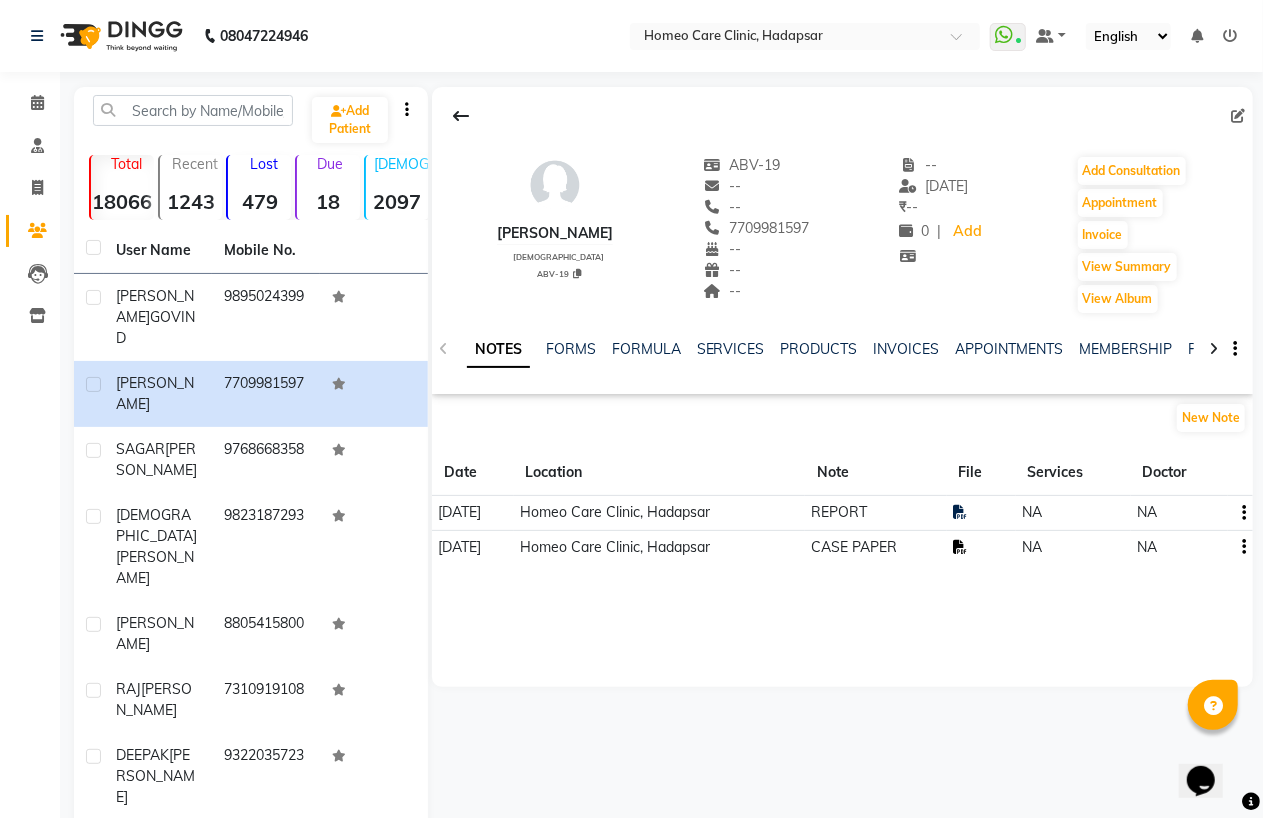 click 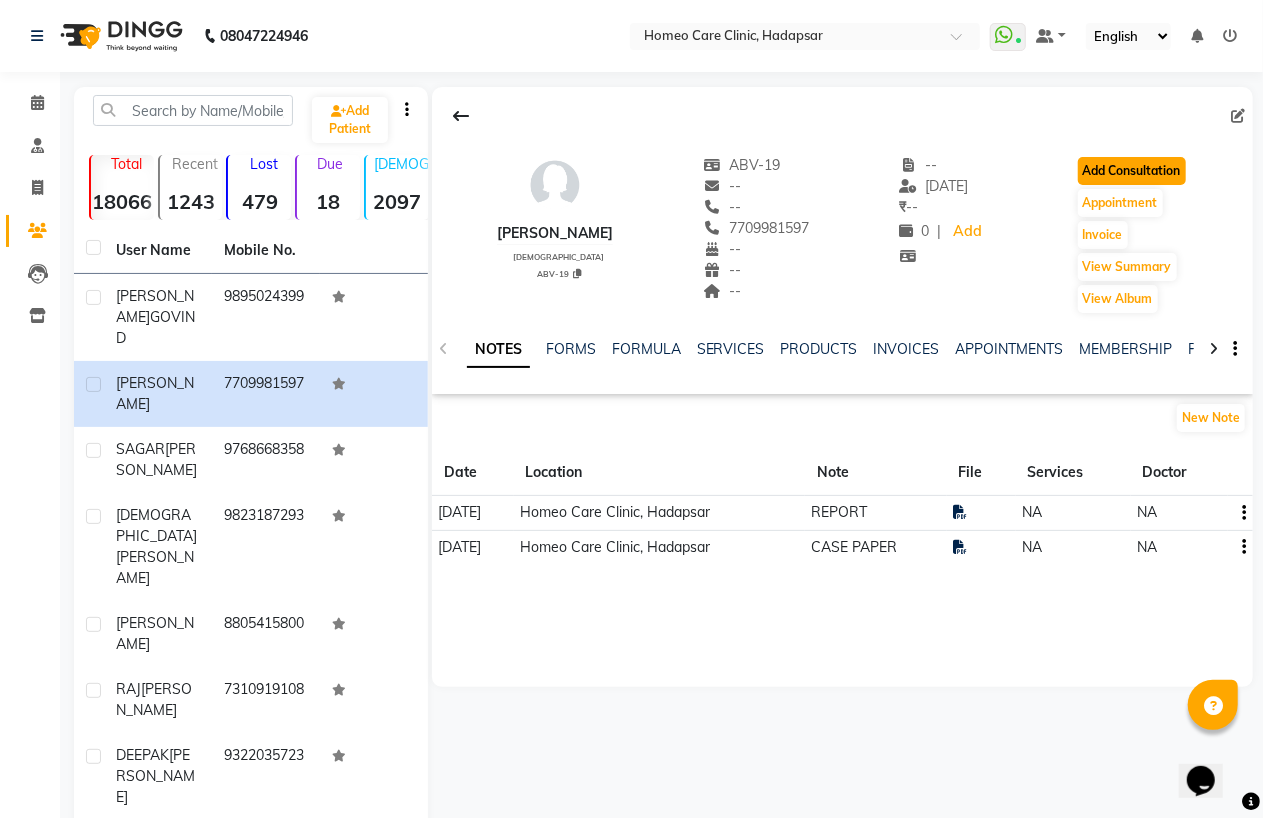 click on "Add Consultation" 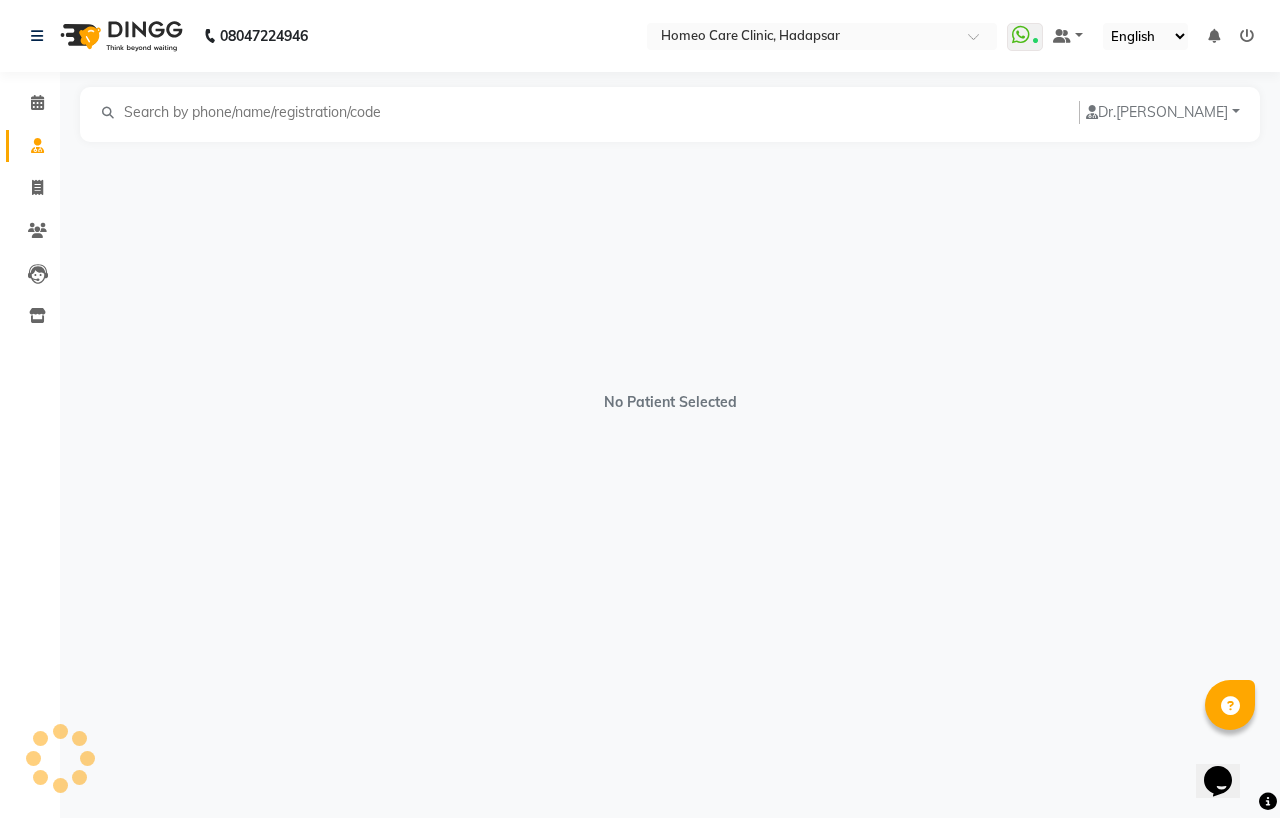 select on "[DEMOGRAPHIC_DATA]" 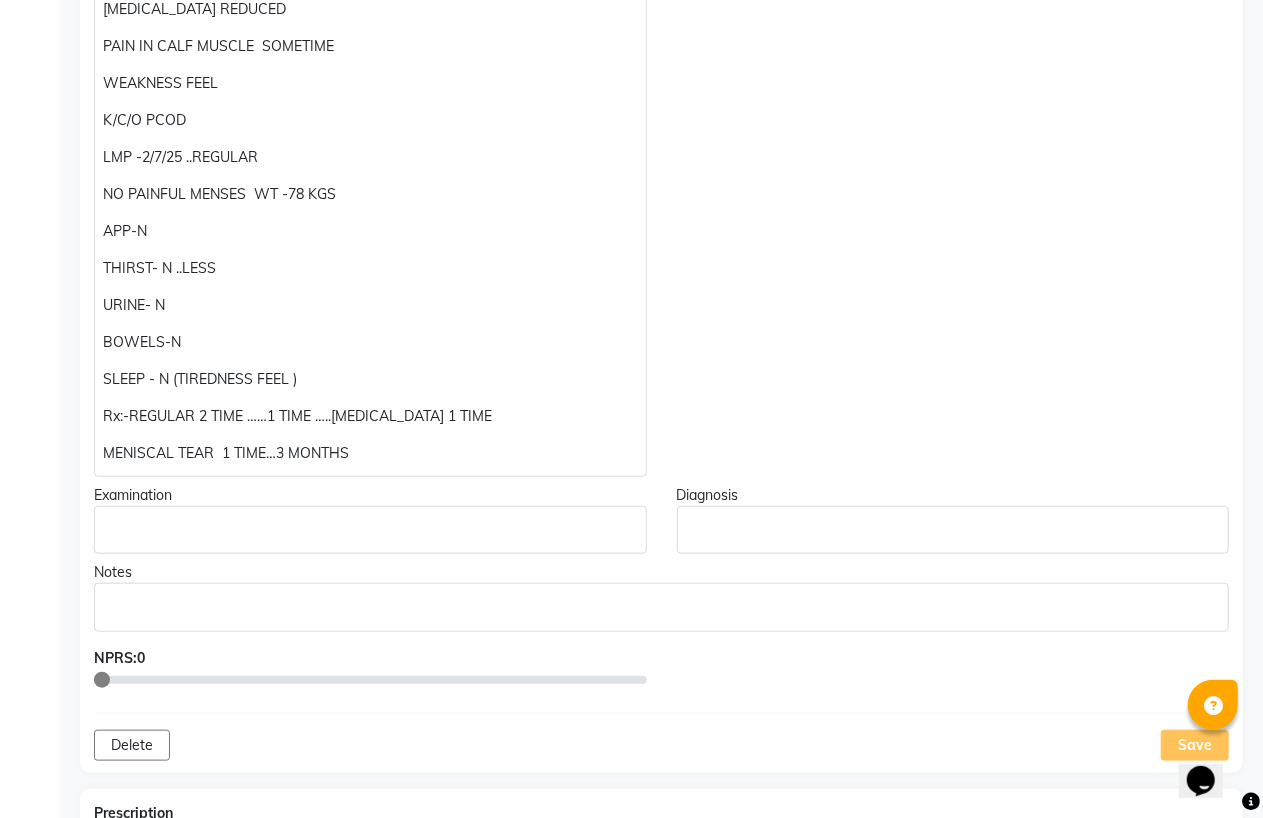 scroll, scrollTop: 666, scrollLeft: 0, axis: vertical 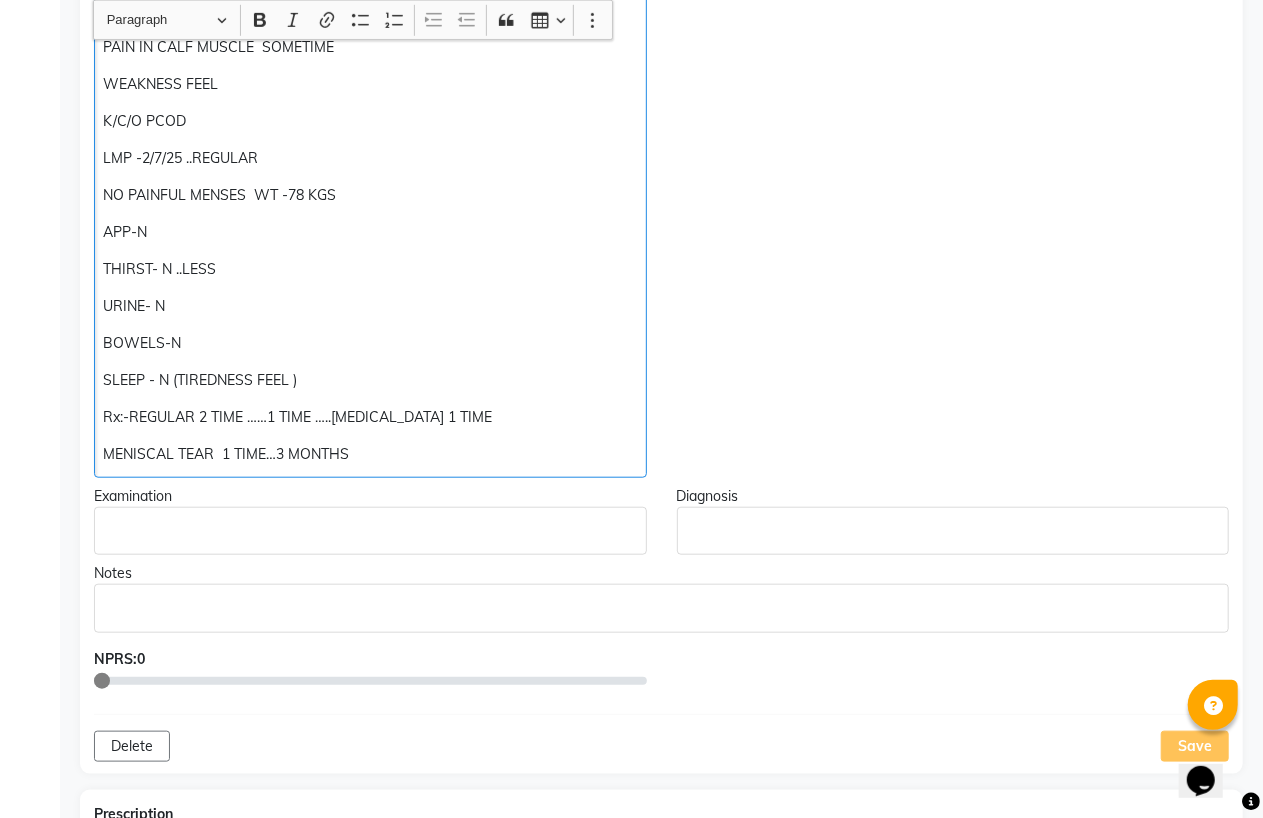 click on "Rx:-REGULAR 2 TIME ……1 TIME …..IRON DEFICIENCY 1 TIME" 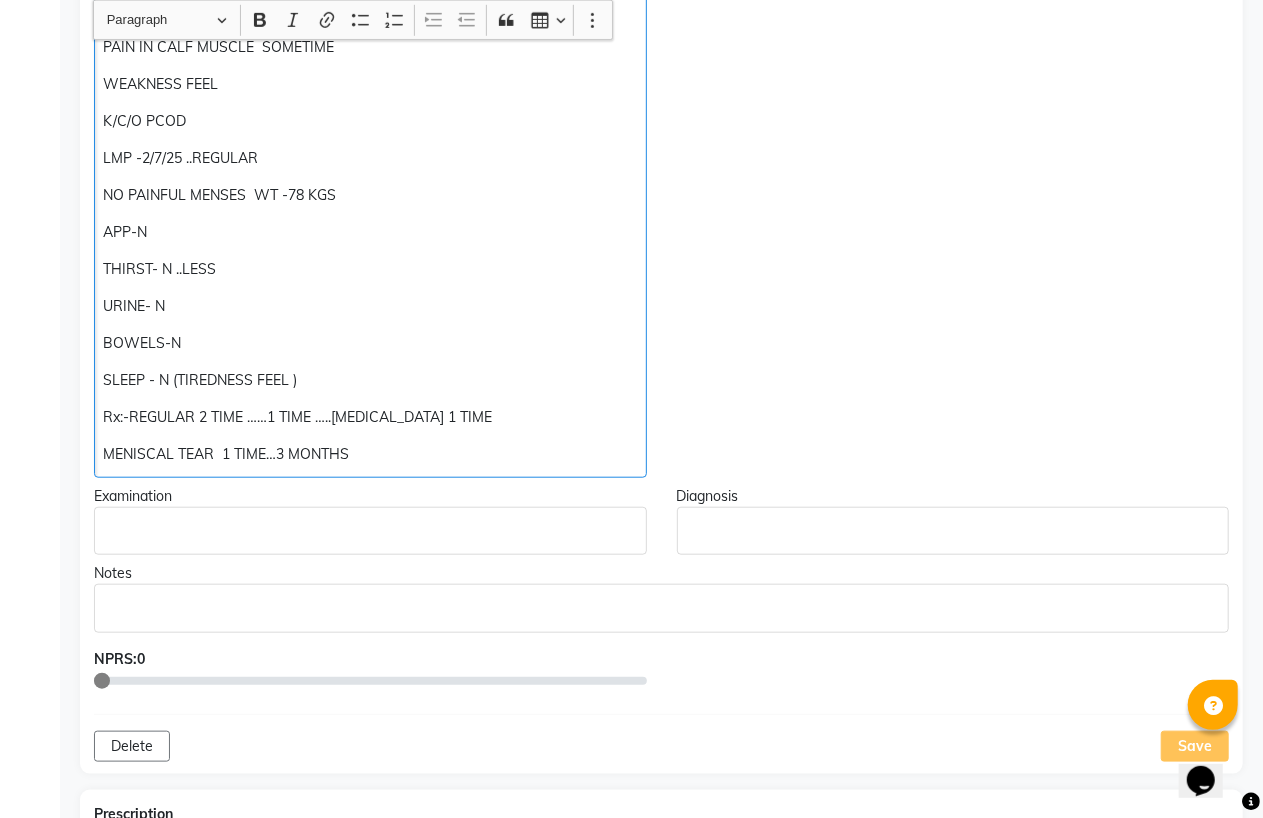 type 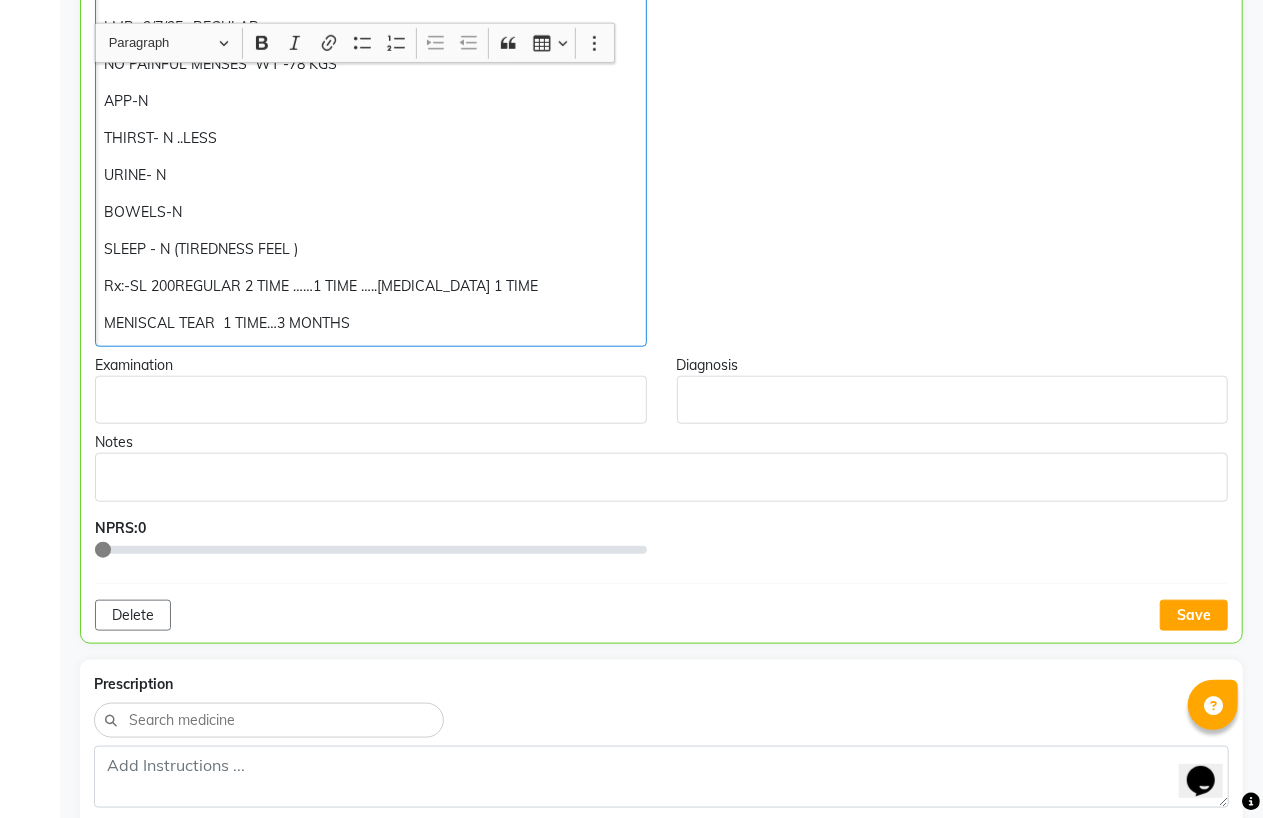 scroll, scrollTop: 890, scrollLeft: 0, axis: vertical 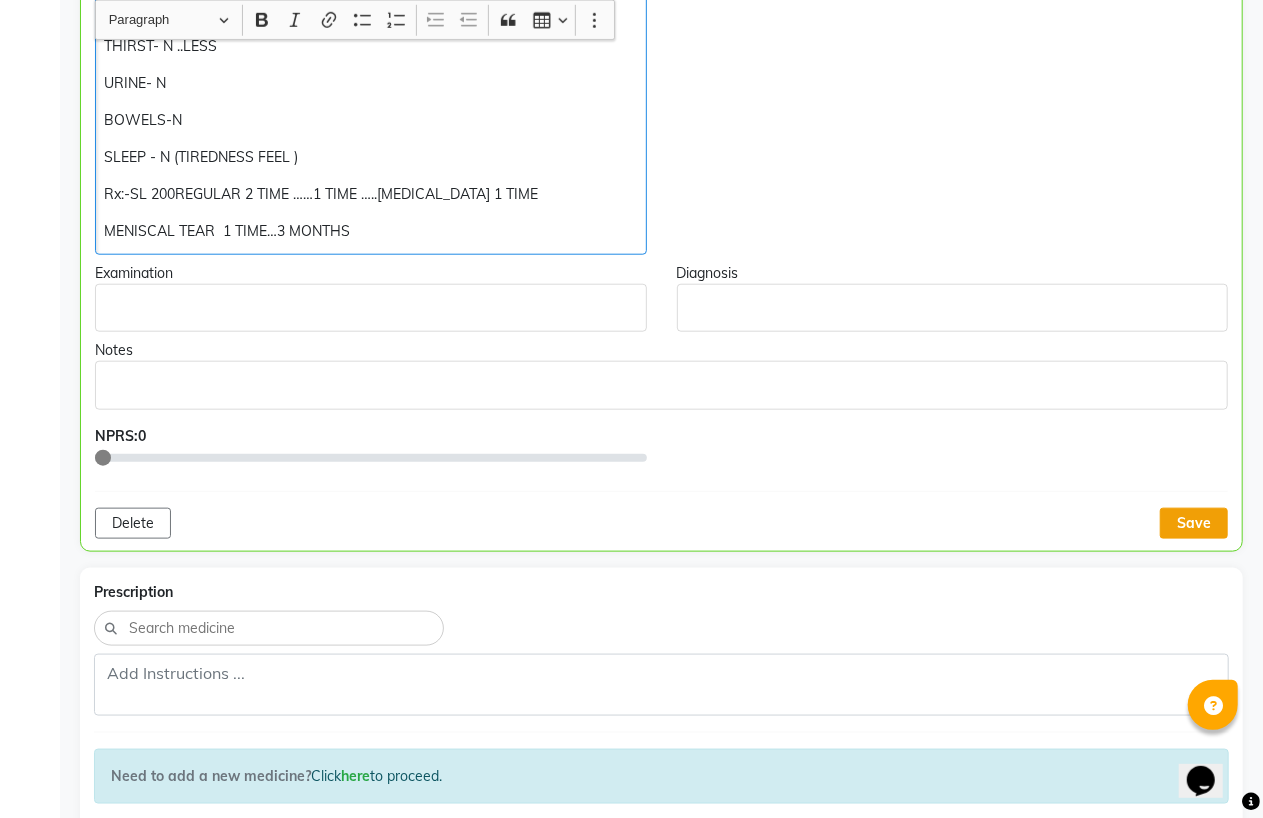 drag, startPoint x: 1163, startPoint y: 545, endPoint x: 1163, endPoint y: 534, distance: 11 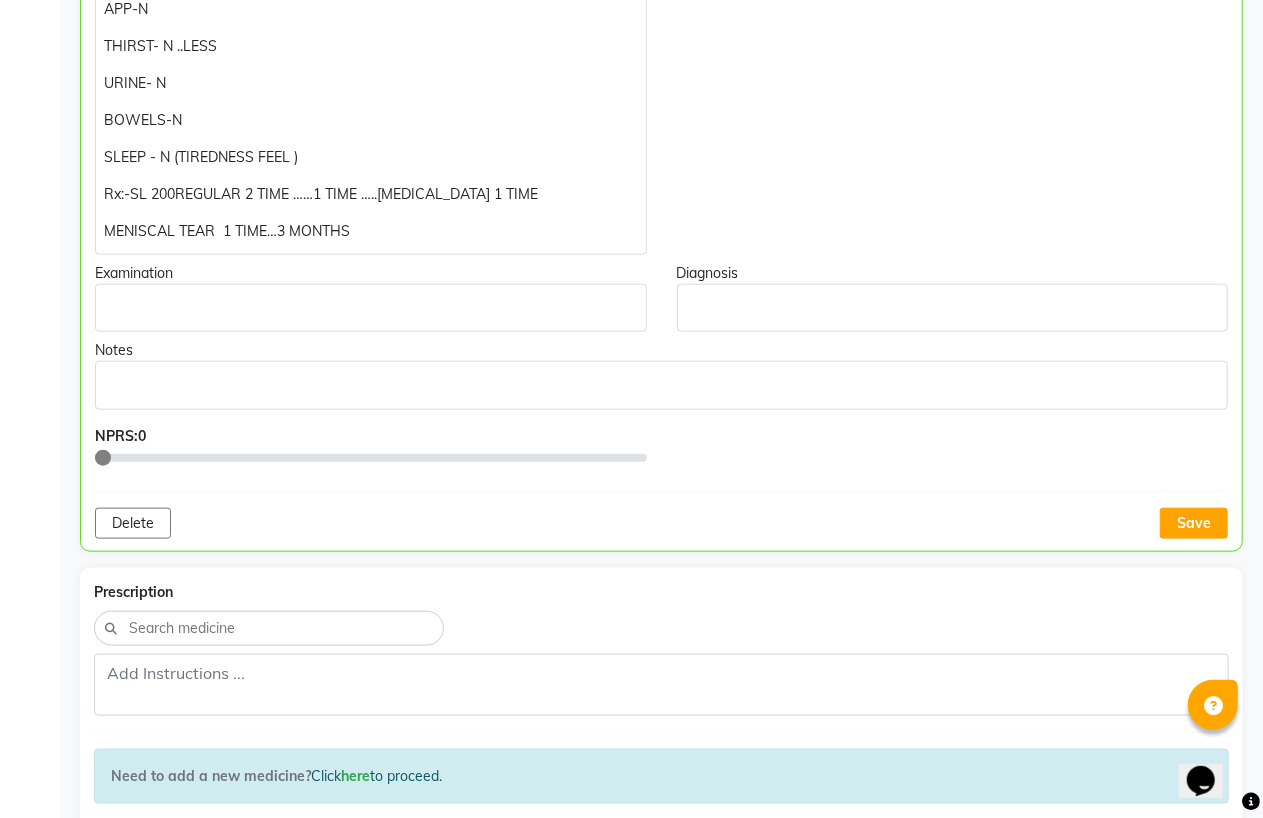 click on "Save" 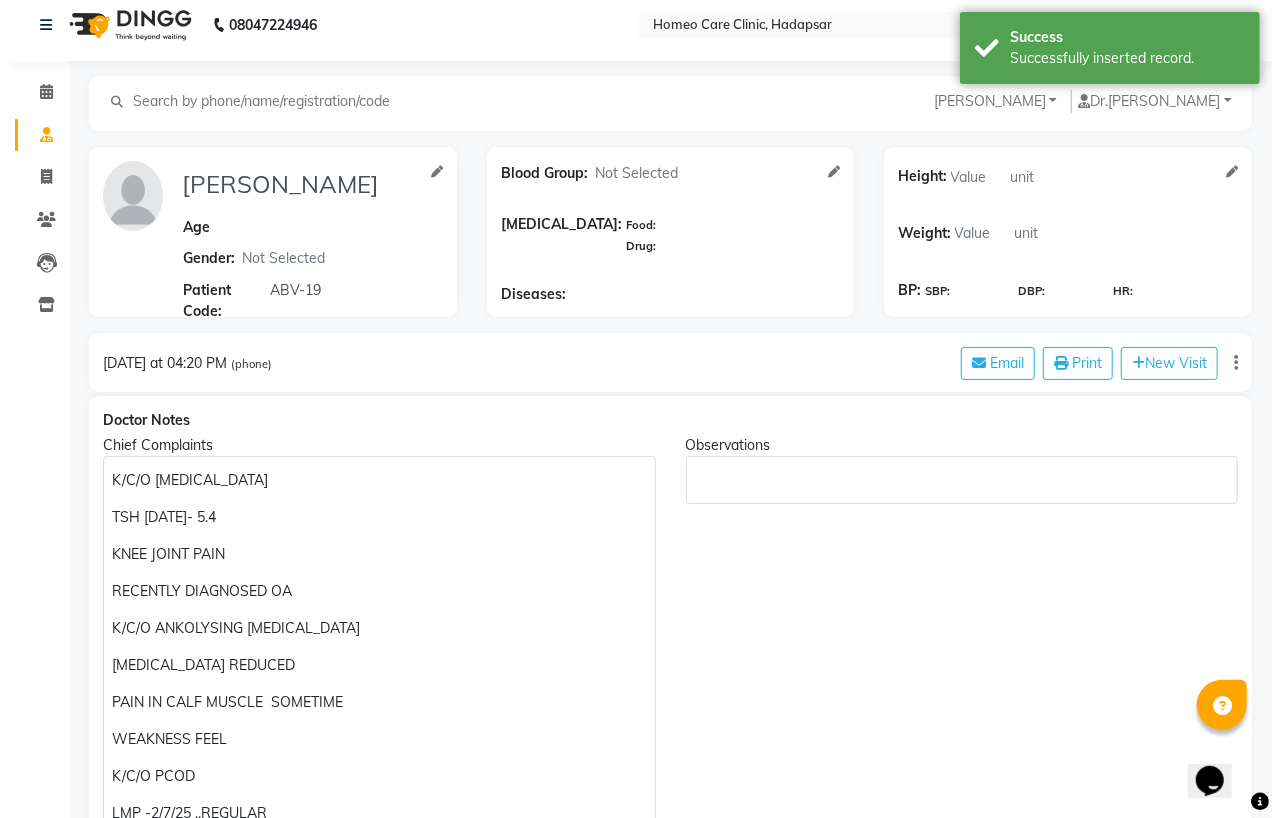 scroll, scrollTop: 0, scrollLeft: 0, axis: both 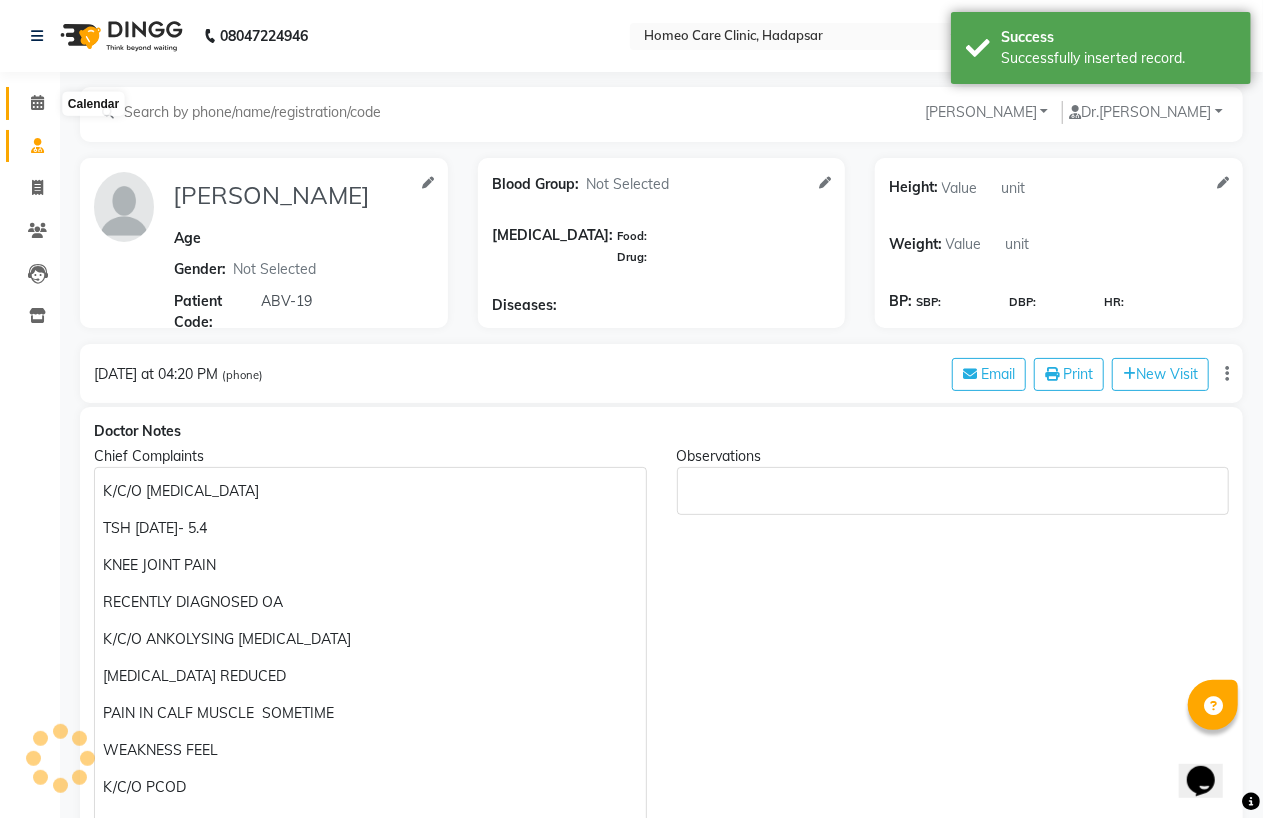click 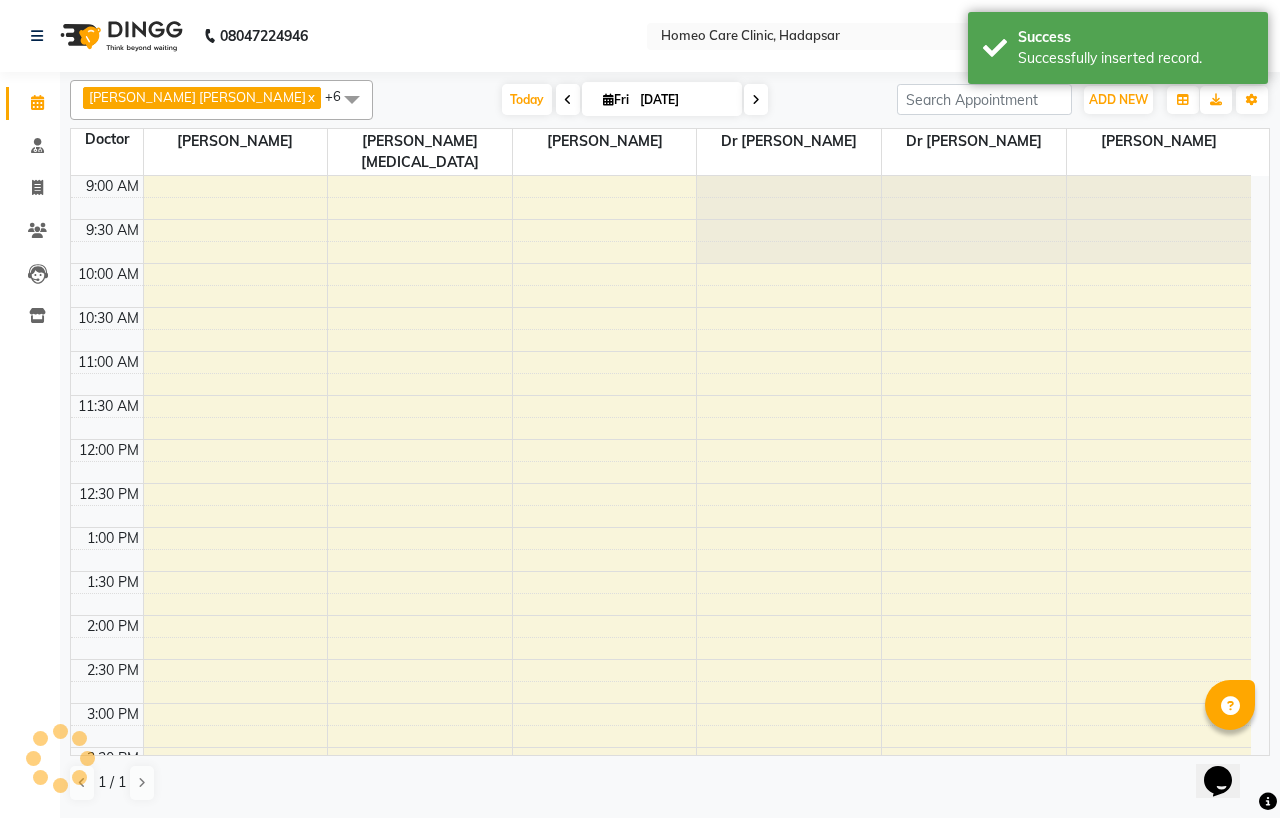 scroll, scrollTop: 598, scrollLeft: 0, axis: vertical 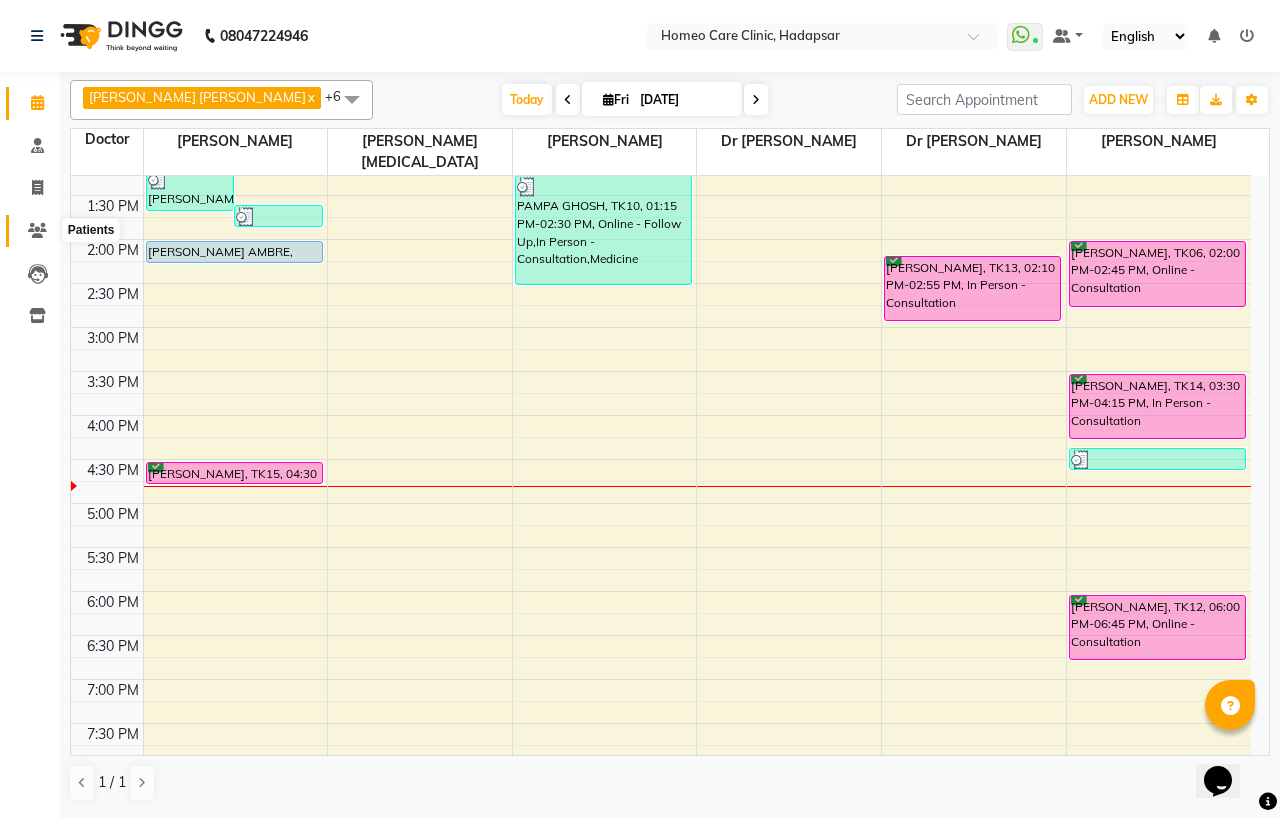 drag, startPoint x: 33, startPoint y: 224, endPoint x: 98, endPoint y: 223, distance: 65.00769 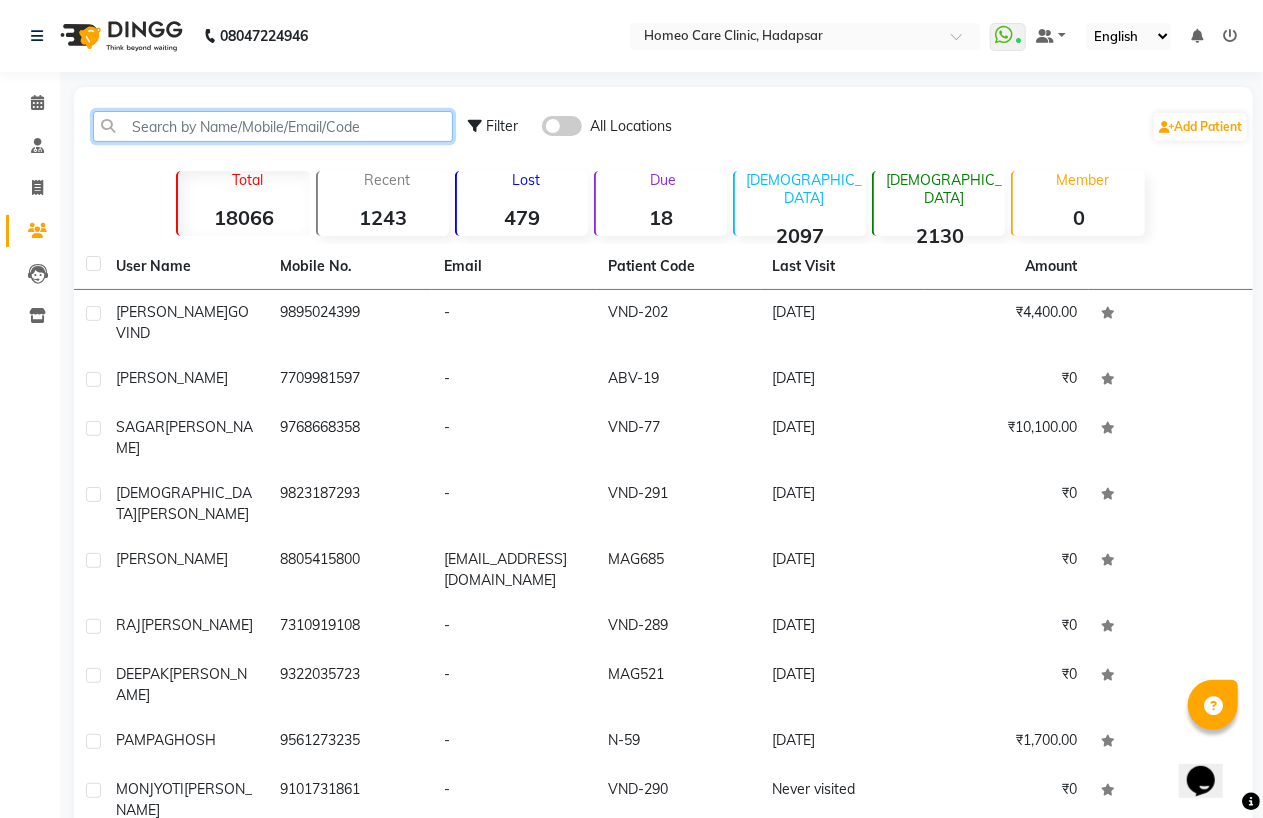 click 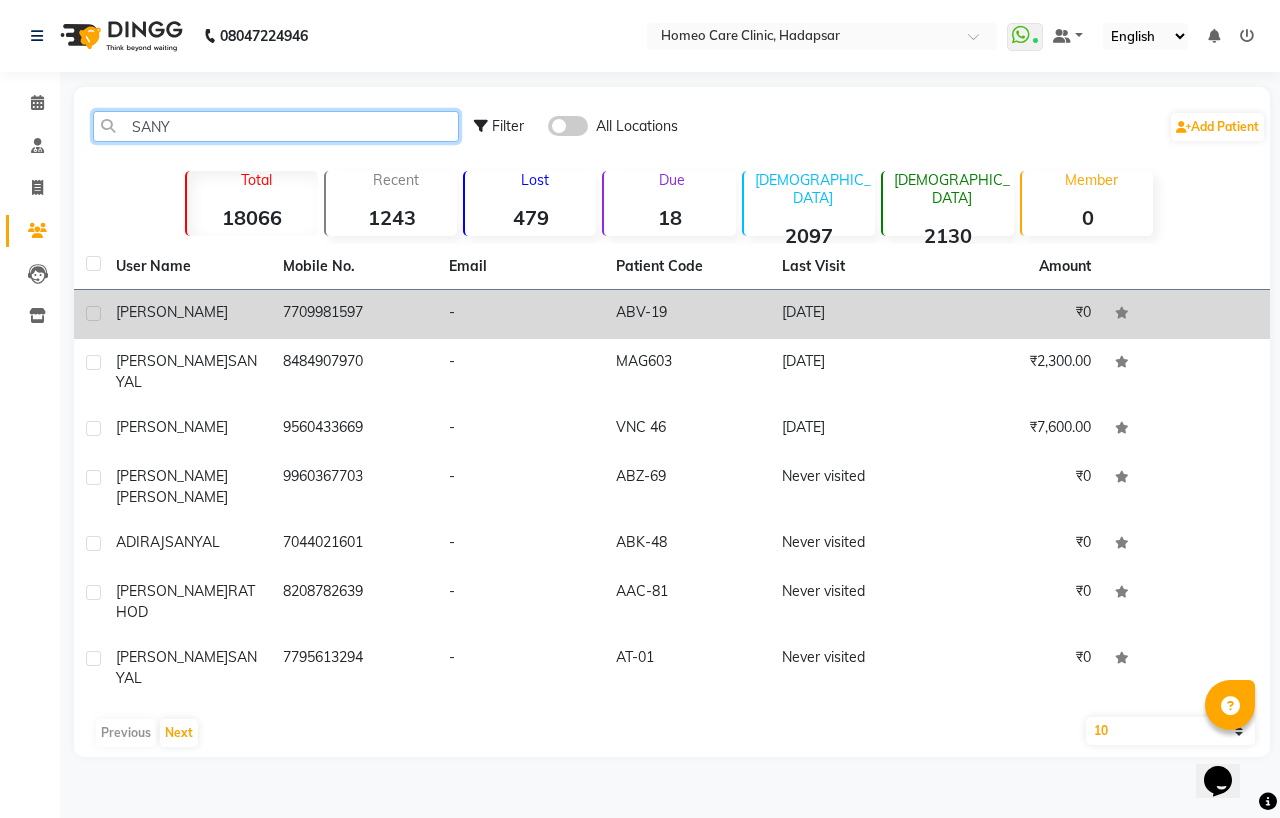 type on "SANY" 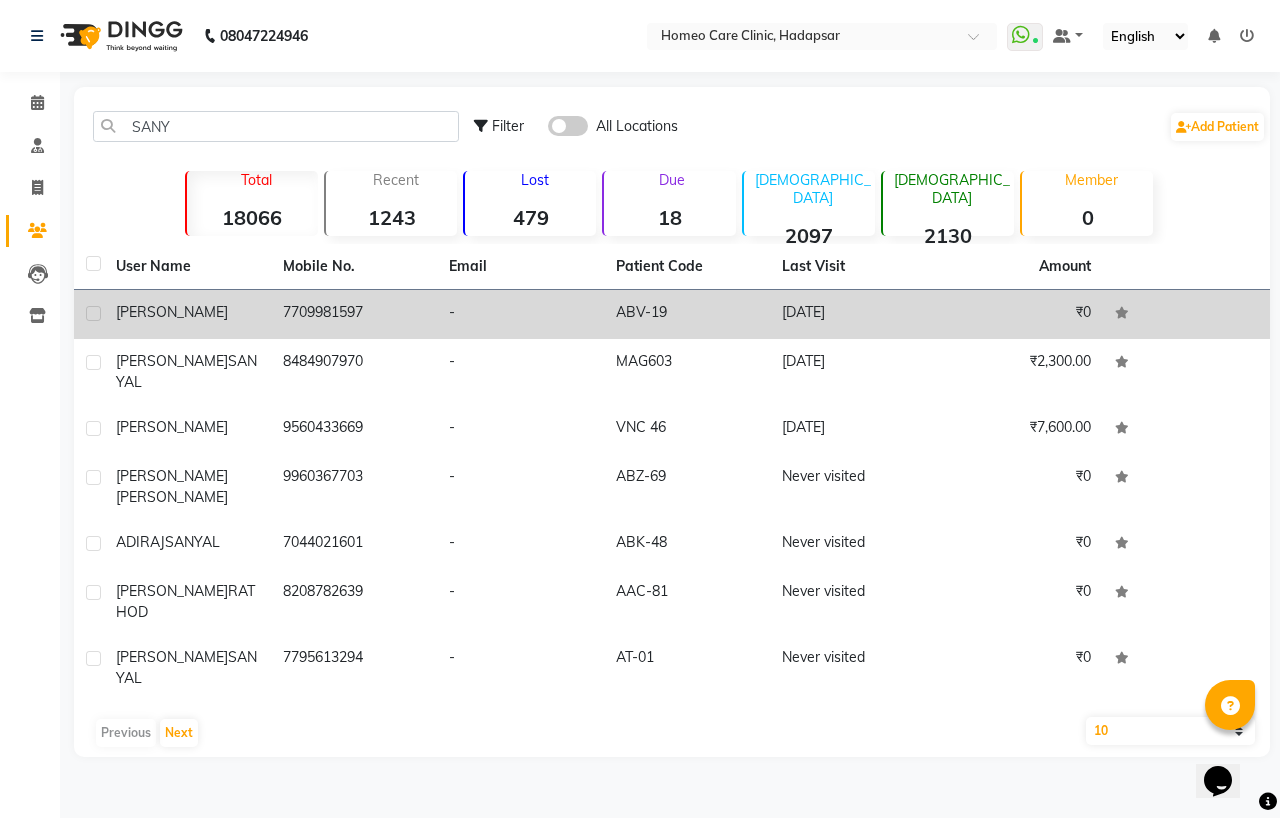 click on "7709981597" 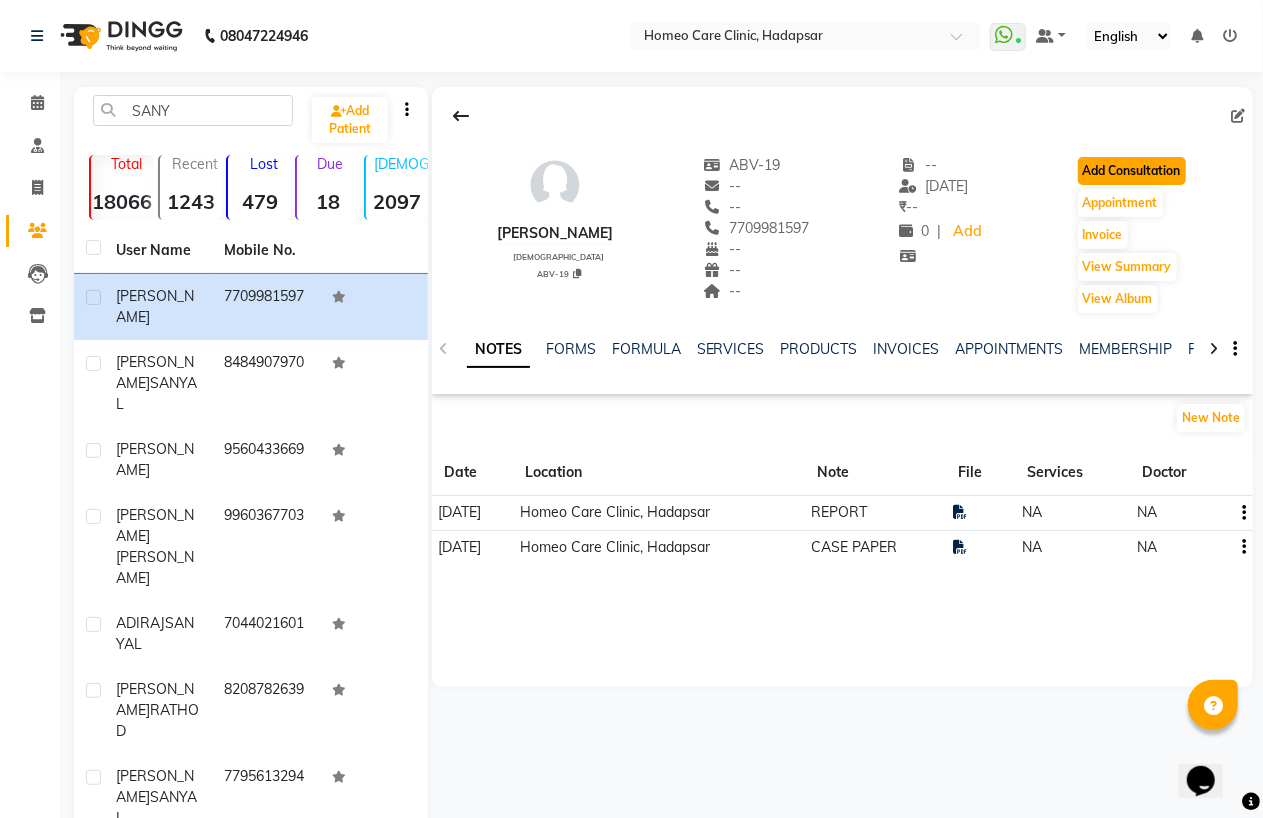 click on "Add Consultation" 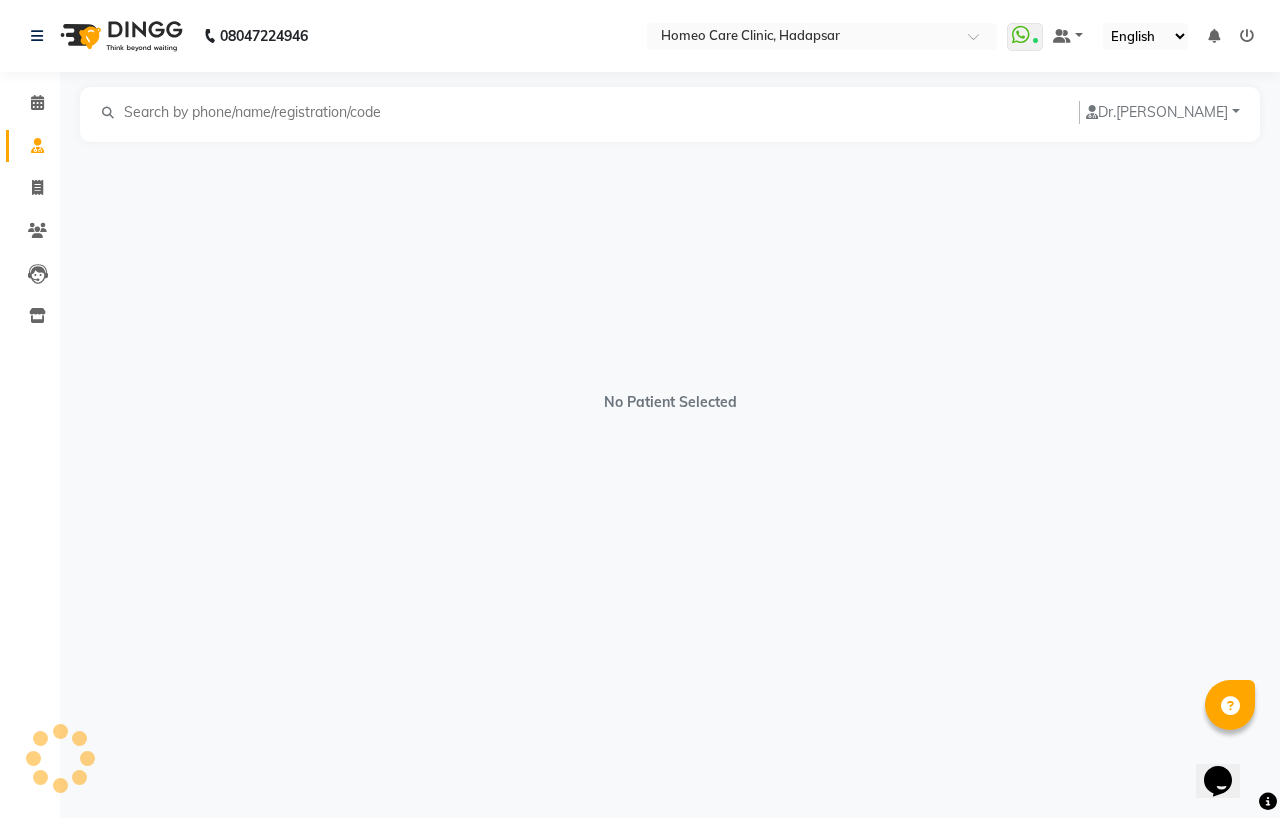 select on "[DEMOGRAPHIC_DATA]" 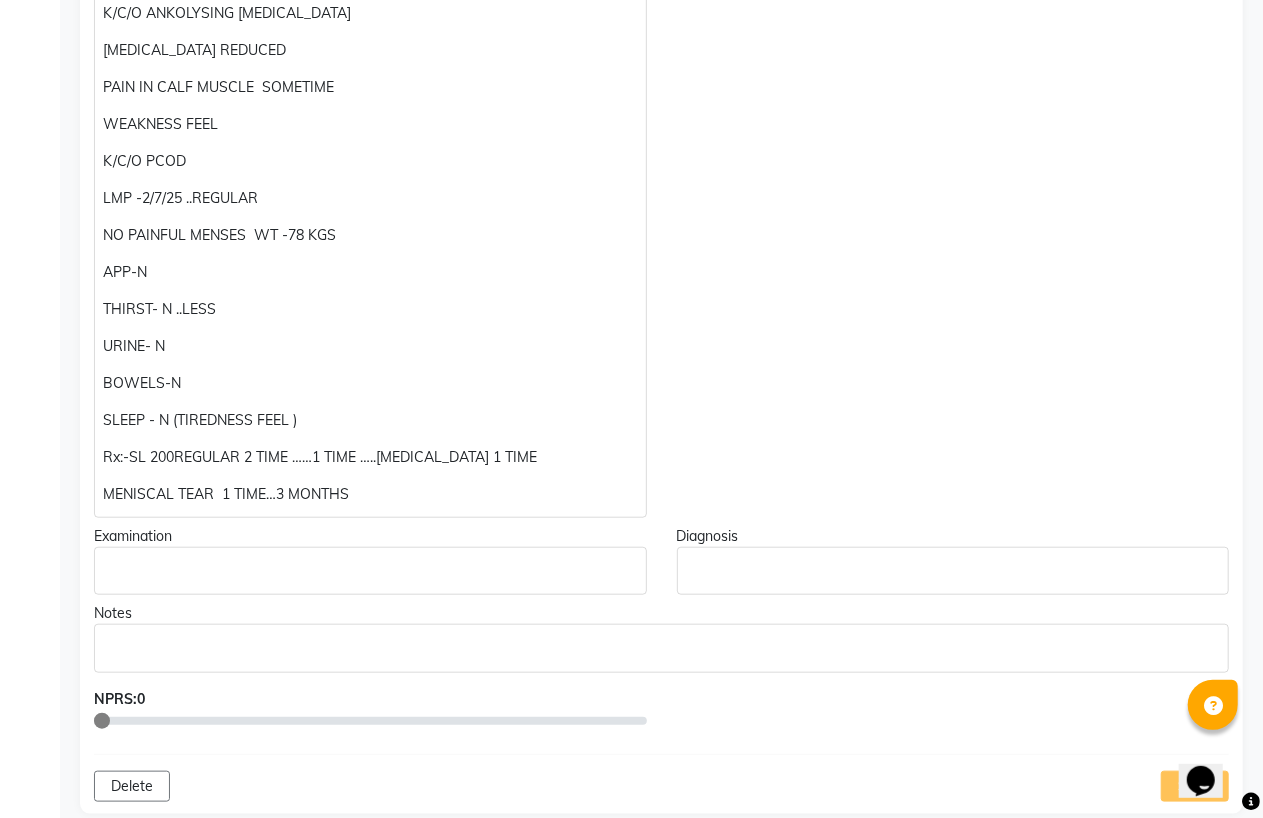 scroll, scrollTop: 555, scrollLeft: 0, axis: vertical 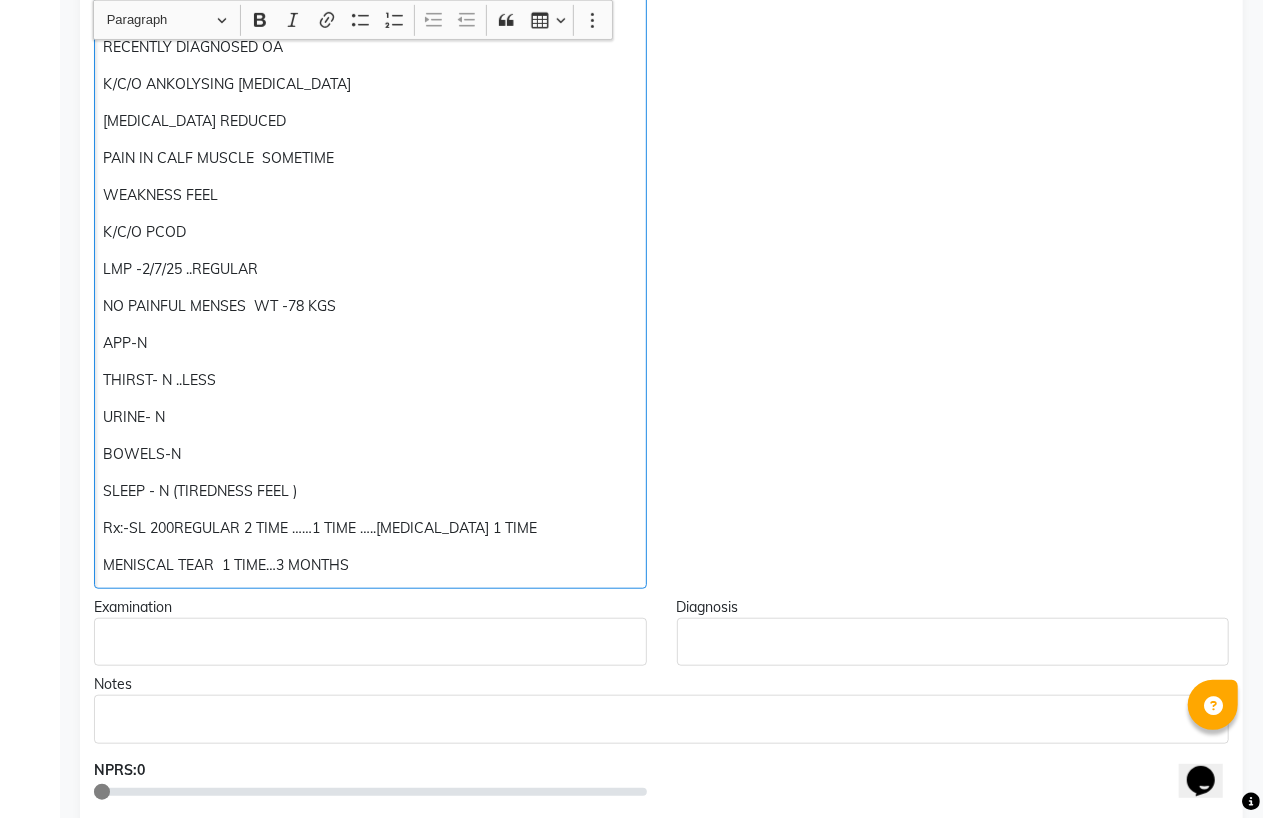click on "Rx:-SL 200REGULAR 2 TIME ……1 TIME …..IRON DEFICIENCY 1 TIME" 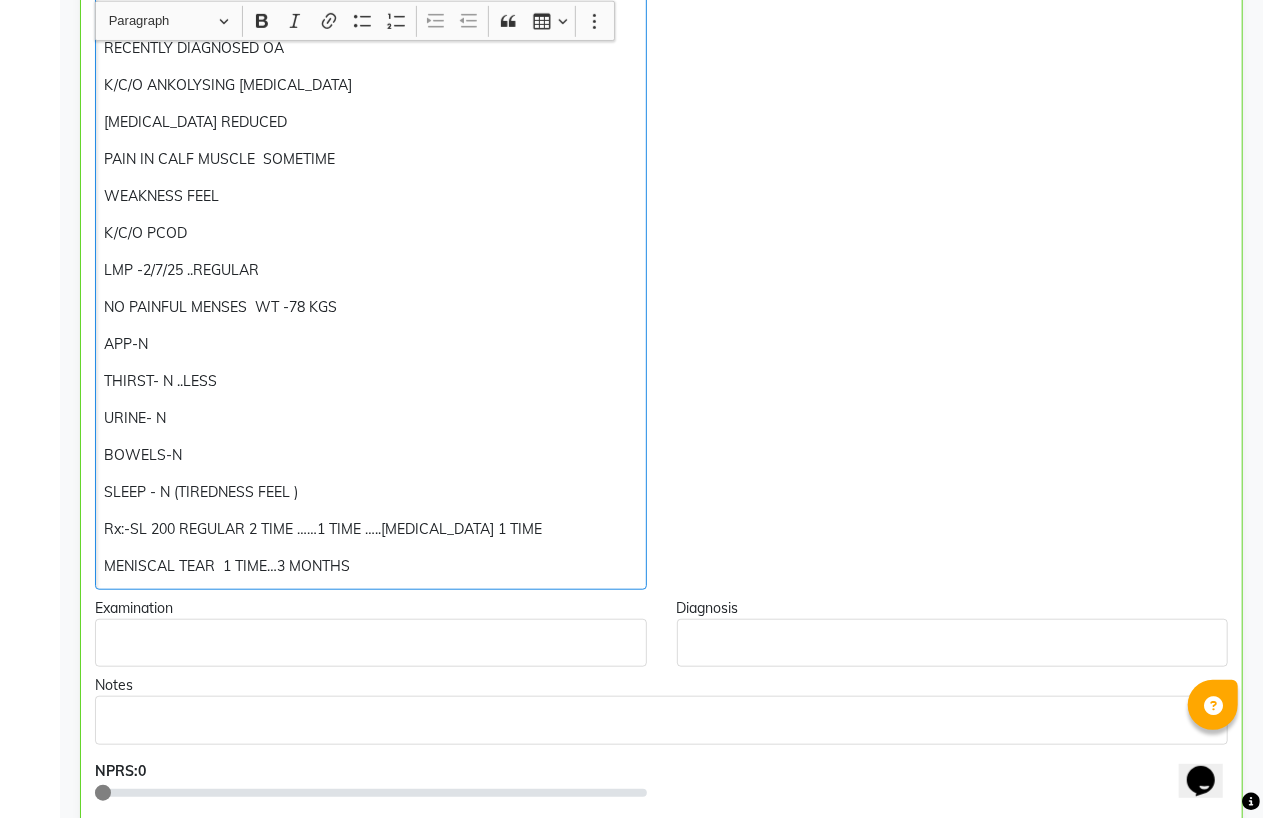 scroll, scrollTop: 556, scrollLeft: 0, axis: vertical 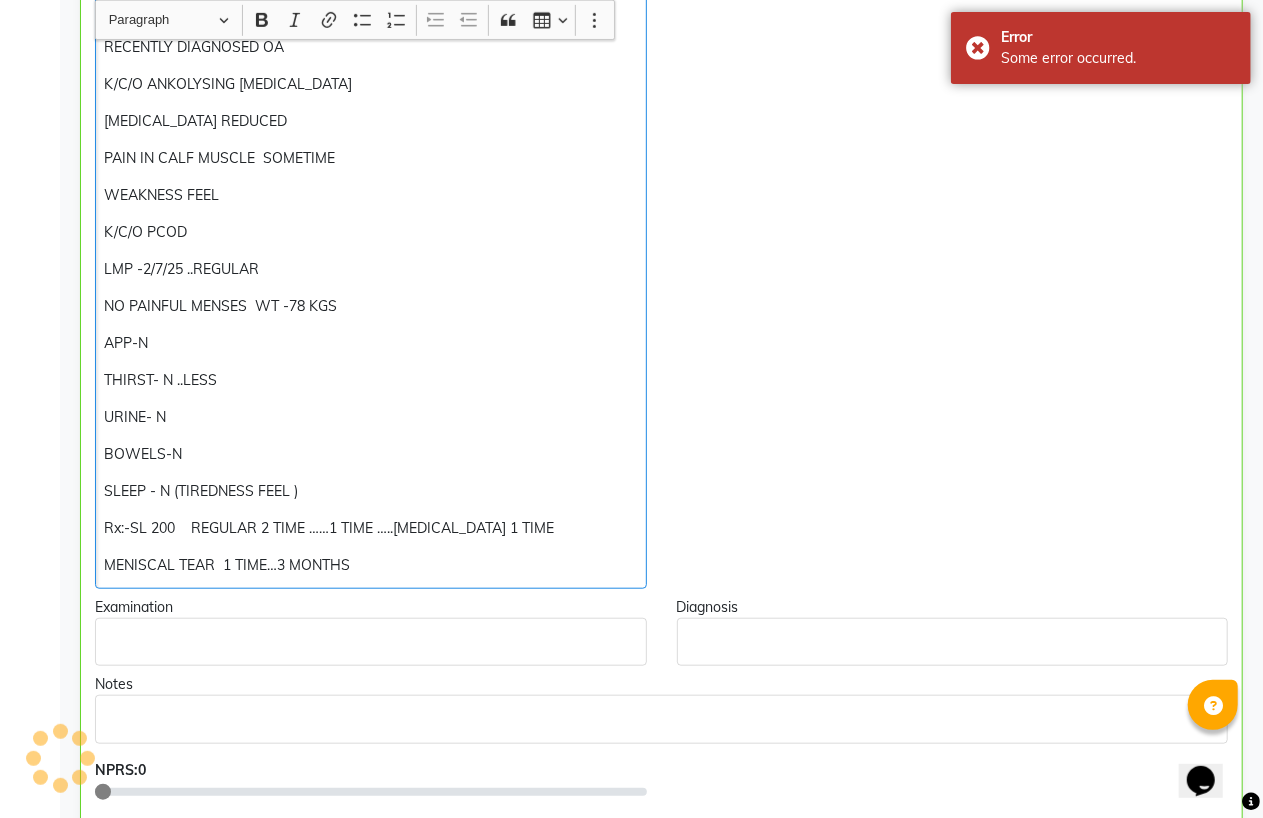 click on "Rx:-SL 200    REGULAR 2 TIME ……1 TIME …..IRON DEFICIENCY 1 TIME" 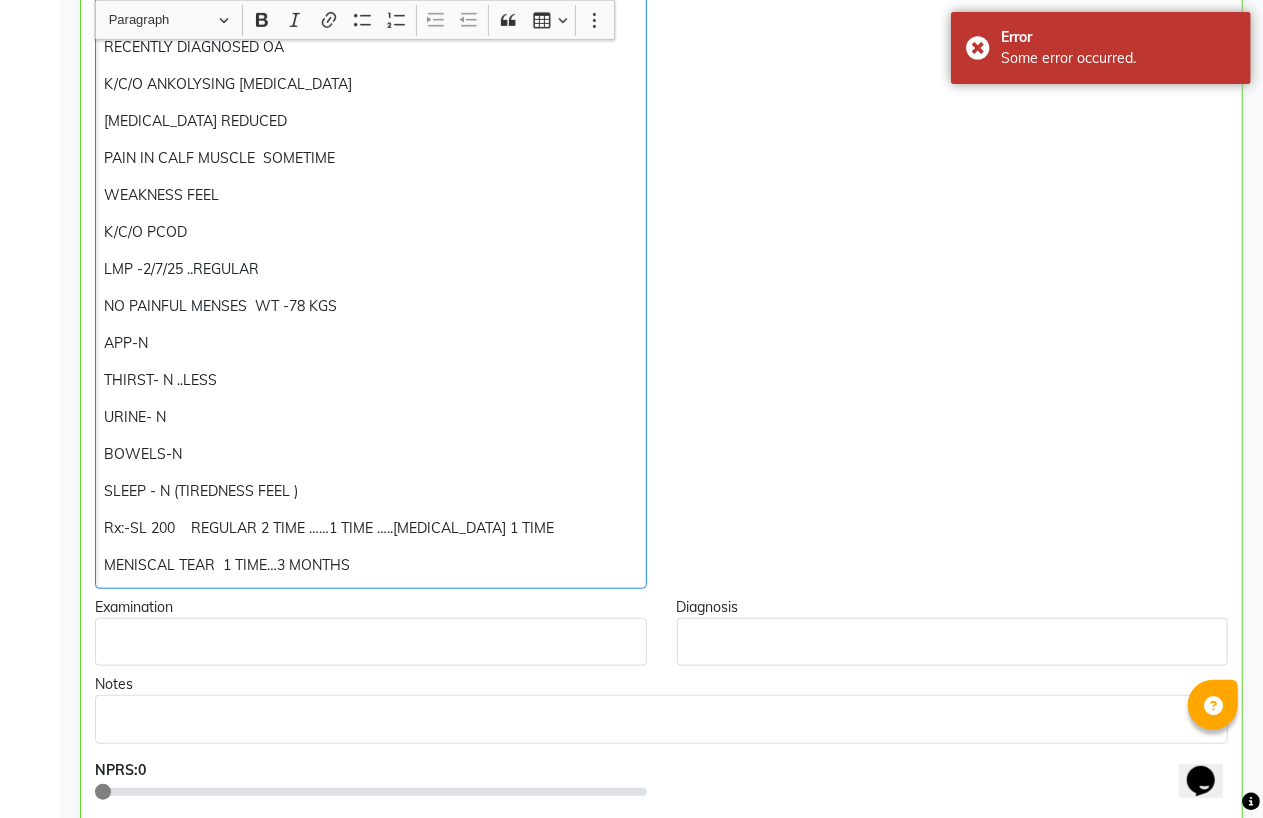 click on "Rx:-SL 200    REGULAR 2 TIME ……1 TIME …..IRON DEFICIENCY 1 TIME" 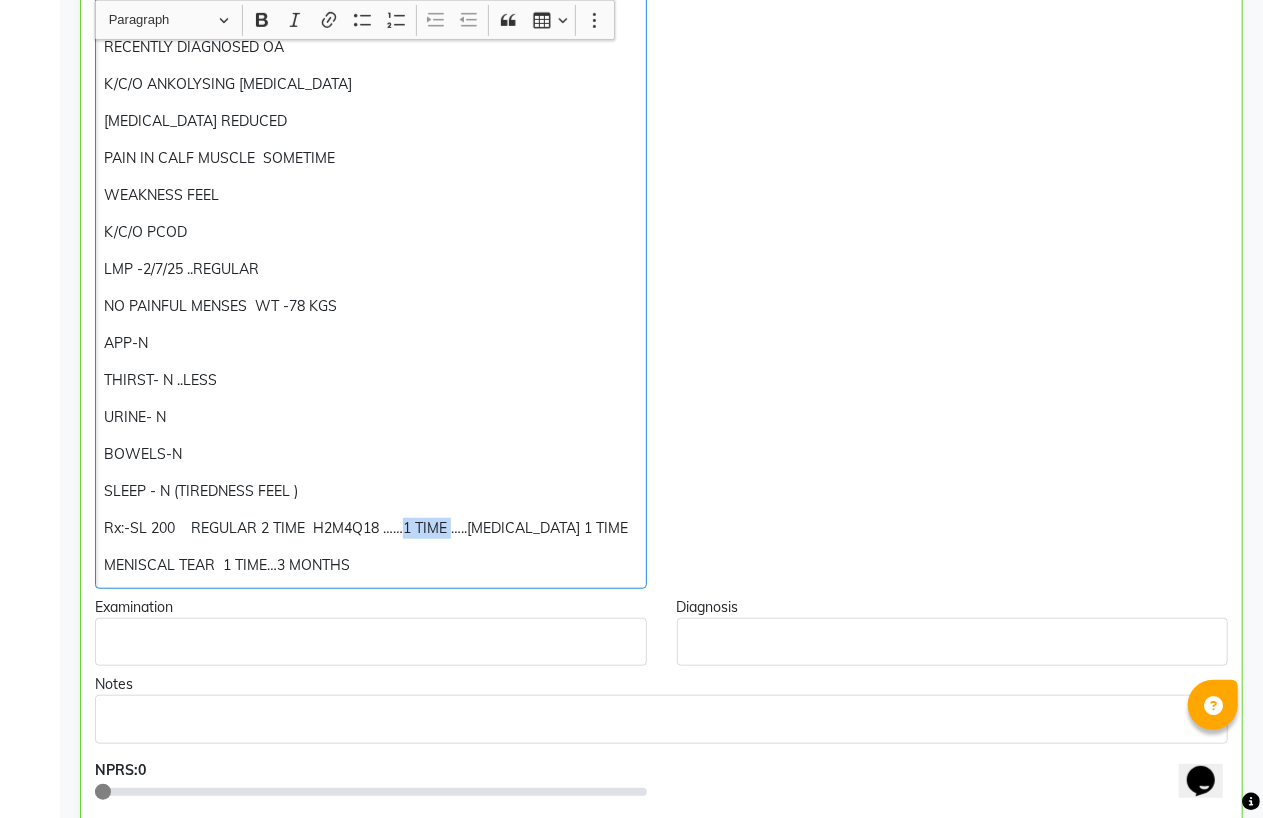 drag, startPoint x: 402, startPoint y: 528, endPoint x: 448, endPoint y: 536, distance: 46.69047 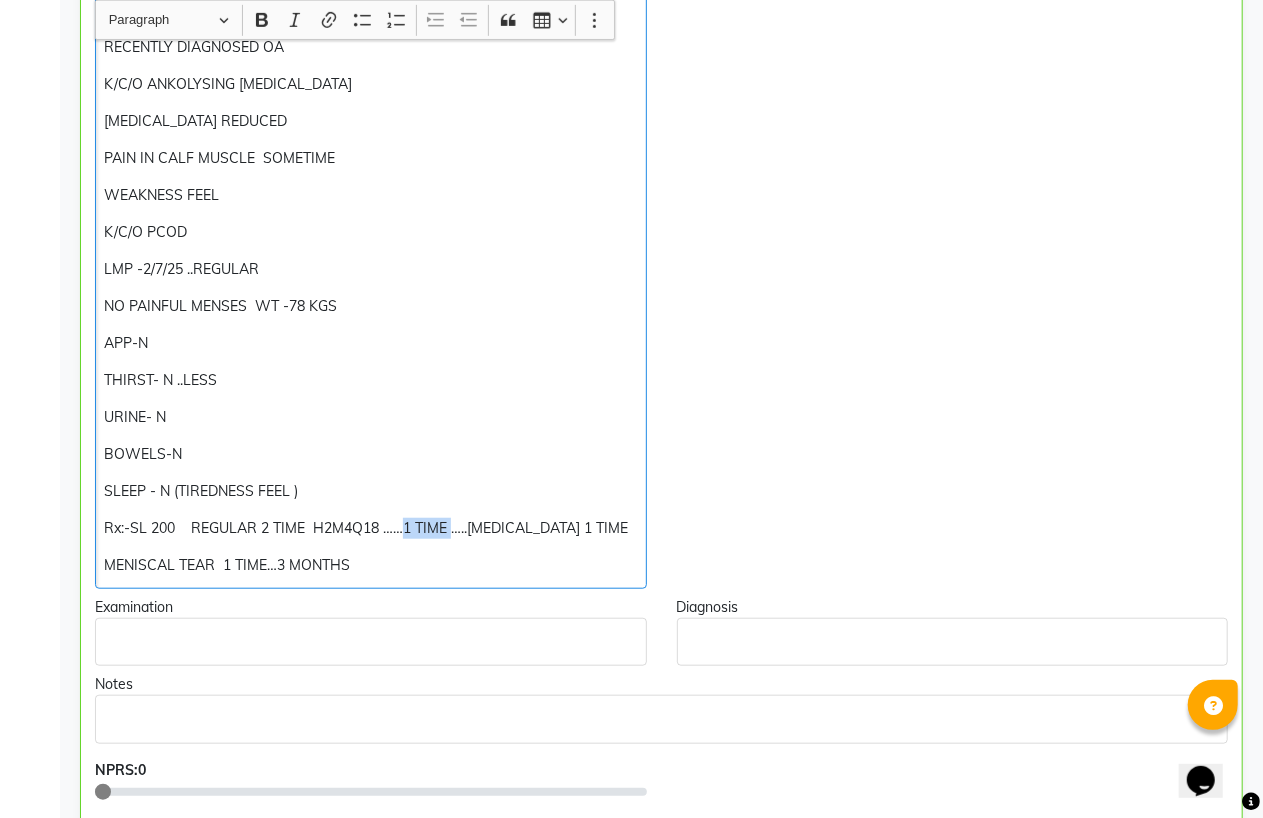 click on "Rx:-SL 200    REGULAR 2 TIME  H2M4Q18 ……1 TIME …..IRON DEFICIENCY 1 TIME" 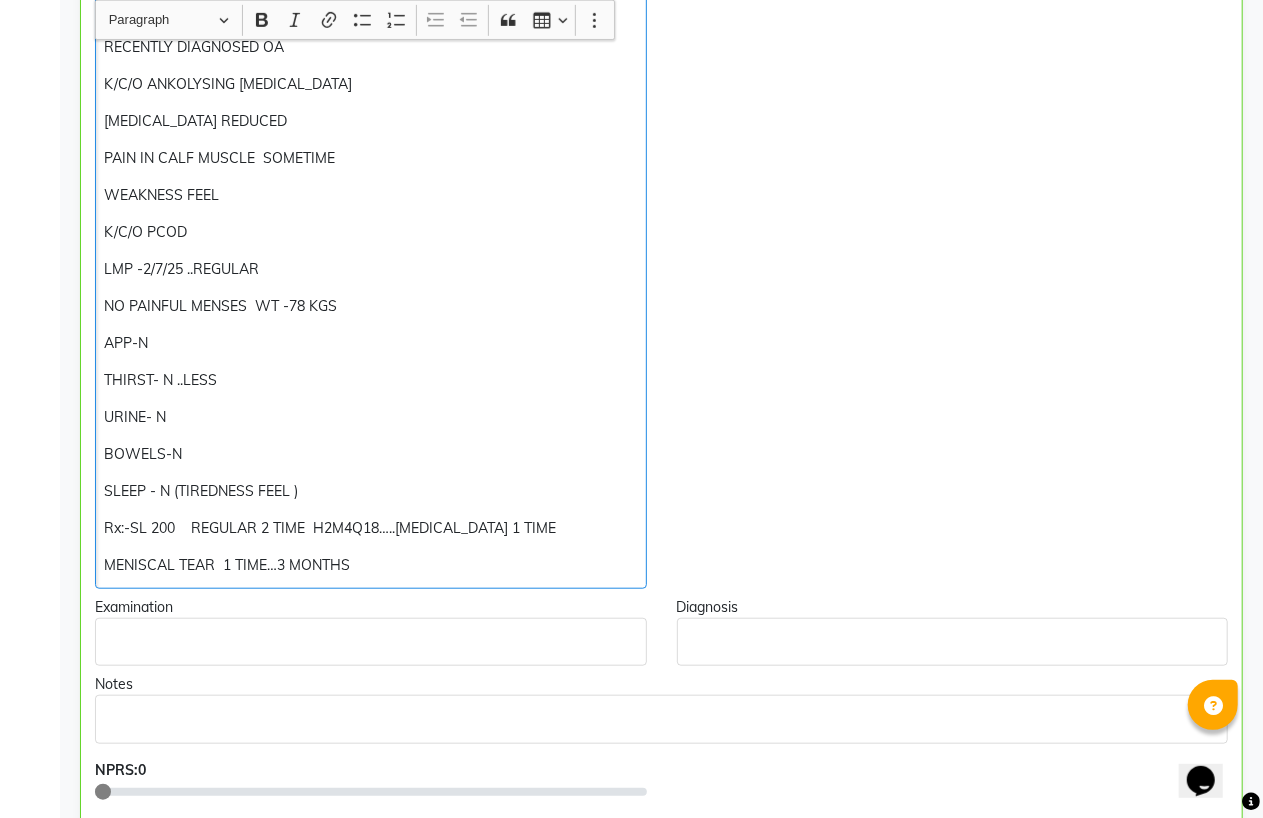 click on "Rx:-SL 200    REGULAR 2 TIME  H2M4Q18…..IRON DEFICIENCY 1 TIME" 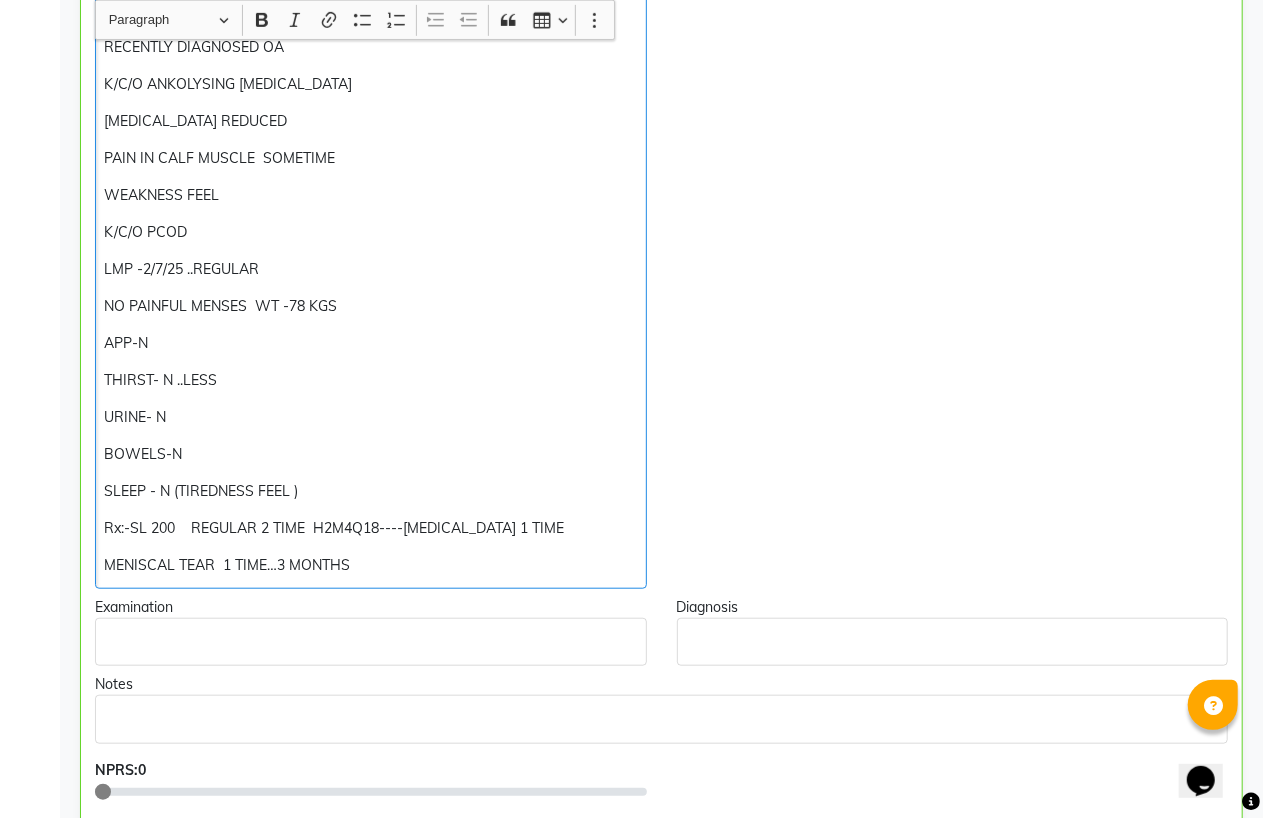 click on "Rx:-SL 200    REGULAR 2 TIME  H2M4Q18----IRON DEFICIENCY 1 TIME" 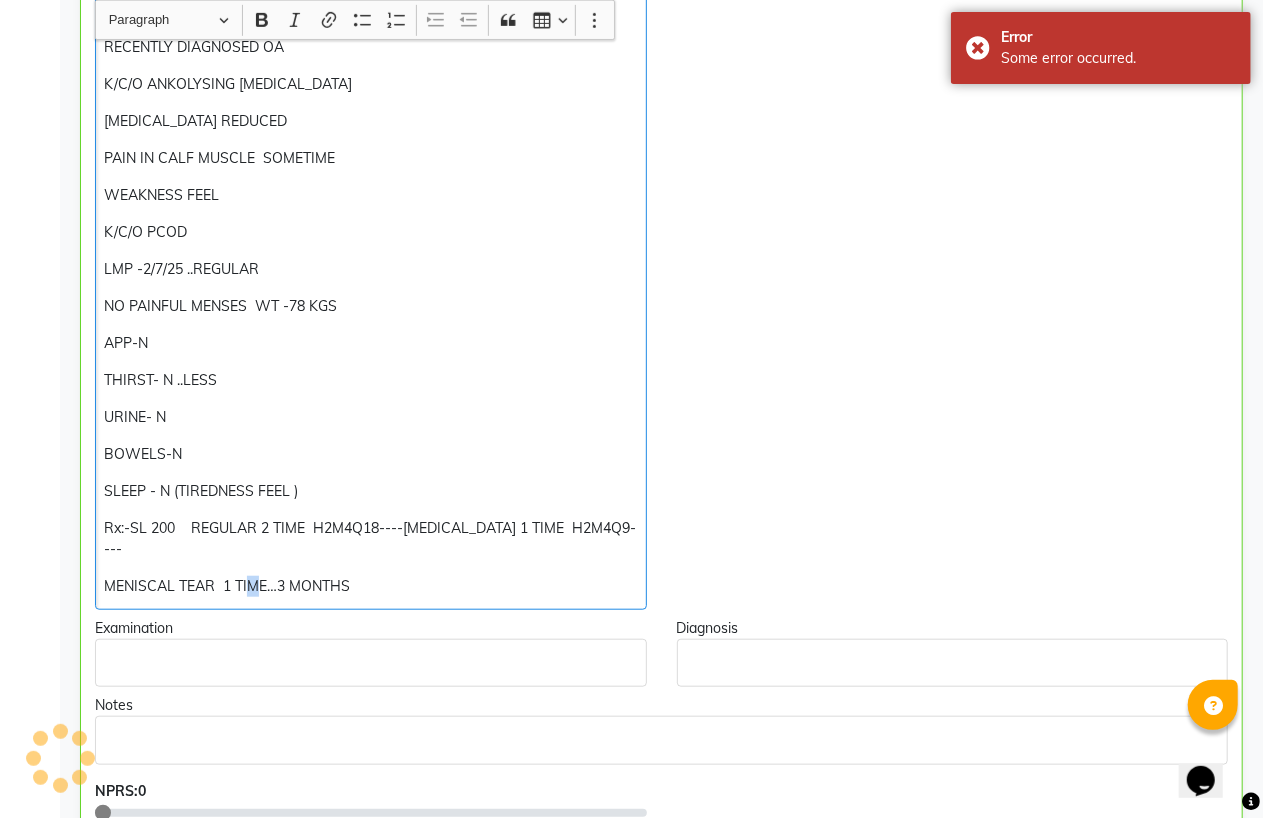 drag, startPoint x: 261, startPoint y: 590, endPoint x: 250, endPoint y: 587, distance: 11.401754 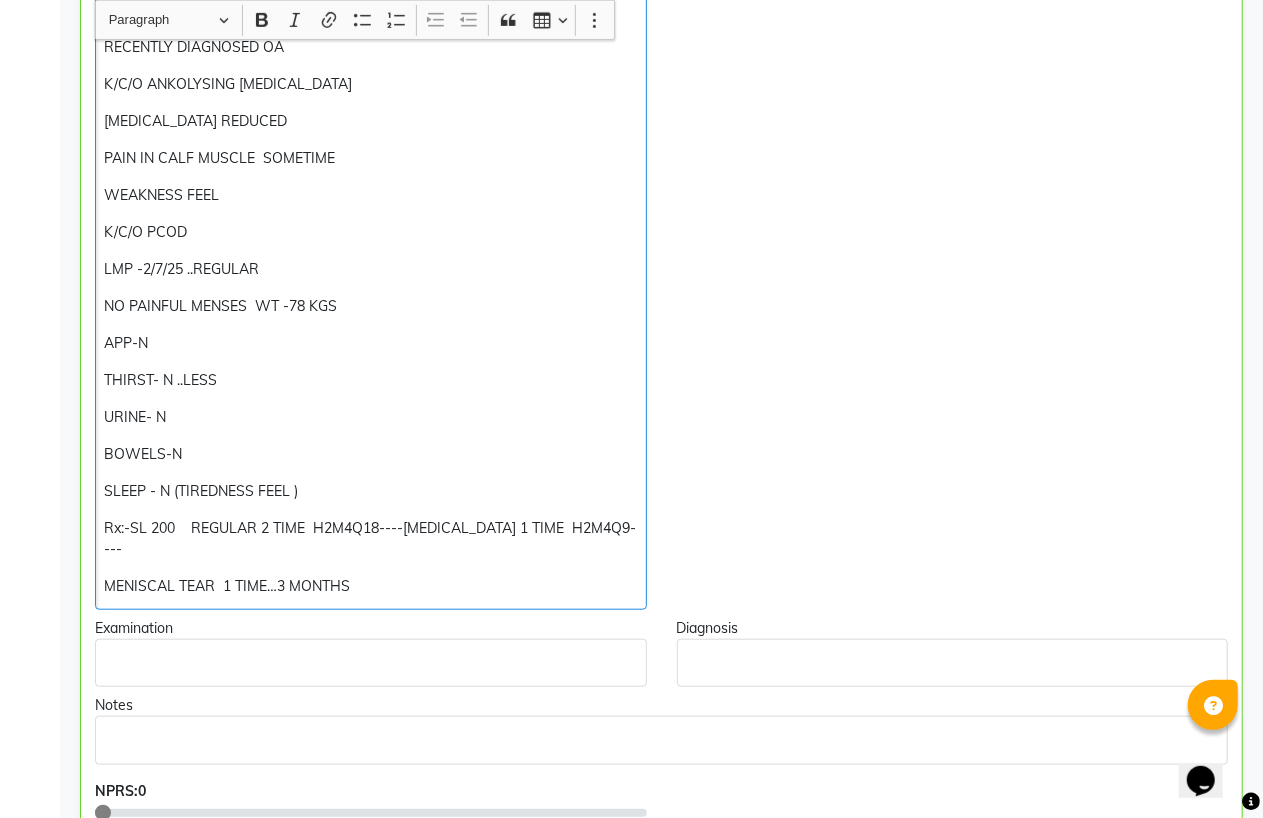click on "K/C/O HYPOTHYROIDISM  TSH 18/6/25- 5.4 KNEE JOINT PAIN  RECENTLY DIAGNOSED OA  K/C/O ANKOLYSING SPONDYLITIS  STIFFNESS REDUCED PAIN IN CALF MUSCLE  SOMETIME  WEAKNESS FEEL  K/C/O PCOD  LMP -2/7/25 ..REGULAR  NO PAINFUL MENSES  WT -78 KGS  APP-N THIRST- N ..LESS URINE- N BOWELS-N SLEEP - N (TIREDNESS FEEL )  Rx:-SL 200    REGULAR 2 TIME  H2M4Q18----IRON DEFICIENCY 1 TIME  H2M4Q9---- MENISCAL TEAR  1 TIME…3 MONTHS" 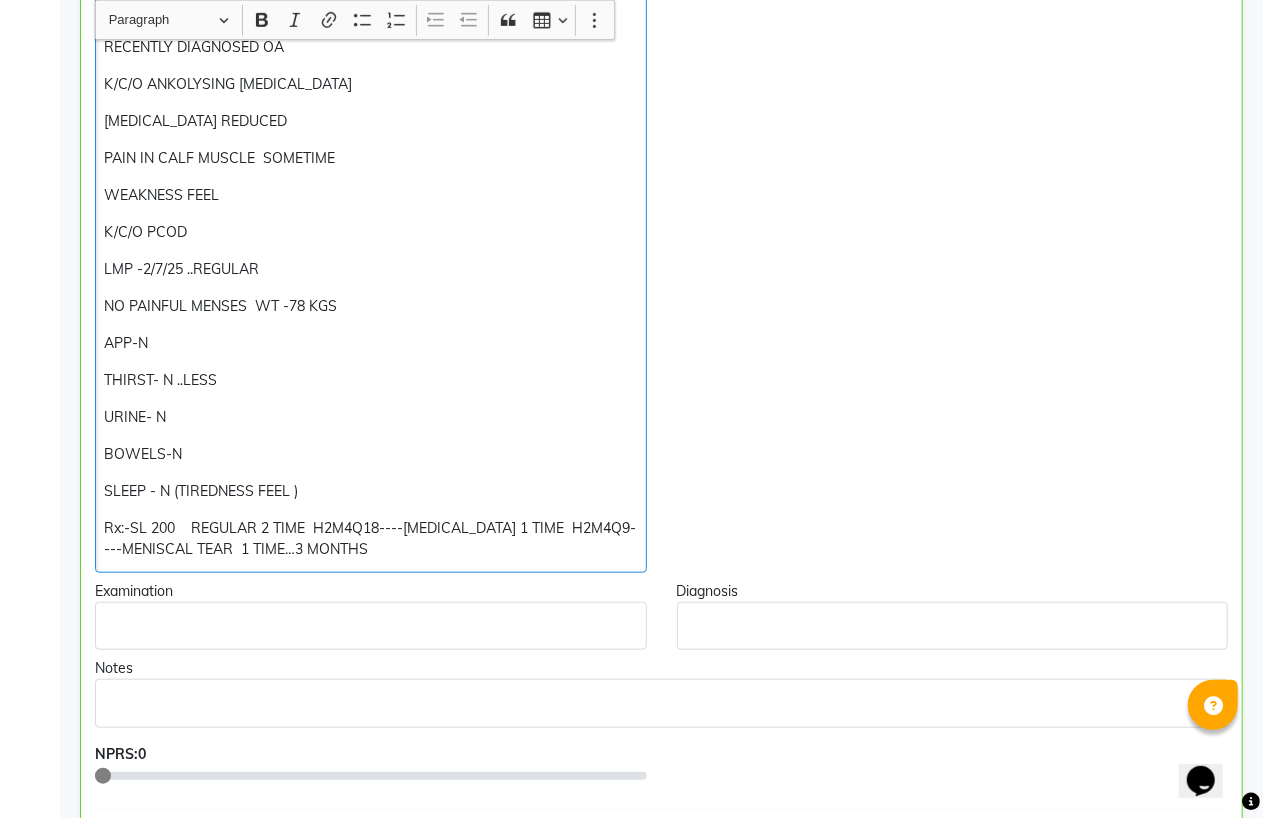 click on "Rx:-SL 200    REGULAR 2 TIME  H2M4Q18----IRON DEFICIENCY 1 TIME  H2M4Q9----MENISCAL TEAR  1 TIME…3 MONTHS" 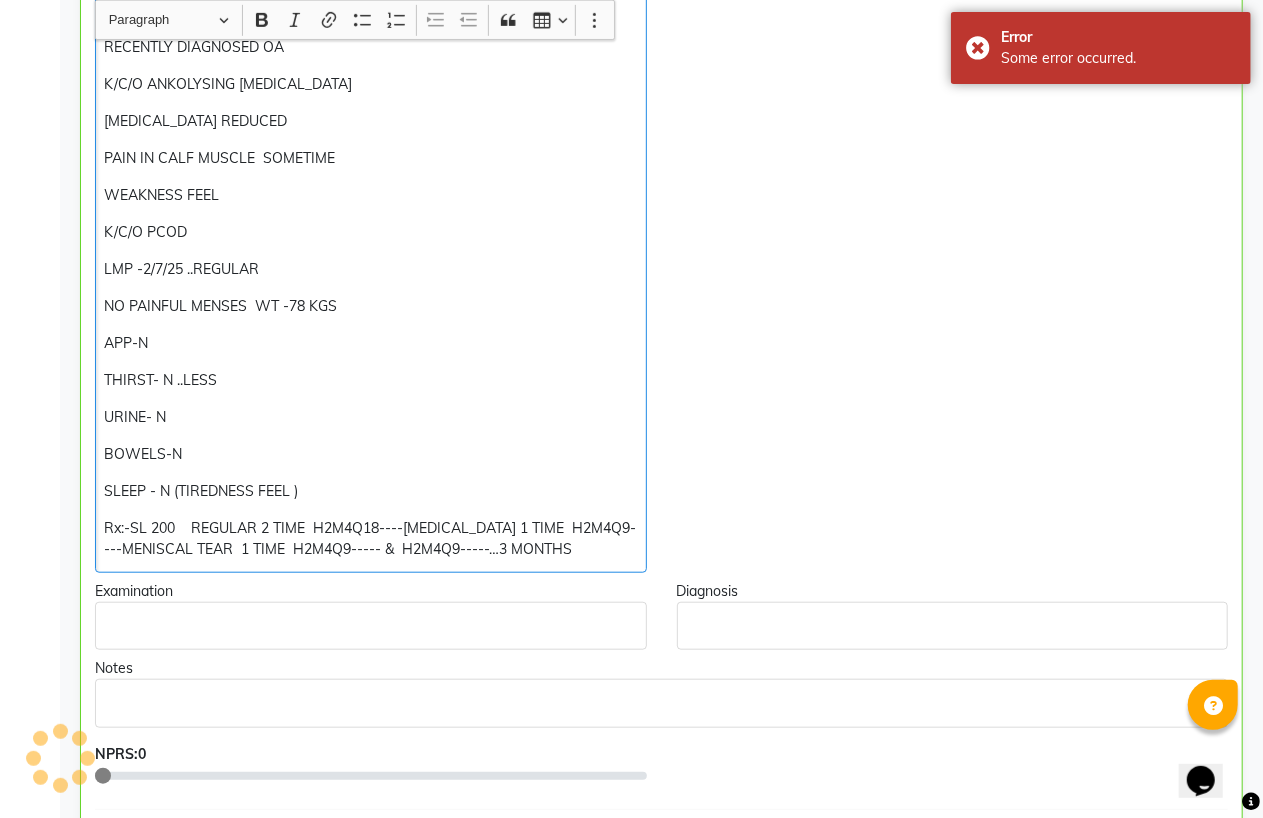 click on "Rx:-SL 200    REGULAR 2 TIME  H2M4Q18----IRON DEFICIENCY 1 TIME  H2M4Q9----MENISCAL TEAR  1 TIME  H2M4Q9----- &  H2M4Q9-----…3 MONTHS" 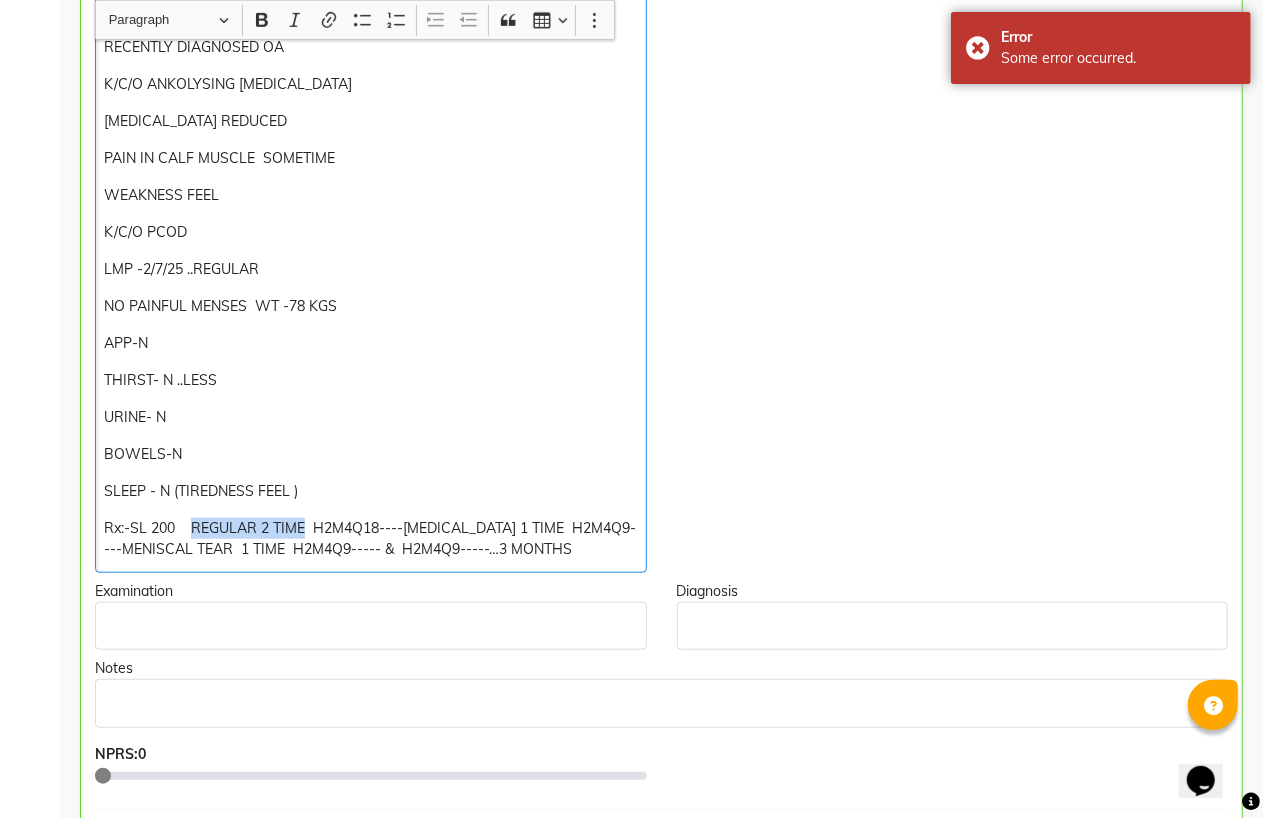 drag, startPoint x: 192, startPoint y: 526, endPoint x: 300, endPoint y: 525, distance: 108.00463 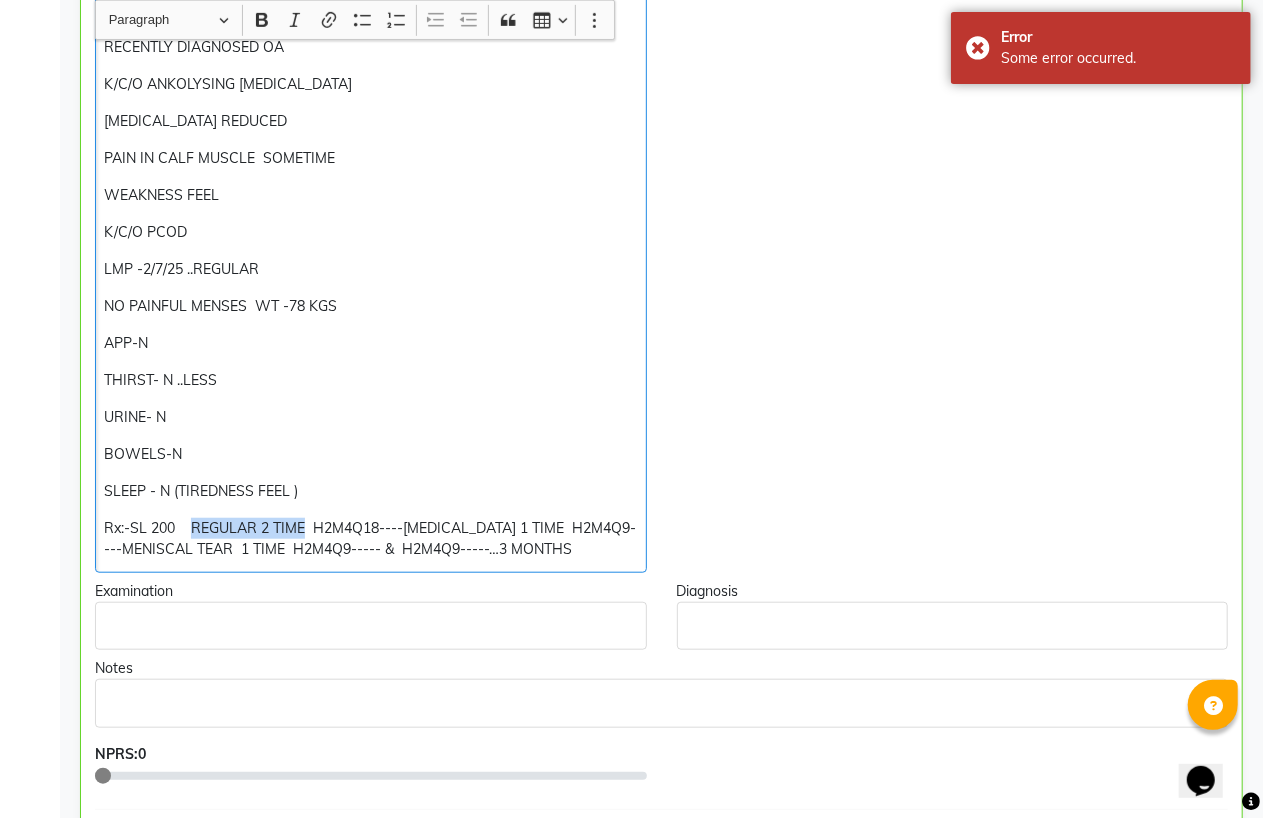 click on "Rx:-SL 200    REGULAR 2 TIME  H2M4Q18----IRON DEFICIENCY 1 TIME  H2M4Q9----MENISCAL TEAR  1 TIME  H2M4Q9----- &  H2M4Q9-----…3 MONTHS" 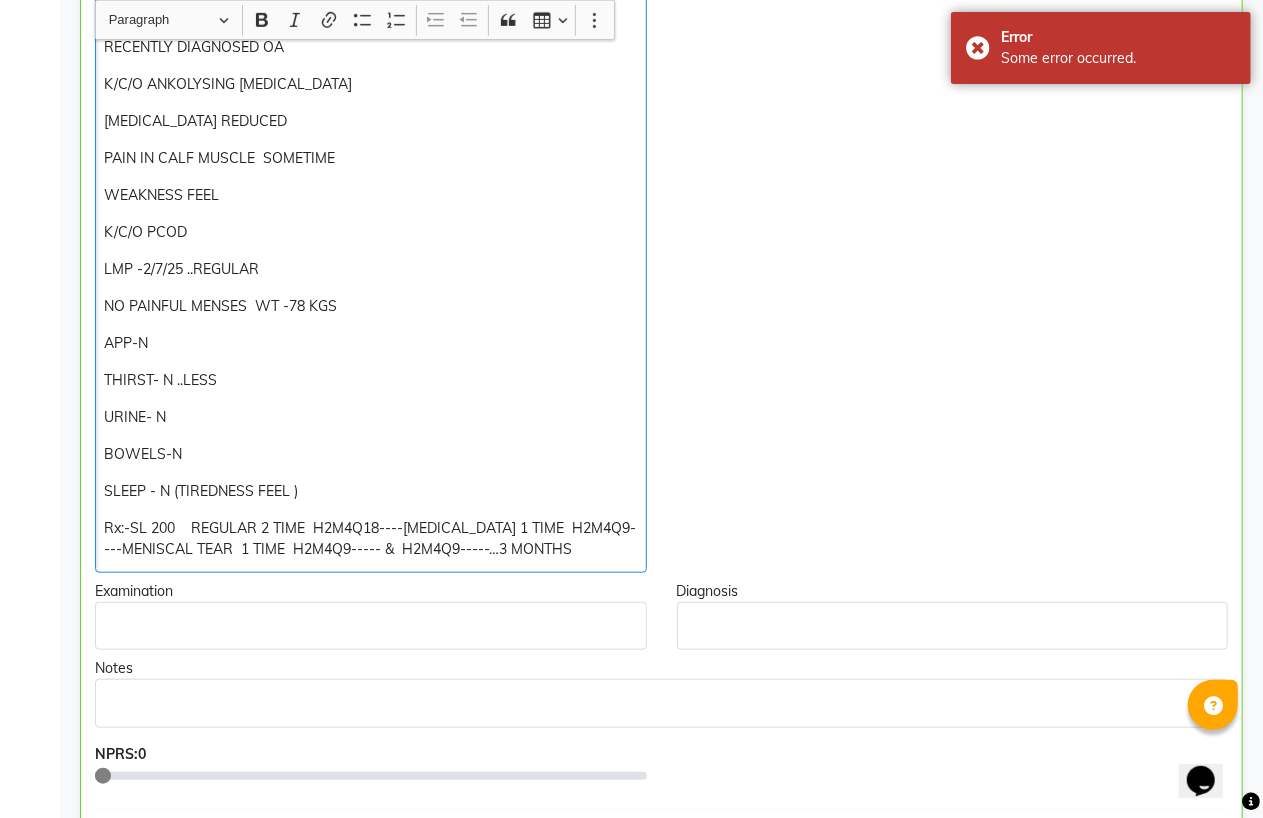 click on "Rx:-SL 200    REGULAR 2 TIME  H2M4Q18----IRON DEFICIENCY 1 TIME  H2M4Q9----MENISCAL TEAR  1 TIME  H2M4Q9----- &  H2M4Q9-----…3 MONTHS" 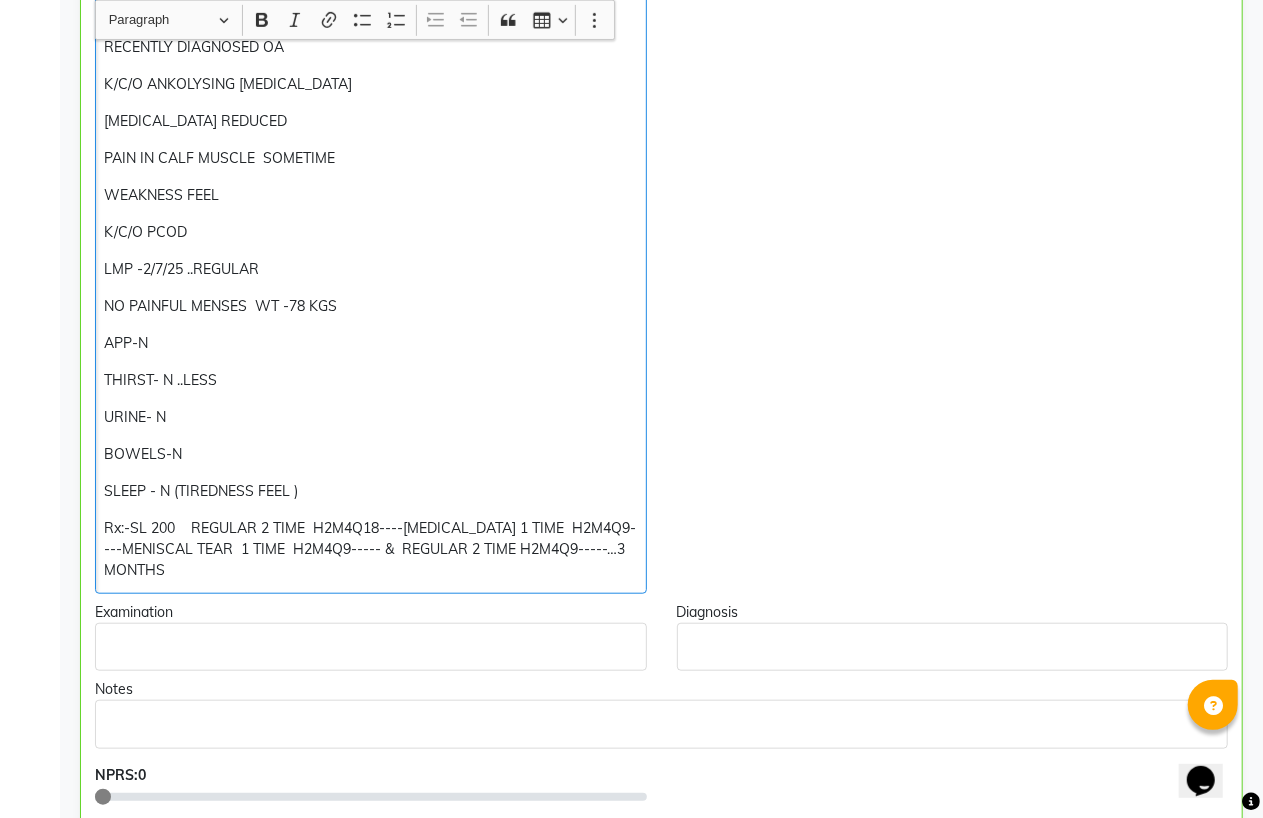 click on "Rx:-SL 200    REGULAR 2 TIME  H2M4Q18----IRON DEFICIENCY 1 TIME  H2M4Q9----MENISCAL TEAR  1 TIME  H2M4Q9----- &  REGULAR 2 TIME H2M4Q9-----…3 MONTHS" 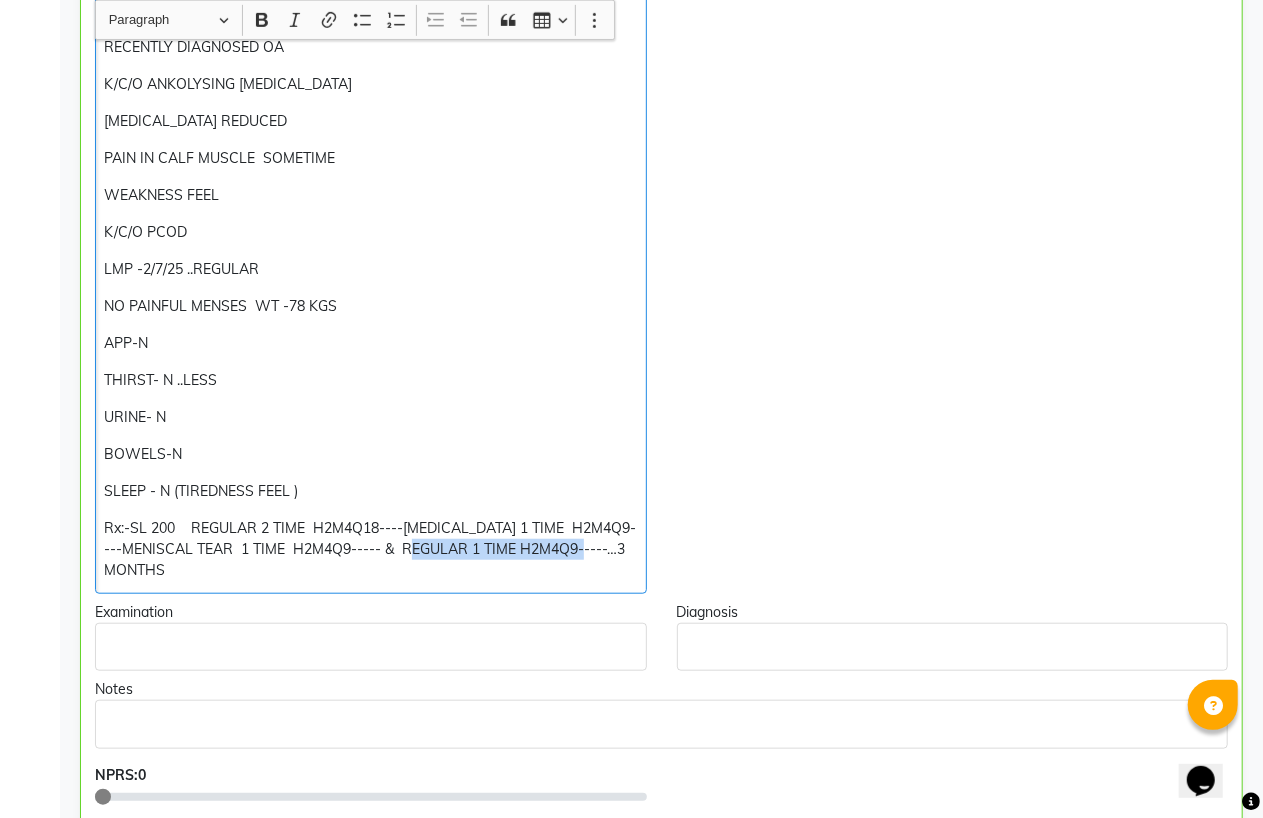 drag, startPoint x: 468, startPoint y: 548, endPoint x: 165, endPoint y: 576, distance: 304.291 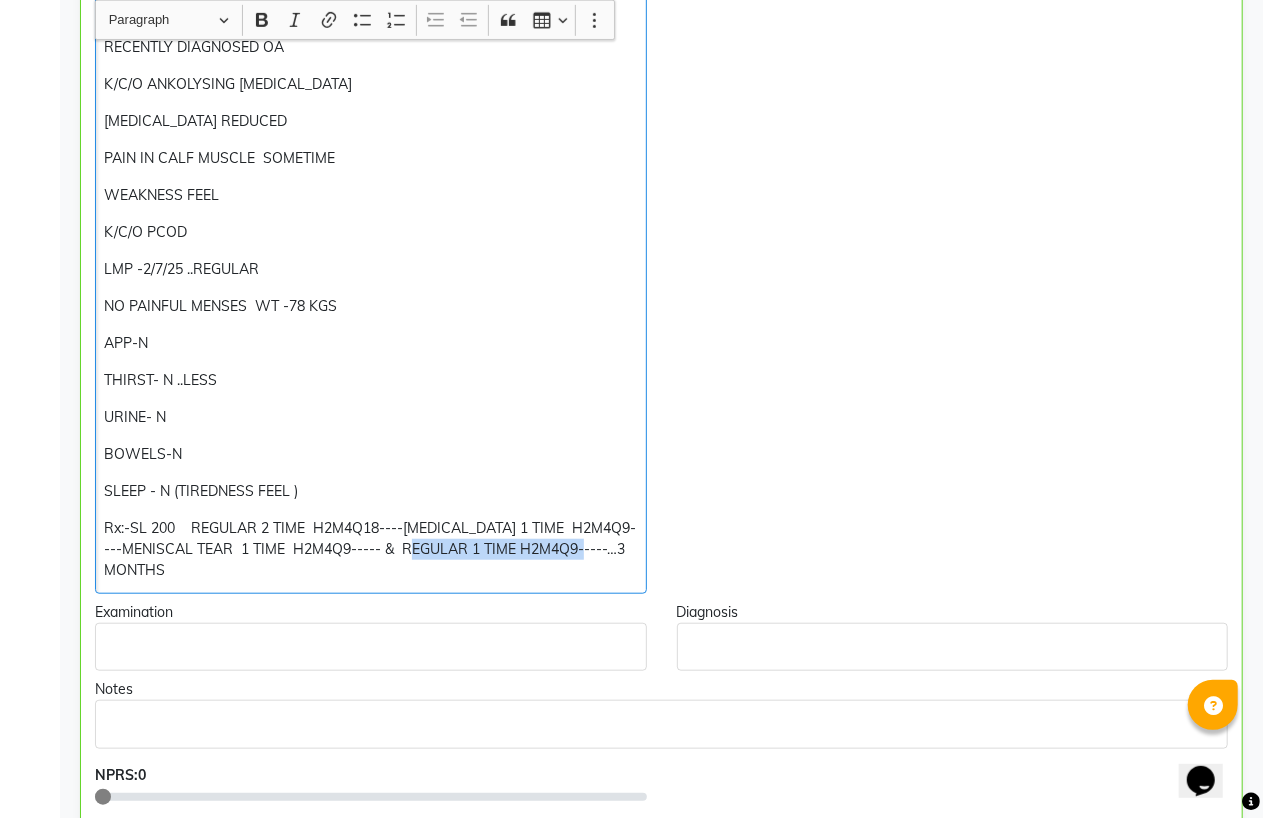 click on "Rx:-SL 200    REGULAR 2 TIME  H2M4Q18----IRON DEFICIENCY 1 TIME  H2M4Q9----MENISCAL TEAR  1 TIME  H2M4Q9----- &  REGULAR 1 TIME H2M4Q9-----…3 MONTHS" 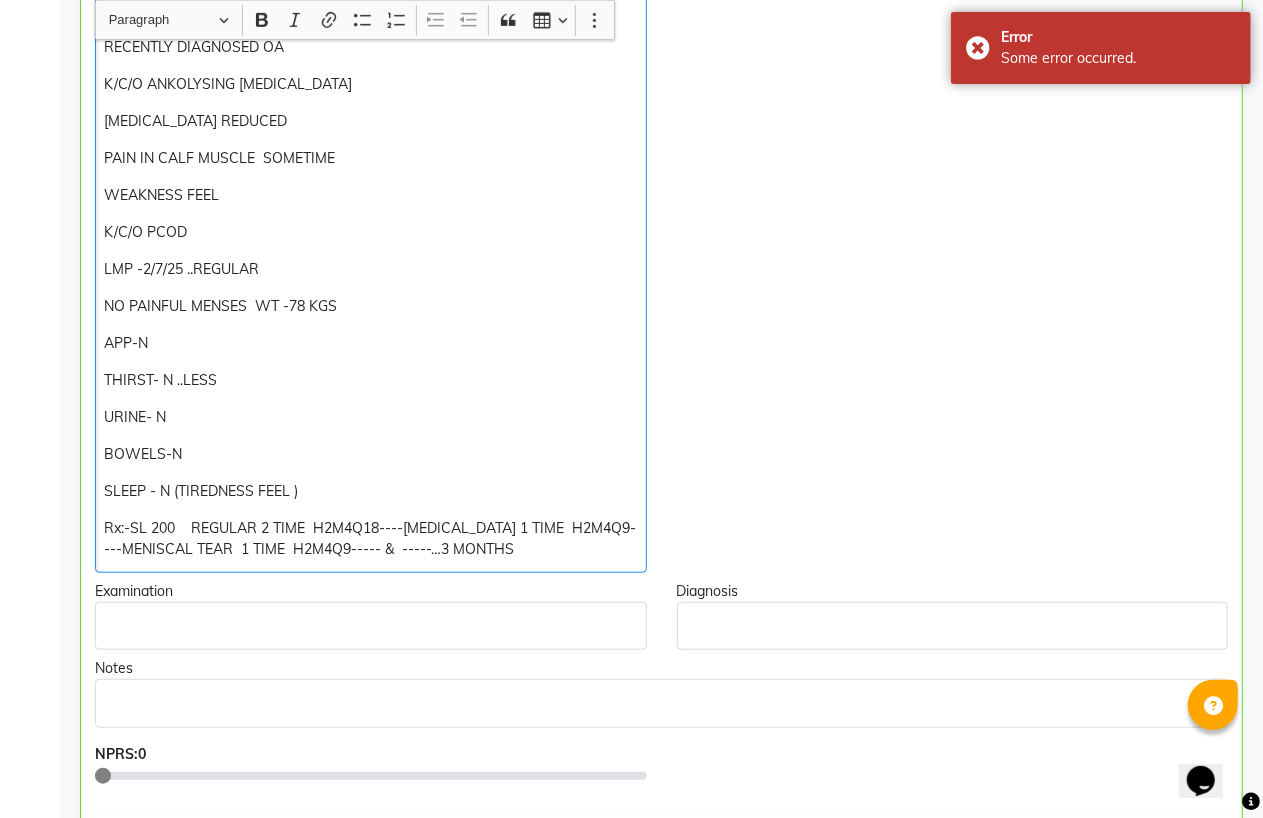 click on "Rx:-SL 200    REGULAR 2 TIME  H2M4Q18----IRON DEFICIENCY 1 TIME  H2M4Q9----MENISCAL TEAR  1 TIME  H2M4Q9----- &  -----…3 MONTHS" 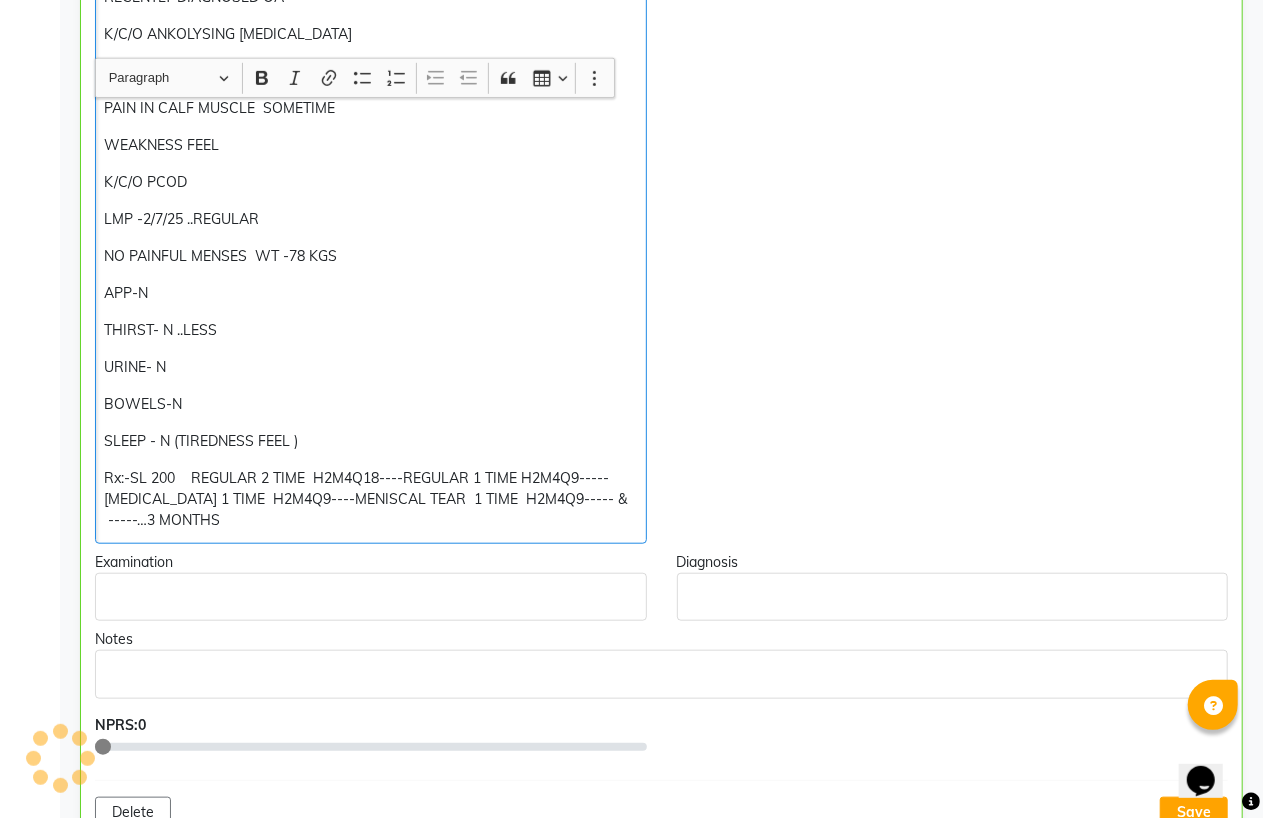 scroll, scrollTop: 667, scrollLeft: 0, axis: vertical 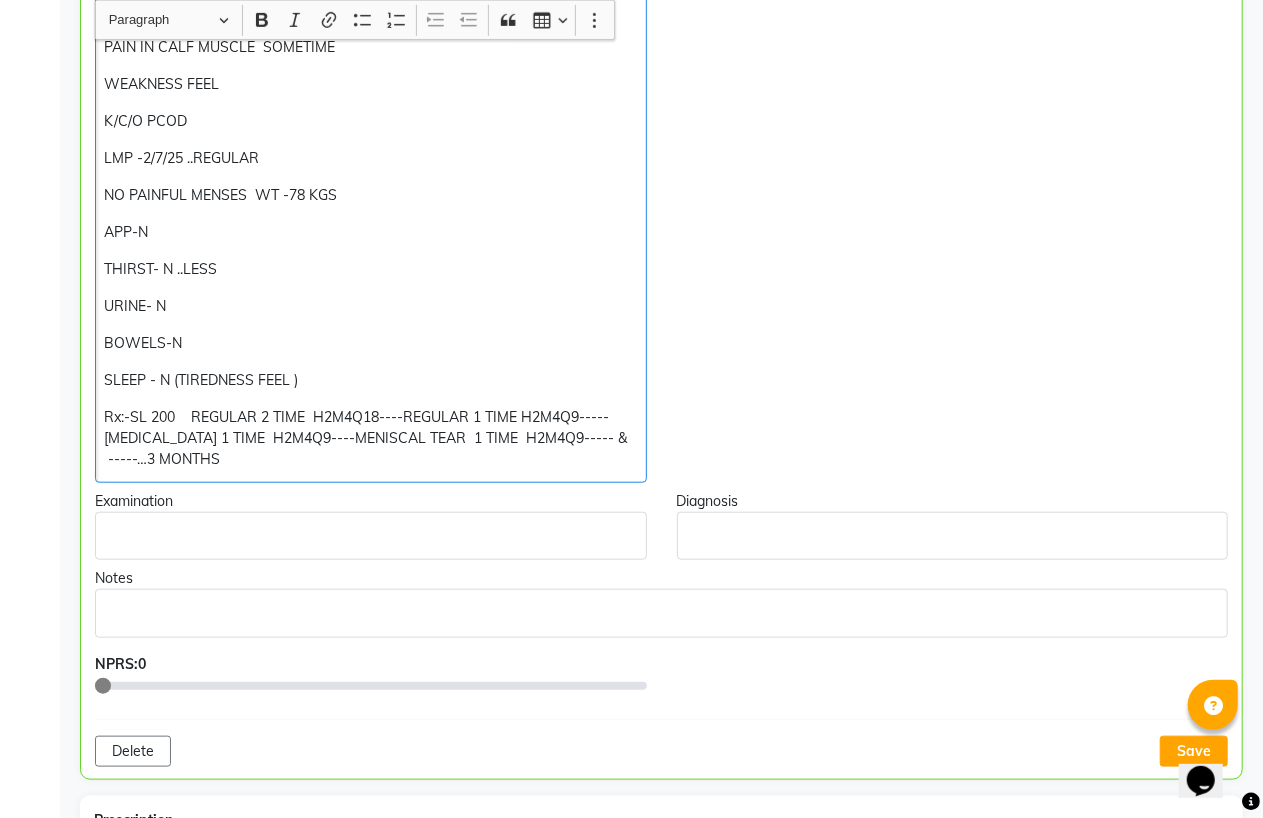 click on "Rx:-SL 200    REGULAR 2 TIME  H2M4Q18----REGULAR 1 TIME H2M4Q9-----IRON DEFICIENCY 1 TIME  H2M4Q9----MENISCAL TEAR  1 TIME  H2M4Q9----- &  -----…3 MONTHS" 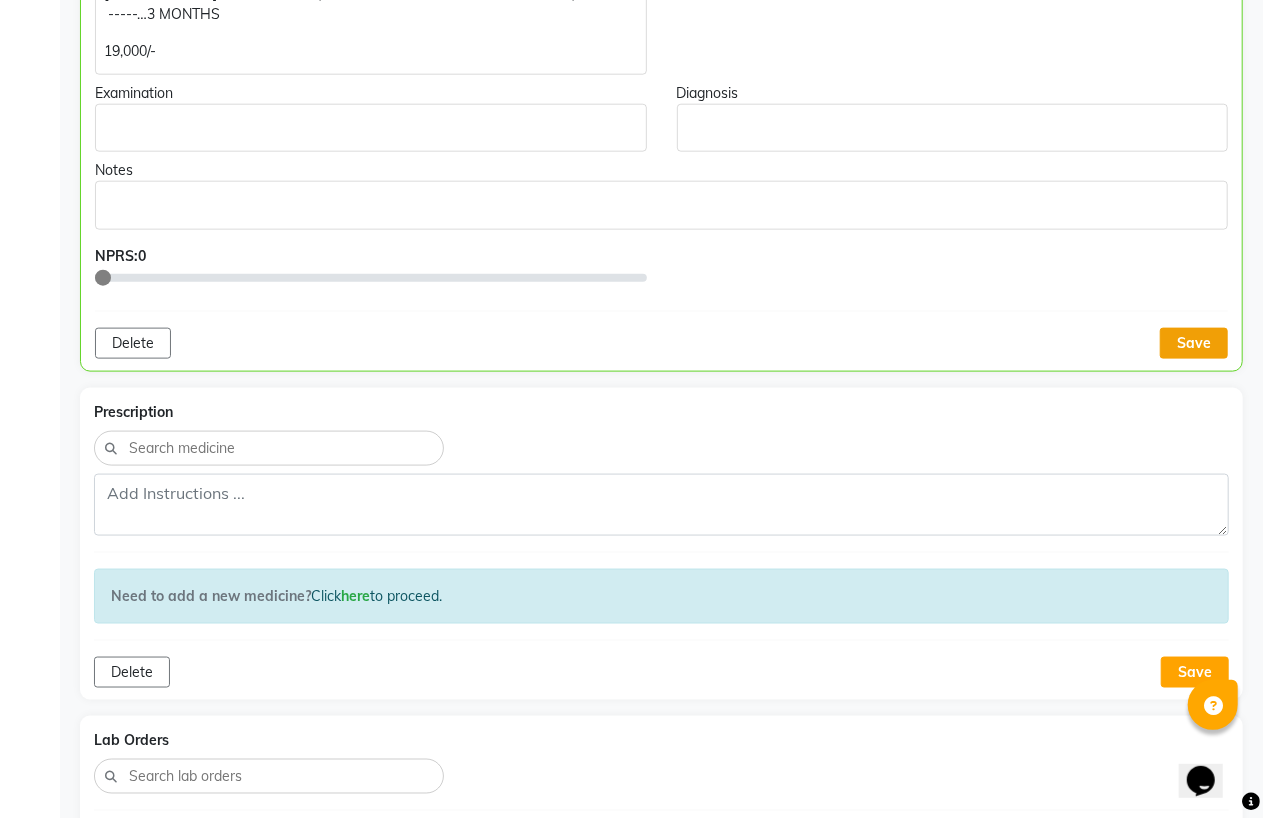 click on "Save" 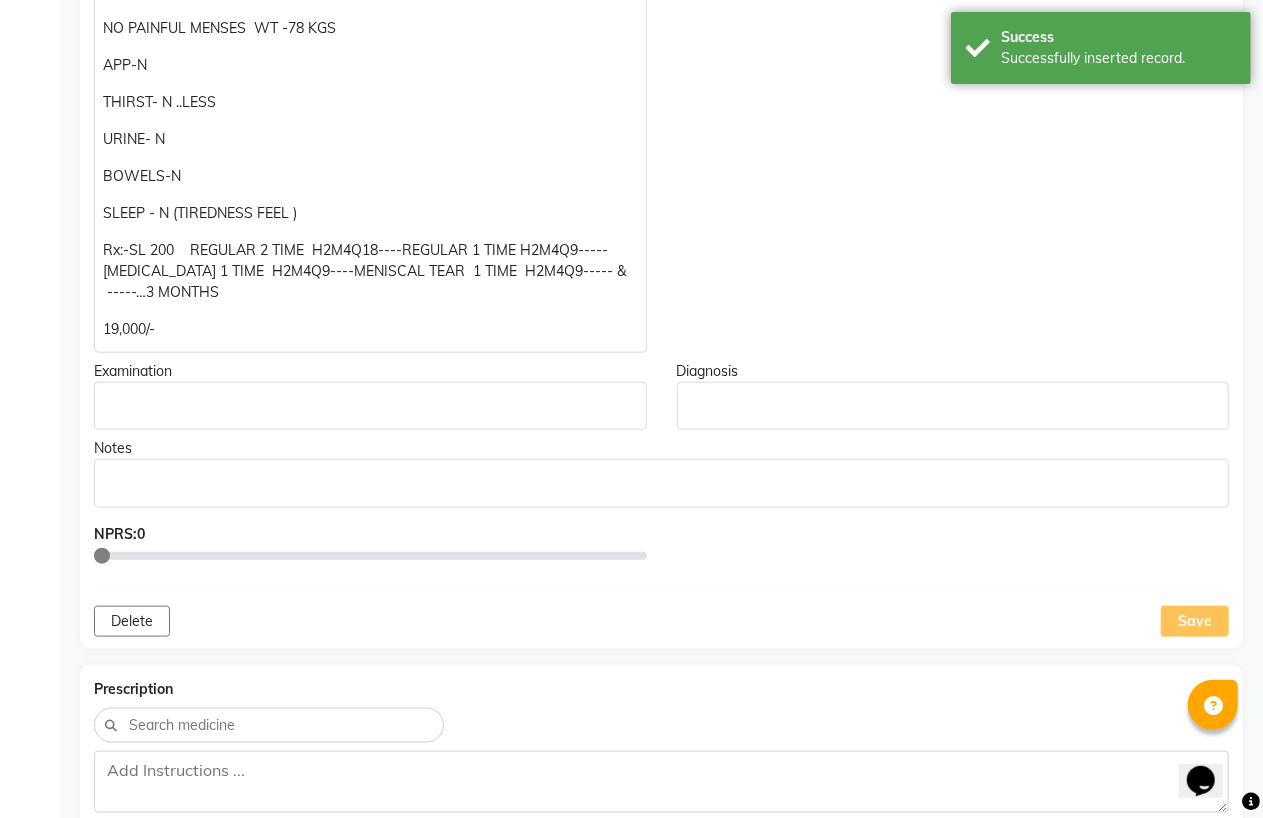 scroll, scrollTop: 778, scrollLeft: 0, axis: vertical 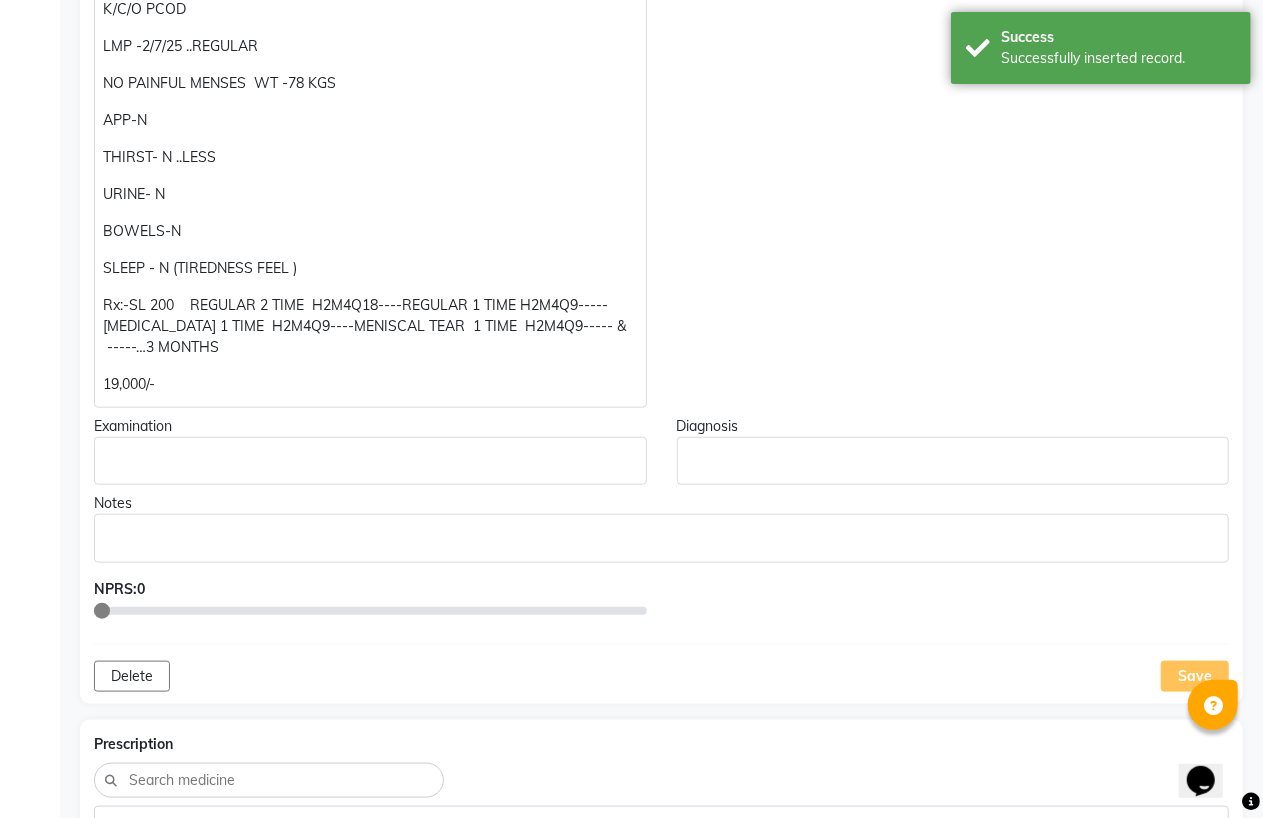 click on "19,000/-" 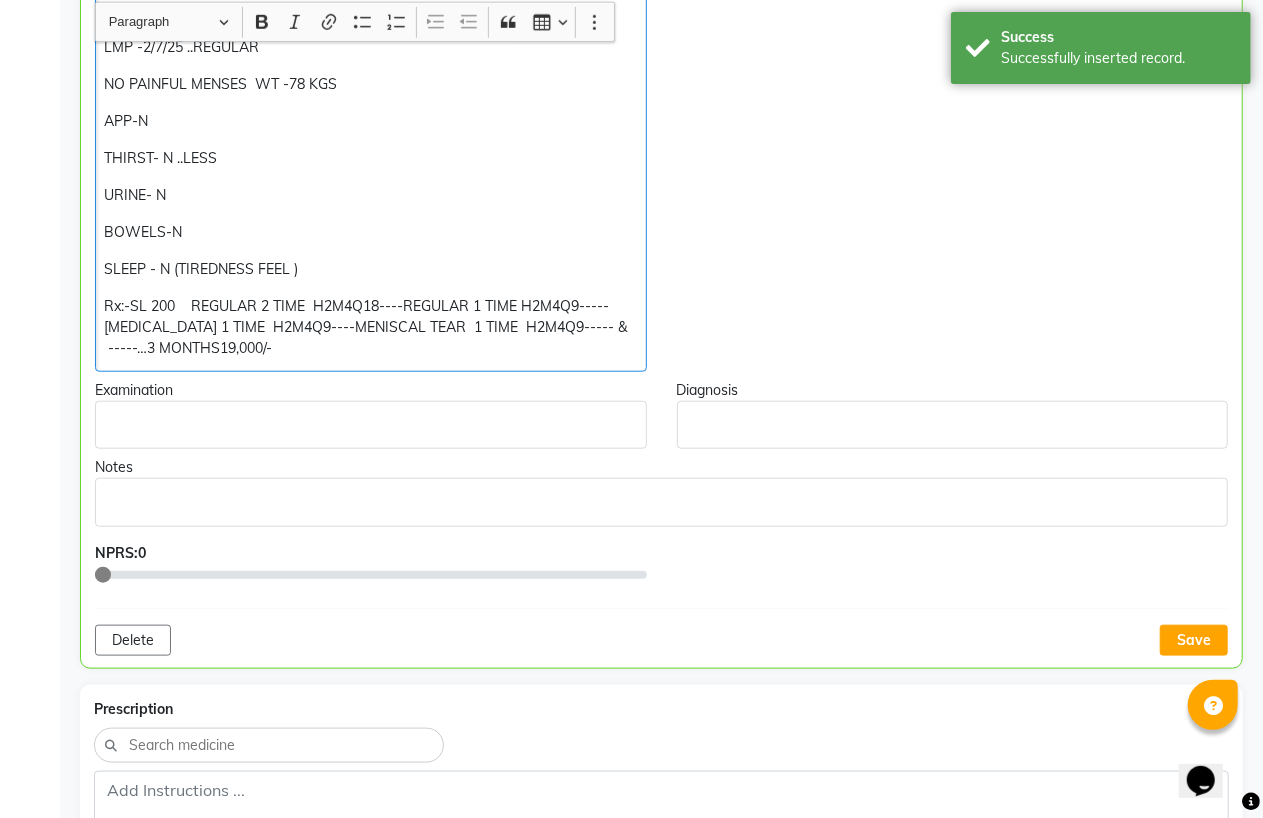 scroll, scrollTop: 780, scrollLeft: 0, axis: vertical 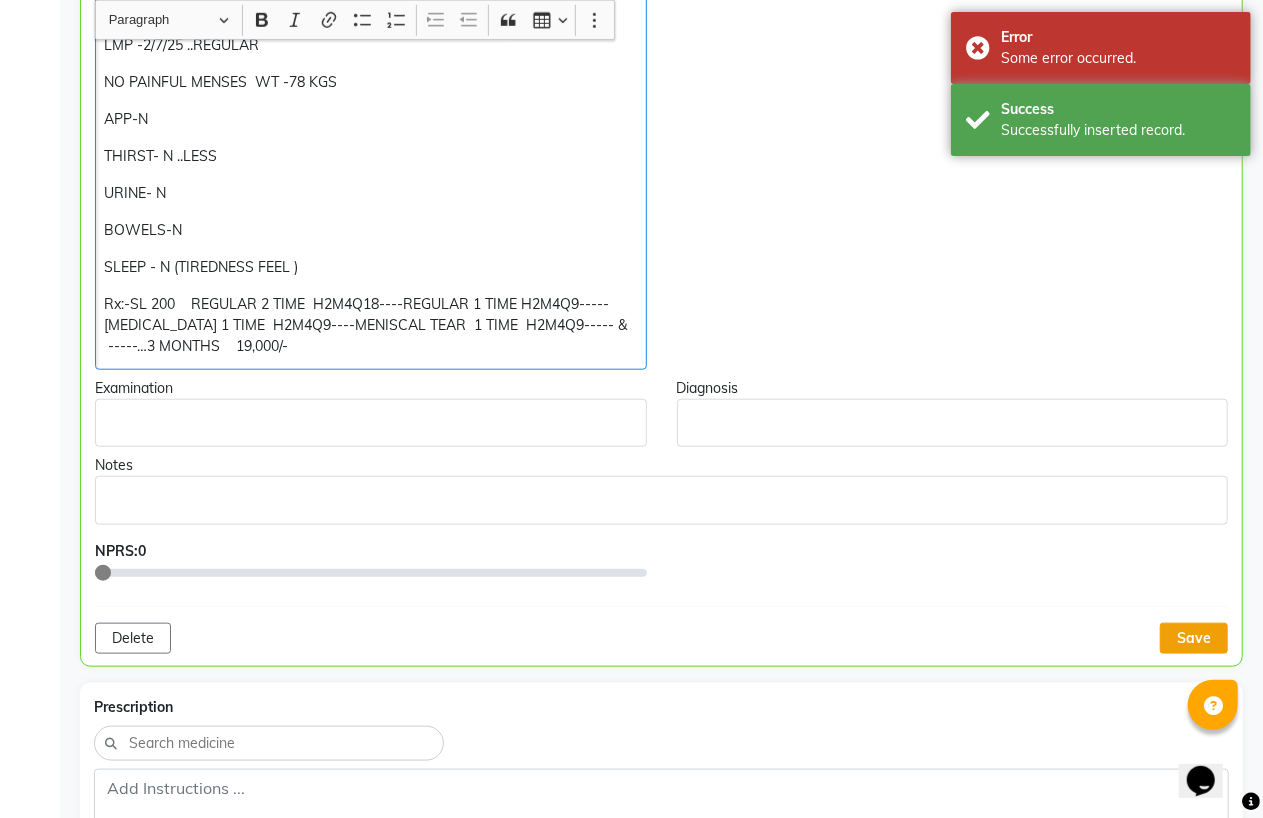 click on "Save" 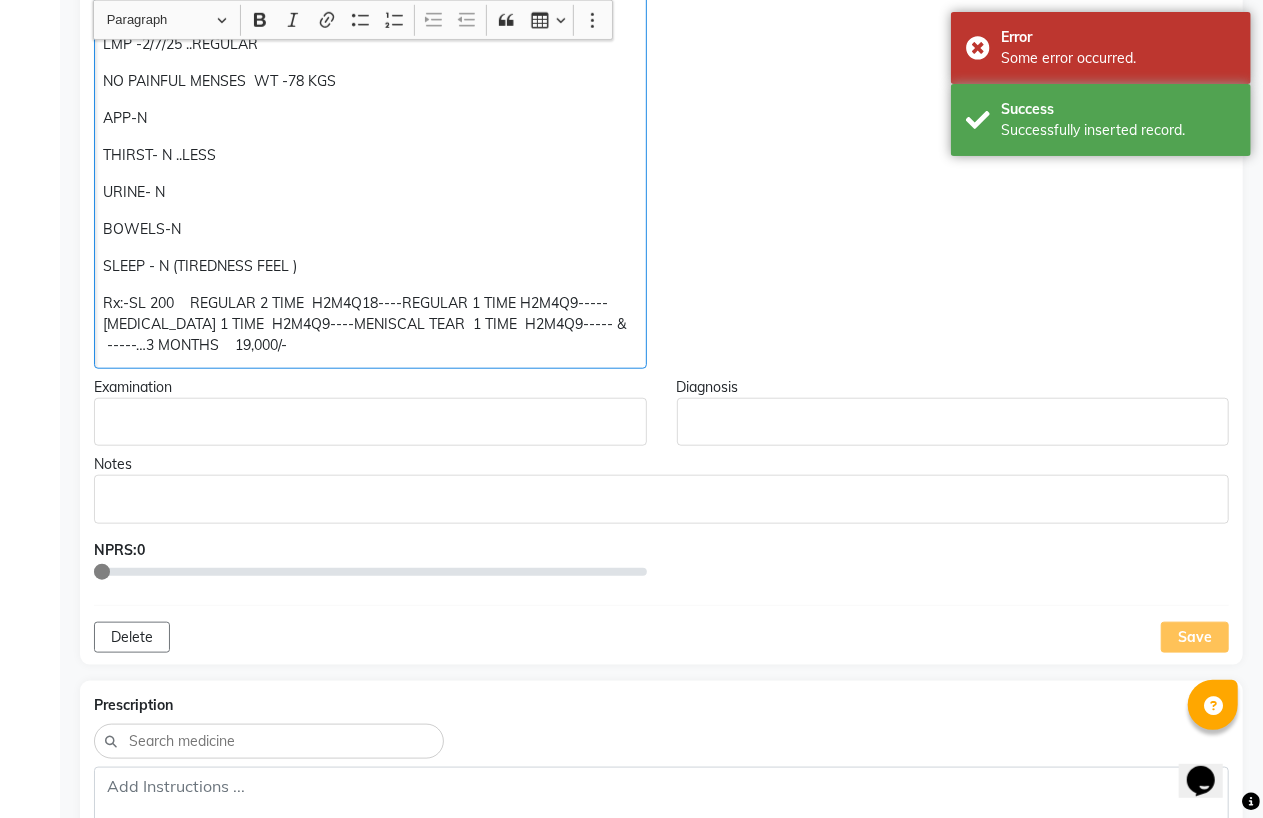 drag, startPoint x: 106, startPoint y: 301, endPoint x: 304, endPoint y: 350, distance: 203.97304 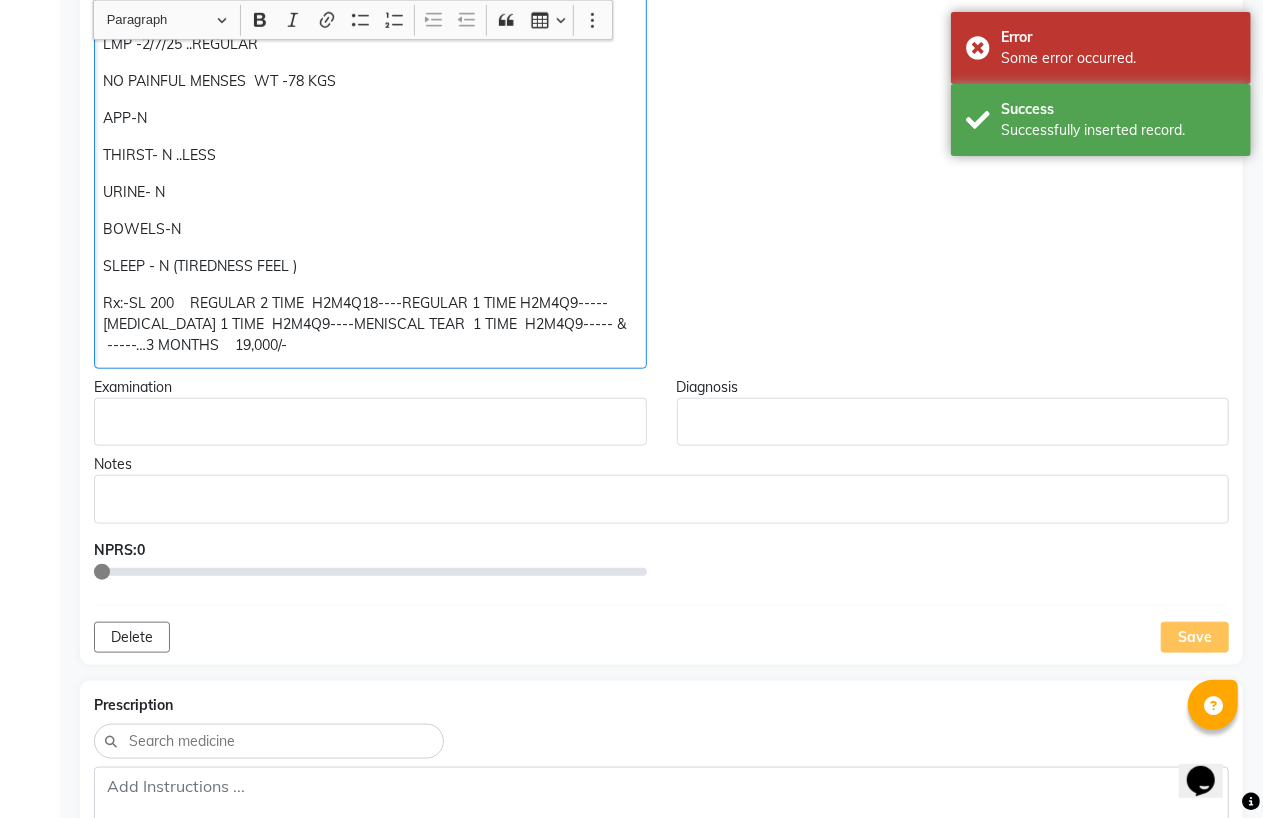 click on "Rx:-SL 200    REGULAR 2 TIME  H2M4Q18----REGULAR 1 TIME H2M4Q9-----IRON DEFICIENCY 1 TIME  H2M4Q9----MENISCAL TEAR  1 TIME  H2M4Q9----- &  -----…3 MONTHS    19,000/-" 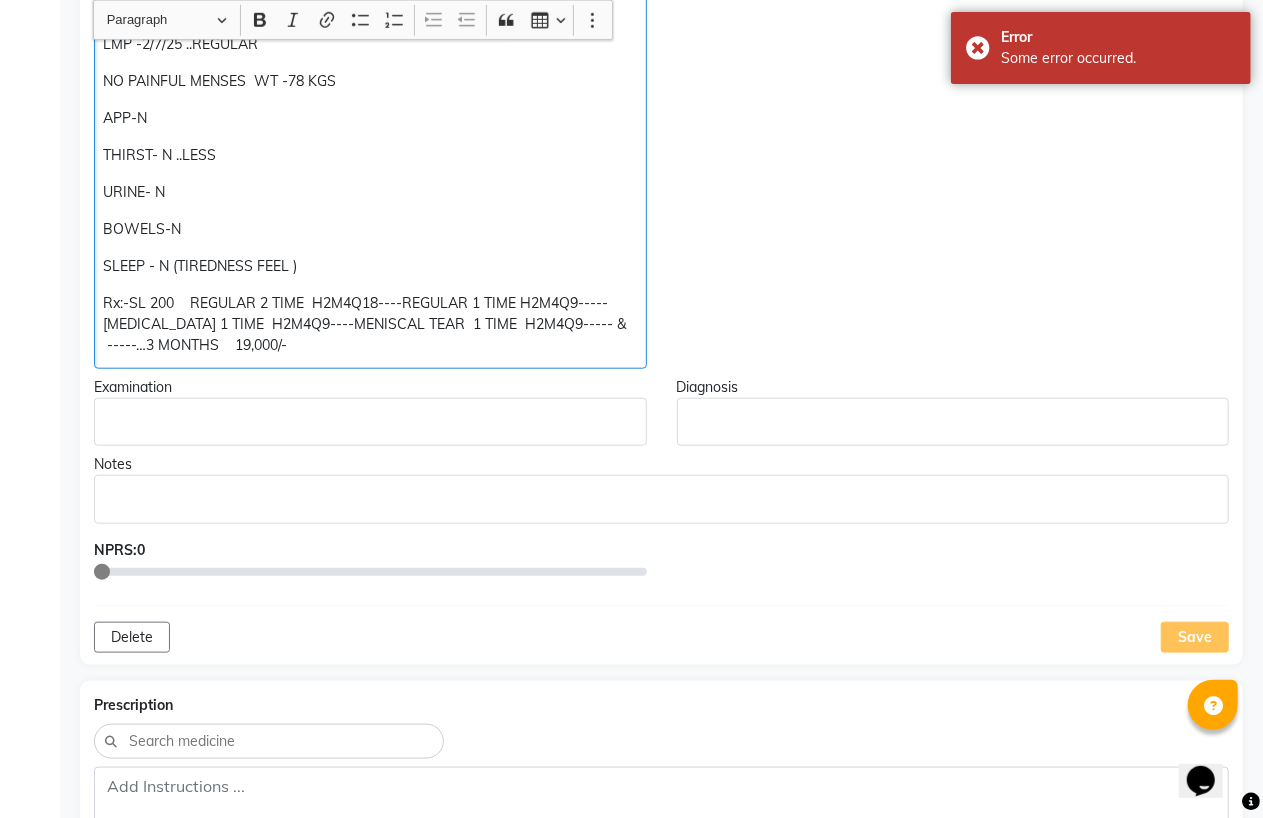 copy on "Rx:-SL 200    REGULAR 2 TIME  H2M4Q18----REGULAR 1 TIME H2M4Q9-----IRON DEFICIENCY 1 TIME  H2M4Q9----MENISCAL TEAR  1 TIME  H2M4Q9----- &  -----…3 MONTHS    19,000/-" 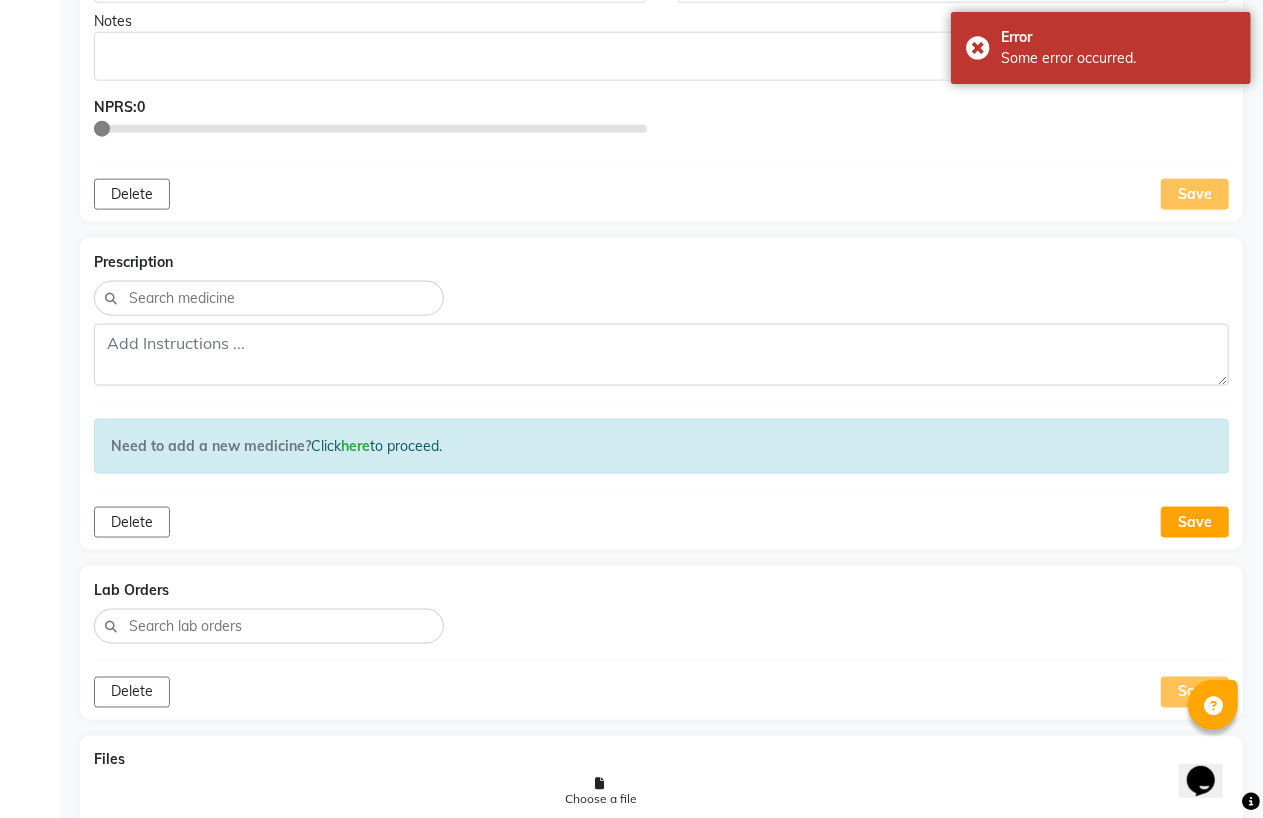 scroll, scrollTop: 1224, scrollLeft: 0, axis: vertical 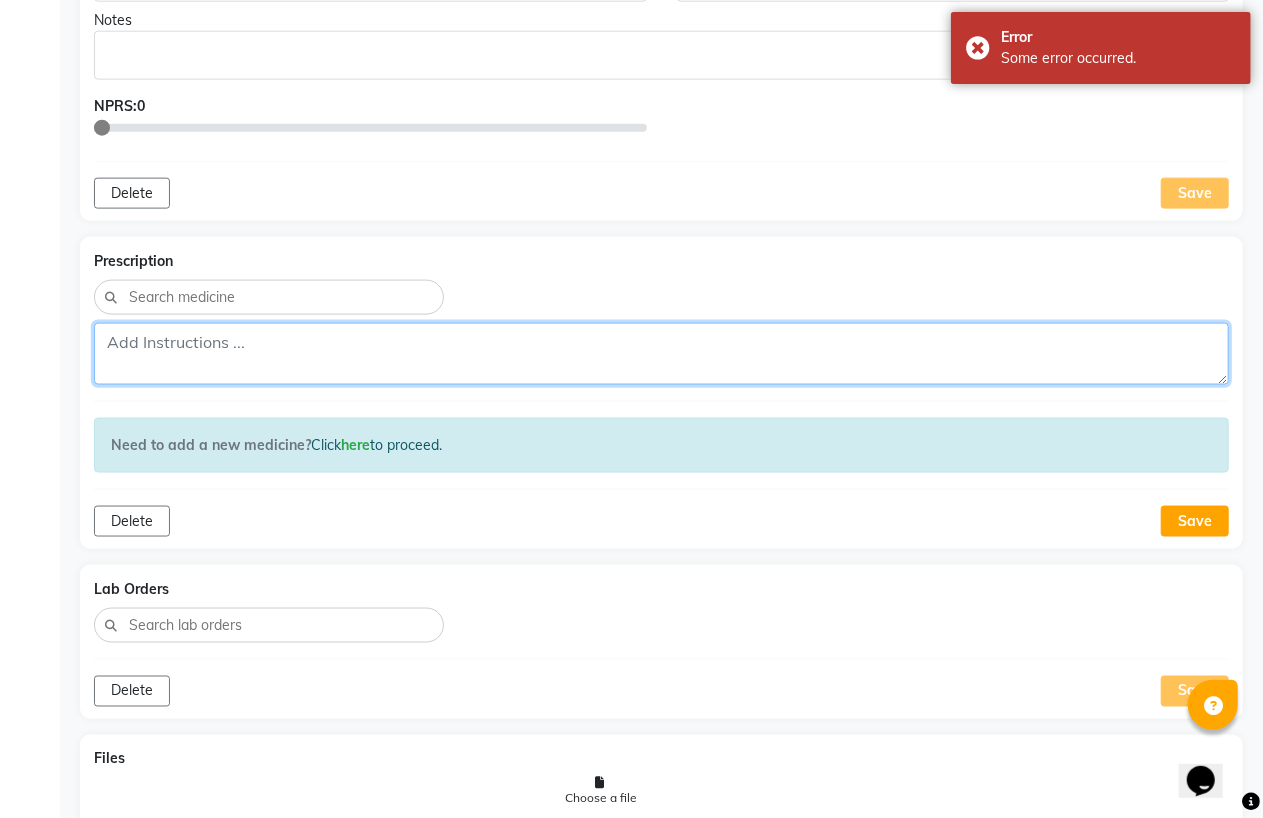 click 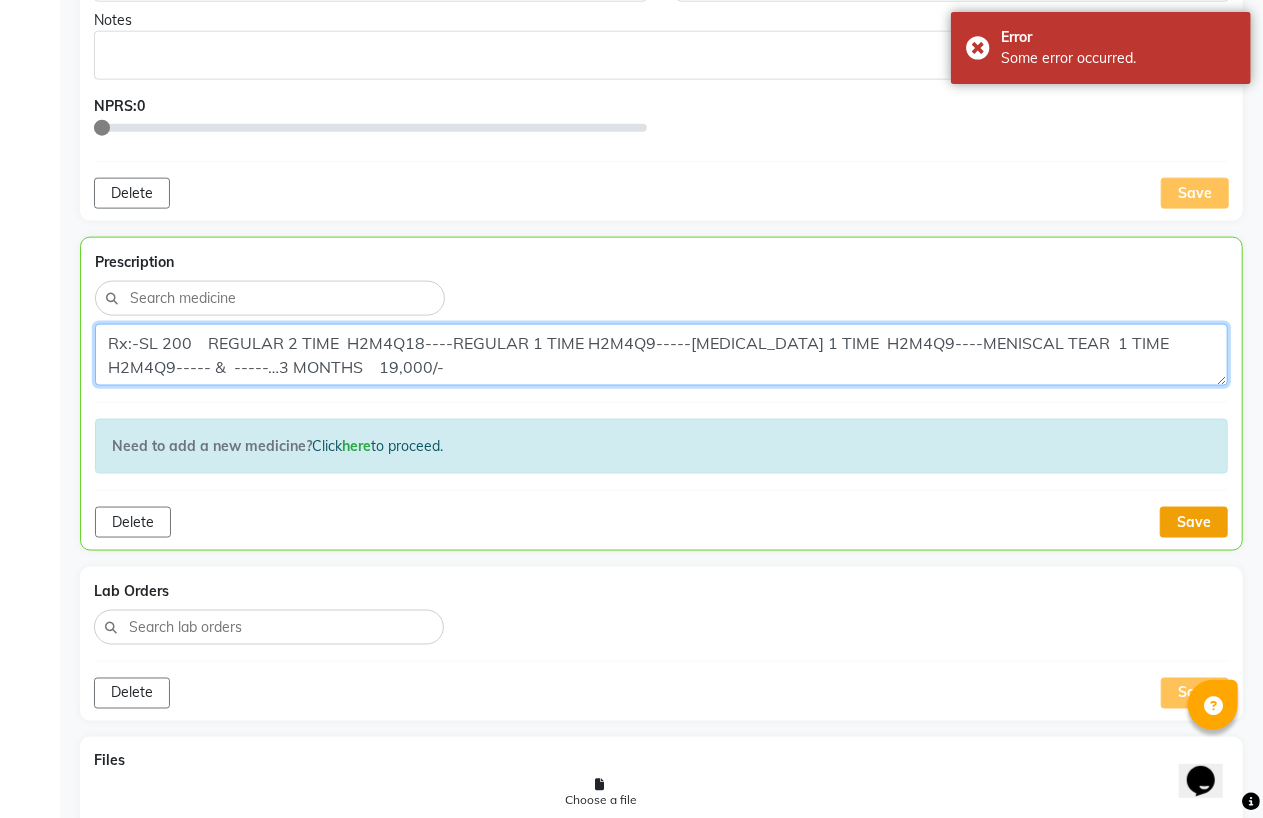 type on "Rx:-SL 200    REGULAR 2 TIME  H2M4Q18----REGULAR 1 TIME H2M4Q9-----IRON DEFICIENCY 1 TIME  H2M4Q9----MENISCAL TEAR  1 TIME  H2M4Q9----- &  -----…3 MONTHS    19,000/-" 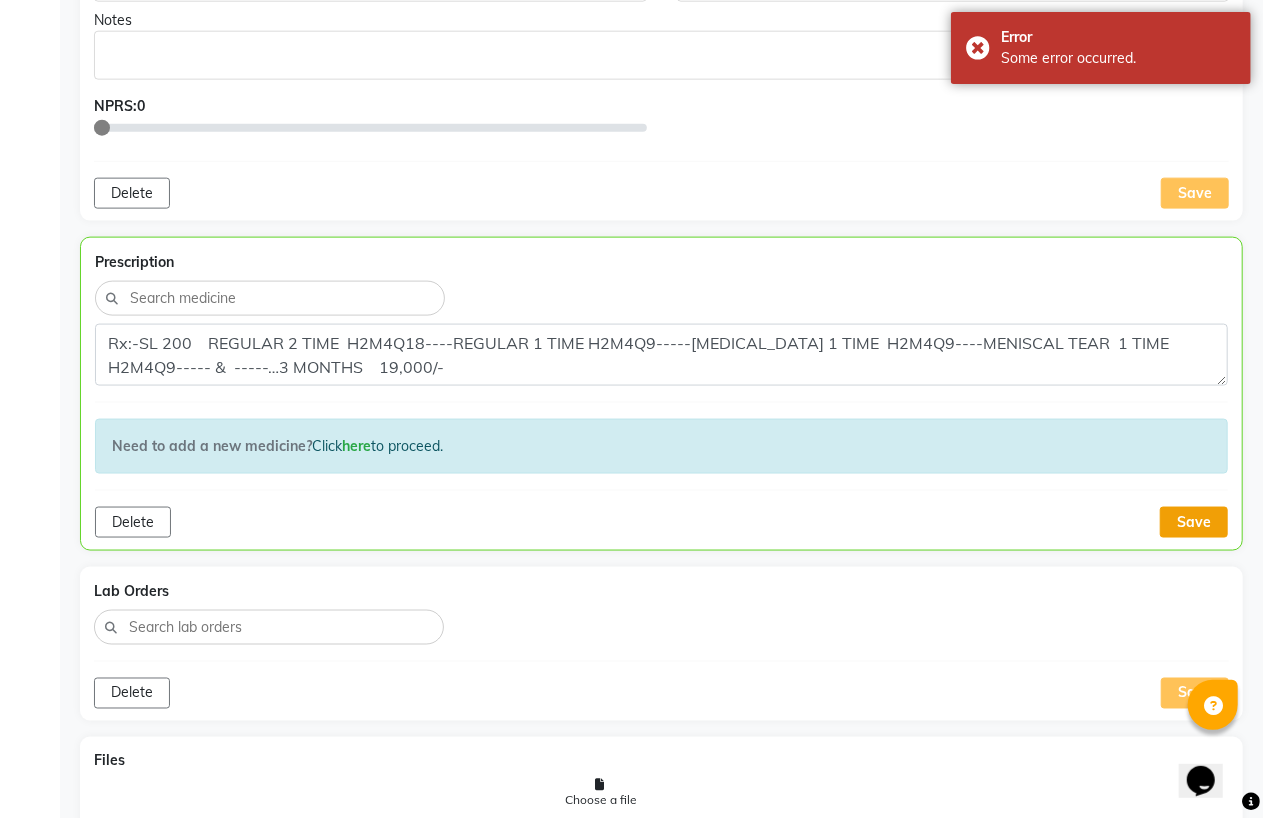 click on "Save" 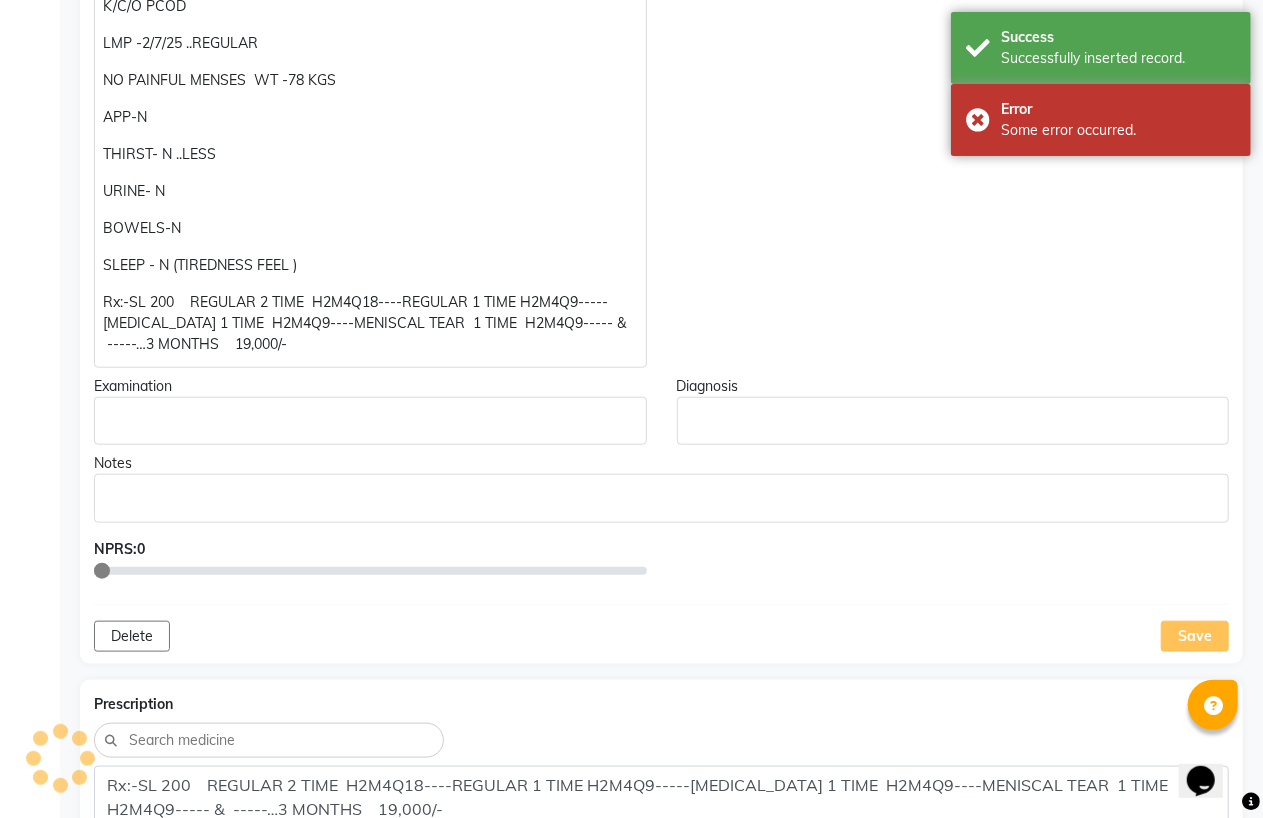 scroll, scrollTop: 780, scrollLeft: 0, axis: vertical 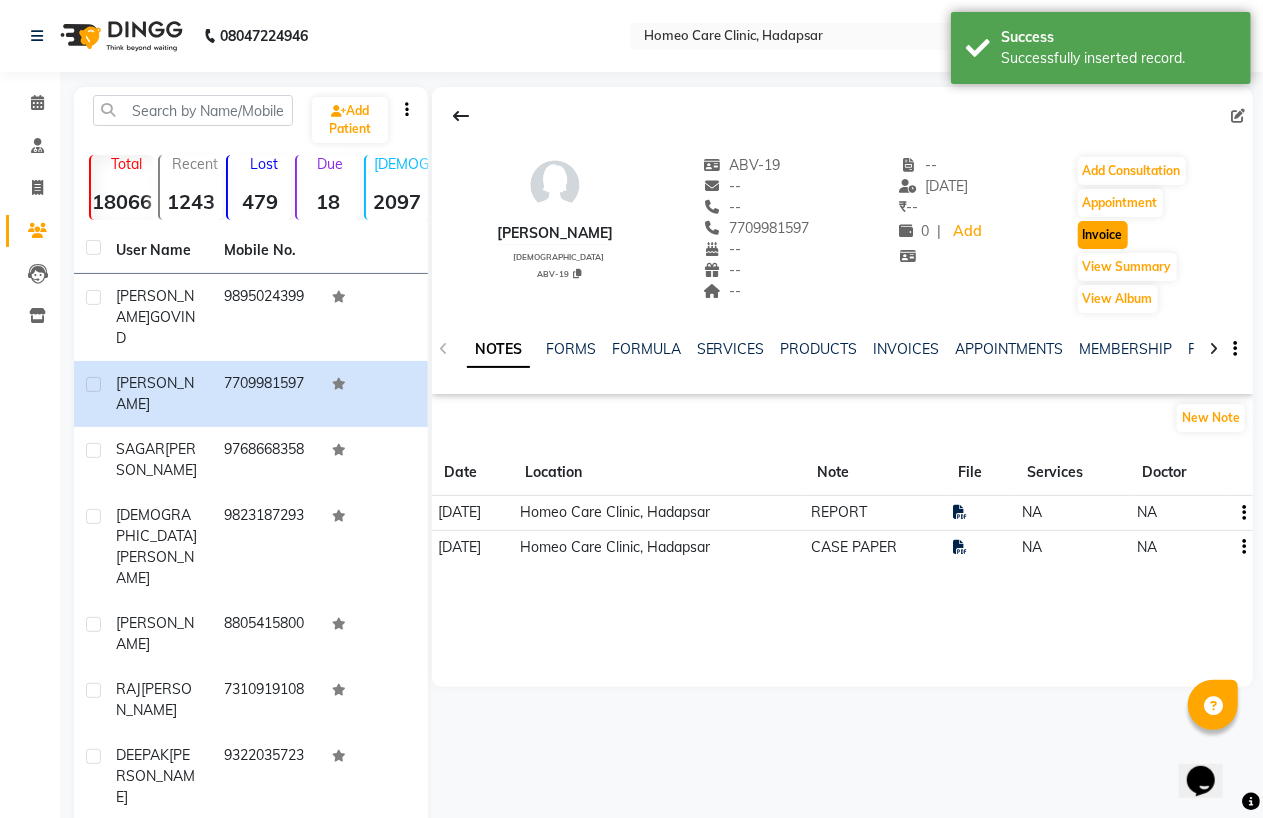 click on "Invoice" 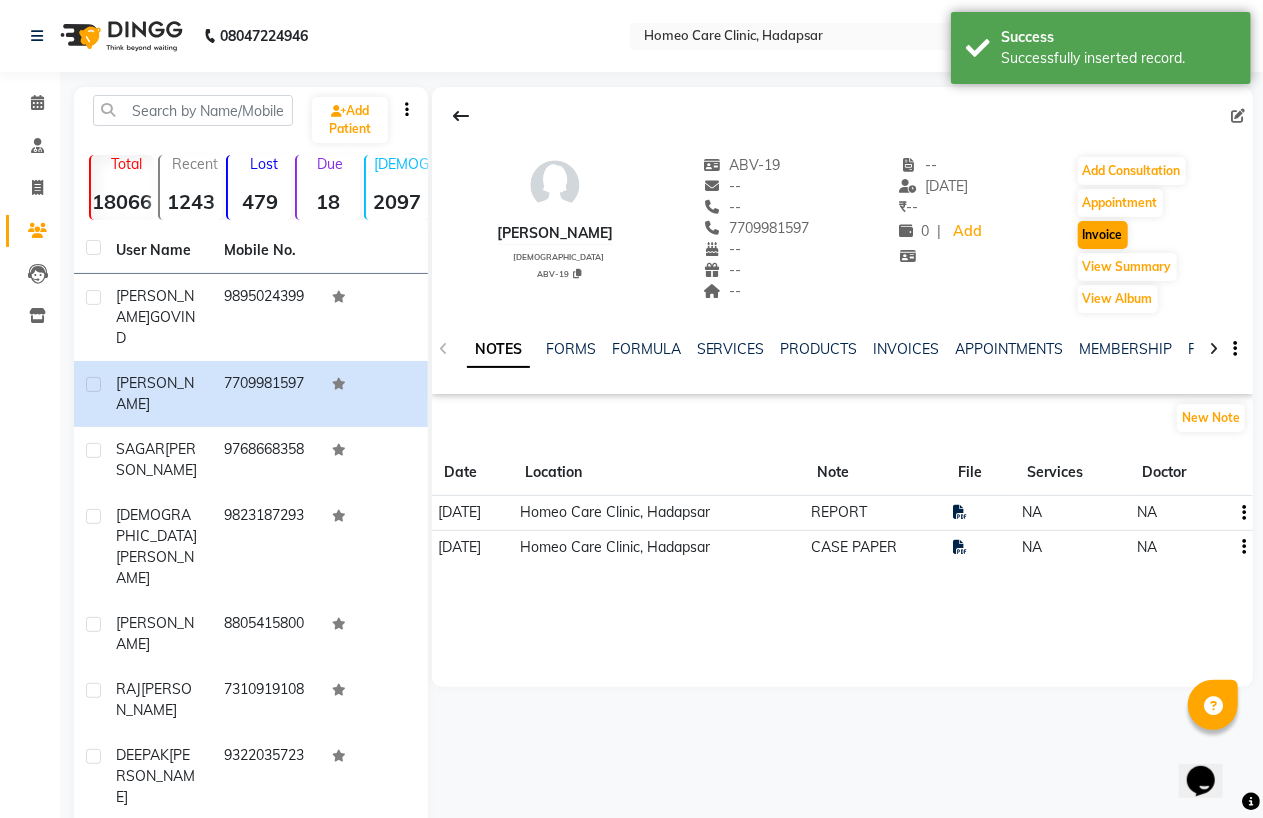 select on "7485" 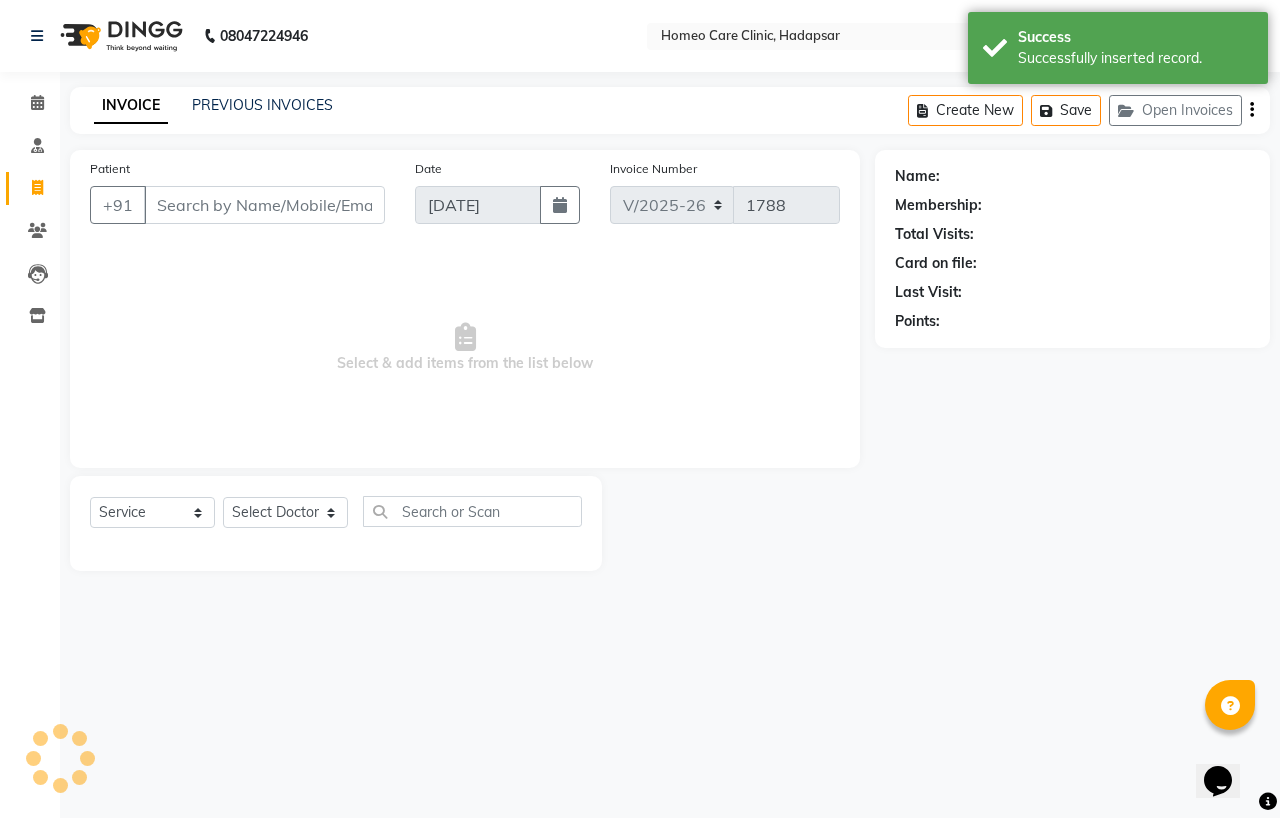 type on "7709981597" 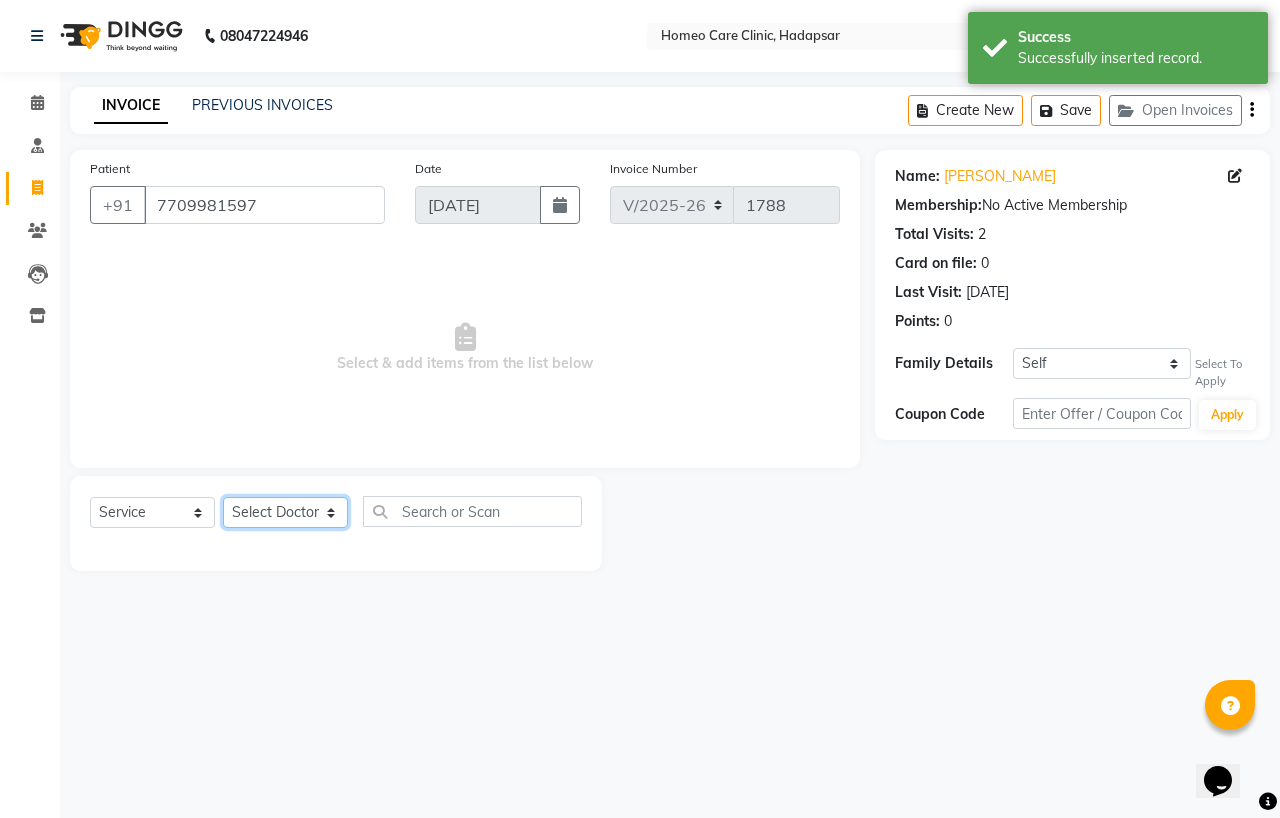 click on "Select Doctor Dingg Support [PERSON_NAME] [PERSON_NAME]  [PERSON_NAME] [PERSON_NAME] [PERSON_NAME][MEDICAL_DATA] [PERSON_NAME] Dr [PERSON_NAME] Dr [PERSON_NAME] [PERSON_NAME] [PERSON_NAME] [MEDICAL_DATA][PERSON_NAME] [PERSON_NAME]" 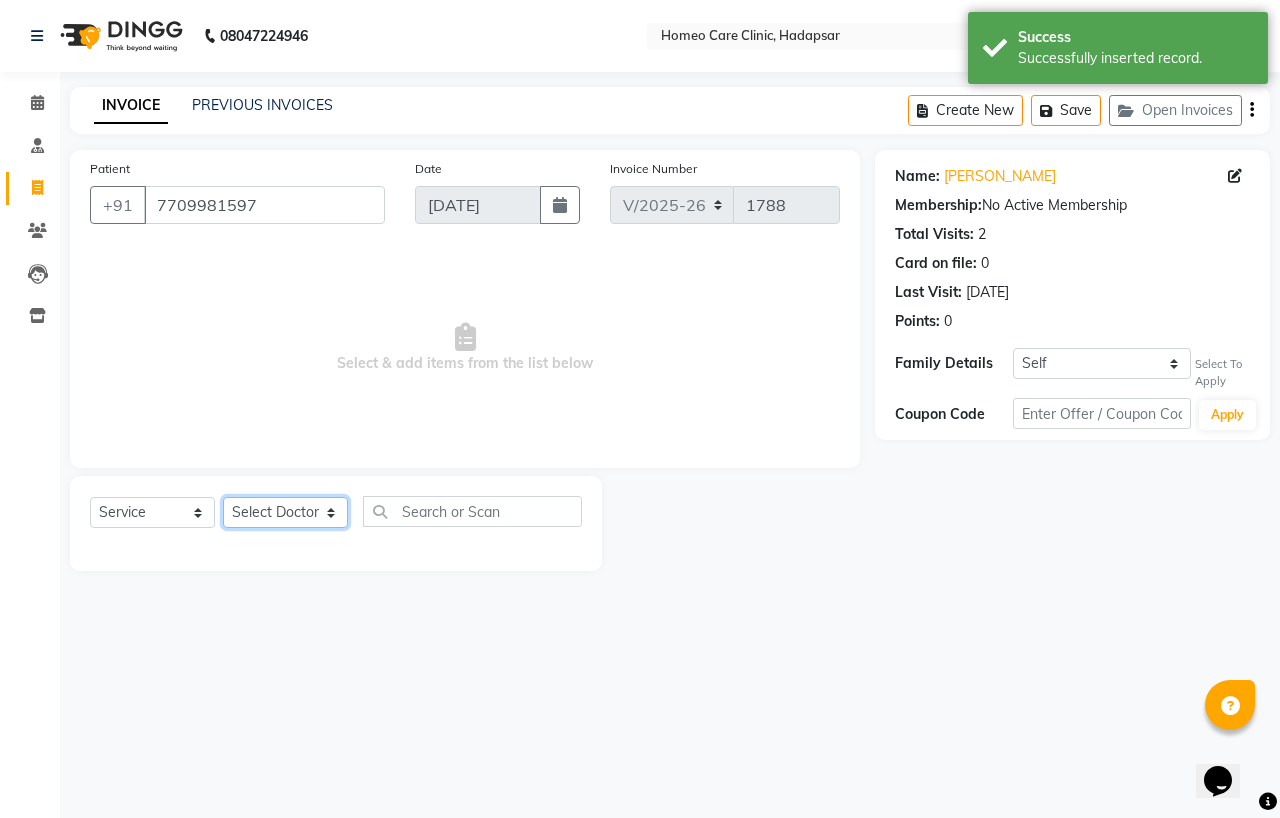 select on "65961" 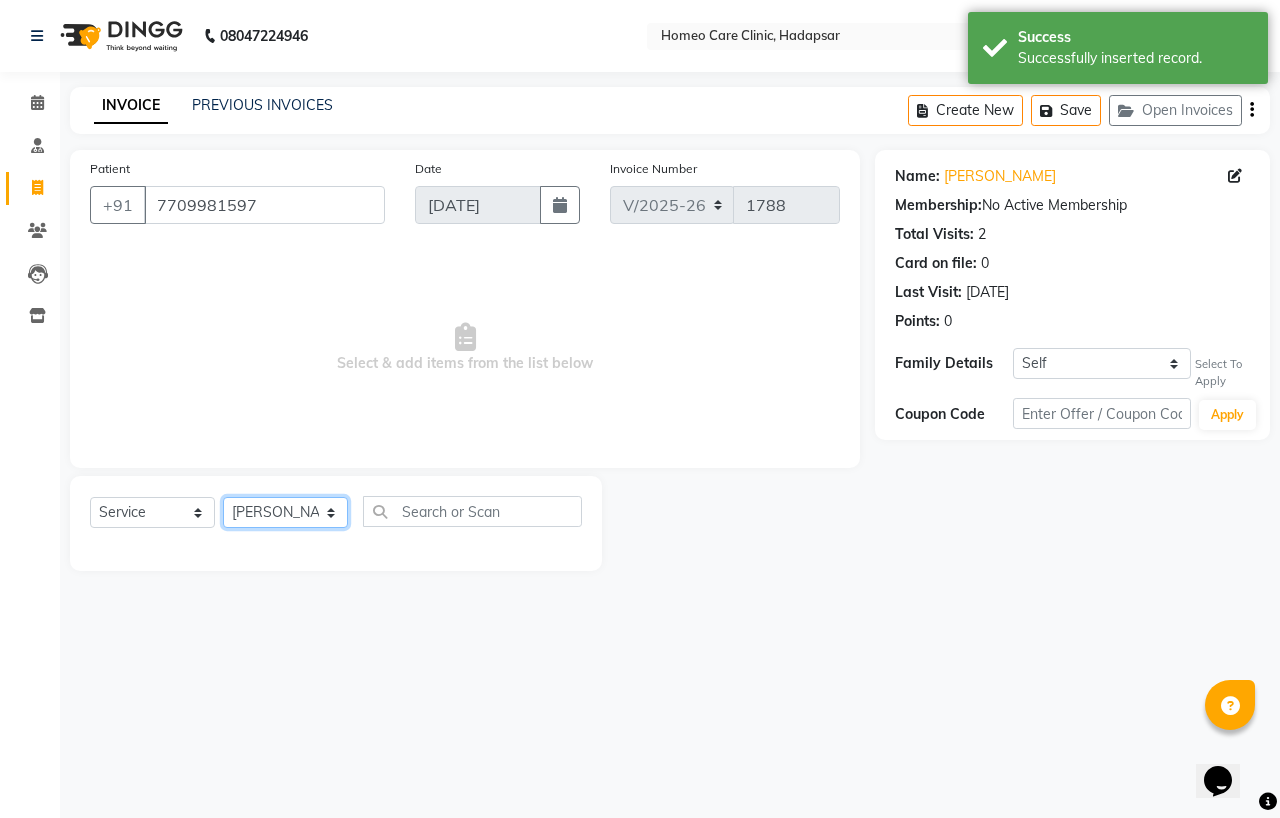 click on "Select Doctor Dingg Support [PERSON_NAME] [PERSON_NAME]  [PERSON_NAME] [PERSON_NAME] [PERSON_NAME][MEDICAL_DATA] [PERSON_NAME] Dr [PERSON_NAME] Dr [PERSON_NAME] [PERSON_NAME] [PERSON_NAME] [MEDICAL_DATA][PERSON_NAME] [PERSON_NAME]" 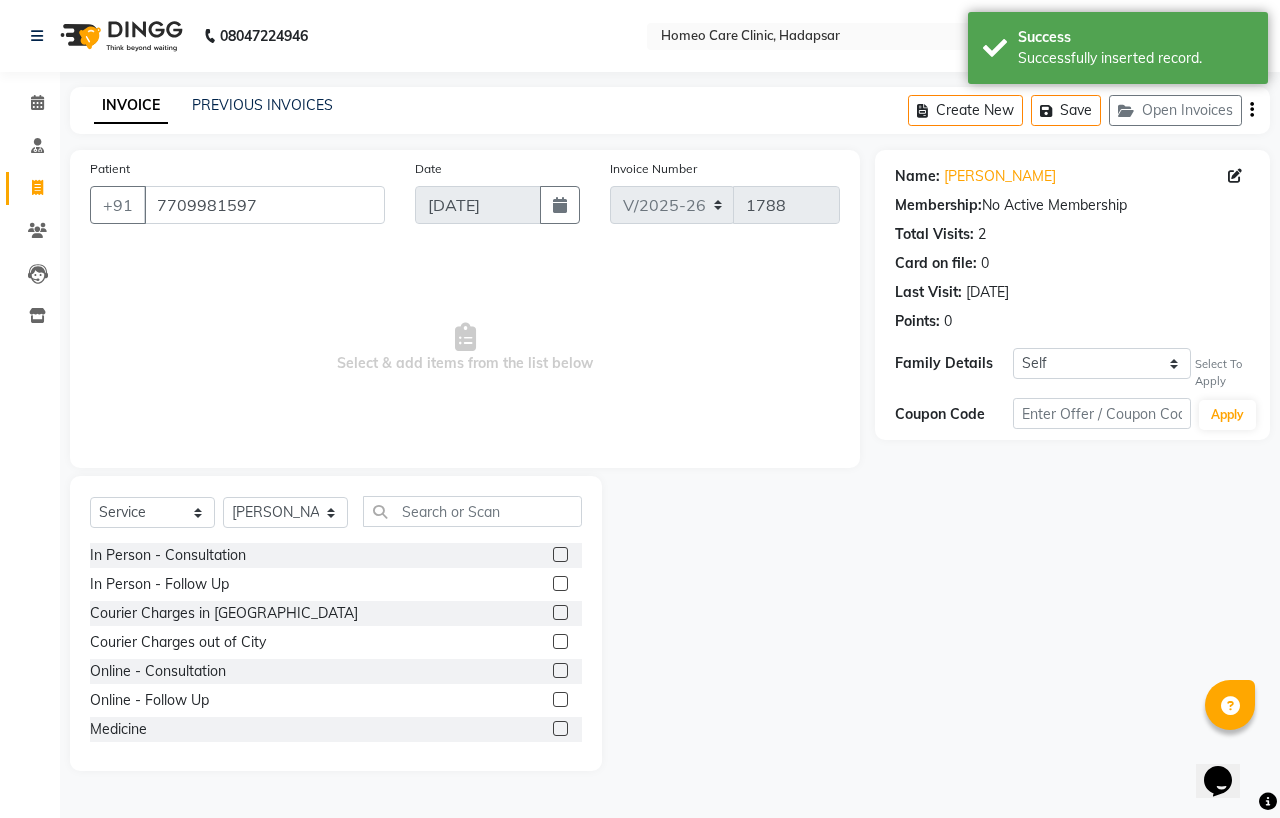 click 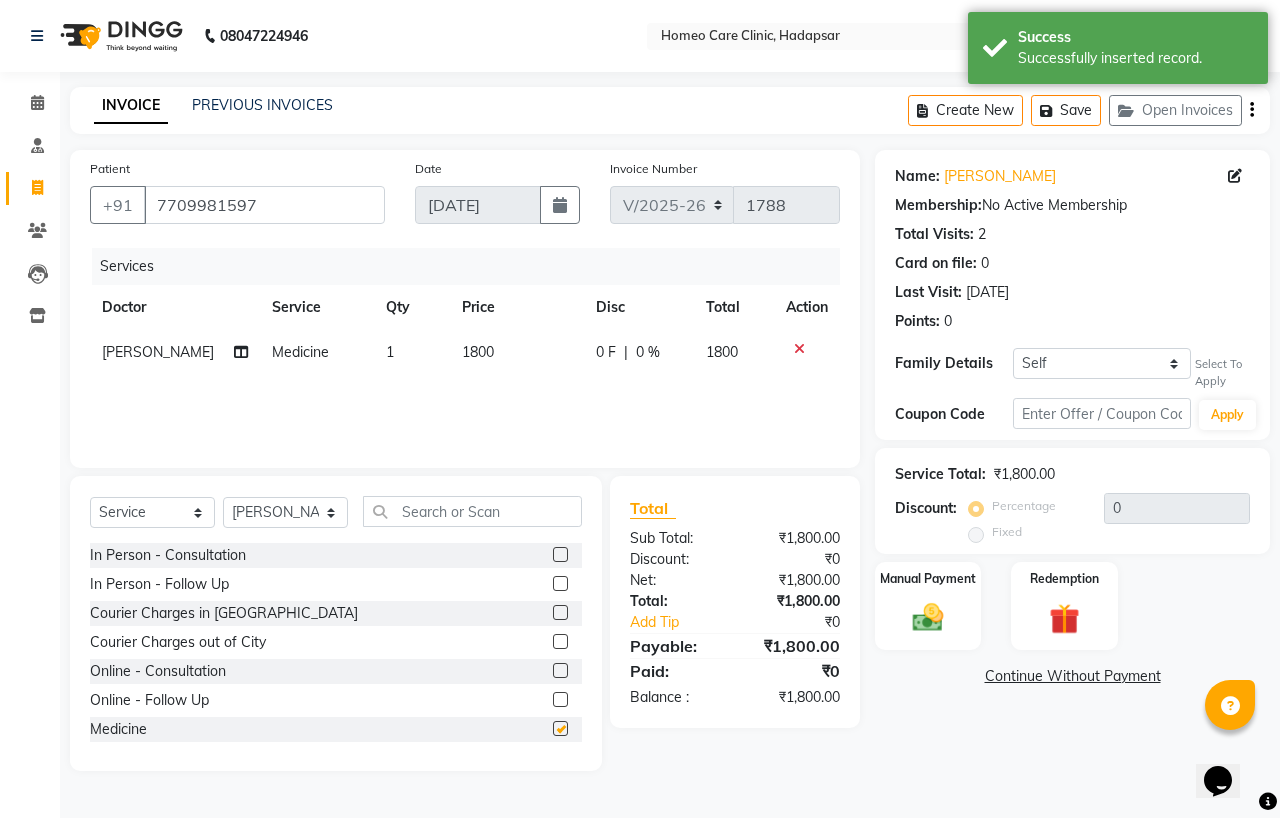 checkbox on "false" 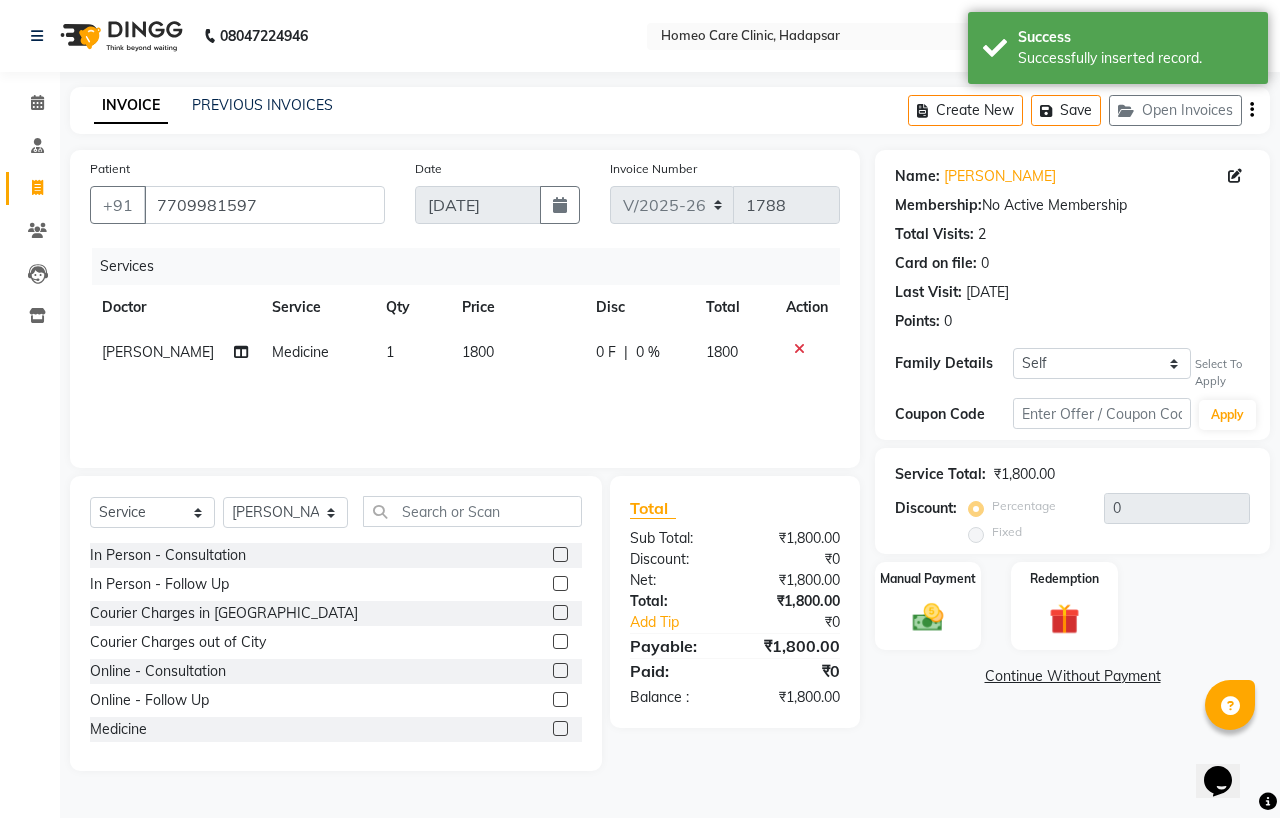 click on "1800" 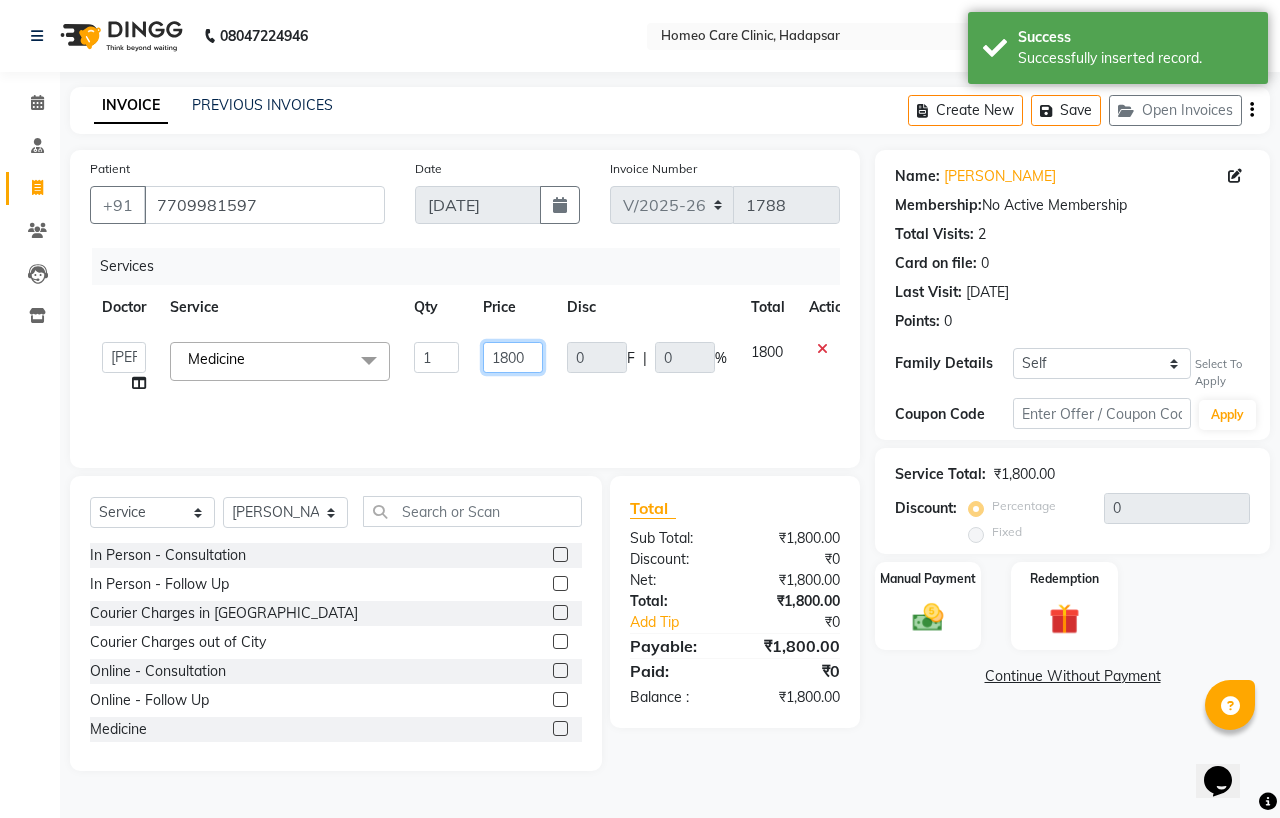 click on "1800" 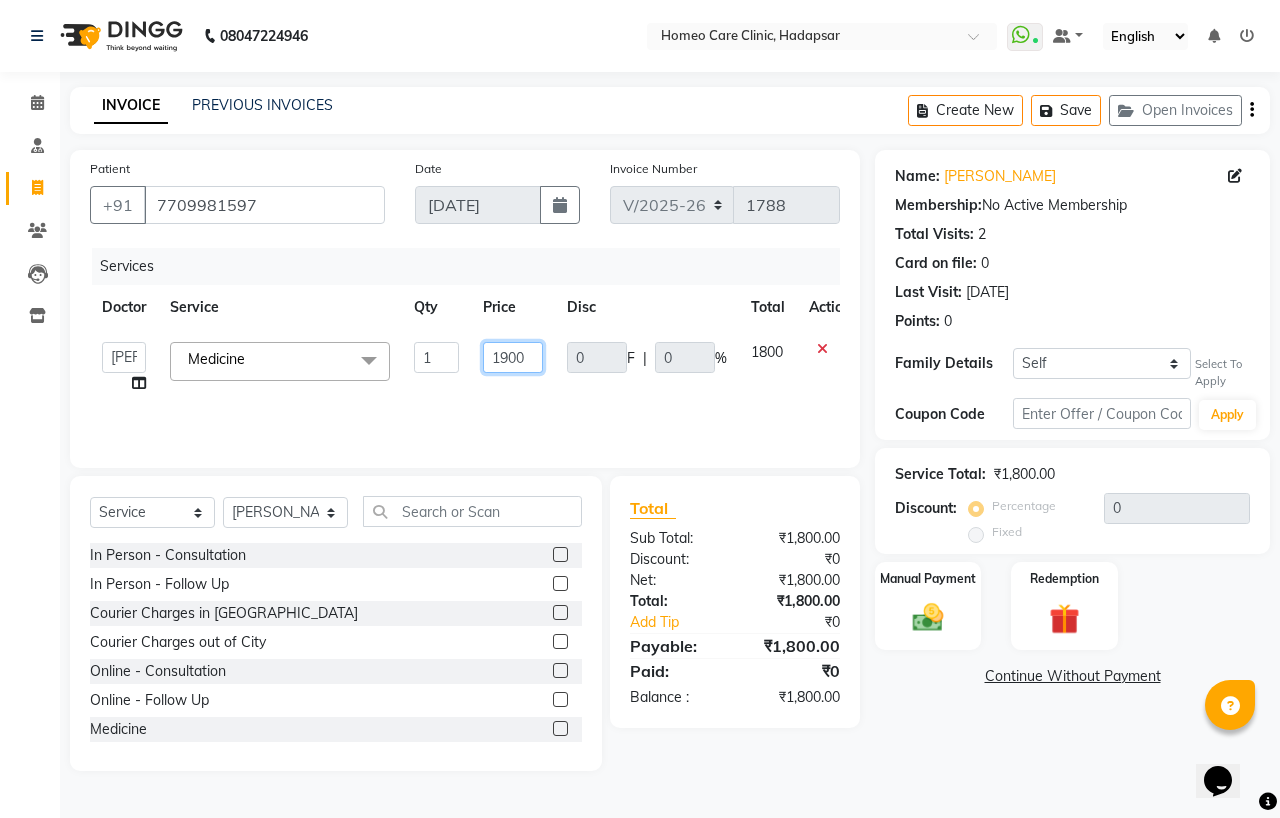 type on "19000" 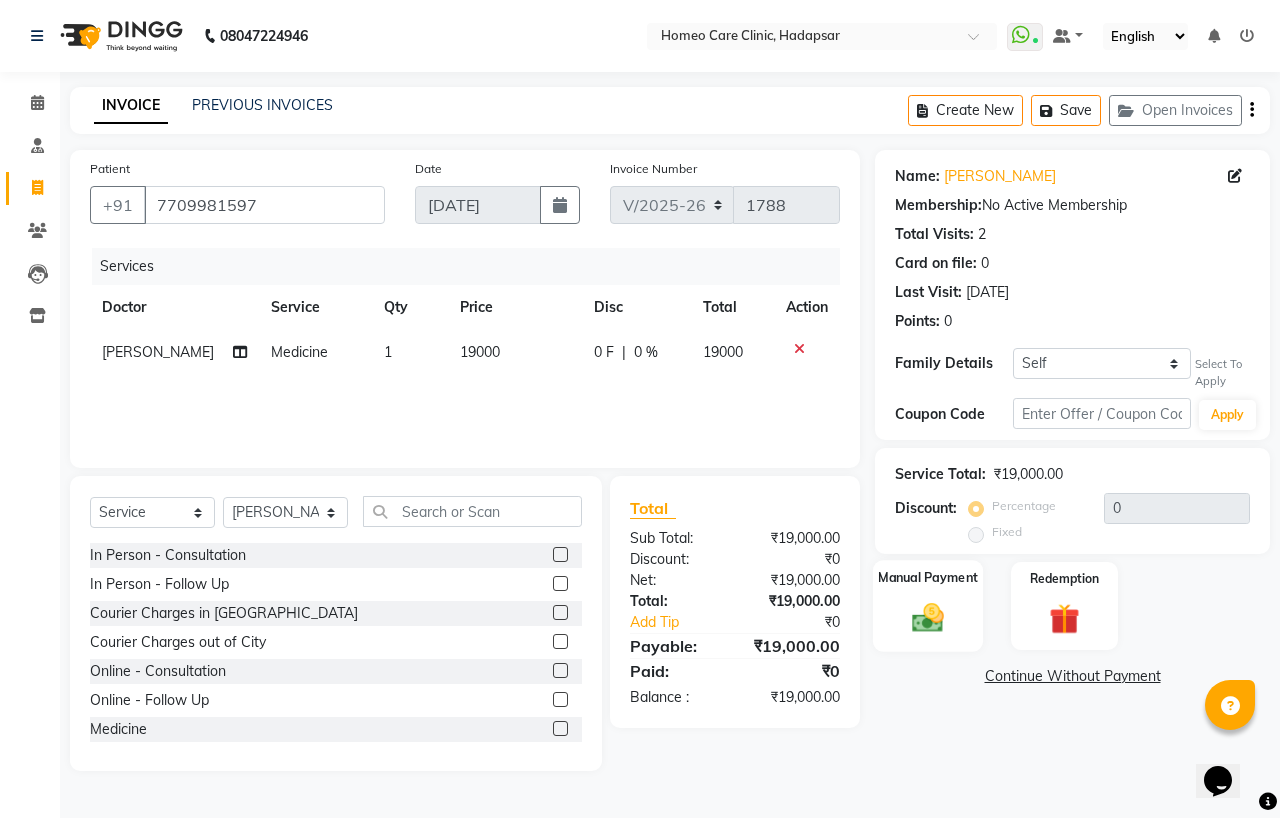 click on "Manual Payment" 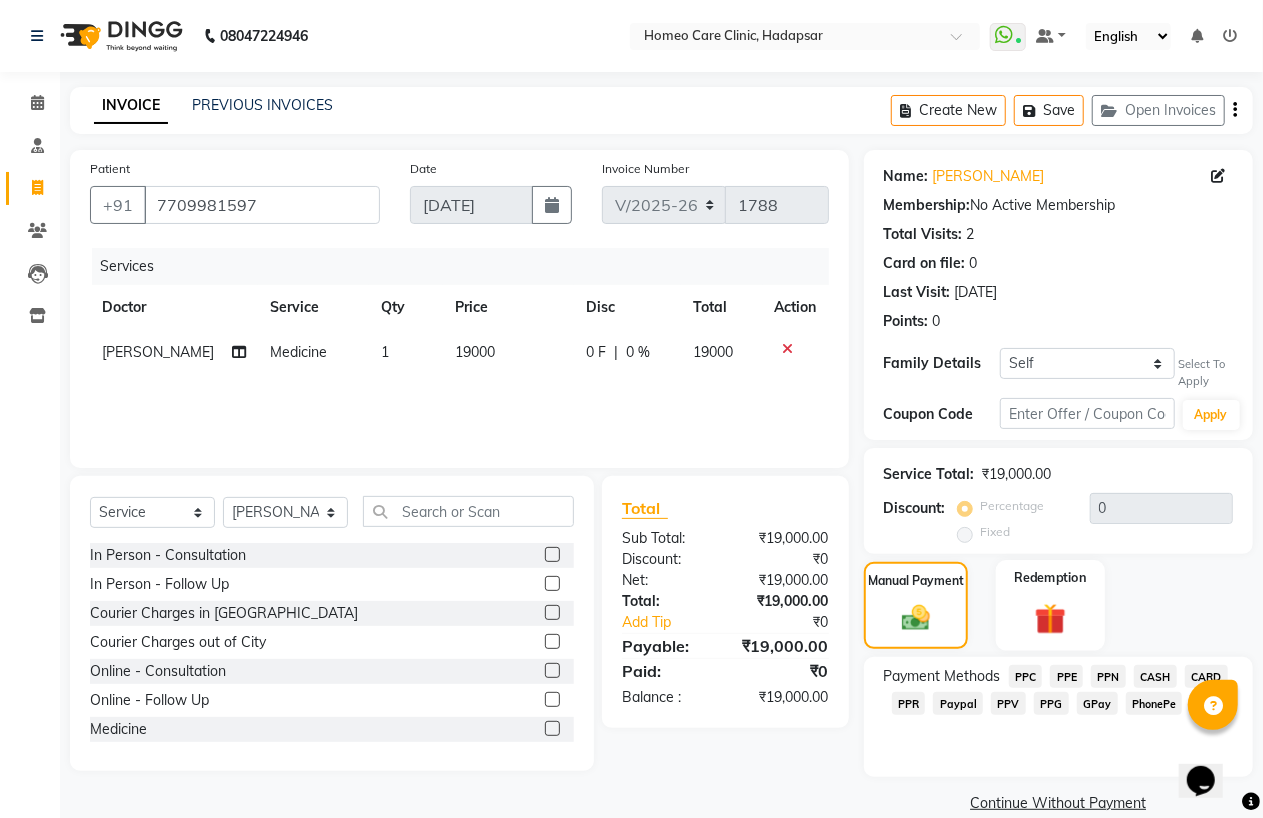 scroll, scrollTop: 30, scrollLeft: 0, axis: vertical 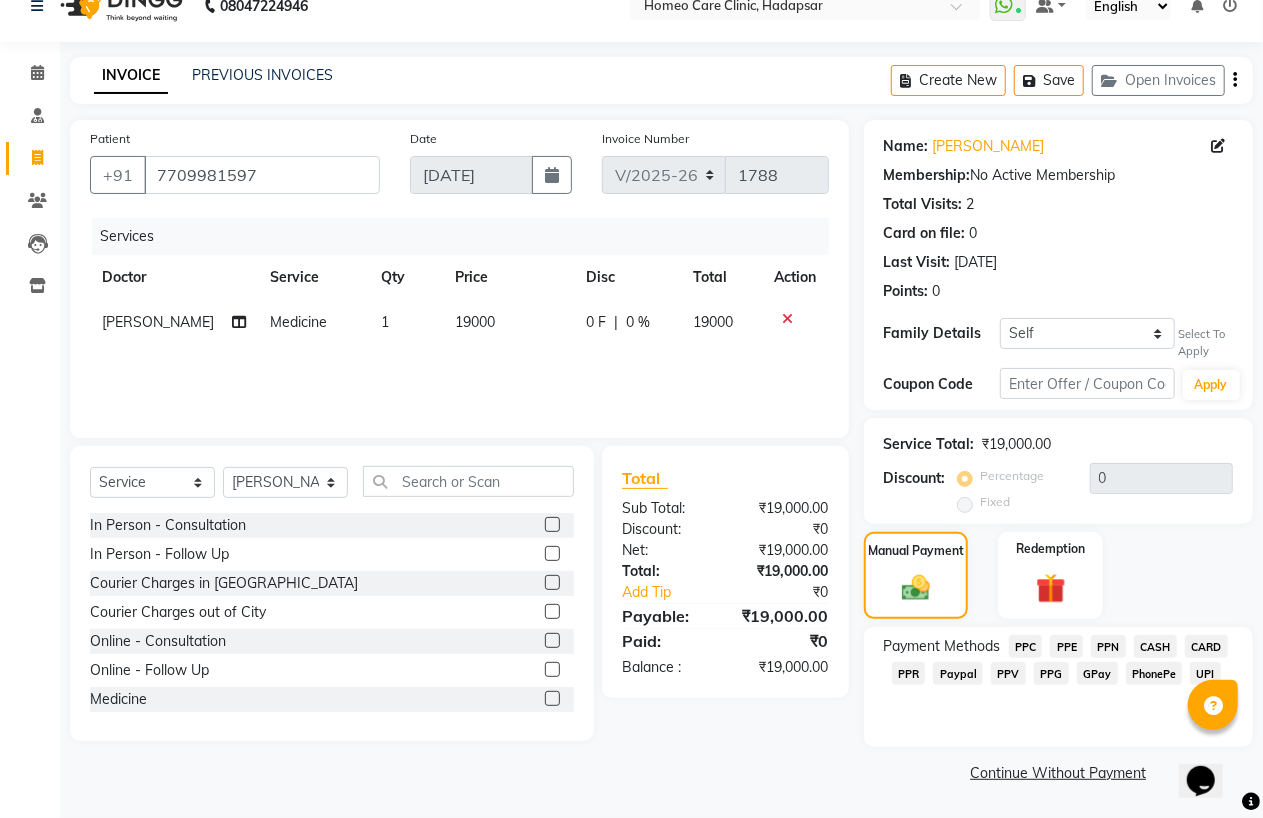 click on "CASH" 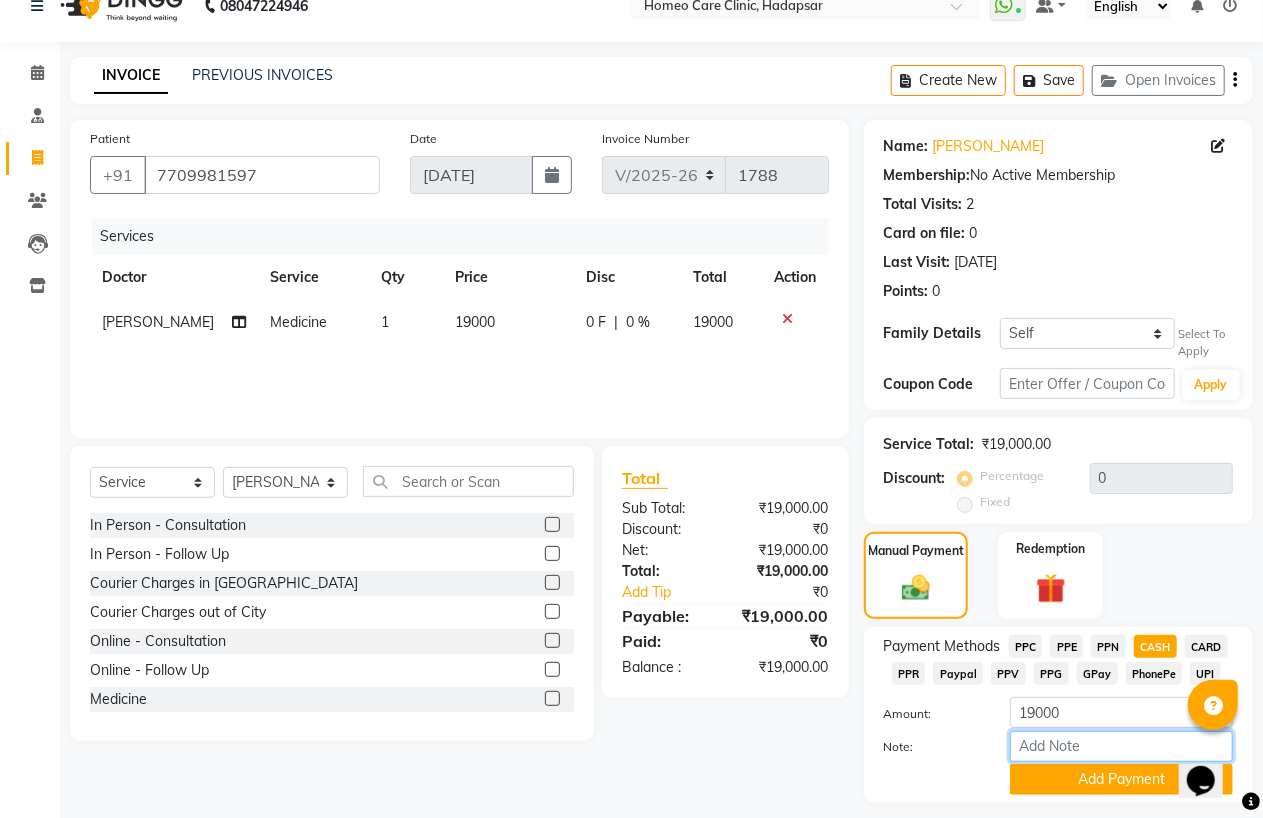 click on "Note:" at bounding box center (1121, 746) 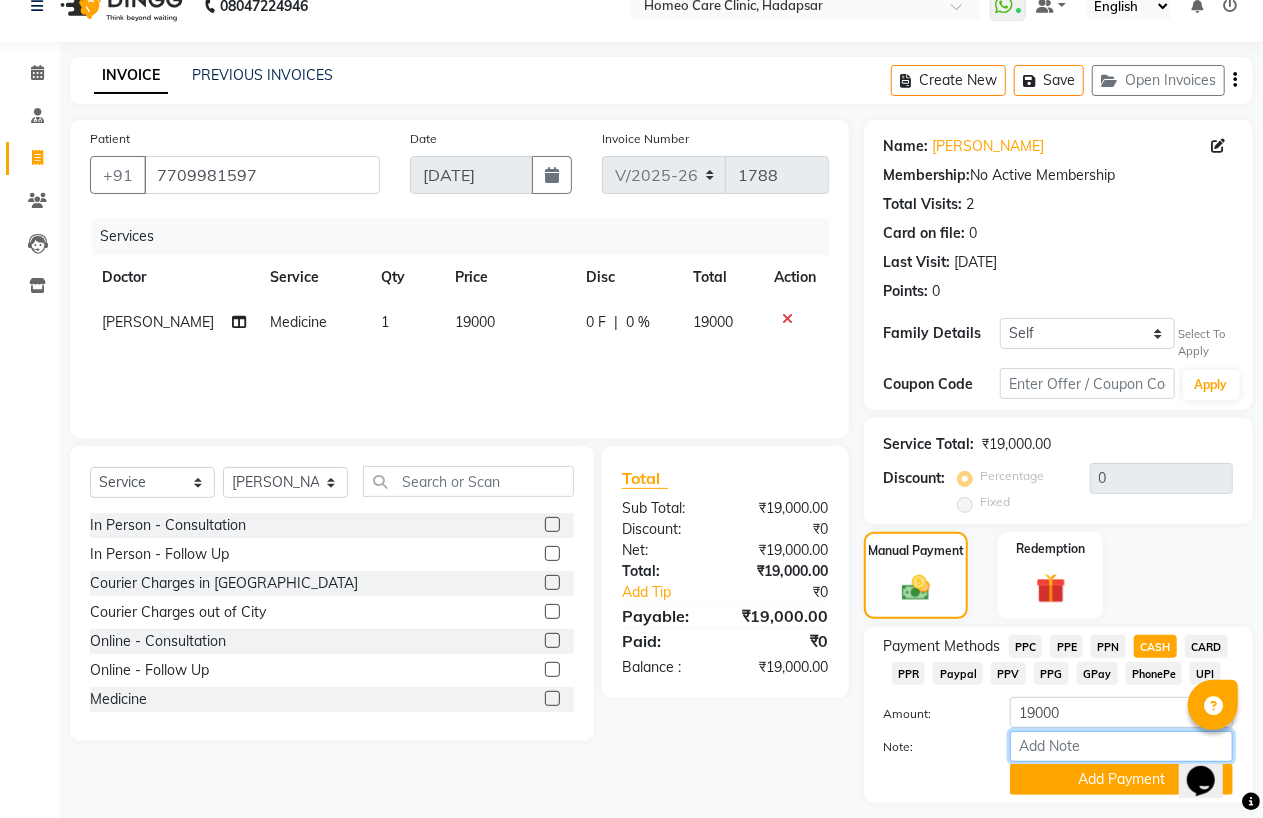 type on "CASH" 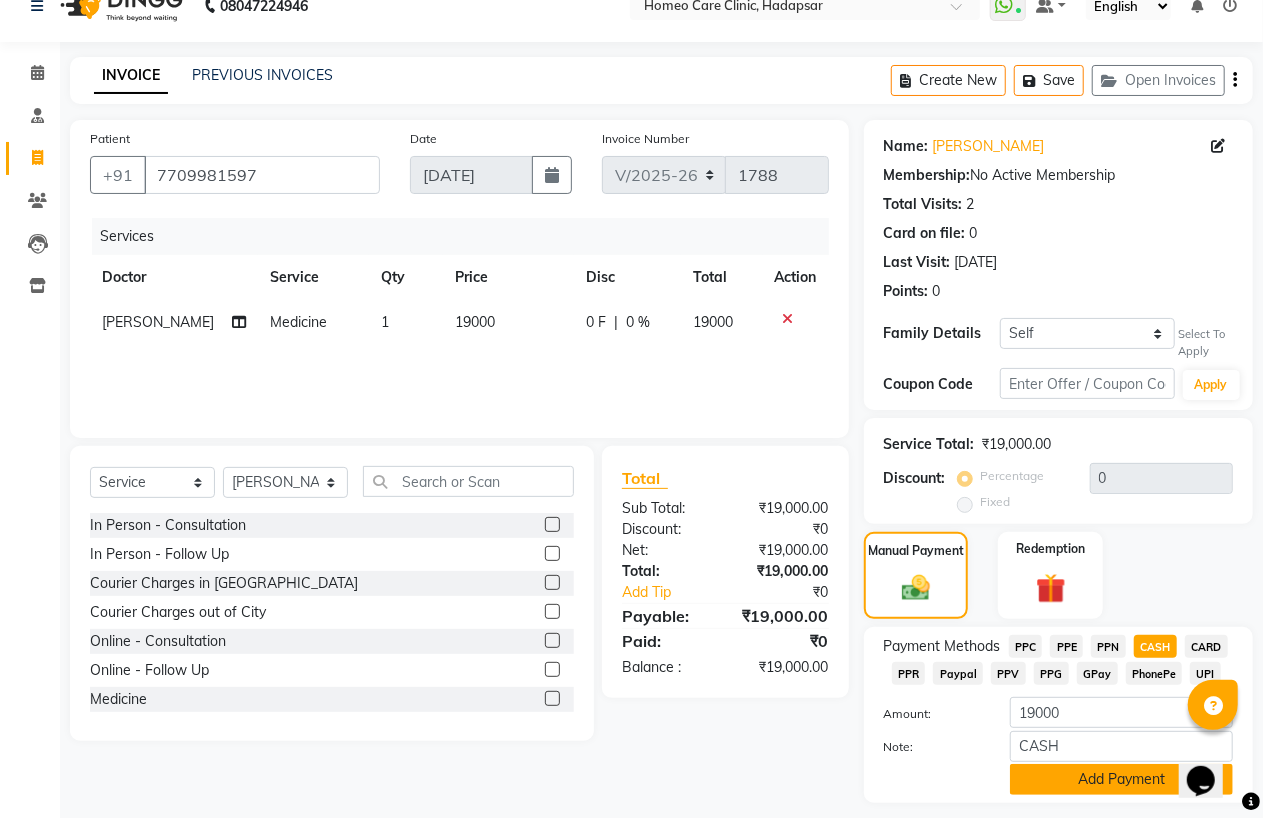 click on "Add Payment" 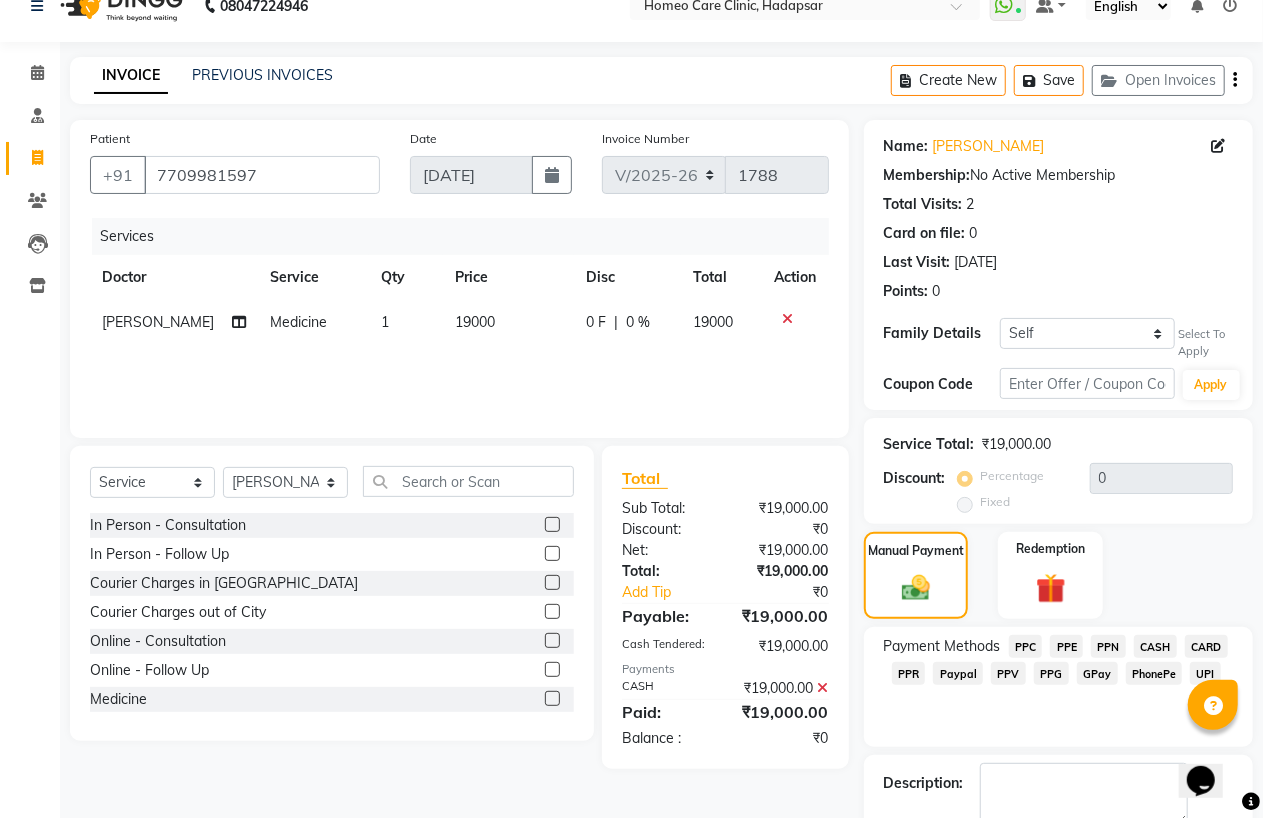 scroll, scrollTop: 114, scrollLeft: 0, axis: vertical 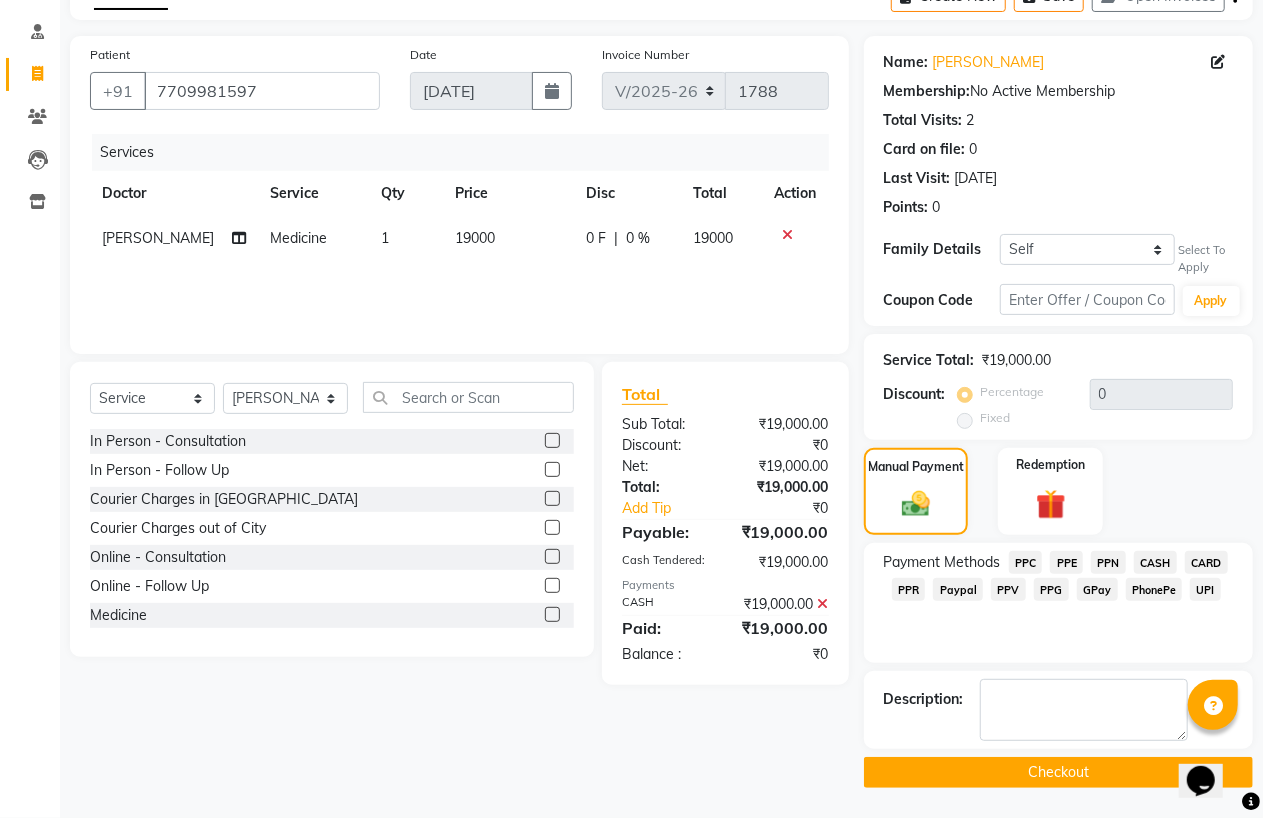 click on "Checkout" 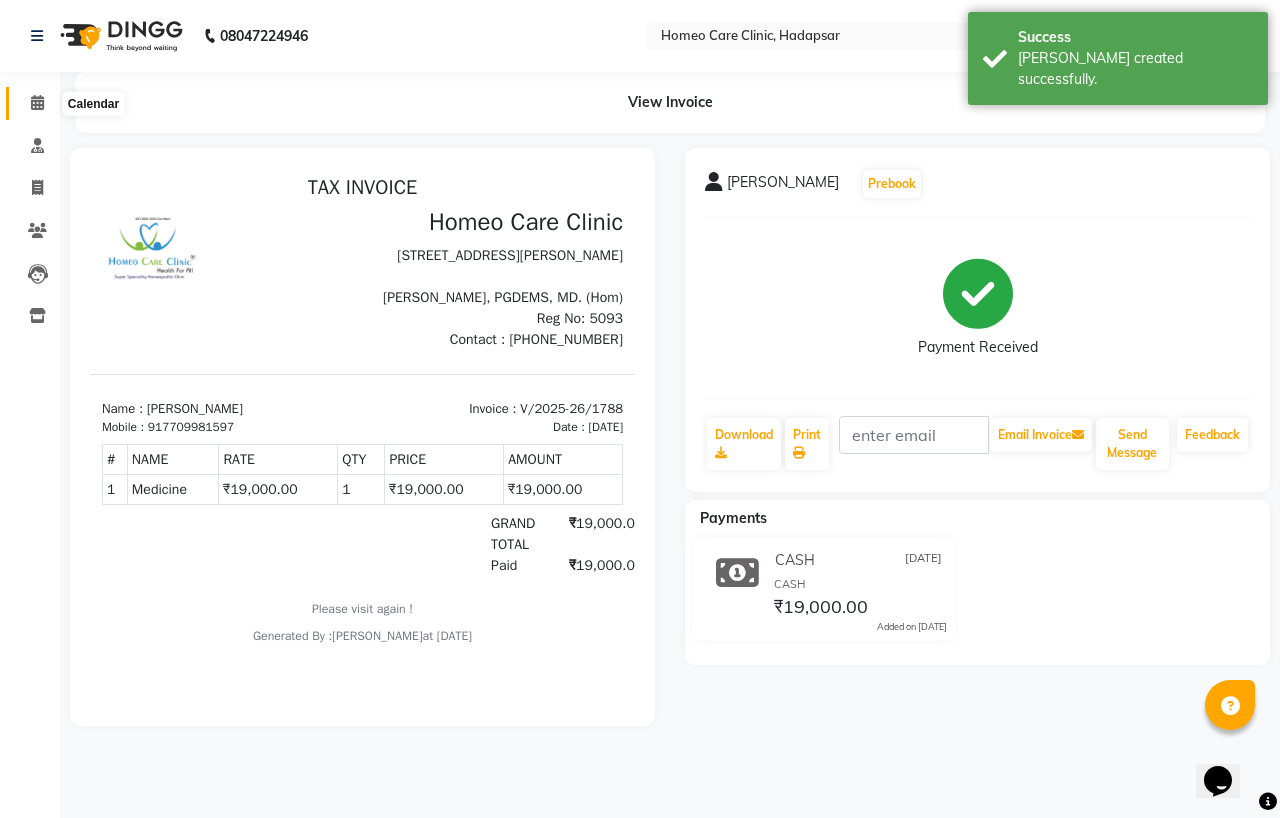 scroll, scrollTop: 0, scrollLeft: 0, axis: both 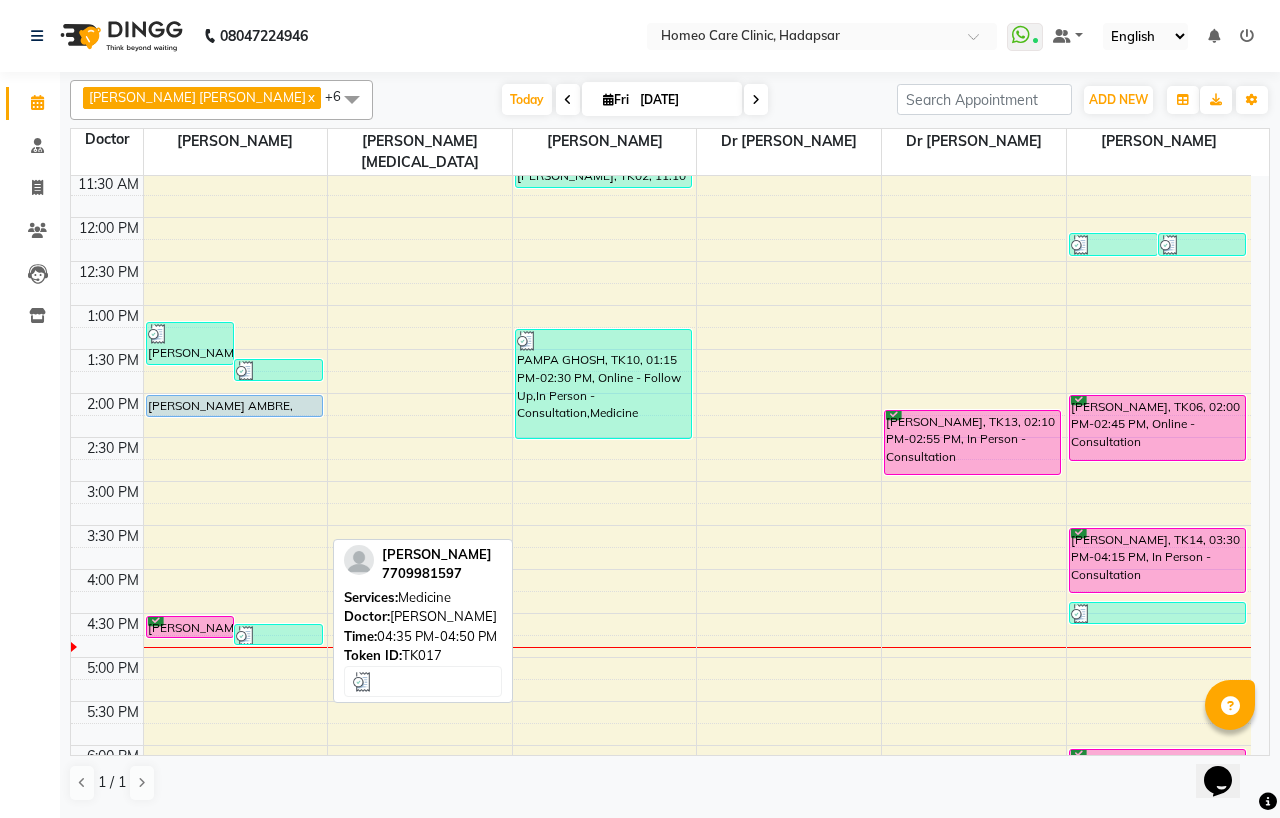 click at bounding box center (278, 636) 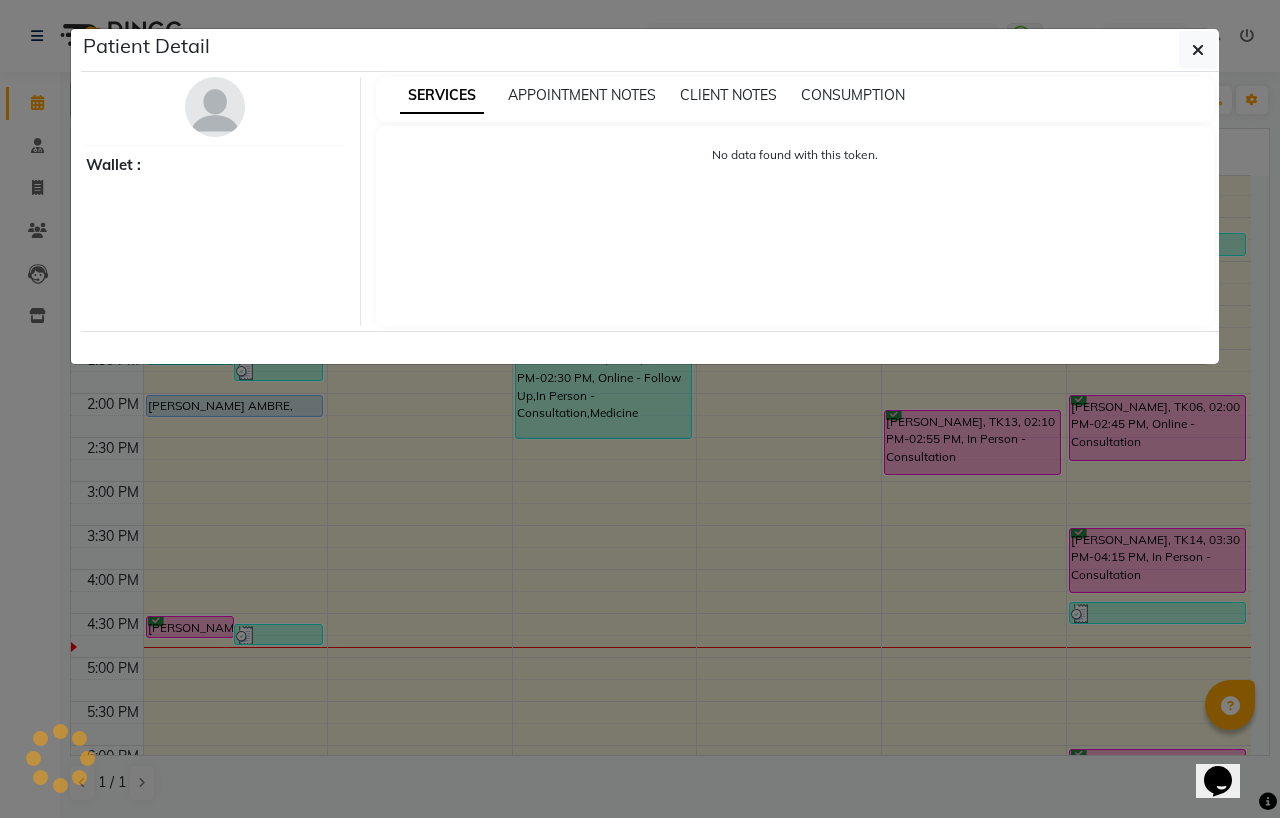 select on "3" 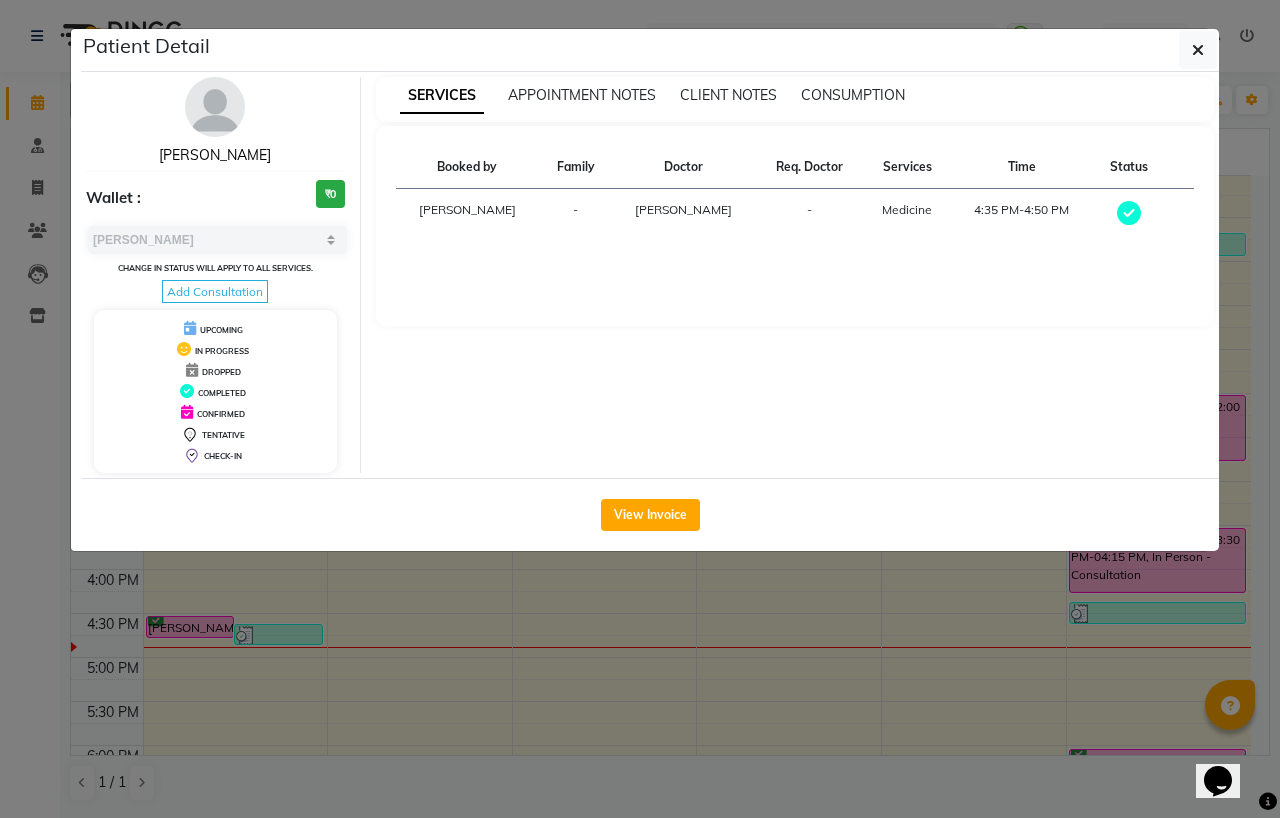 click on "[PERSON_NAME]" at bounding box center [215, 155] 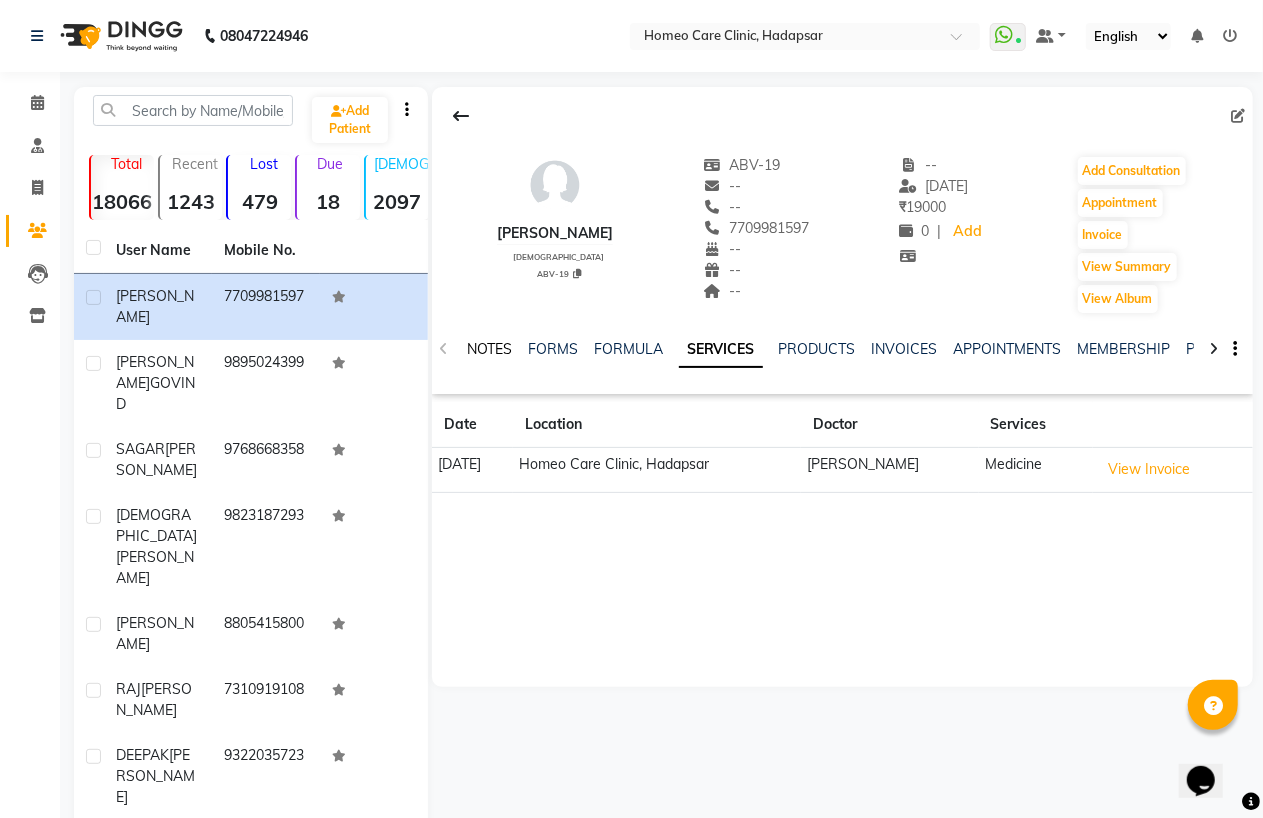 click on "NOTES" 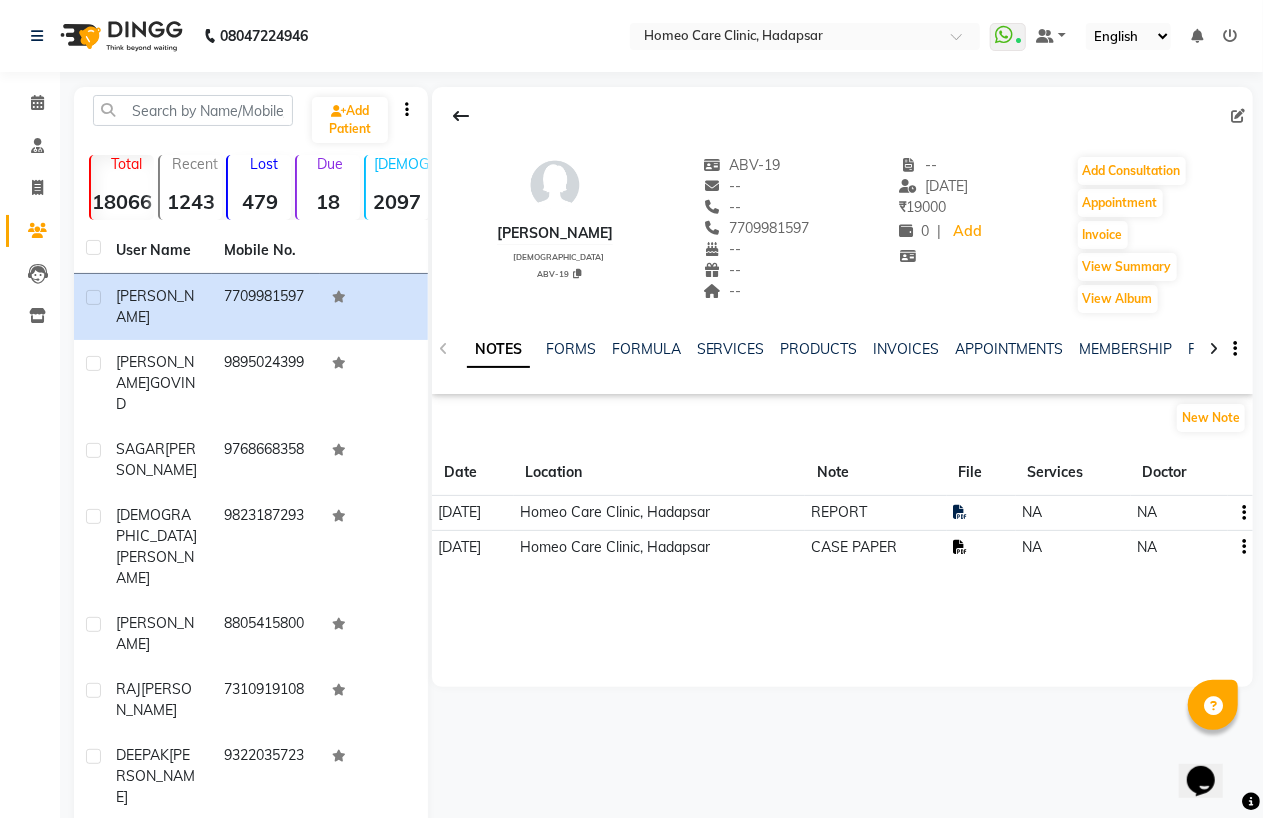 click 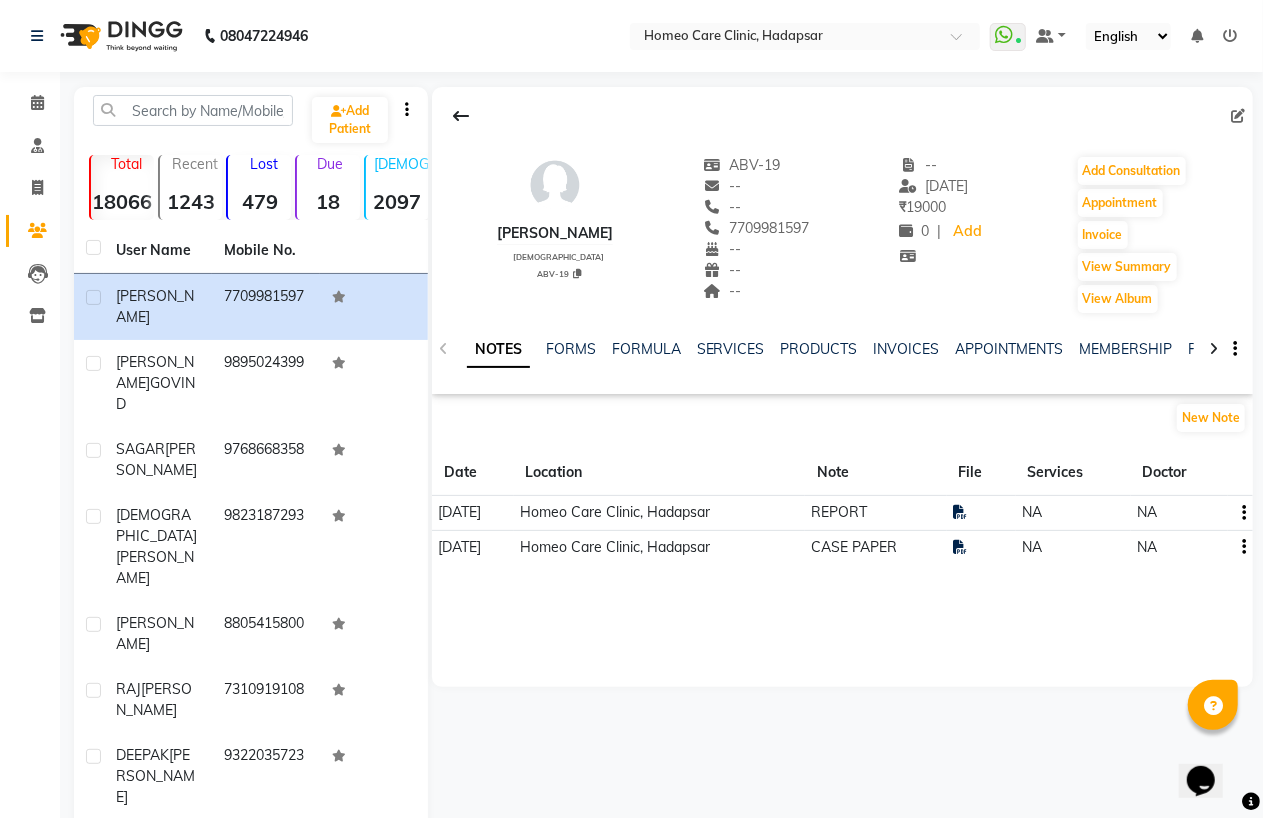 click on "ADITI SANYAL    female  ABV-19   ABV-19   --  --   7709981597  --  --  --  -- 11-07-2025 ₹    19000 0 |  Add   Add Consultation   Appointment   Invoice  View Summary  View Album  NOTES FORMS FORMULA SERVICES PRODUCTS INVOICES APPOINTMENTS MEMBERSHIP PACKAGES VOUCHERS GIFTCARDS POINTS FAMILY CARDS WALLET New Note Date Location Note File Services Doctor 06-07-2025 Homeo Care Clinic, Hadapsar   REPORT   NA   NA  06-07-2025 Homeo Care Clinic, Hadapsar   CASE PAPER   NA   NA" 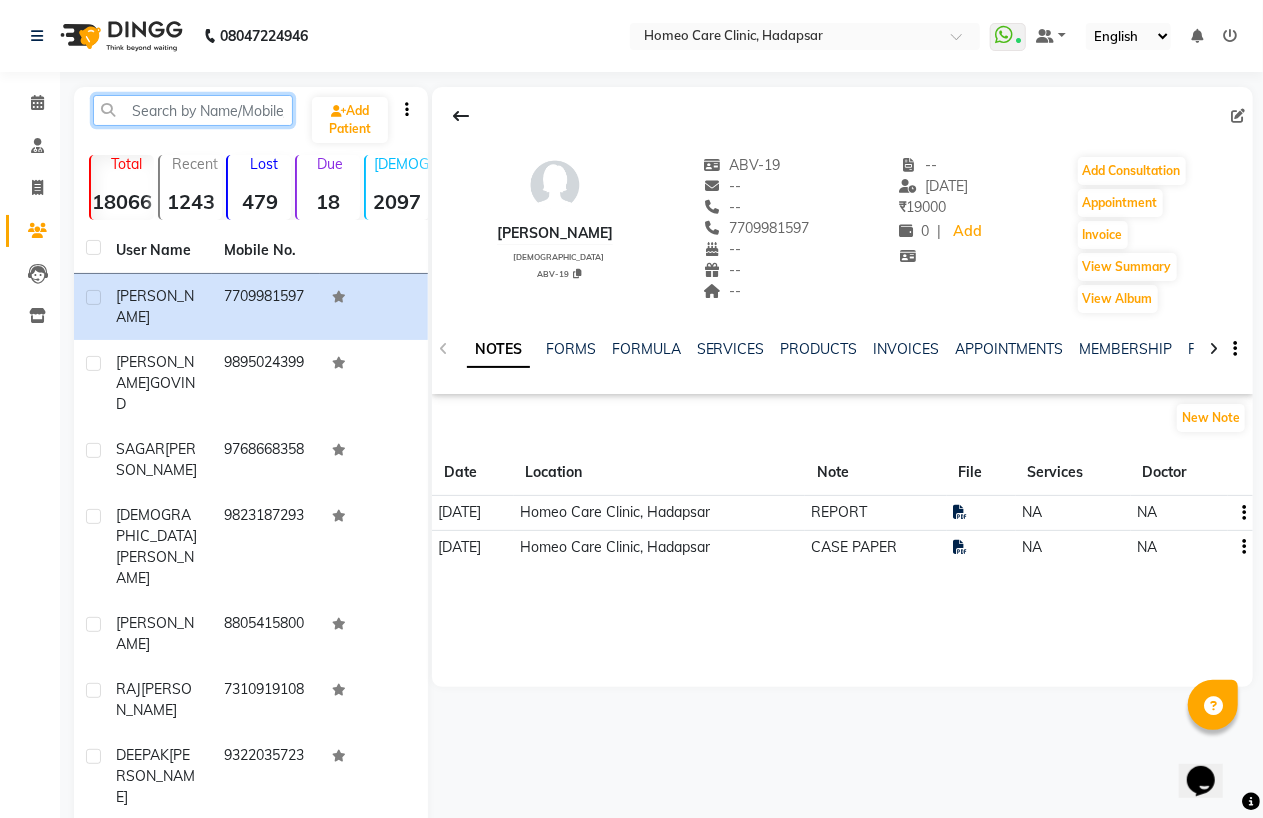click 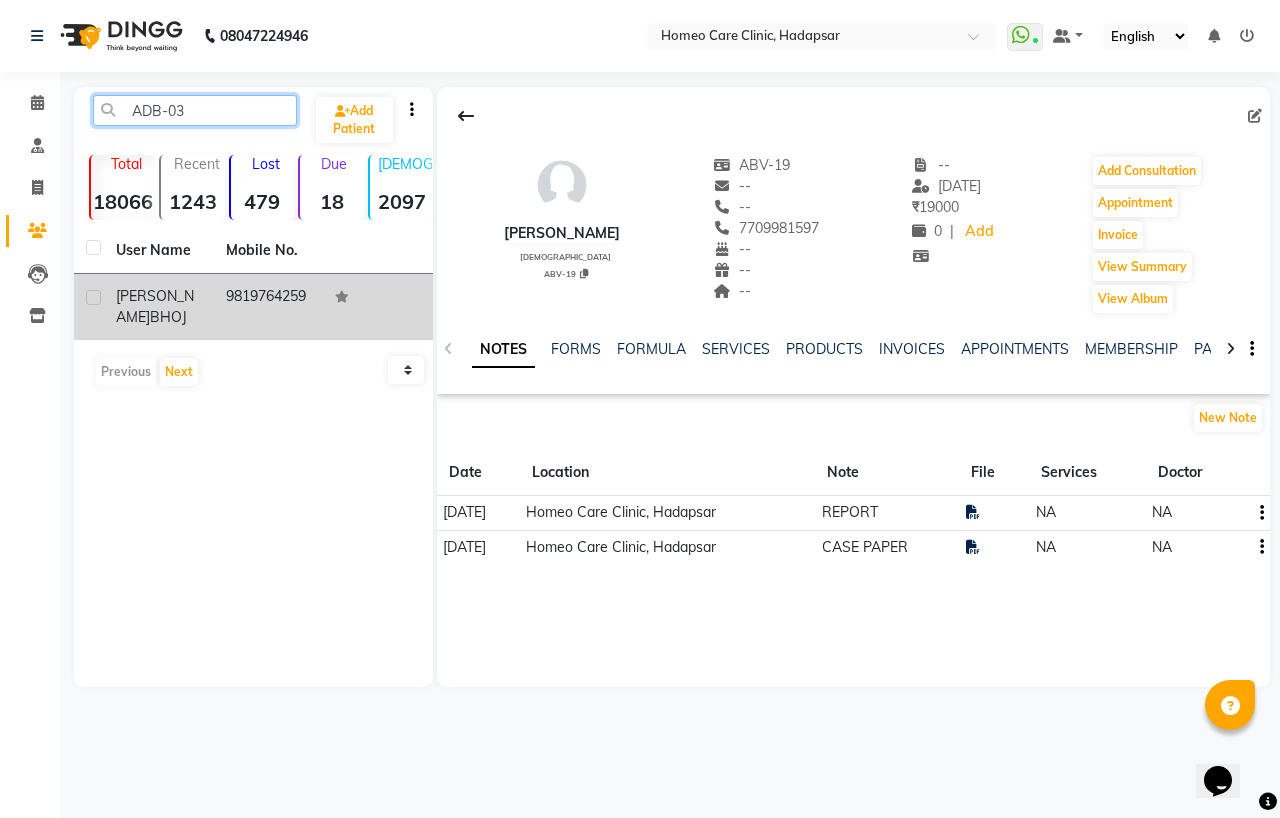 type on "ADB-03" 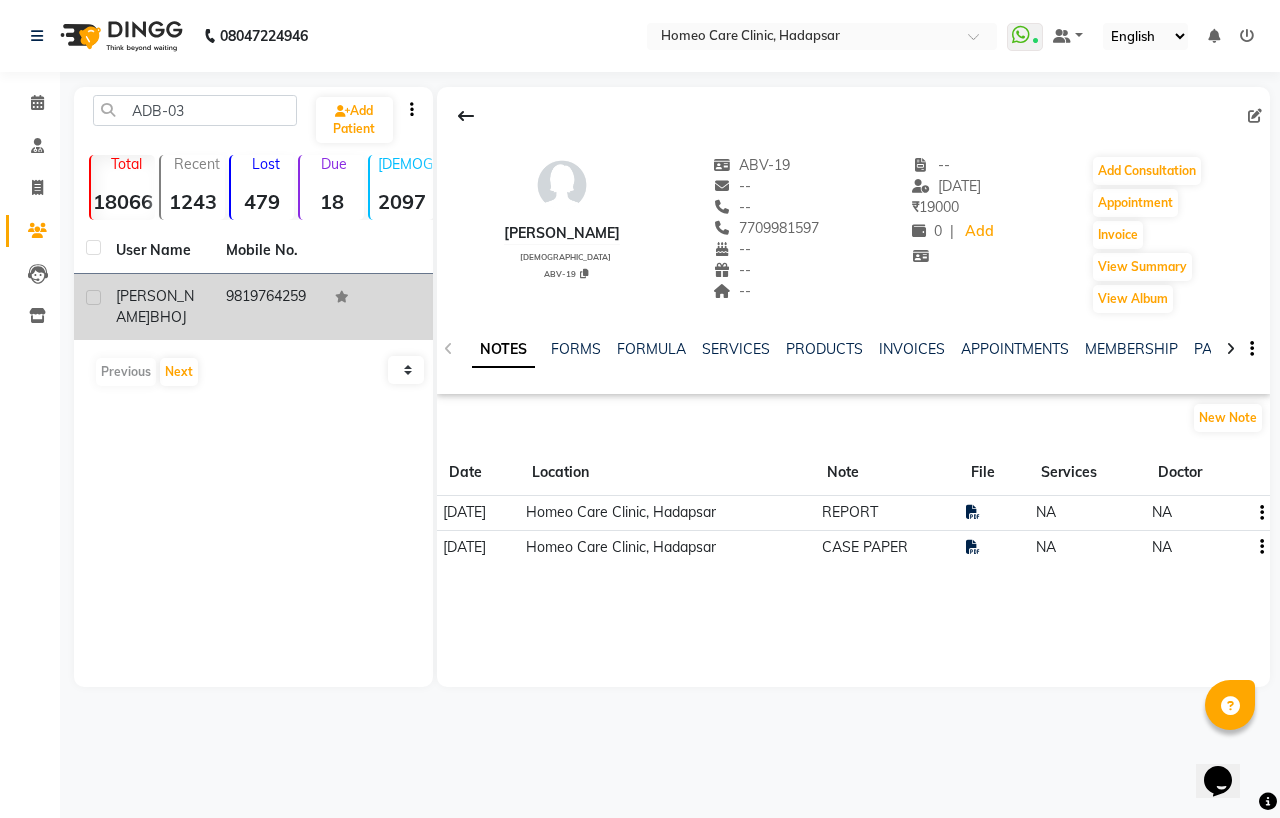 click on "[PERSON_NAME]" 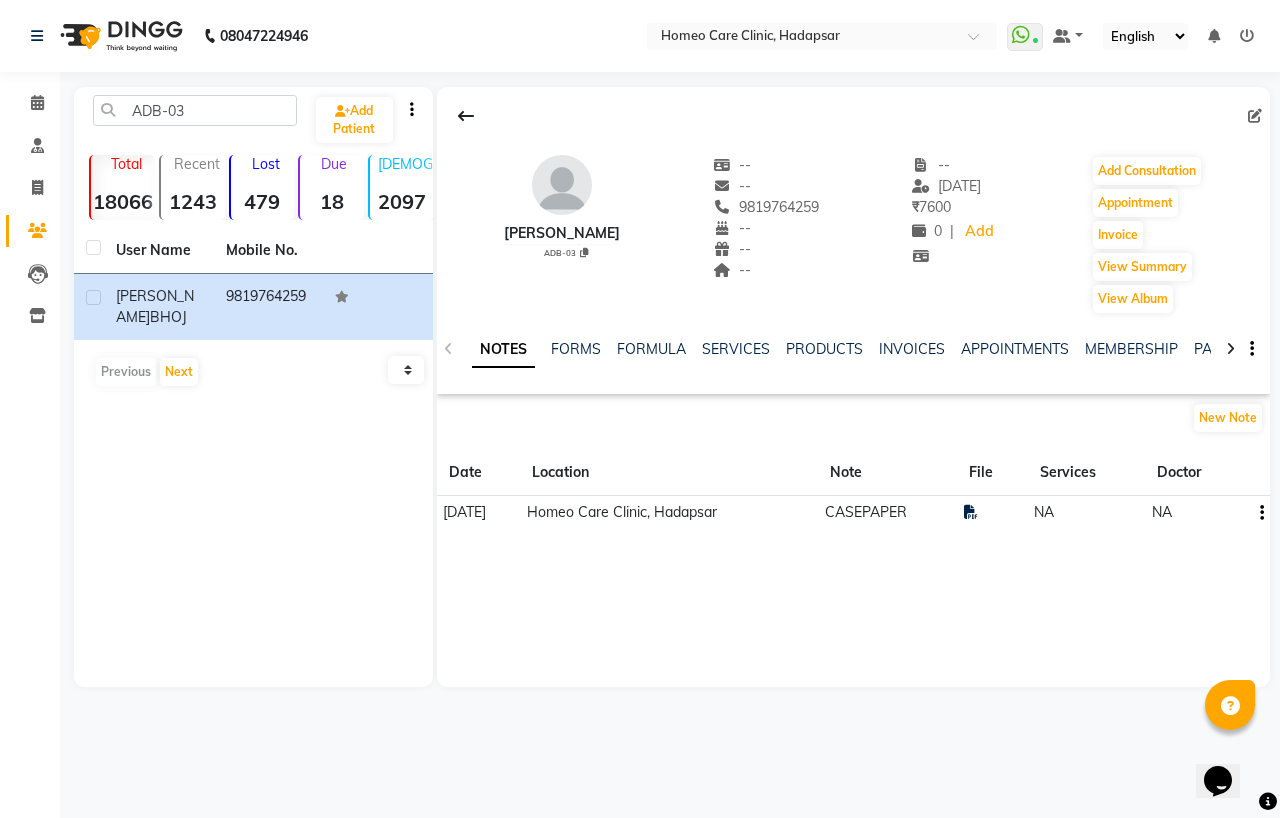 click on "MAHESH BHOJ   ADB-03   --   --   9819764259  --  --  --  -- 25-05-2025 ₹    7600 0 |  Add   Add Consultation   Appointment   Invoice  View Summary  View Album" 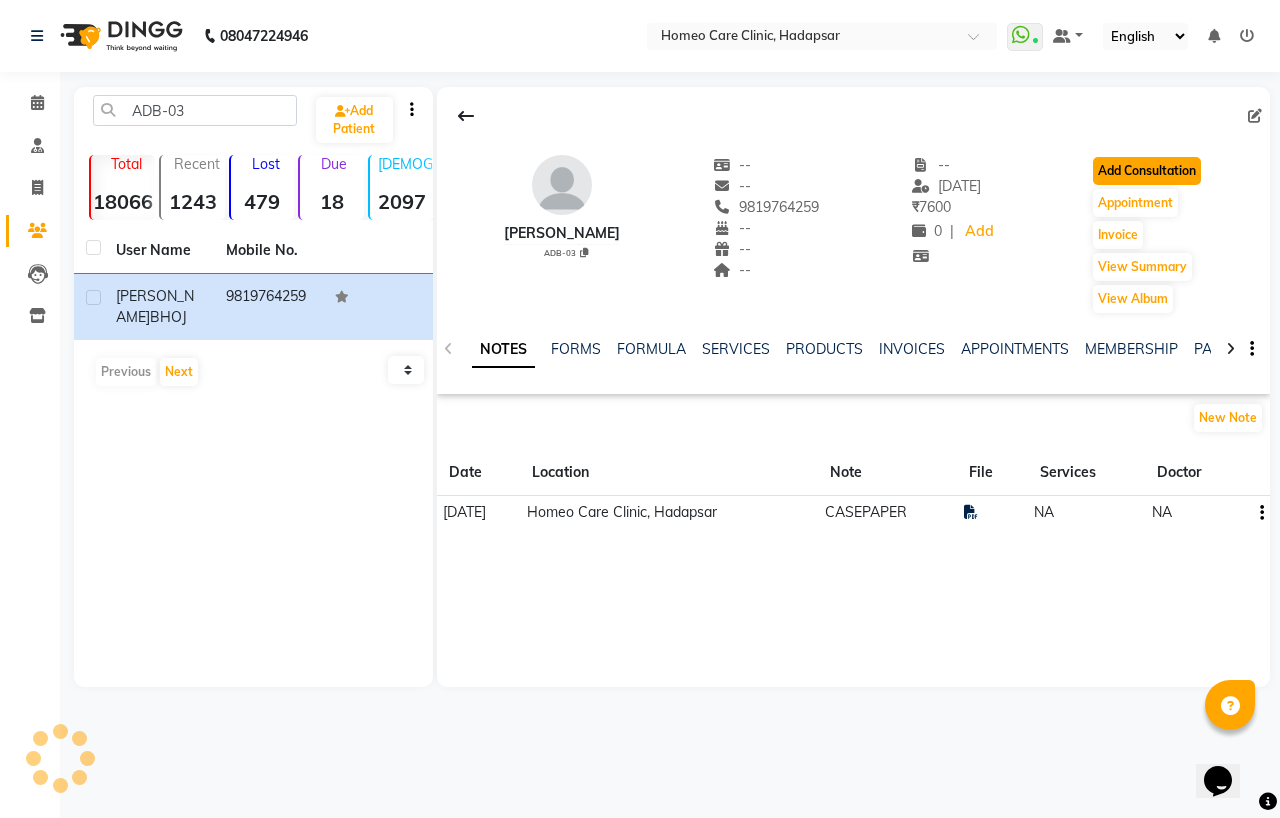 click on "Add Consultation" 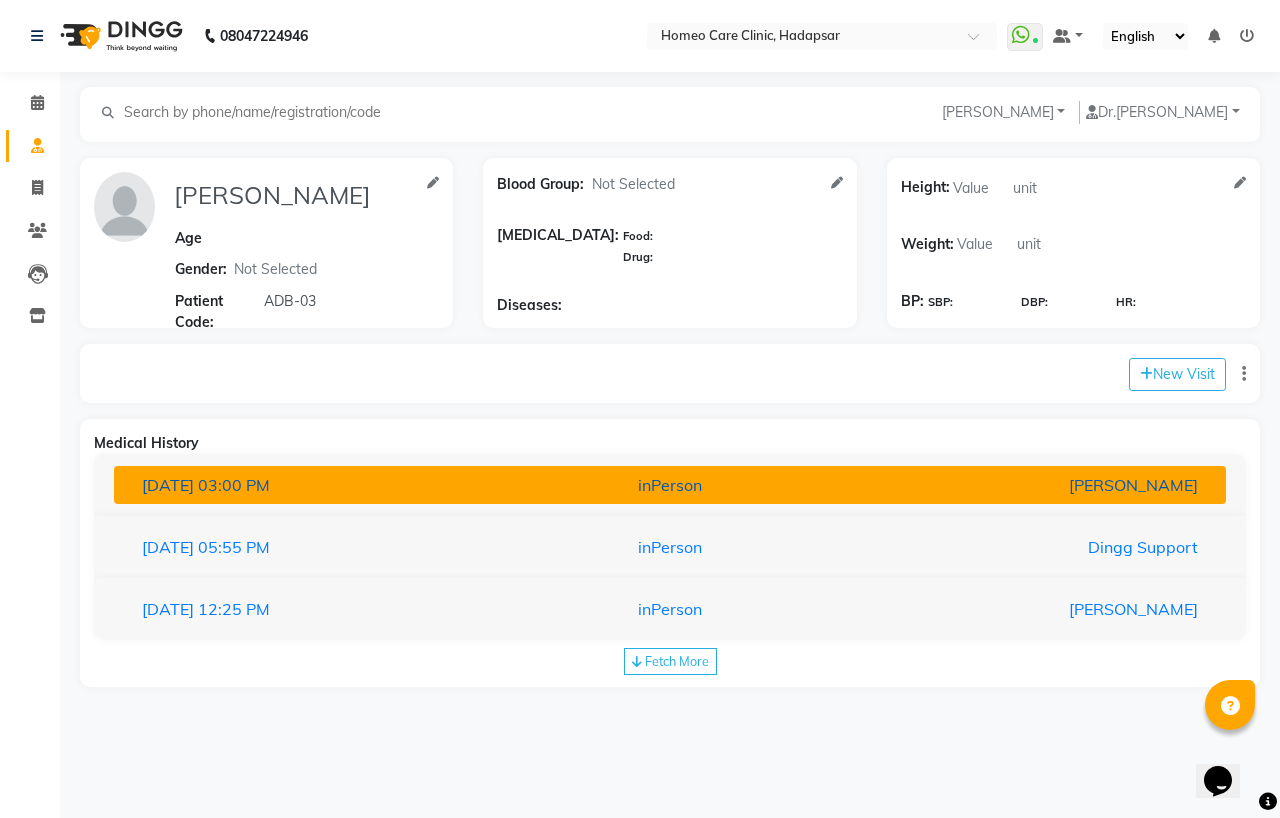 click on "25-05-2025 03:00 PM" at bounding box center [308, 485] 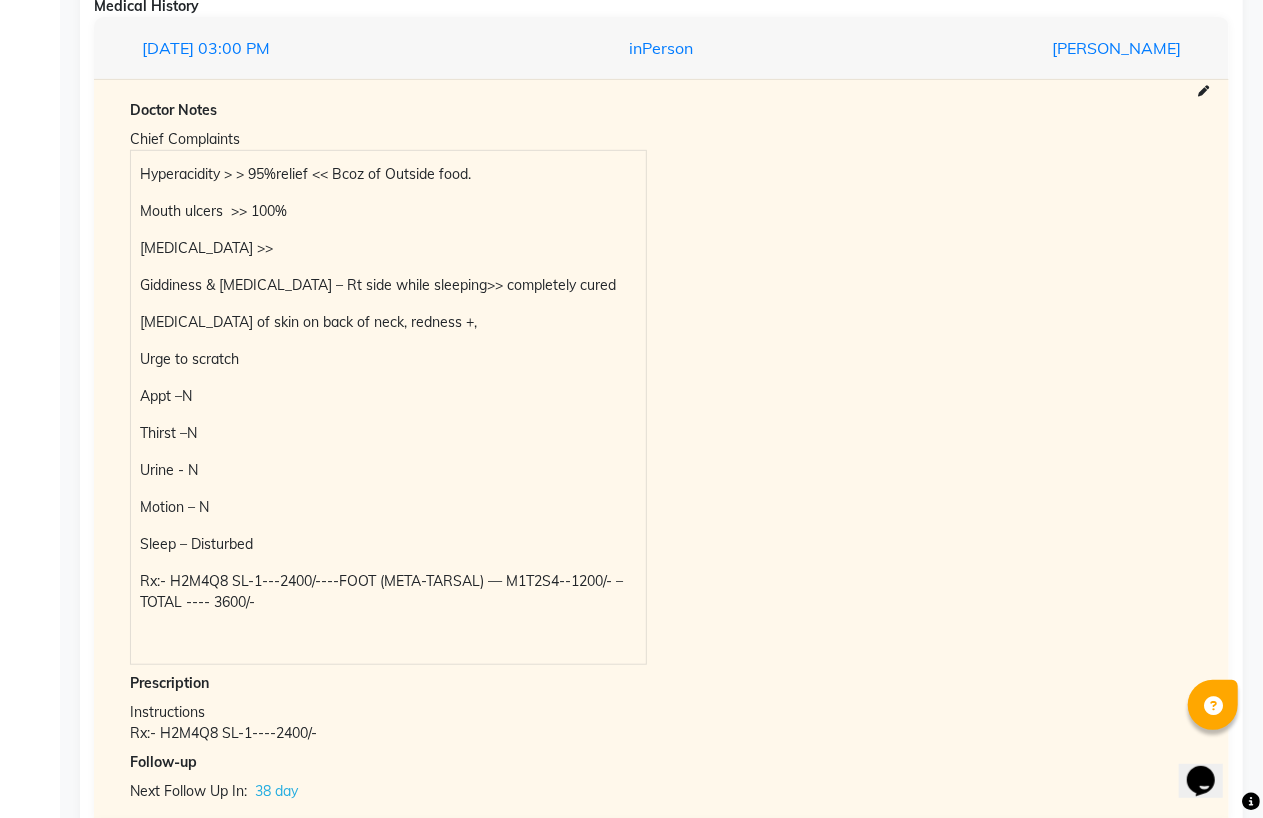 scroll, scrollTop: 444, scrollLeft: 0, axis: vertical 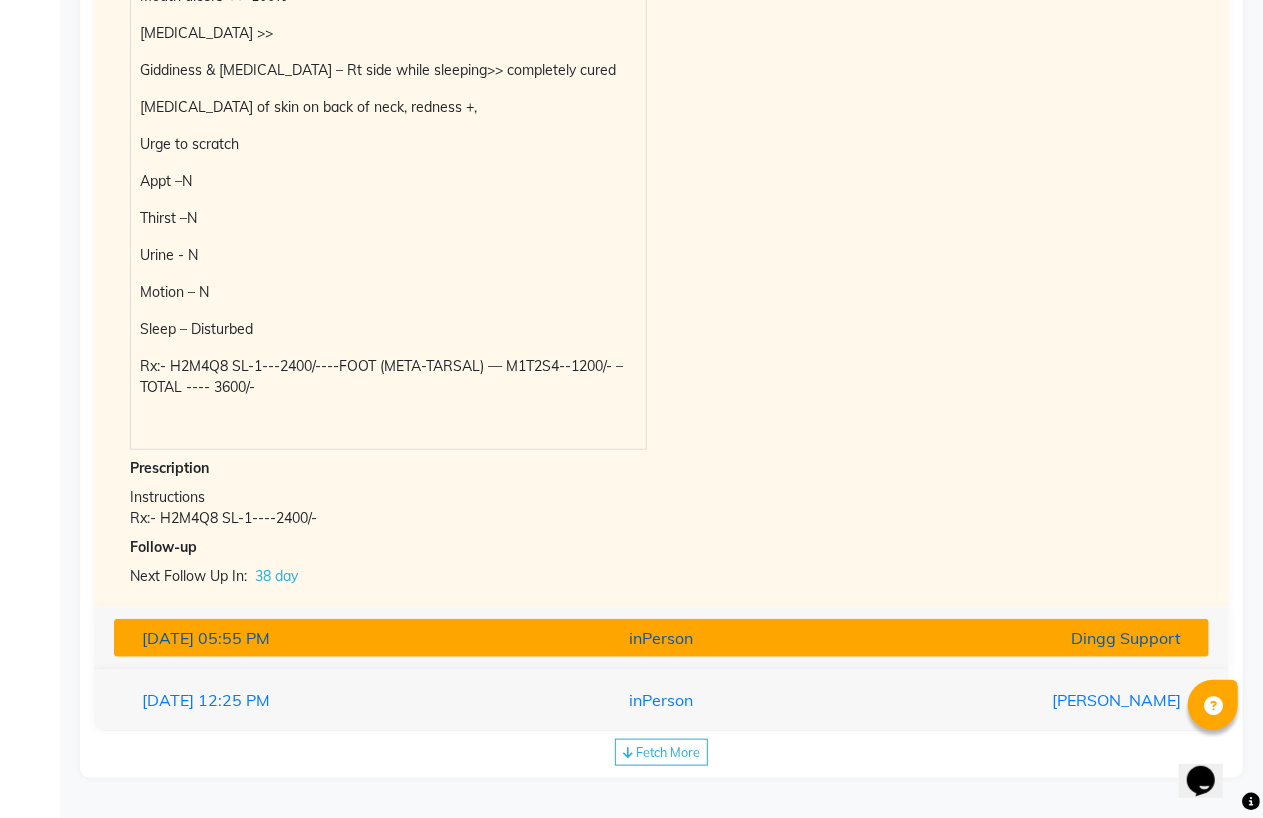 click on "14-04-2025 05:55 PM" at bounding box center [305, 638] 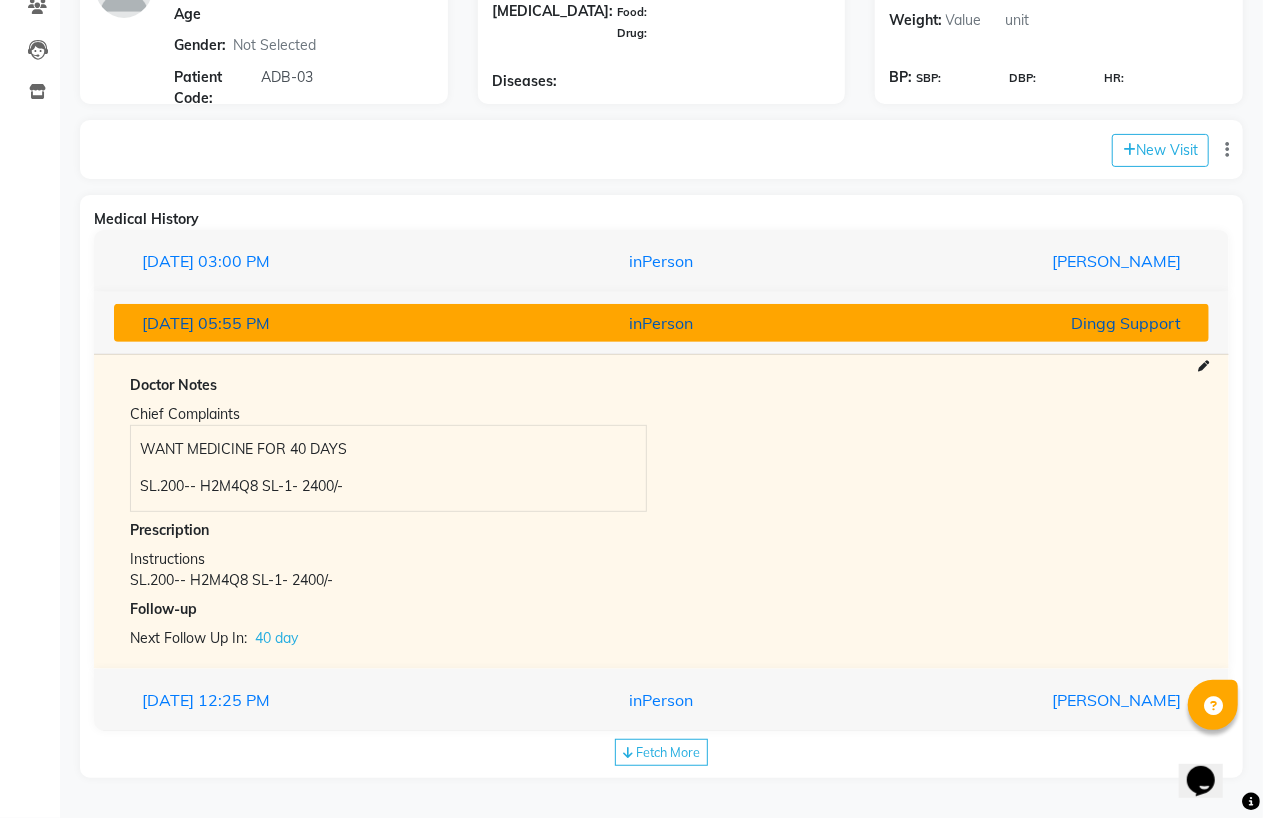 scroll, scrollTop: 224, scrollLeft: 0, axis: vertical 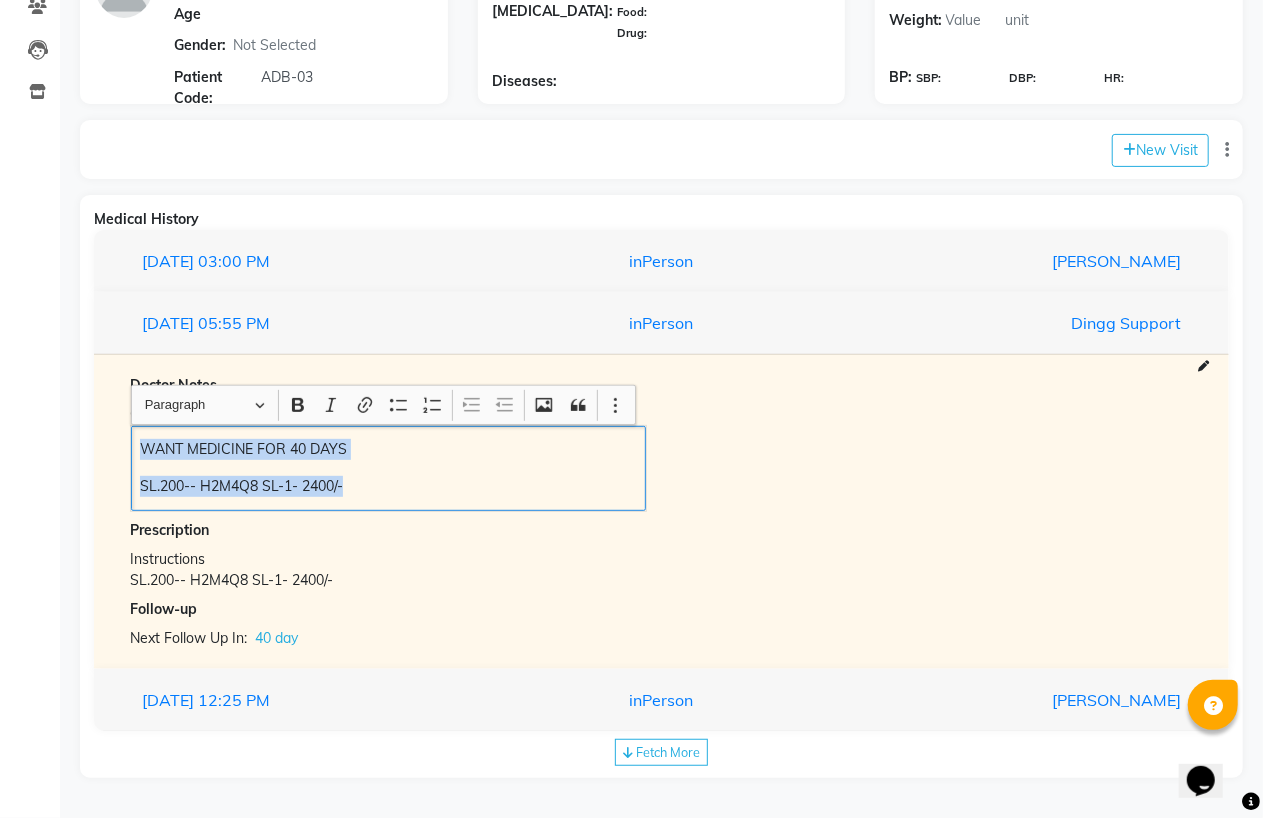 drag, startPoint x: 132, startPoint y: 443, endPoint x: 376, endPoint y: 473, distance: 245.83734 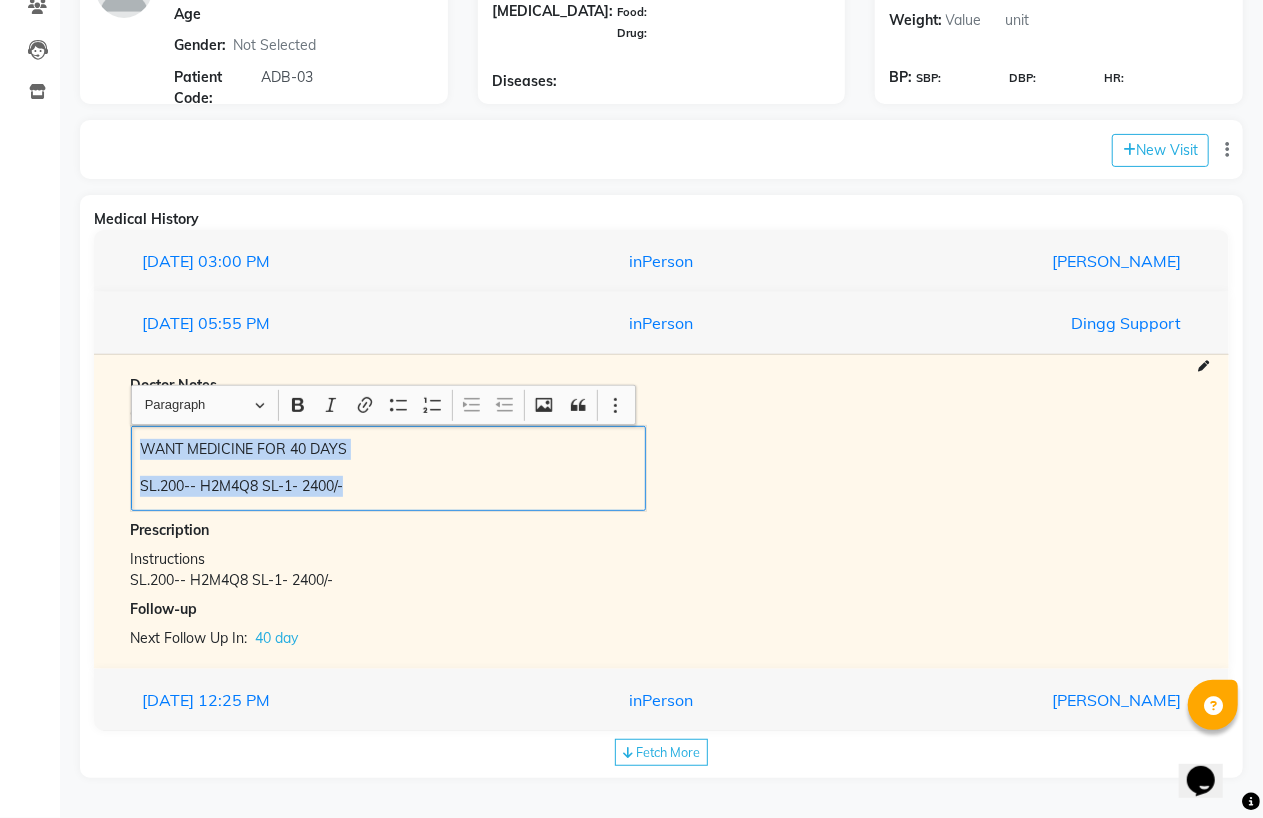 click on "WANT MEDICINE FOR 40 DAYS SL.200-- H2M4Q8 SL-1- 2400/-" at bounding box center [388, 468] 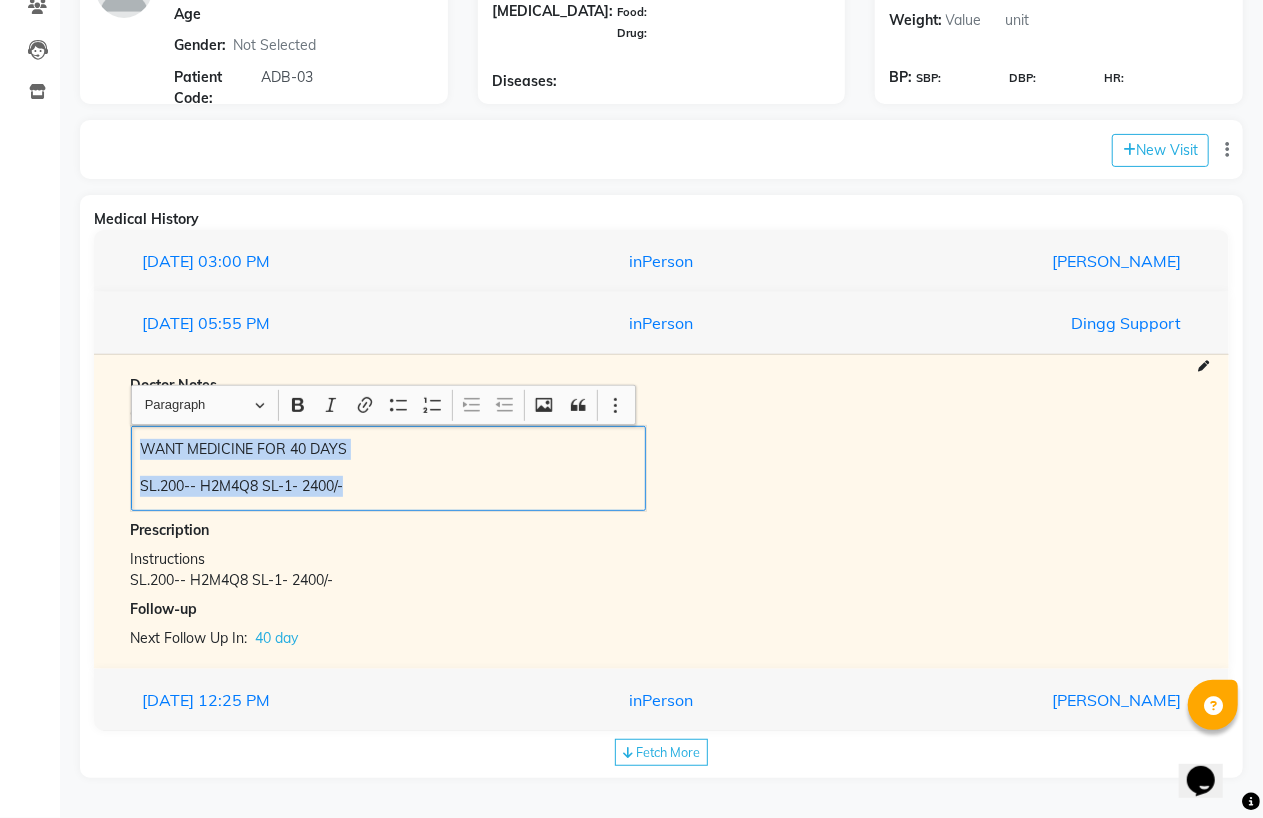 copy on "WANT MEDICINE FOR 40 DAYS SL.200-- H2M4Q8 SL-1- 2400/-" 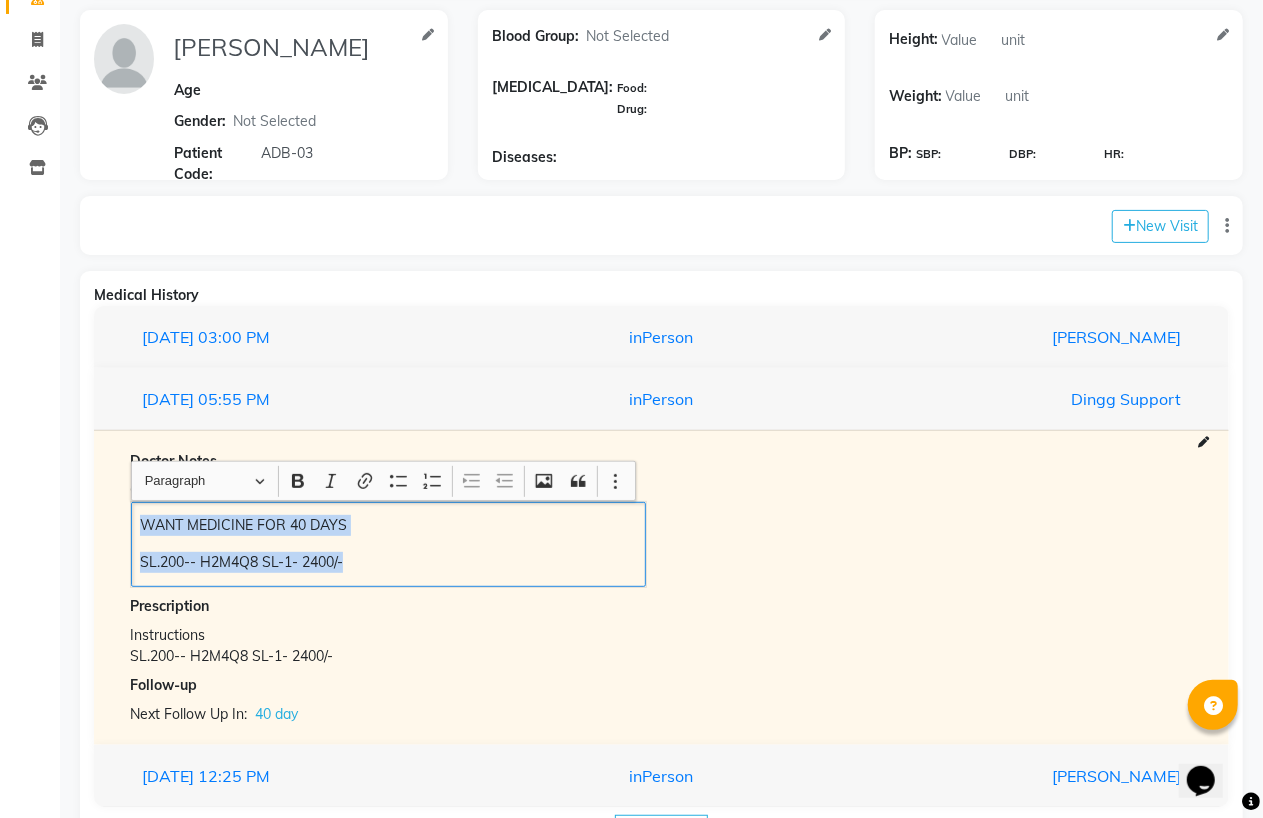 scroll, scrollTop: 0, scrollLeft: 0, axis: both 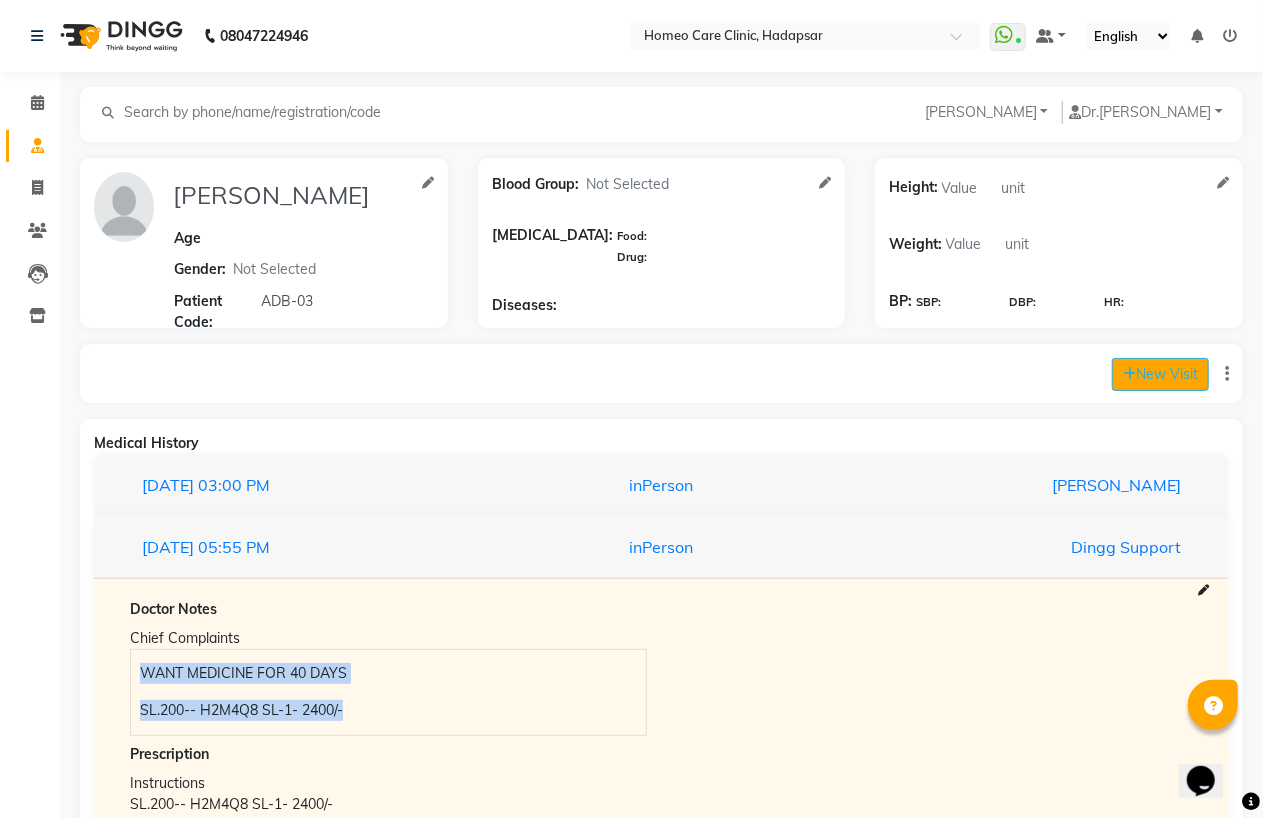 click on "New Visit" 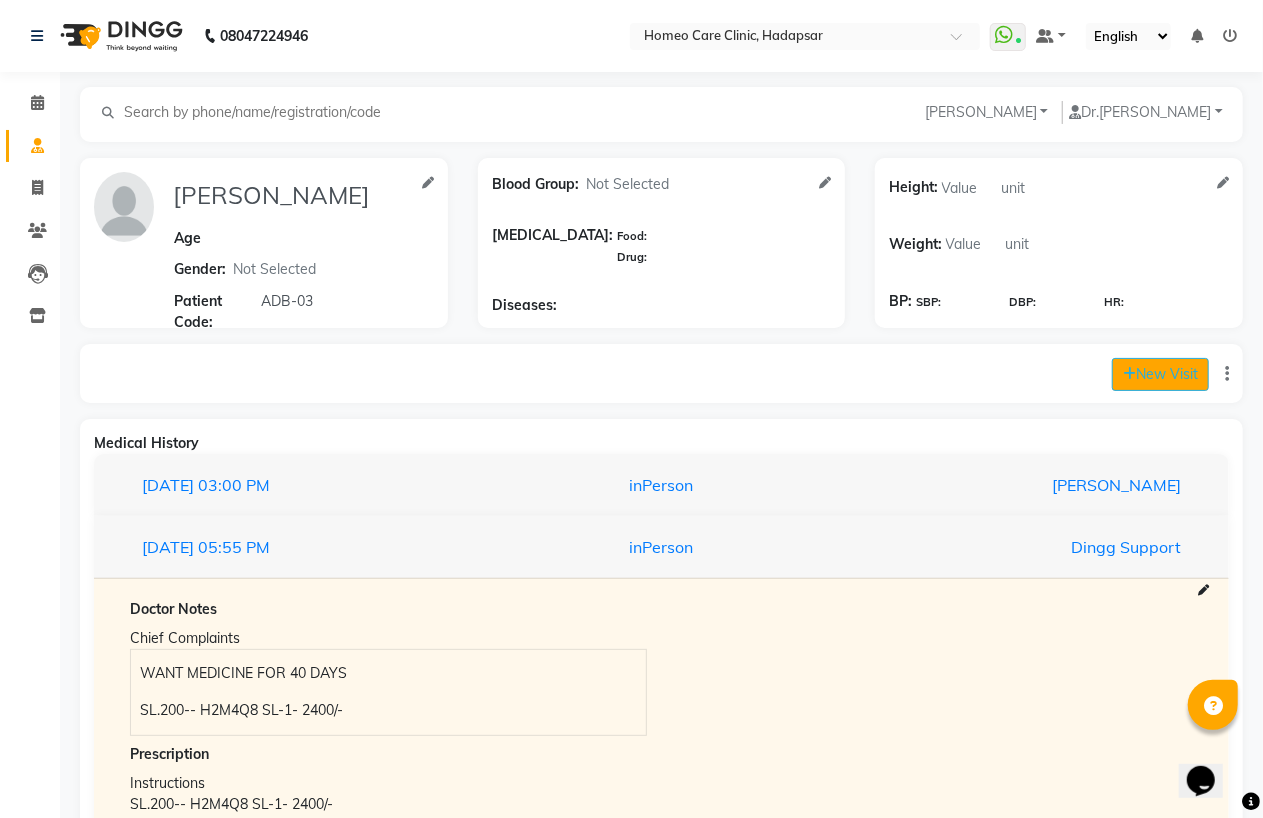 select on "1035" 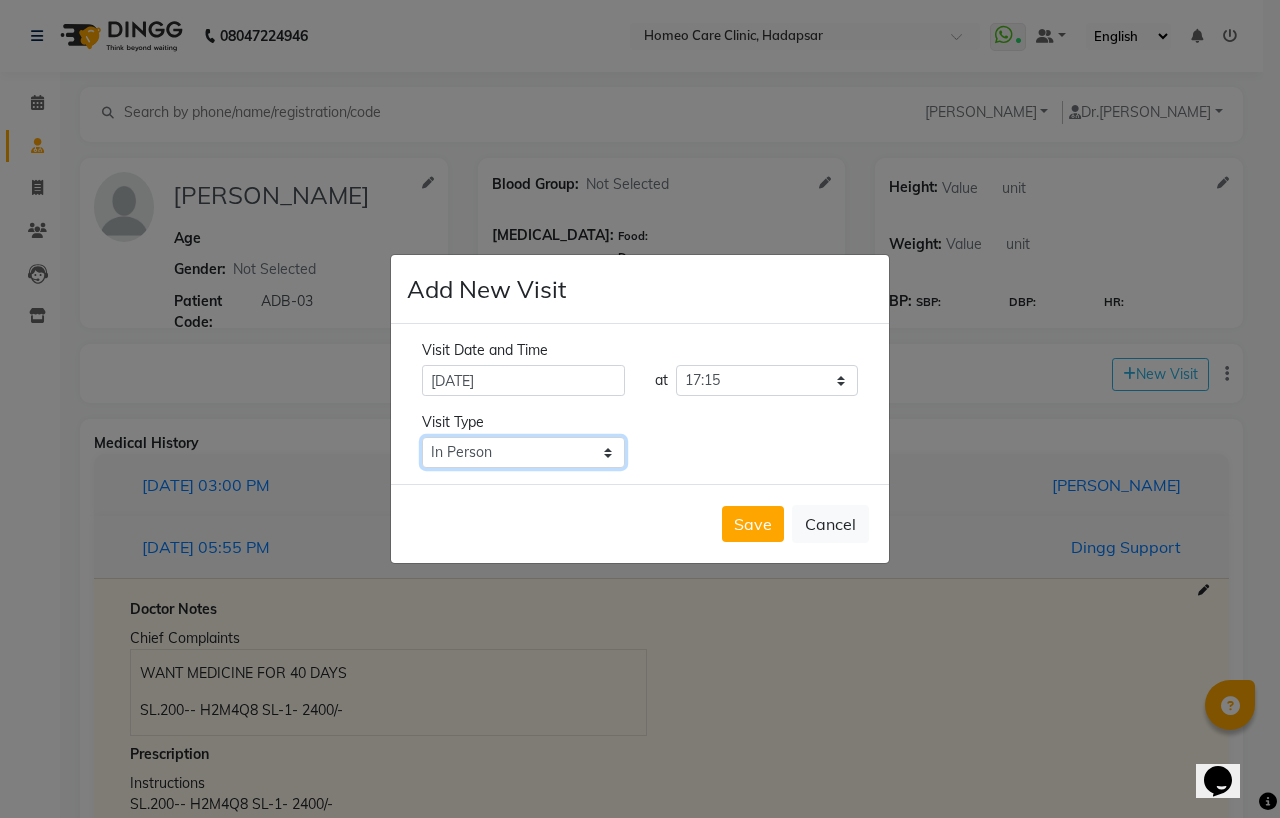 click on "Select Type In Person Video Phone Chat" 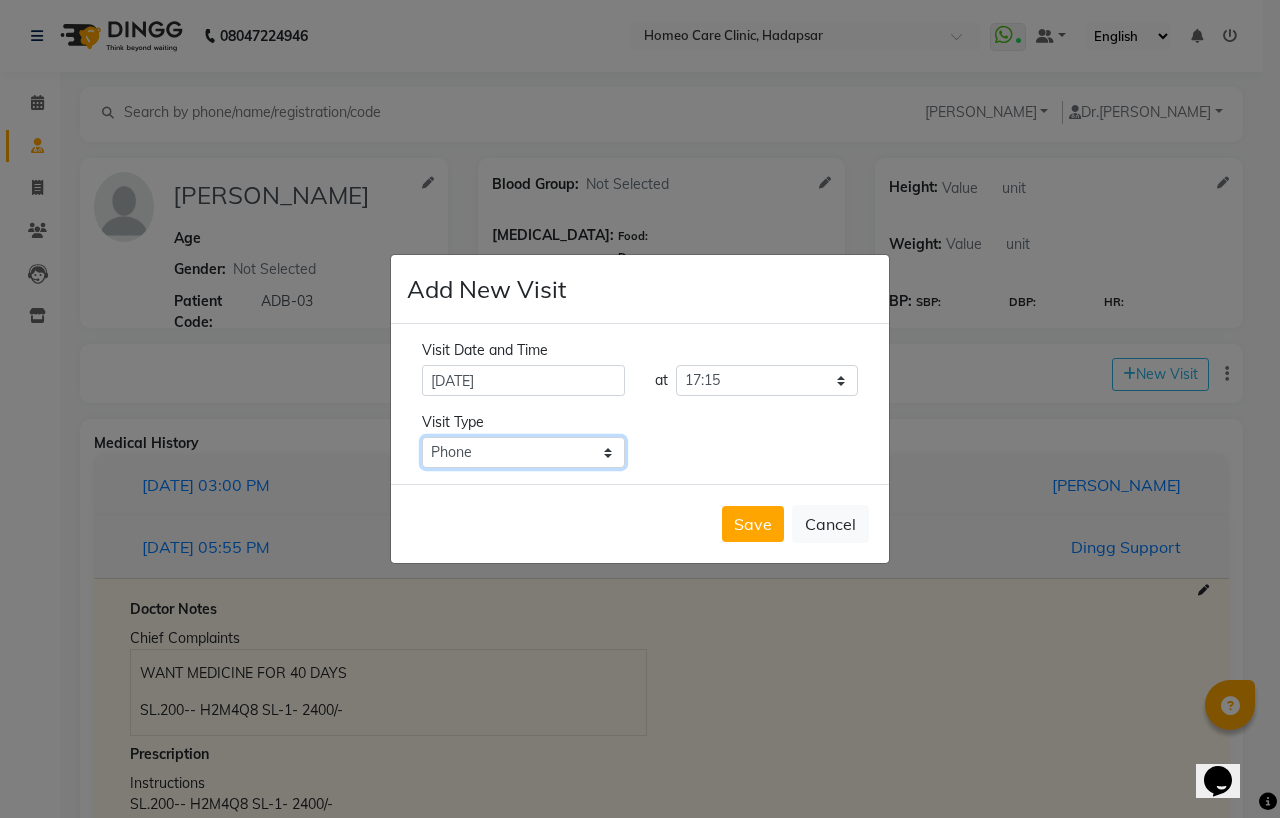 click on "Select Type In Person Video Phone Chat" 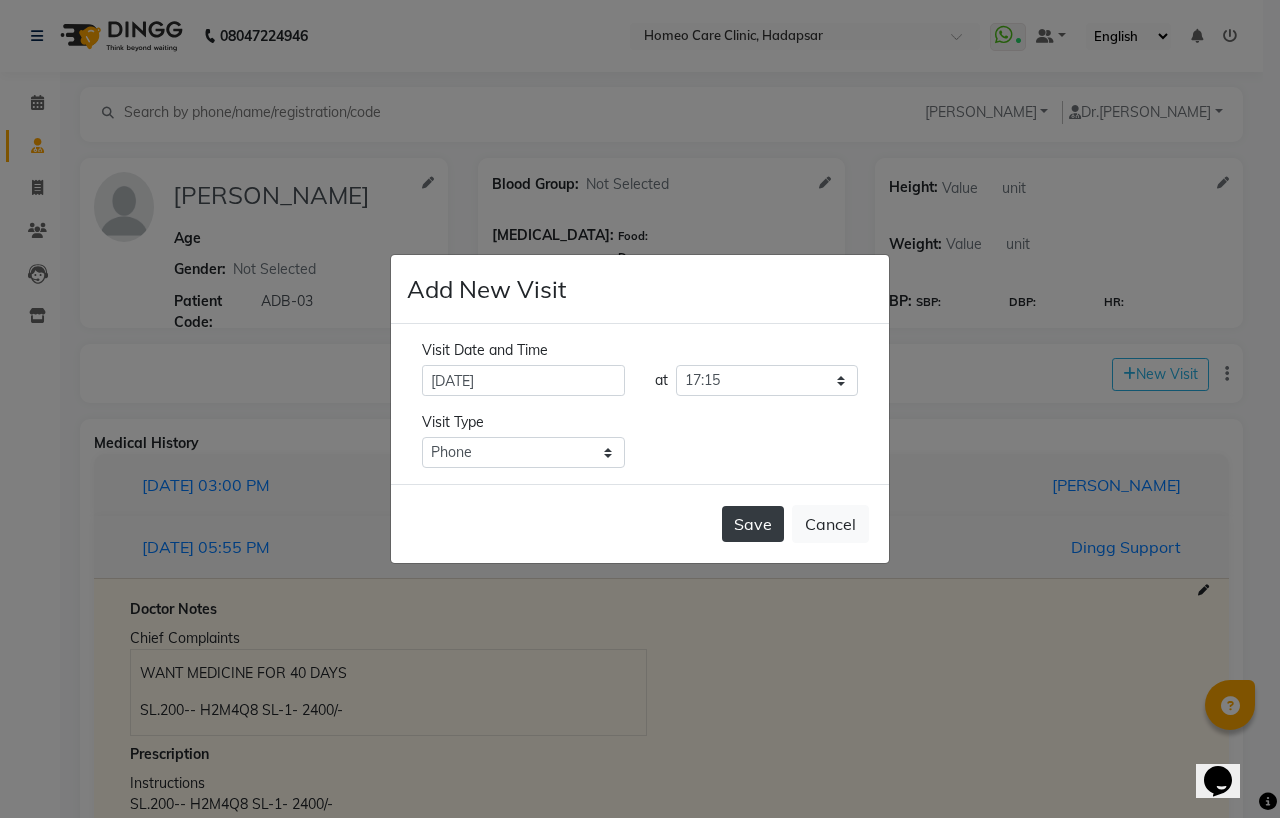 click on "Save" 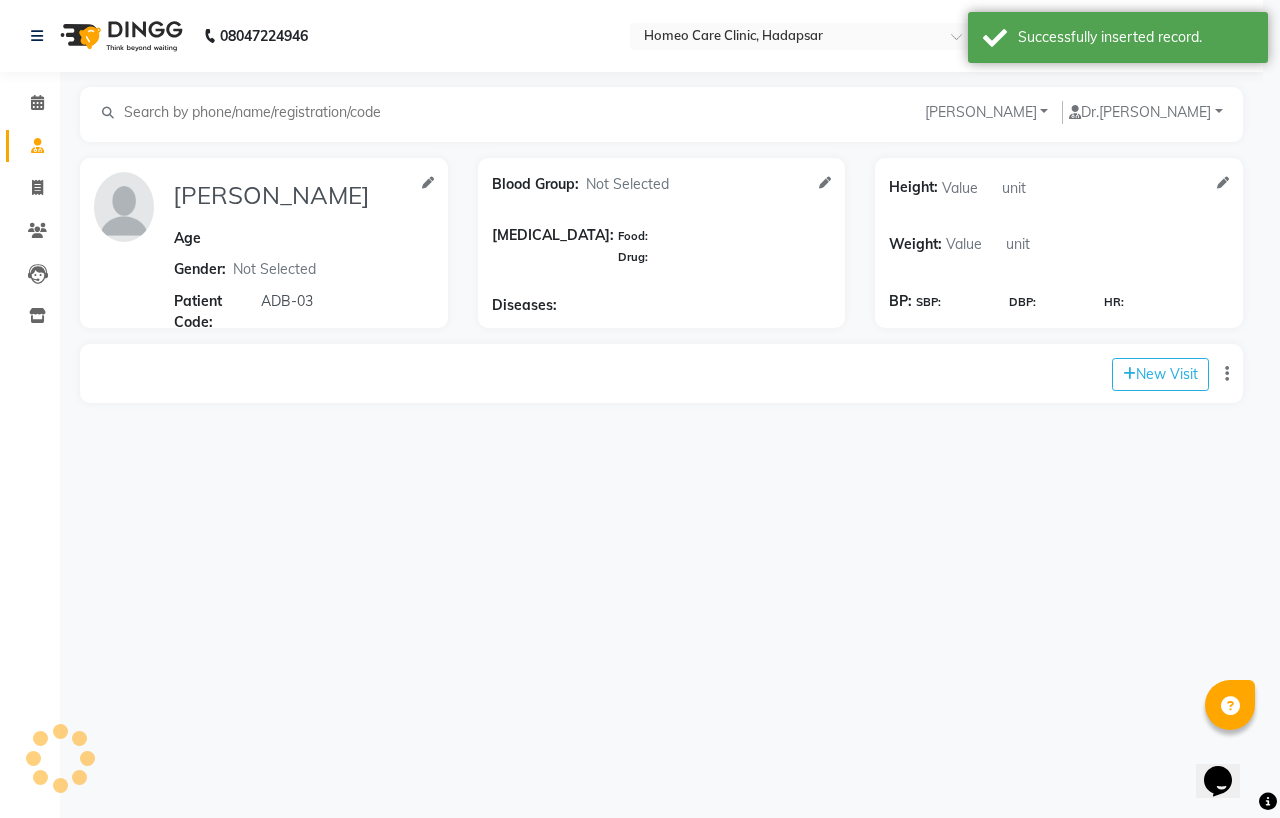 type on "[PERSON_NAME]" 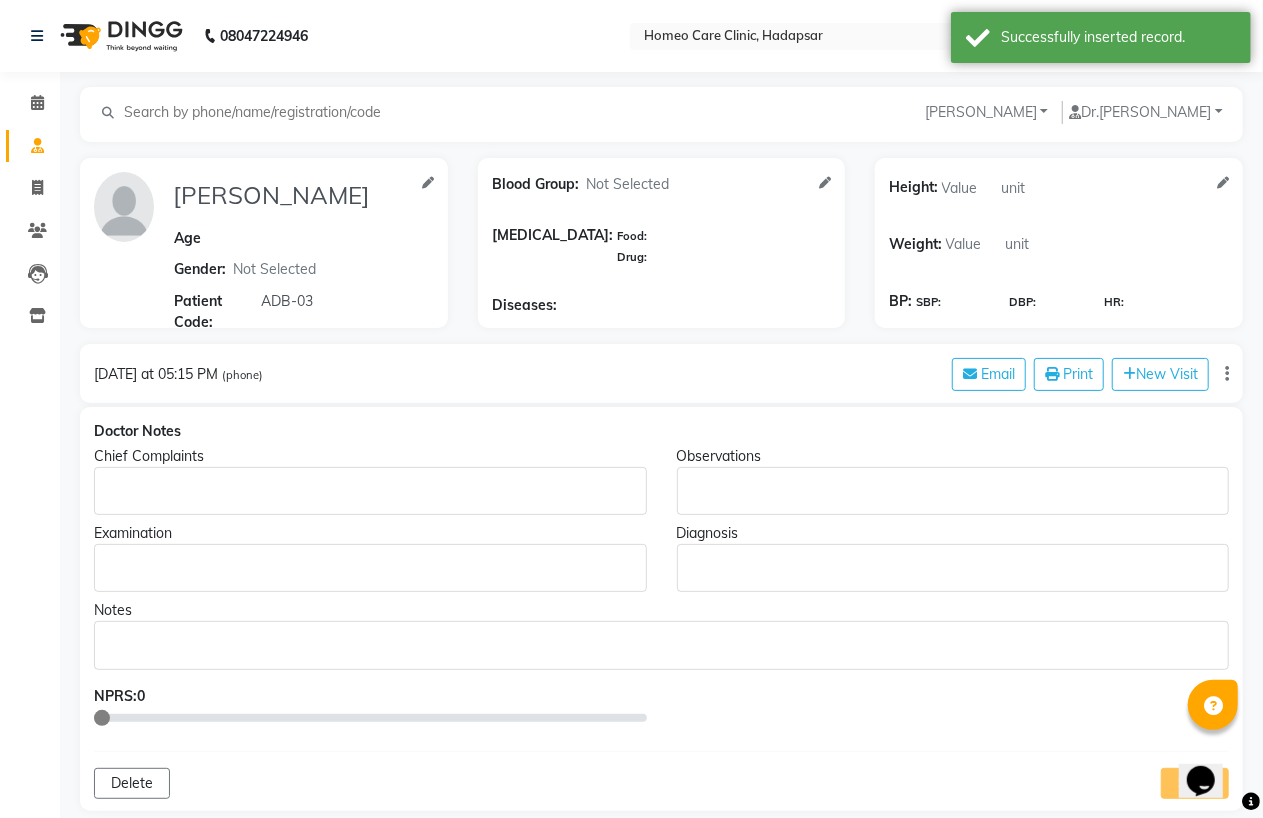 click 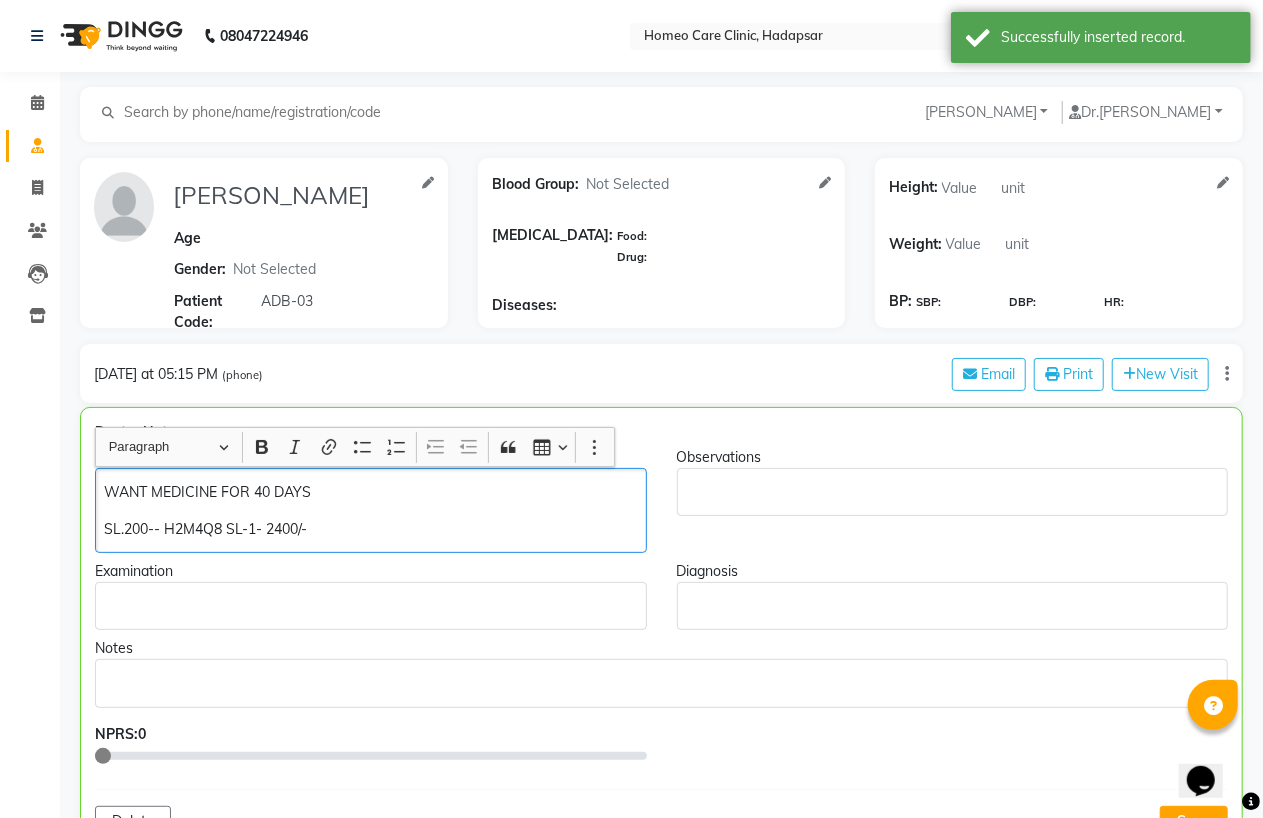 click on "WANT MEDICINE FOR 40 DAYS SL.200-- H2M4Q8 SL-1- 2400/-" 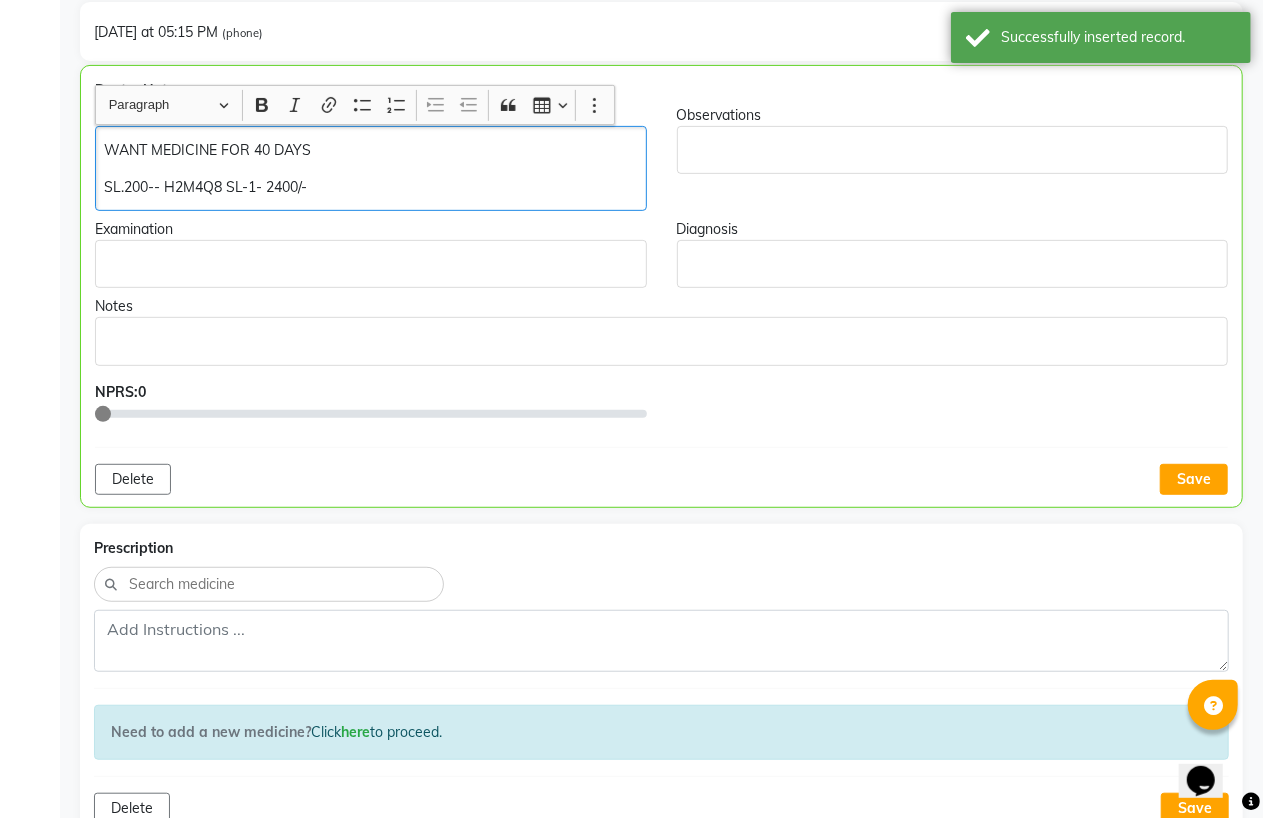 scroll, scrollTop: 444, scrollLeft: 0, axis: vertical 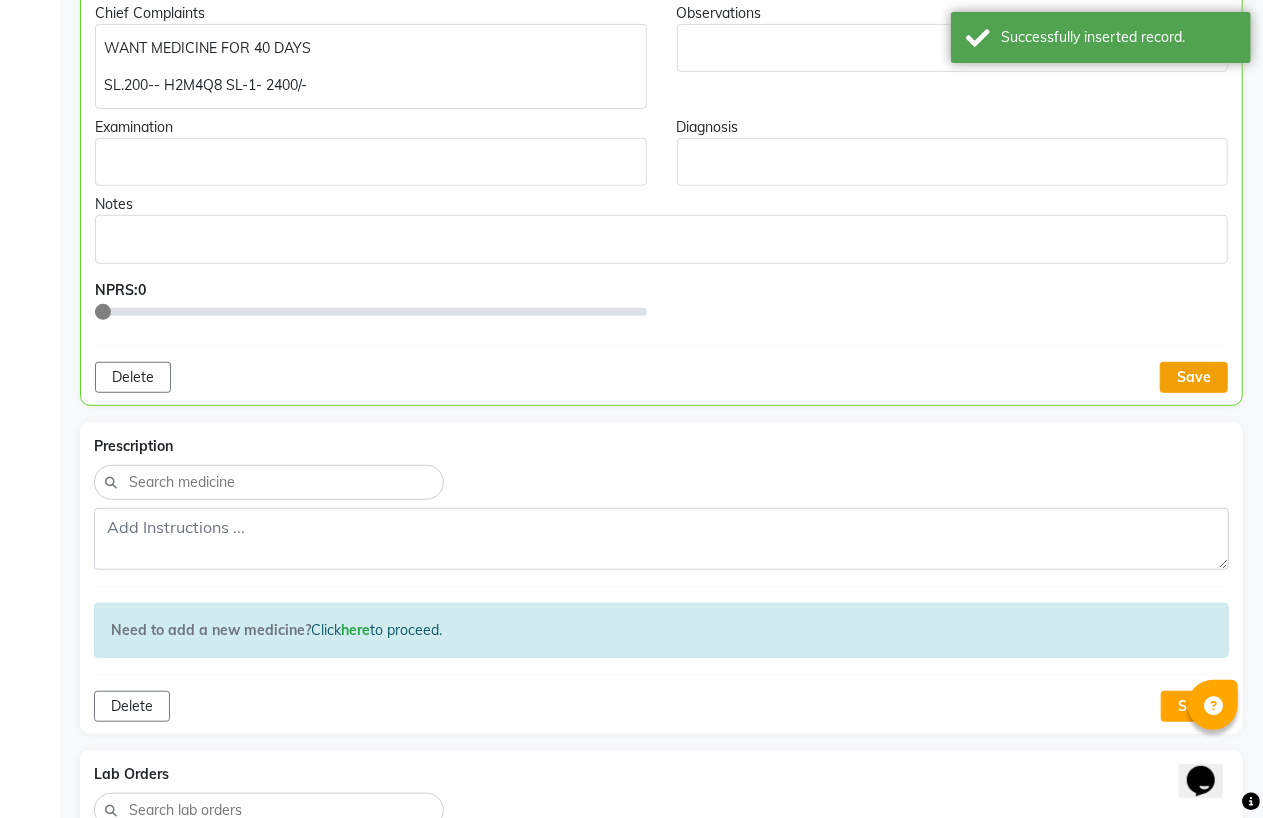 click on "Save" 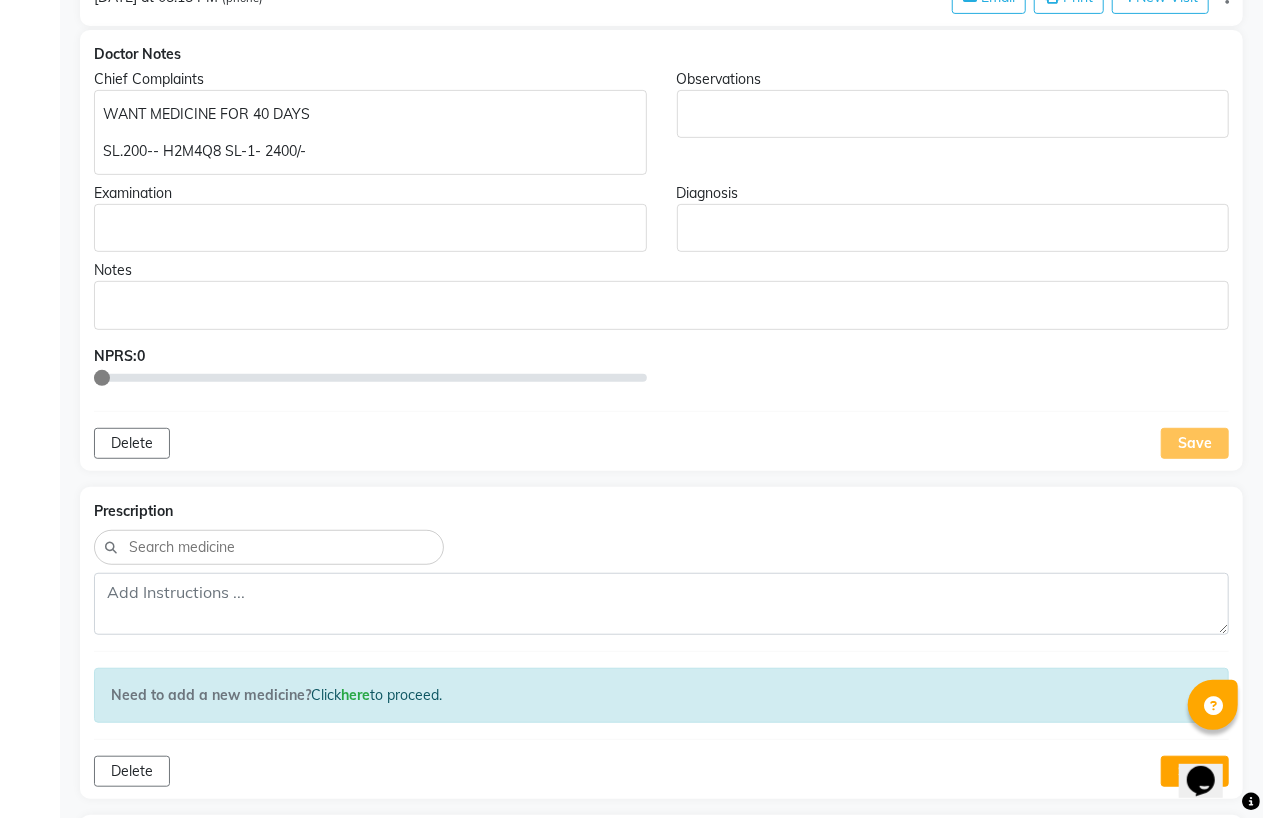 scroll, scrollTop: 1044, scrollLeft: 0, axis: vertical 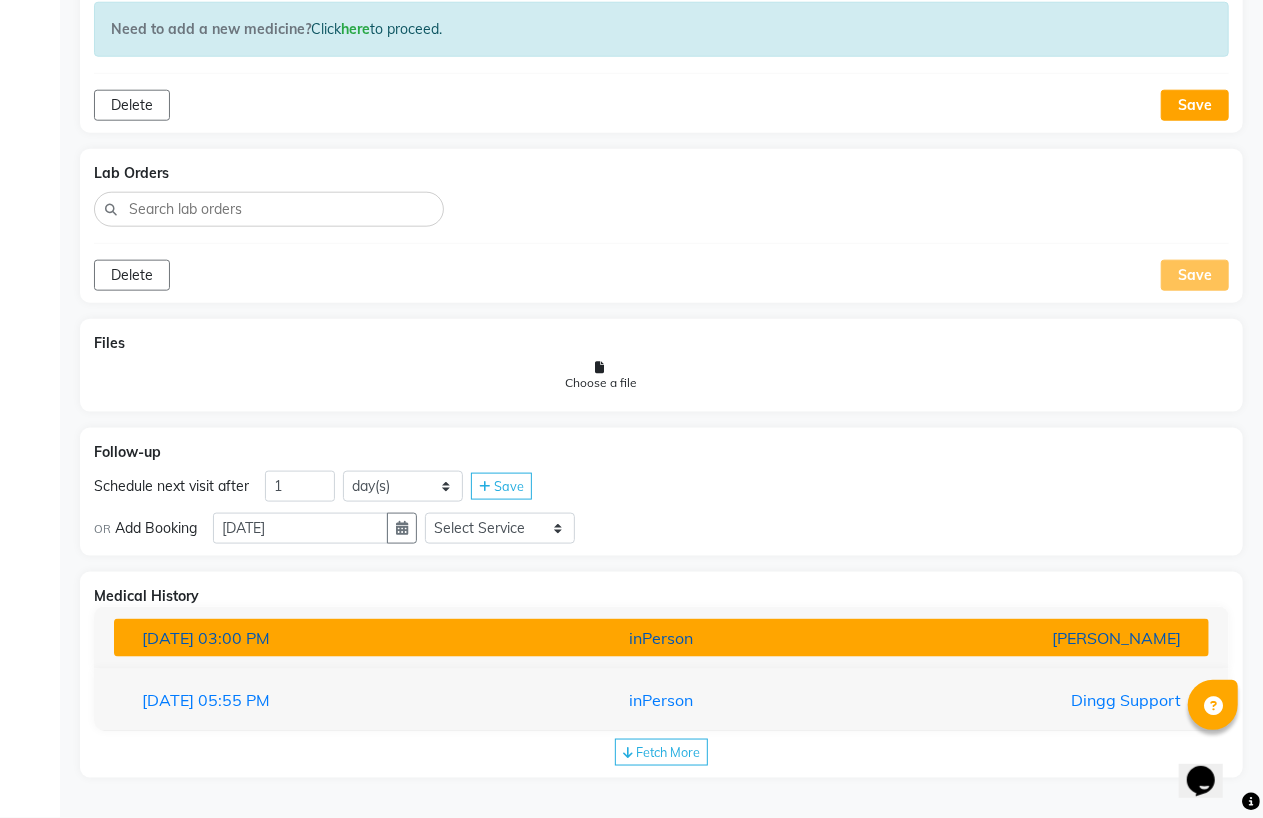 click on "25-05-2025 03:00 PM" at bounding box center (305, 638) 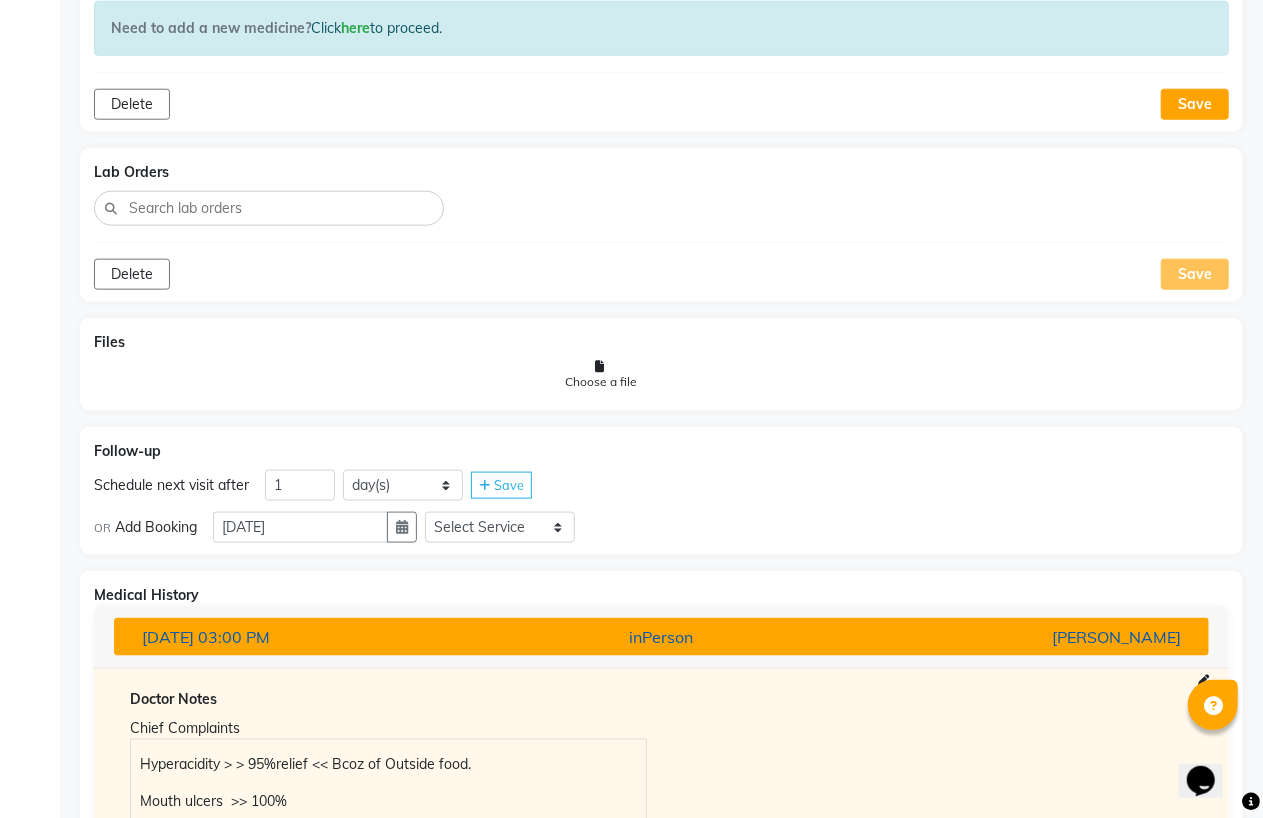 scroll, scrollTop: 1763, scrollLeft: 0, axis: vertical 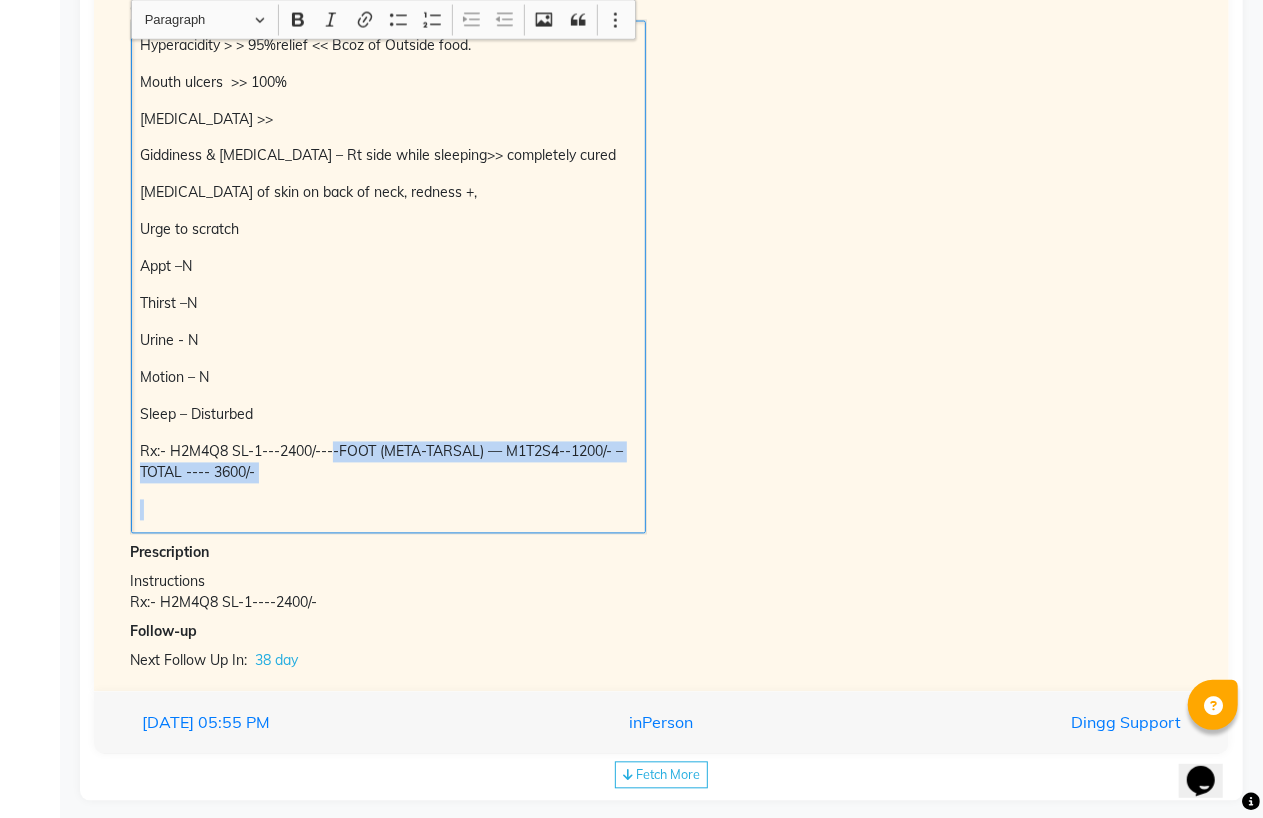 drag, startPoint x: 335, startPoint y: 456, endPoint x: 466, endPoint y: 504, distance: 139.51703 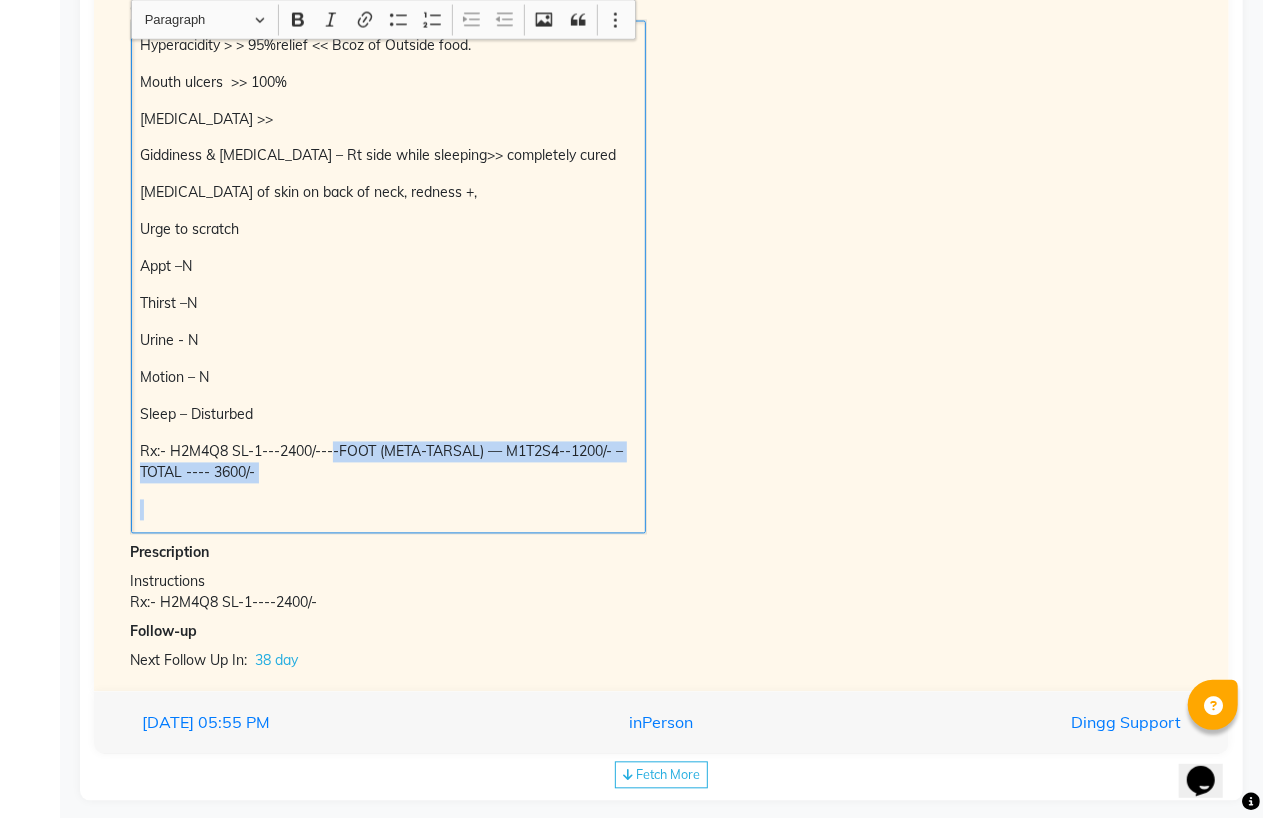click on "Hyperacidity > > 95%relief << Bcoz of Outside food. Mouth ulcers  >> 100%  Tinnitus >>  Giddiness & vertigo – Rt side while sleeping>> completely cured Dryness of skin on back of neck, redness +, Urge to scratch  Appt –N Thirst –N Urine - N Motion – N Sleep – Disturbed Rx:- H2M4Q8 SL-1---2400/----FOOT (META-TARSAL) — M1T2S4--1200/- – TOTAL ---- 3600/-" at bounding box center [388, 277] 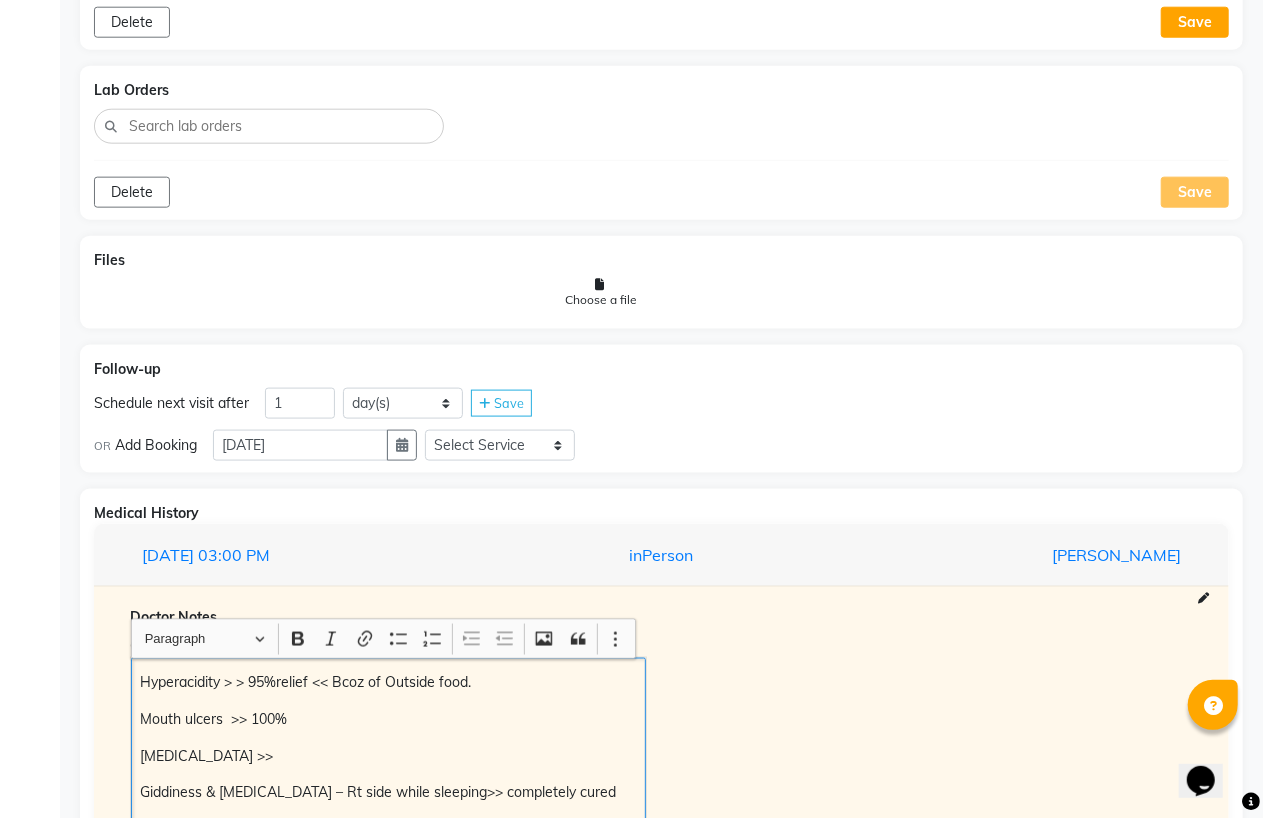 scroll, scrollTop: 1100, scrollLeft: 0, axis: vertical 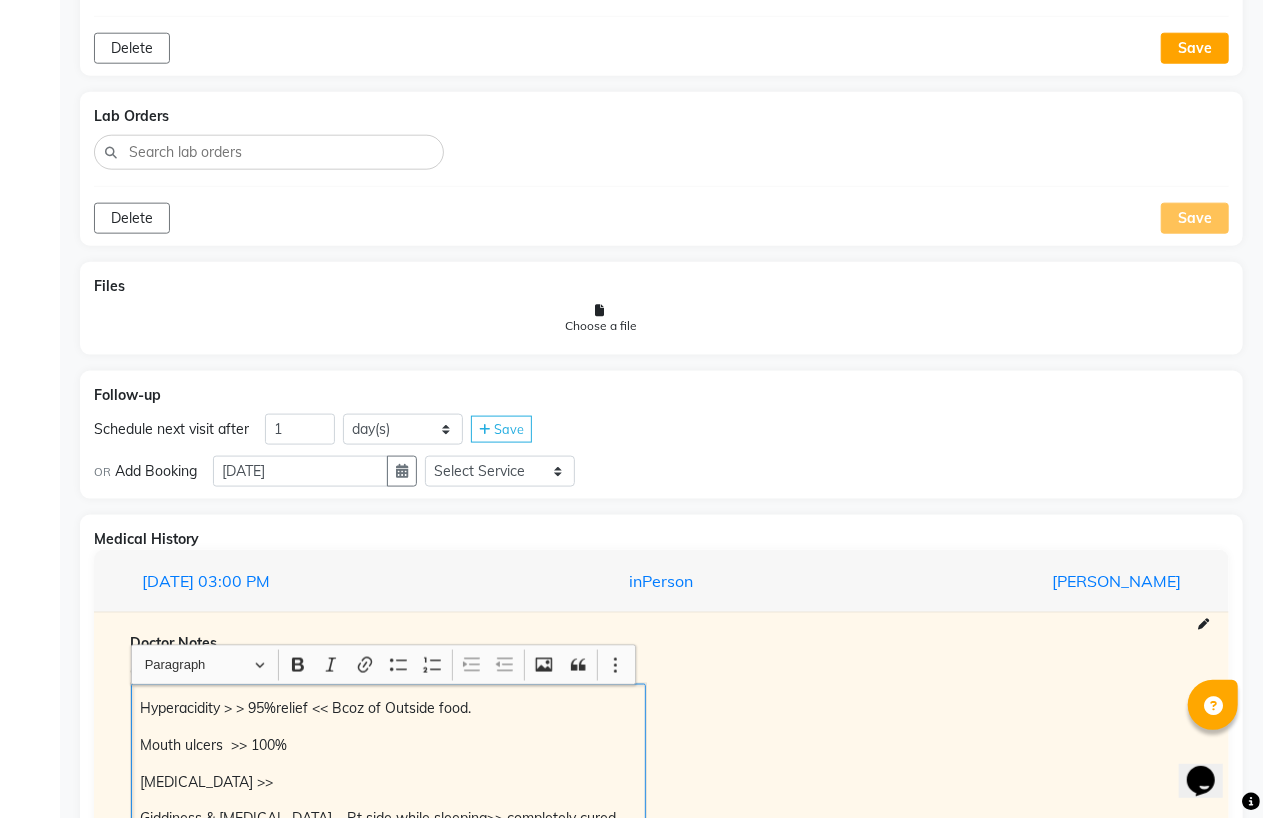 click at bounding box center [661, 622] 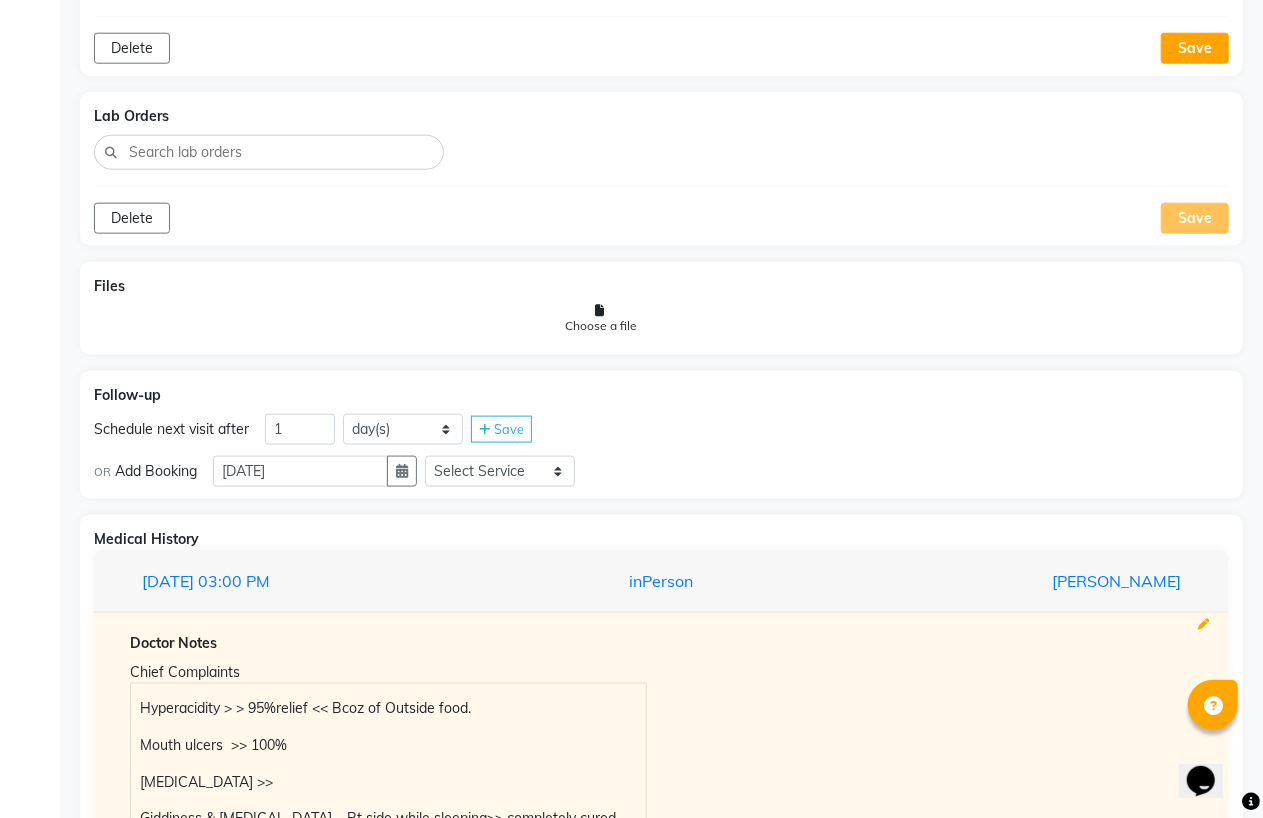 click at bounding box center [1203, 624] 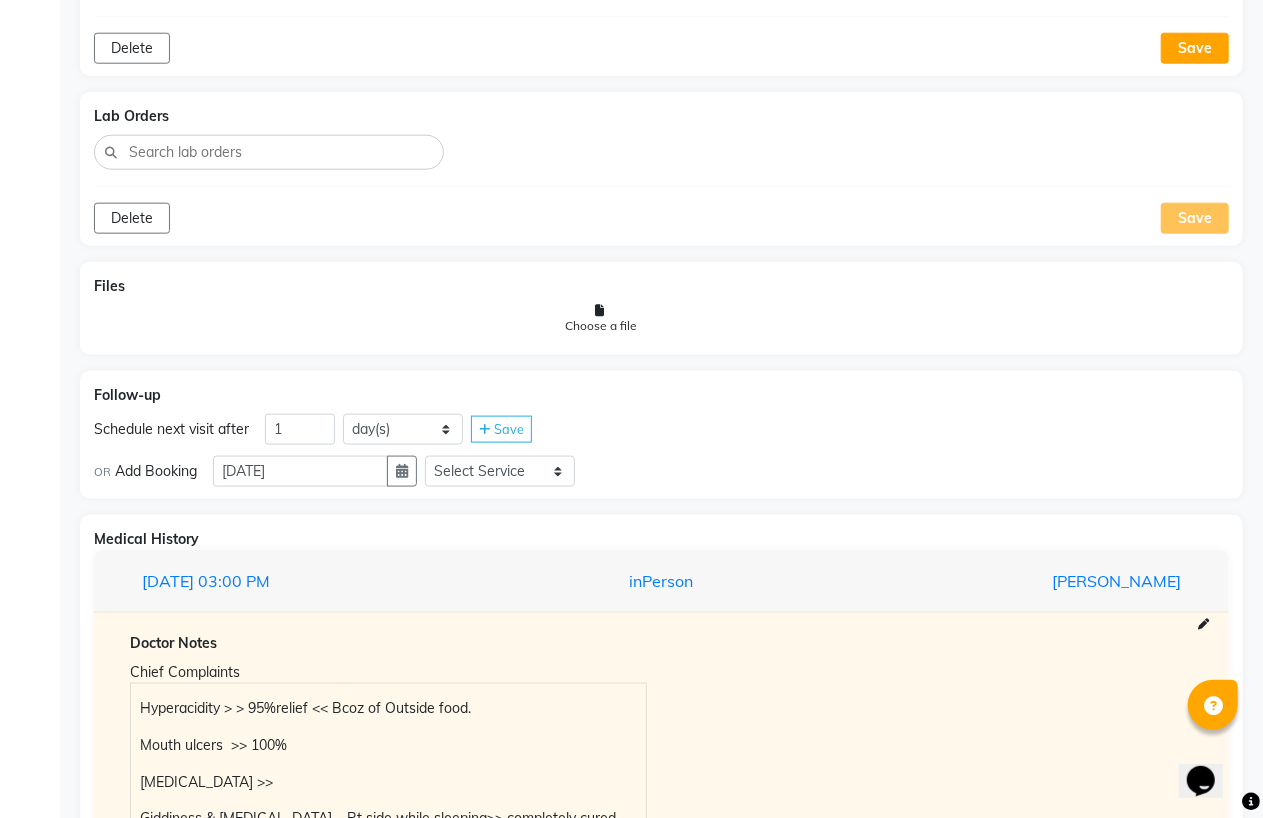 type on "Rx:- H2M4Q8 SL-1----2400/-" 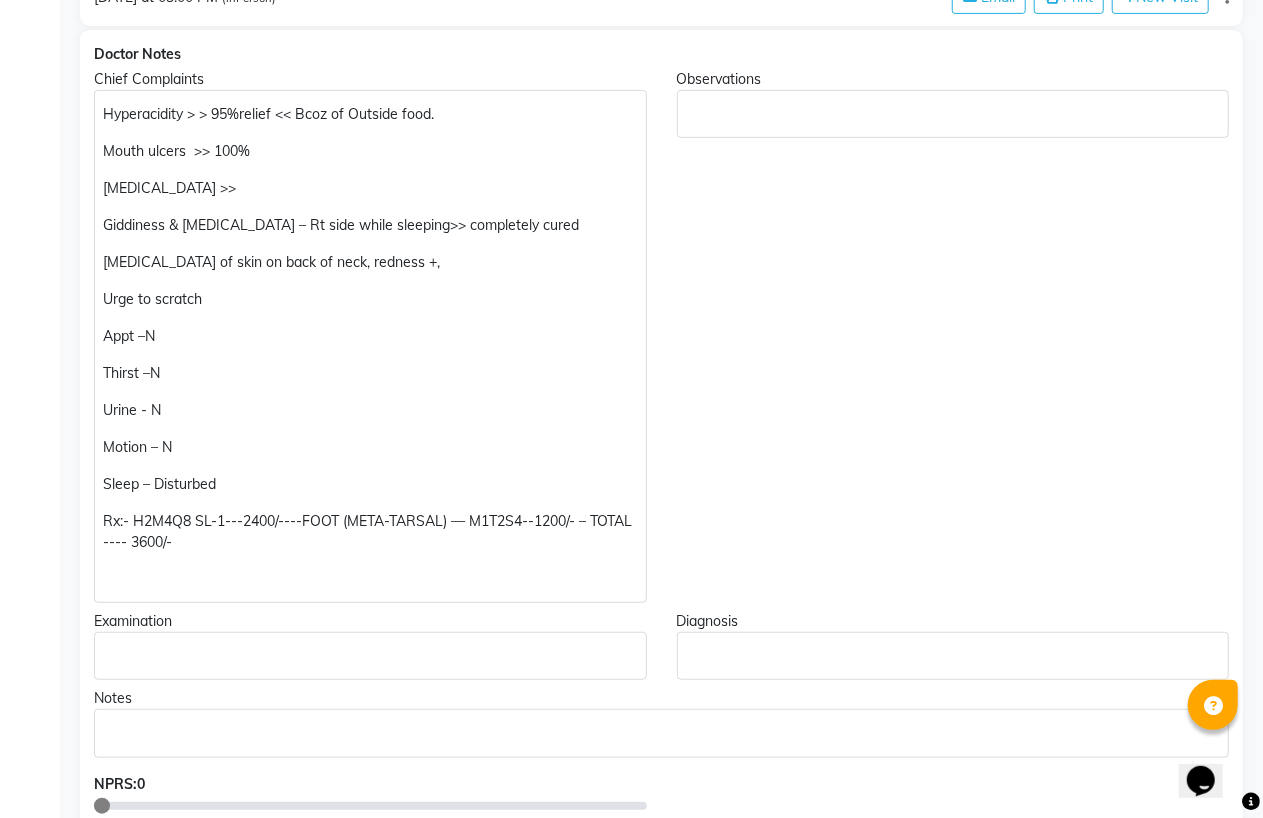 scroll, scrollTop: 364, scrollLeft: 0, axis: vertical 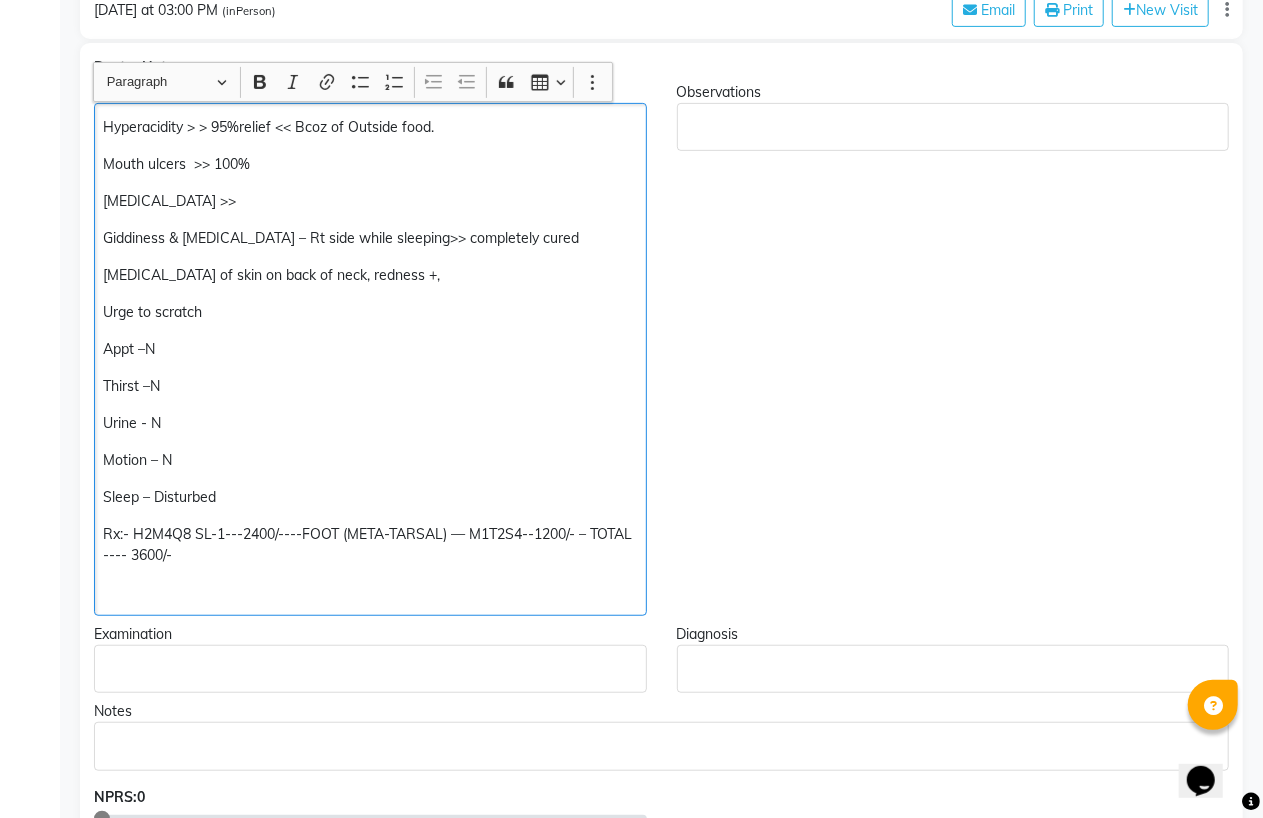 click on "Rx:- H2M4Q8 SL-1---2400/----FOOT (META-TARSAL) — M1T2S4--1200/- – TOTAL ---- 3600/-" 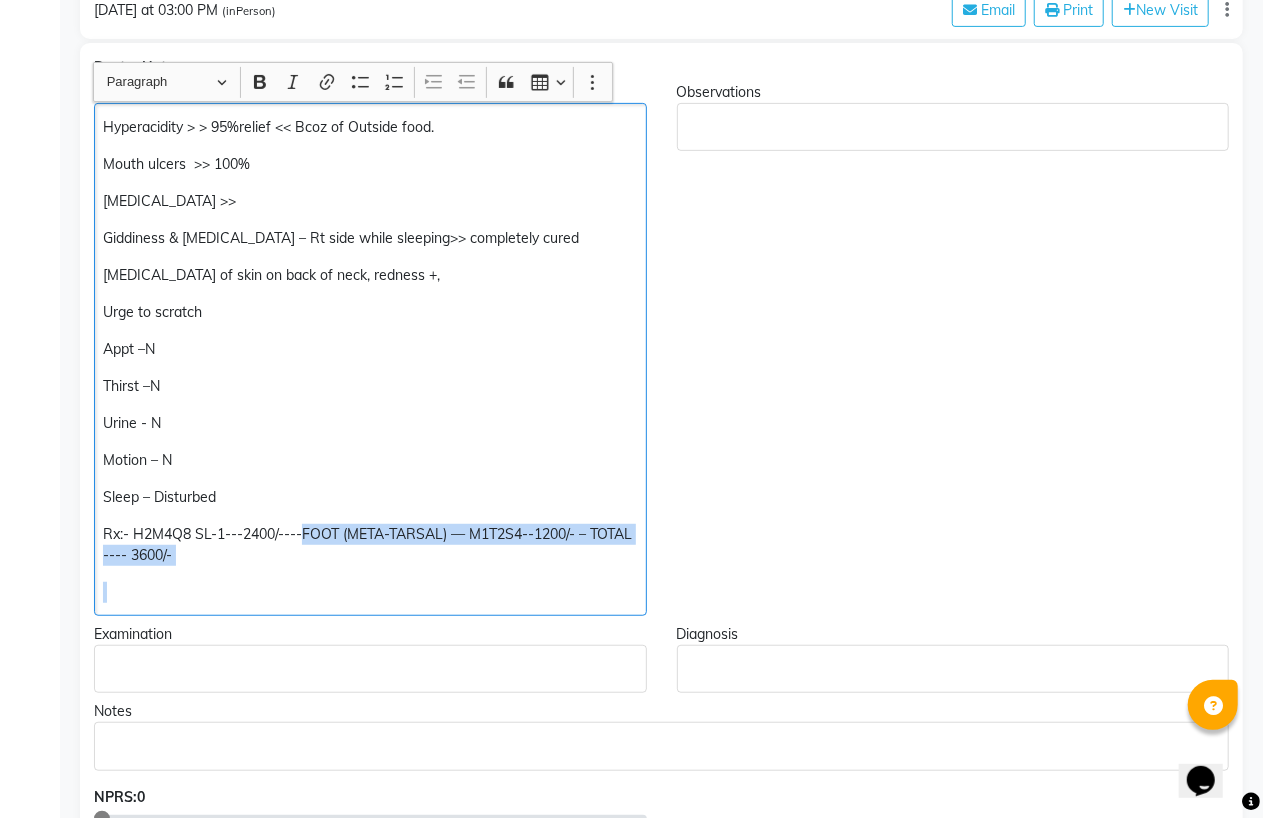 drag, startPoint x: 302, startPoint y: 534, endPoint x: 290, endPoint y: 570, distance: 37.94733 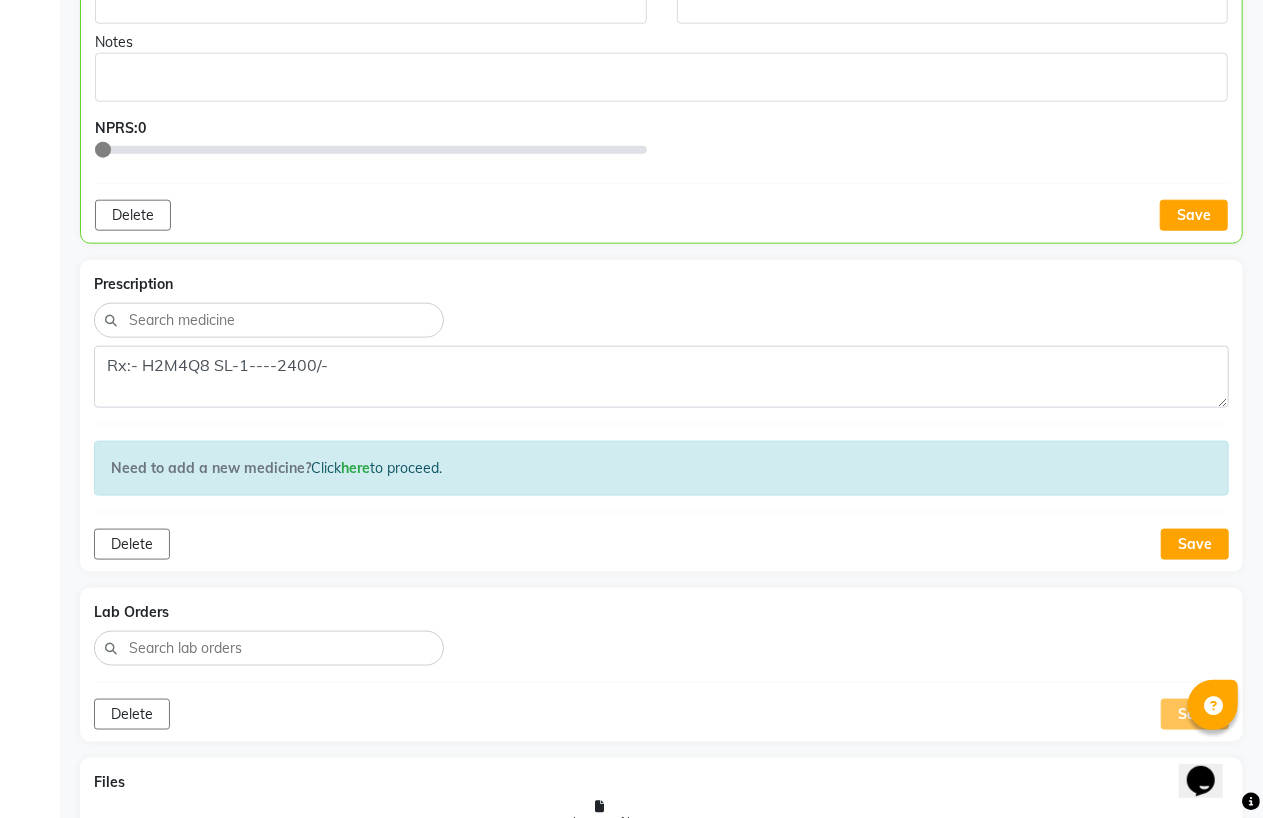 scroll, scrollTop: 1032, scrollLeft: 0, axis: vertical 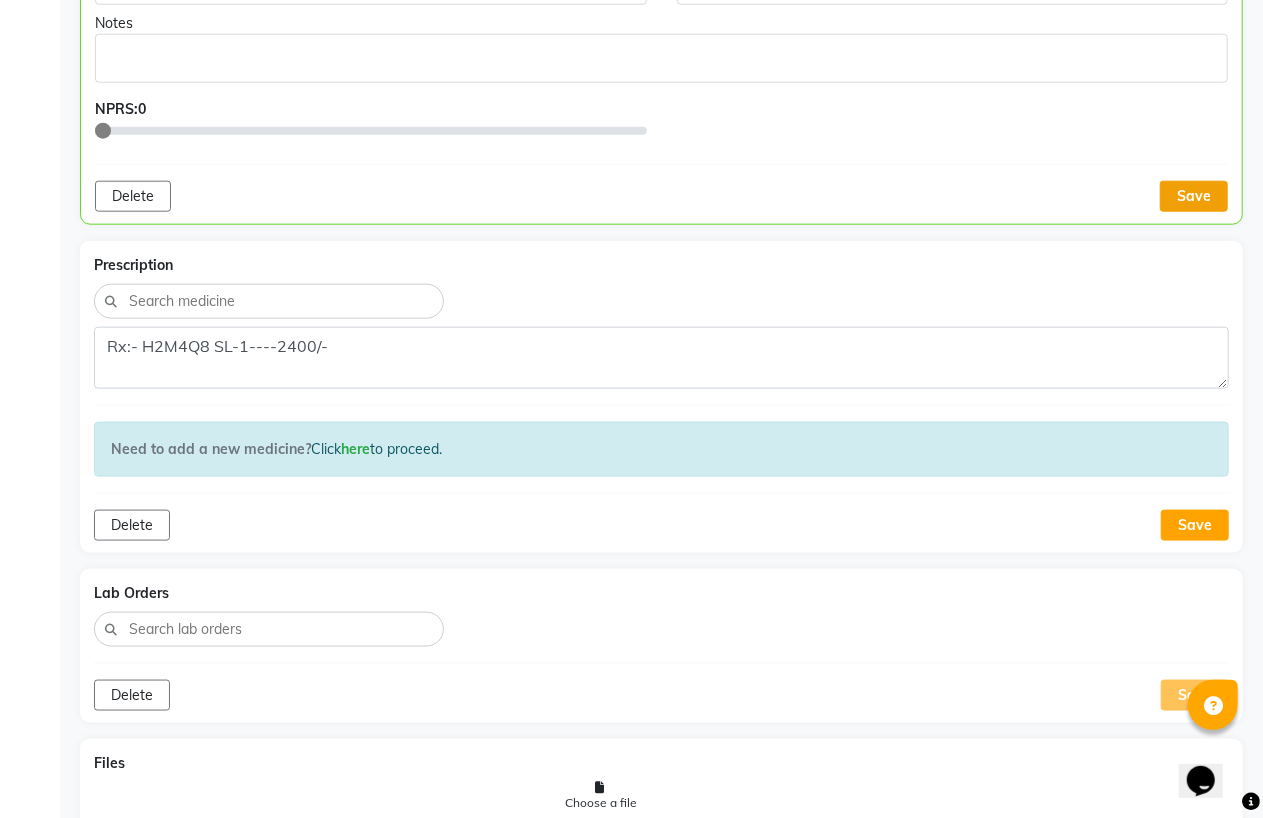 click on "Save" 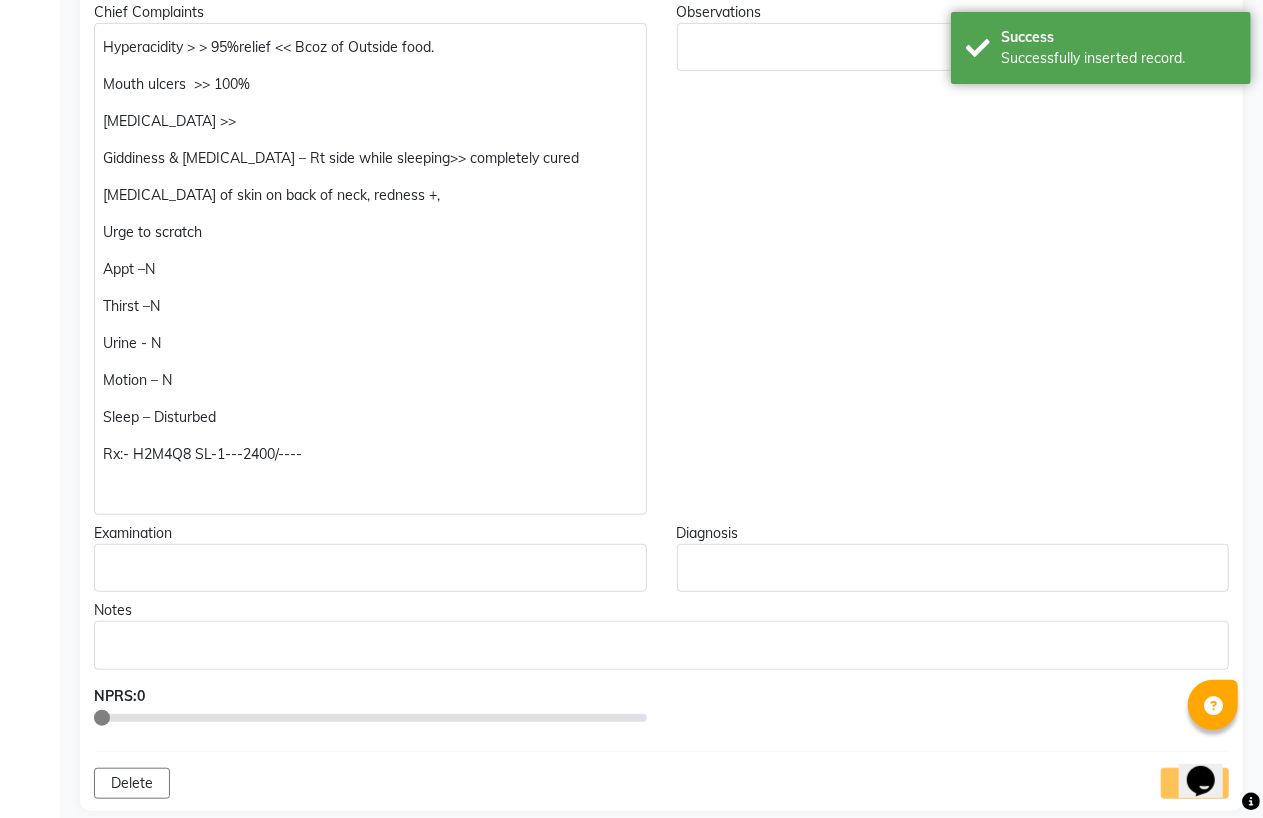 scroll, scrollTop: 0, scrollLeft: 0, axis: both 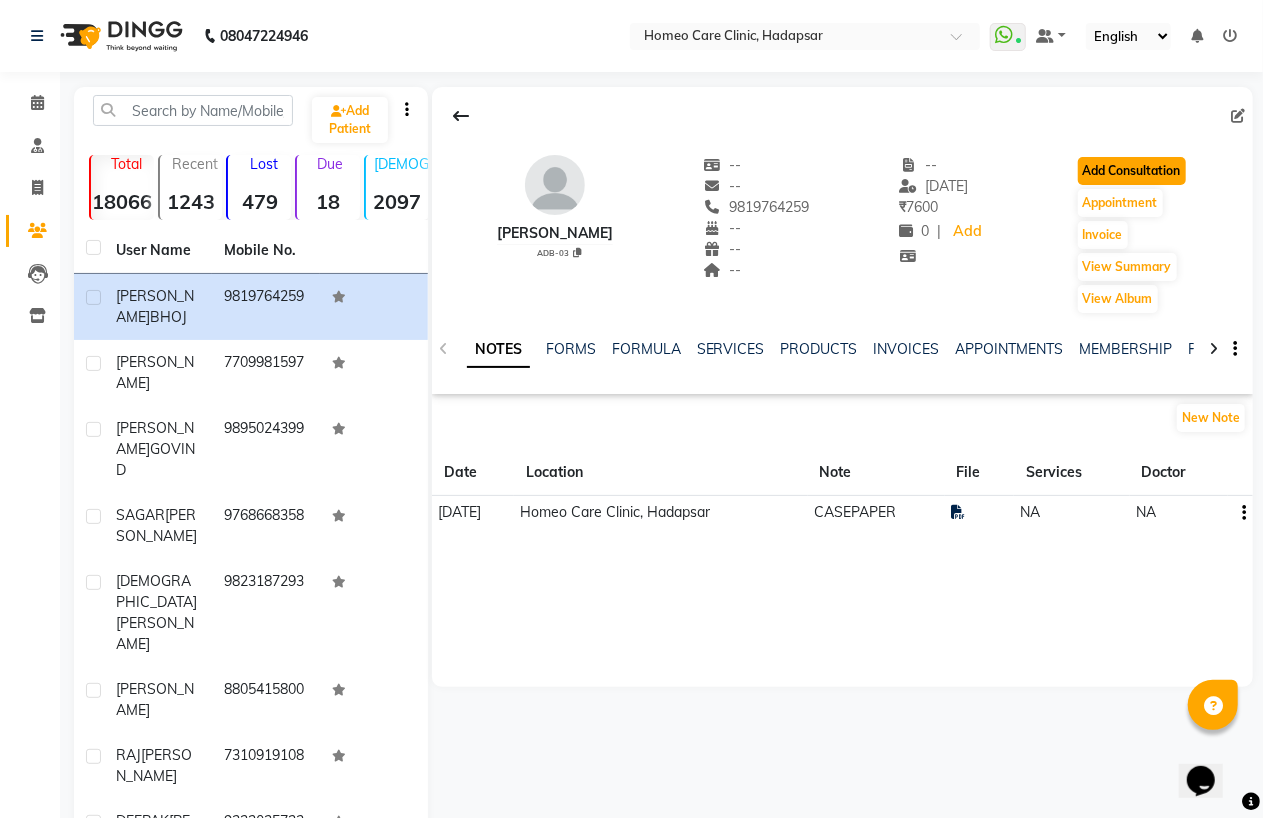 click on "Add Consultation" 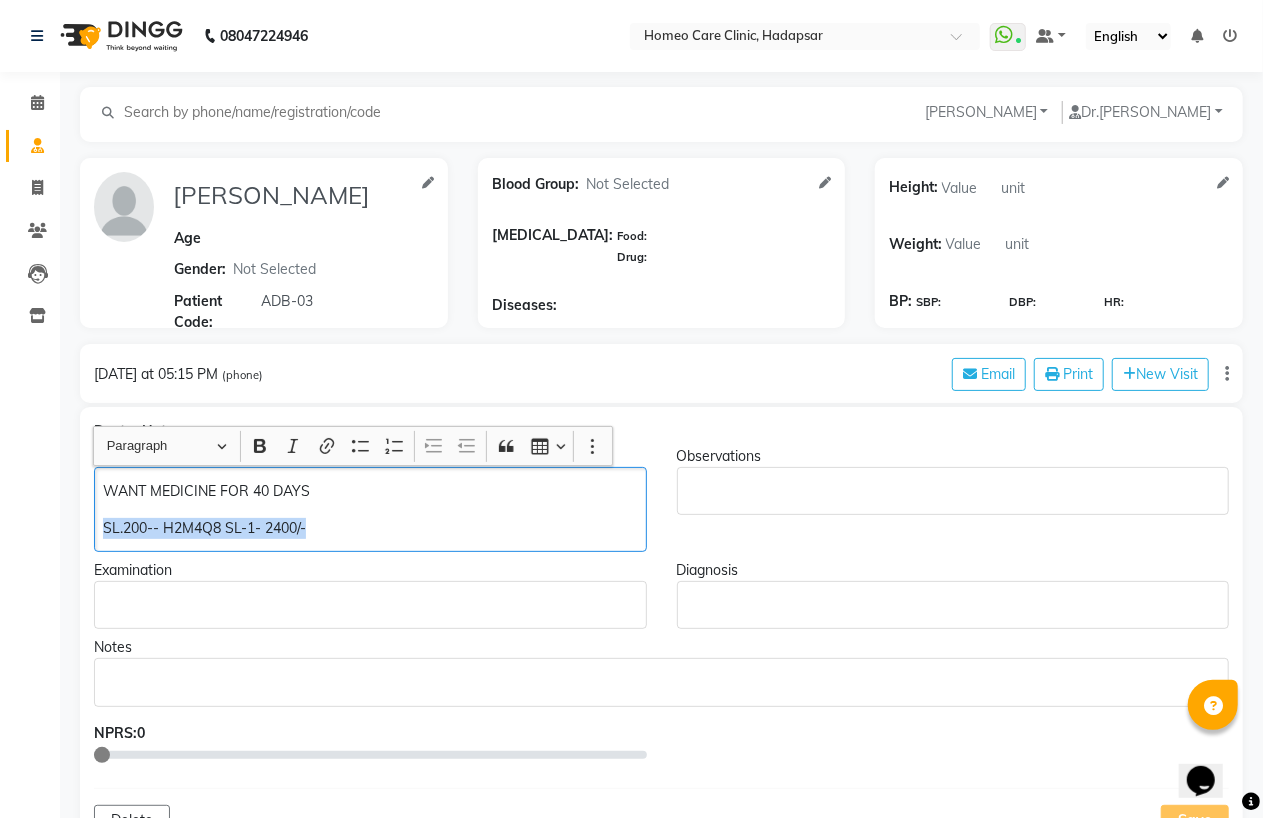drag, startPoint x: 321, startPoint y: 531, endPoint x: 86, endPoint y: 528, distance: 235.01915 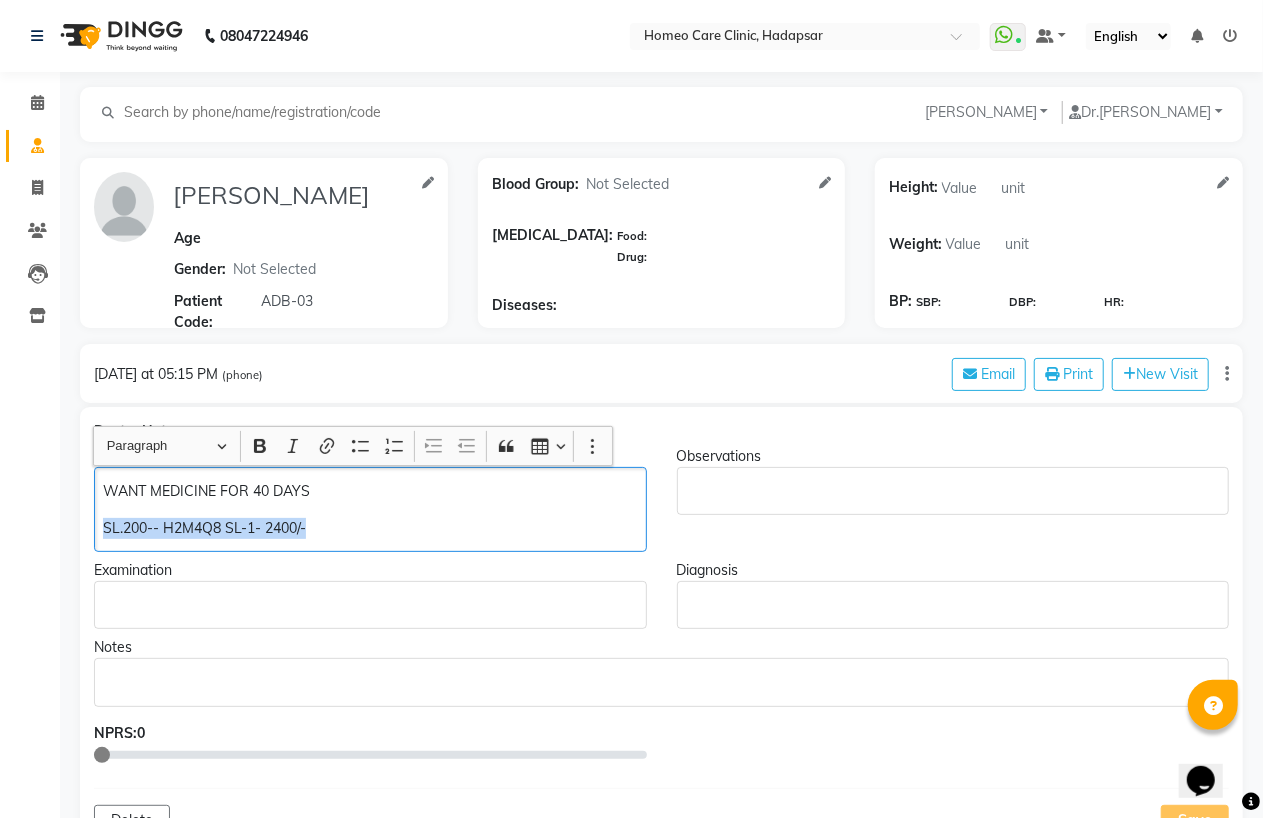 click on "Chief Complaints WANT MEDICINE FOR 40 DAYS SL.200-- H2M4Q8 SL-1- 2400/-" 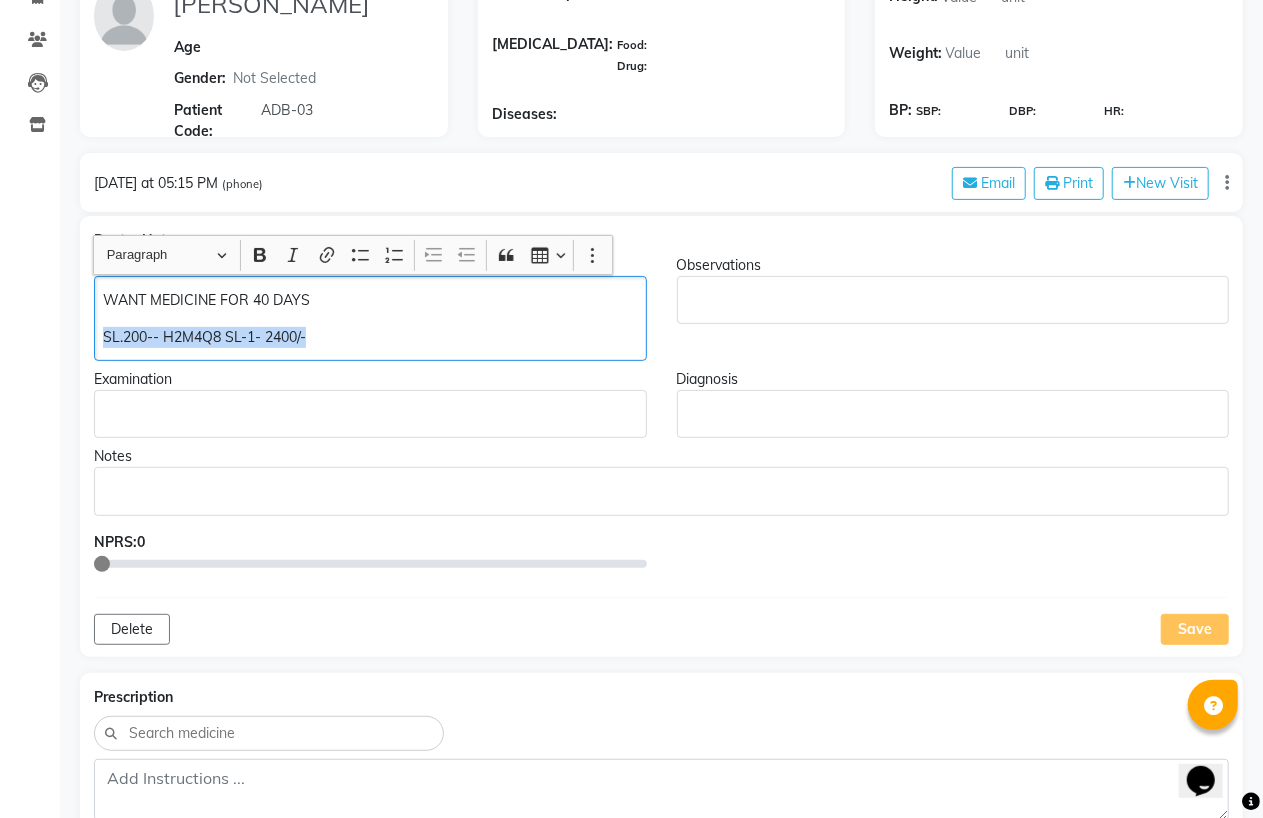 scroll, scrollTop: 666, scrollLeft: 0, axis: vertical 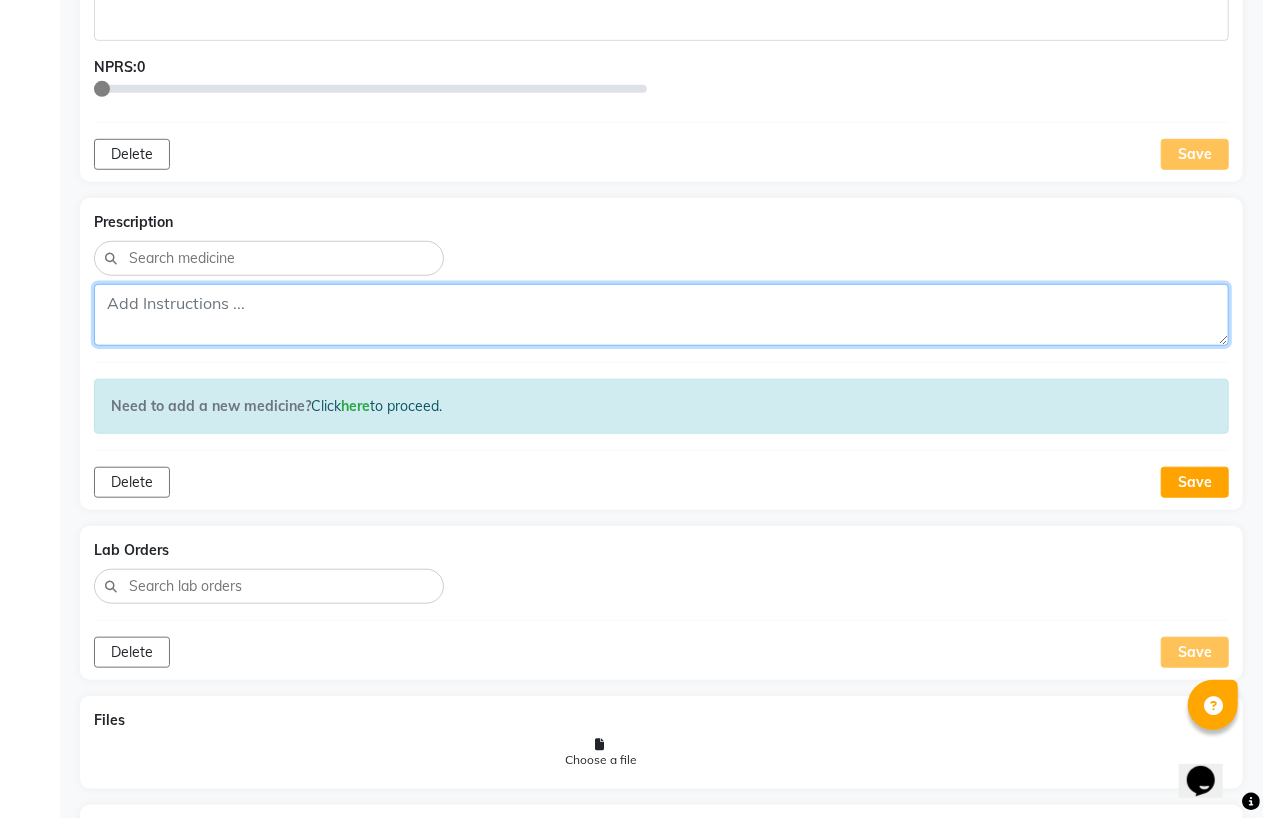 click 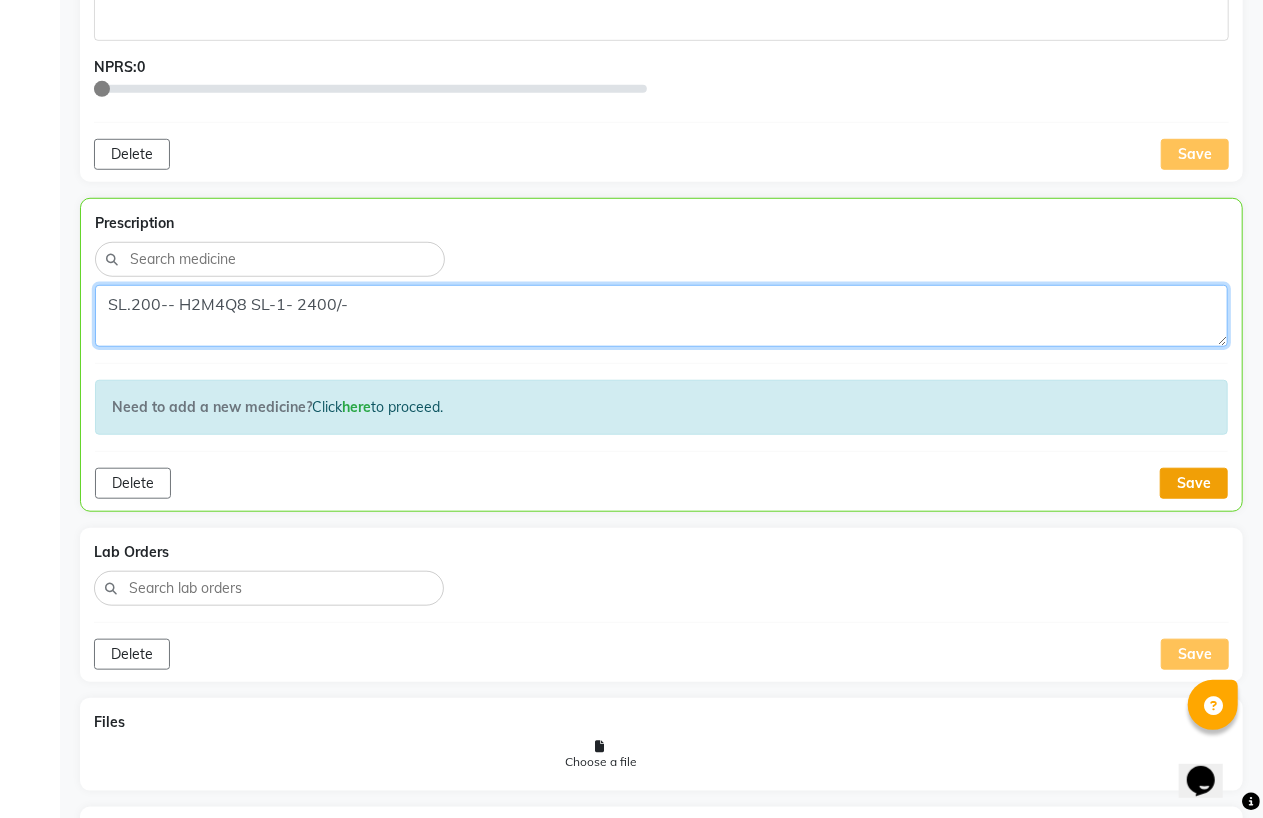 type on "SL.200-- H2M4Q8 SL-1- 2400/-" 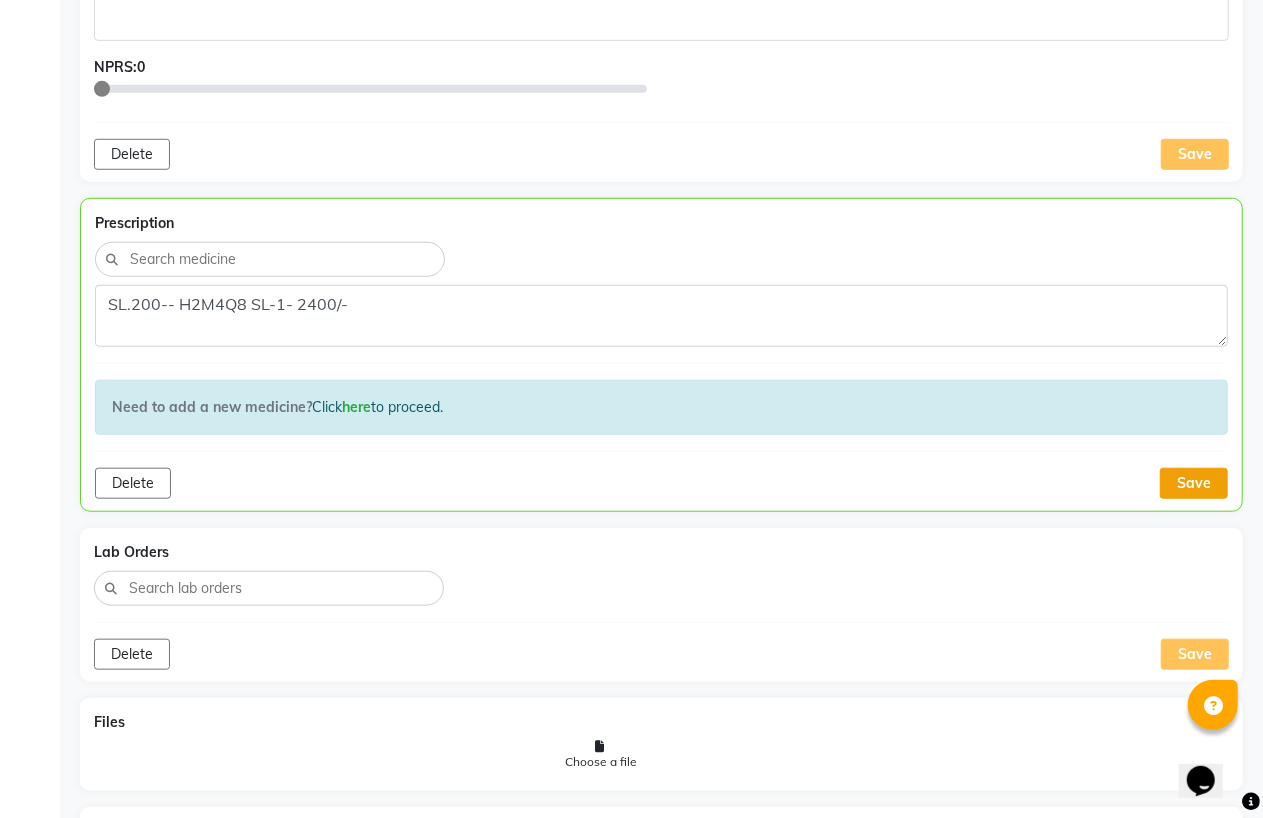 click on "Save" 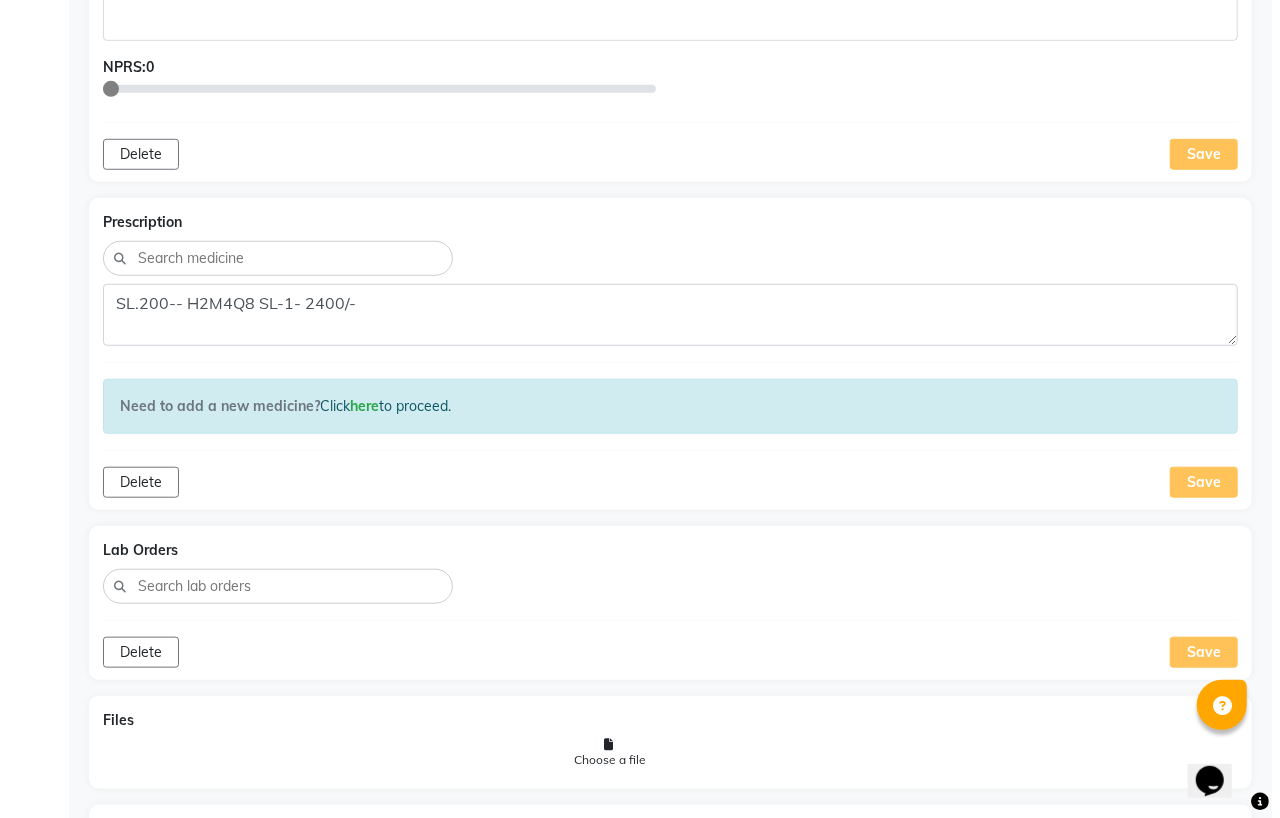 scroll, scrollTop: 0, scrollLeft: 0, axis: both 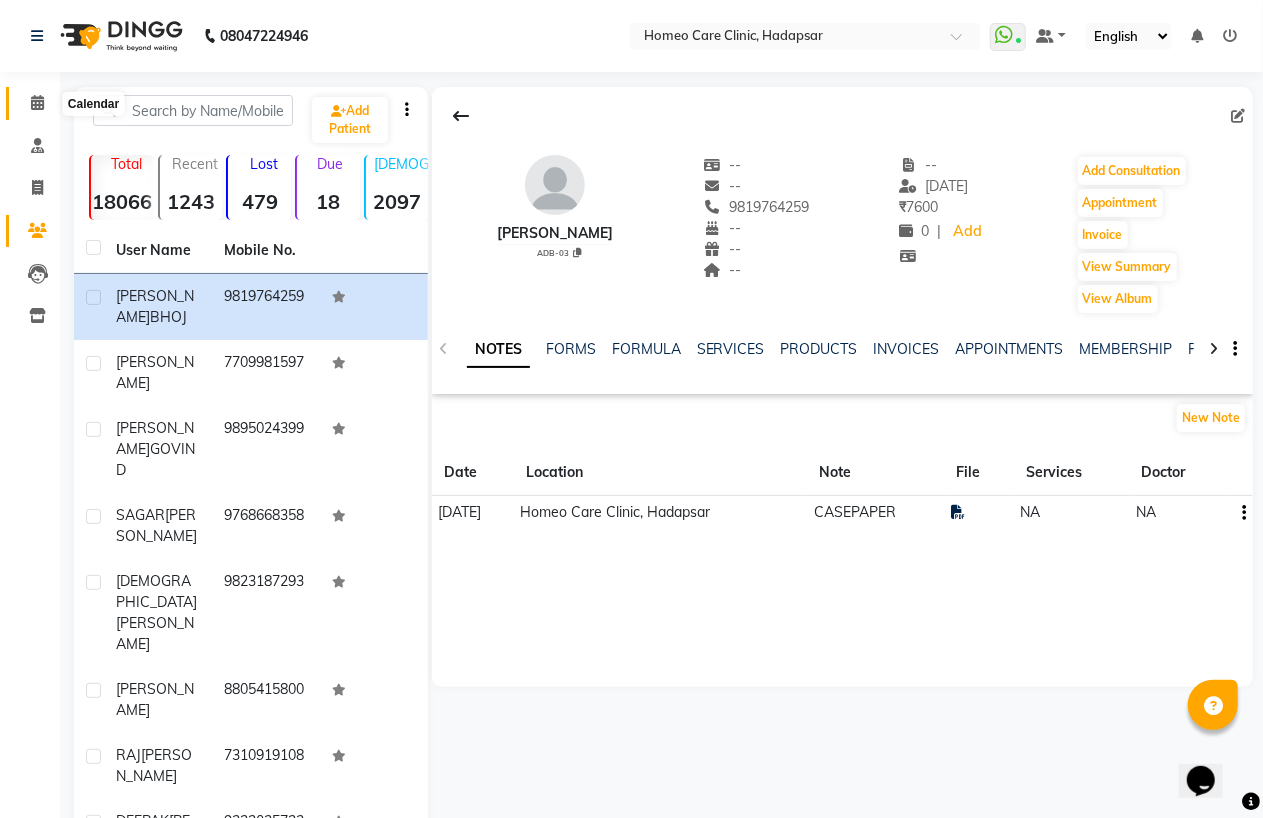 click 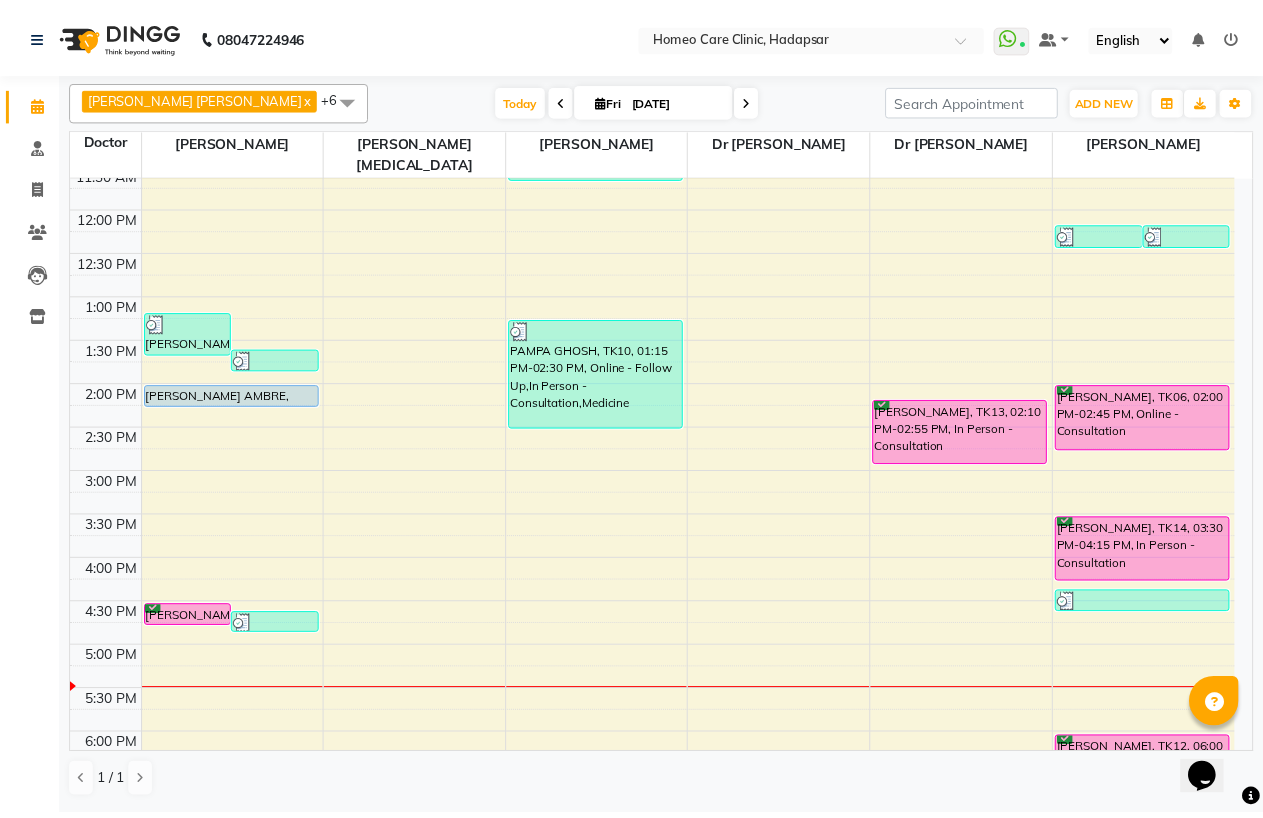 scroll, scrollTop: 222, scrollLeft: 0, axis: vertical 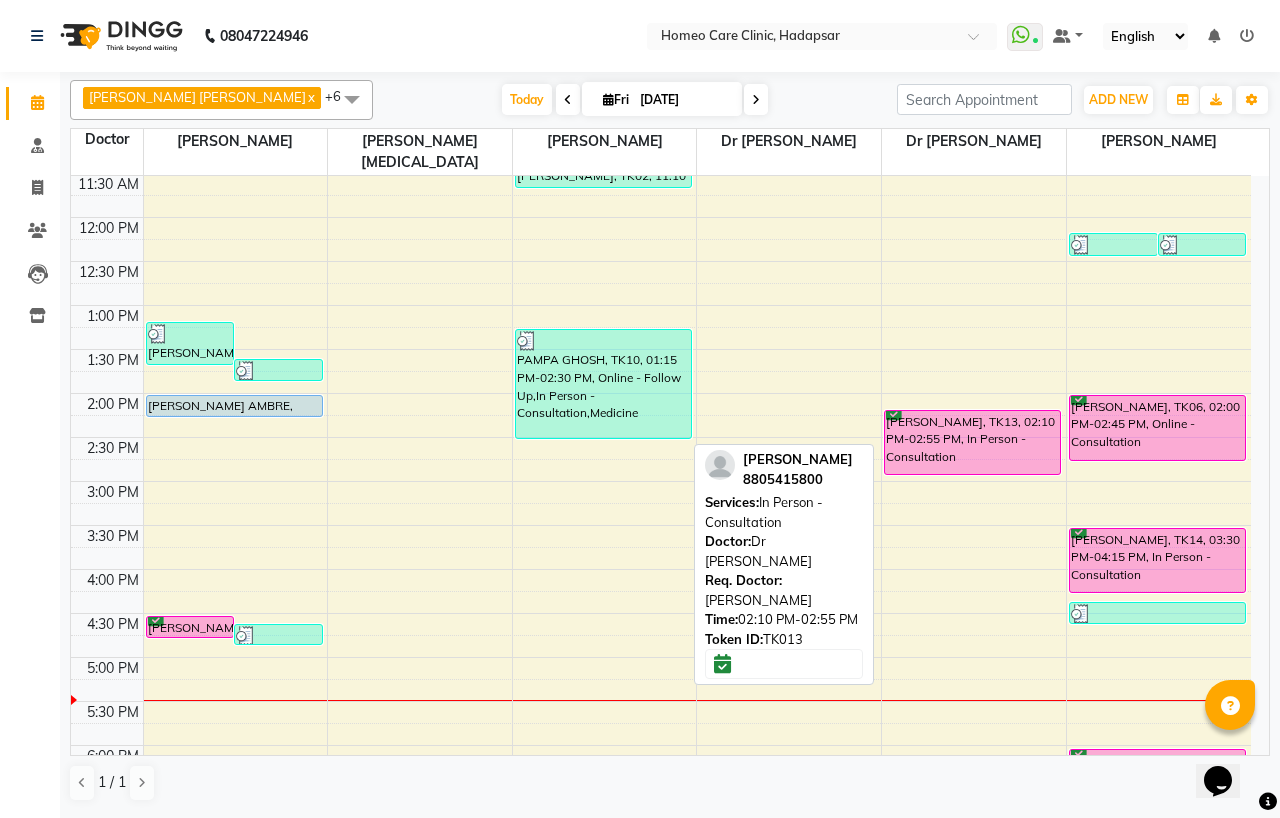 click on "ADITYA SHRIVASTAVA, TK13, 02:10 PM-02:55 PM, In Person - Consultation" at bounding box center (972, 442) 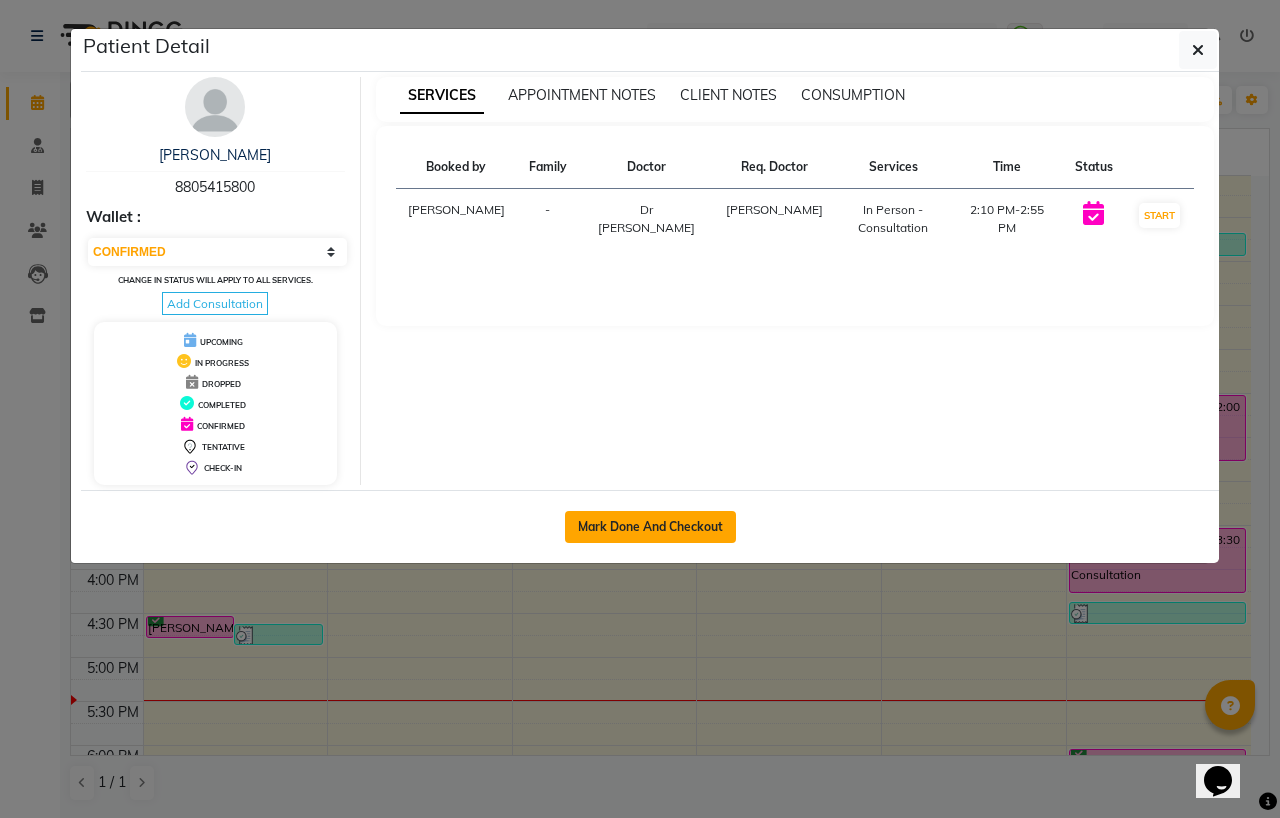 click on "Mark Done And Checkout" 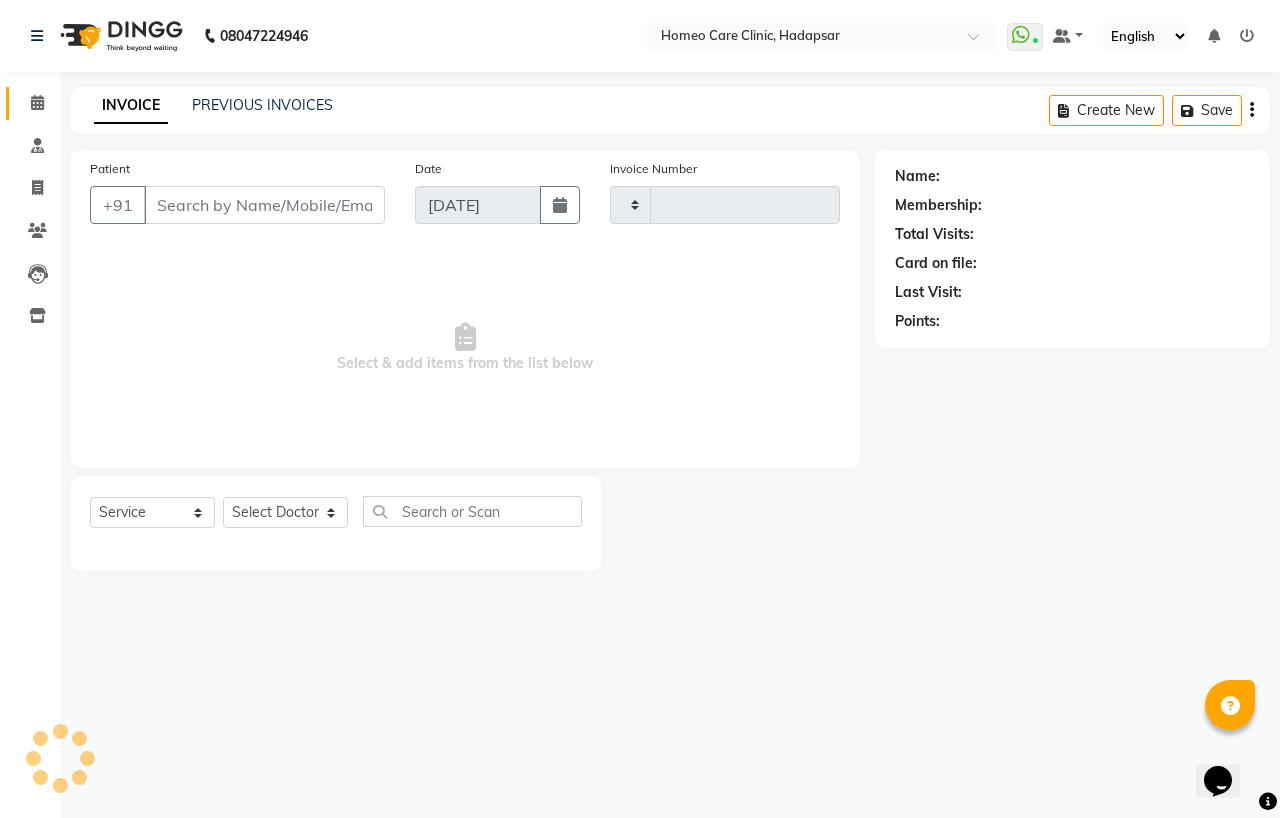 type on "1789" 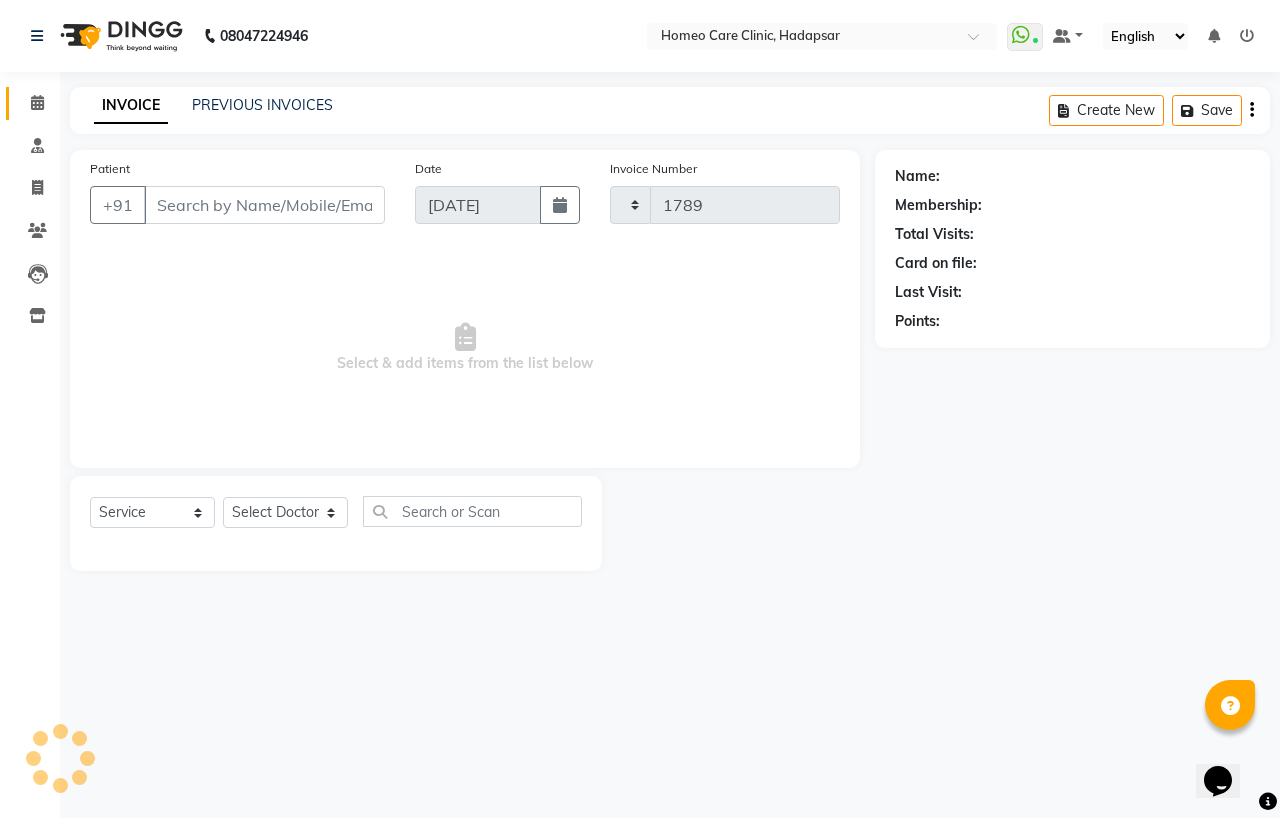 select on "7485" 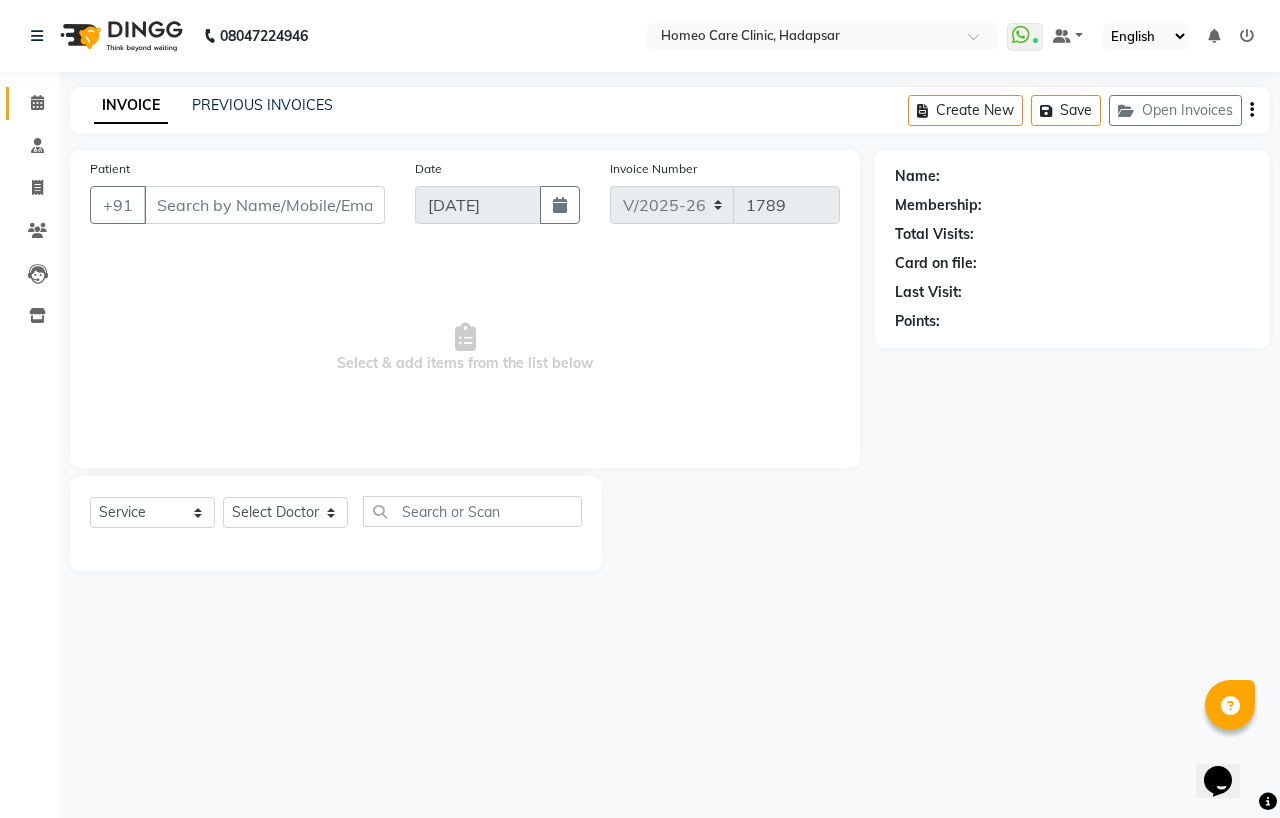 type on "8805415800" 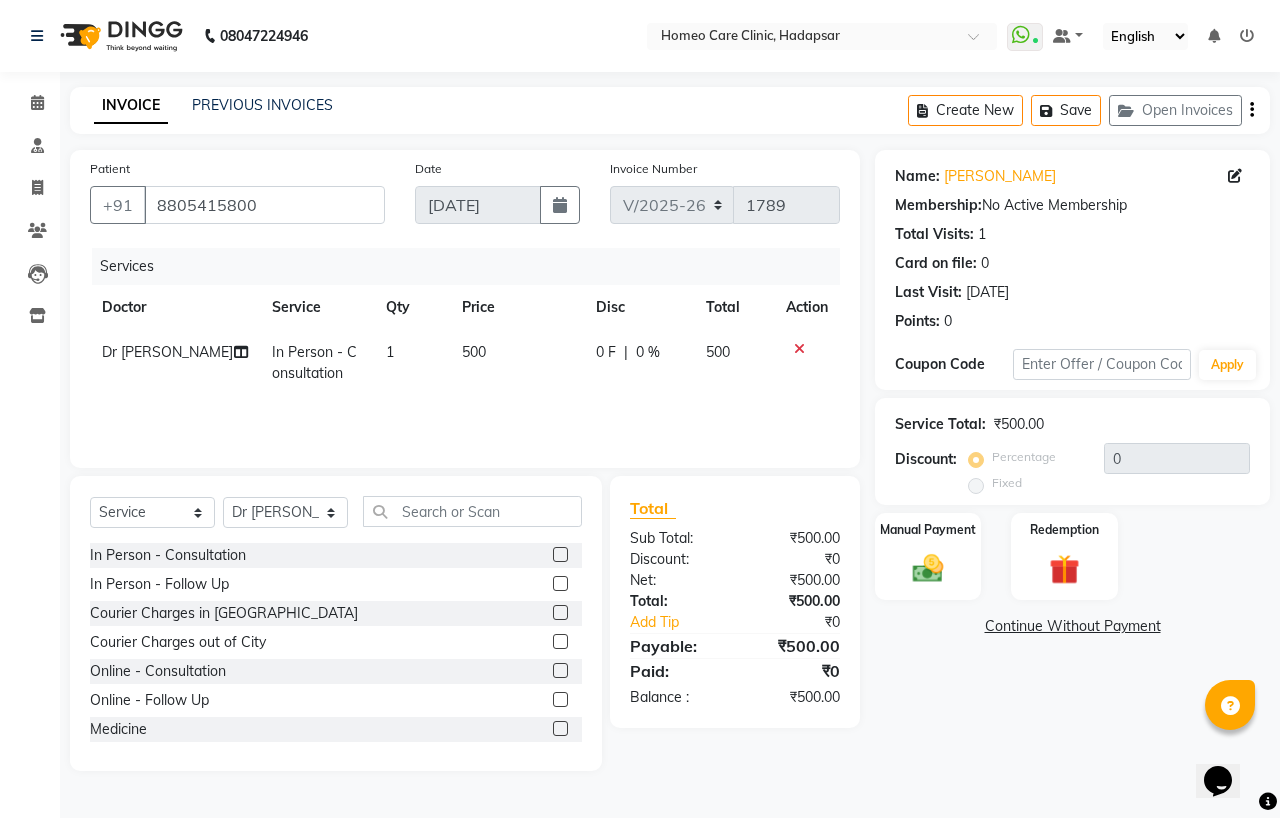 click 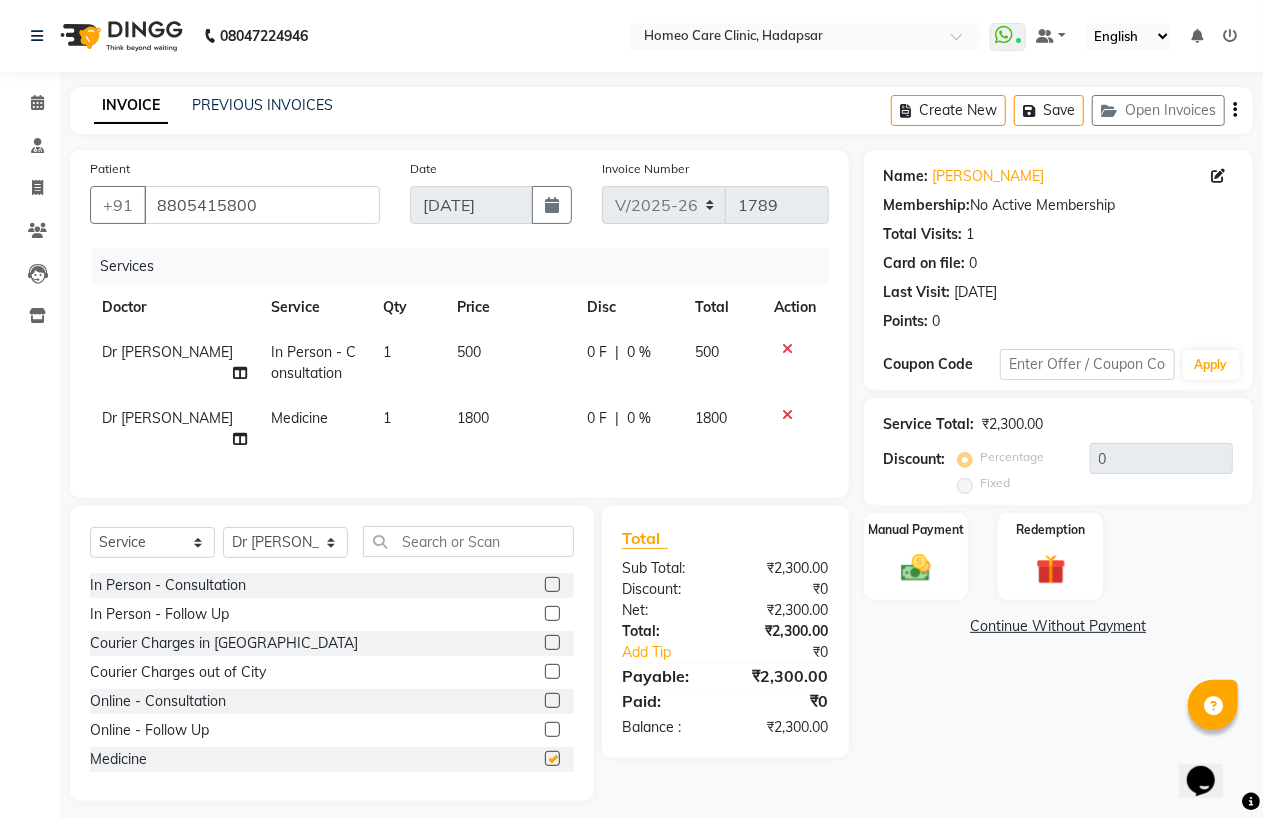 checkbox on "false" 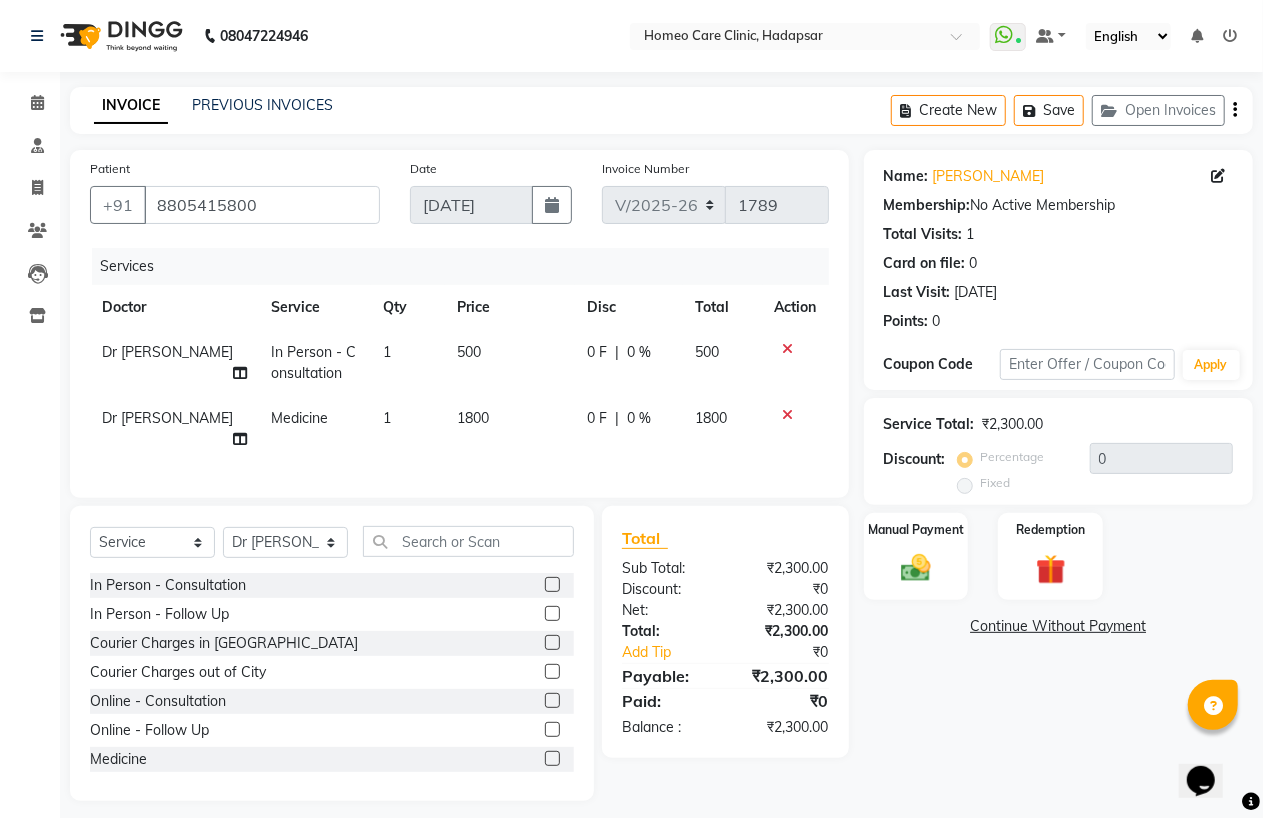 click on "1800" 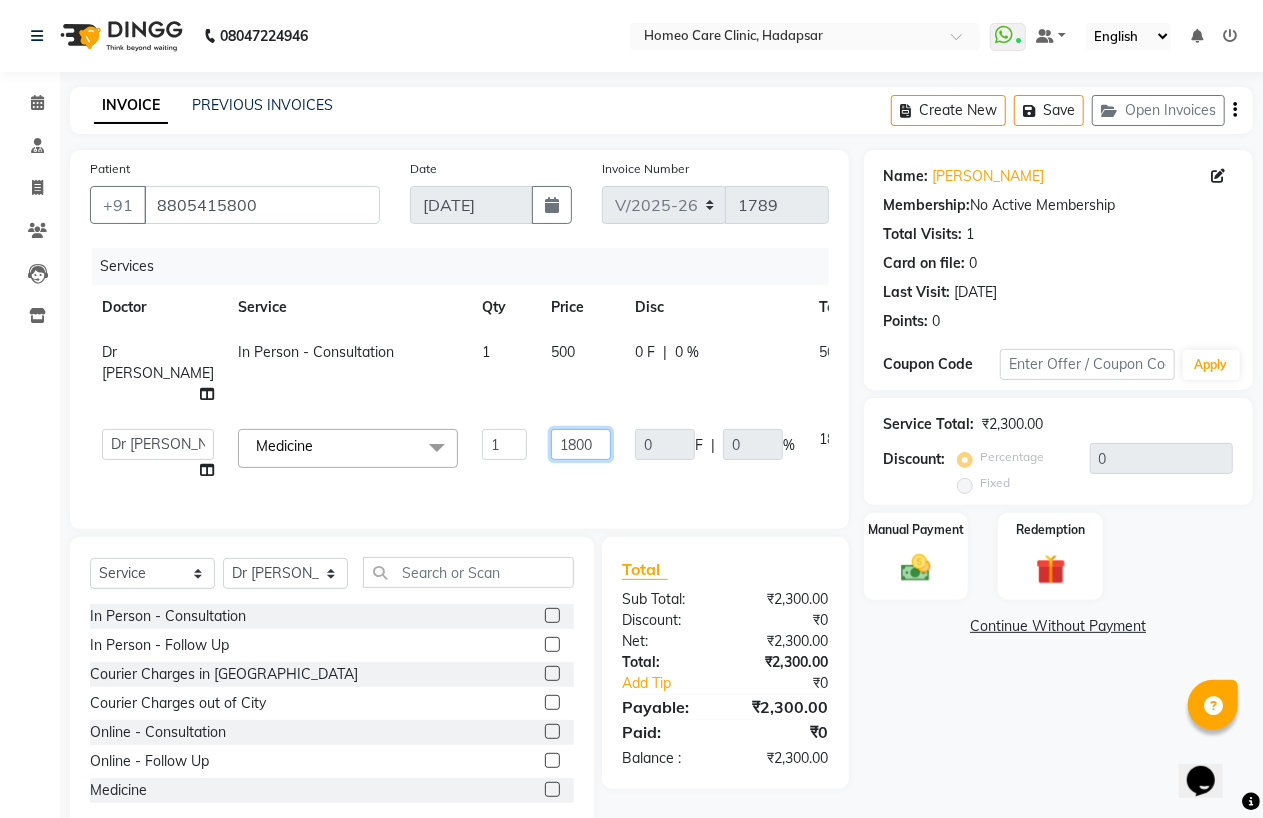 click on "1800" 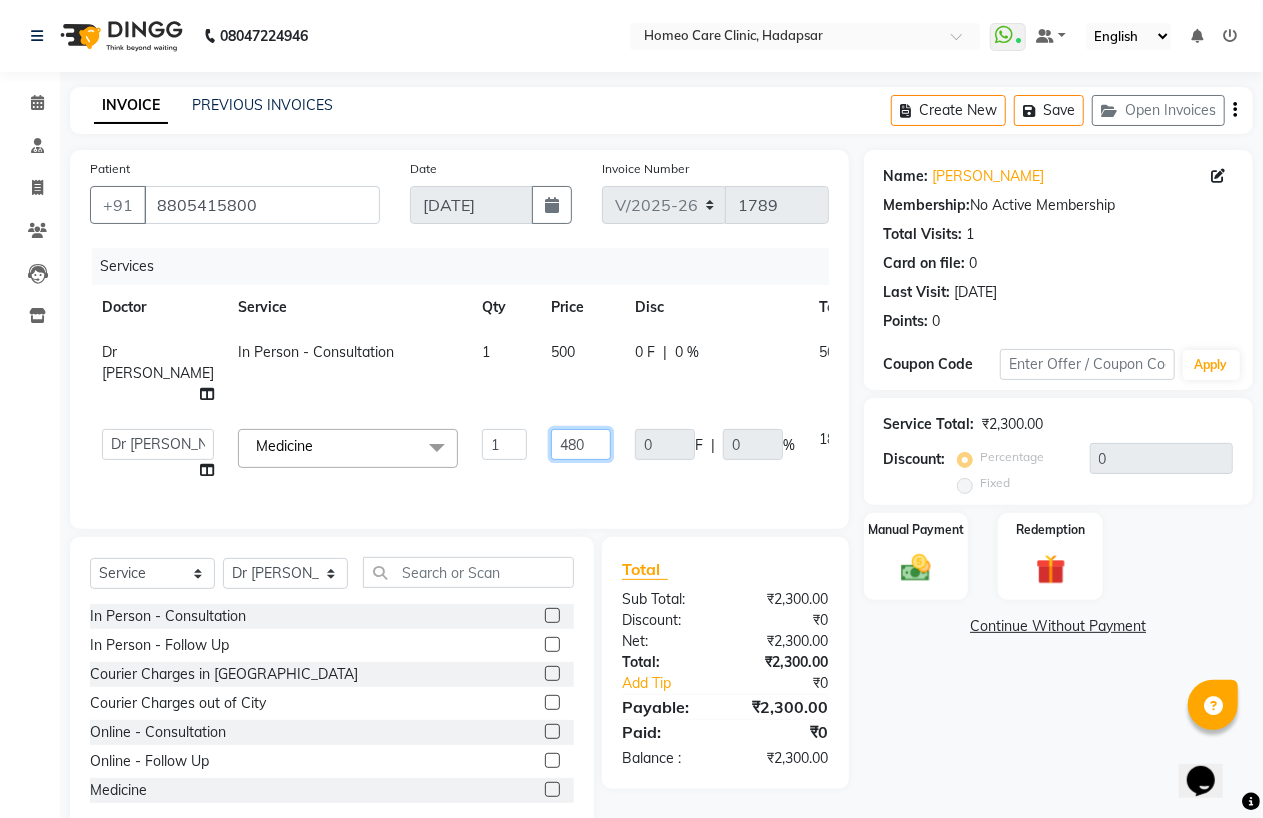 type on "4800" 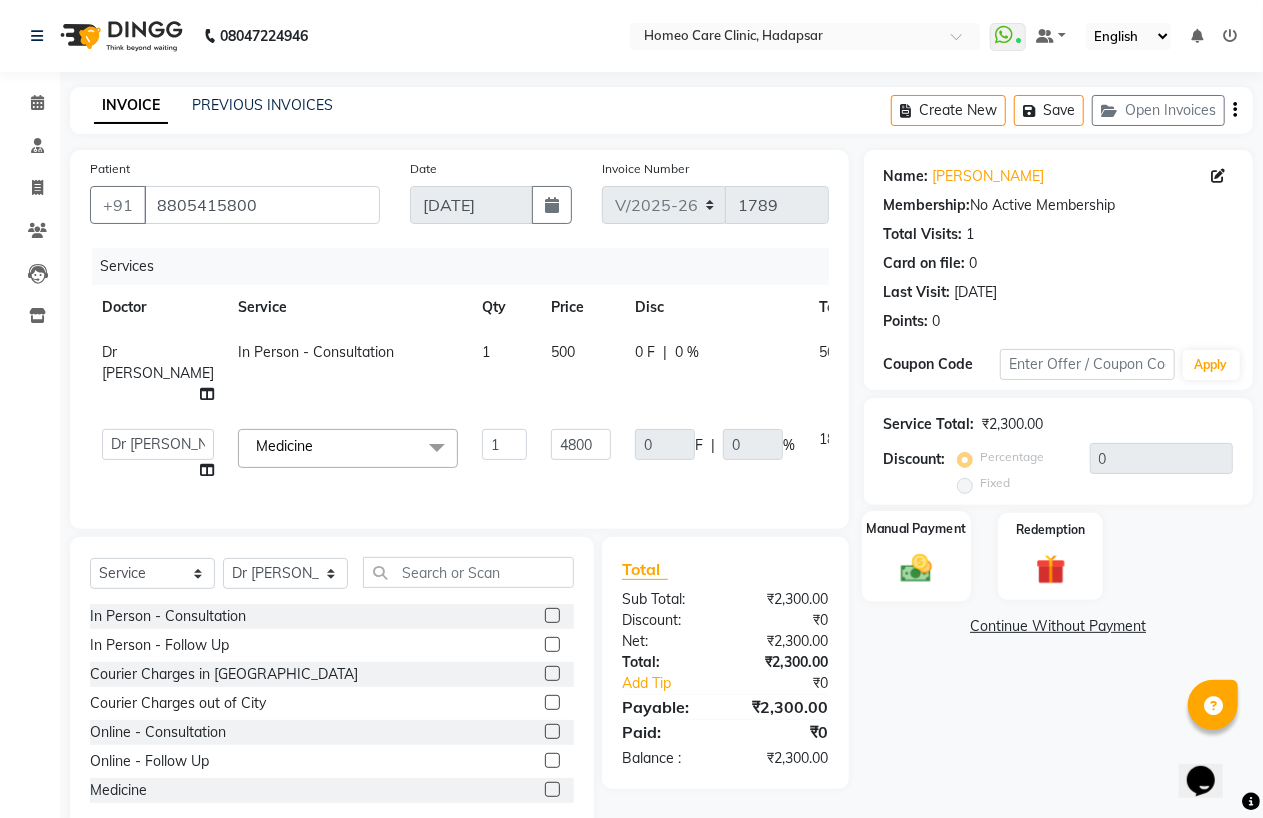 click 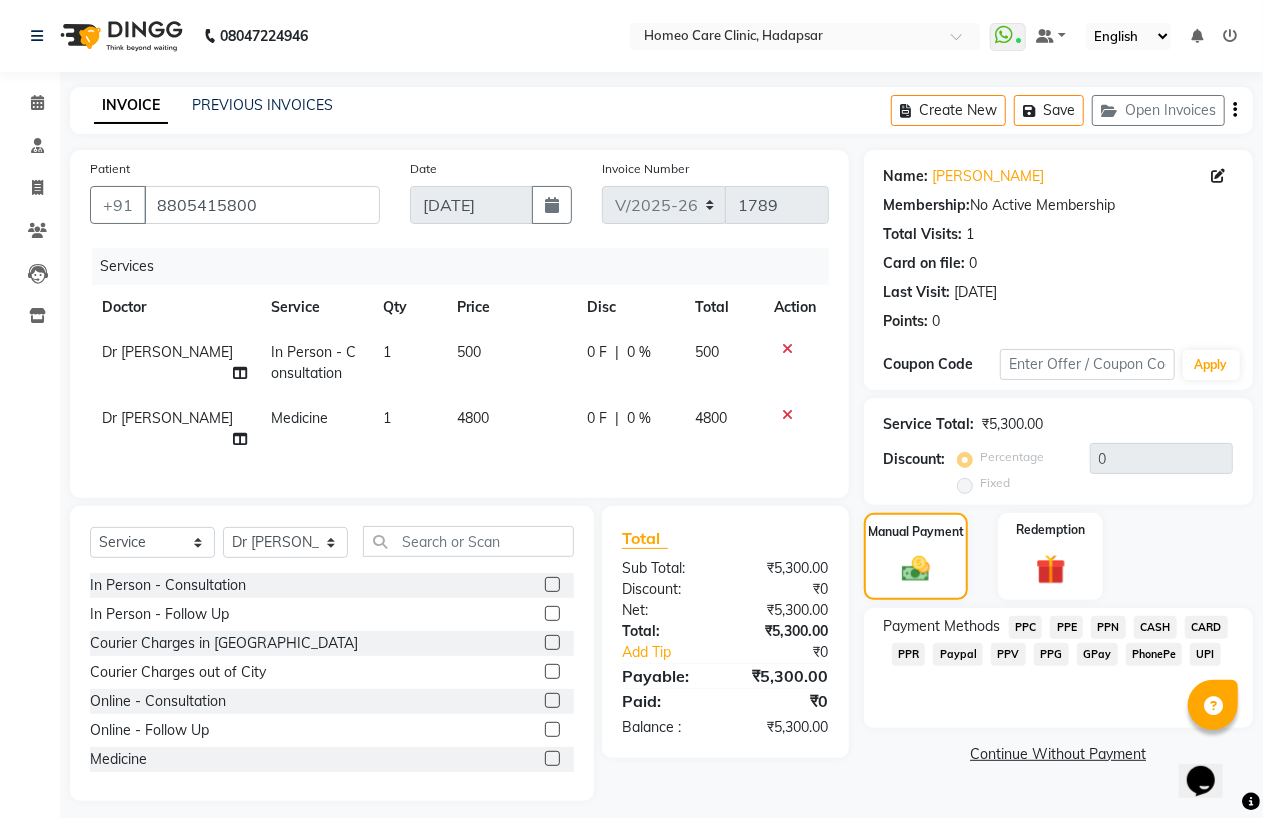 click on "PhonePe" 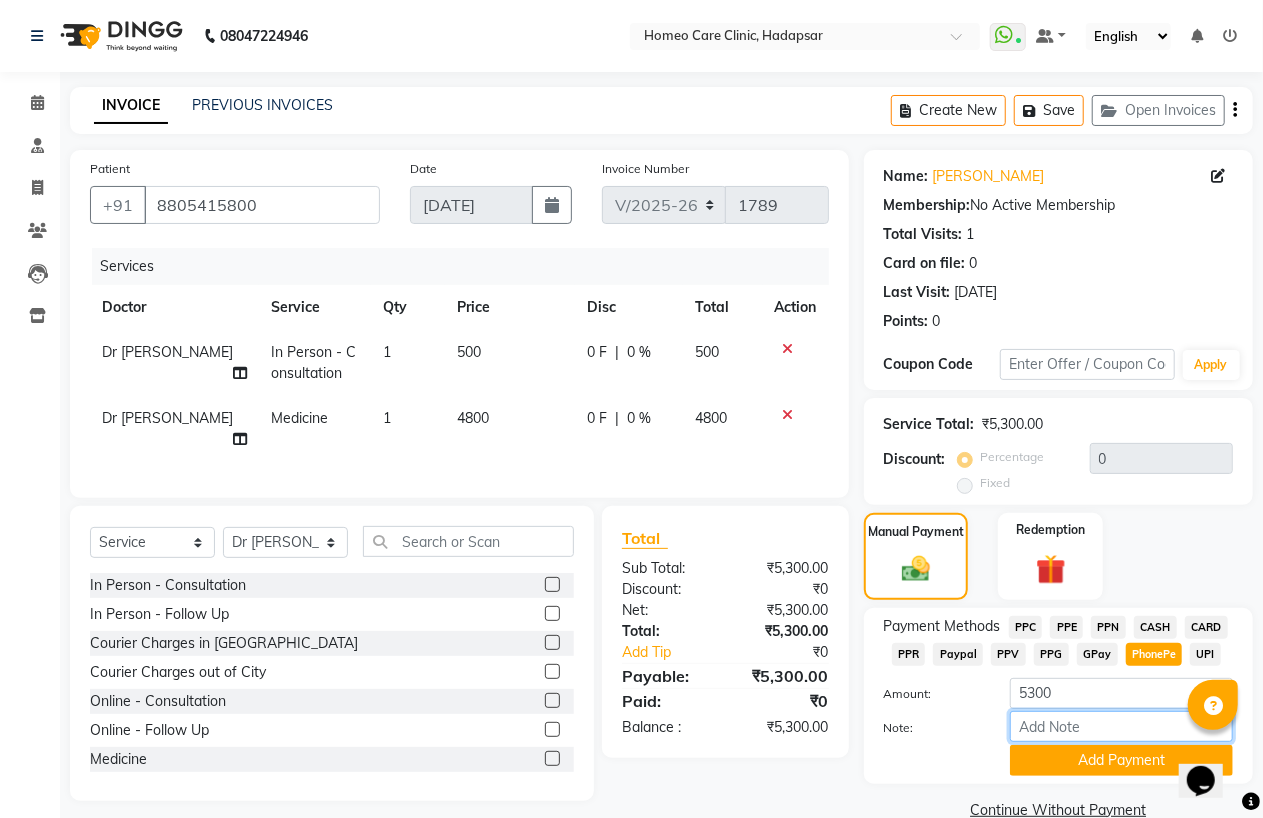 click on "Note:" at bounding box center (1121, 726) 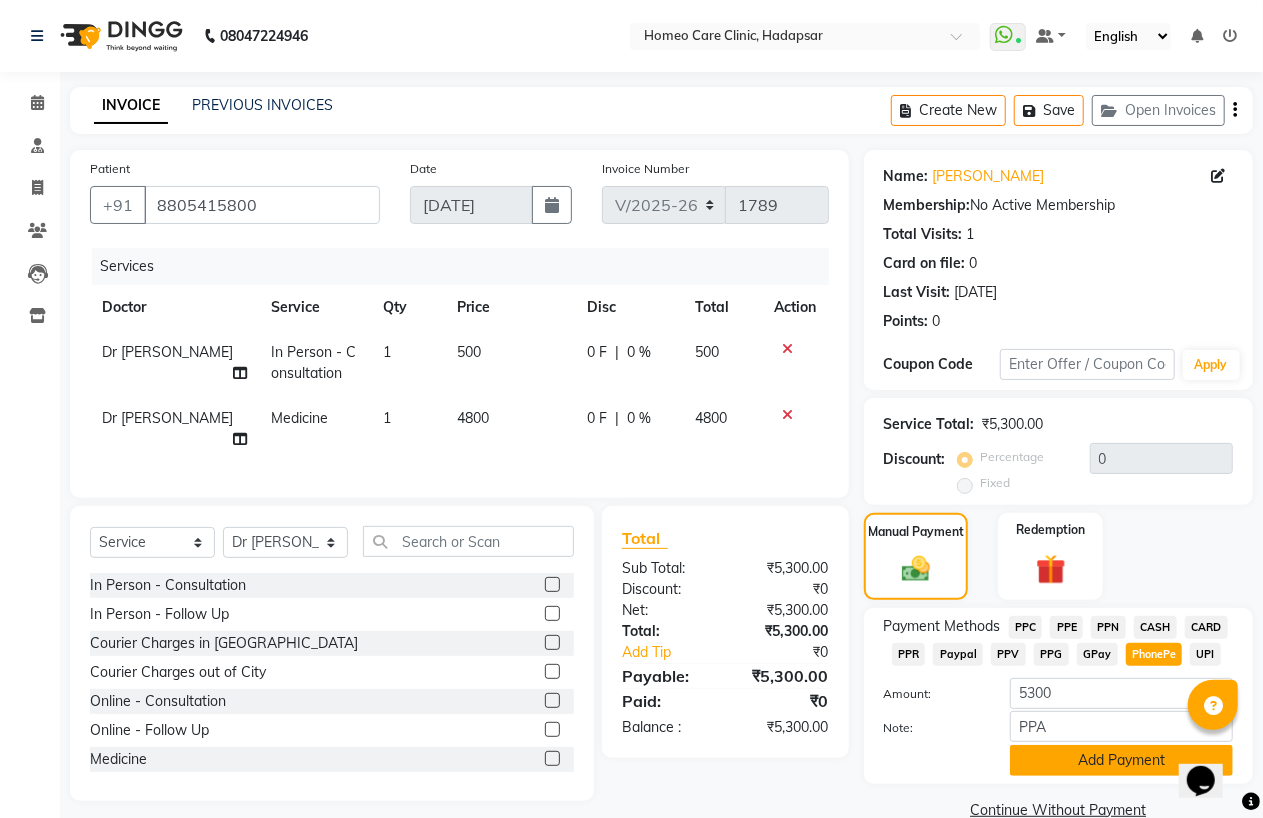 click on "Add Payment" 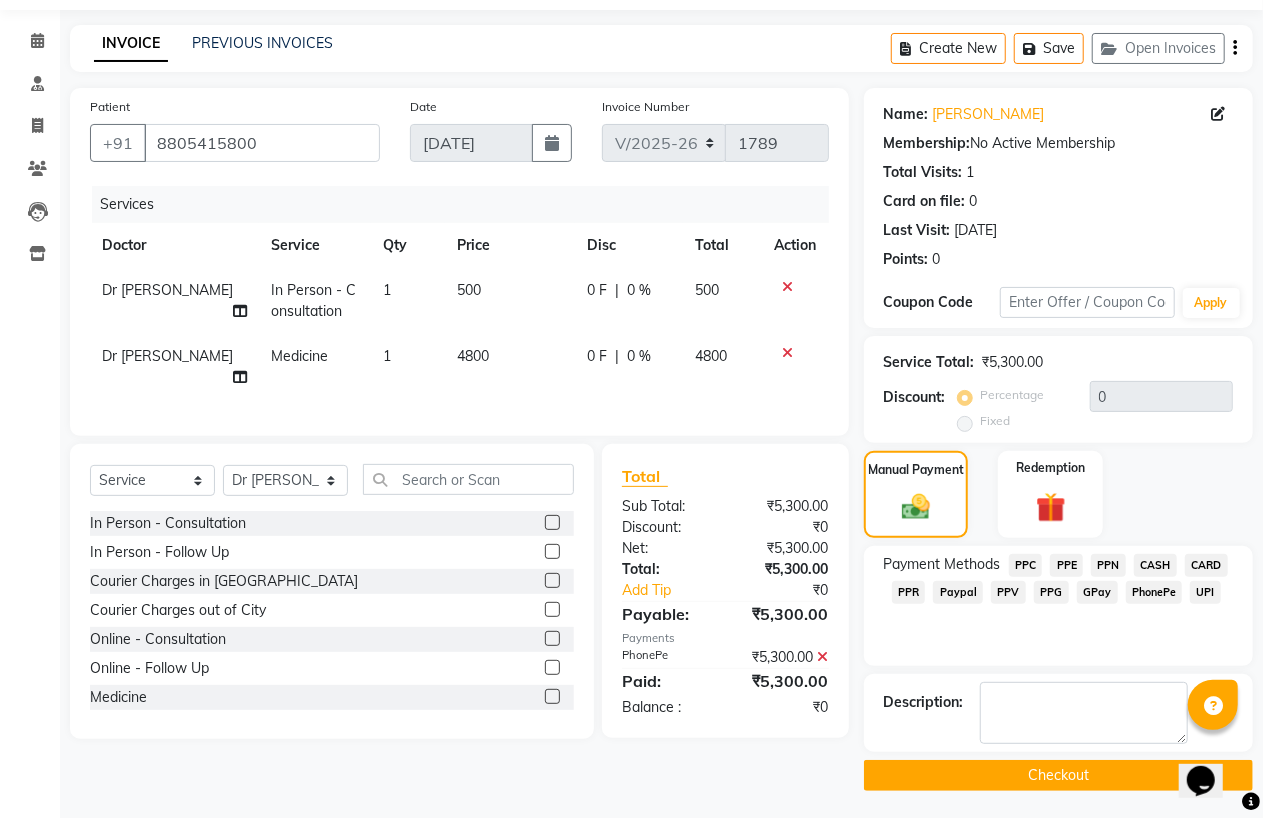 scroll, scrollTop: 64, scrollLeft: 0, axis: vertical 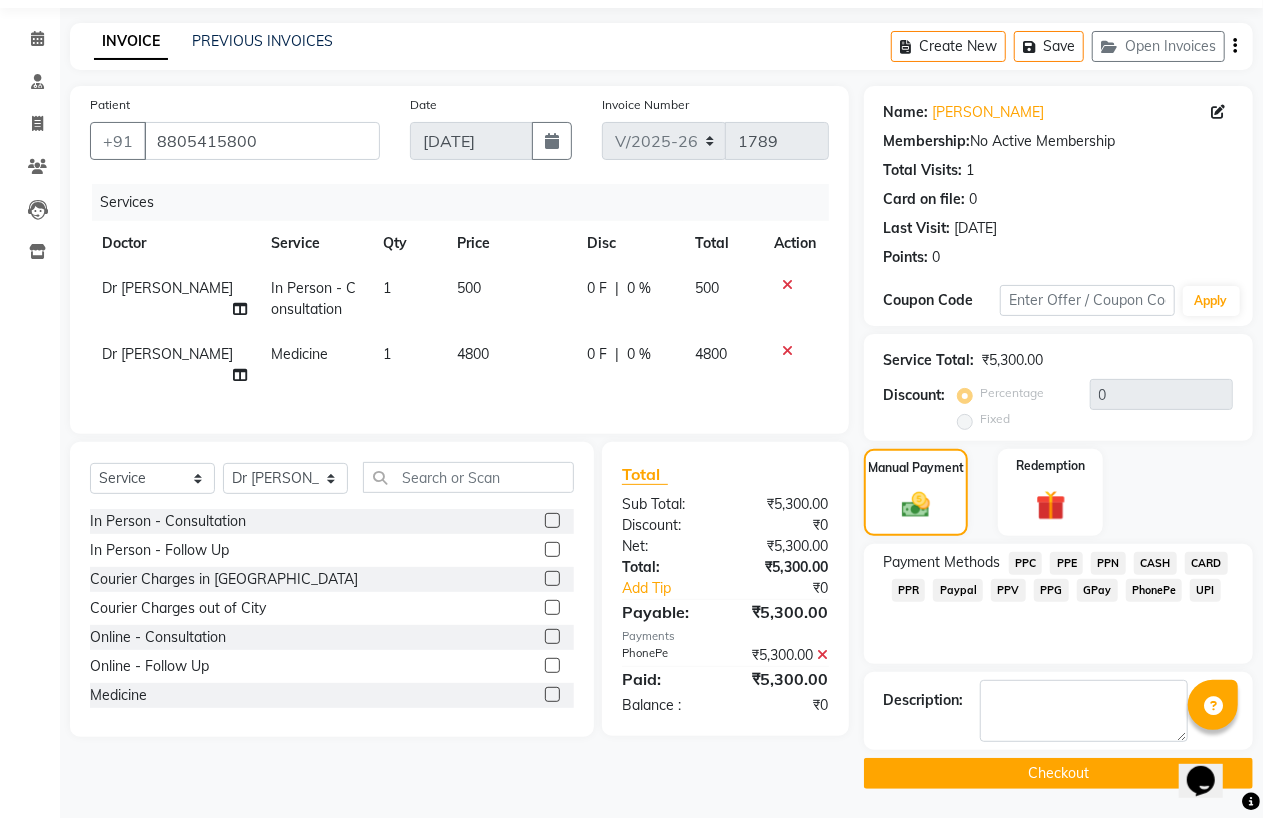 click on "Checkout" 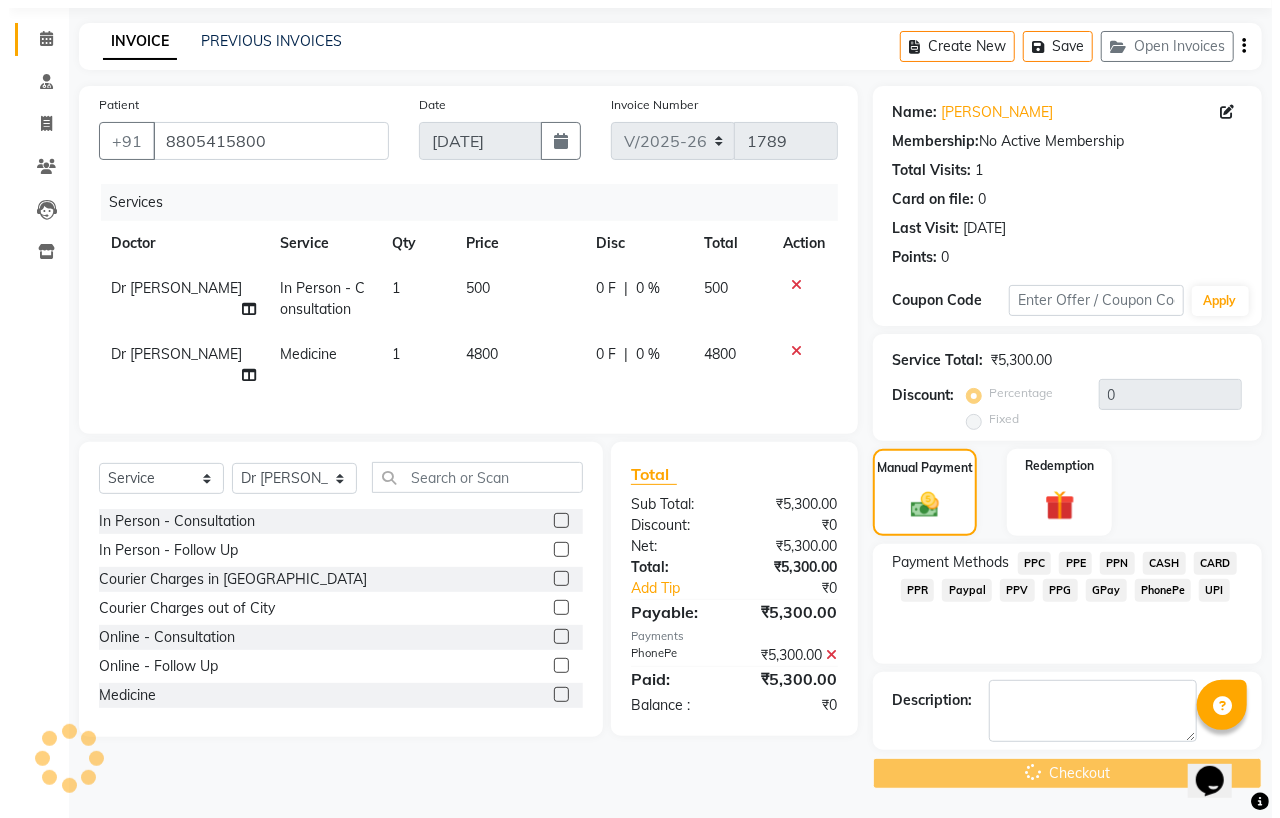 scroll, scrollTop: 0, scrollLeft: 0, axis: both 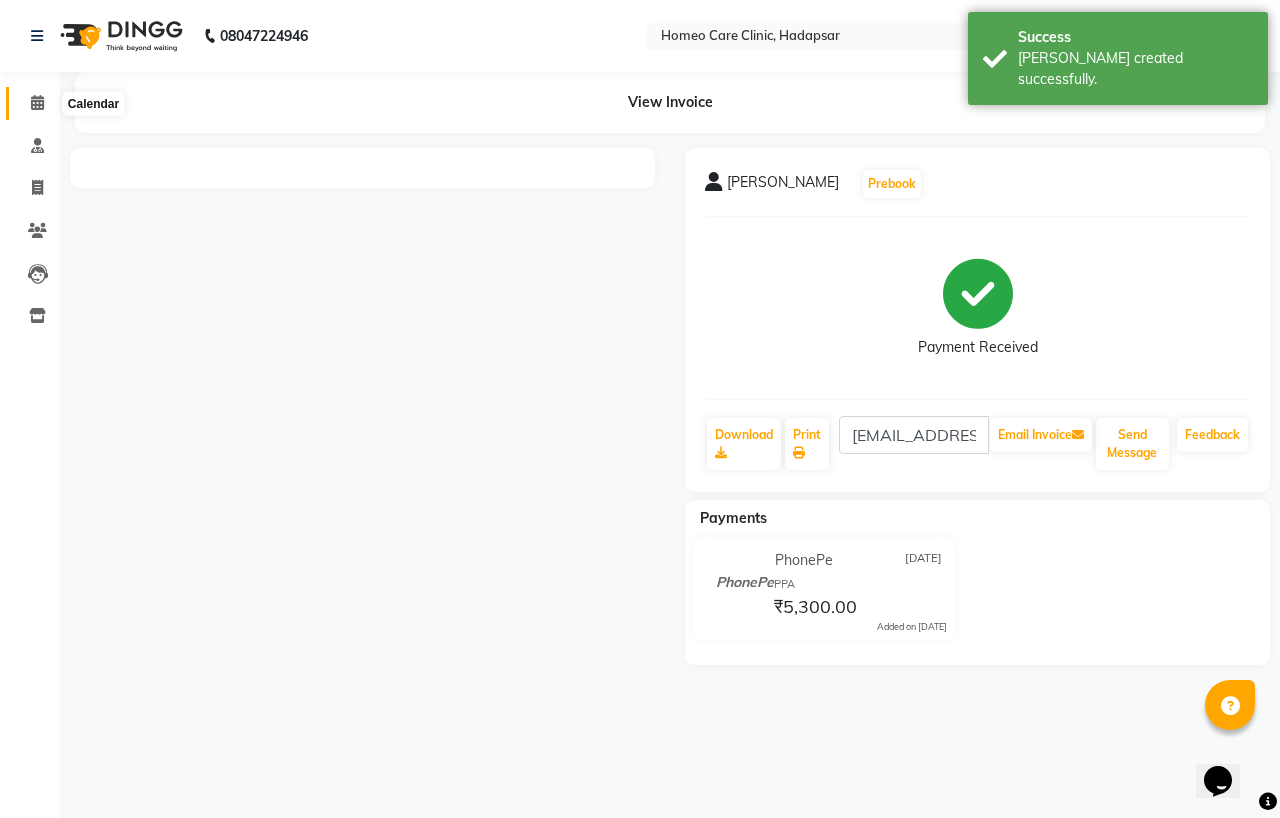 click 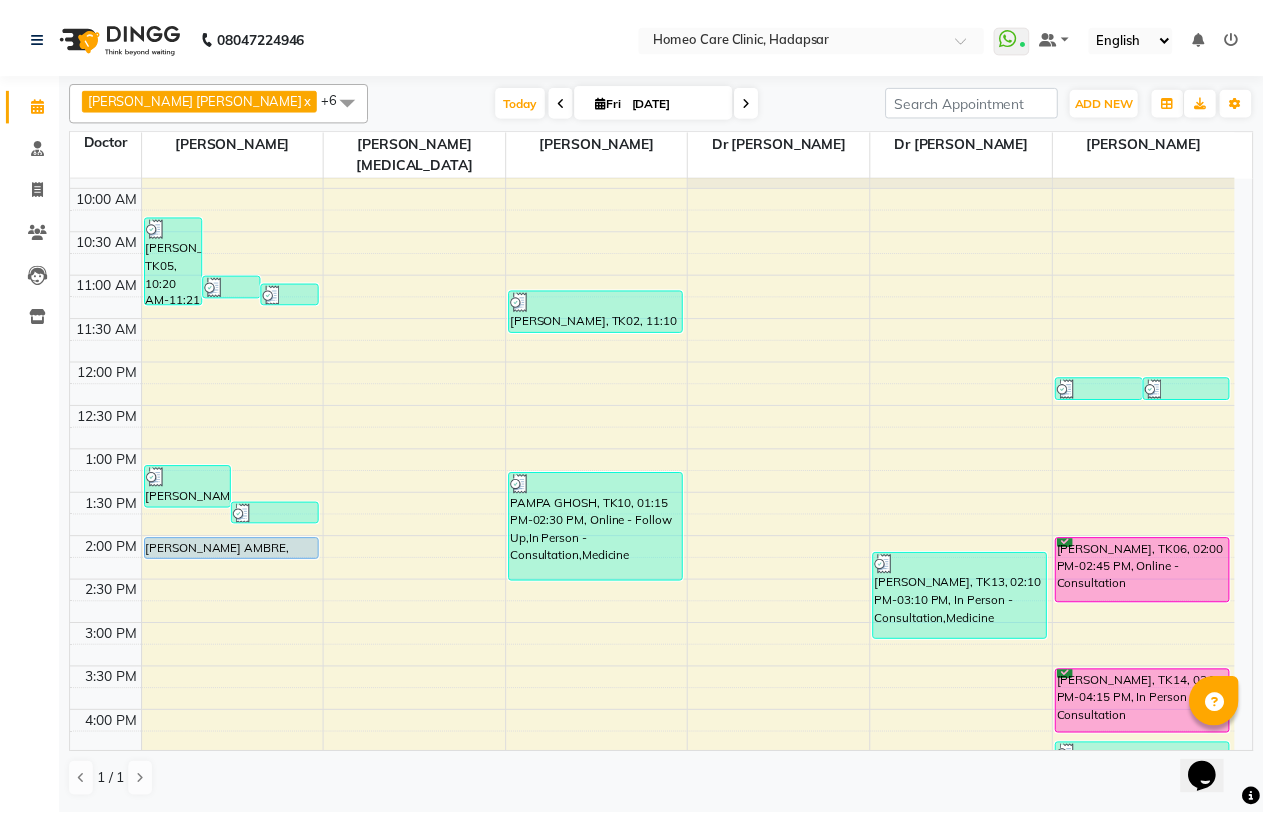 scroll, scrollTop: 0, scrollLeft: 0, axis: both 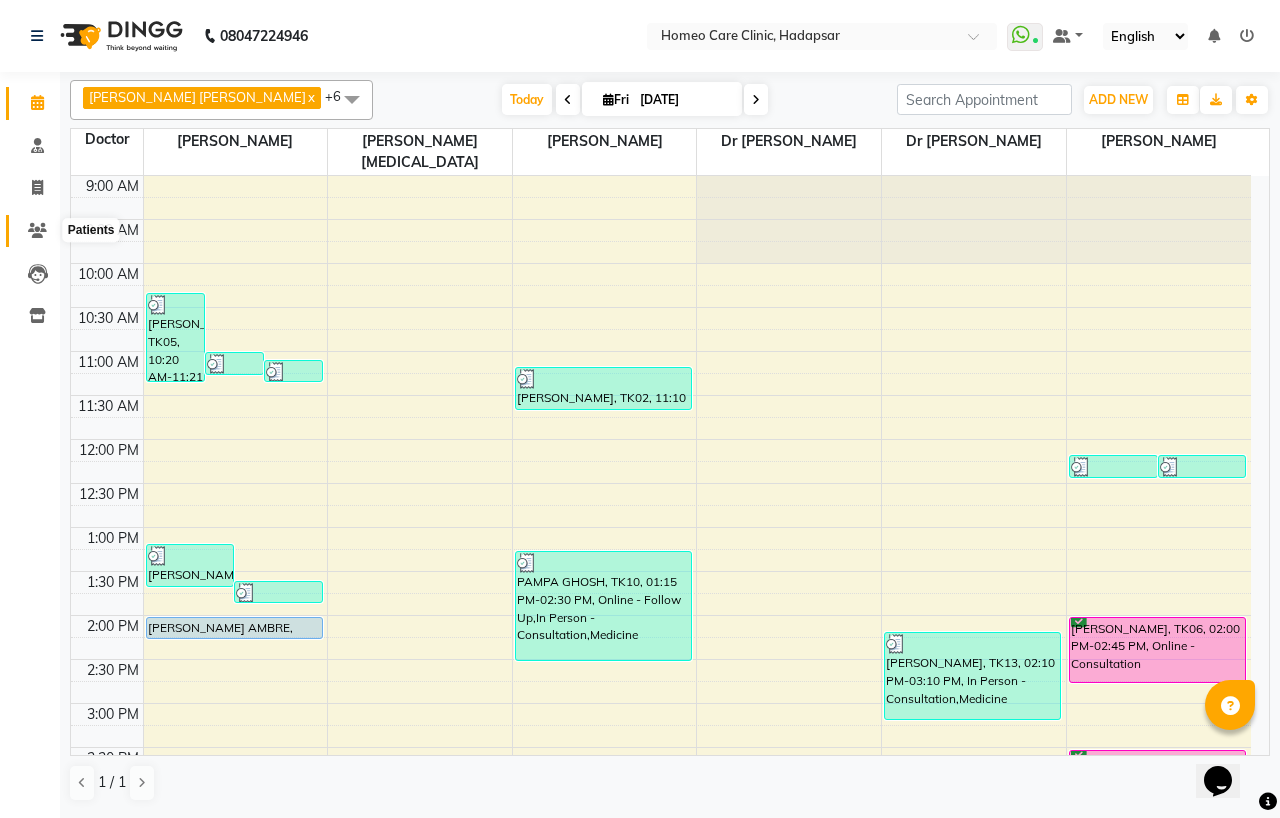 click 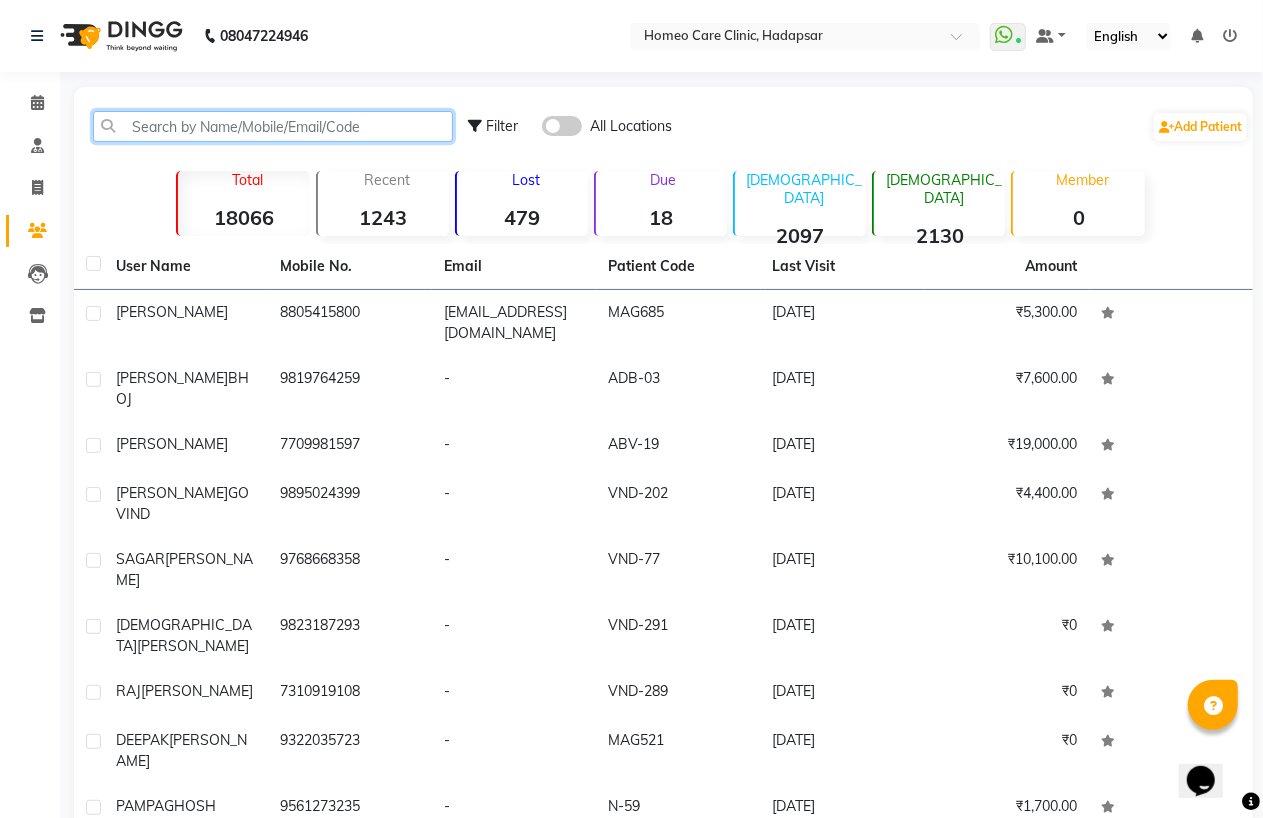 click 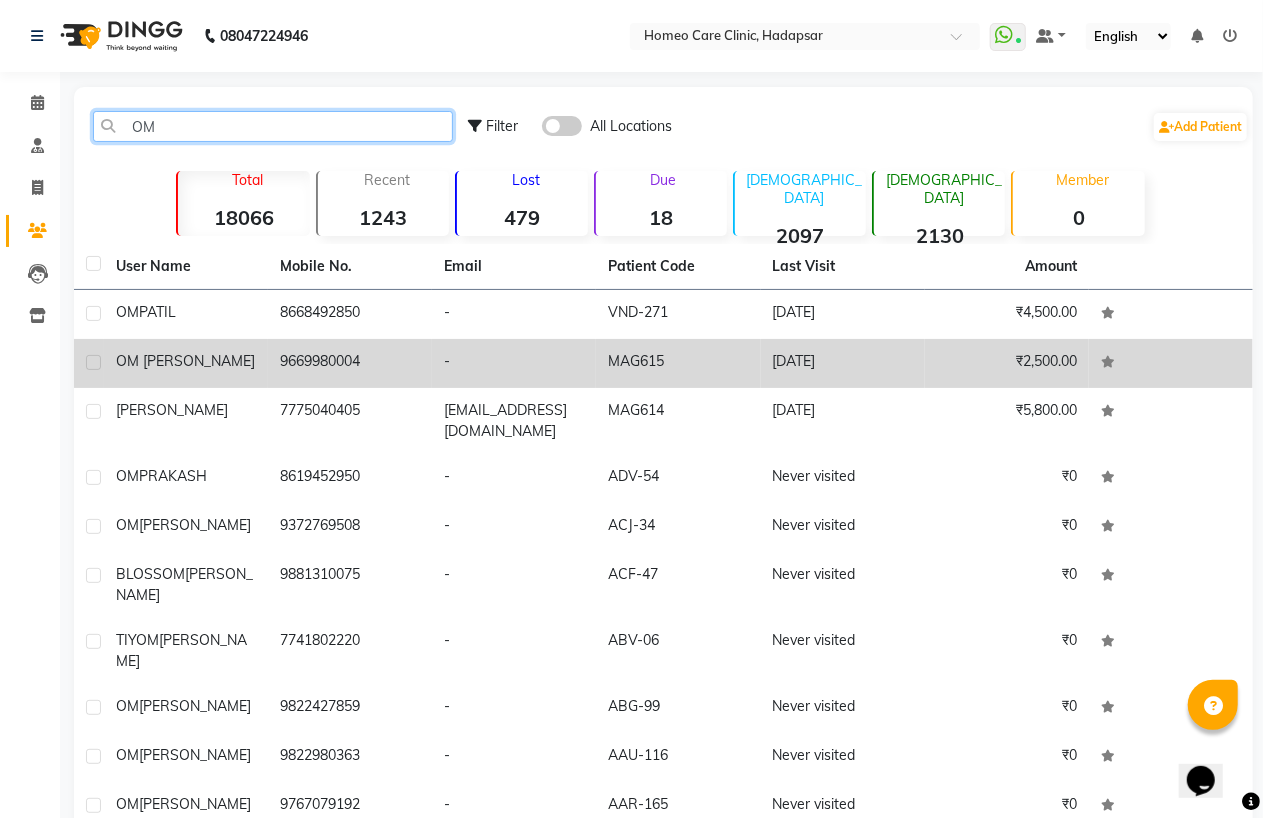 type on "OM" 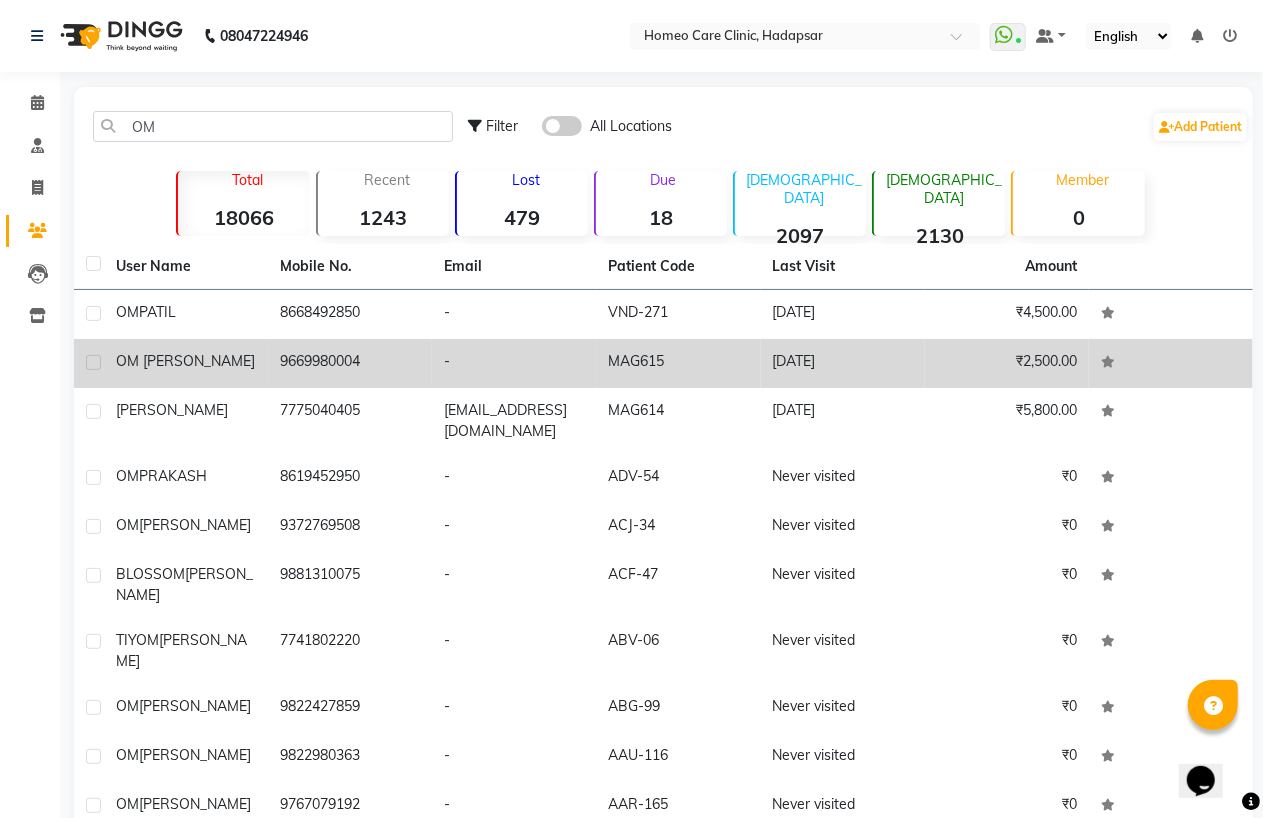 click on "9669980004" 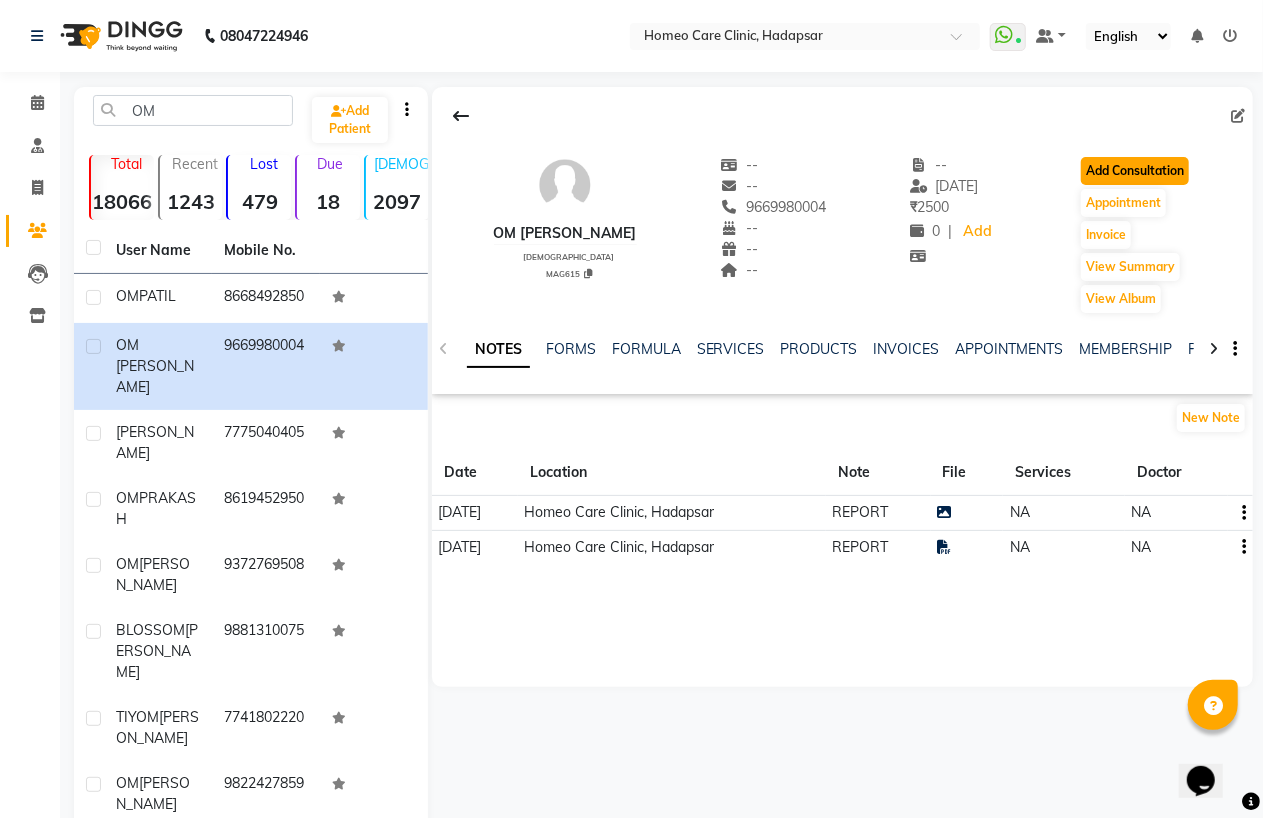 click on "Add Consultation" 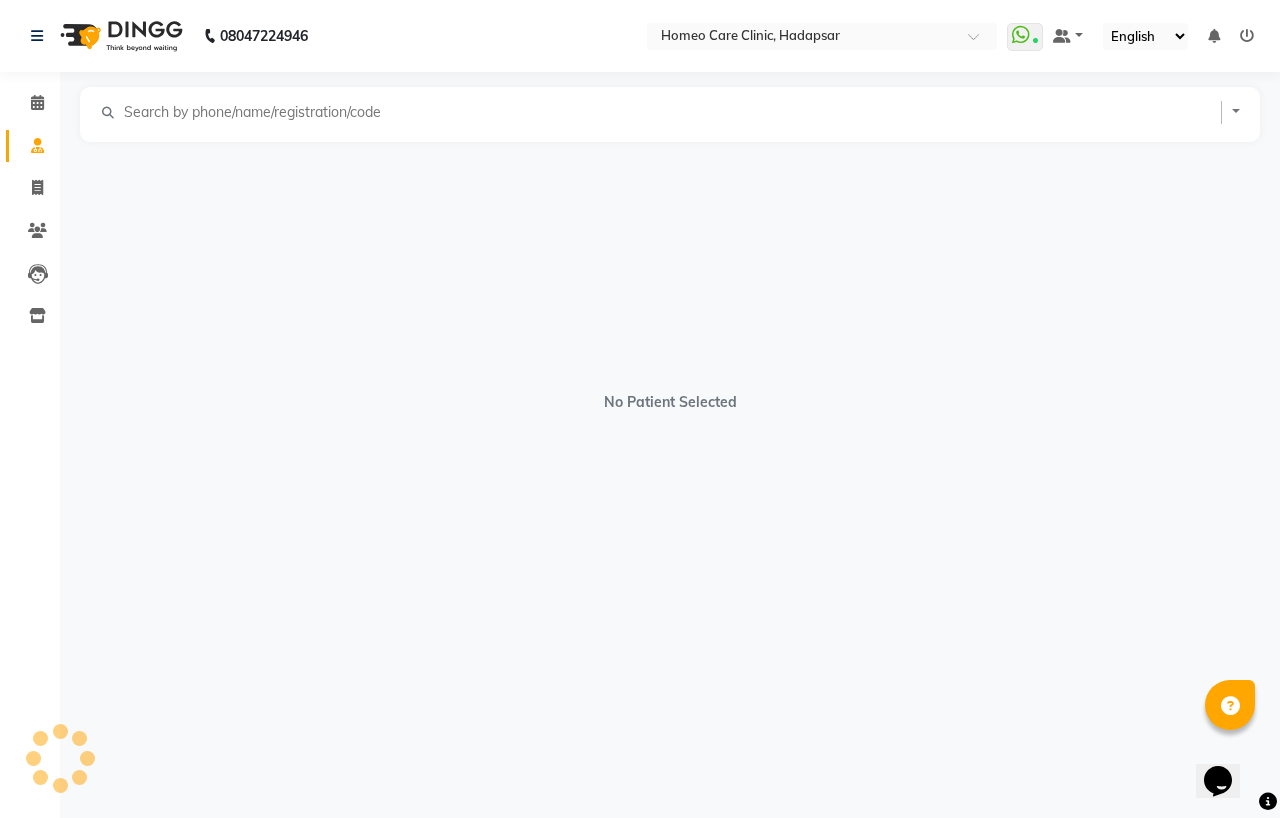 select on "[DEMOGRAPHIC_DATA]" 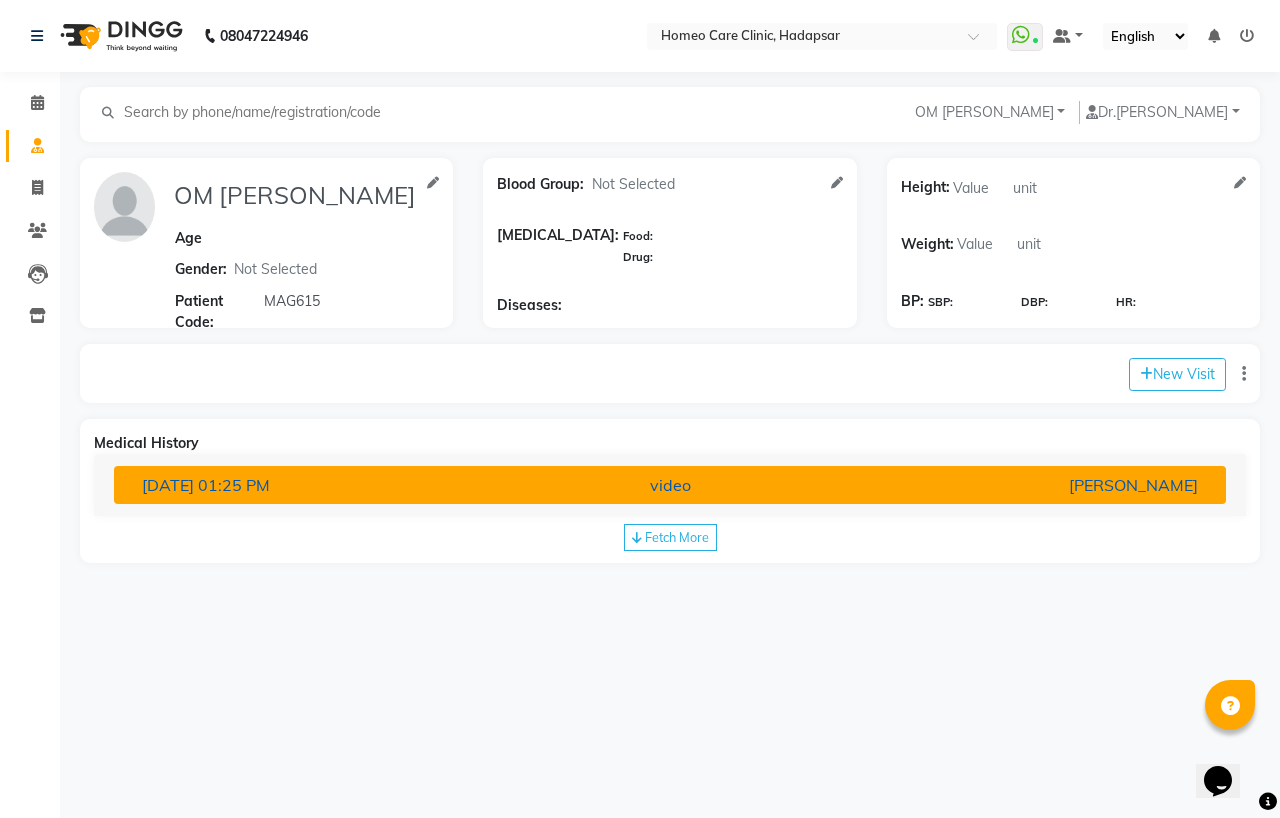 click on "video" at bounding box center (670, 485) 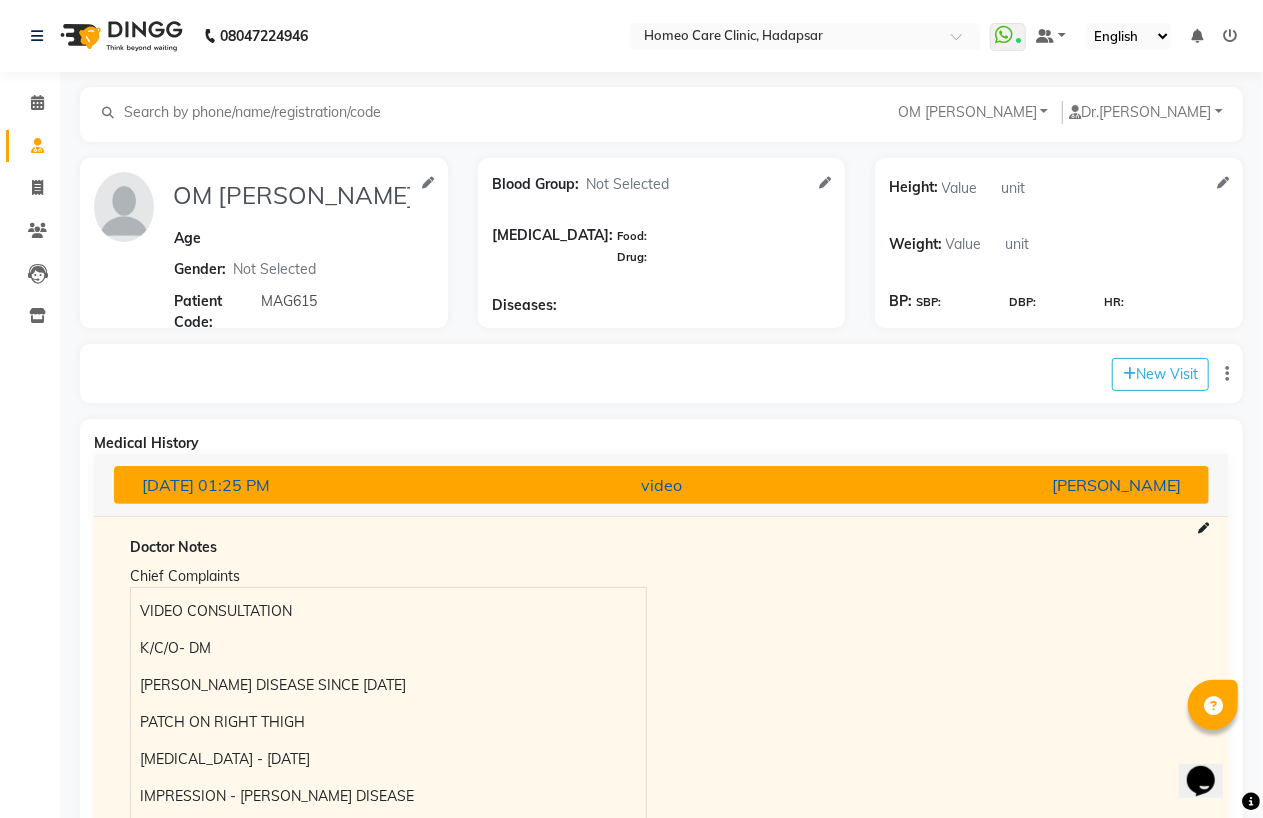 scroll, scrollTop: 443, scrollLeft: 0, axis: vertical 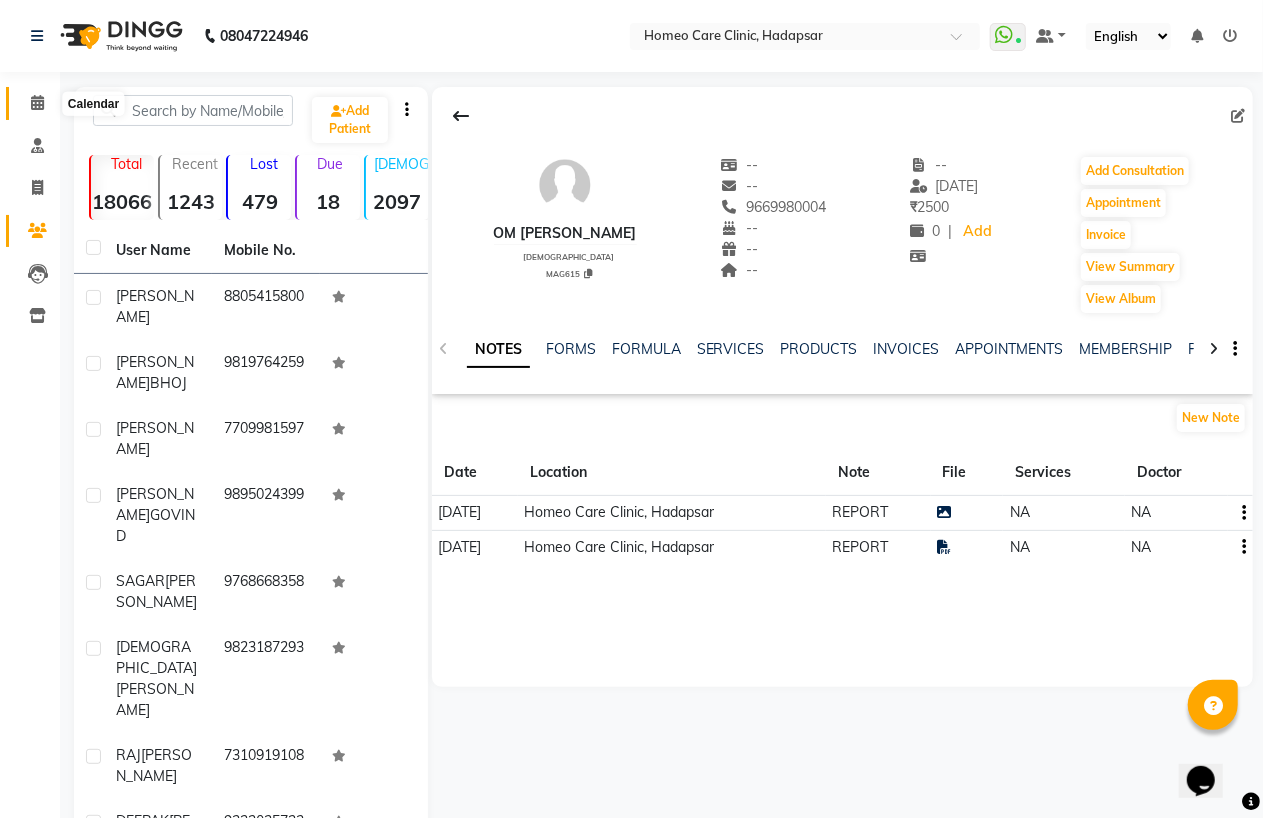 click 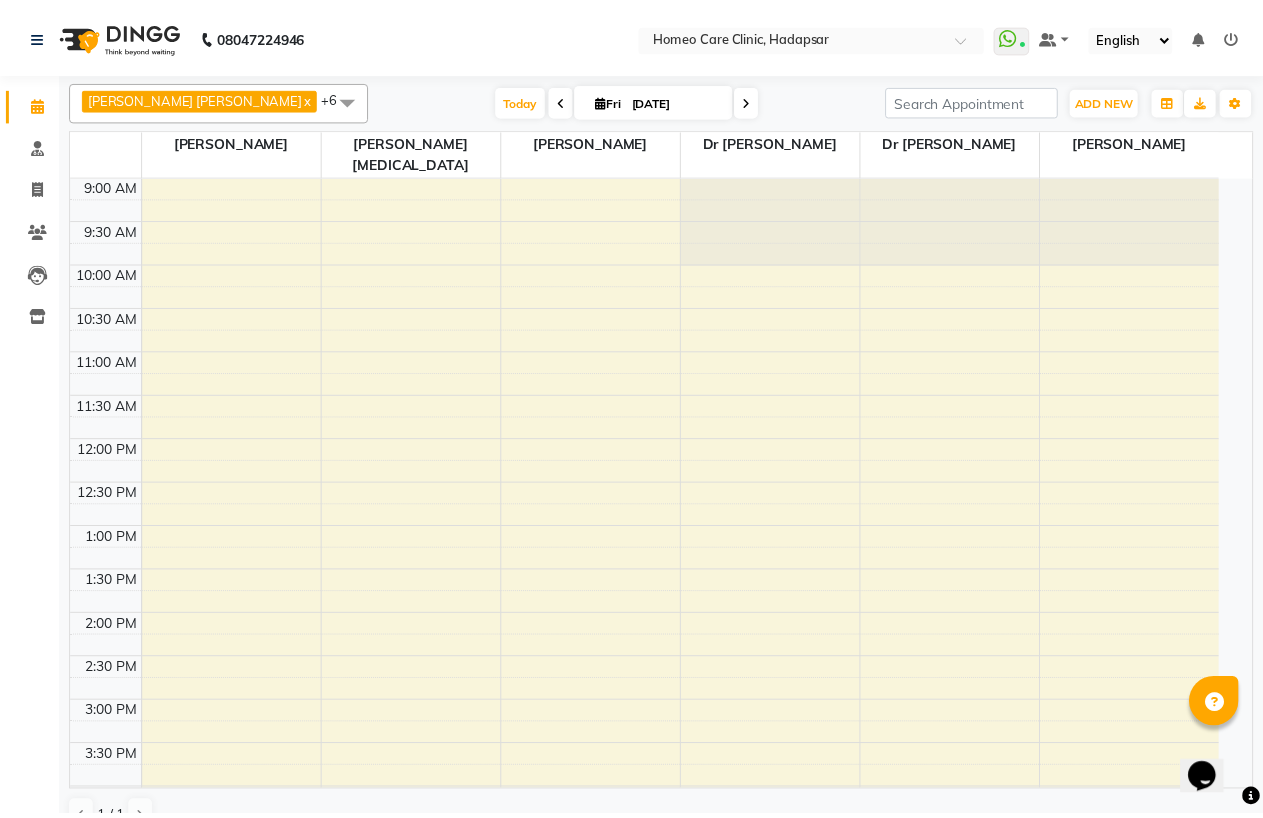 scroll, scrollTop: 0, scrollLeft: 0, axis: both 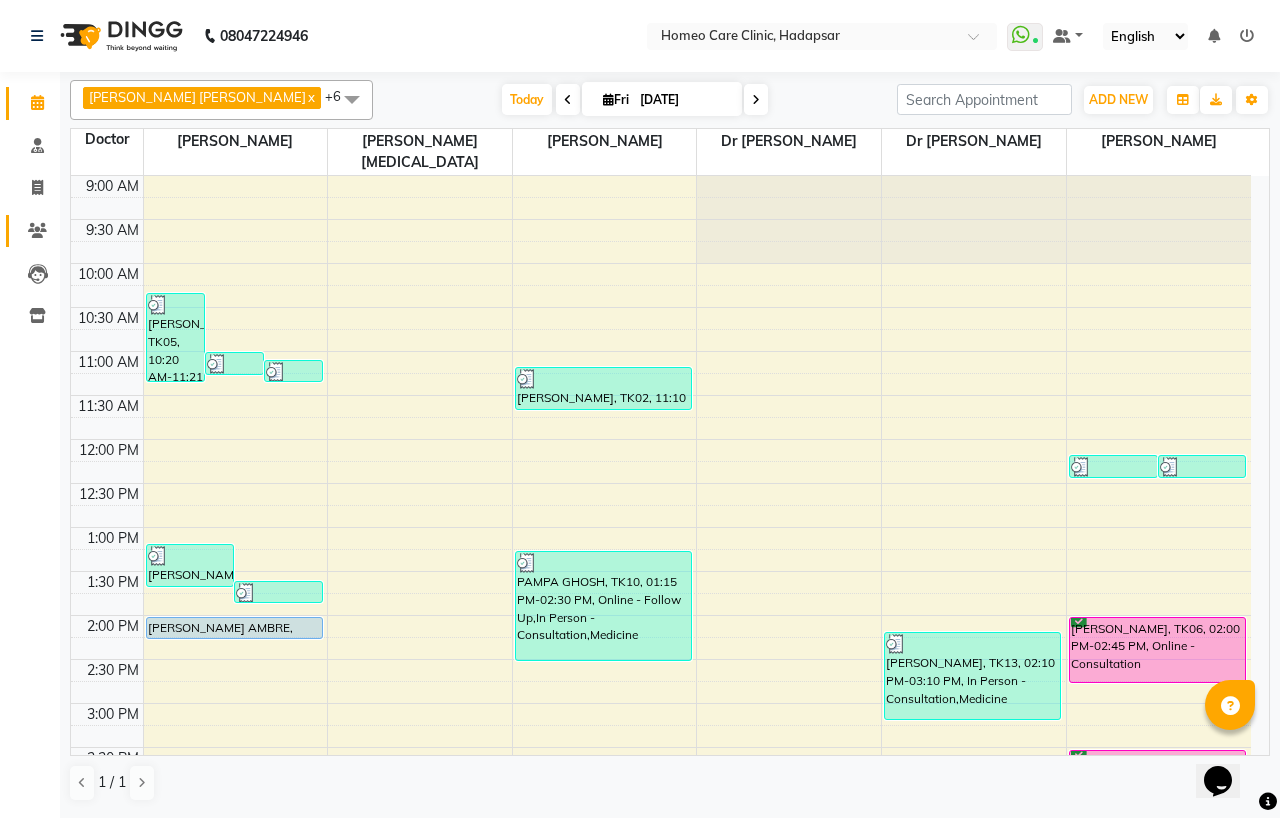 click on "Patients" 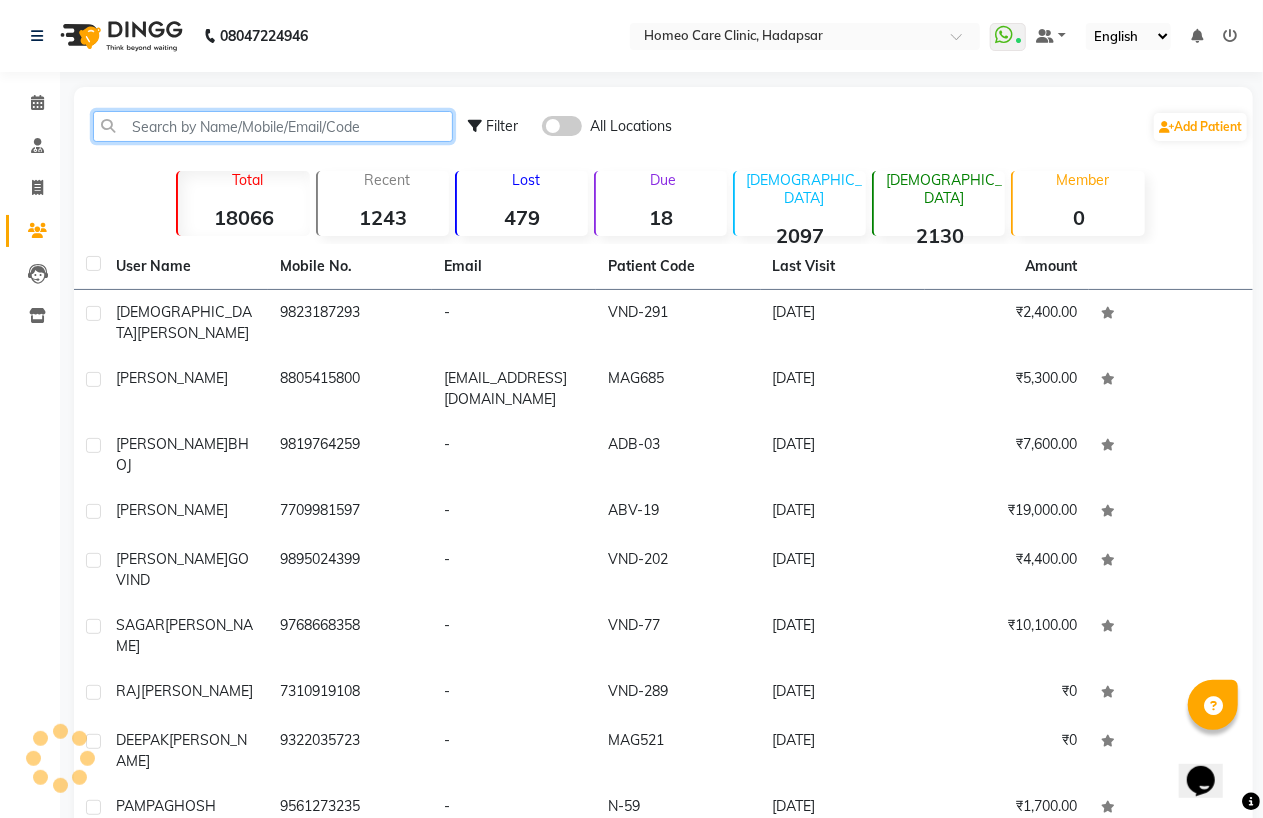 click 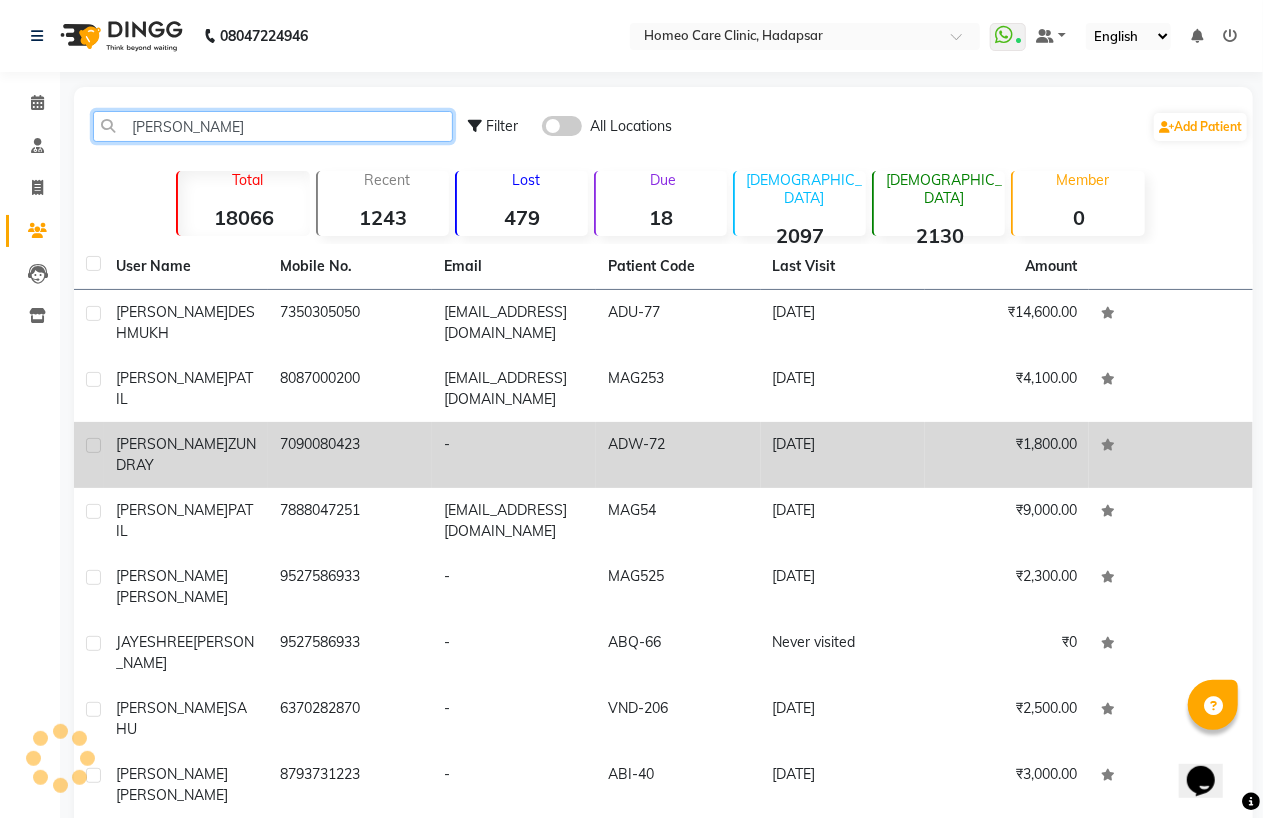 type on "[PERSON_NAME]" 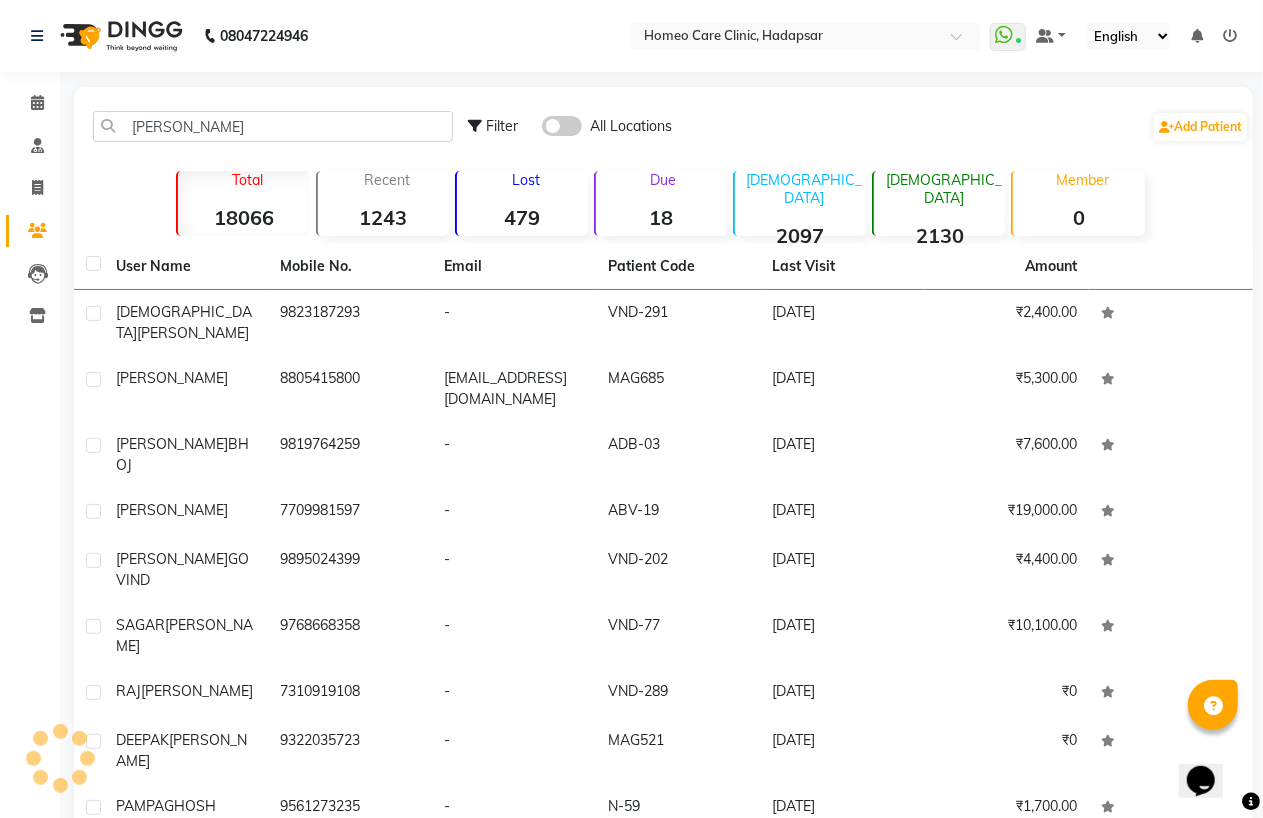 click on "7709981597" 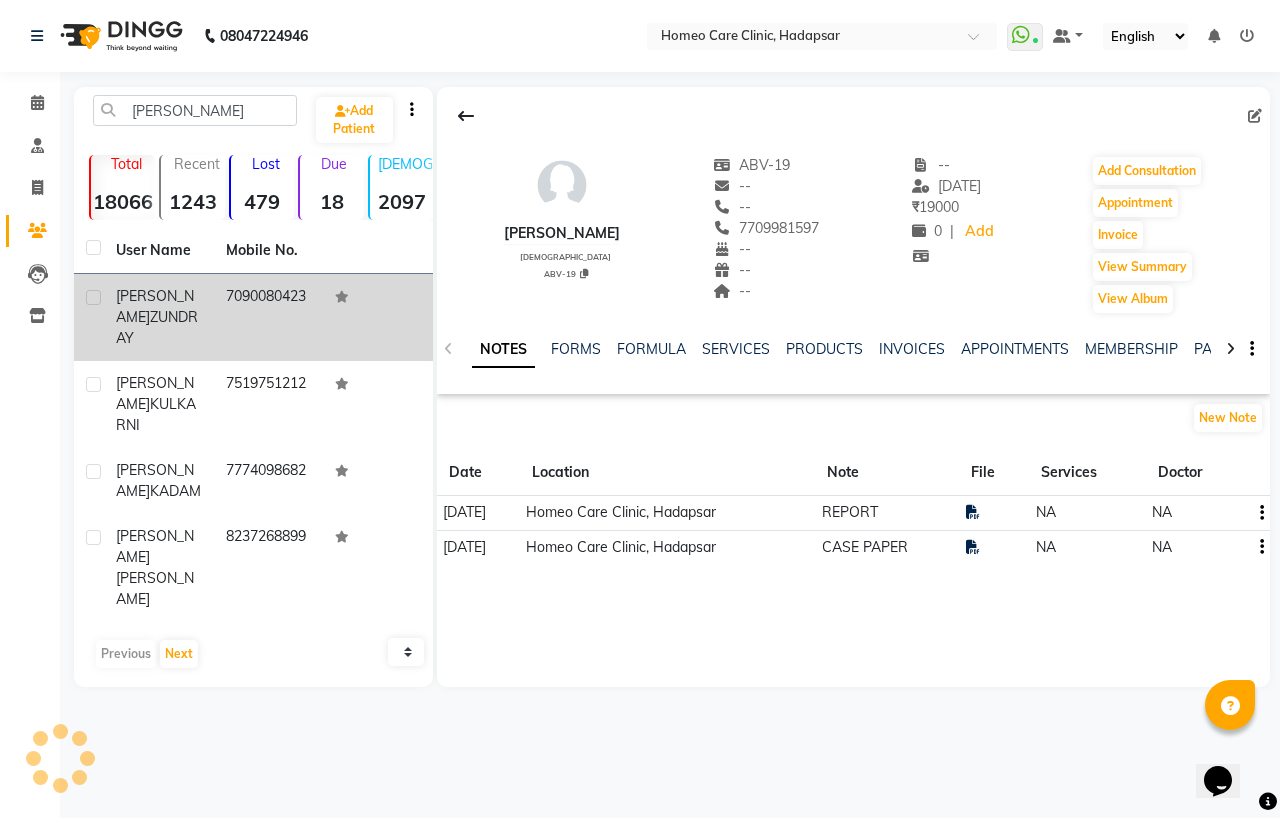 click on "ZUNDRAY" 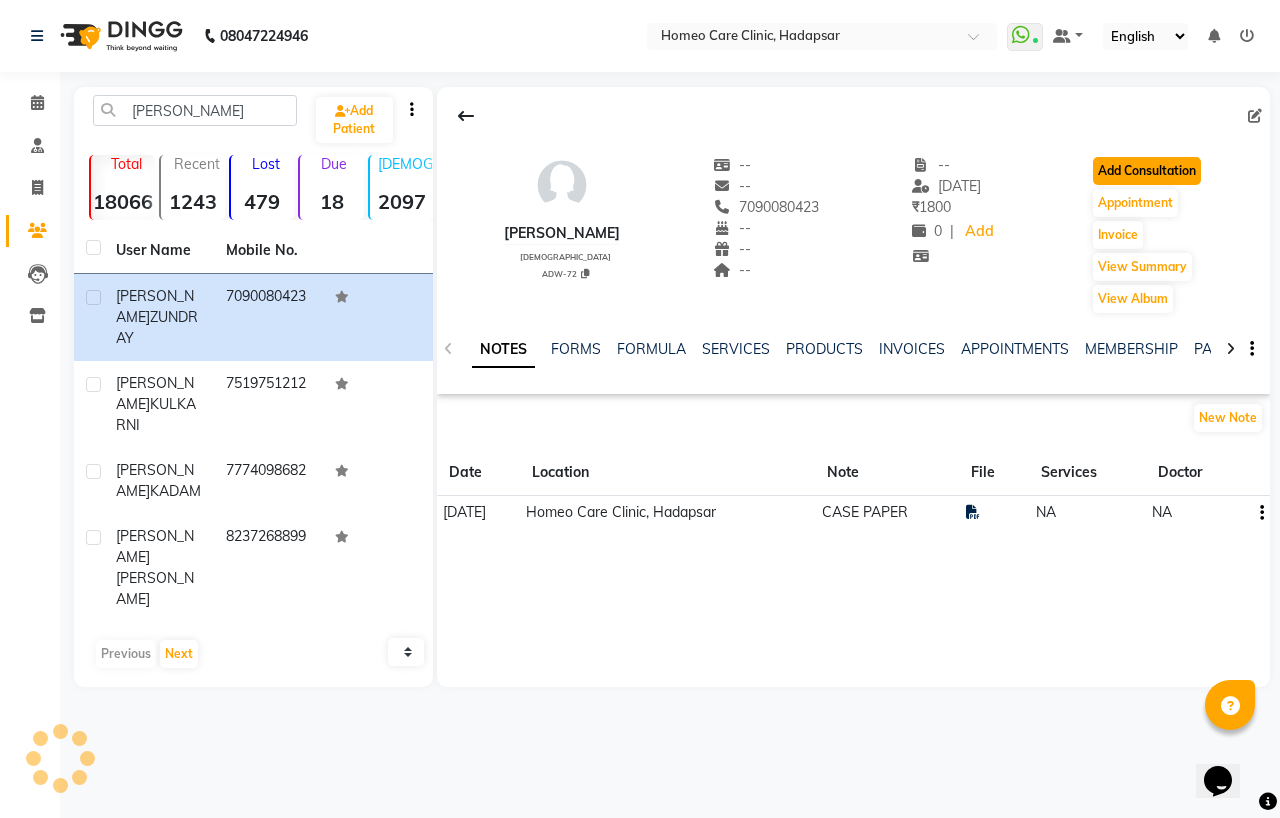 click on "Add Consultation" 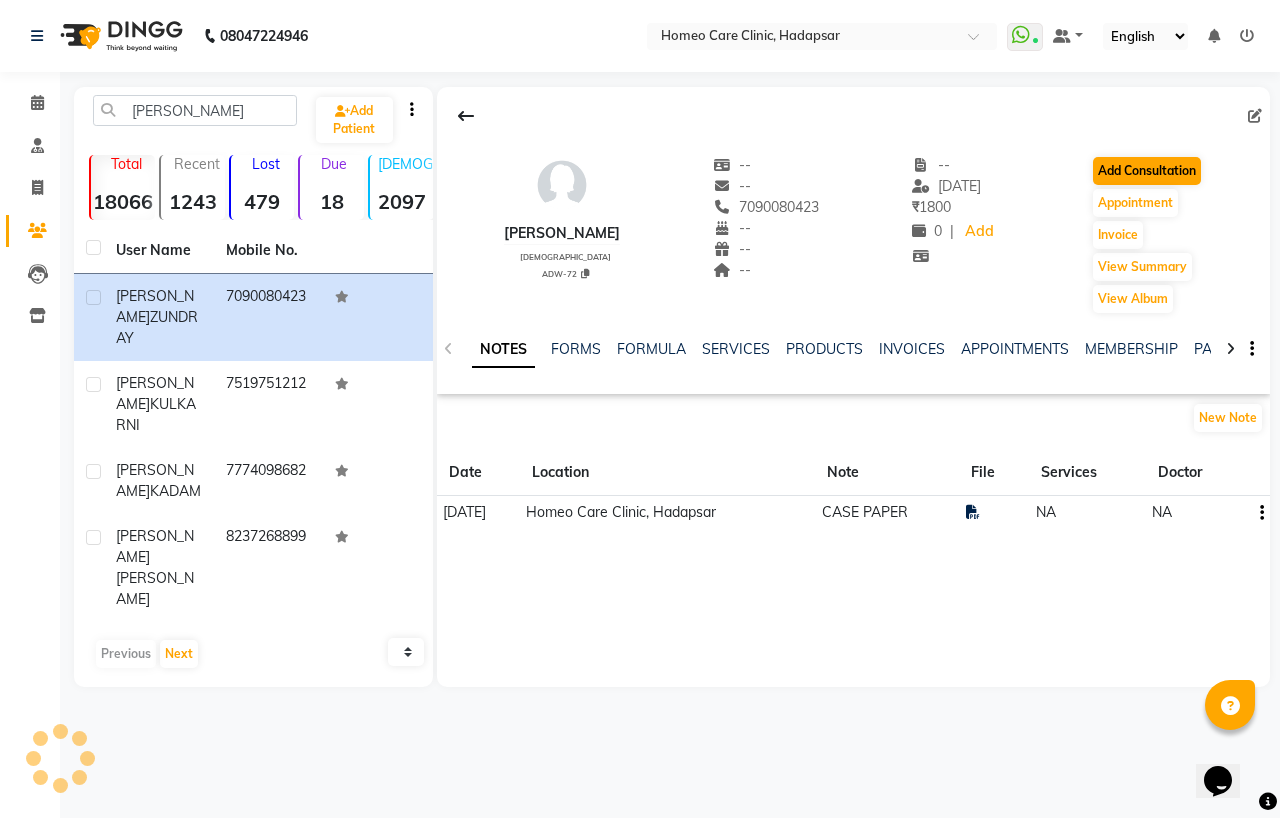 select on "[DEMOGRAPHIC_DATA]" 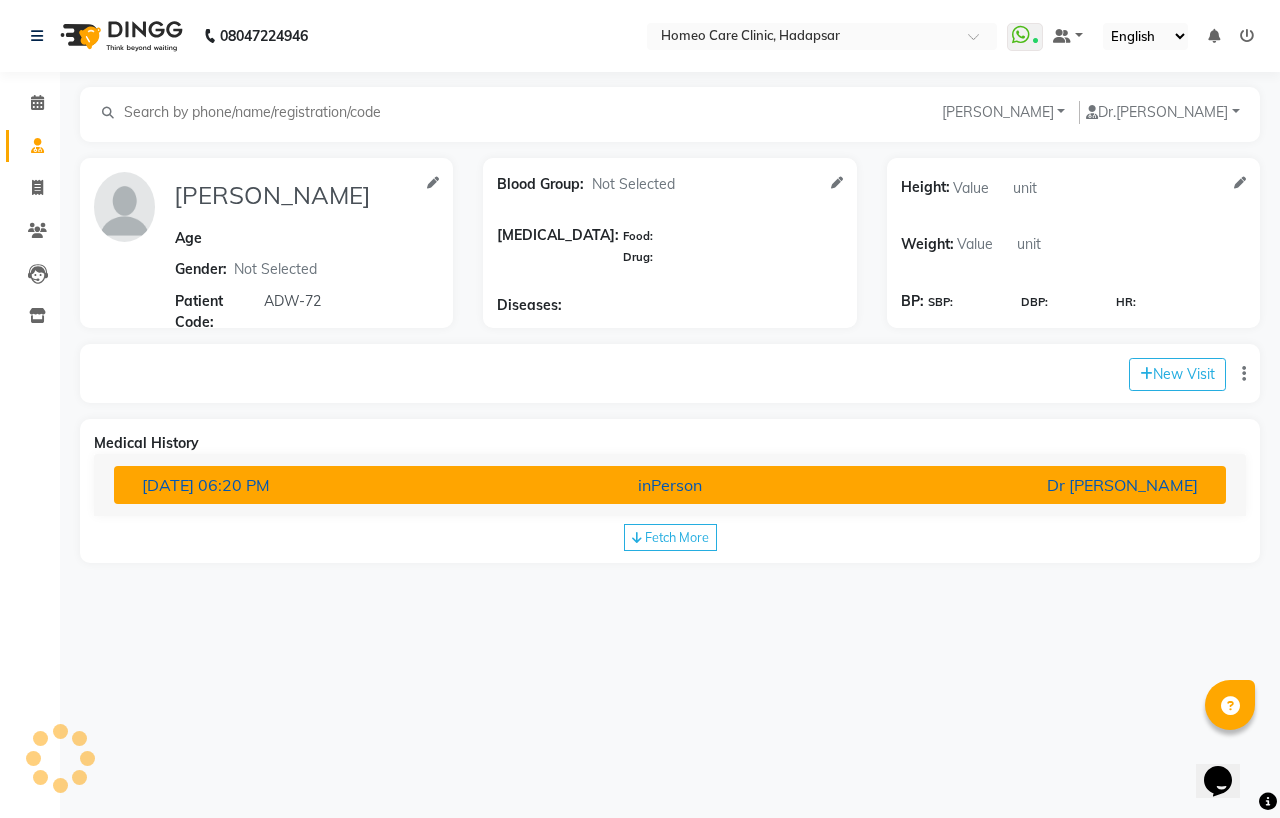 click on "inPerson" at bounding box center (670, 485) 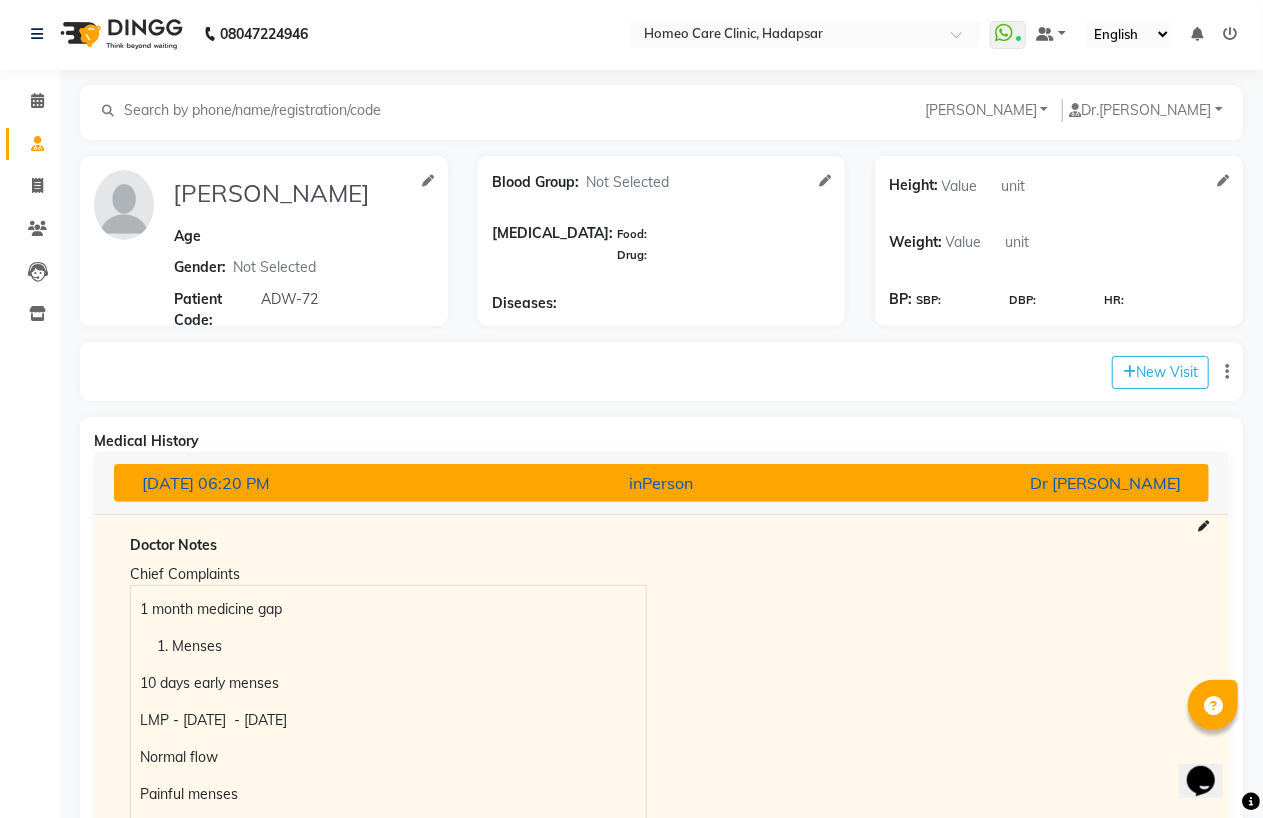 scroll, scrollTop: 0, scrollLeft: 0, axis: both 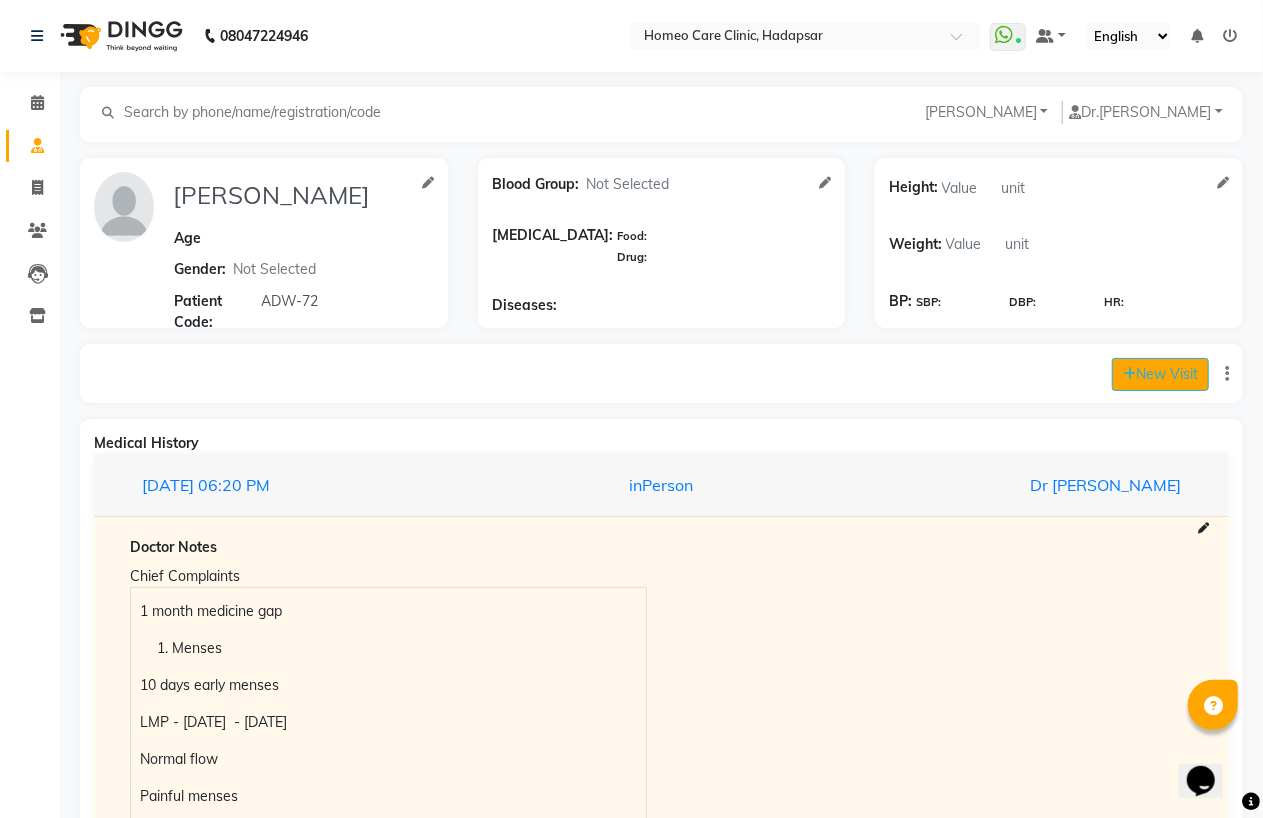 click on "New Visit" 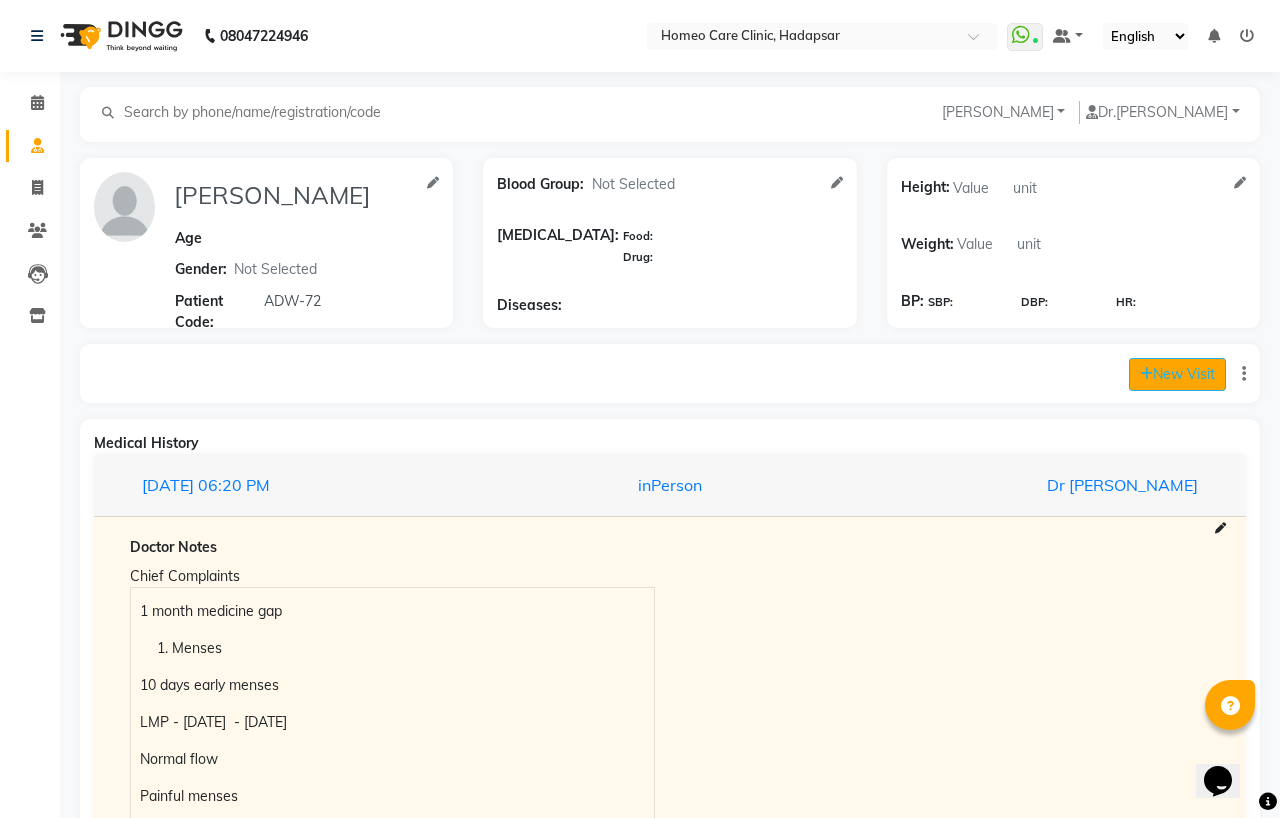select on "1080" 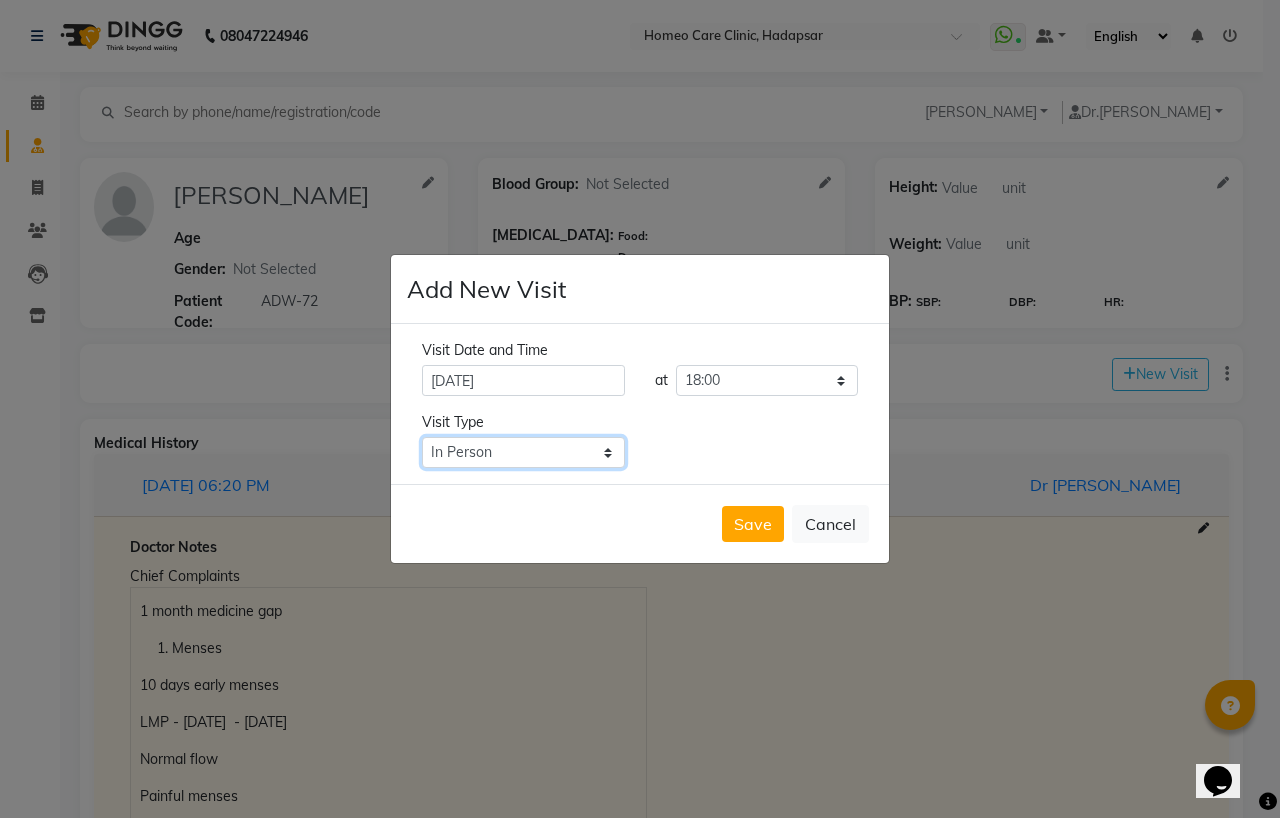 click on "Select Type In Person Video Phone Chat" 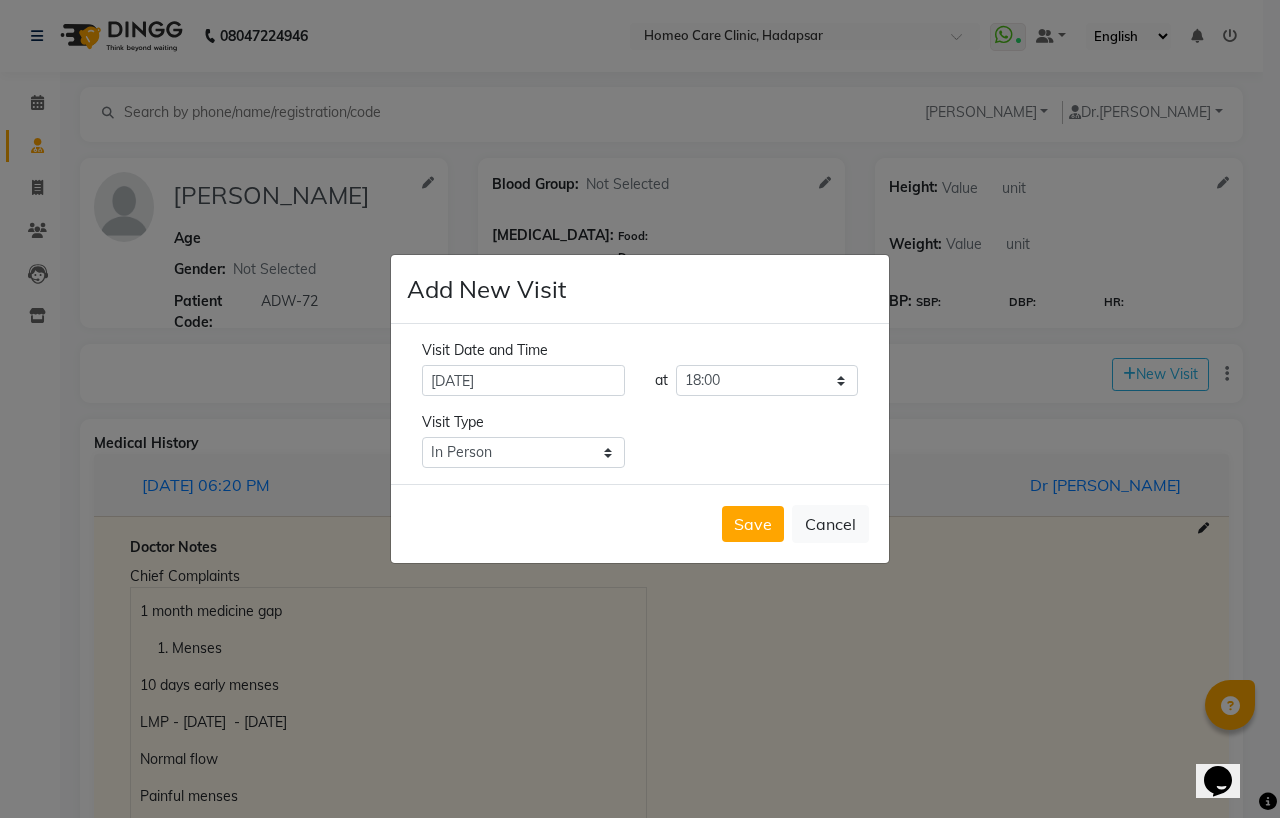 click on "Add New Visit Visit Date and Time 11-07-2025 at Select time 09:00 09:05 09:10 09:15 09:20 09:25 09:30 09:35 09:40 09:45 09:50 09:55 10:00 10:05 10:10 10:15 10:20 10:25 10:30 10:35 10:40 10:45 10:50 10:55 11:00 11:05 11:10 11:15 11:20 11:25 11:30 11:35 11:40 11:45 11:50 11:55 12:00 12:05 12:10 12:15 12:20 12:25 12:30 12:35 12:40 12:45 12:50 12:55 13:00 13:05 13:10 13:15 13:20 13:25 13:30 13:35 13:40 13:45 13:50 13:55 14:00 14:05 14:10 14:15 14:20 14:25 14:30 14:35 14:40 14:45 14:50 14:55 15:00 15:05 15:10 15:15 15:20 15:25 15:30 15:35 15:40 15:45 15:50 15:55 16:00 16:05 16:10 16:15 16:20 16:25 16:30 16:35 16:40 16:45 16:50 16:55 17:00 17:05 17:10 17:15 17:20 17:25 17:30 17:35 17:40 17:45 17:50 17:55 18:00 18:05 18:10 18:15 18:20 18:25 18:30 18:35 18:40 18:45 18:50 18:55 19:00 19:05 19:10 19:15 19:20 19:25 19:30 19:35 19:40 19:45 19:50 19:55 20:00 20:05 20:10 20:15 20:20 20:25 20:30 20:35 20:40 20:45 20:50 20:55 21:00 21:05 21:10 21:15 21:20 21:25 21:30 21:35 21:40 21:45 21:50 21:55 22:00 22:05 22:10 22:15 Chat" 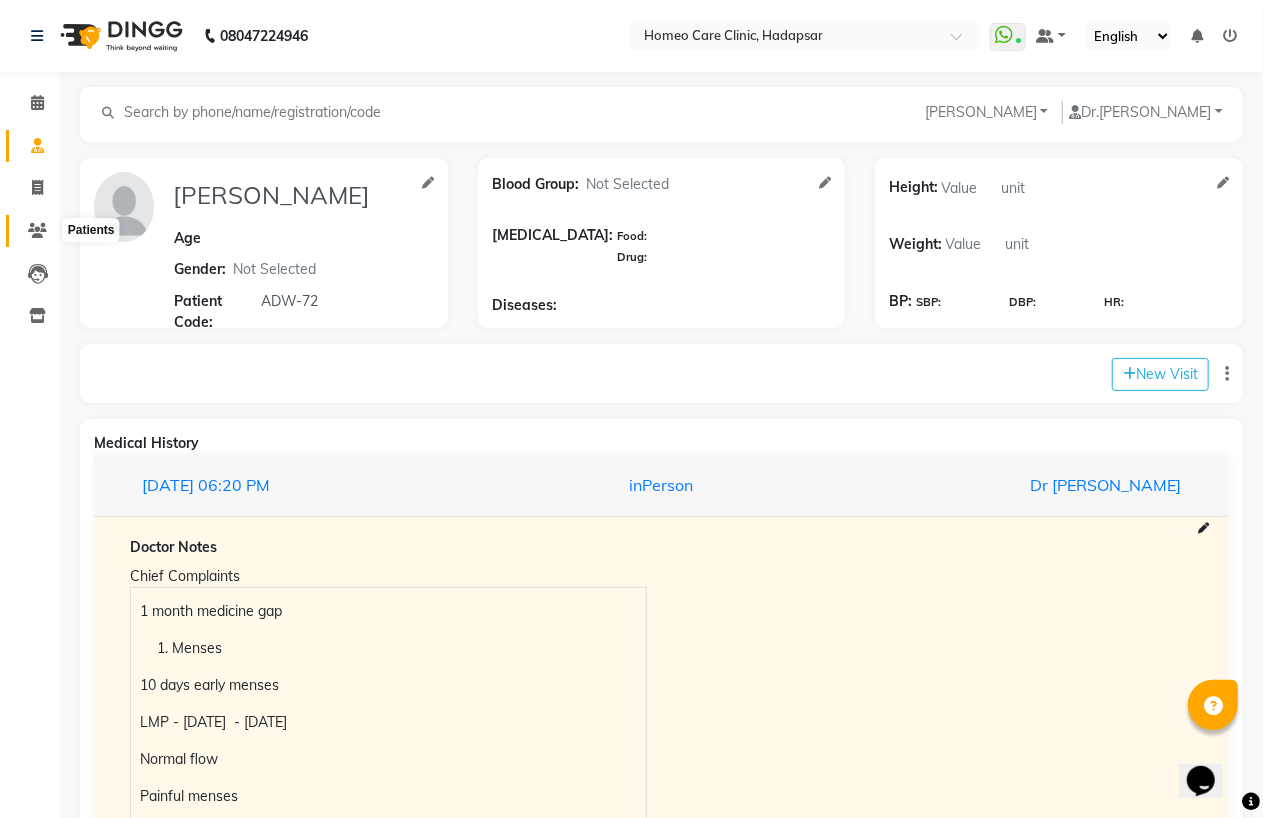 click 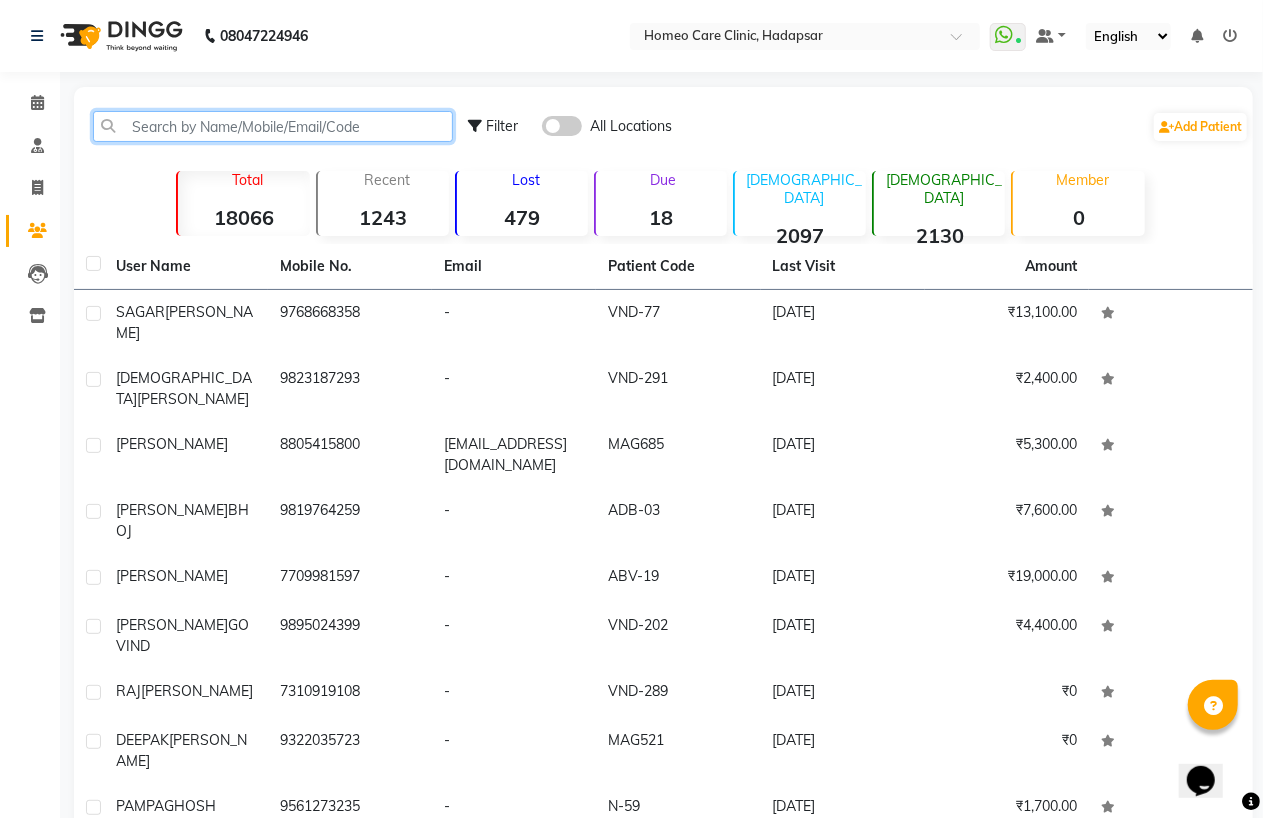 click 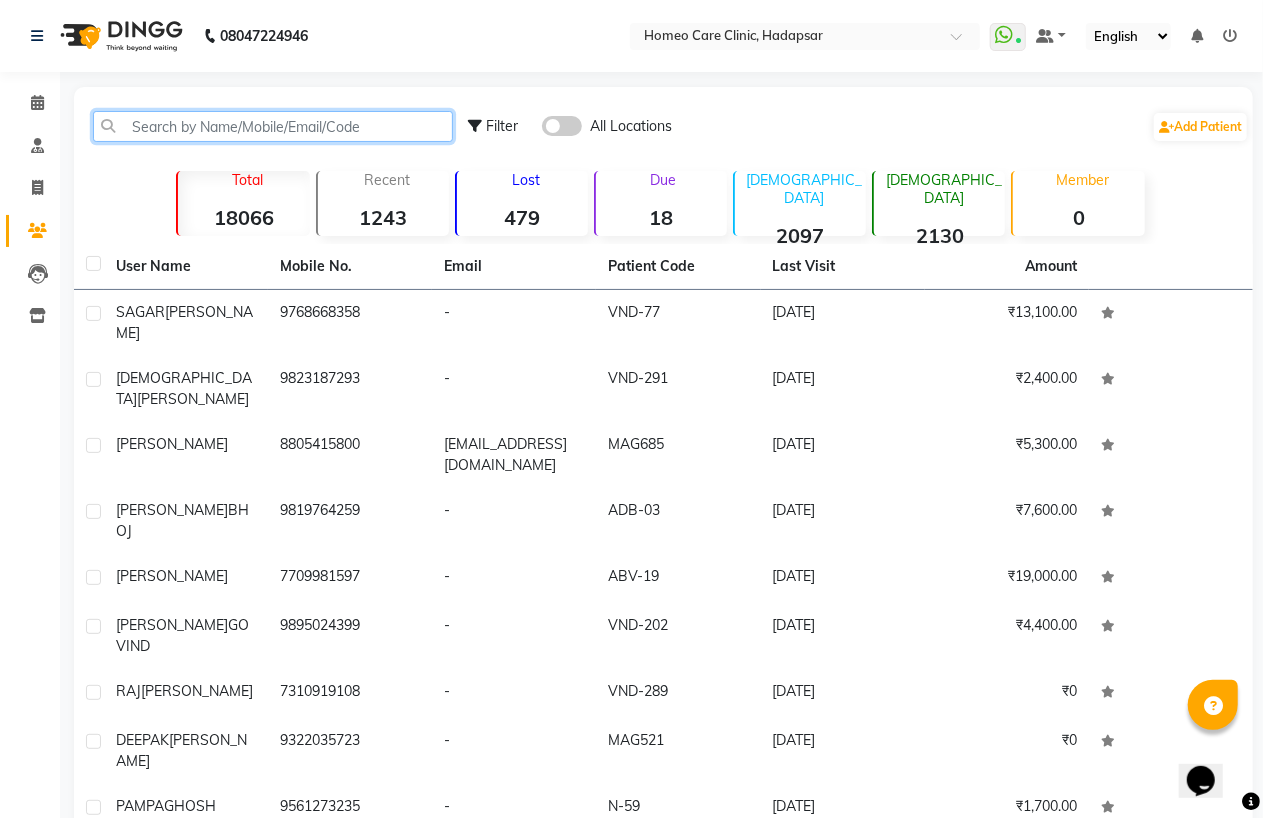 click 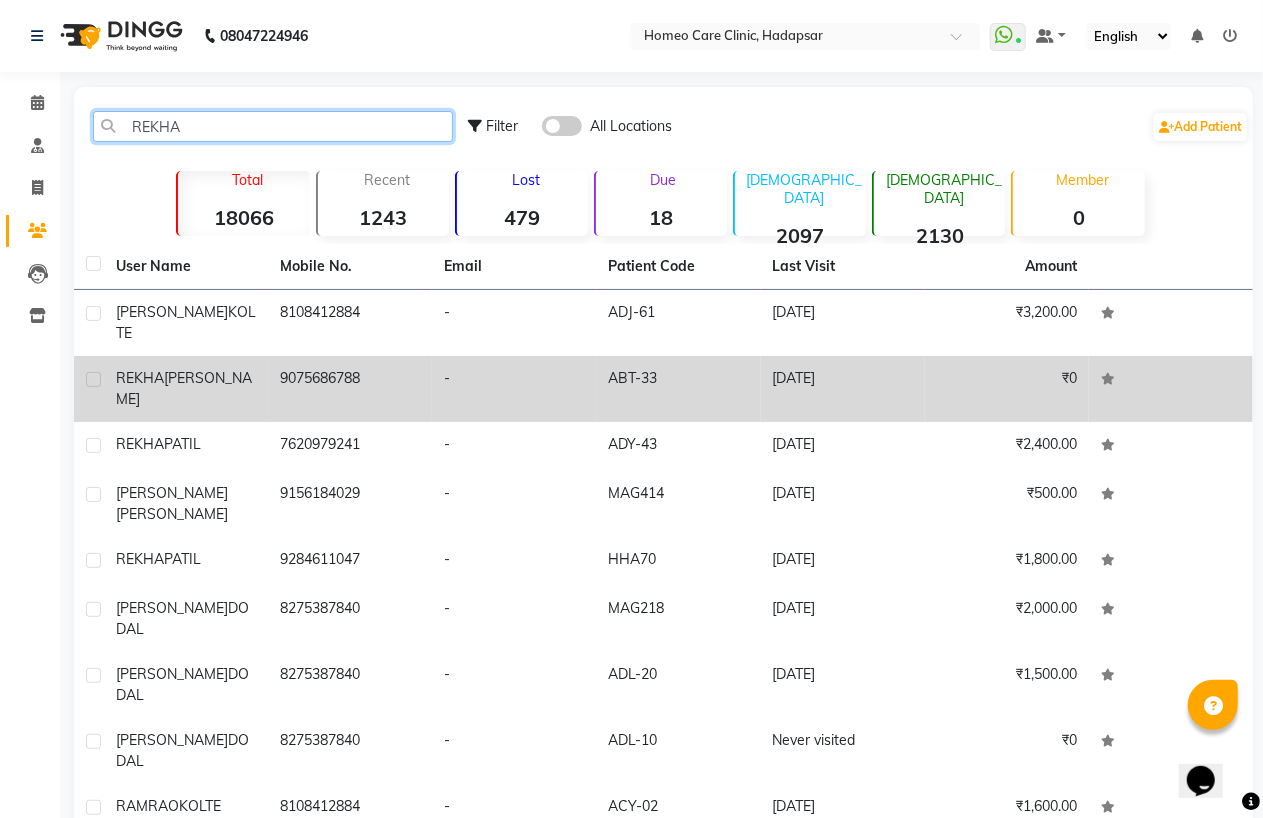 type on "REKHA" 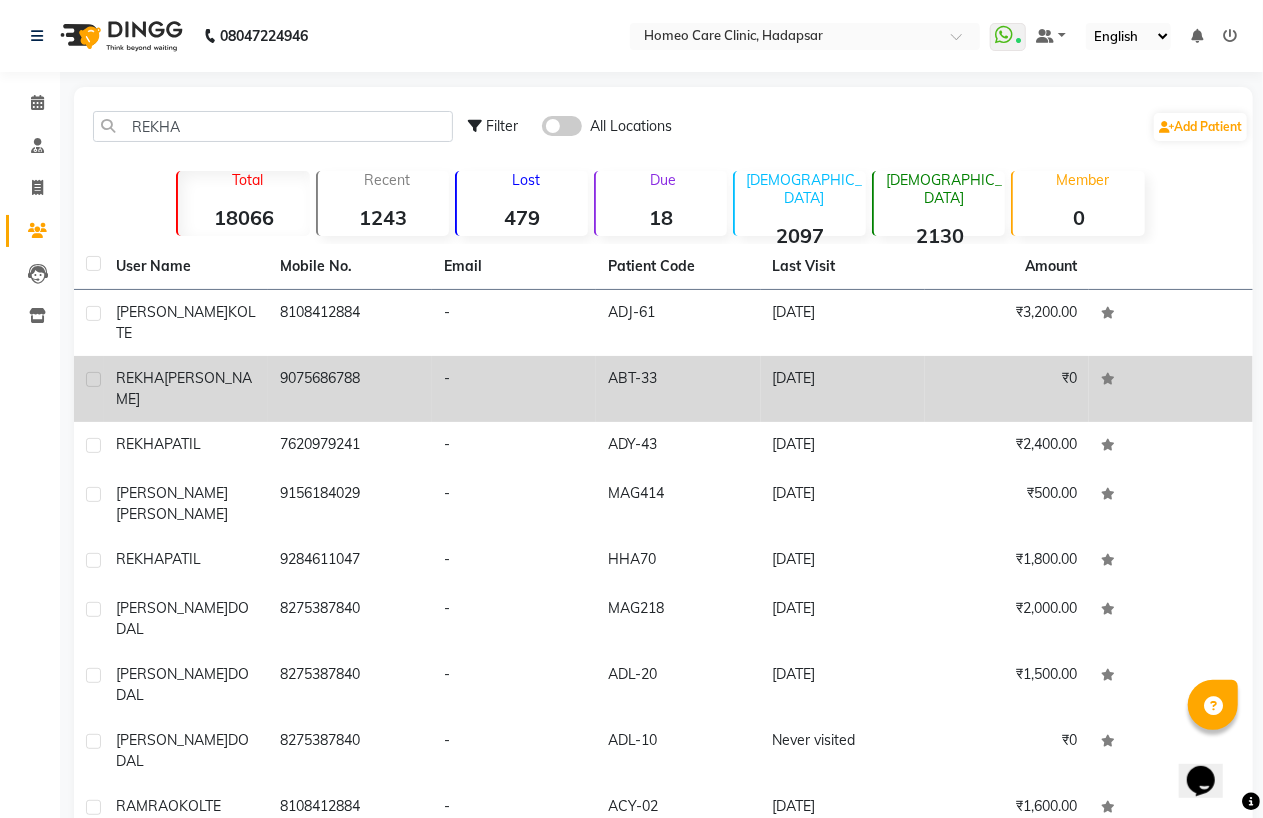 click on "[PERSON_NAME]" 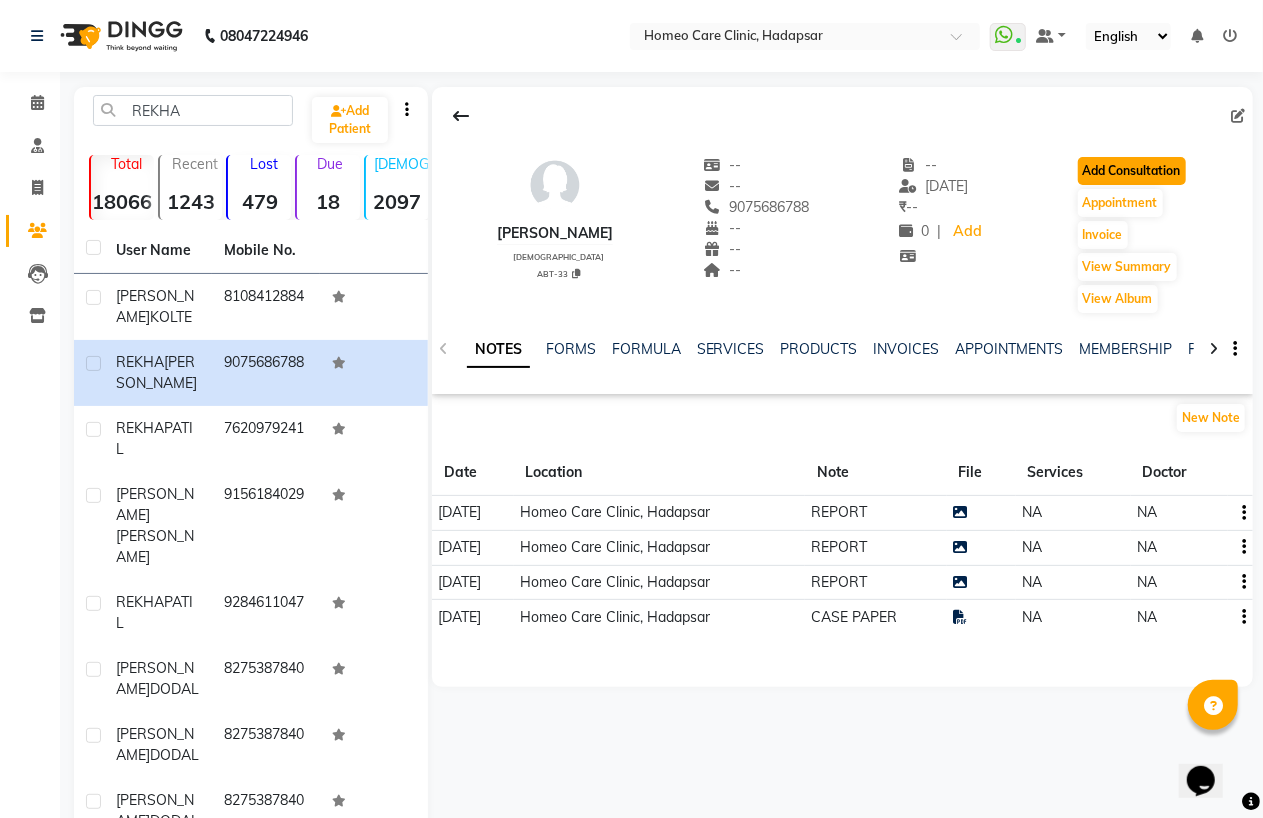 click on "Add Consultation" 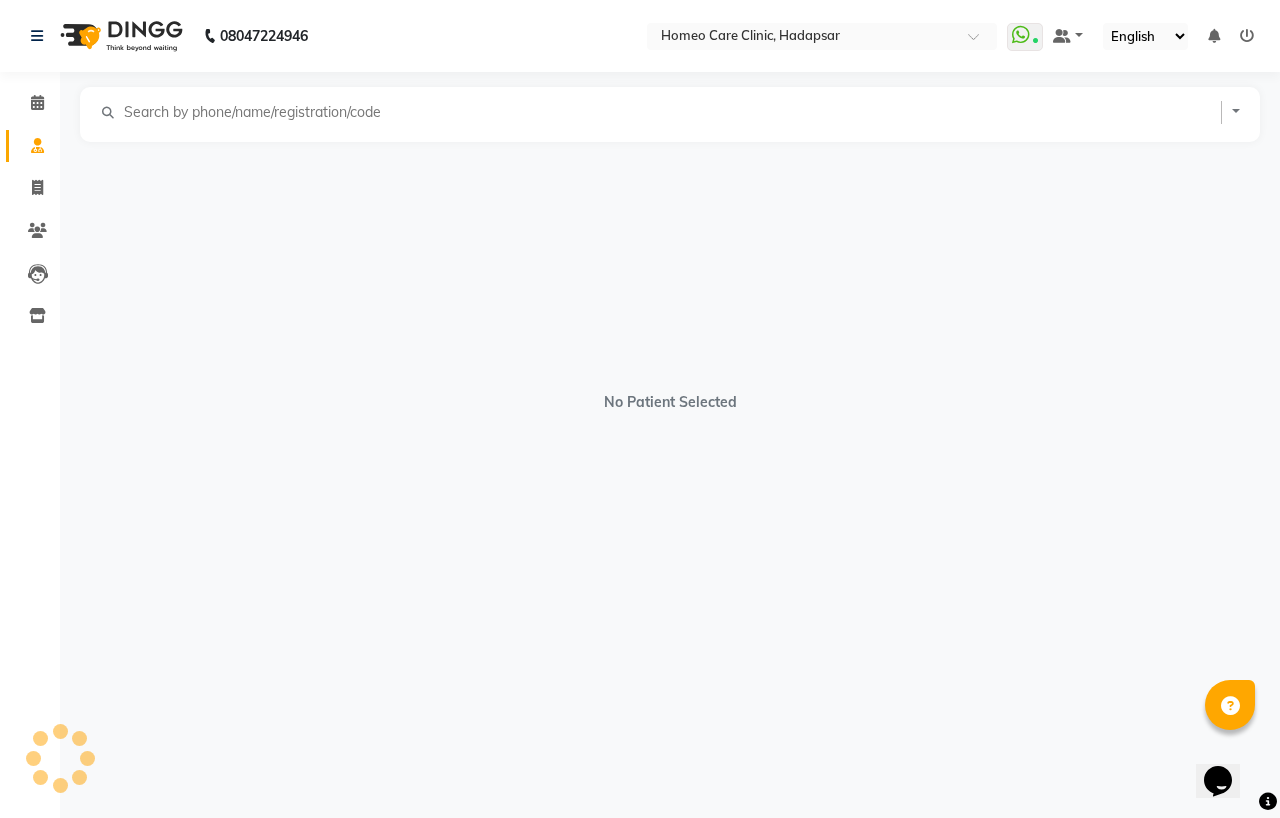 select on "[DEMOGRAPHIC_DATA]" 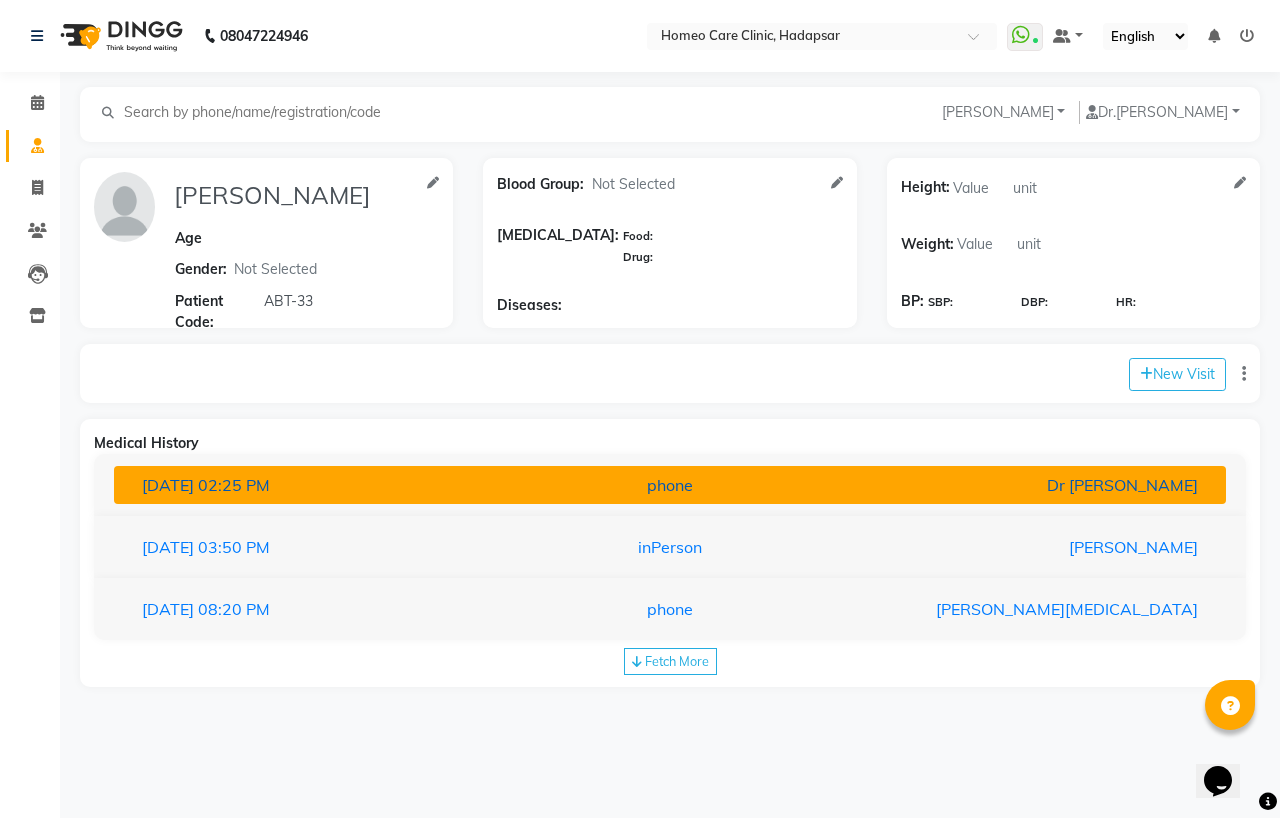 click on "[DATE] 02:25 PM phone Dr [PERSON_NAME]" at bounding box center (670, 485) 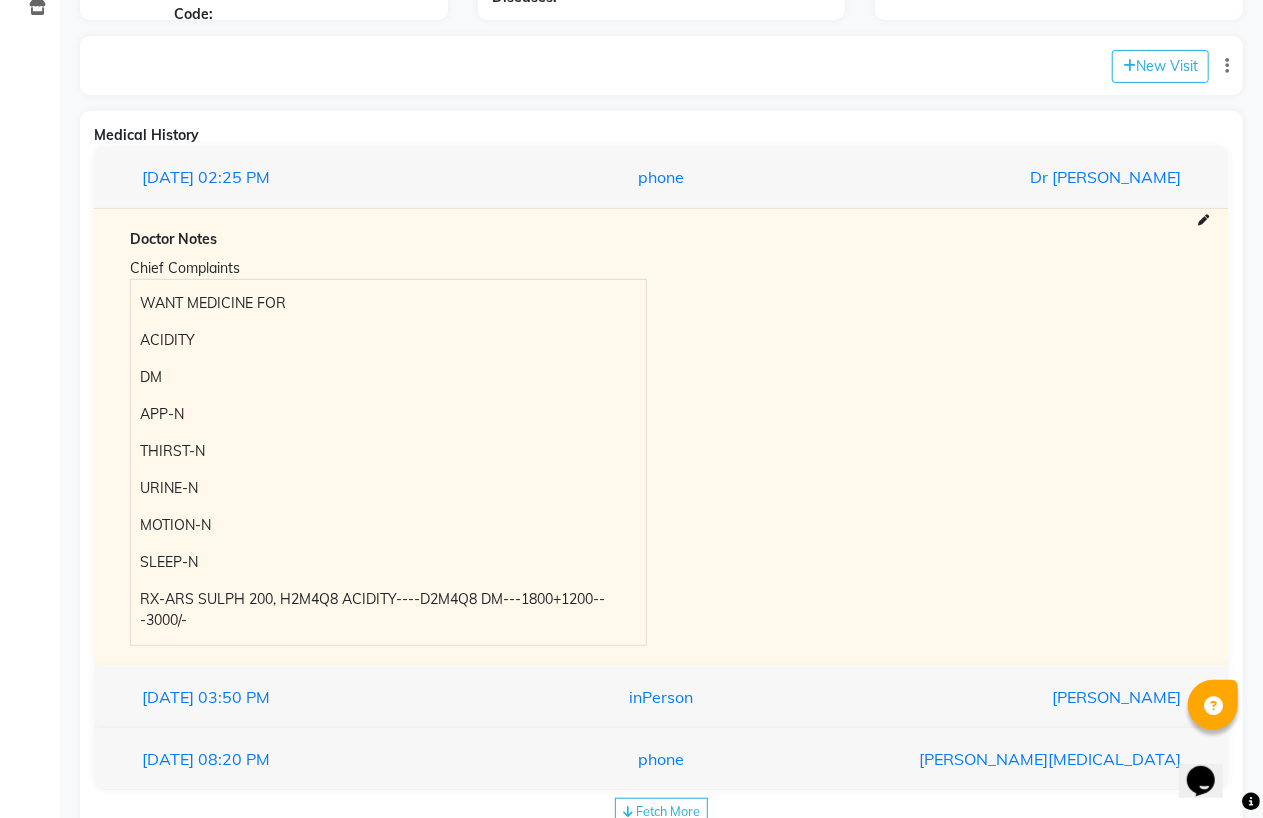 scroll, scrollTop: 367, scrollLeft: 0, axis: vertical 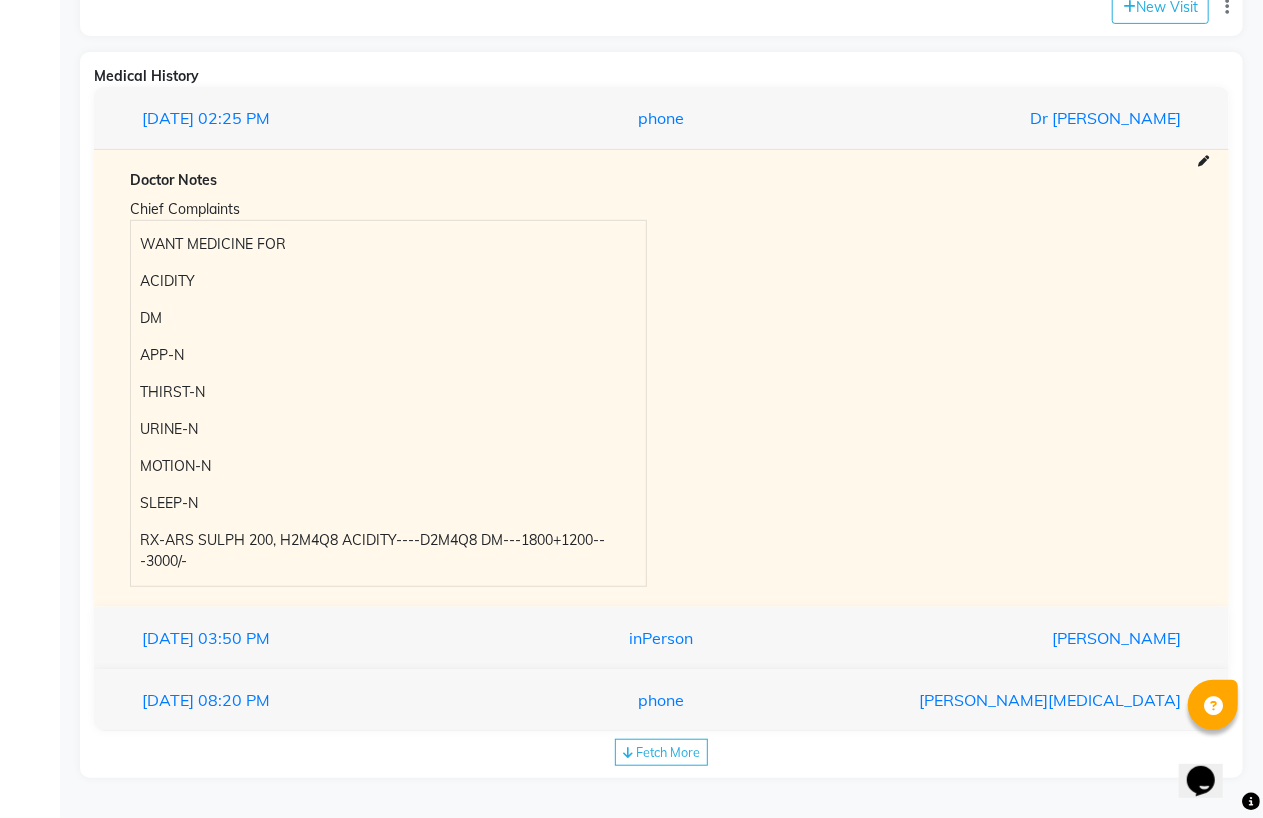 click on "[DATE] 03:50 PM inPerson [PERSON_NAME]" at bounding box center (661, 638) 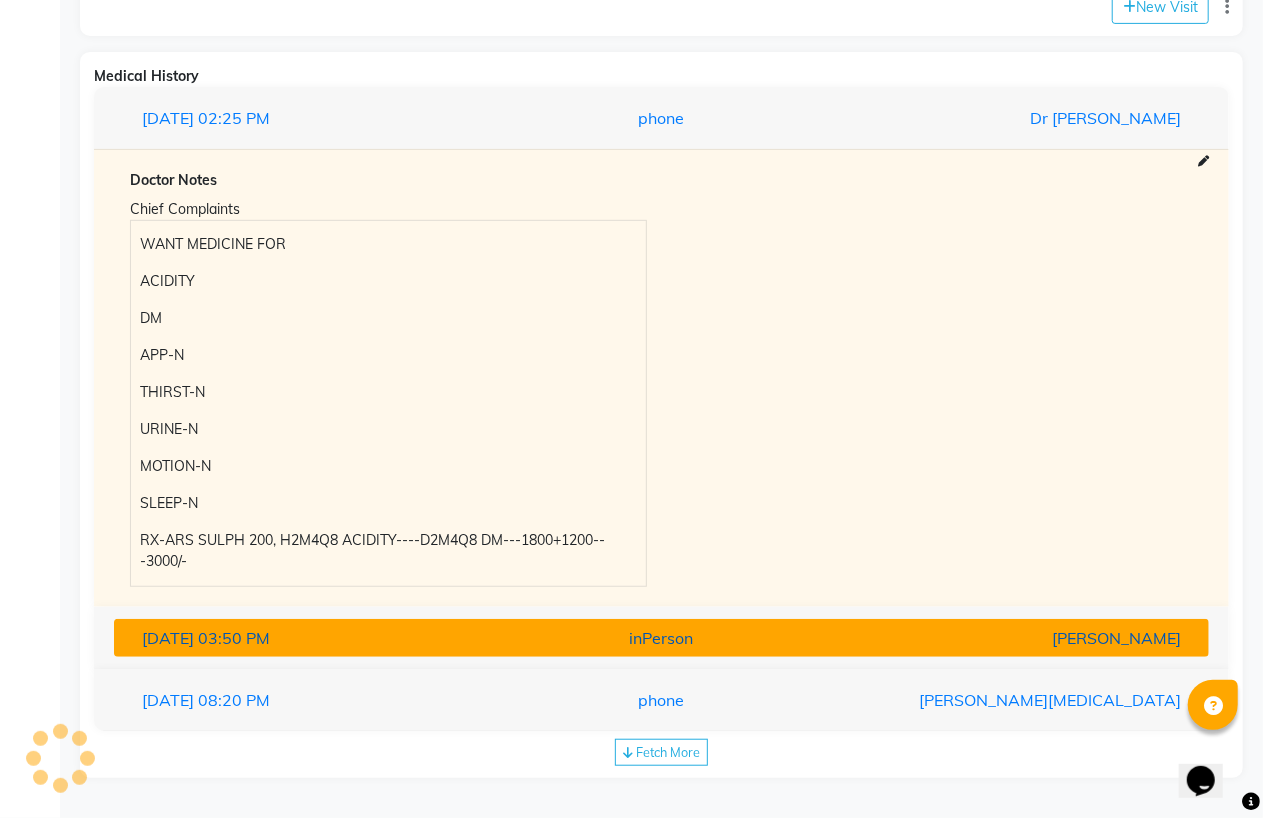 click on "[DATE] 03:50 PM inPerson [PERSON_NAME]" at bounding box center [661, 638] 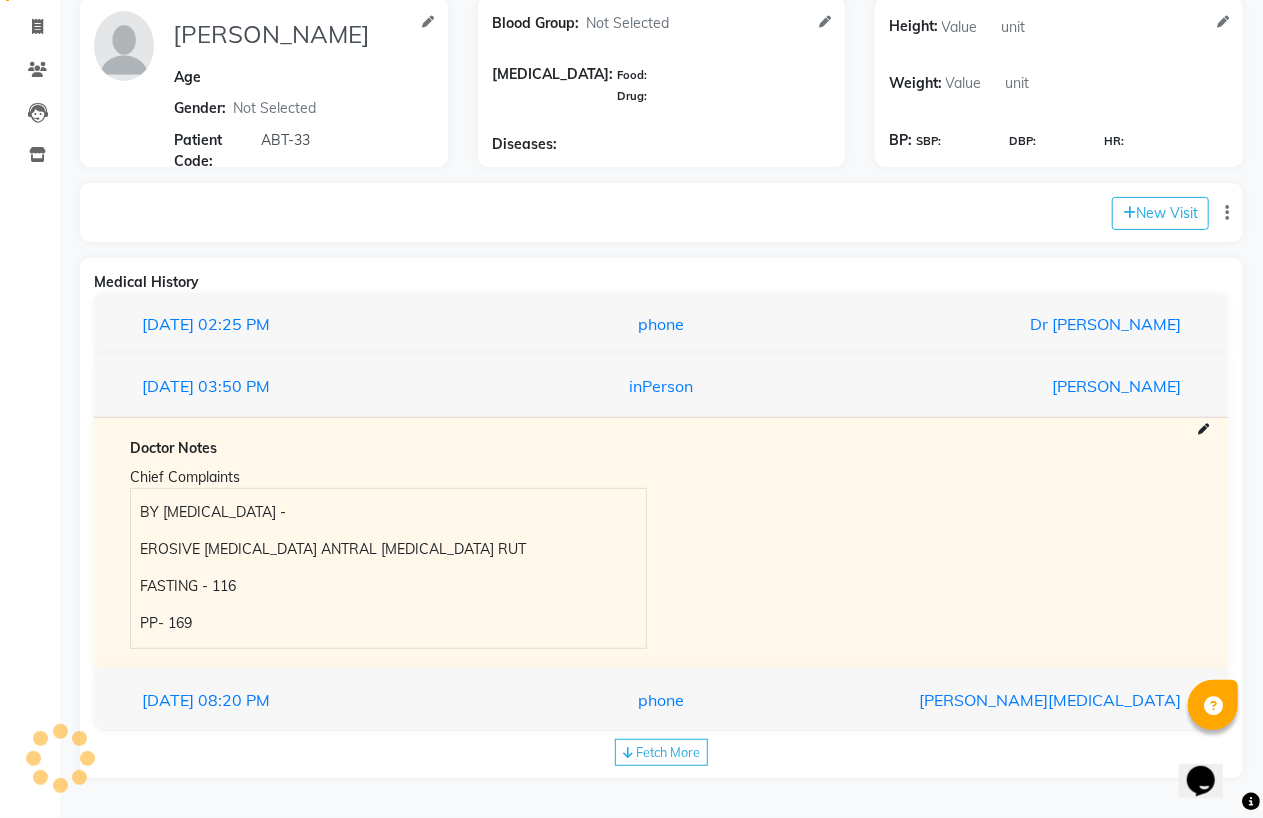 scroll, scrollTop: 162, scrollLeft: 0, axis: vertical 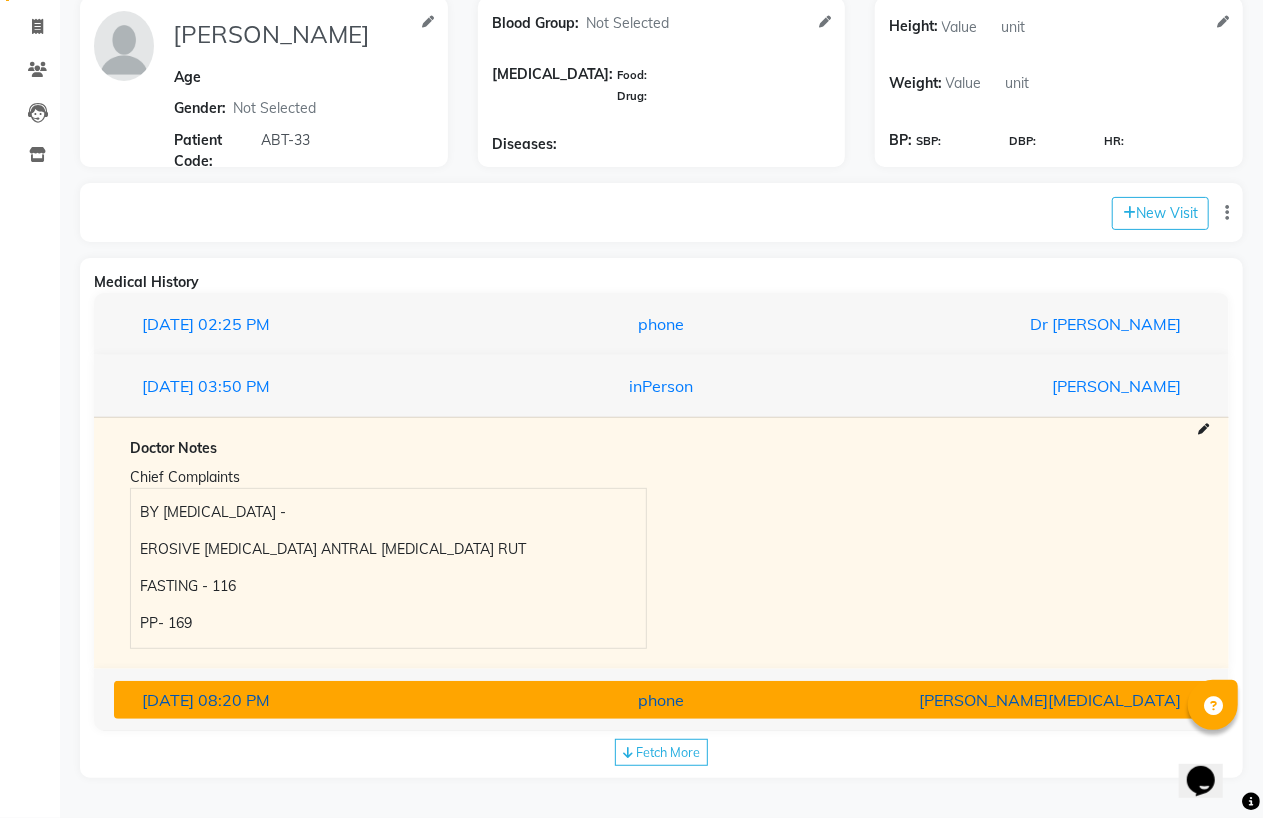 click on "15-05-2025 08:20 PM phone Dr Nikita Patil" at bounding box center [661, 700] 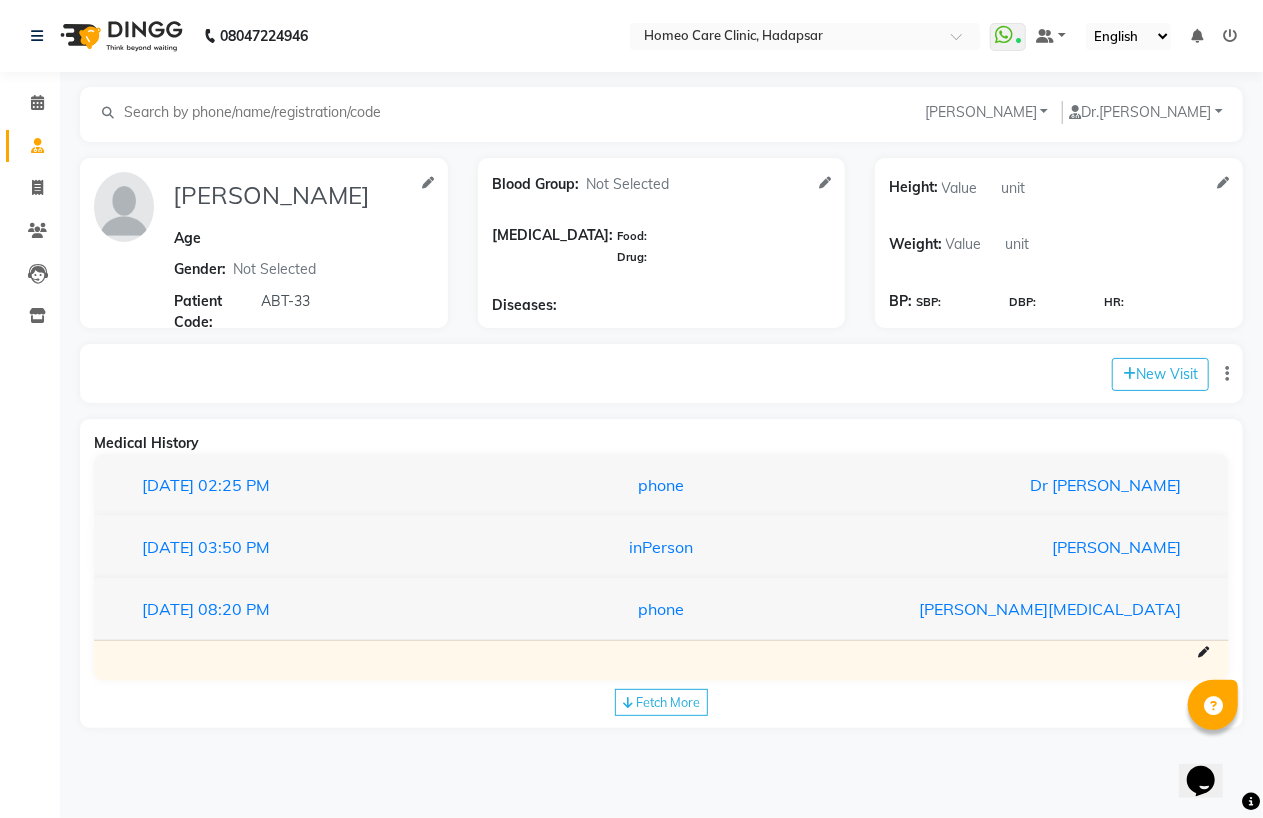 scroll, scrollTop: 0, scrollLeft: 0, axis: both 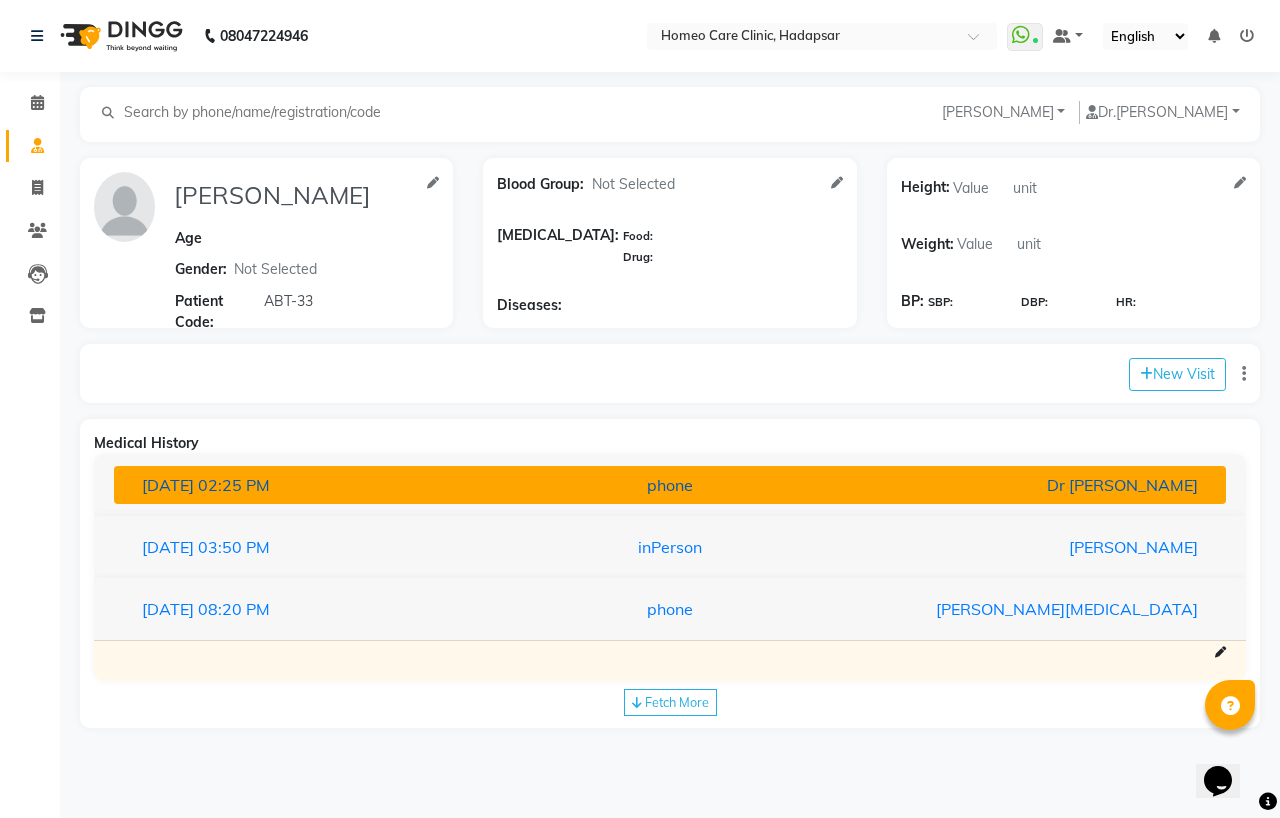 click on "phone" at bounding box center (670, 485) 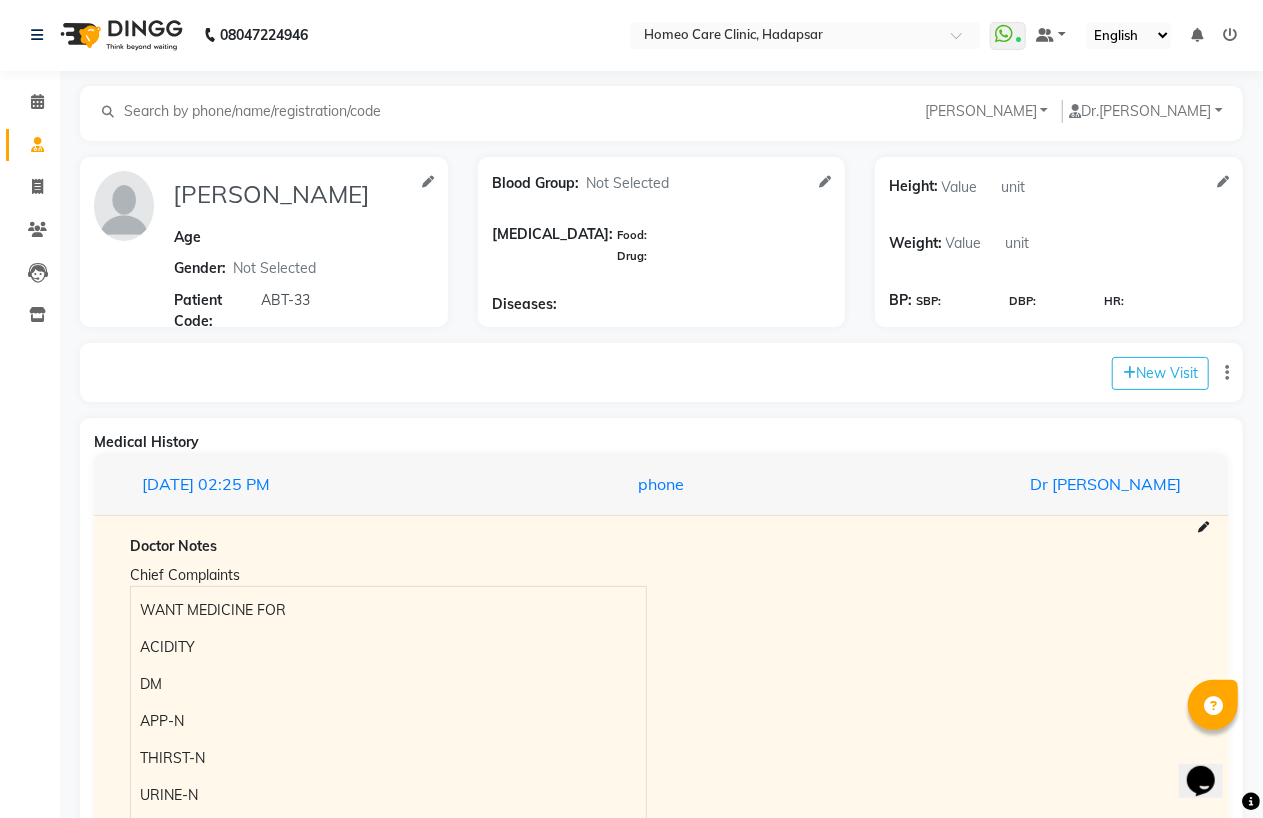 scroll, scrollTop: 0, scrollLeft: 0, axis: both 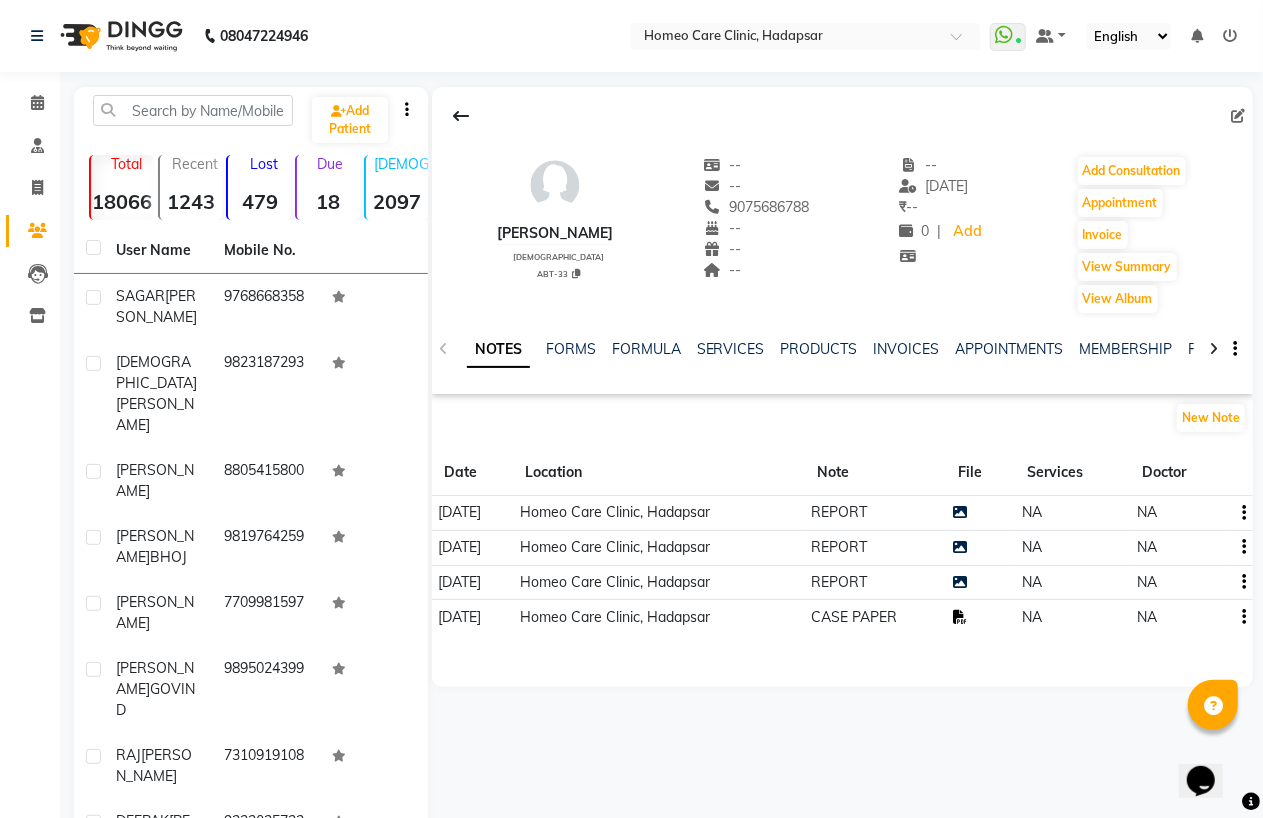 click 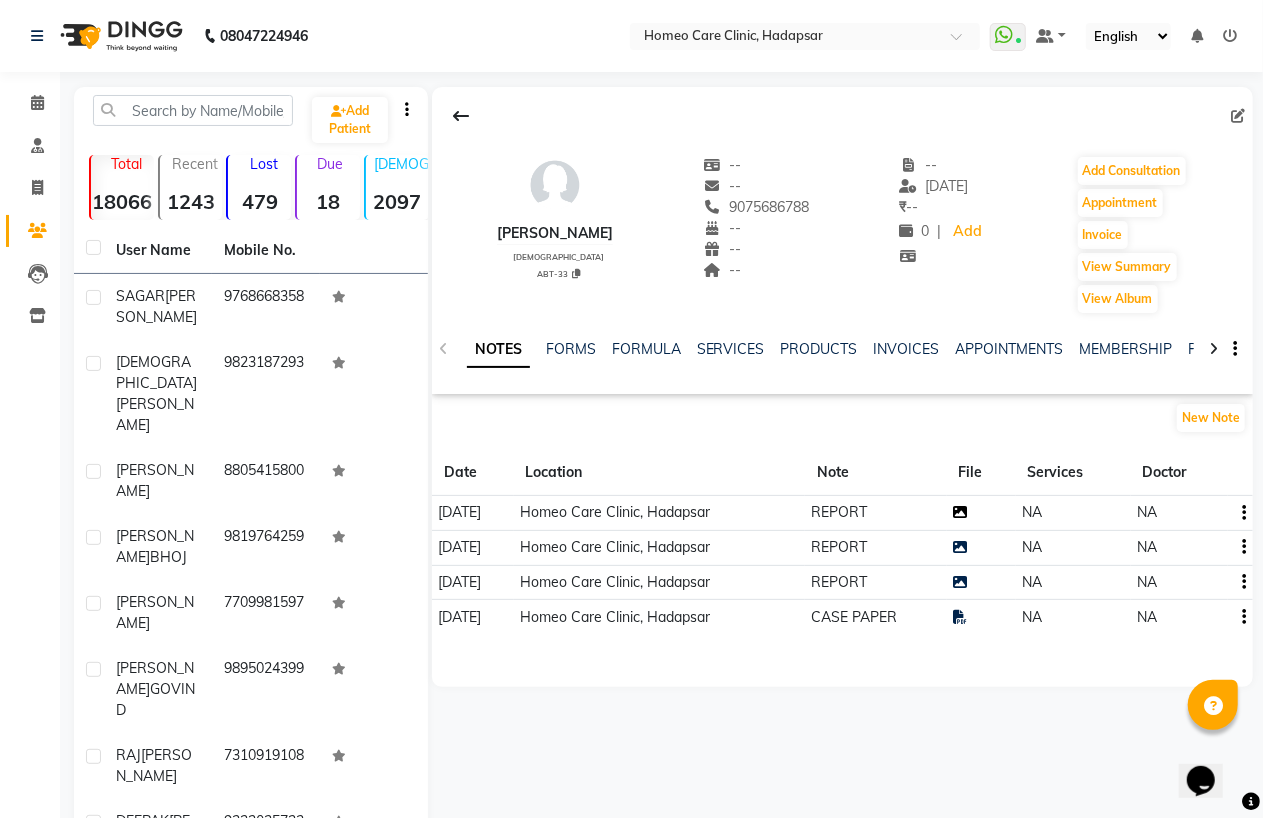 click 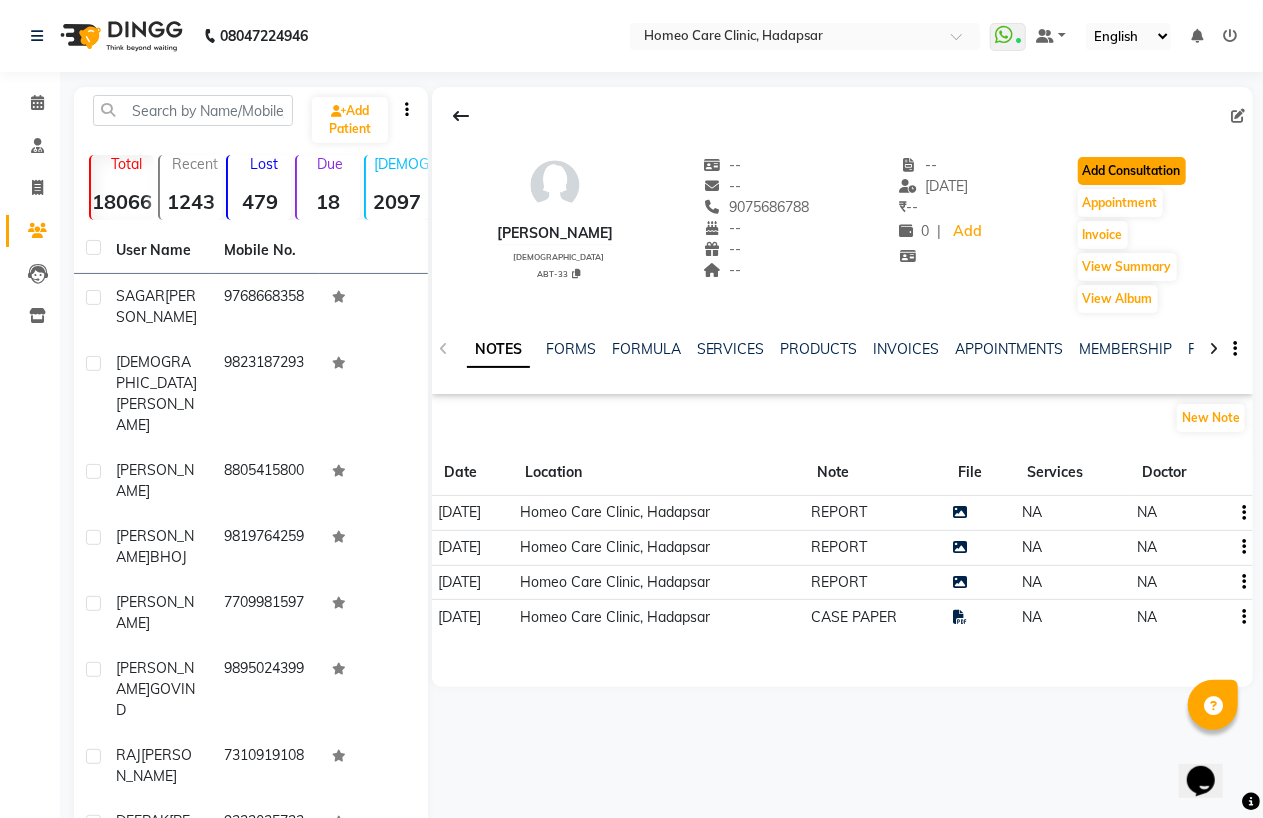click on "Add Consultation" 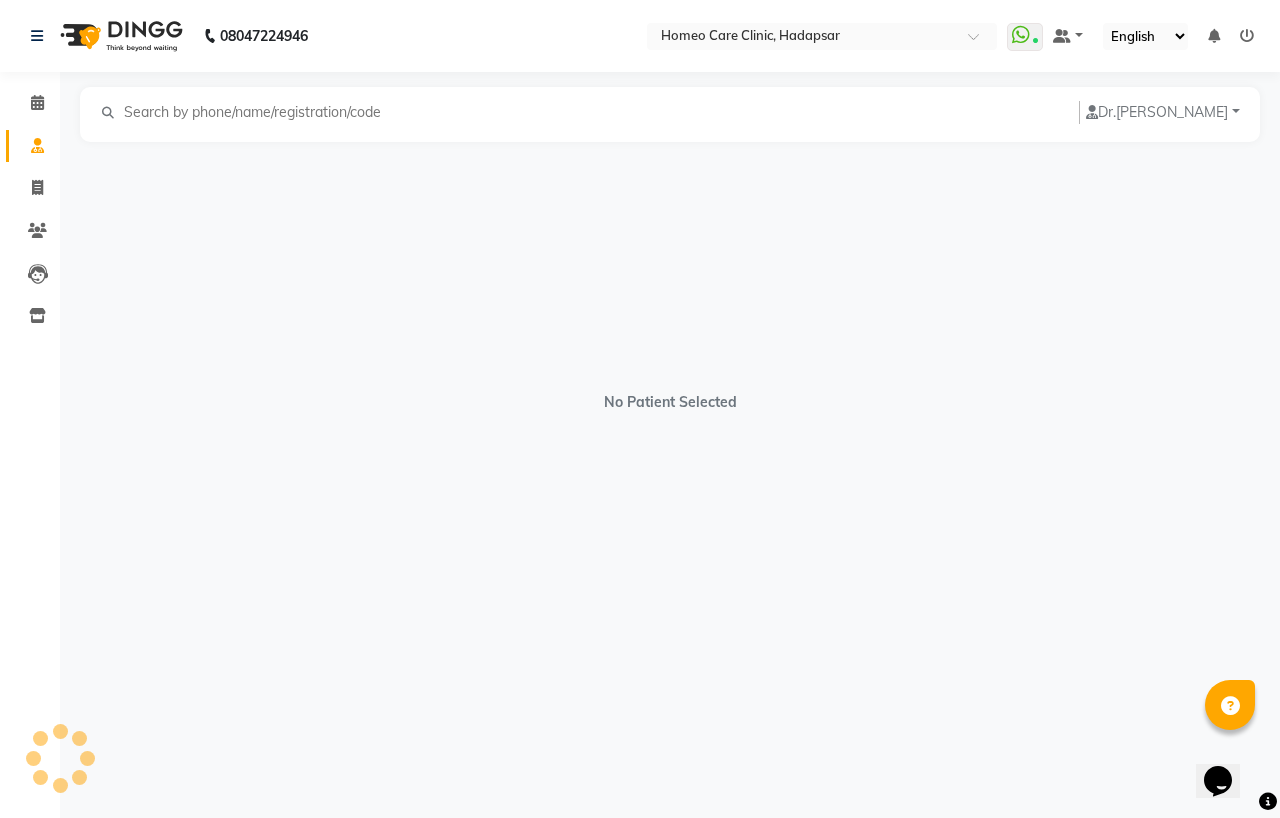 select on "[DEMOGRAPHIC_DATA]" 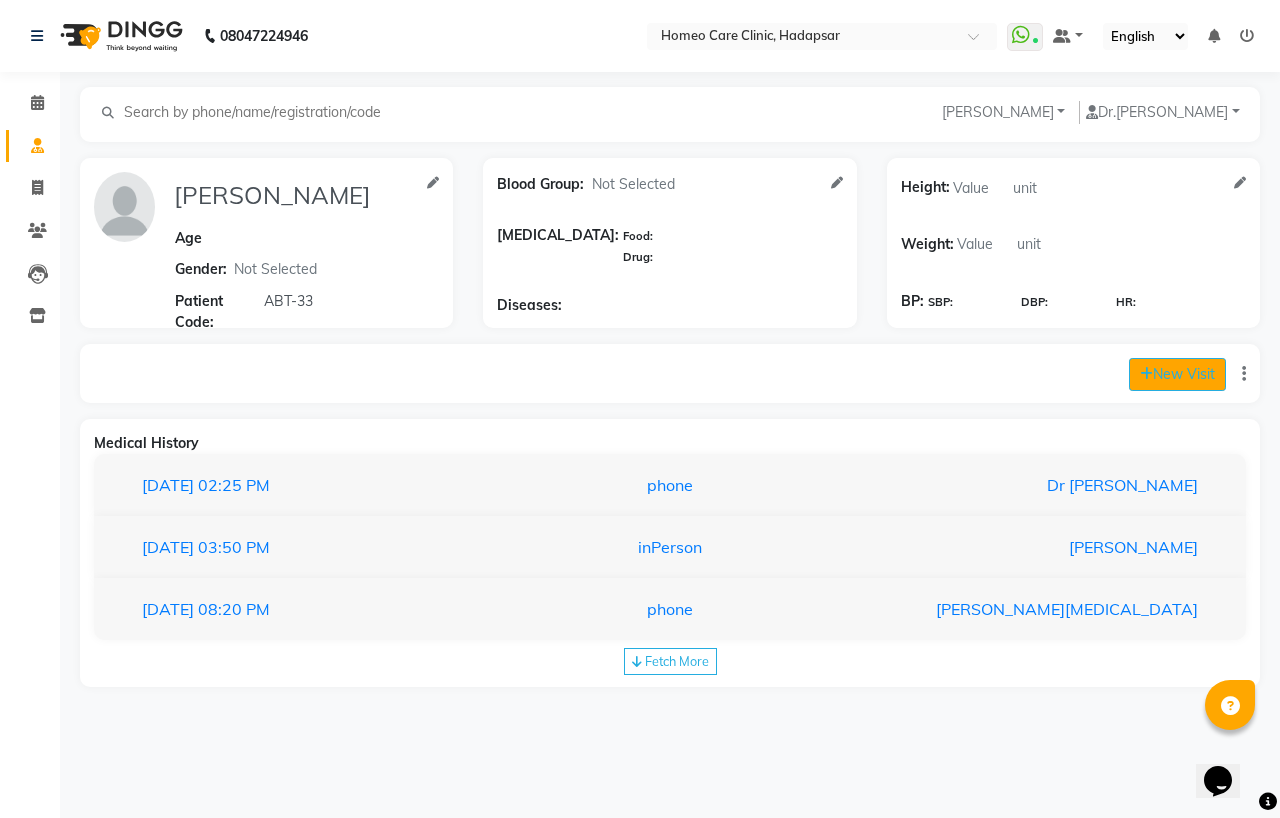 click on "New Visit" 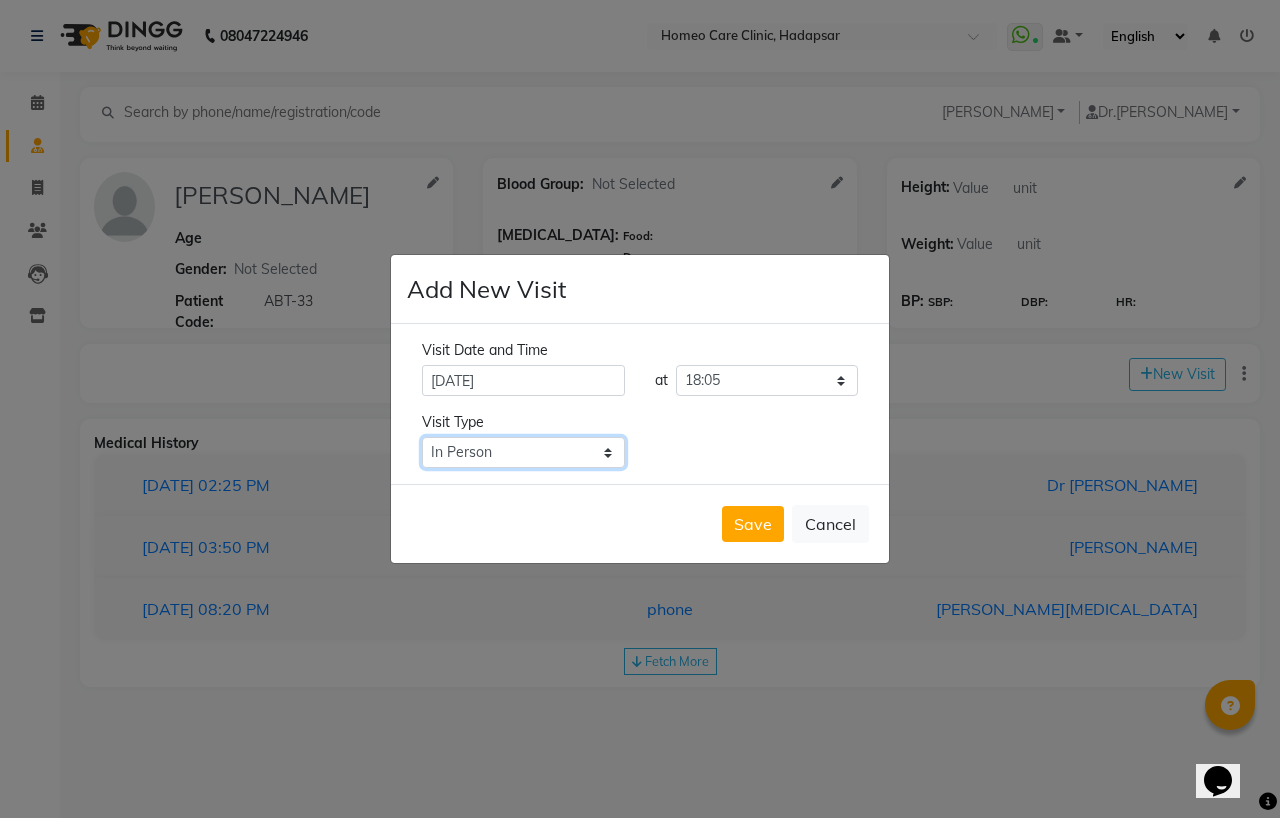 click on "Select Type In Person Video Phone Chat" 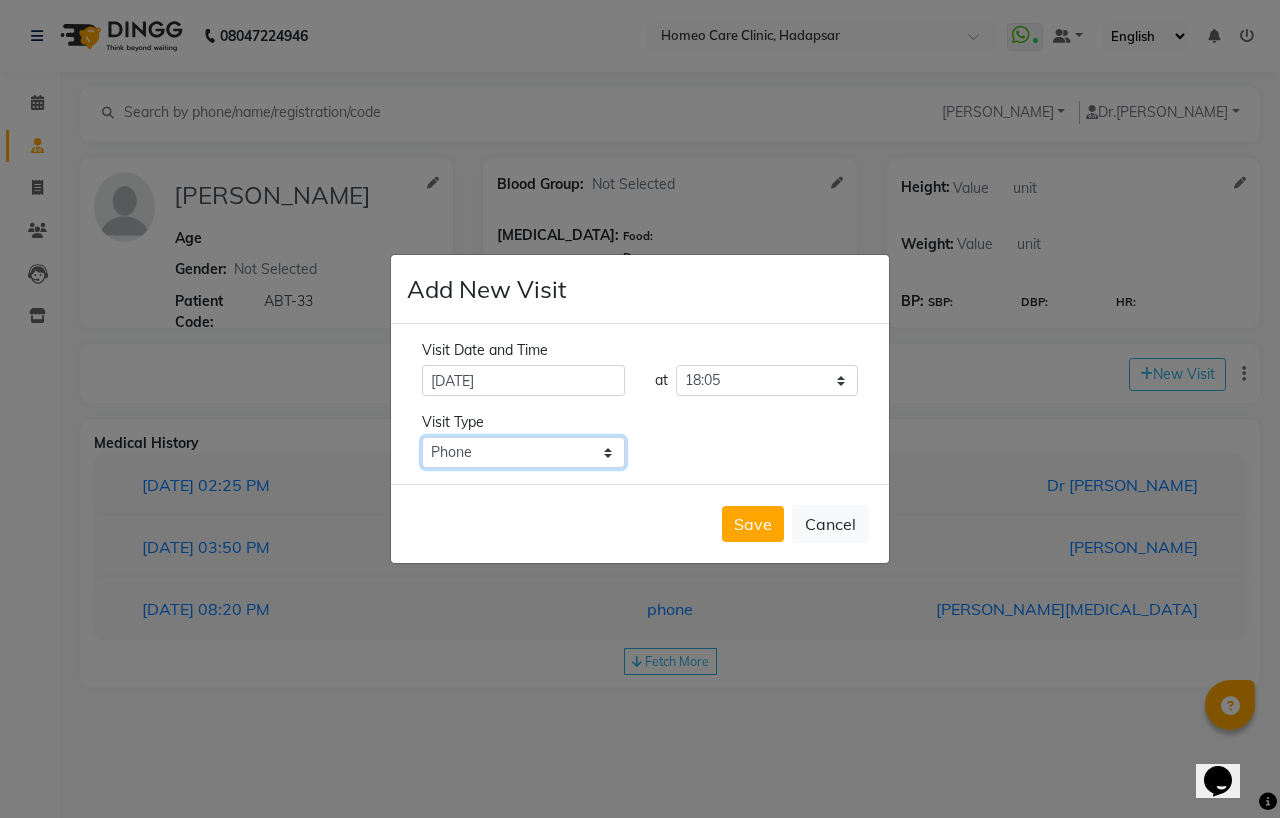 click on "Select Type In Person Video Phone Chat" 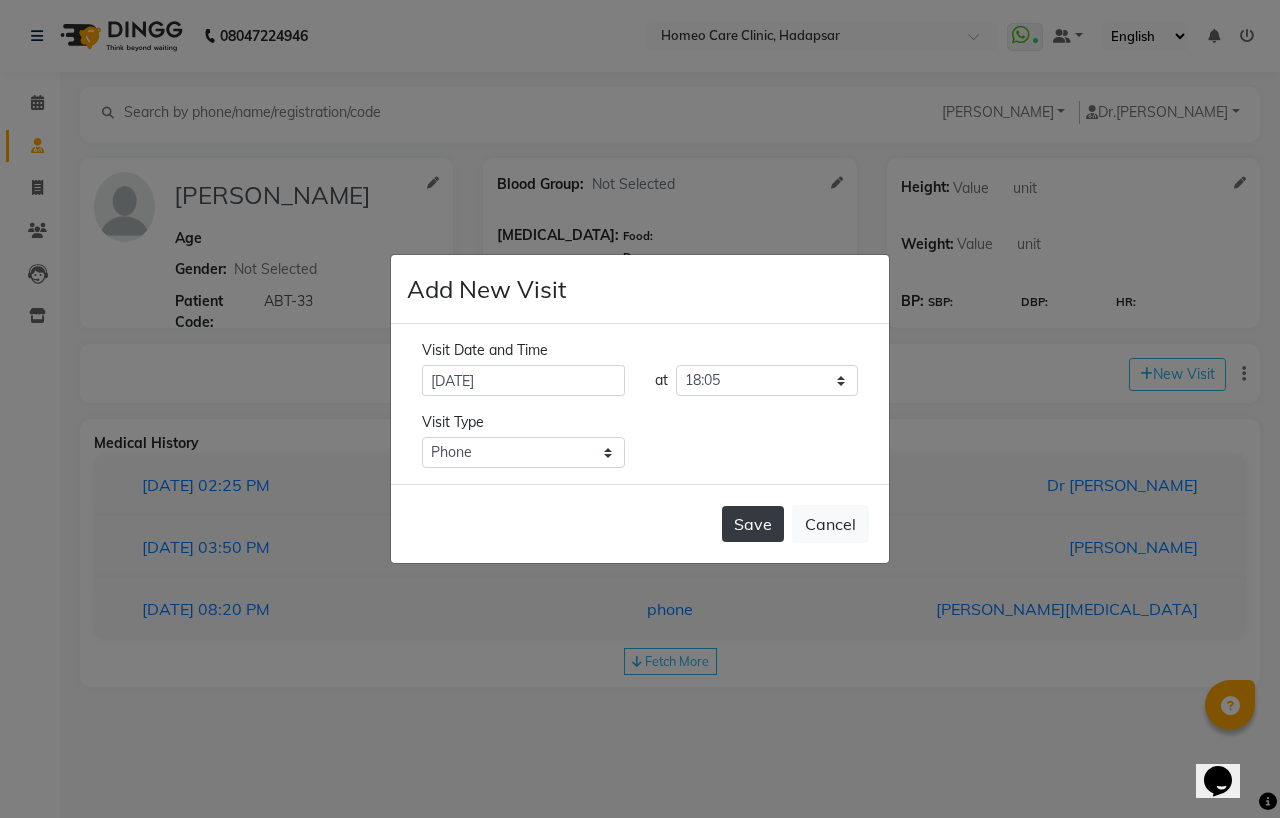 click on "Save" 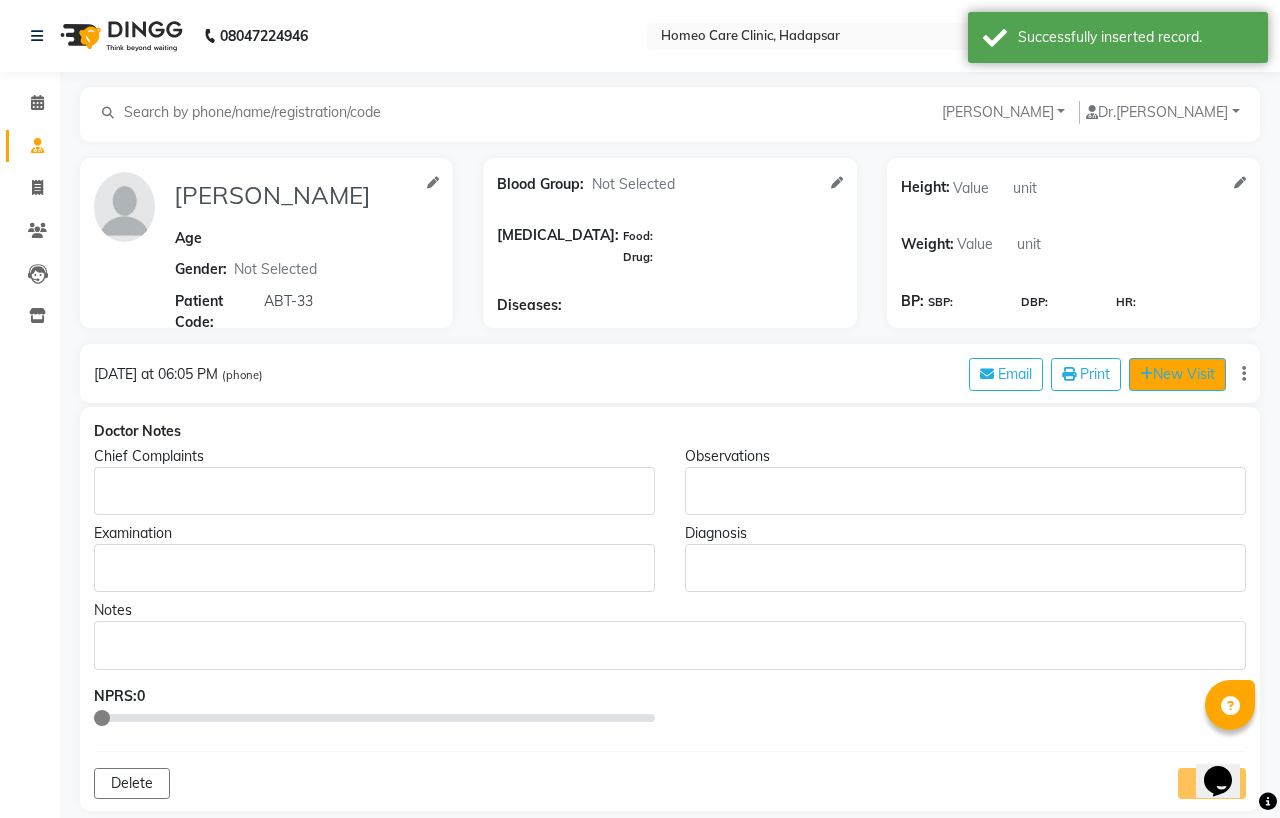 type on "[PERSON_NAME]" 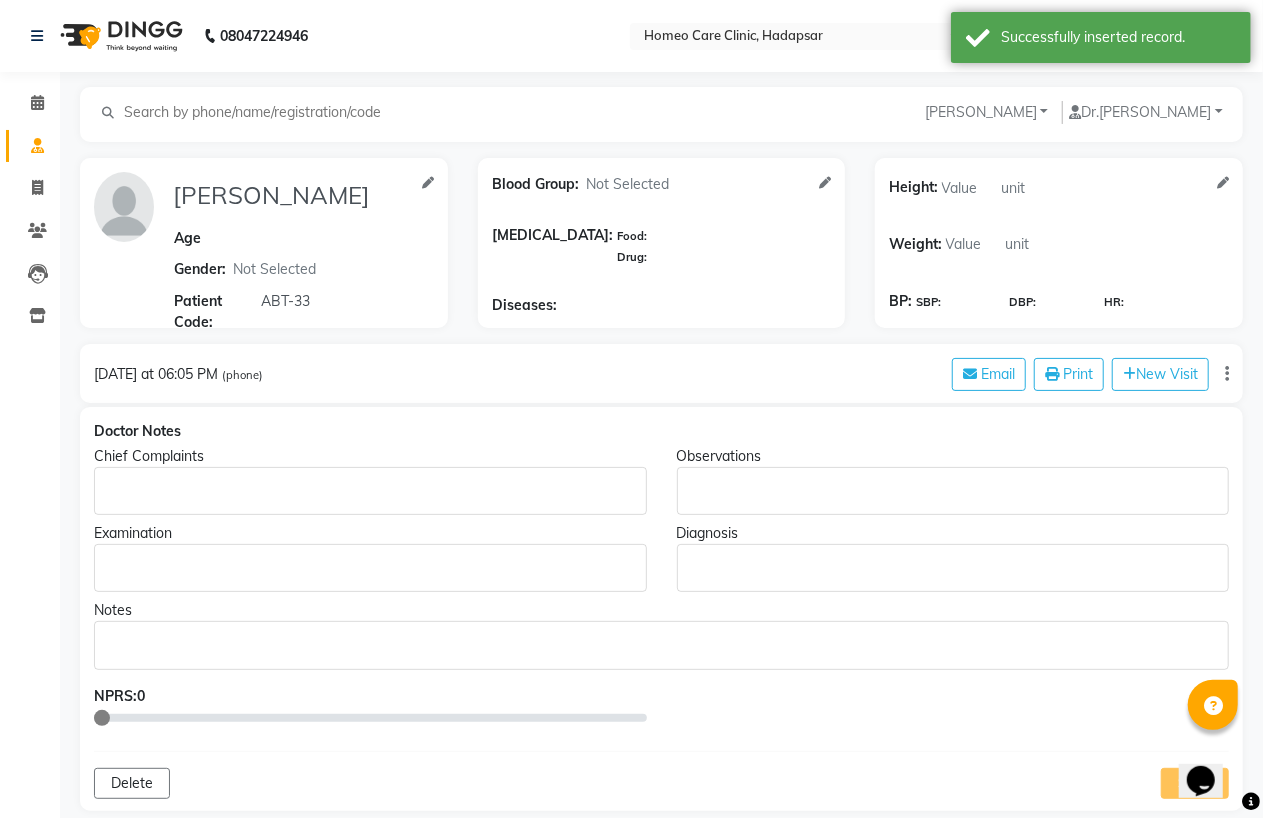 click 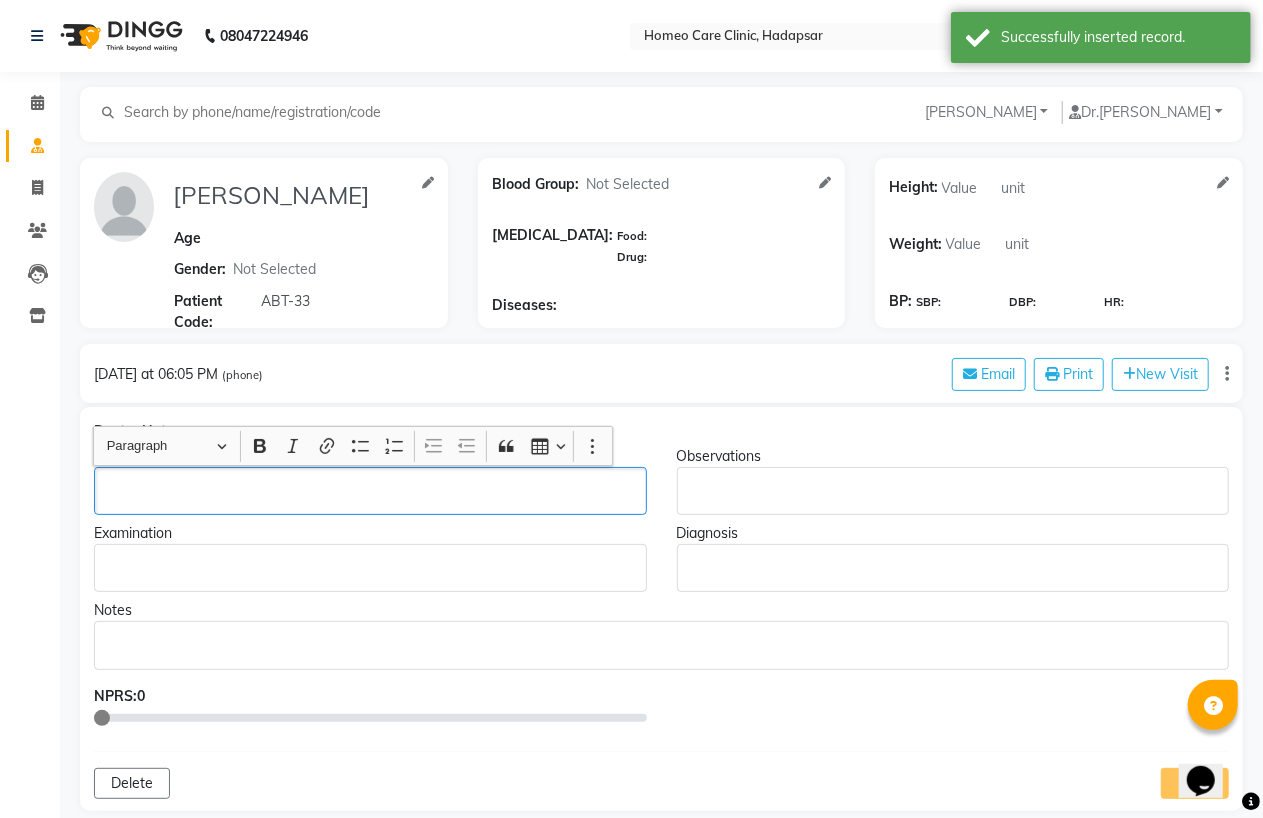 type 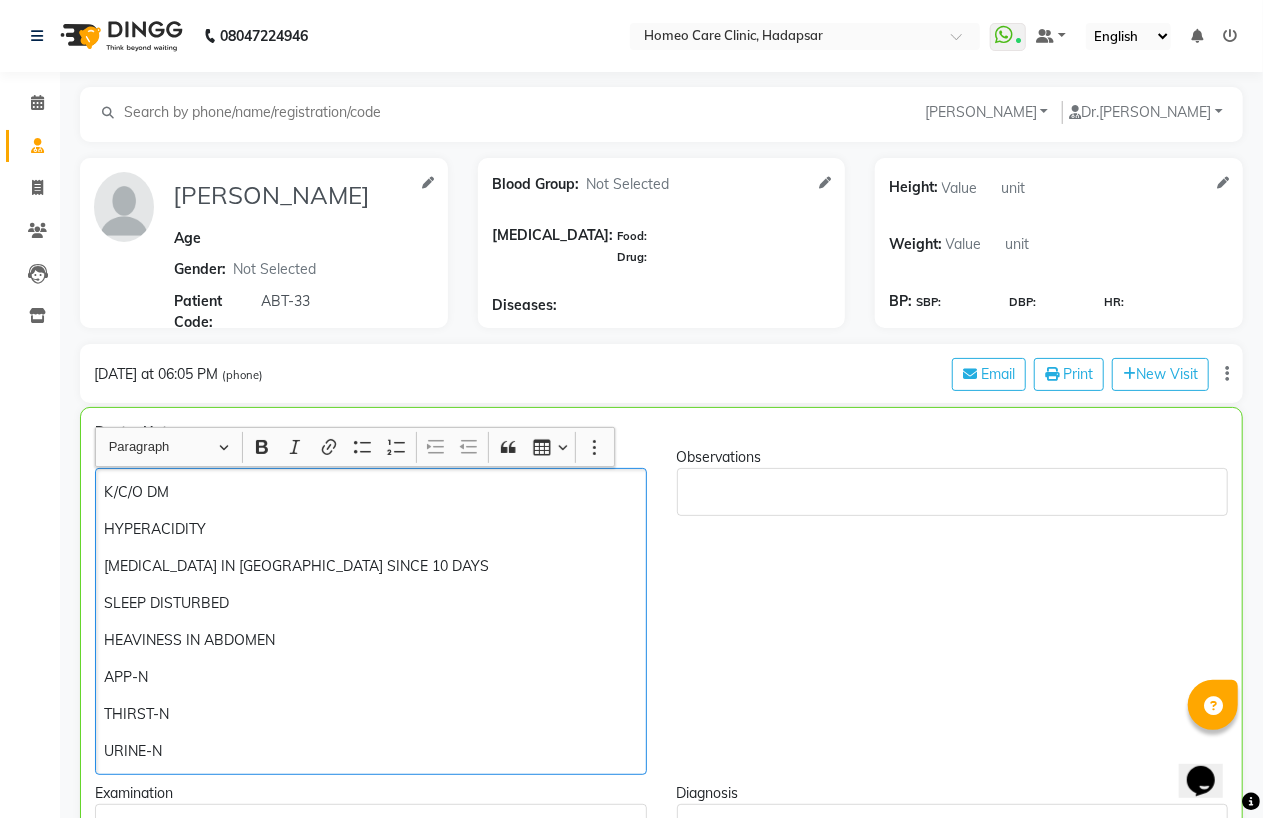 scroll, scrollTop: 1, scrollLeft: 0, axis: vertical 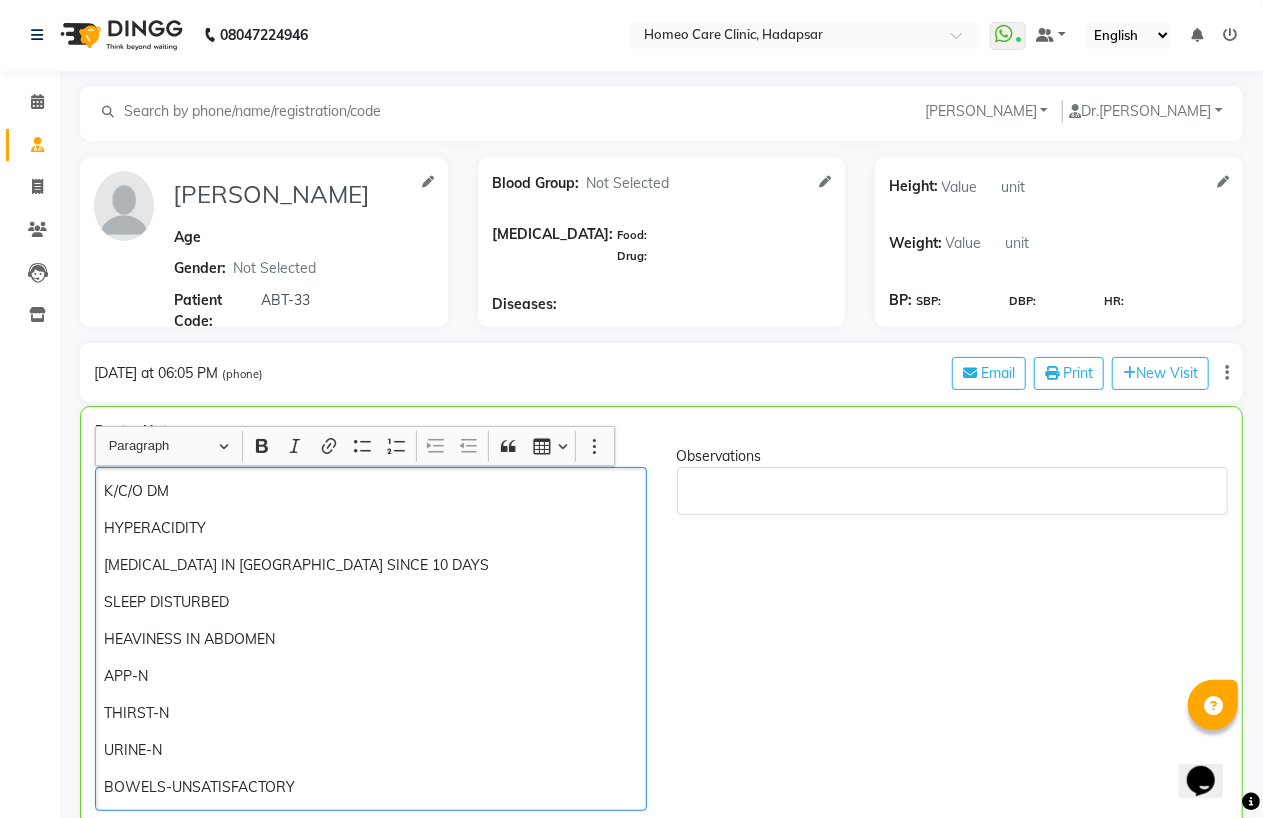 click on "K/C/O DM HYPERACIDITY  PALPITATIONS IN CHST SINCE 10 DAYS  SLEEP DISTURBED HEAVINESS IN ABDOMEN APP-N THIRST-N URINE-N BOWELS-UNSATISFACTORY" 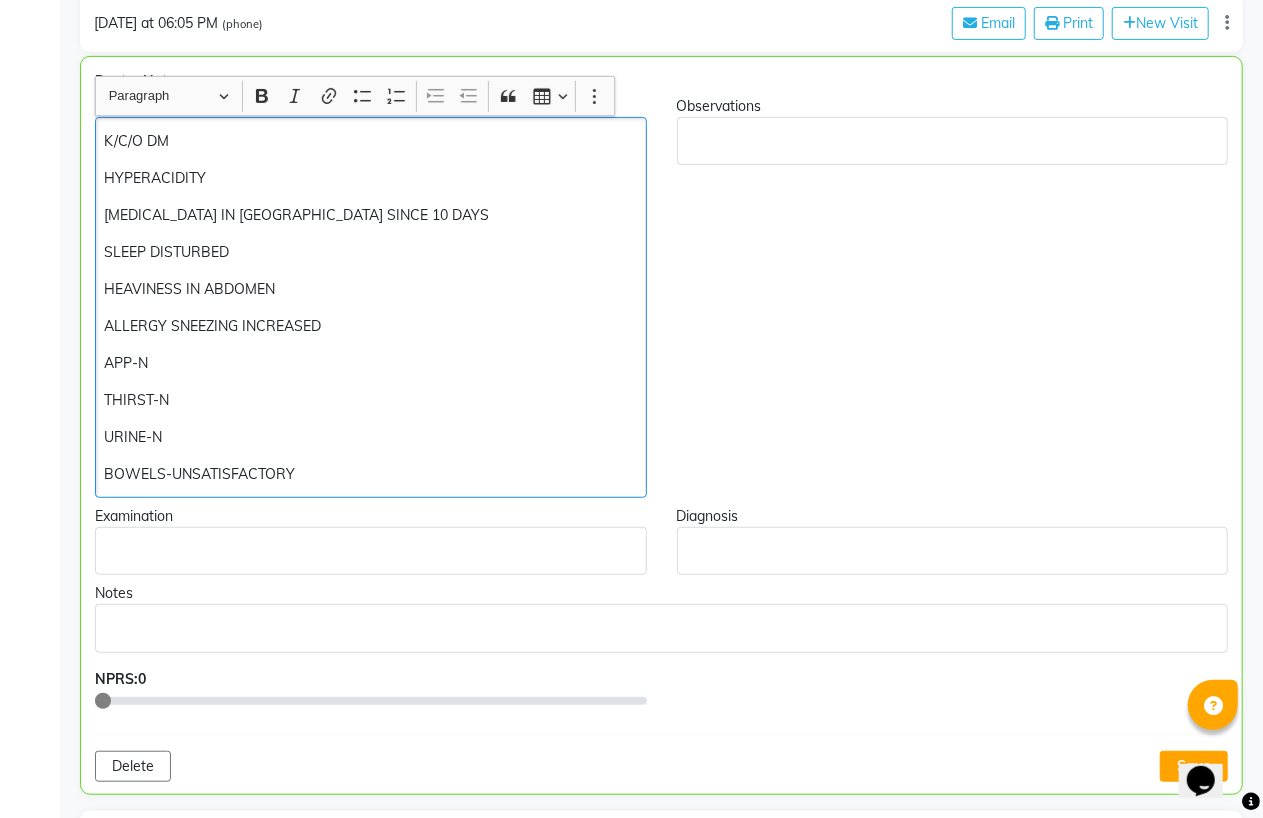 scroll, scrollTop: 445, scrollLeft: 0, axis: vertical 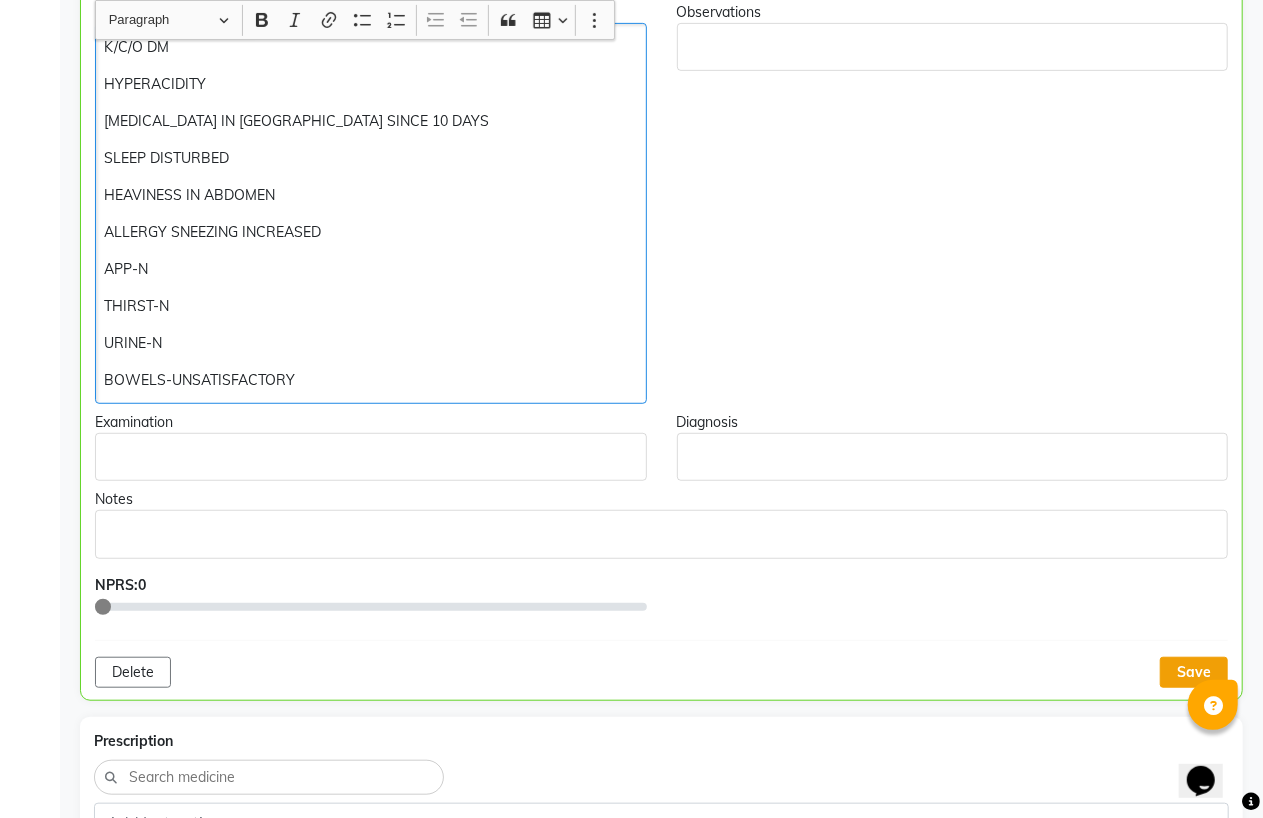 click on "Save" 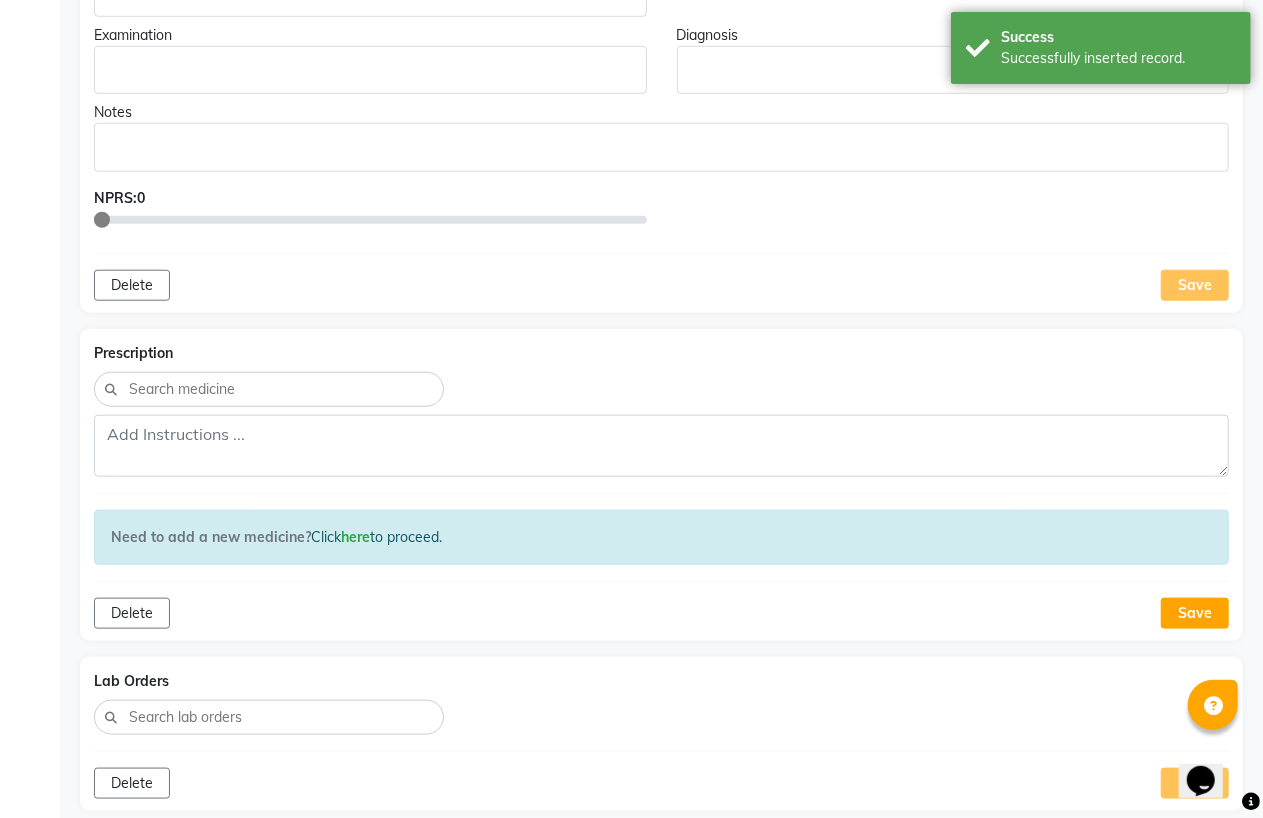 scroll, scrollTop: 1112, scrollLeft: 0, axis: vertical 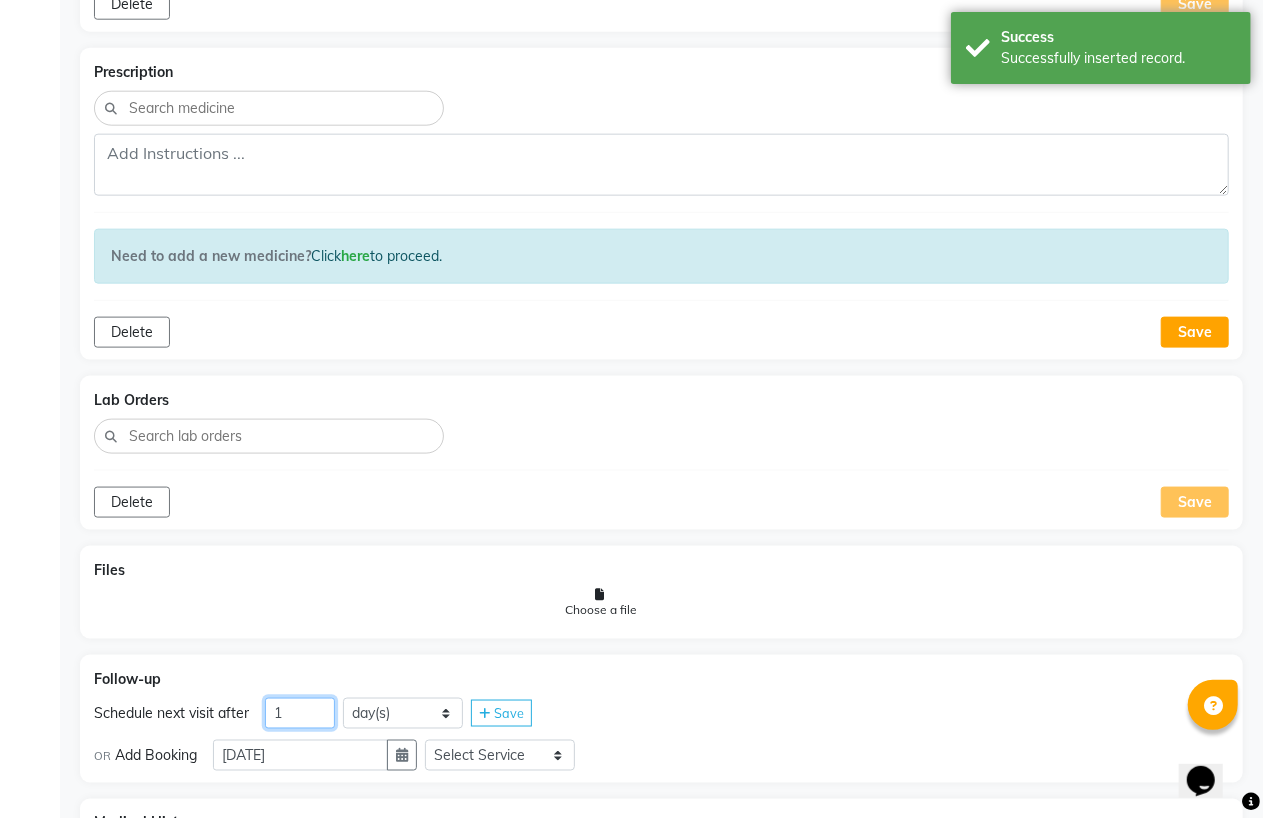 click on "1" 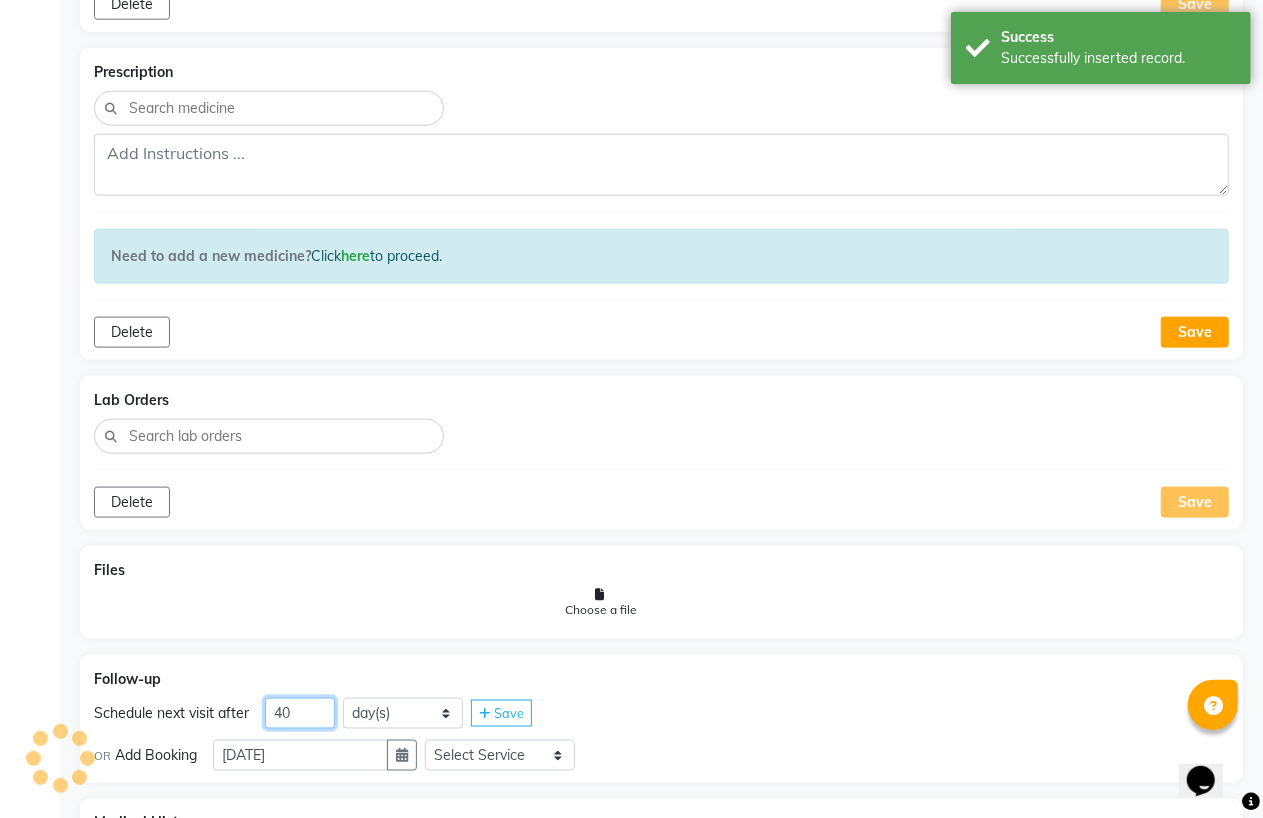 type on "40" 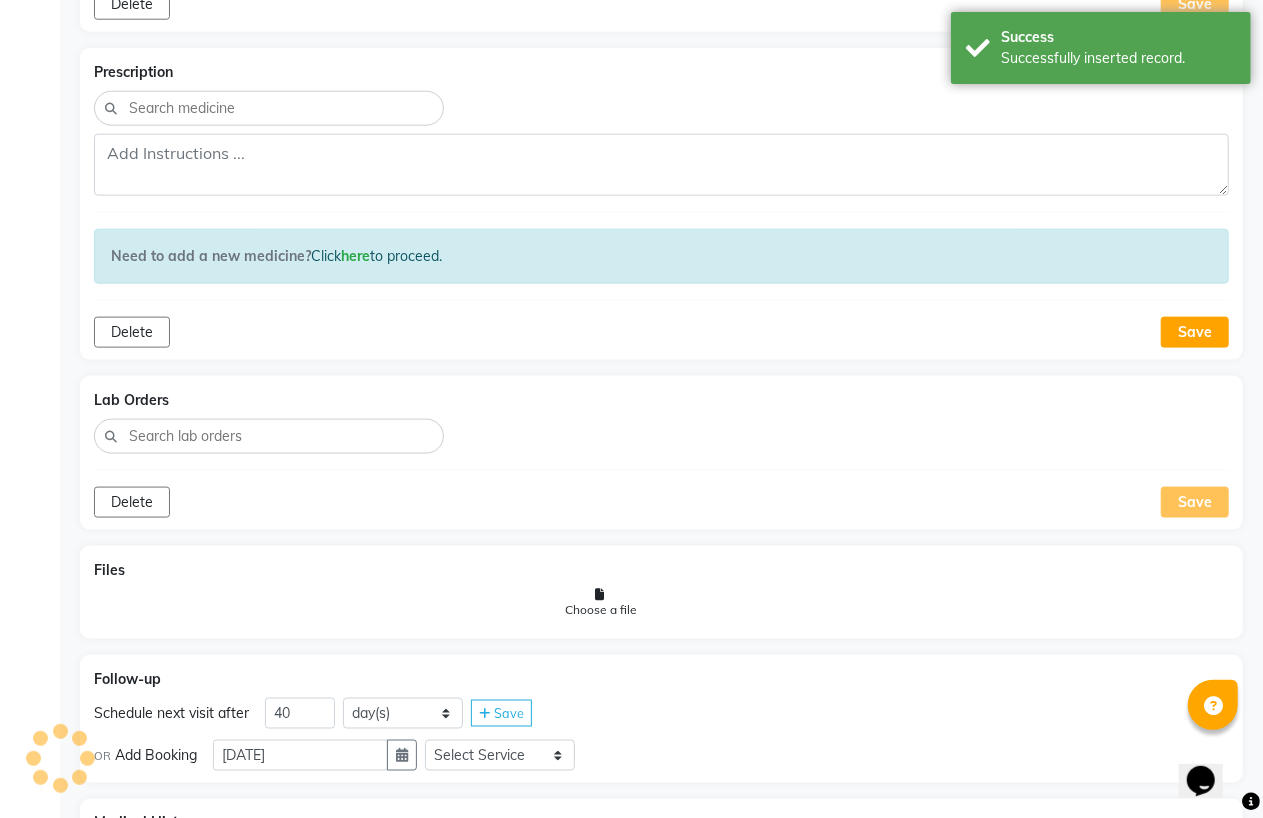 click on "Schedule next visit after 40 day(s) week(s) month(s) Save" 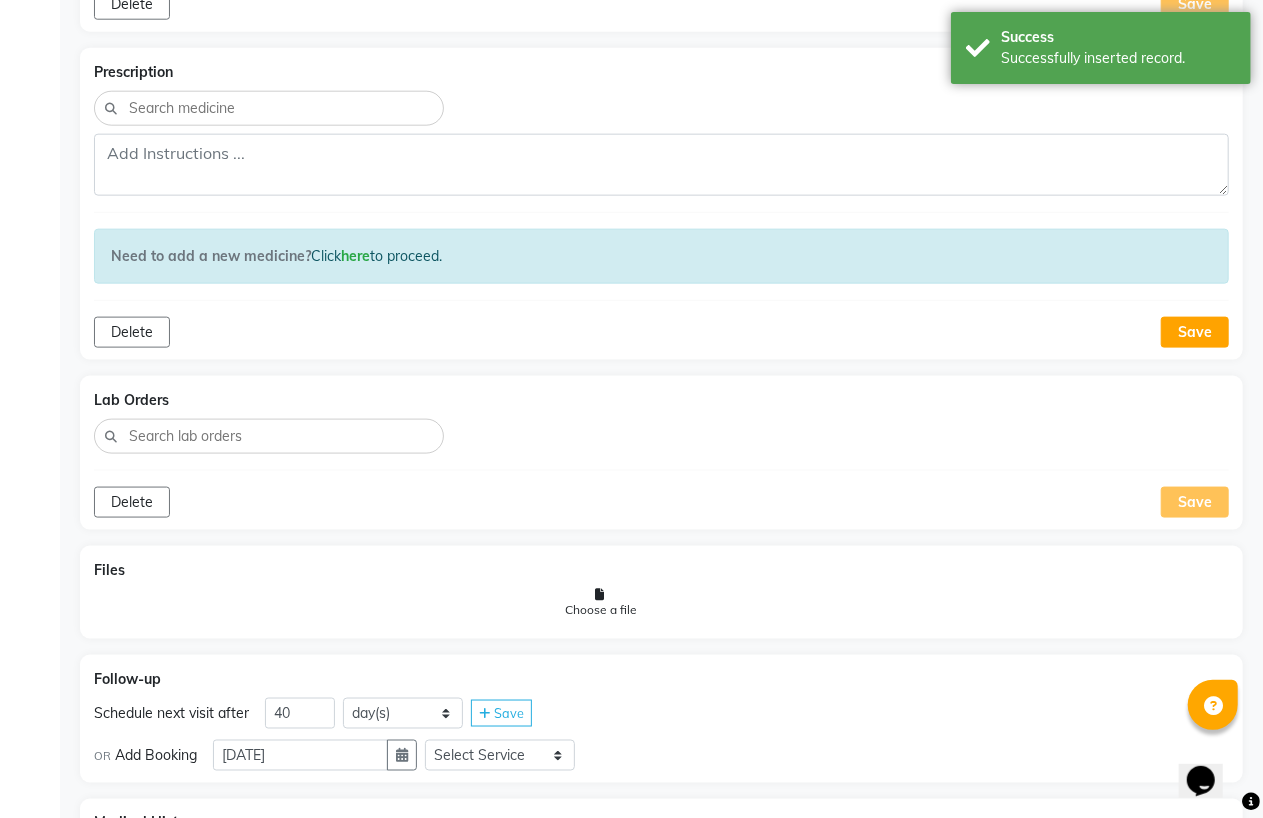 click on "Save" 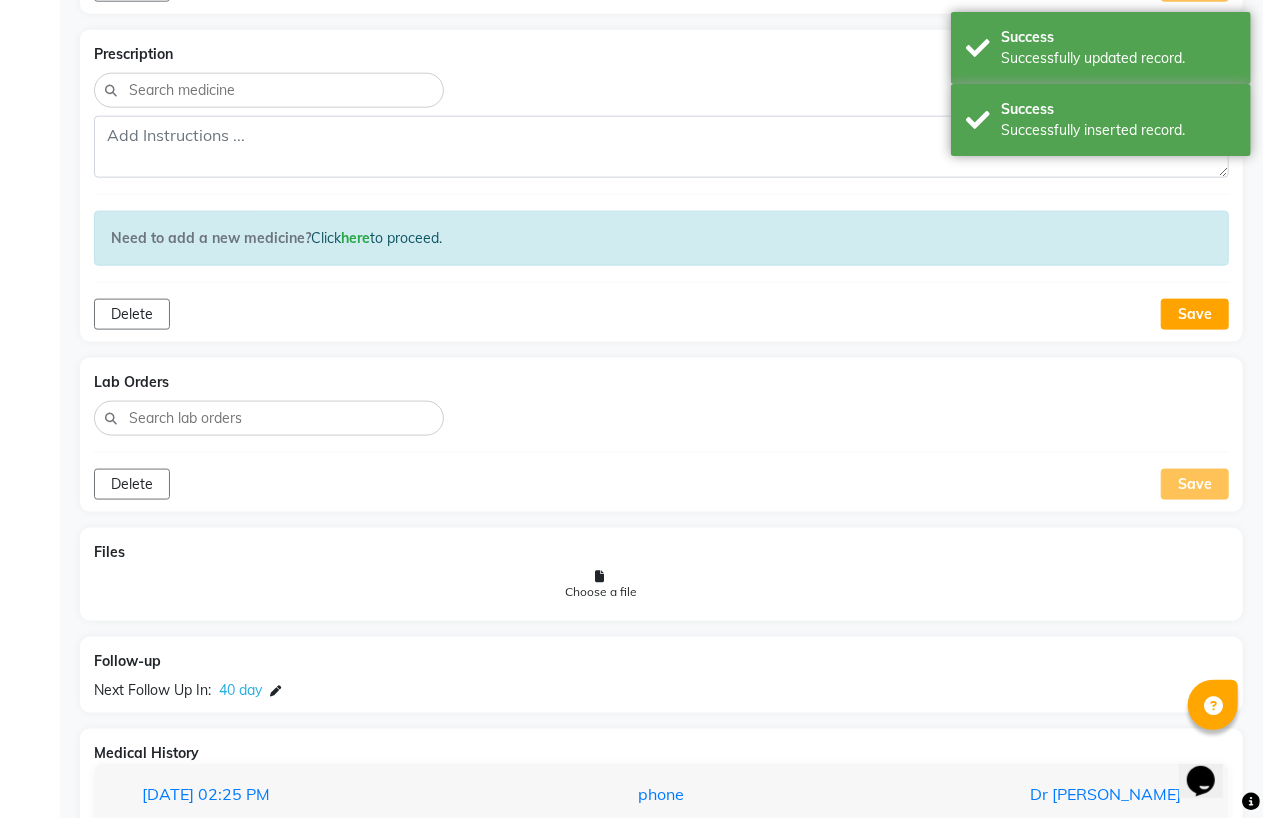 scroll, scrollTop: 1287, scrollLeft: 0, axis: vertical 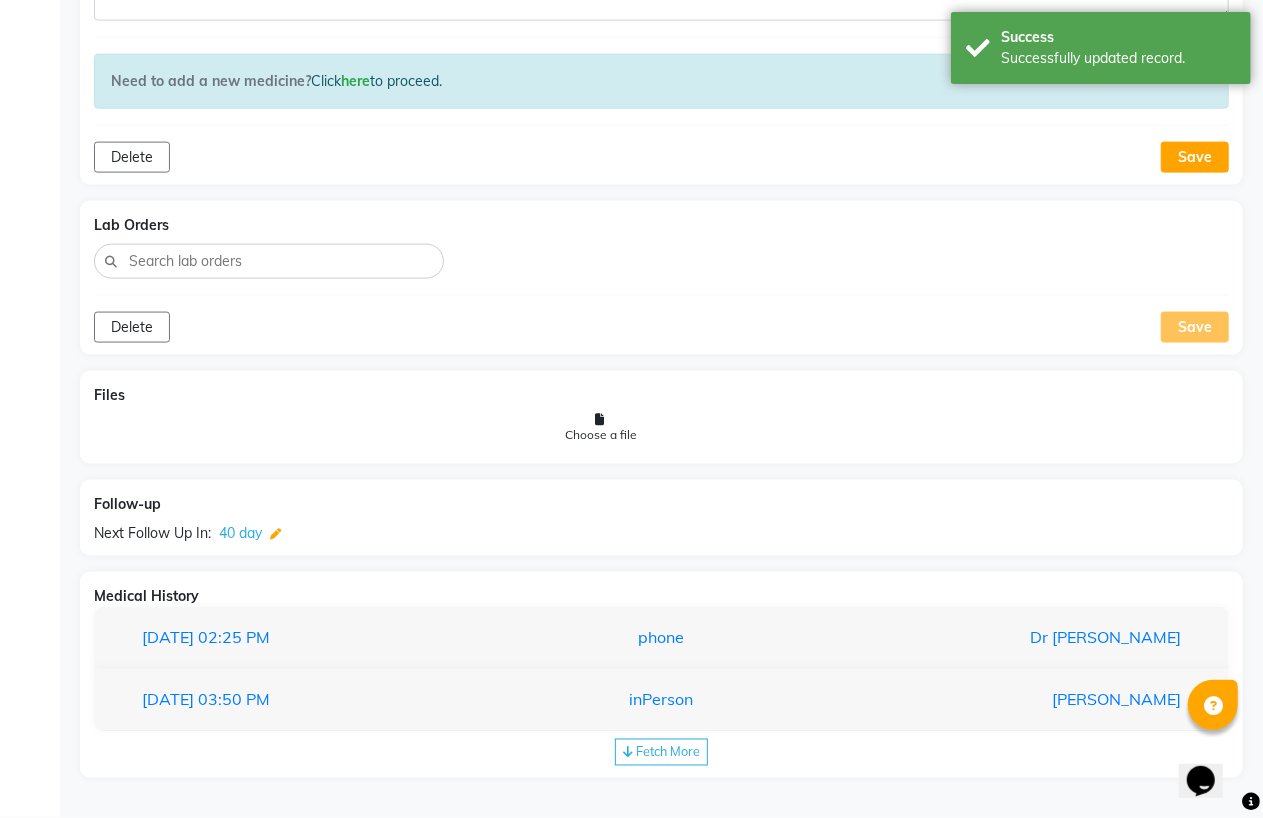 click 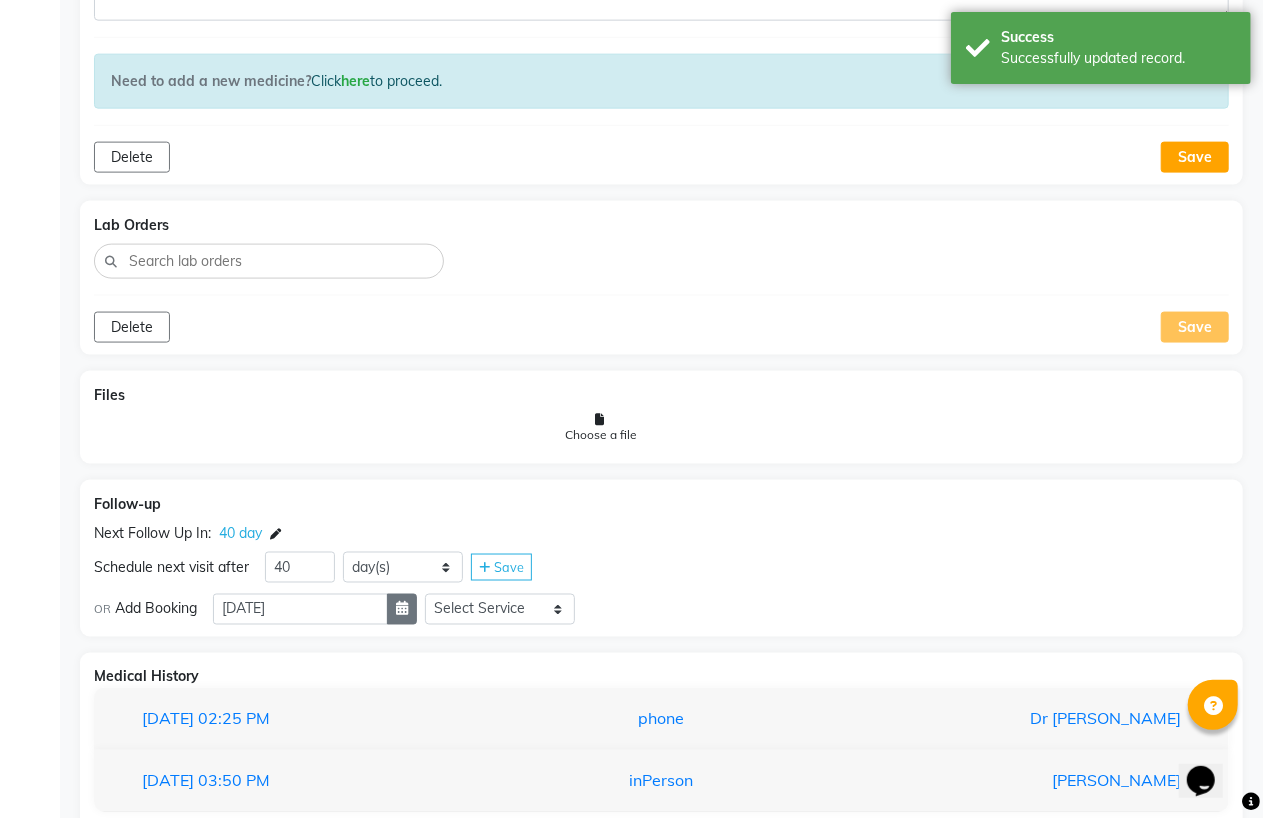 click 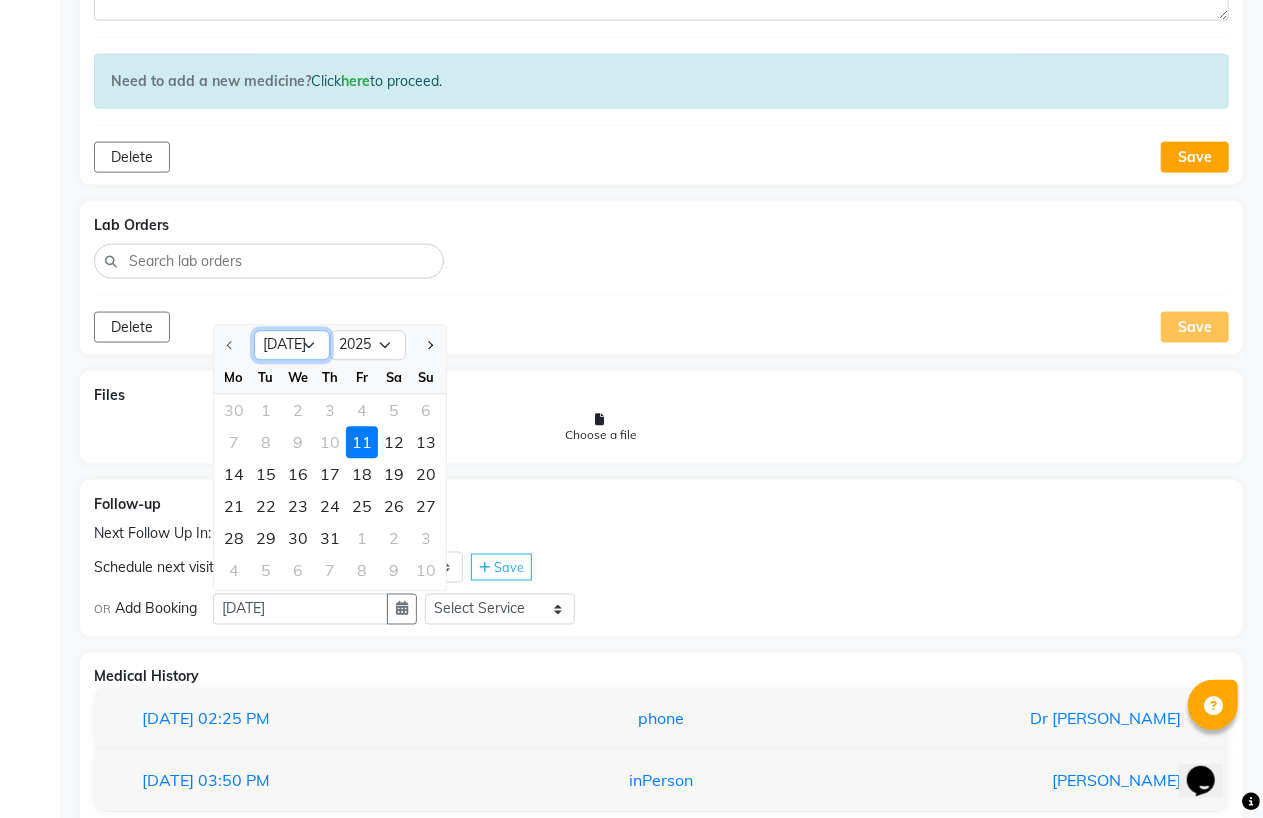 click on "[DATE] Aug Sep Oct Nov Dec" 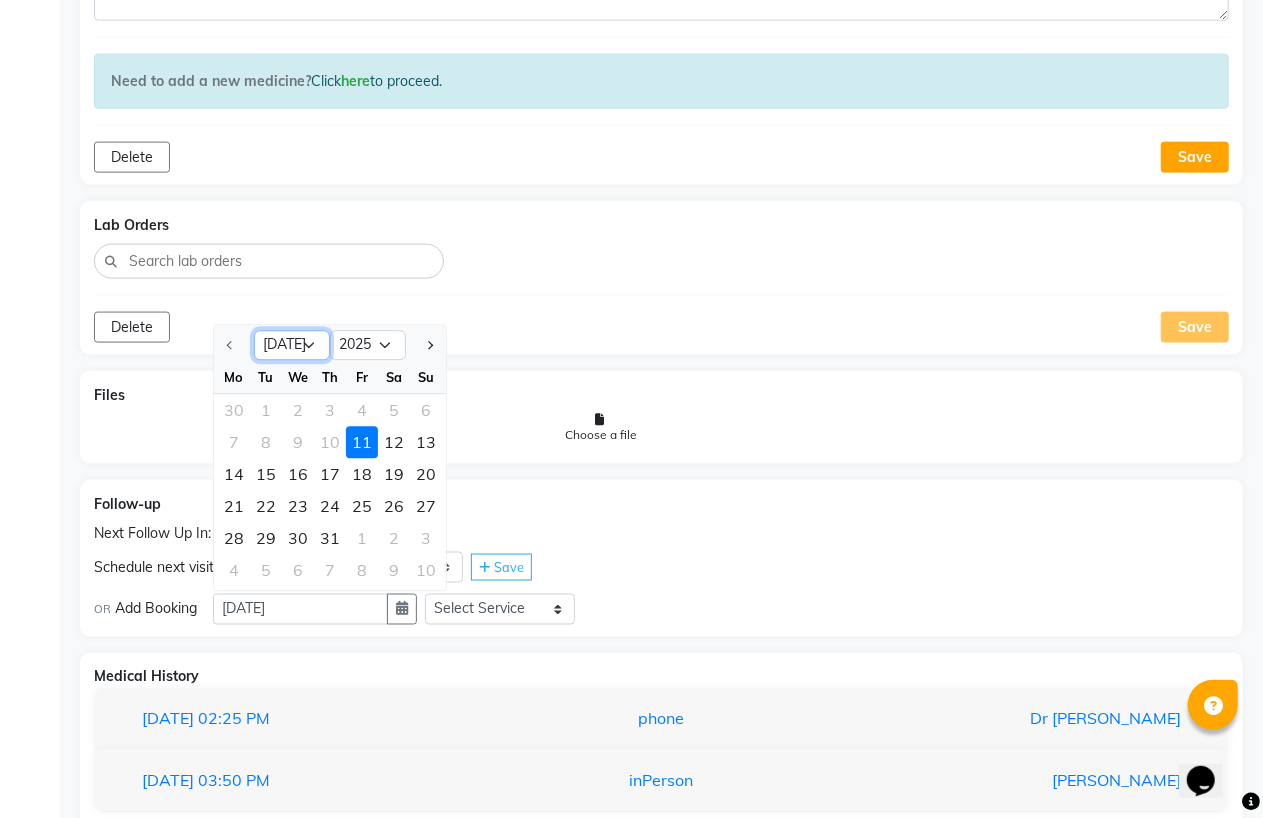 select on "8" 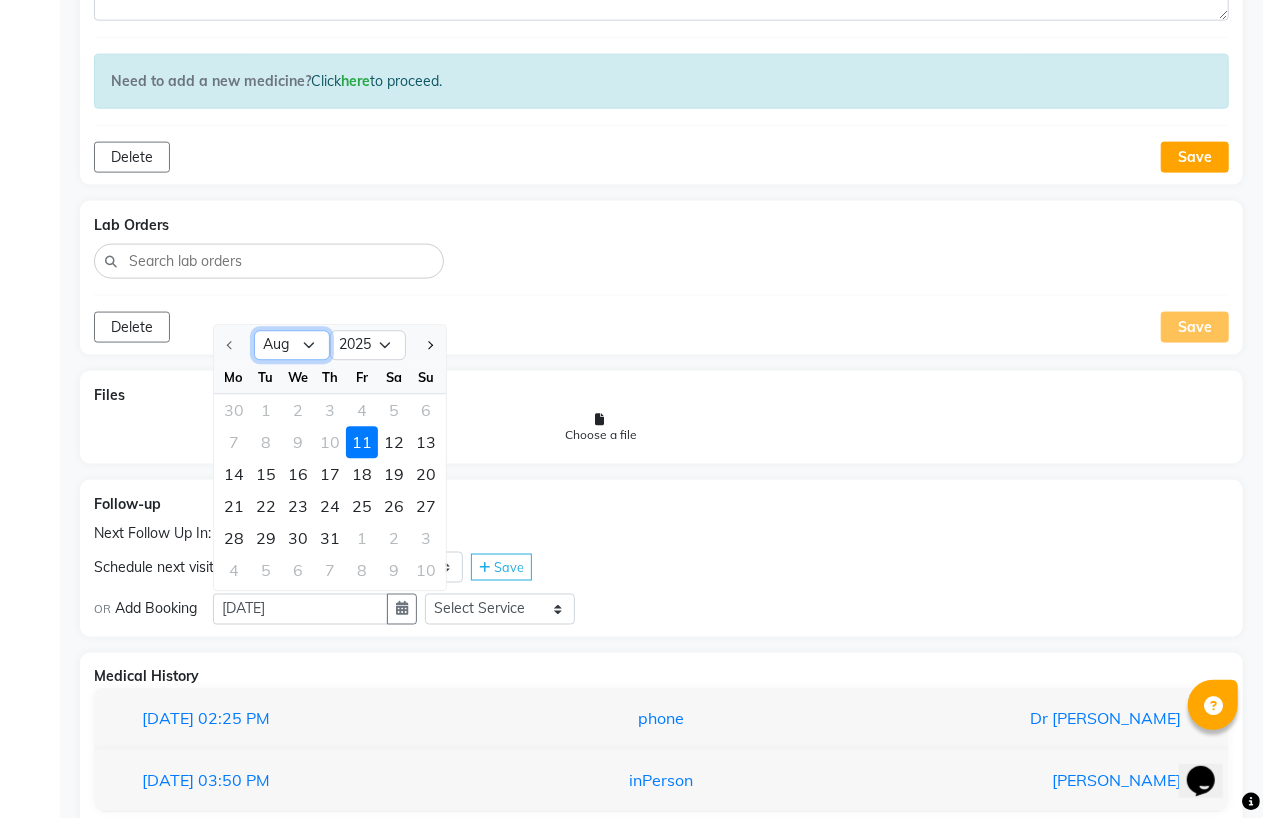 click on "[DATE] Aug Sep Oct Nov Dec" 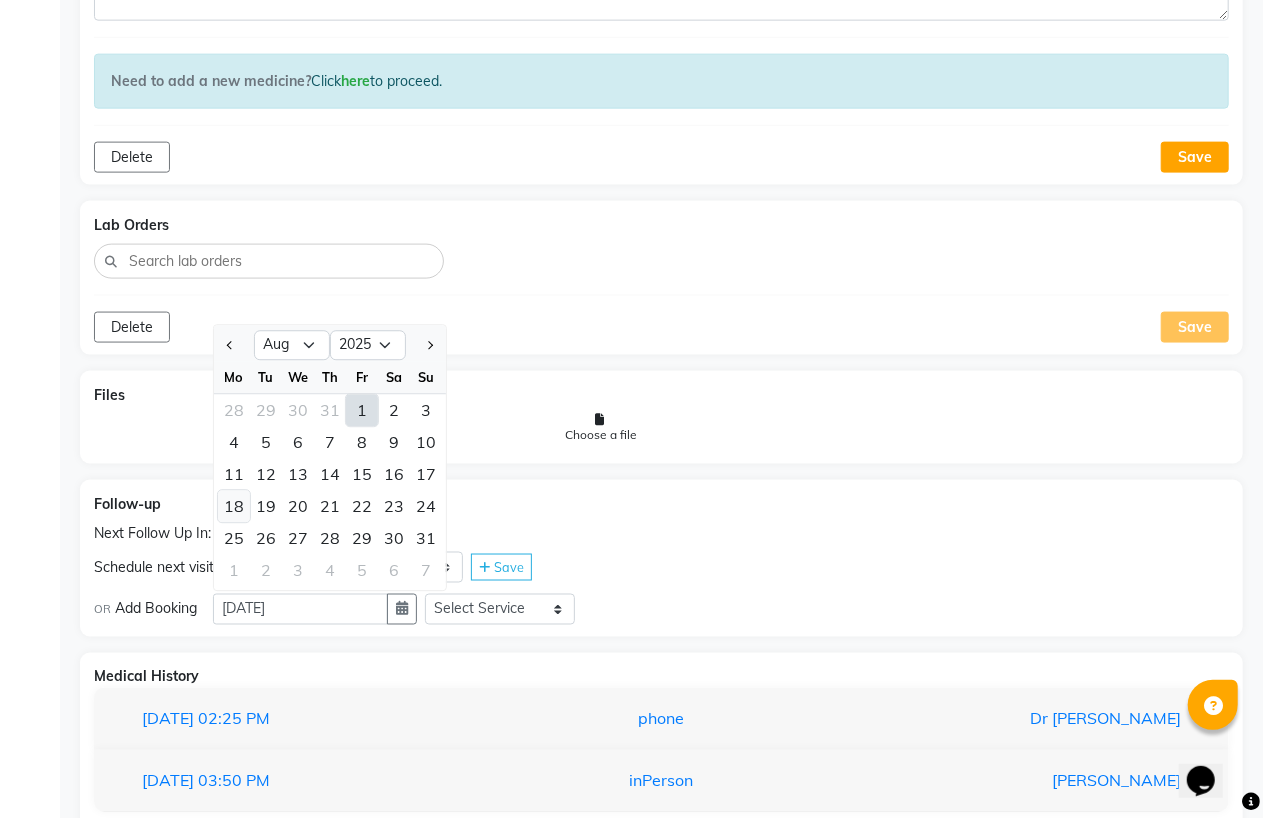 click on "18" 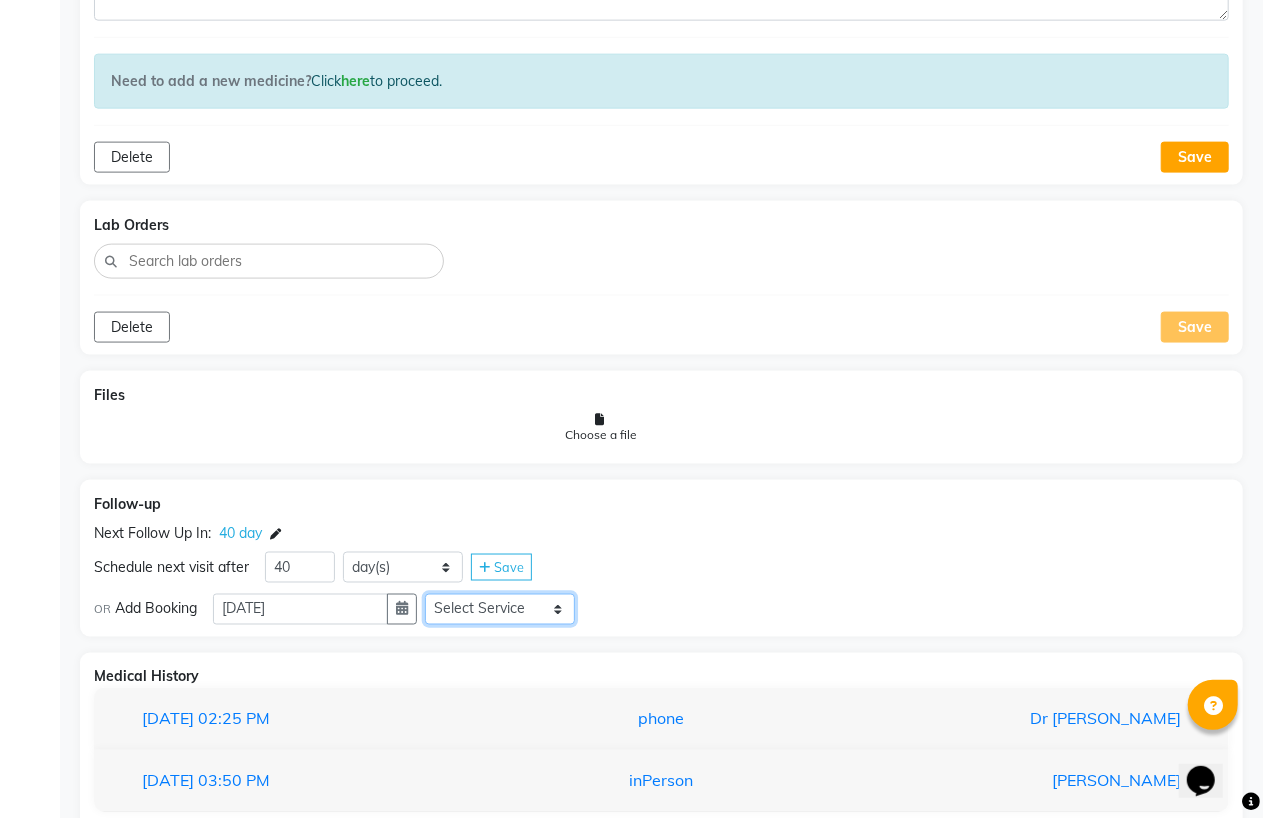 click on "Select Service  In Person - Consultation  Medicine  Medicine 1  Hydra Facial  Medi Facial  Vampire Facial With Plasma  Oxygeno Facial  Anti Aging Facial  Korean Glass GLow Facial  Full Face  Upper Lip  Chin  Underarms  Full Legs & arms  Back-side  Chest  Abdomen  Yellow Peel  Black Peel  Party Peel  Glow Peel  Argi Peel  Under-arm Peel  Depigmento Peel  Anti Aging Peel  Lip Peel  Hair PRP  GFC PRP  [MEDICAL_DATA] / Dermaroller  Under Eye PRP  Face PRP  Dermapen / Mesotherapt for Full Face  Dermapen / Mesotherapt for Scars  Carbon Peel  LASER BLEECH Laser Bleech  BB Glow  Indian Glass Glow  Courier Charges in City  Courier Charges out of City  In Person - Follow Up  Hair Treatment   Skin Treatment   Online - Consultation  Online - Follow Up" 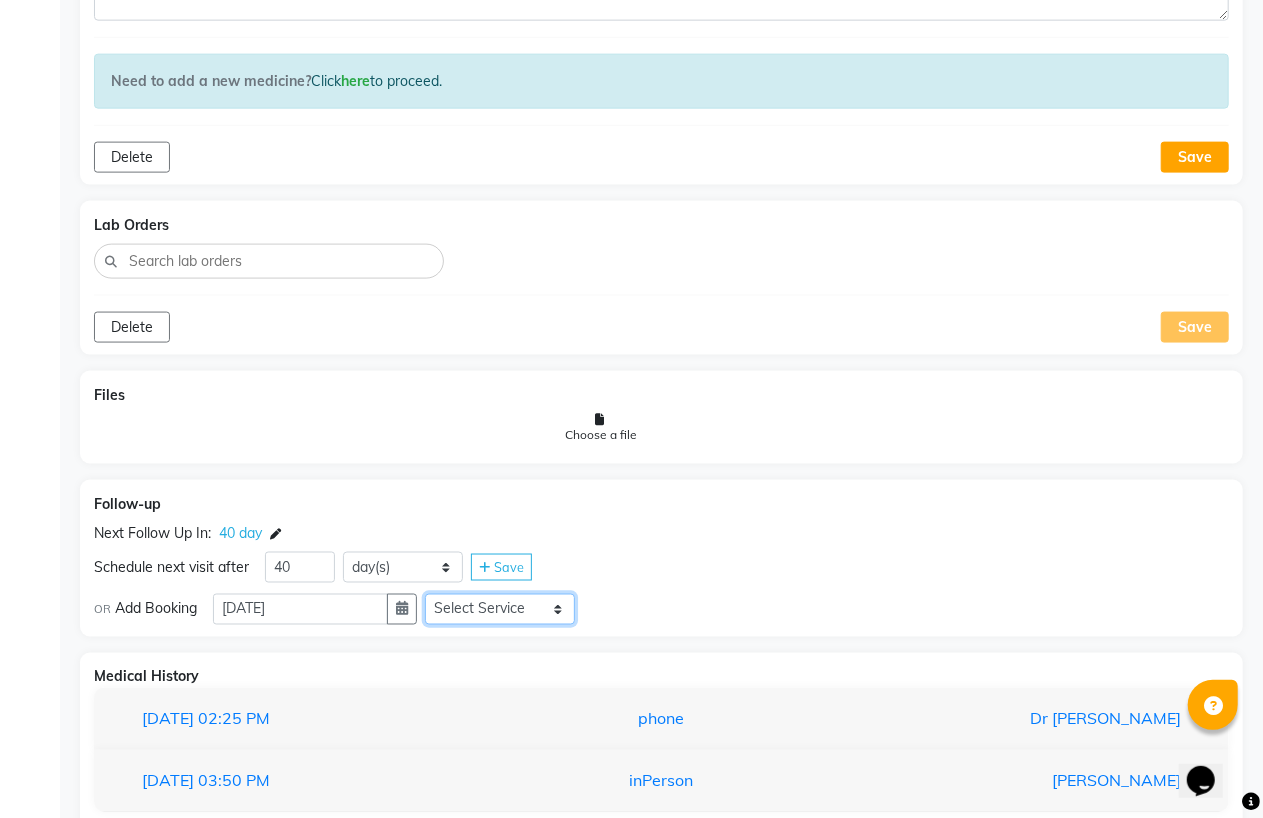 select on "981031" 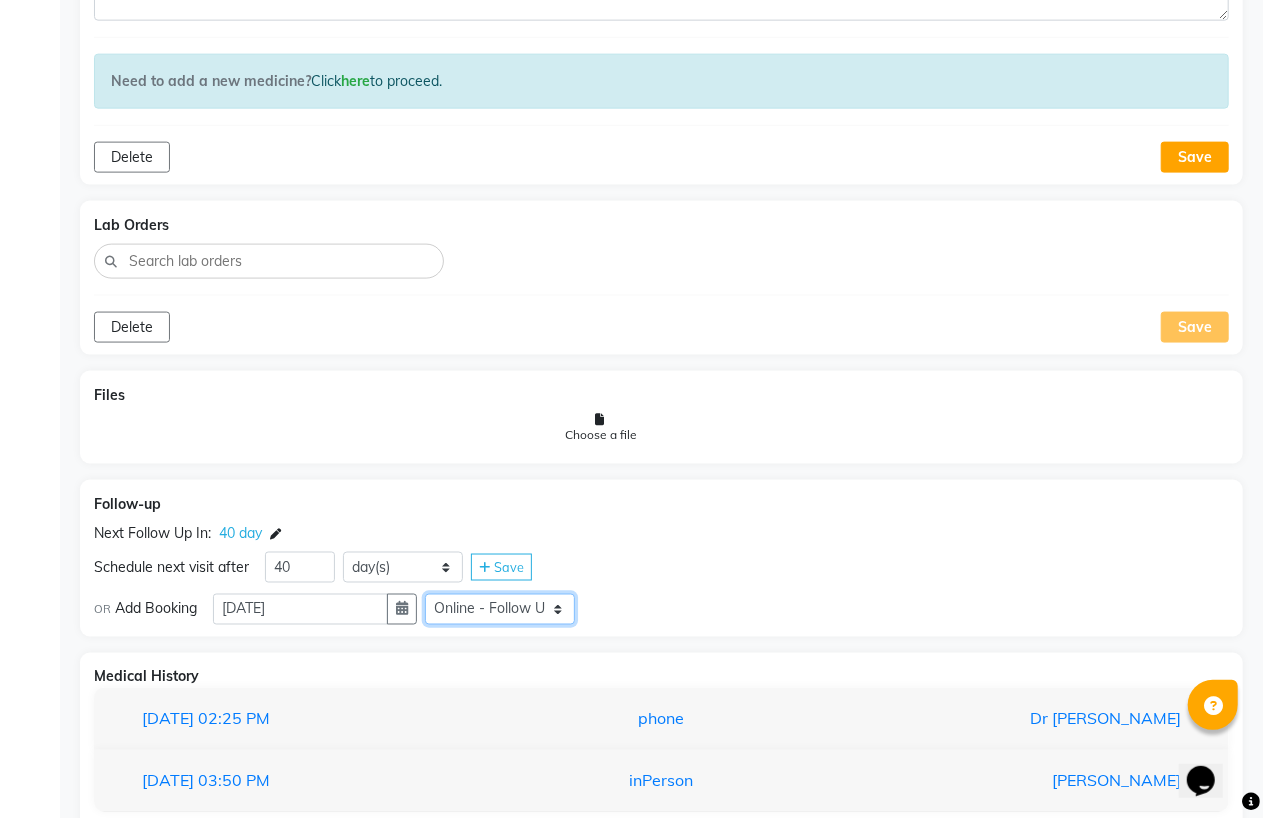 click on "Select Service  In Person - Consultation  Medicine  Medicine 1  Hydra Facial  Medi Facial  Vampire Facial With Plasma  Oxygeno Facial  Anti Aging Facial  Korean Glass GLow Facial  Full Face  Upper Lip  Chin  Underarms  Full Legs & arms  Back-side  Chest  Abdomen  Yellow Peel  Black Peel  Party Peel  Glow Peel  Argi Peel  Under-arm Peel  Depigmento Peel  Anti Aging Peel  Lip Peel  Hair PRP  GFC PRP  [MEDICAL_DATA] / Dermaroller  Under Eye PRP  Face PRP  Dermapen / Mesotherapt for Full Face  Dermapen / Mesotherapt for Scars  Carbon Peel  LASER BLEECH Laser Bleech  BB Glow  Indian Glass Glow  Courier Charges in City  Courier Charges out of City  In Person - Follow Up  Hair Treatment   Skin Treatment   Online - Consultation  Online - Follow Up" 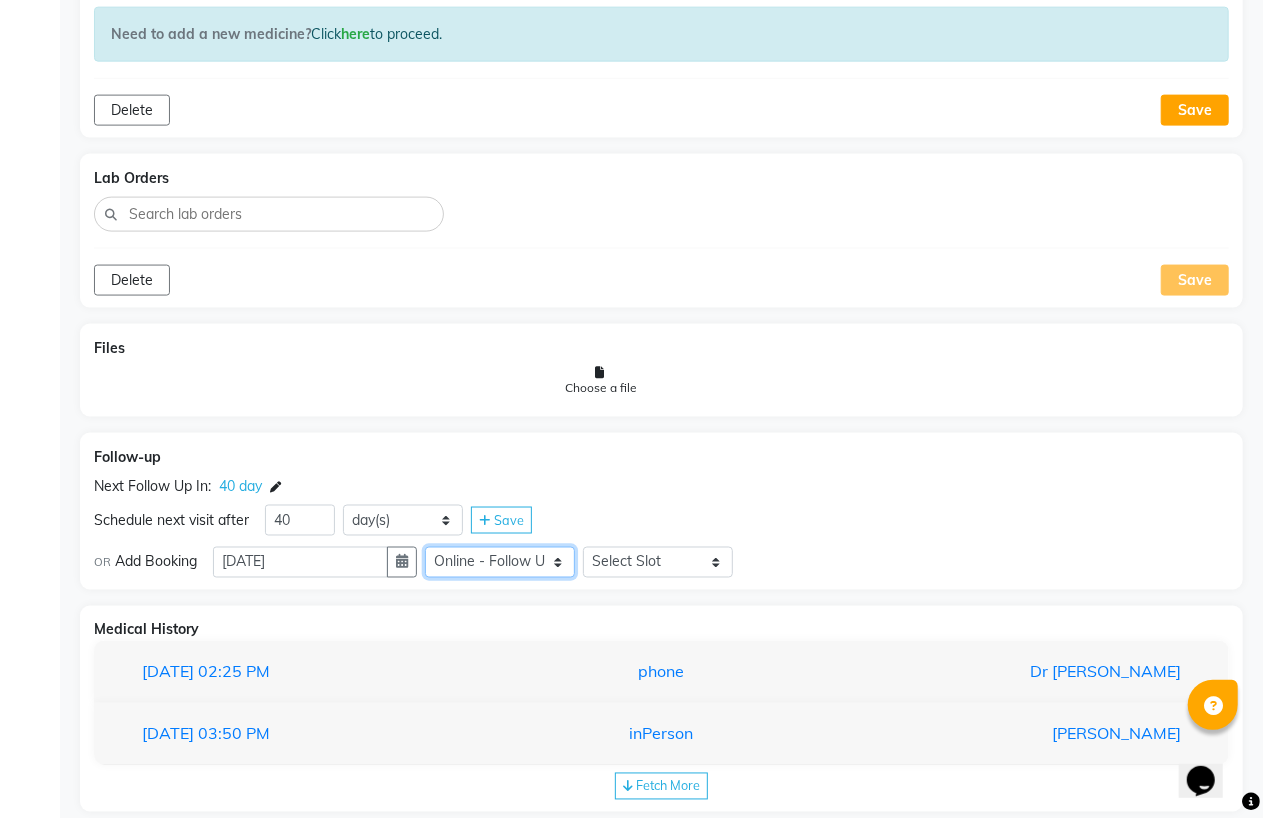 scroll, scrollTop: 1370, scrollLeft: 0, axis: vertical 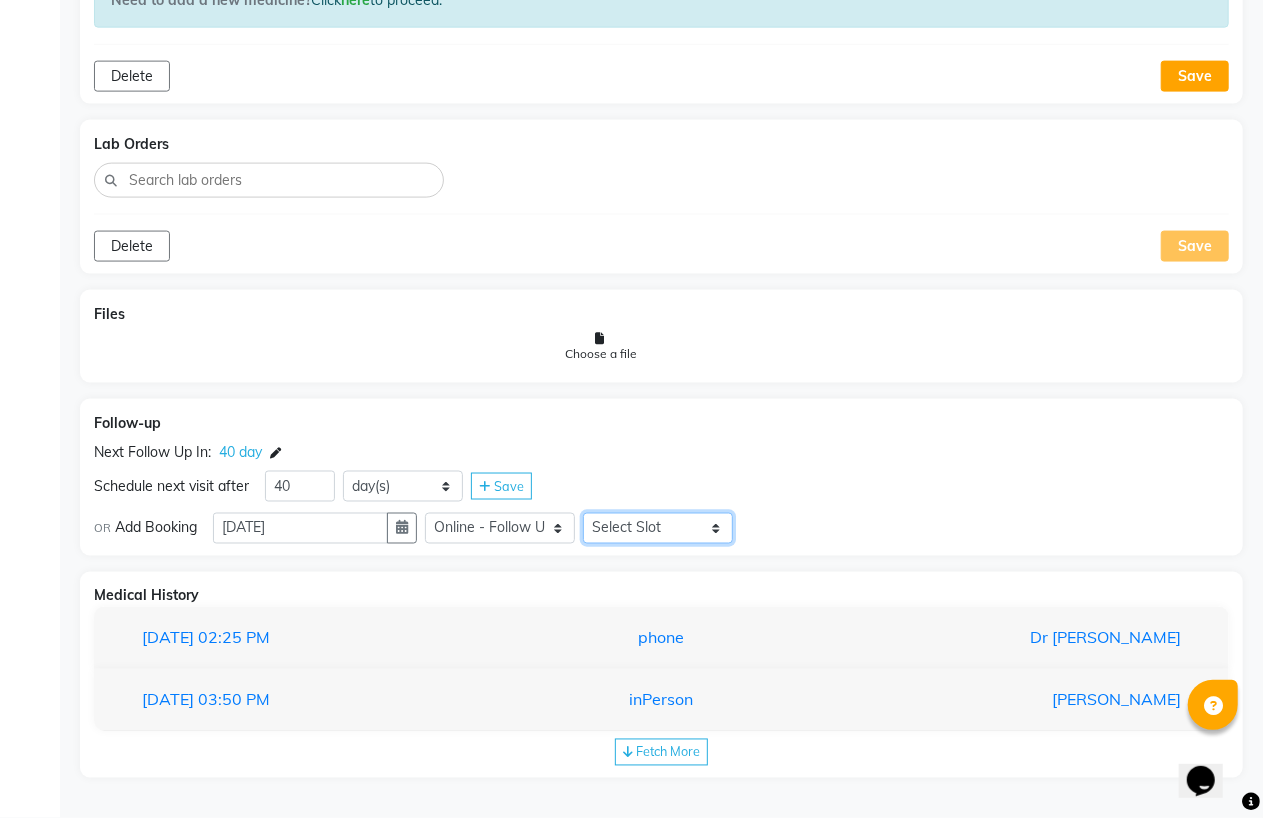 click on "Select Slot 10:15 10:30 10:45 11:00 11:15 11:30 11:45 12:00 12:15 12:30 12:45 13:00 13:15 13:30 13:45 14:00 14:15 14:30 14:45 15:00 15:15 15:30 15:45 16:00 16:15 16:30 16:45 17:00 17:15 17:30 17:45 18:00 18:15 18:30 18:45 19:00 19:15 19:30 19:45 20:00 20:15 20:30 20:45 21:00 21:15 21:30 21:45" 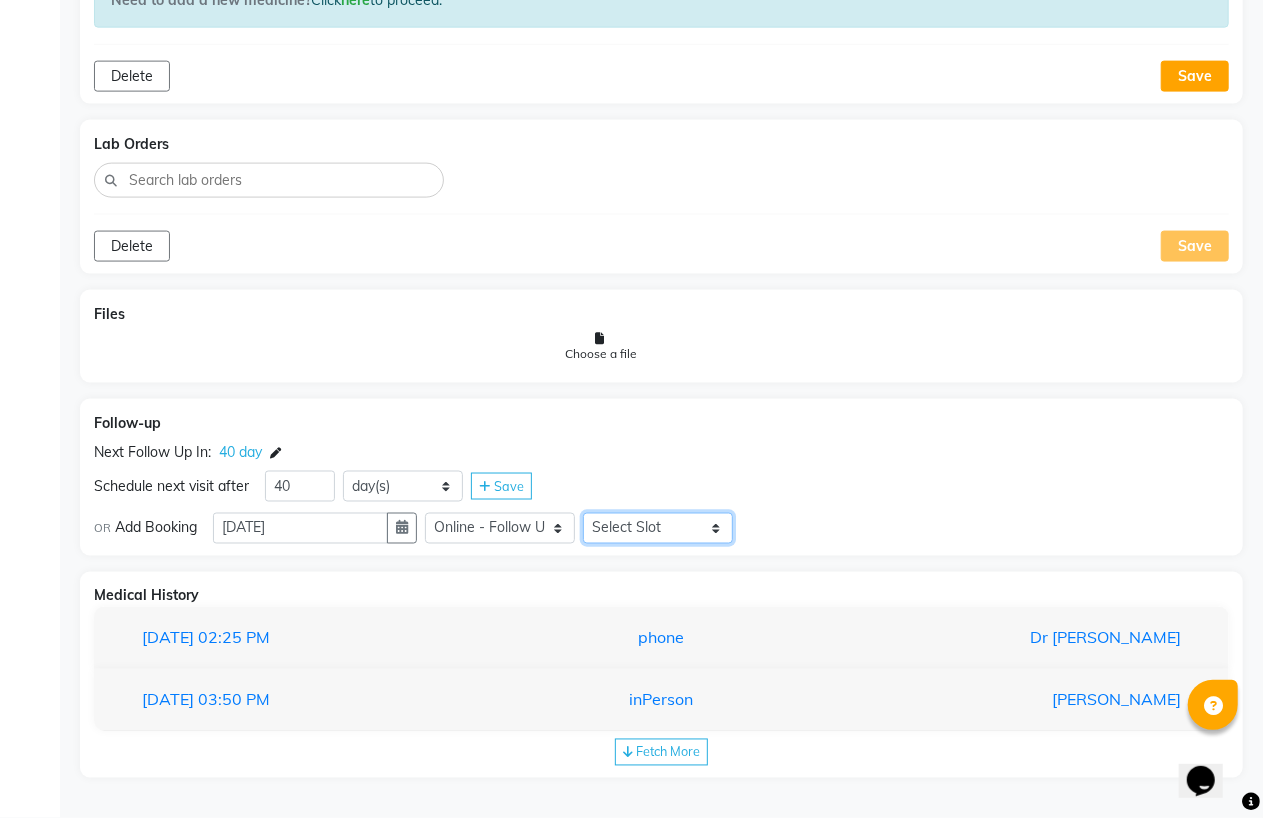 select on "750" 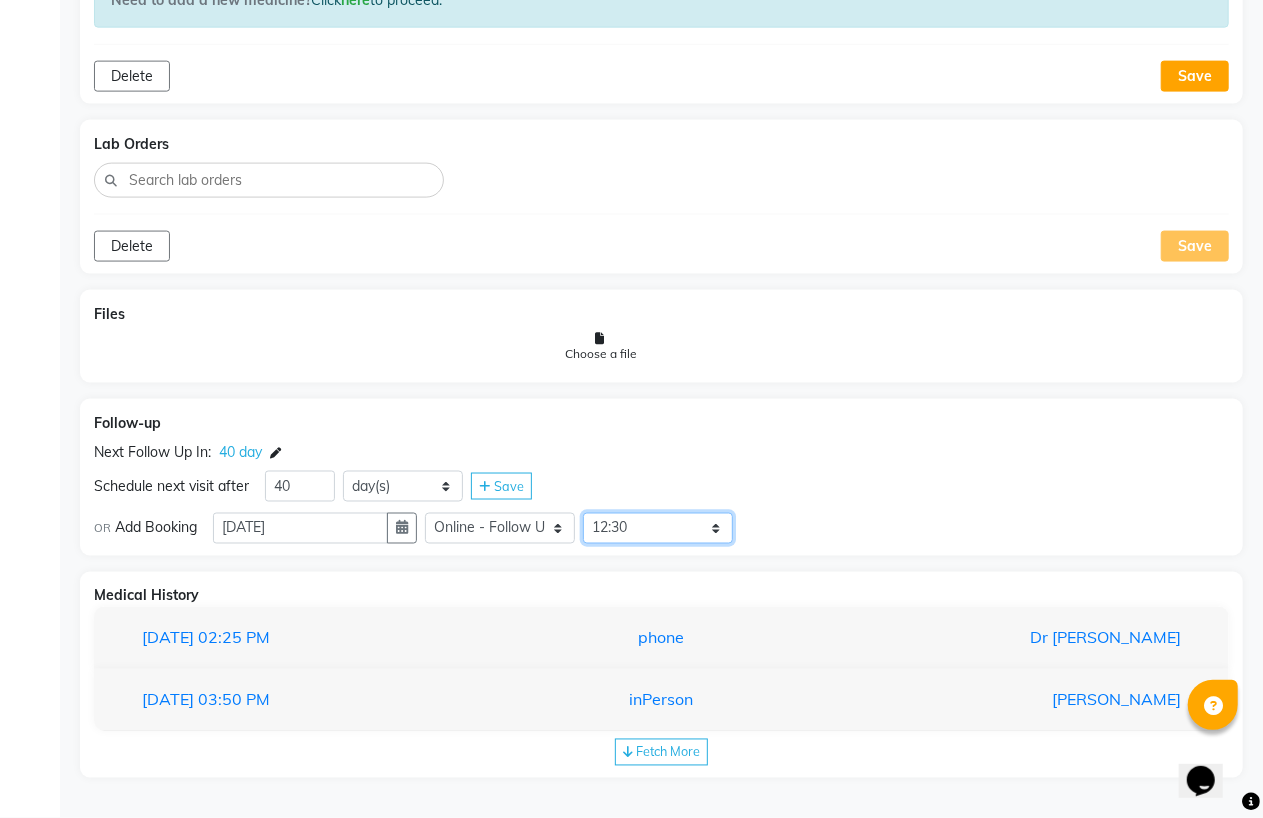 click on "Select Slot 10:15 10:30 10:45 11:00 11:15 11:30 11:45 12:00 12:15 12:30 12:45 13:00 13:15 13:30 13:45 14:00 14:15 14:30 14:45 15:00 15:15 15:30 15:45 16:00 16:15 16:30 16:45 17:00 17:15 17:30 17:45 18:00 18:15 18:30 18:45 19:00 19:15 19:30 19:45 20:00 20:15 20:30 20:45 21:00 21:15 21:30 21:45" 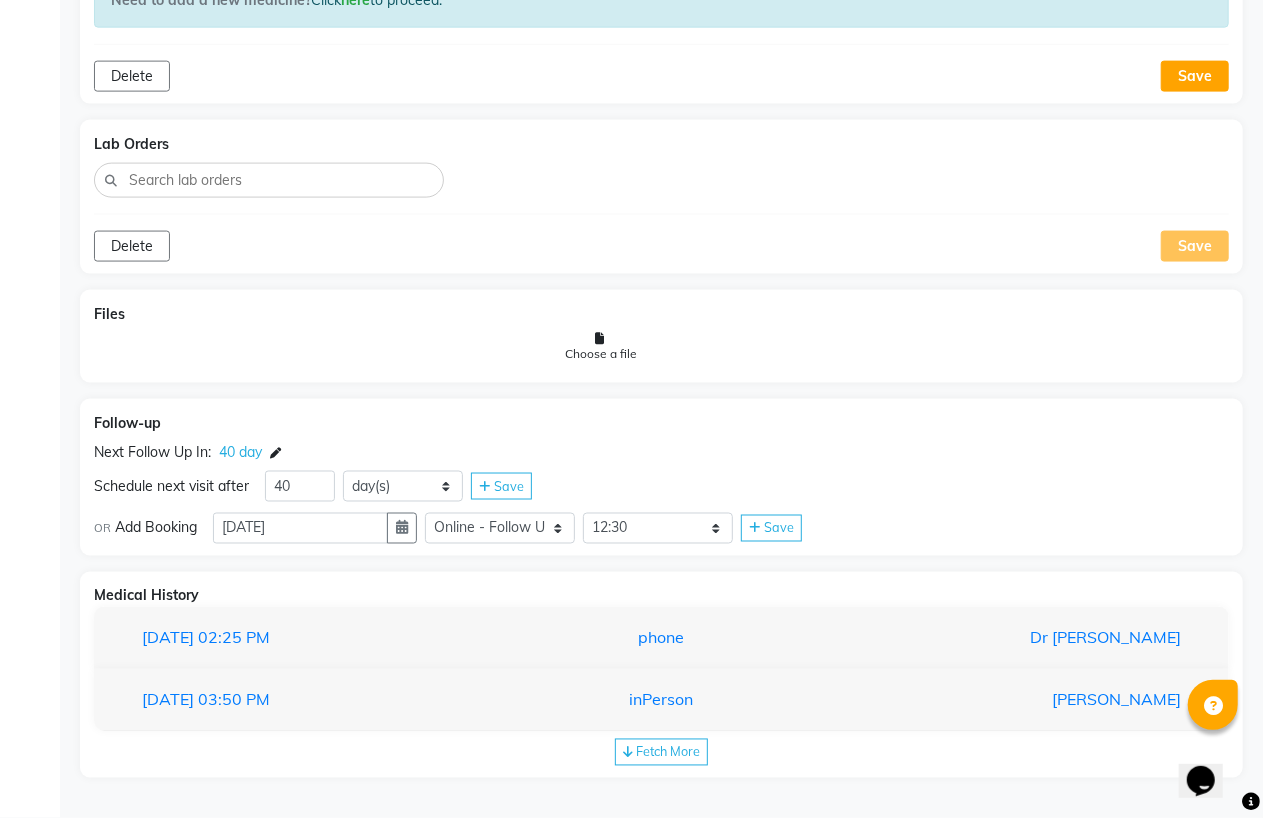 click on "Save" 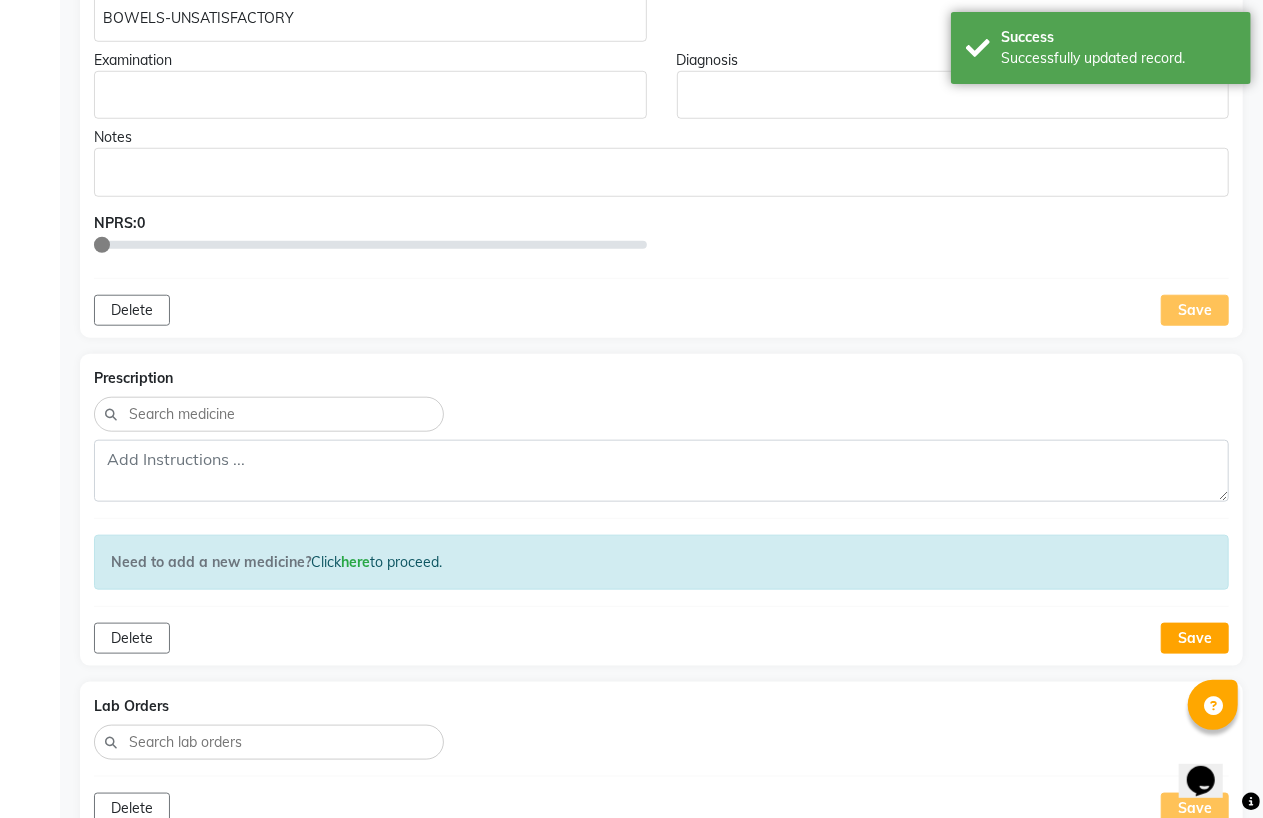 scroll, scrollTop: 732, scrollLeft: 0, axis: vertical 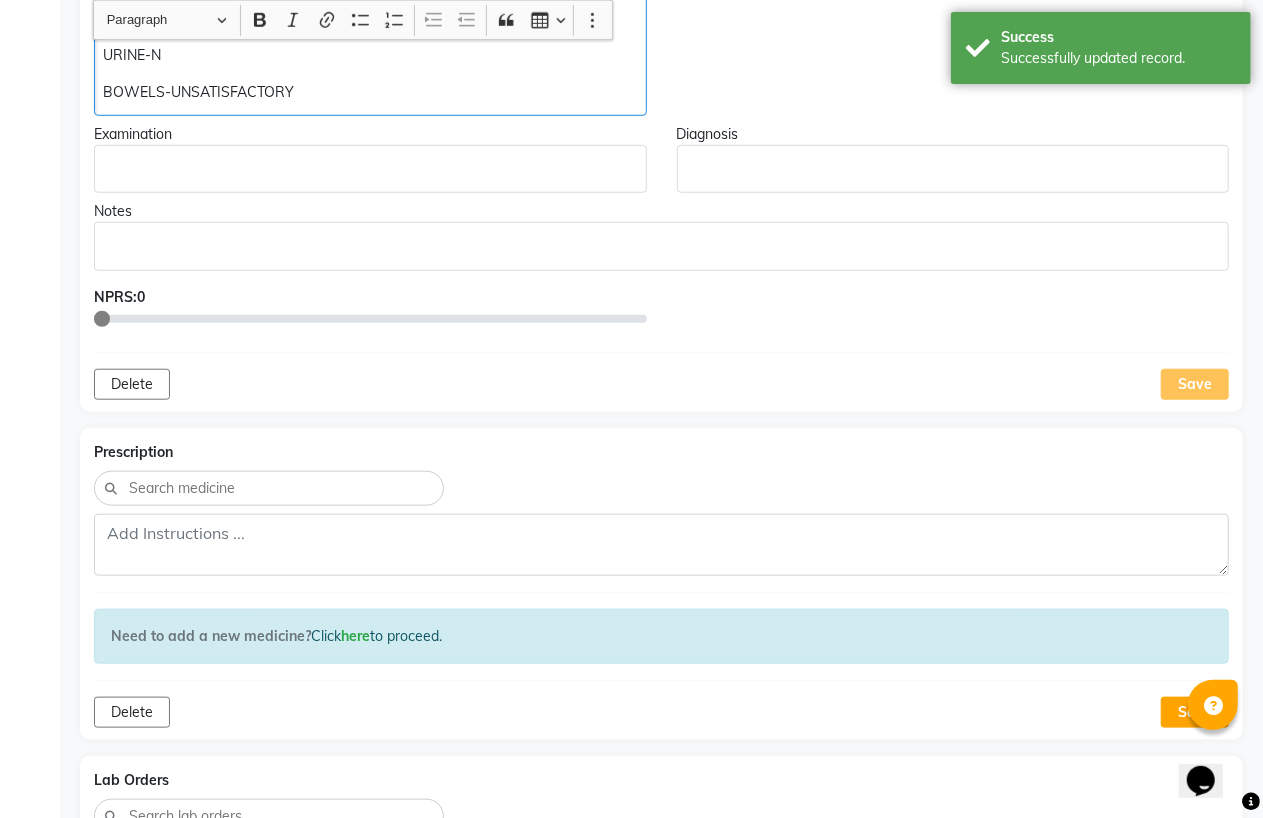 drag, startPoint x: 377, startPoint y: 72, endPoint x: 354, endPoint y: 90, distance: 29.206163 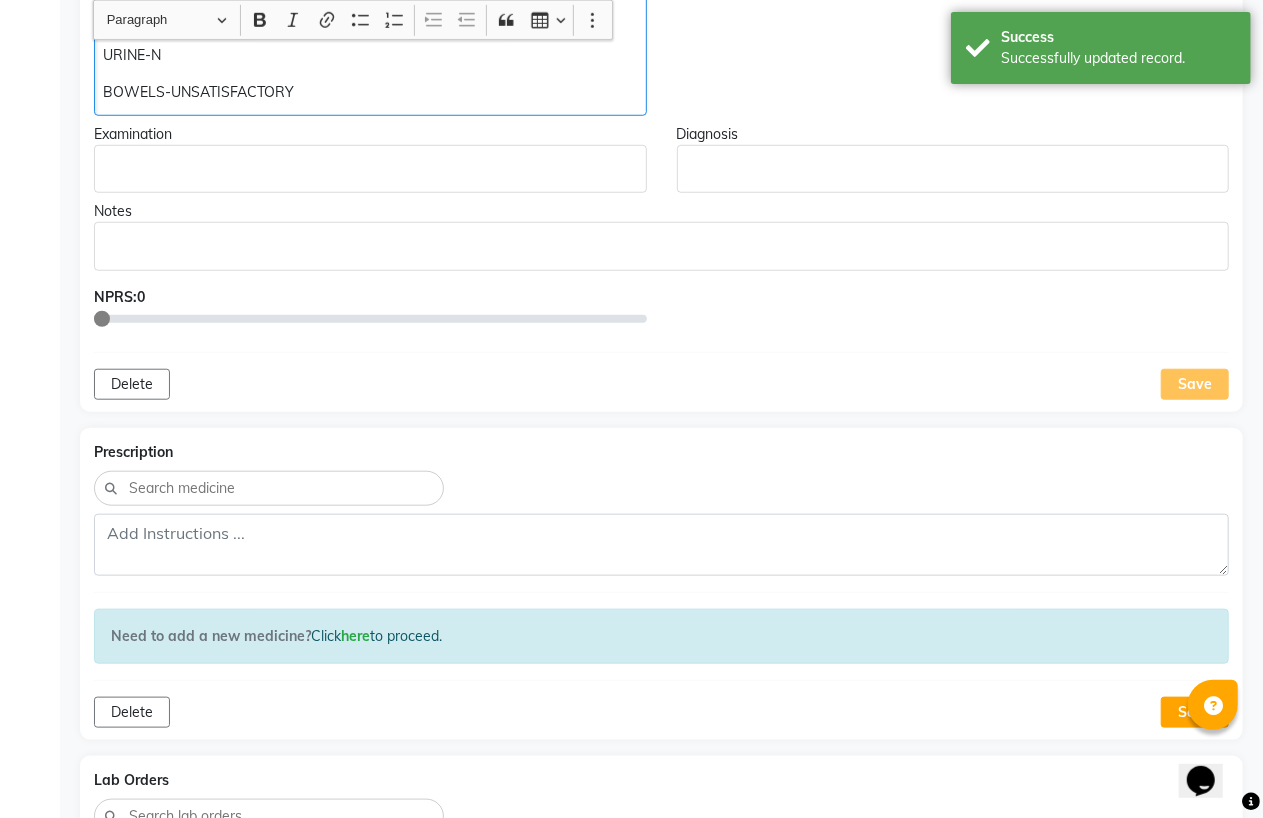 click on "K/C/O DM HYPERACIDITY  PALPITATIONS IN CHST SINCE 10 DAYS  SLEEP DISTURBED HEAVINESS IN ABDOMEN ALLERGY SNEEZING INCREASED  APP-N THIRST-N URINE-N BOWELS-UNSATISFACTORY" 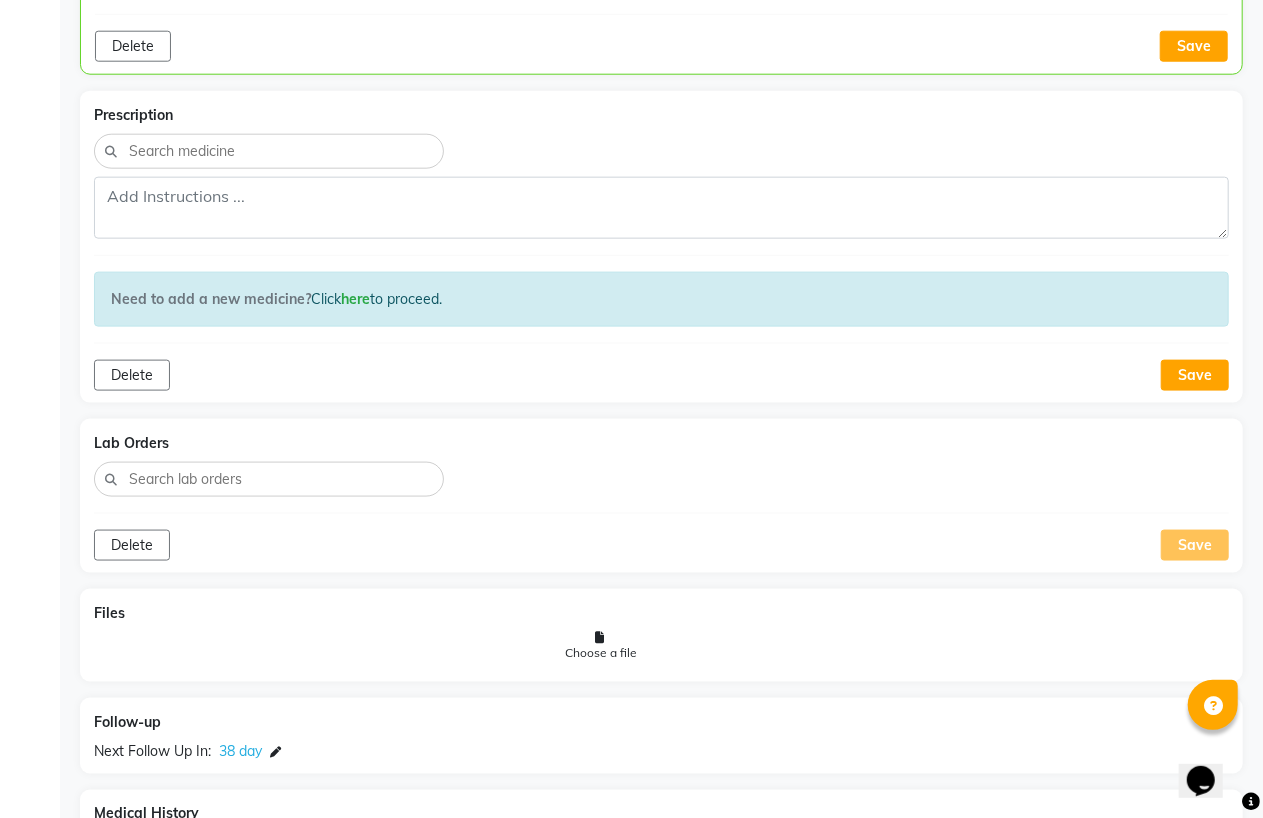 scroll, scrollTop: 1327, scrollLeft: 0, axis: vertical 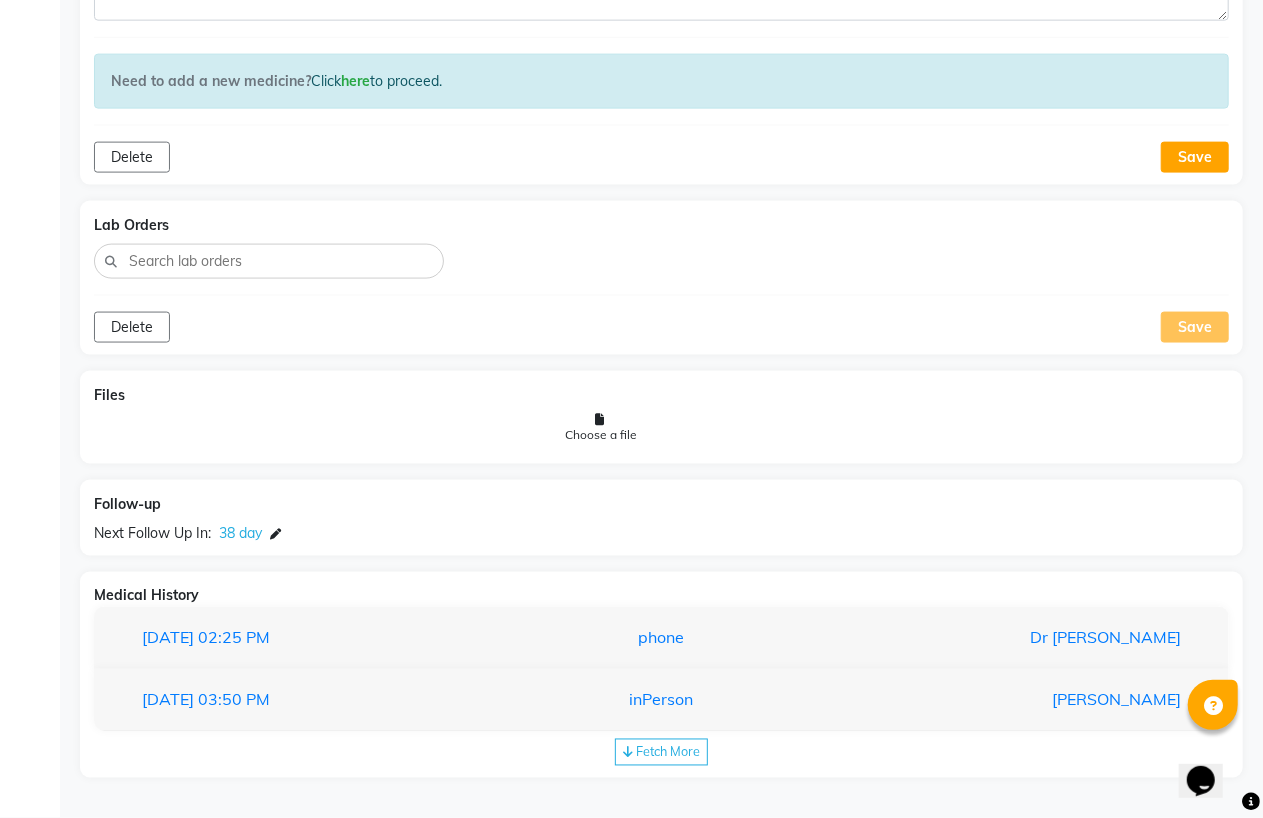 click on "[DATE] 02:25 PM phone Dr [PERSON_NAME]" at bounding box center (661, 638) 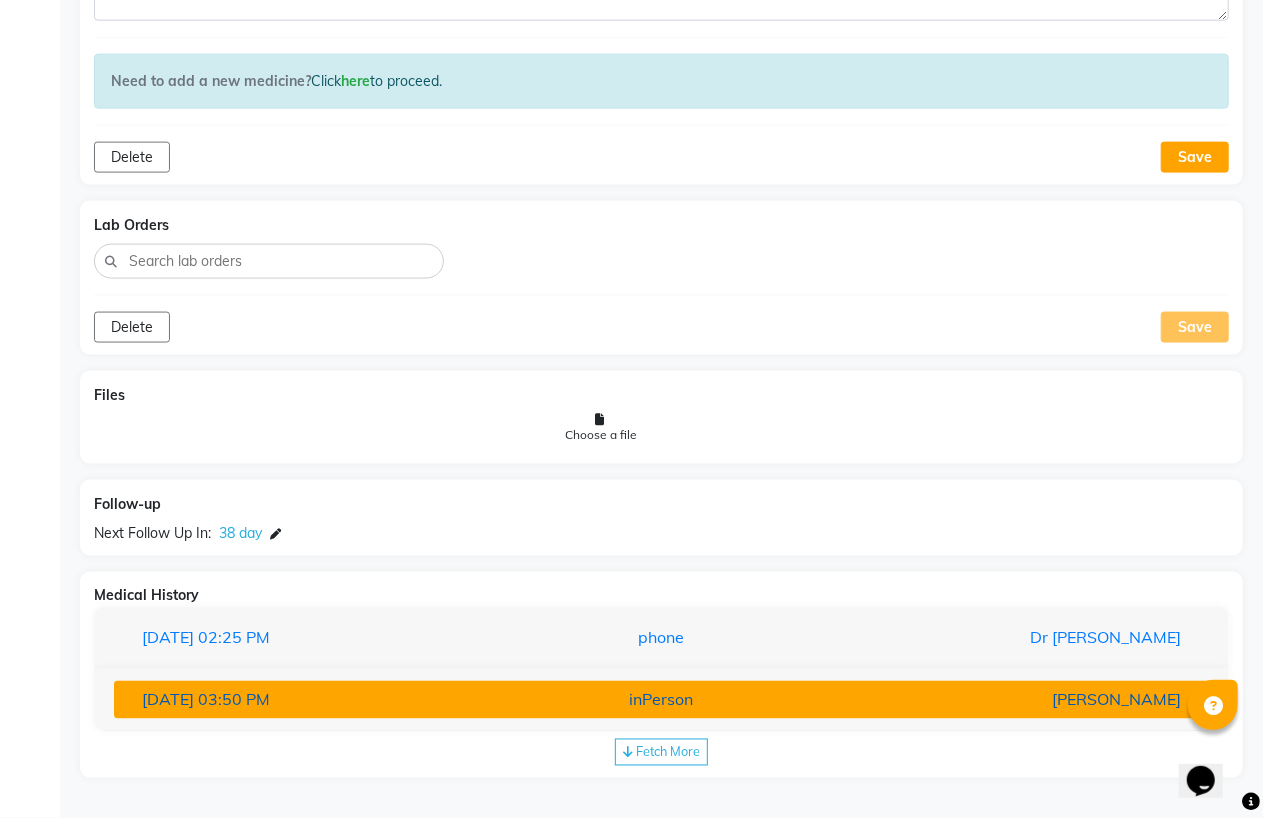 click on "inPerson" at bounding box center [661, 700] 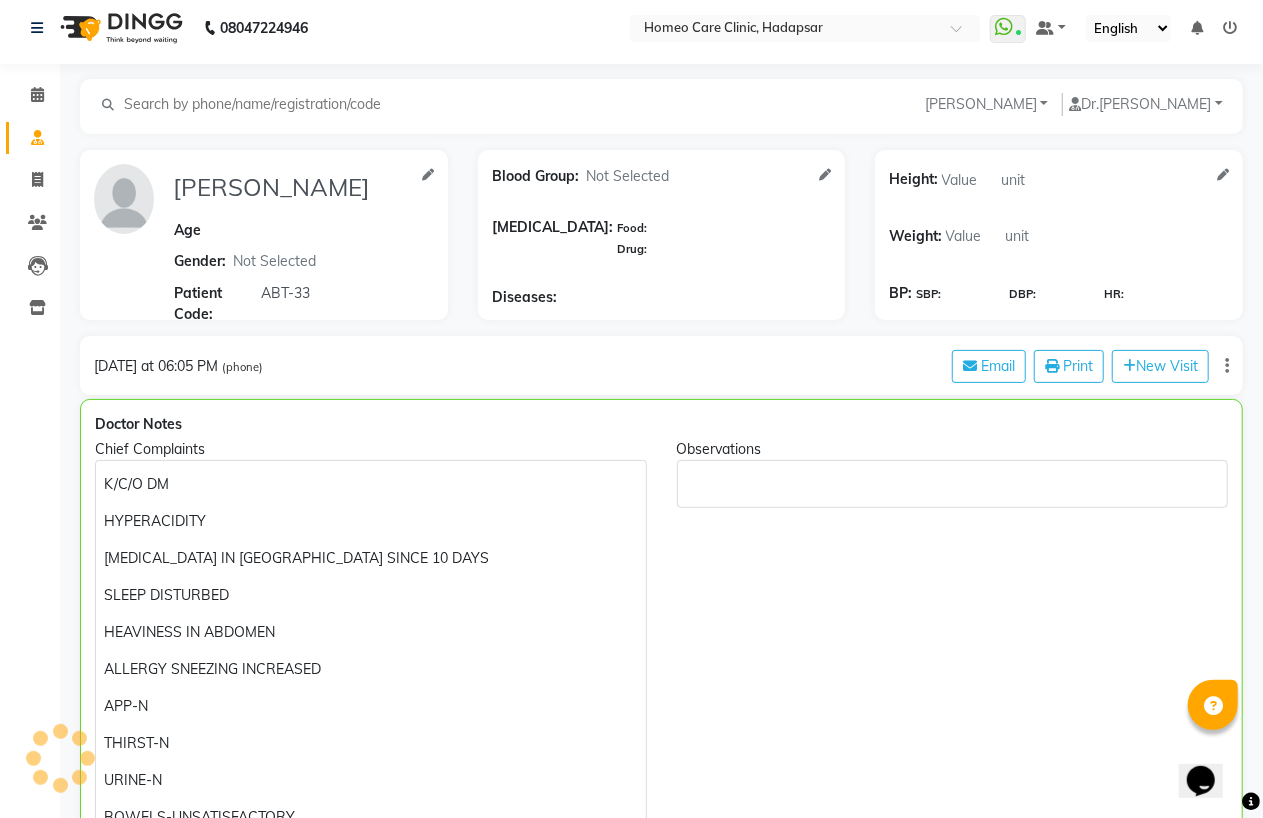 scroll, scrollTop: 0, scrollLeft: 0, axis: both 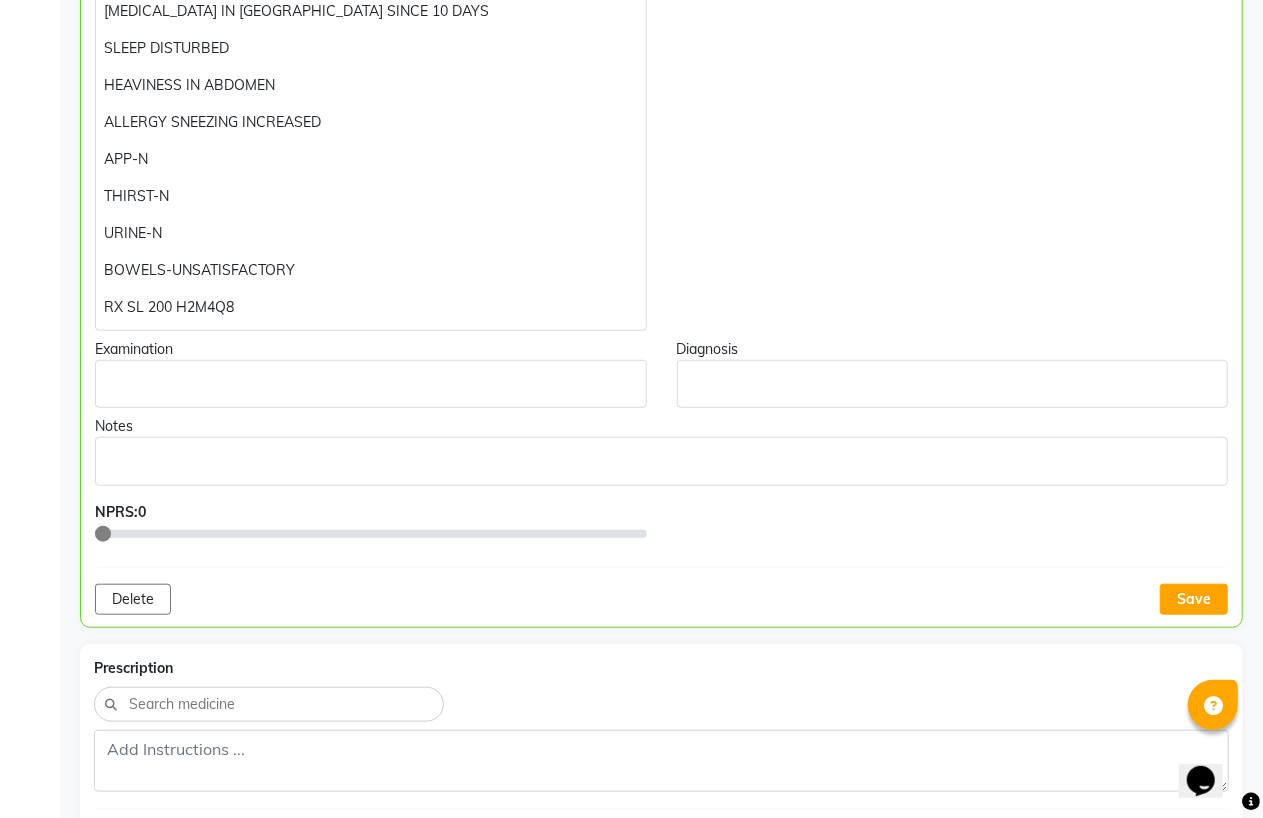 type 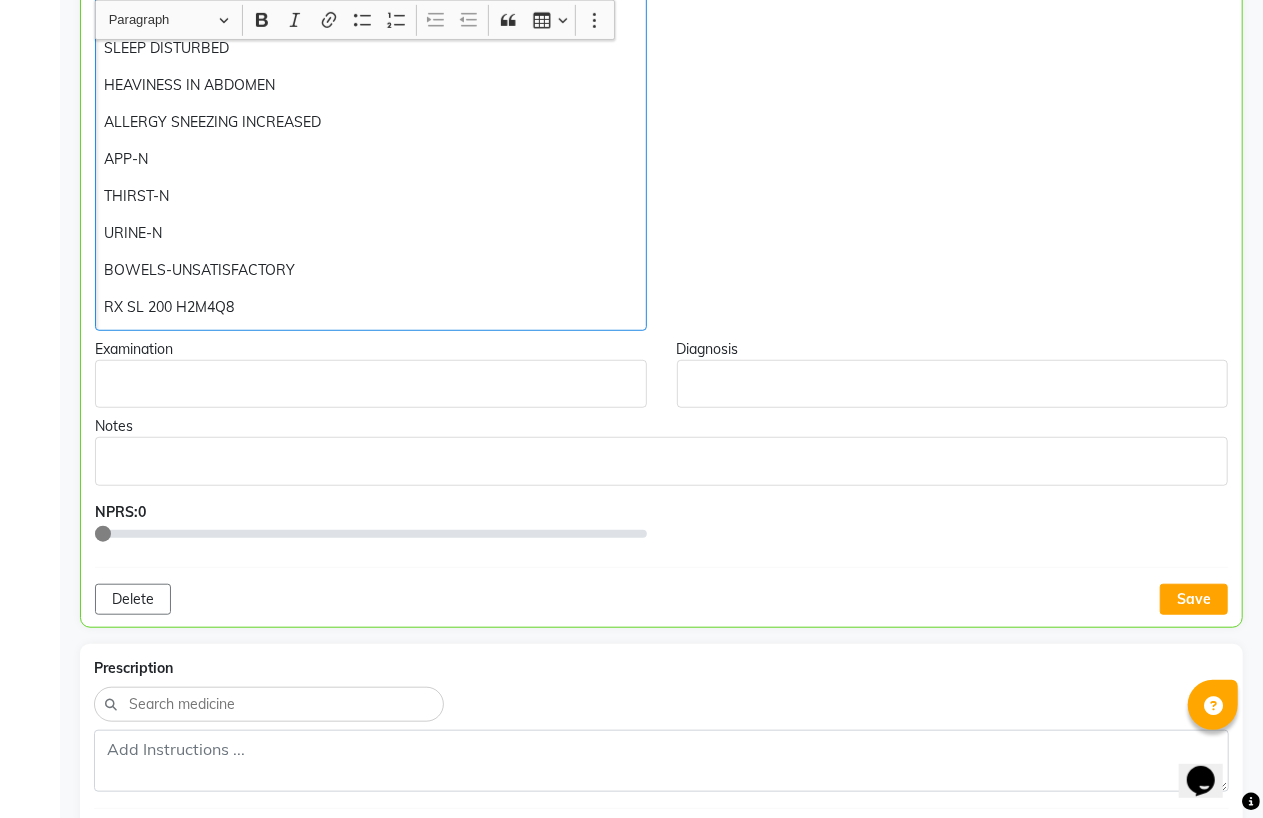 click on "K/C/O DM HYPERACIDITY  PALPITATIONS IN CHST SINCE 10 DAYS  SLEEP DISTURBED HEAVINESS IN ABDOMEN ALLERGY SNEEZING INCREASED  APP-N THIRST-N URINE-N BOWELS-UNSATISFACTORY RX SL 200 H2M4Q8" 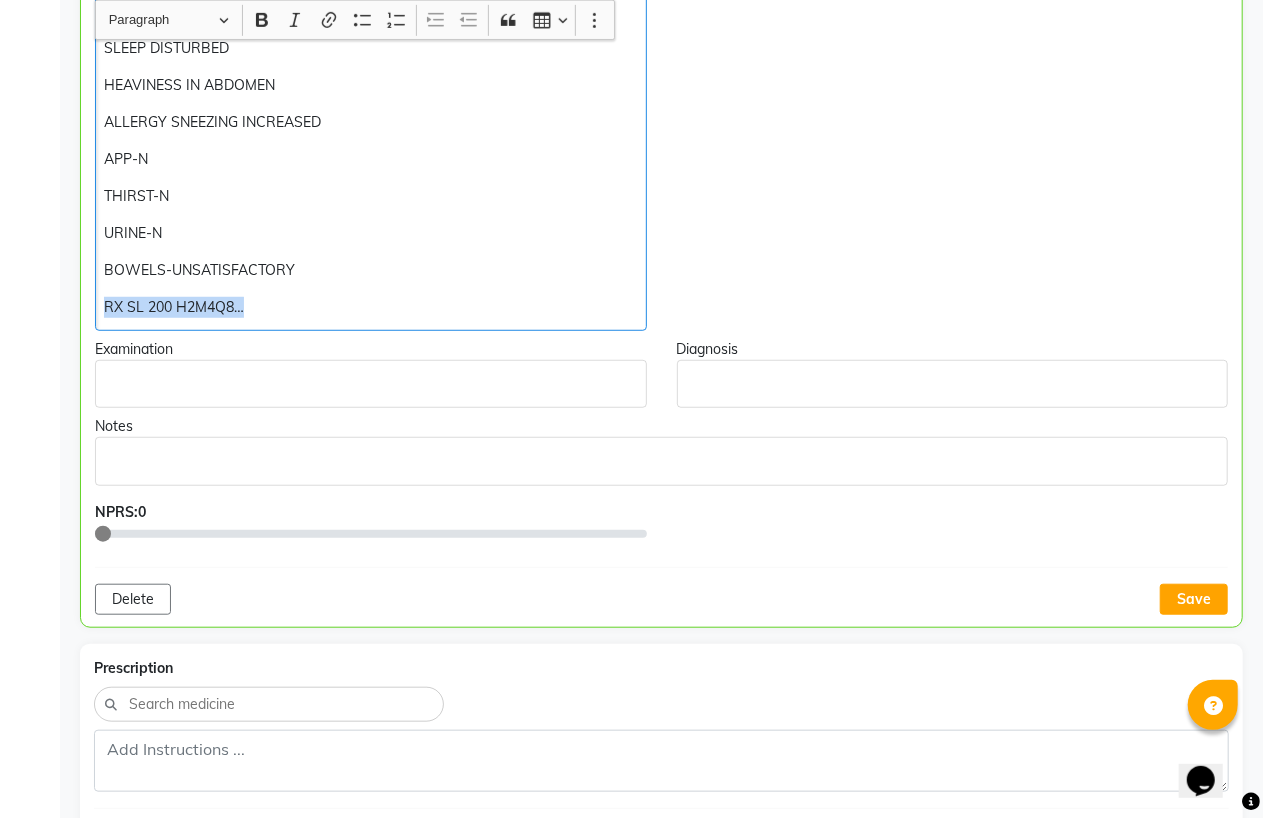 drag, startPoint x: 106, startPoint y: 305, endPoint x: 332, endPoint y: 307, distance: 226.00885 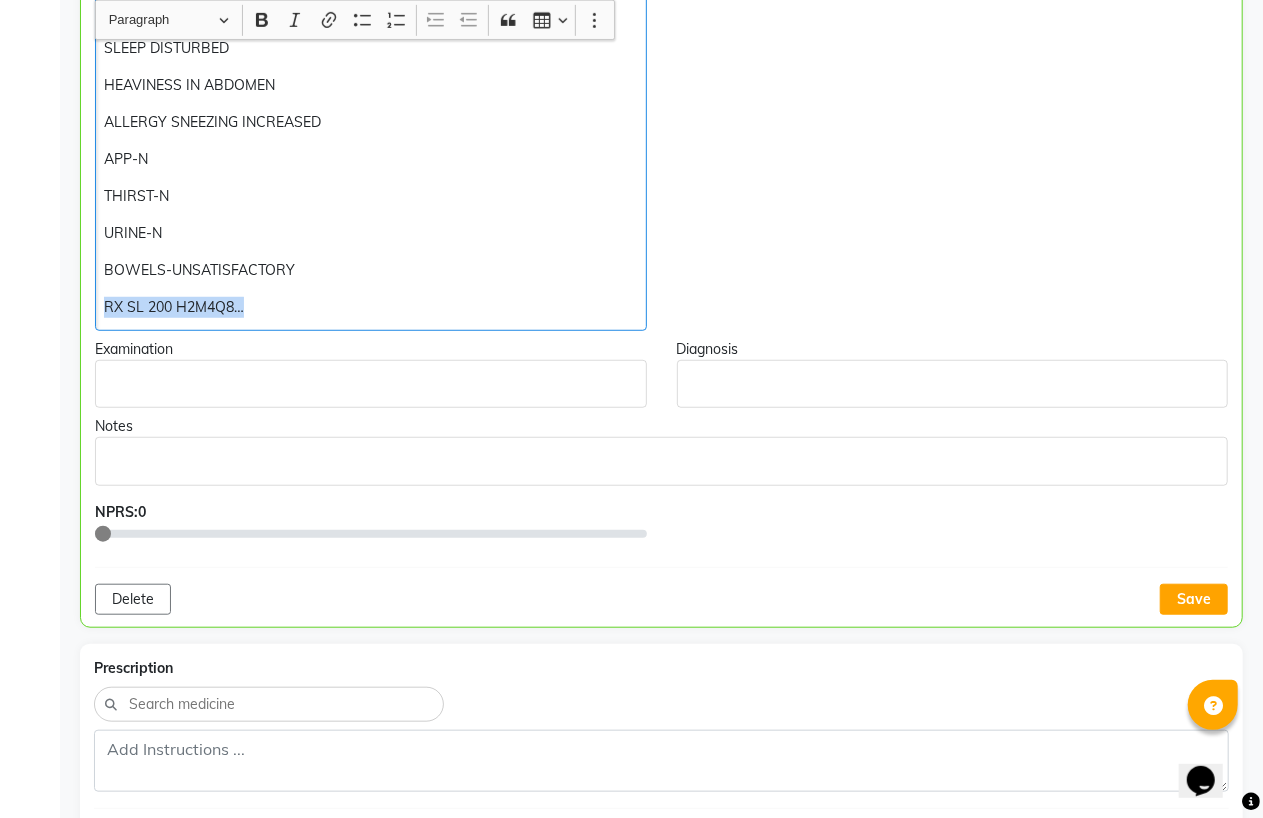 copy on "RX SL 200 H2M4Q8…" 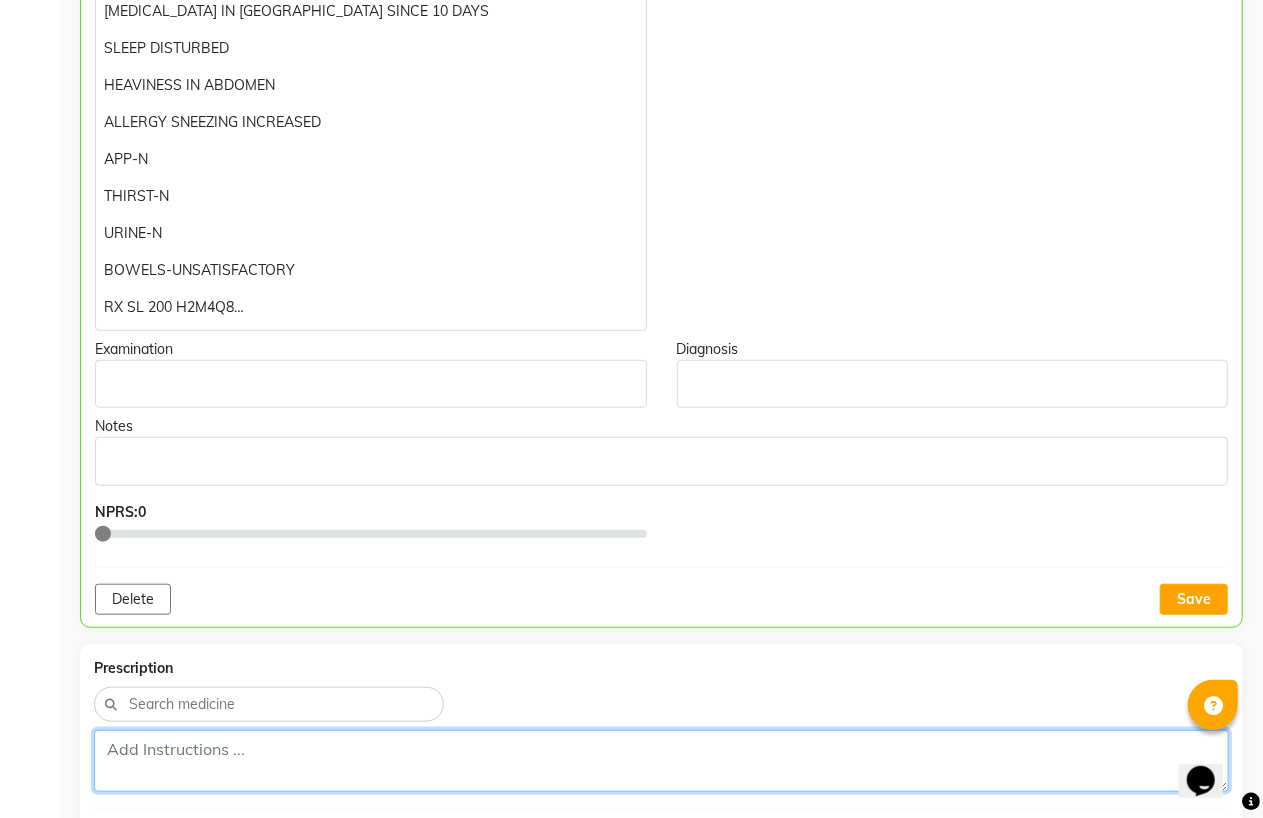 click 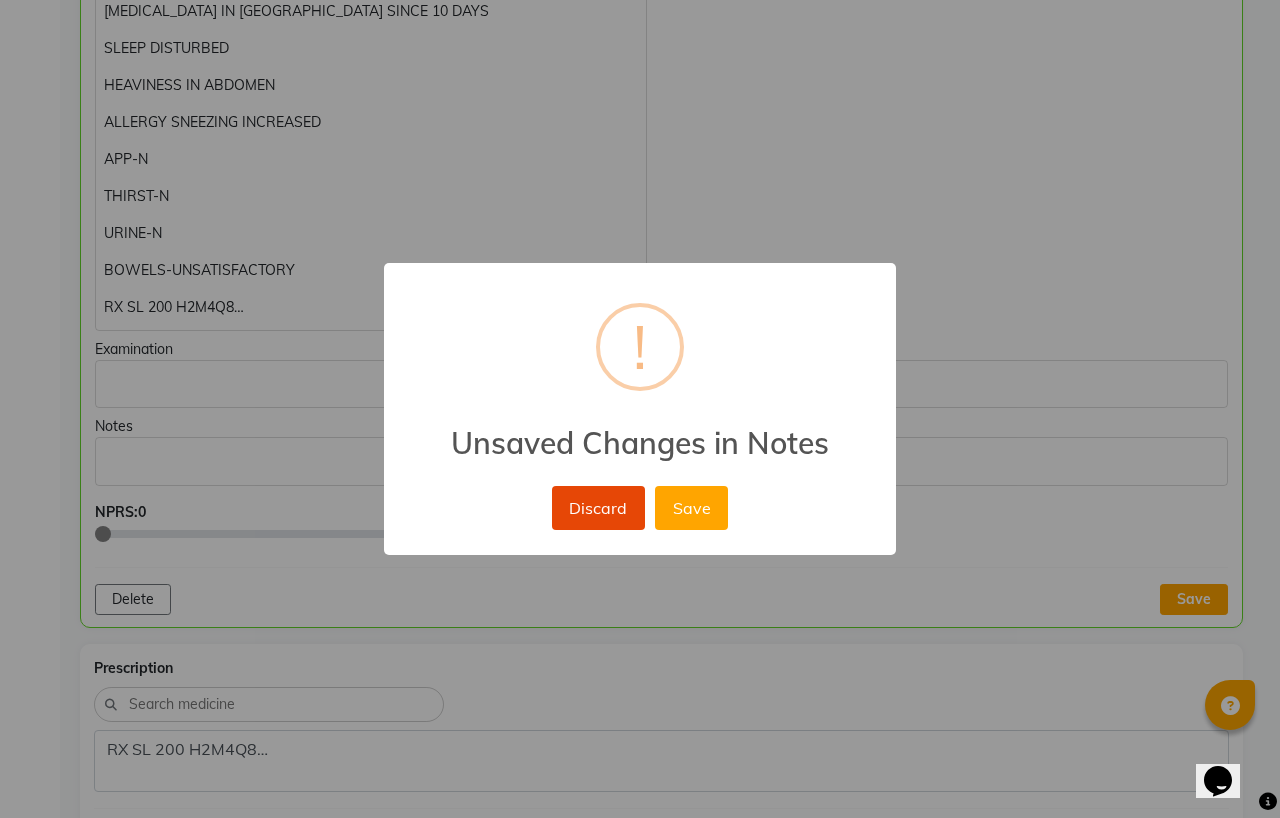type 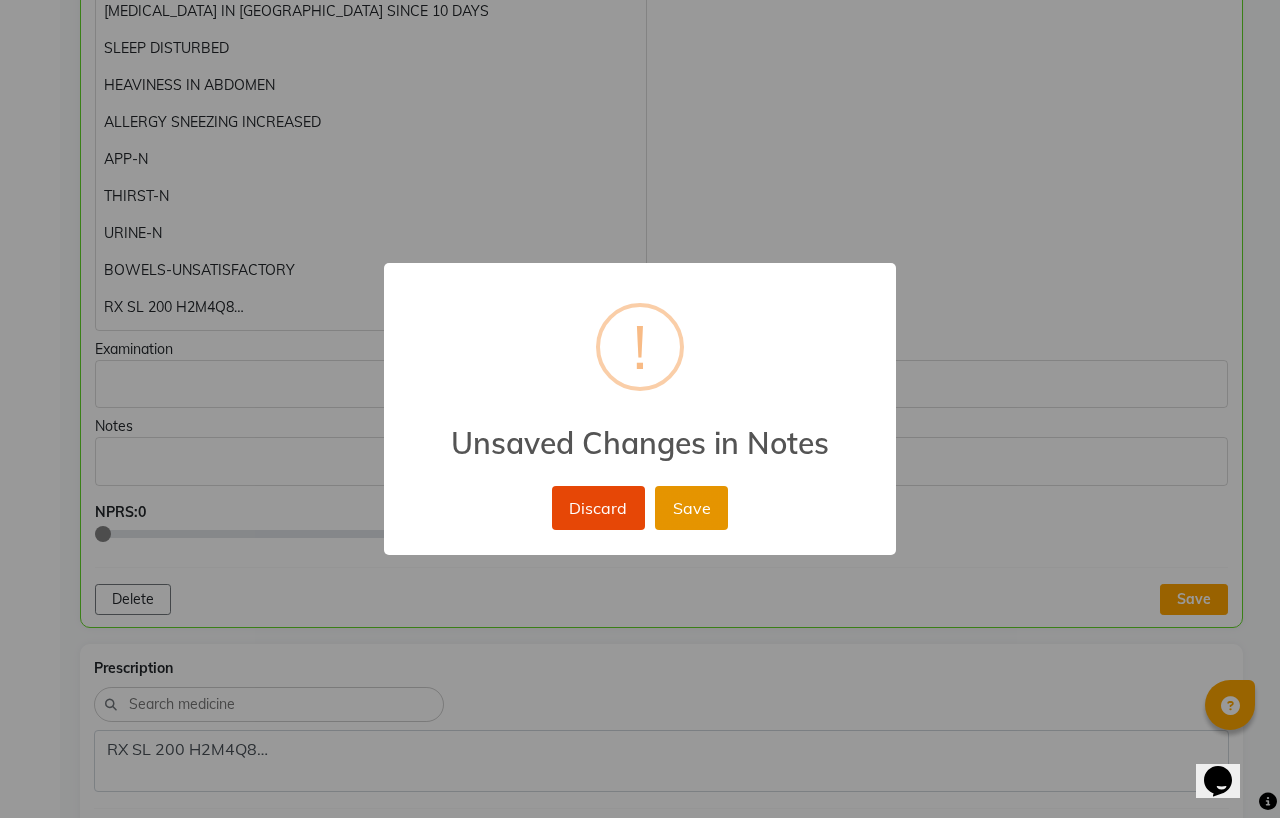 click on "Save" at bounding box center (691, 508) 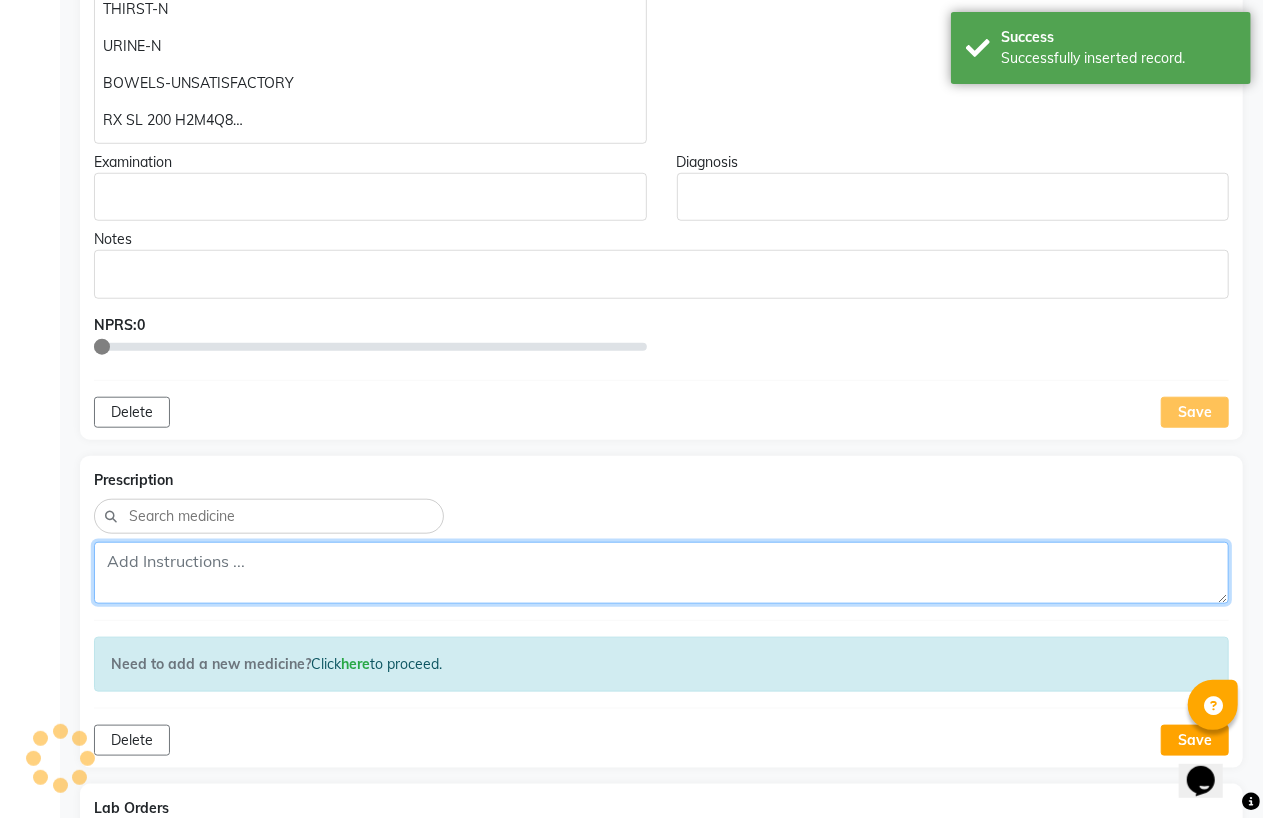 scroll, scrollTop: 1111, scrollLeft: 0, axis: vertical 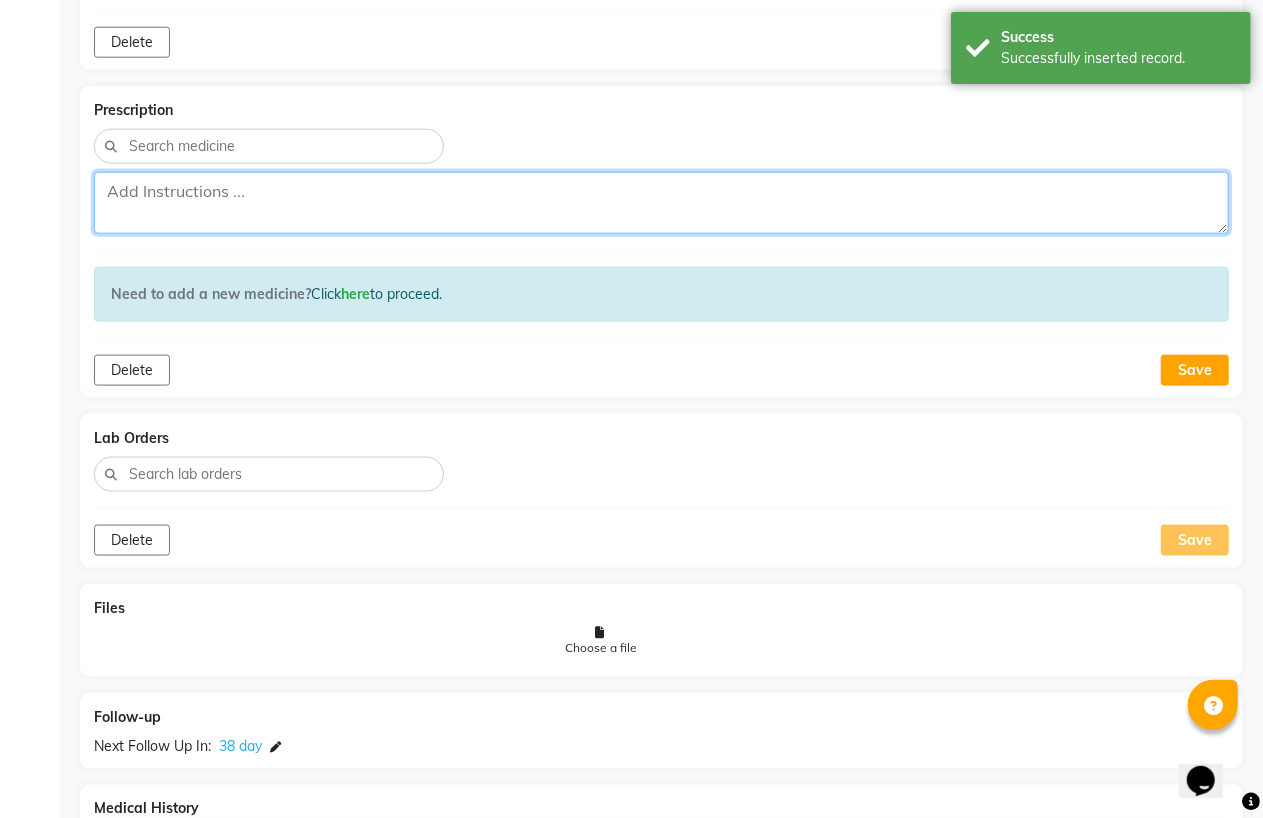 click 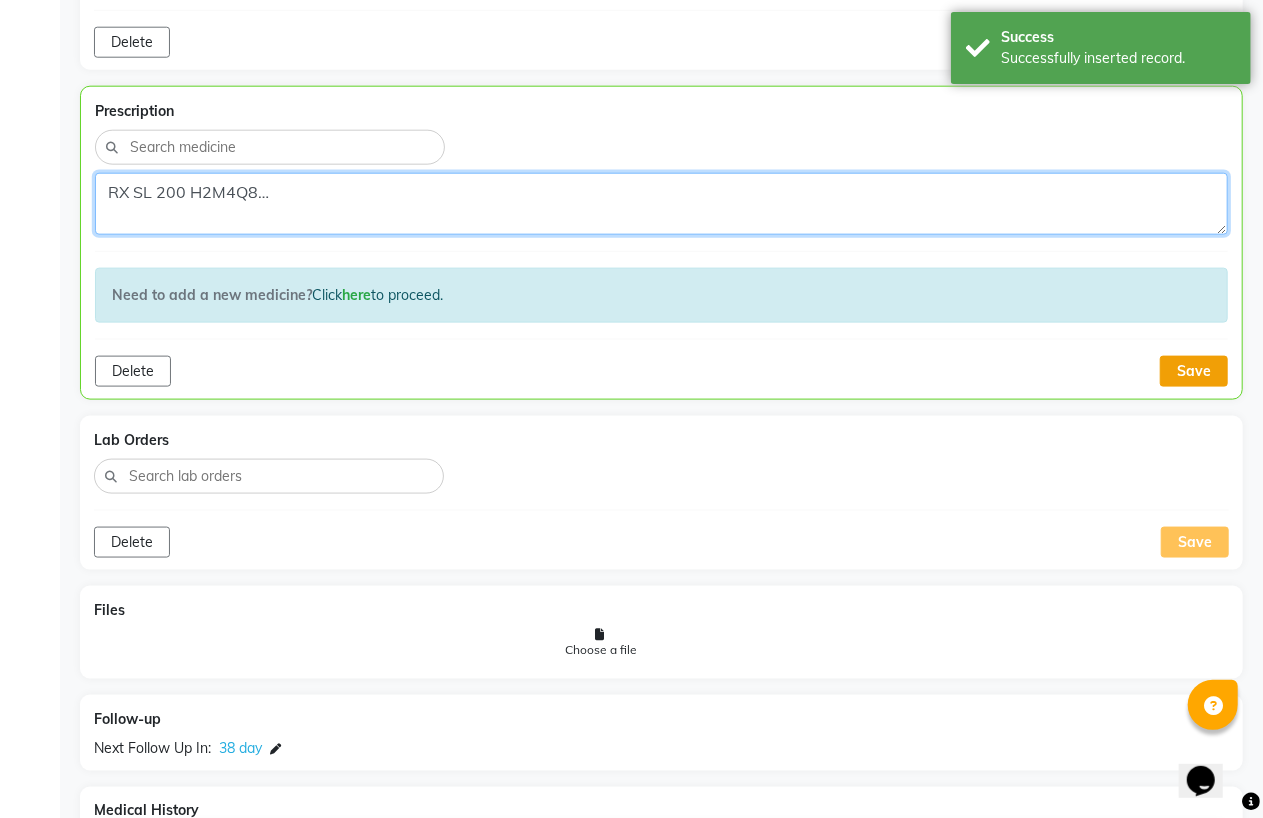 type on "RX SL 200 H2M4Q8…" 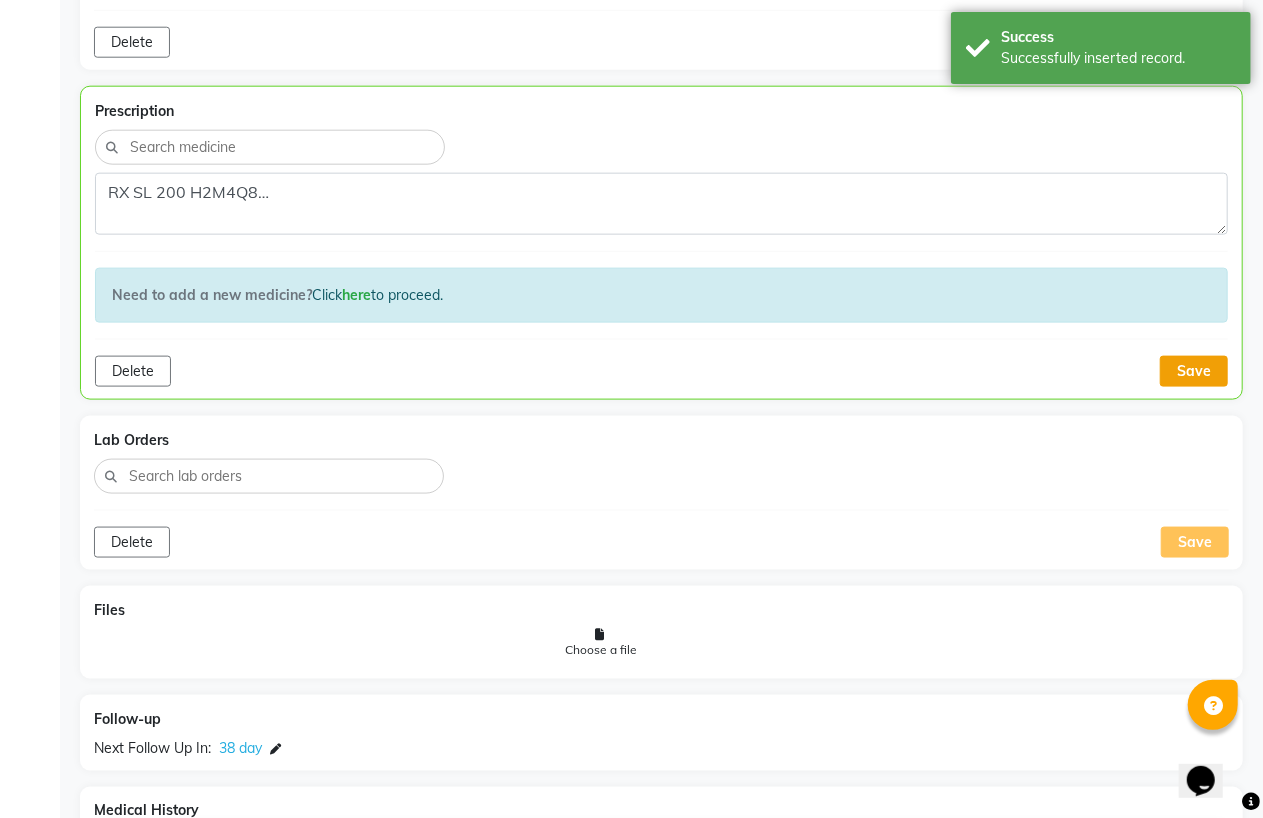 click on "Save" 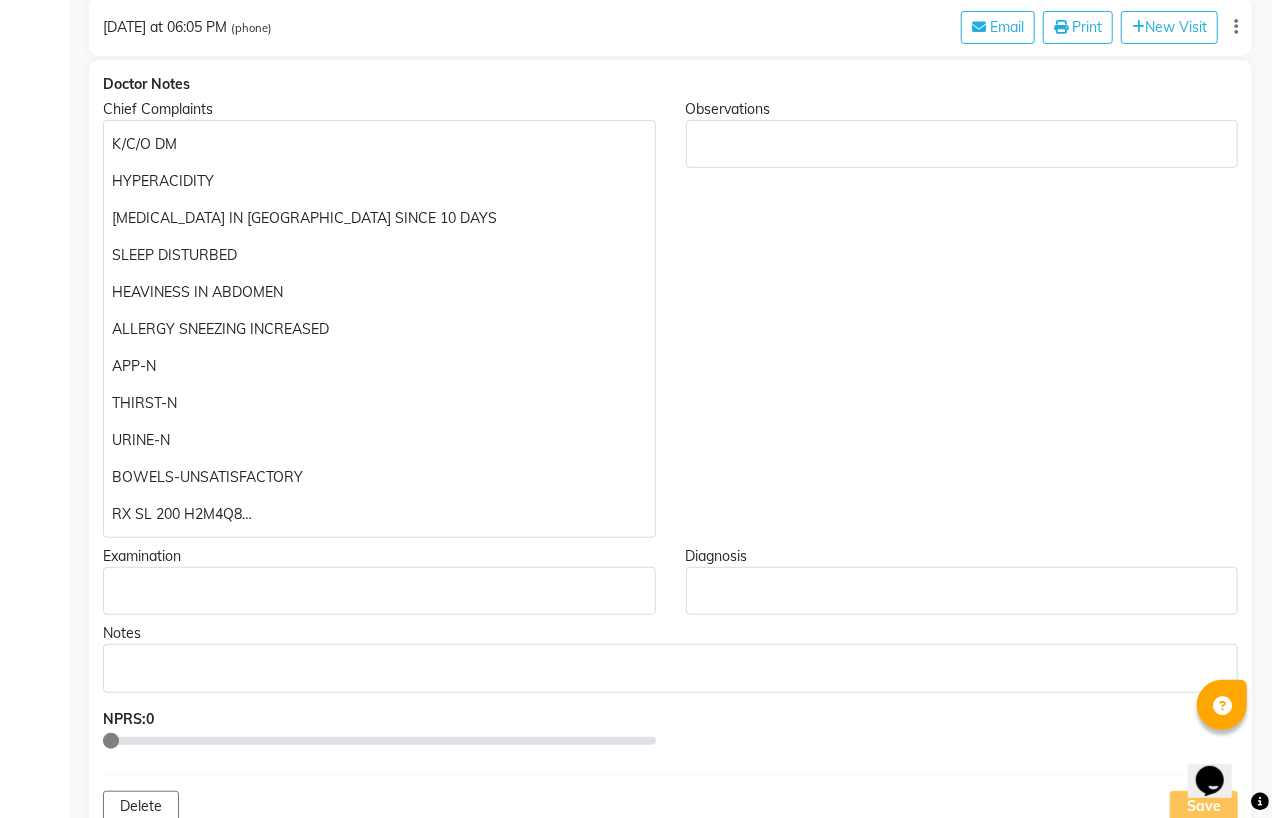 scroll, scrollTop: 0, scrollLeft: 0, axis: both 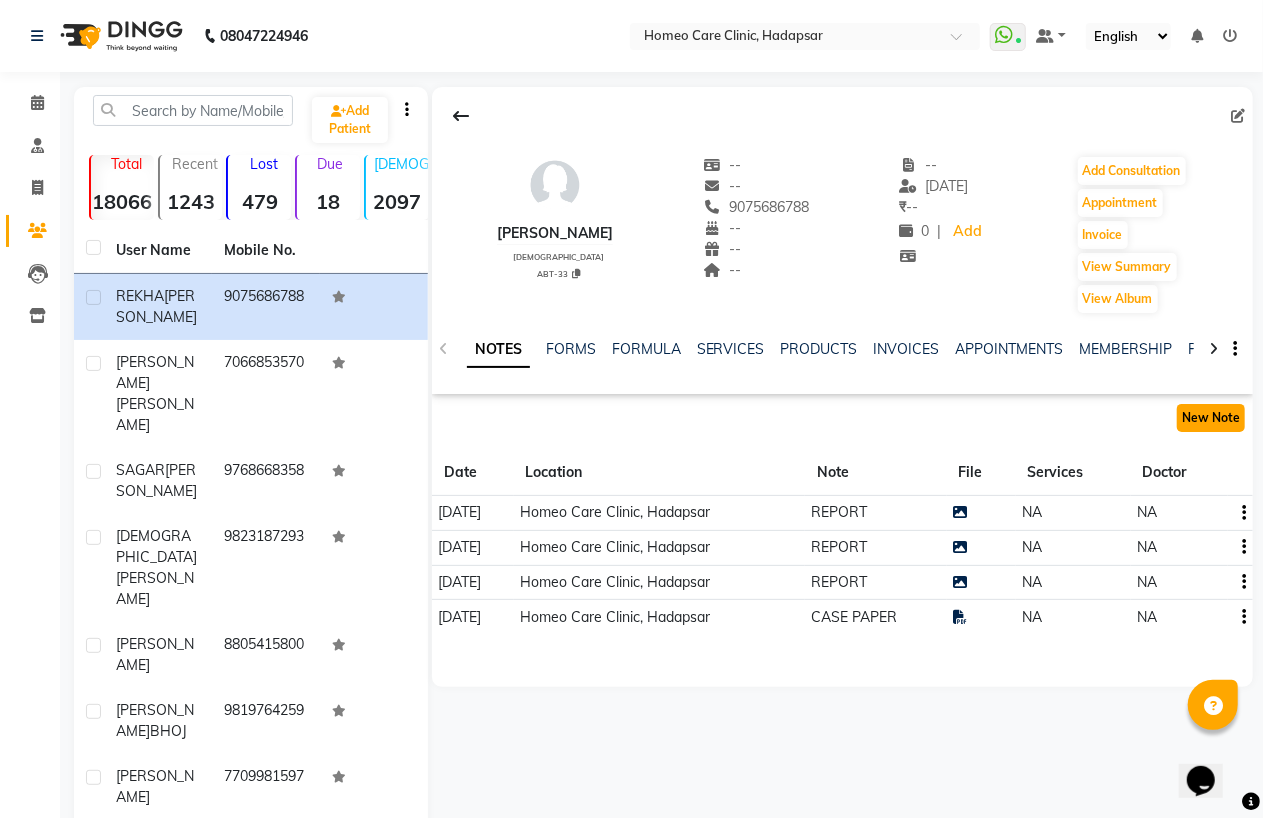 click on "New Note" 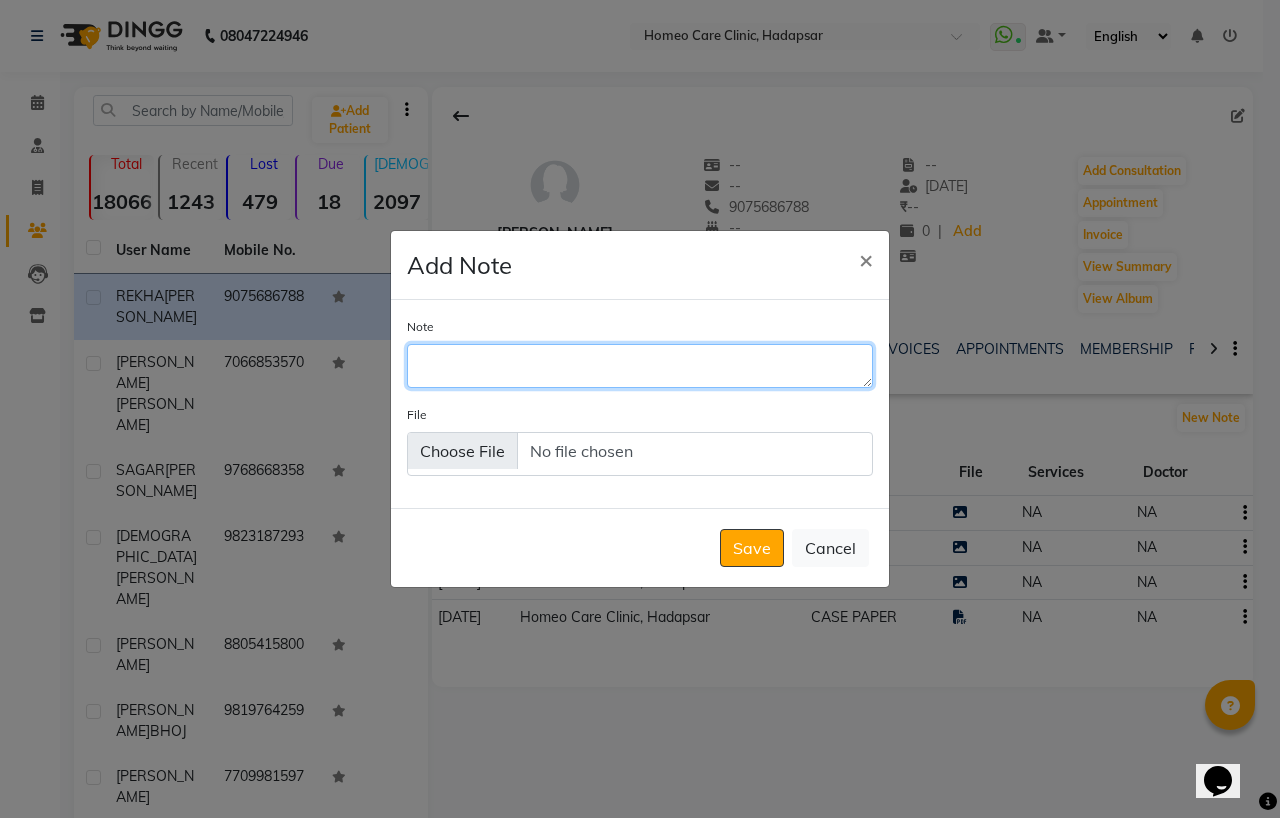 click on "Note" at bounding box center [640, 366] 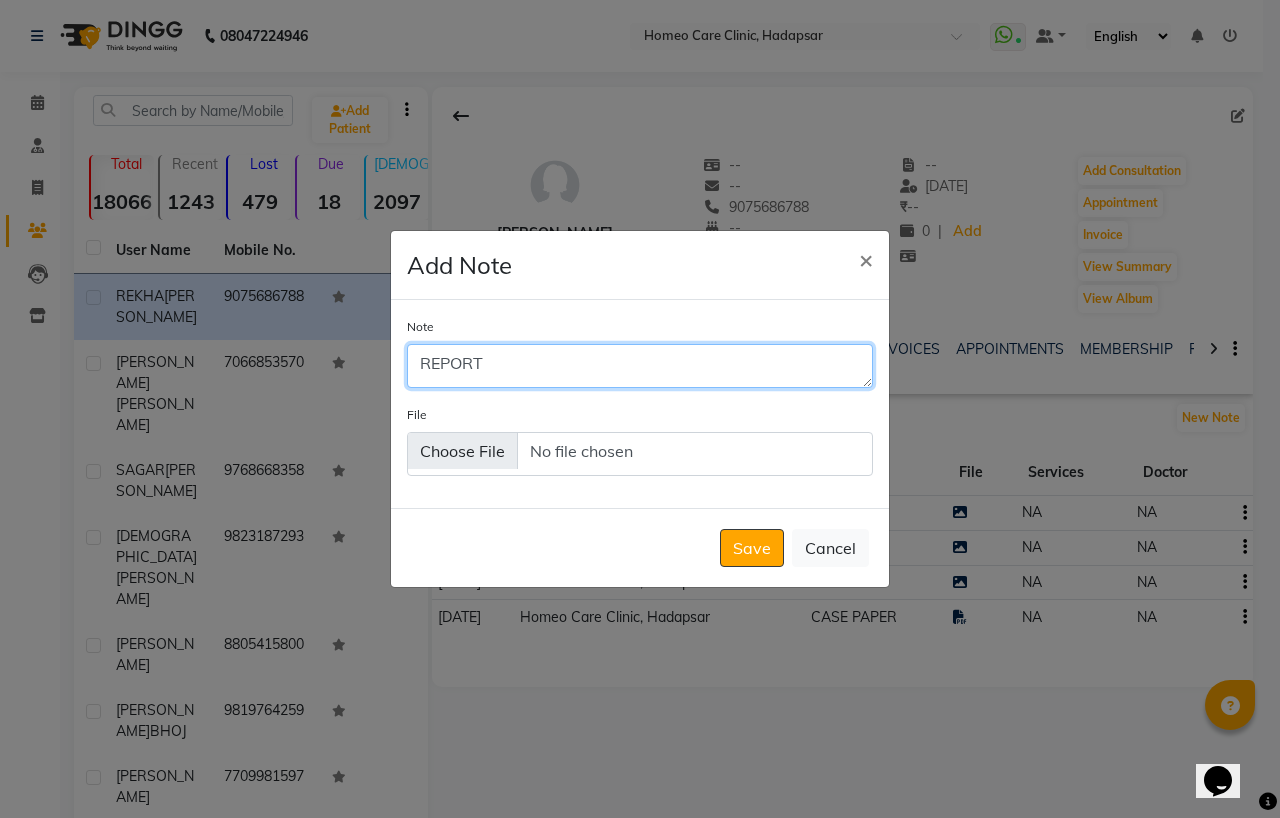 type on "REPORT" 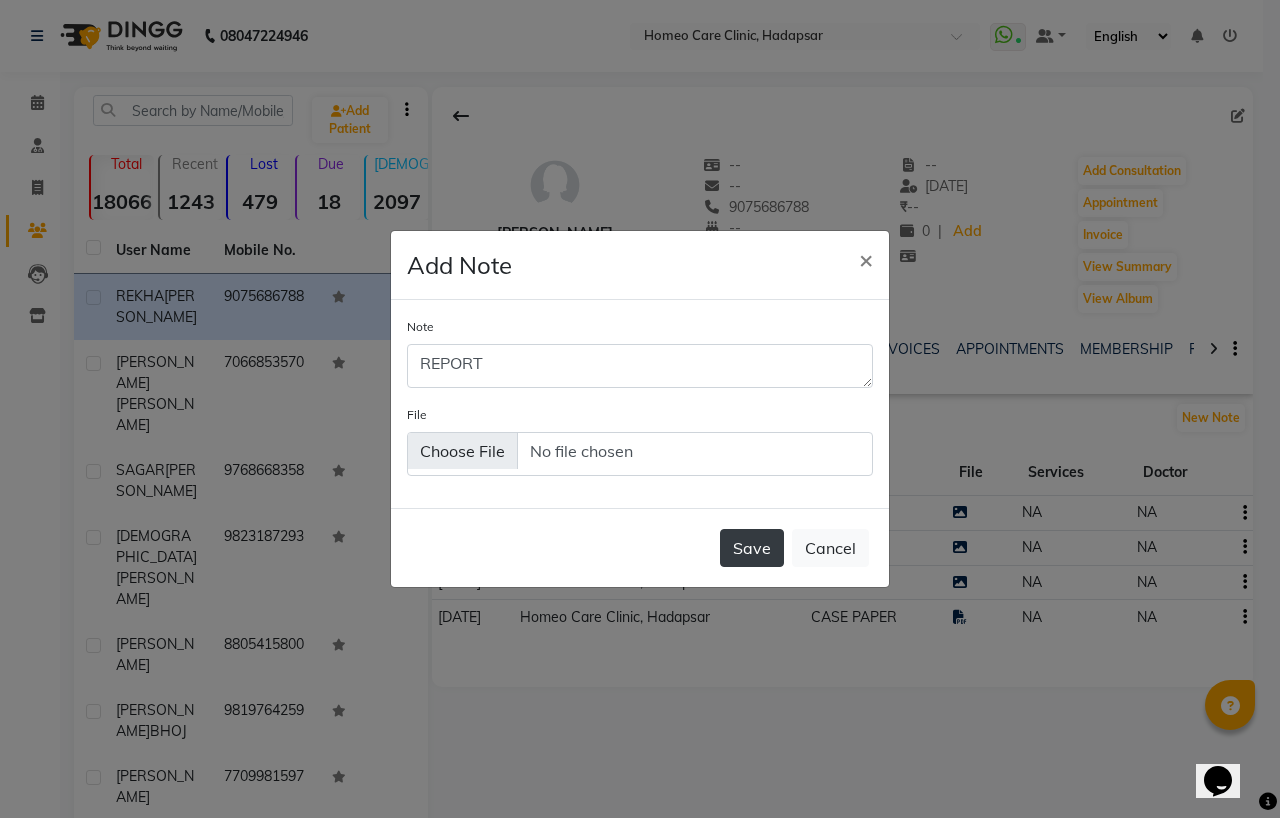 click on "Save" 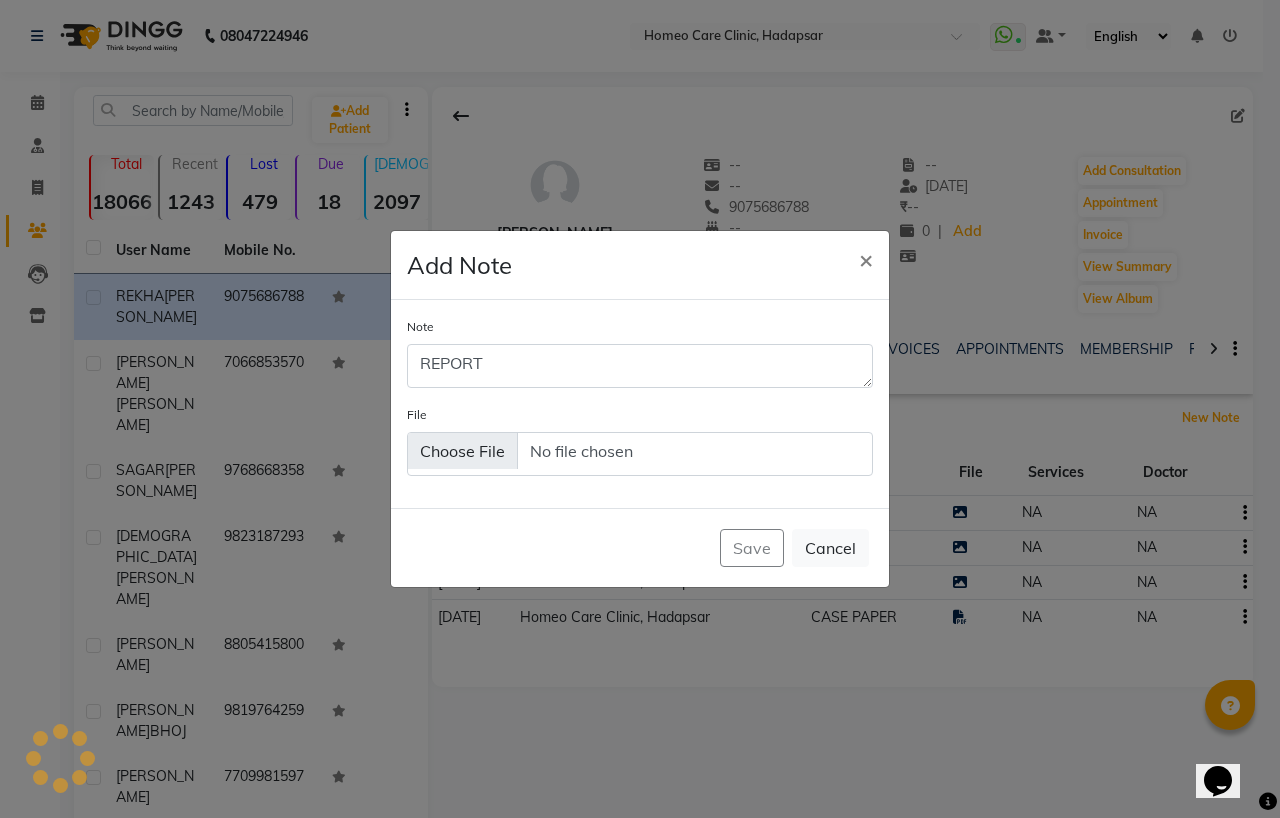type 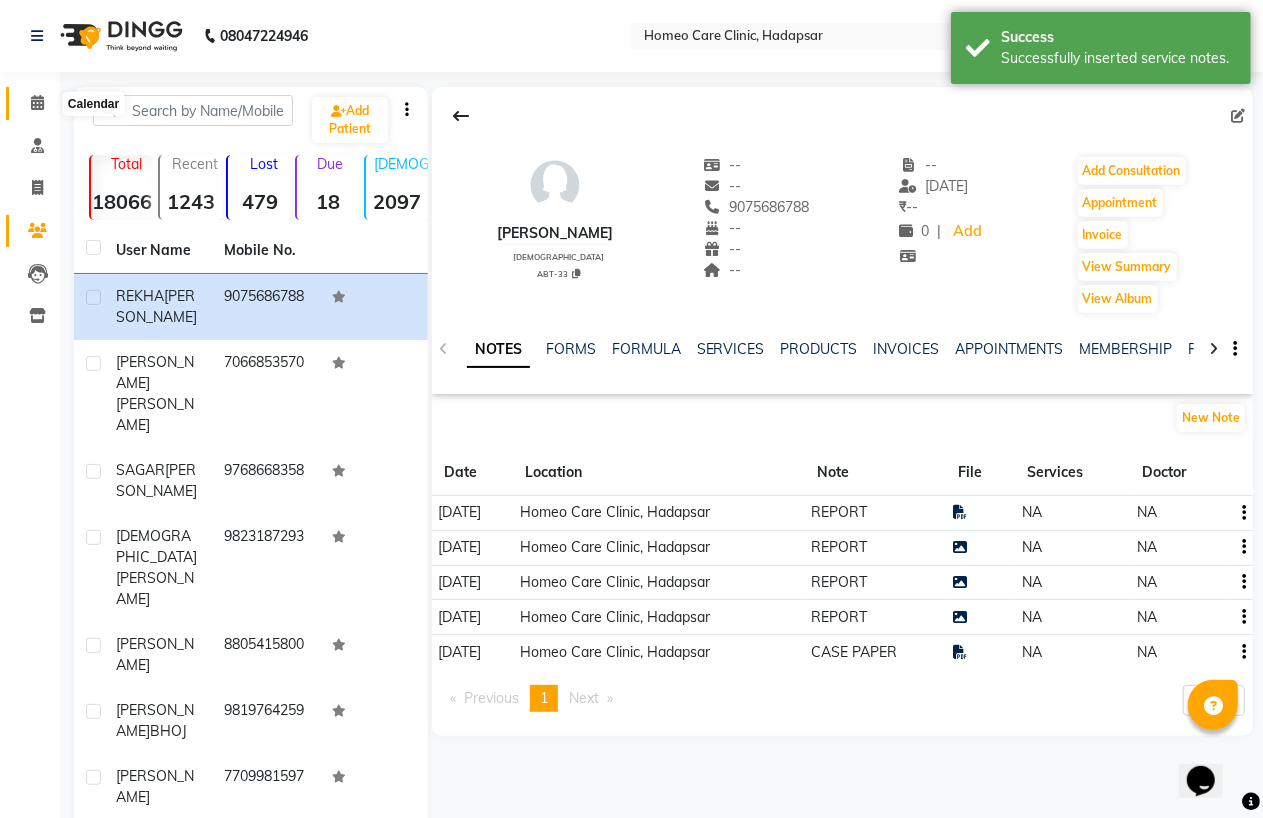 click 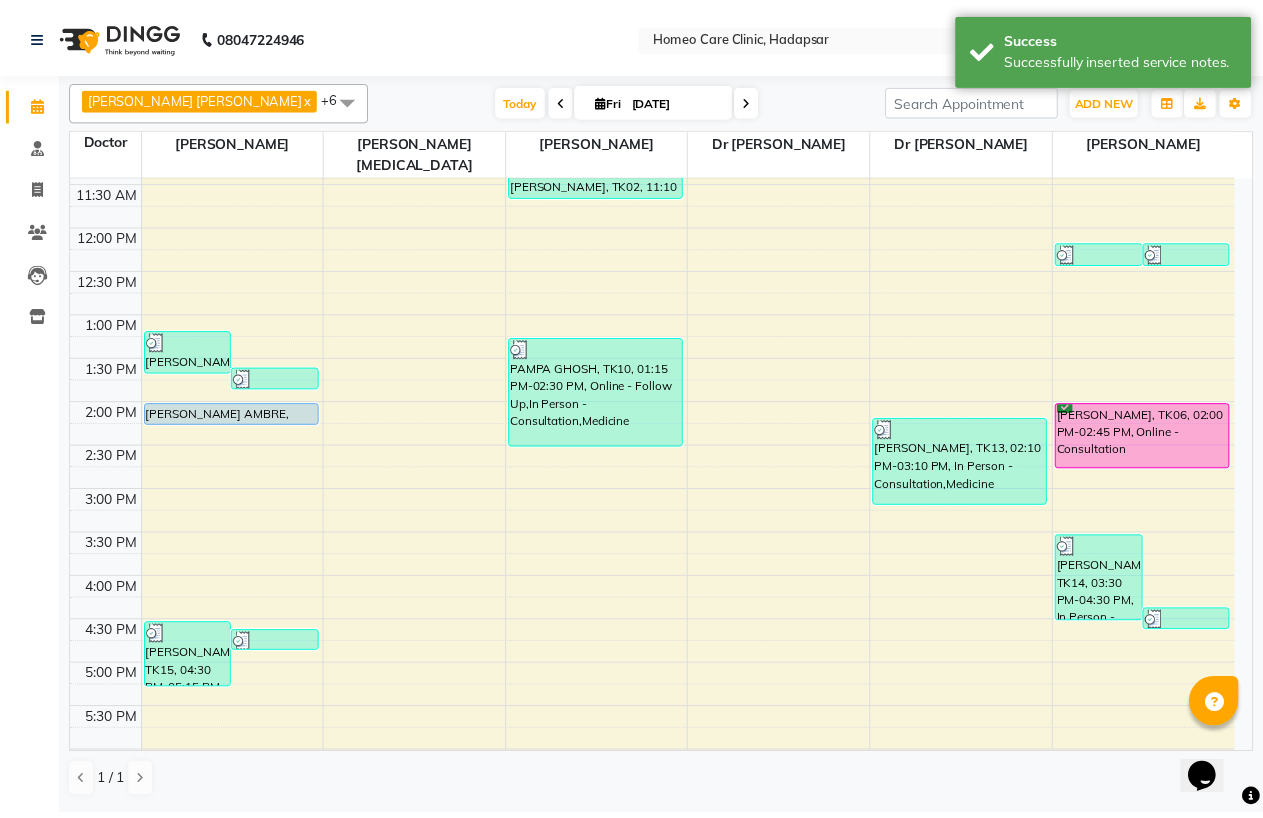 scroll, scrollTop: 222, scrollLeft: 0, axis: vertical 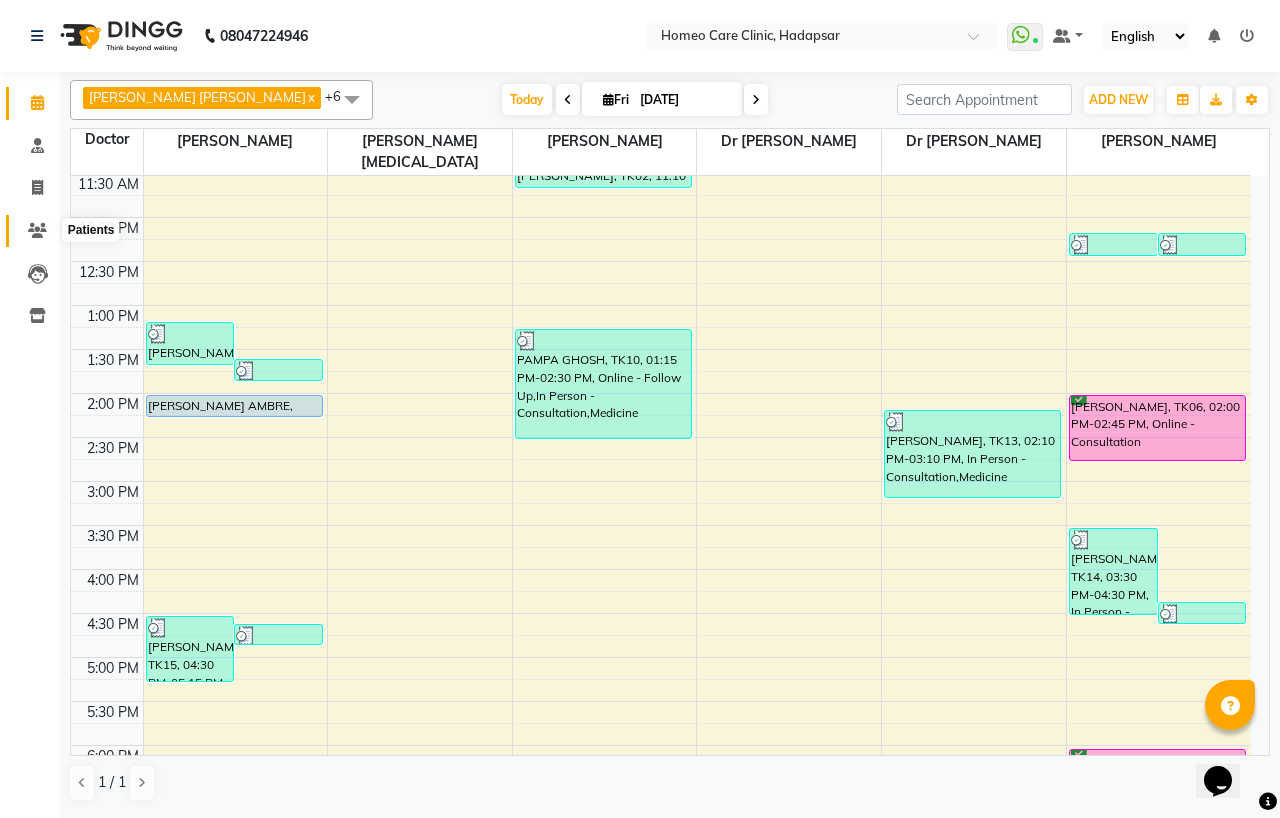 click 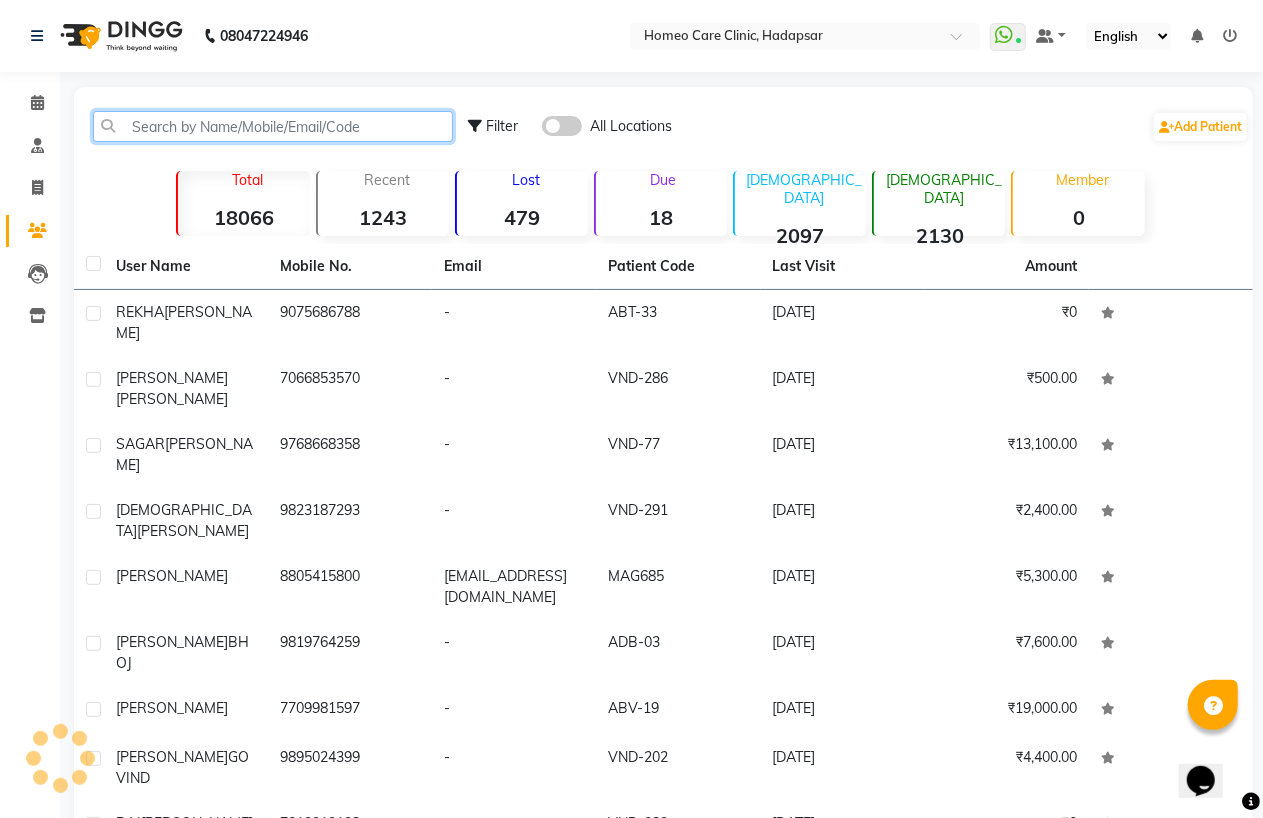 click 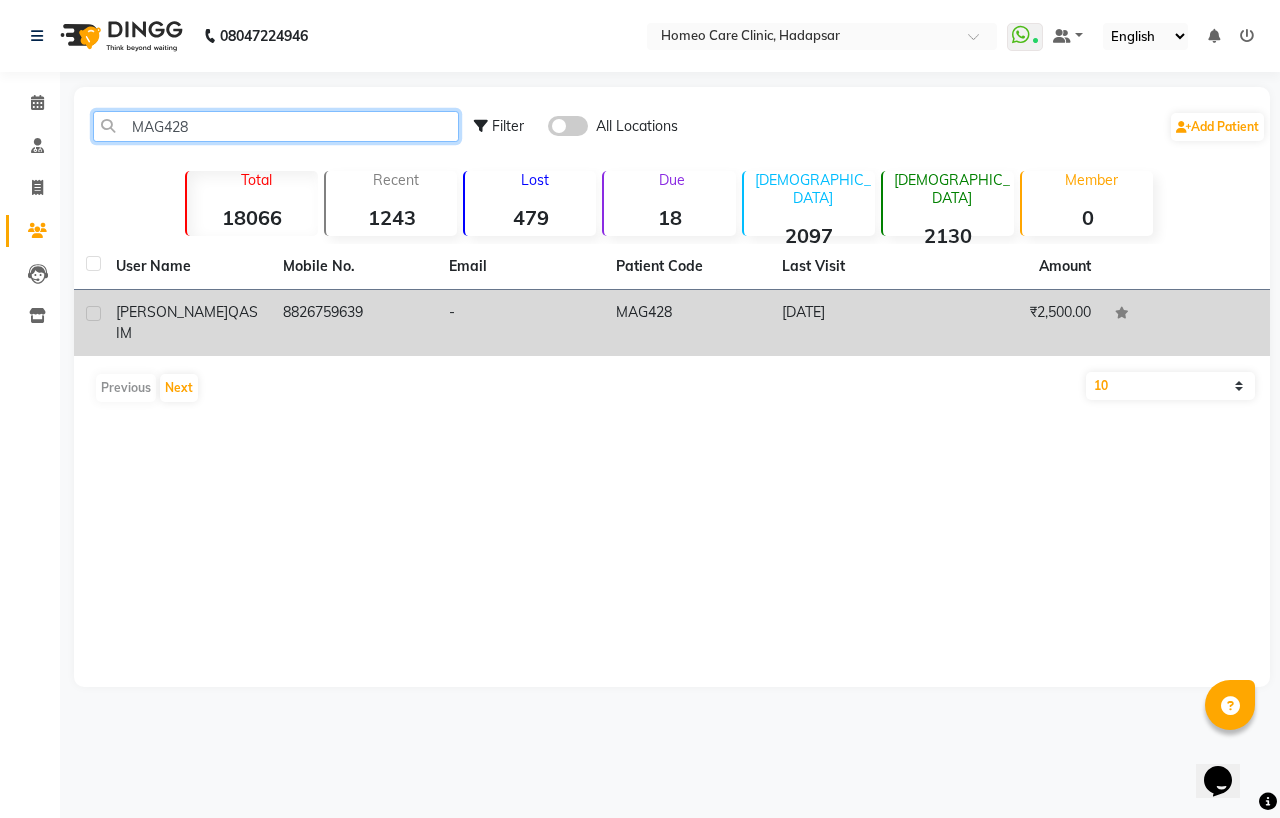 type on "MAG428" 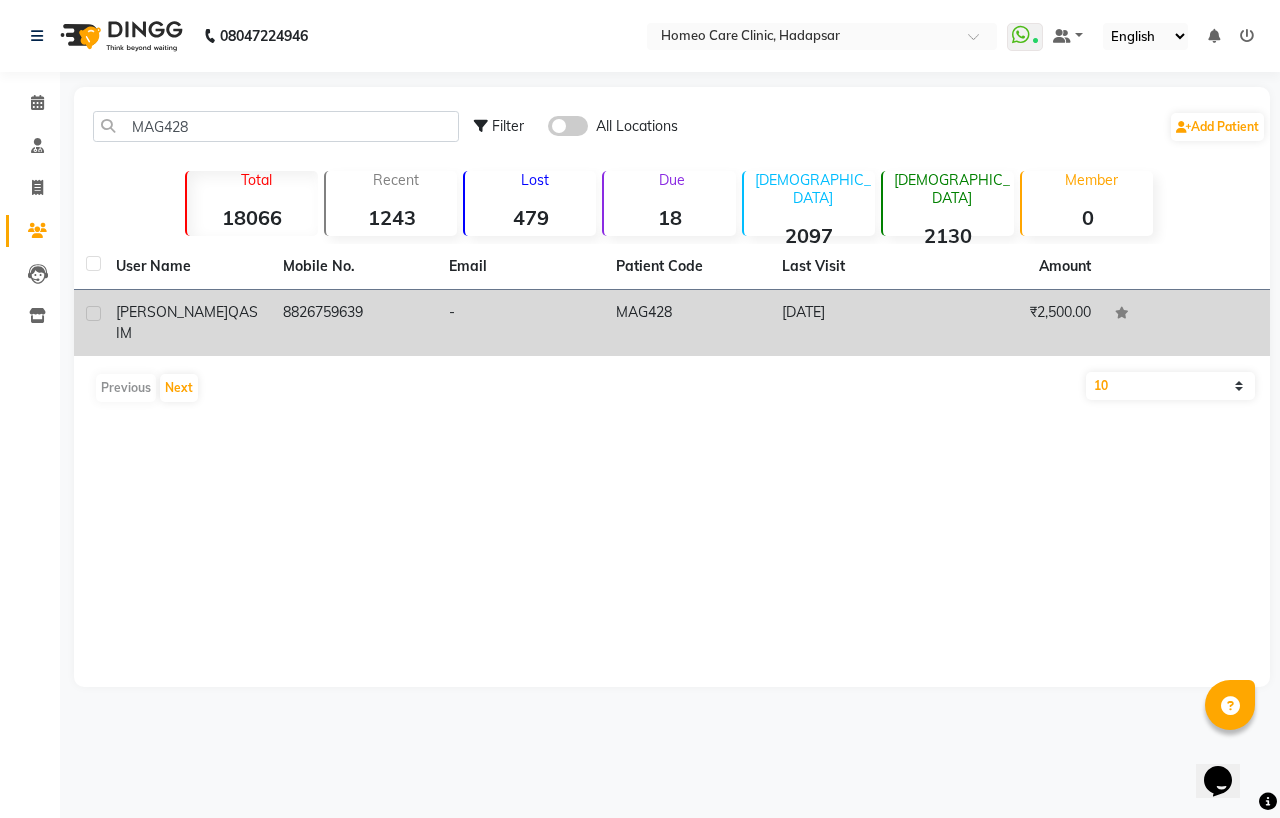 drag, startPoint x: 325, startPoint y: 322, endPoint x: 424, endPoint y: 280, distance: 107.54069 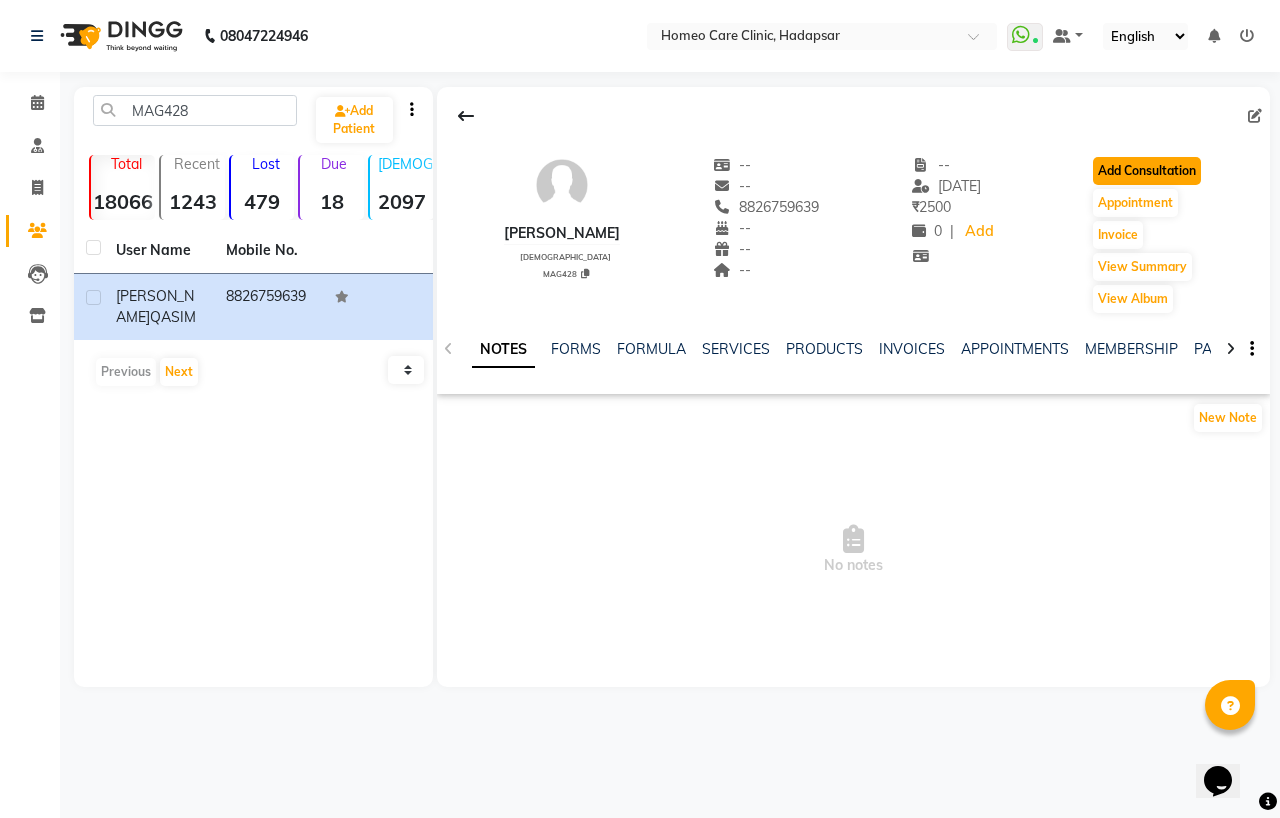 click on "Add Consultation" 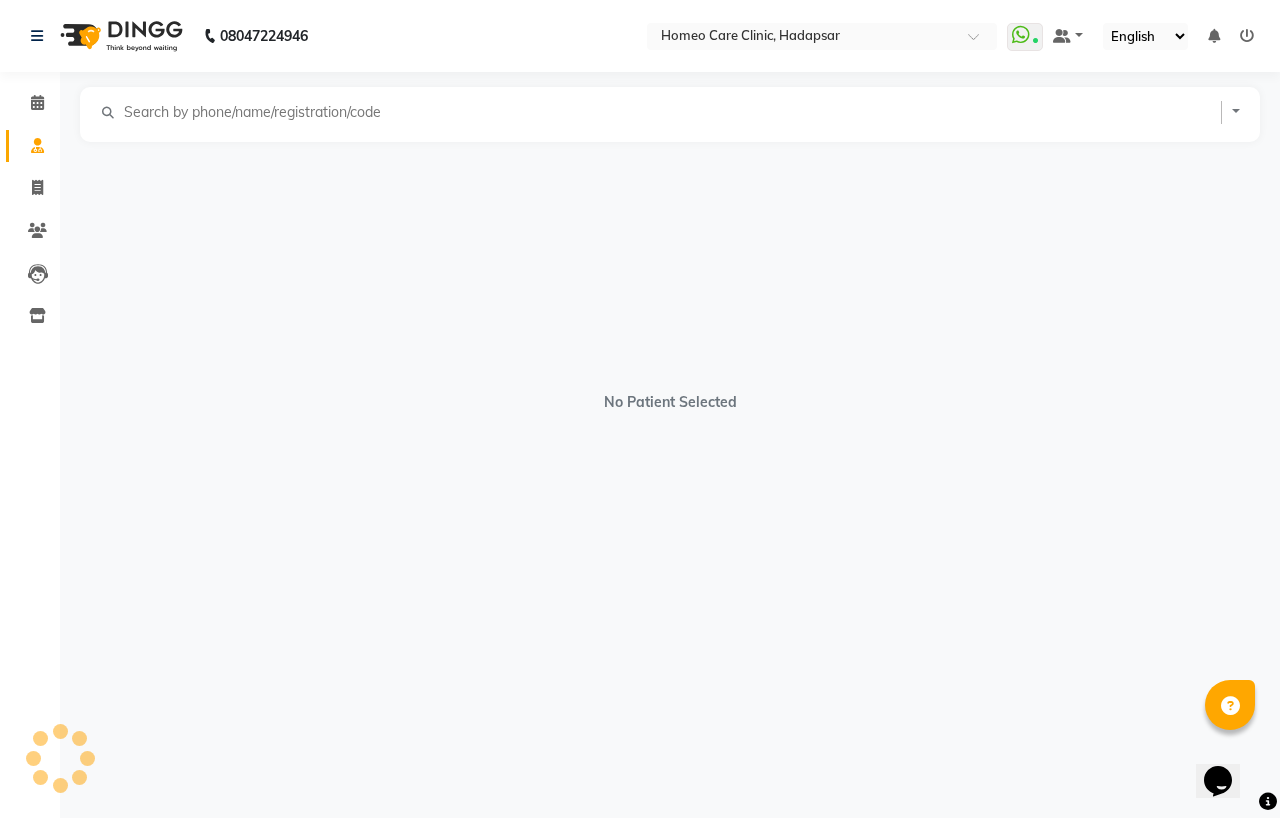select on "[DEMOGRAPHIC_DATA]" 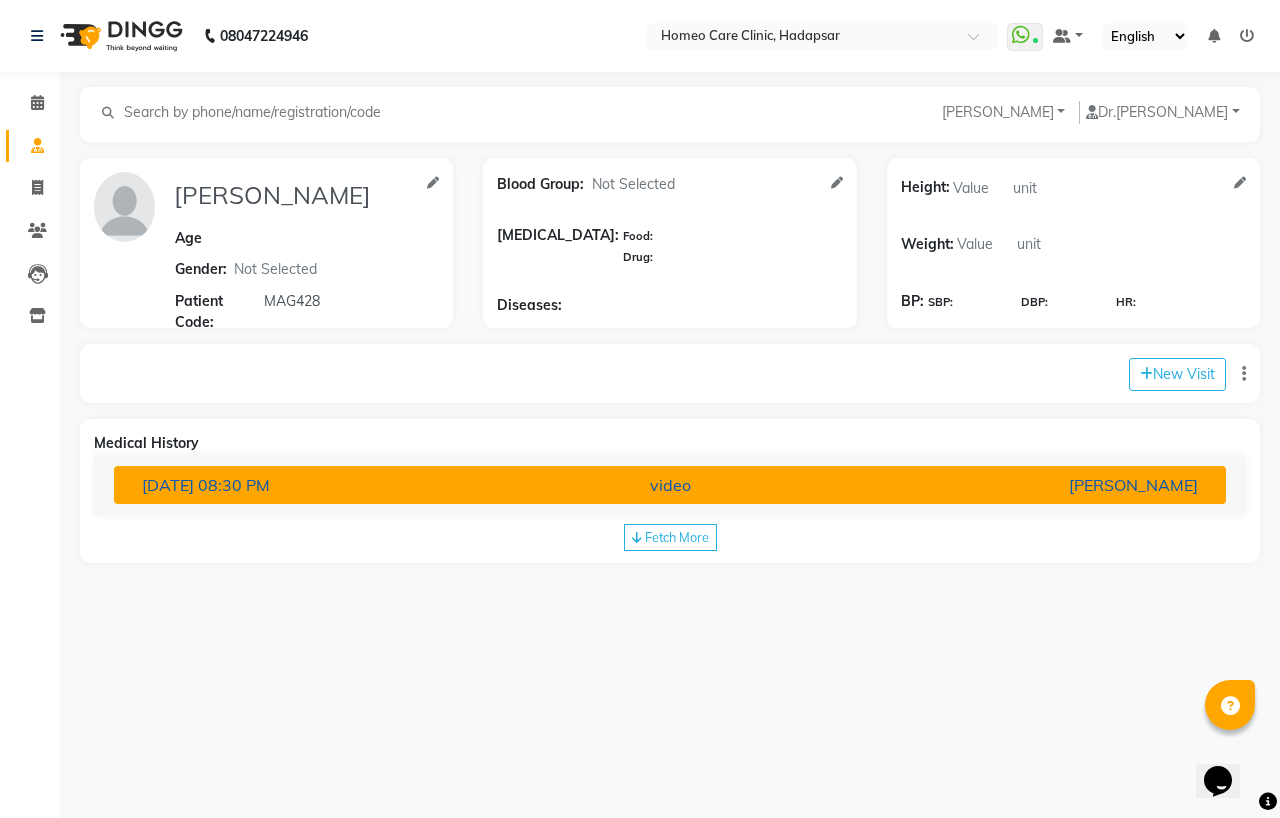 click on "08-05-2025 08:30 PM" at bounding box center [308, 485] 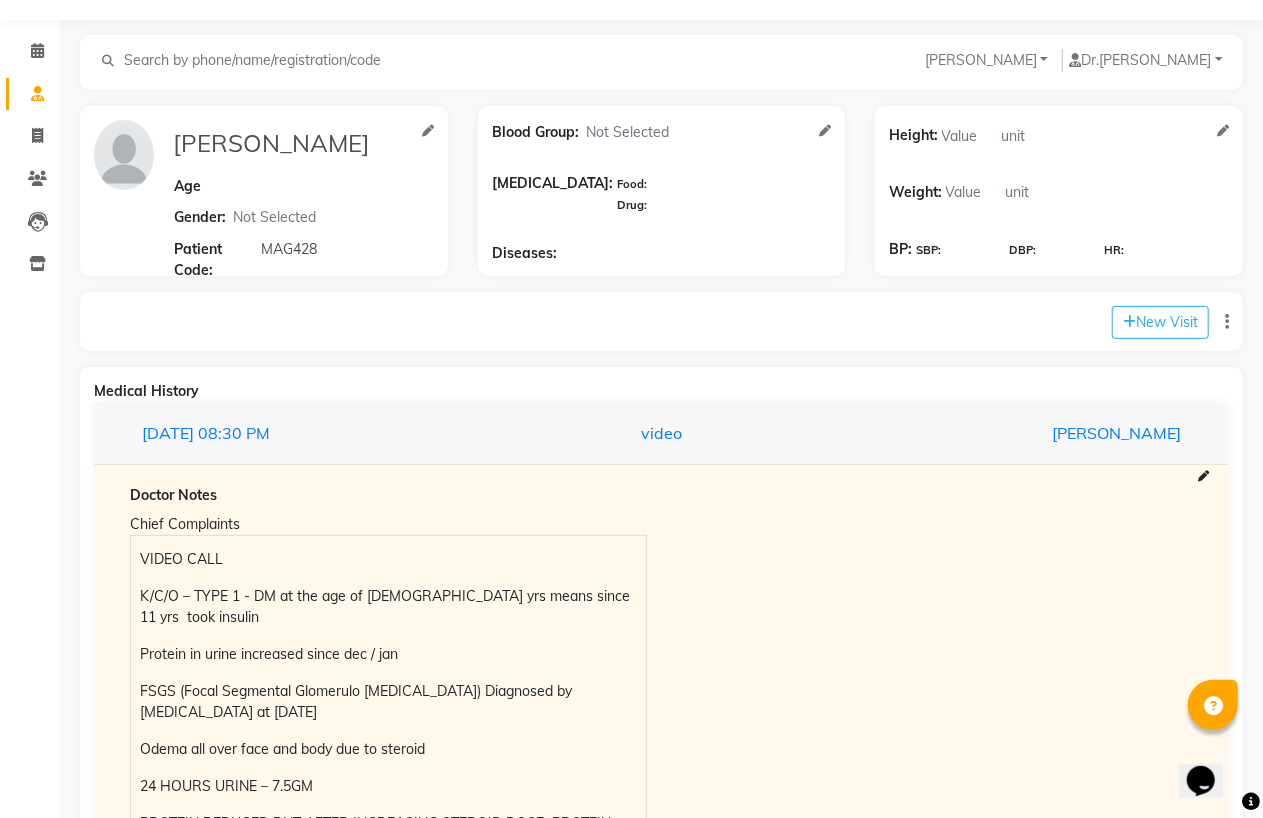 scroll, scrollTop: 51, scrollLeft: 0, axis: vertical 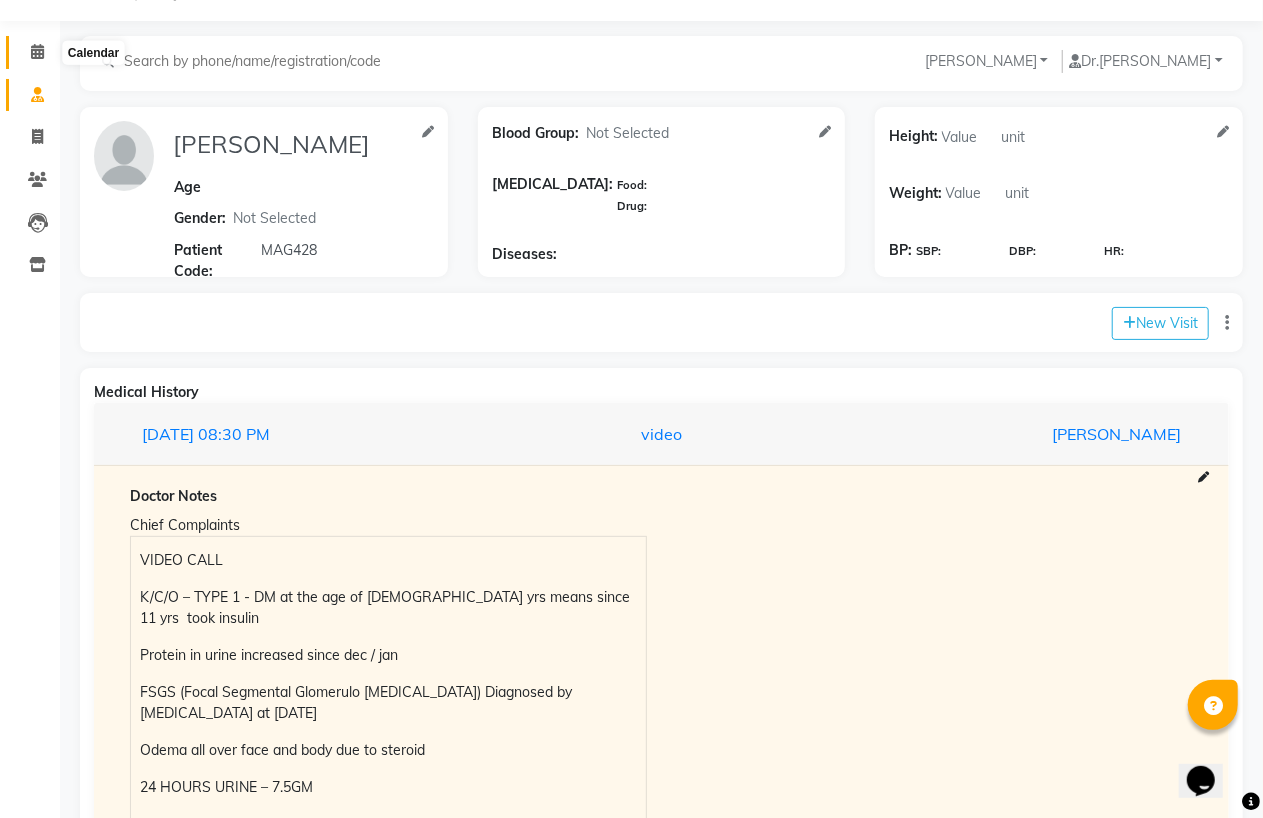 click 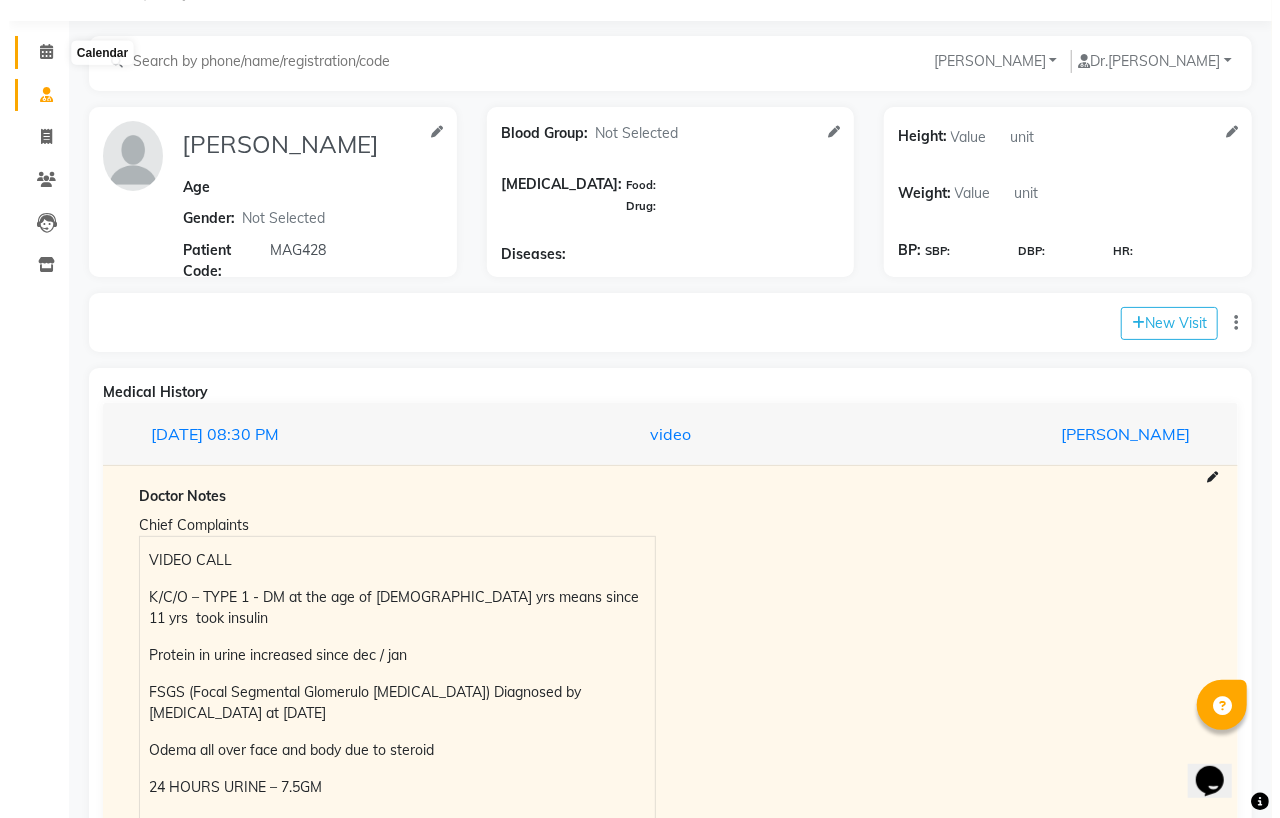 scroll, scrollTop: 0, scrollLeft: 0, axis: both 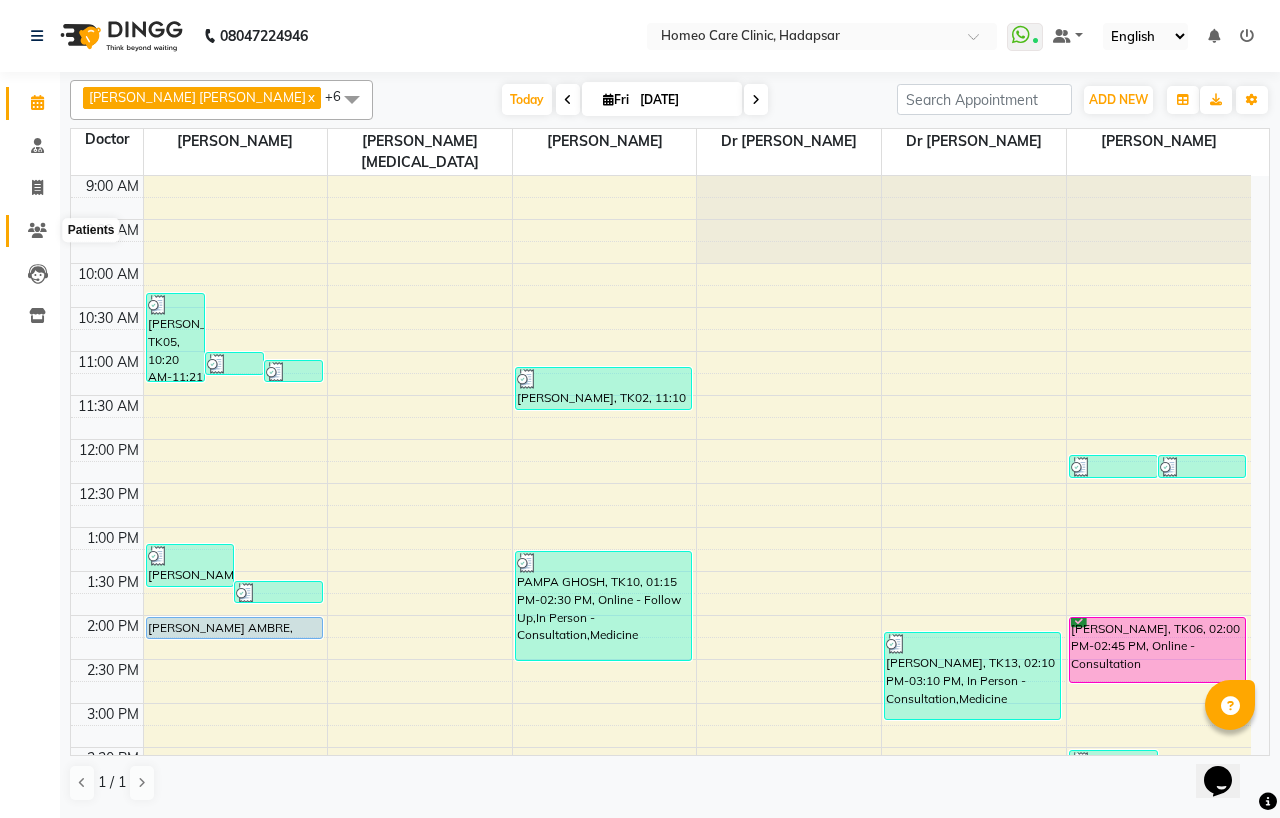 click 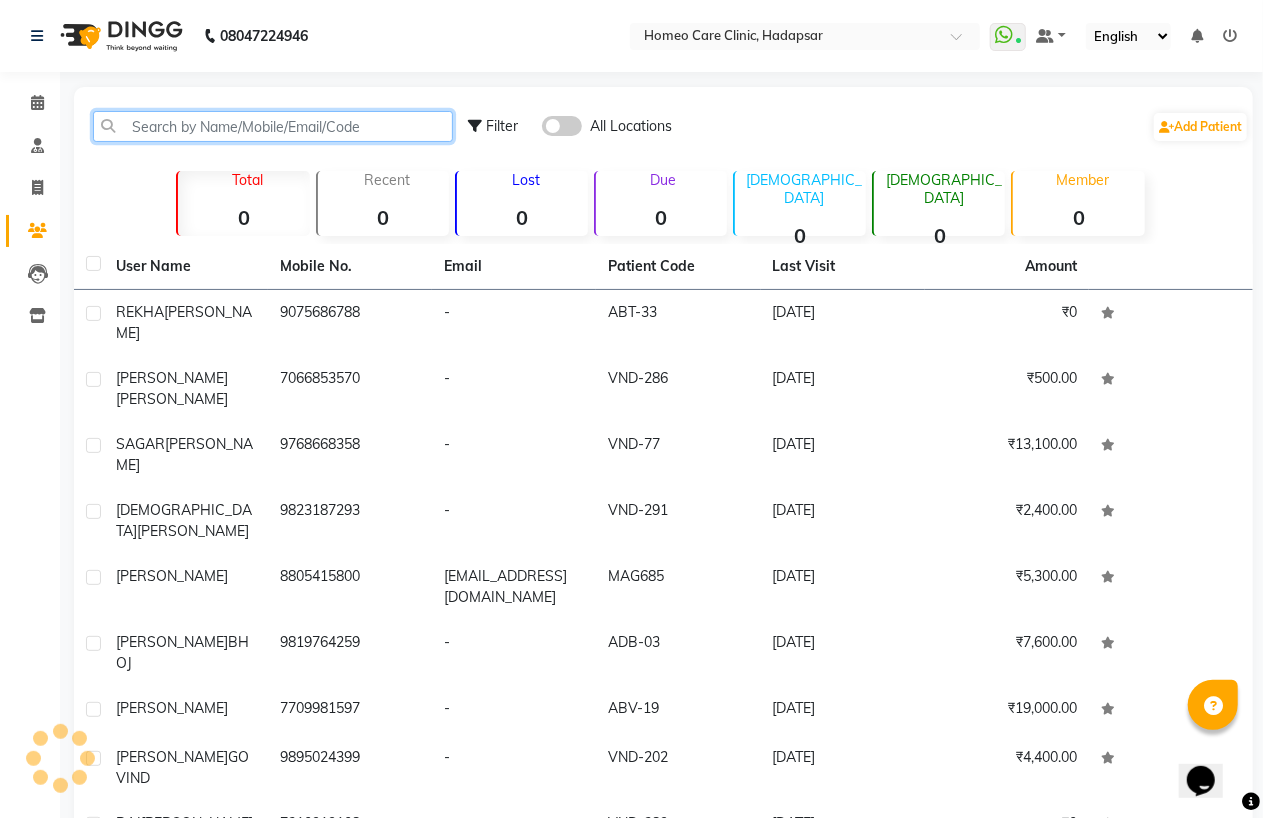 click 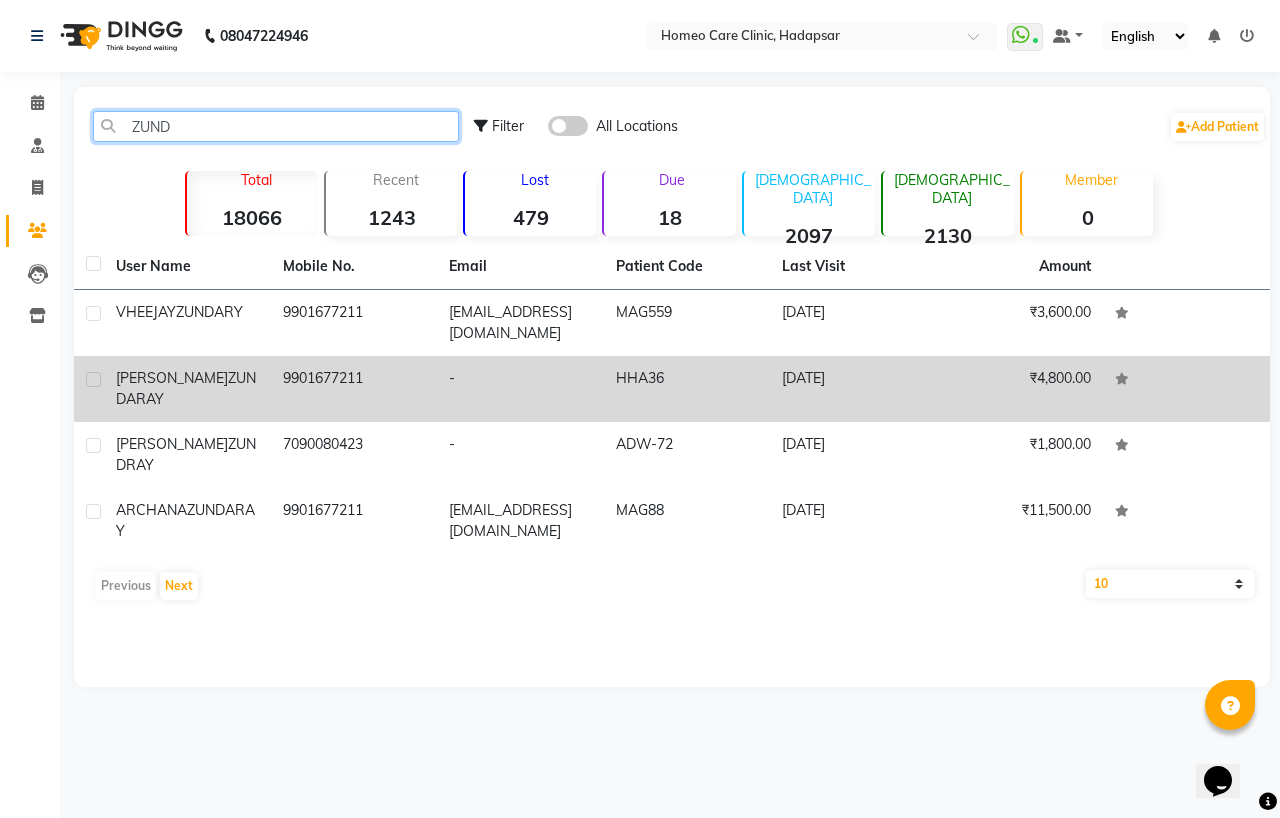 type on "ZUND" 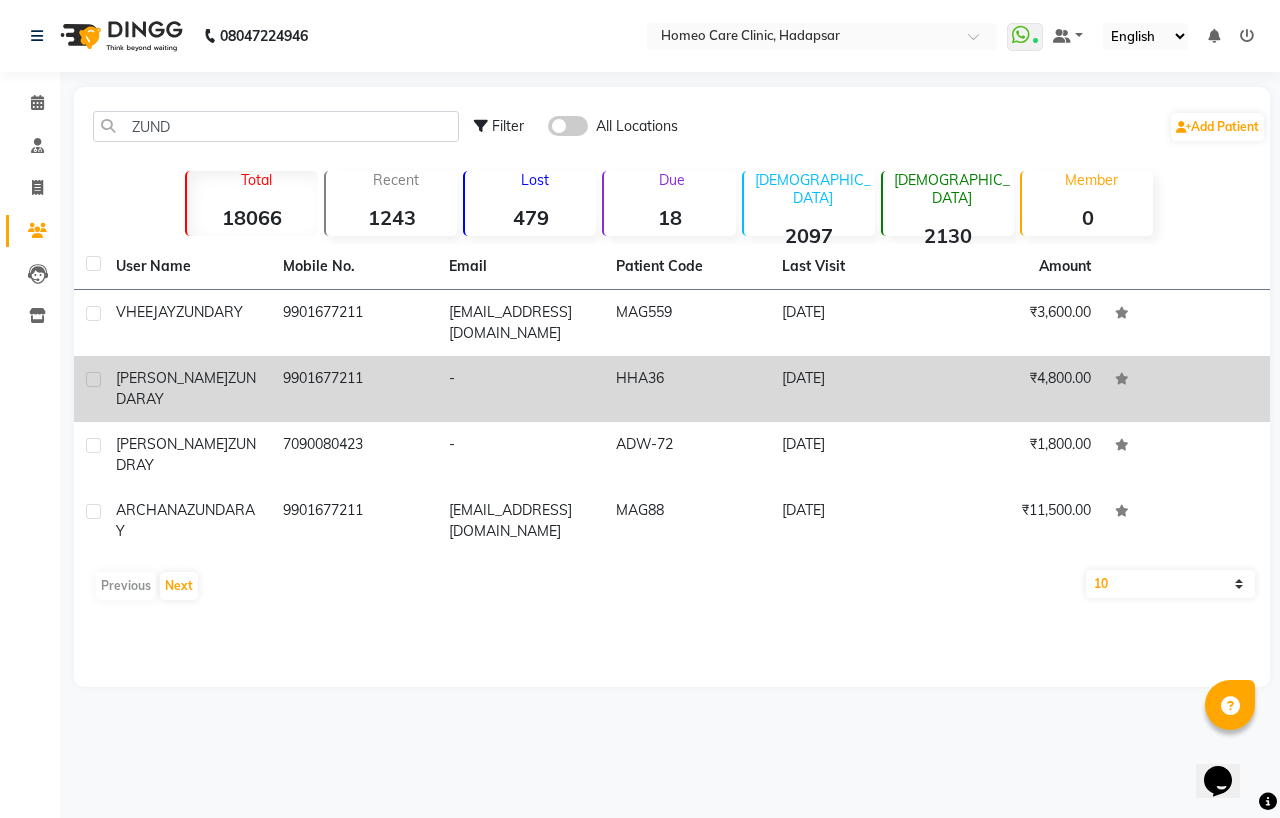 click on "9901677211" 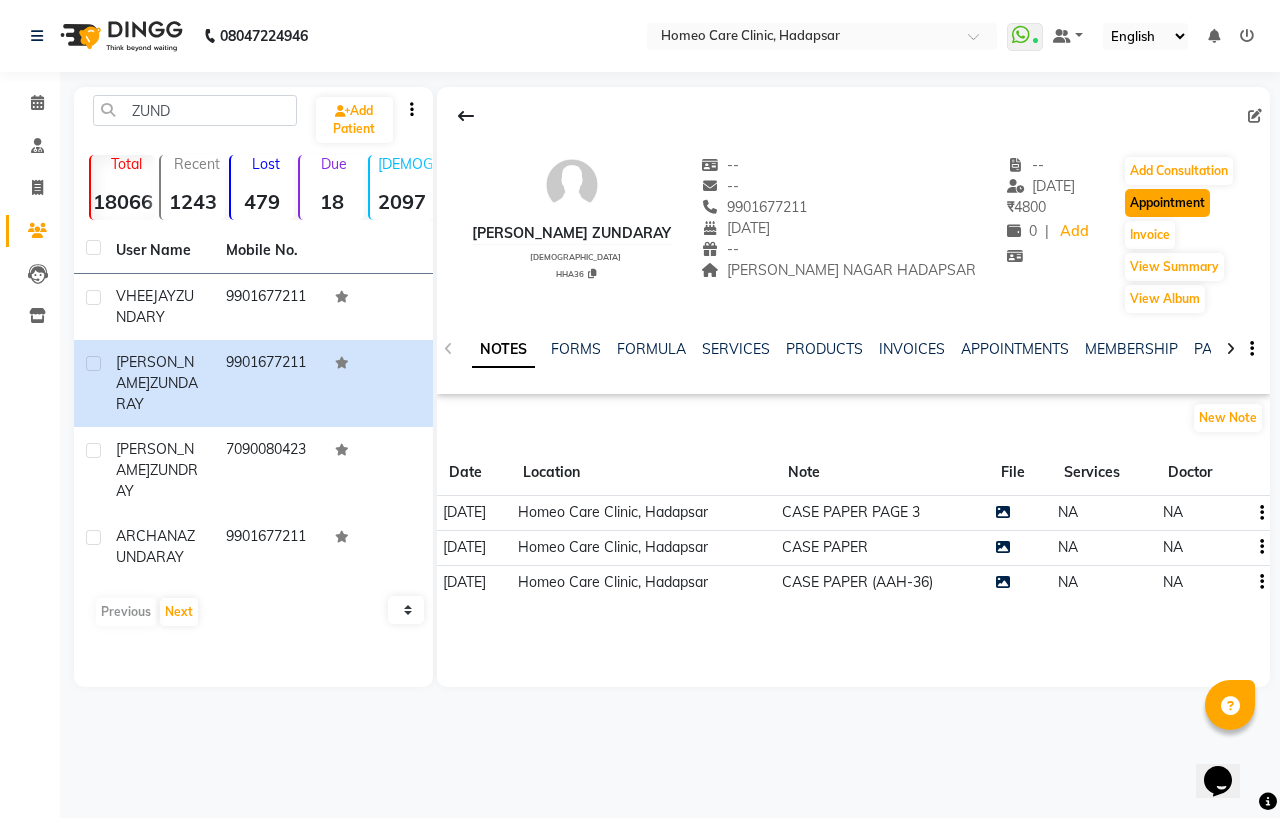 click on "Appointment" 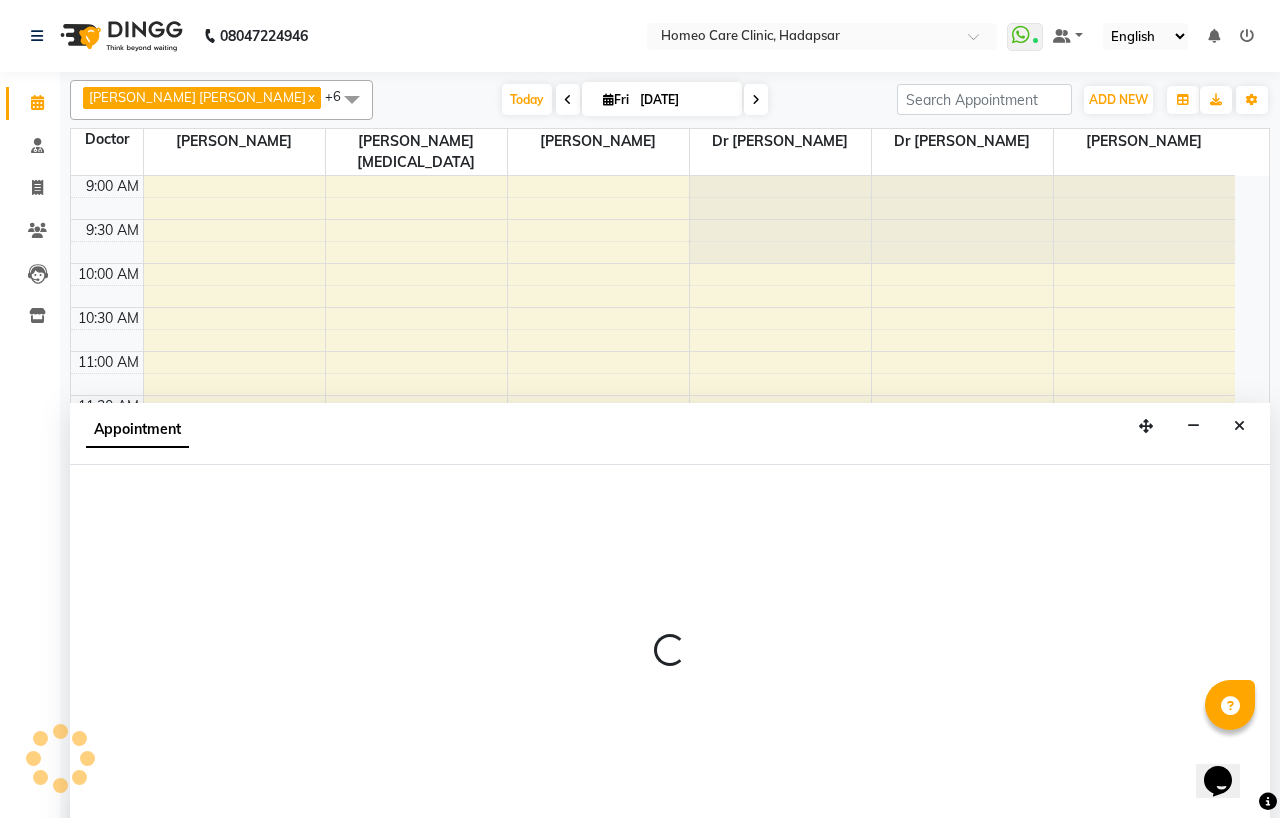 scroll, scrollTop: 0, scrollLeft: 0, axis: both 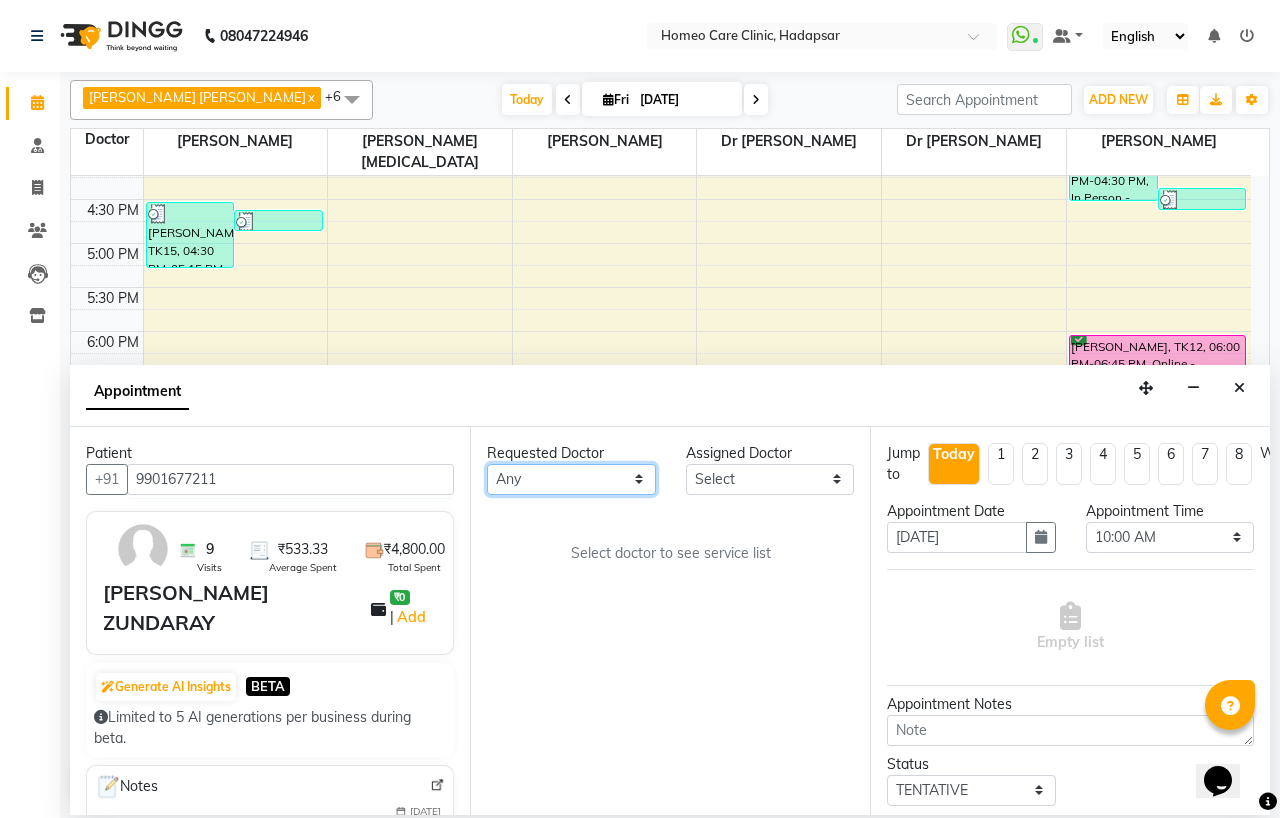 click on "Any Dingg Support [PERSON_NAME] [PERSON_NAME]  [PERSON_NAME] [PERSON_NAME] [PERSON_NAME][MEDICAL_DATA] [PERSON_NAME] Dr [PERSON_NAME] Dr [PERSON_NAME] [PERSON_NAME] [PERSON_NAME] [MEDICAL_DATA][PERSON_NAME]" at bounding box center (571, 479) 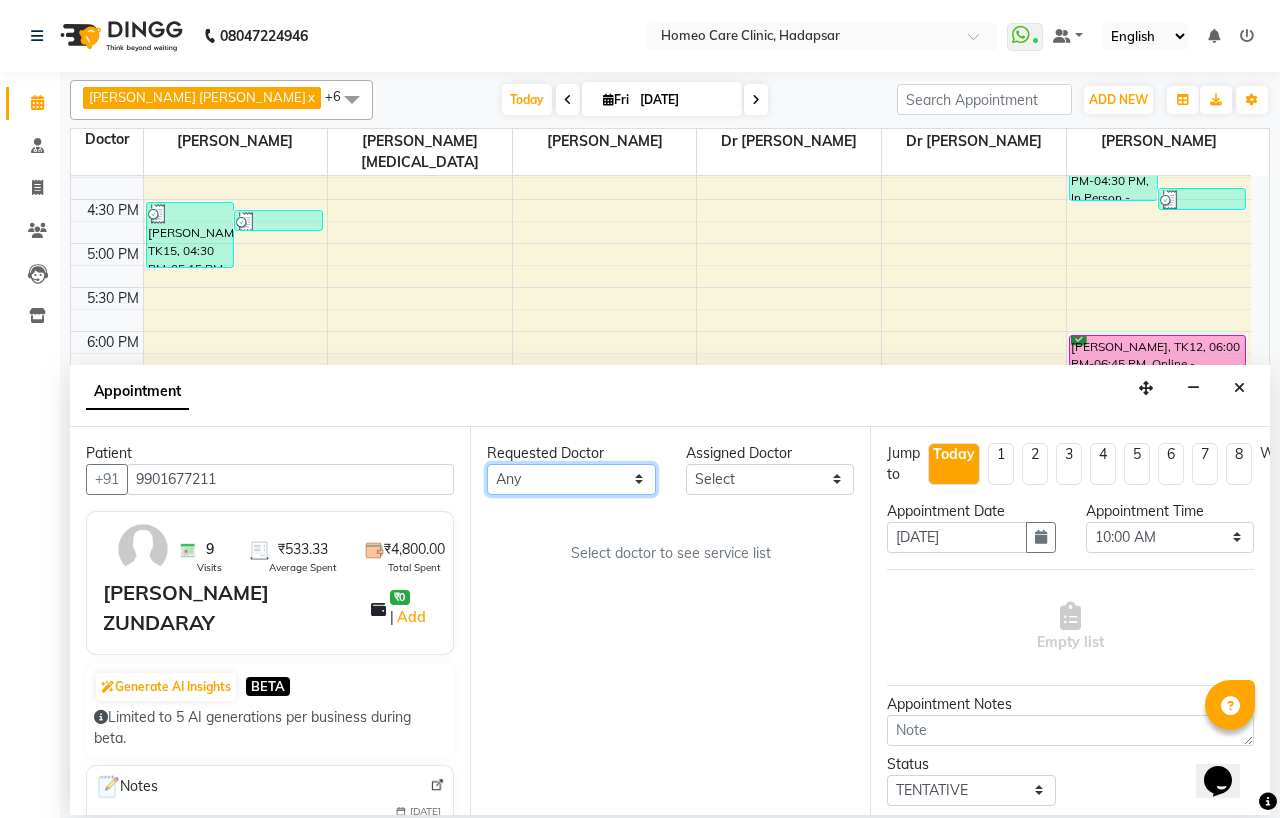 select on "65969" 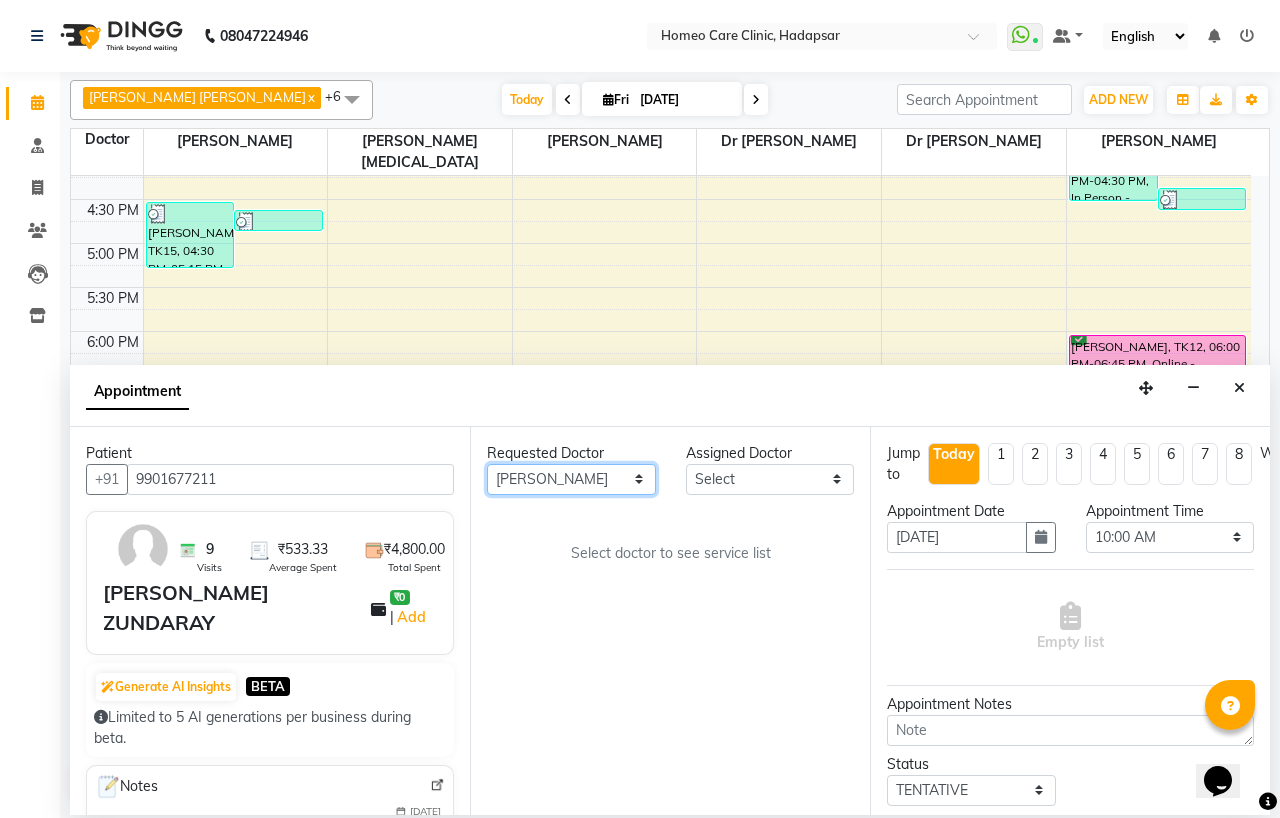 click on "Any Dingg Support [PERSON_NAME] [PERSON_NAME]  [PERSON_NAME] [PERSON_NAME] [PERSON_NAME][MEDICAL_DATA] [PERSON_NAME] Dr [PERSON_NAME] Dr [PERSON_NAME] [PERSON_NAME] [PERSON_NAME] [MEDICAL_DATA][PERSON_NAME]" at bounding box center [571, 479] 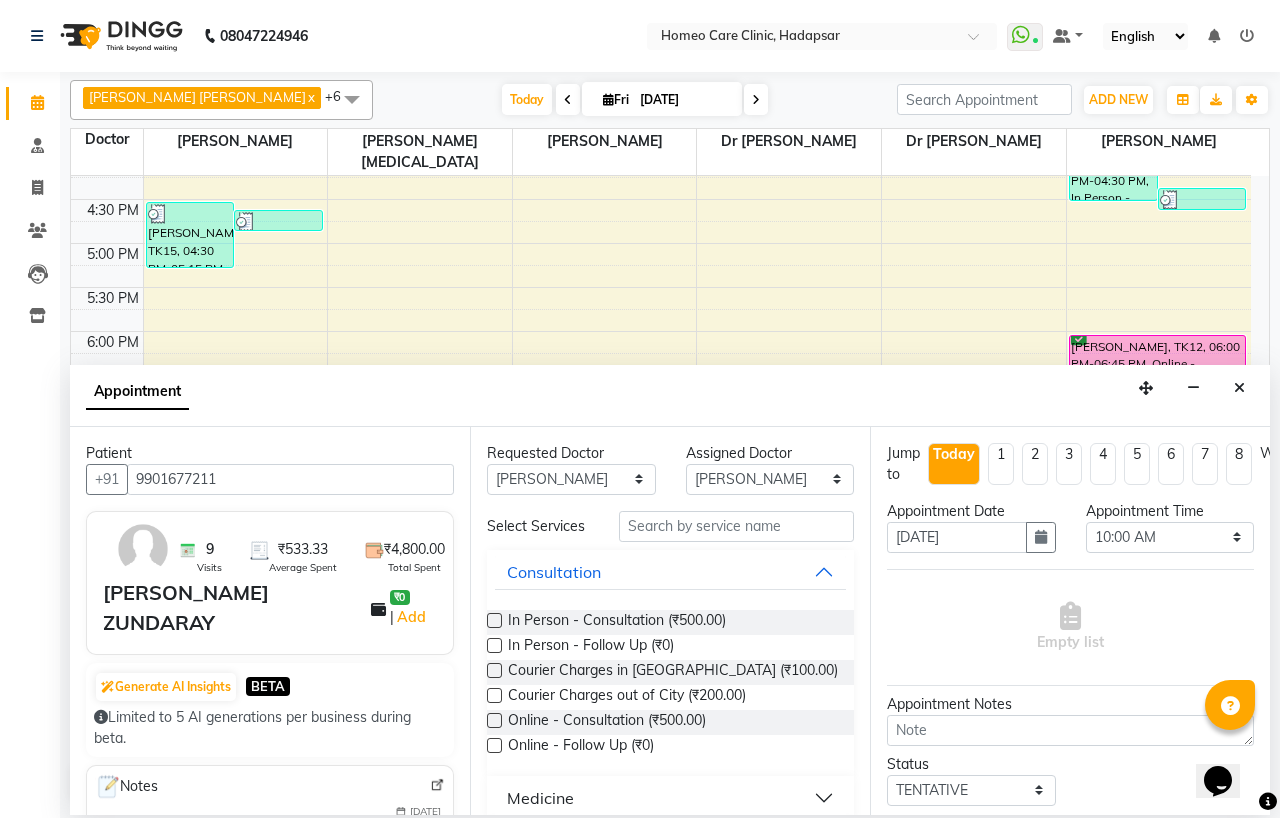 click at bounding box center (494, 645) 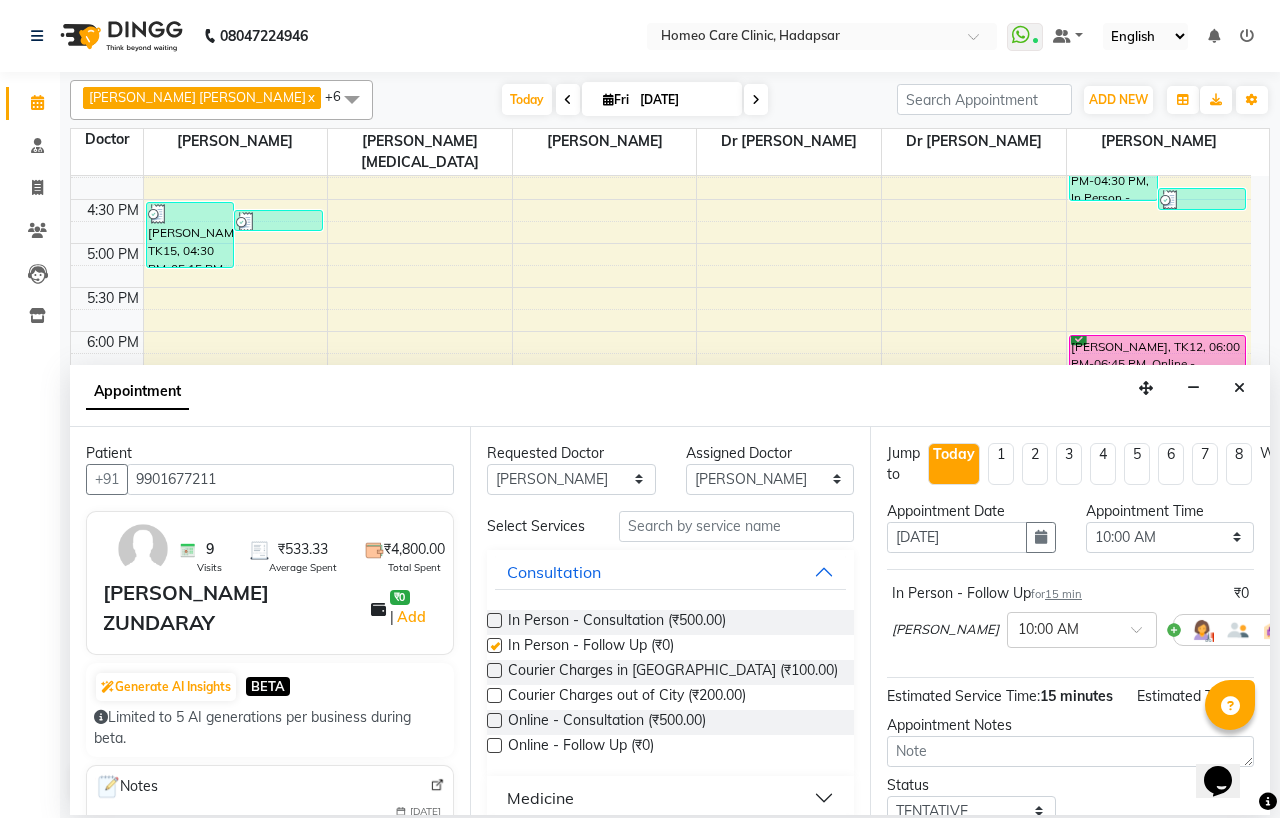 checkbox on "false" 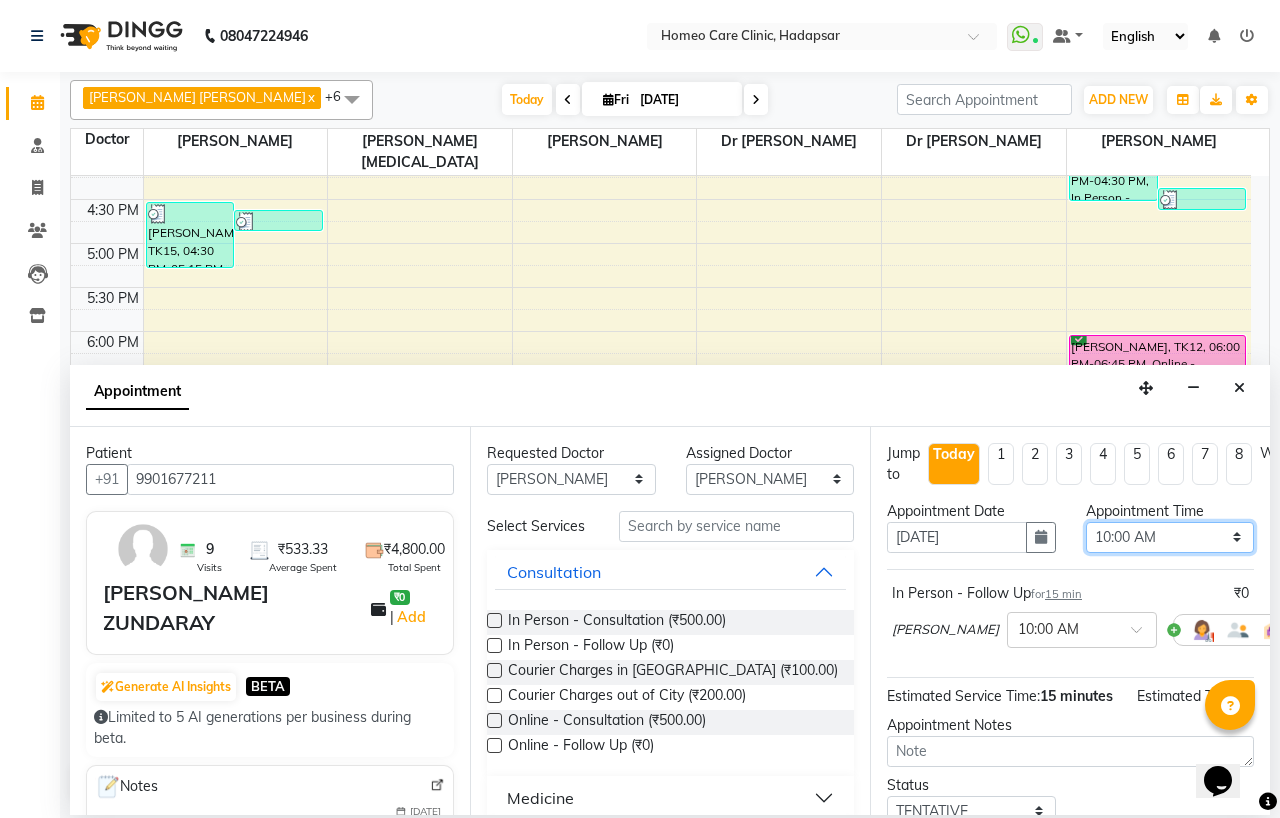 click on "Select 10:00 AM 10:05 AM 10:10 AM 10:15 AM 10:20 AM 10:25 AM 10:30 AM 10:35 AM 10:40 AM 10:45 AM 10:50 AM 10:55 AM 11:00 AM 11:05 AM 11:10 AM 11:15 AM 11:20 AM 11:25 AM 11:30 AM 11:35 AM 11:40 AM 11:45 AM 11:50 AM 11:55 AM 12:00 PM 12:05 PM 12:10 PM 12:15 PM 12:20 PM 12:25 PM 12:30 PM 12:35 PM 12:40 PM 12:45 PM 12:50 PM 12:55 PM 01:00 PM 01:05 PM 01:10 PM 01:15 PM 01:20 PM 01:25 PM 01:30 PM 01:35 PM 01:40 PM 01:45 PM 01:50 PM 01:55 PM 02:00 PM 02:05 PM 02:10 PM 02:15 PM 02:20 PM 02:25 PM 02:30 PM 02:35 PM 02:40 PM 02:45 PM 02:50 PM 02:55 PM 03:00 PM 03:05 PM 03:10 PM 03:15 PM 03:20 PM 03:25 PM 03:30 PM 03:35 PM 03:40 PM 03:45 PM 03:50 PM 03:55 PM 04:00 PM 04:05 PM 04:10 PM 04:15 PM 04:20 PM 04:25 PM 04:30 PM 04:35 PM 04:40 PM 04:45 PM 04:50 PM 04:55 PM 05:00 PM 05:05 PM 05:10 PM 05:15 PM 05:20 PM 05:25 PM 05:30 PM 05:35 PM 05:40 PM 05:45 PM 05:50 PM 05:55 PM 06:00 PM 06:05 PM 06:10 PM 06:15 PM 06:20 PM 06:25 PM 06:30 PM 06:35 PM 06:40 PM 06:45 PM 06:50 PM 06:55 PM 07:00 PM 07:05 PM 07:10 PM 07:15 PM 07:20 PM" at bounding box center (1170, 537) 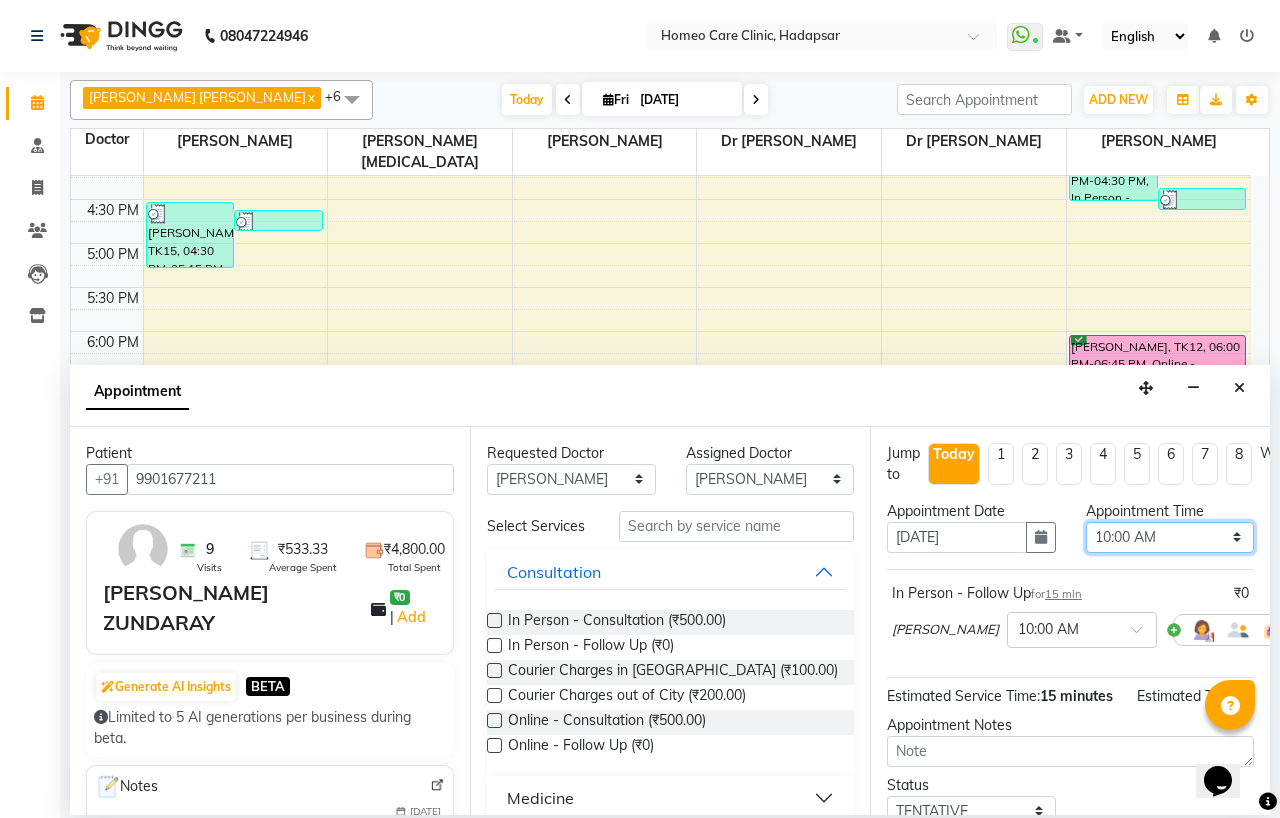 select on "1125" 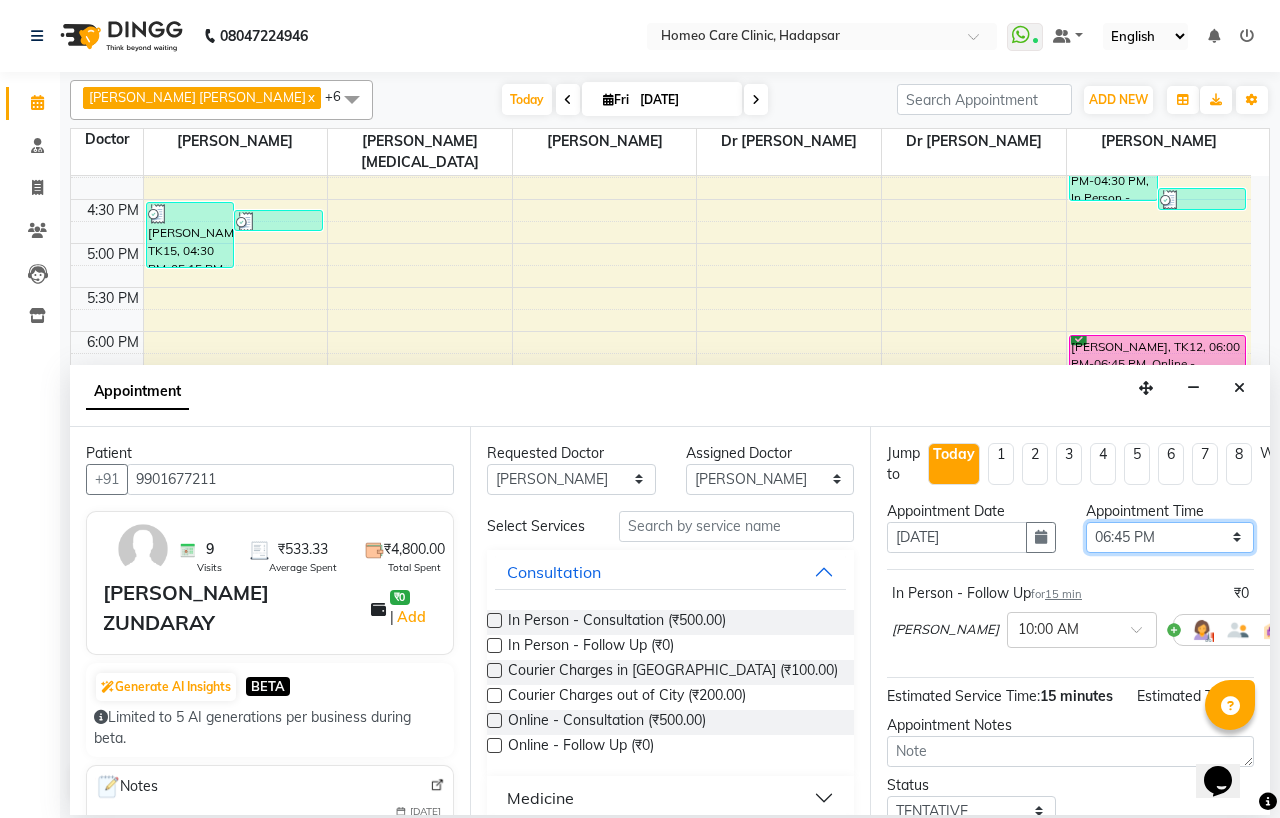 click on "Select 10:00 AM 10:05 AM 10:10 AM 10:15 AM 10:20 AM 10:25 AM 10:30 AM 10:35 AM 10:40 AM 10:45 AM 10:50 AM 10:55 AM 11:00 AM 11:05 AM 11:10 AM 11:15 AM 11:20 AM 11:25 AM 11:30 AM 11:35 AM 11:40 AM 11:45 AM 11:50 AM 11:55 AM 12:00 PM 12:05 PM 12:10 PM 12:15 PM 12:20 PM 12:25 PM 12:30 PM 12:35 PM 12:40 PM 12:45 PM 12:50 PM 12:55 PM 01:00 PM 01:05 PM 01:10 PM 01:15 PM 01:20 PM 01:25 PM 01:30 PM 01:35 PM 01:40 PM 01:45 PM 01:50 PM 01:55 PM 02:00 PM 02:05 PM 02:10 PM 02:15 PM 02:20 PM 02:25 PM 02:30 PM 02:35 PM 02:40 PM 02:45 PM 02:50 PM 02:55 PM 03:00 PM 03:05 PM 03:10 PM 03:15 PM 03:20 PM 03:25 PM 03:30 PM 03:35 PM 03:40 PM 03:45 PM 03:50 PM 03:55 PM 04:00 PM 04:05 PM 04:10 PM 04:15 PM 04:20 PM 04:25 PM 04:30 PM 04:35 PM 04:40 PM 04:45 PM 04:50 PM 04:55 PM 05:00 PM 05:05 PM 05:10 PM 05:15 PM 05:20 PM 05:25 PM 05:30 PM 05:35 PM 05:40 PM 05:45 PM 05:50 PM 05:55 PM 06:00 PM 06:05 PM 06:10 PM 06:15 PM 06:20 PM 06:25 PM 06:30 PM 06:35 PM 06:40 PM 06:45 PM 06:50 PM 06:55 PM 07:00 PM 07:05 PM 07:10 PM 07:15 PM 07:20 PM" at bounding box center (1170, 537) 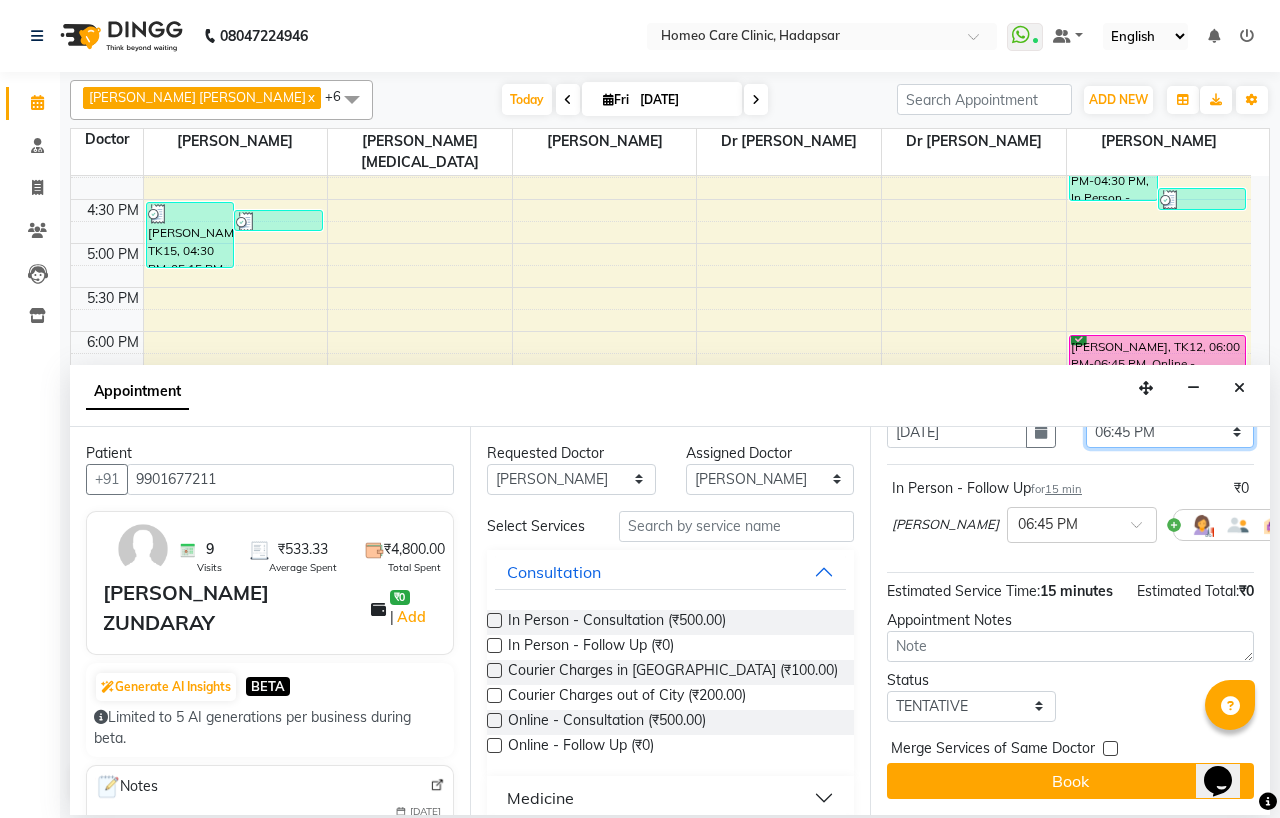 scroll, scrollTop: 165, scrollLeft: 0, axis: vertical 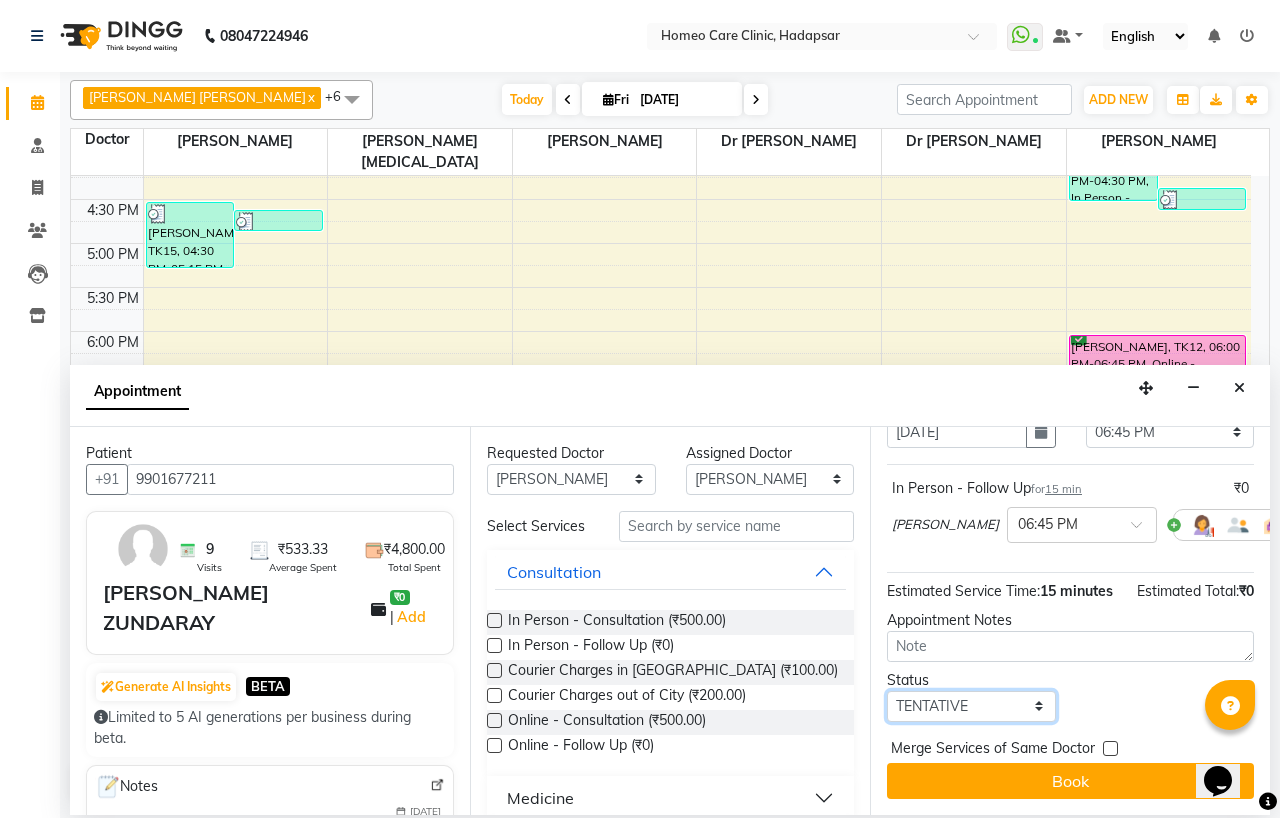 click on "Select TENTATIVE CONFIRM CHECK-IN UPCOMING" at bounding box center (971, 706) 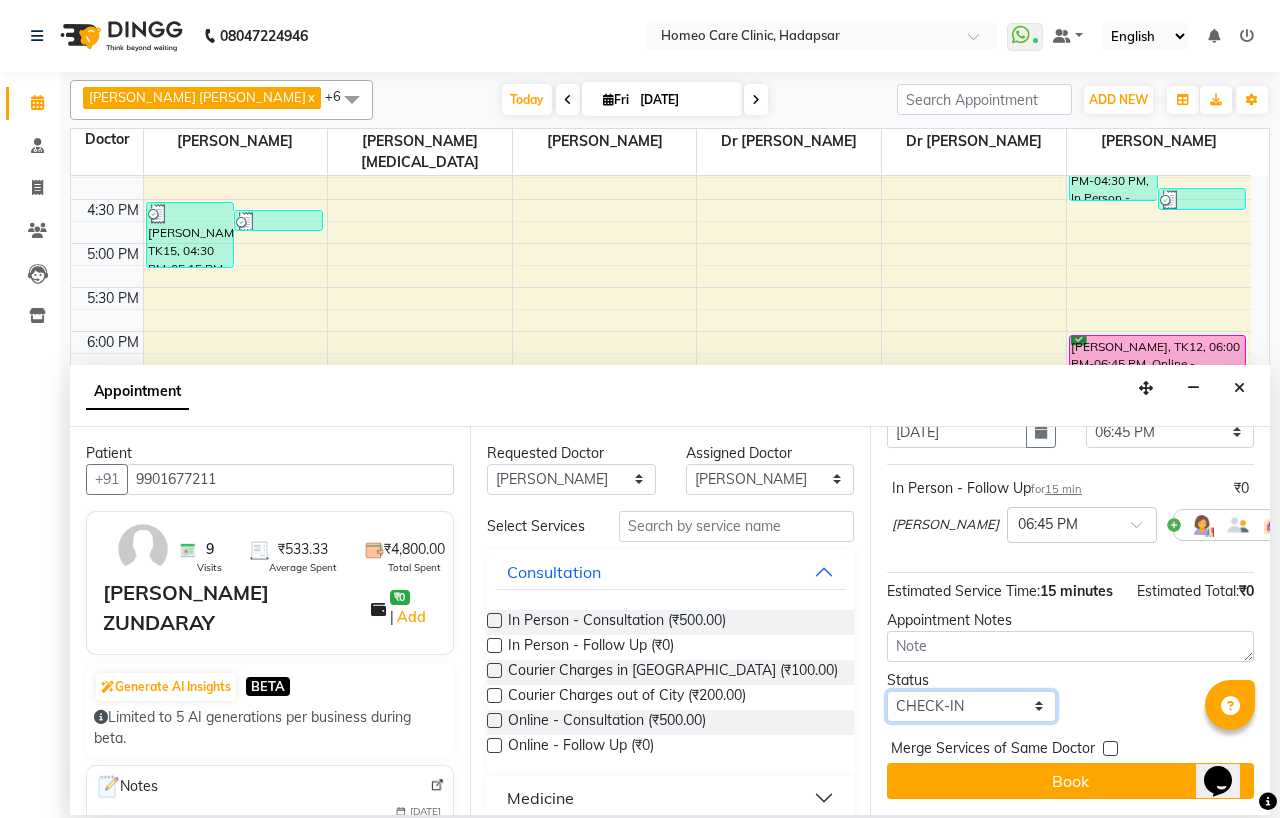click on "Select TENTATIVE CONFIRM CHECK-IN UPCOMING" at bounding box center (971, 706) 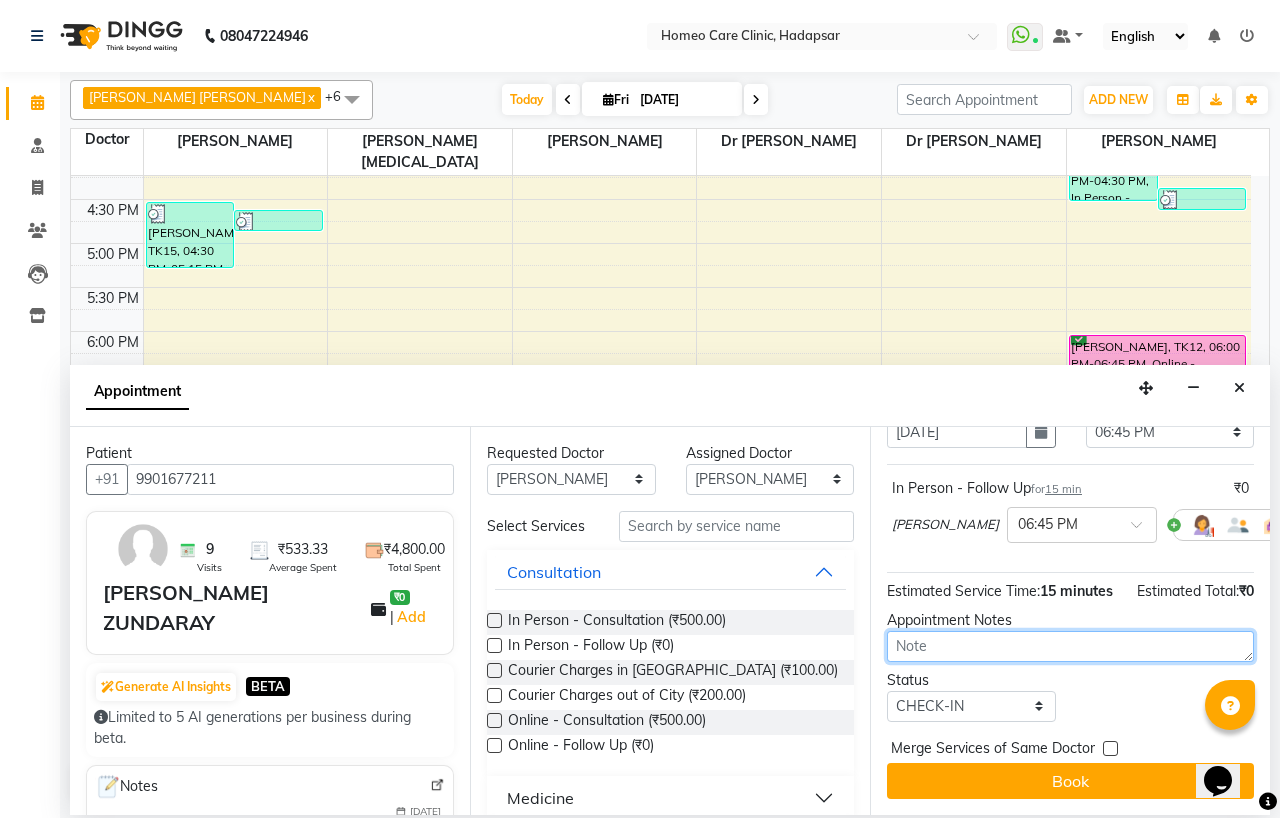 click at bounding box center [1070, 646] 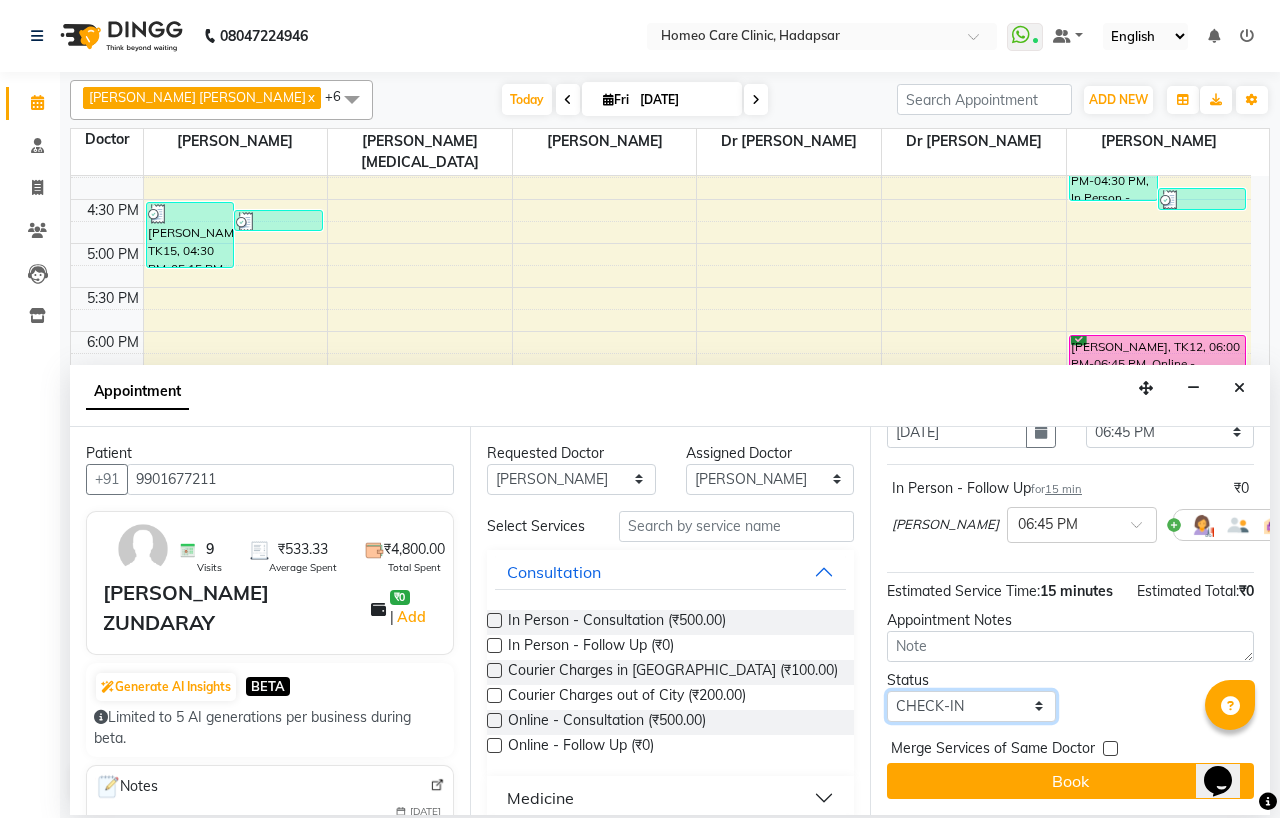 drag, startPoint x: 952, startPoint y: 698, endPoint x: 951, endPoint y: 687, distance: 11.045361 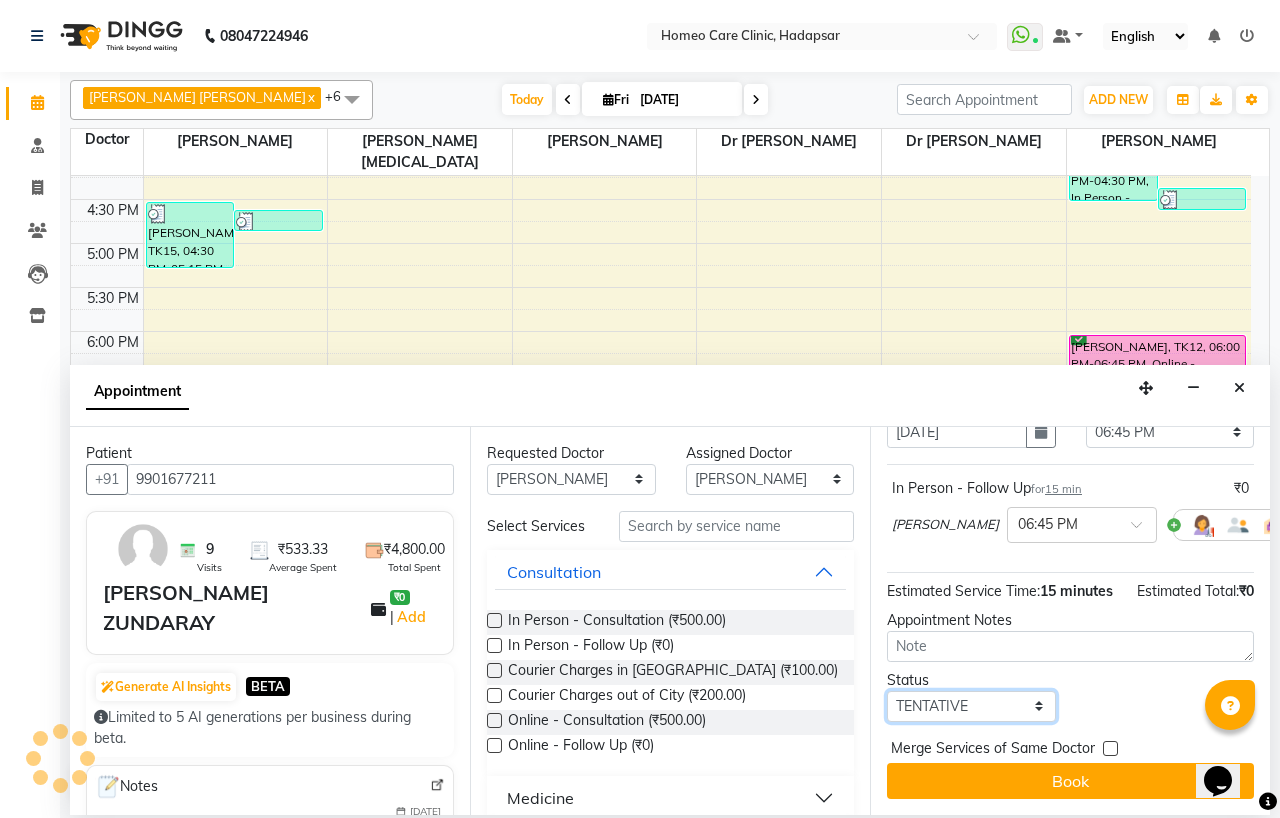 click on "Select TENTATIVE CONFIRM CHECK-IN UPCOMING" at bounding box center (971, 706) 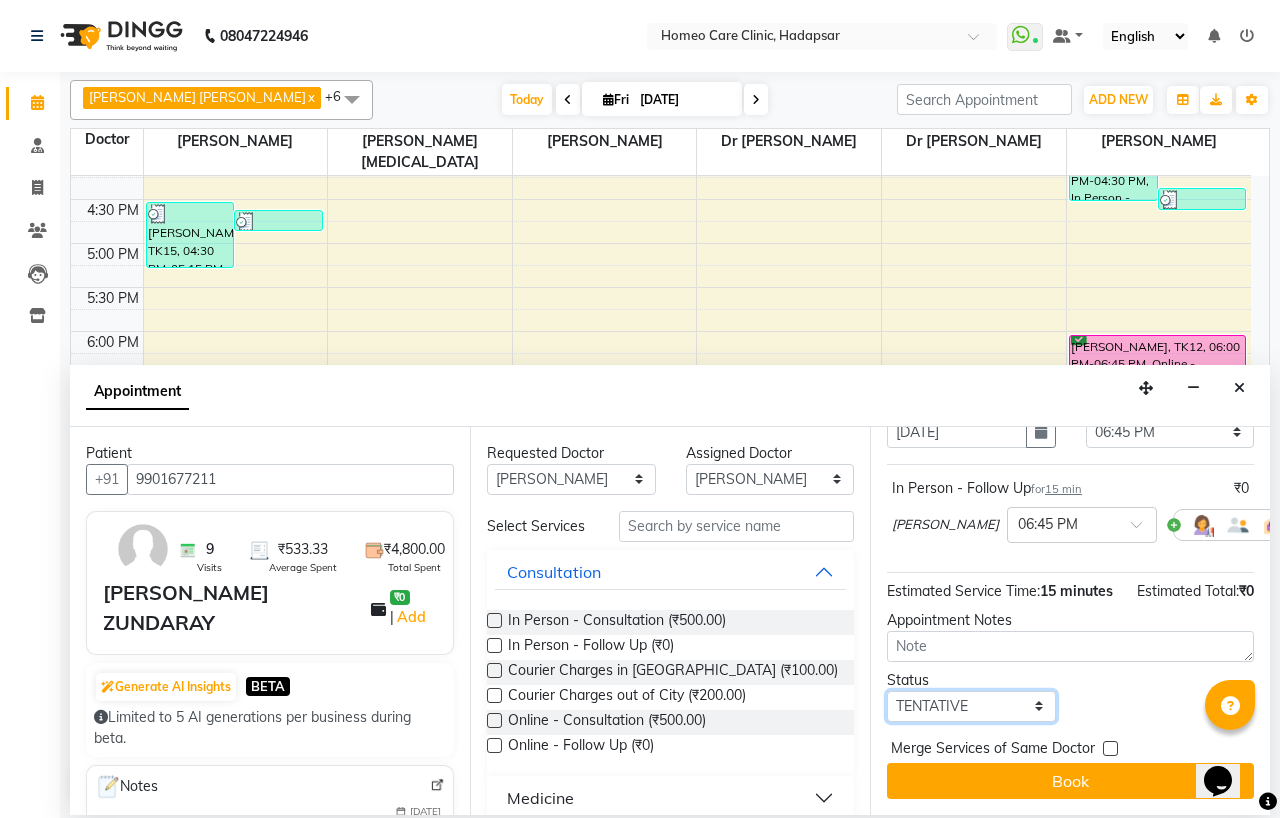 click on "Select TENTATIVE CONFIRM CHECK-IN UPCOMING" at bounding box center (971, 706) 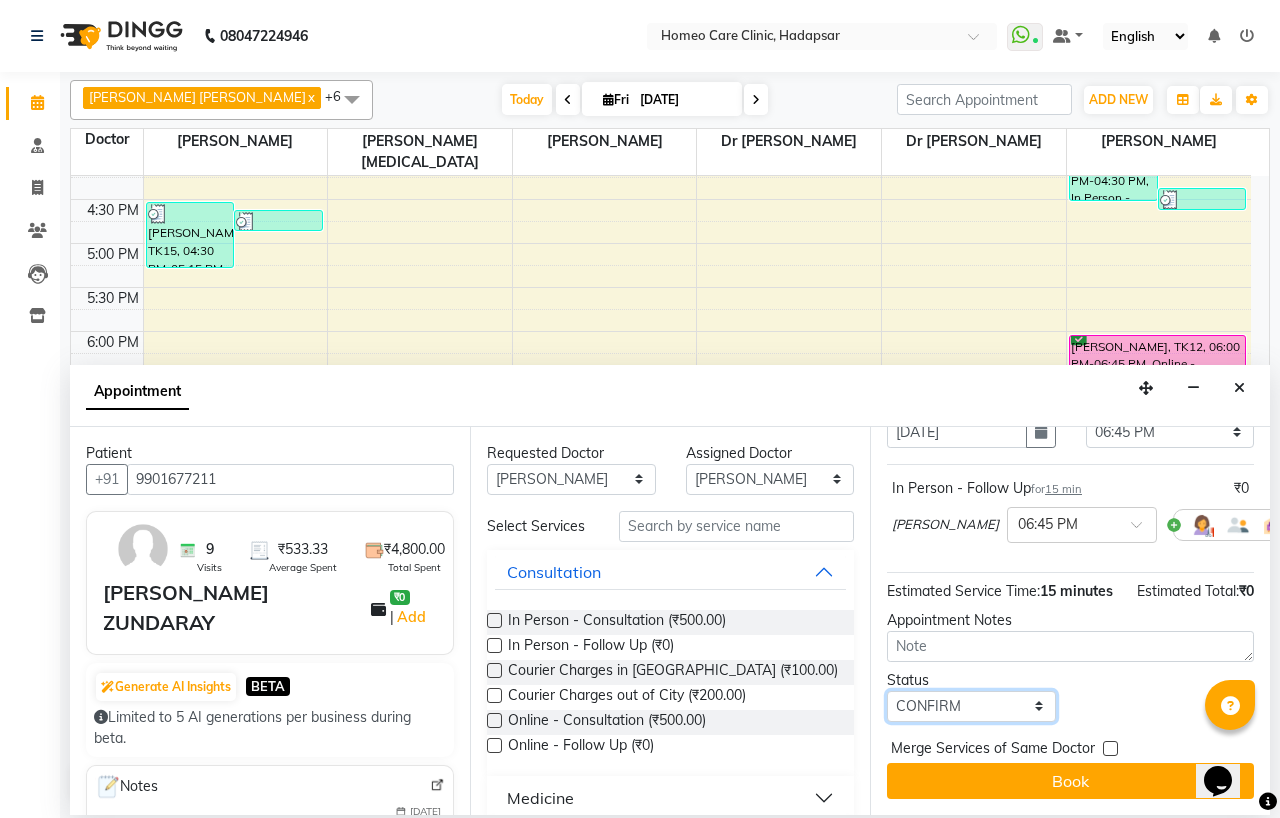 click on "Select TENTATIVE CONFIRM CHECK-IN UPCOMING" at bounding box center [971, 706] 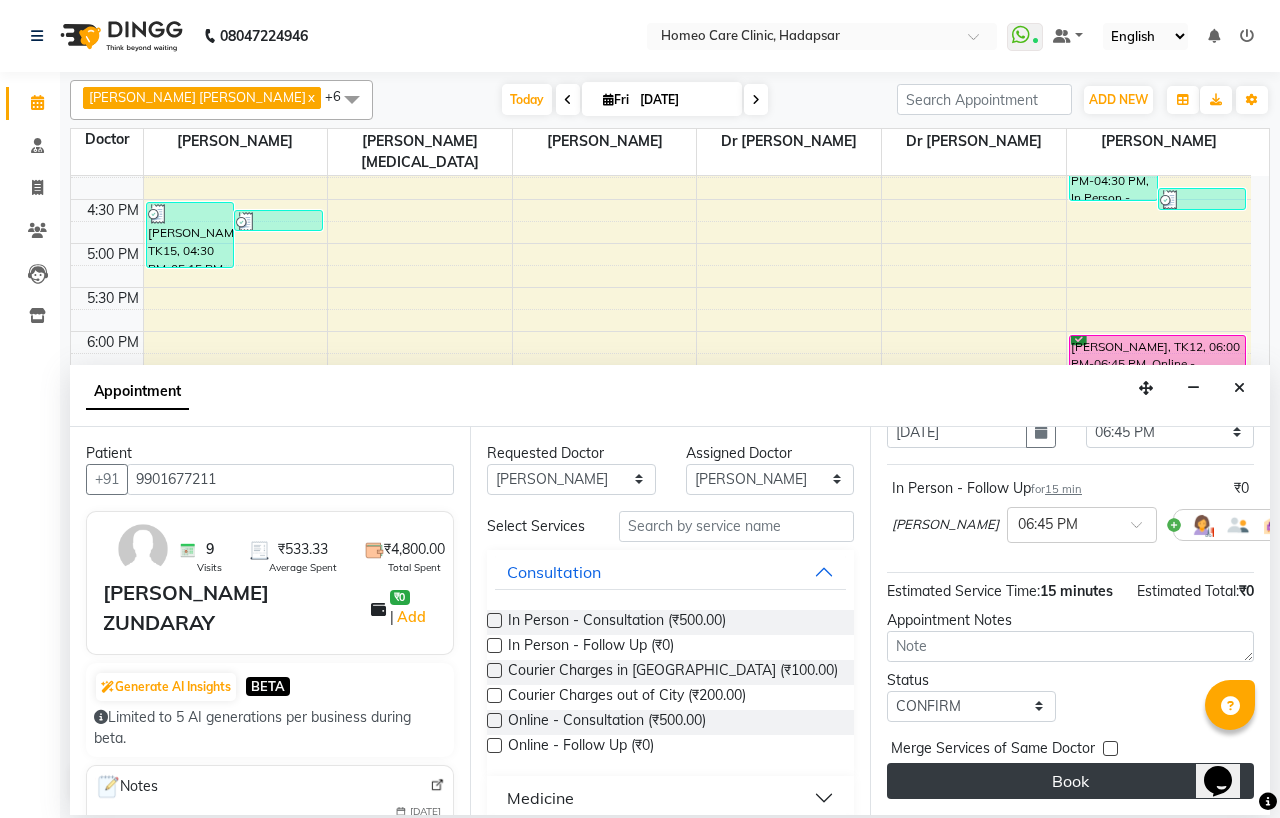 click on "Book" at bounding box center [1070, 781] 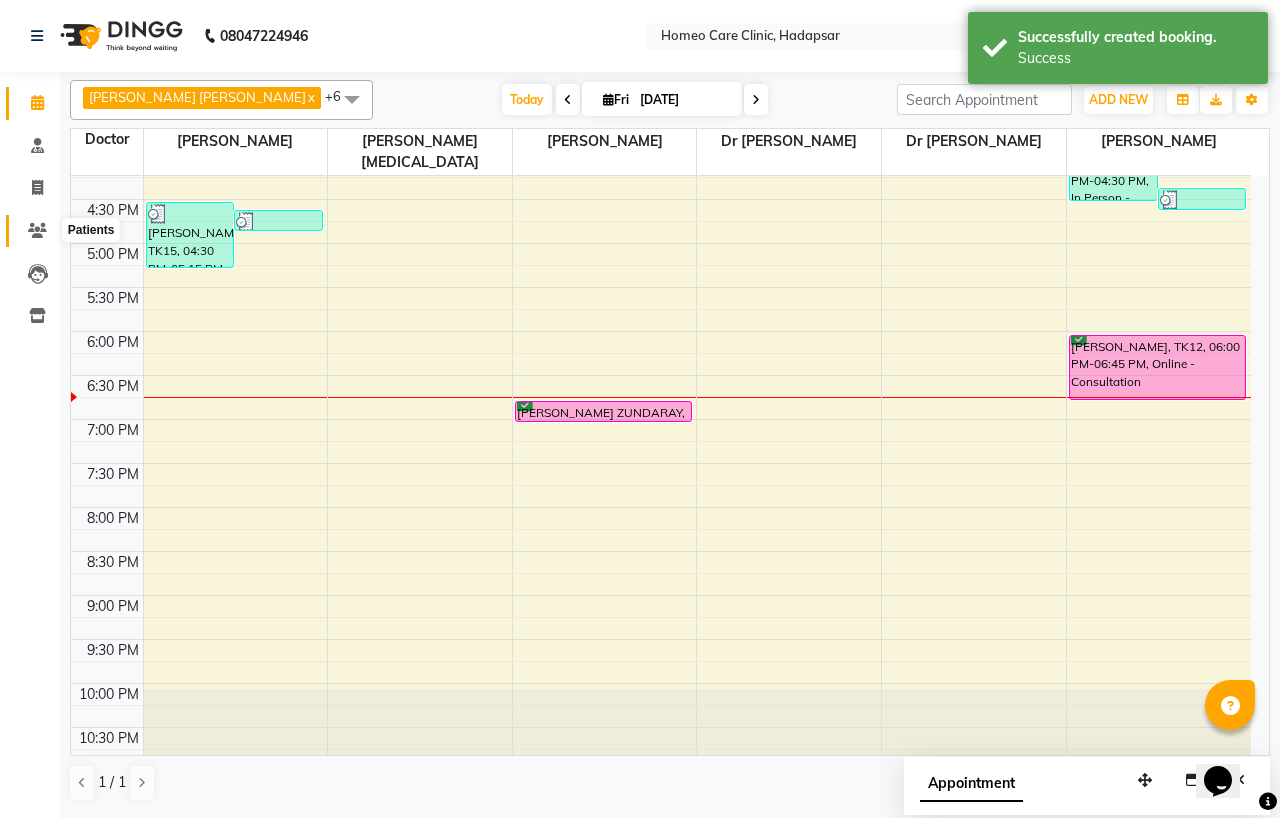 click 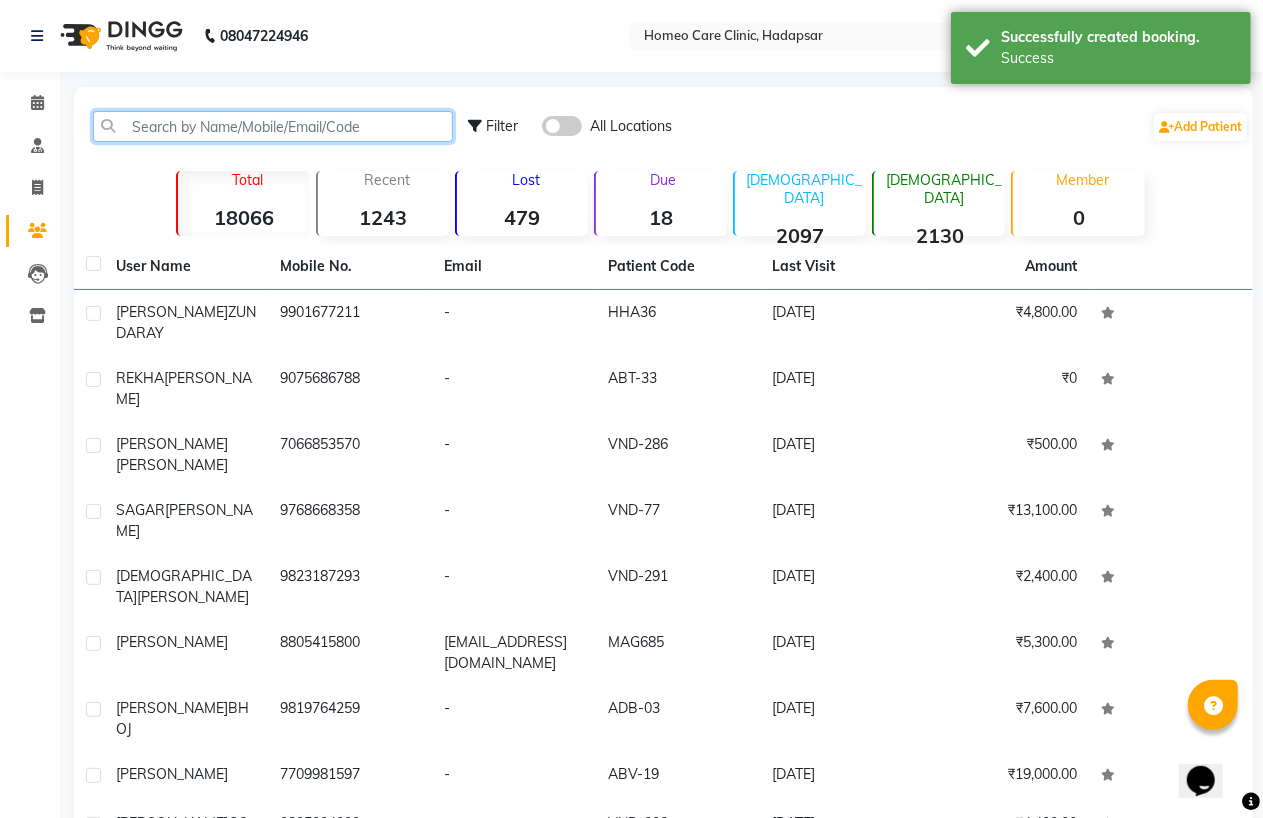 click 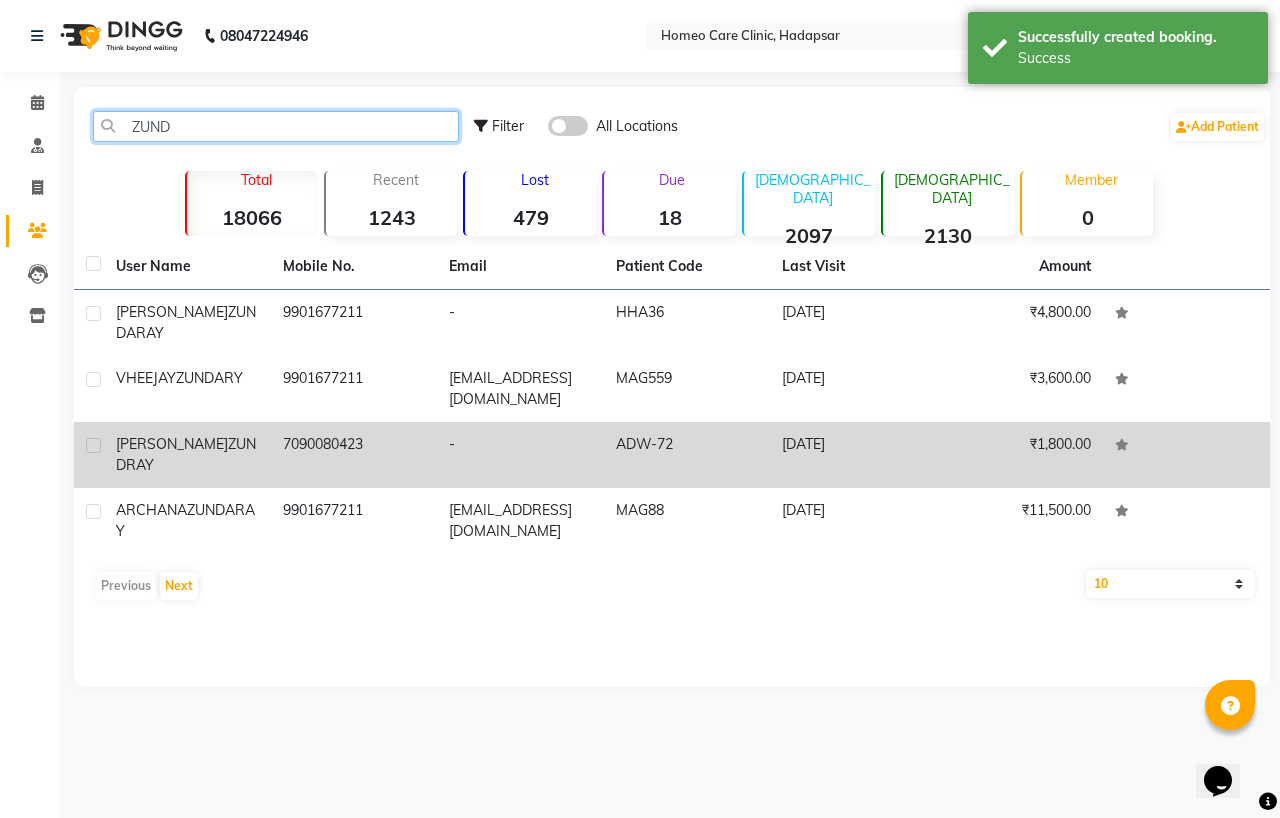type on "ZUND" 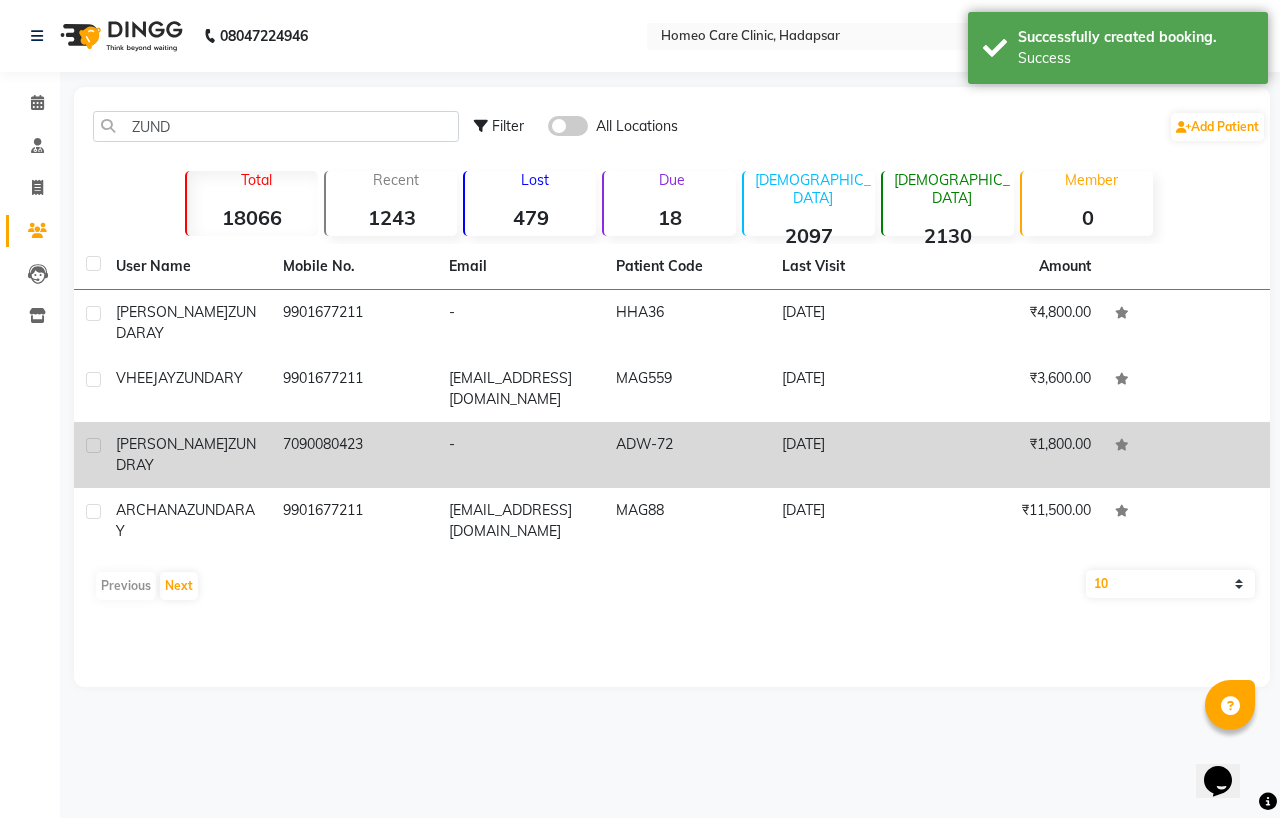 click on "ZUNDRAY" 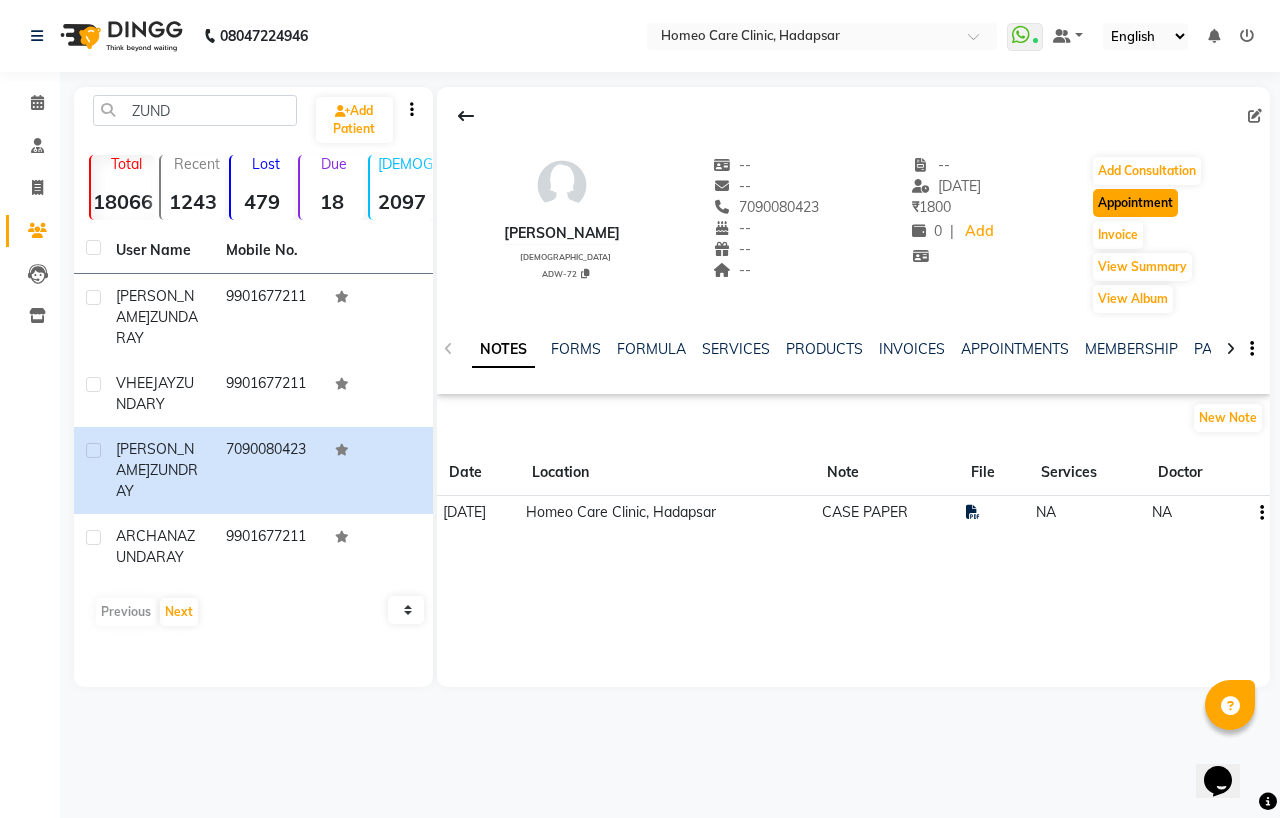 click on "Appointment" 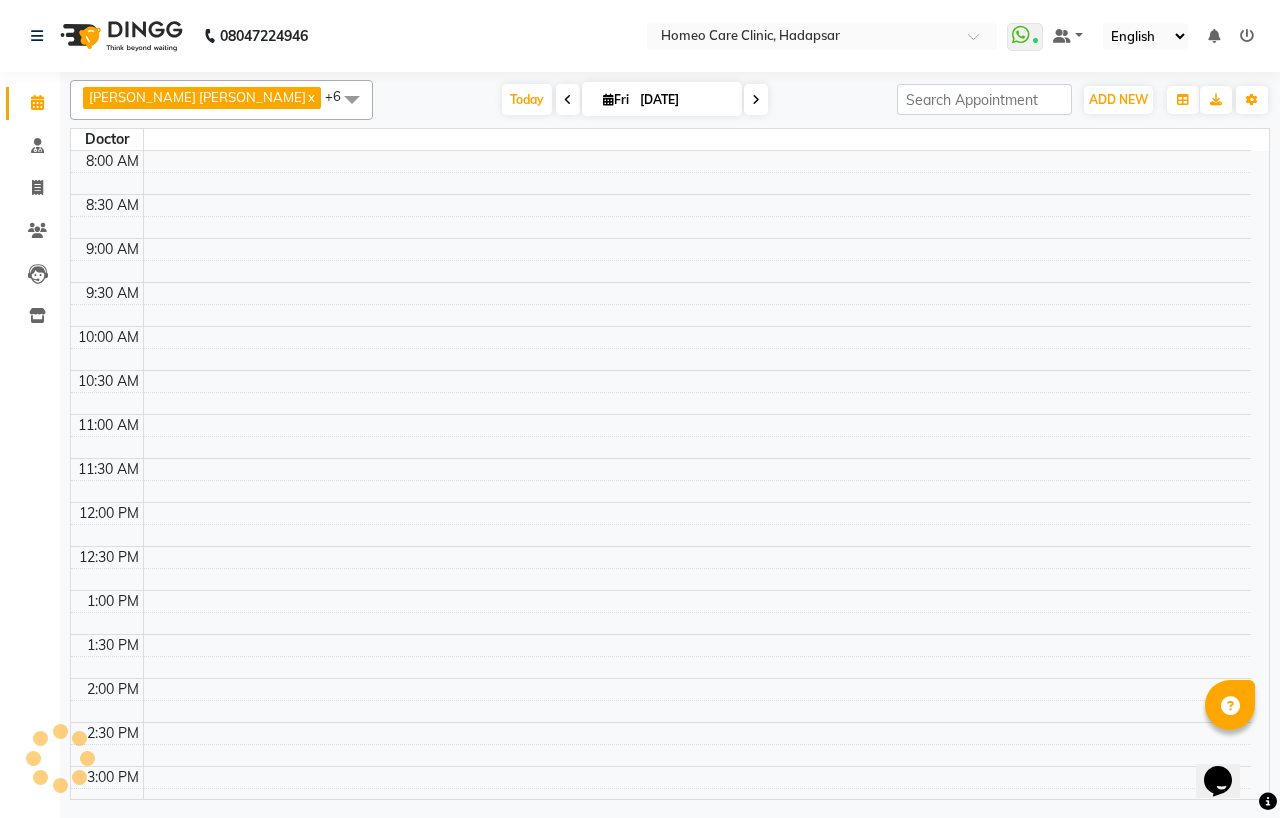 select on "tentative" 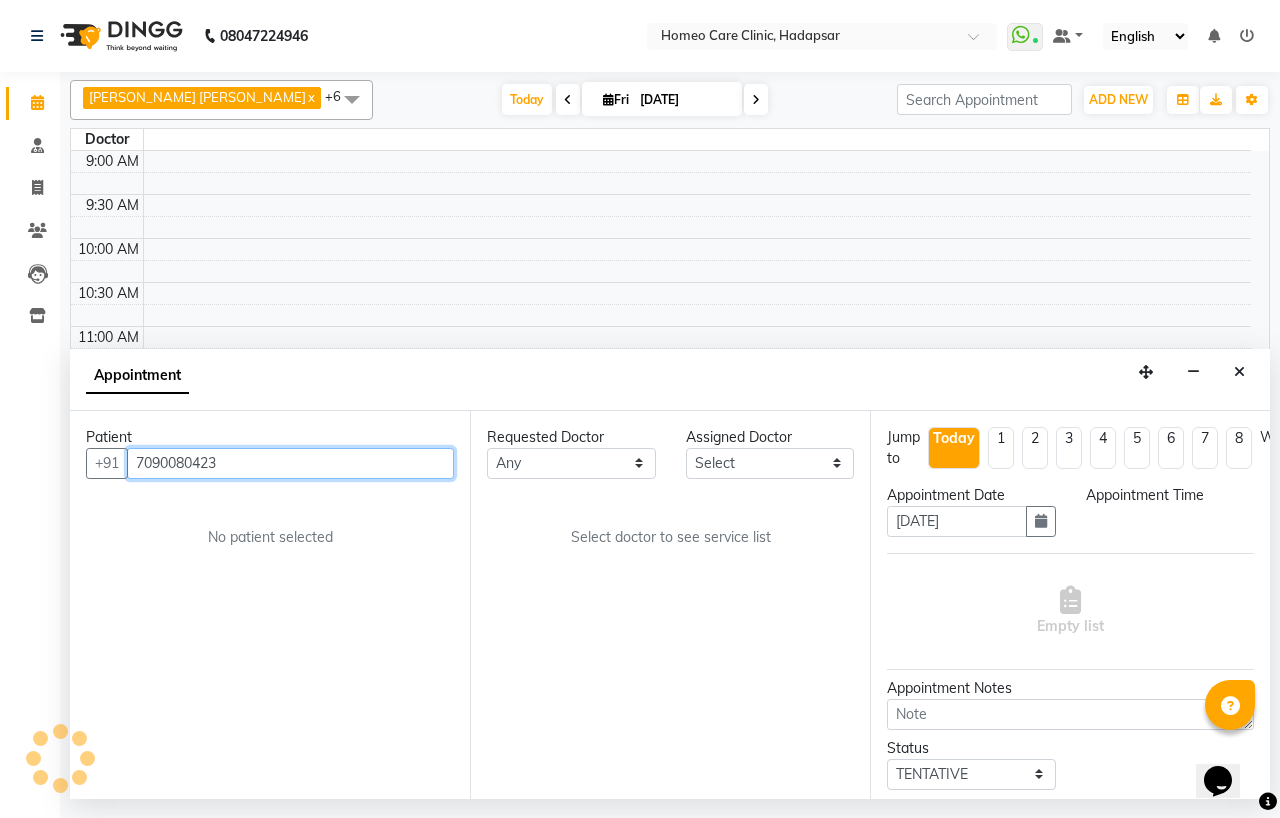 select on "600" 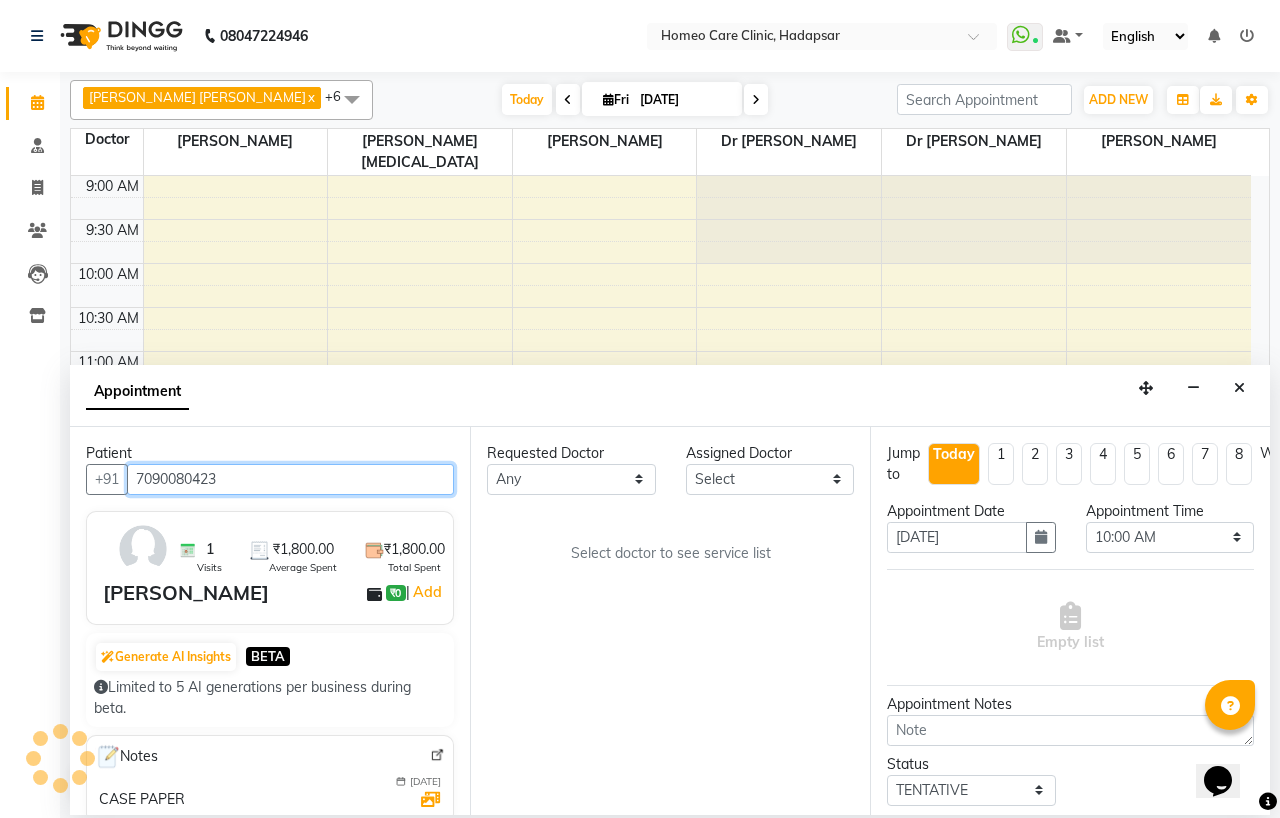 scroll, scrollTop: 636, scrollLeft: 0, axis: vertical 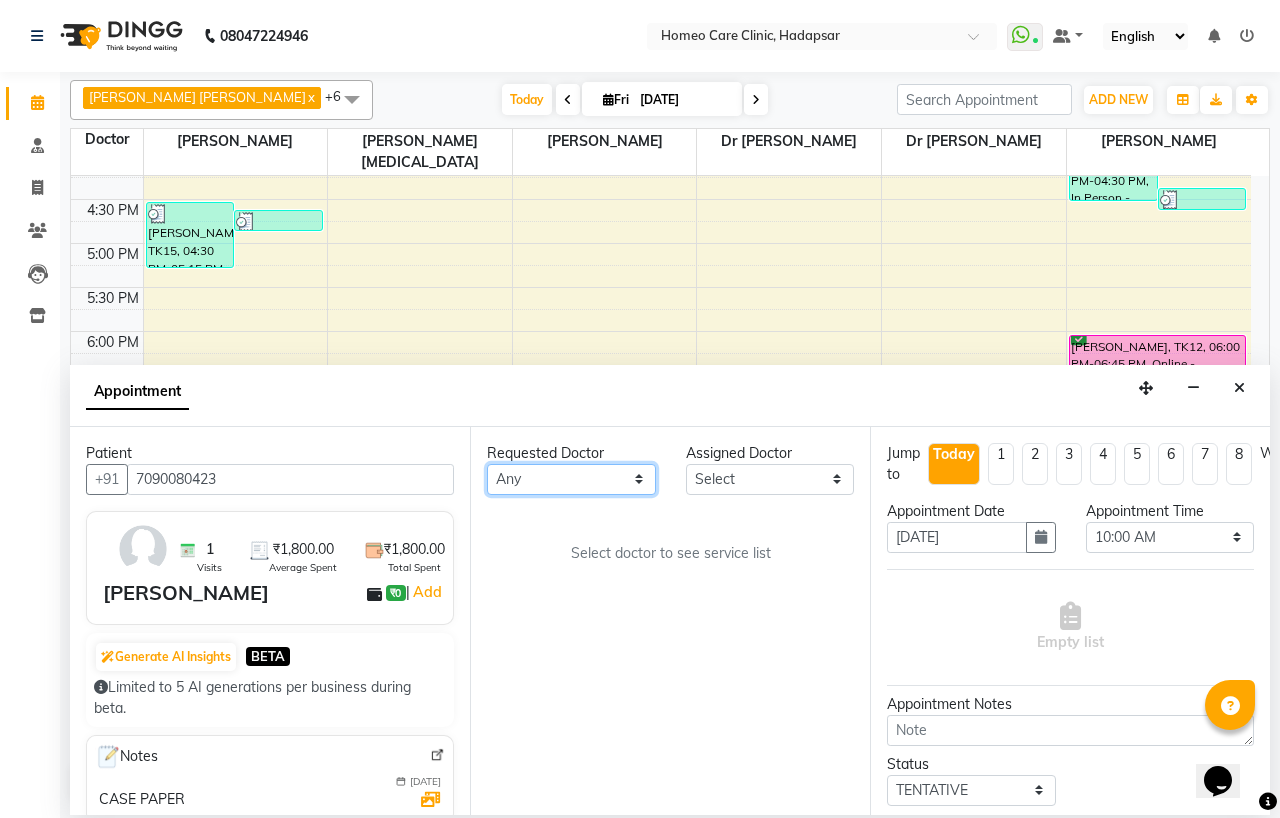 click on "Any Dingg Support [PERSON_NAME] [PERSON_NAME]  [PERSON_NAME] [PERSON_NAME] [PERSON_NAME][MEDICAL_DATA] [PERSON_NAME] Dr [PERSON_NAME] Dr [PERSON_NAME] [PERSON_NAME] [PERSON_NAME] [MEDICAL_DATA][PERSON_NAME]" at bounding box center (571, 479) 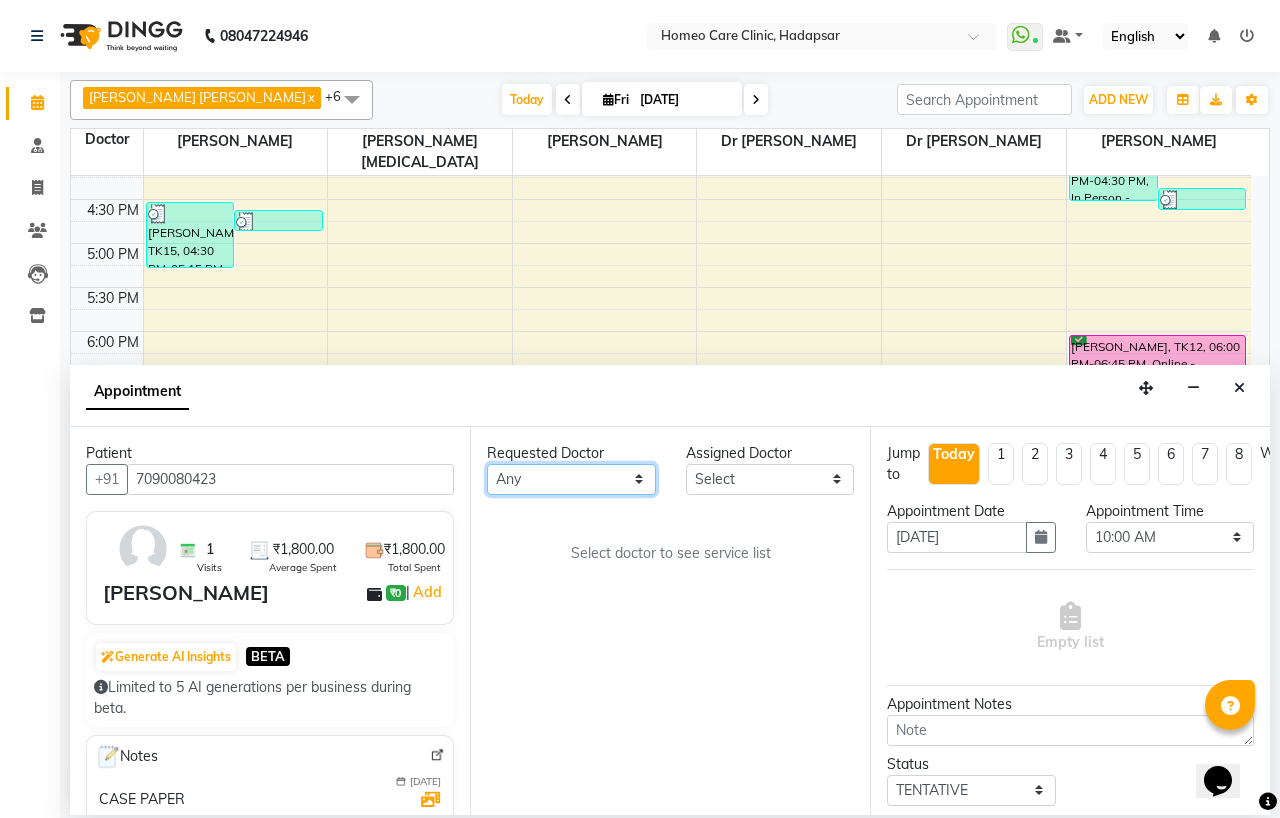 select on "65969" 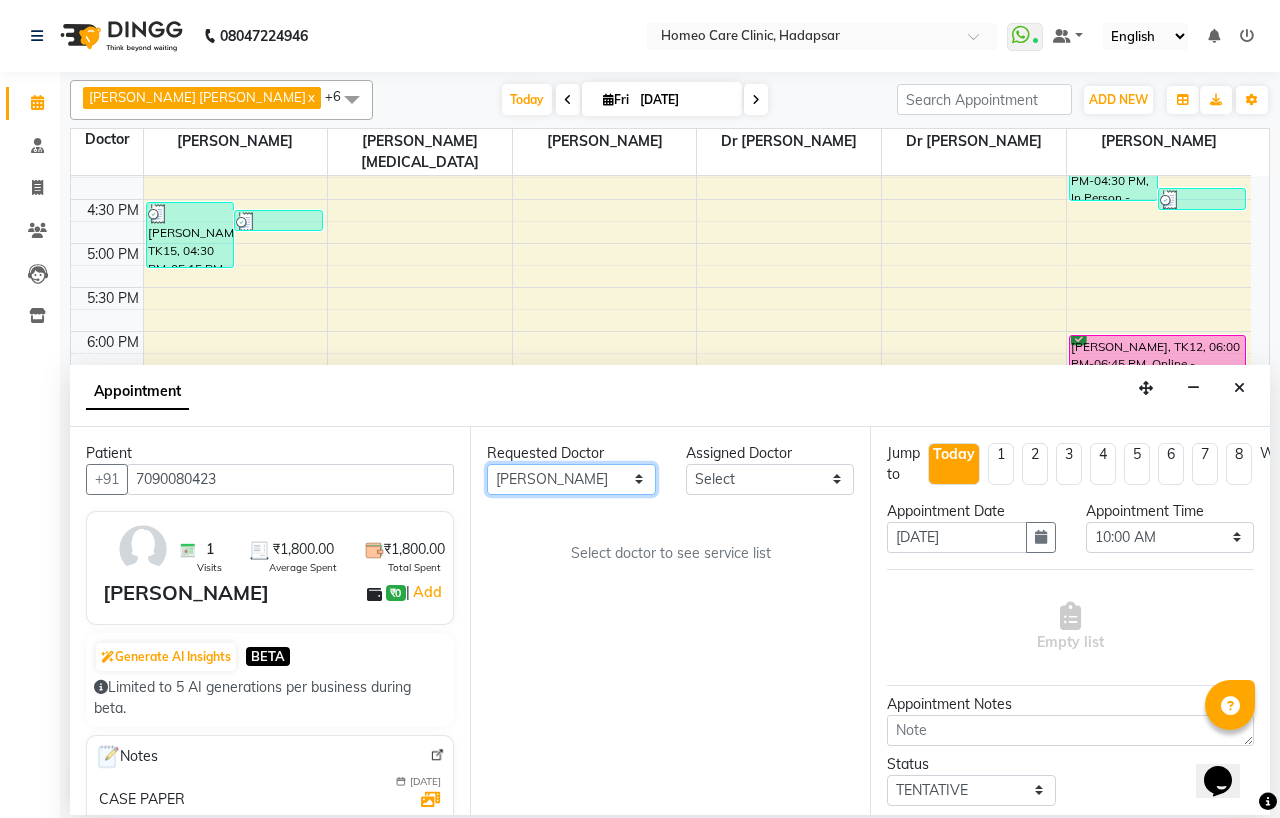 click on "Any Dingg Support [PERSON_NAME] [PERSON_NAME]  [PERSON_NAME] [PERSON_NAME] [PERSON_NAME][MEDICAL_DATA] [PERSON_NAME] Dr [PERSON_NAME] Dr [PERSON_NAME] [PERSON_NAME] [PERSON_NAME] [MEDICAL_DATA][PERSON_NAME]" at bounding box center [571, 479] 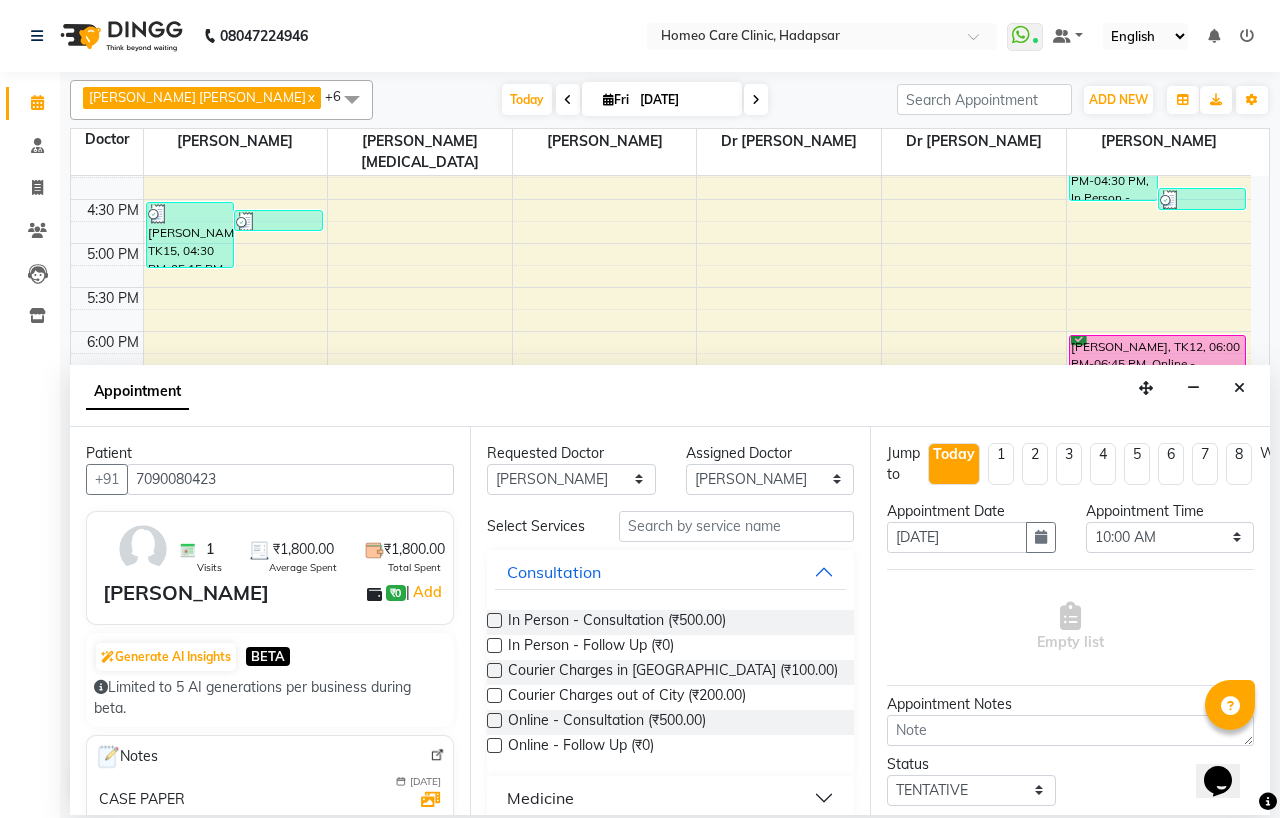 click at bounding box center [494, 645] 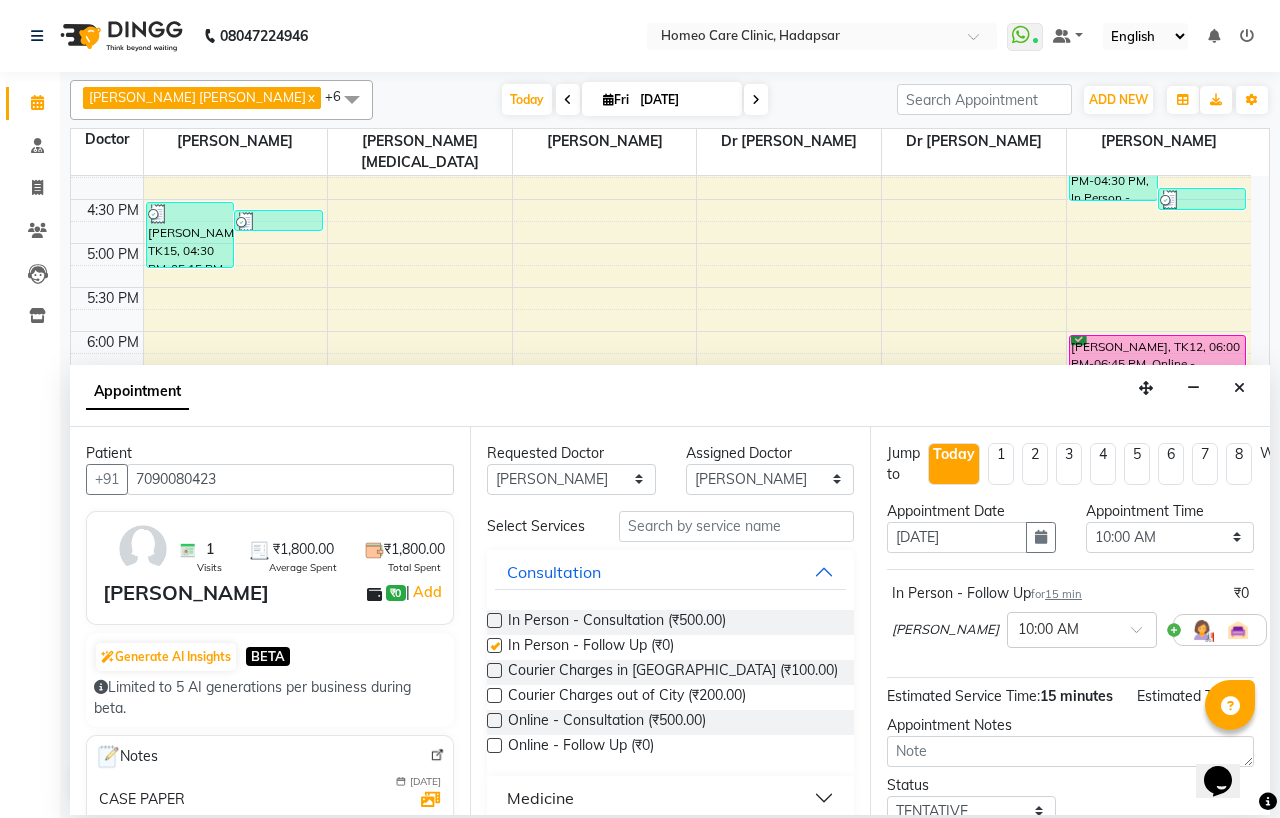 checkbox on "false" 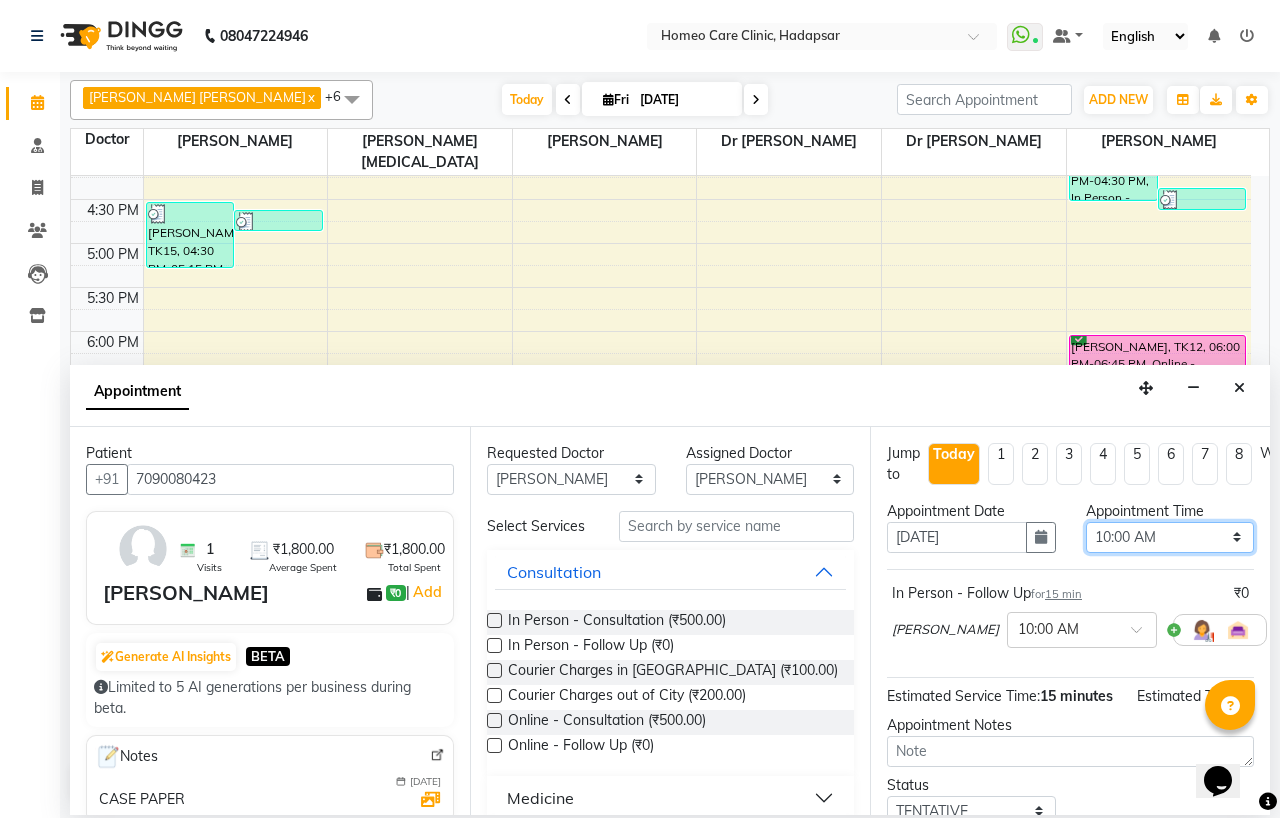 click on "Select 10:00 AM 10:05 AM 10:10 AM 10:15 AM 10:20 AM 10:25 AM 10:30 AM 10:35 AM 10:40 AM 10:45 AM 10:50 AM 10:55 AM 11:00 AM 11:05 AM 11:10 AM 11:15 AM 11:20 AM 11:25 AM 11:30 AM 11:35 AM 11:40 AM 11:45 AM 11:50 AM 11:55 AM 12:00 PM 12:05 PM 12:10 PM 12:15 PM 12:20 PM 12:25 PM 12:30 PM 12:35 PM 12:40 PM 12:45 PM 12:50 PM 12:55 PM 01:00 PM 01:05 PM 01:10 PM 01:15 PM 01:20 PM 01:25 PM 01:30 PM 01:35 PM 01:40 PM 01:45 PM 01:50 PM 01:55 PM 02:00 PM 02:05 PM 02:10 PM 02:15 PM 02:20 PM 02:25 PM 02:30 PM 02:35 PM 02:40 PM 02:45 PM 02:50 PM 02:55 PM 03:00 PM 03:05 PM 03:10 PM 03:15 PM 03:20 PM 03:25 PM 03:30 PM 03:35 PM 03:40 PM 03:45 PM 03:50 PM 03:55 PM 04:00 PM 04:05 PM 04:10 PM 04:15 PM 04:20 PM 04:25 PM 04:30 PM 04:35 PM 04:40 PM 04:45 PM 04:50 PM 04:55 PM 05:00 PM 05:05 PM 05:10 PM 05:15 PM 05:20 PM 05:25 PM 05:30 PM 05:35 PM 05:40 PM 05:45 PM 05:50 PM 05:55 PM 06:00 PM 06:05 PM 06:10 PM 06:15 PM 06:20 PM 06:25 PM 06:30 PM 06:35 PM 06:40 PM 06:45 PM 06:50 PM 06:55 PM 07:00 PM 07:05 PM 07:10 PM 07:15 PM 07:20 PM" at bounding box center [1170, 537] 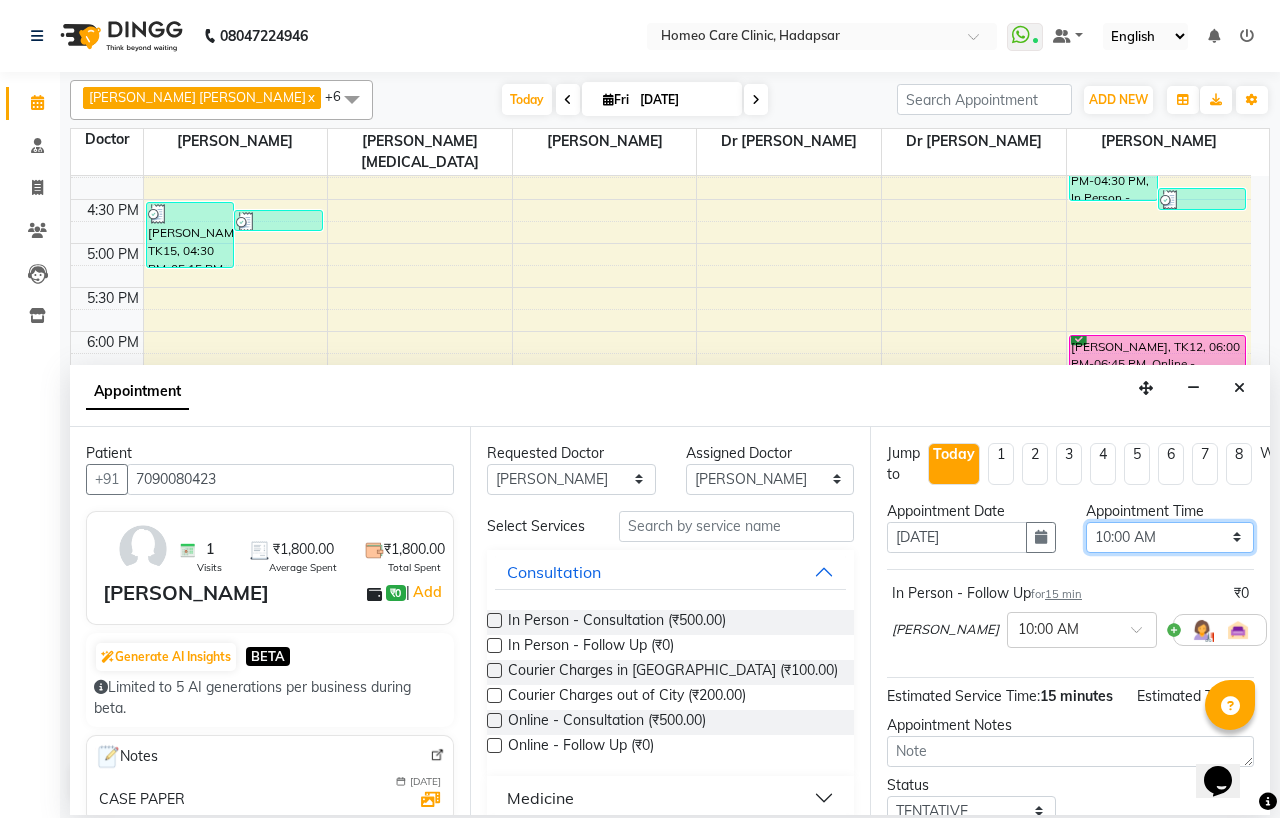 select on "1125" 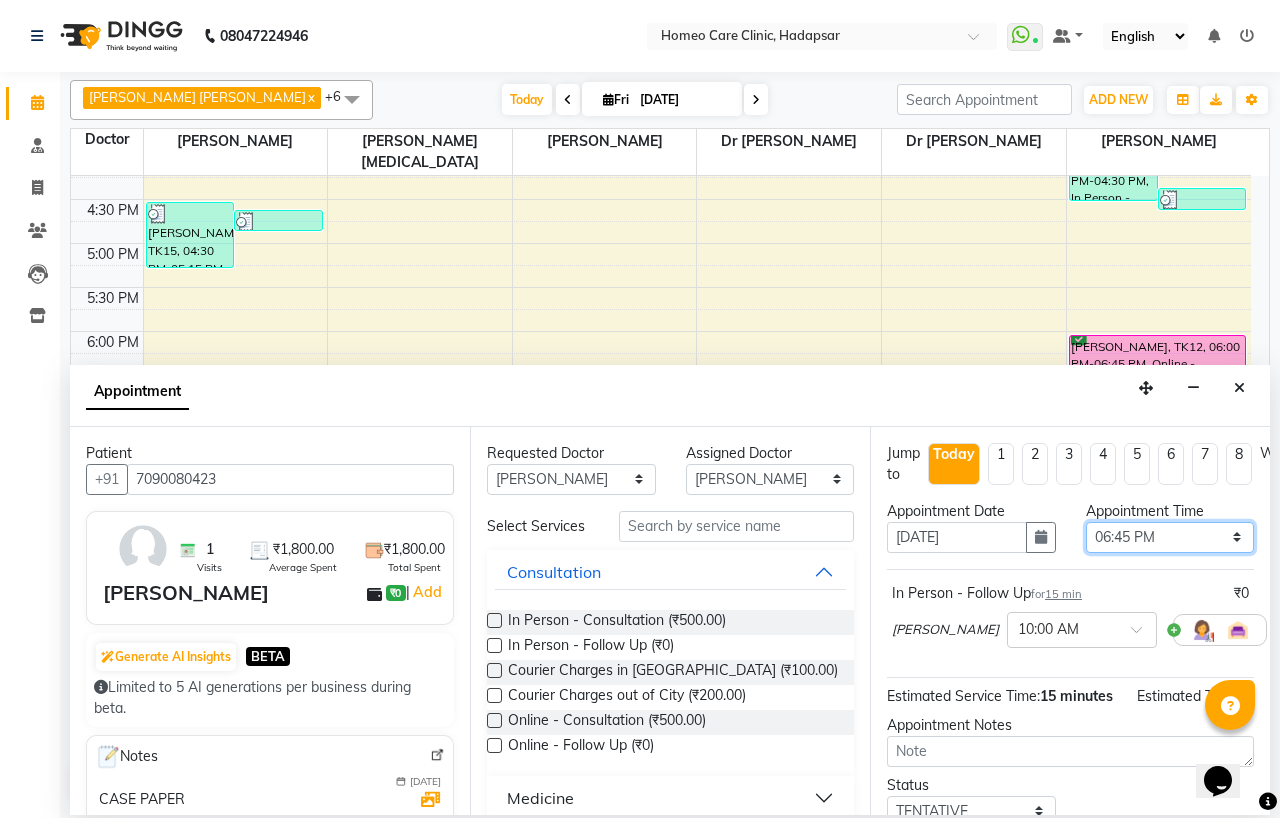click on "Select 10:00 AM 10:05 AM 10:10 AM 10:15 AM 10:20 AM 10:25 AM 10:30 AM 10:35 AM 10:40 AM 10:45 AM 10:50 AM 10:55 AM 11:00 AM 11:05 AM 11:10 AM 11:15 AM 11:20 AM 11:25 AM 11:30 AM 11:35 AM 11:40 AM 11:45 AM 11:50 AM 11:55 AM 12:00 PM 12:05 PM 12:10 PM 12:15 PM 12:20 PM 12:25 PM 12:30 PM 12:35 PM 12:40 PM 12:45 PM 12:50 PM 12:55 PM 01:00 PM 01:05 PM 01:10 PM 01:15 PM 01:20 PM 01:25 PM 01:30 PM 01:35 PM 01:40 PM 01:45 PM 01:50 PM 01:55 PM 02:00 PM 02:05 PM 02:10 PM 02:15 PM 02:20 PM 02:25 PM 02:30 PM 02:35 PM 02:40 PM 02:45 PM 02:50 PM 02:55 PM 03:00 PM 03:05 PM 03:10 PM 03:15 PM 03:20 PM 03:25 PM 03:30 PM 03:35 PM 03:40 PM 03:45 PM 03:50 PM 03:55 PM 04:00 PM 04:05 PM 04:10 PM 04:15 PM 04:20 PM 04:25 PM 04:30 PM 04:35 PM 04:40 PM 04:45 PM 04:50 PM 04:55 PM 05:00 PM 05:05 PM 05:10 PM 05:15 PM 05:20 PM 05:25 PM 05:30 PM 05:35 PM 05:40 PM 05:45 PM 05:50 PM 05:55 PM 06:00 PM 06:05 PM 06:10 PM 06:15 PM 06:20 PM 06:25 PM 06:30 PM 06:35 PM 06:40 PM 06:45 PM 06:50 PM 06:55 PM 07:00 PM 07:05 PM 07:10 PM 07:15 PM 07:20 PM" at bounding box center [1170, 537] 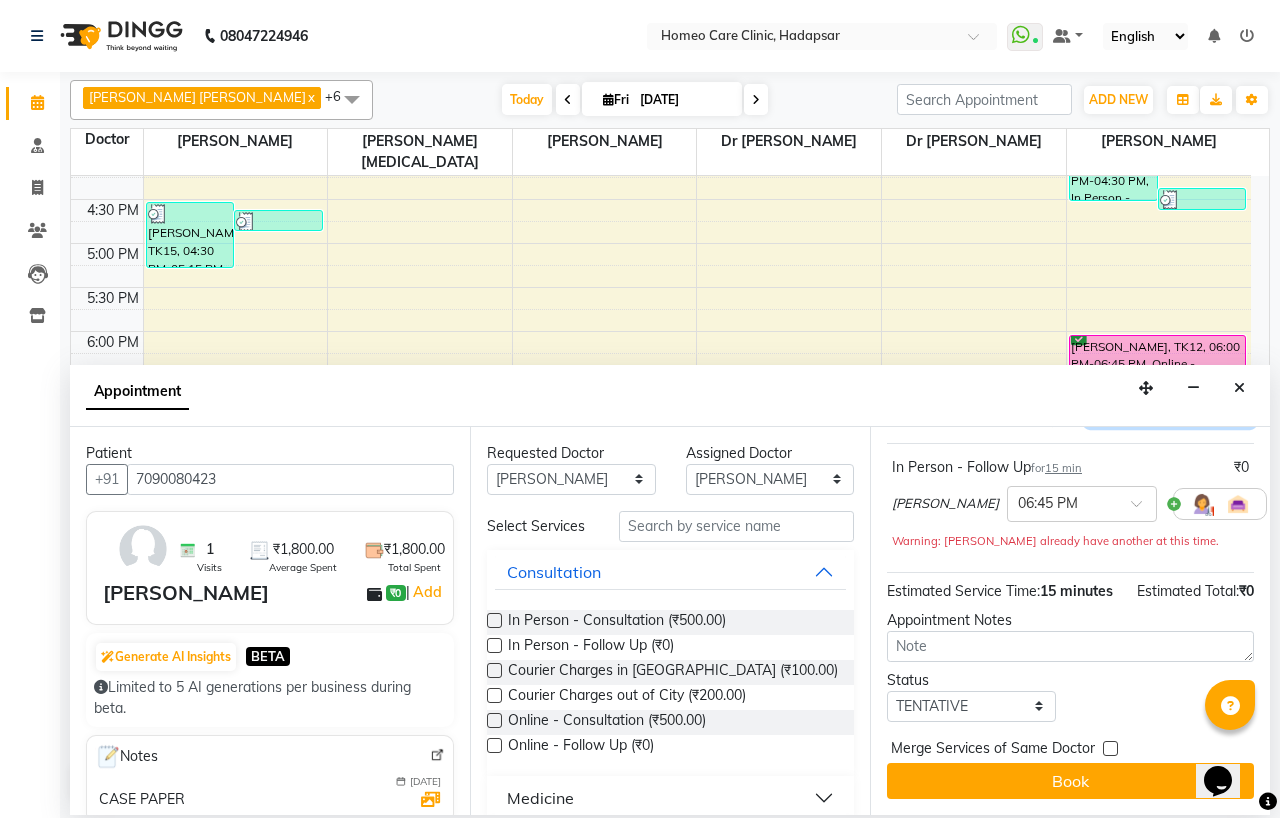 scroll, scrollTop: 166, scrollLeft: 0, axis: vertical 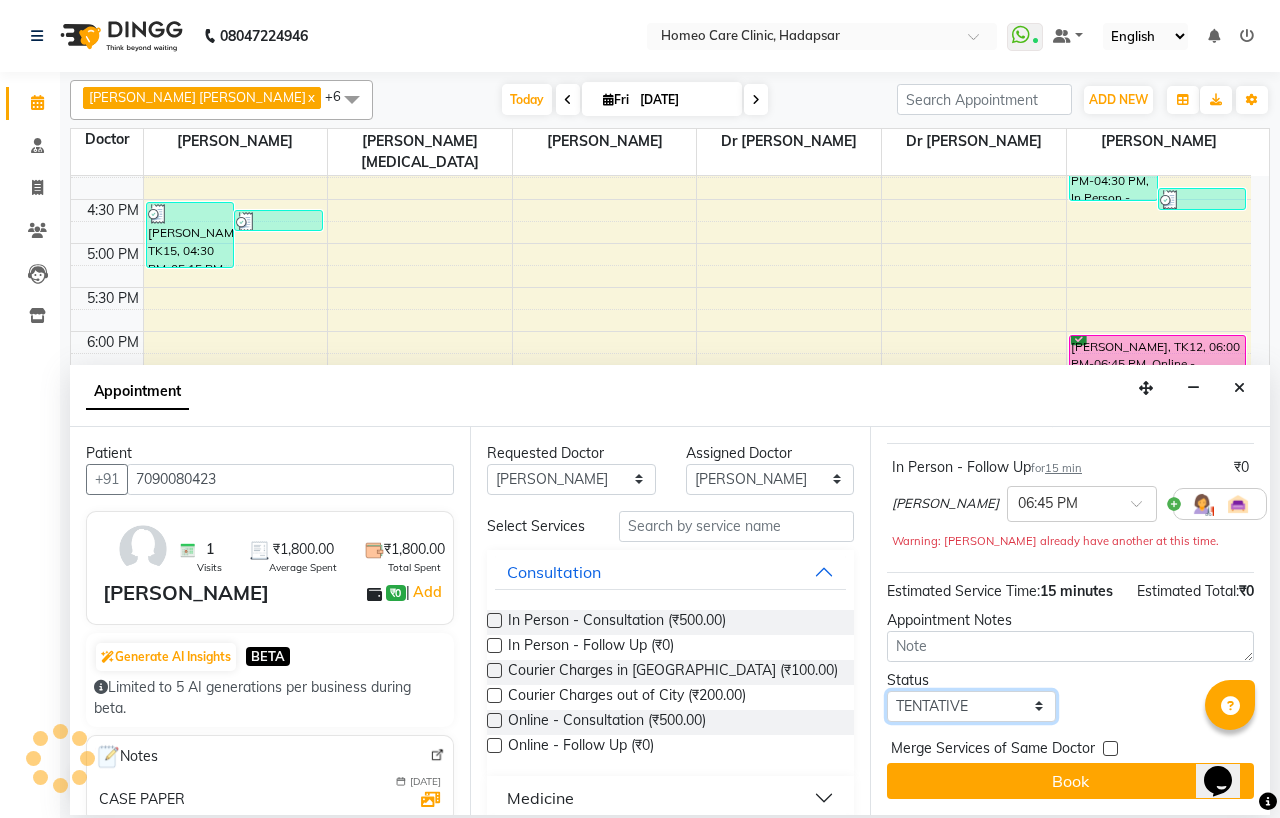 click on "Select TENTATIVE CONFIRM CHECK-IN UPCOMING" at bounding box center (971, 706) 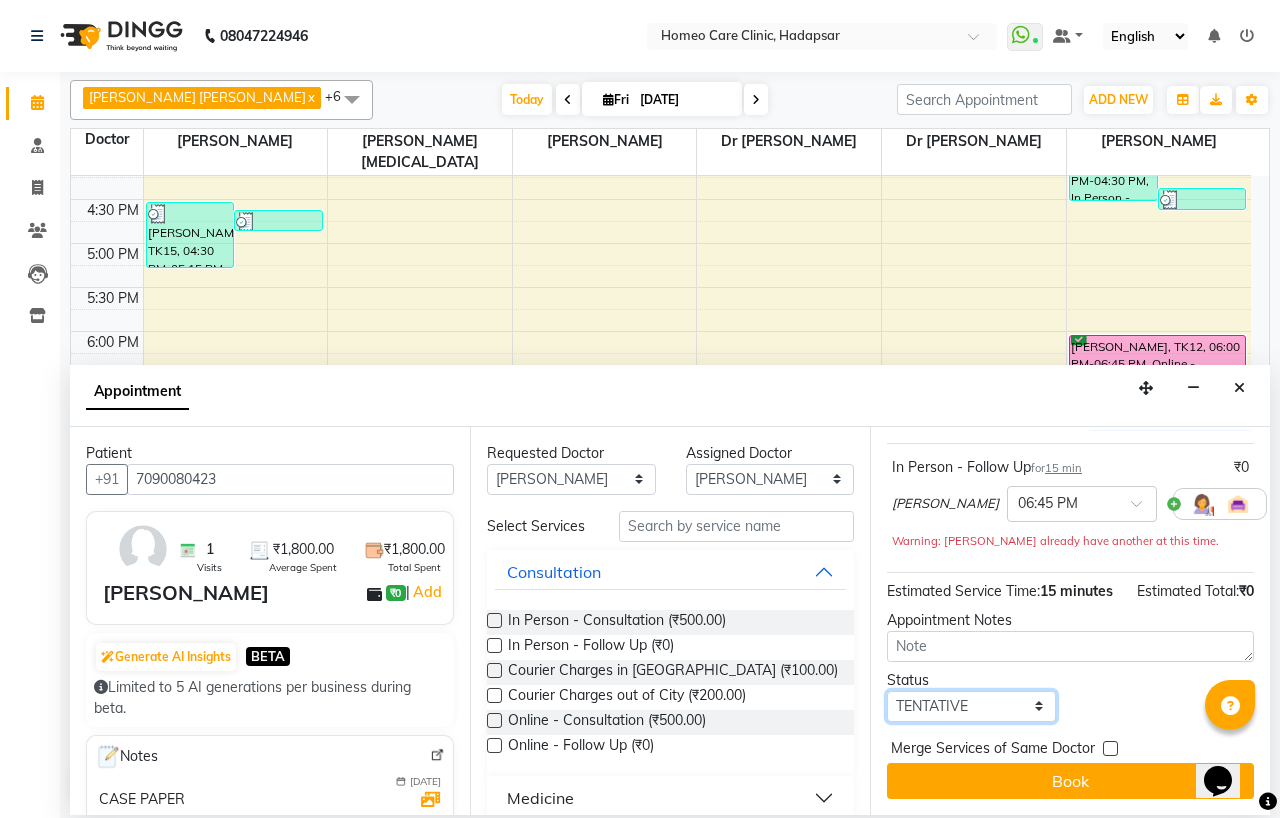 select on "confirm booking" 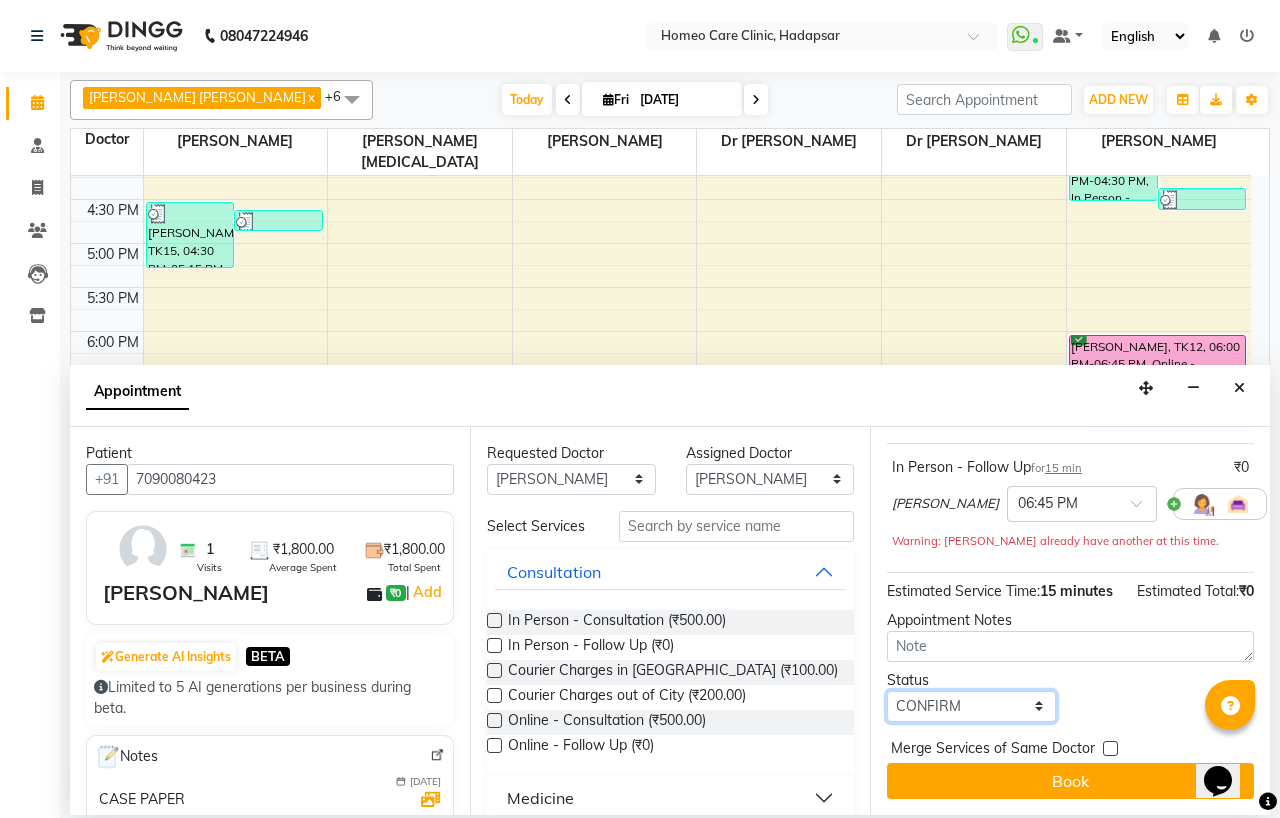 click on "Select TENTATIVE CONFIRM CHECK-IN UPCOMING" at bounding box center [971, 706] 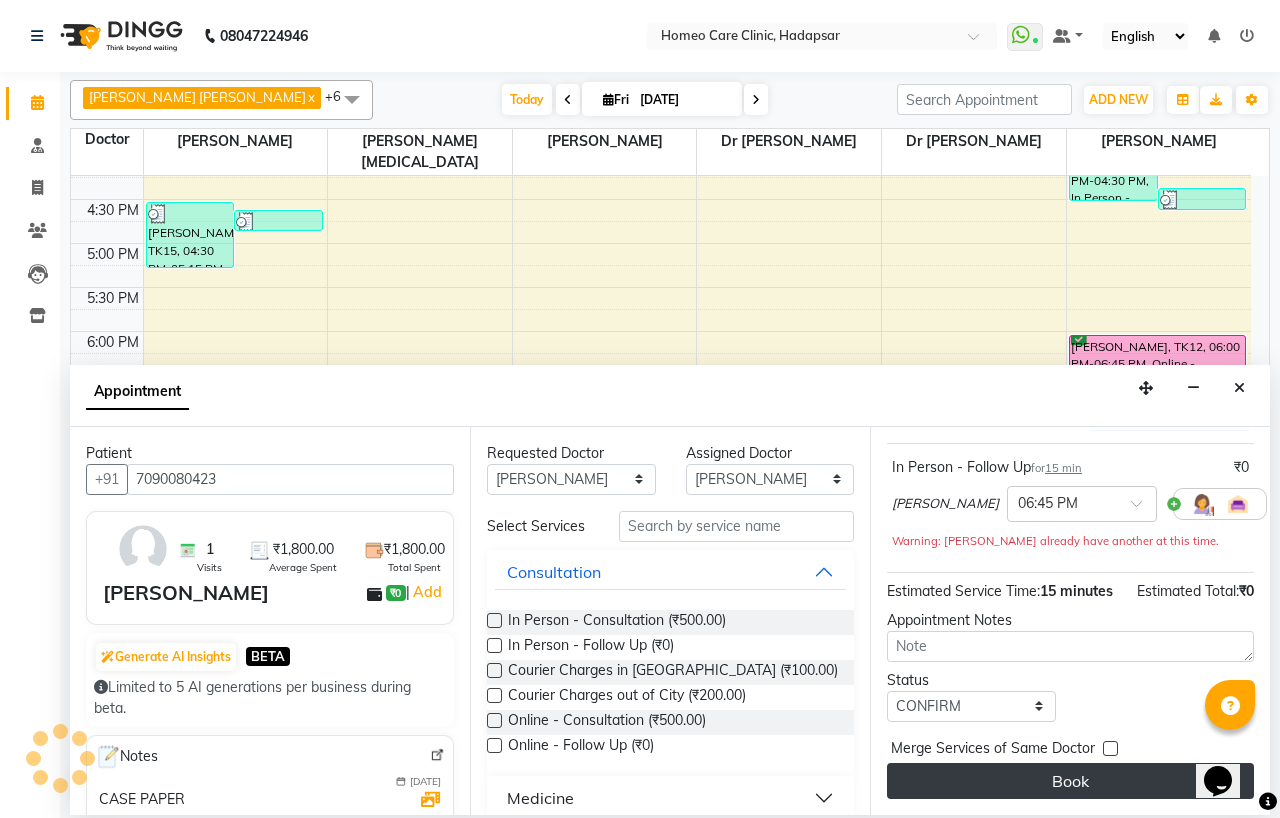 click on "Book" at bounding box center (1070, 781) 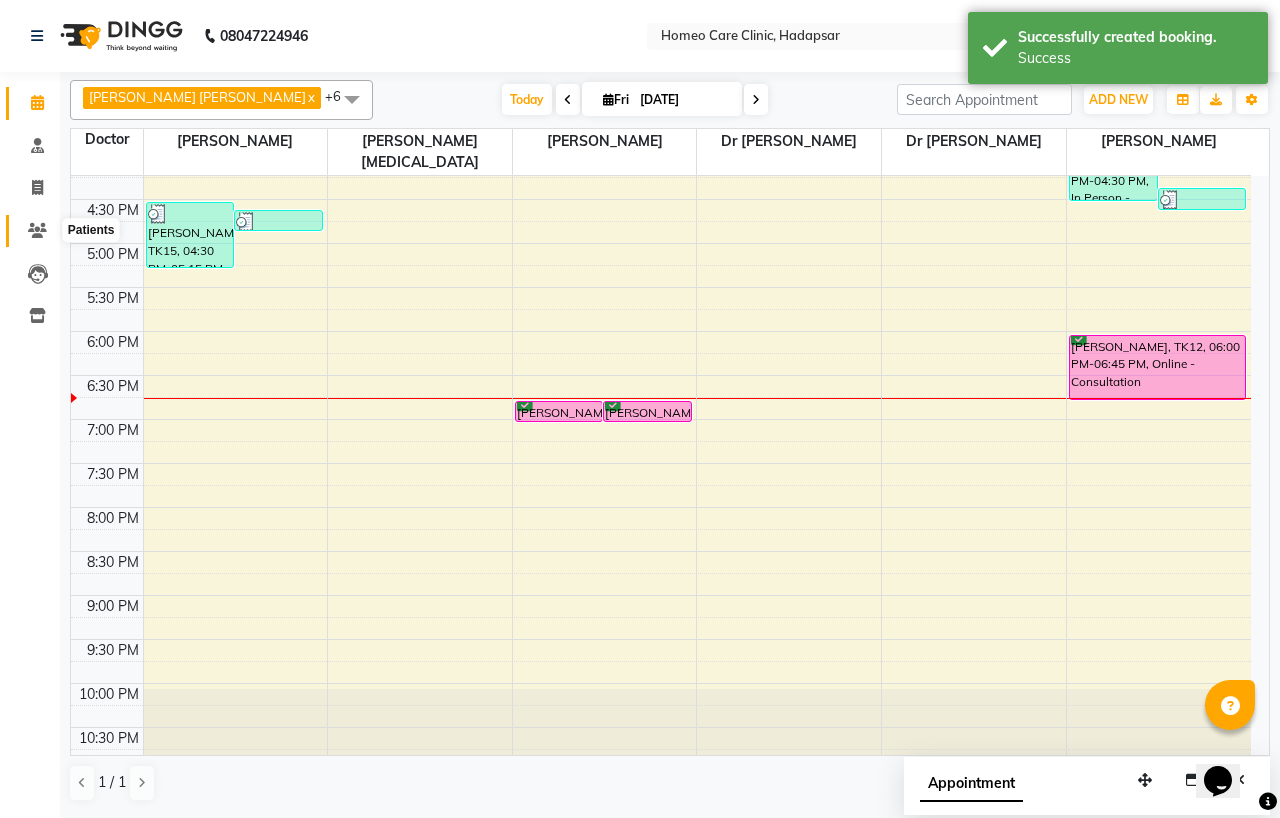 click 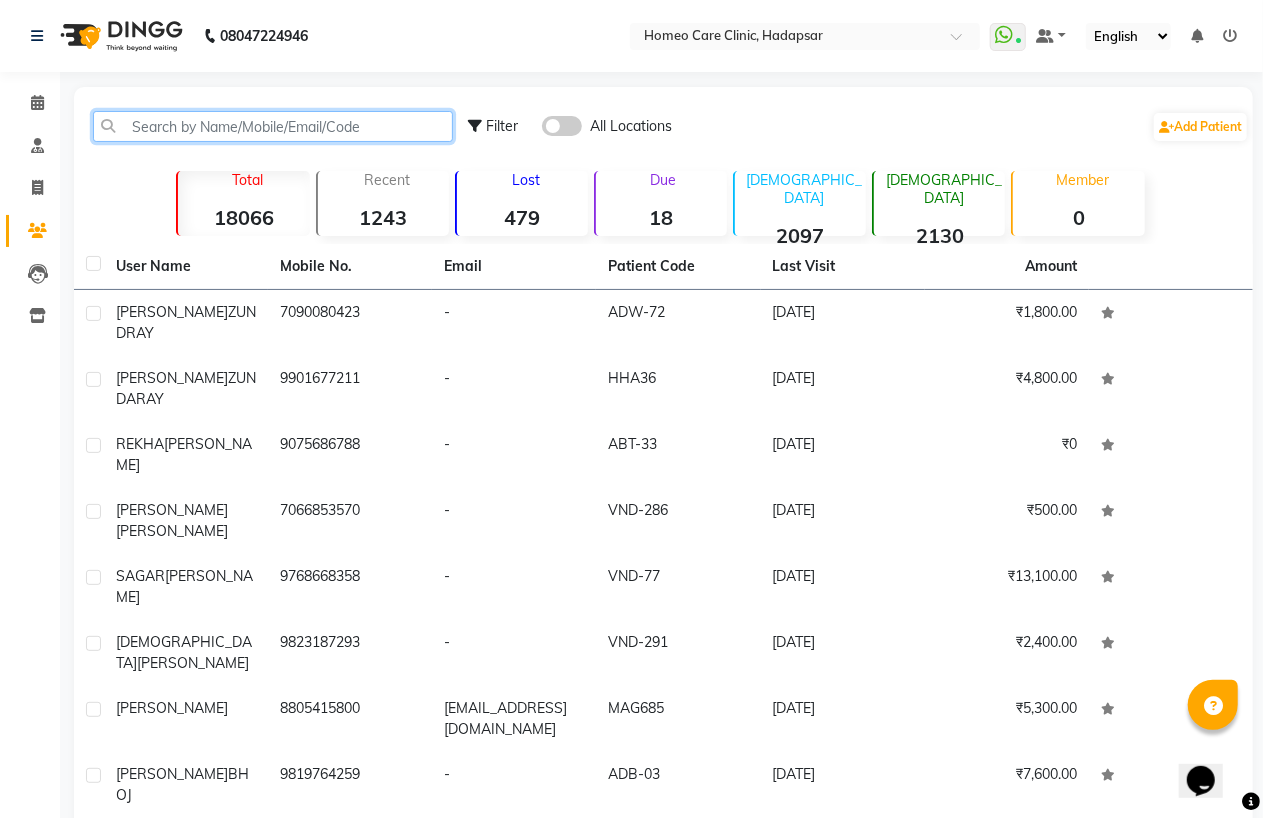 click 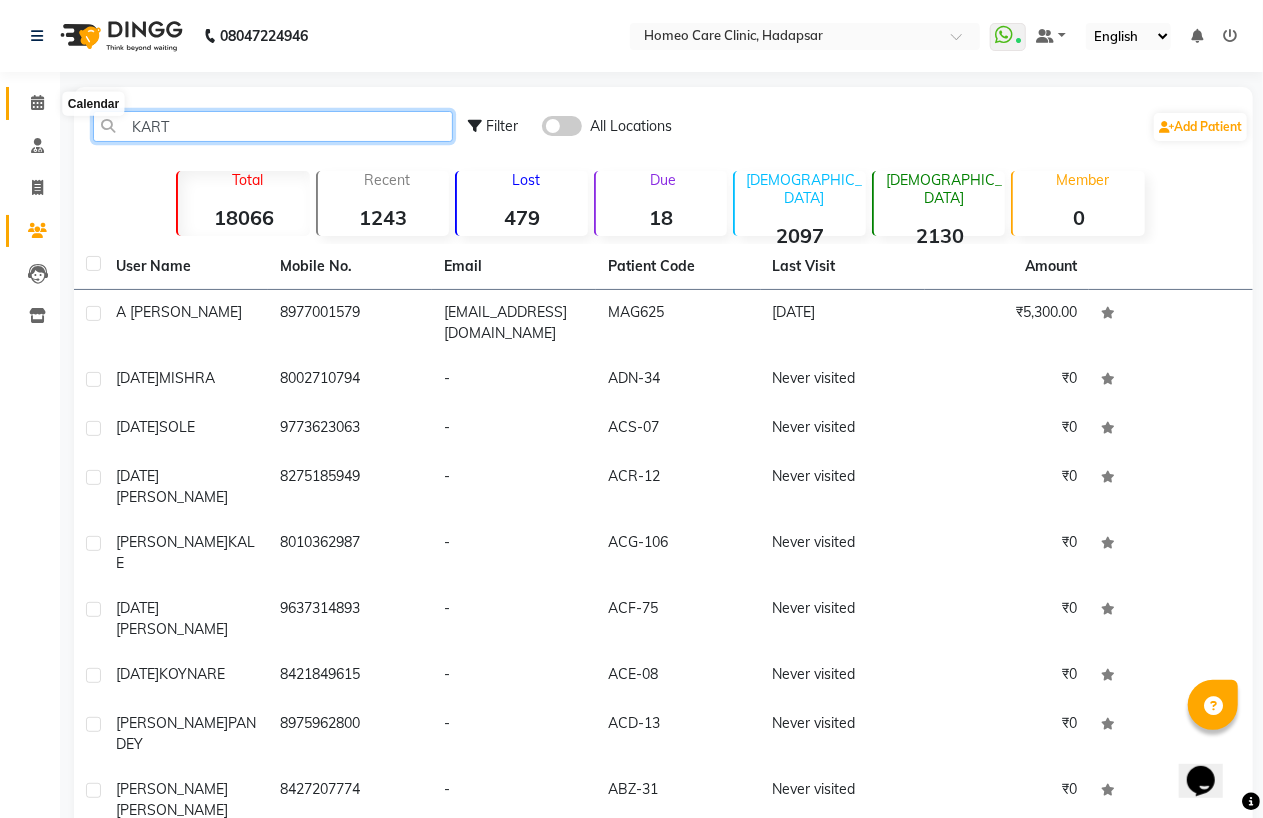 type on "KART" 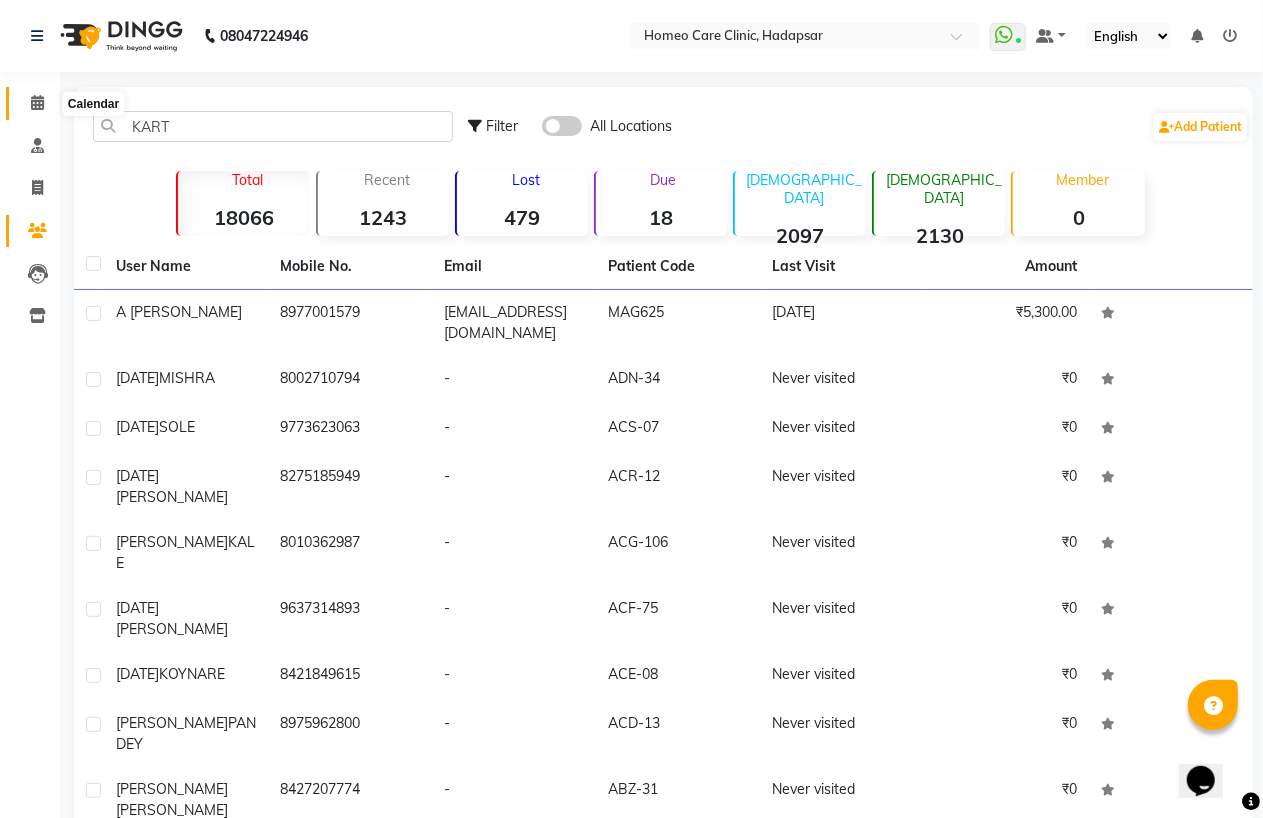 click 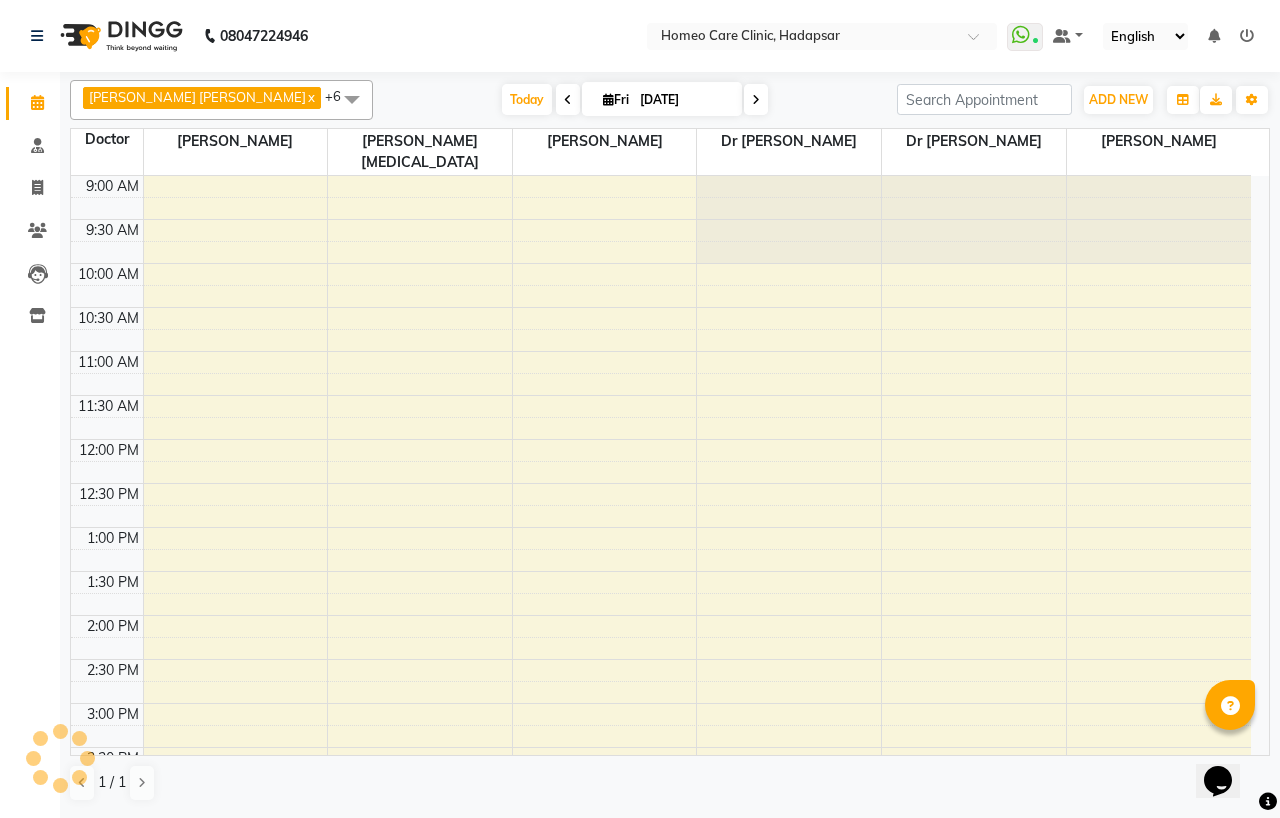 scroll, scrollTop: 0, scrollLeft: 0, axis: both 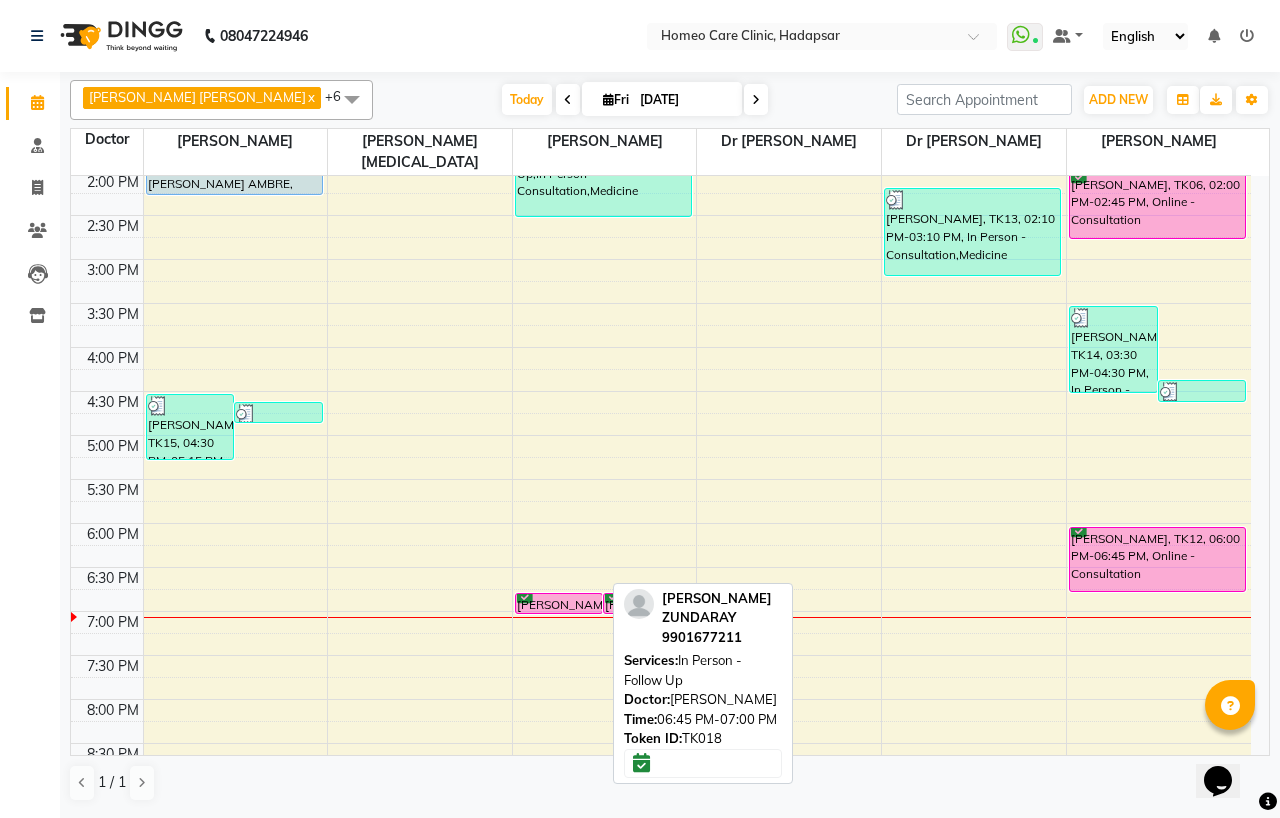 click on "[PERSON_NAME] ZUNDARAY, TK18, 06:45 PM-07:00 PM, In Person - Follow Up" at bounding box center [559, 603] 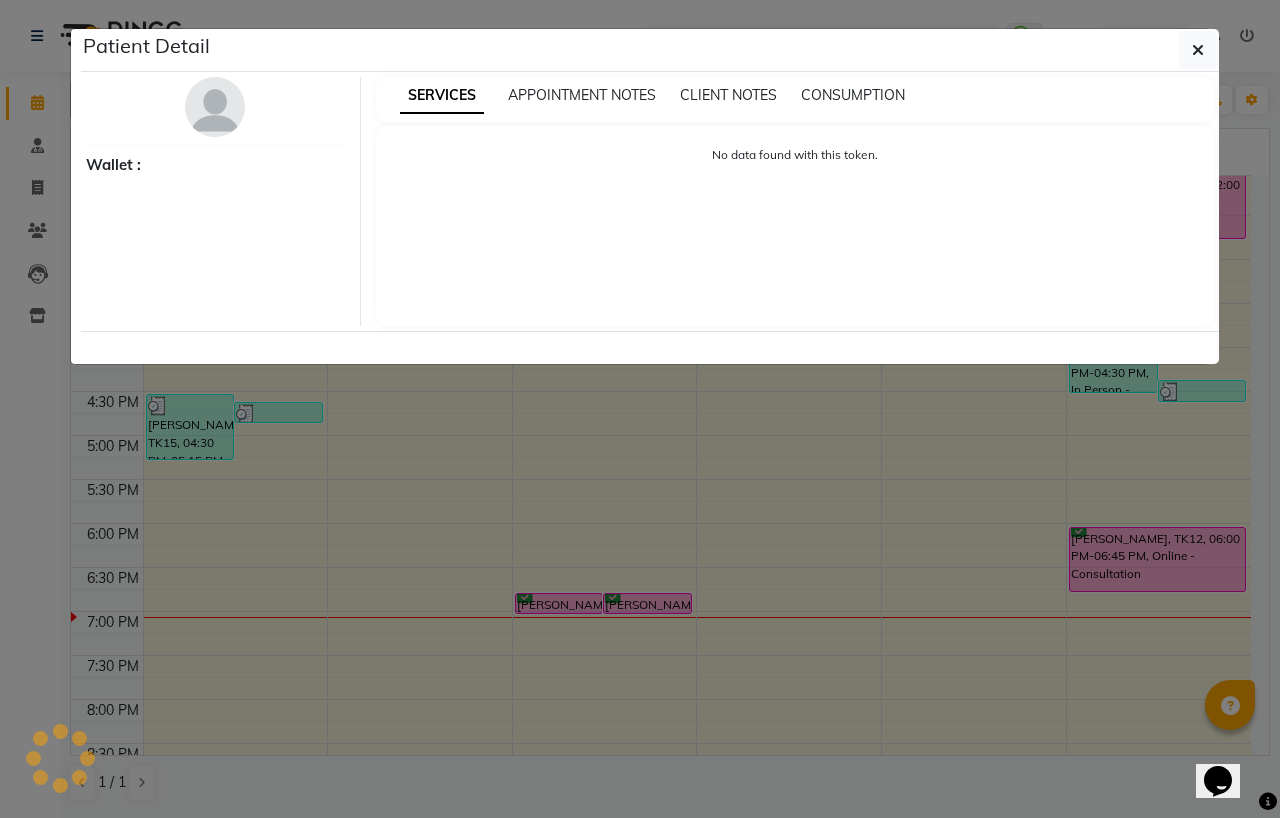select on "6" 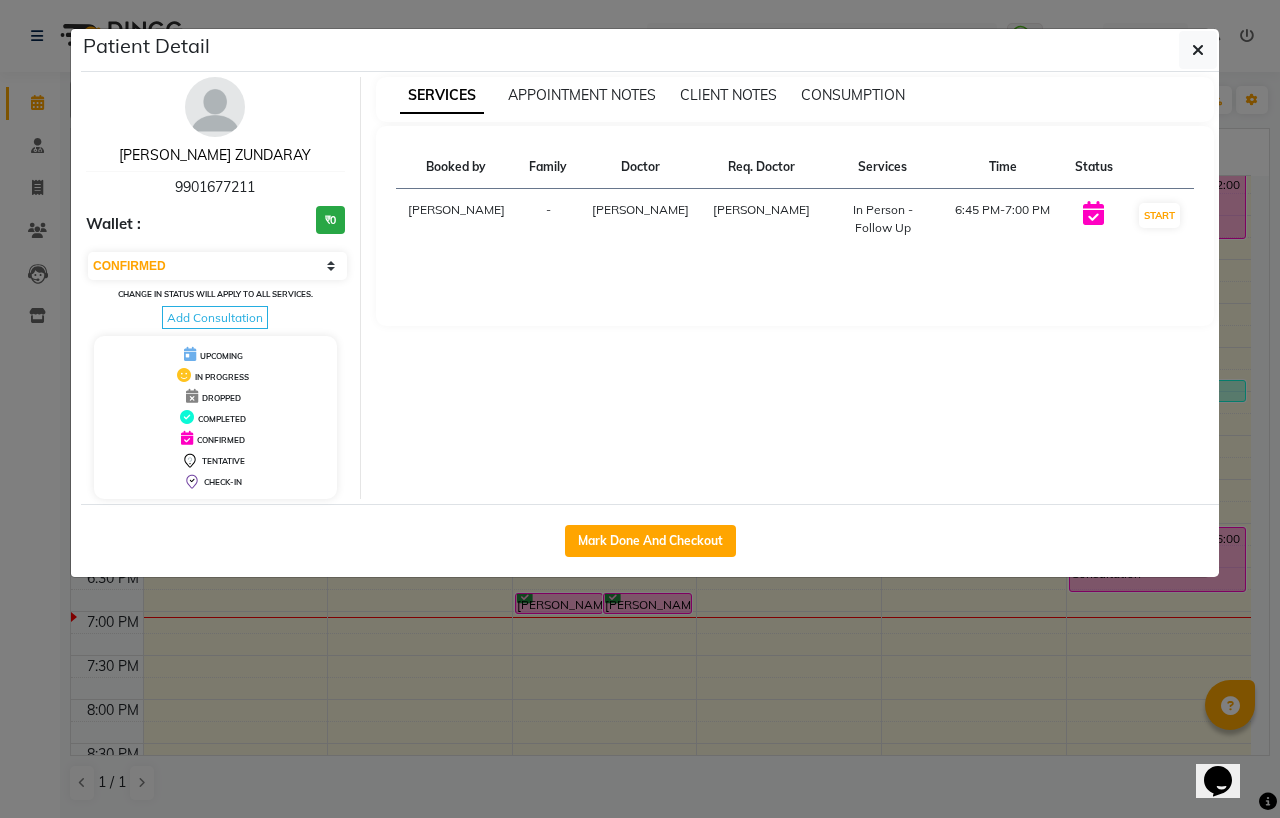 click on "[PERSON_NAME] ZUNDARAY" at bounding box center (215, 155) 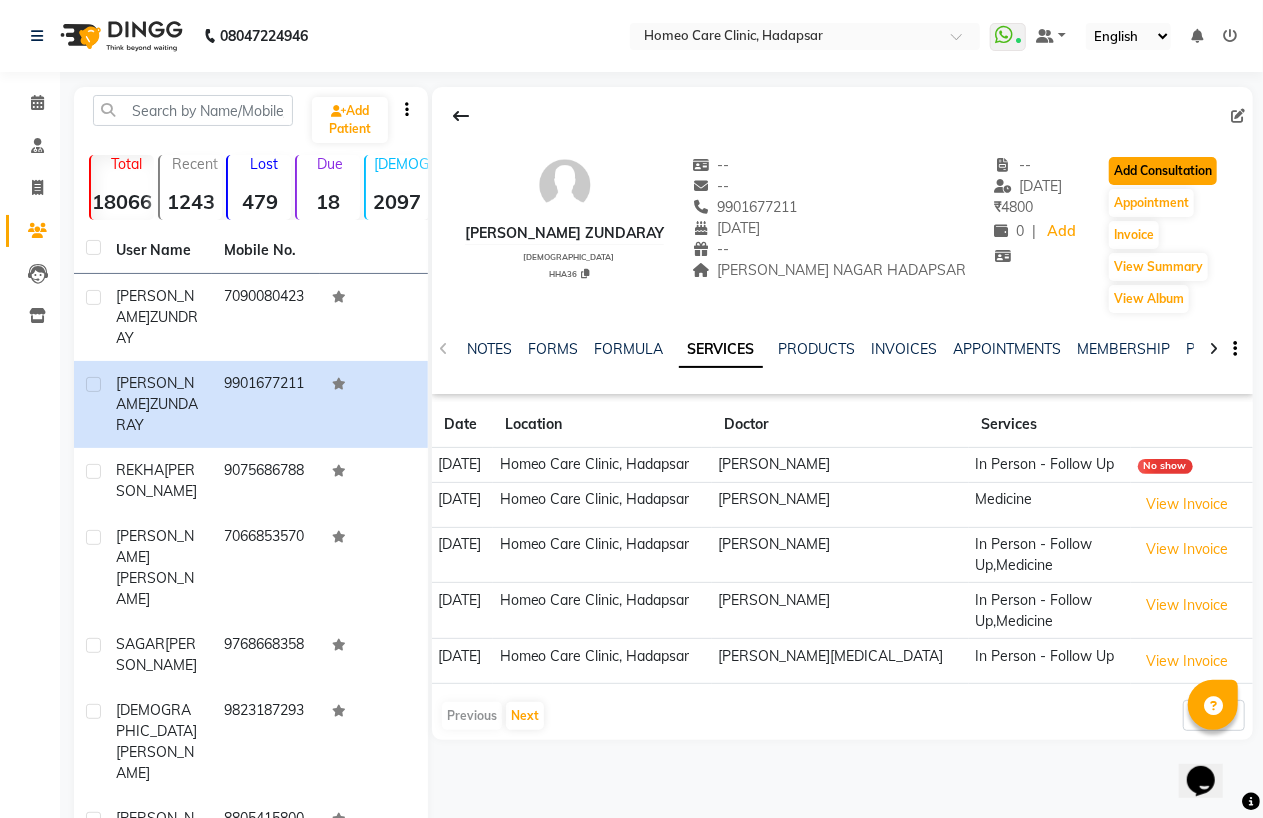 click on "Add Consultation" 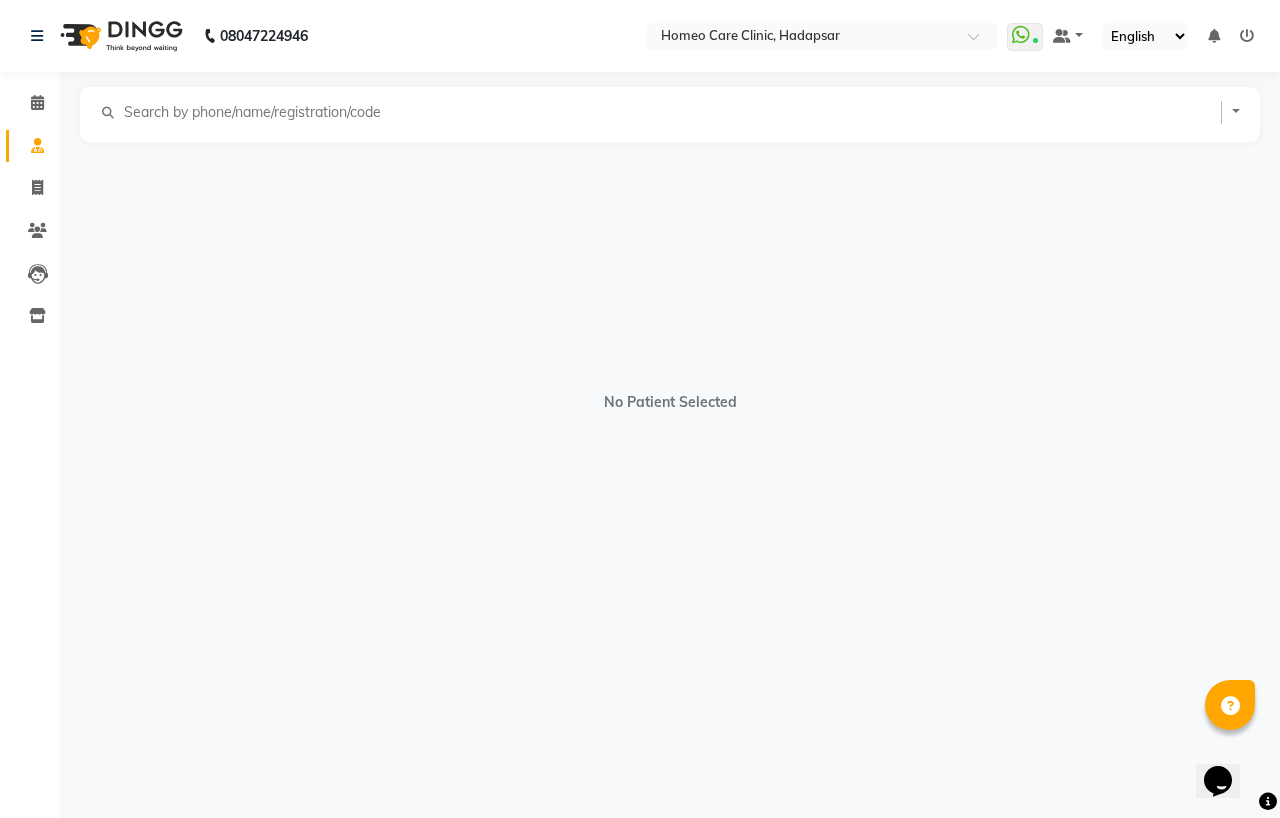 select on "[DEMOGRAPHIC_DATA]" 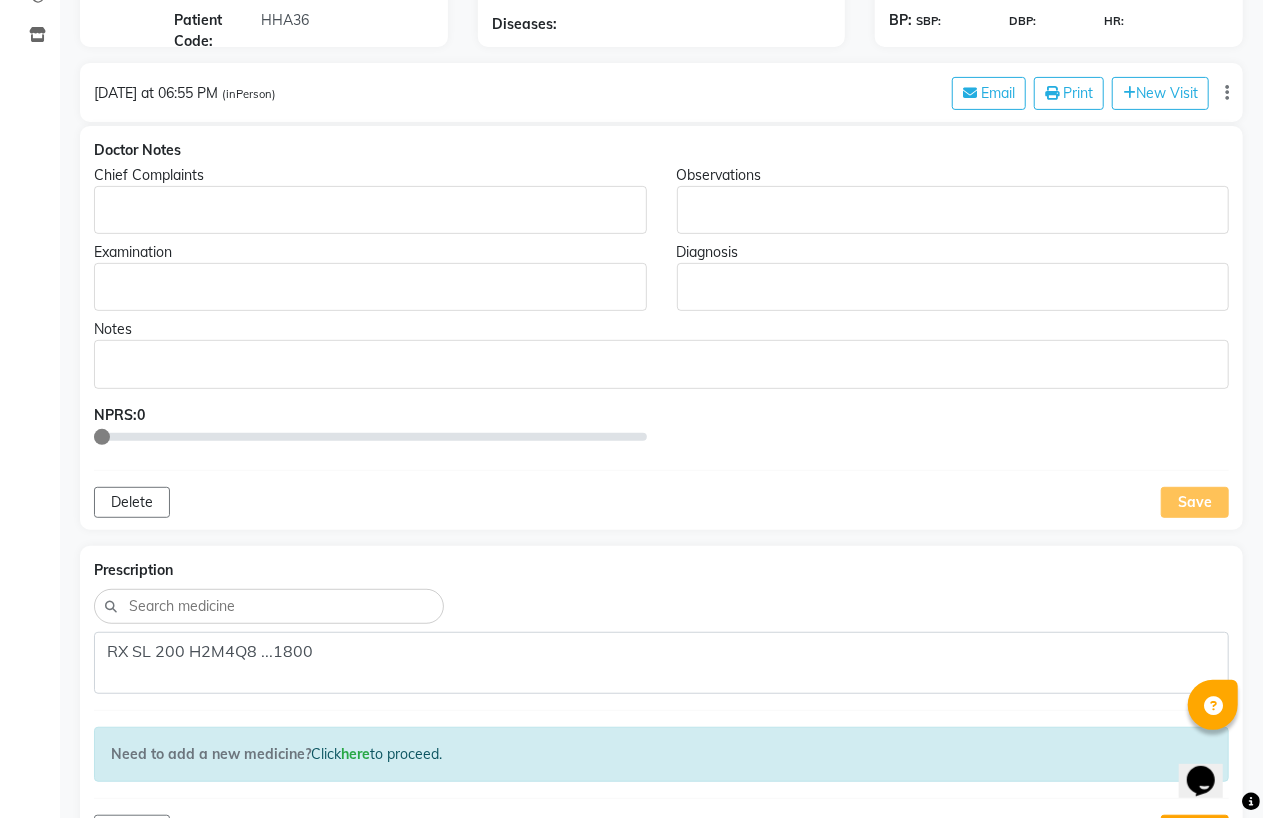 scroll, scrollTop: 222, scrollLeft: 0, axis: vertical 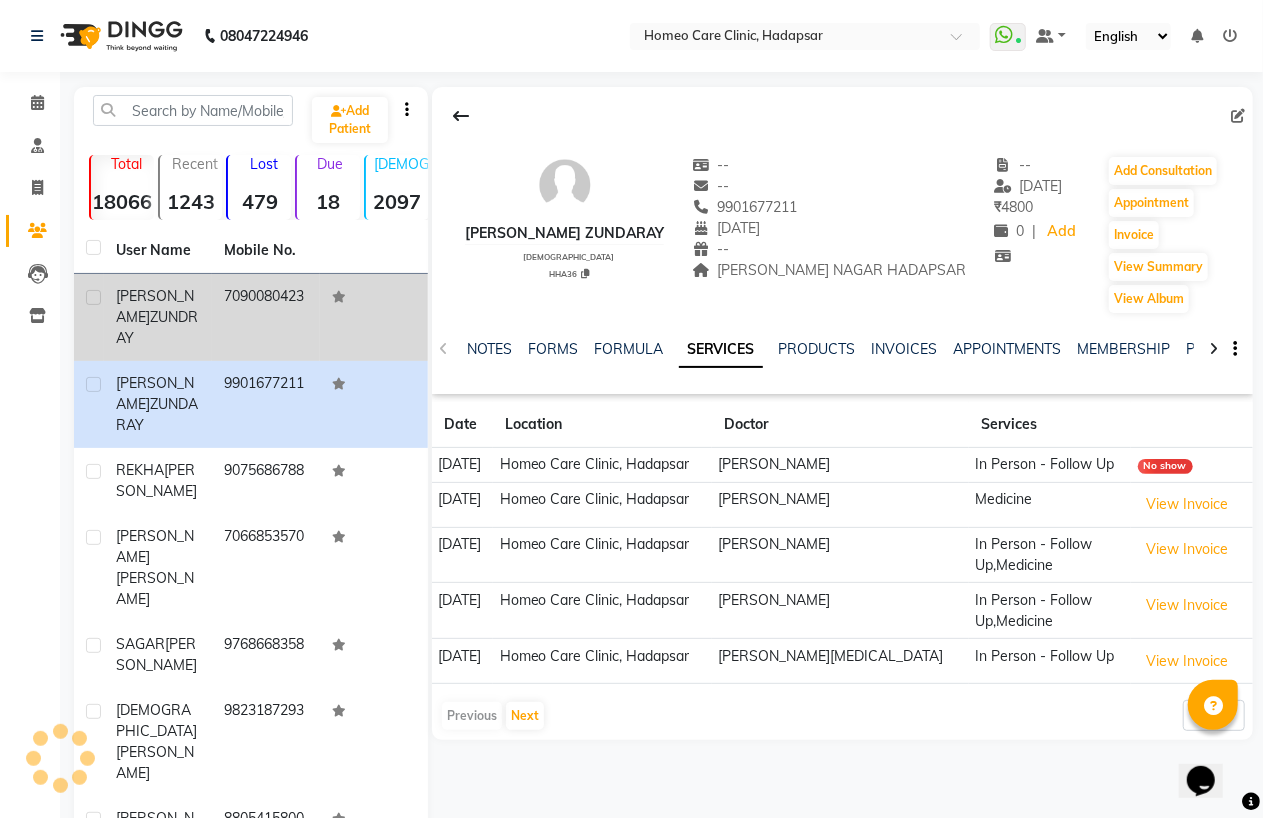 click on "ZUNDRAY" 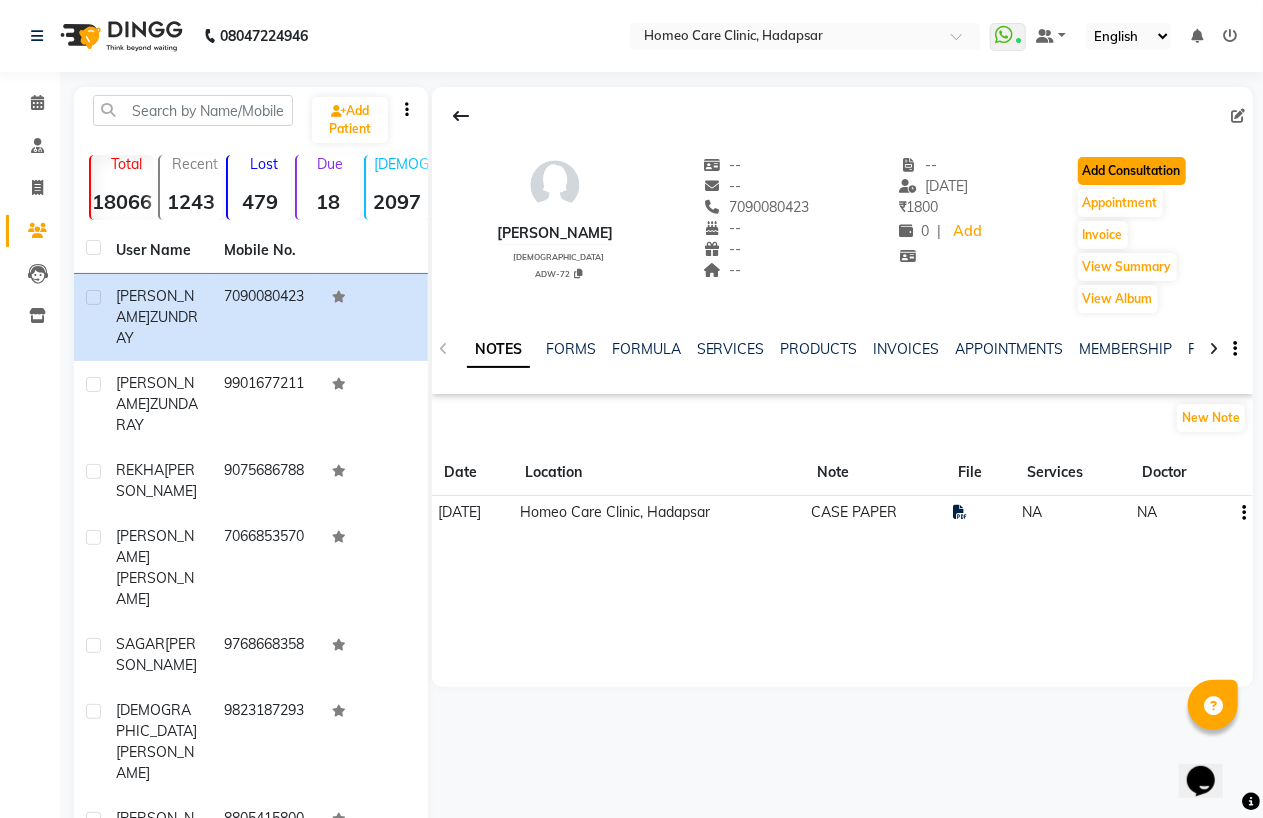 click on "Add Consultation" 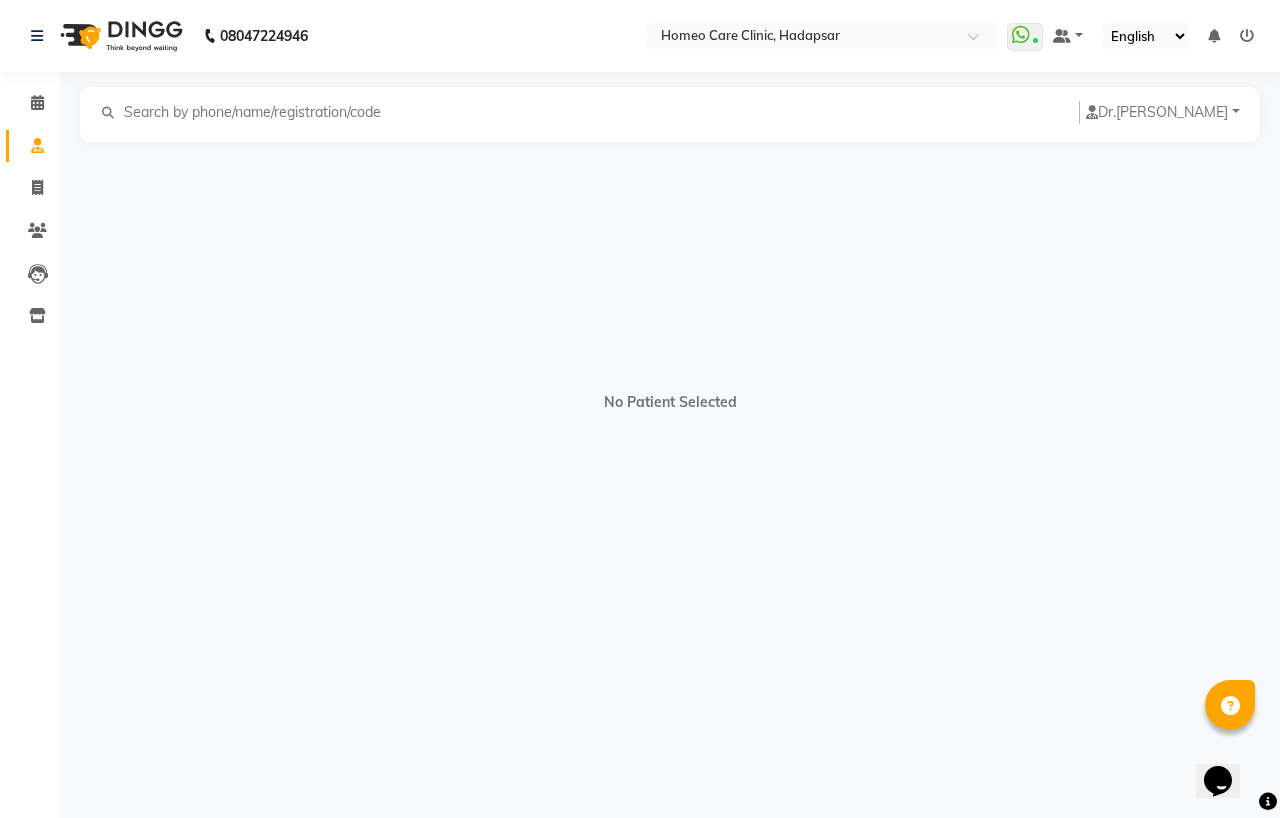select on "[DEMOGRAPHIC_DATA]" 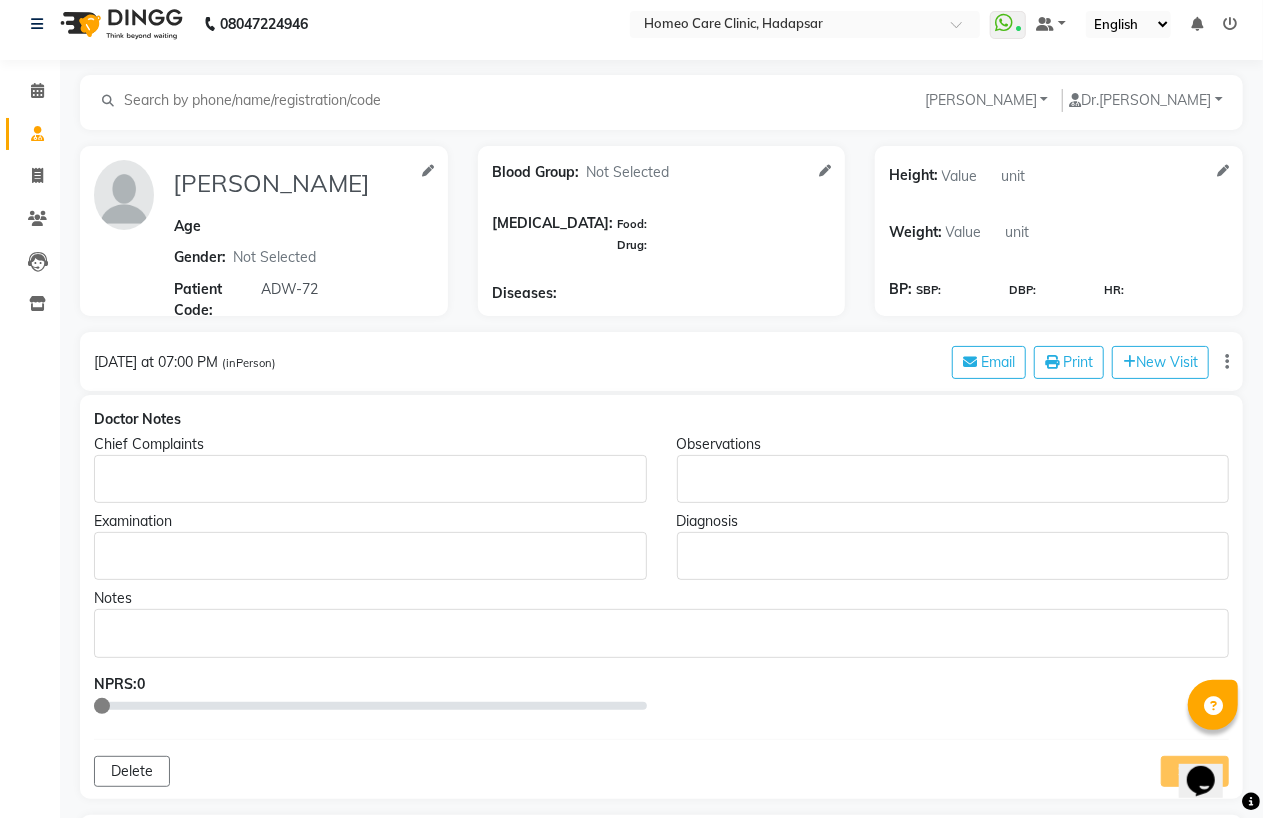 scroll, scrollTop: 0, scrollLeft: 0, axis: both 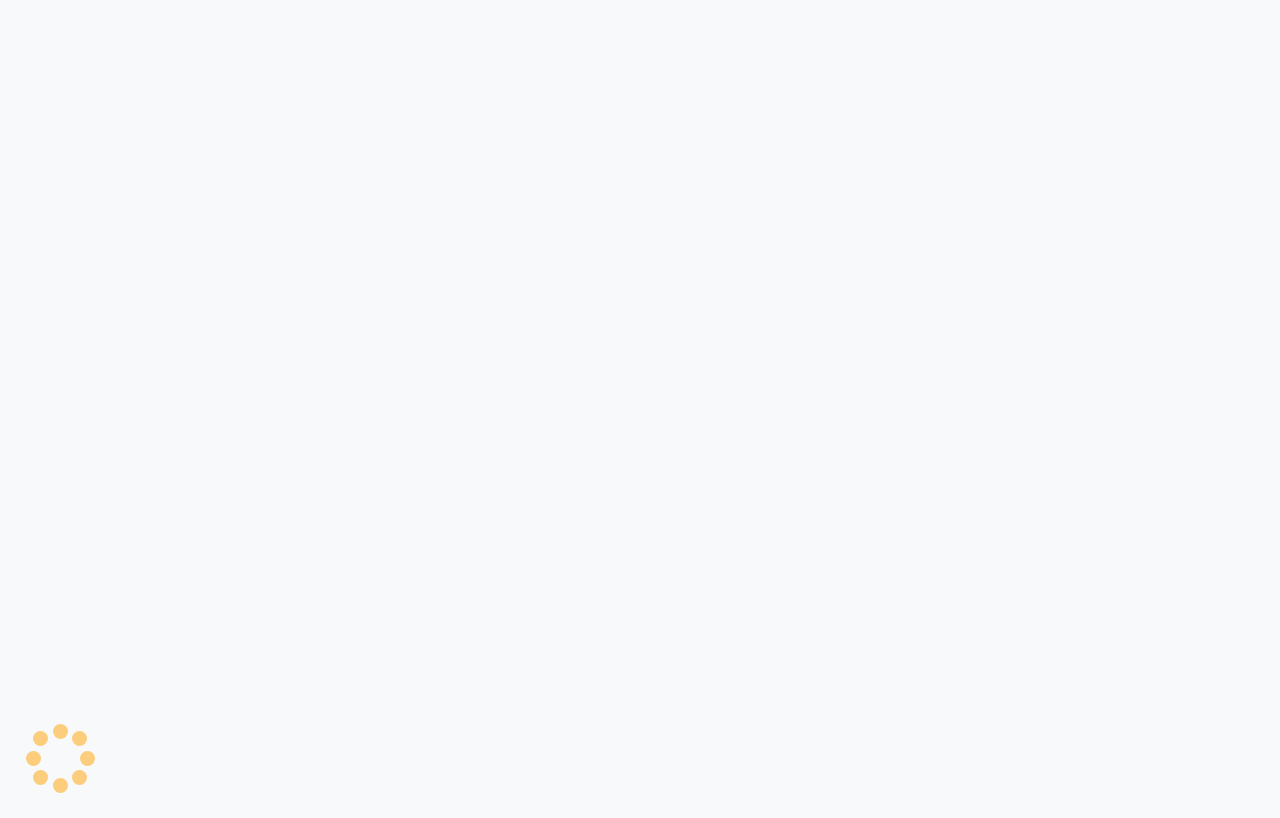 select on "[DEMOGRAPHIC_DATA]" 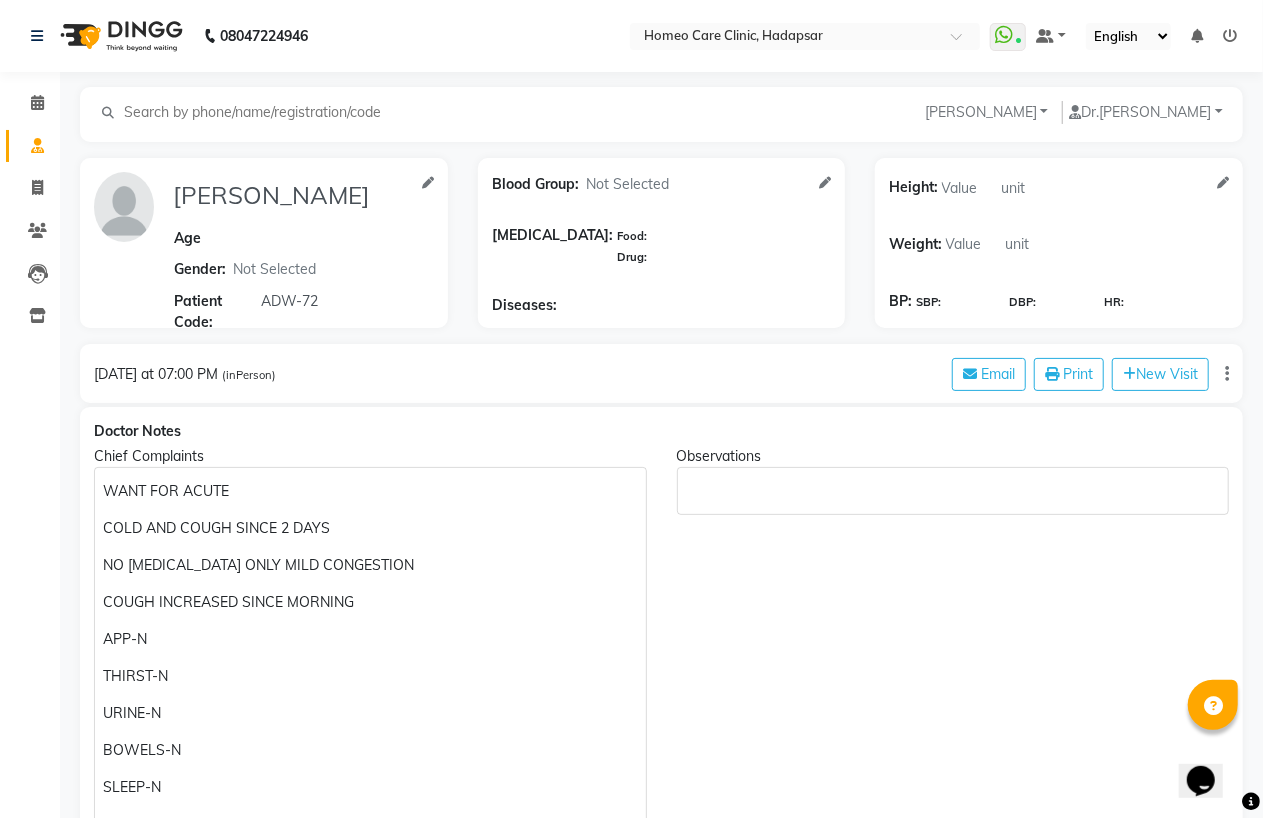 scroll, scrollTop: 0, scrollLeft: 0, axis: both 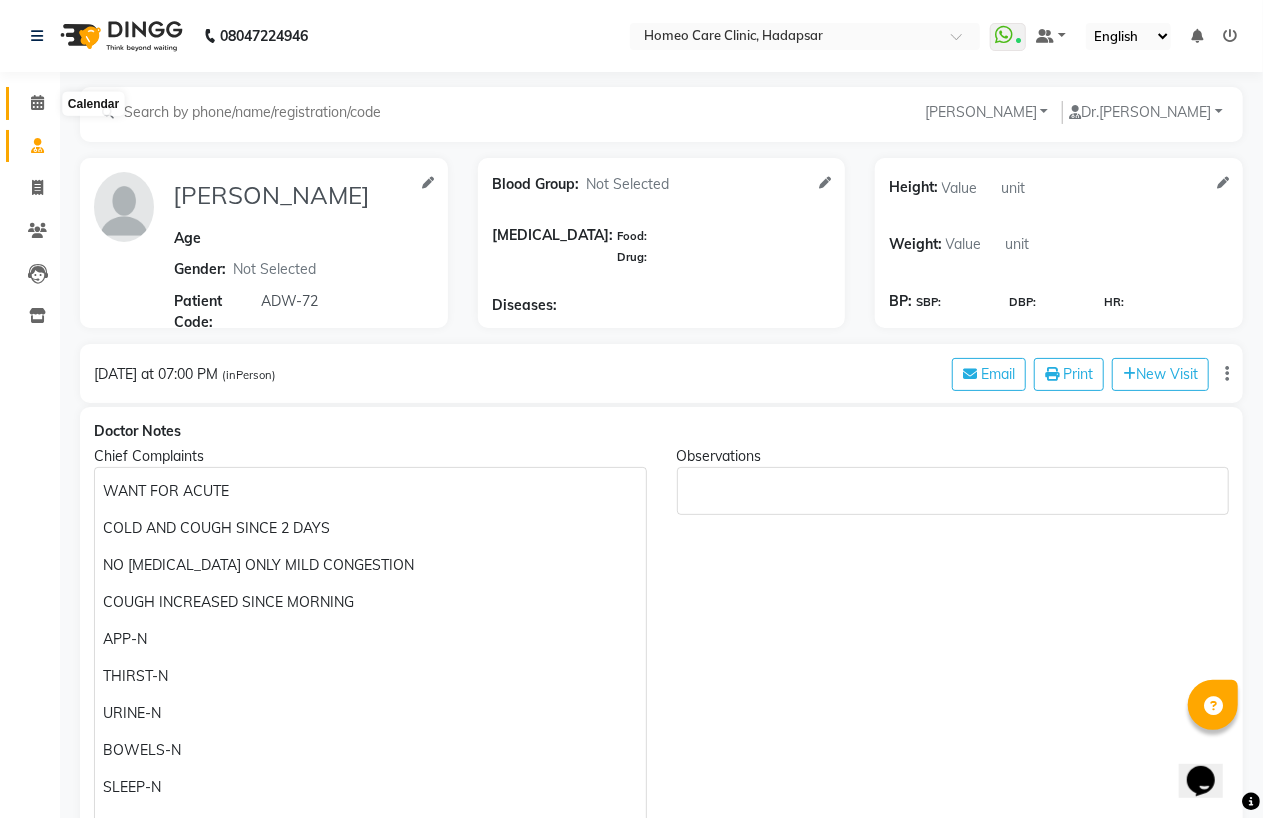 click 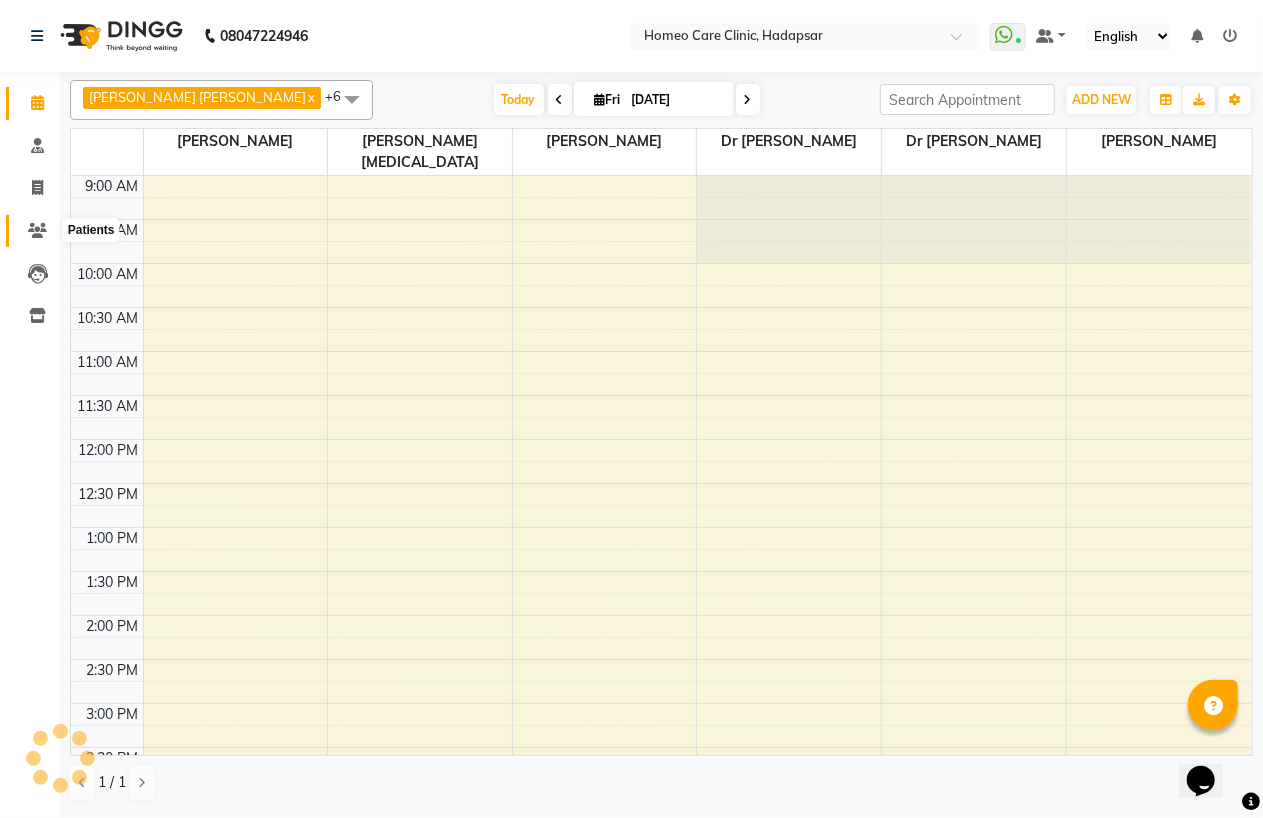 click 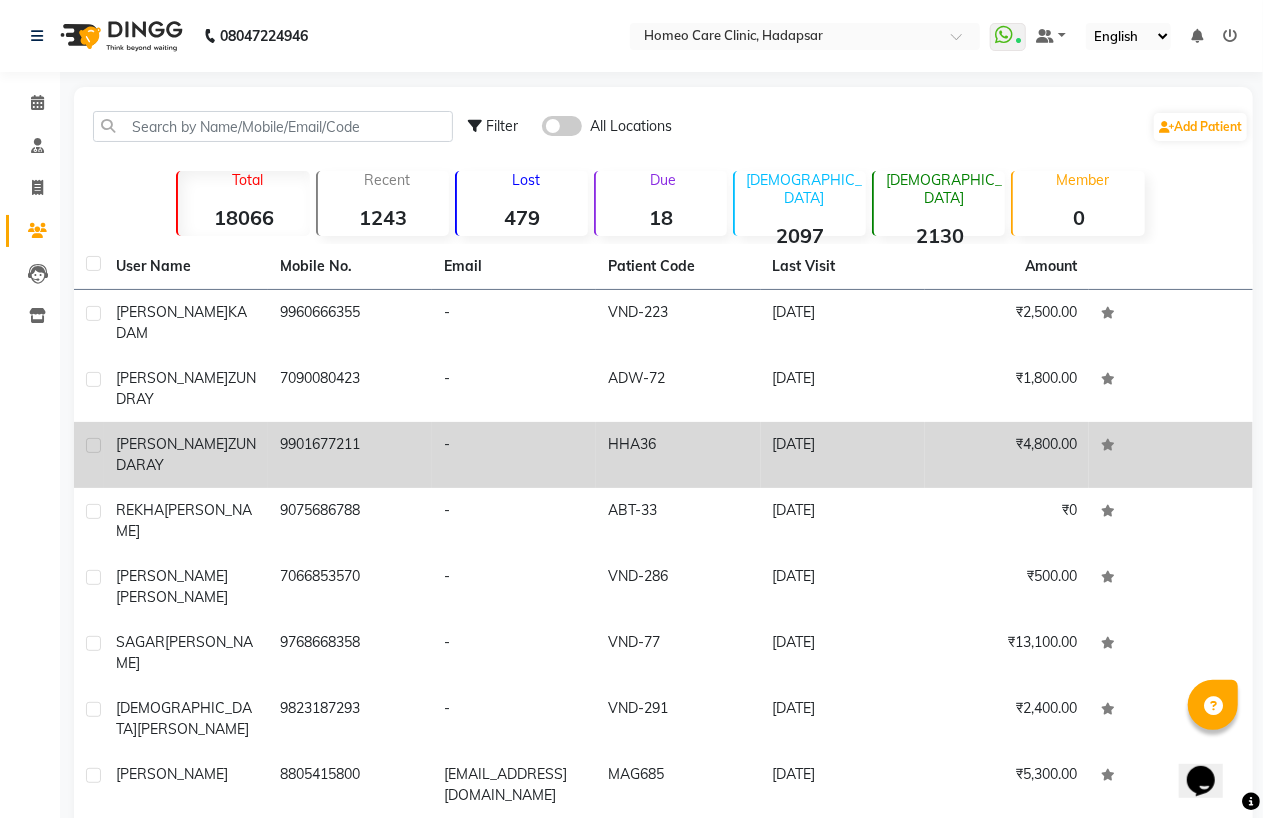 click on "[PERSON_NAME]  ZUNDARAY" 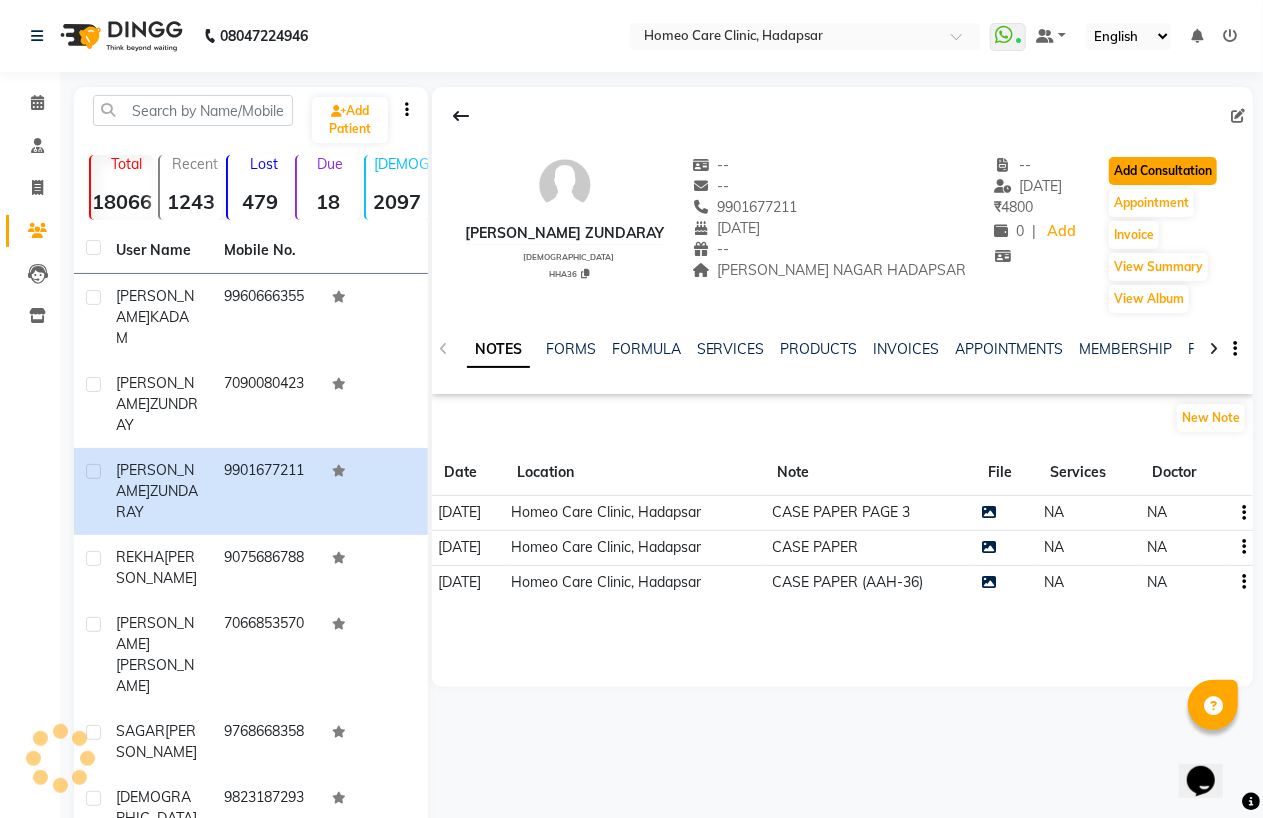 click on "Add Consultation" 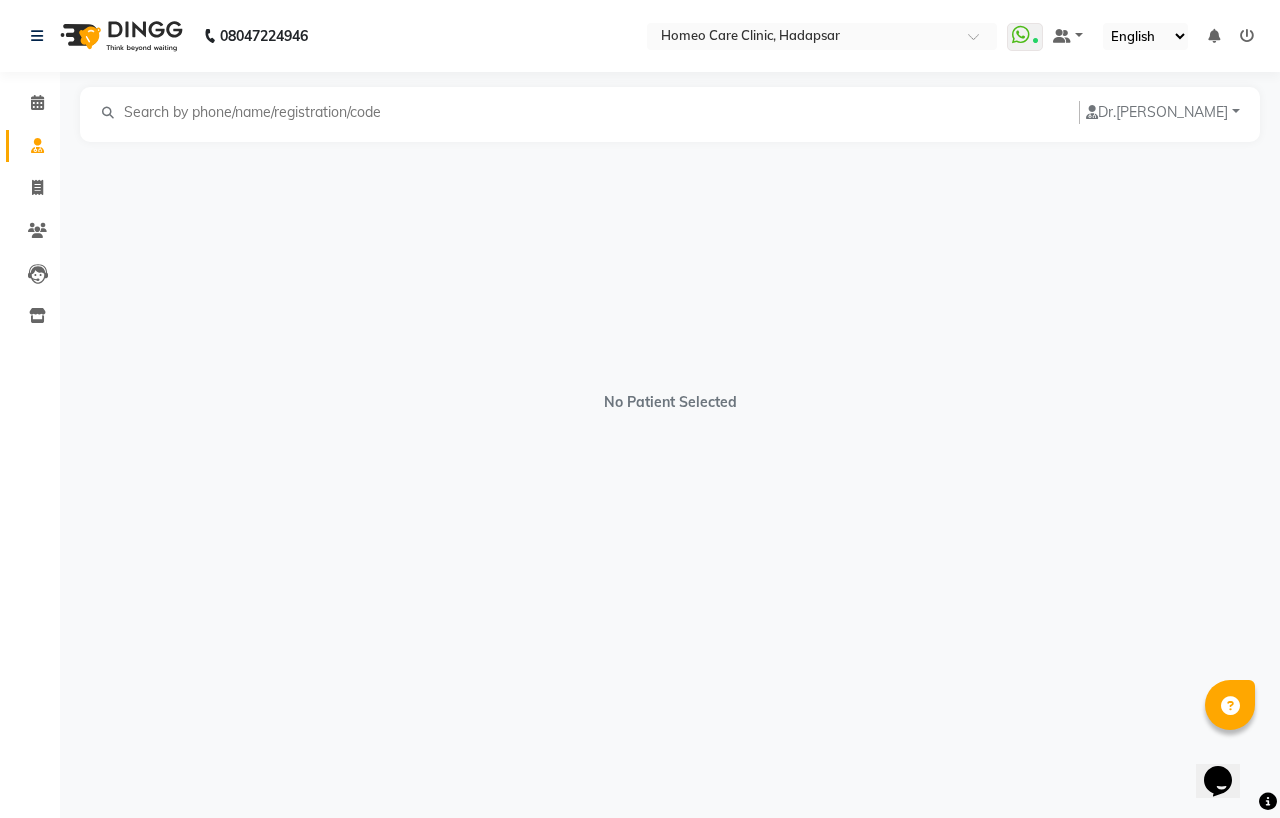 select on "[DEMOGRAPHIC_DATA]" 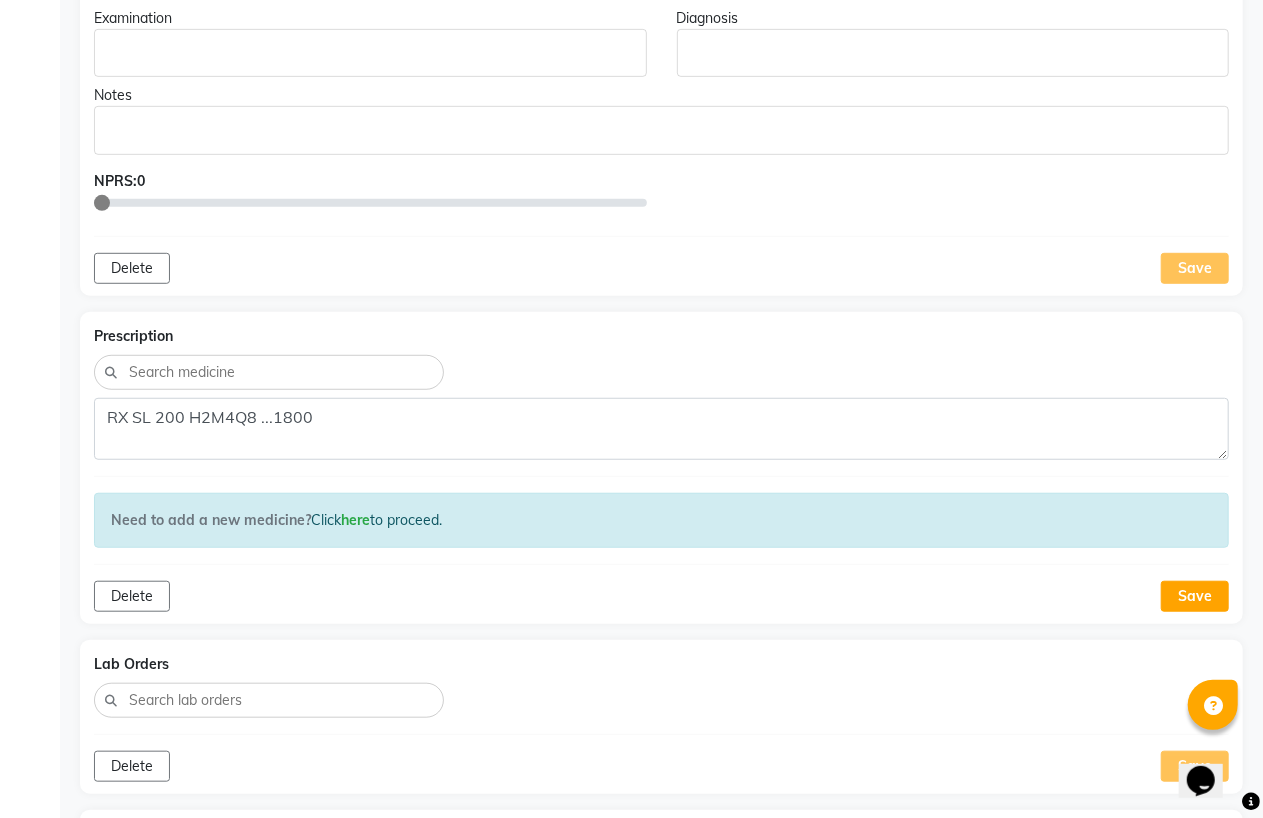 scroll, scrollTop: 555, scrollLeft: 0, axis: vertical 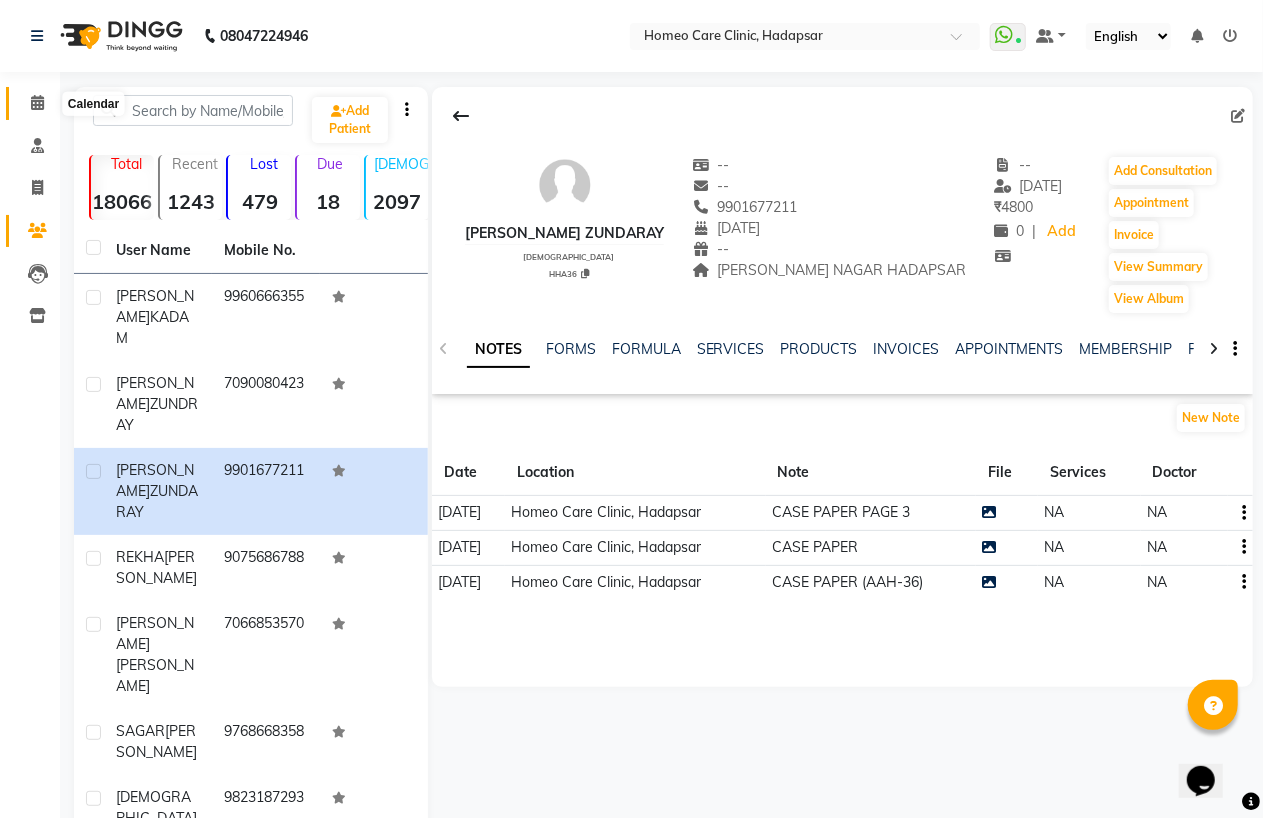 click 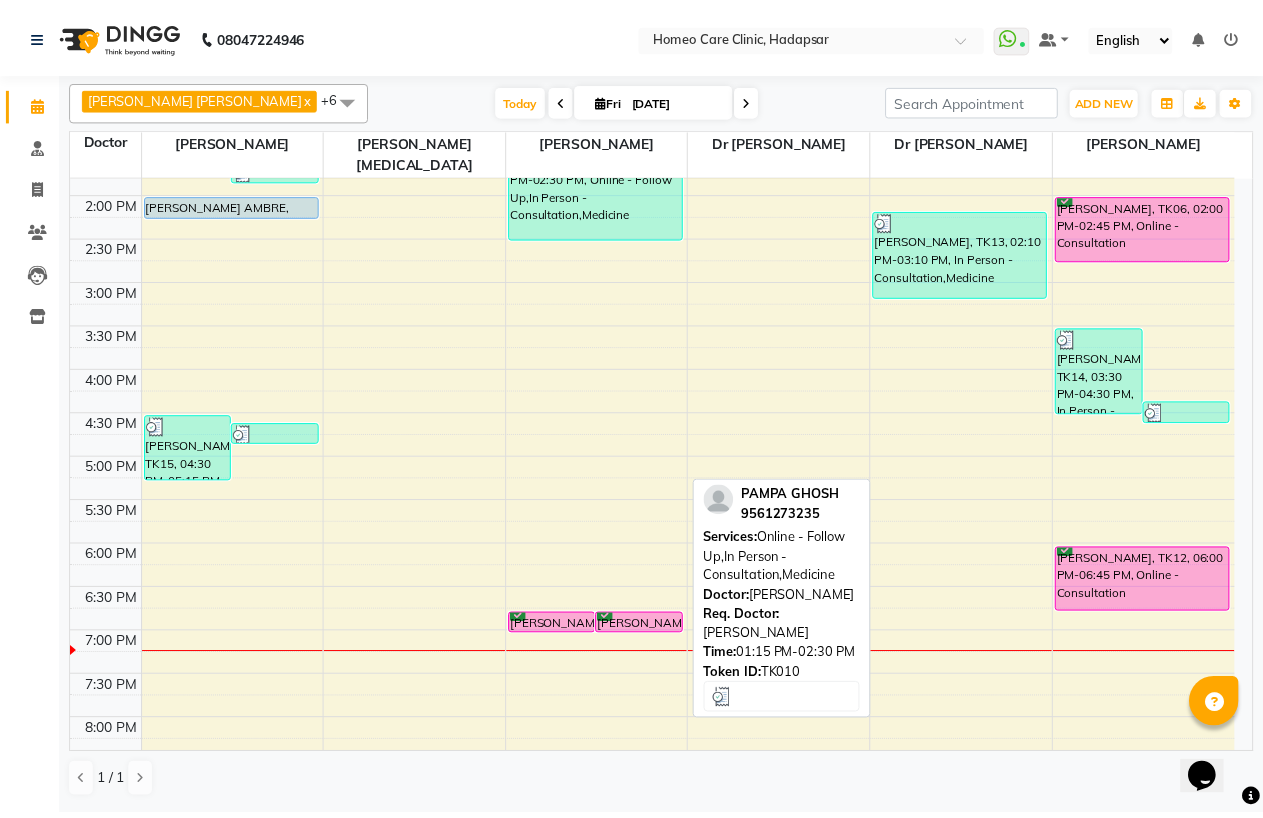 scroll, scrollTop: 444, scrollLeft: 0, axis: vertical 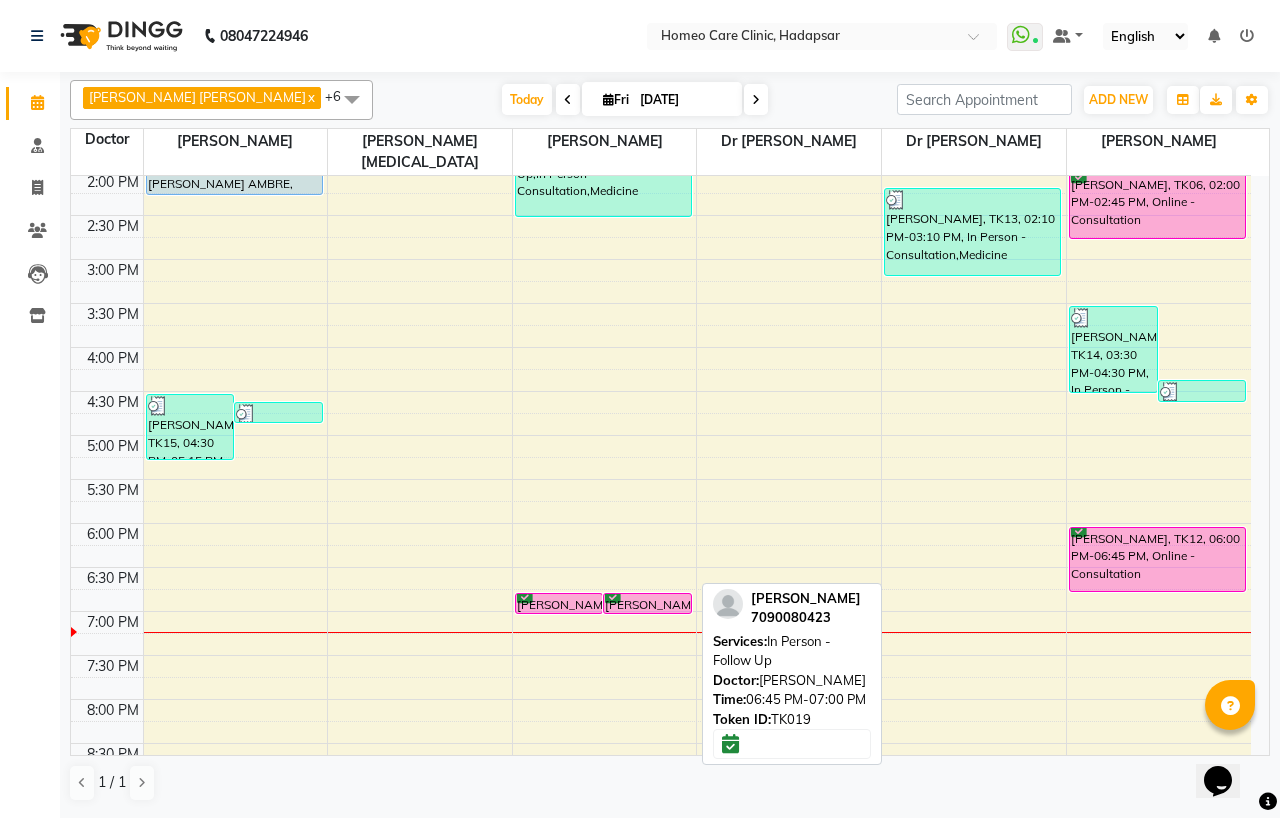 click on "[PERSON_NAME], TK19, 06:45 PM-07:00 PM, In Person - Follow Up" at bounding box center (647, 603) 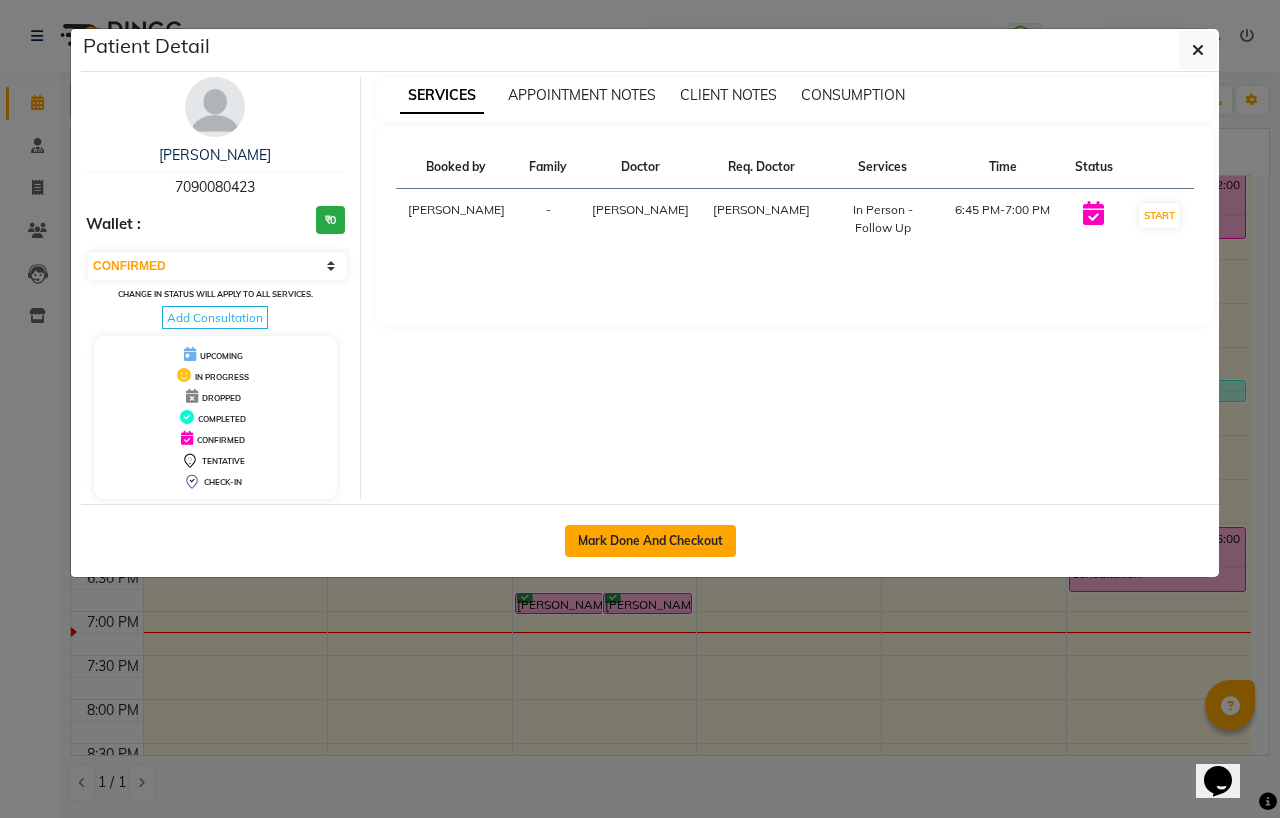 click on "Mark Done And Checkout" 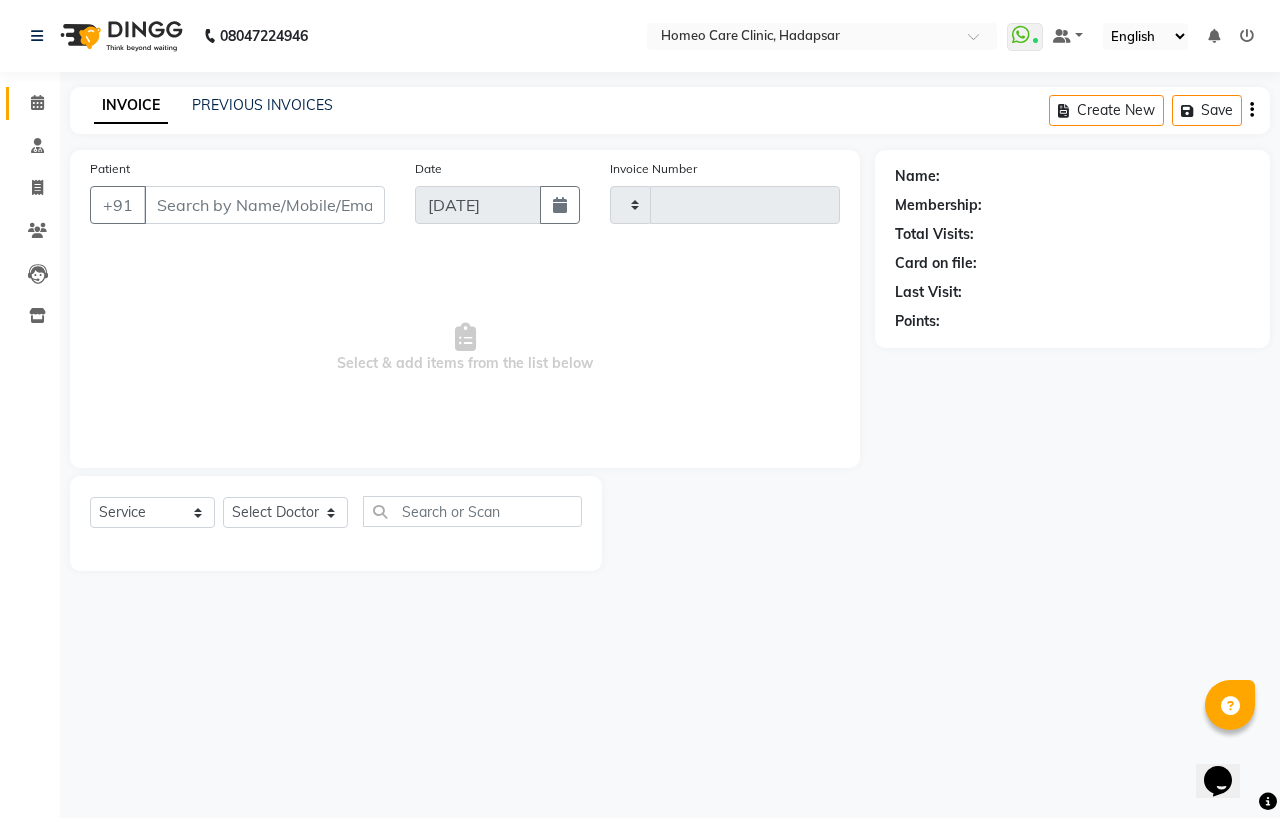 type on "1792" 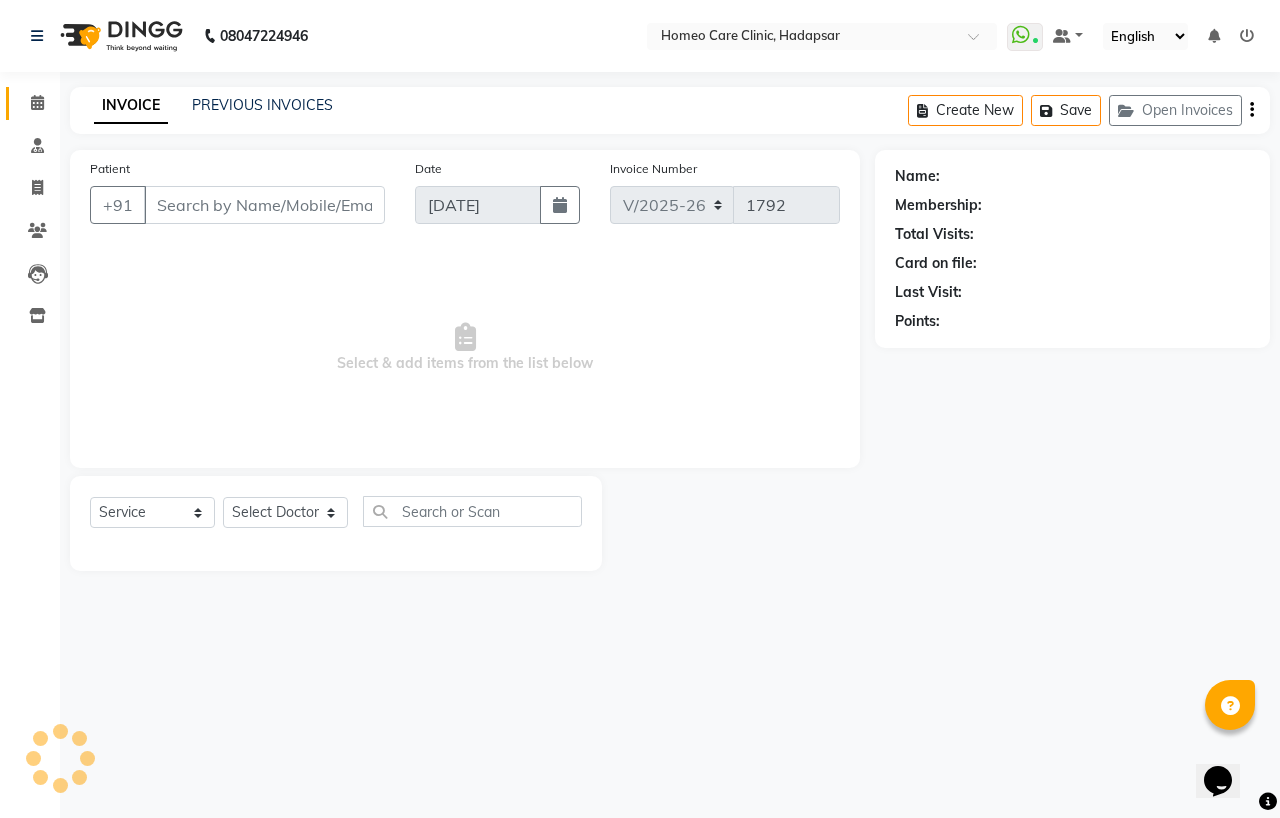 type on "7090080423" 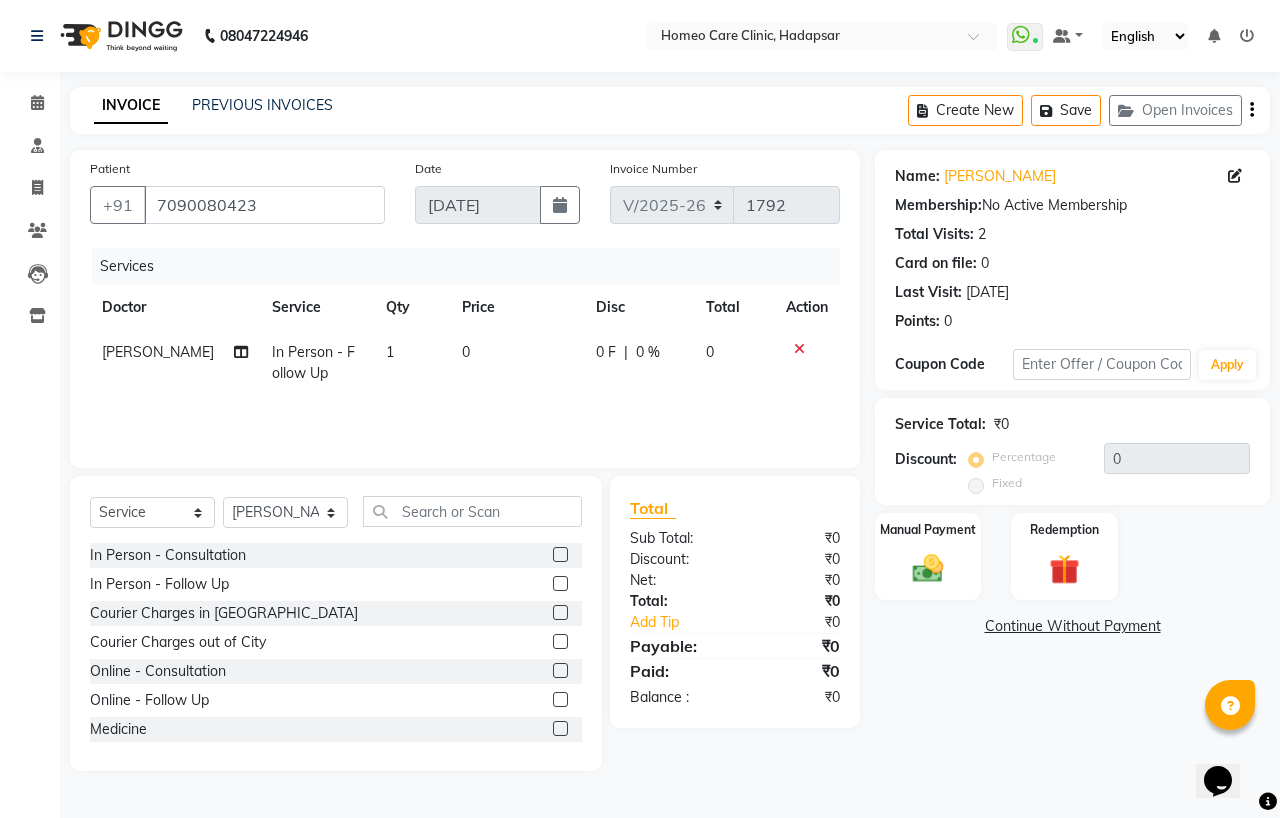 click 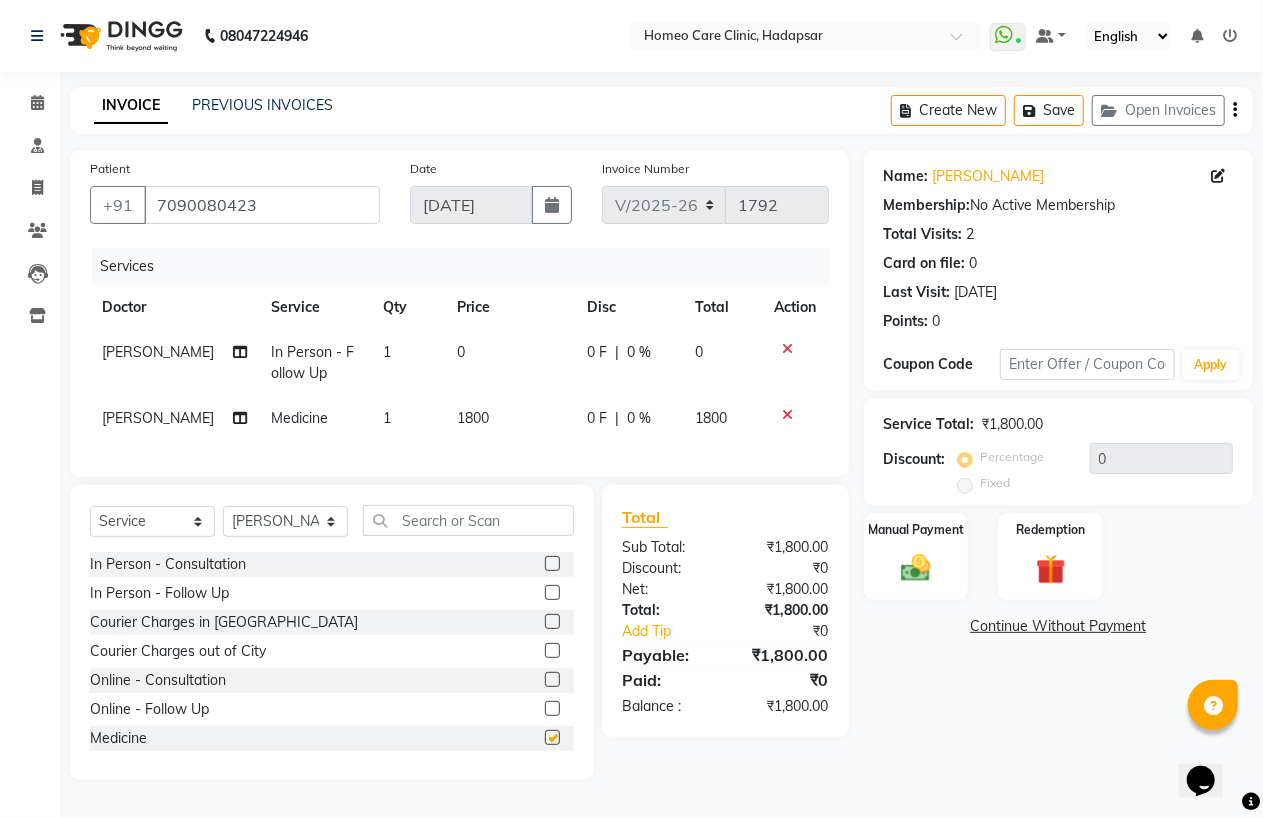 checkbox on "false" 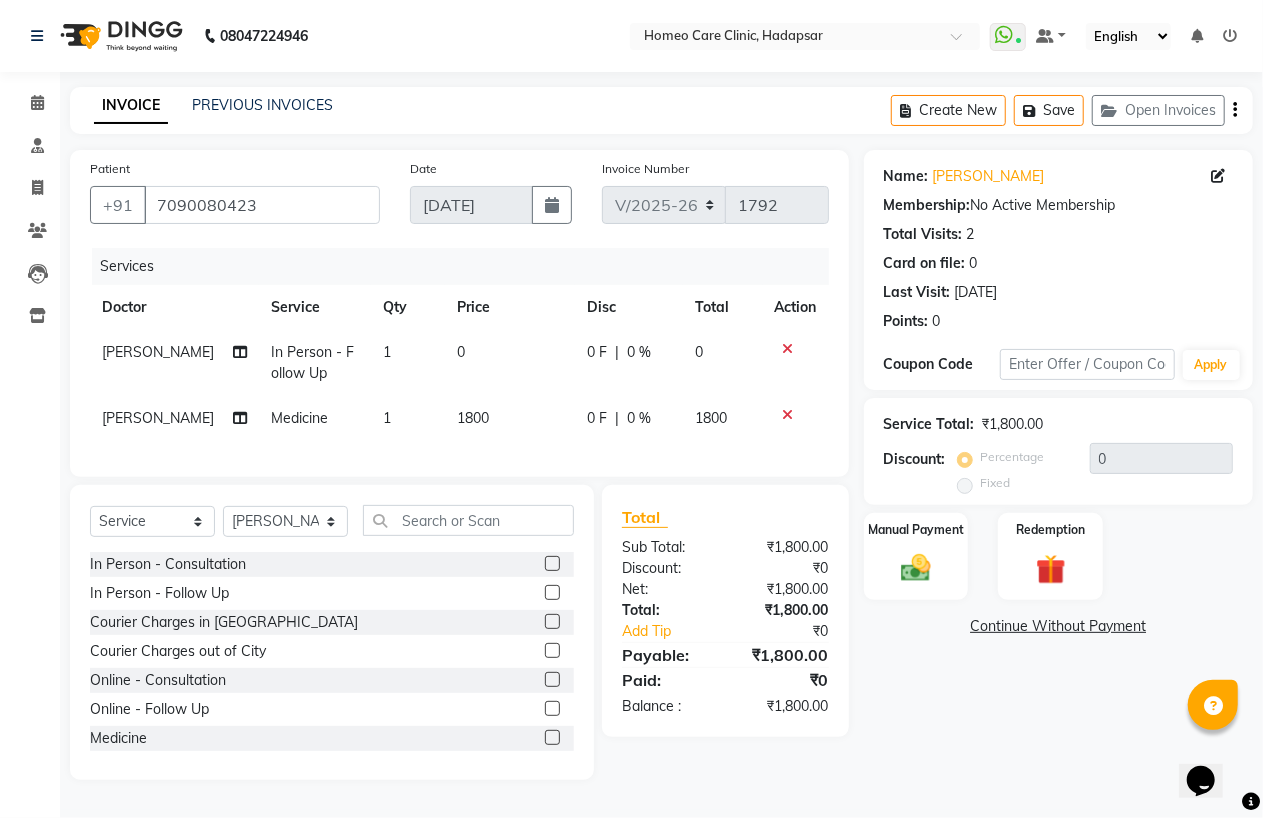 click on "1800" 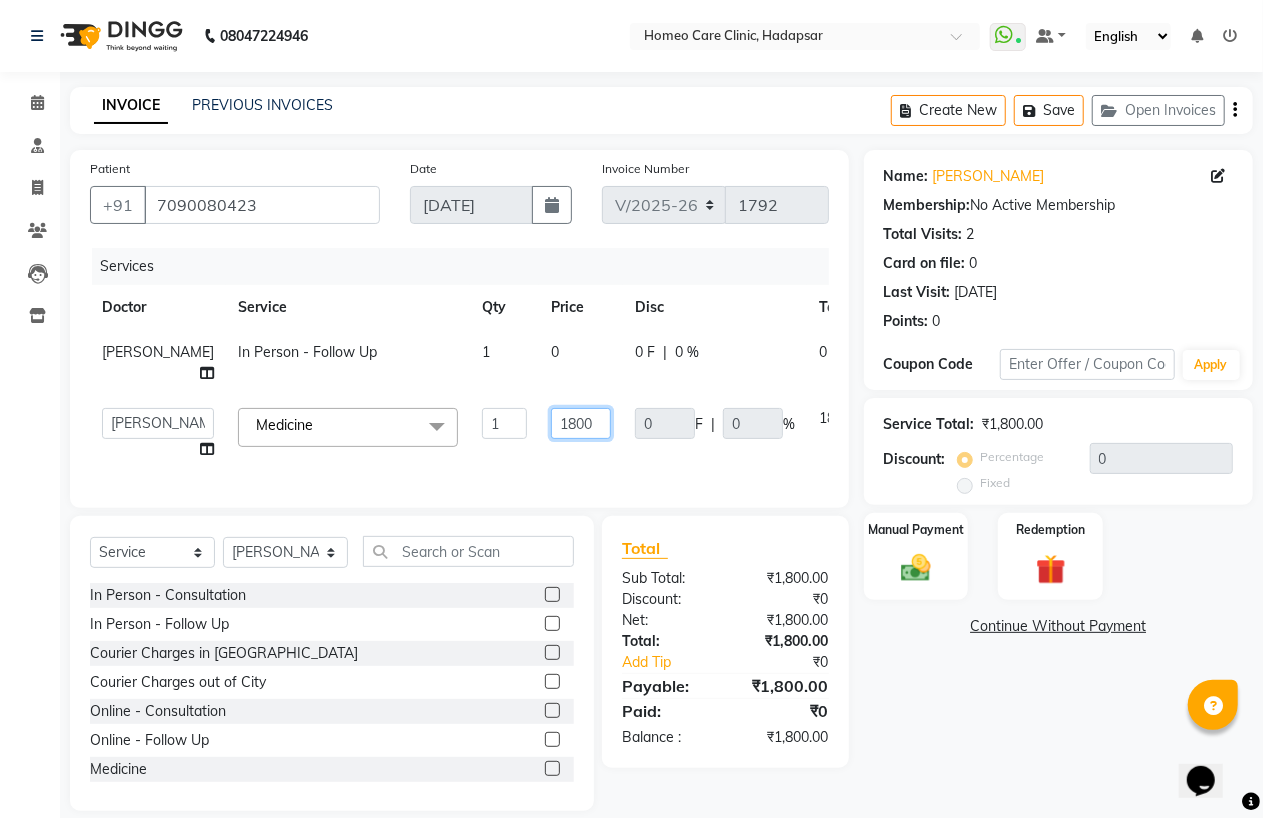 drag, startPoint x: 510, startPoint y: 445, endPoint x: 474, endPoint y: 444, distance: 36.013885 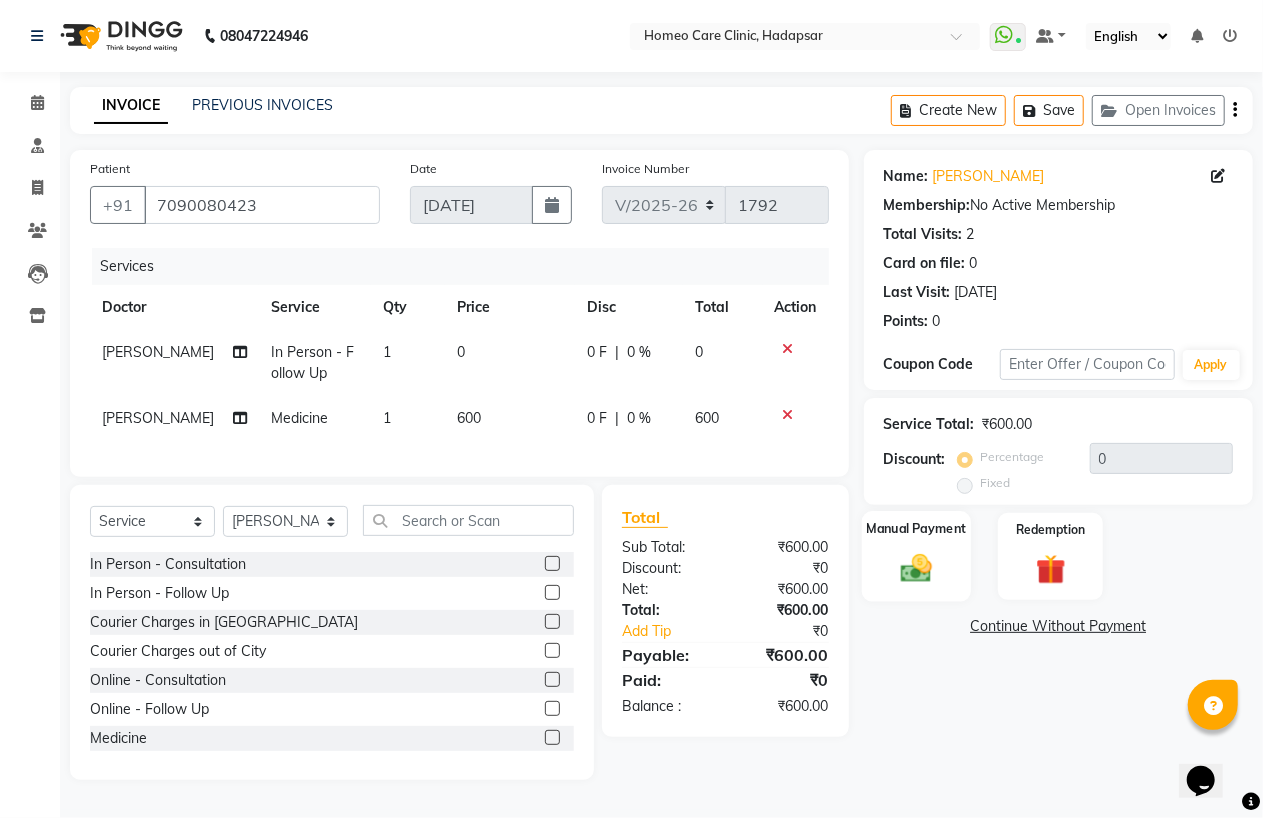 click 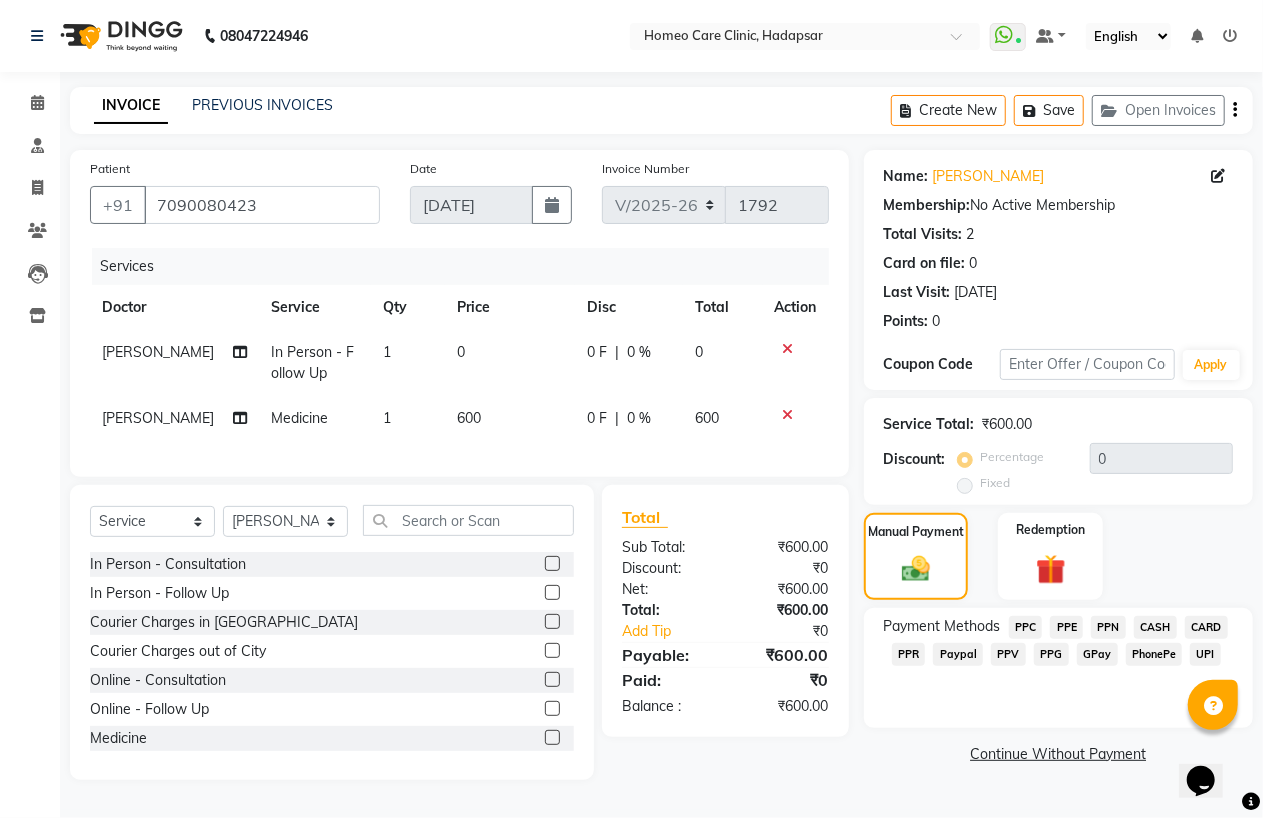 click on "PhonePe" 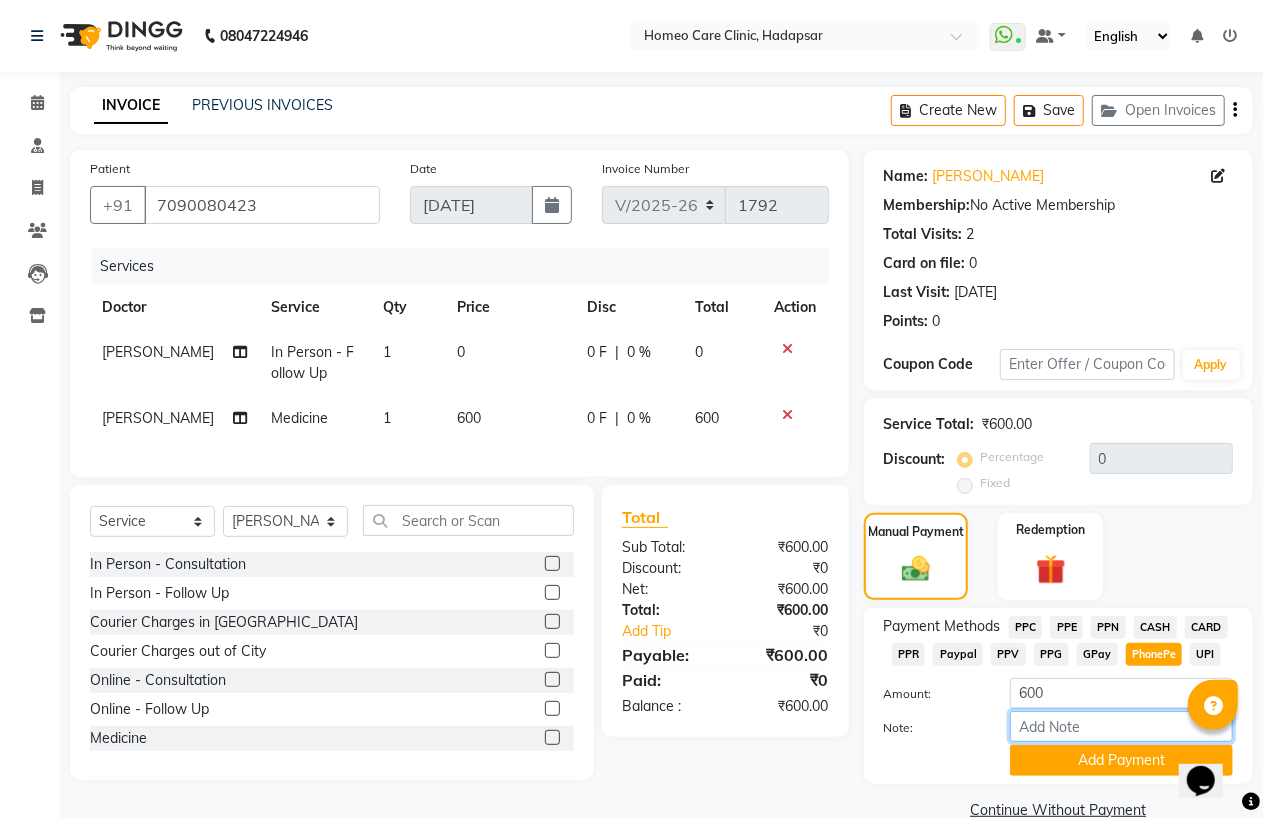 click on "Note:" at bounding box center (1121, 726) 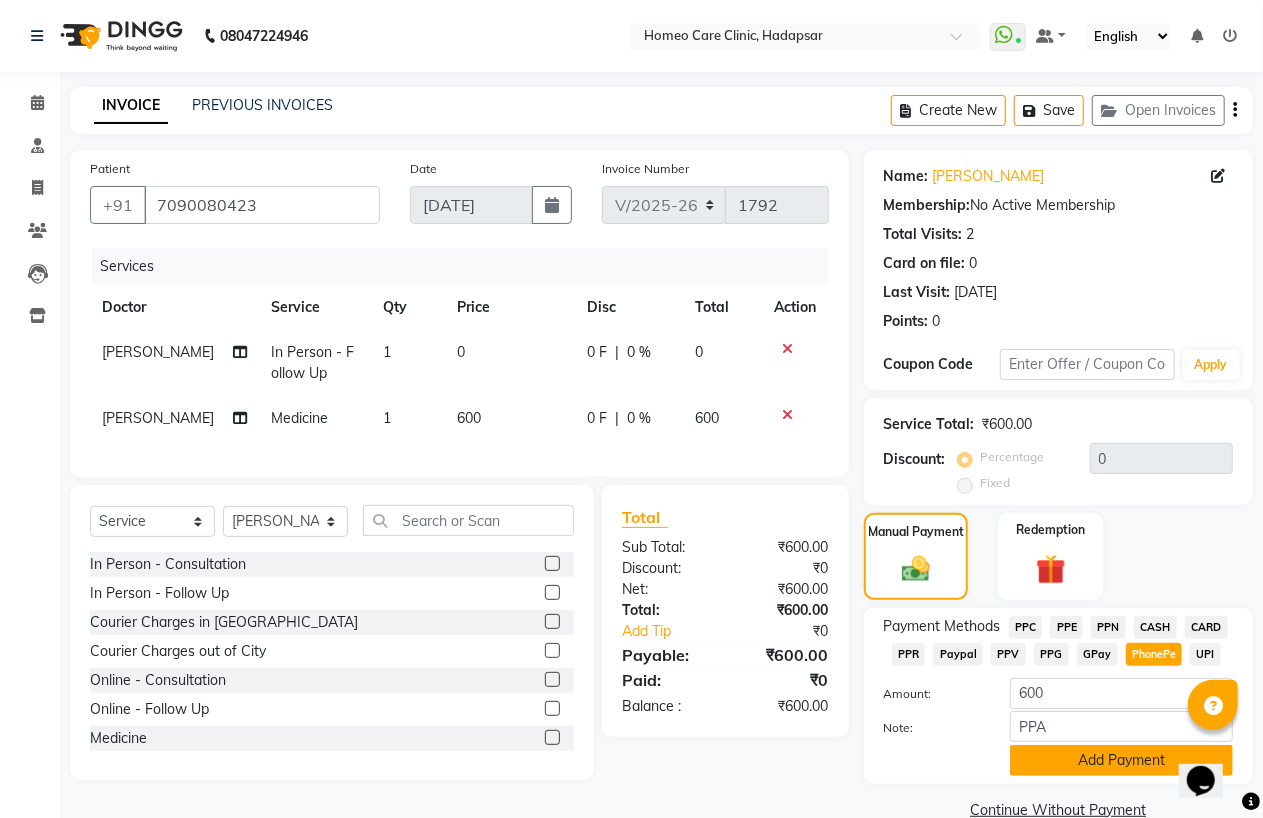 click on "Add Payment" 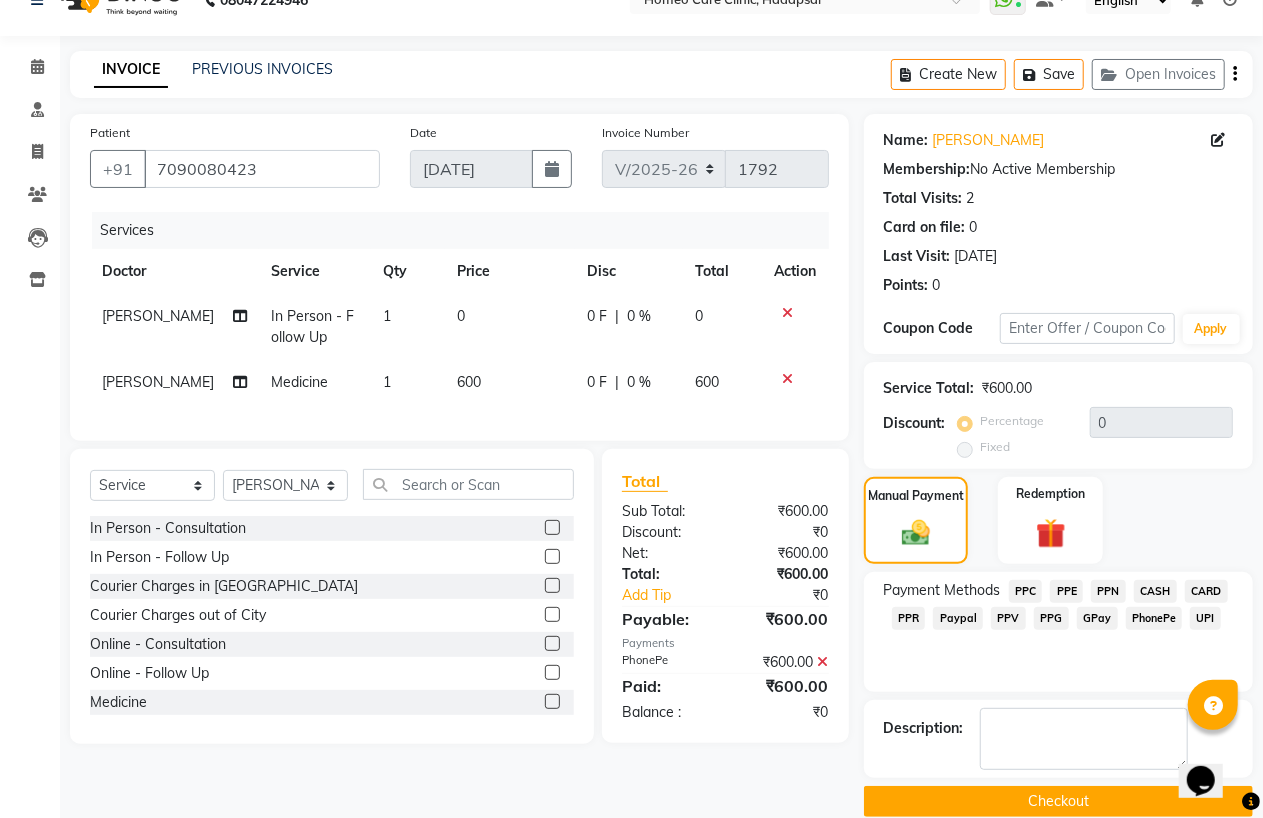 scroll, scrollTop: 64, scrollLeft: 0, axis: vertical 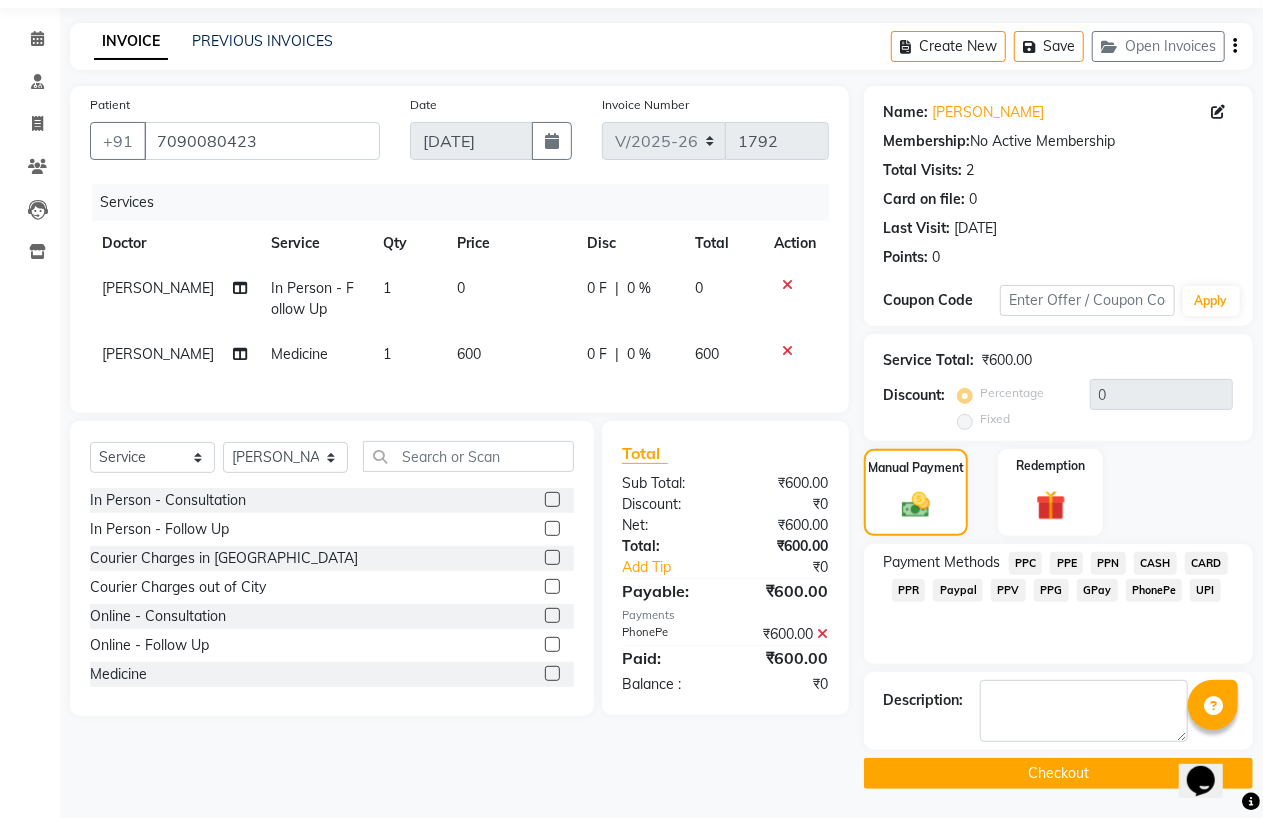 click on "Checkout" 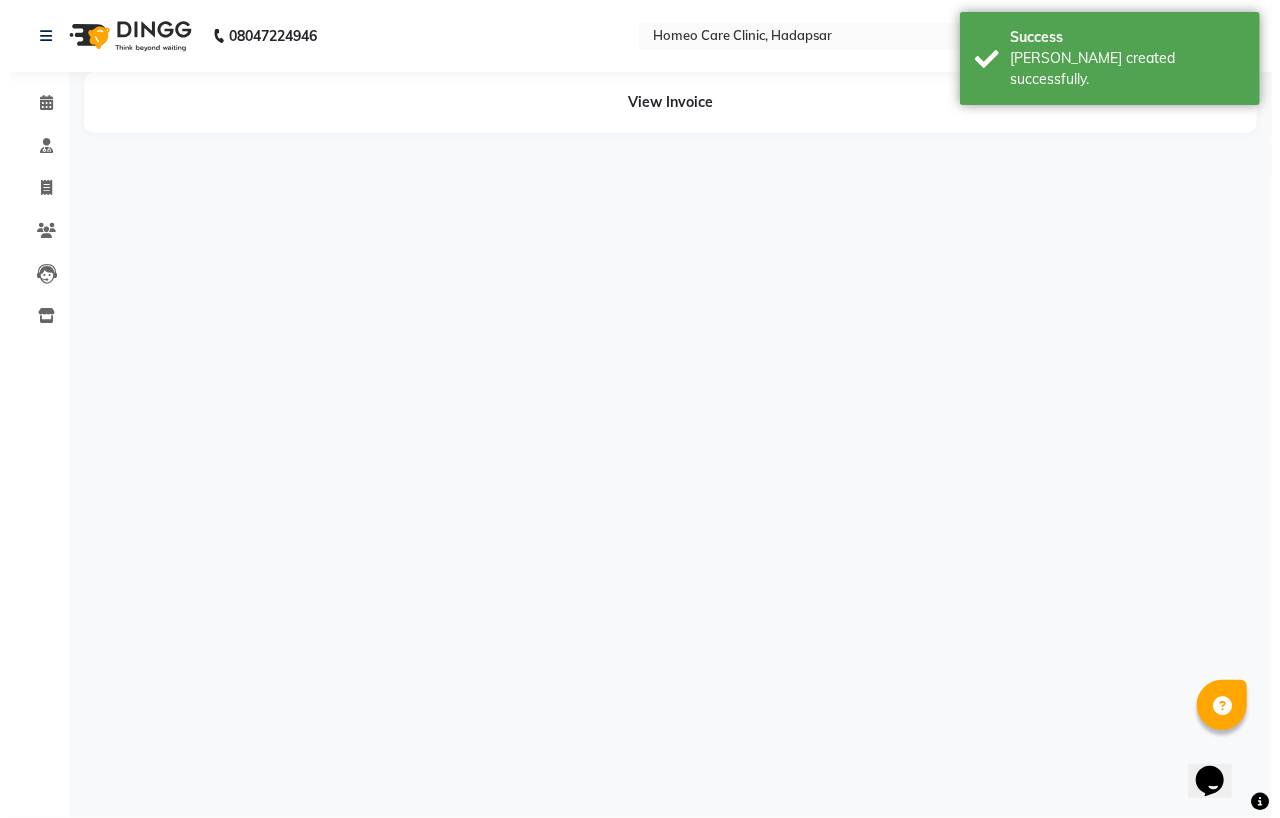 scroll, scrollTop: 0, scrollLeft: 0, axis: both 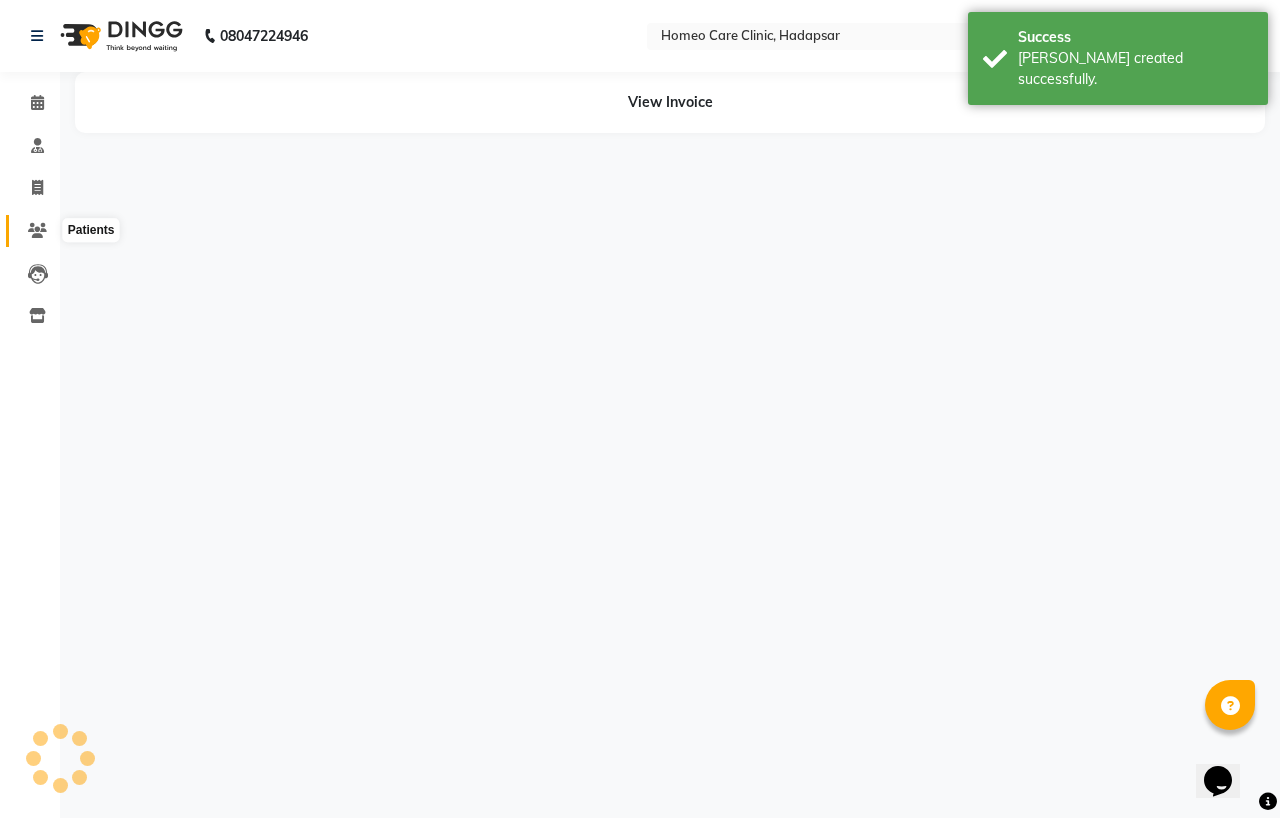 click 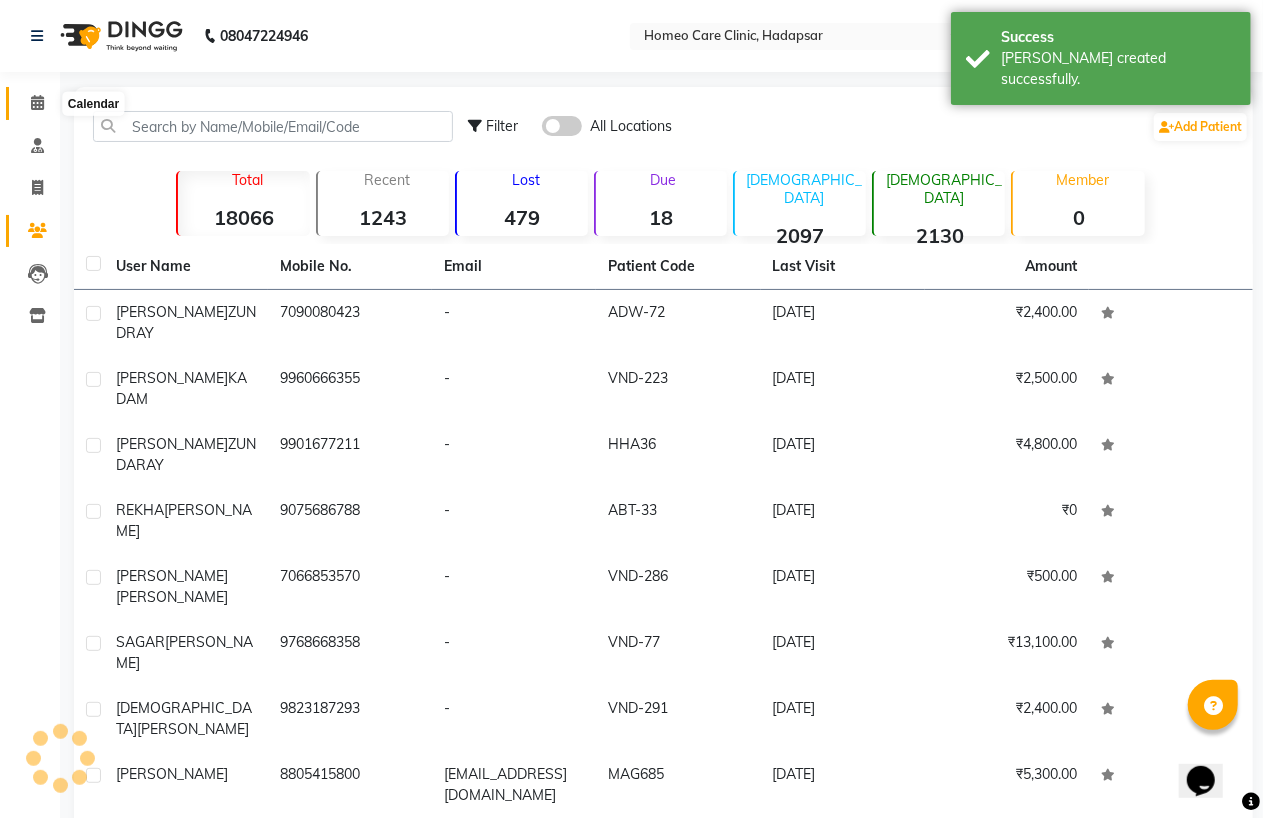 click 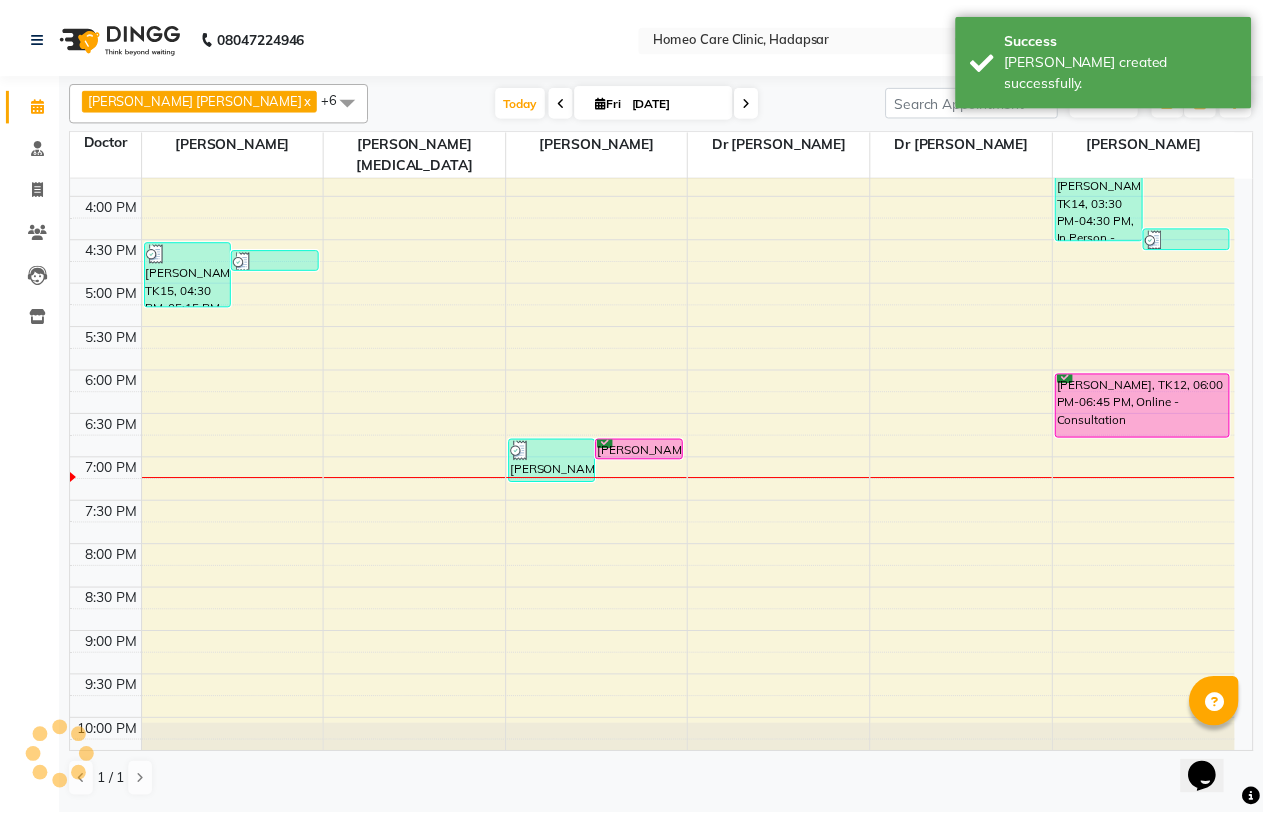 scroll, scrollTop: 636, scrollLeft: 0, axis: vertical 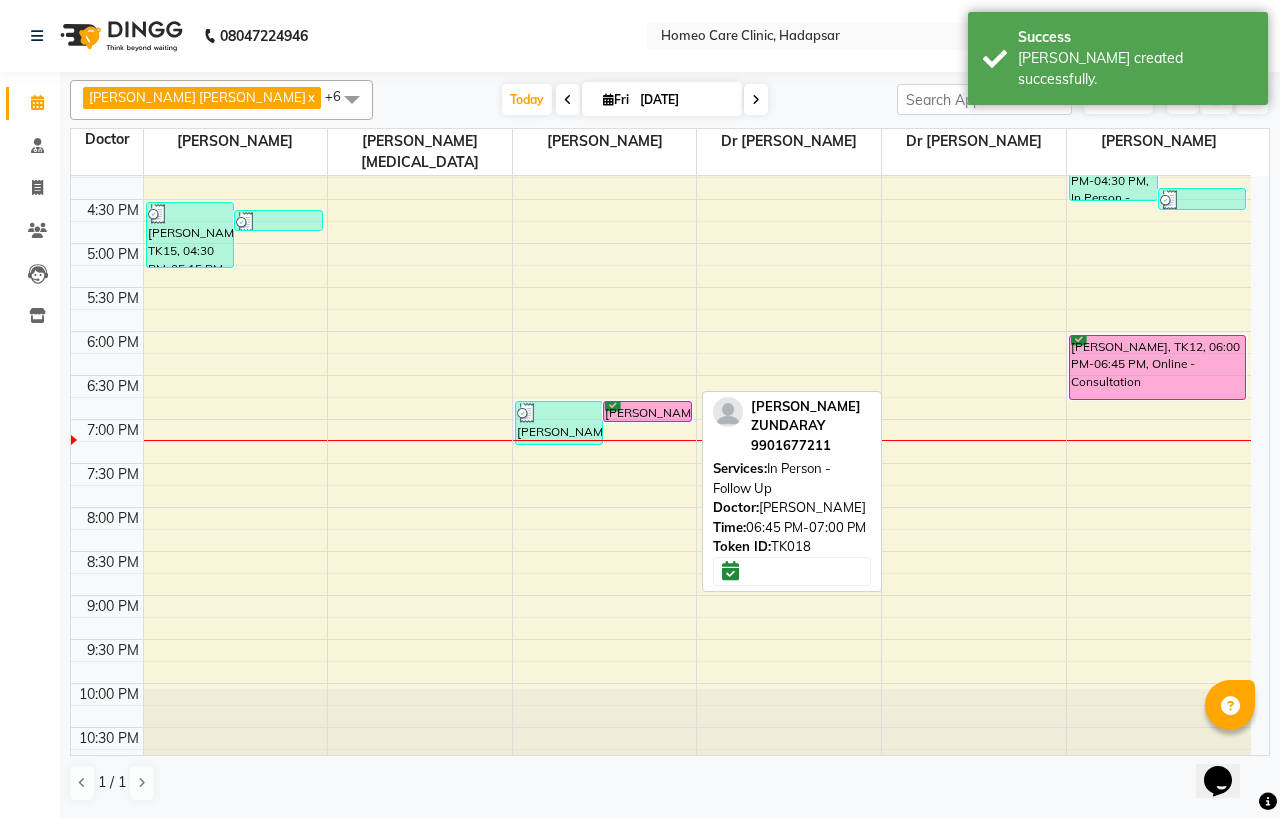 click on "[PERSON_NAME] ZUNDARAY, TK18, 06:45 PM-07:00 PM, In Person - Follow Up" at bounding box center (647, 411) 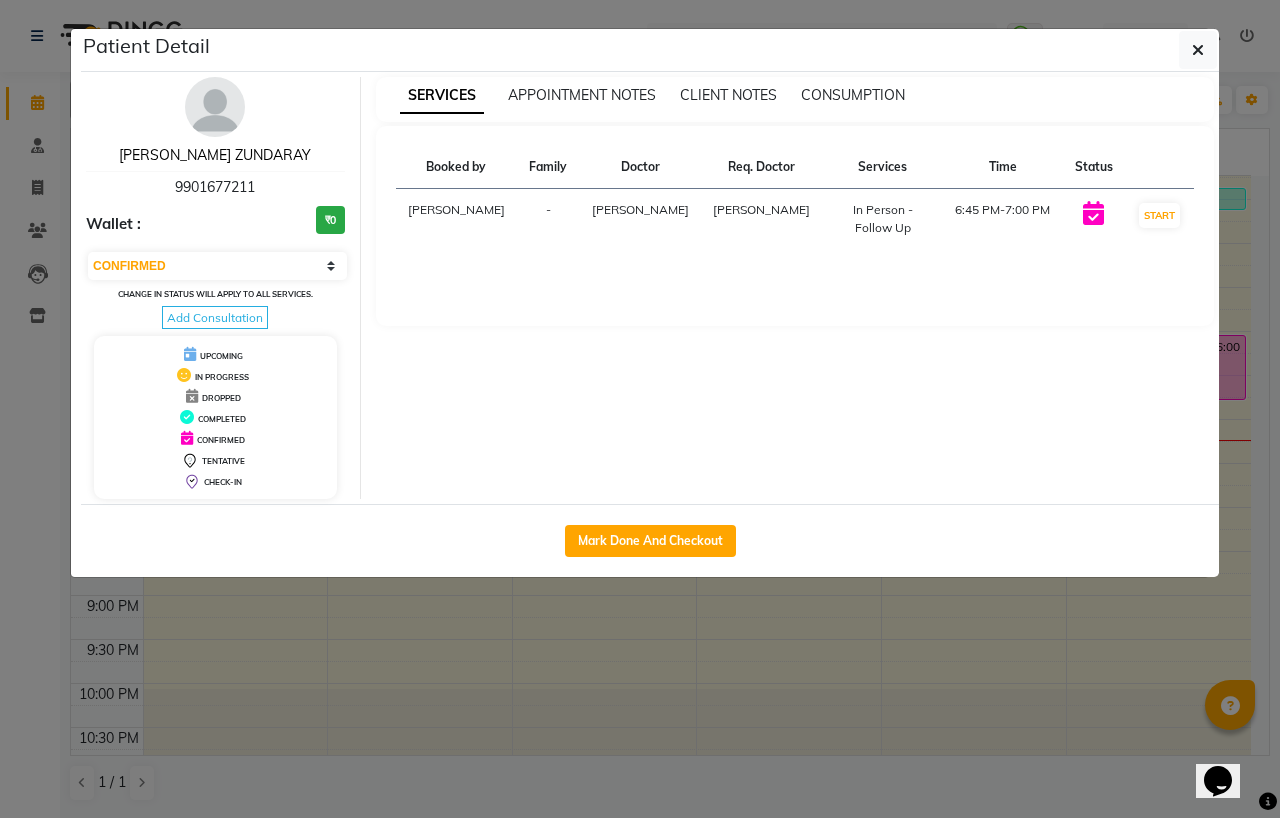 click on "[PERSON_NAME] ZUNDARAY" at bounding box center [215, 155] 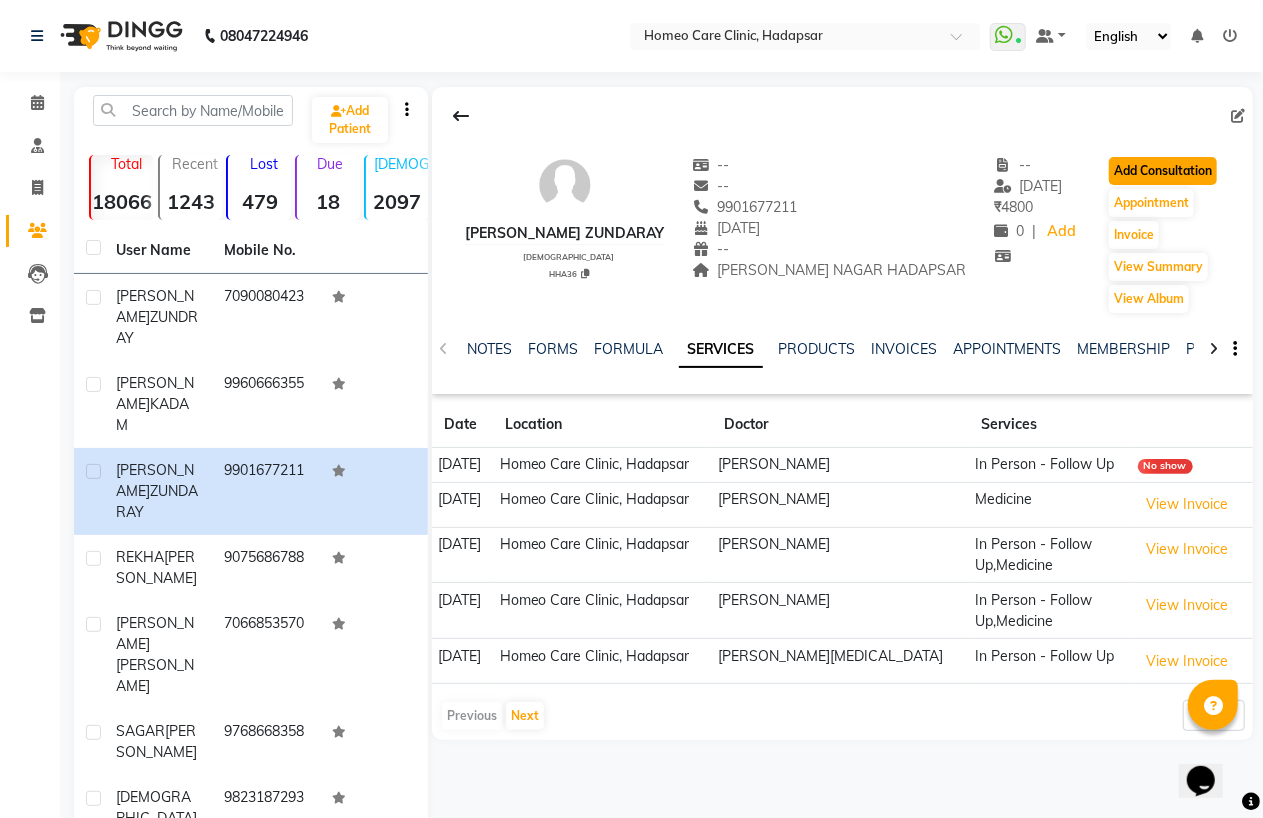 click on "Add Consultation" 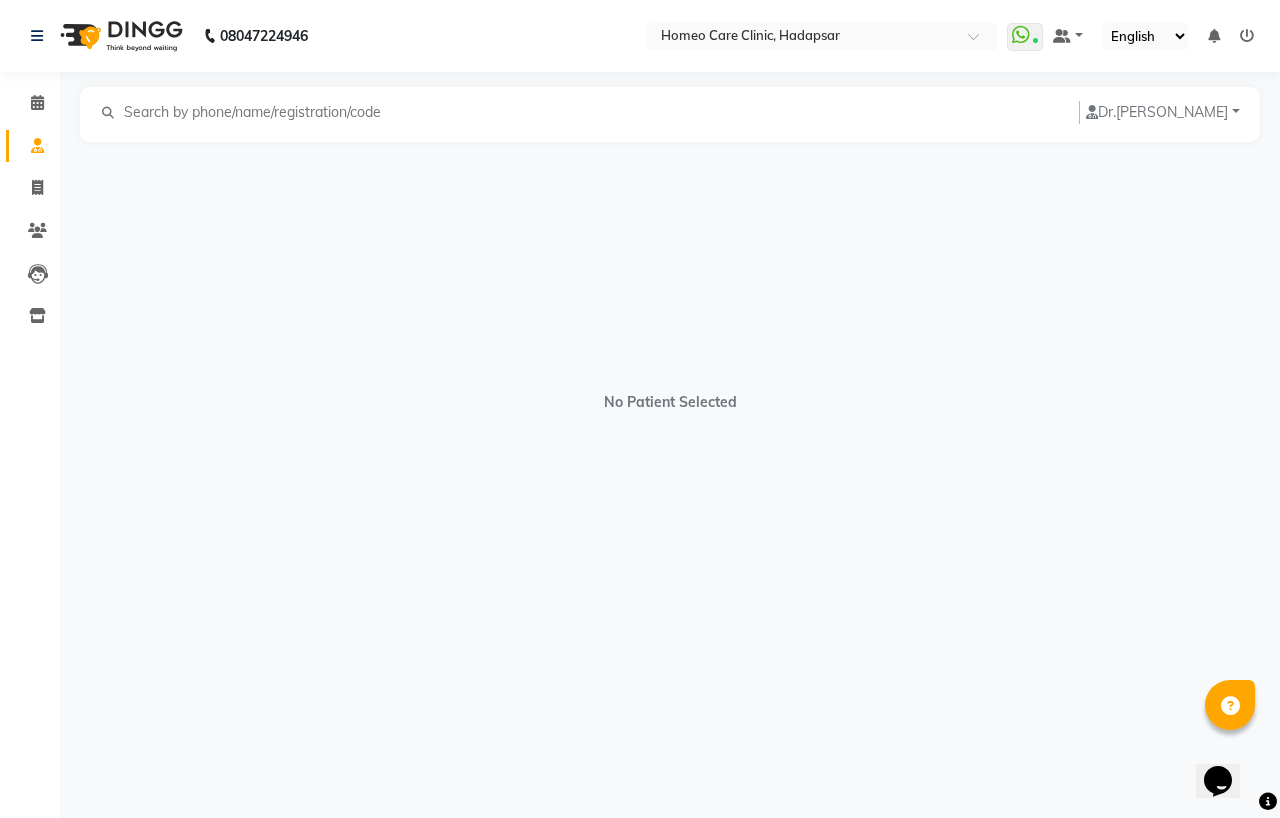select on "[DEMOGRAPHIC_DATA]" 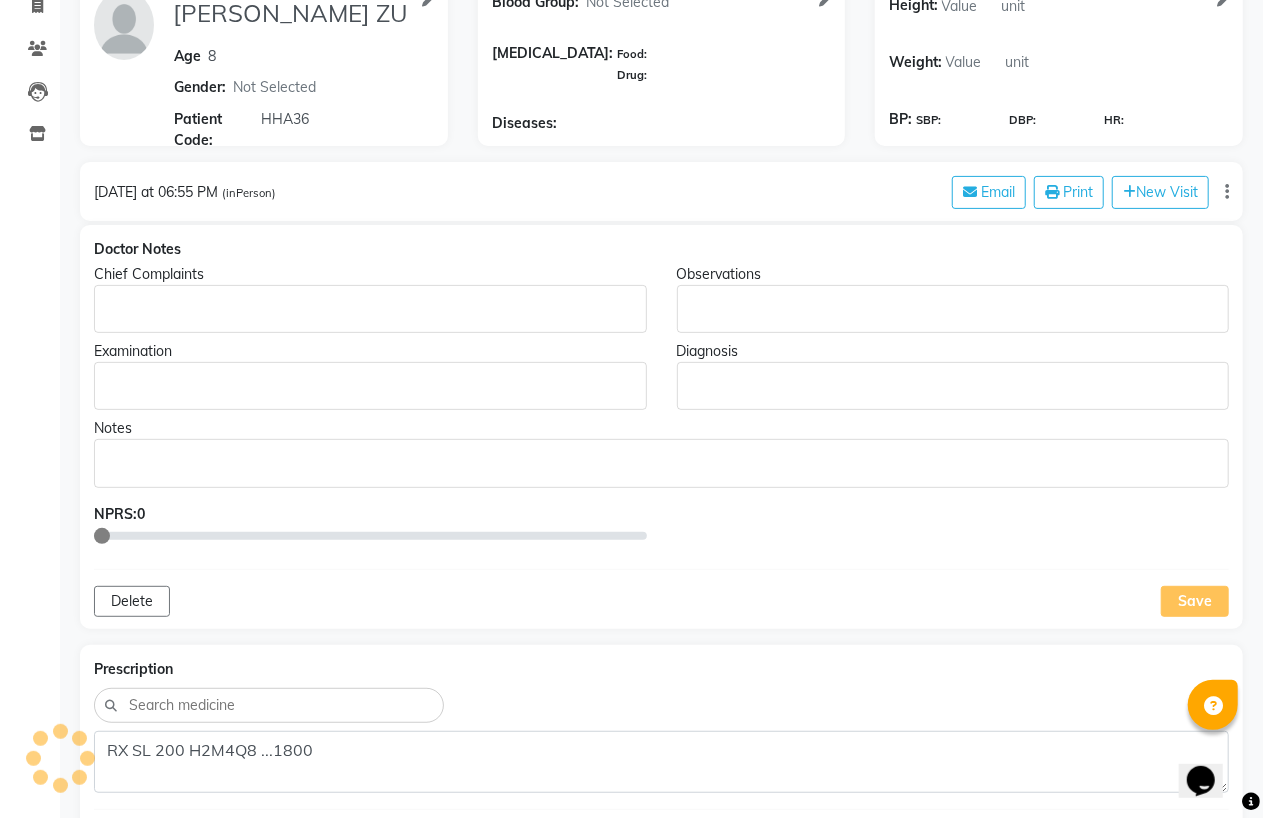 scroll, scrollTop: 111, scrollLeft: 0, axis: vertical 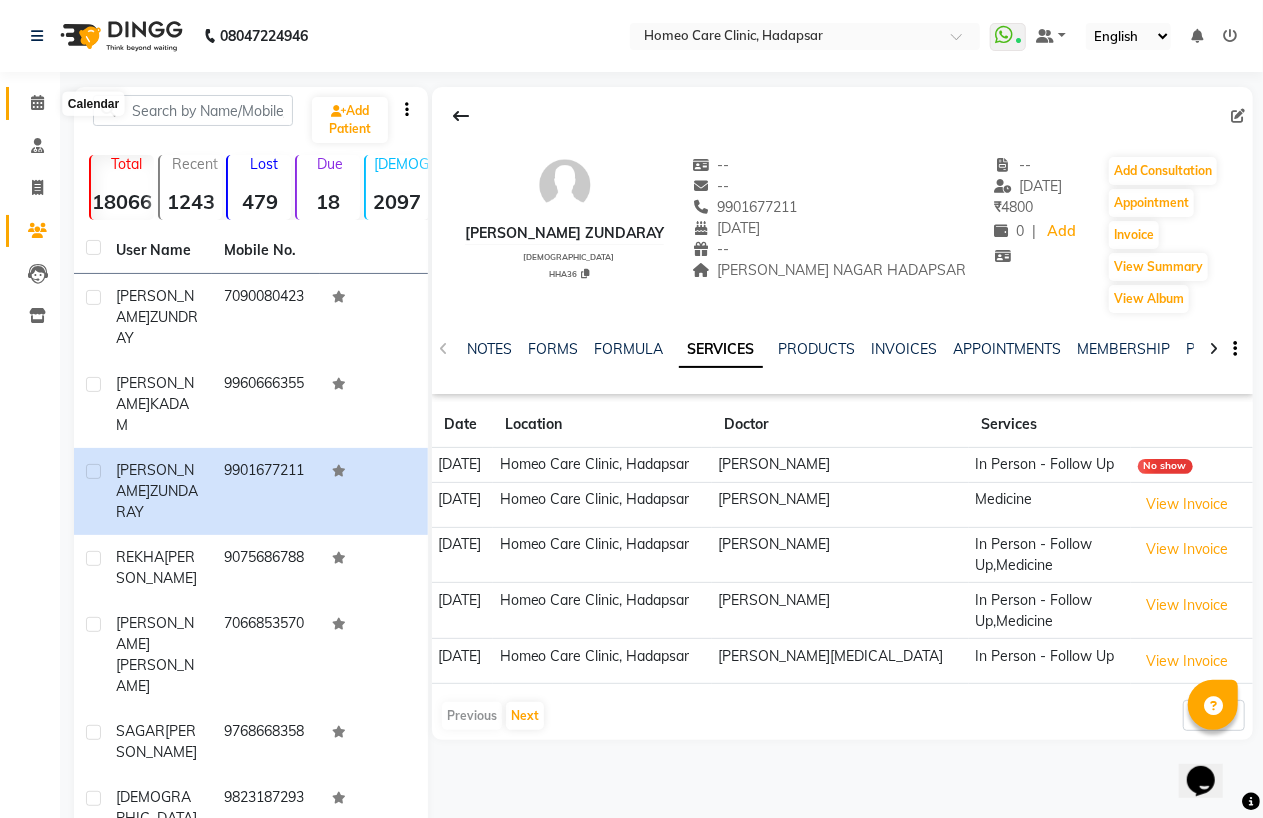 click 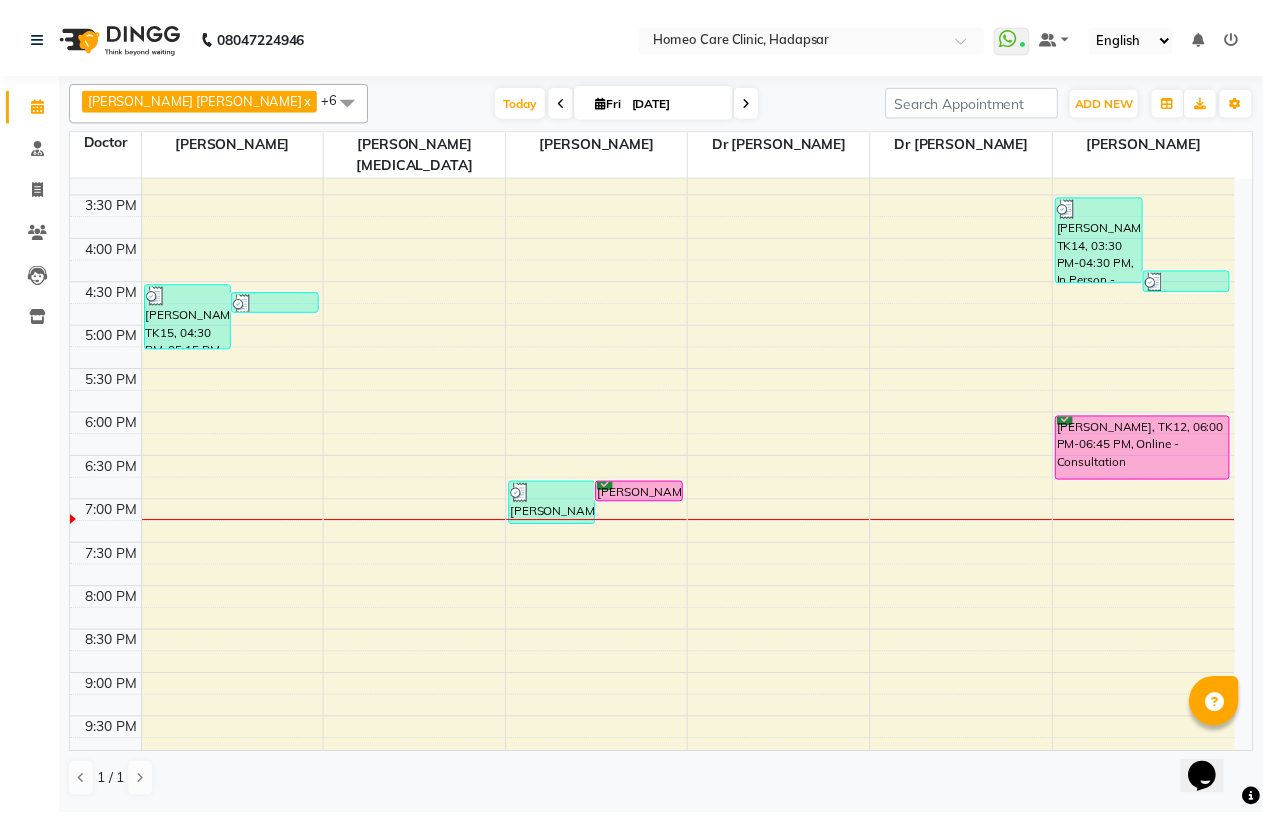 scroll, scrollTop: 0, scrollLeft: 0, axis: both 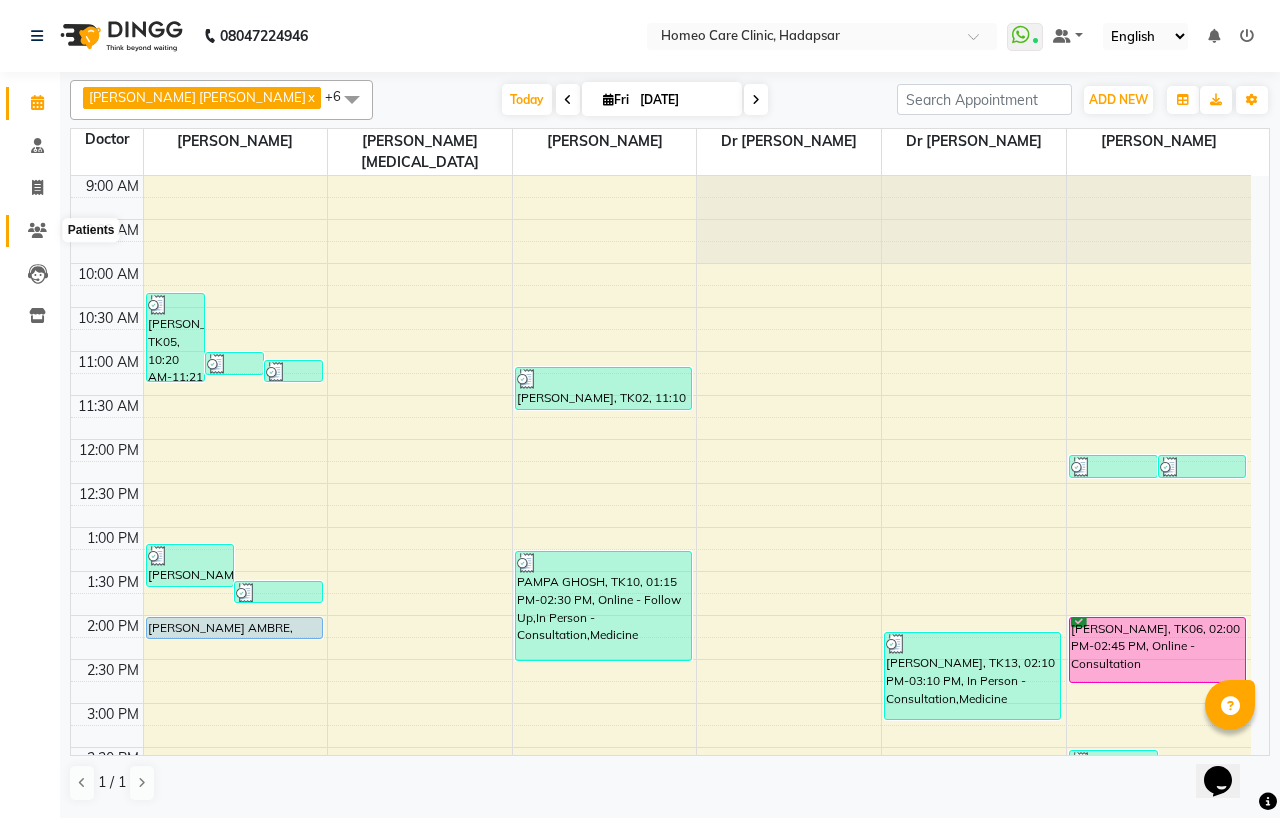 click 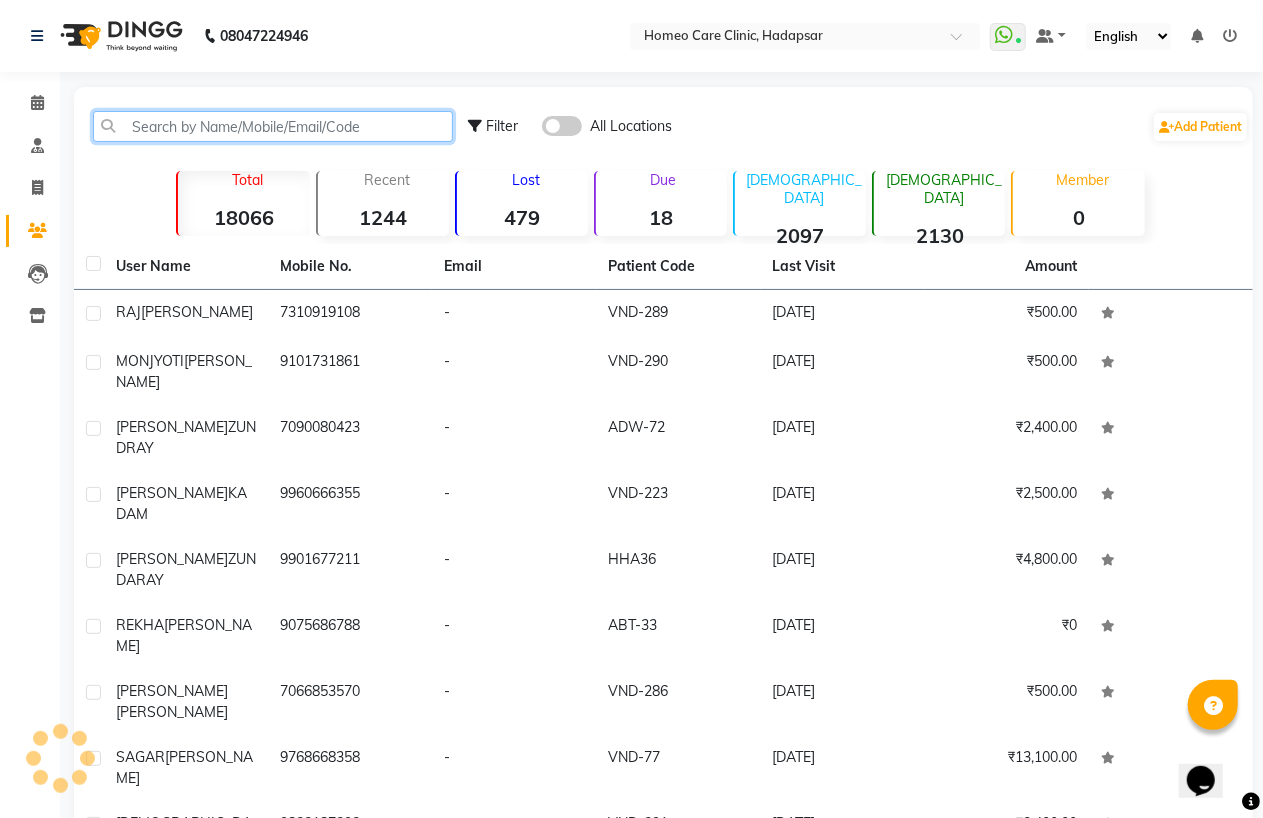 click 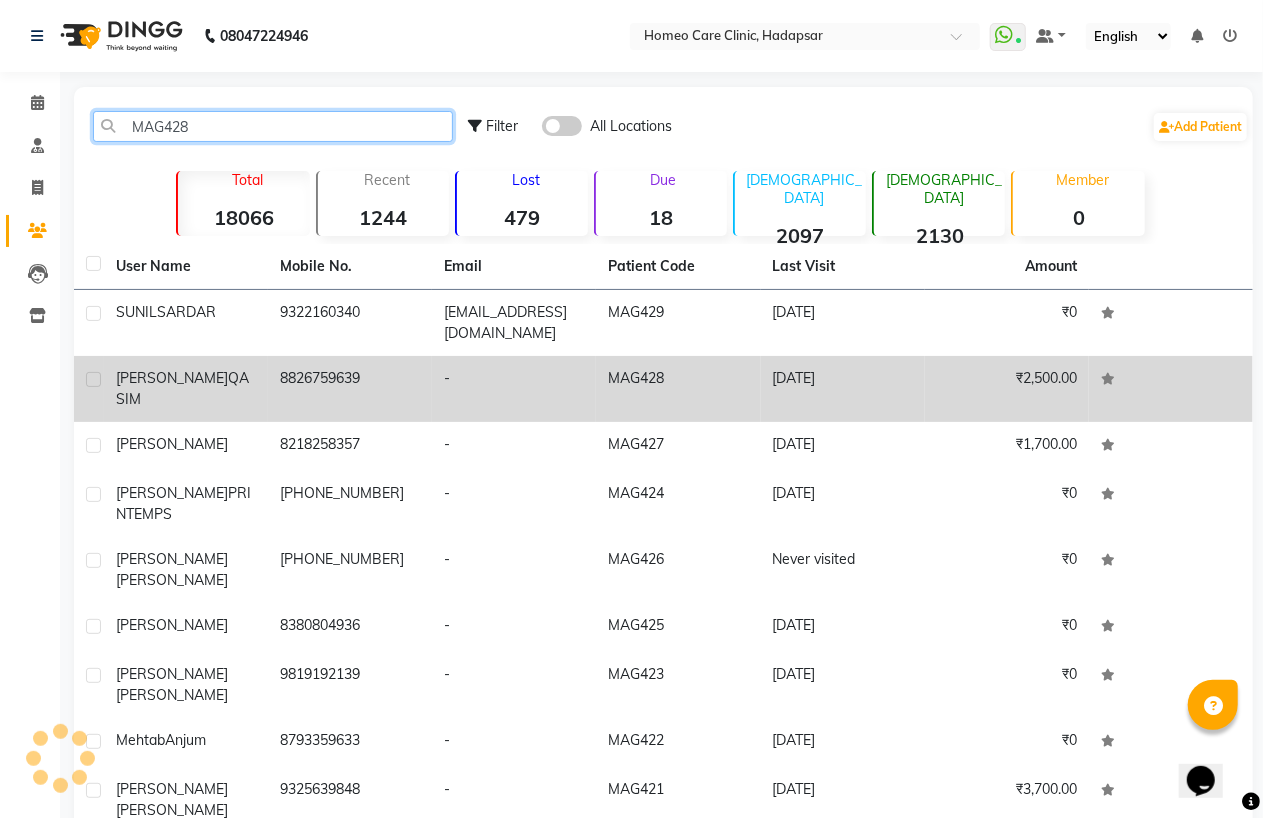 type on "MAG428" 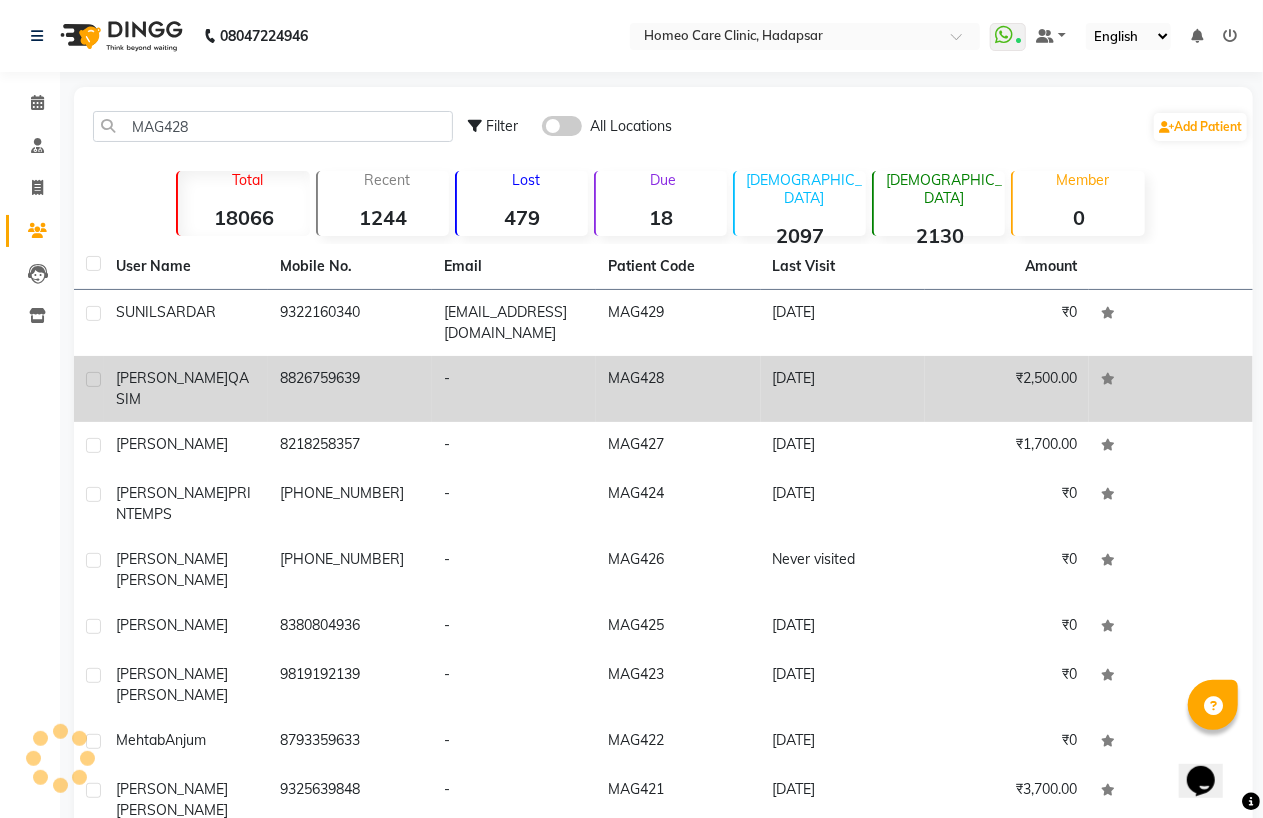 click on "8826759639" 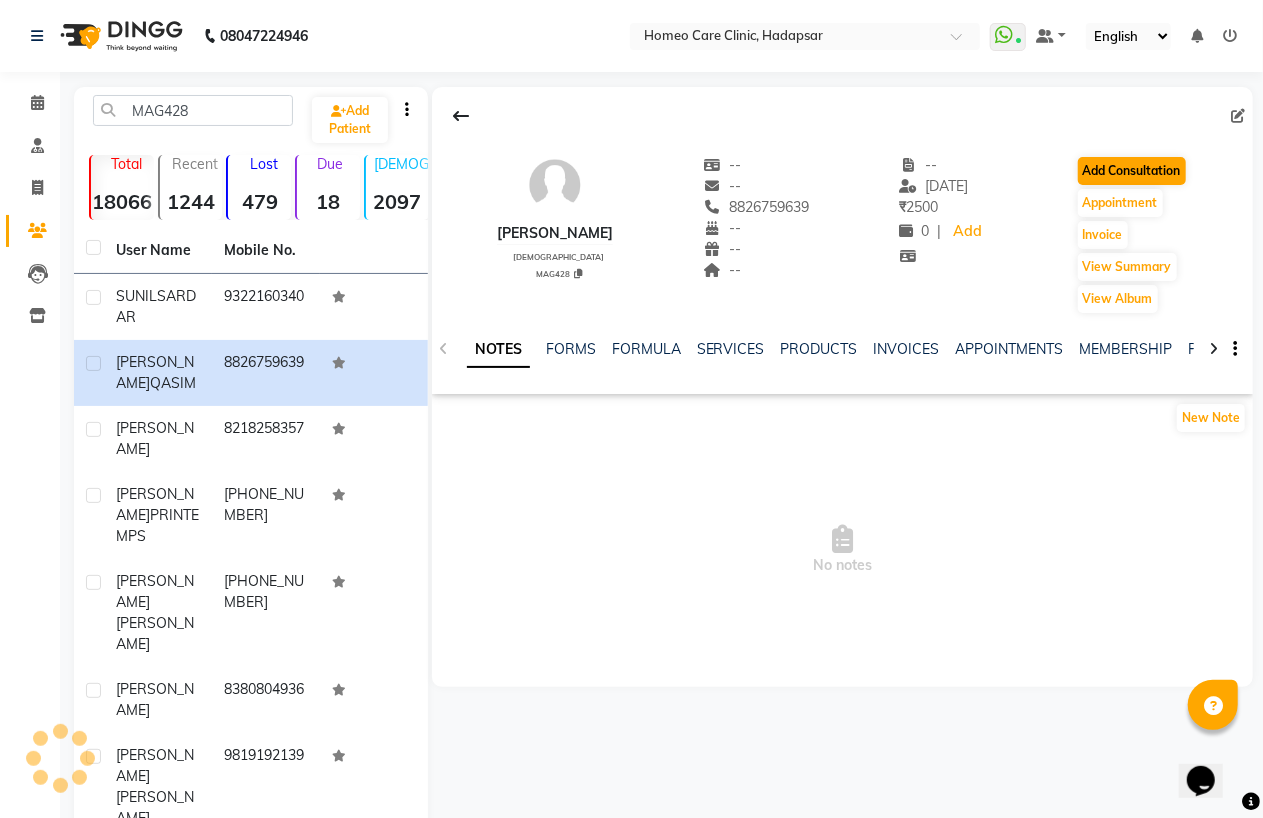click on "Add Consultation" 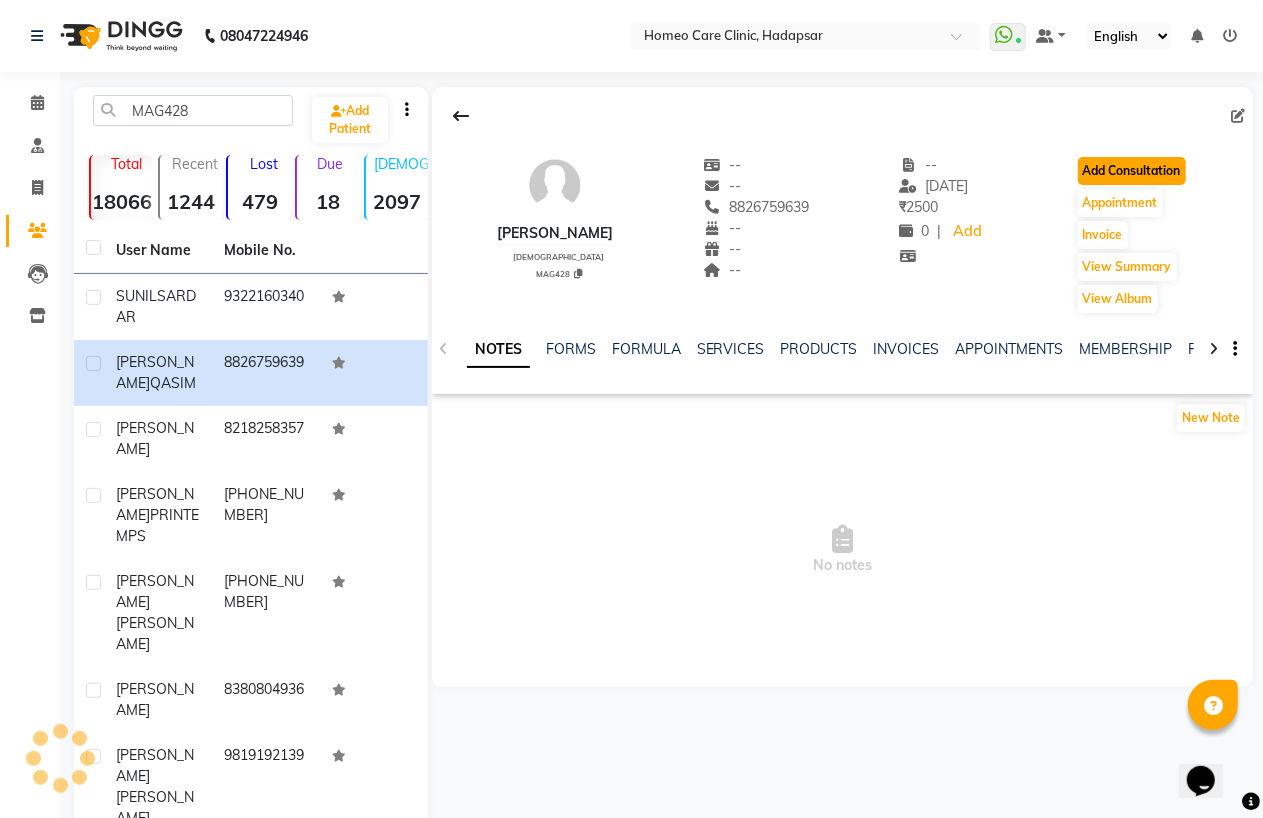 click on "Add Consultation" 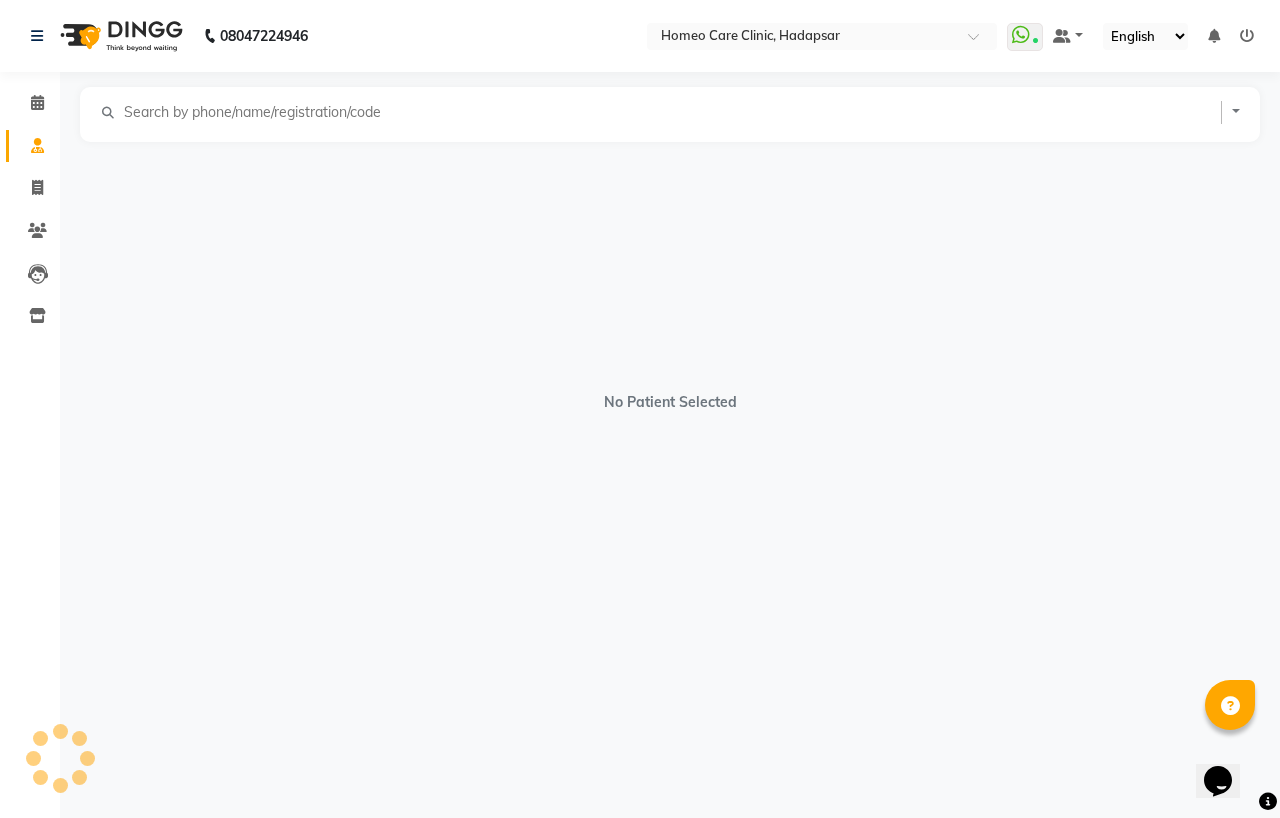 select on "[DEMOGRAPHIC_DATA]" 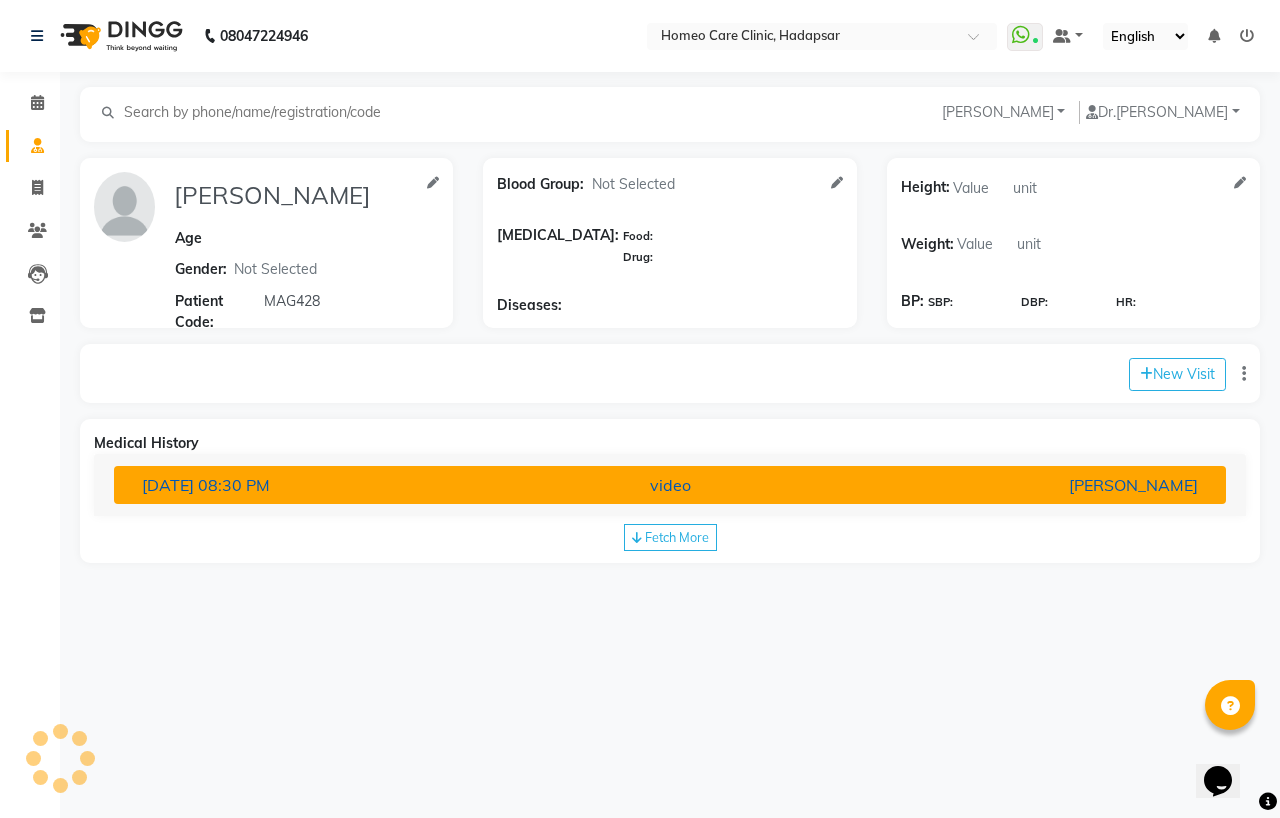 click on "video" at bounding box center [670, 485] 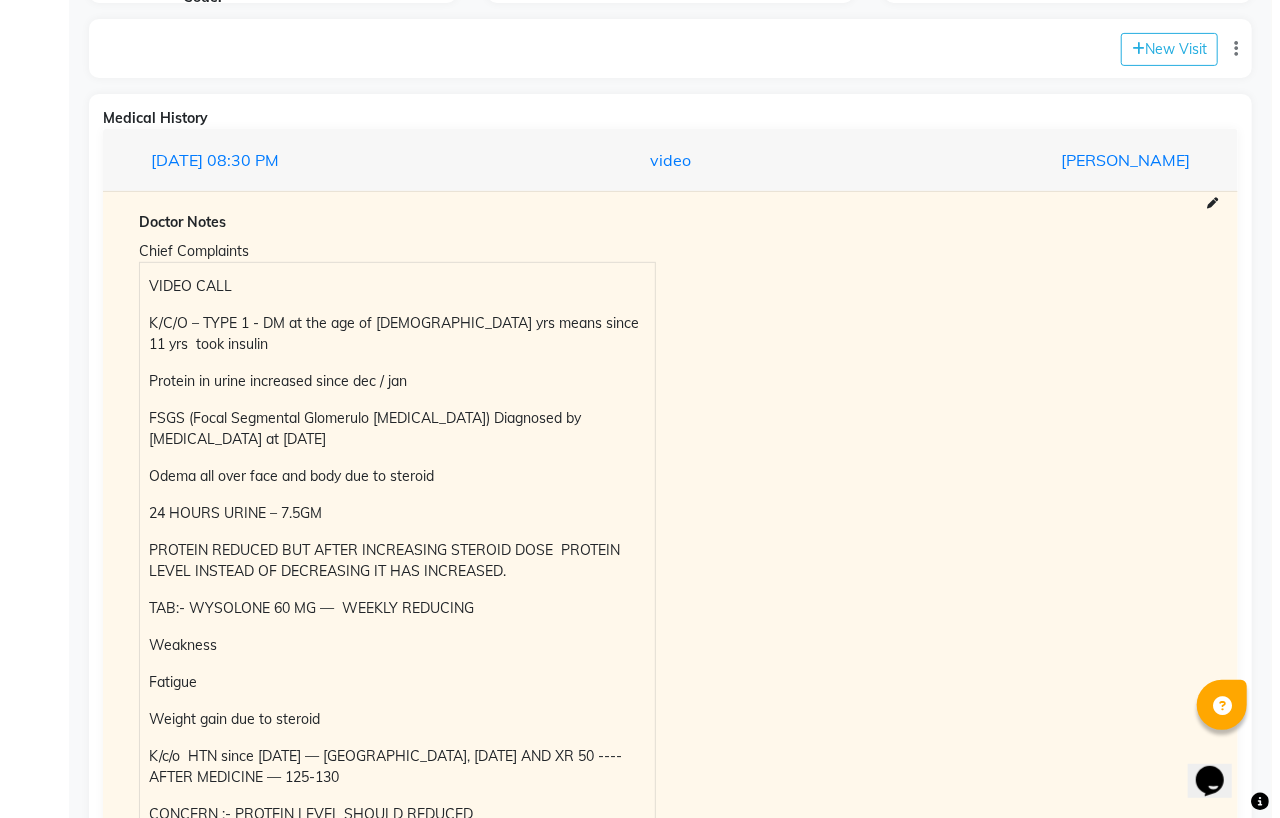 scroll, scrollTop: 0, scrollLeft: 0, axis: both 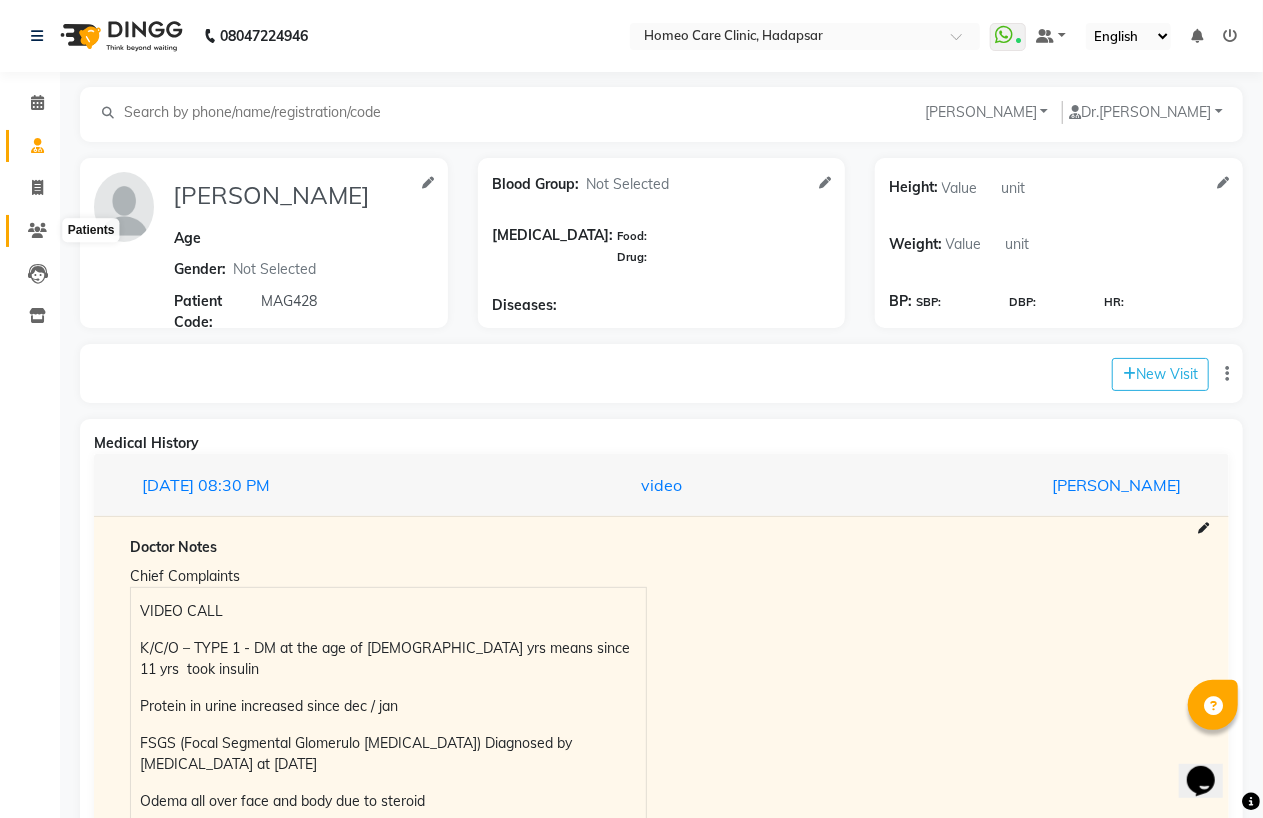 click 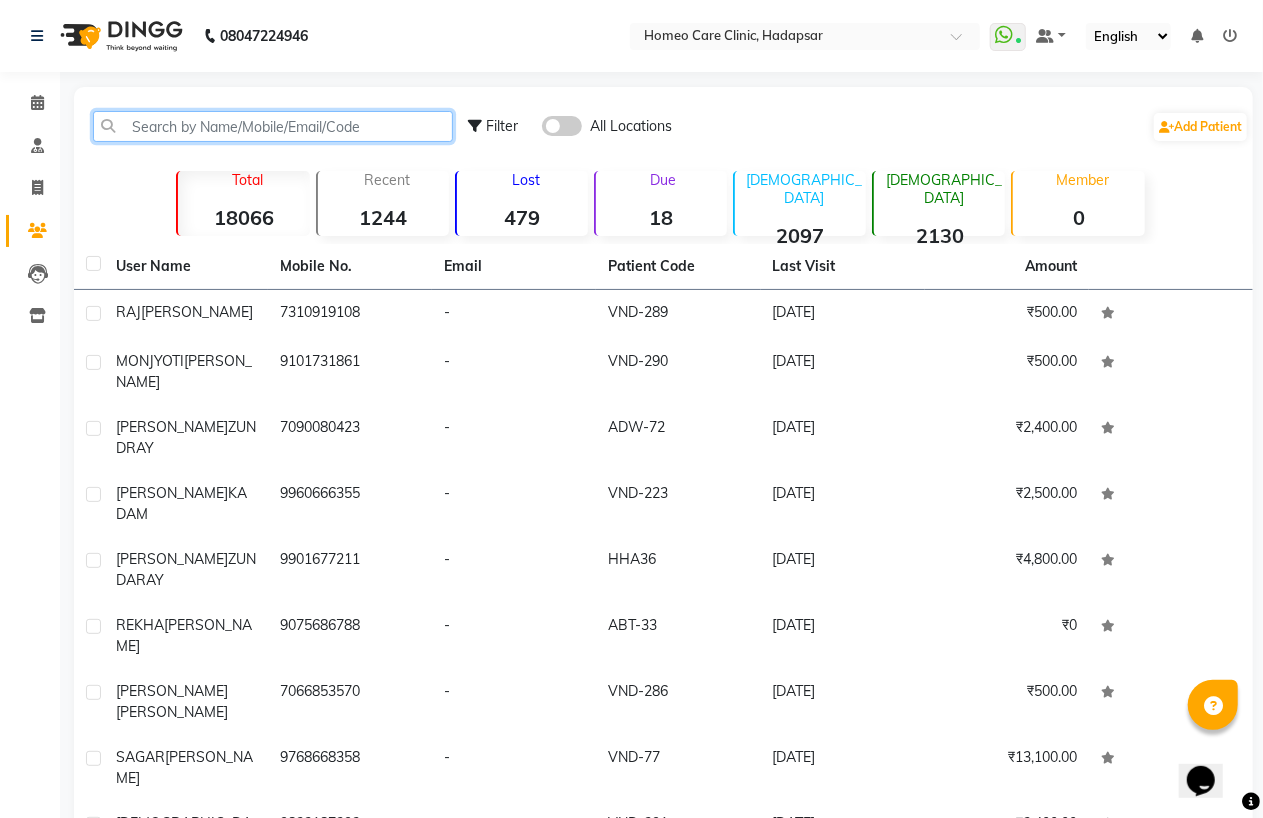 click 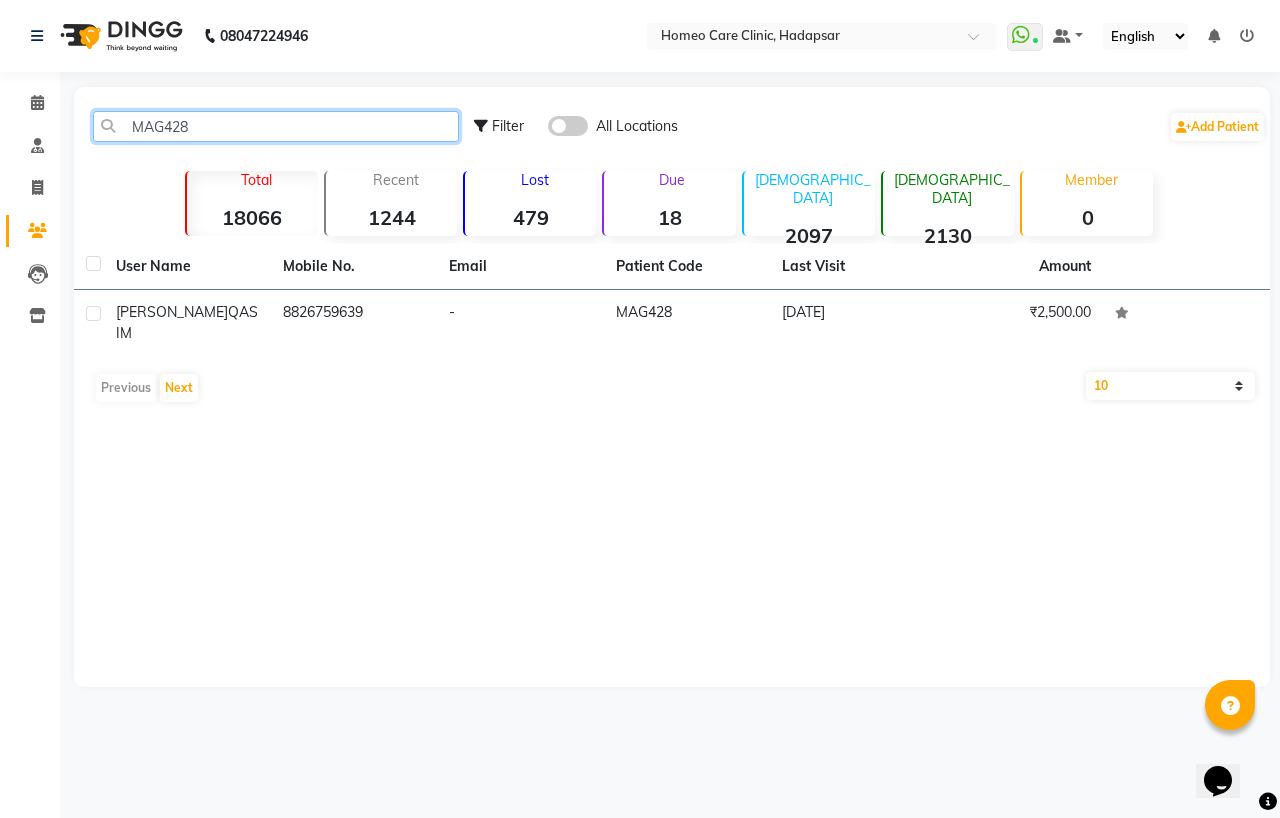 type on "MAG428" 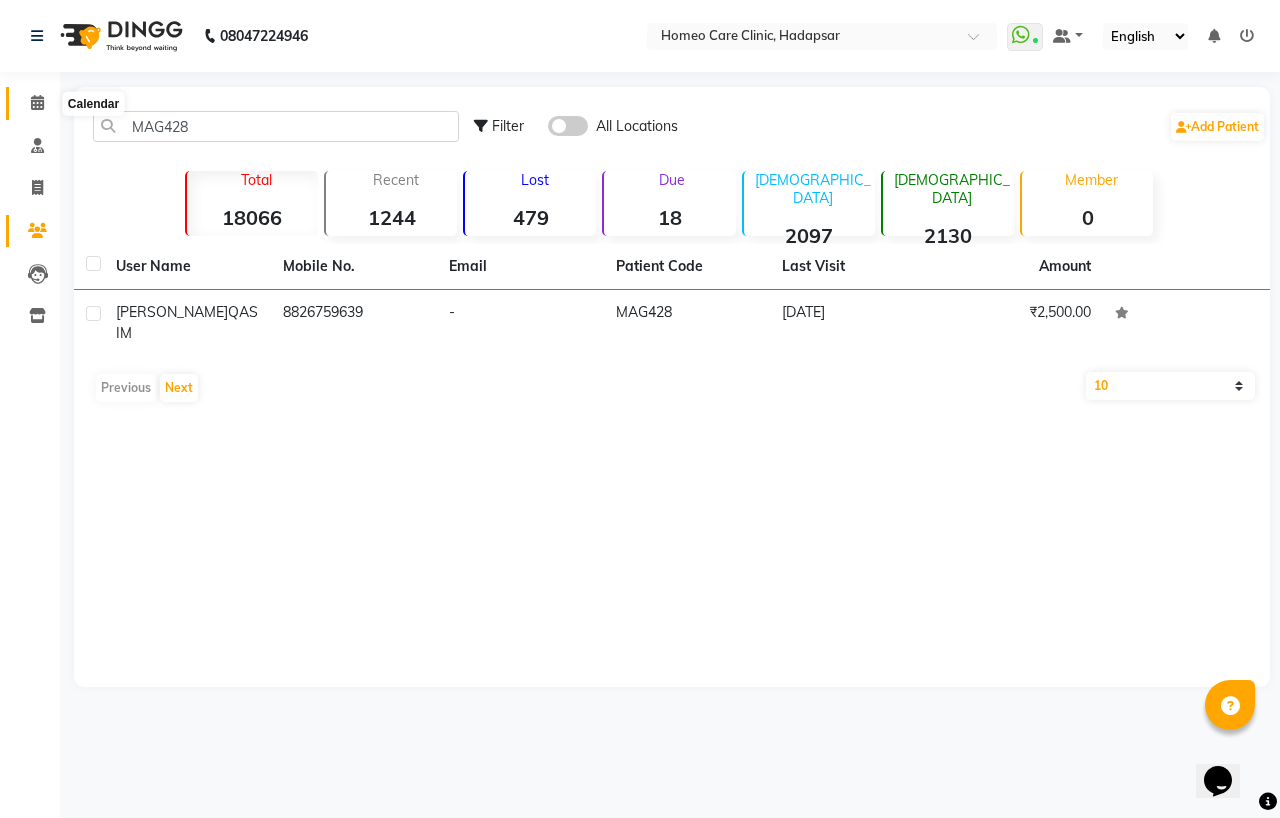 click 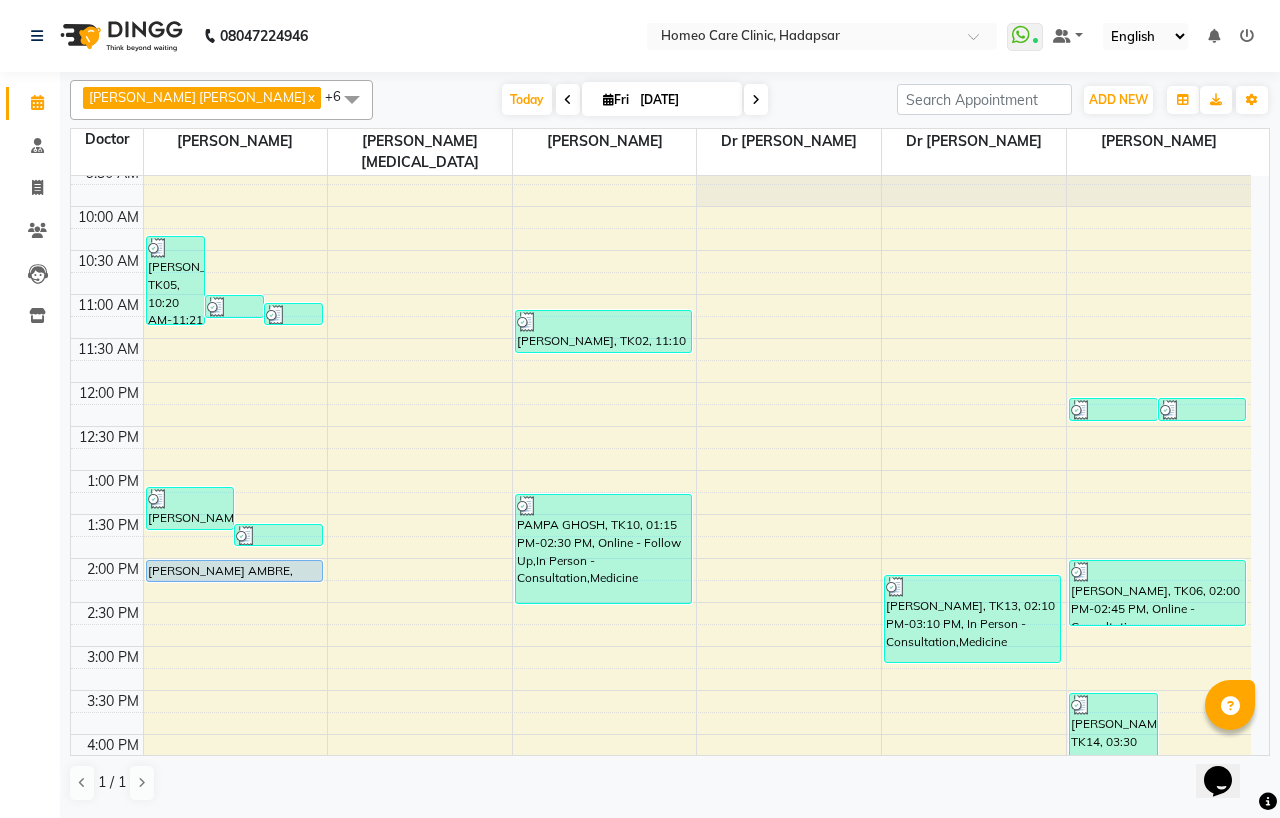 scroll, scrollTop: 222, scrollLeft: 0, axis: vertical 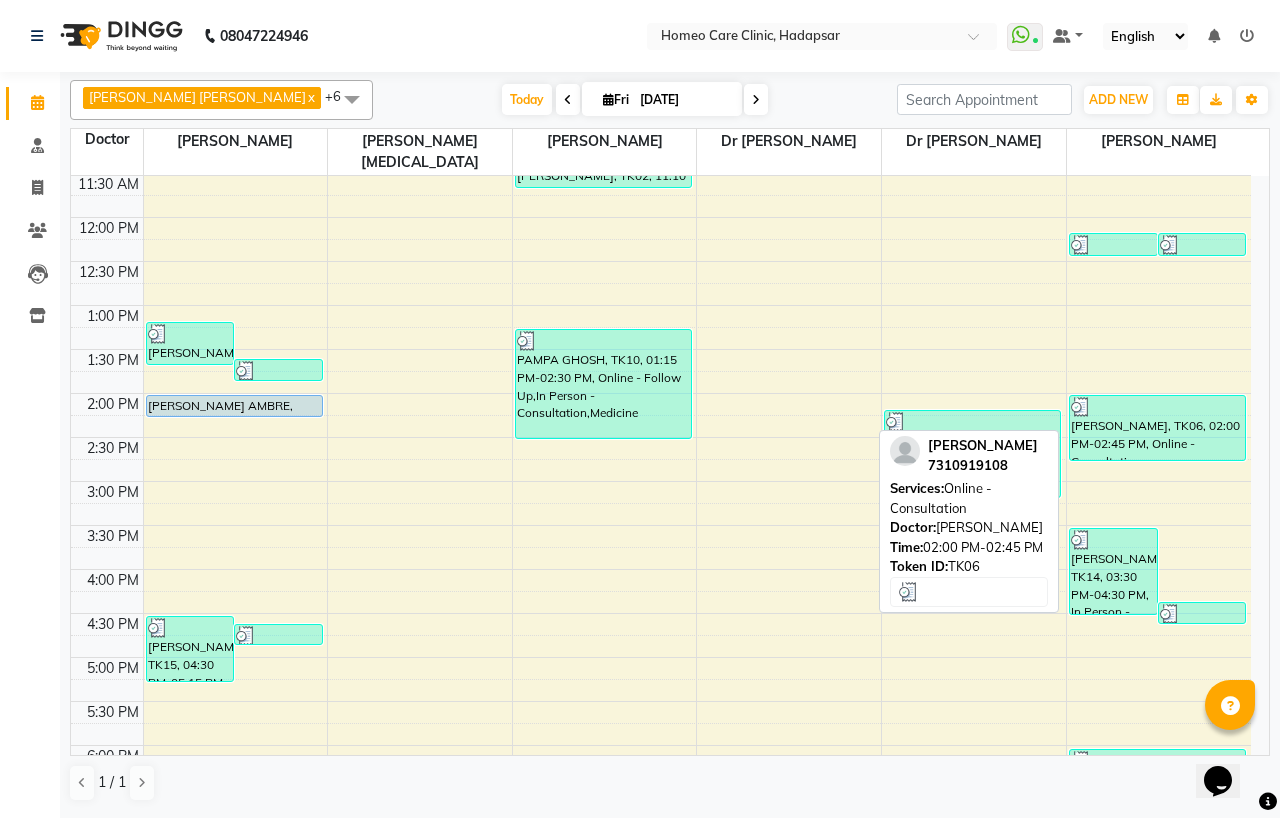click at bounding box center [1158, 407] 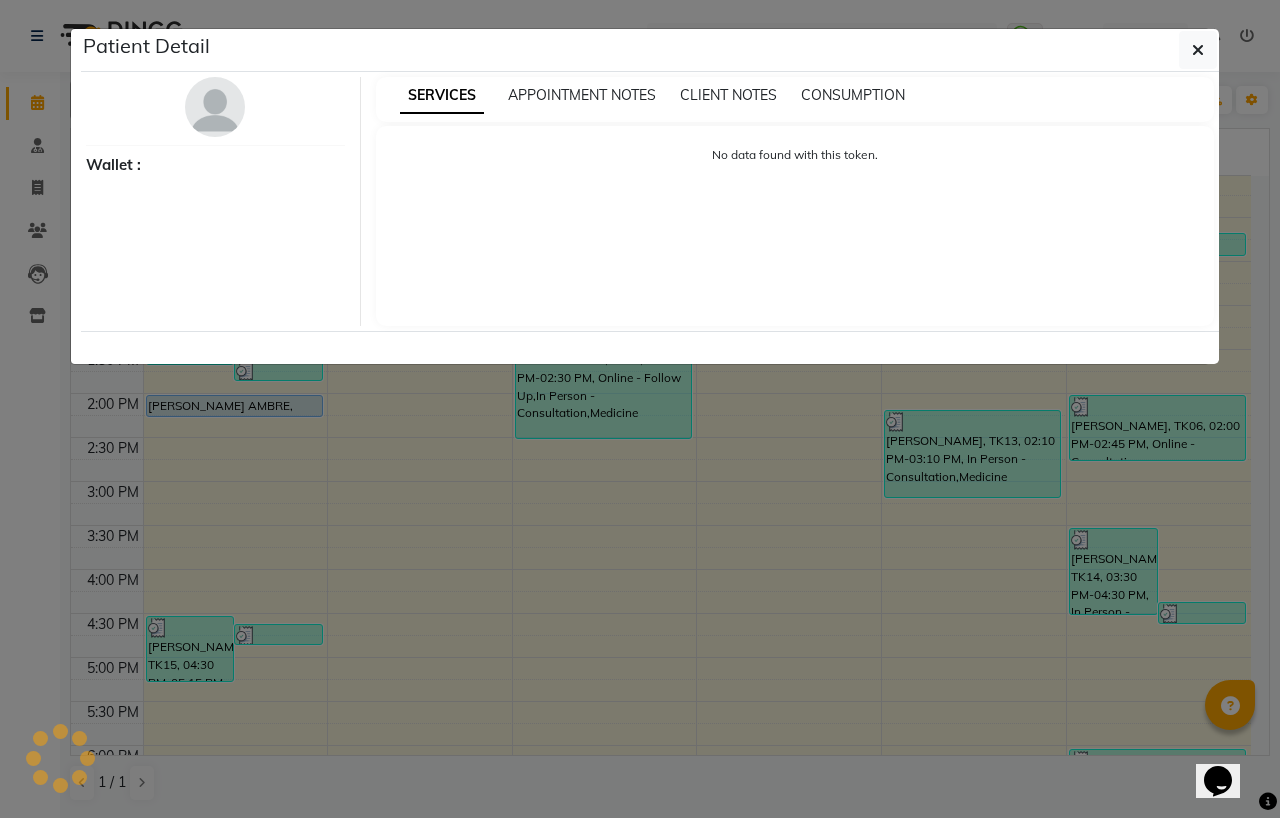 select on "3" 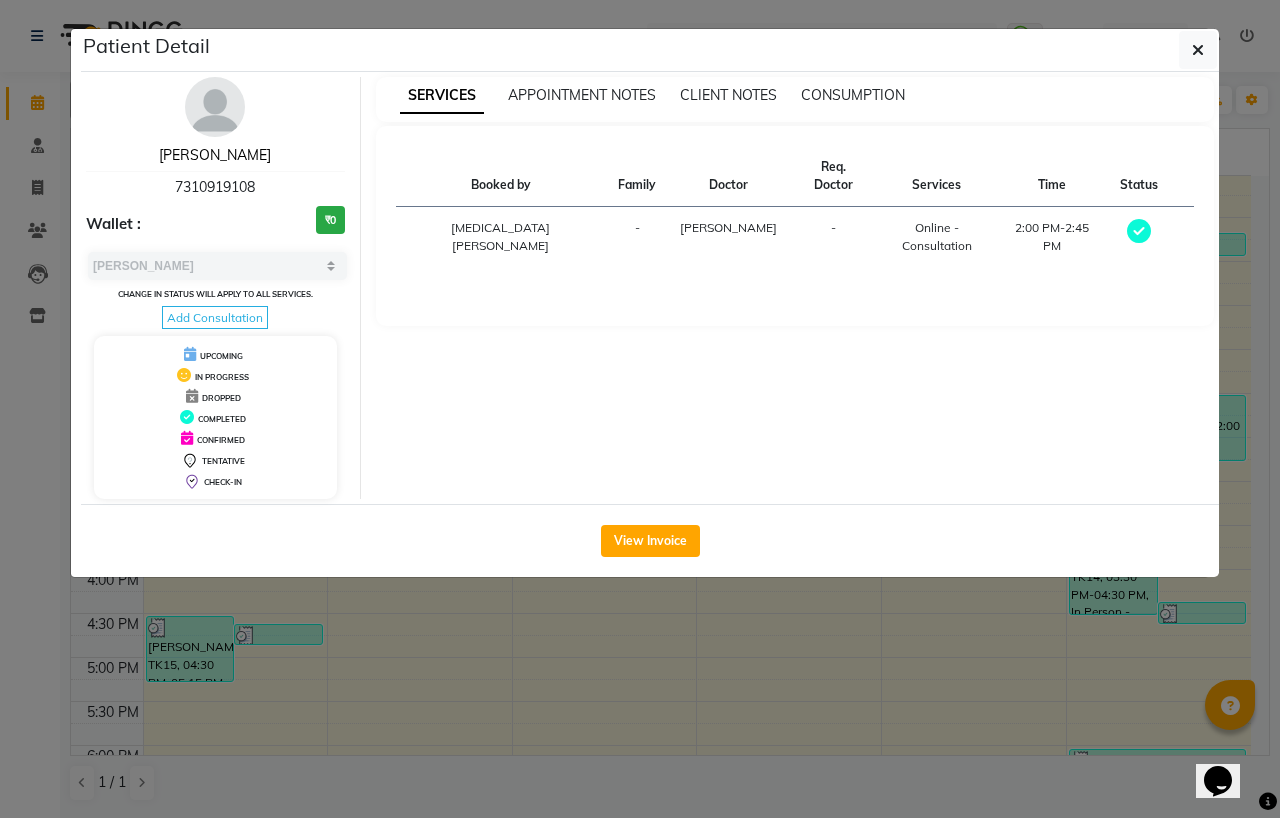 click on "[PERSON_NAME]" at bounding box center [215, 155] 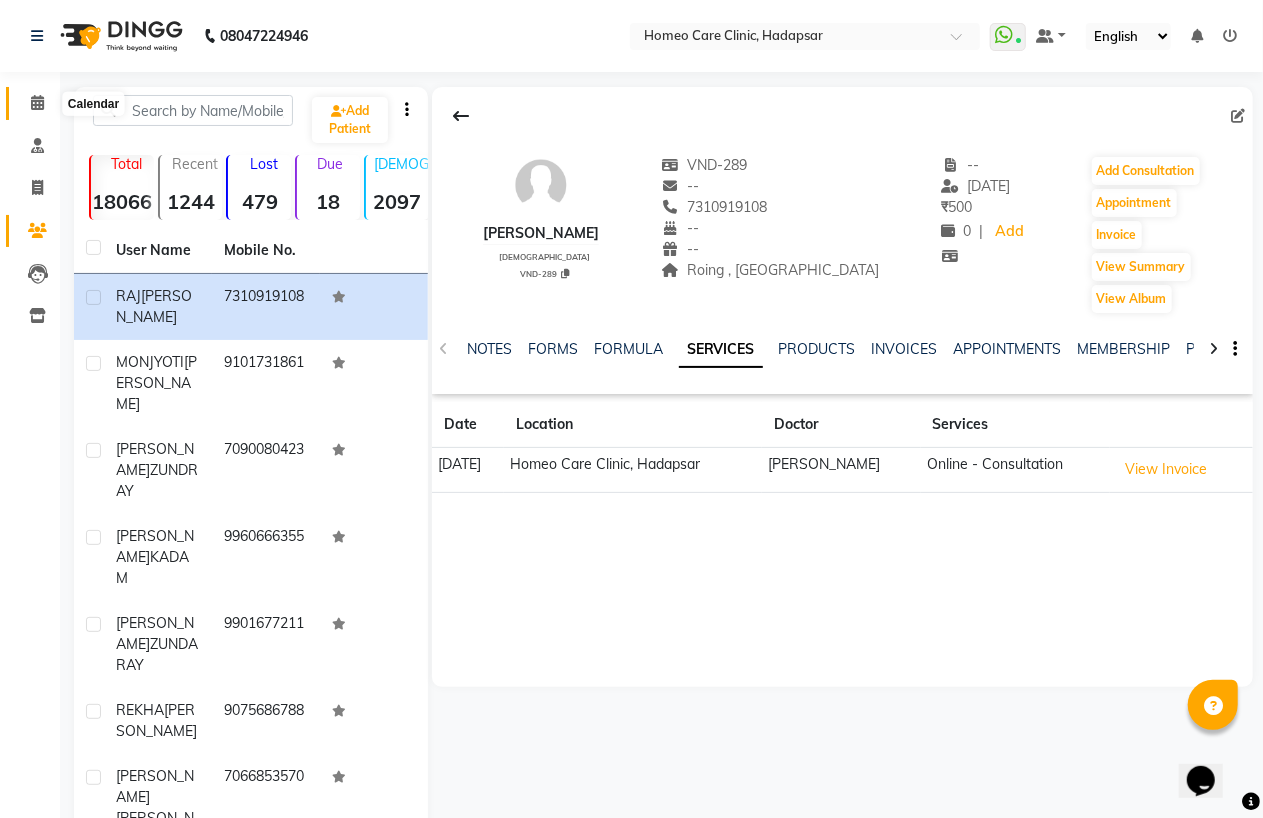 click 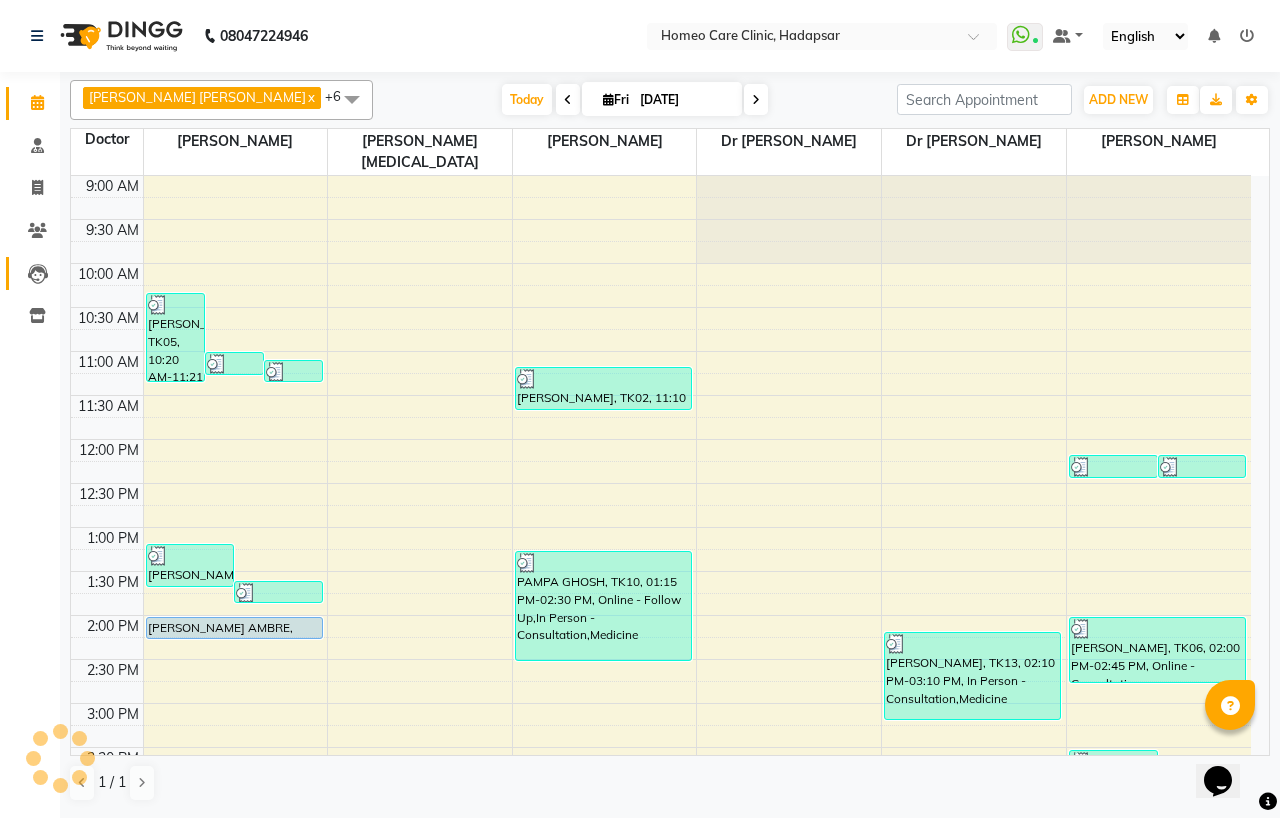 scroll, scrollTop: 0, scrollLeft: 0, axis: both 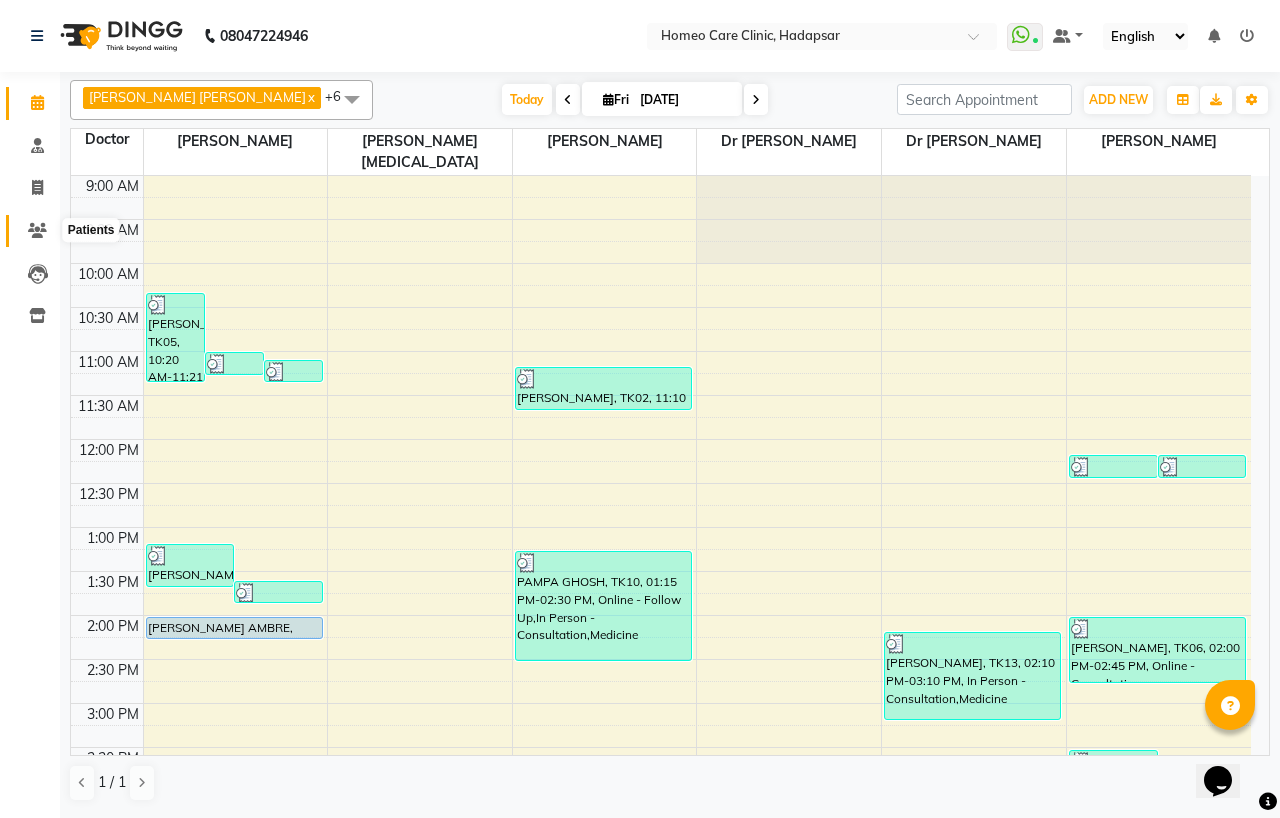 click 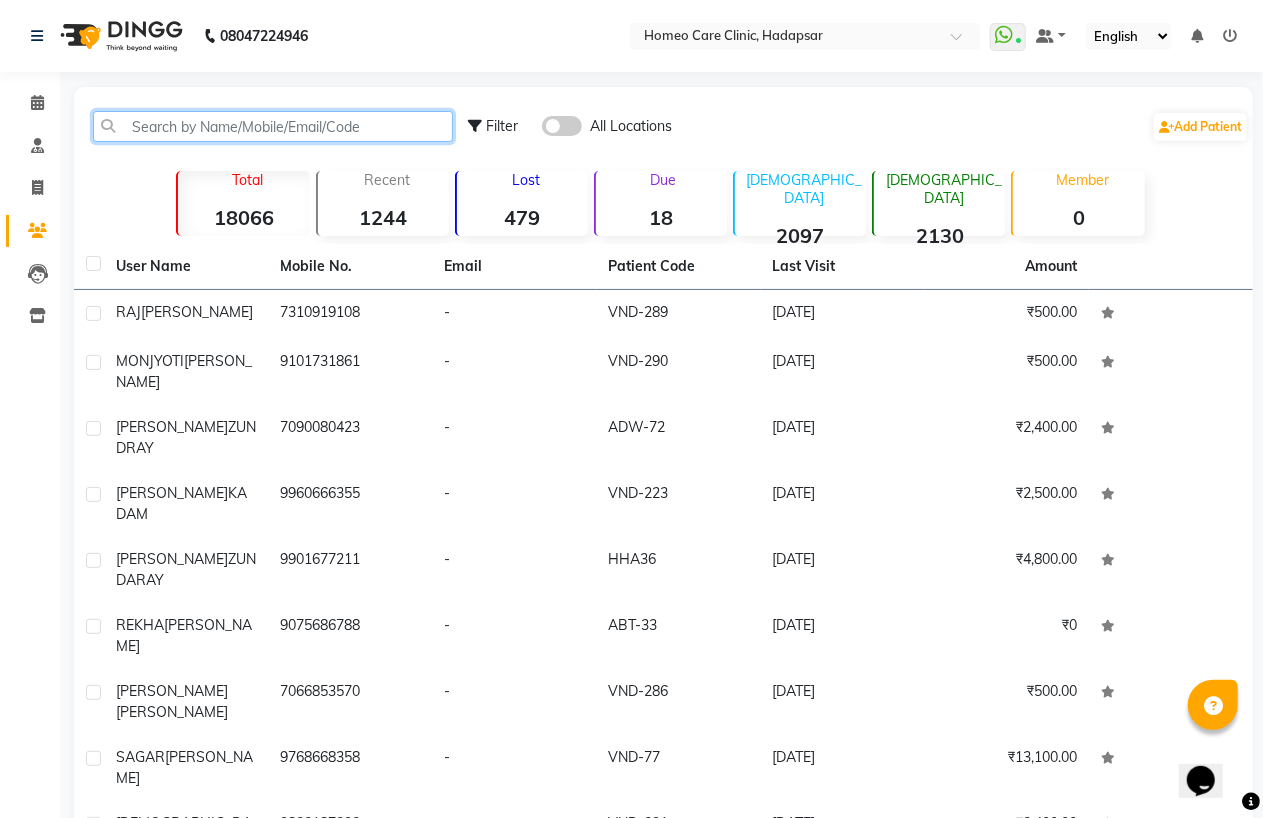 click 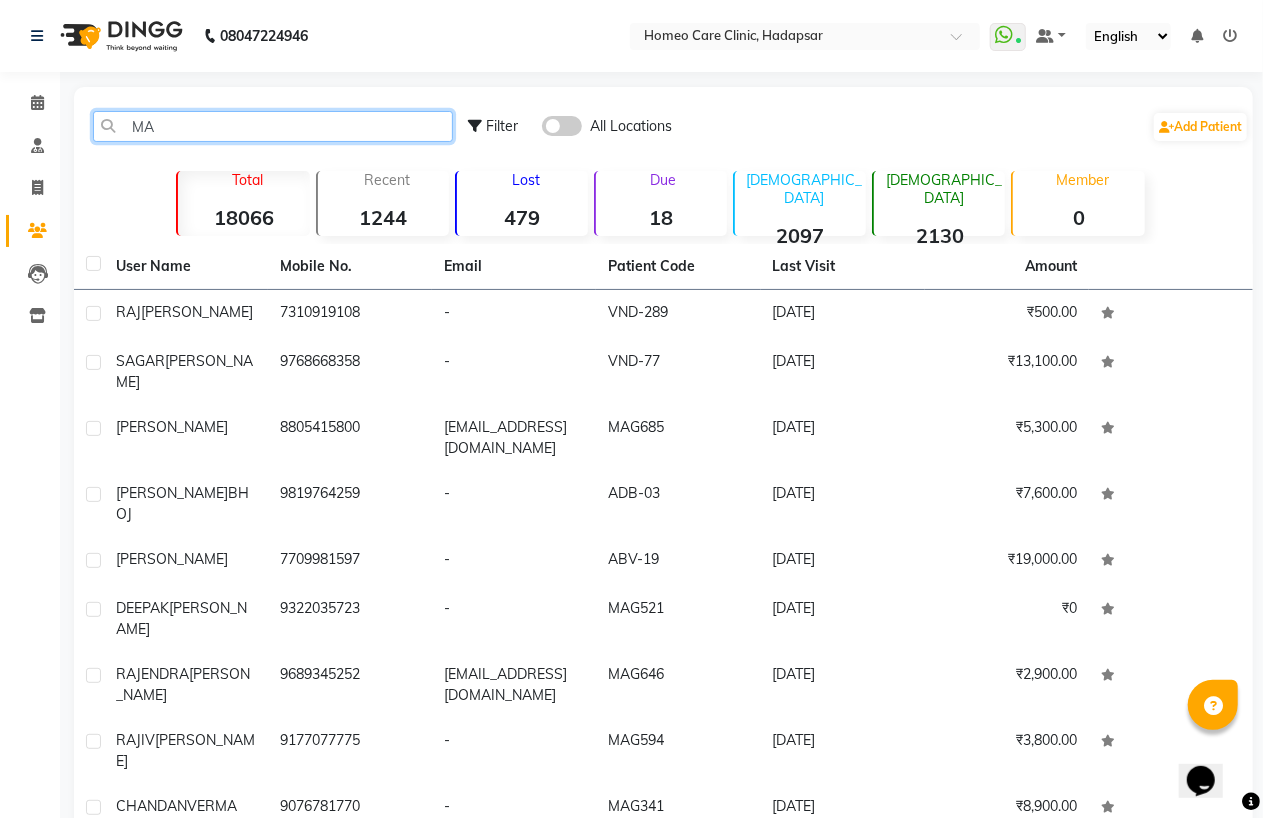 type on "M" 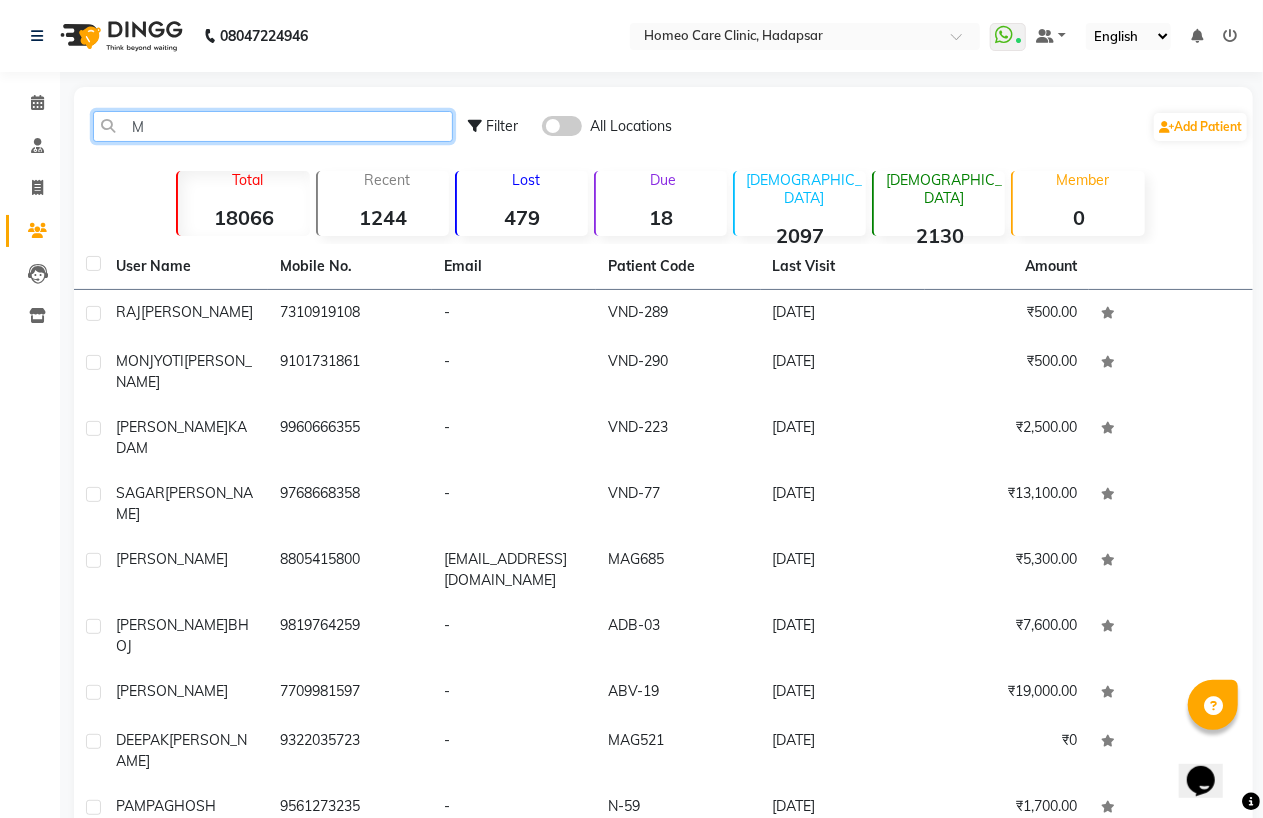 type 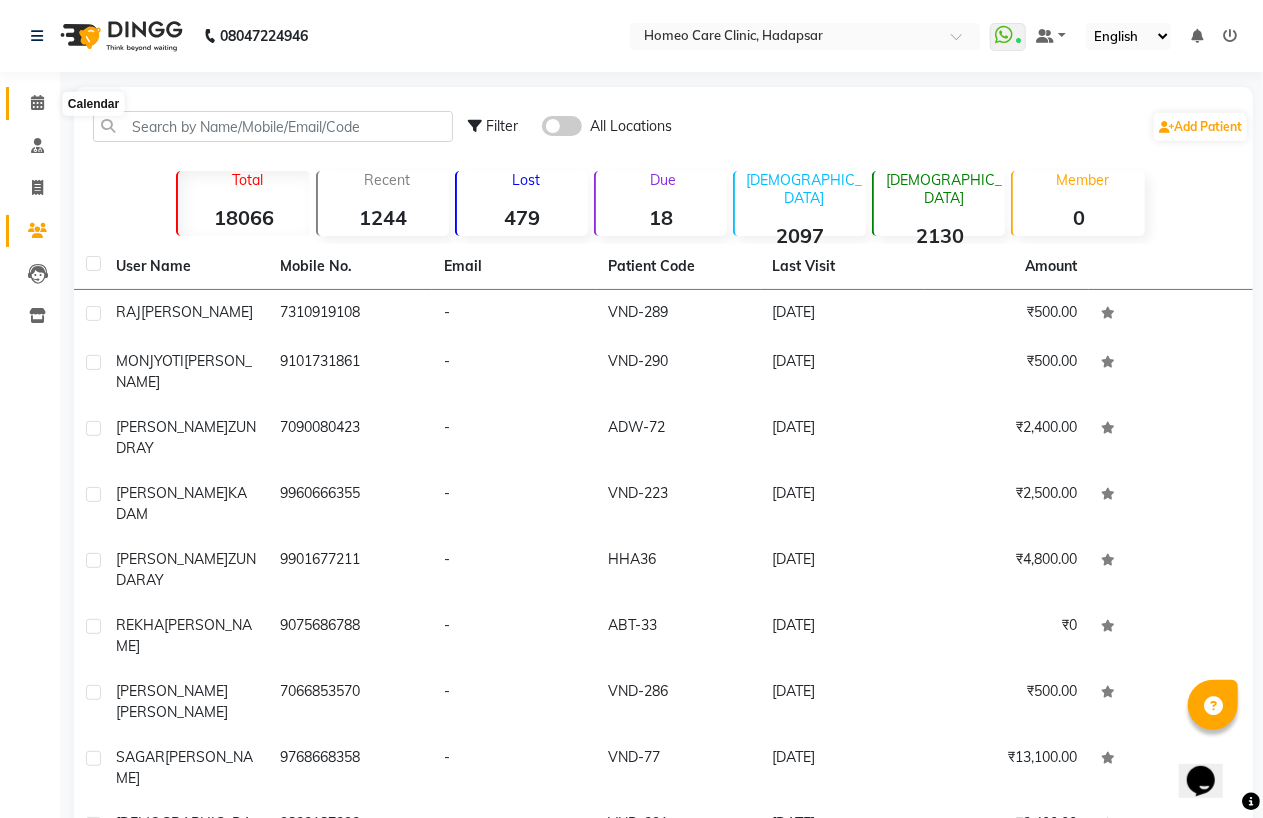 click 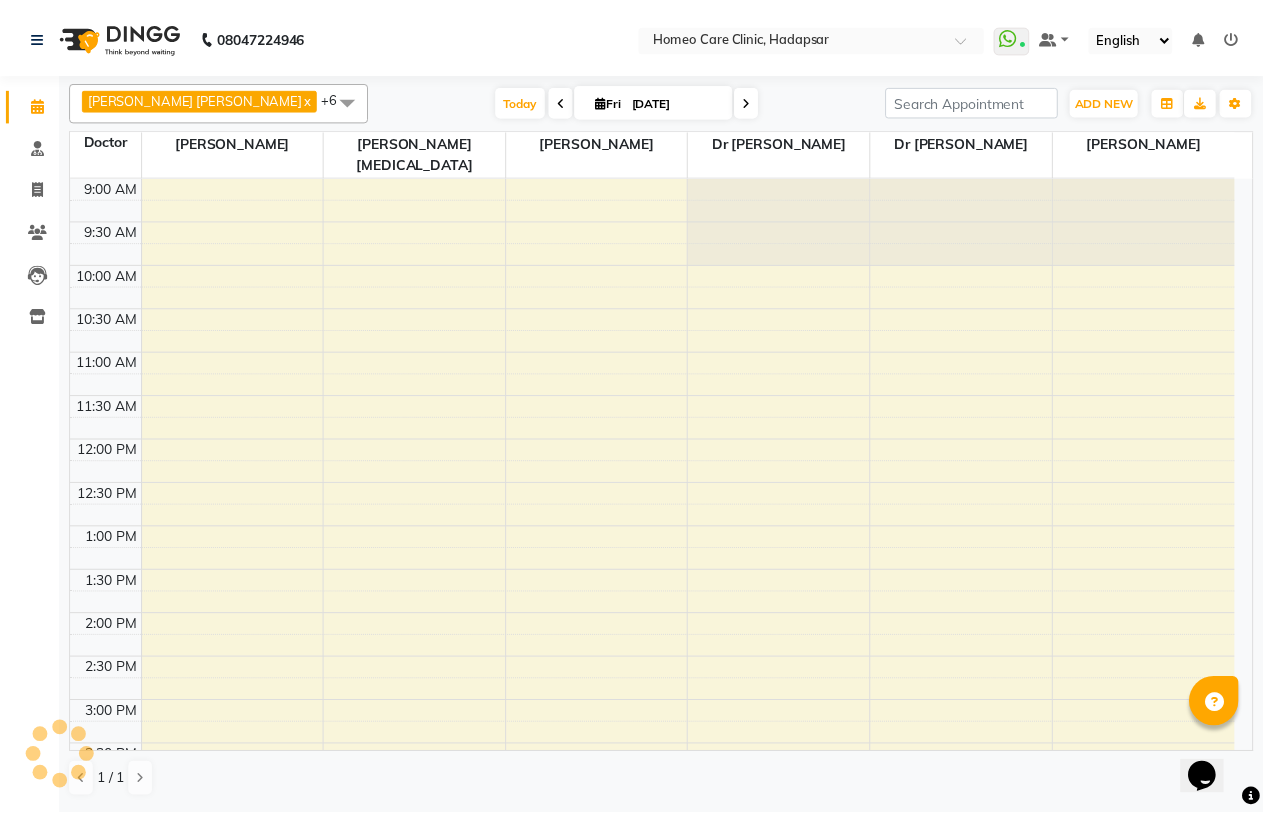 scroll, scrollTop: 598, scrollLeft: 0, axis: vertical 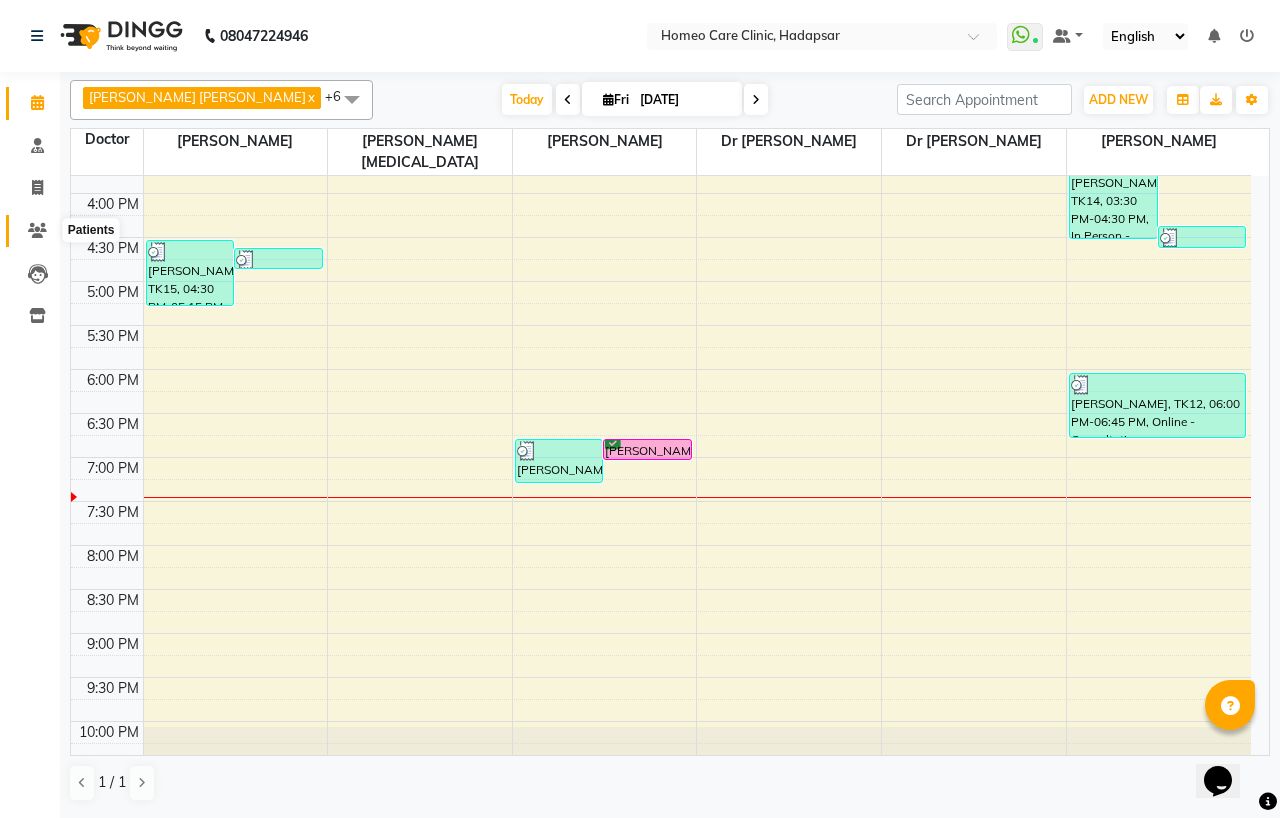 click 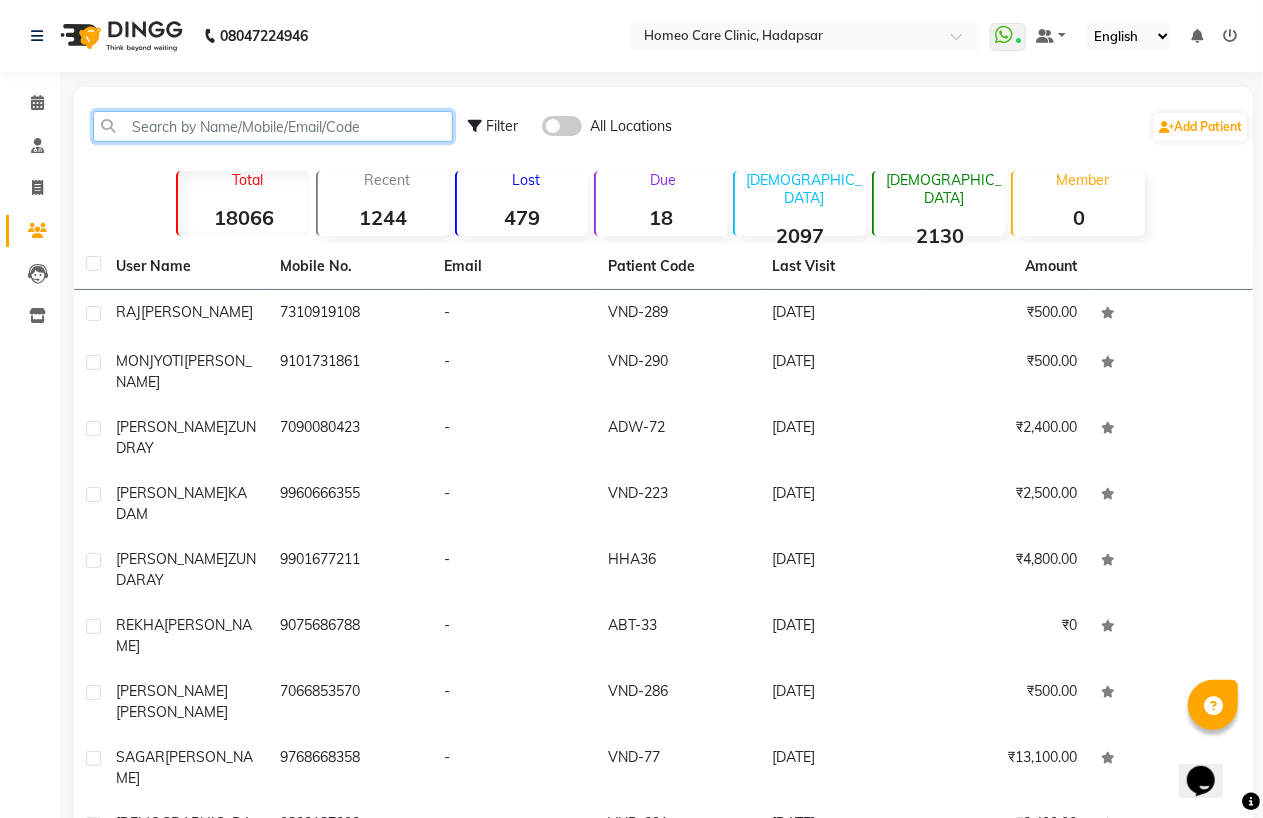 click 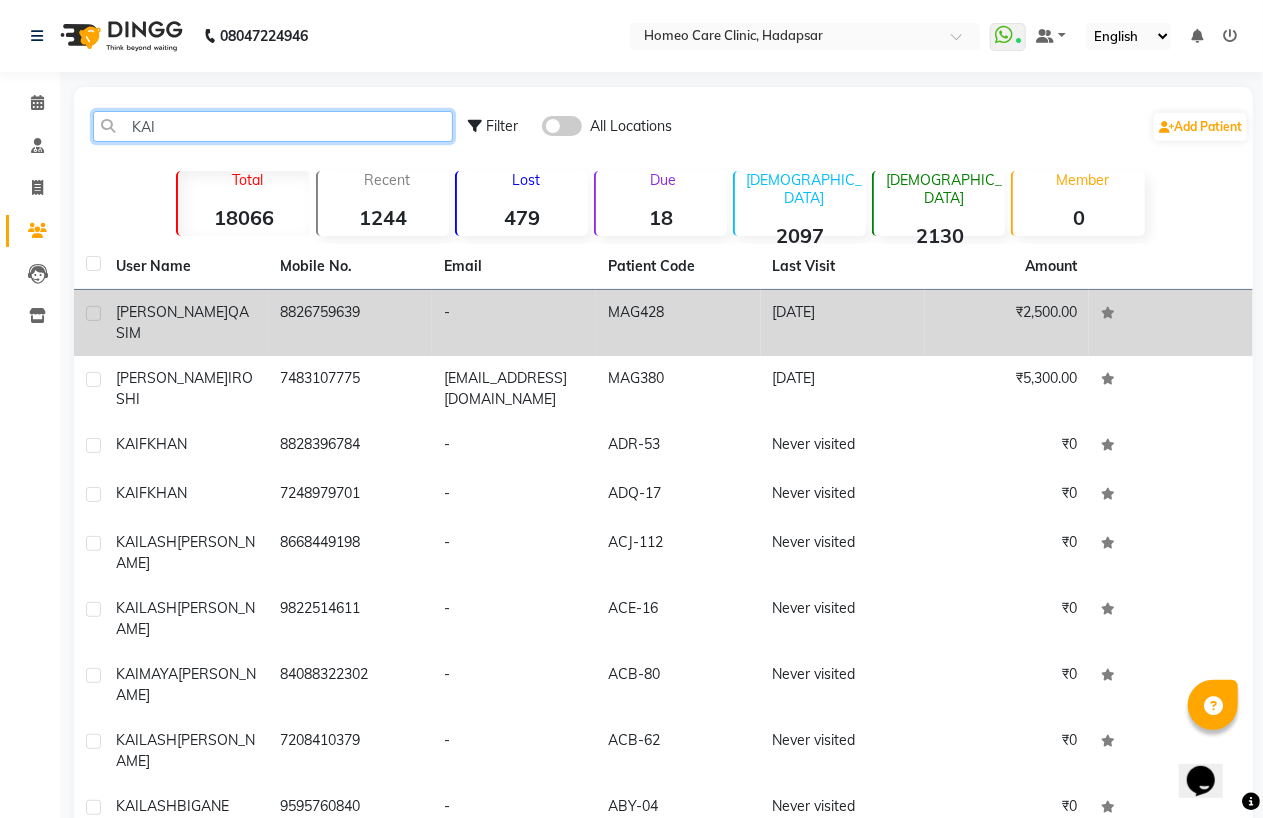 type on "KAI" 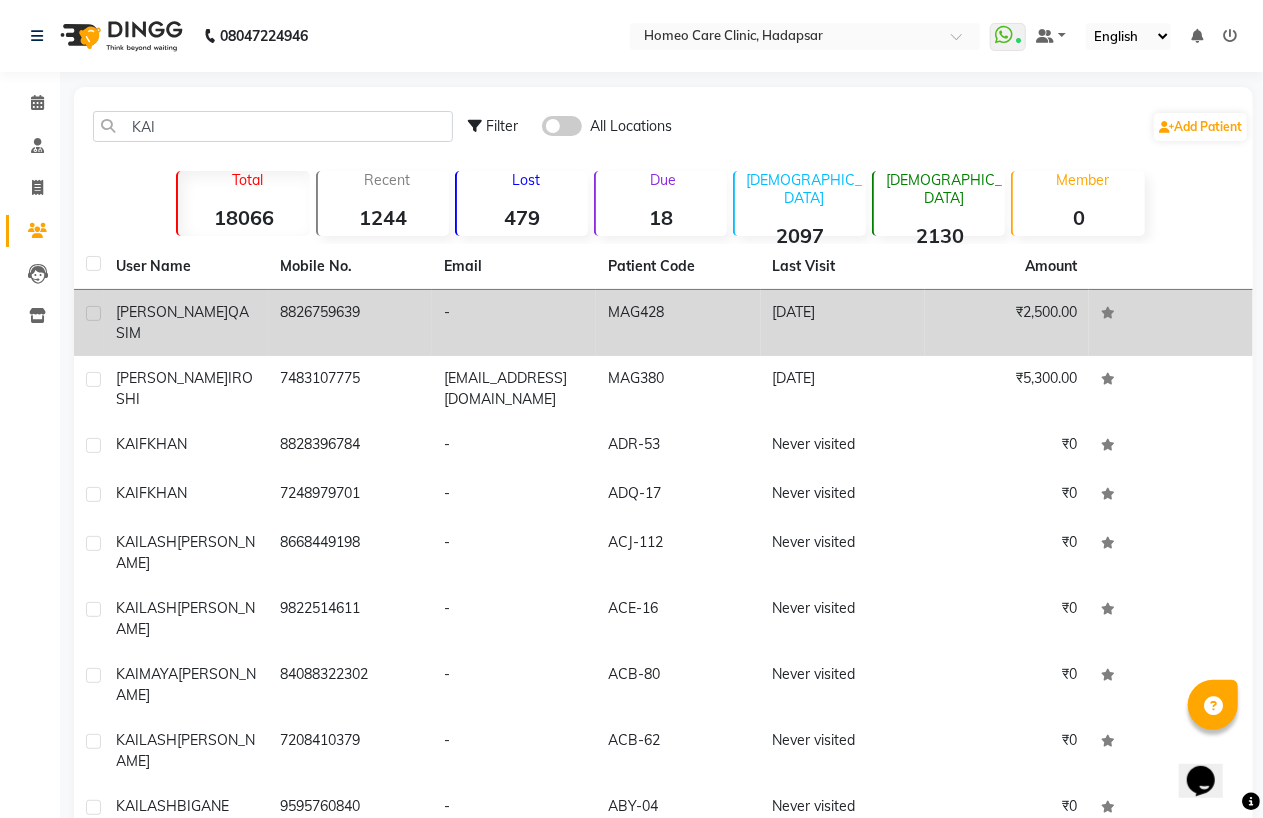 click on "[PERSON_NAME]" 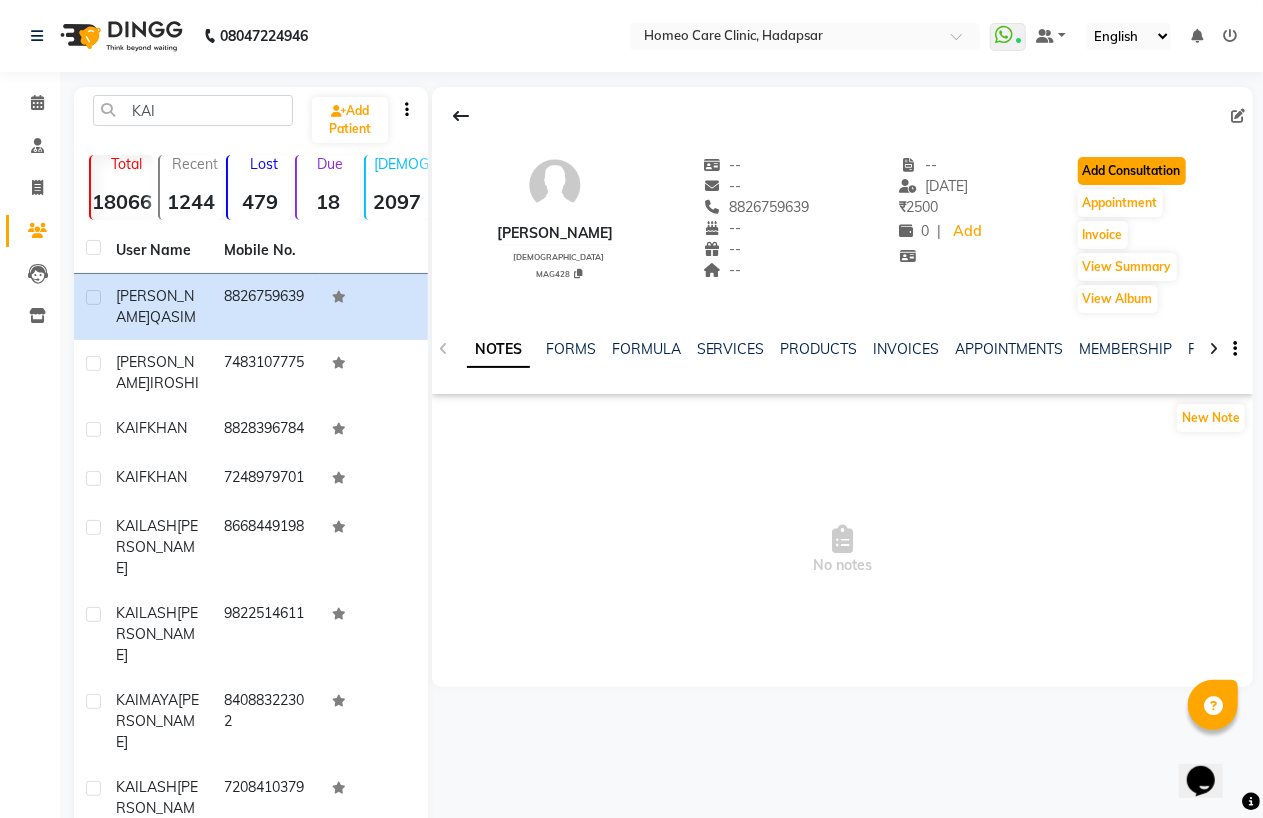 click on "Add Consultation" 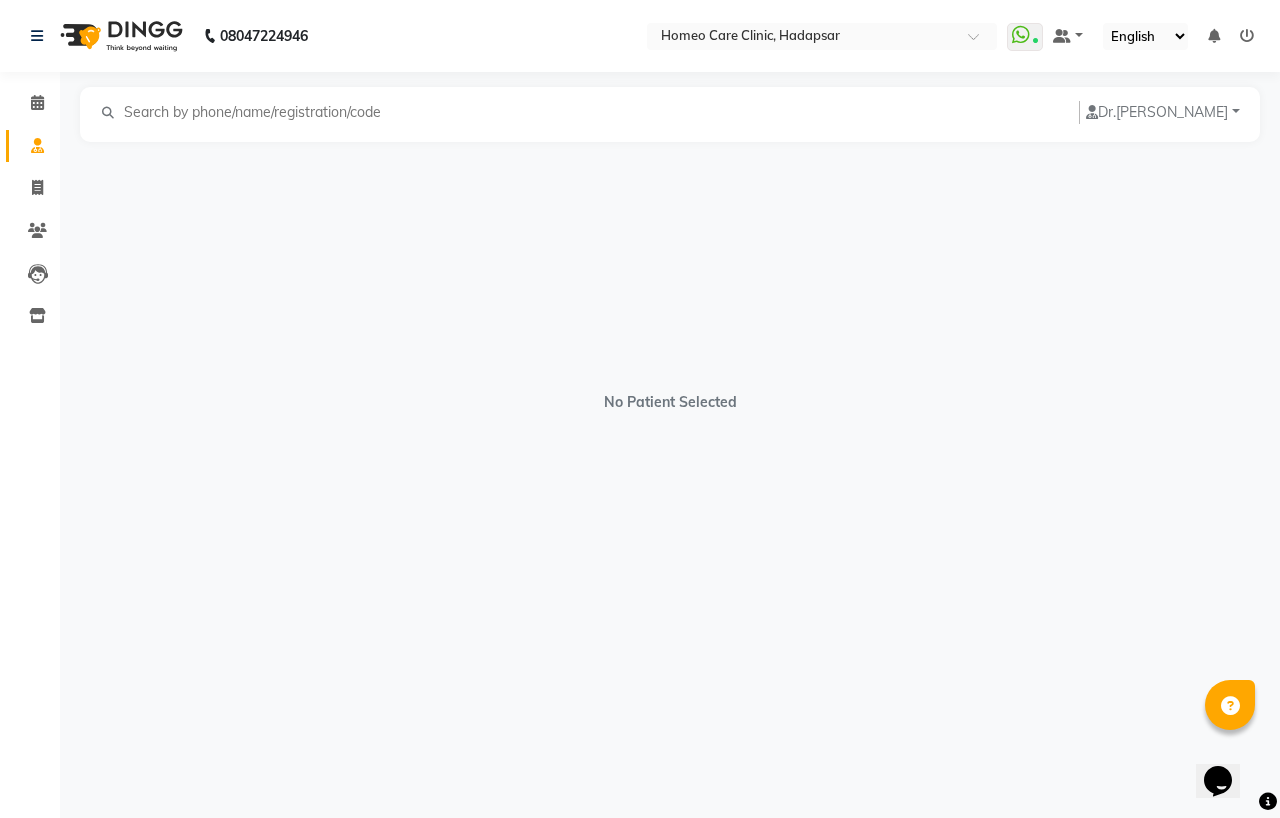 select on "[DEMOGRAPHIC_DATA]" 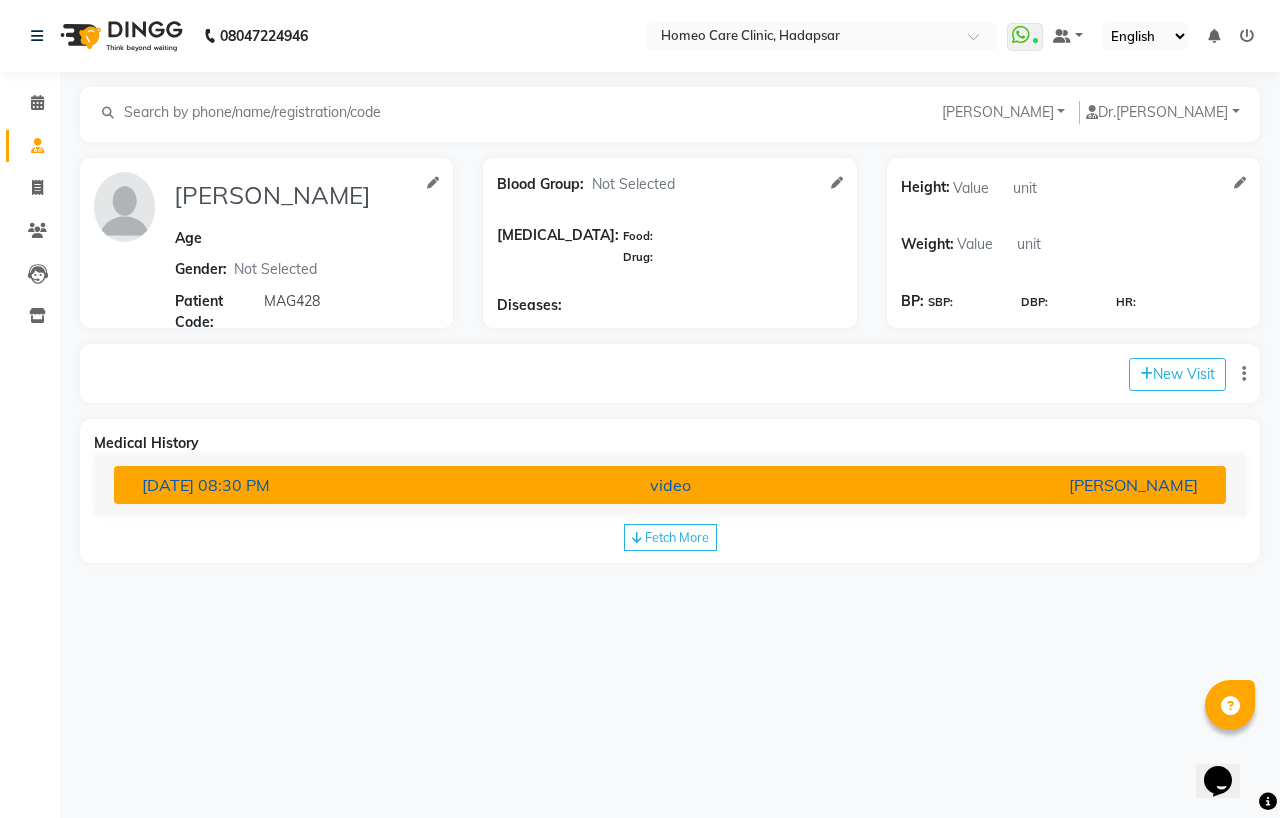 click on "video" at bounding box center (670, 485) 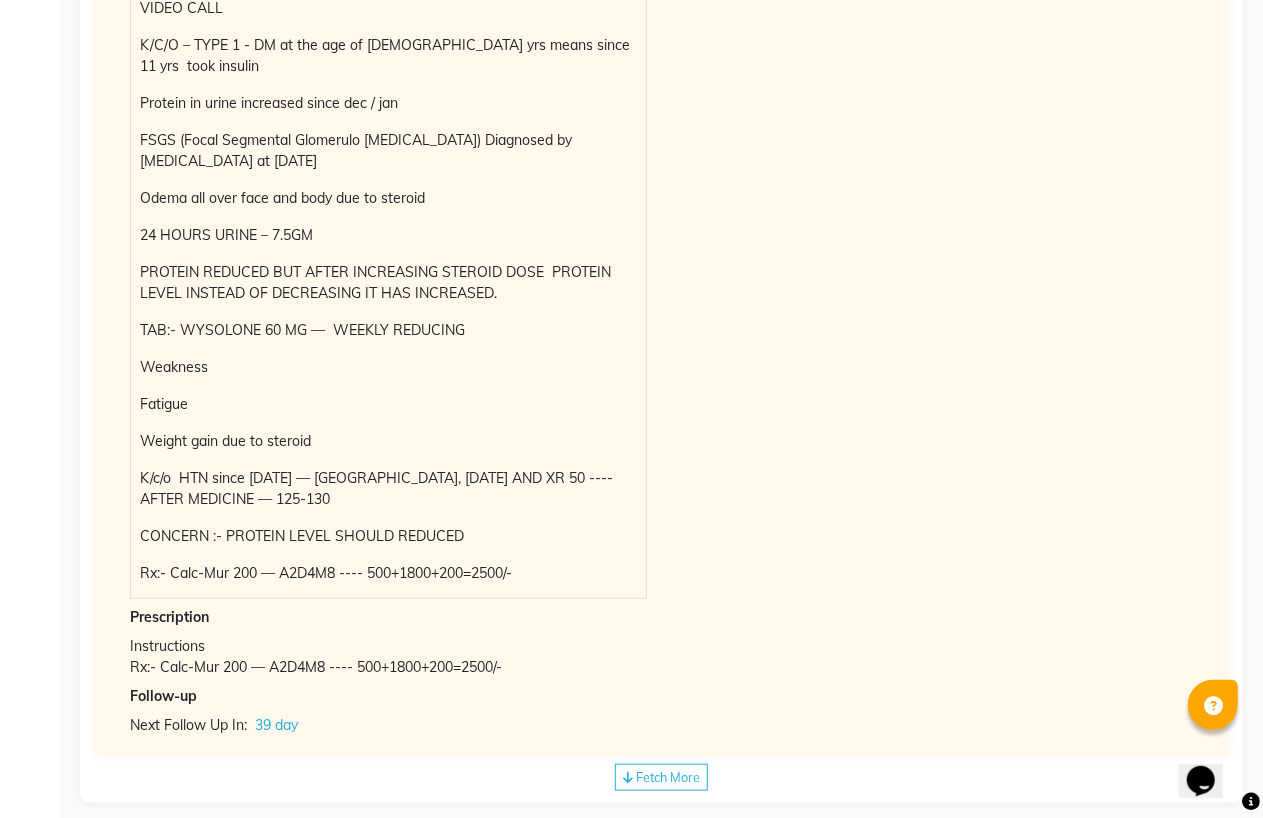 scroll, scrollTop: 606, scrollLeft: 0, axis: vertical 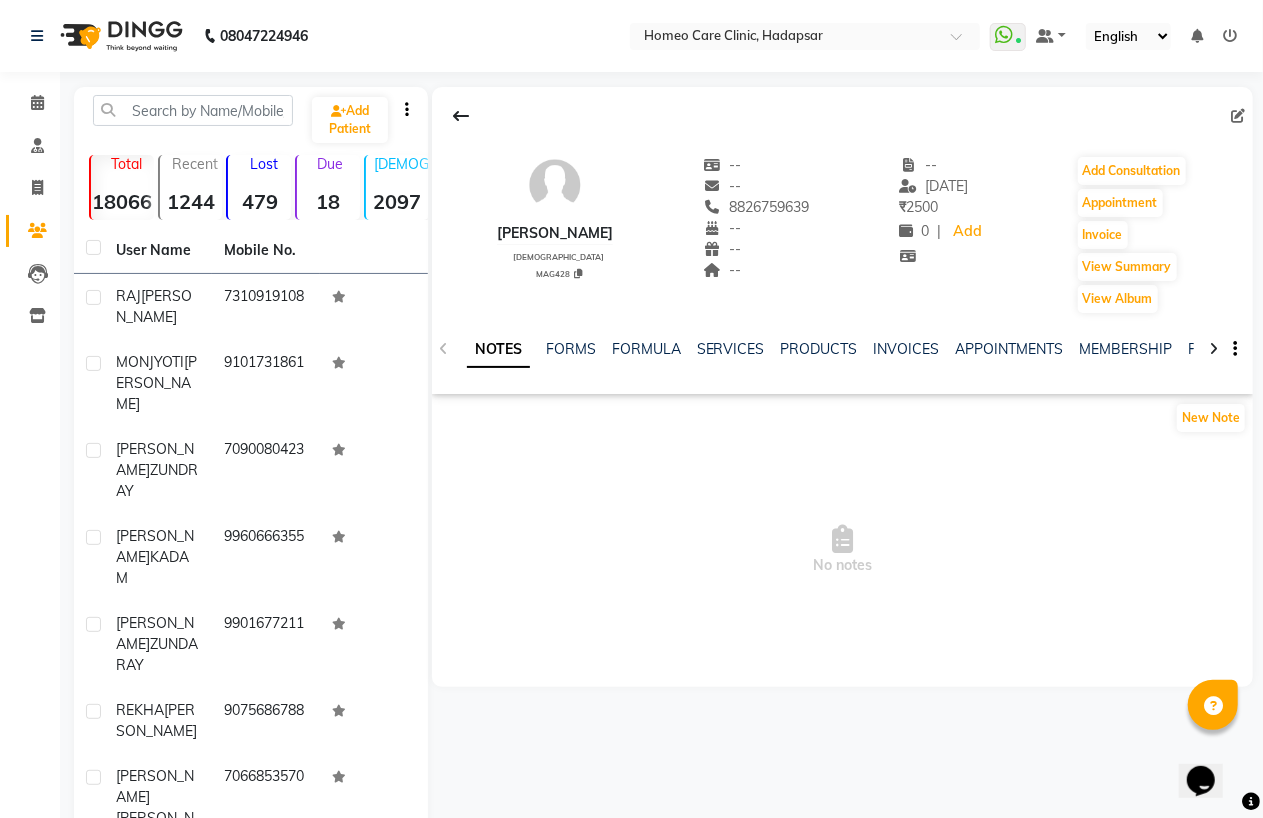 click on "Add Patient  Total  18066  Recent  1244  Lost  479  Due  18  [DEMOGRAPHIC_DATA]  2097  [DEMOGRAPHIC_DATA]  2130  Member  0 User Name Mobile No. [PERSON_NAME]   [PHONE_NUMBER]  [PERSON_NAME]   9101731861  [PERSON_NAME]   7090080423  [PERSON_NAME]   9960666355  [PERSON_NAME]  ZUNDARAY   9901677211  [PERSON_NAME]   9075686788  [PERSON_NAME]   7066853570  [PERSON_NAME]   9768668358  [PERSON_NAME]   9823187293  [PERSON_NAME]     8805415800   Previous   Next   10   50   100" 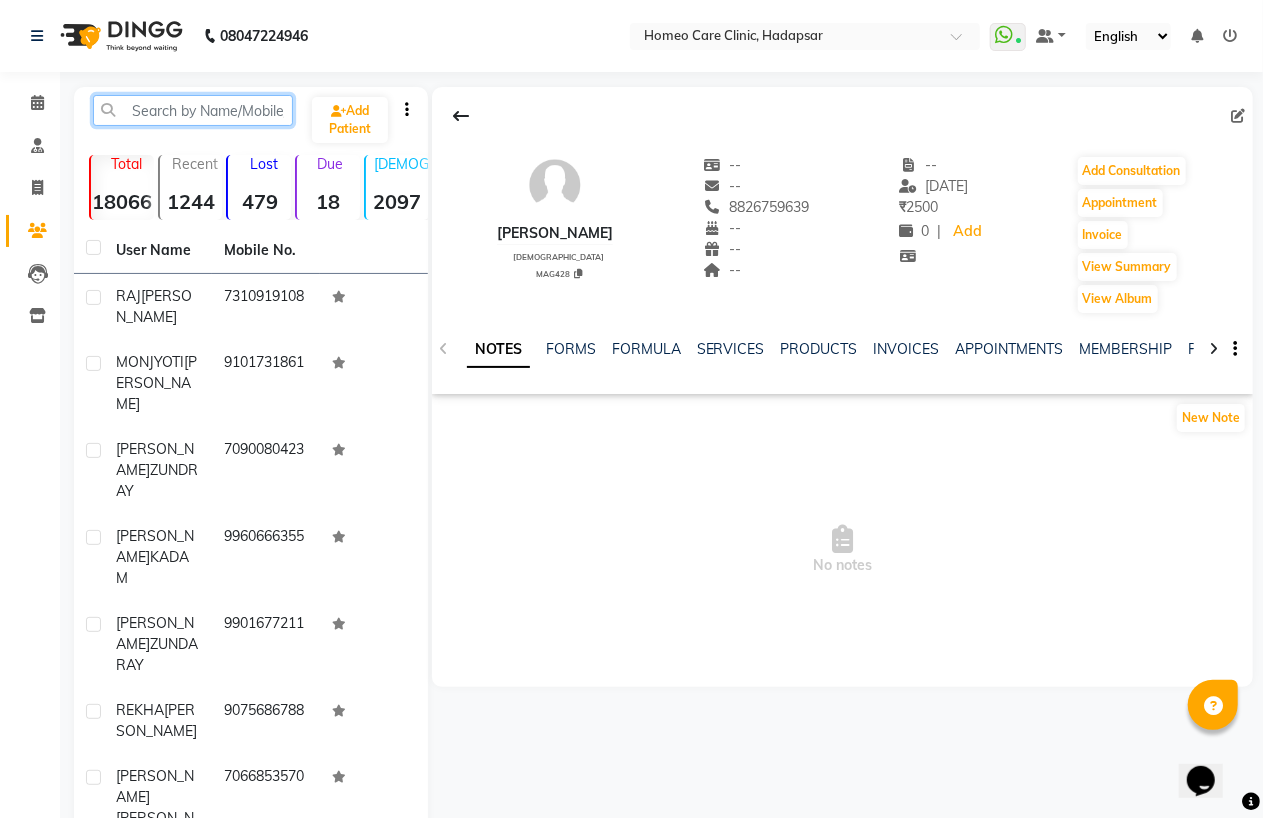 click 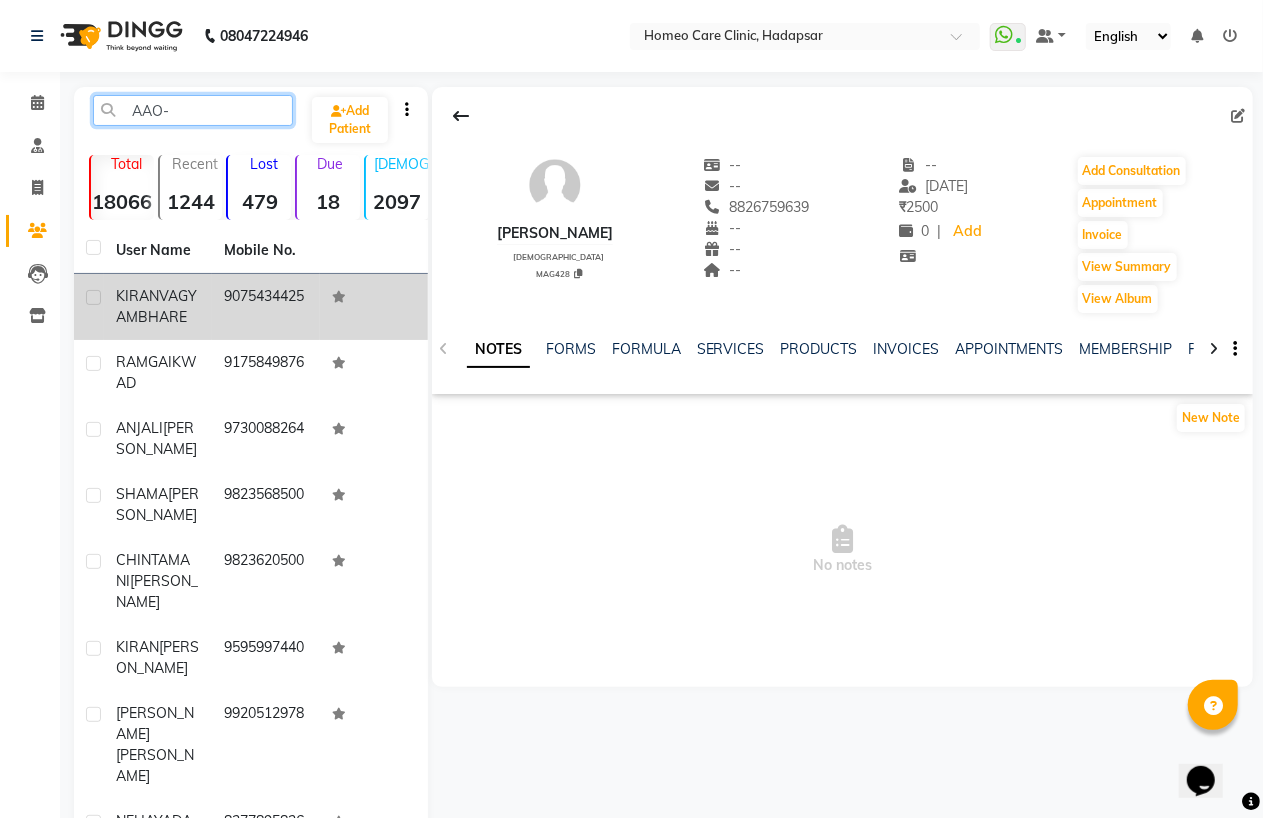 type on "AAO-" 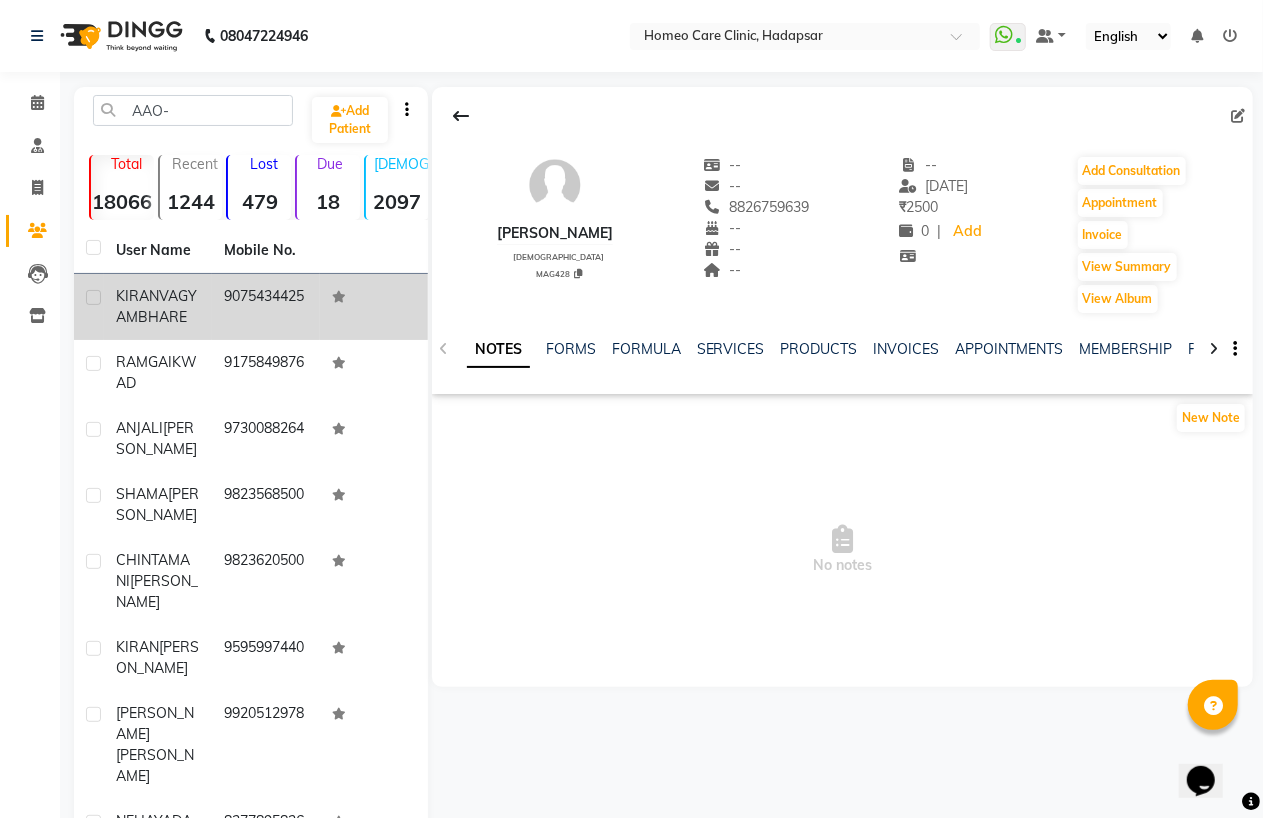 click on "KIRAN  VAGYAMBHARE" 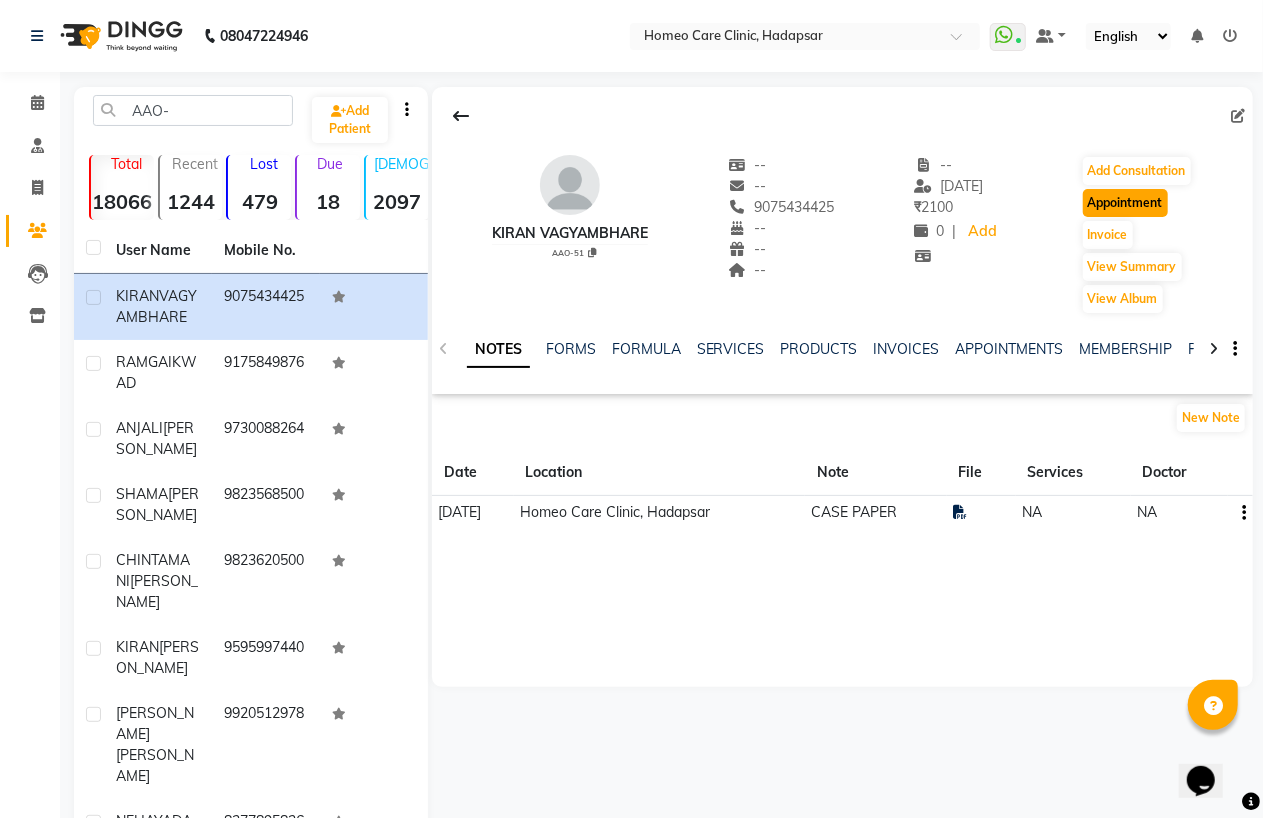 click on "Appointment" 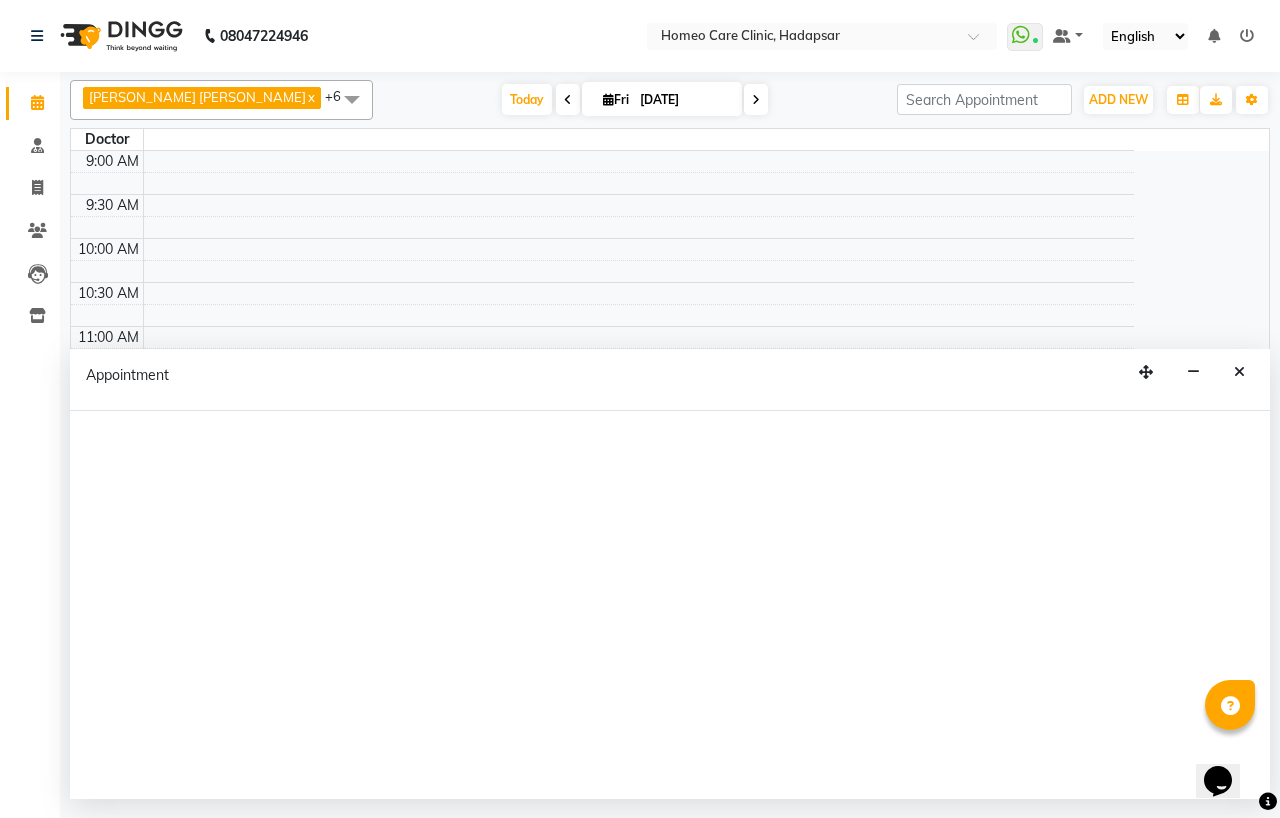 select on "tentative" 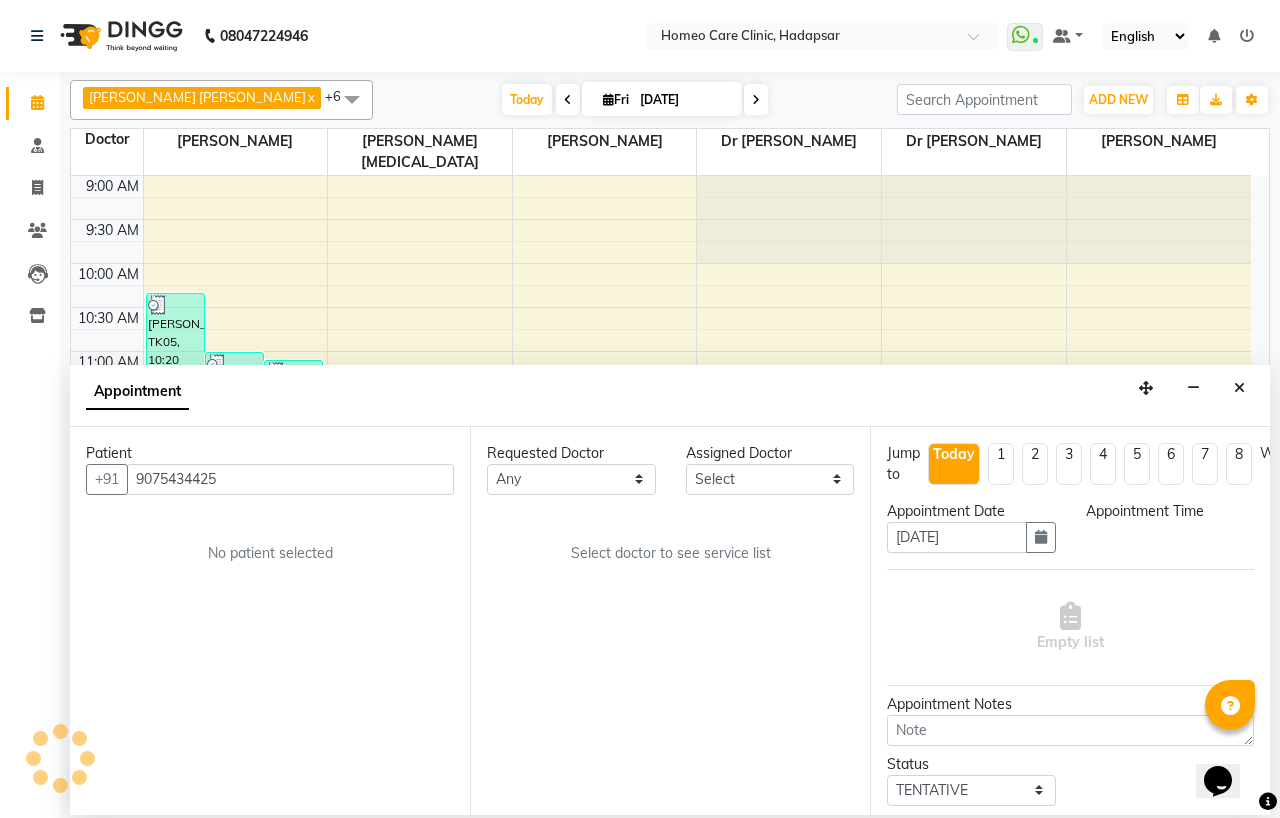 scroll, scrollTop: 0, scrollLeft: 0, axis: both 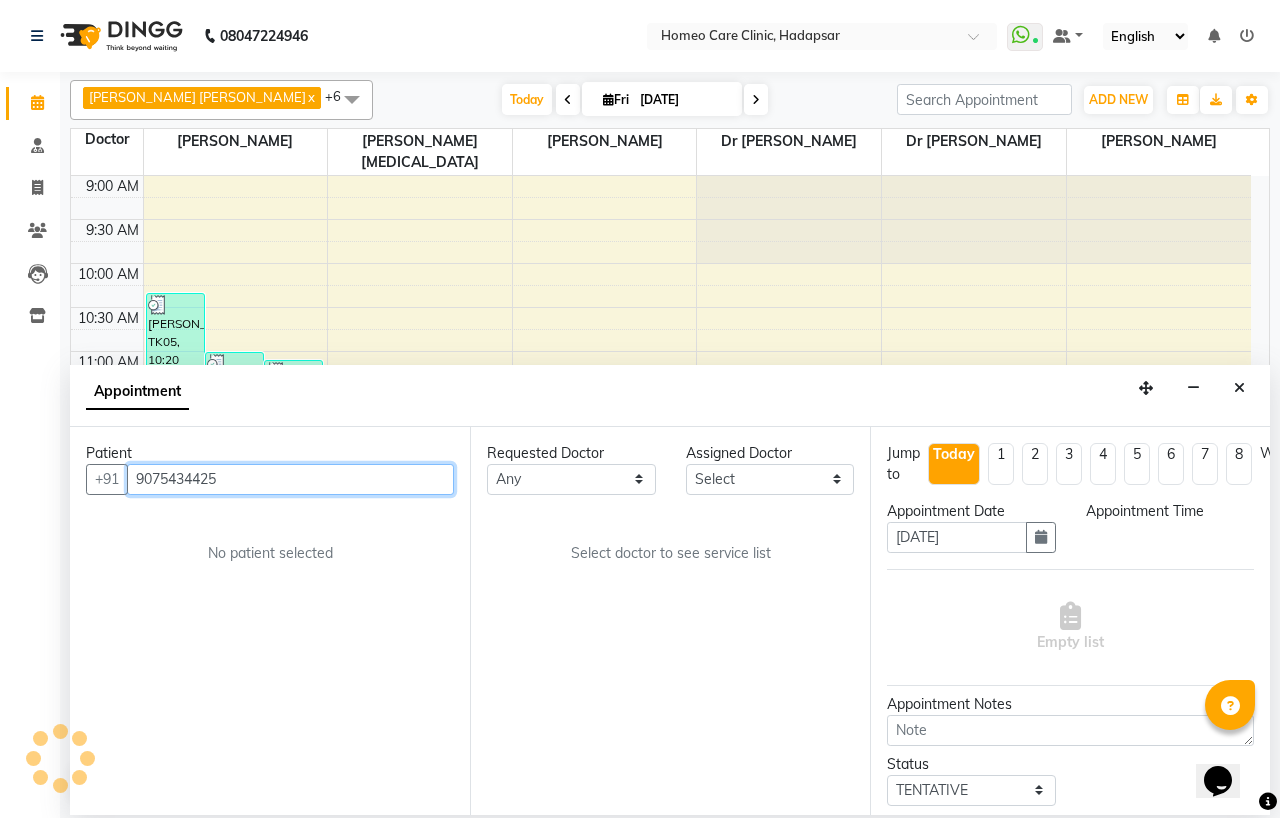 select on "600" 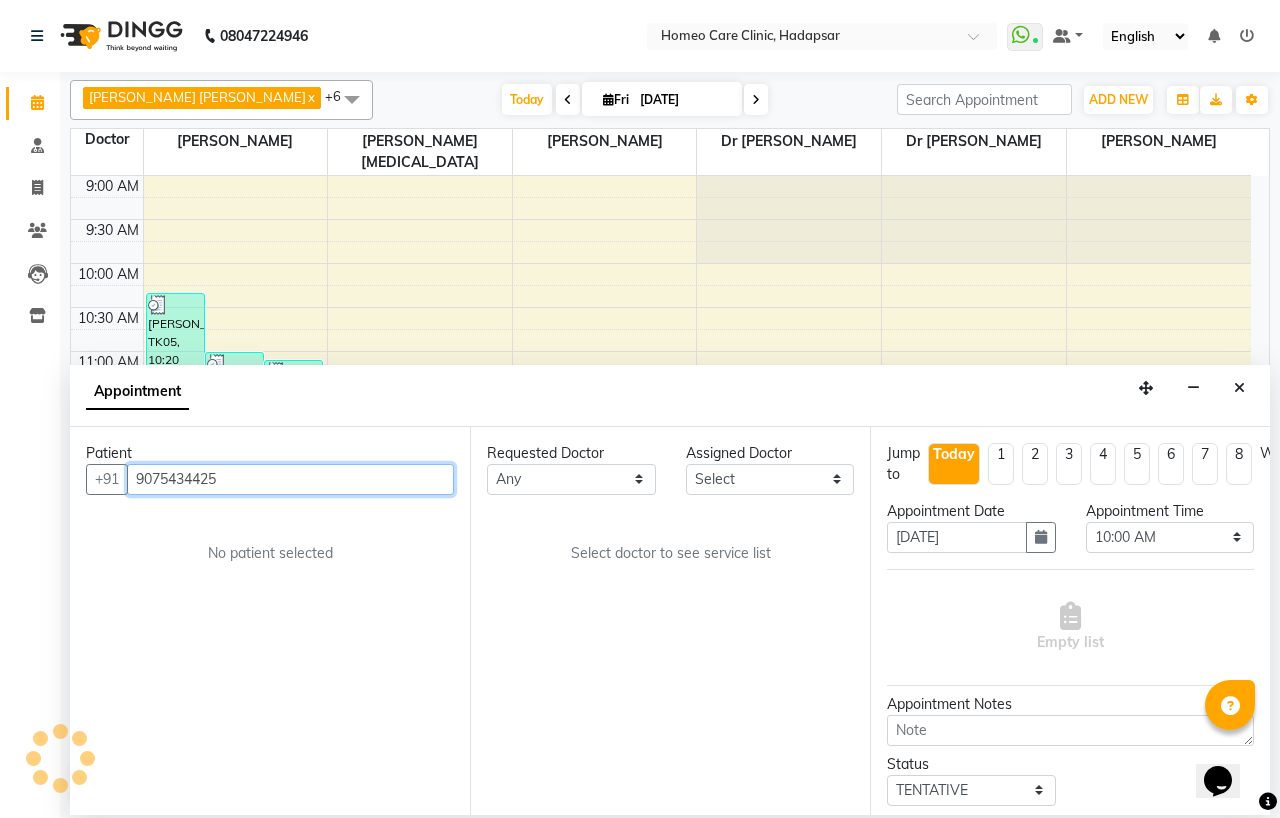 scroll, scrollTop: 636, scrollLeft: 0, axis: vertical 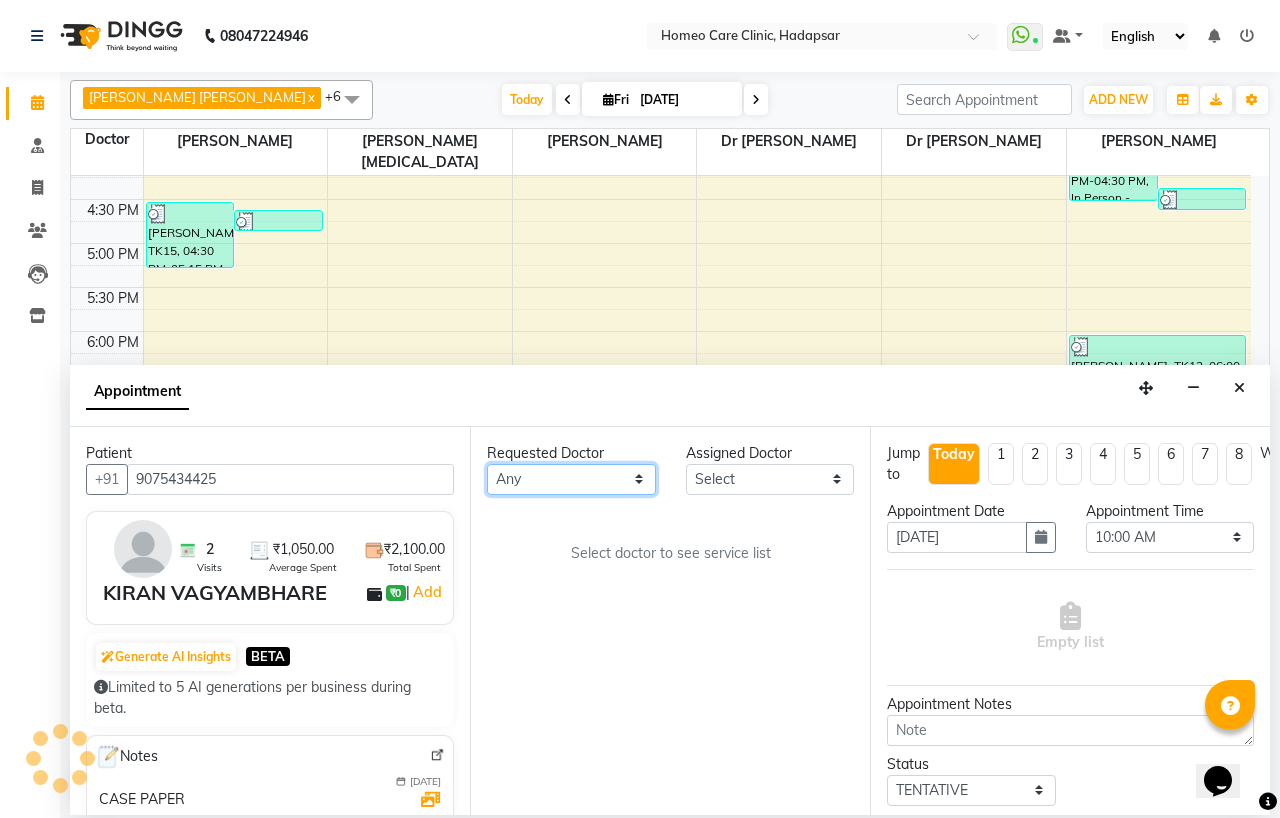 drag, startPoint x: 556, startPoint y: 477, endPoint x: 558, endPoint y: 467, distance: 10.198039 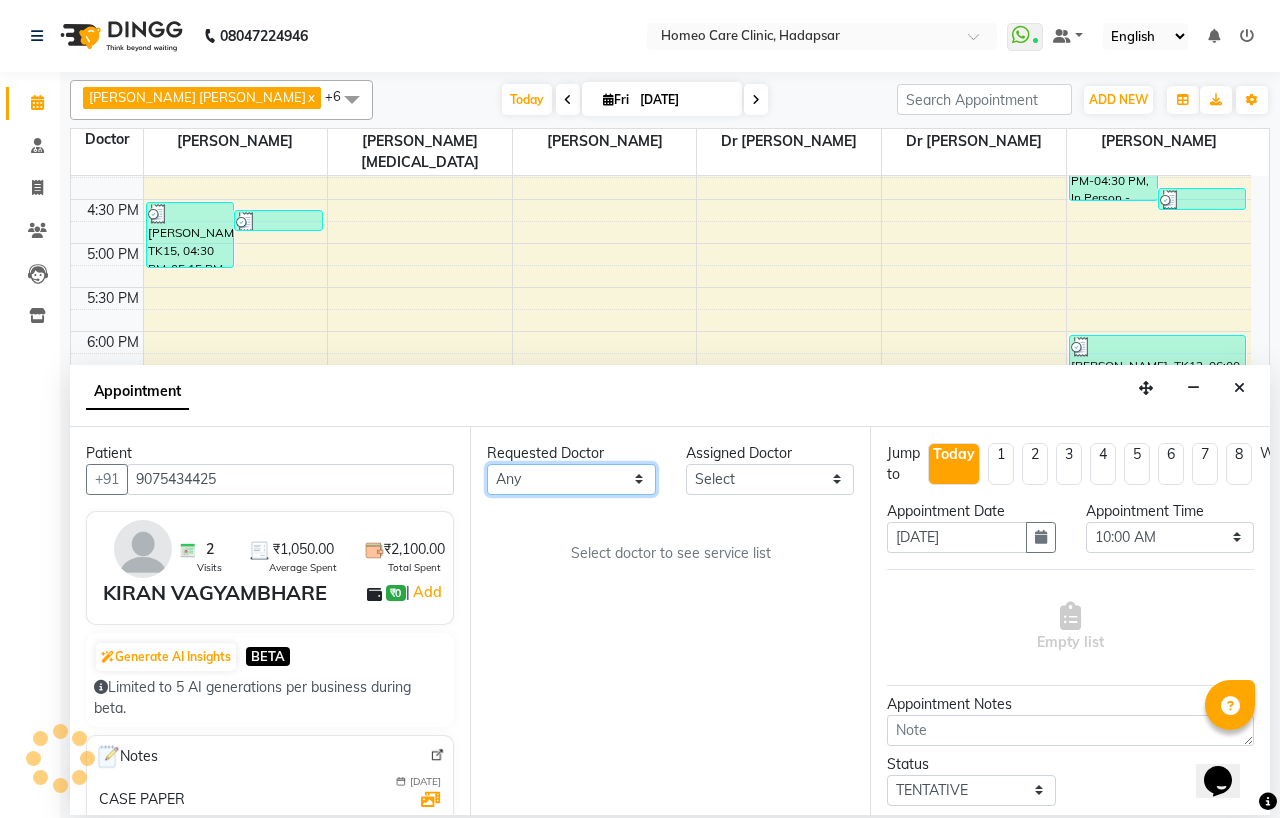 click on "Any Dingg Support [PERSON_NAME] [PERSON_NAME]  [PERSON_NAME] [PERSON_NAME] [PERSON_NAME][MEDICAL_DATA] [PERSON_NAME] Dr [PERSON_NAME] Dr [PERSON_NAME] [PERSON_NAME] [PERSON_NAME] [MEDICAL_DATA][PERSON_NAME]" at bounding box center [571, 479] 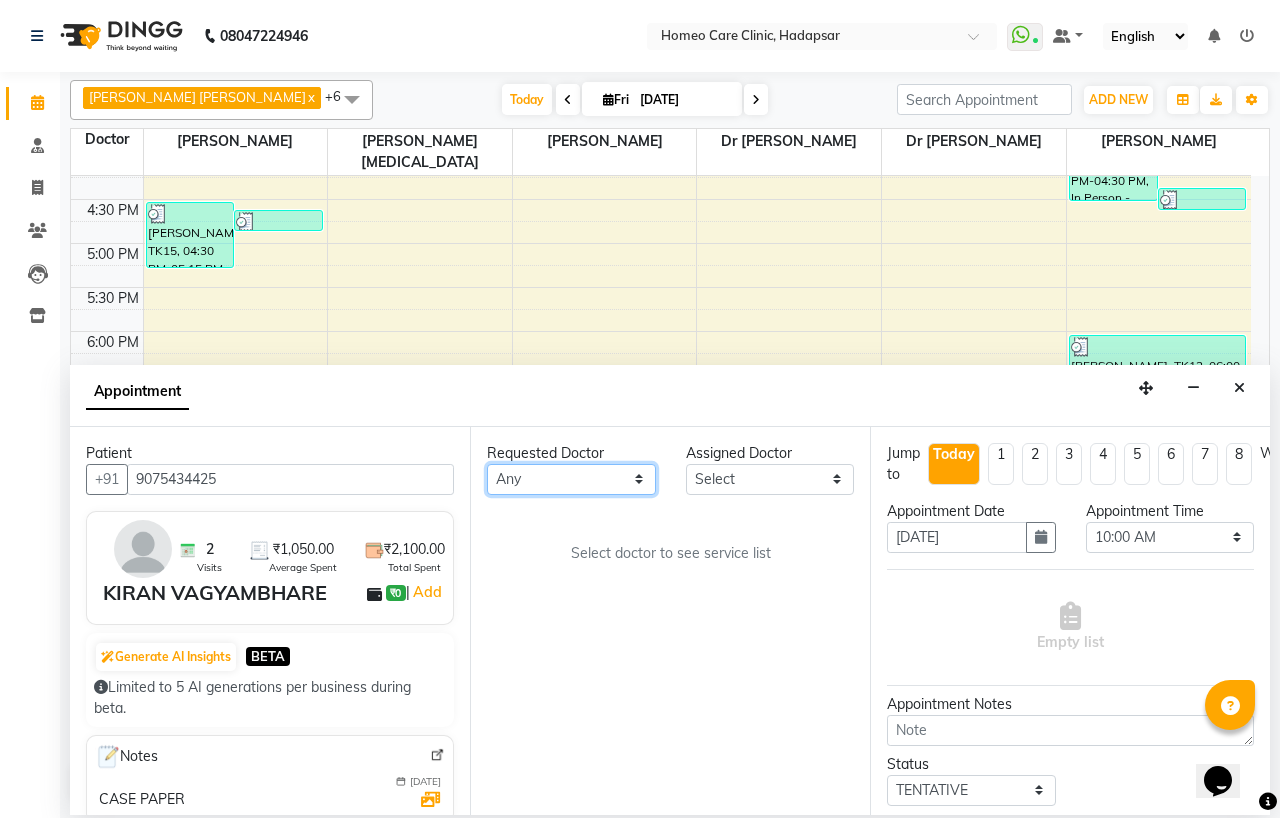select on "65973" 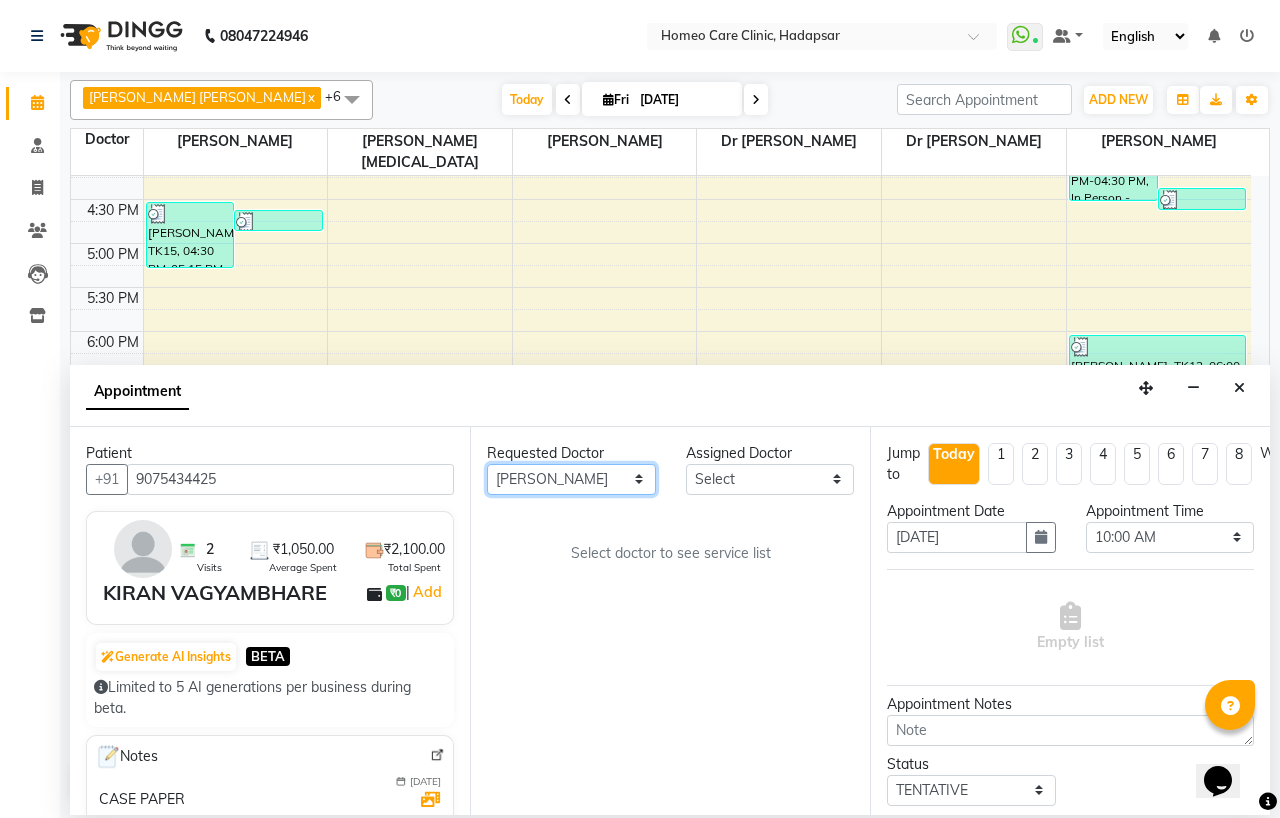 click on "Any Dingg Support [PERSON_NAME] [PERSON_NAME]  [PERSON_NAME] [PERSON_NAME] [PERSON_NAME][MEDICAL_DATA] [PERSON_NAME] Dr [PERSON_NAME] Dr [PERSON_NAME] [PERSON_NAME] [PERSON_NAME] [MEDICAL_DATA][PERSON_NAME]" at bounding box center (571, 479) 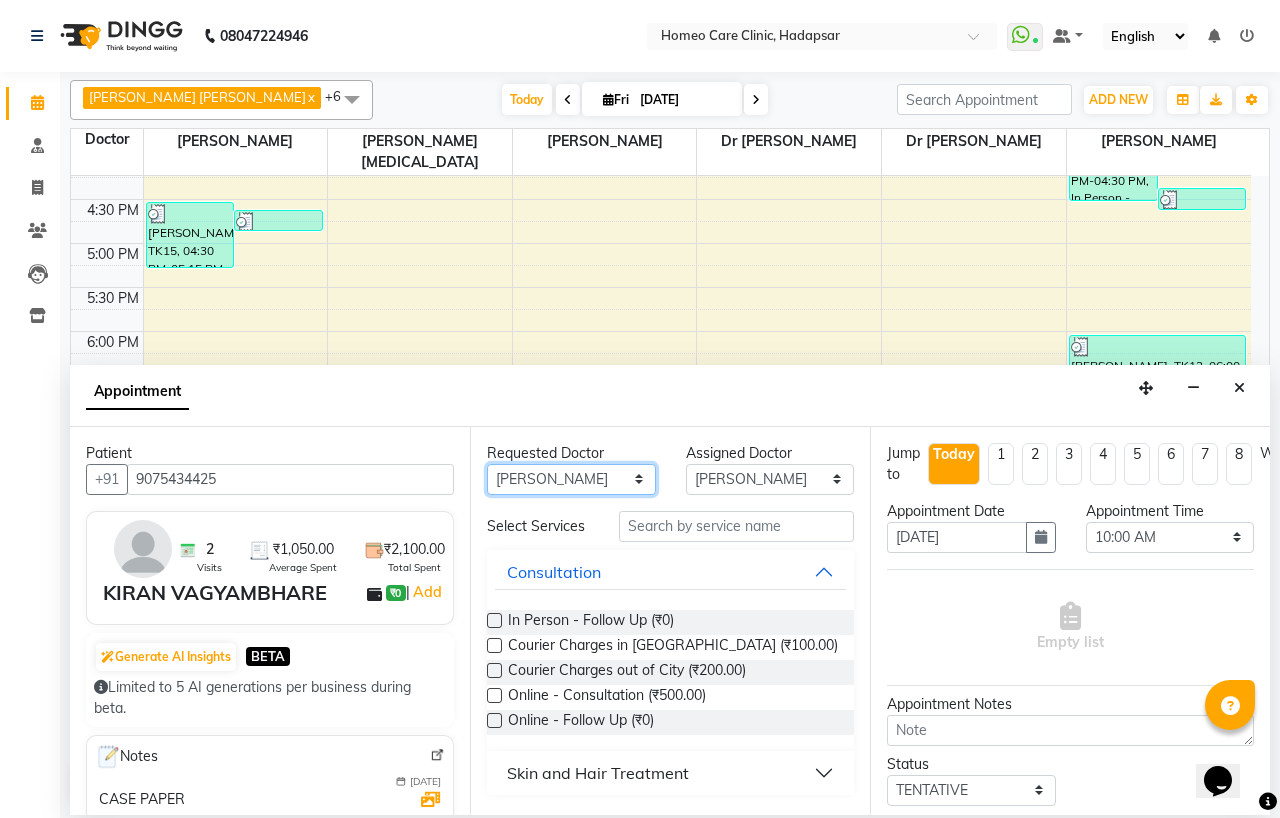 click on "Any Dingg Support [PERSON_NAME] [PERSON_NAME]  [PERSON_NAME] [PERSON_NAME] [PERSON_NAME][MEDICAL_DATA] [PERSON_NAME] Dr [PERSON_NAME] Dr [PERSON_NAME] [PERSON_NAME] [PERSON_NAME] [MEDICAL_DATA][PERSON_NAME]" at bounding box center (571, 479) 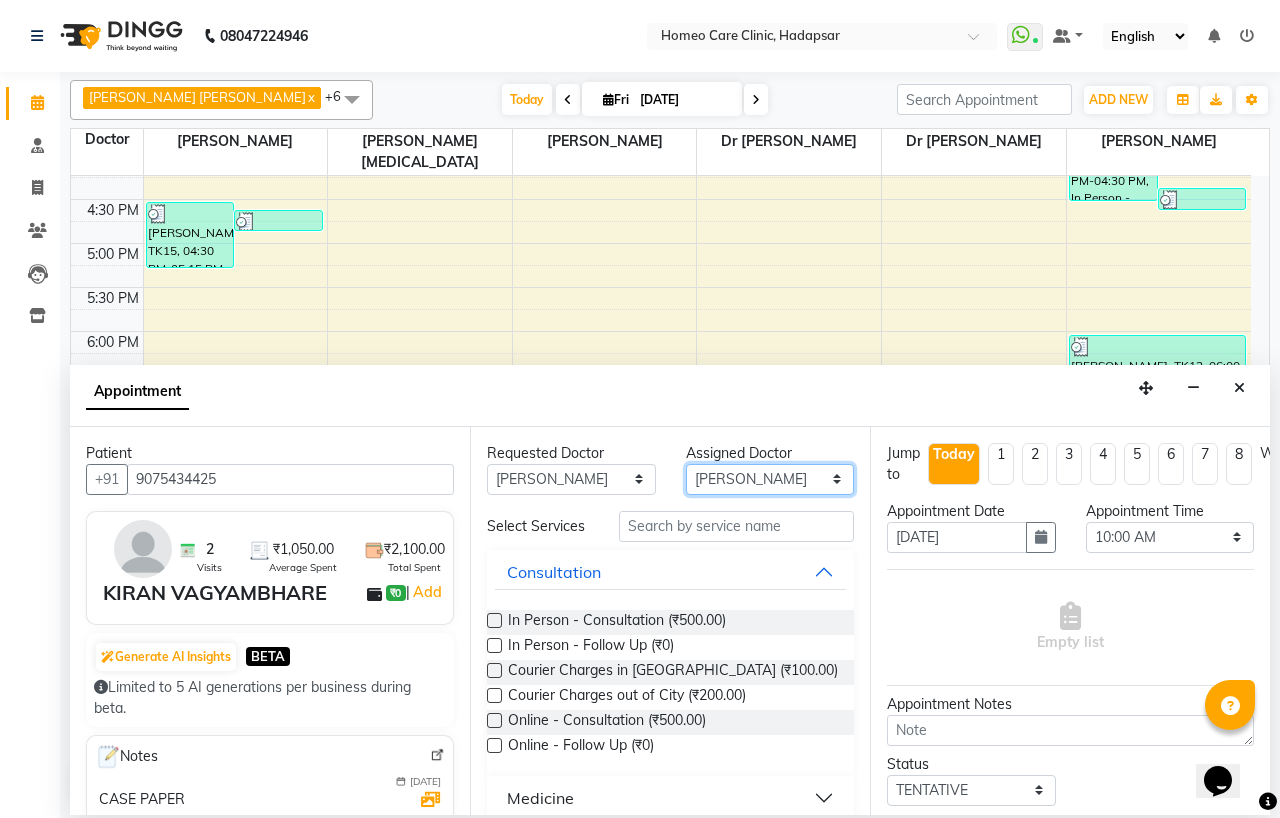 click on "Select Dingg Support [PERSON_NAME] [PERSON_NAME]  [PERSON_NAME] [PERSON_NAME] [PERSON_NAME][MEDICAL_DATA] [PERSON_NAME] Dr [PERSON_NAME] Dr [PERSON_NAME] [PERSON_NAME] [PERSON_NAME] [MEDICAL_DATA][PERSON_NAME]" at bounding box center (770, 479) 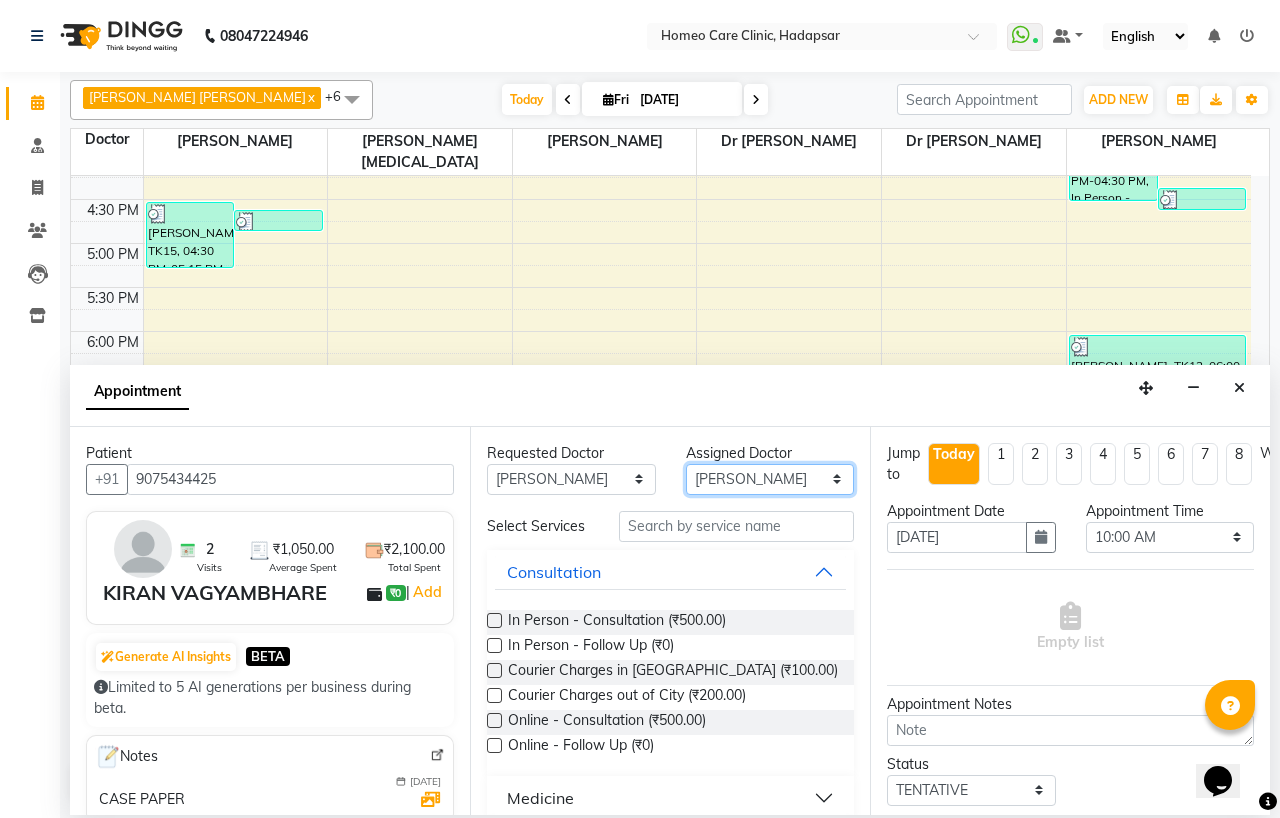 click on "Select Dingg Support [PERSON_NAME] [PERSON_NAME]  [PERSON_NAME] [PERSON_NAME] [PERSON_NAME][MEDICAL_DATA] [PERSON_NAME] Dr [PERSON_NAME] Dr [PERSON_NAME] [PERSON_NAME] [PERSON_NAME] [MEDICAL_DATA][PERSON_NAME]" at bounding box center (770, 479) 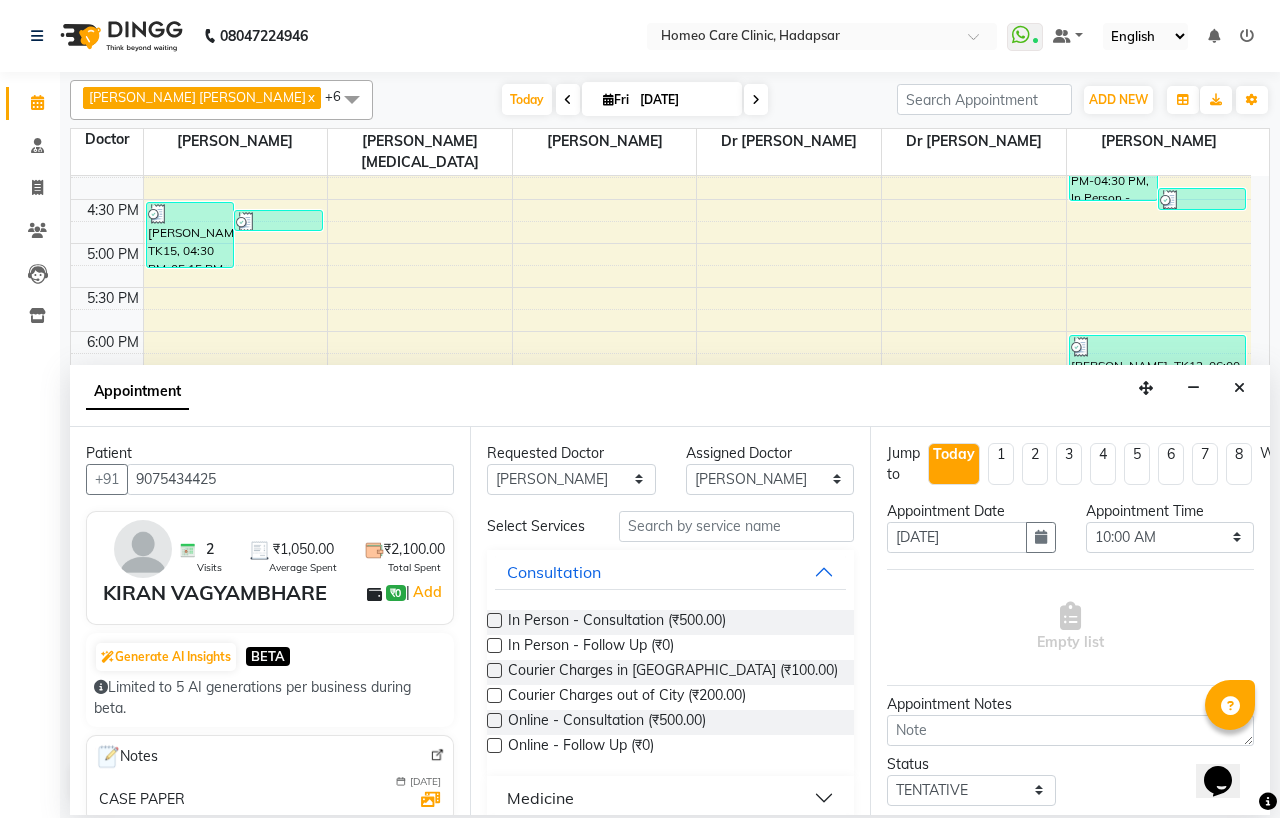 click on "Appointment" at bounding box center (670, 396) 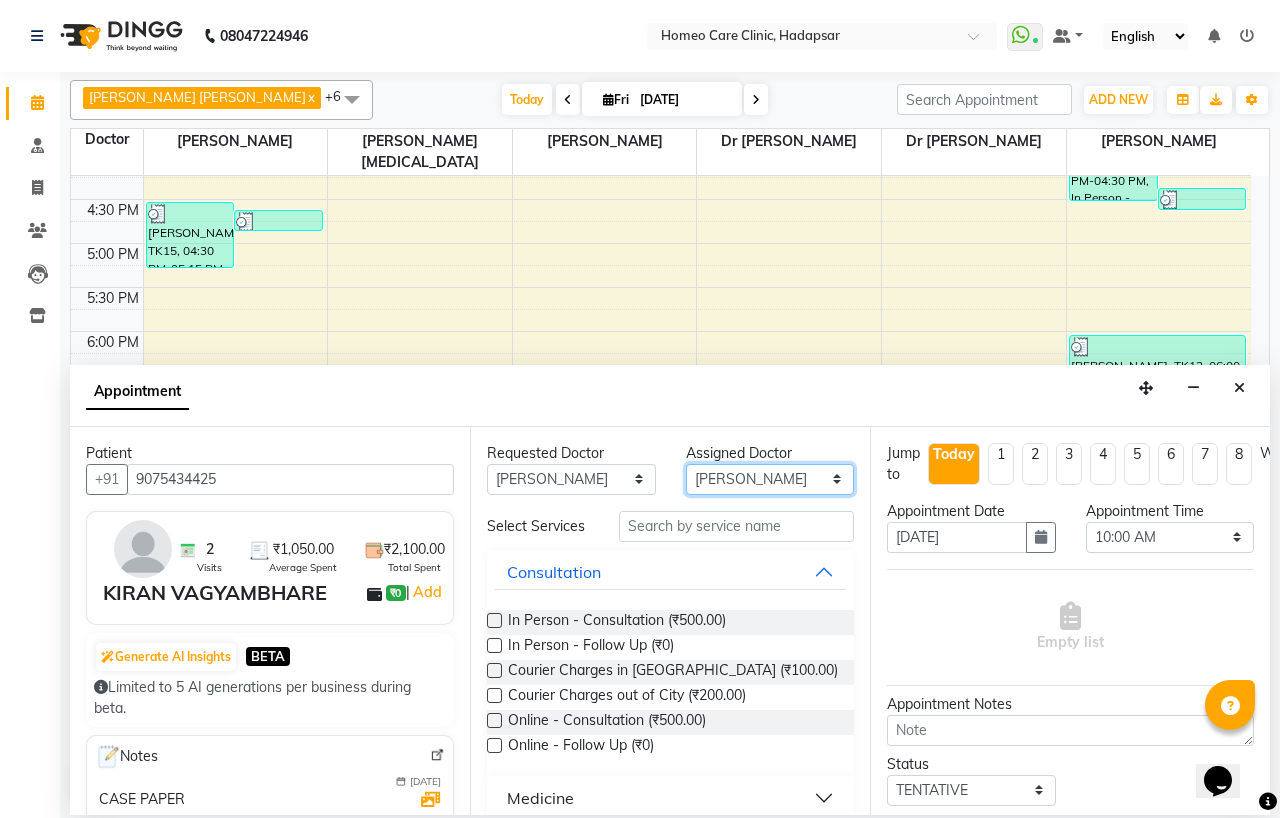 click on "Select Dingg Support [PERSON_NAME] [PERSON_NAME]  [PERSON_NAME] [PERSON_NAME] [PERSON_NAME][MEDICAL_DATA] [PERSON_NAME] Dr [PERSON_NAME] Dr [PERSON_NAME] [PERSON_NAME] [PERSON_NAME] [MEDICAL_DATA][PERSON_NAME]" at bounding box center [770, 479] 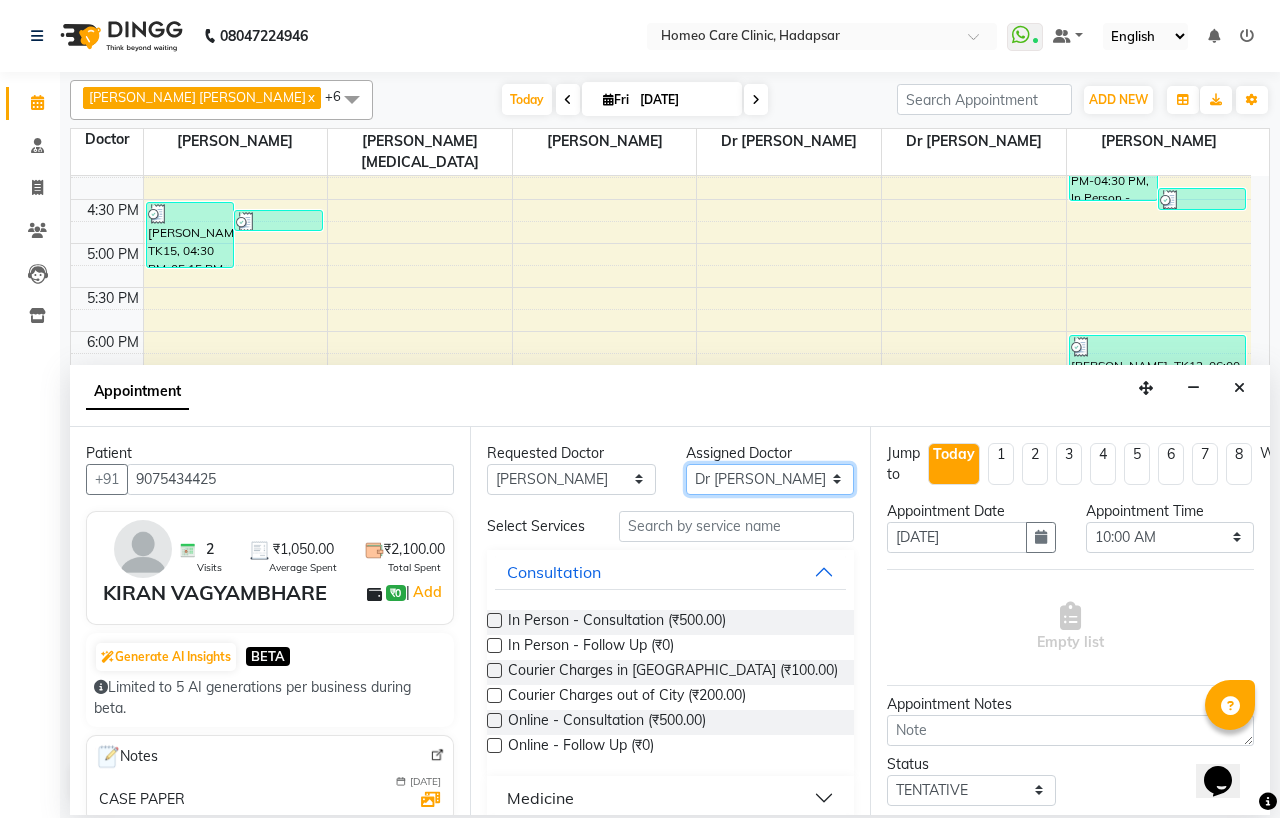 click on "Select Dingg Support [PERSON_NAME] [PERSON_NAME]  [PERSON_NAME] [PERSON_NAME] [PERSON_NAME][MEDICAL_DATA] [PERSON_NAME] Dr [PERSON_NAME] Dr [PERSON_NAME] [PERSON_NAME] [PERSON_NAME] [MEDICAL_DATA][PERSON_NAME]" at bounding box center [770, 479] 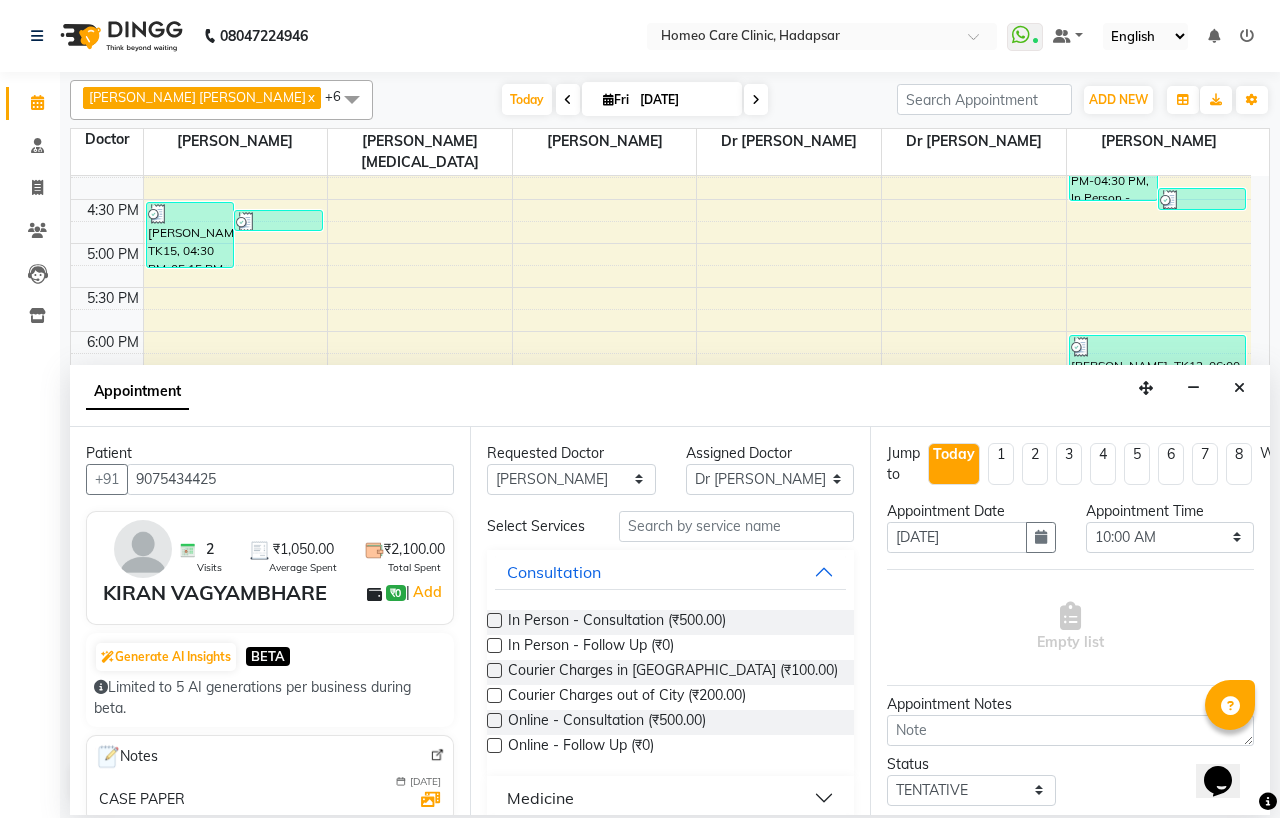 click at bounding box center [494, 645] 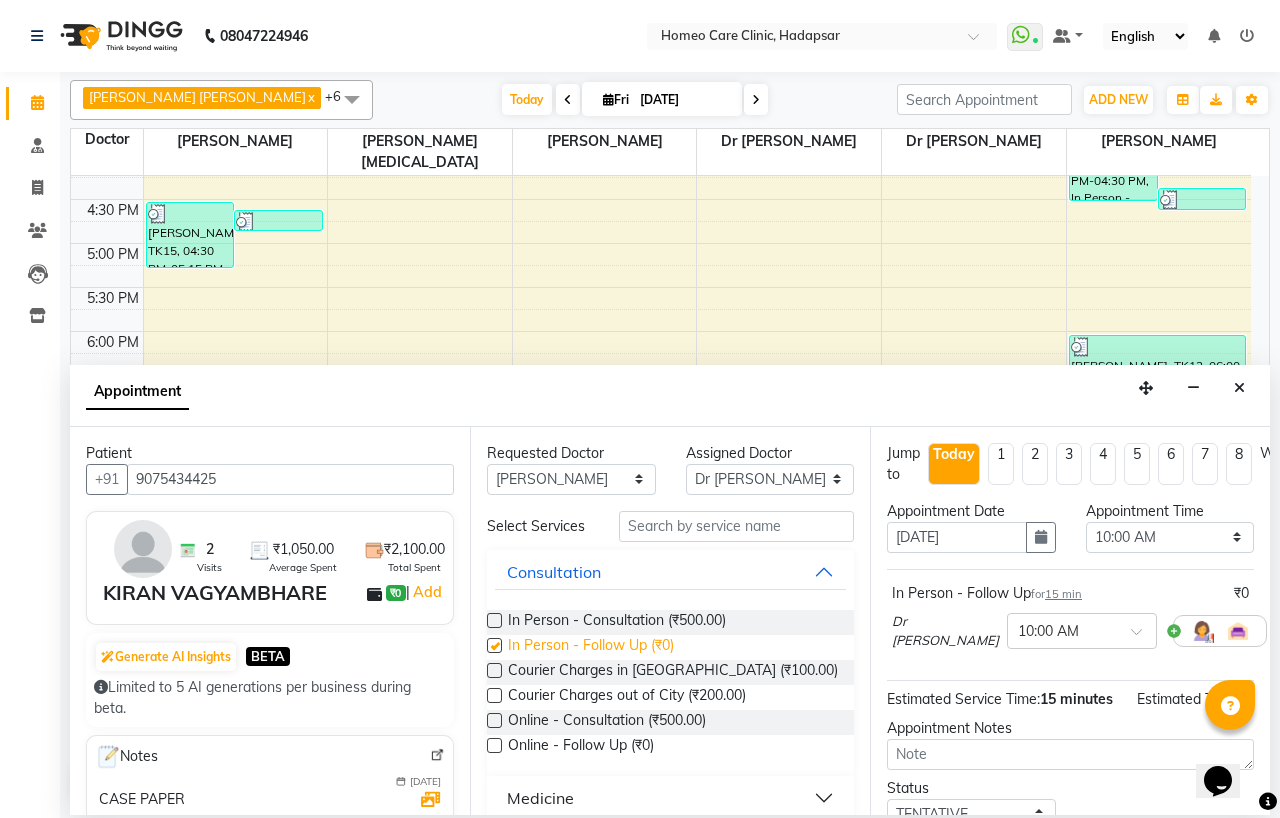 checkbox on "false" 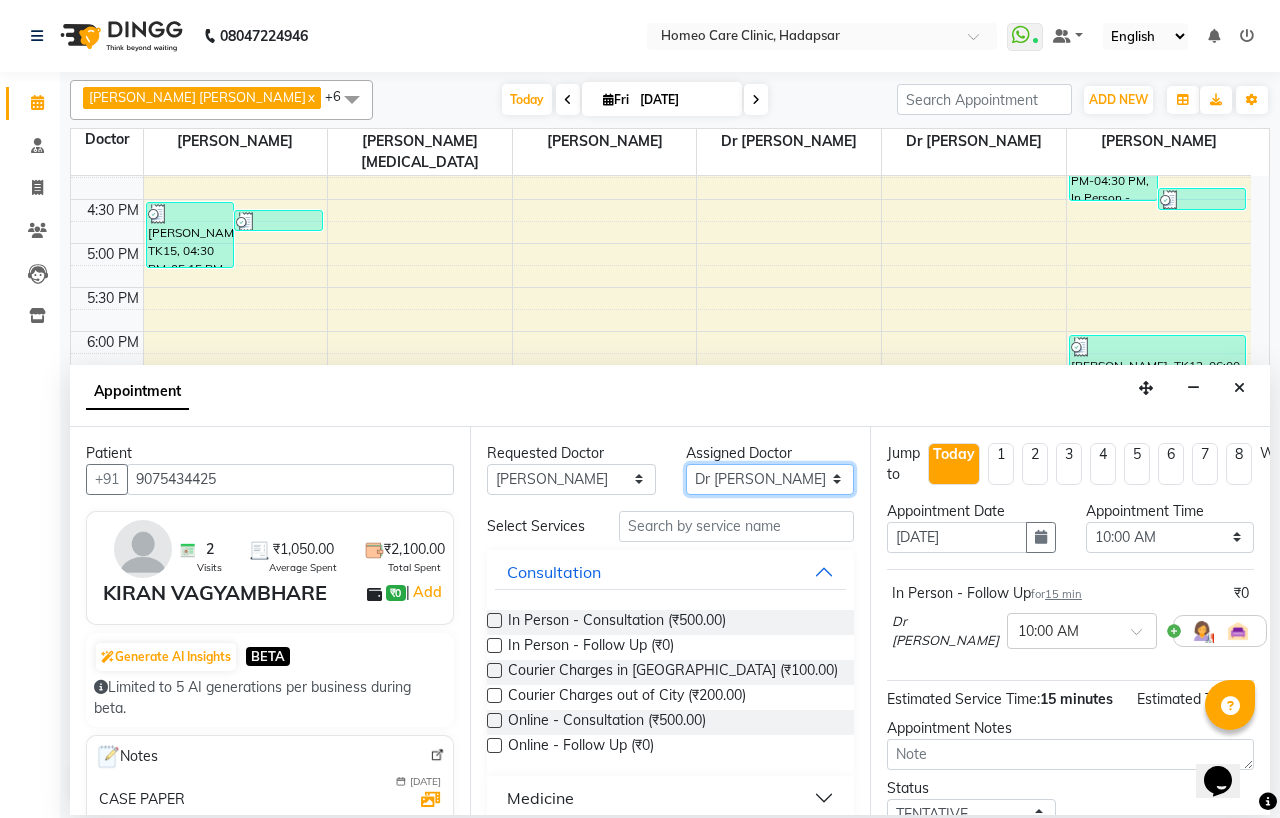 click on "Select Dingg Support [PERSON_NAME] [PERSON_NAME]  [PERSON_NAME] [PERSON_NAME] [PERSON_NAME][MEDICAL_DATA] [PERSON_NAME] Dr [PERSON_NAME] Dr [PERSON_NAME] [PERSON_NAME] [PERSON_NAME] [MEDICAL_DATA][PERSON_NAME]" at bounding box center (770, 479) 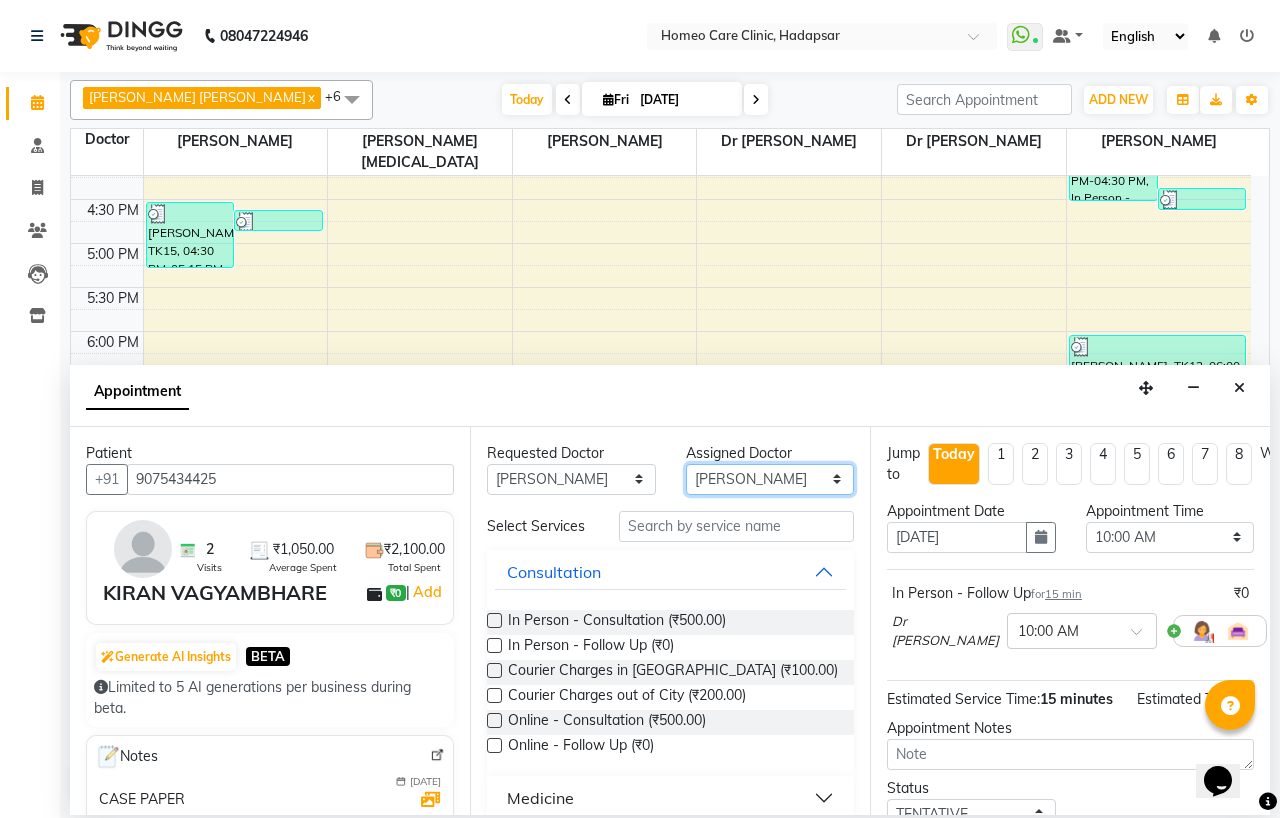 click on "Select Dingg Support [PERSON_NAME] [PERSON_NAME]  [PERSON_NAME] [PERSON_NAME] [PERSON_NAME][MEDICAL_DATA] [PERSON_NAME] Dr [PERSON_NAME] Dr [PERSON_NAME] [PERSON_NAME] [PERSON_NAME] [MEDICAL_DATA][PERSON_NAME]" at bounding box center [770, 479] 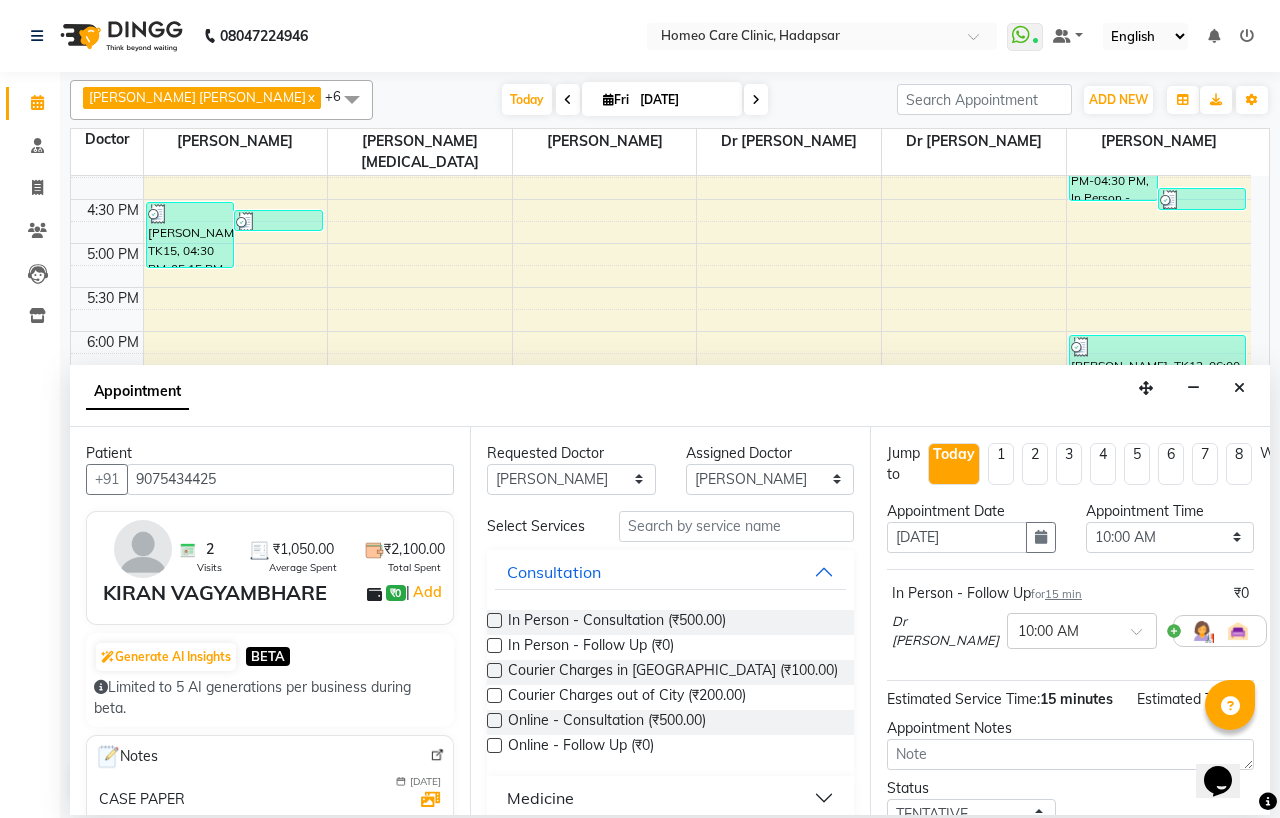 click at bounding box center [494, 645] 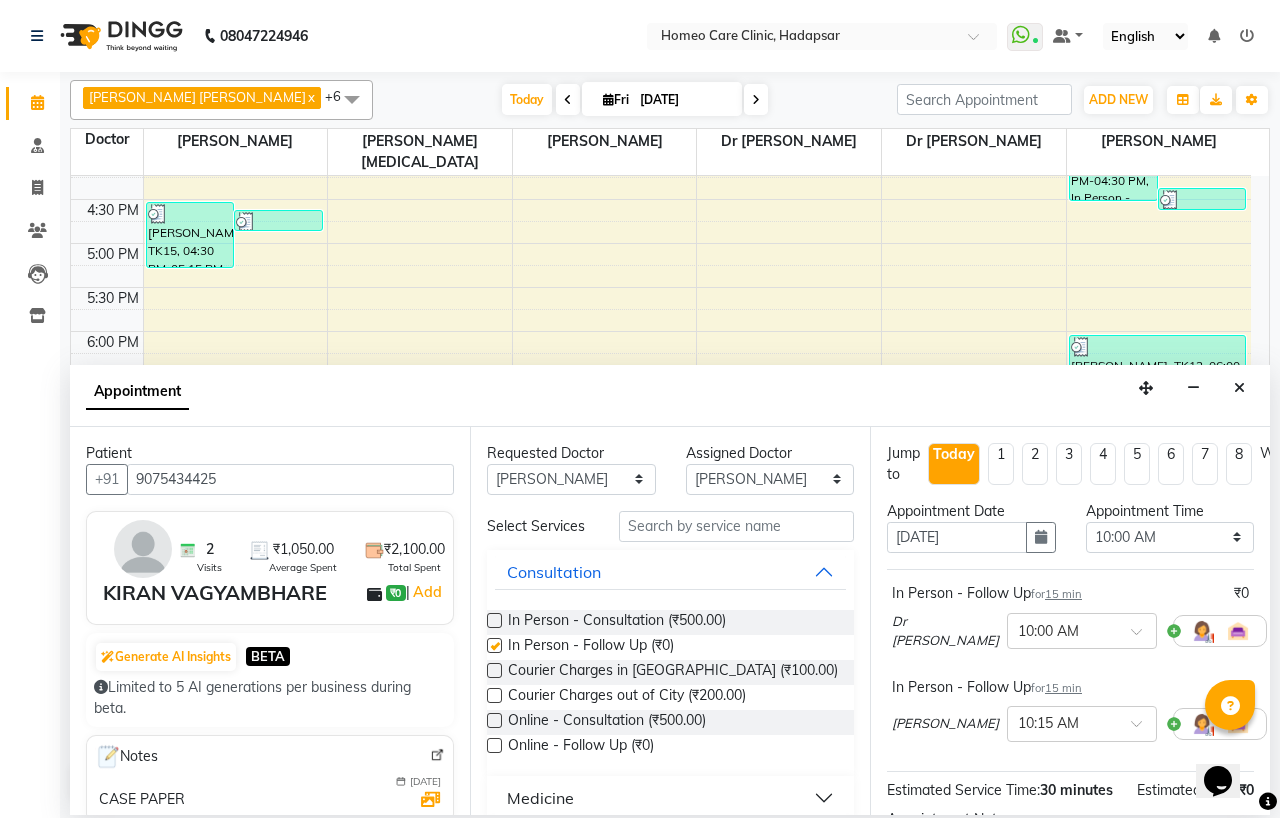 checkbox on "false" 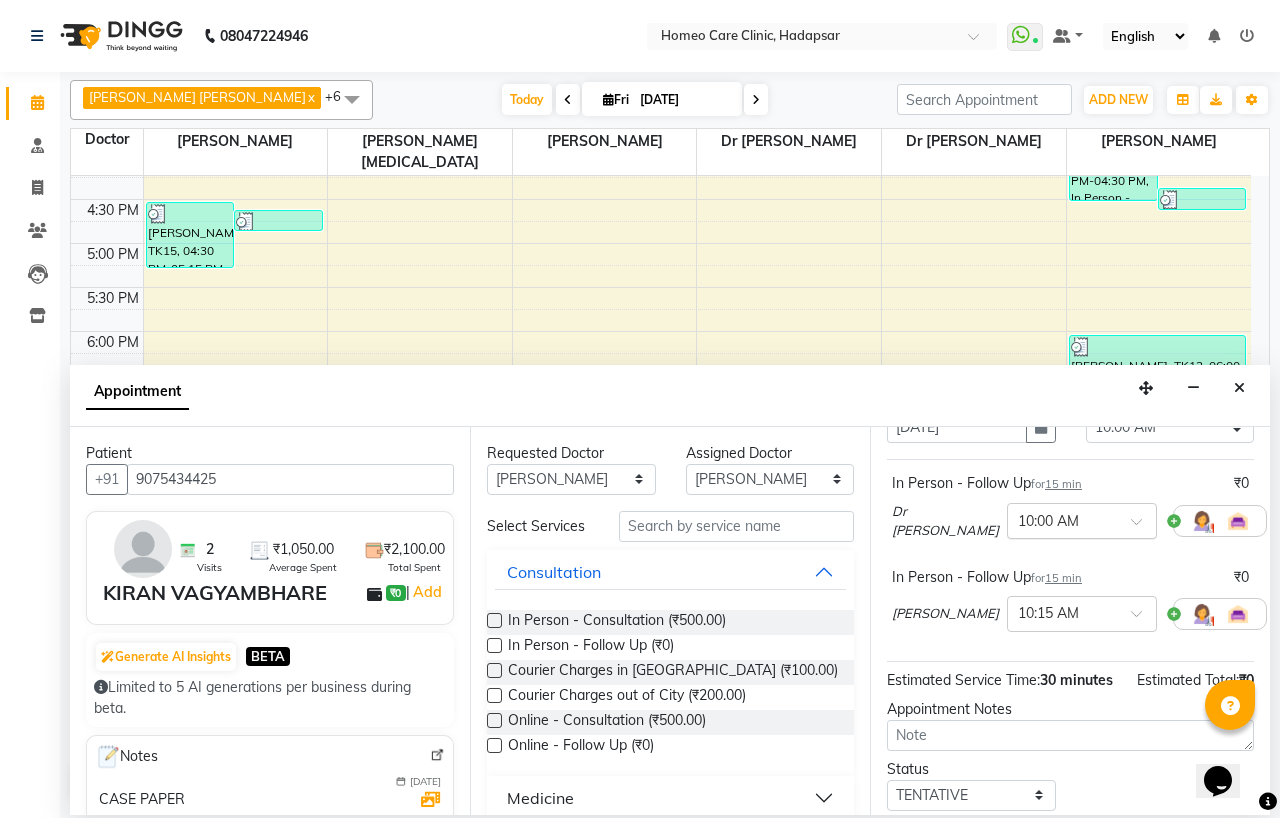 scroll, scrollTop: 111, scrollLeft: 0, axis: vertical 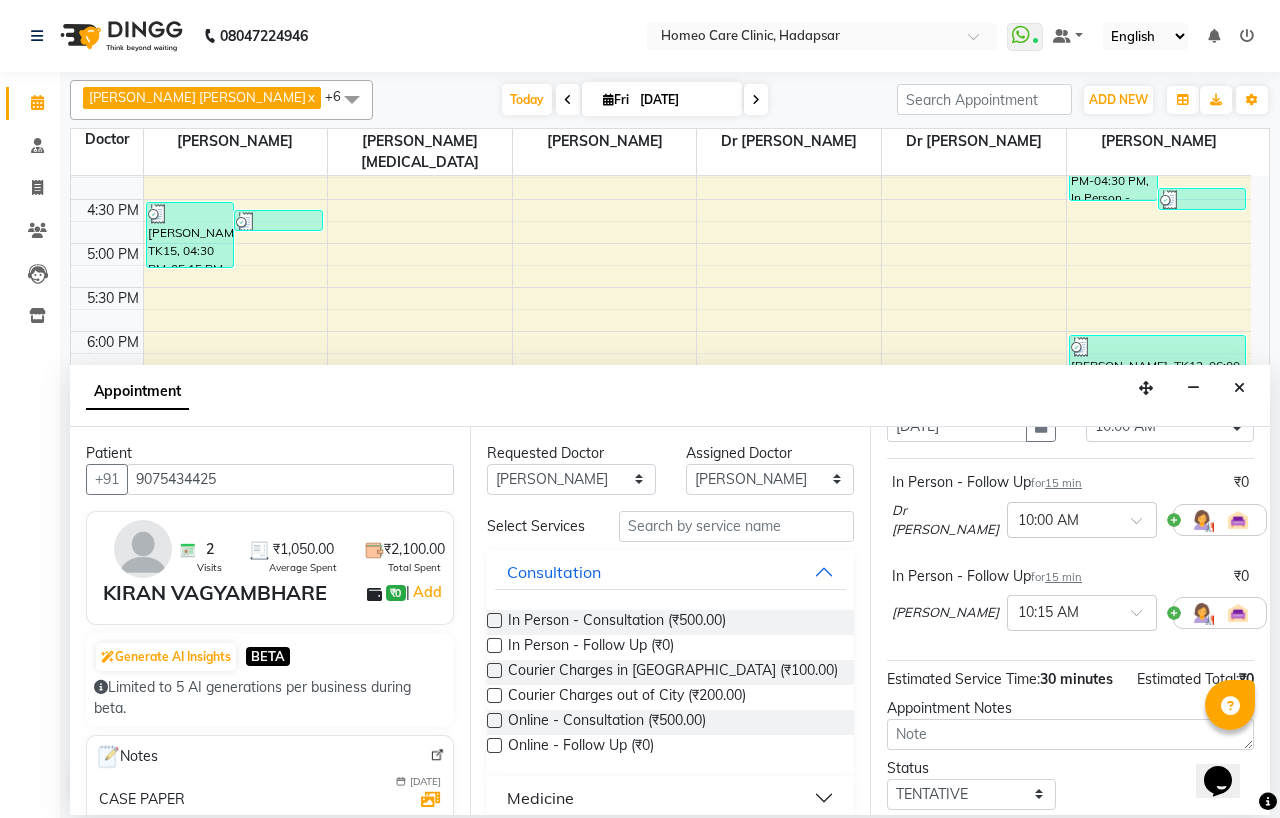 click at bounding box center [1281, 520] 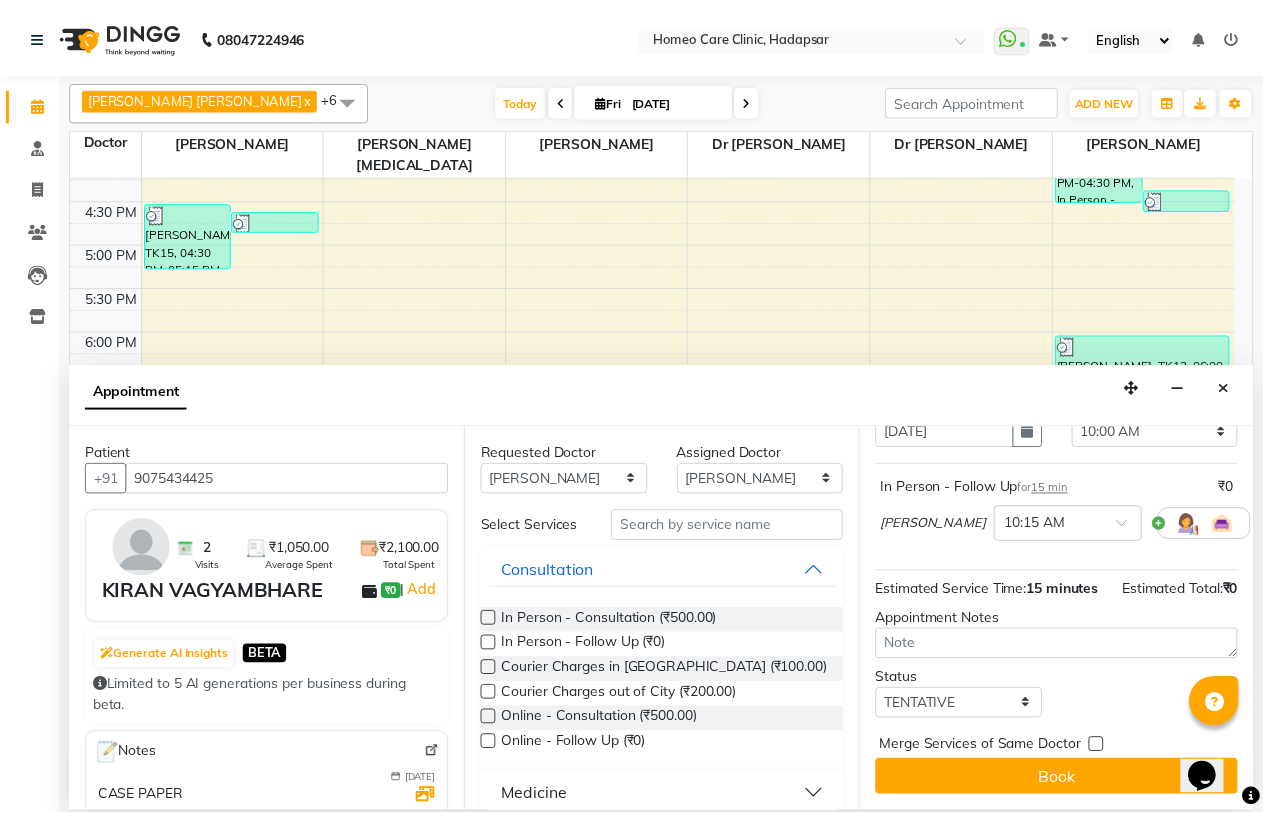 scroll, scrollTop: 146, scrollLeft: 0, axis: vertical 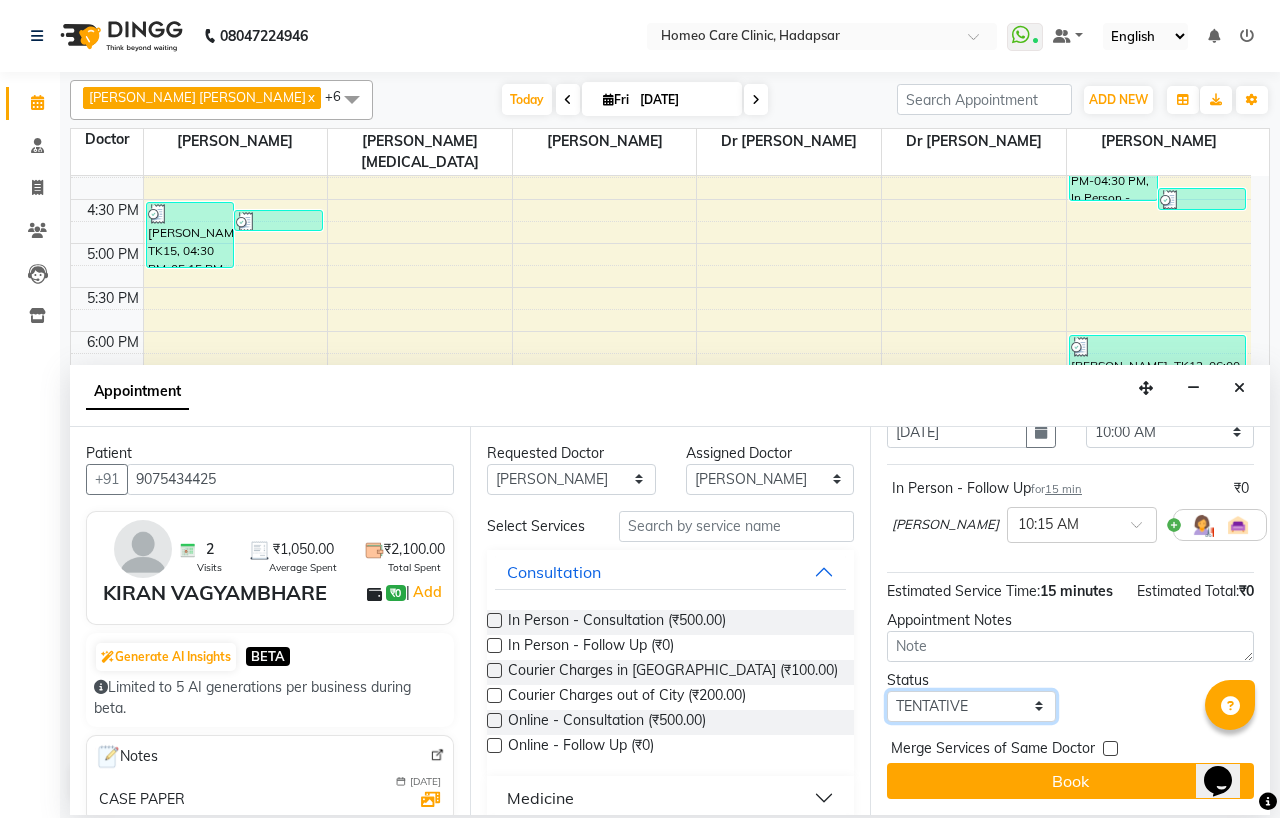 click on "Select TENTATIVE CONFIRM CHECK-IN UPCOMING" at bounding box center (971, 706) 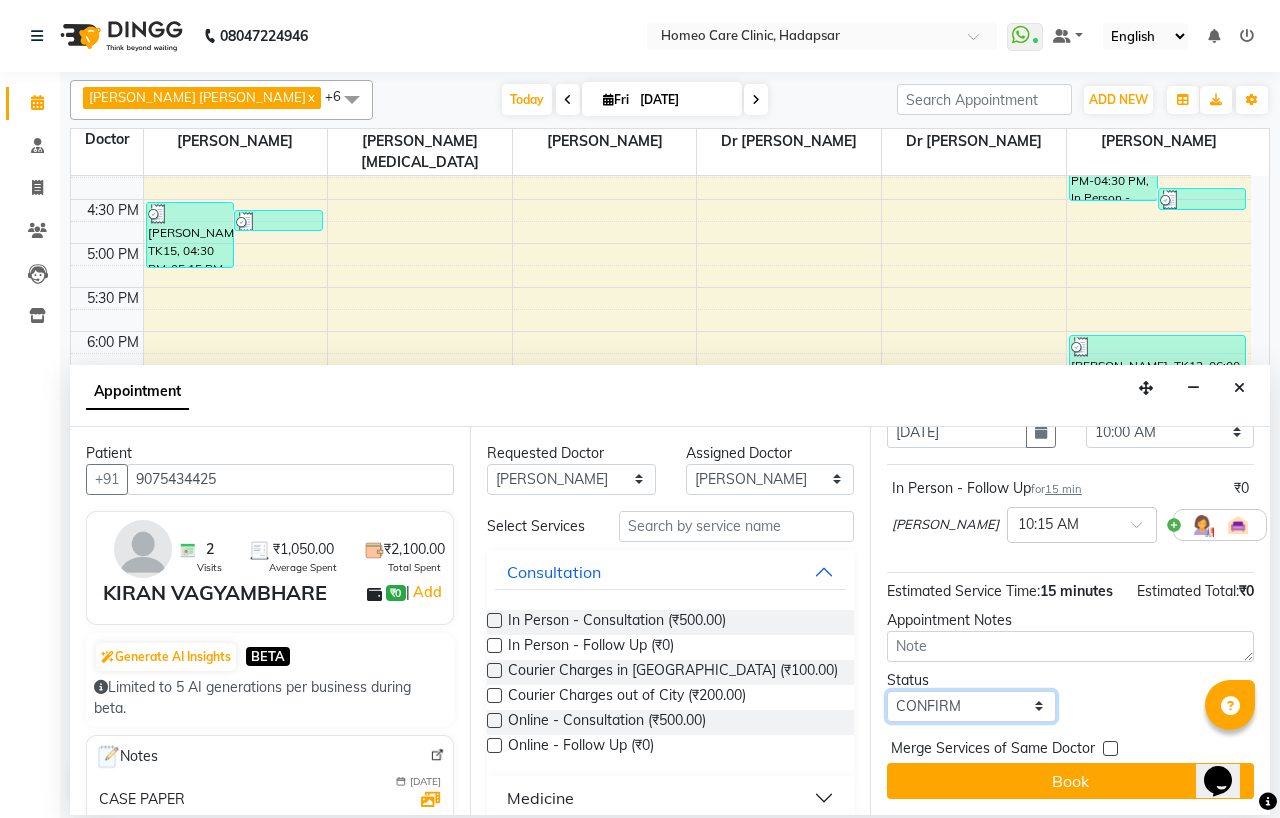 click on "Select TENTATIVE CONFIRM CHECK-IN UPCOMING" at bounding box center (971, 706) 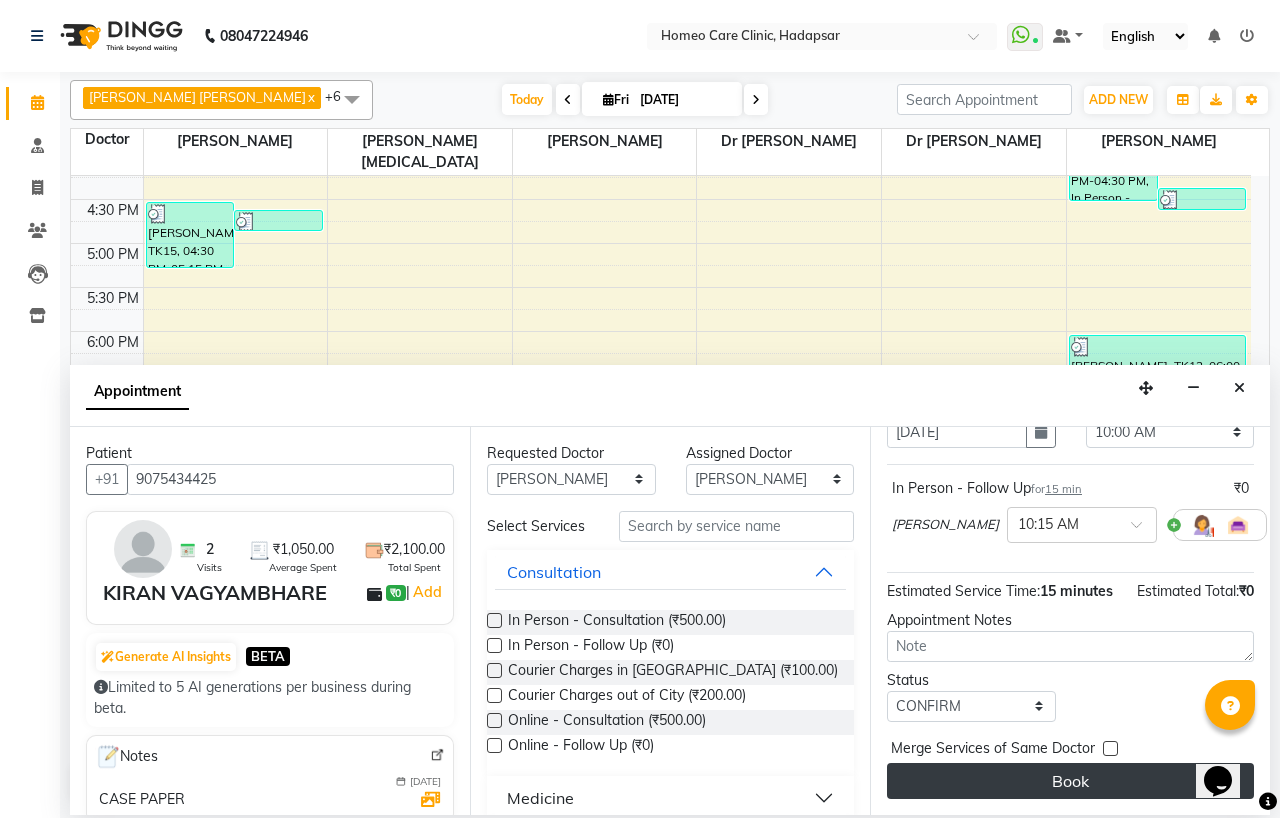 click on "Book" at bounding box center [1070, 781] 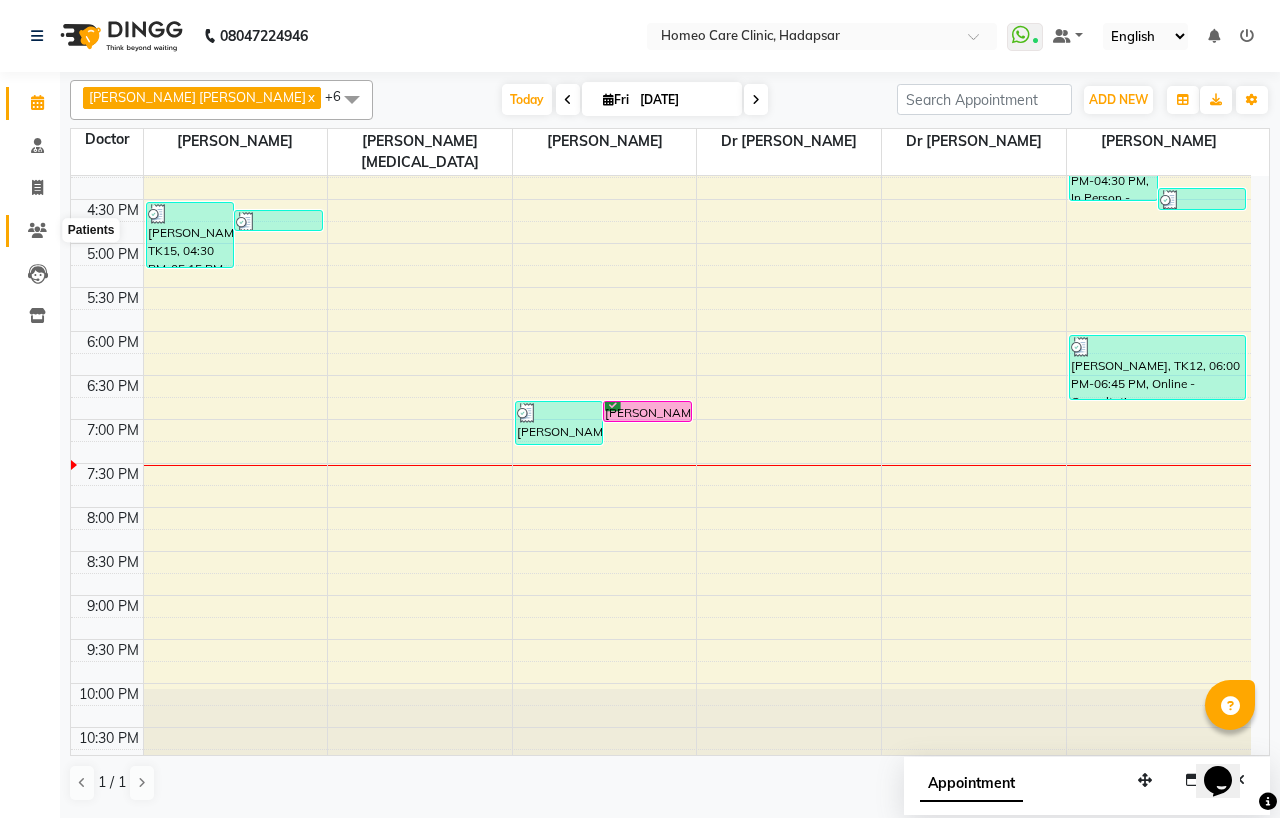 click 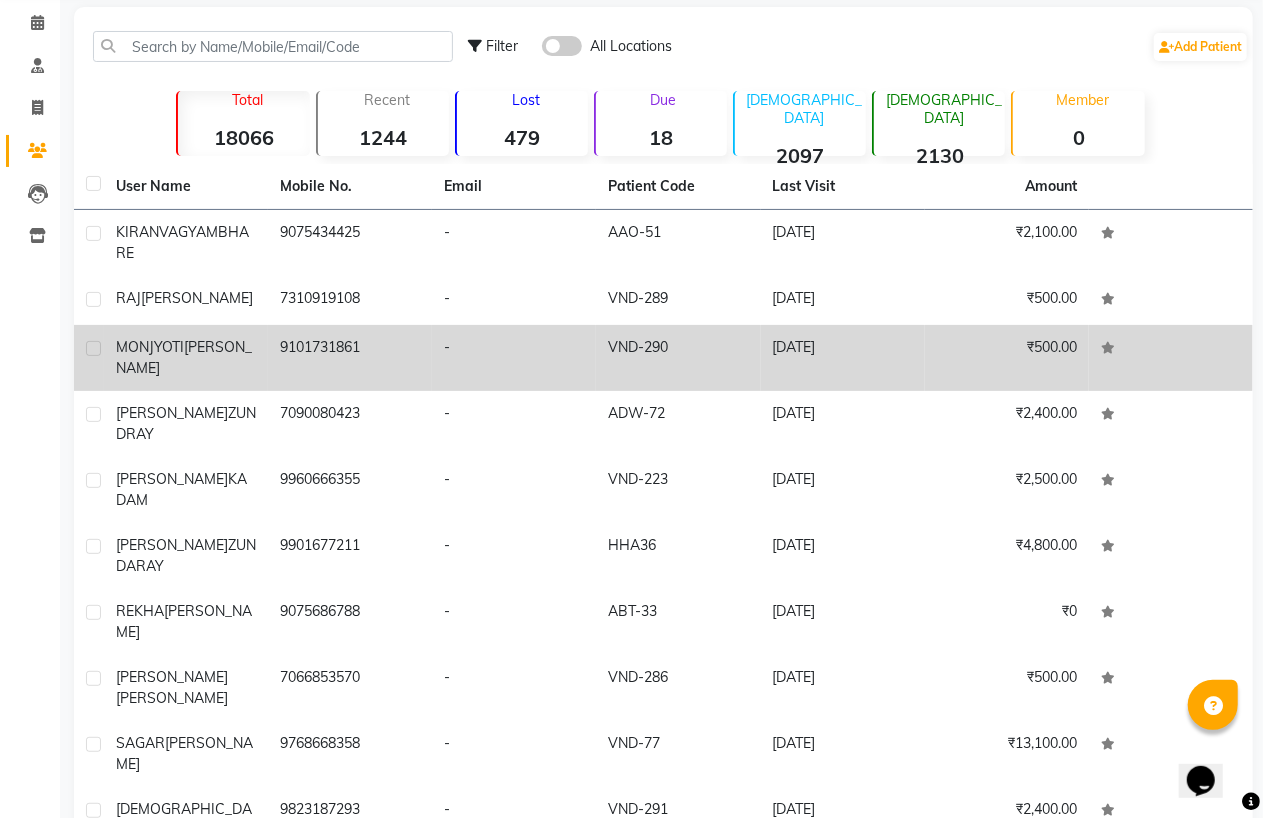 scroll, scrollTop: 81, scrollLeft: 0, axis: vertical 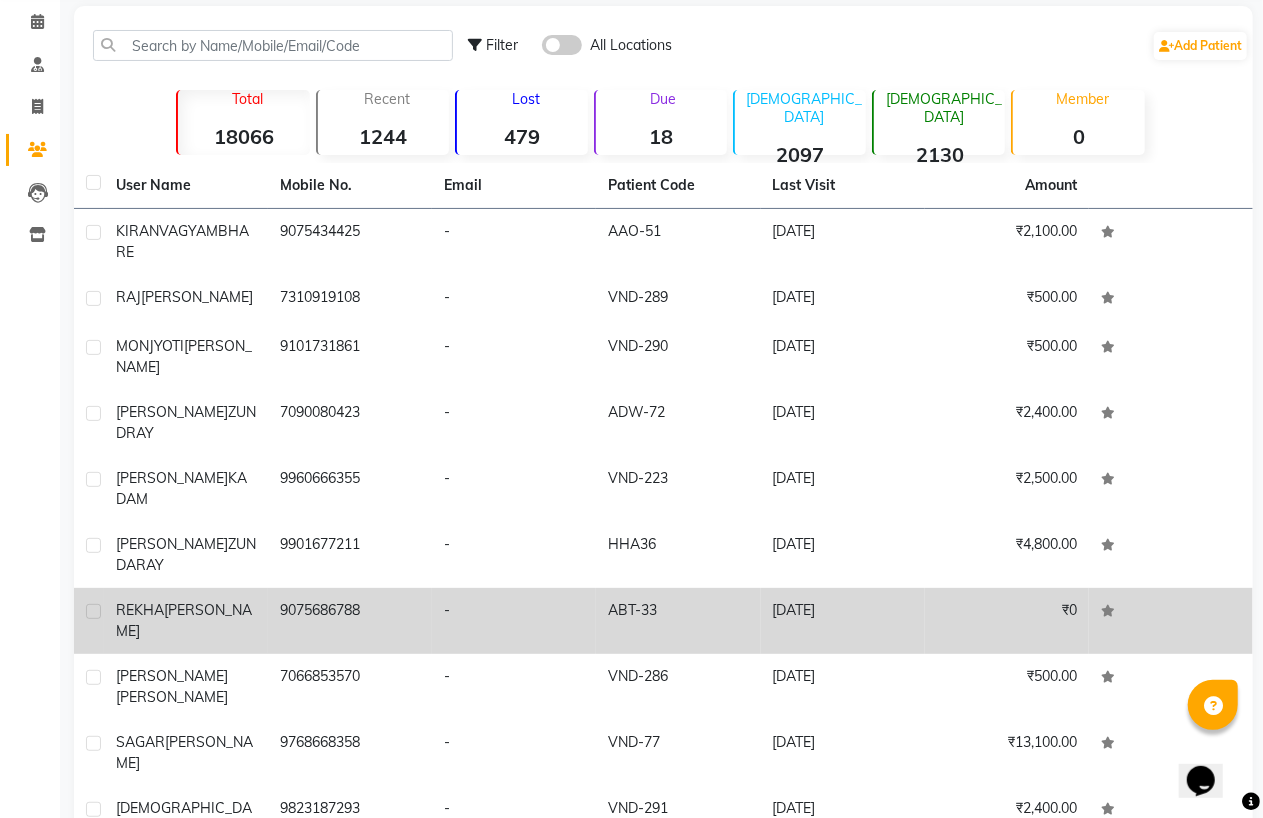 click on "[PERSON_NAME]" 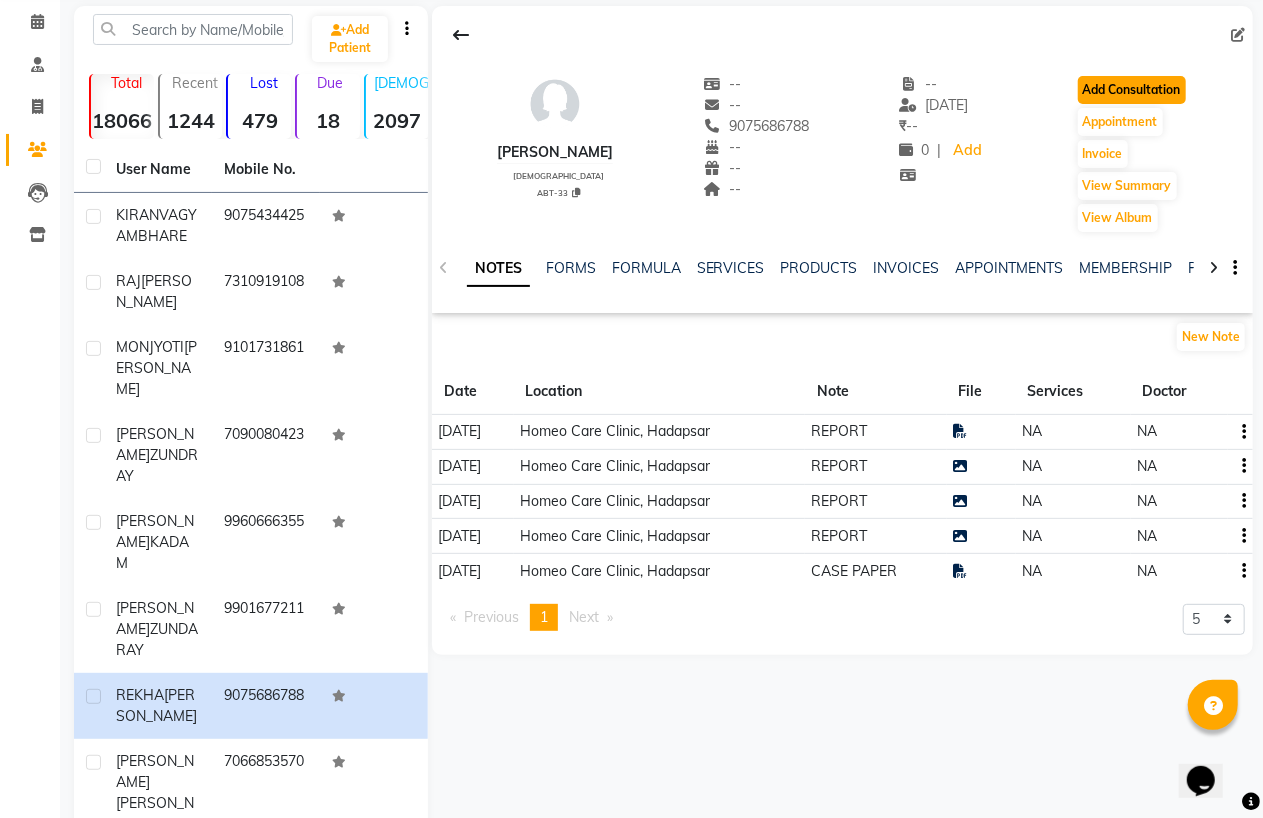 click on "Add Consultation" 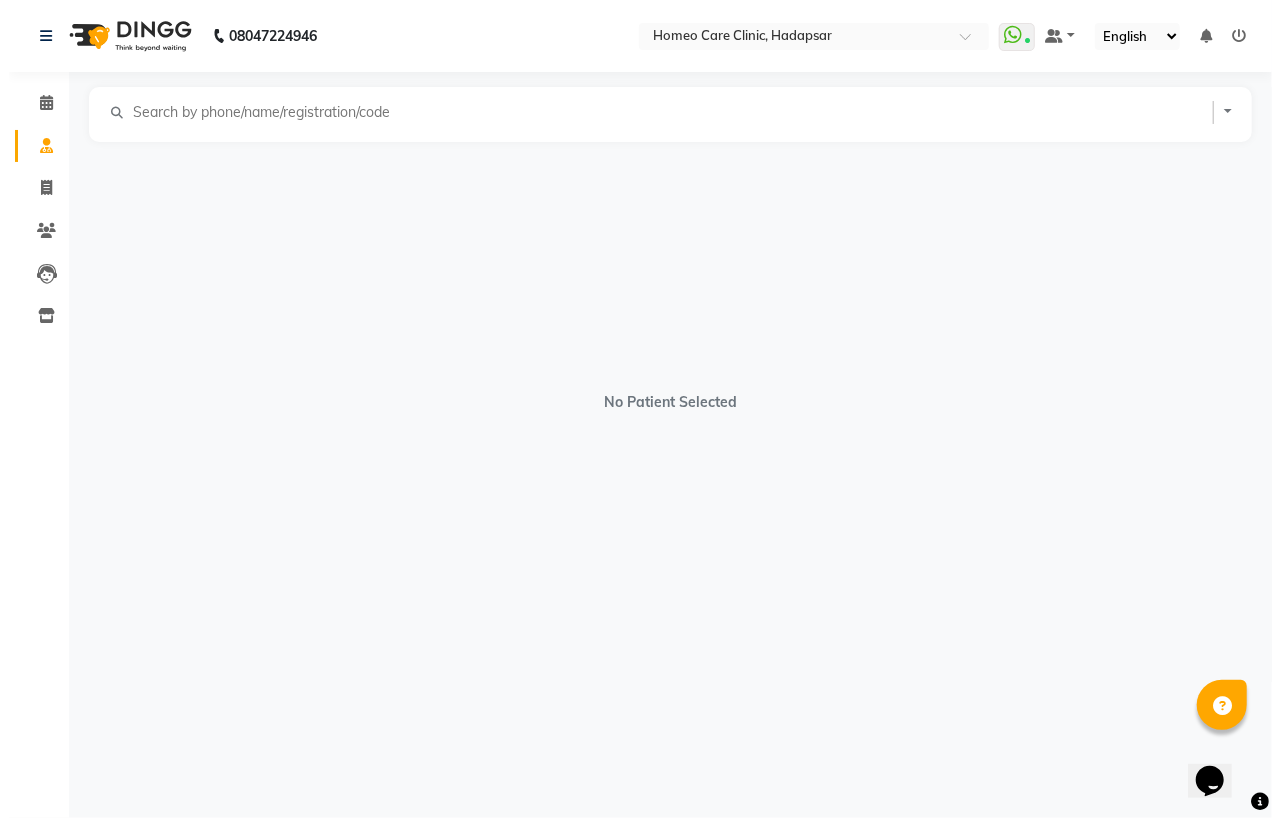 scroll, scrollTop: 0, scrollLeft: 0, axis: both 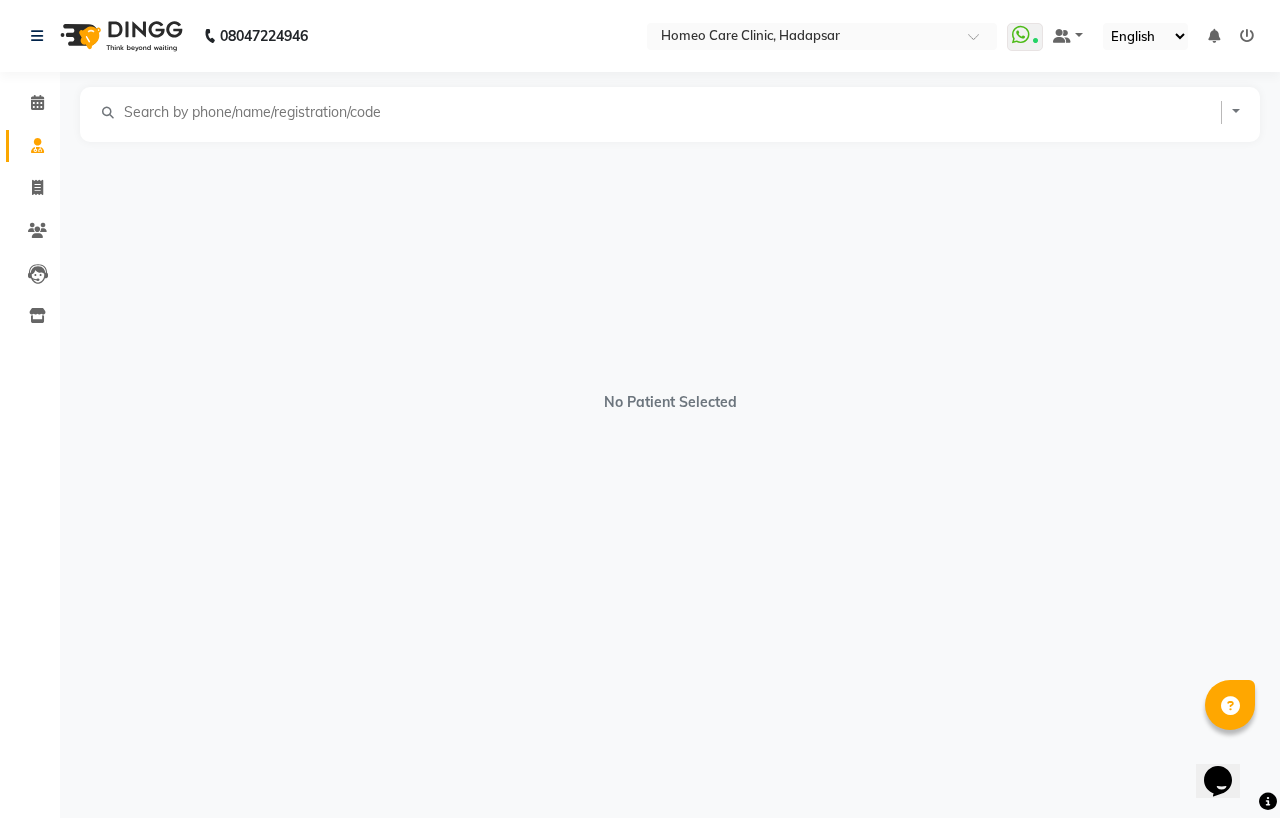 select on "[DEMOGRAPHIC_DATA]" 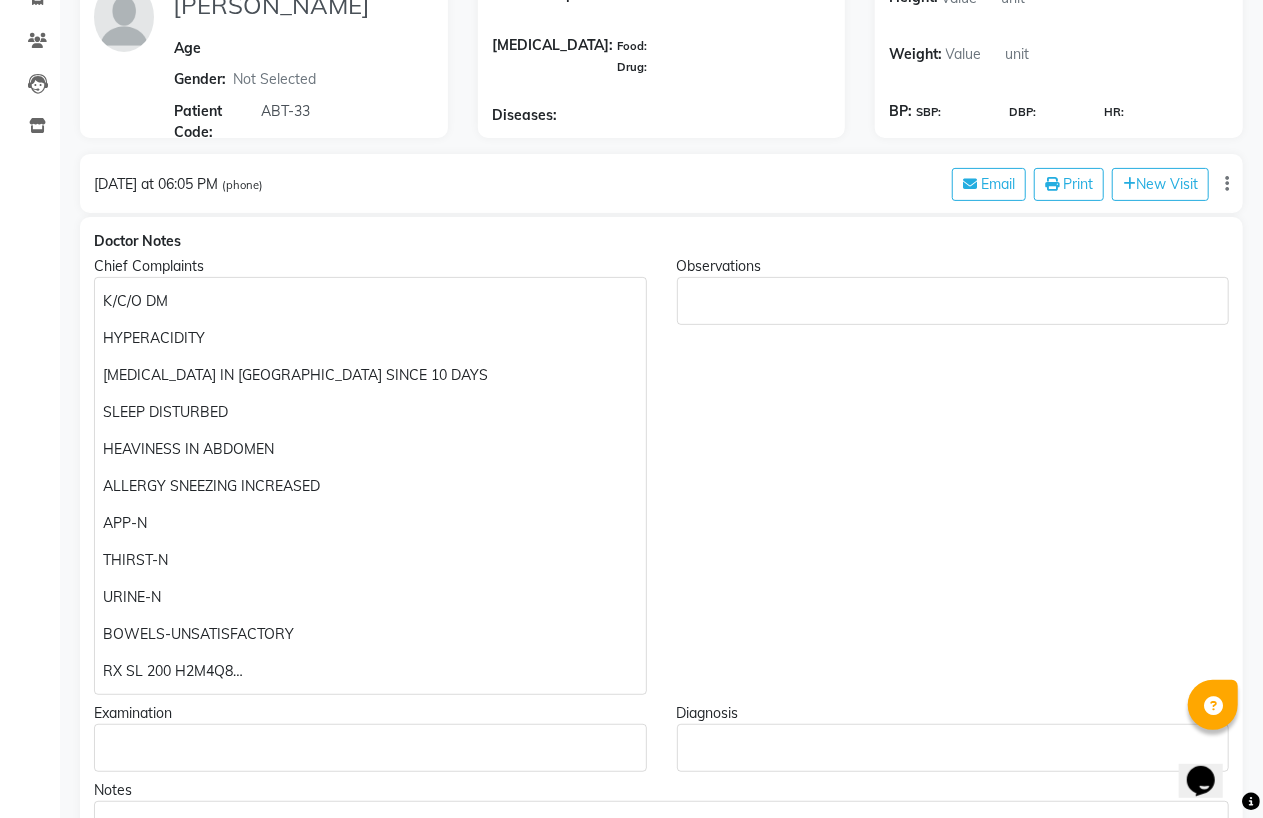 scroll, scrollTop: 333, scrollLeft: 0, axis: vertical 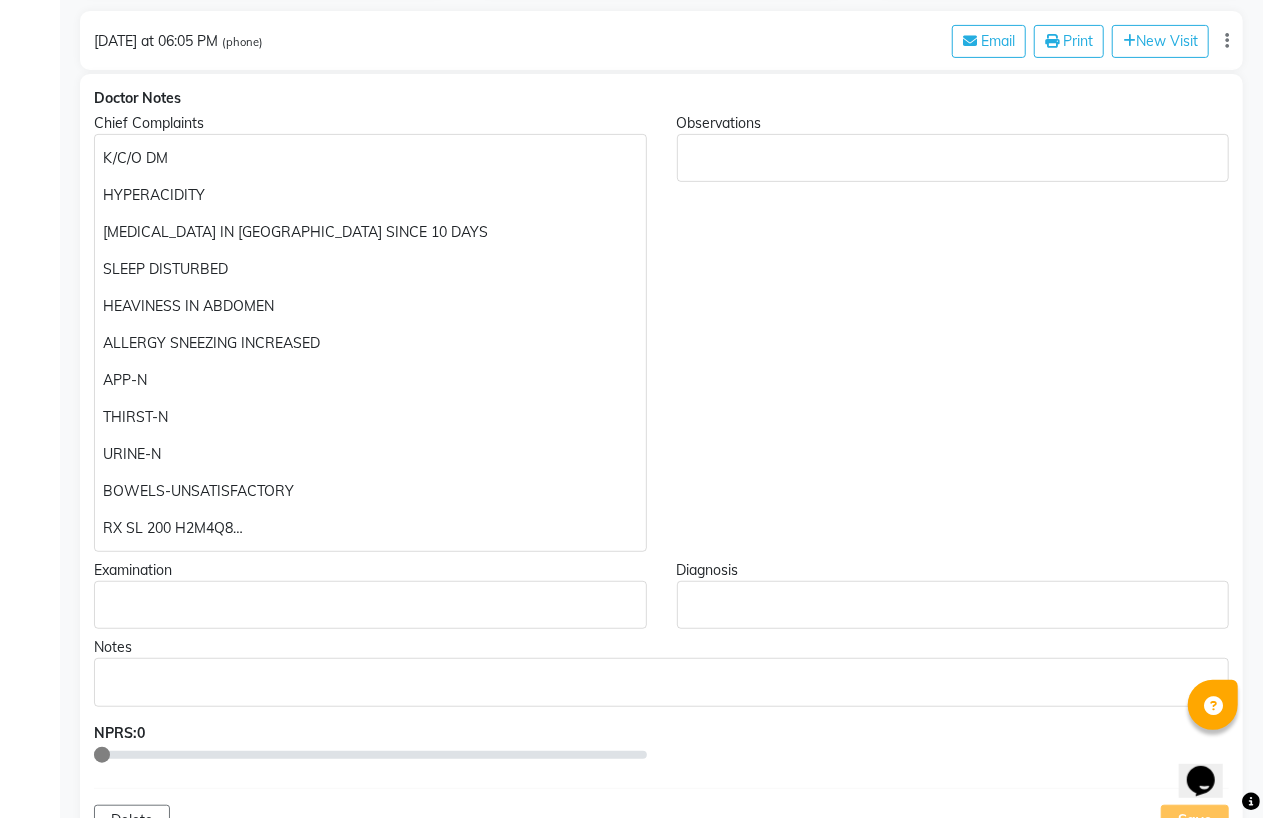 click on "BOWELS-UNSATISFACTORY" 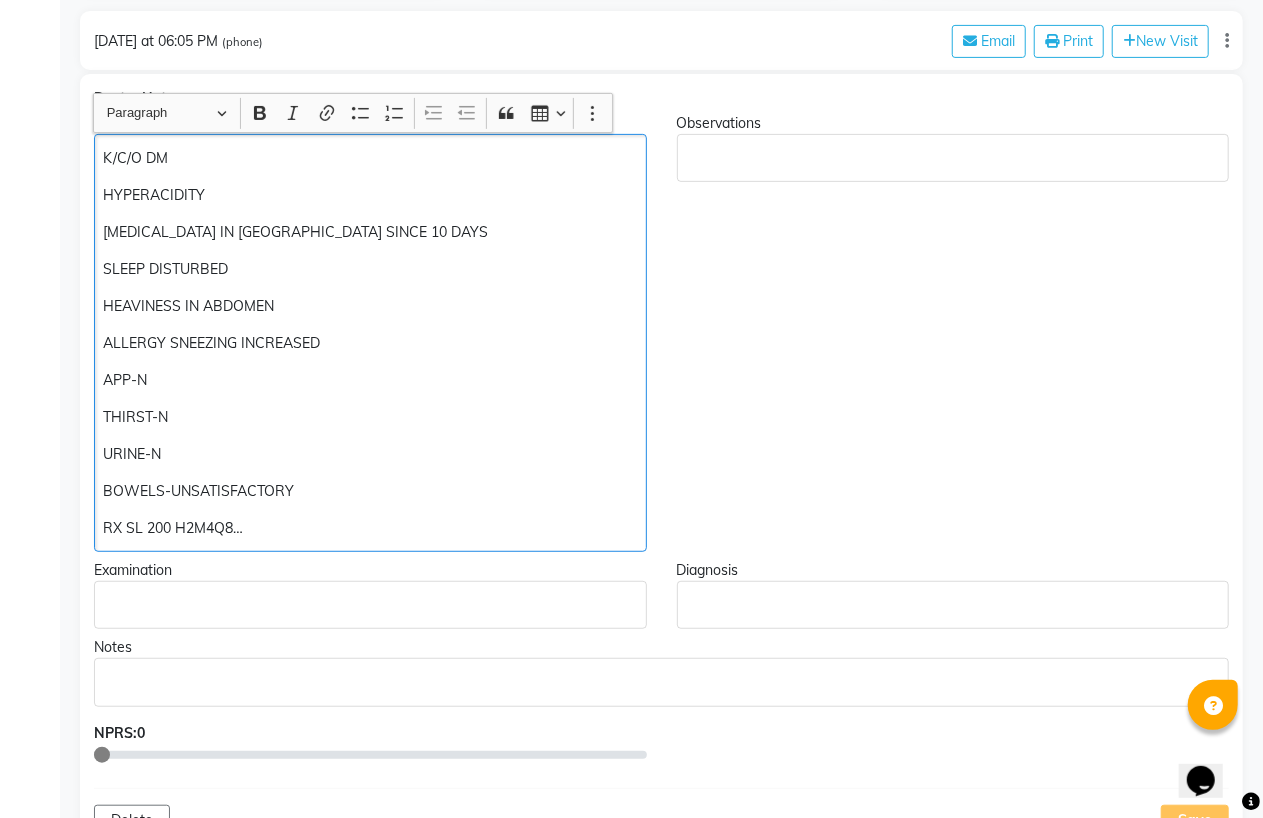scroll, scrollTop: 334, scrollLeft: 0, axis: vertical 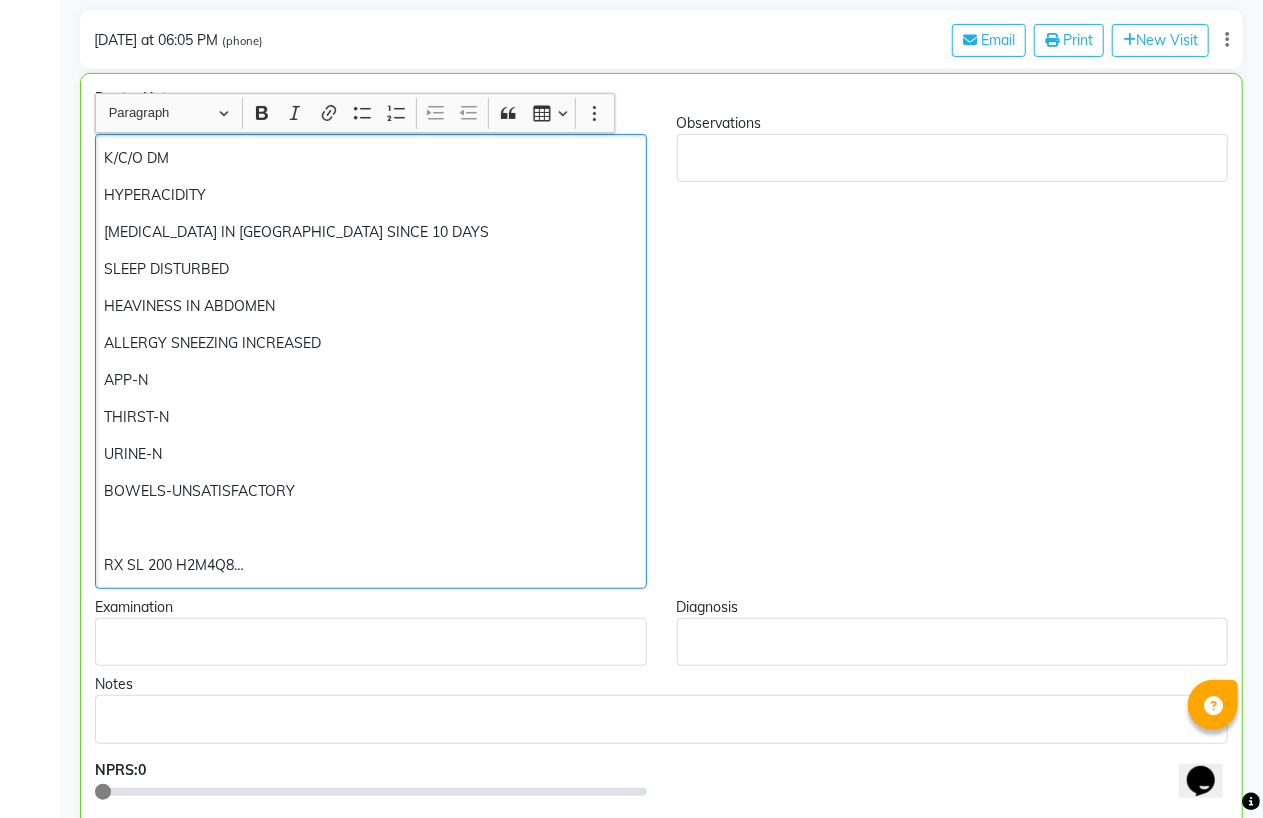 type 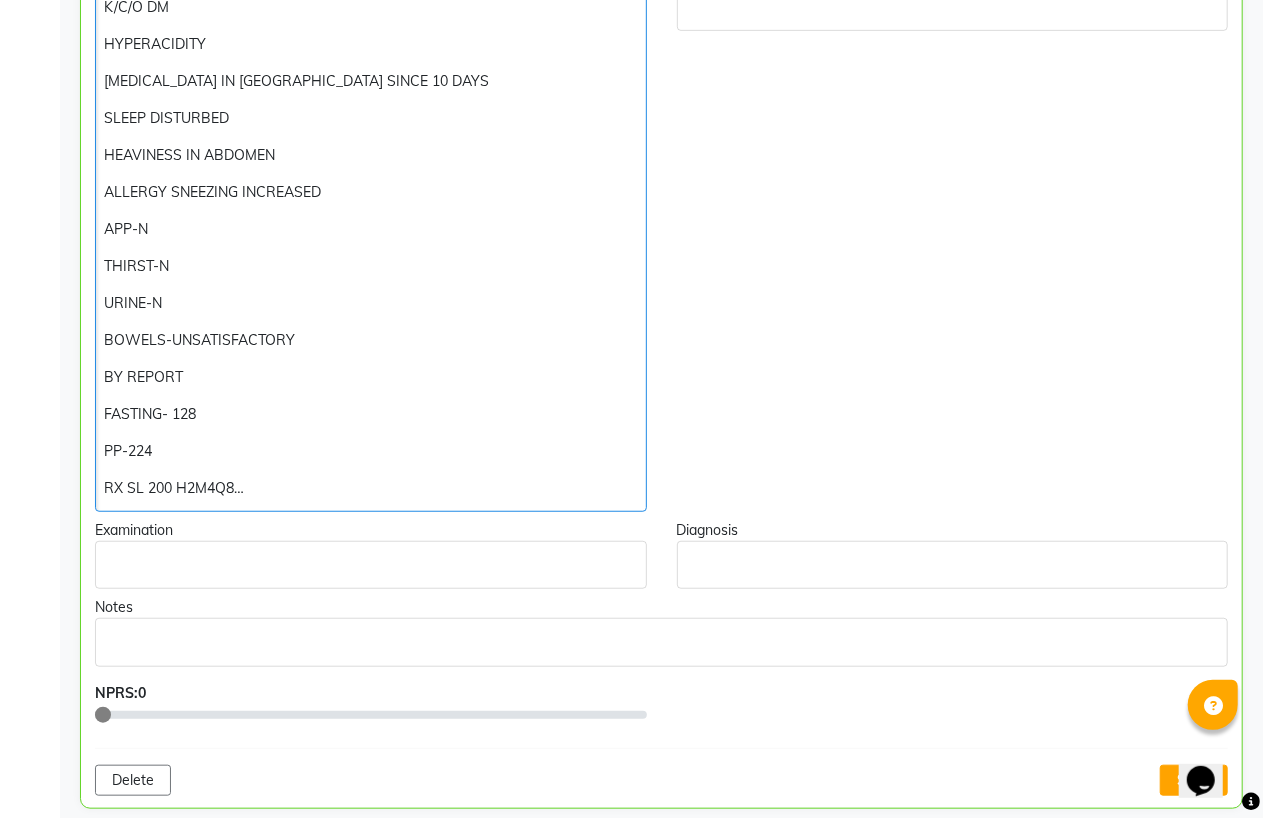 scroll, scrollTop: 778, scrollLeft: 0, axis: vertical 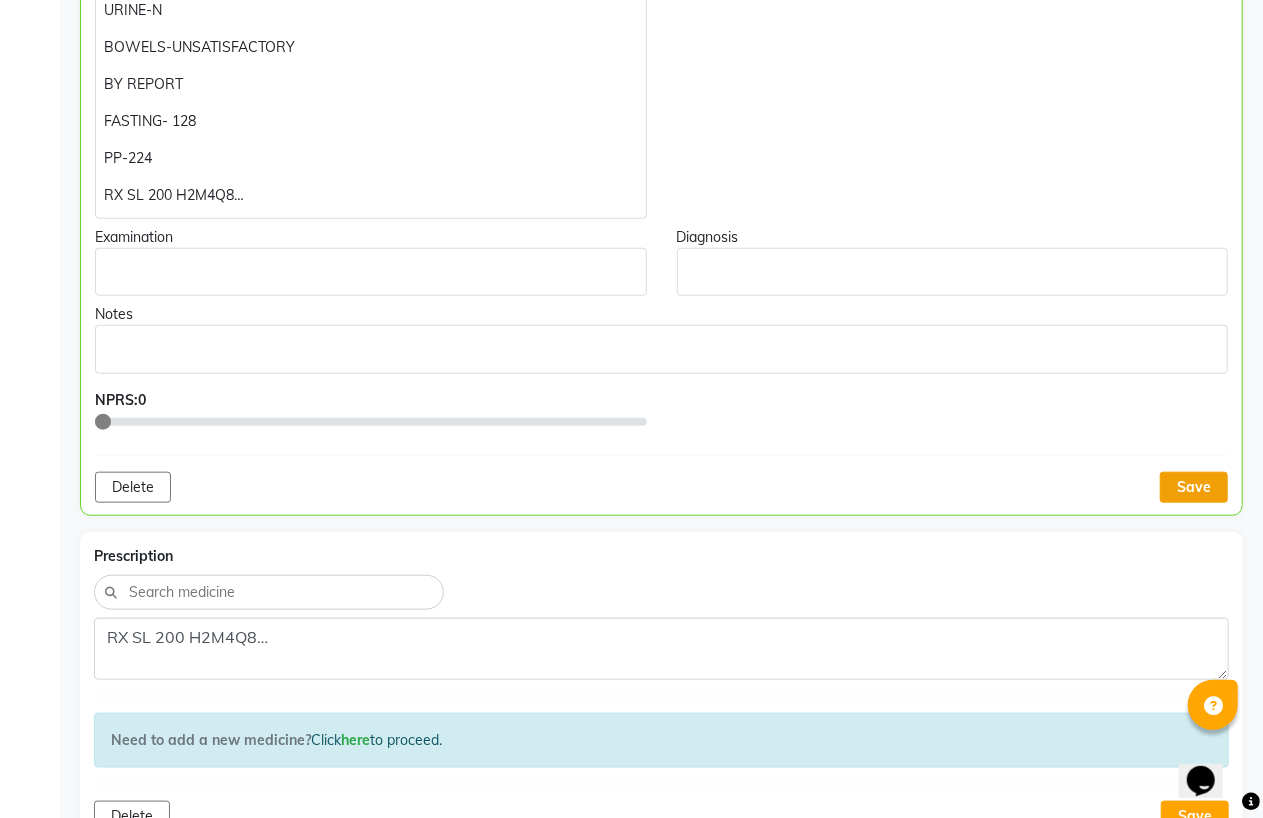 click on "Save" 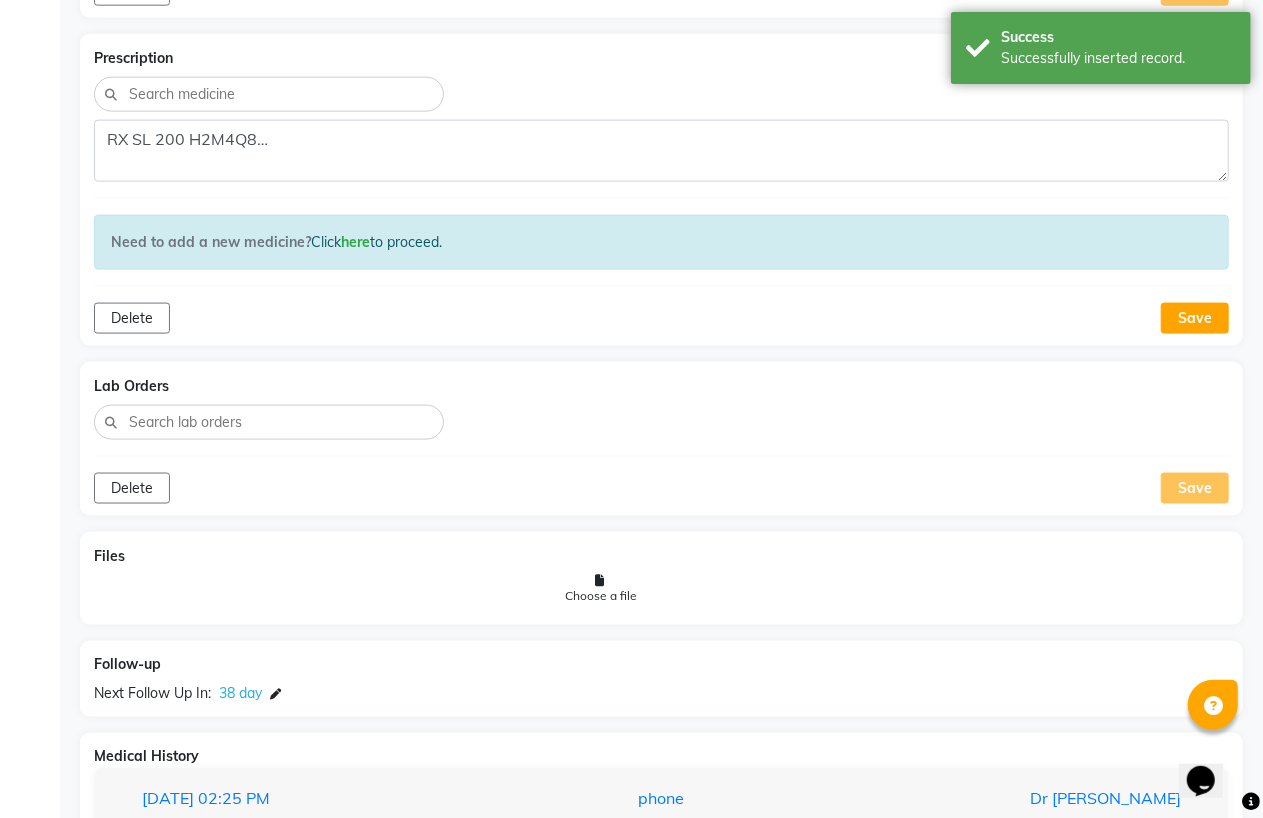 scroll, scrollTop: 1436, scrollLeft: 0, axis: vertical 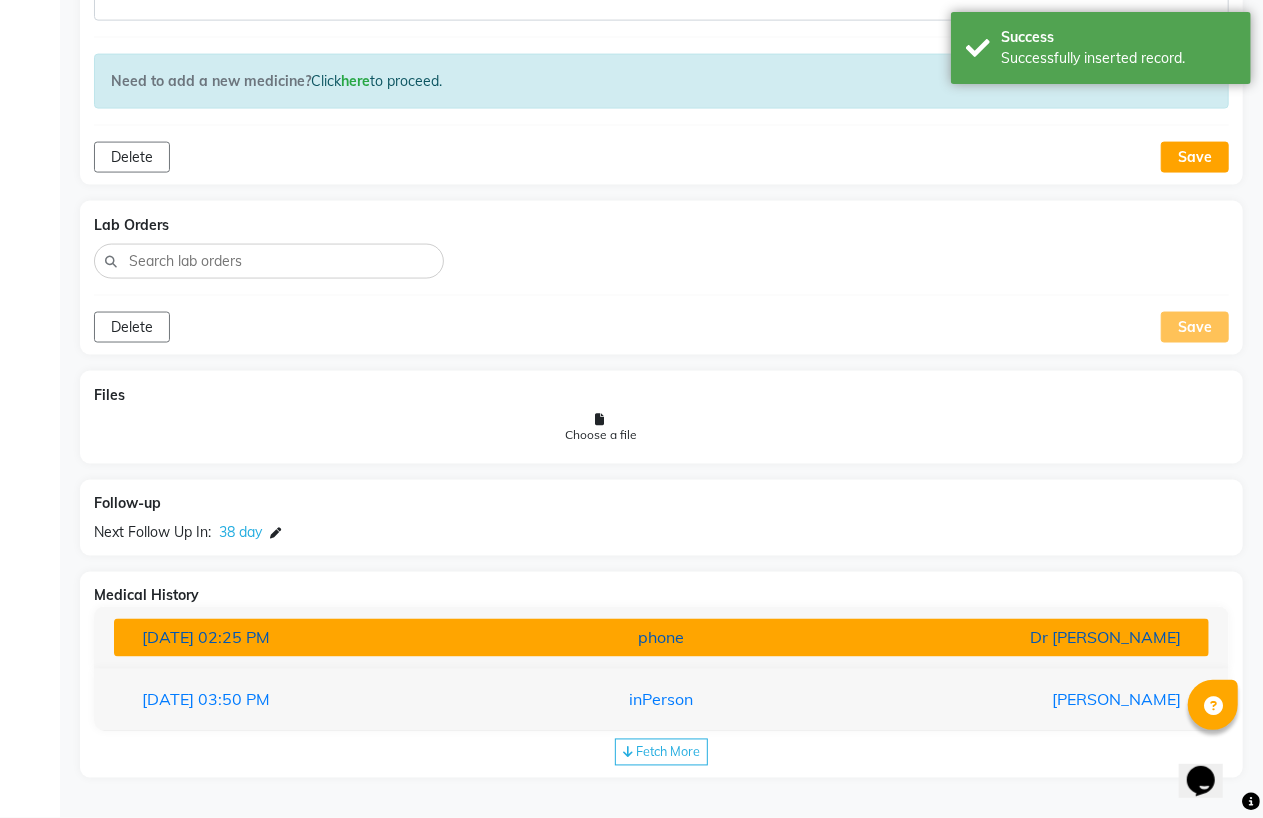 click on "phone" at bounding box center (661, 638) 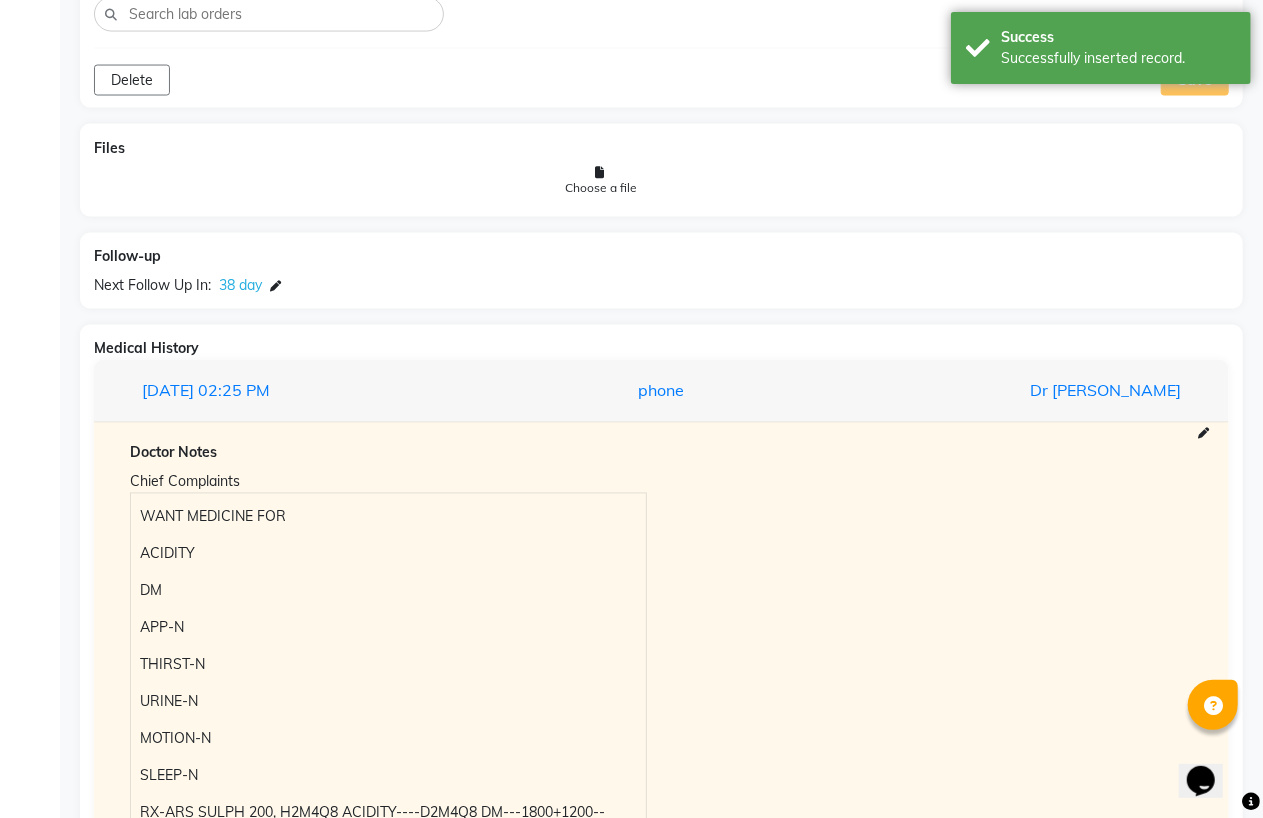 scroll, scrollTop: 1886, scrollLeft: 0, axis: vertical 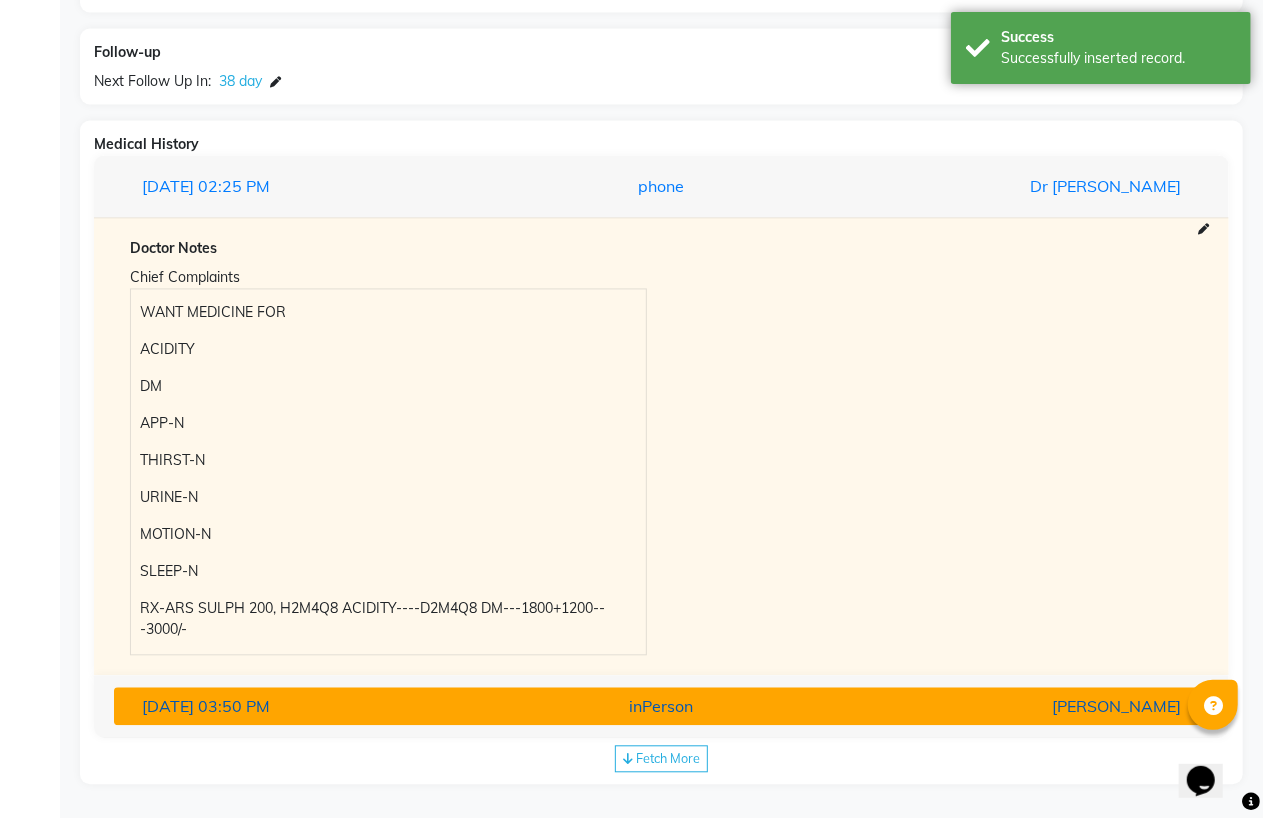 click on "[DATE] 03:50 PM inPerson [PERSON_NAME]" at bounding box center (661, 707) 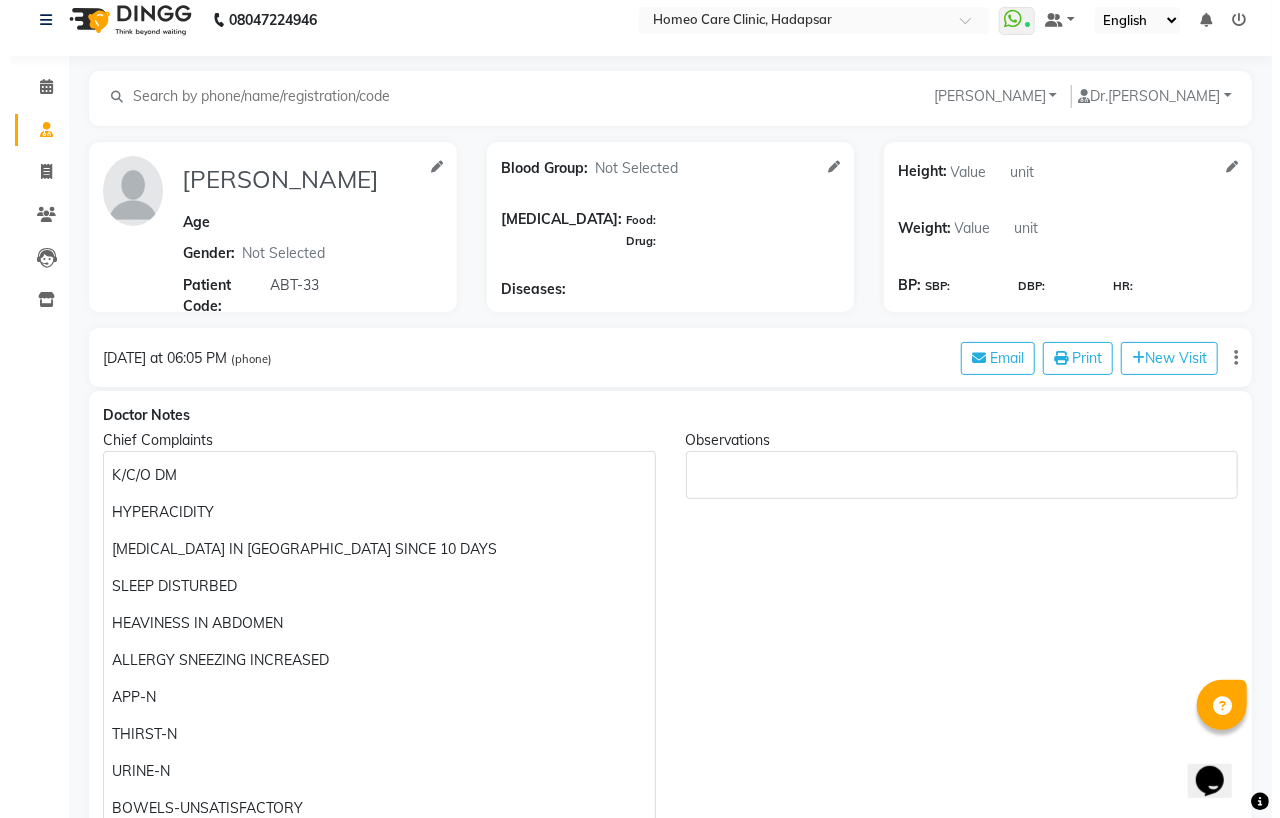 scroll, scrollTop: 0, scrollLeft: 0, axis: both 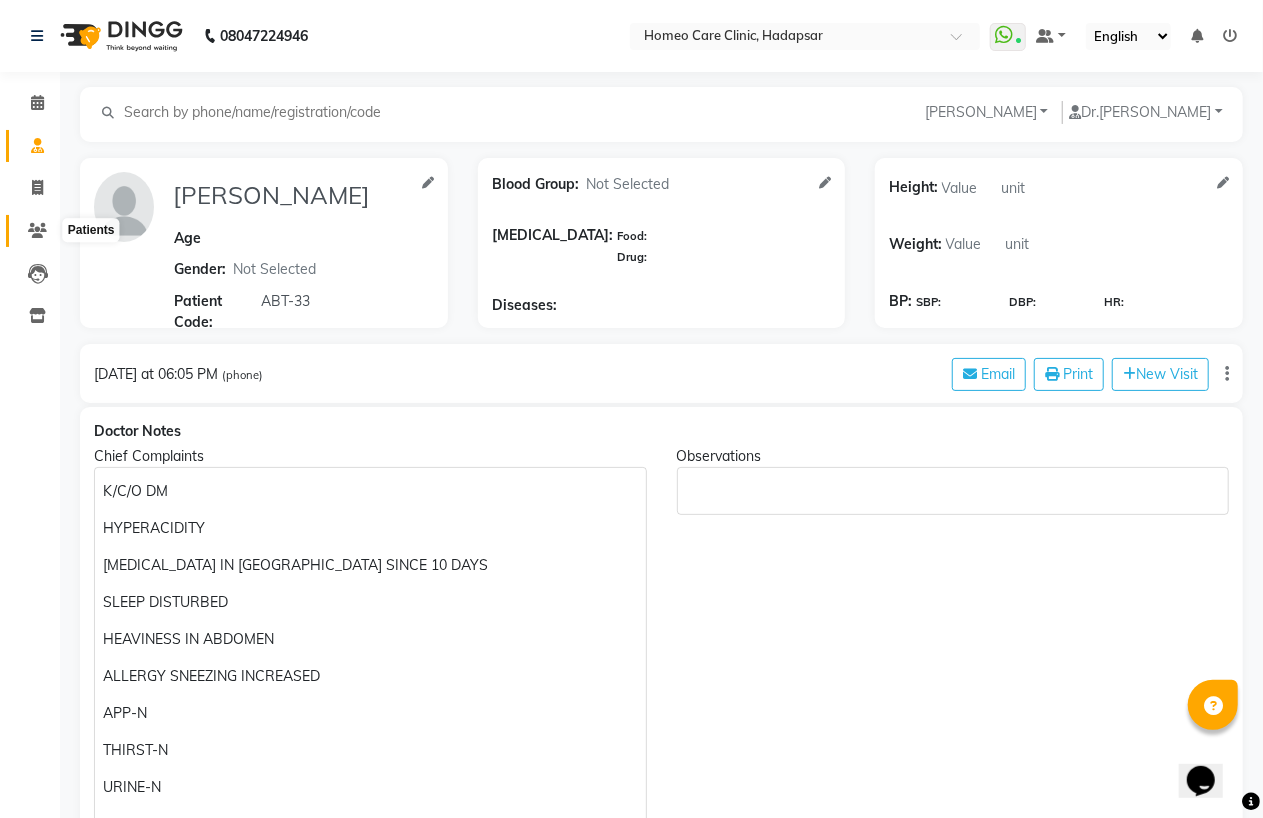 drag, startPoint x: 28, startPoint y: 228, endPoint x: 45, endPoint y: 204, distance: 29.410883 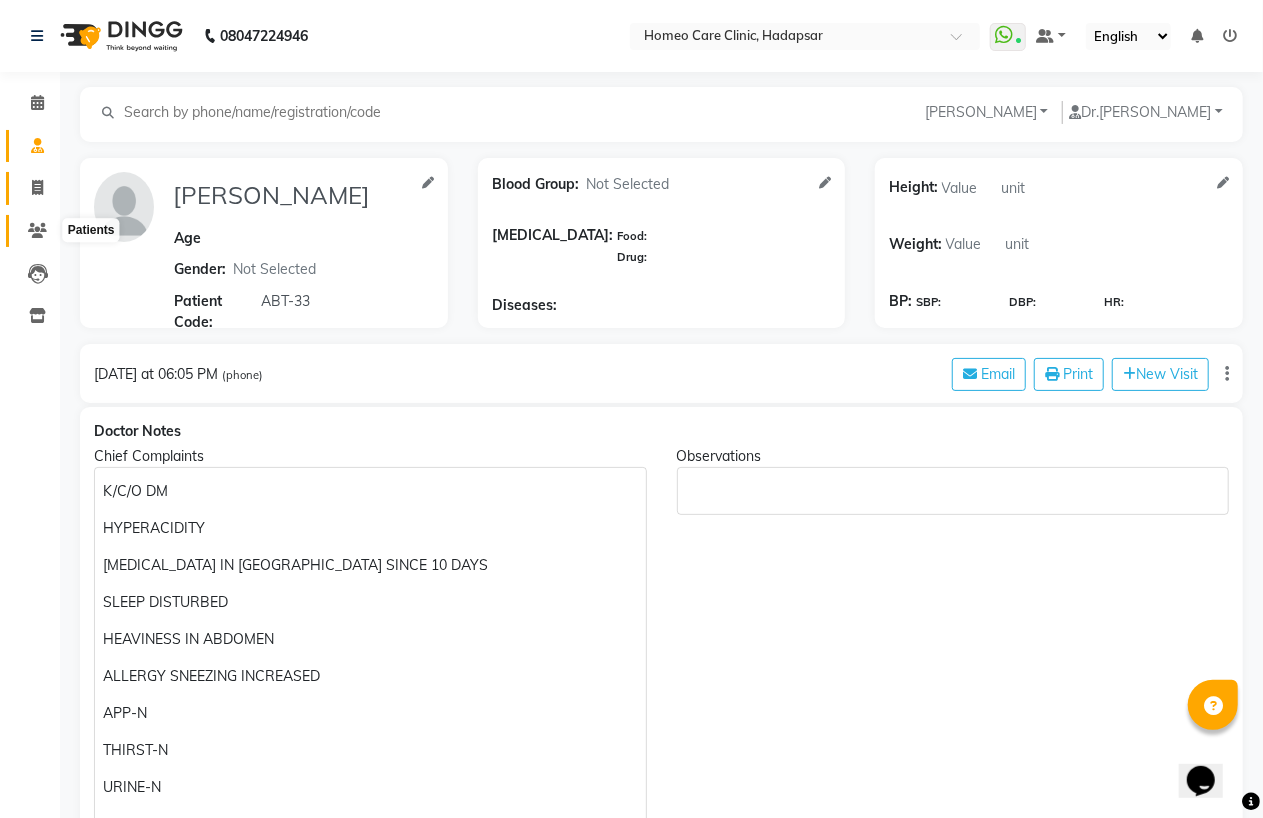 click 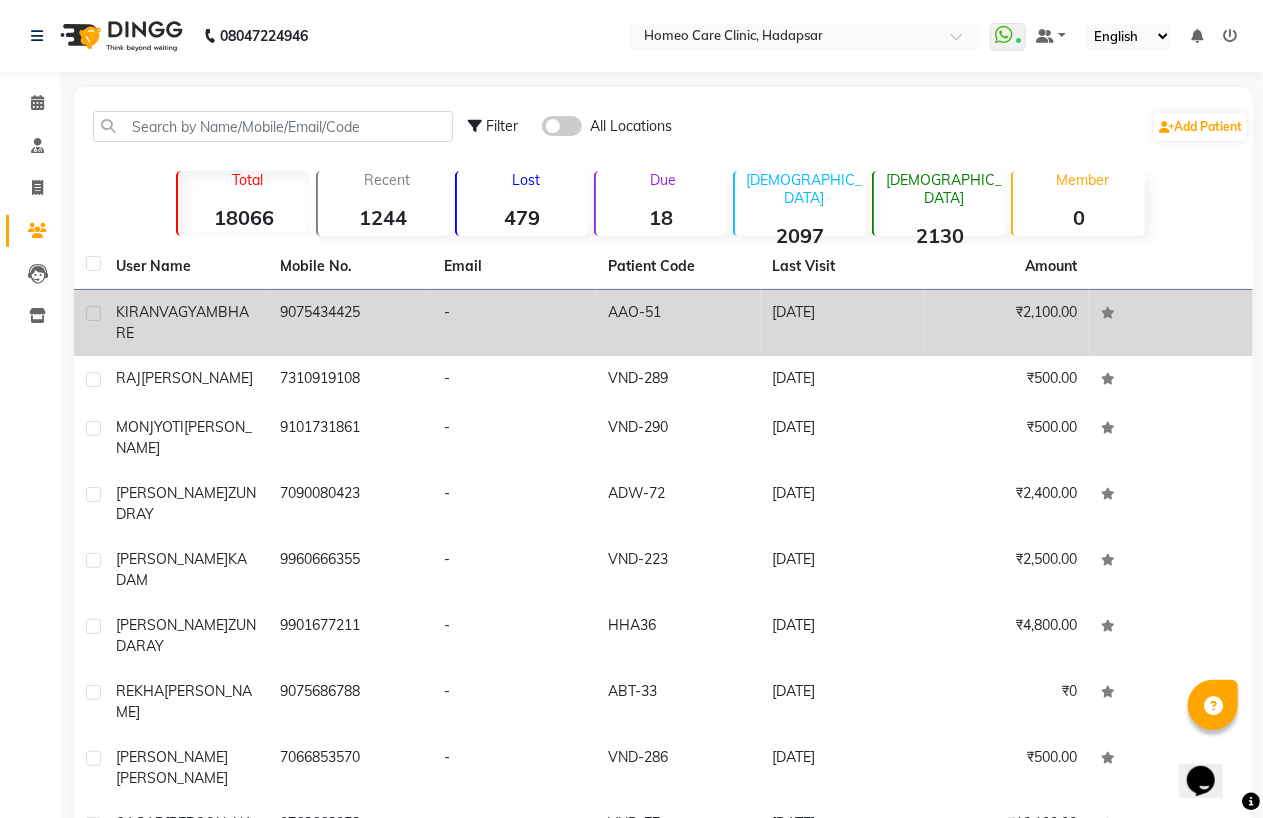 click on "KIRAN  VAGYAMBHARE" 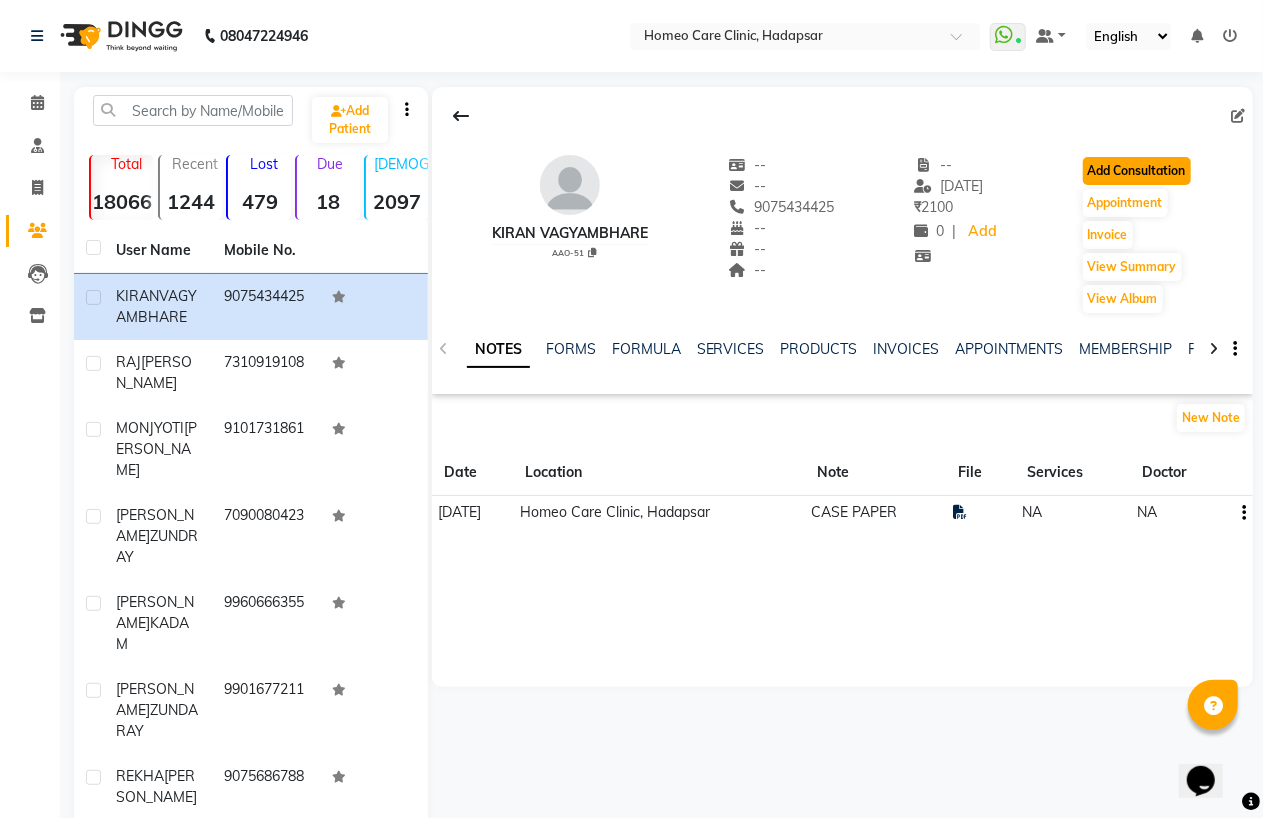 click on "Add Consultation" 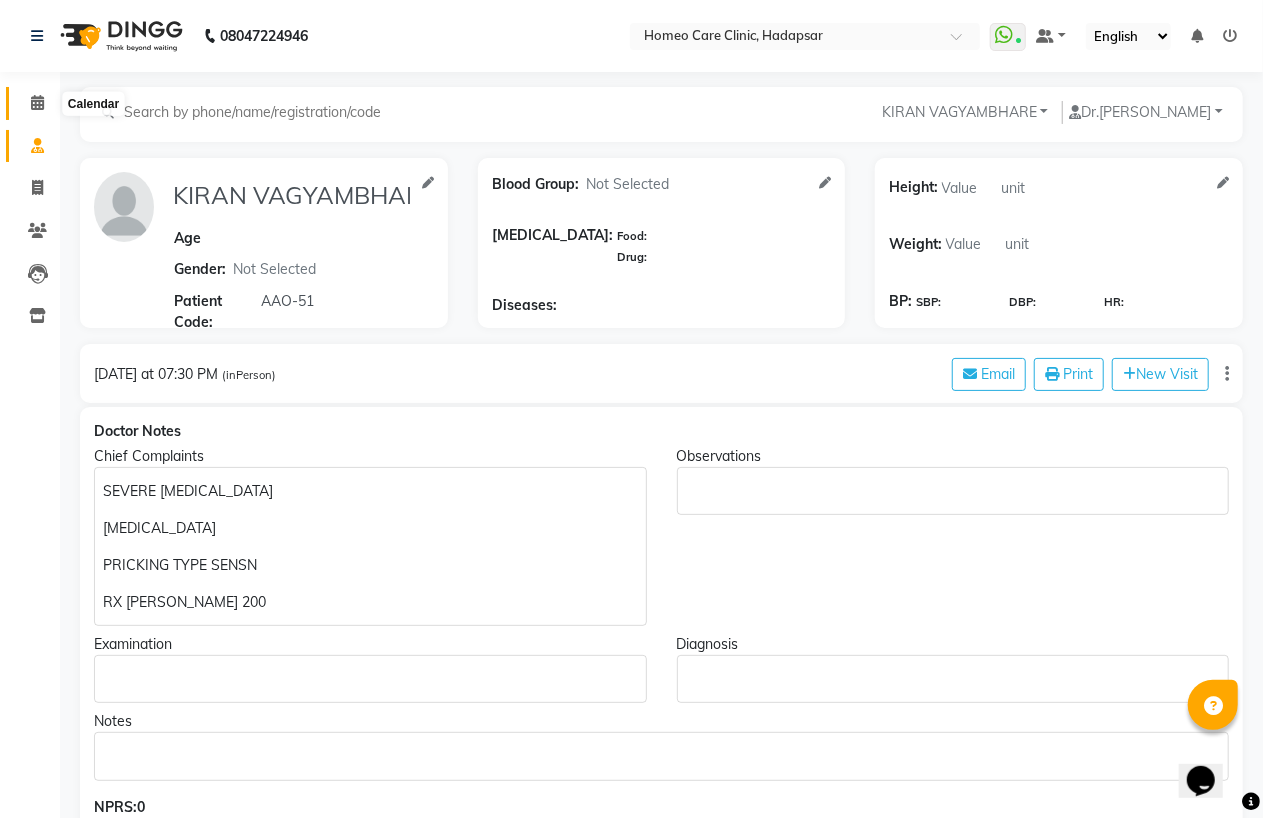 click 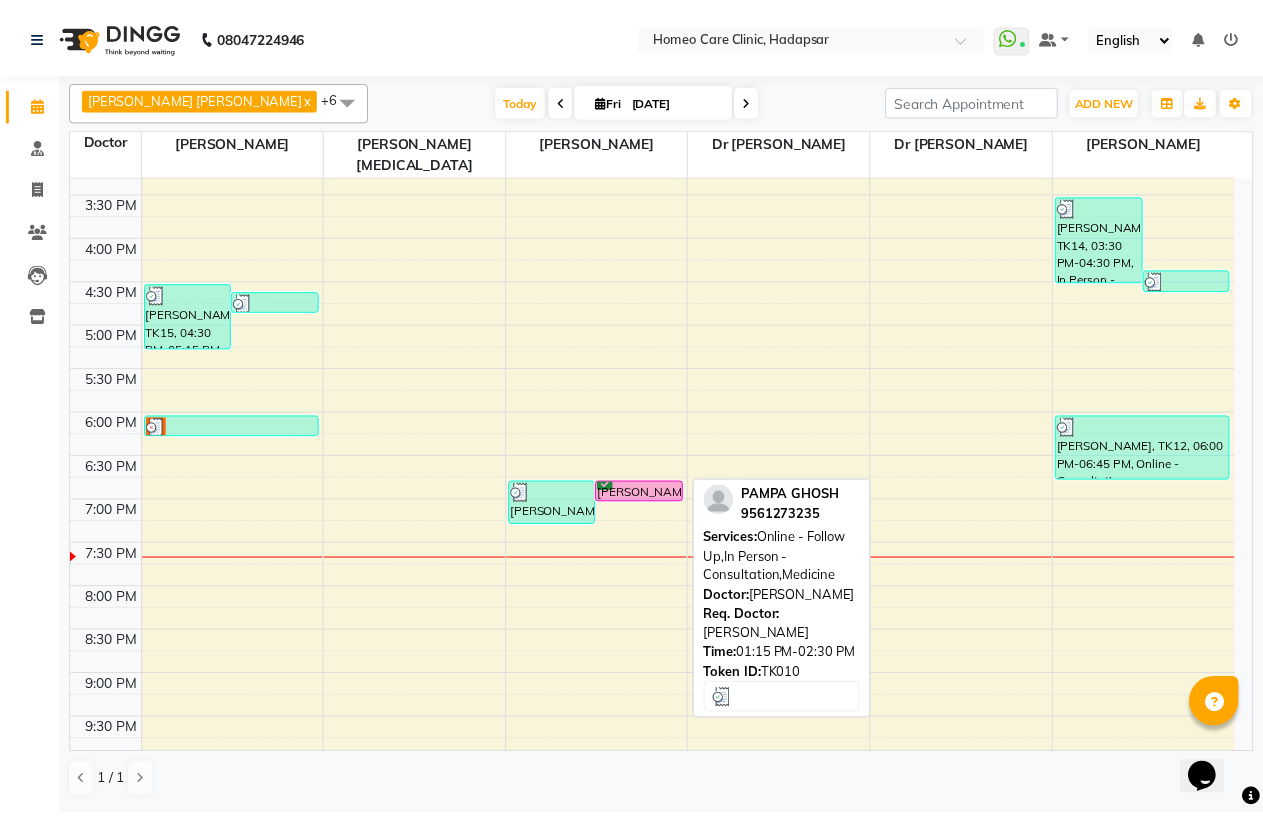 scroll, scrollTop: 444, scrollLeft: 0, axis: vertical 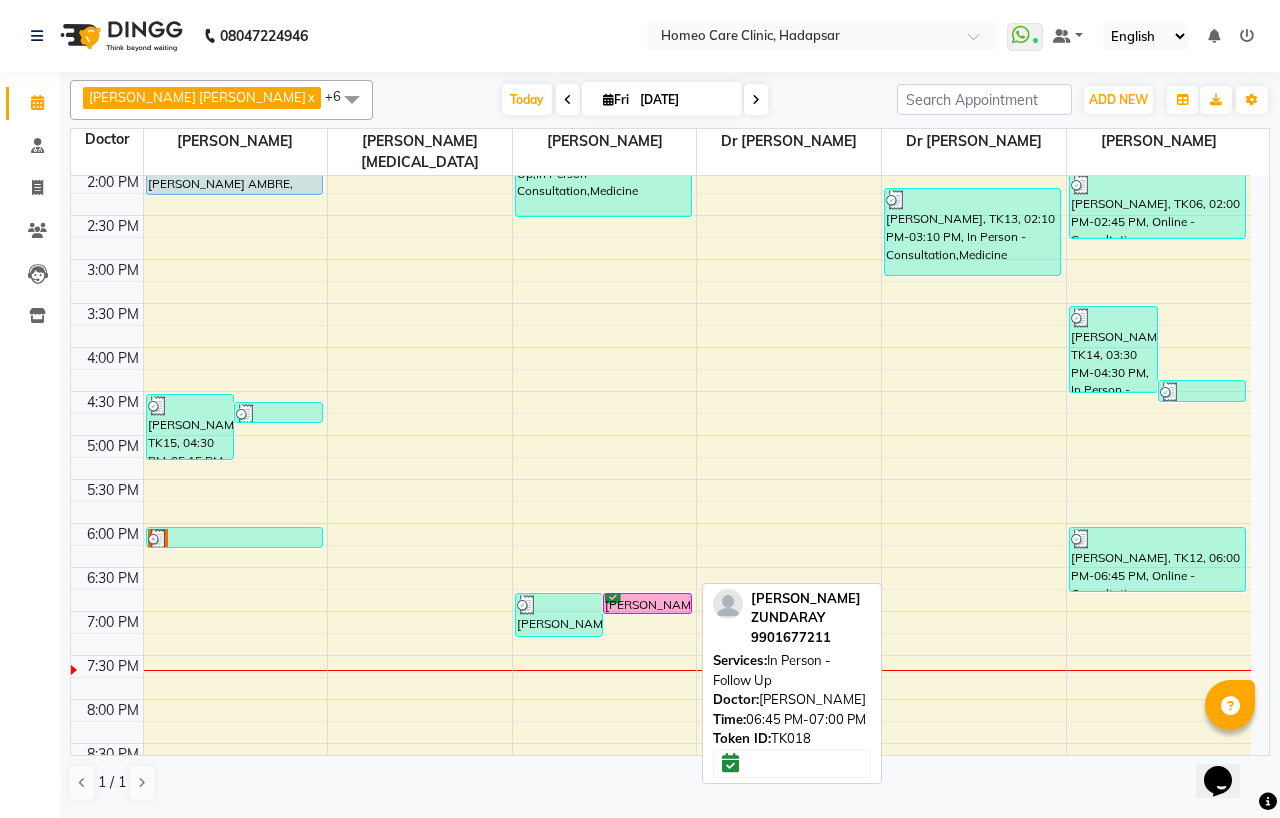 click on "[PERSON_NAME] ZUNDARAY, TK18, 06:45 PM-07:00 PM, In Person - Follow Up" at bounding box center (647, 603) 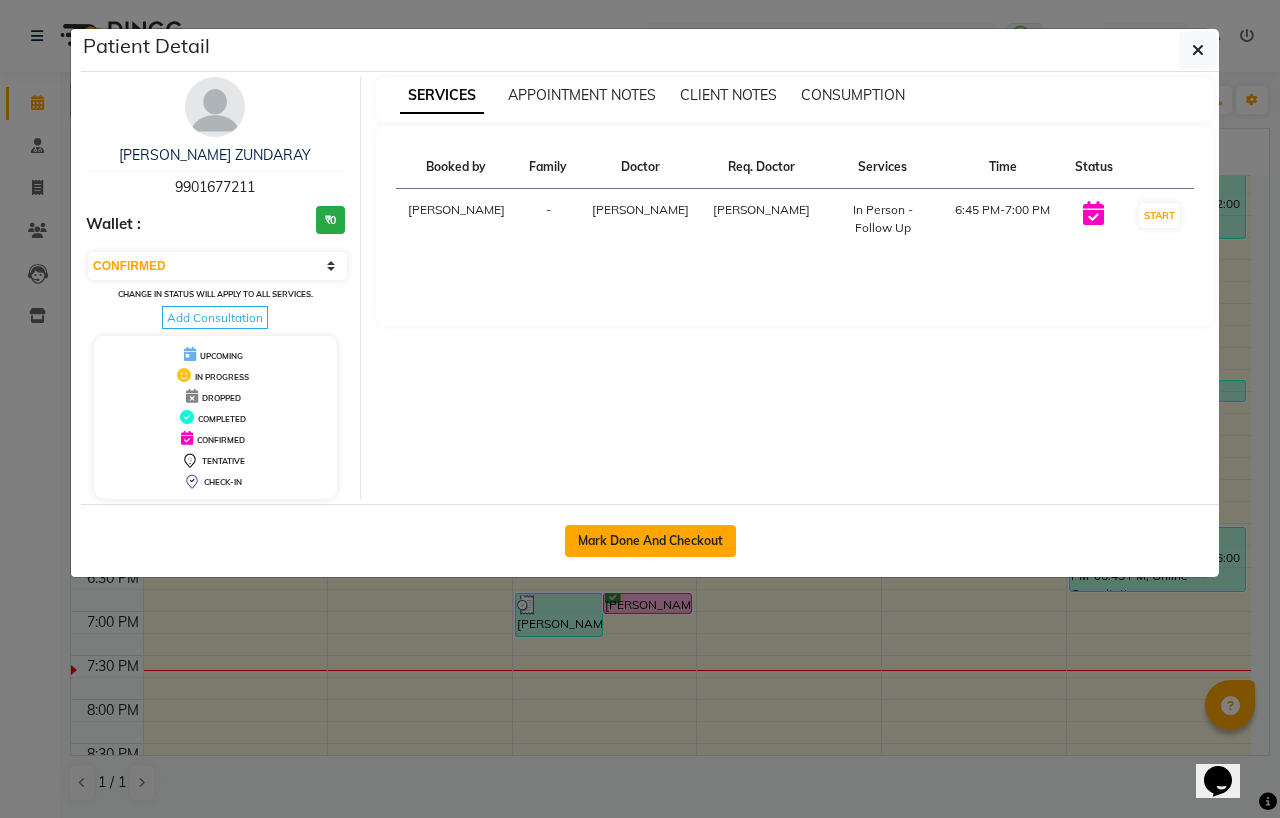 click on "Mark Done And Checkout" 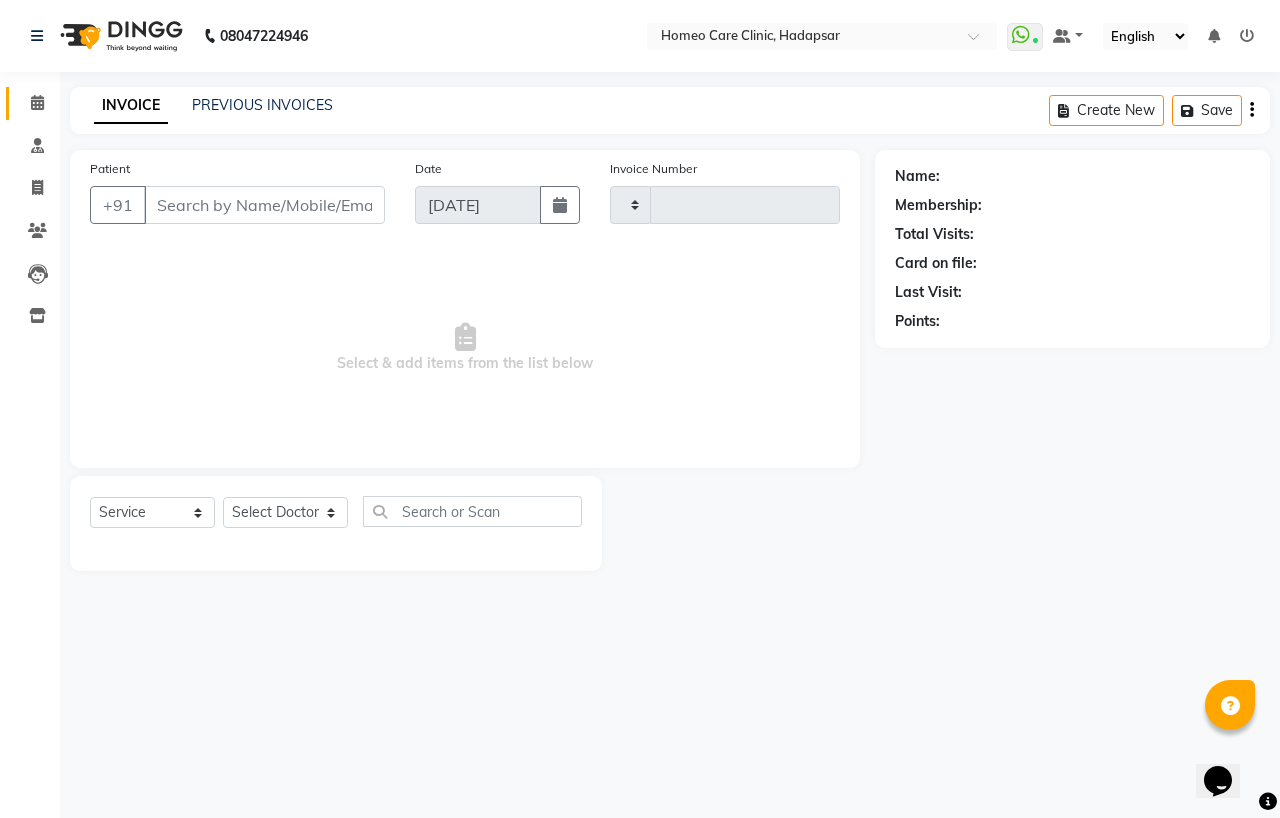 type on "1796" 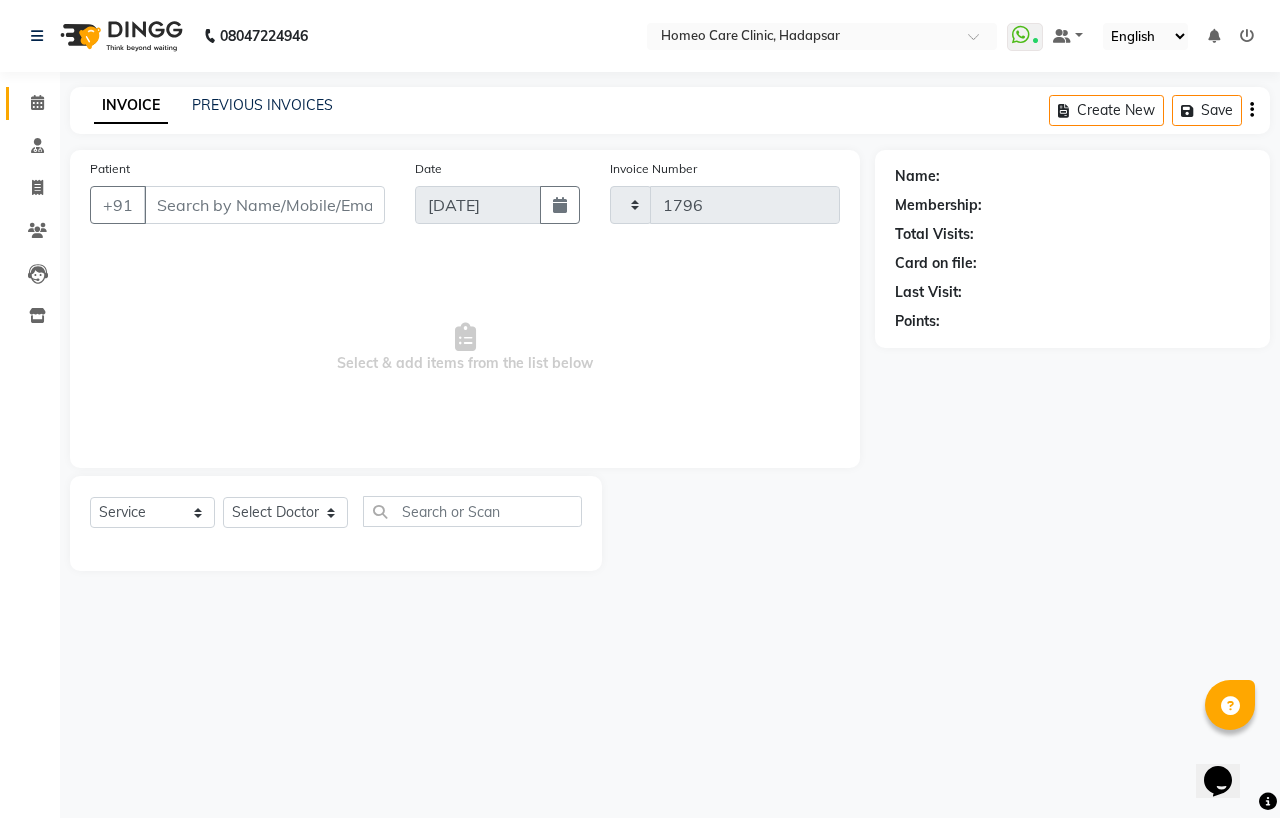 select on "7485" 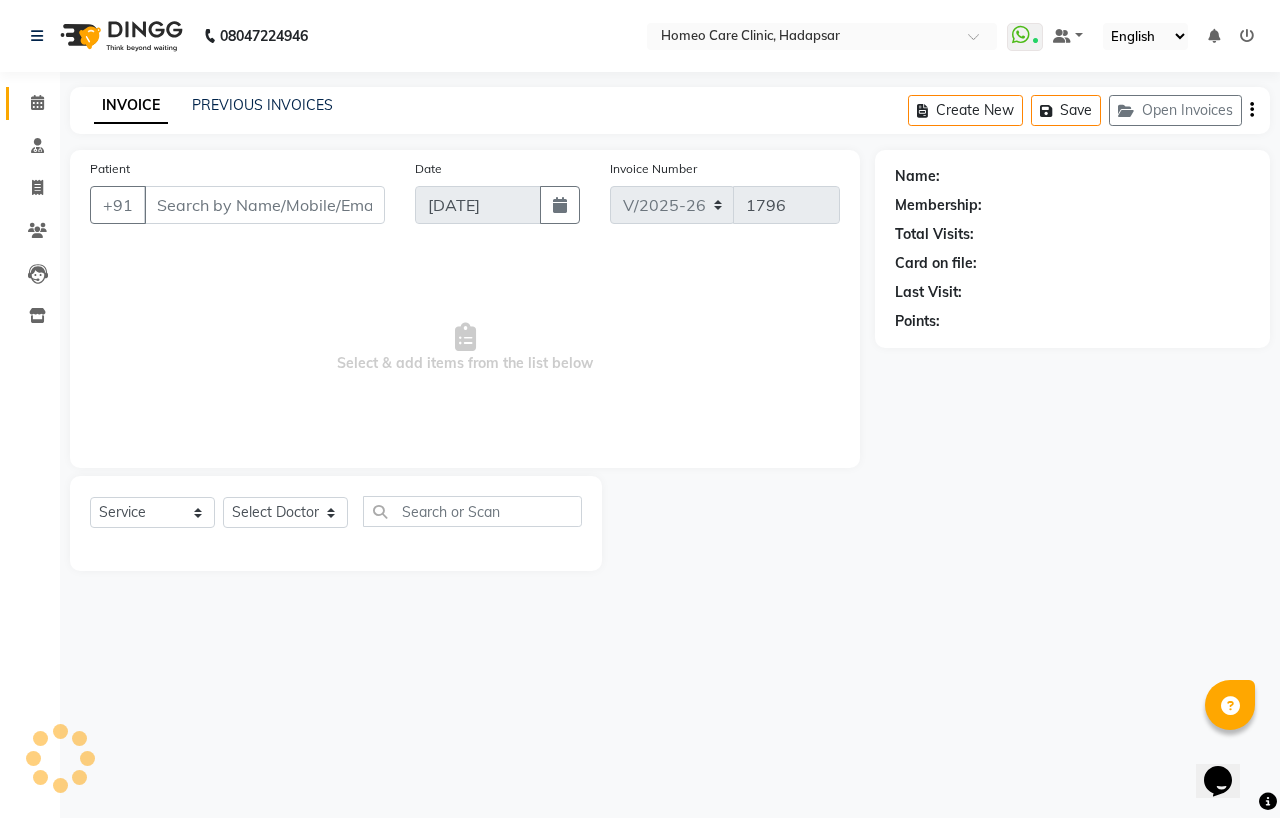 type on "9901677211" 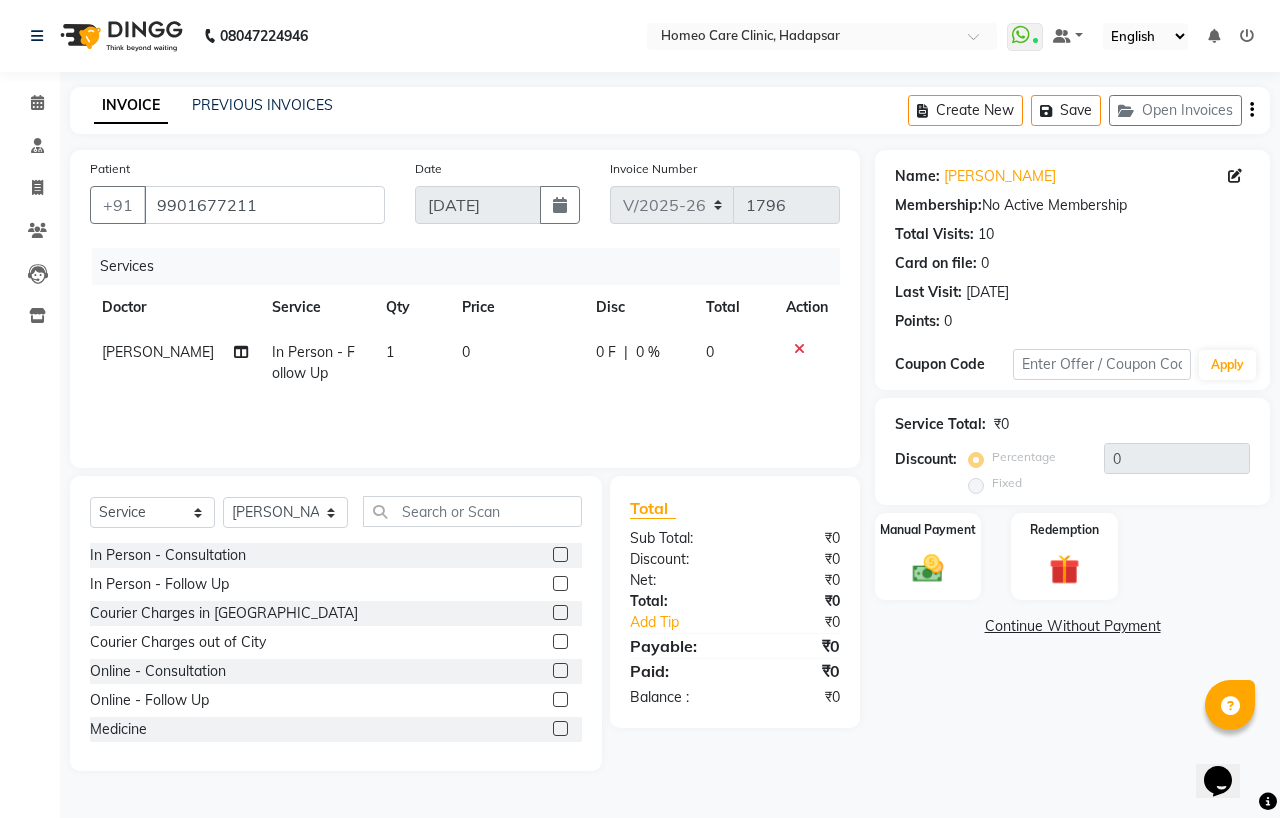 click 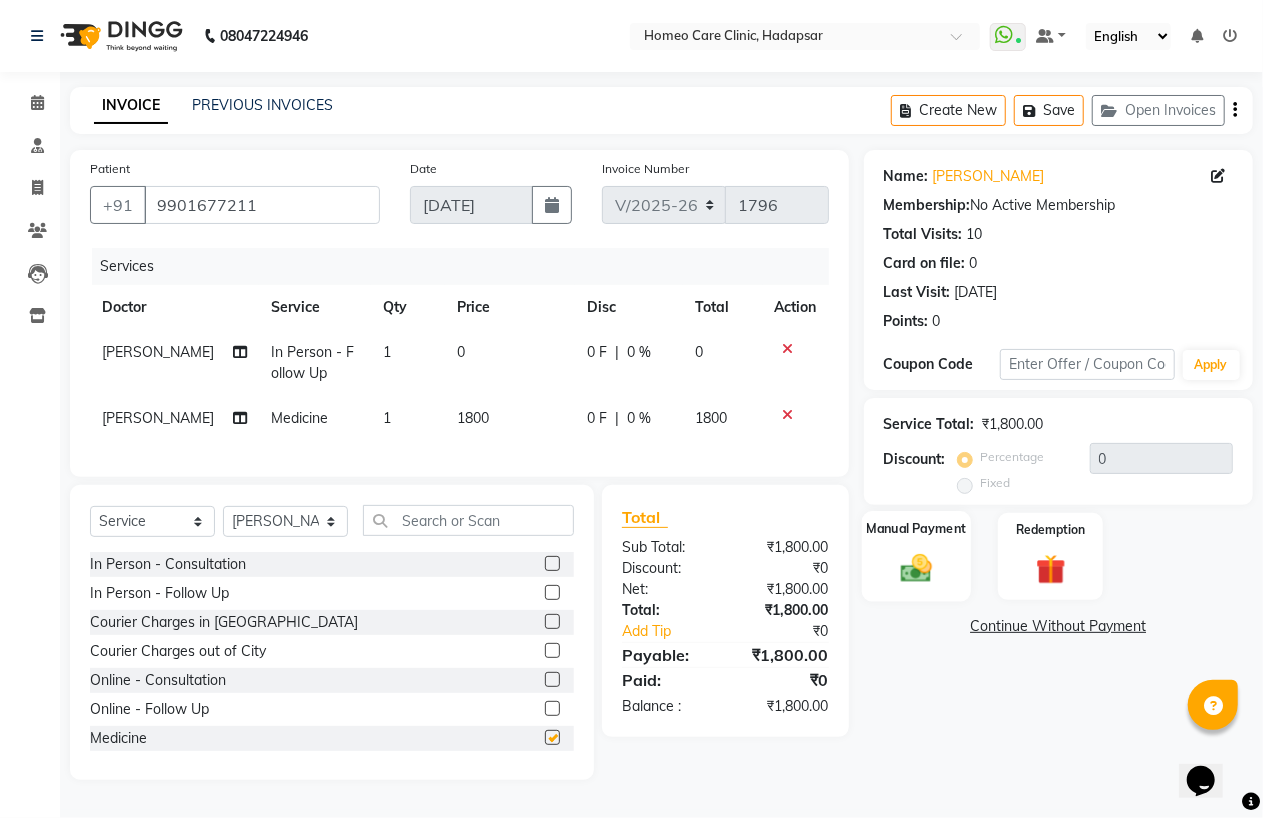 checkbox on "false" 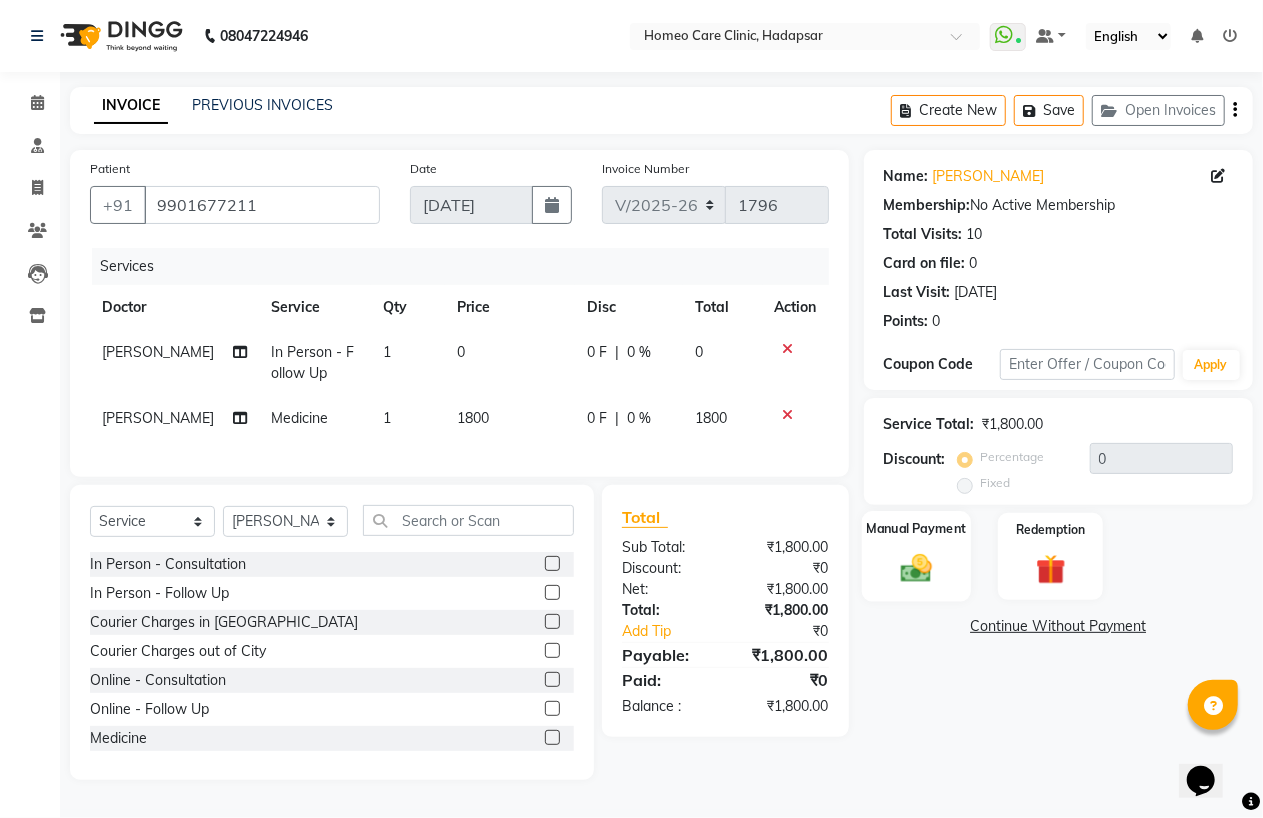 click 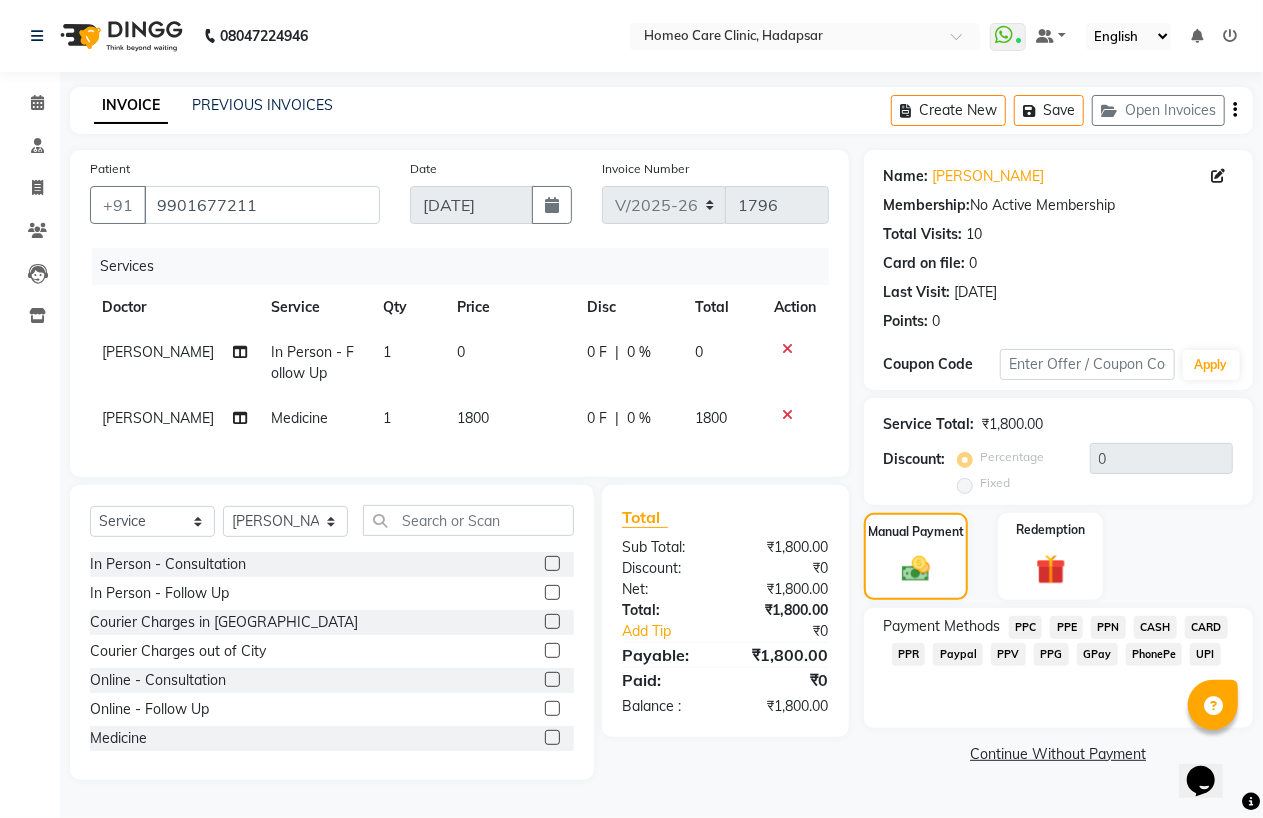 click on "PhonePe" 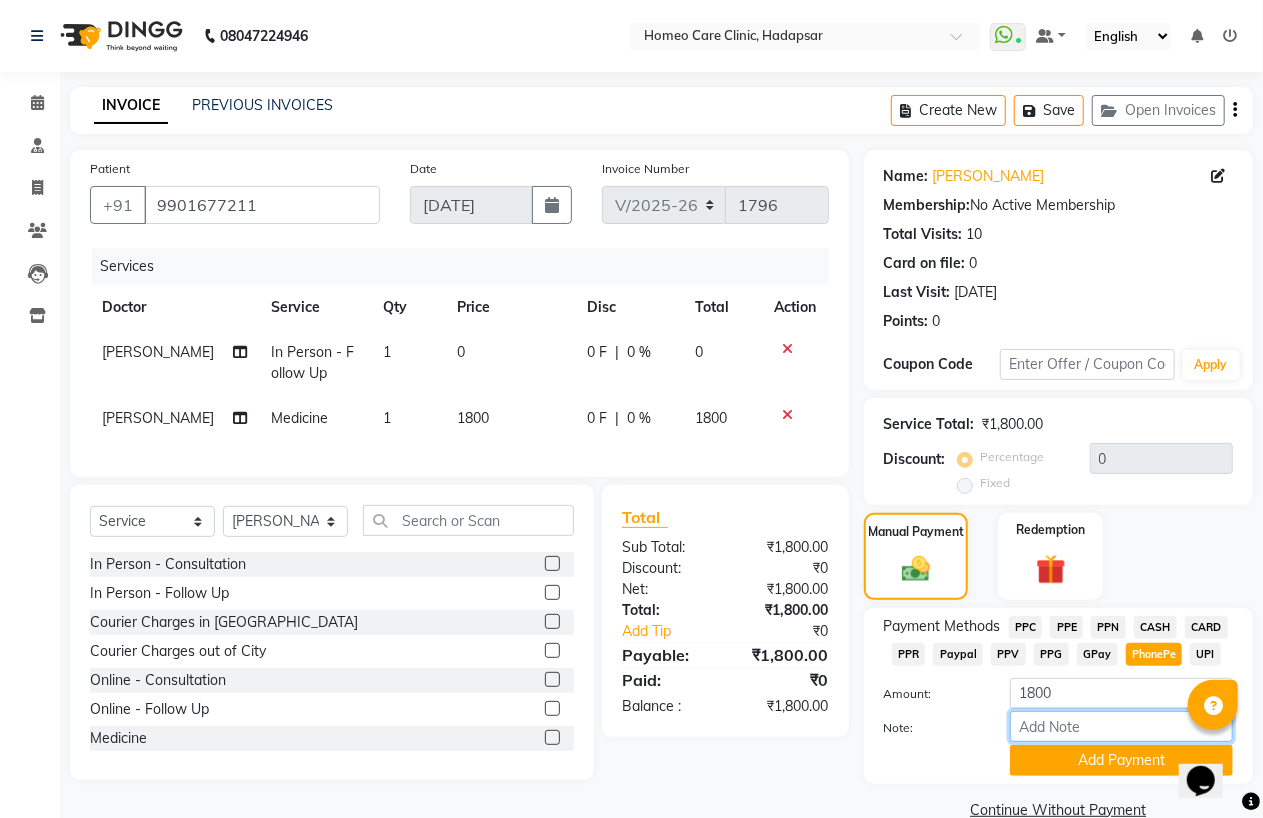 drag, startPoint x: 1072, startPoint y: 722, endPoint x: 1074, endPoint y: 697, distance: 25.079872 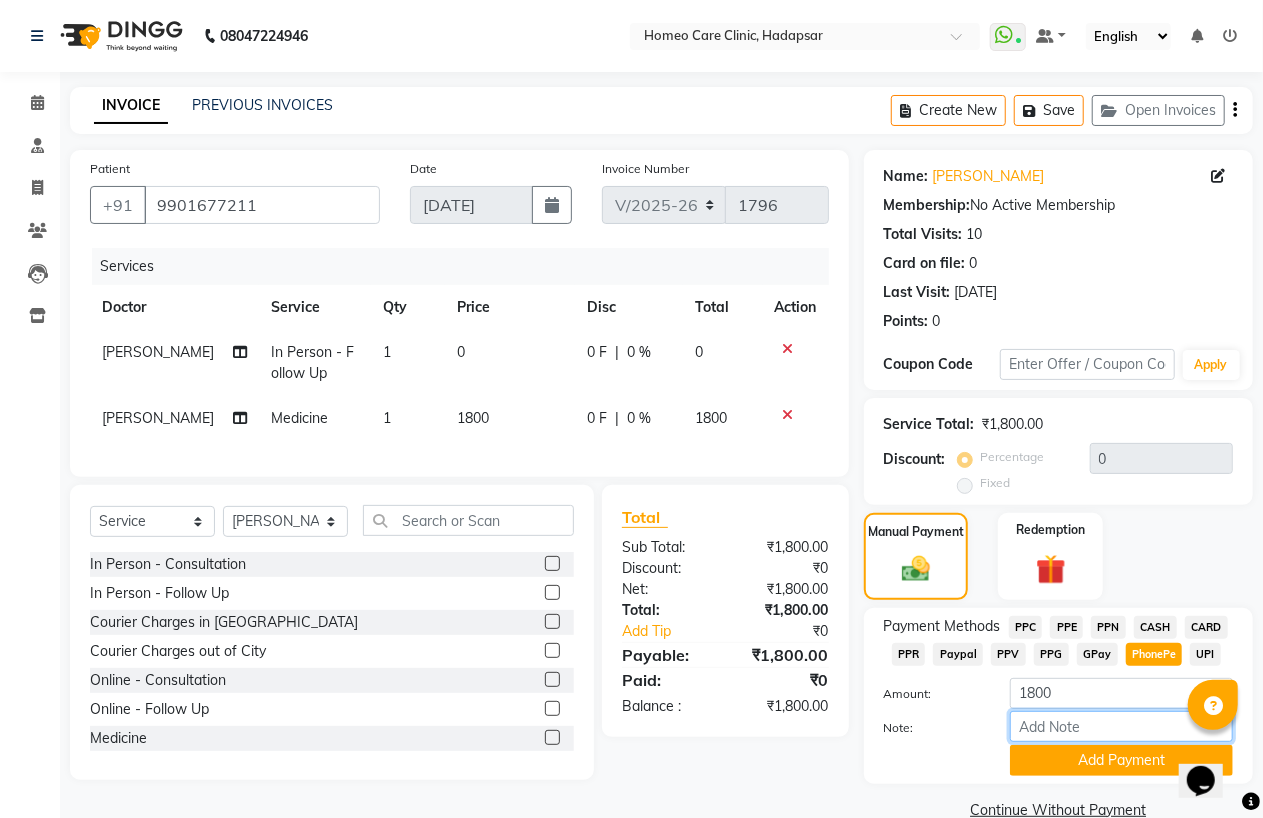 click on "Note:" at bounding box center (1121, 726) 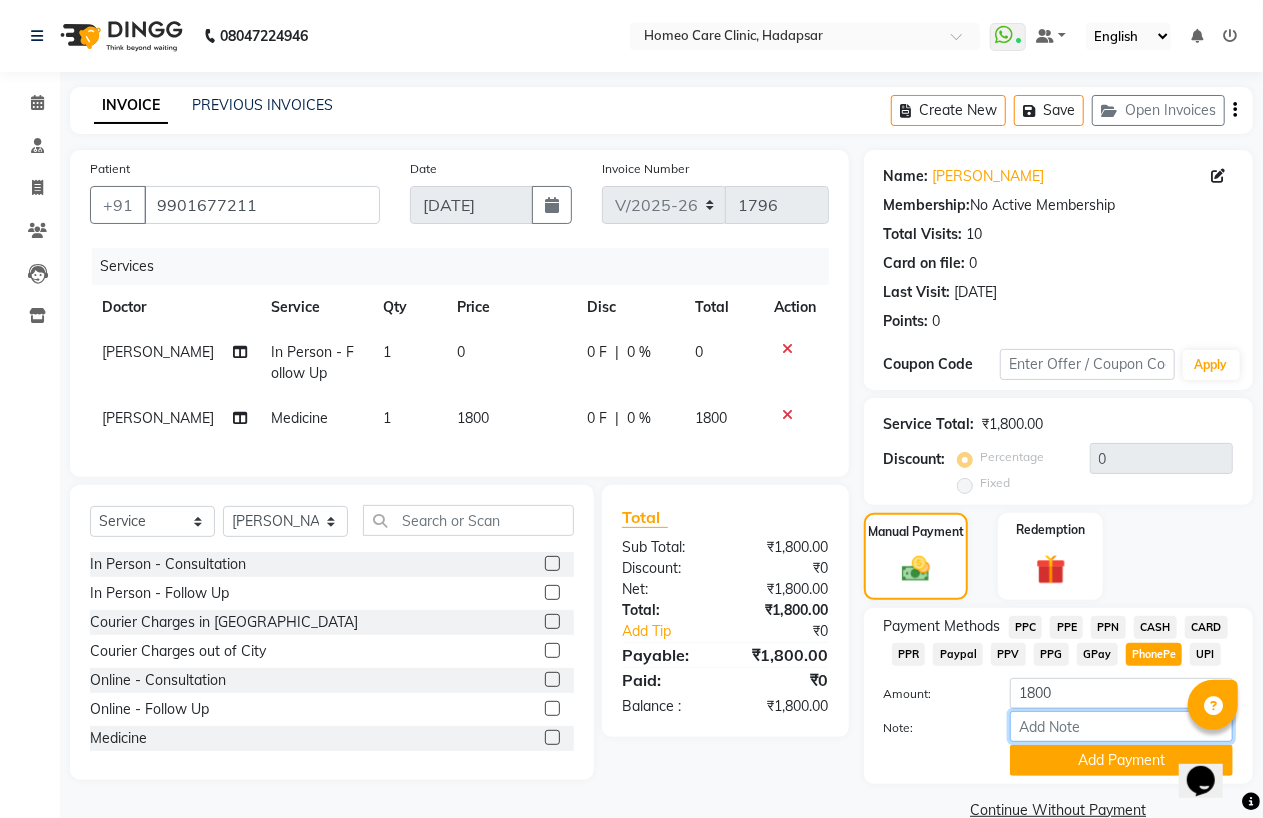 type on "PPA" 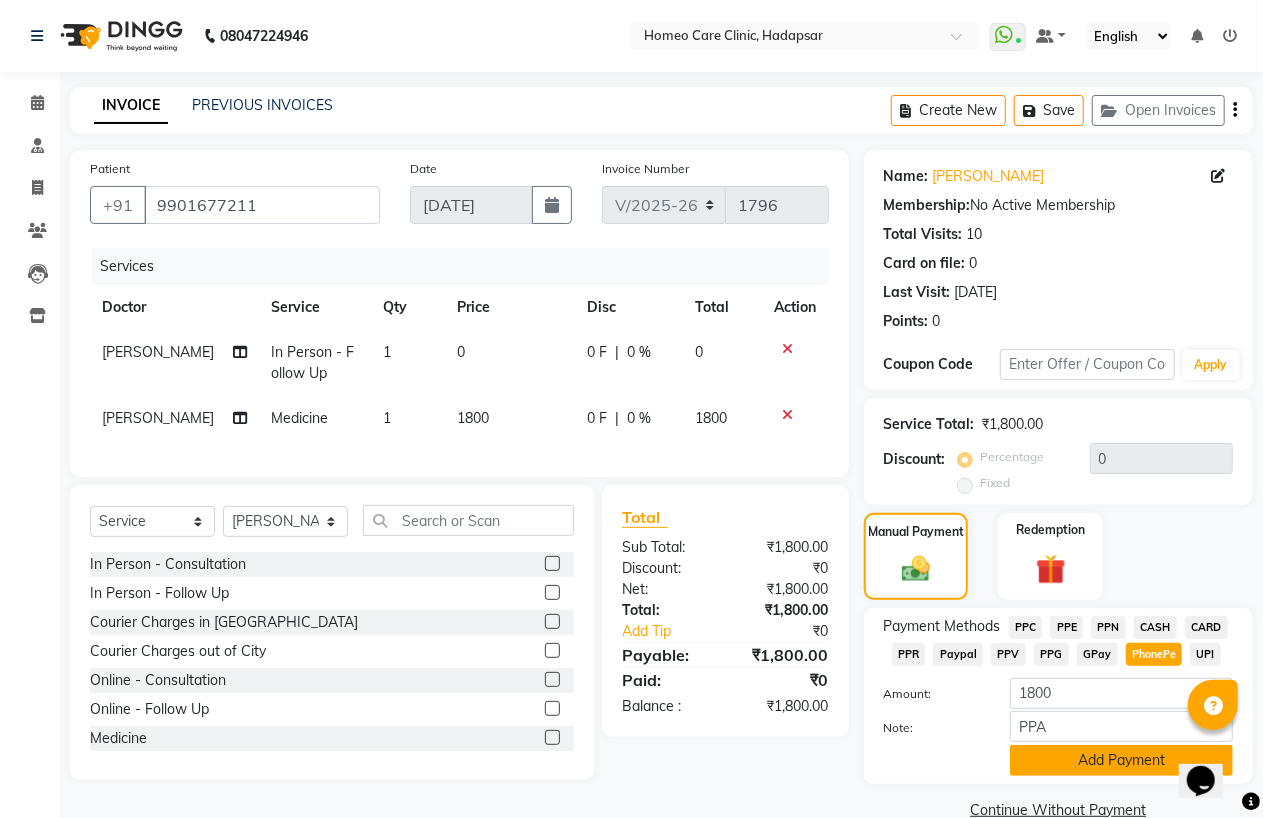 click on "Add Payment" 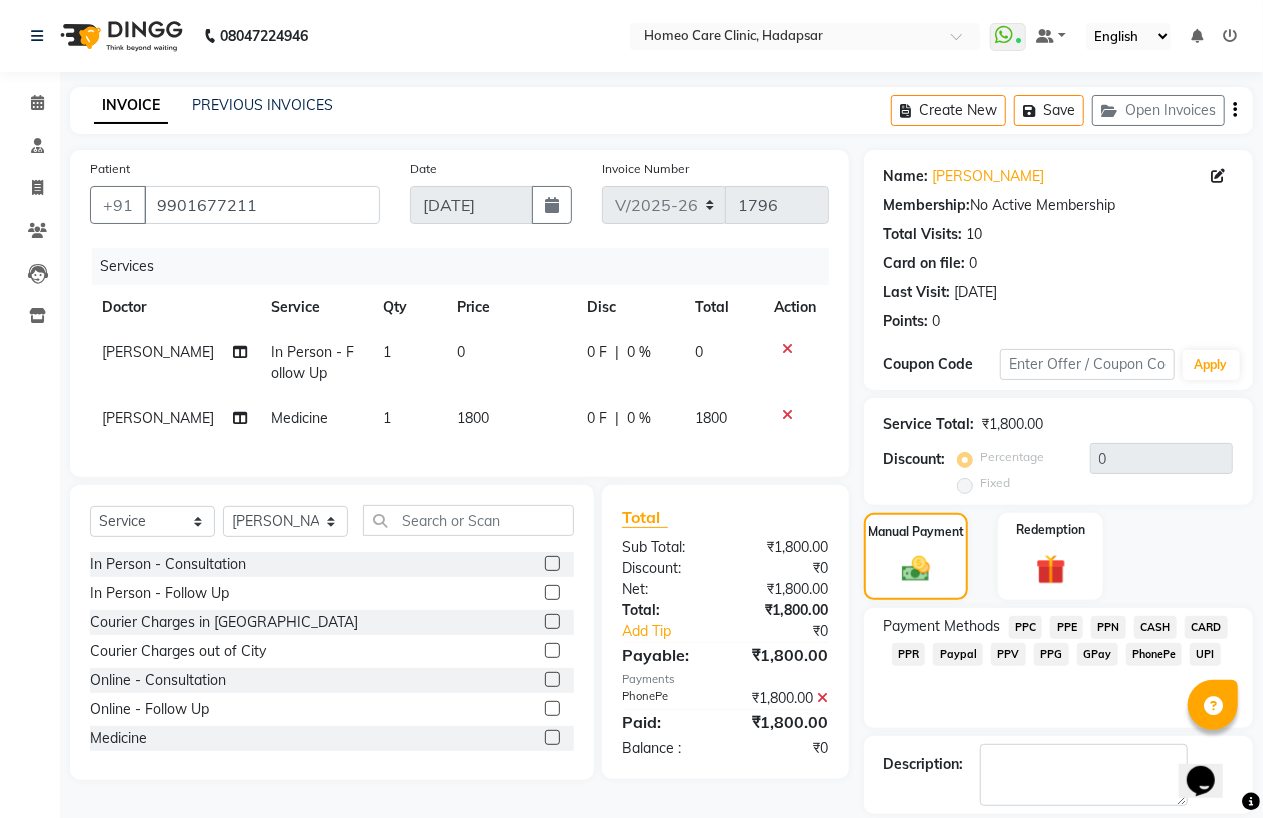 scroll, scrollTop: 64, scrollLeft: 0, axis: vertical 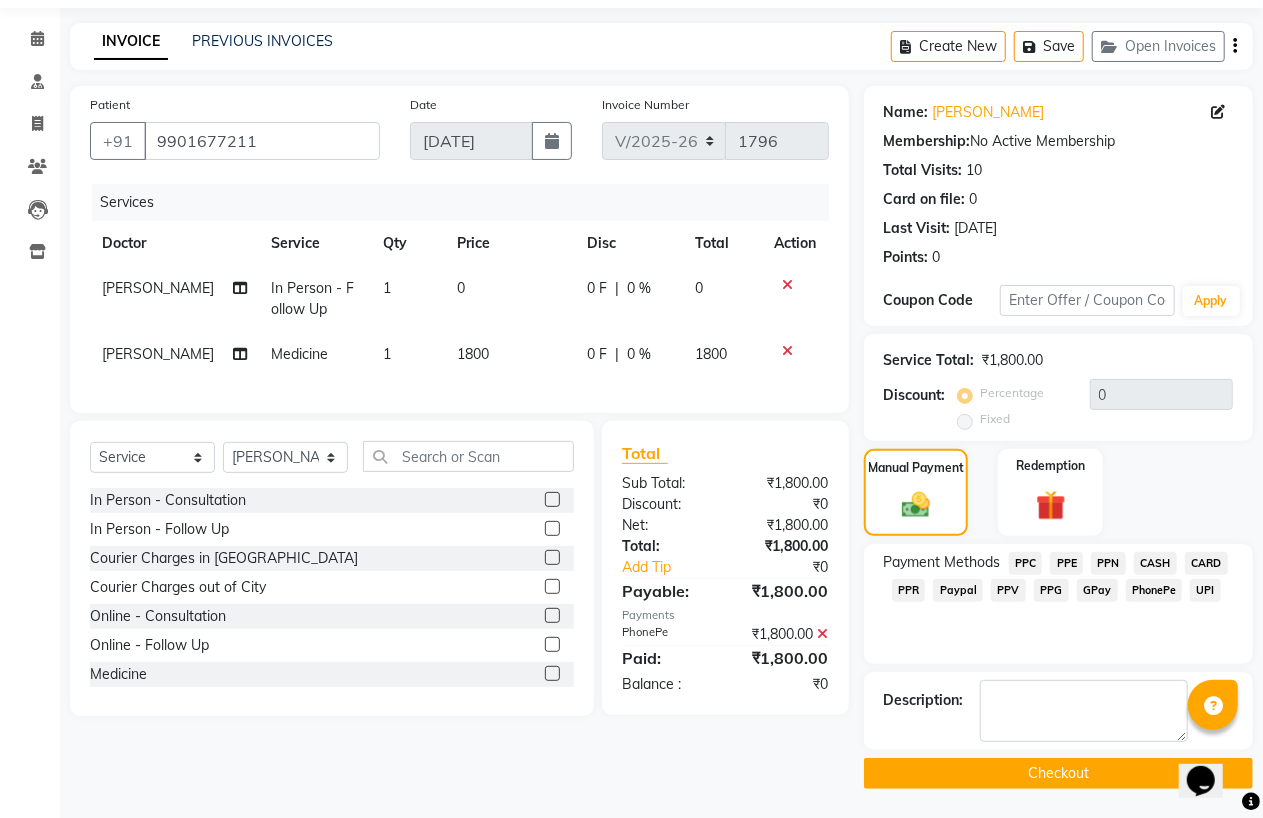 click on "Checkout" 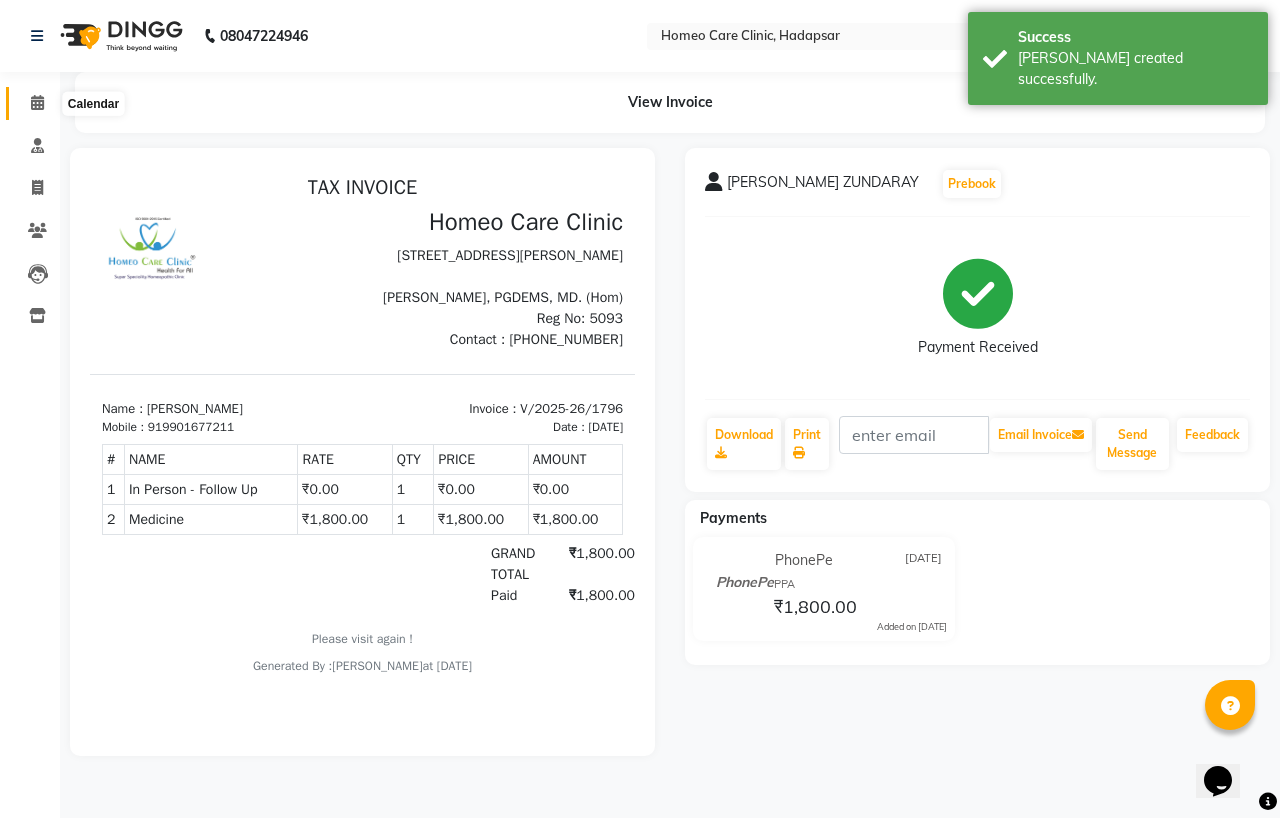 scroll, scrollTop: 0, scrollLeft: 0, axis: both 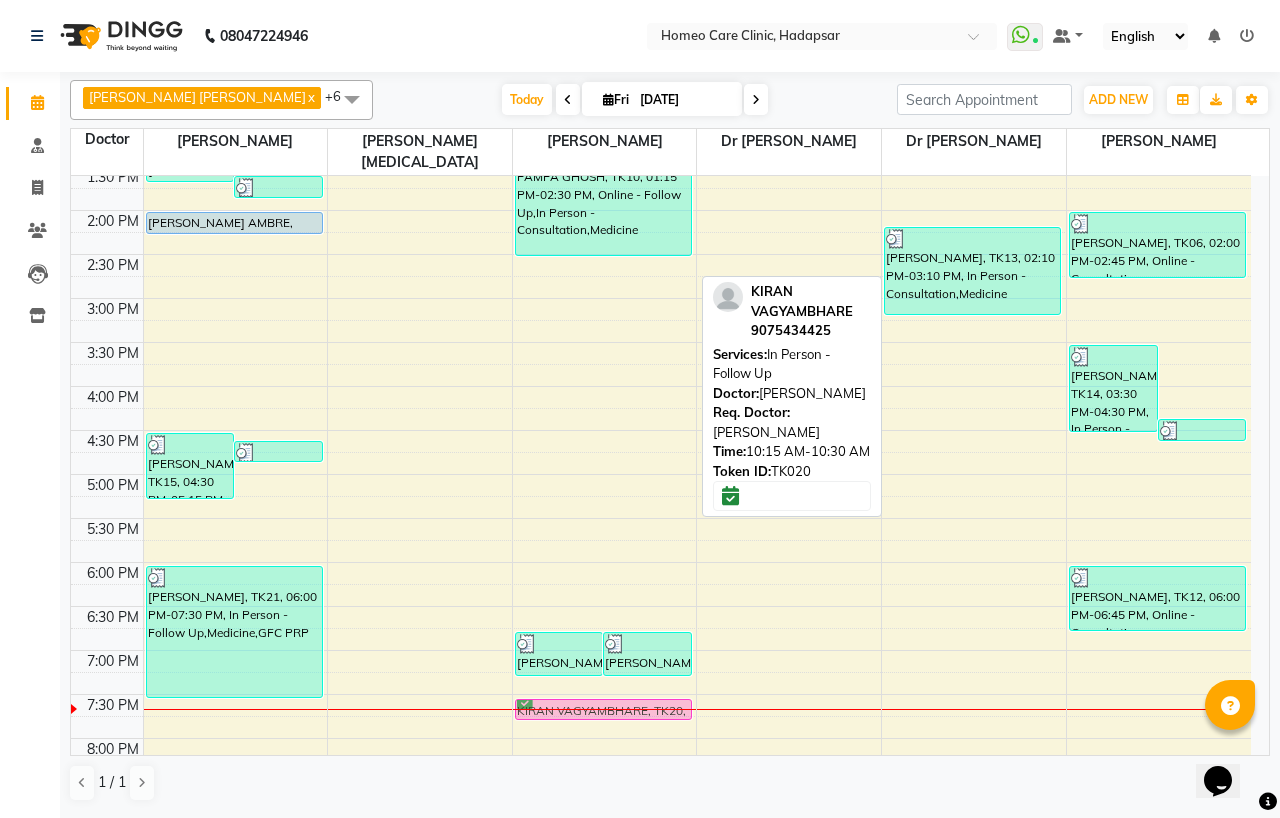 drag, startPoint x: 641, startPoint y: 272, endPoint x: 617, endPoint y: 693, distance: 421.68353 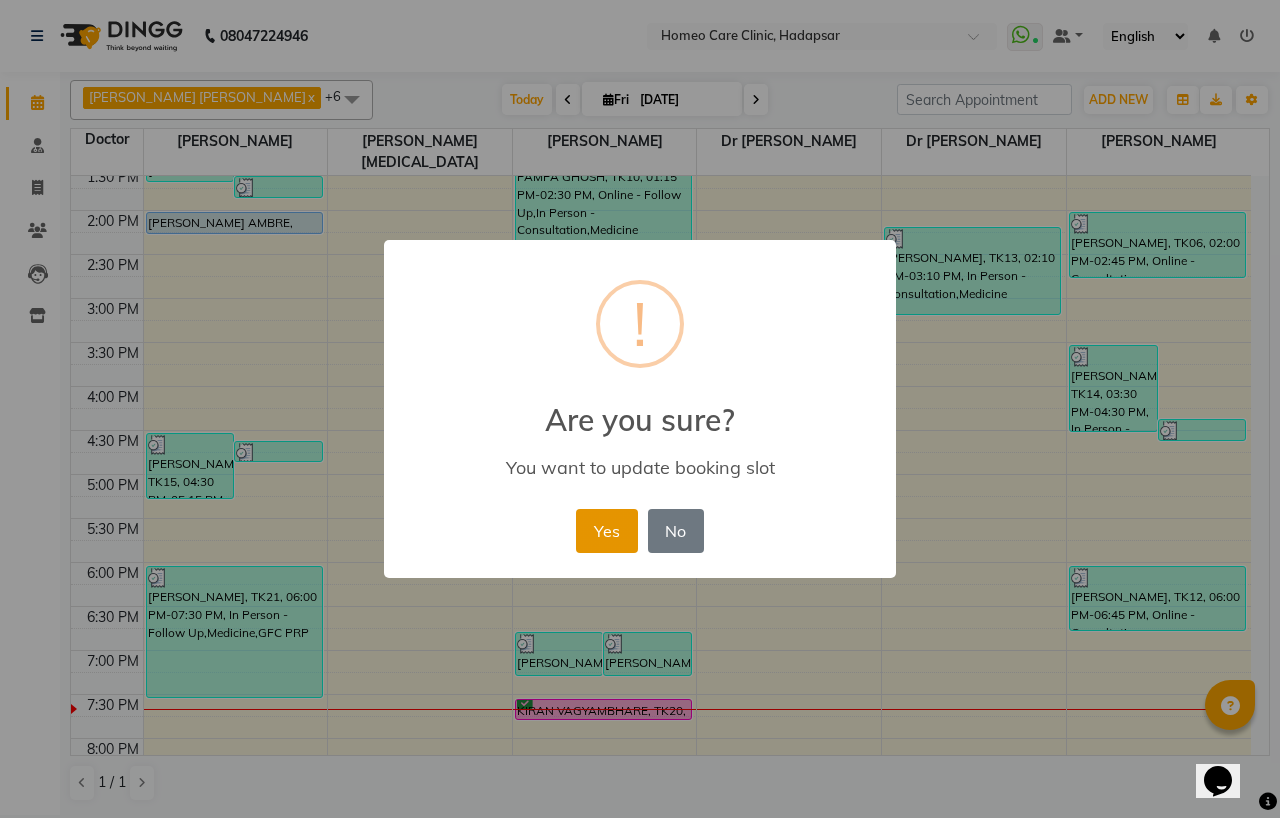 click on "Yes" at bounding box center [606, 531] 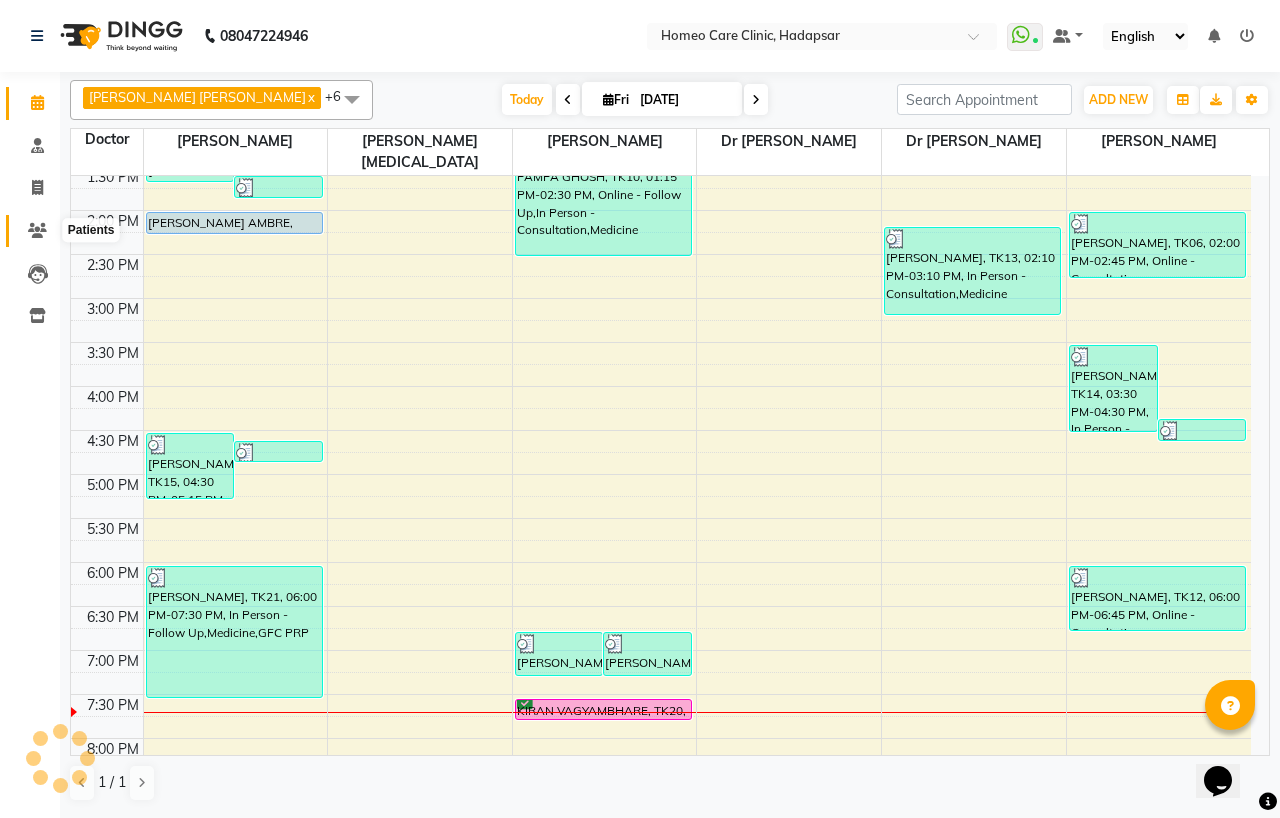 click 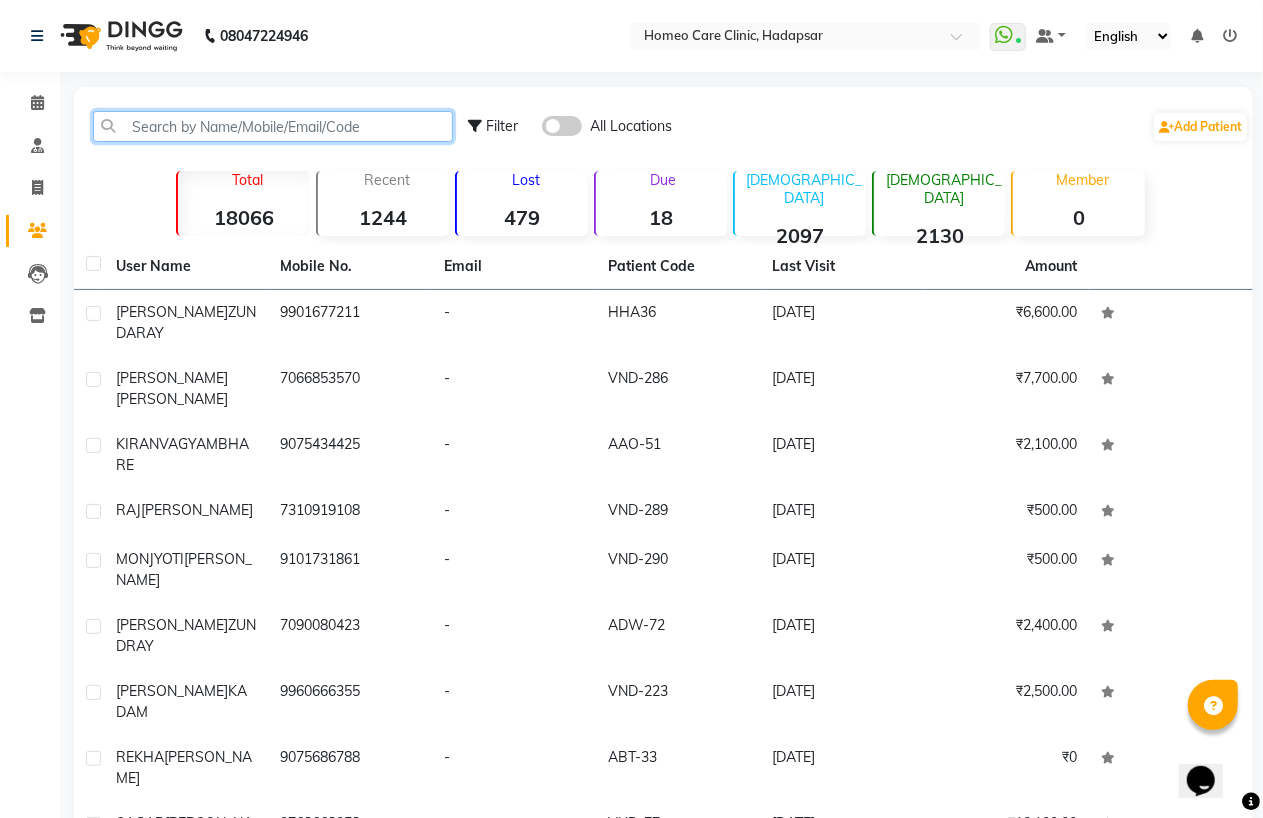 click 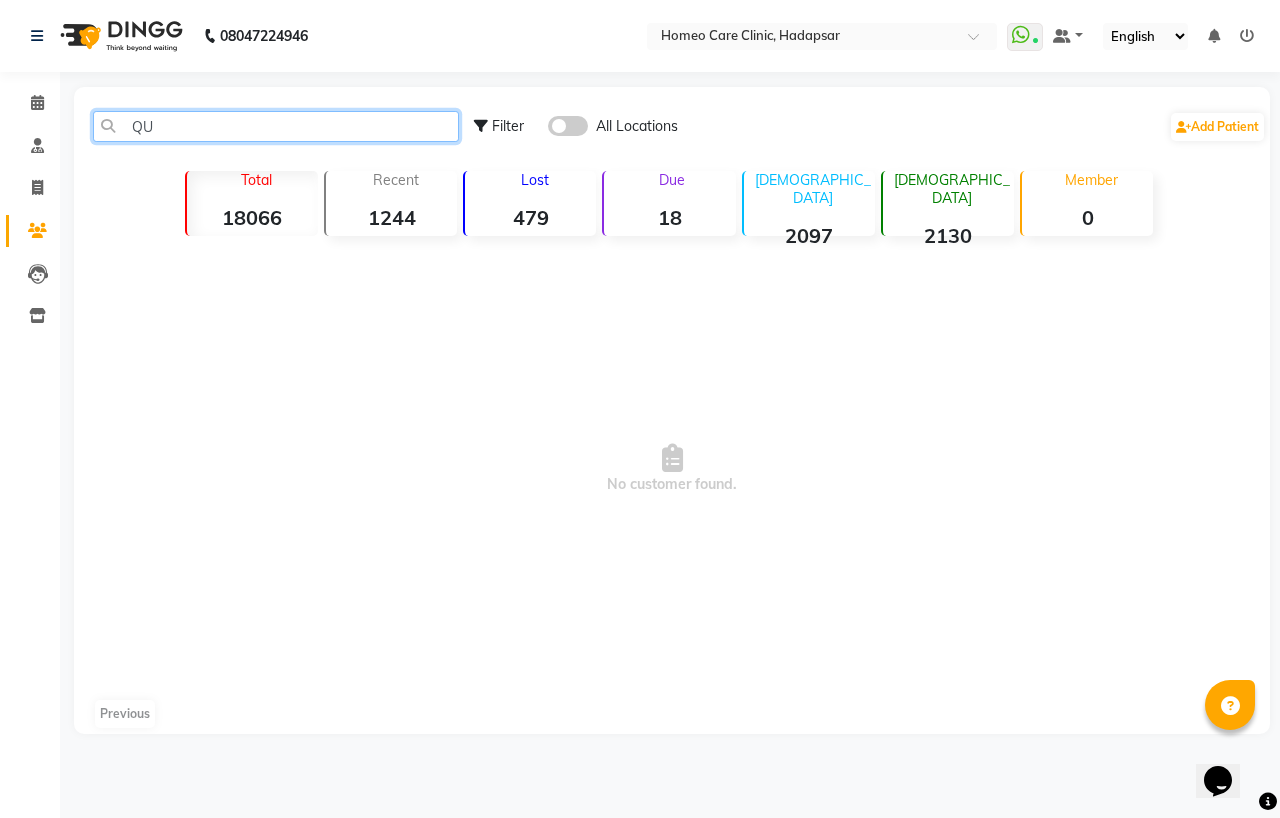 type on "Q" 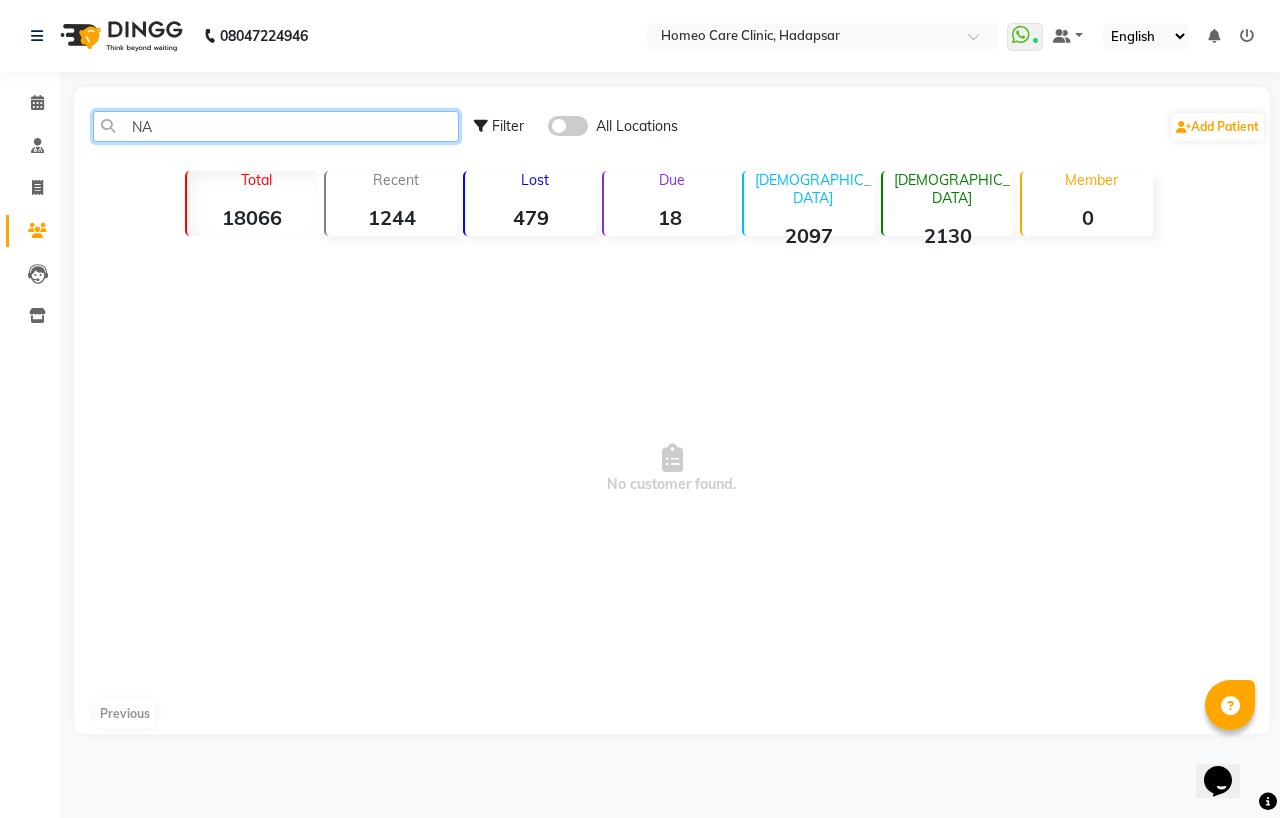 type on "N" 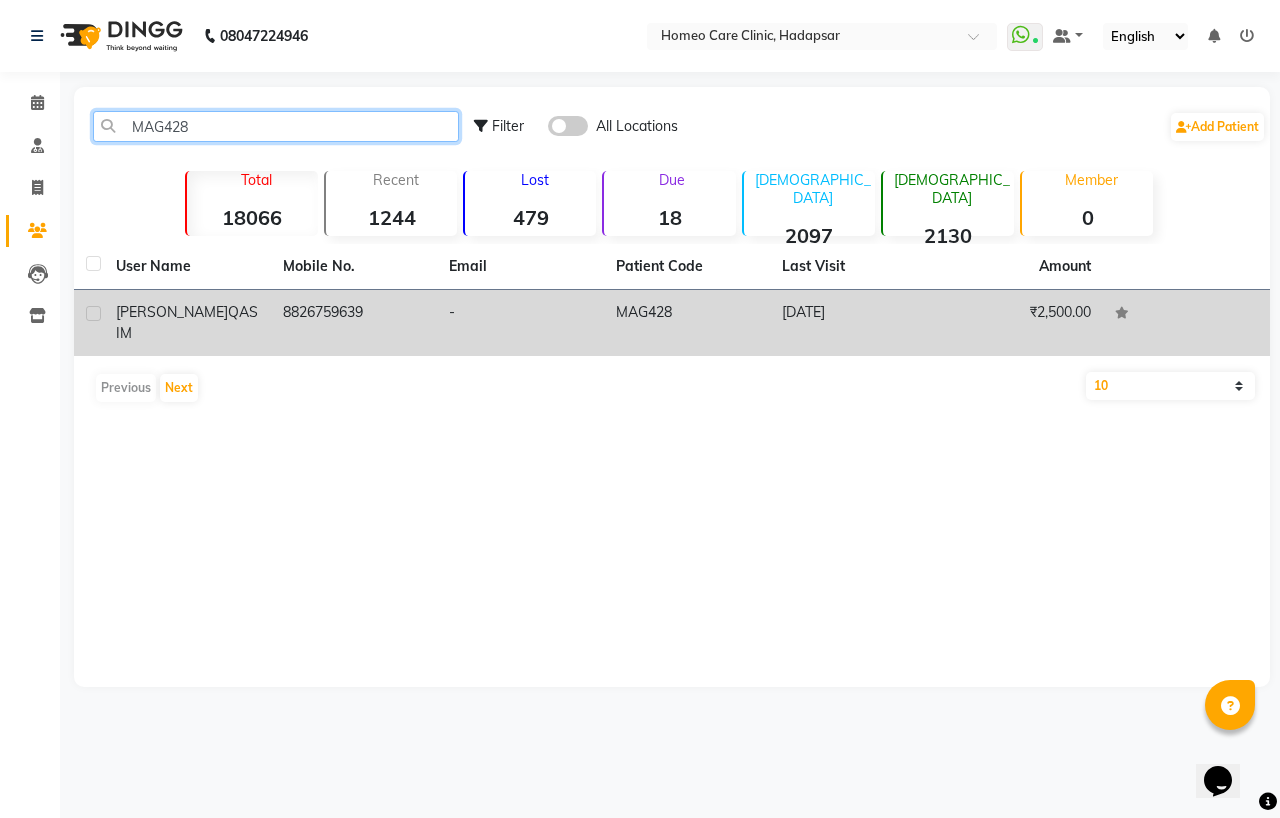type on "MAG428" 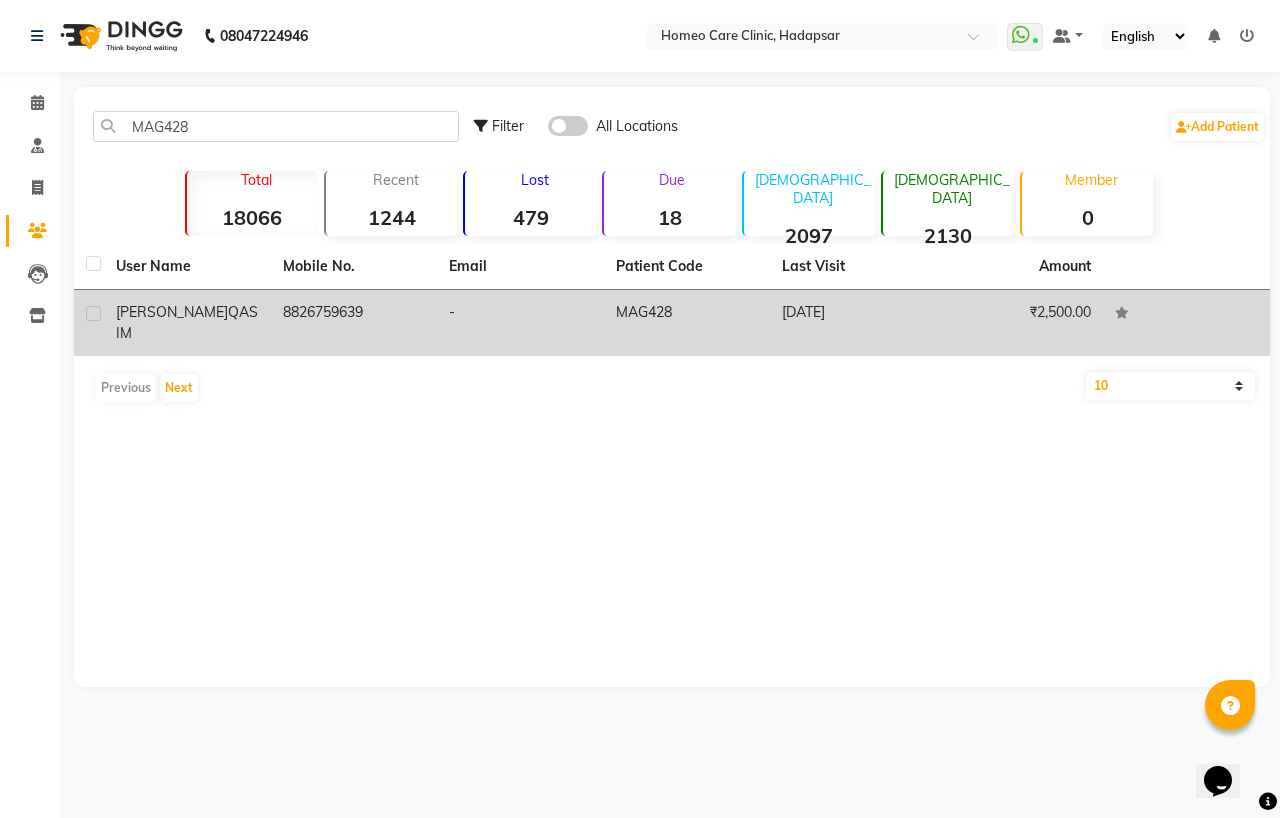 click on "MAG428" 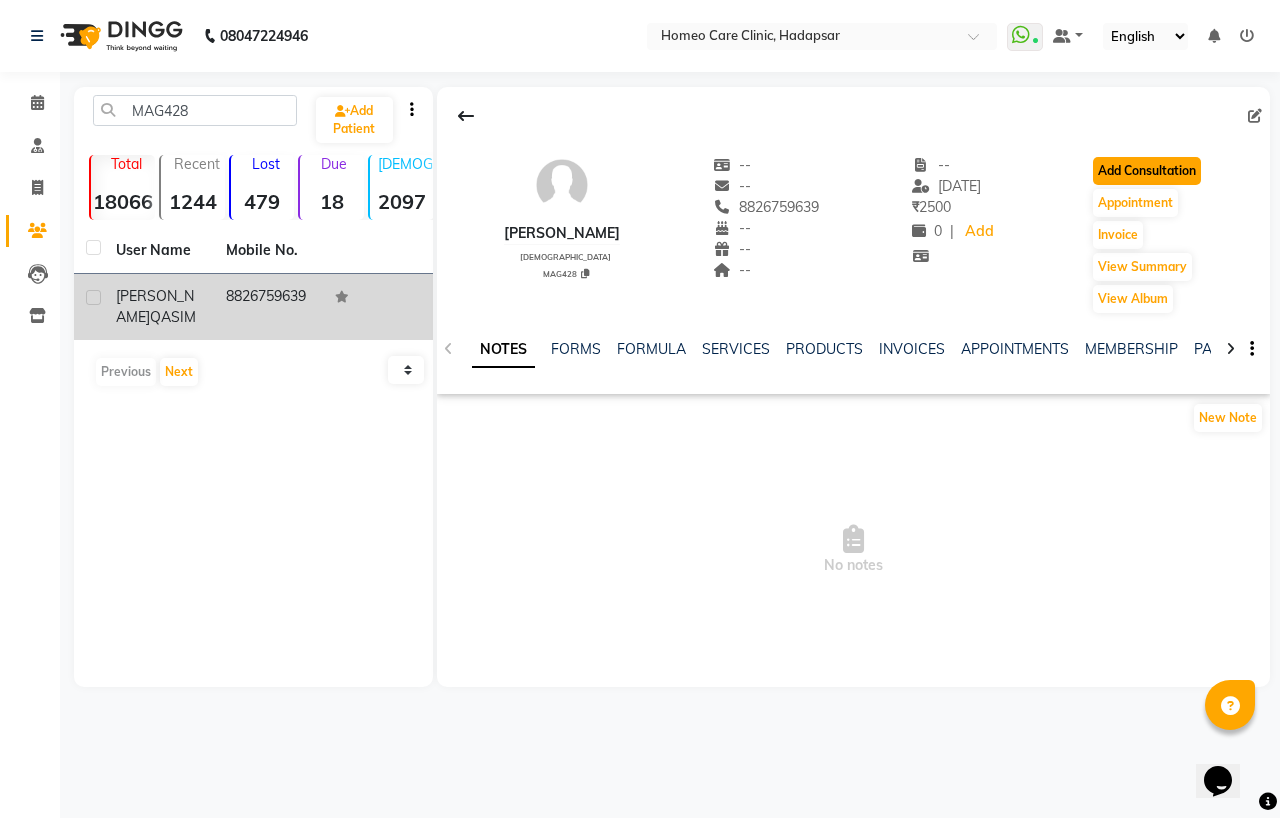 click on "Add Consultation" 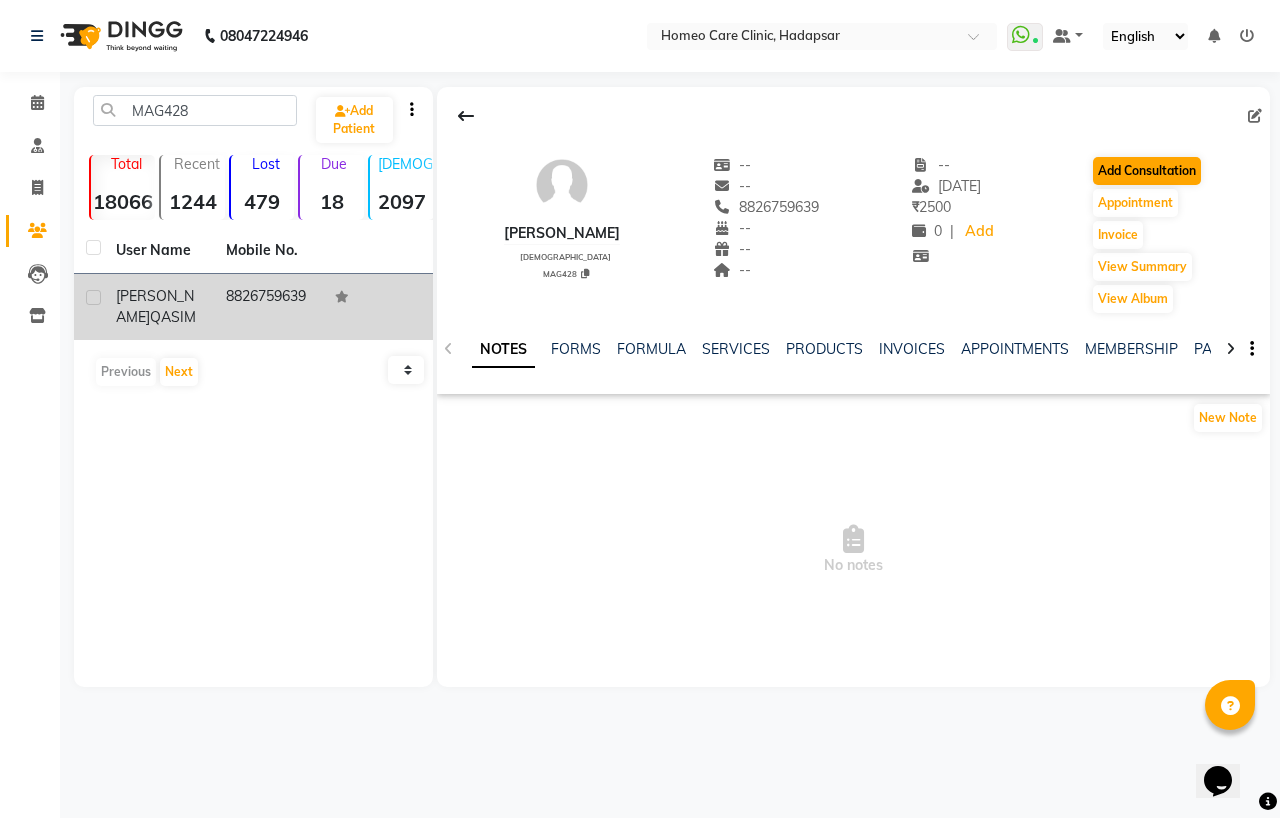 select on "[DEMOGRAPHIC_DATA]" 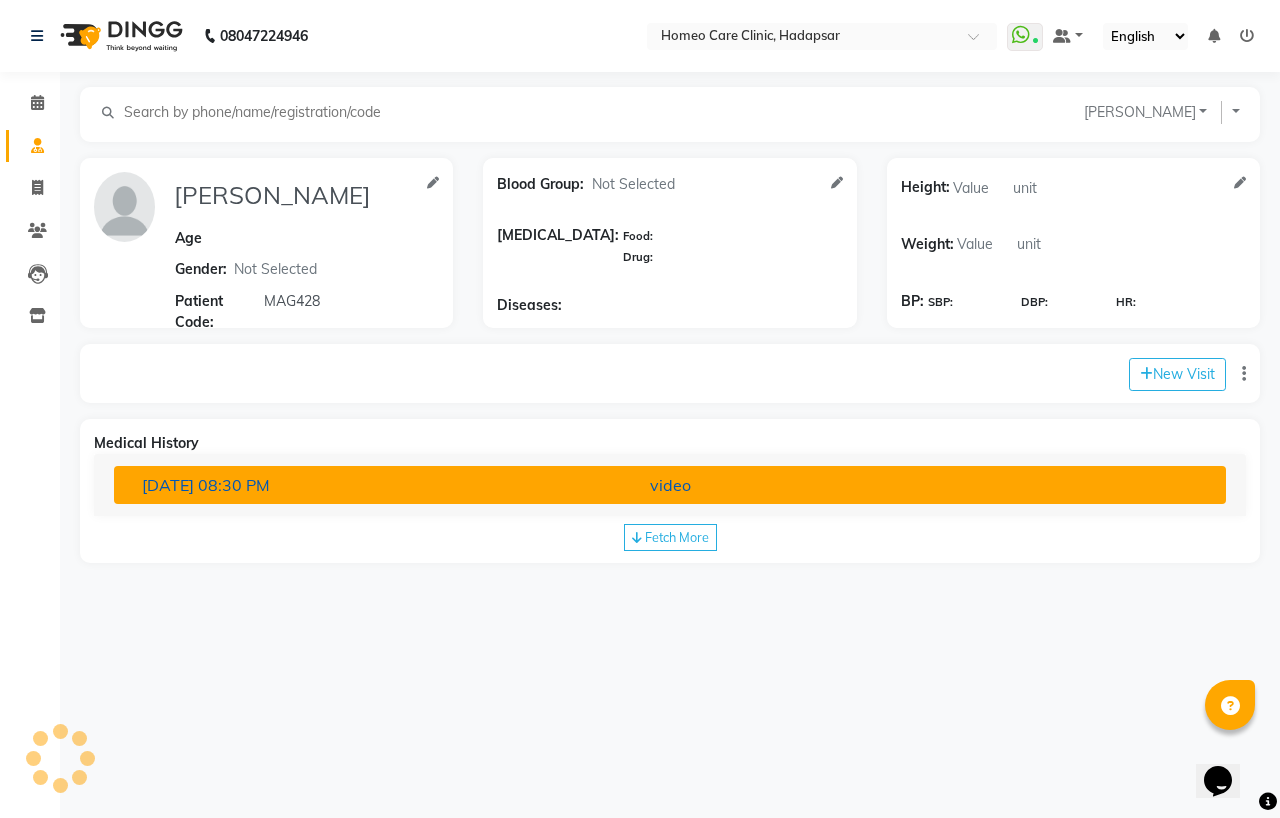 click on "video" at bounding box center [670, 485] 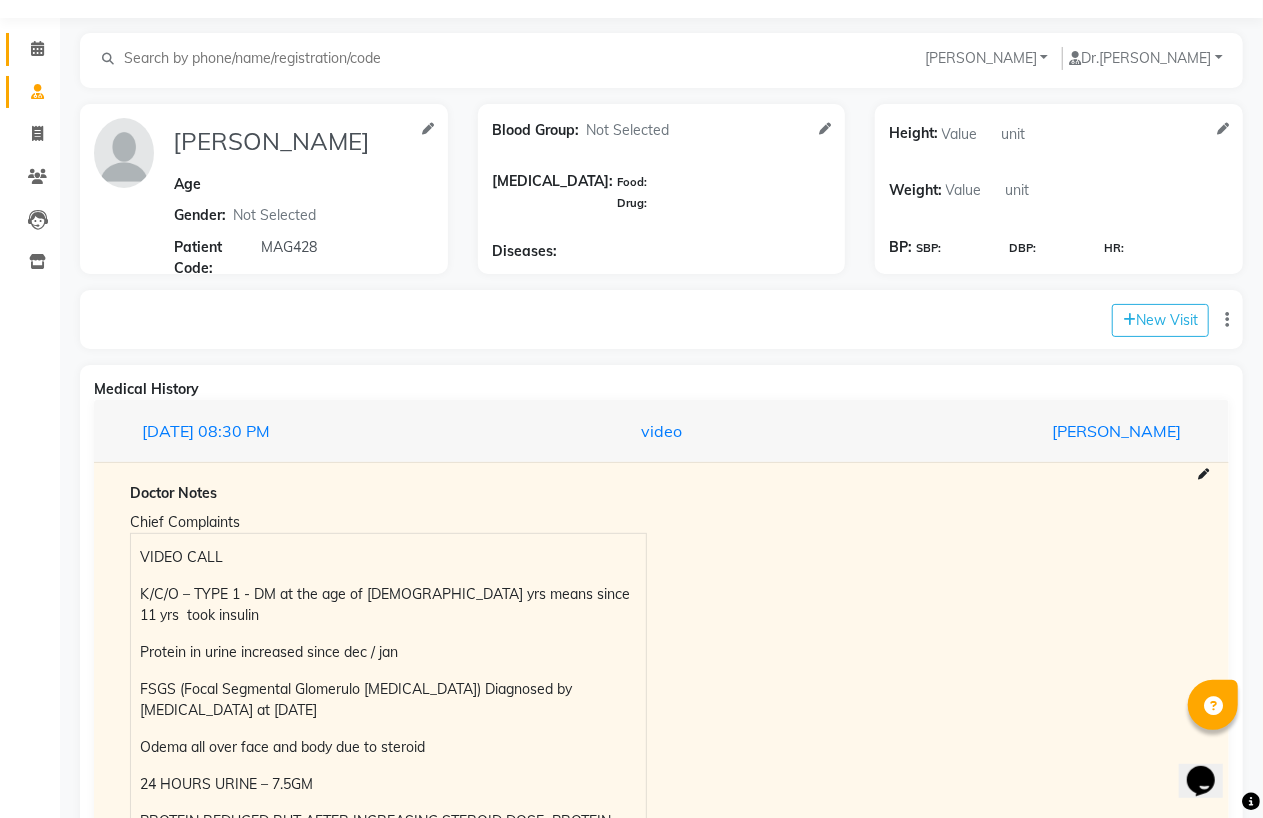 scroll, scrollTop: 51, scrollLeft: 0, axis: vertical 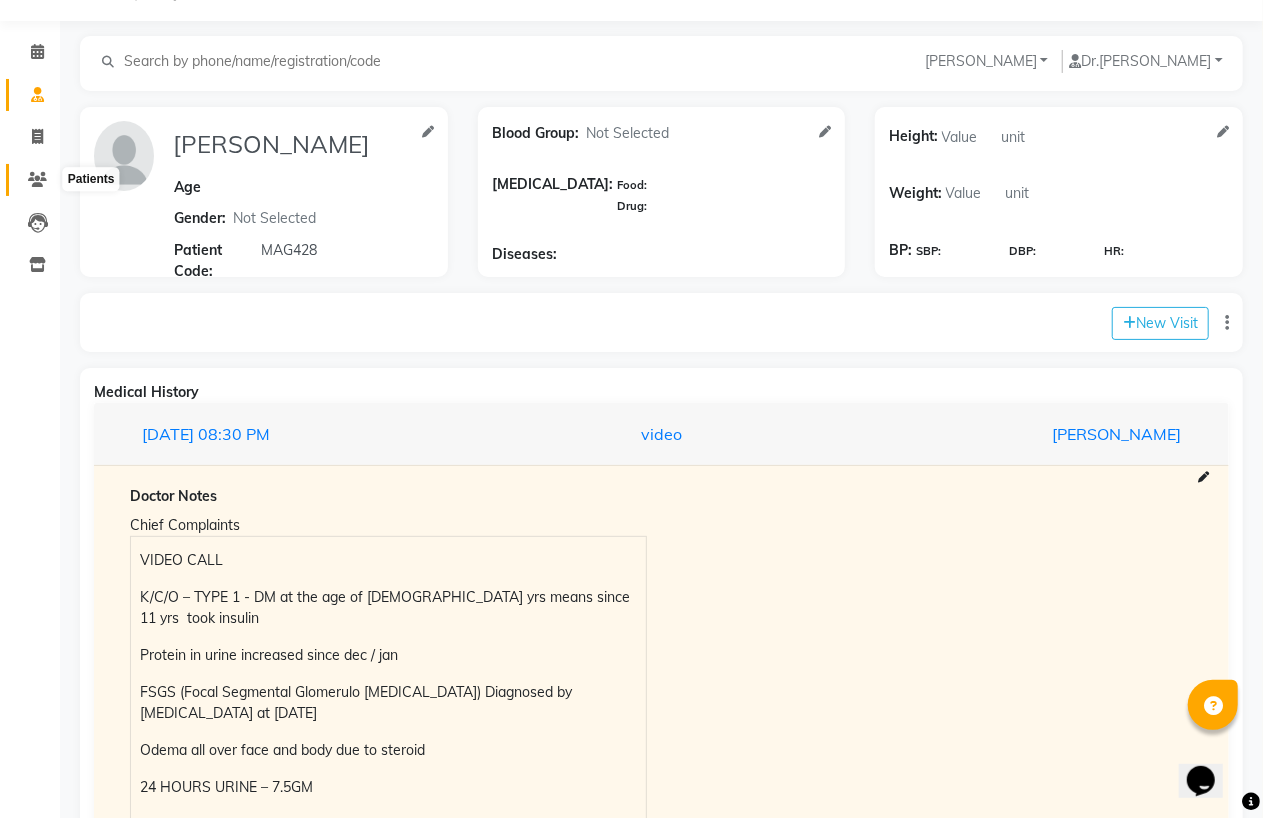 click 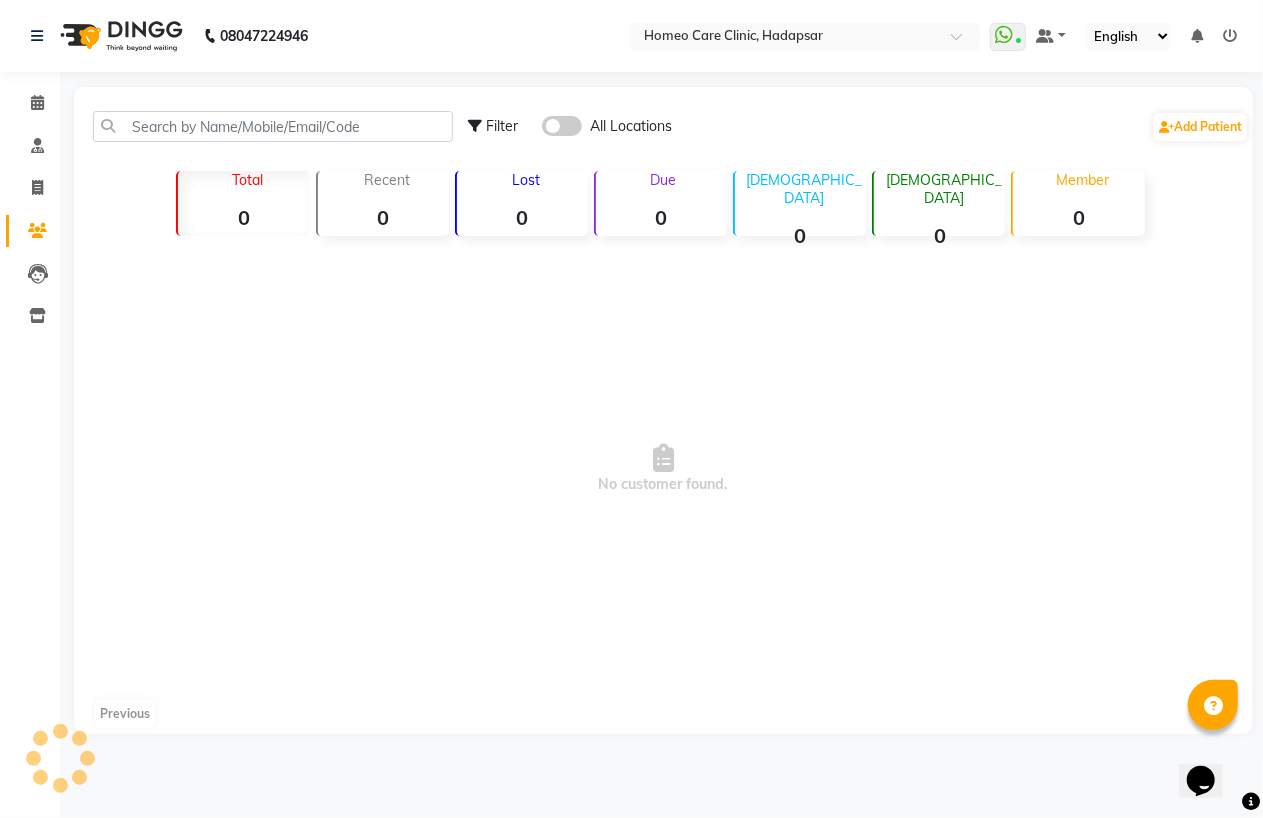 scroll, scrollTop: 0, scrollLeft: 0, axis: both 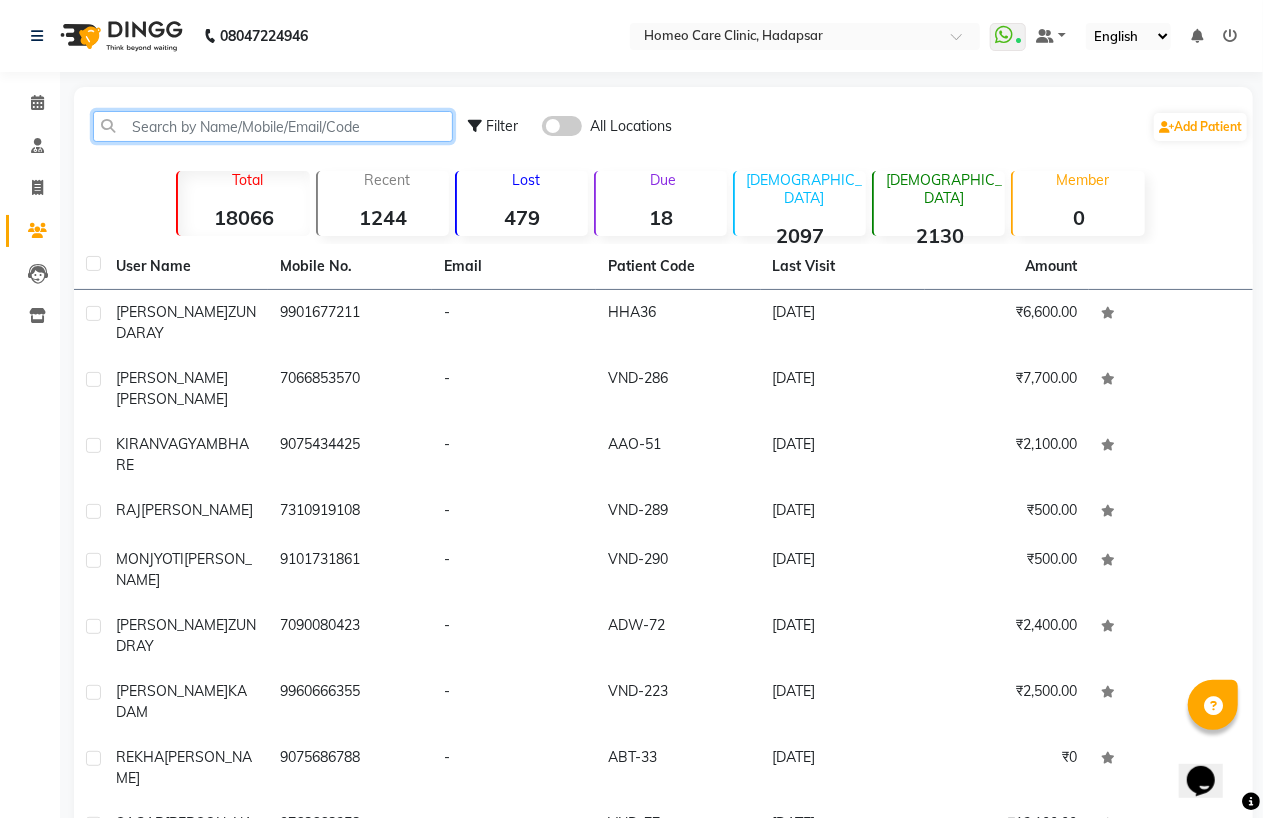 click 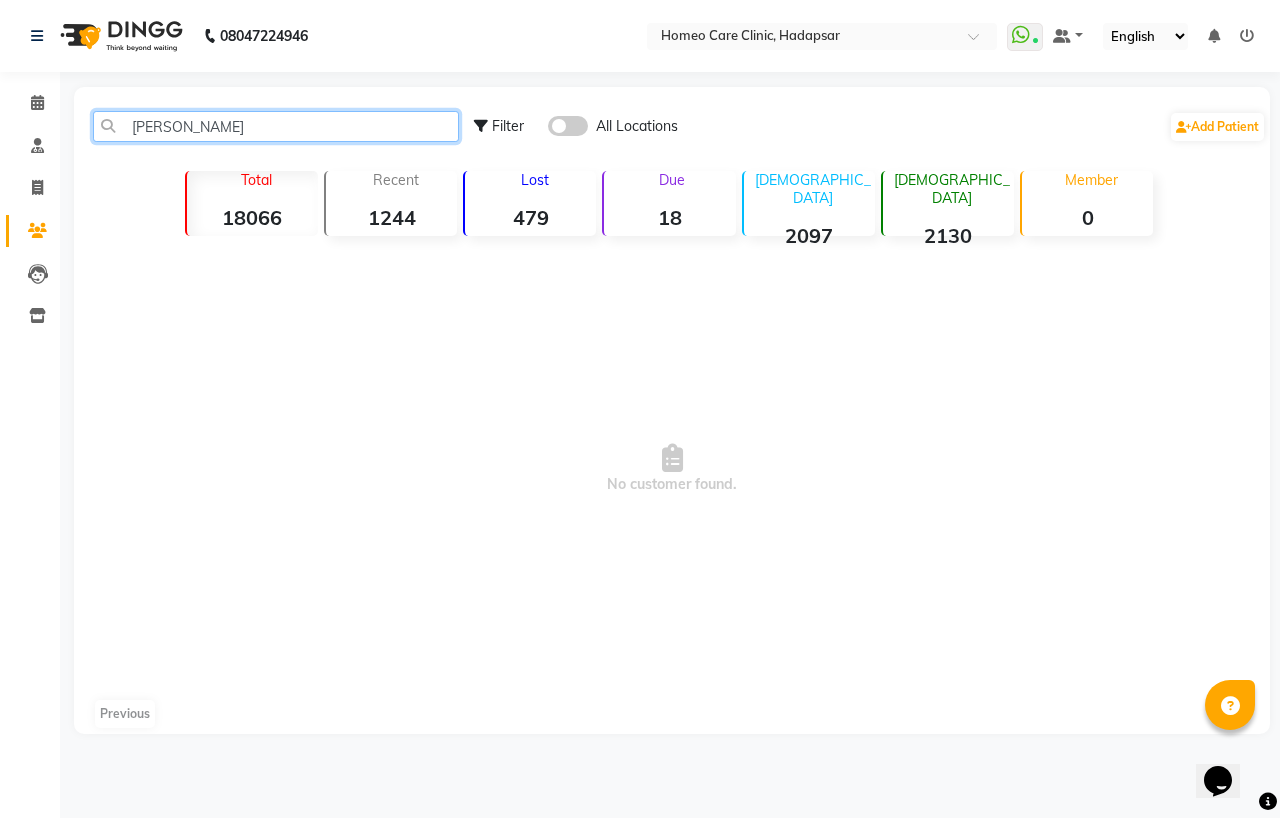 type on "J" 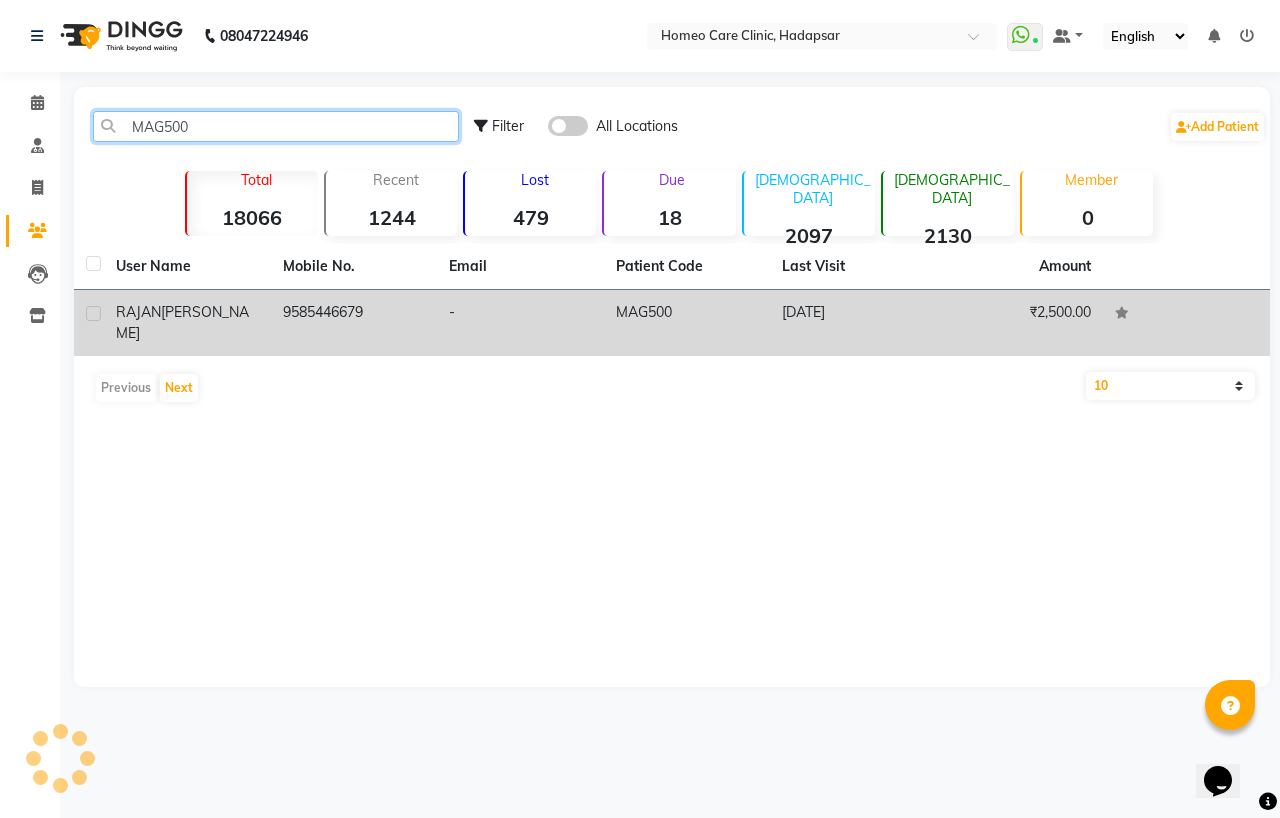type on "MAG500" 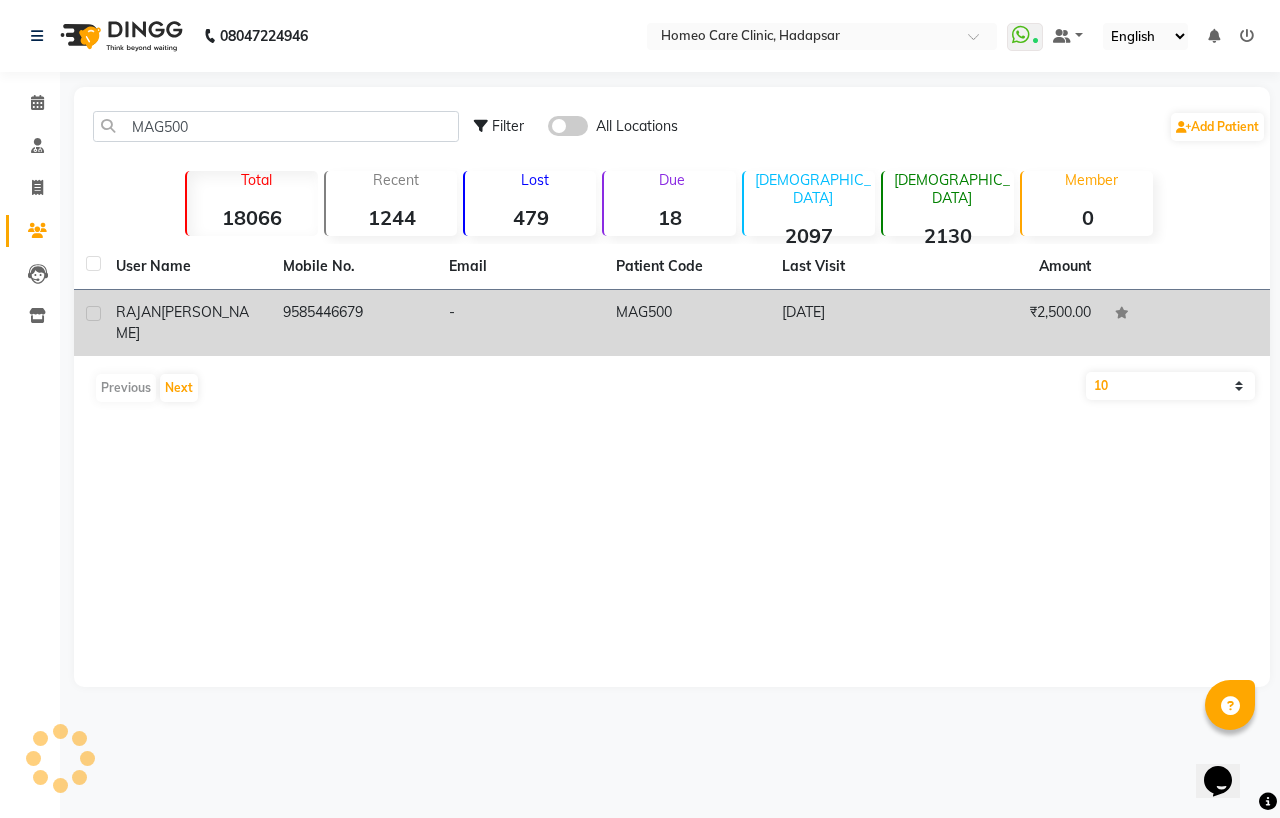 click on "[PERSON_NAME]" 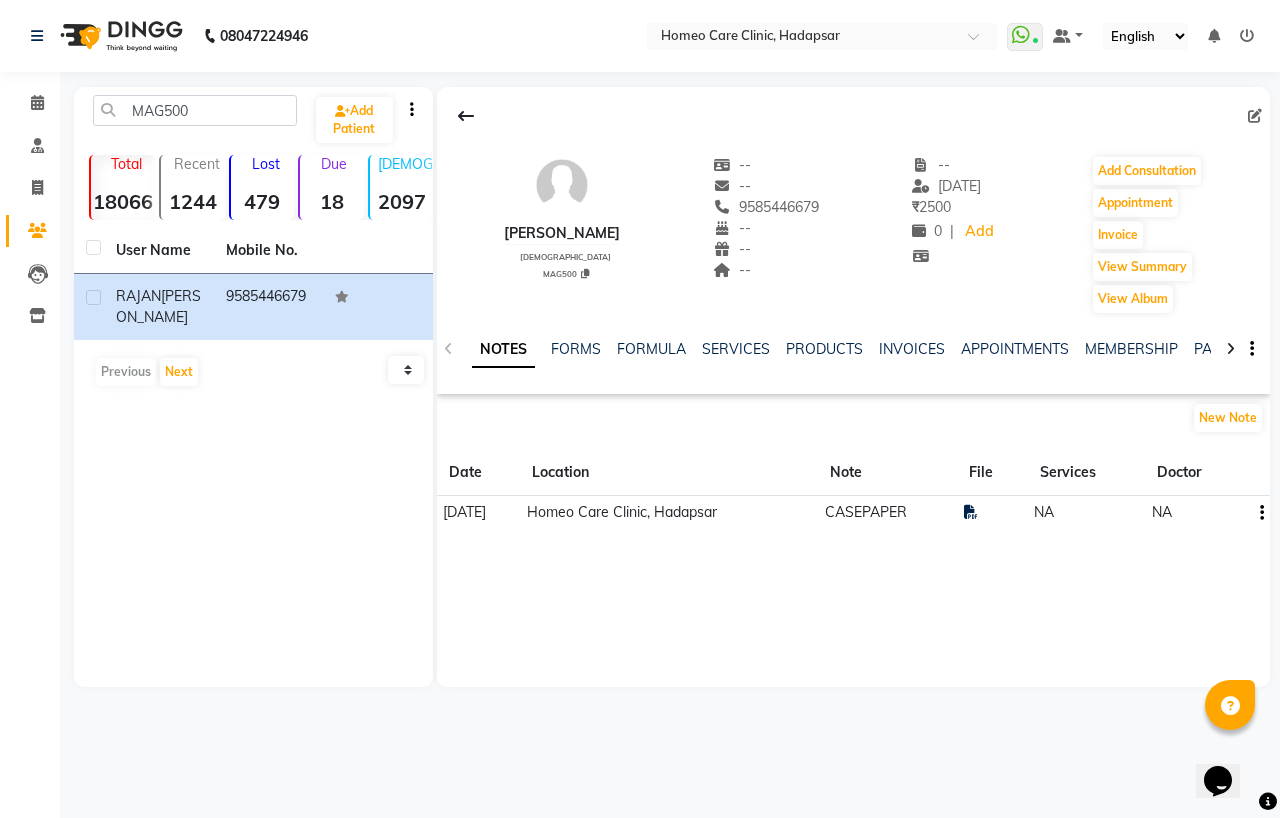 click 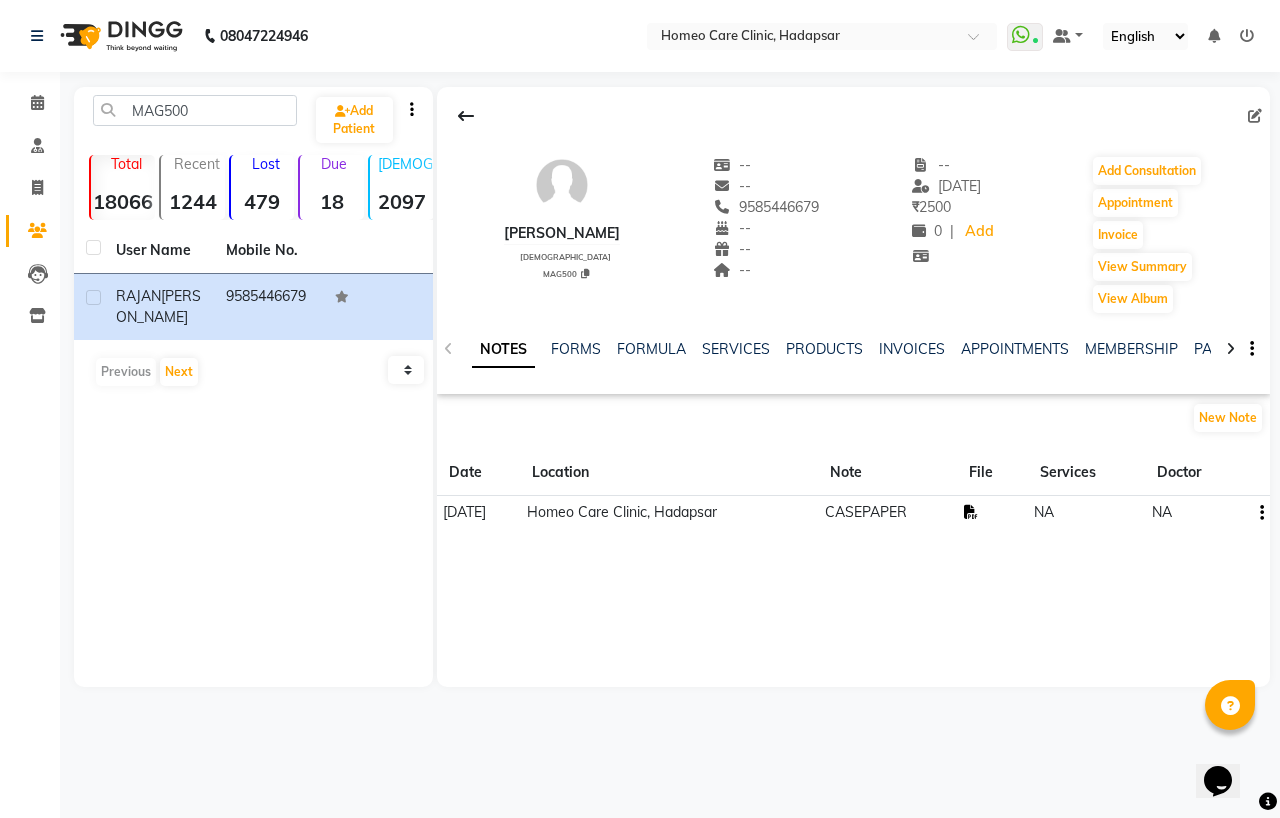 click 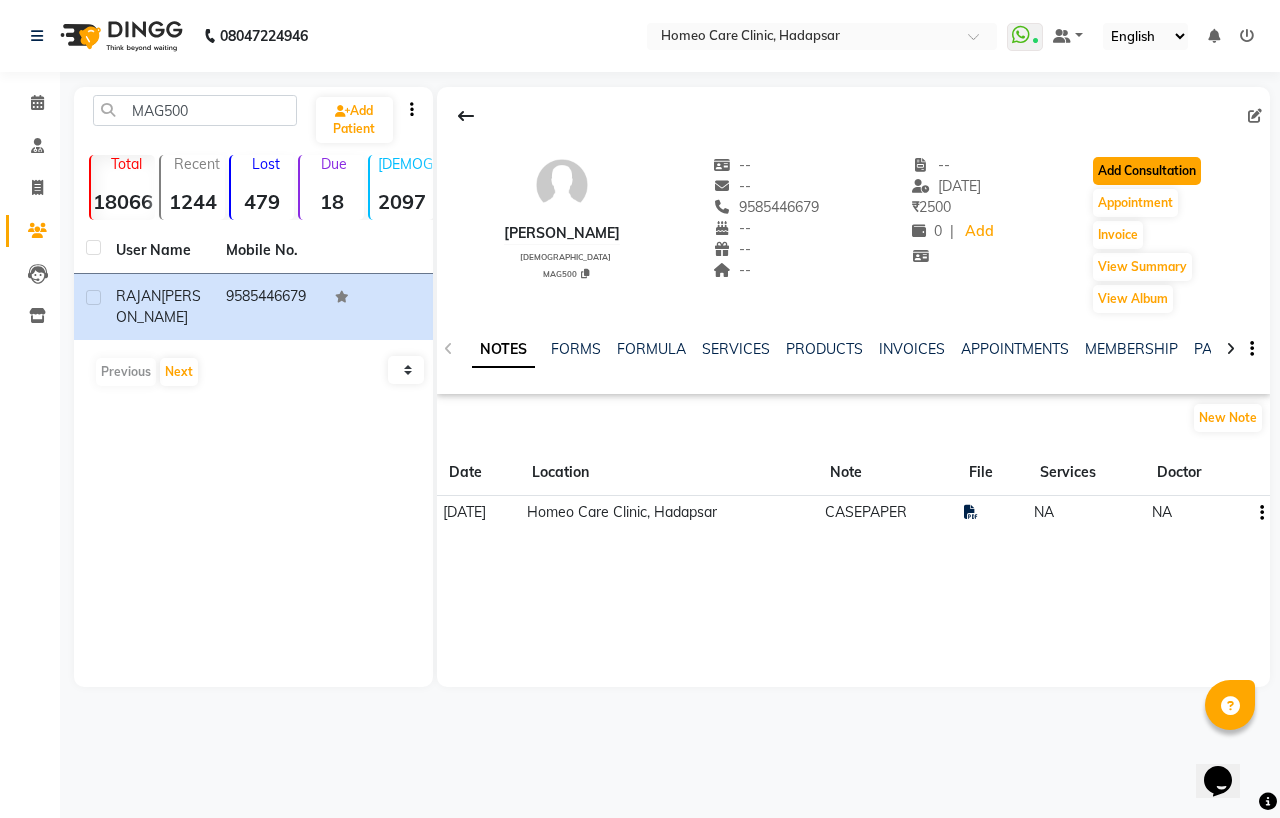click on "Add Consultation" 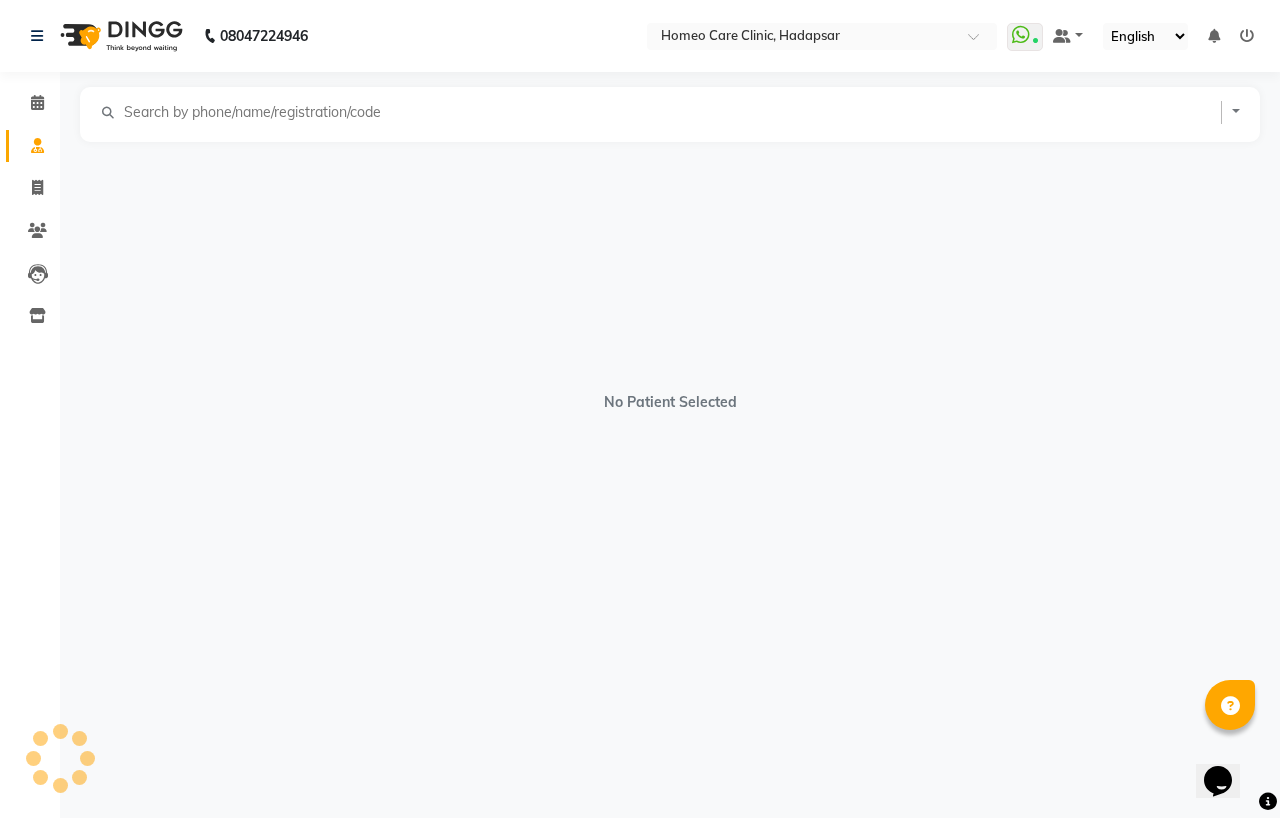 select on "[DEMOGRAPHIC_DATA]" 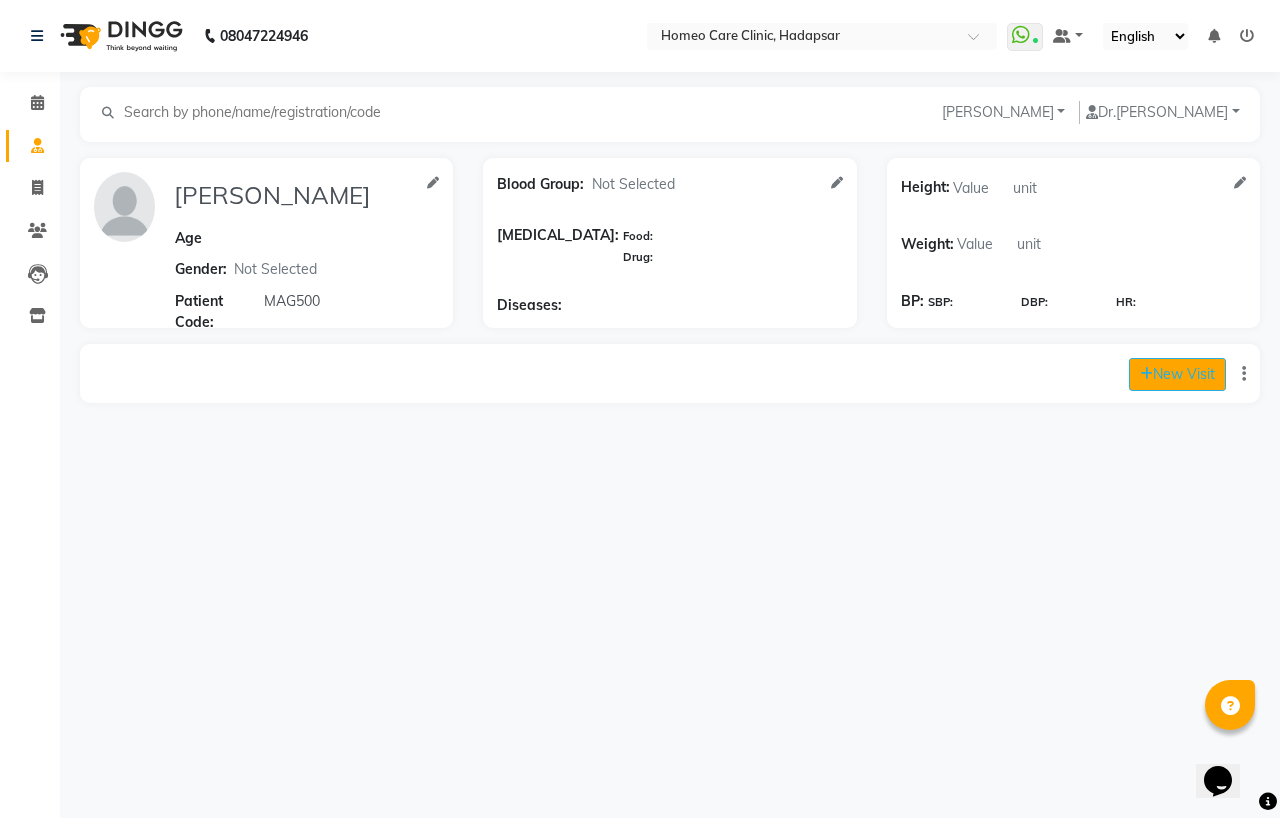click on "New Visit" 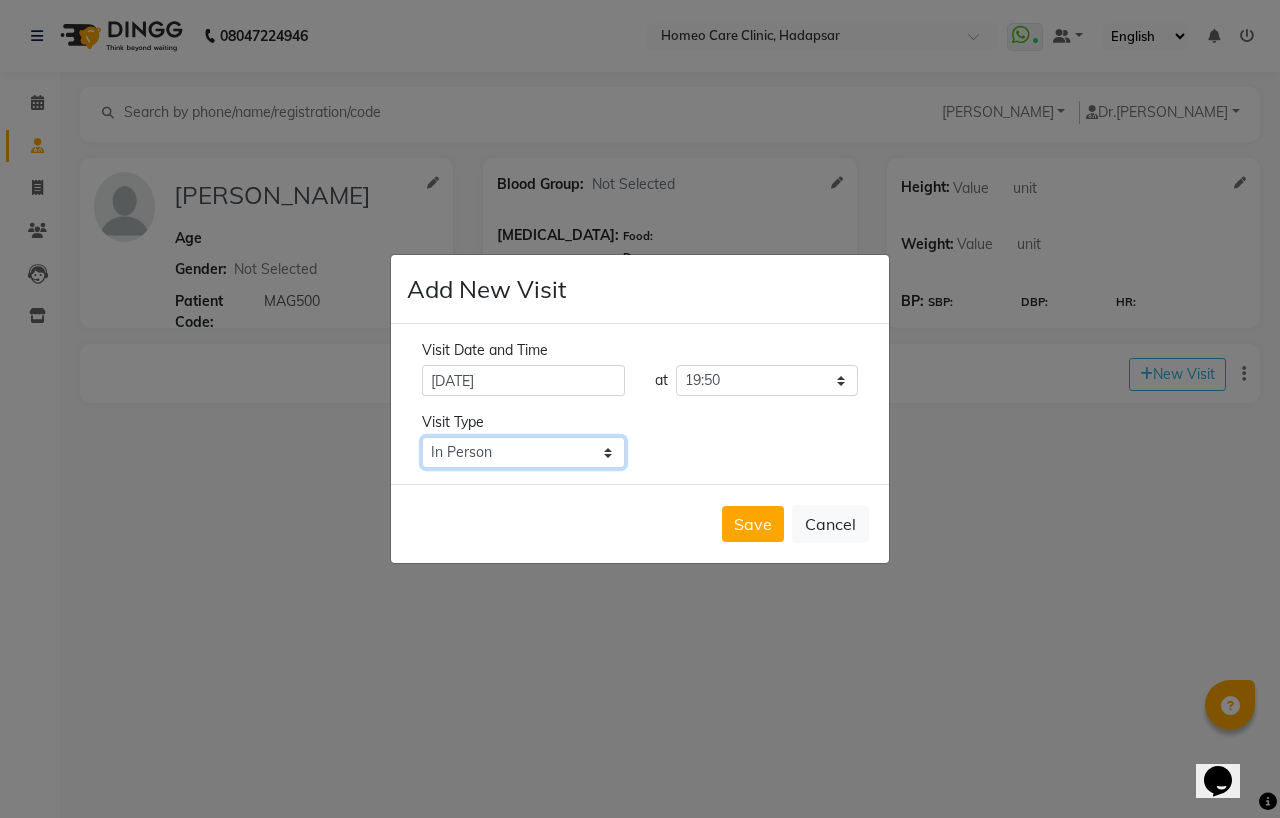 click on "Select Type In Person Video Phone Chat" 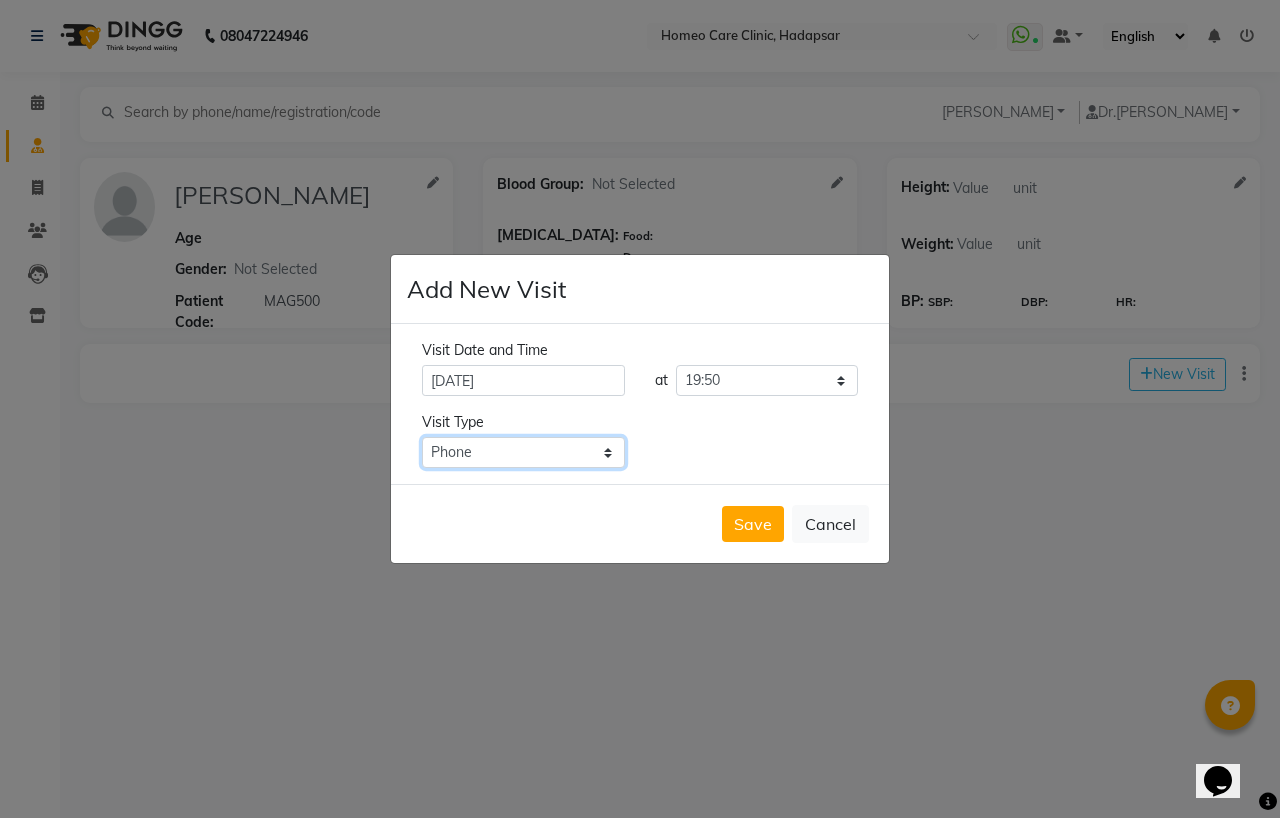 click on "Select Type In Person Video Phone Chat" 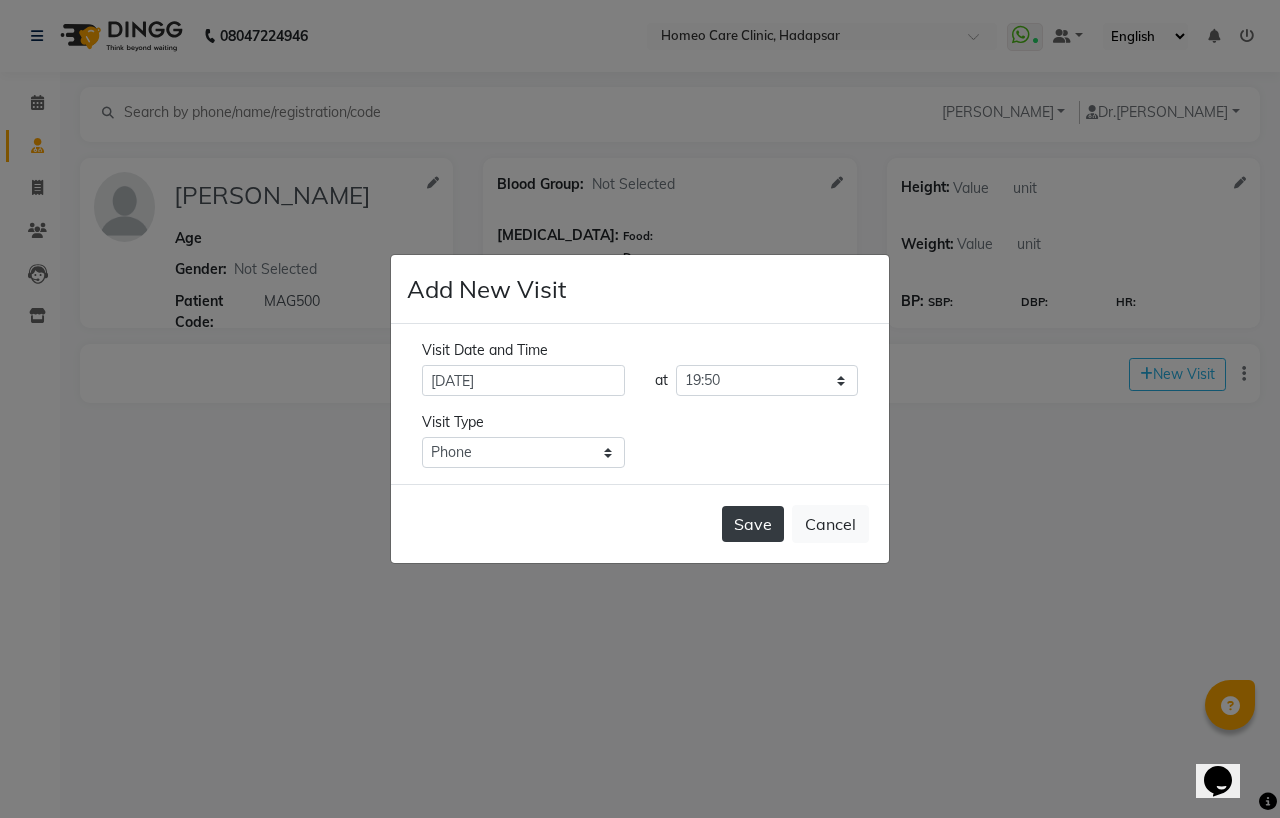 click on "Save" 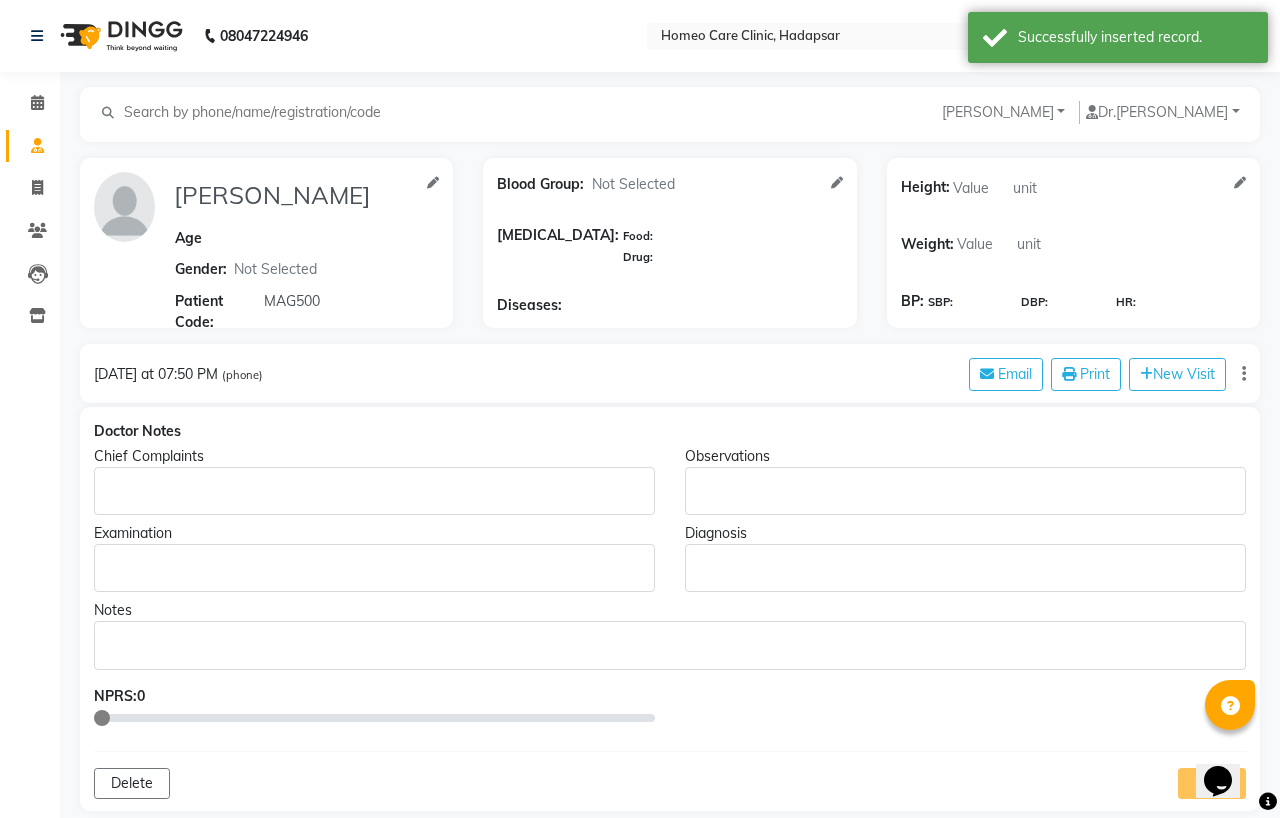 type on "[PERSON_NAME]" 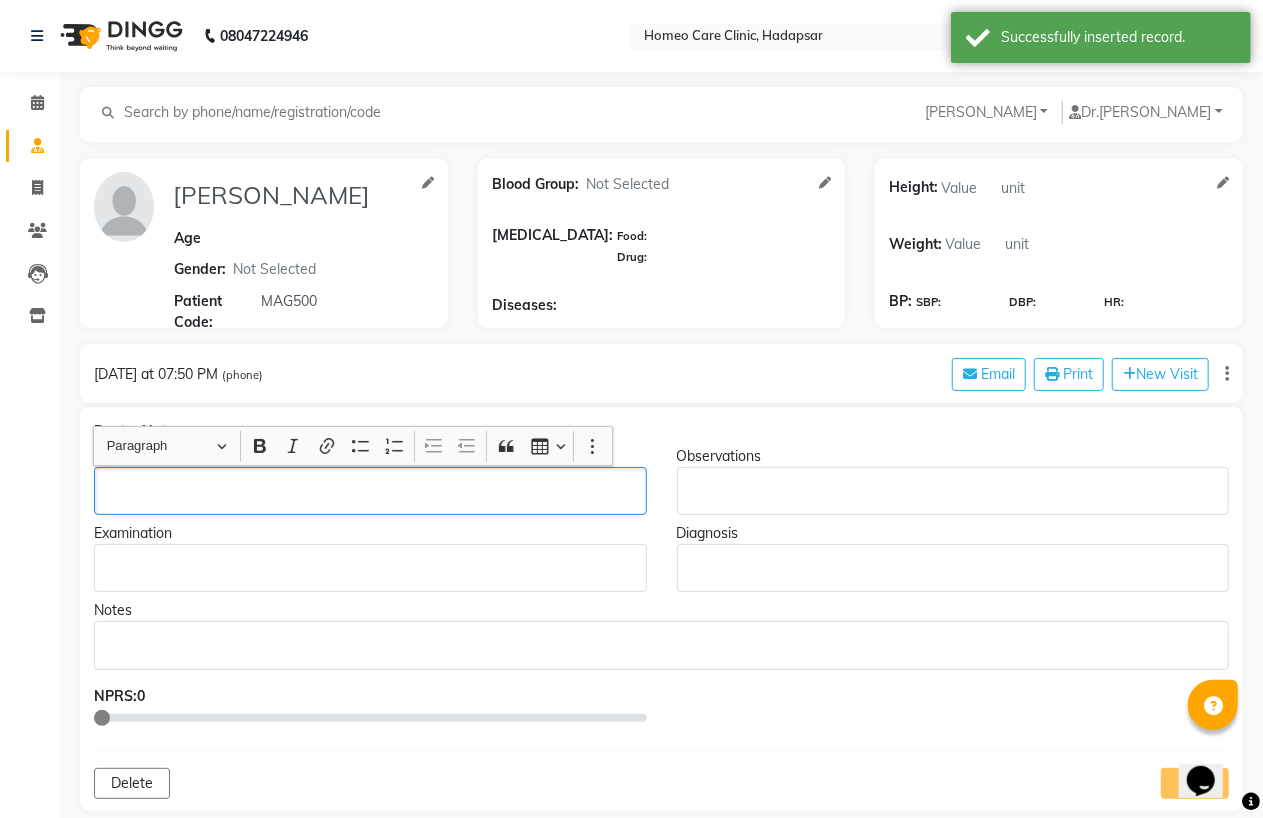 click 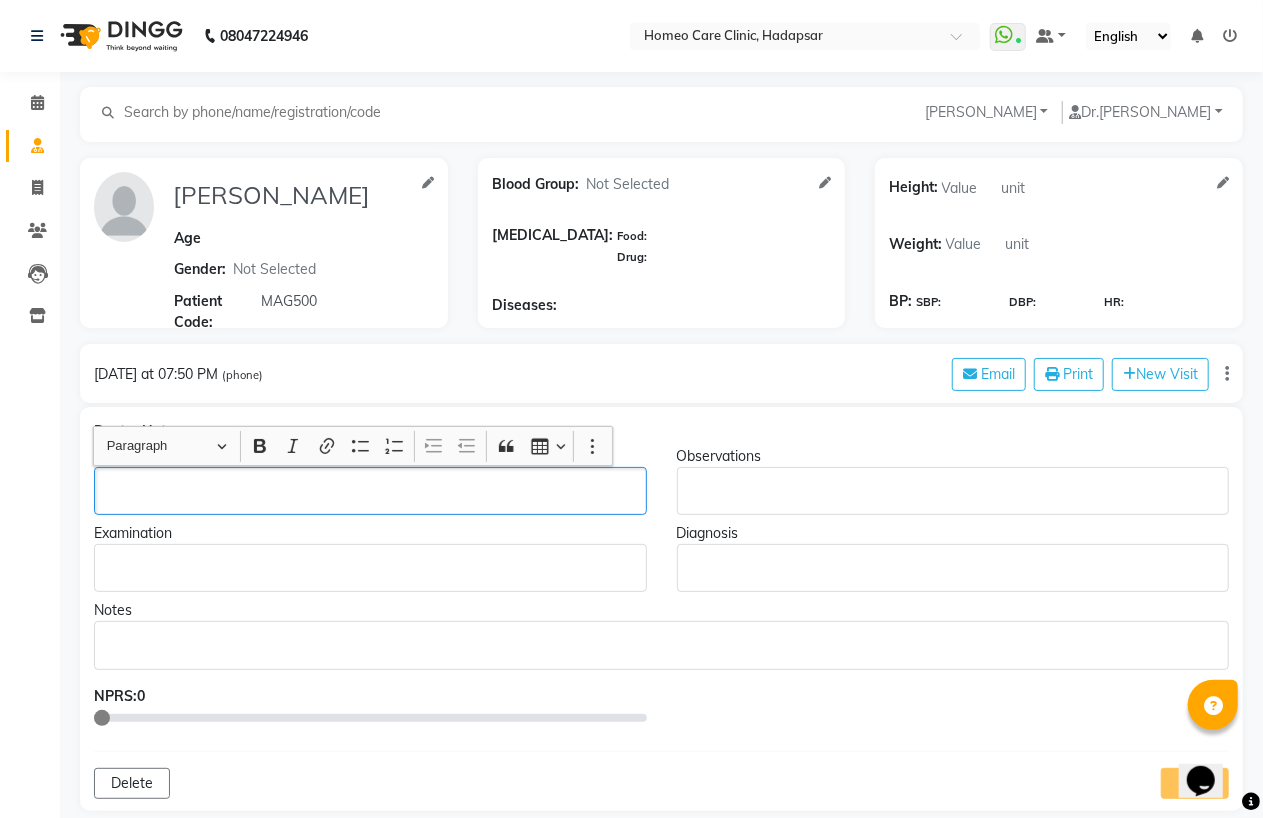 type 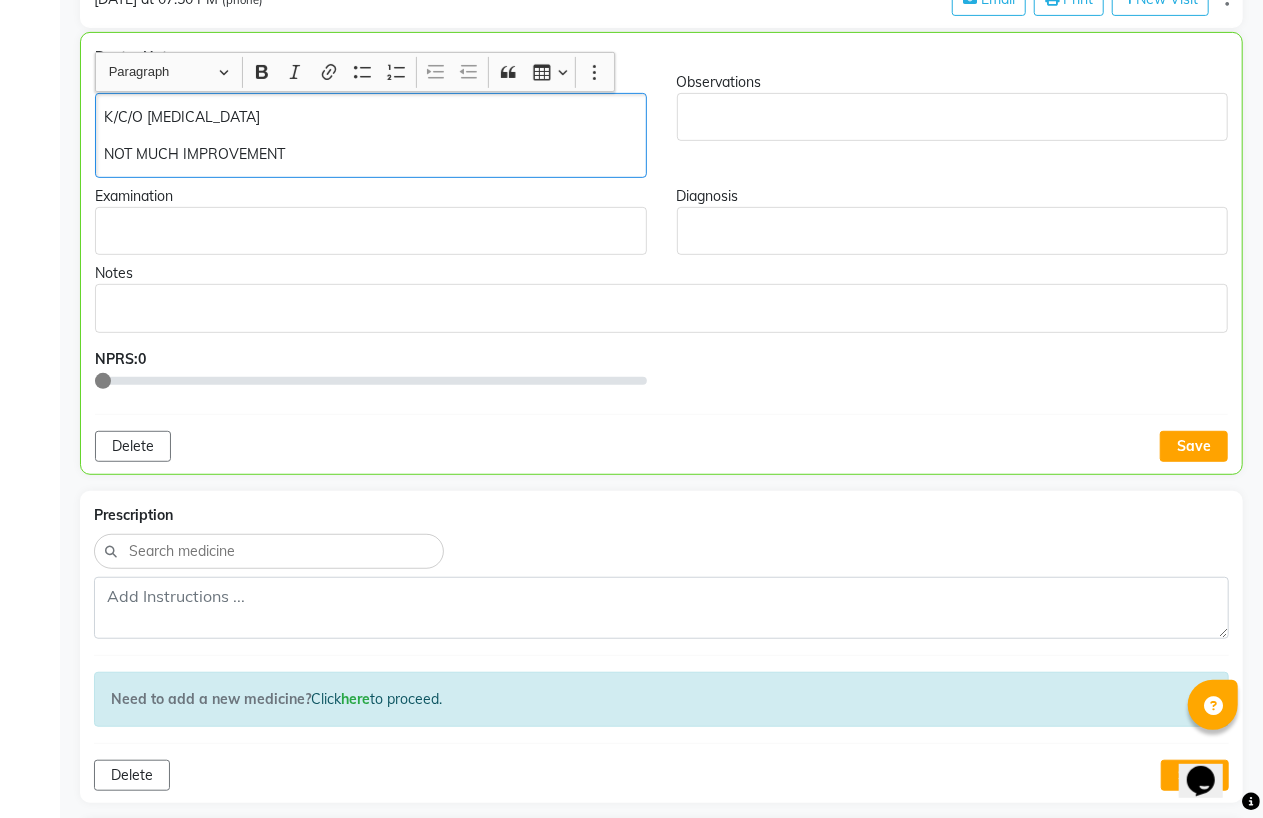 scroll, scrollTop: 444, scrollLeft: 0, axis: vertical 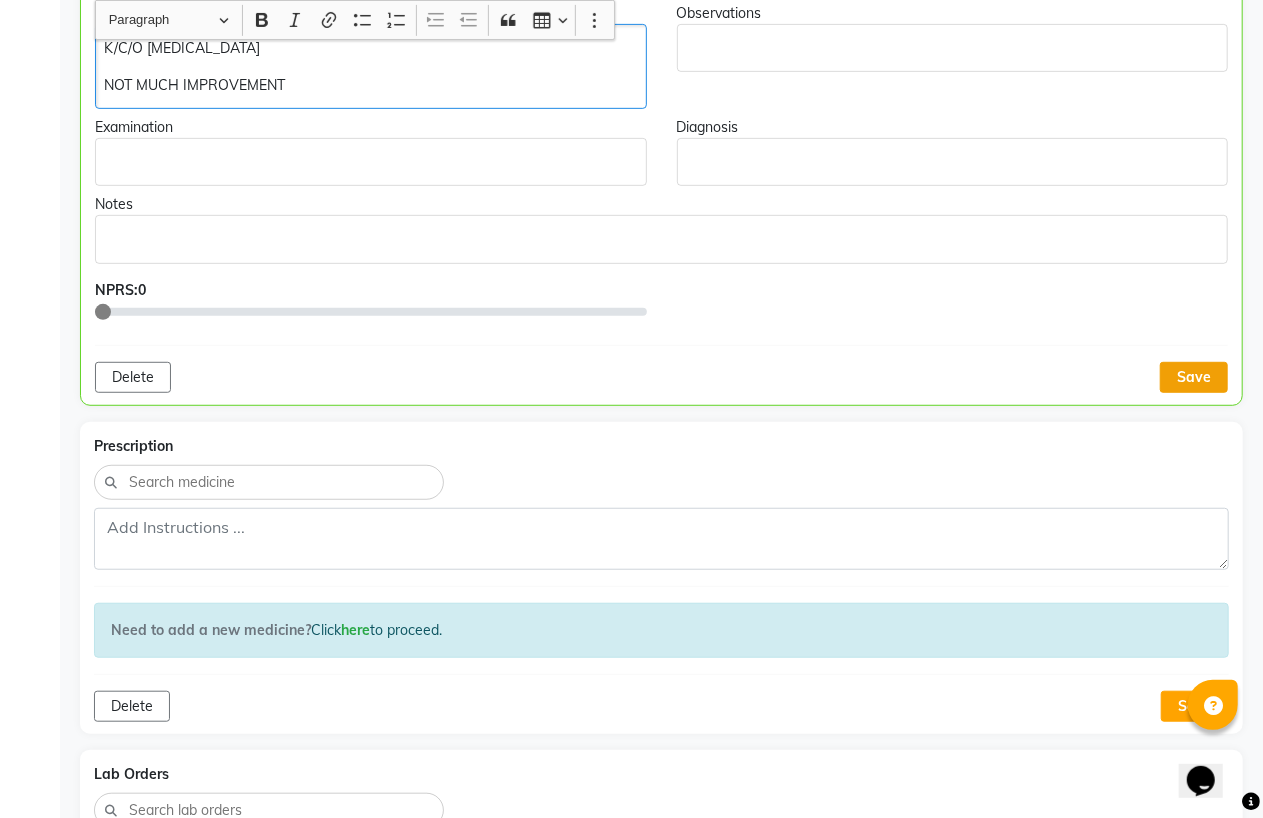 click on "Save" 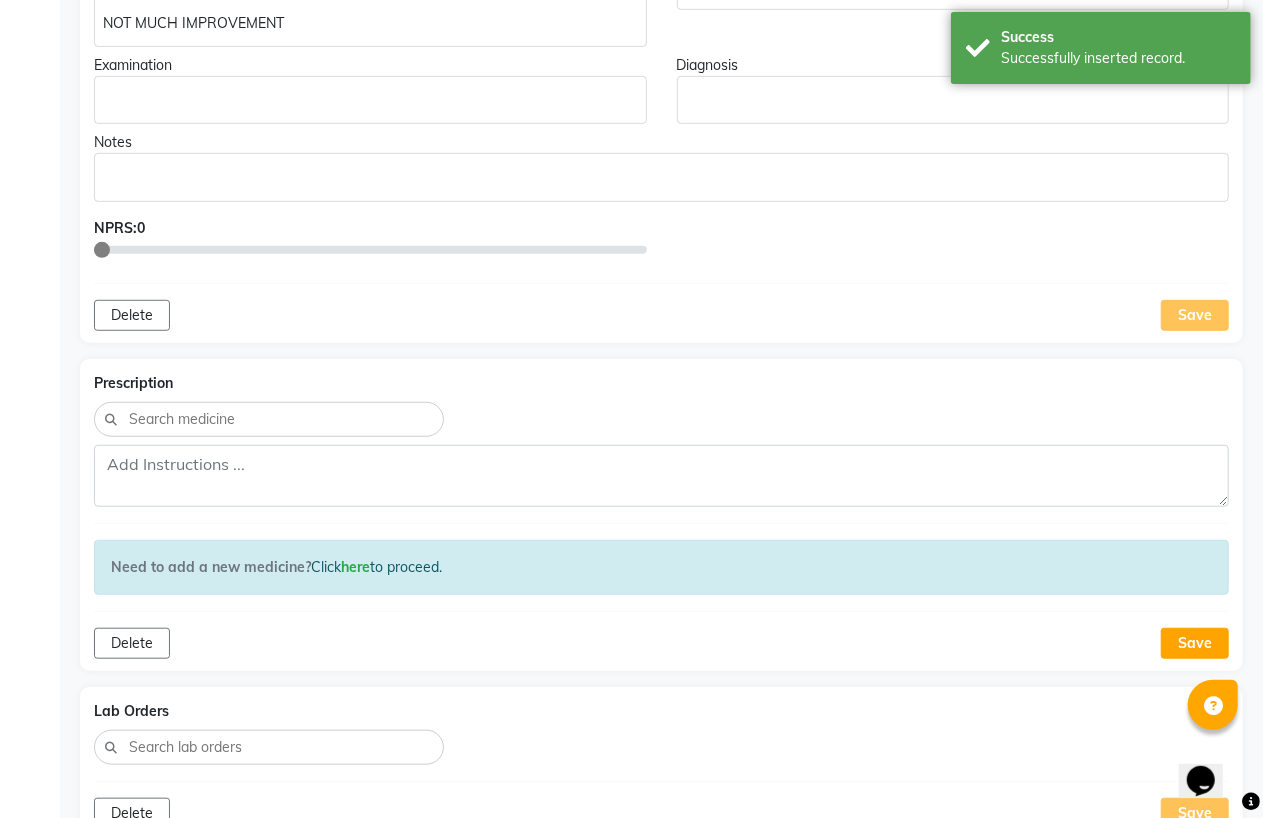 scroll, scrollTop: 488, scrollLeft: 0, axis: vertical 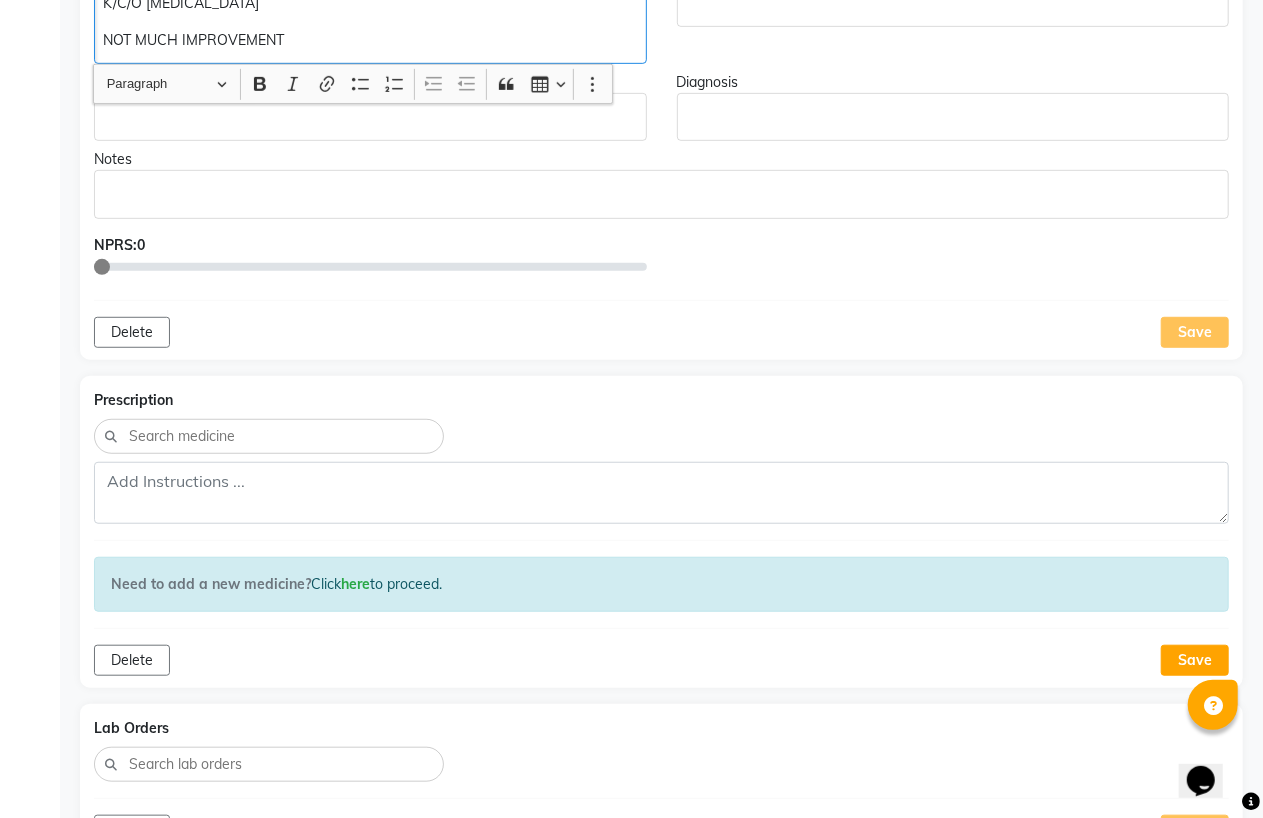 click on "NOT MUCH IMPROVEMENT" 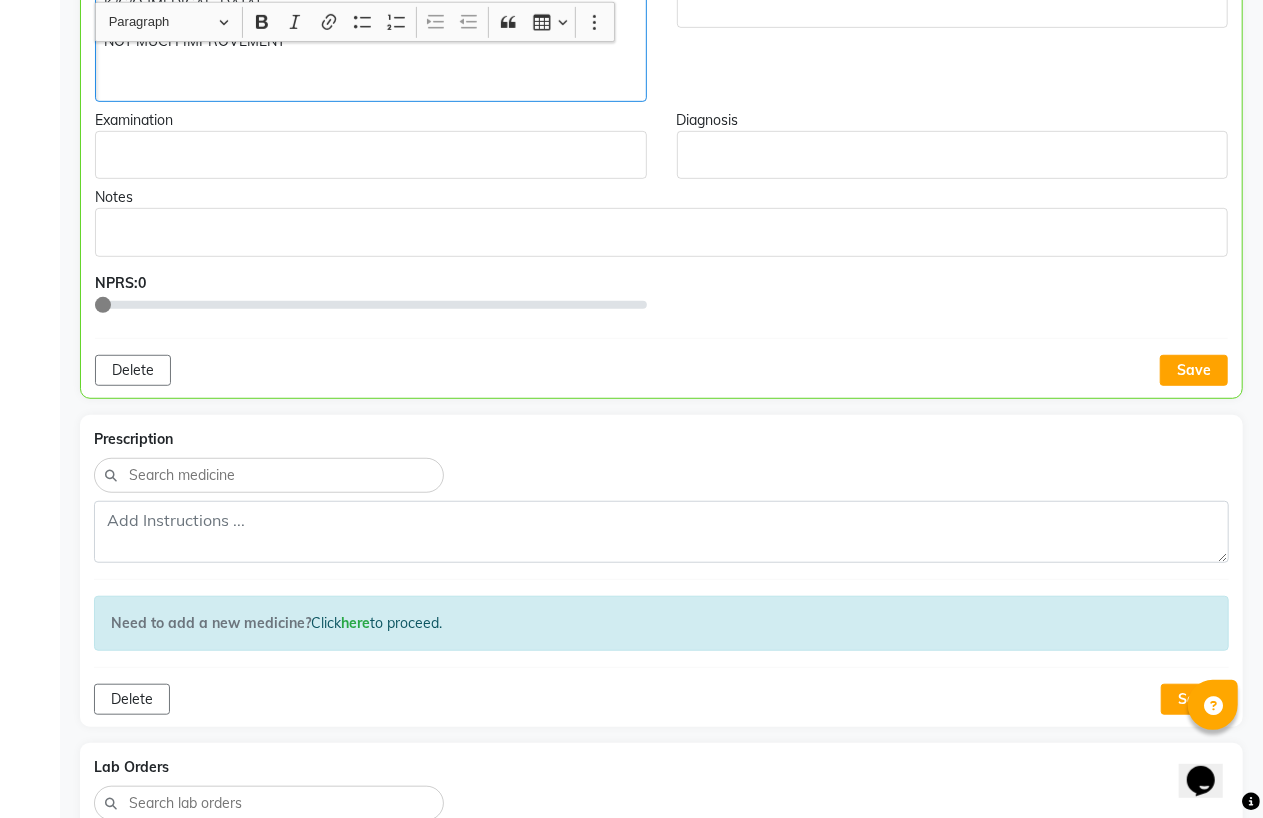scroll, scrollTop: 490, scrollLeft: 0, axis: vertical 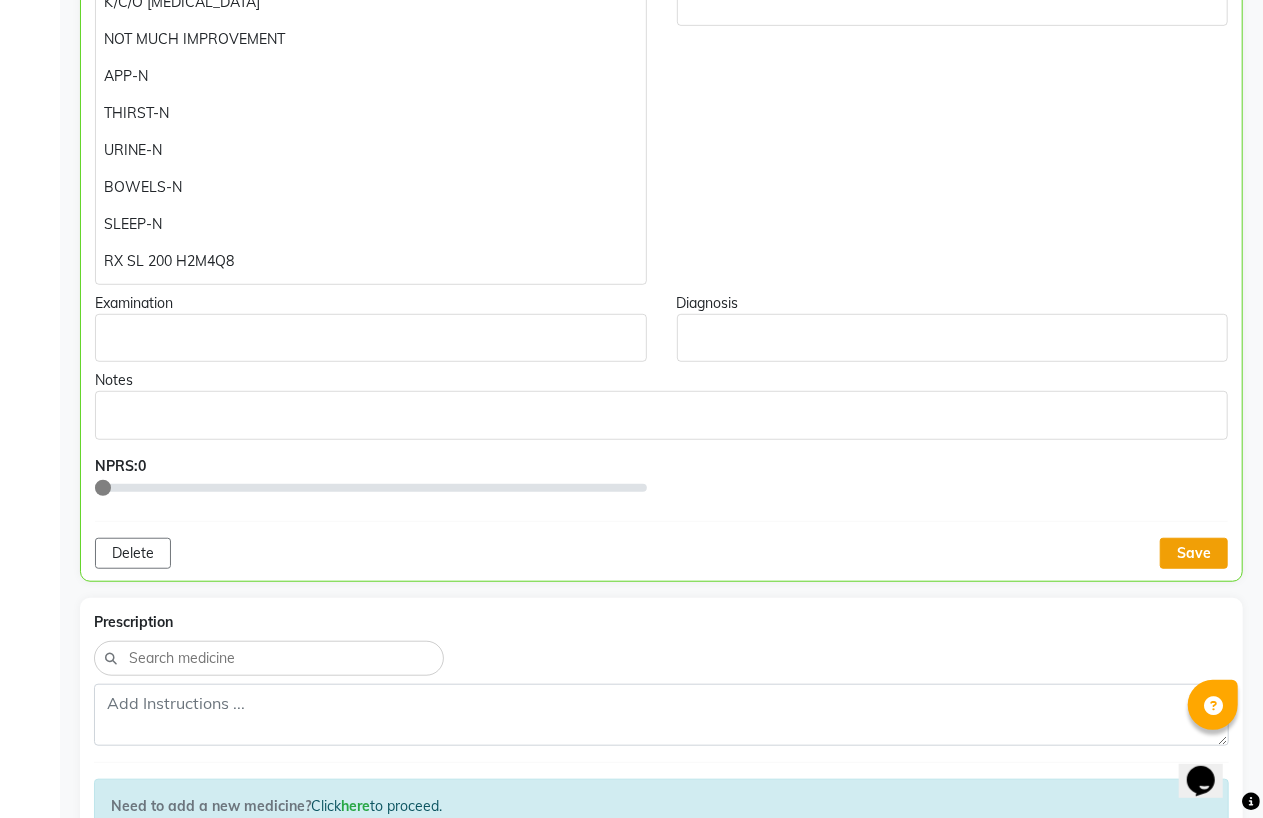click on "Save" 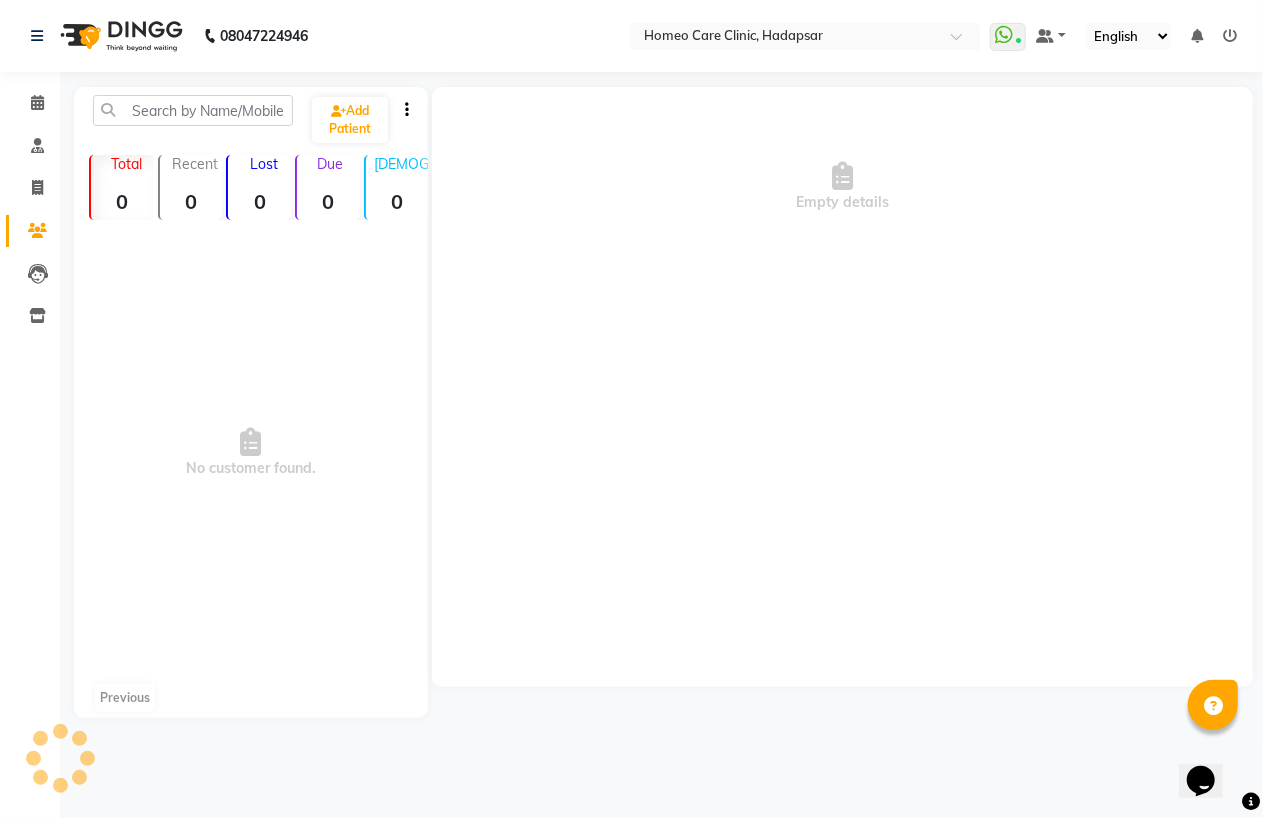 scroll, scrollTop: 0, scrollLeft: 0, axis: both 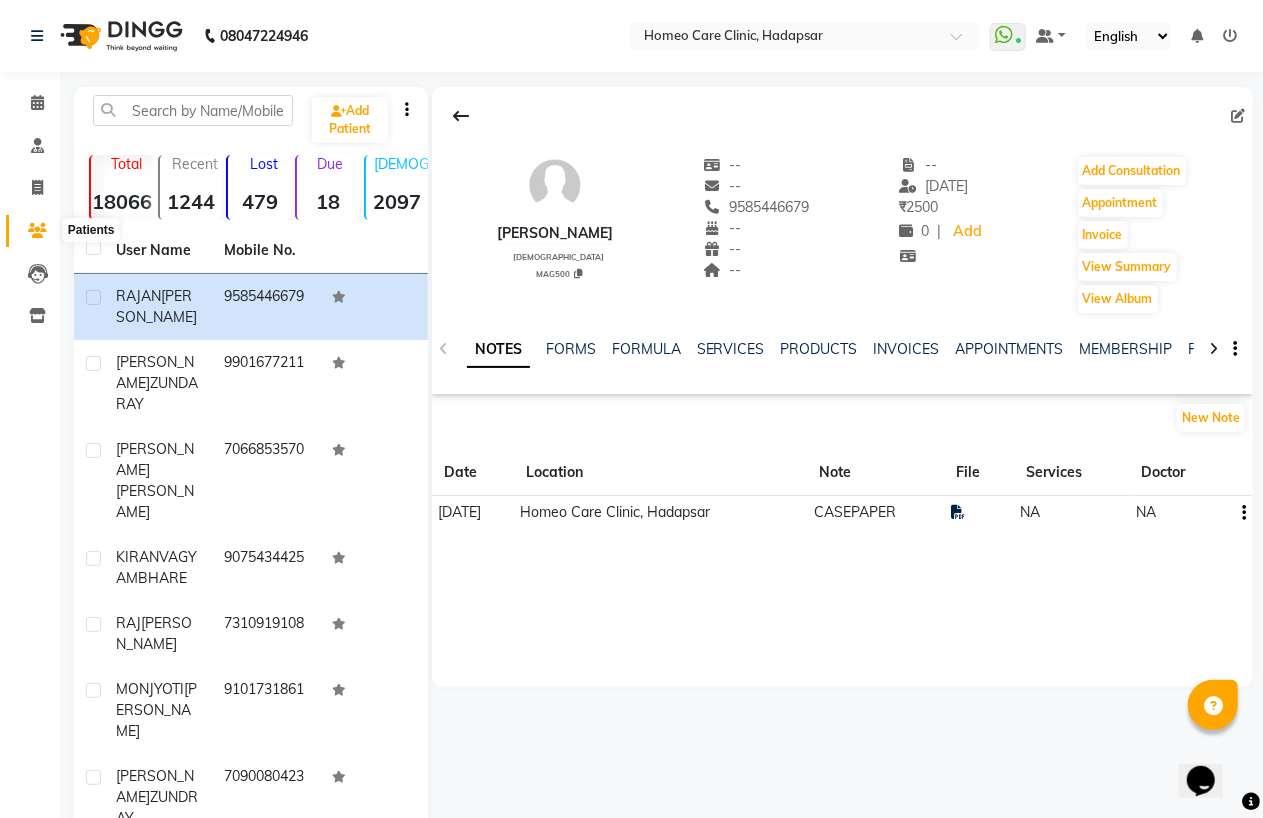 click 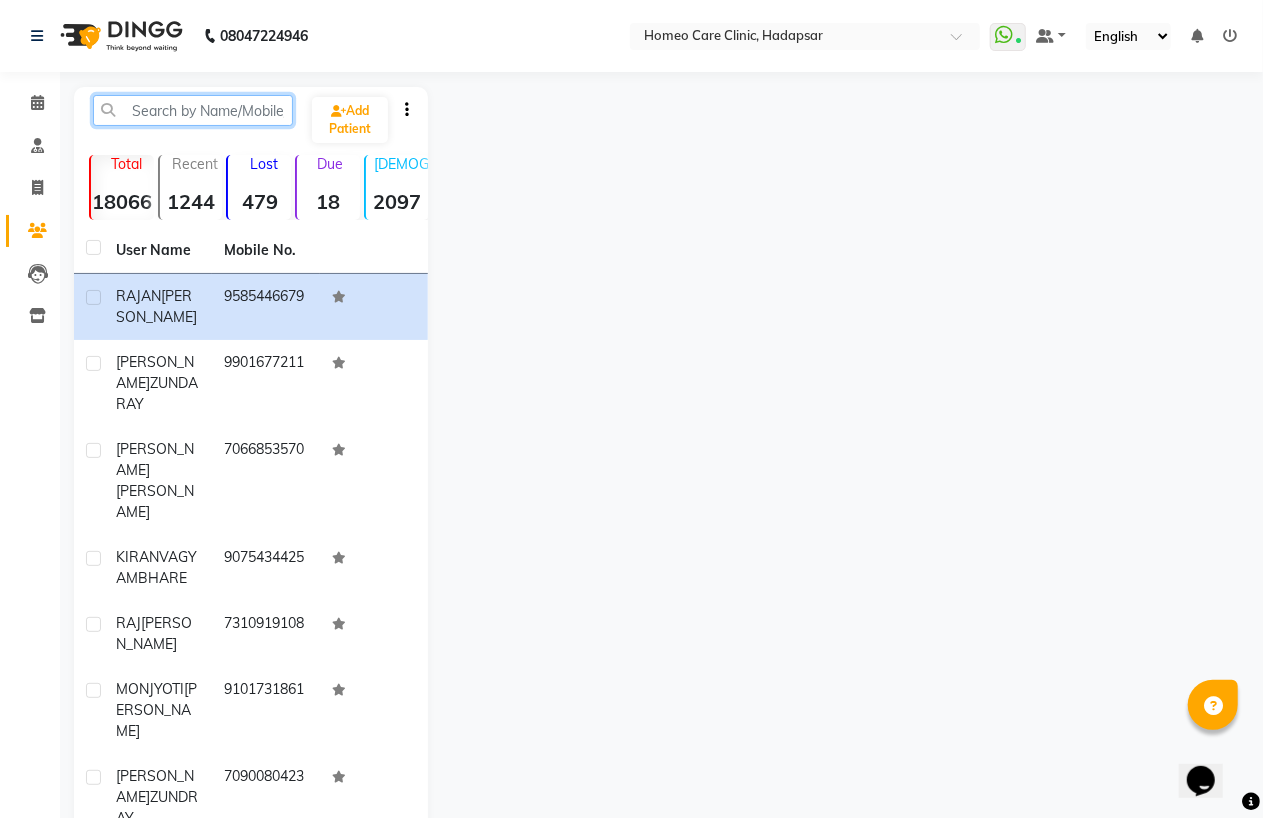 click 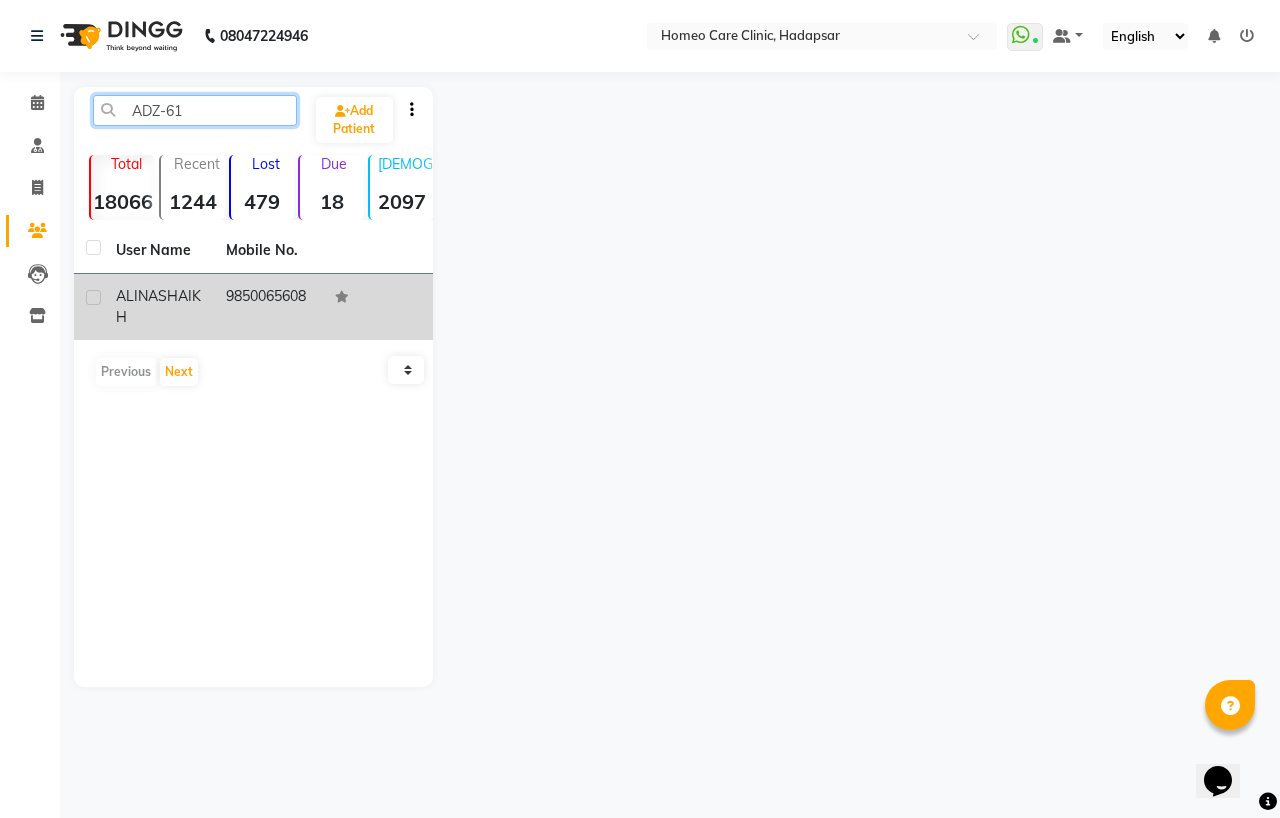 type on "ADZ-61" 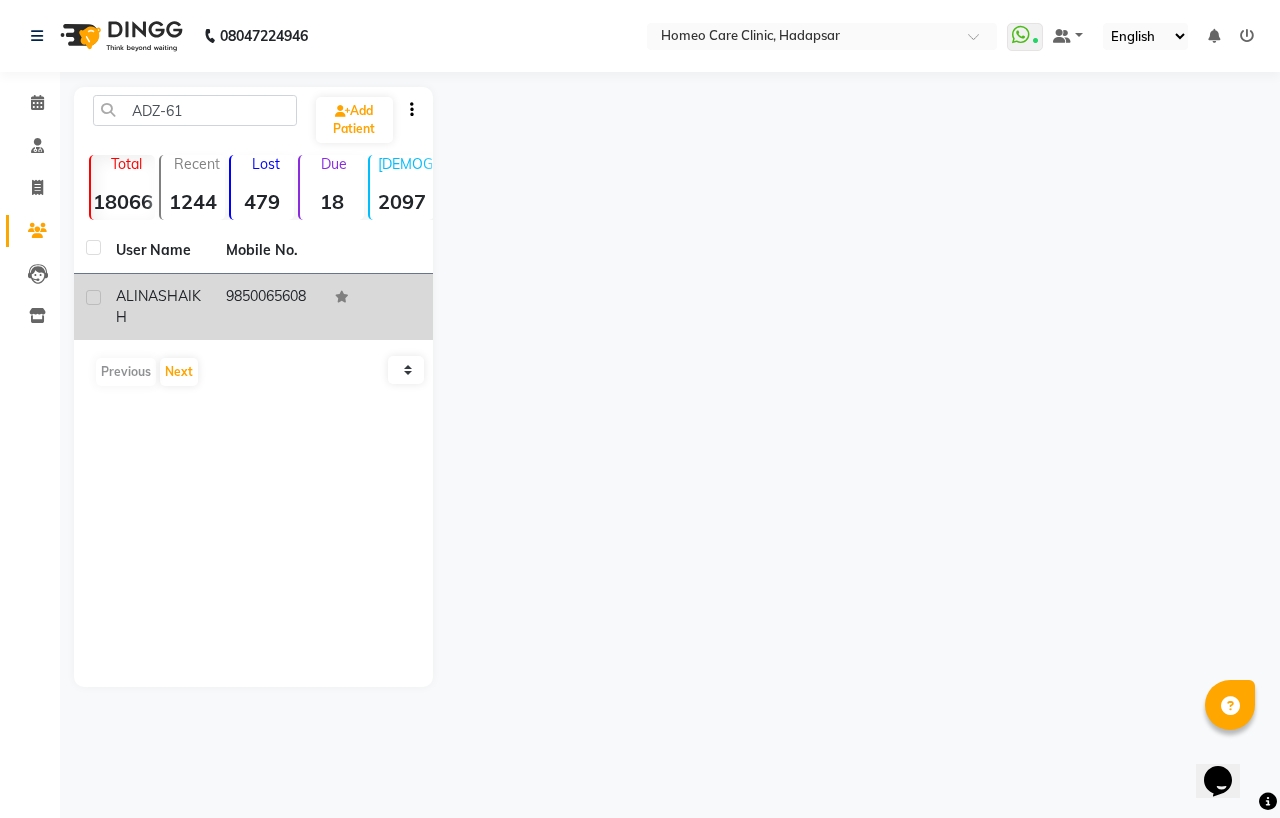 click on "SHAIKH" 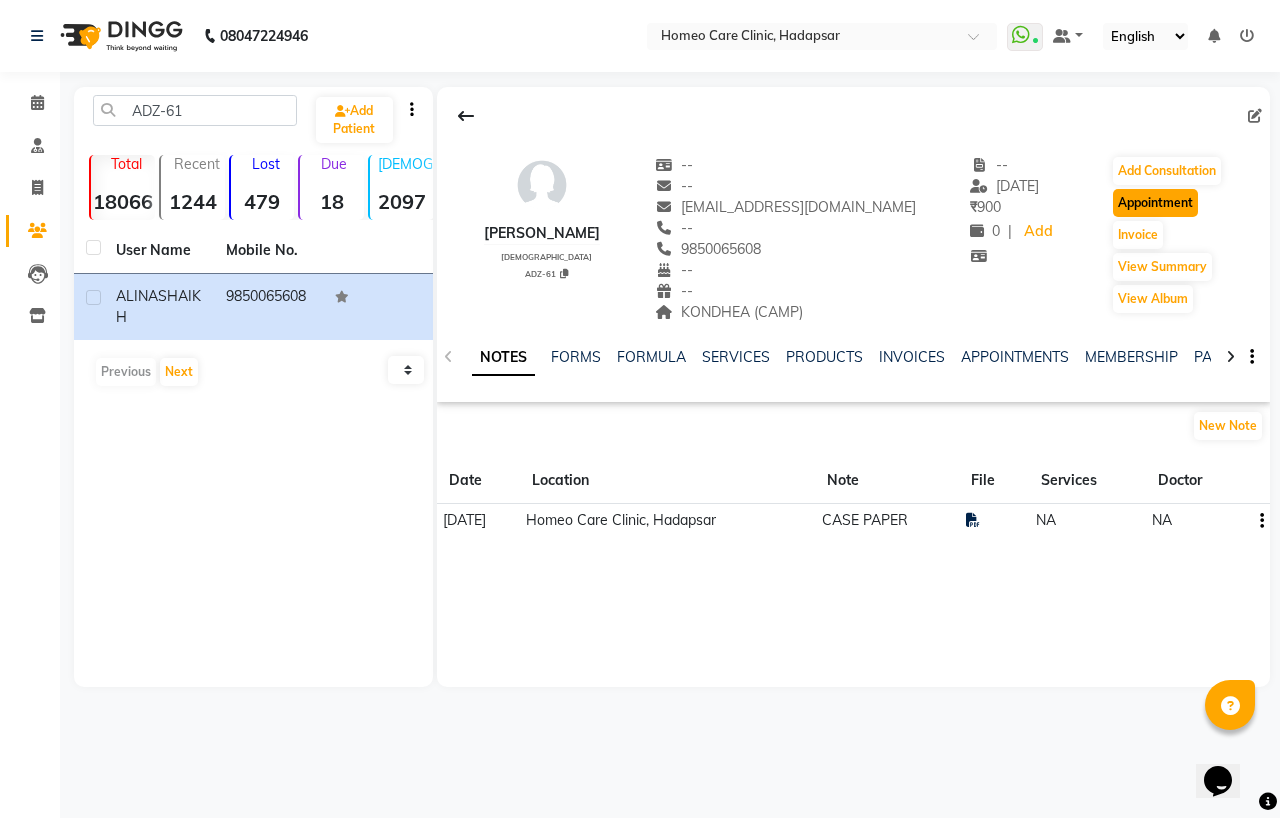 click on "Appointment" 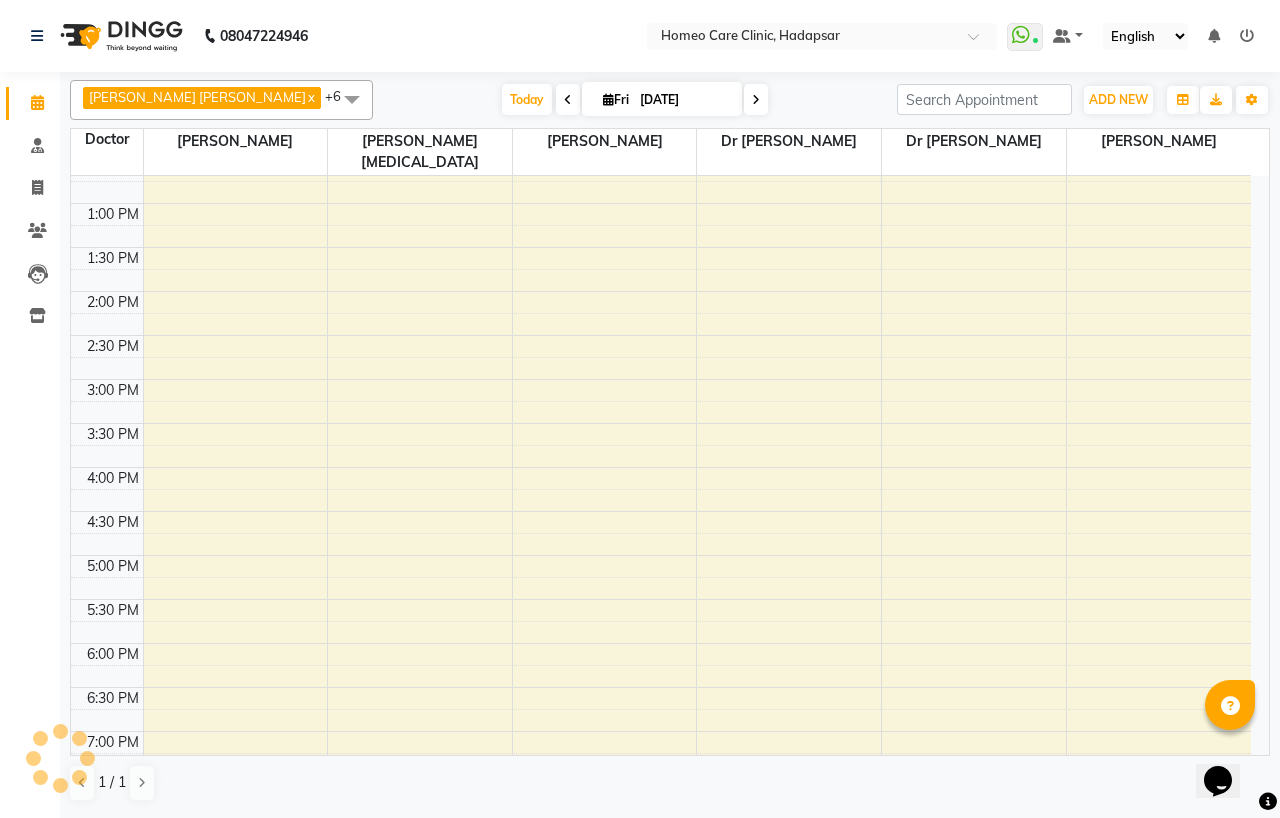 scroll, scrollTop: 0, scrollLeft: 0, axis: both 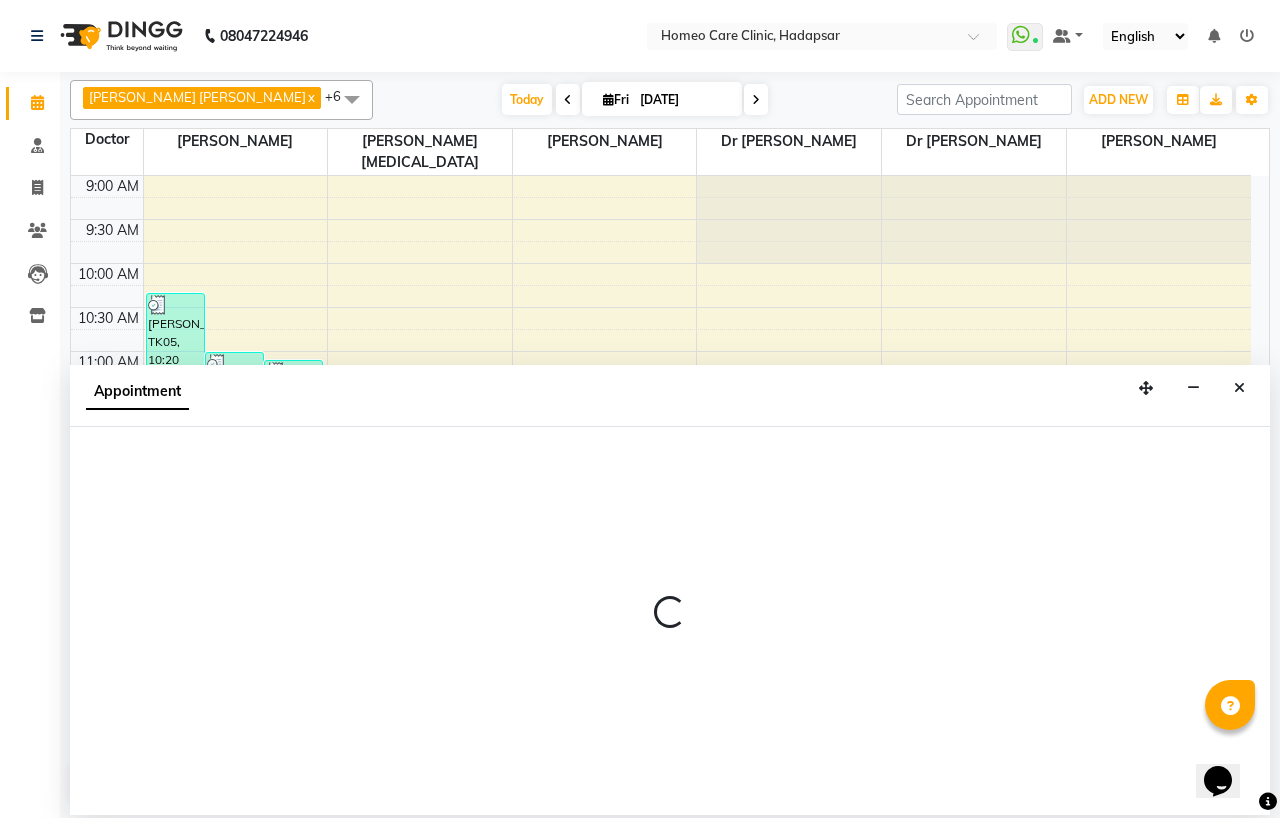 select on "600" 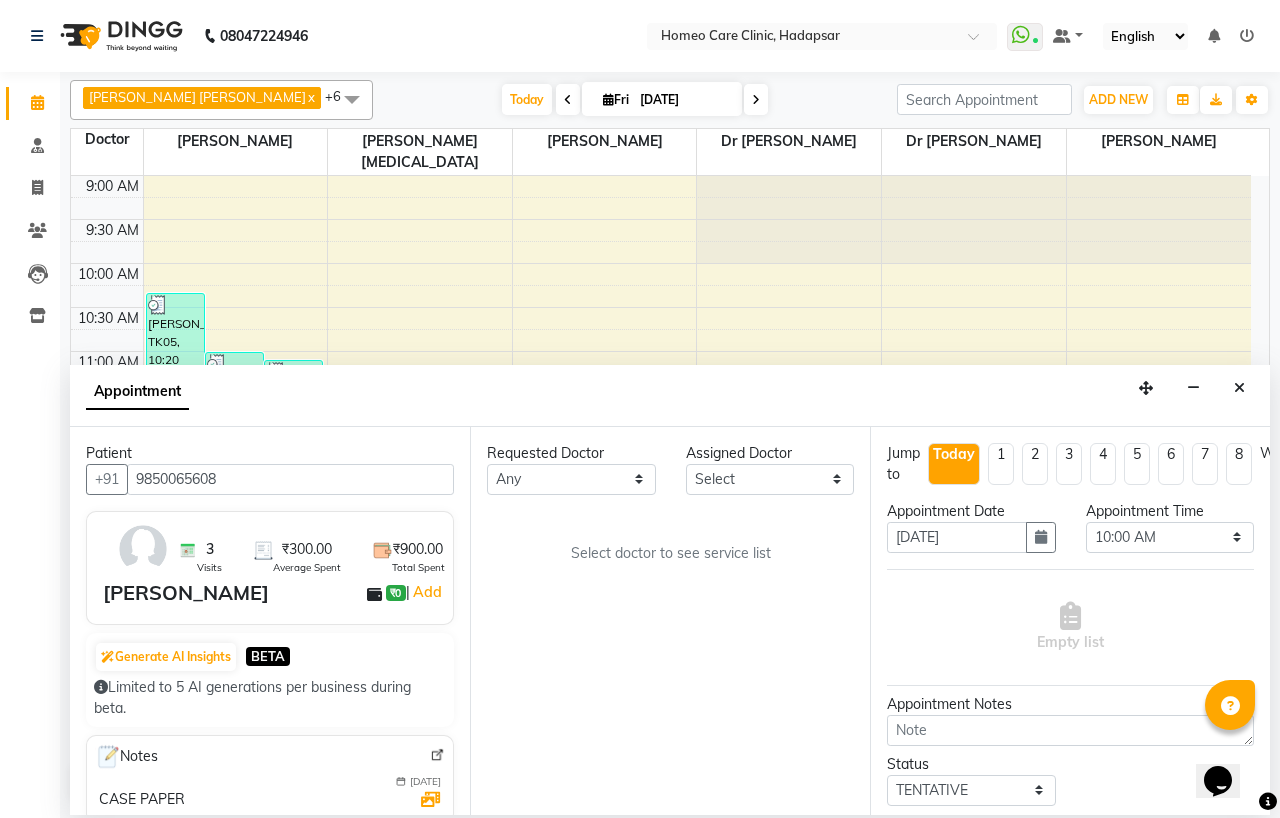 scroll, scrollTop: 636, scrollLeft: 0, axis: vertical 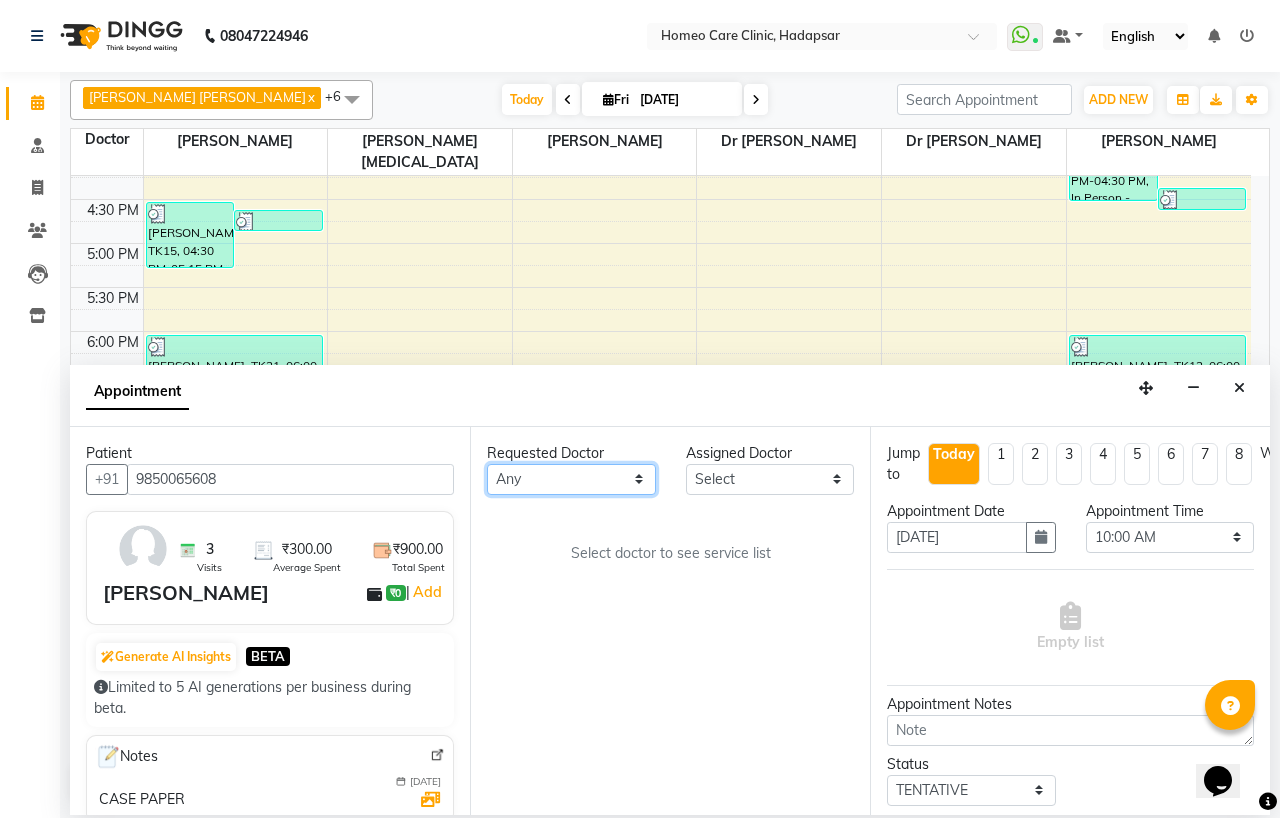 click on "Any Dingg Support [PERSON_NAME] [PERSON_NAME]  [PERSON_NAME] [PERSON_NAME] [PERSON_NAME][MEDICAL_DATA] [PERSON_NAME] Dr [PERSON_NAME] Dr [PERSON_NAME] [PERSON_NAME] [PERSON_NAME] [MEDICAL_DATA][PERSON_NAME]" at bounding box center (571, 479) 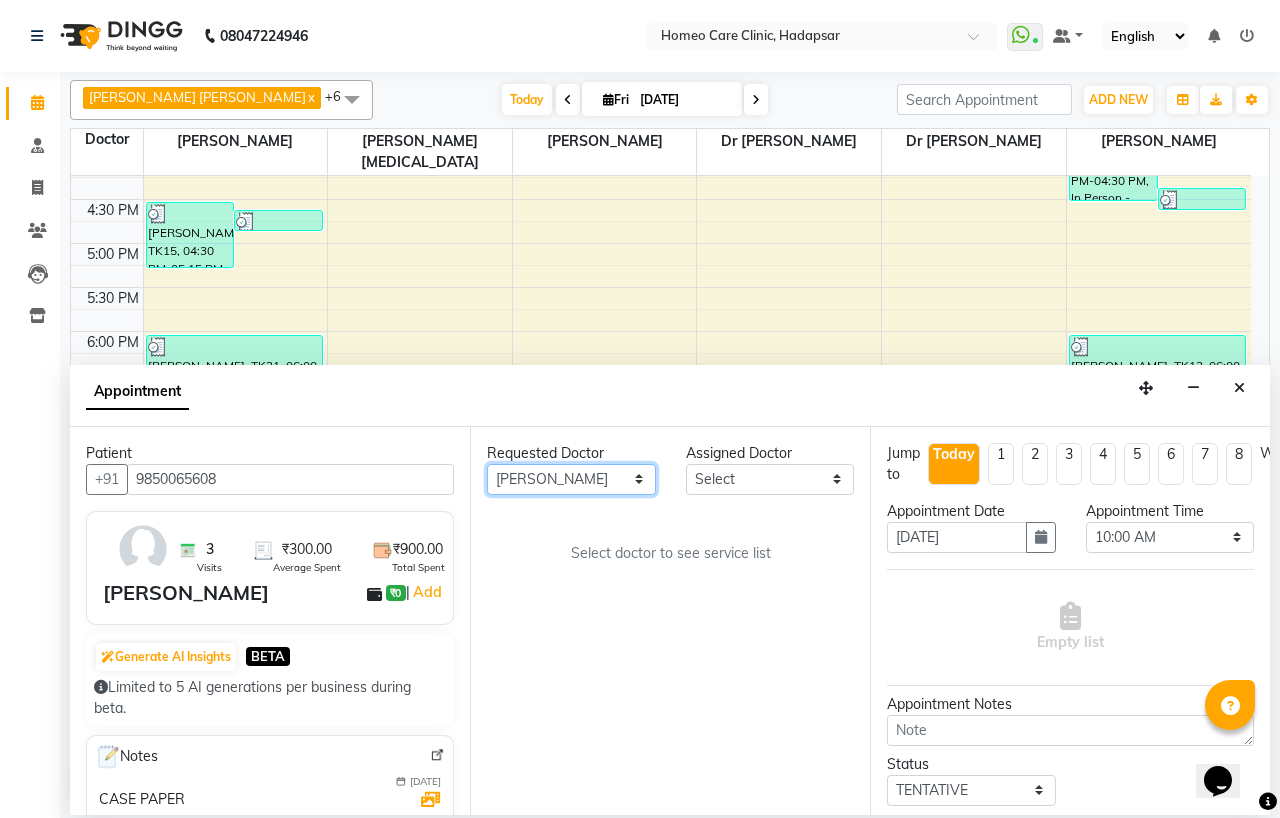 click on "Any Dingg Support [PERSON_NAME] [PERSON_NAME]  [PERSON_NAME] [PERSON_NAME] [PERSON_NAME][MEDICAL_DATA] [PERSON_NAME] Dr [PERSON_NAME] Dr [PERSON_NAME] [PERSON_NAME] [PERSON_NAME] [MEDICAL_DATA][PERSON_NAME]" at bounding box center [571, 479] 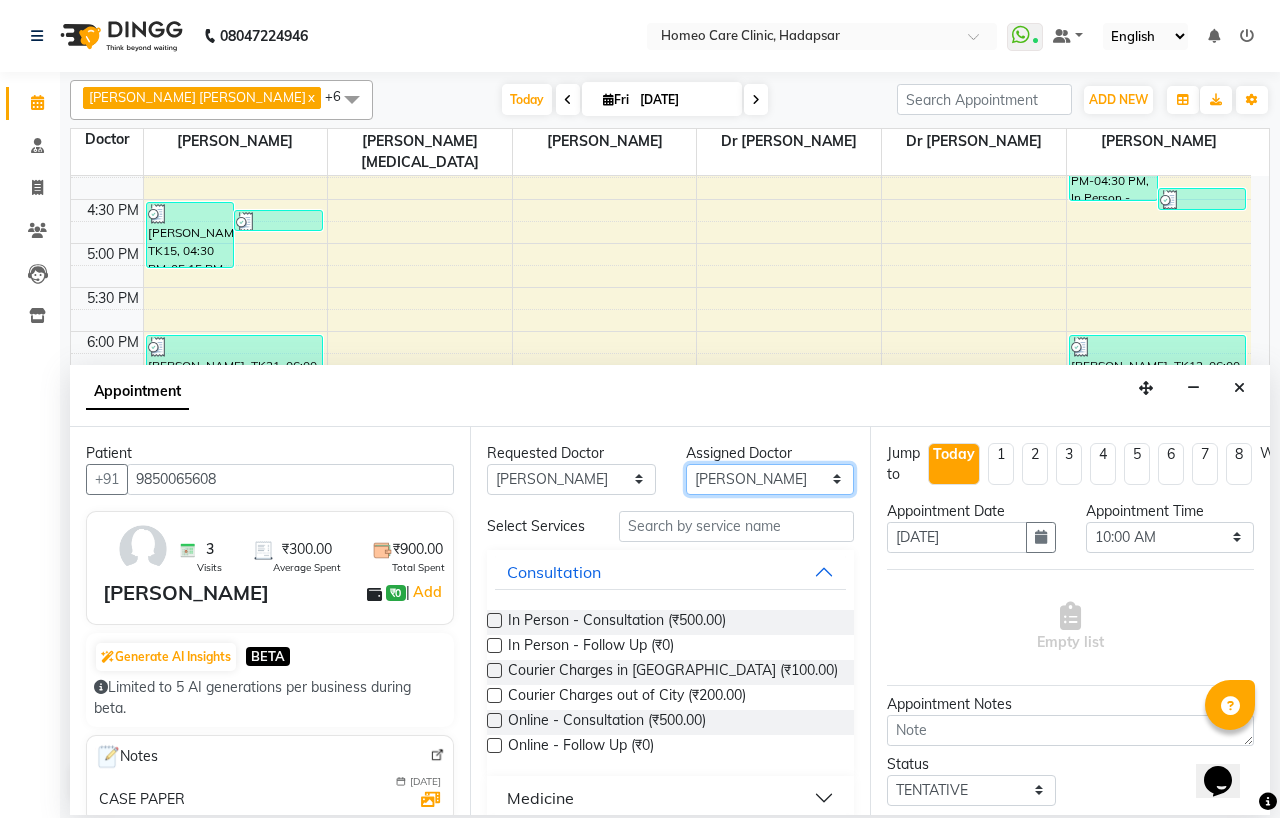 click on "Select Dingg Support [PERSON_NAME] [PERSON_NAME]  [PERSON_NAME] [PERSON_NAME] [PERSON_NAME][MEDICAL_DATA] [PERSON_NAME] Dr [PERSON_NAME] Dr [PERSON_NAME] [PERSON_NAME] [PERSON_NAME] [MEDICAL_DATA][PERSON_NAME]" at bounding box center (770, 479) 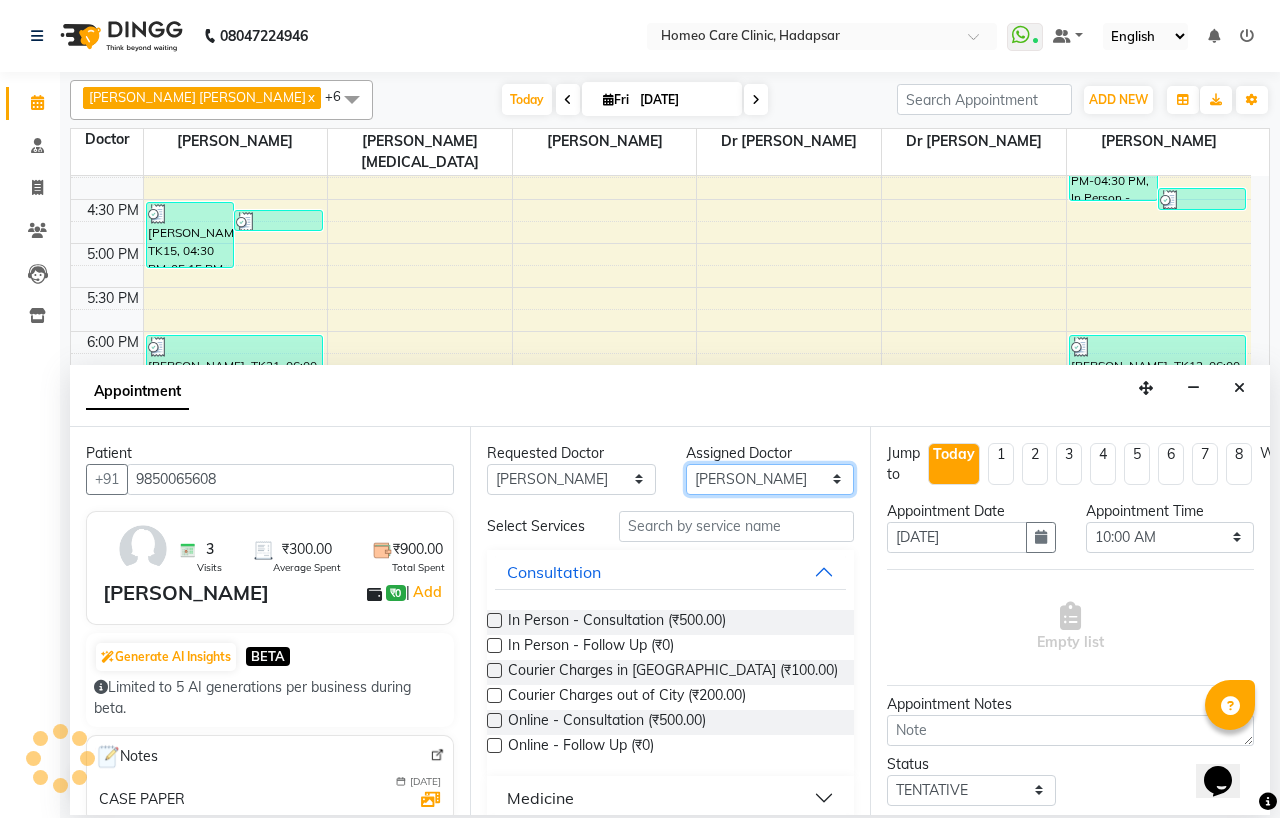 select on "70881" 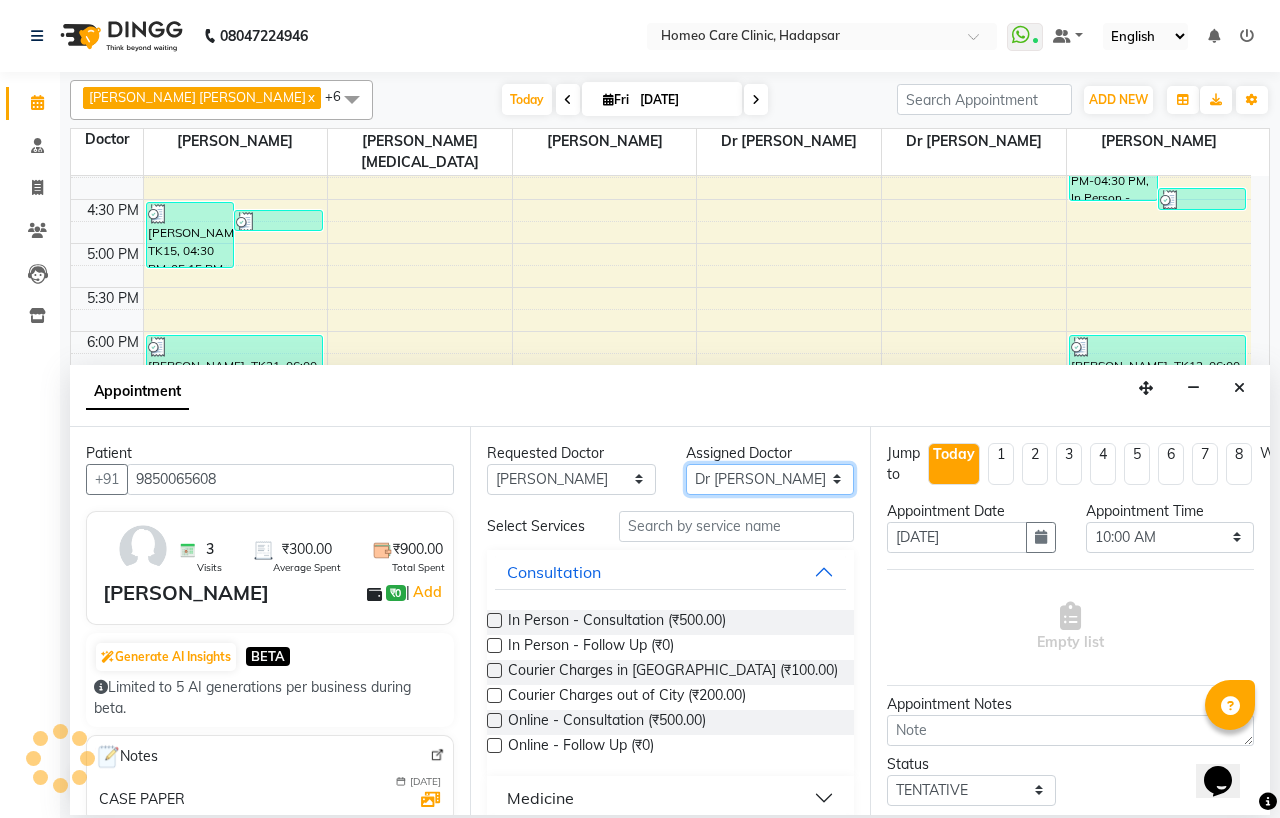 click on "Select Dingg Support [PERSON_NAME] [PERSON_NAME]  [PERSON_NAME] [PERSON_NAME] [PERSON_NAME][MEDICAL_DATA] [PERSON_NAME] Dr [PERSON_NAME] Dr [PERSON_NAME] [PERSON_NAME] [PERSON_NAME] [MEDICAL_DATA][PERSON_NAME]" at bounding box center (770, 479) 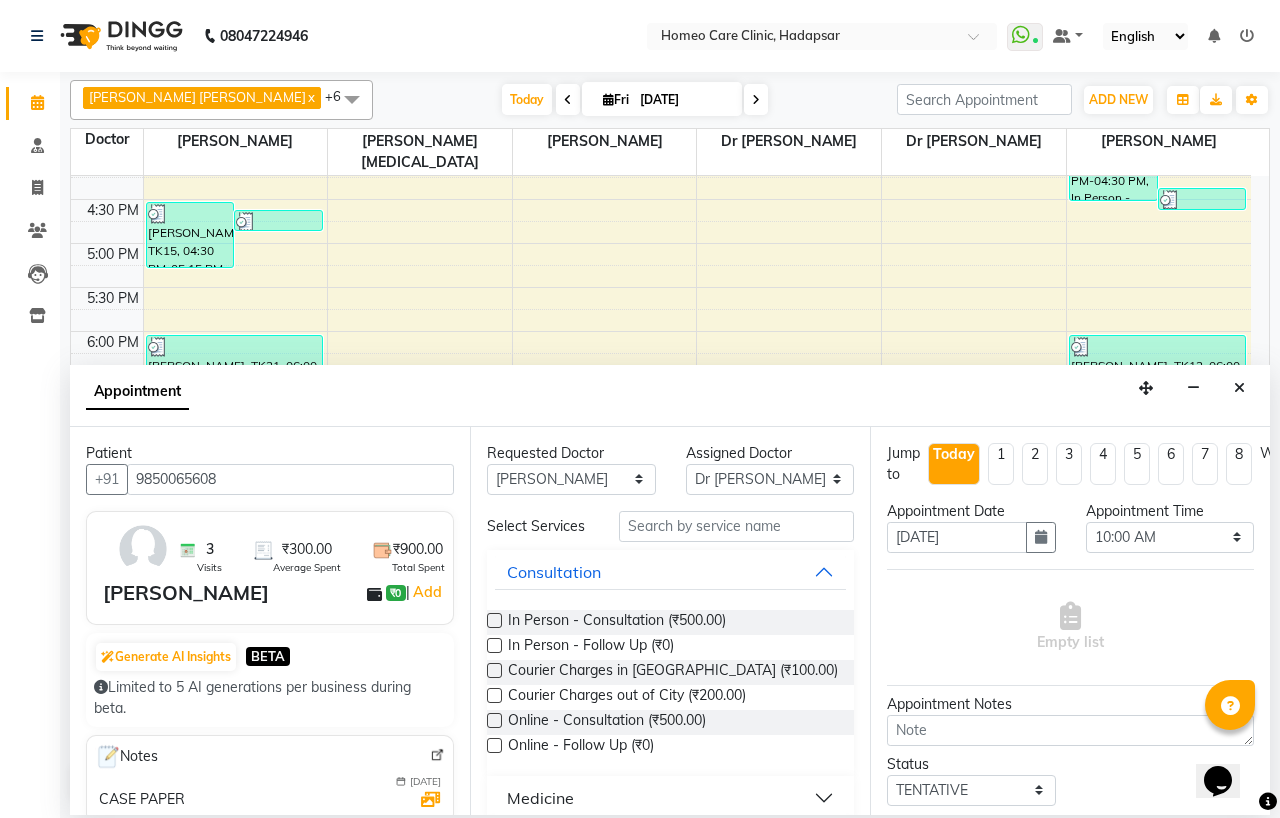 click at bounding box center (494, 645) 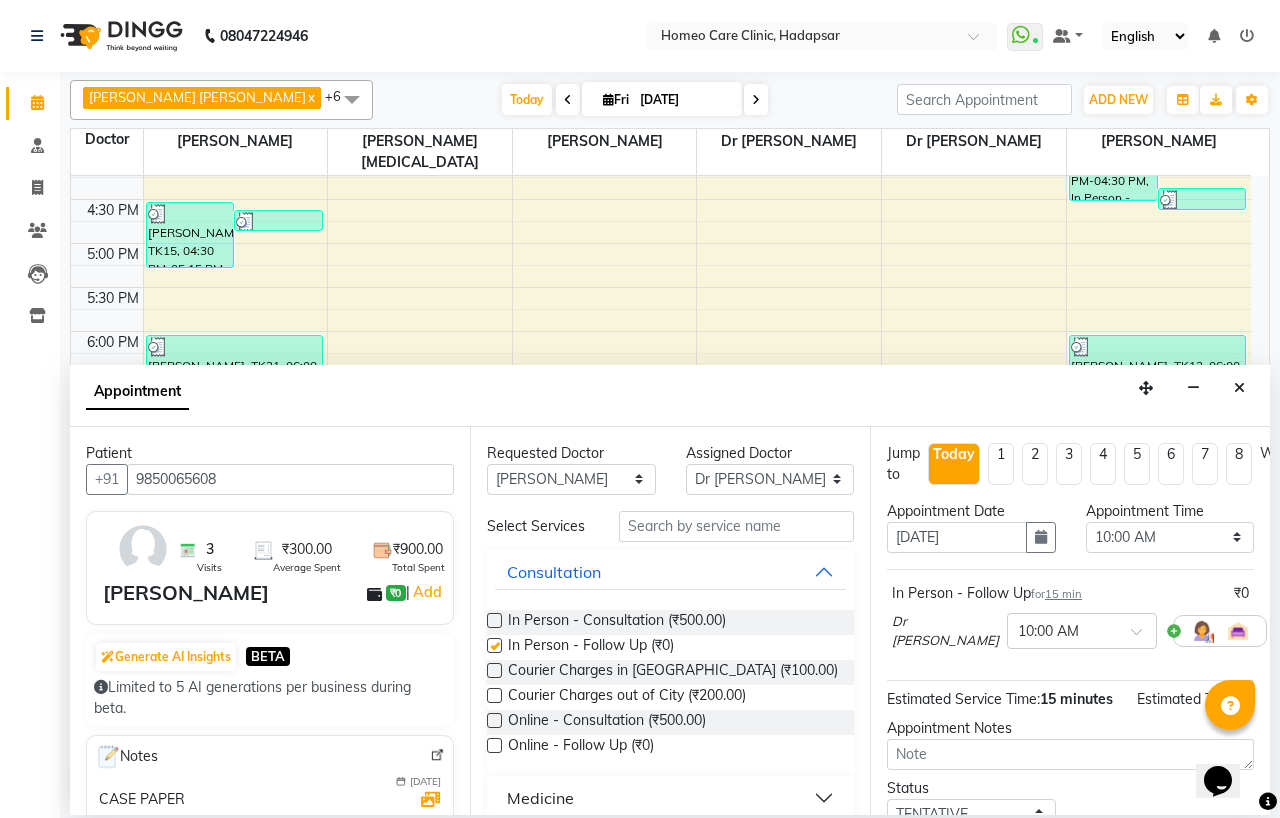 checkbox on "false" 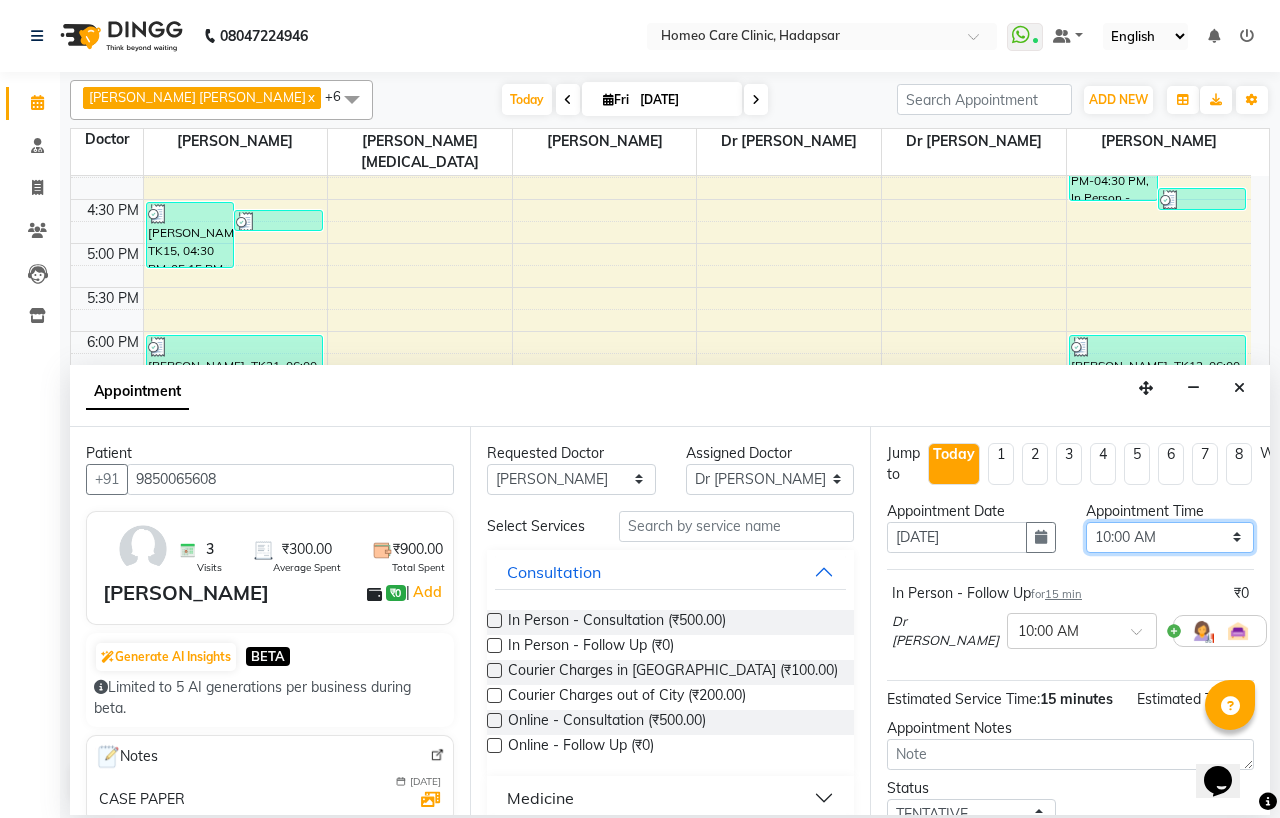 click on "Select 10:00 AM 10:05 AM 10:10 AM 10:15 AM 10:20 AM 10:25 AM 10:30 AM 10:35 AM 10:40 AM 10:45 AM 10:50 AM 10:55 AM 11:00 AM 11:05 AM 11:10 AM 11:15 AM 11:20 AM 11:25 AM 11:30 AM 11:35 AM 11:40 AM 11:45 AM 11:50 AM 11:55 AM 12:00 PM 12:05 PM 12:10 PM 12:15 PM 12:20 PM 12:25 PM 12:30 PM 12:35 PM 12:40 PM 12:45 PM 12:50 PM 12:55 PM 01:00 PM 01:05 PM 01:10 PM 01:15 PM 01:20 PM 01:25 PM 01:30 PM 01:35 PM 01:40 PM 01:45 PM 01:50 PM 01:55 PM 02:00 PM 02:05 PM 02:10 PM 02:15 PM 02:20 PM 02:25 PM 02:30 PM 02:35 PM 02:40 PM 02:45 PM 02:50 PM 02:55 PM 03:00 PM 03:05 PM 03:10 PM 03:15 PM 03:20 PM 03:25 PM 03:30 PM 03:35 PM 03:40 PM 03:45 PM 03:50 PM 03:55 PM 04:00 PM 04:05 PM 04:10 PM 04:15 PM 04:20 PM 04:25 PM 04:30 PM 04:35 PM 04:40 PM 04:45 PM 04:50 PM 04:55 PM 05:00 PM 05:05 PM 05:10 PM 05:15 PM 05:20 PM 05:25 PM 05:30 PM 05:35 PM 05:40 PM 05:45 PM 05:50 PM 05:55 PM 06:00 PM 06:05 PM 06:10 PM 06:15 PM 06:20 PM 06:25 PM 06:30 PM 06:35 PM 06:40 PM 06:45 PM 06:50 PM 06:55 PM 07:00 PM 07:05 PM 07:10 PM 07:15 PM 07:20 PM" at bounding box center [1170, 537] 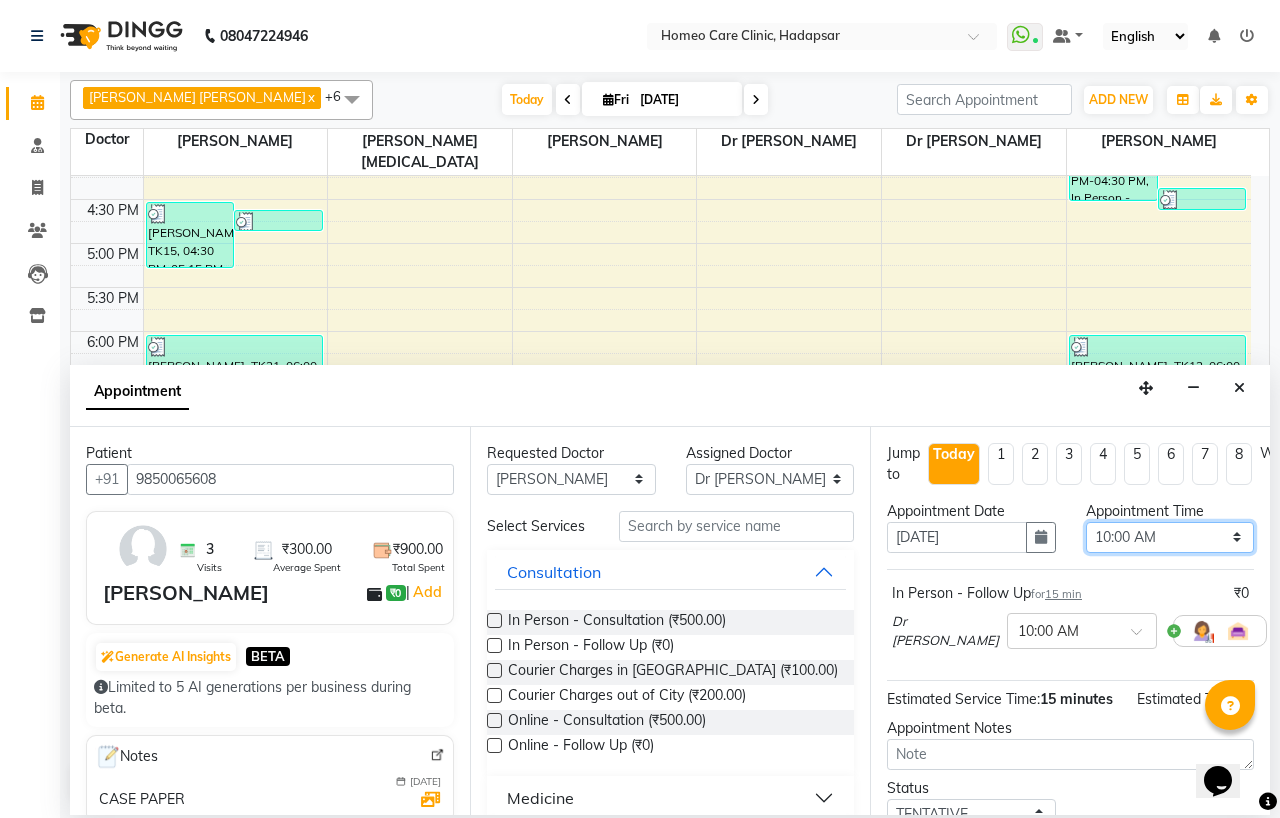 select on "1195" 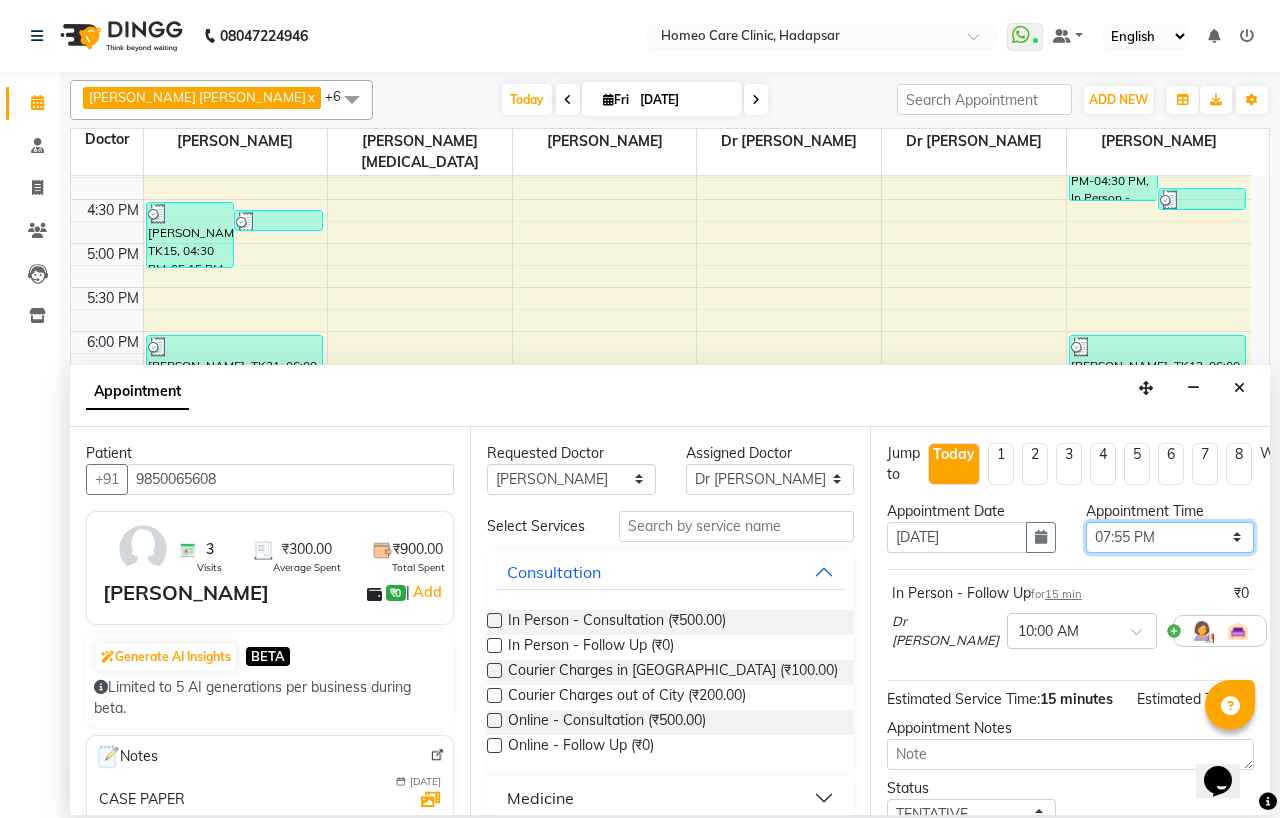 click on "Select 10:00 AM 10:05 AM 10:10 AM 10:15 AM 10:20 AM 10:25 AM 10:30 AM 10:35 AM 10:40 AM 10:45 AM 10:50 AM 10:55 AM 11:00 AM 11:05 AM 11:10 AM 11:15 AM 11:20 AM 11:25 AM 11:30 AM 11:35 AM 11:40 AM 11:45 AM 11:50 AM 11:55 AM 12:00 PM 12:05 PM 12:10 PM 12:15 PM 12:20 PM 12:25 PM 12:30 PM 12:35 PM 12:40 PM 12:45 PM 12:50 PM 12:55 PM 01:00 PM 01:05 PM 01:10 PM 01:15 PM 01:20 PM 01:25 PM 01:30 PM 01:35 PM 01:40 PM 01:45 PM 01:50 PM 01:55 PM 02:00 PM 02:05 PM 02:10 PM 02:15 PM 02:20 PM 02:25 PM 02:30 PM 02:35 PM 02:40 PM 02:45 PM 02:50 PM 02:55 PM 03:00 PM 03:05 PM 03:10 PM 03:15 PM 03:20 PM 03:25 PM 03:30 PM 03:35 PM 03:40 PM 03:45 PM 03:50 PM 03:55 PM 04:00 PM 04:05 PM 04:10 PM 04:15 PM 04:20 PM 04:25 PM 04:30 PM 04:35 PM 04:40 PM 04:45 PM 04:50 PM 04:55 PM 05:00 PM 05:05 PM 05:10 PM 05:15 PM 05:20 PM 05:25 PM 05:30 PM 05:35 PM 05:40 PM 05:45 PM 05:50 PM 05:55 PM 06:00 PM 06:05 PM 06:10 PM 06:15 PM 06:20 PM 06:25 PM 06:30 PM 06:35 PM 06:40 PM 06:45 PM 06:50 PM 06:55 PM 07:00 PM 07:05 PM 07:10 PM 07:15 PM 07:20 PM" at bounding box center (1170, 537) 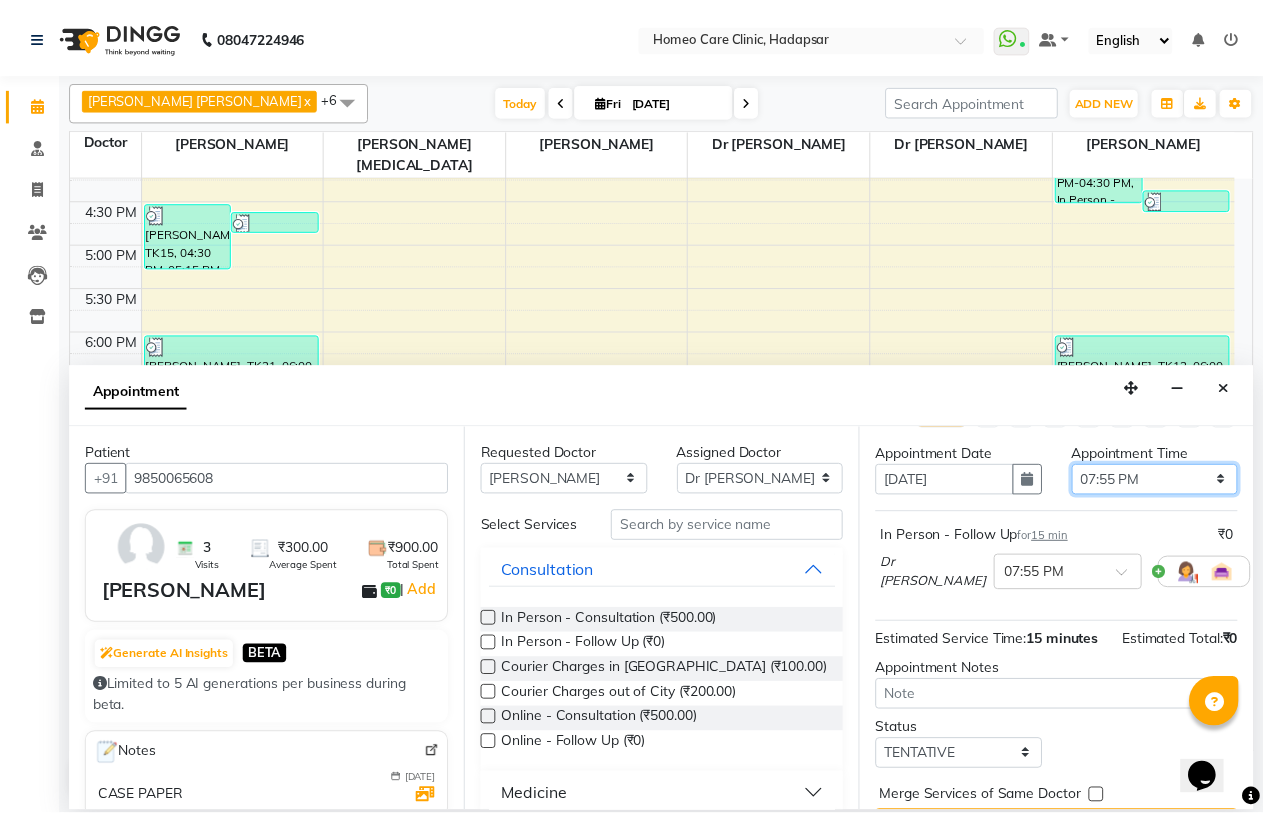 scroll, scrollTop: 165, scrollLeft: 0, axis: vertical 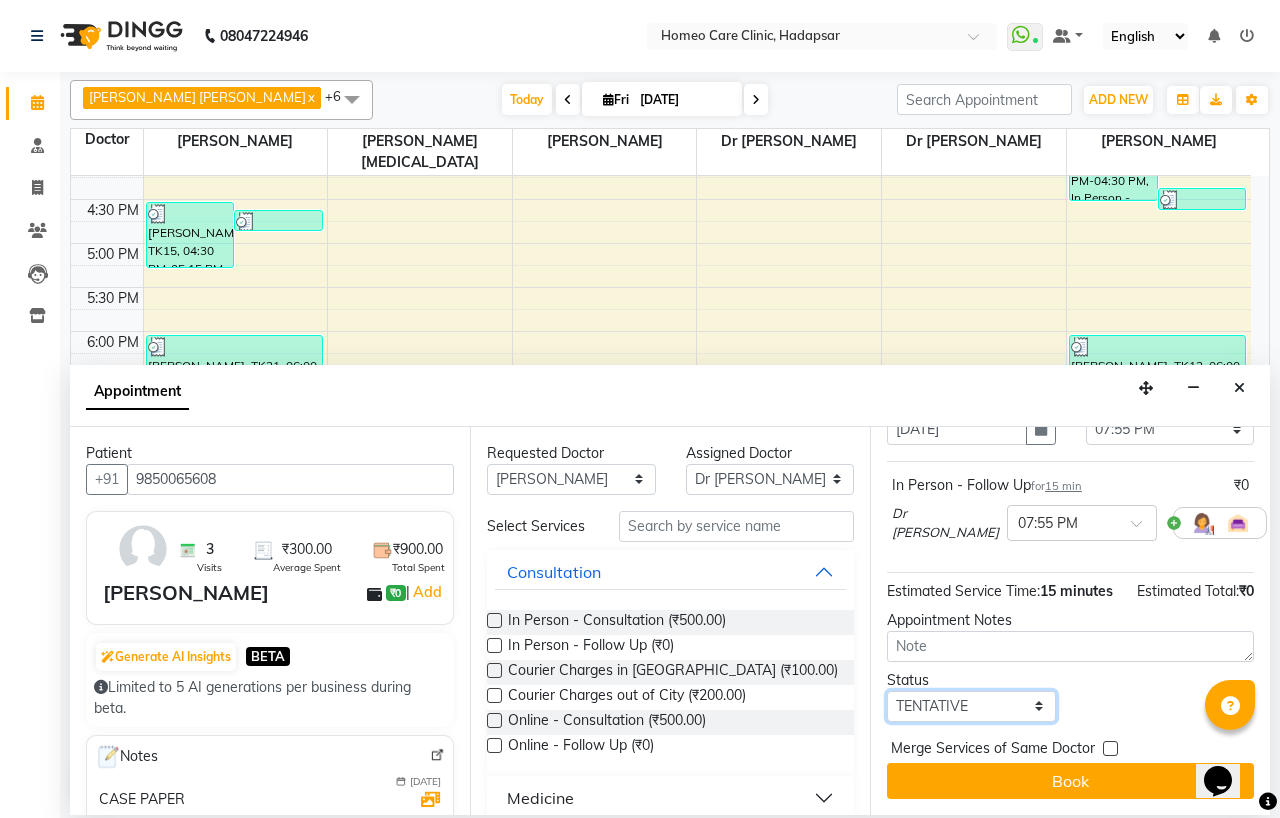 click on "Select TENTATIVE CONFIRM CHECK-IN UPCOMING" at bounding box center [971, 706] 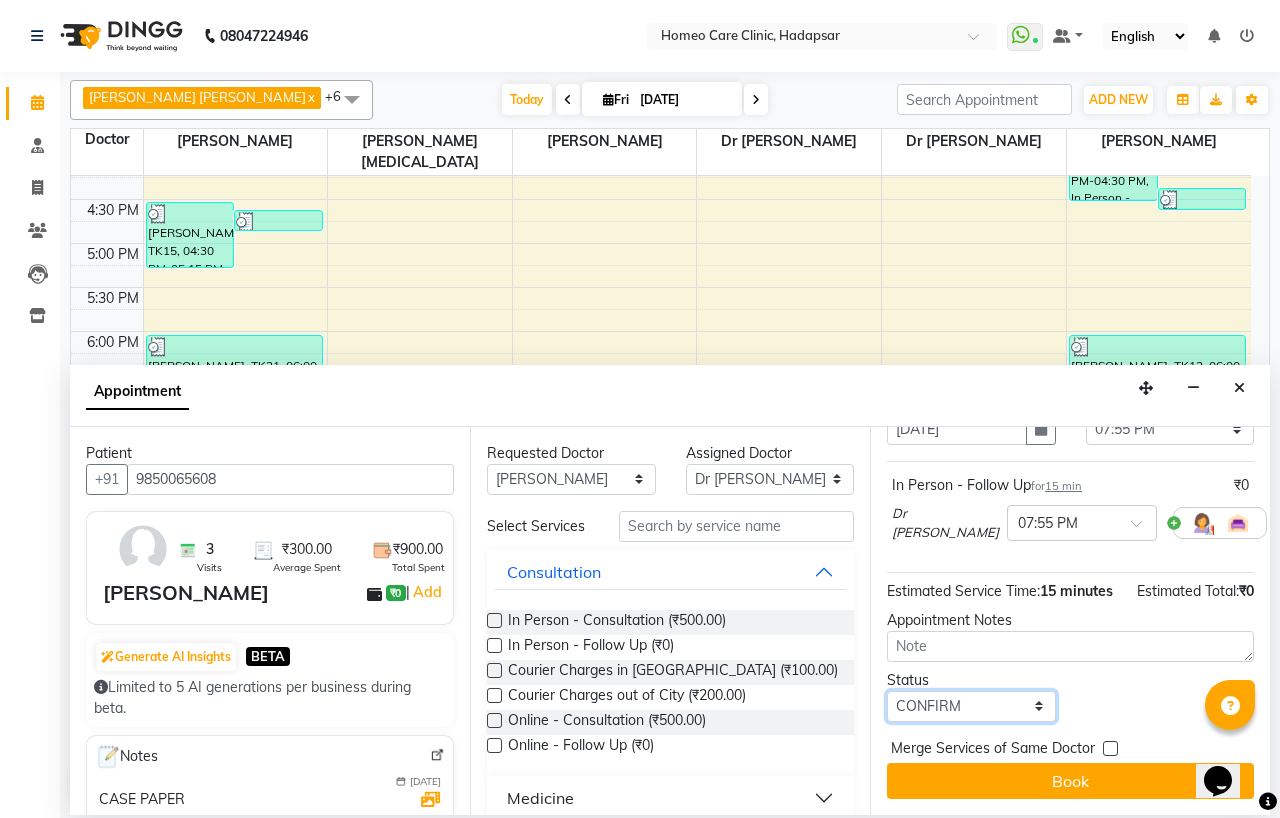 click on "Select TENTATIVE CONFIRM CHECK-IN UPCOMING" at bounding box center (971, 706) 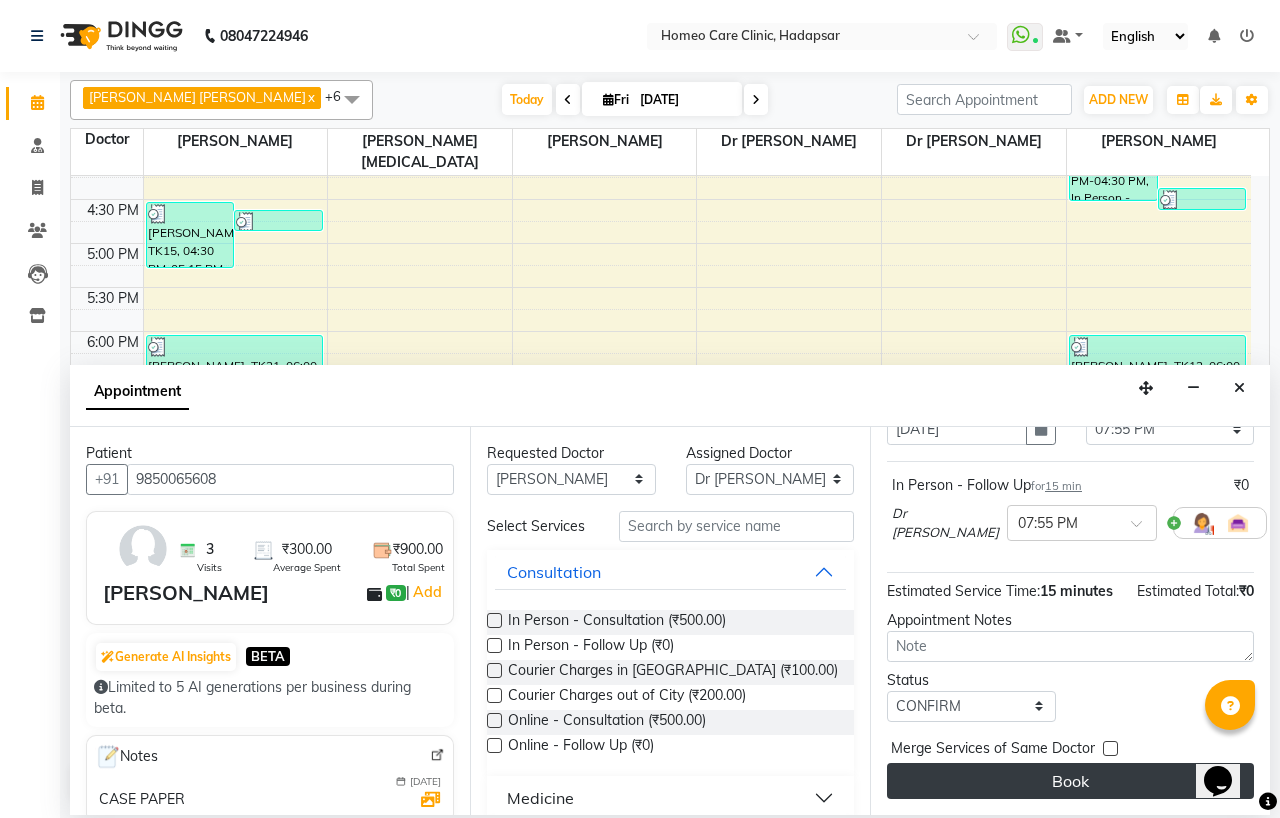 click on "Book" at bounding box center [1070, 781] 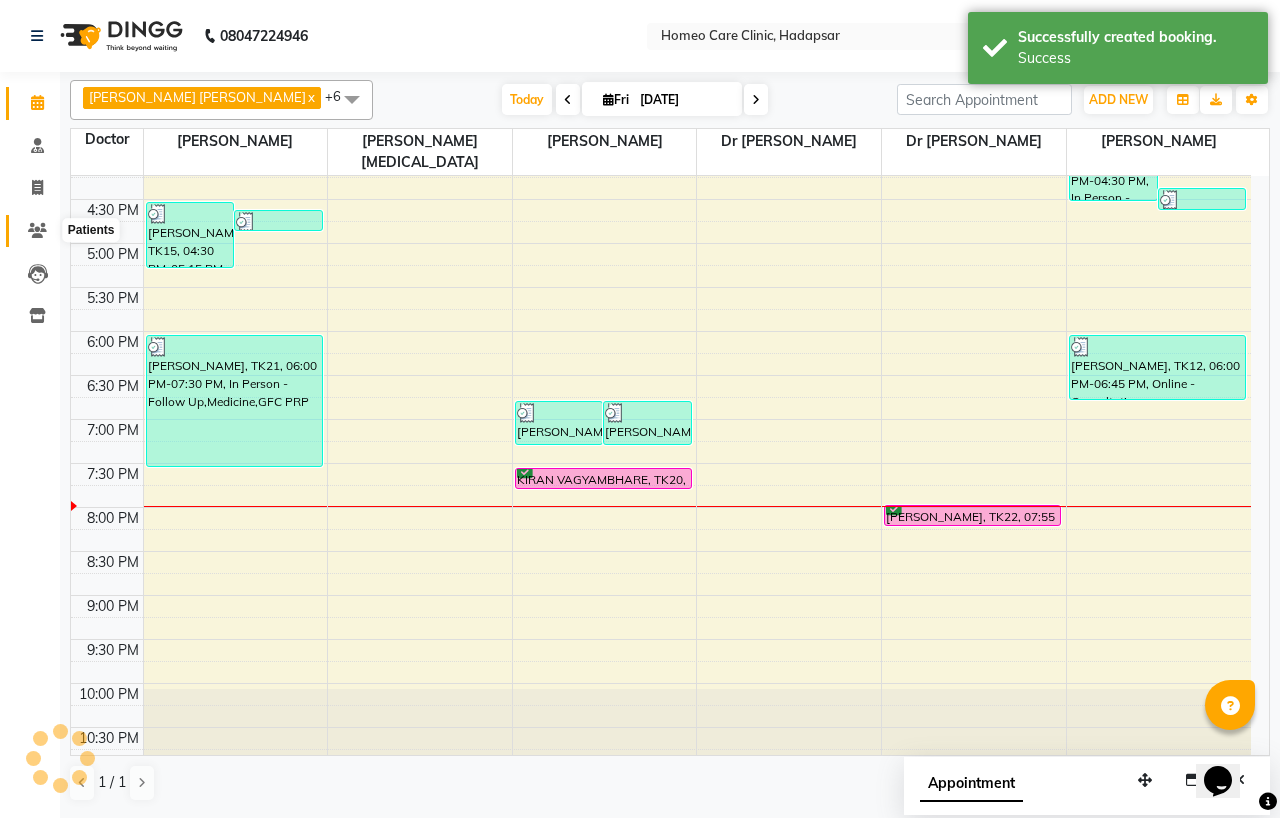 click 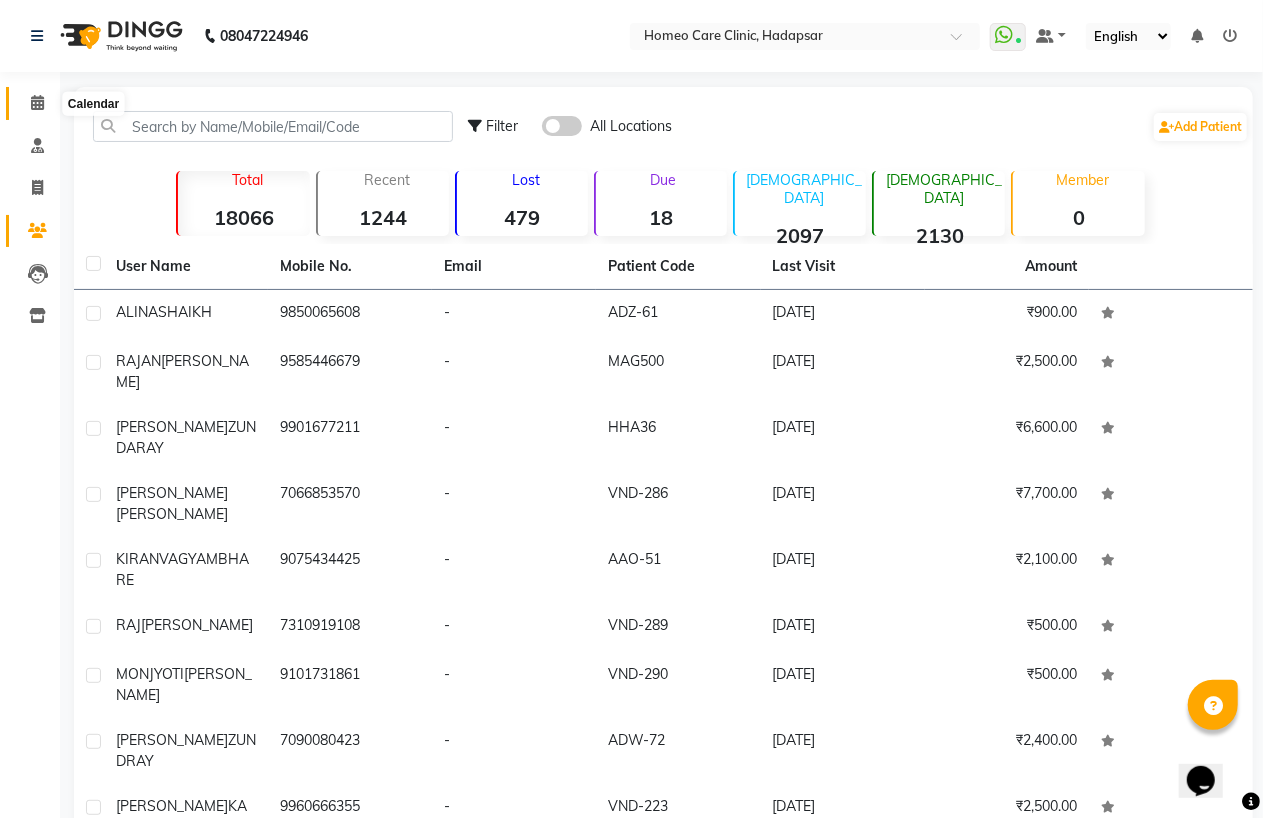 click 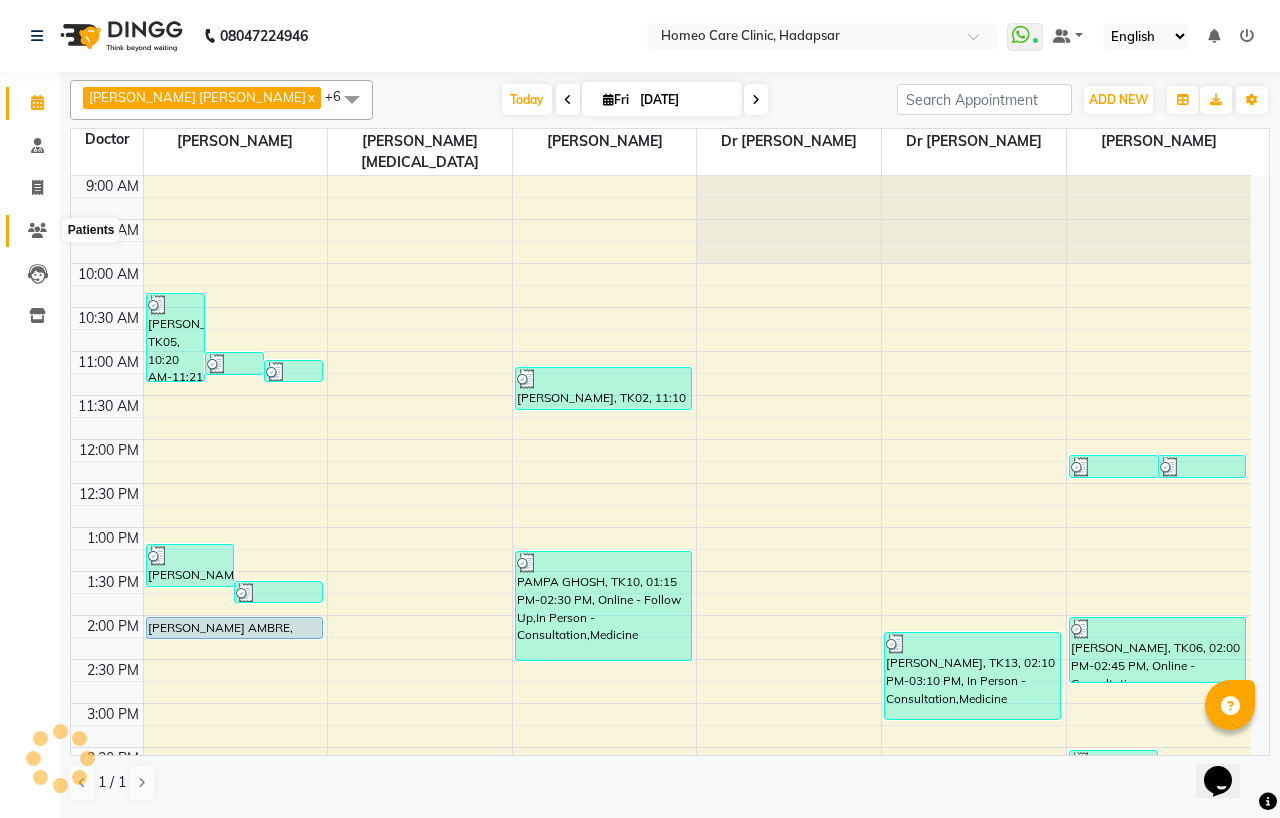 click 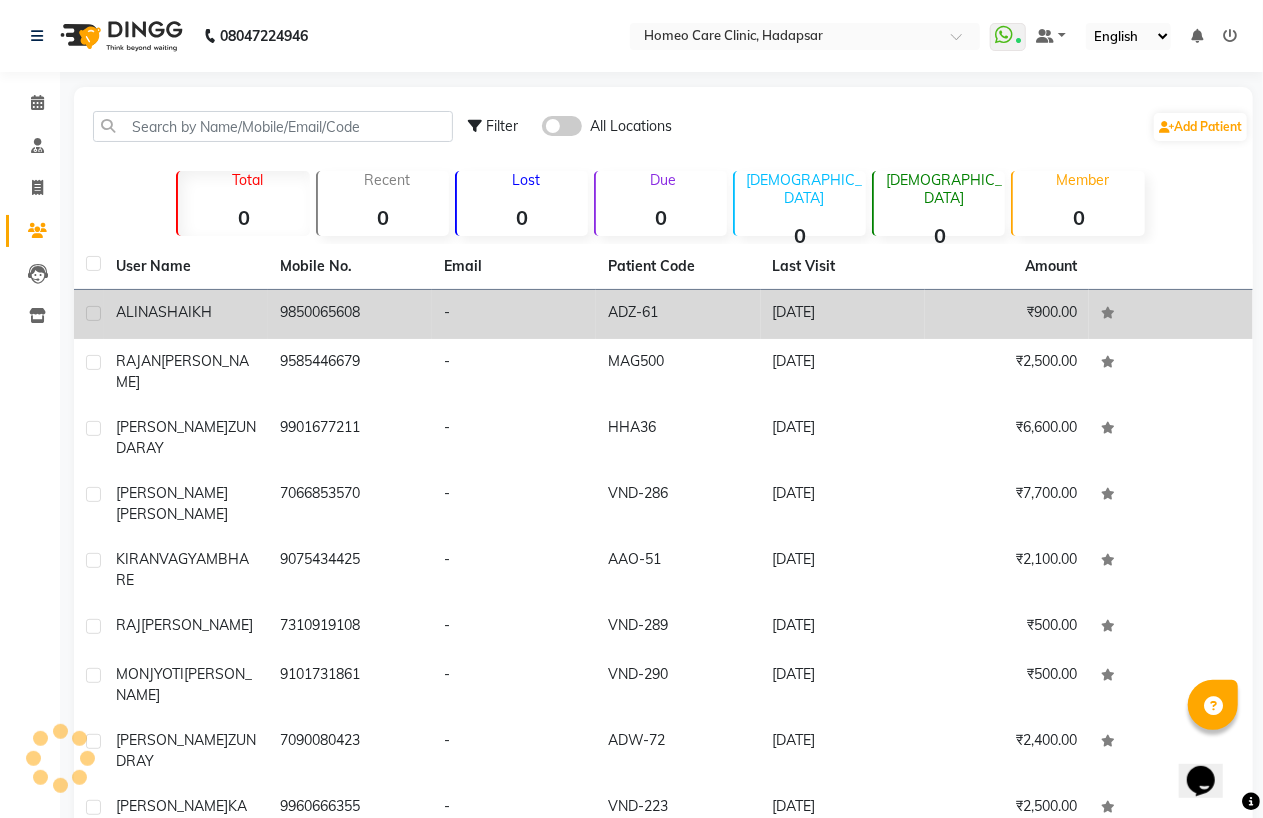 drag, startPoint x: 243, startPoint y: 352, endPoint x: 360, endPoint y: 328, distance: 119.43617 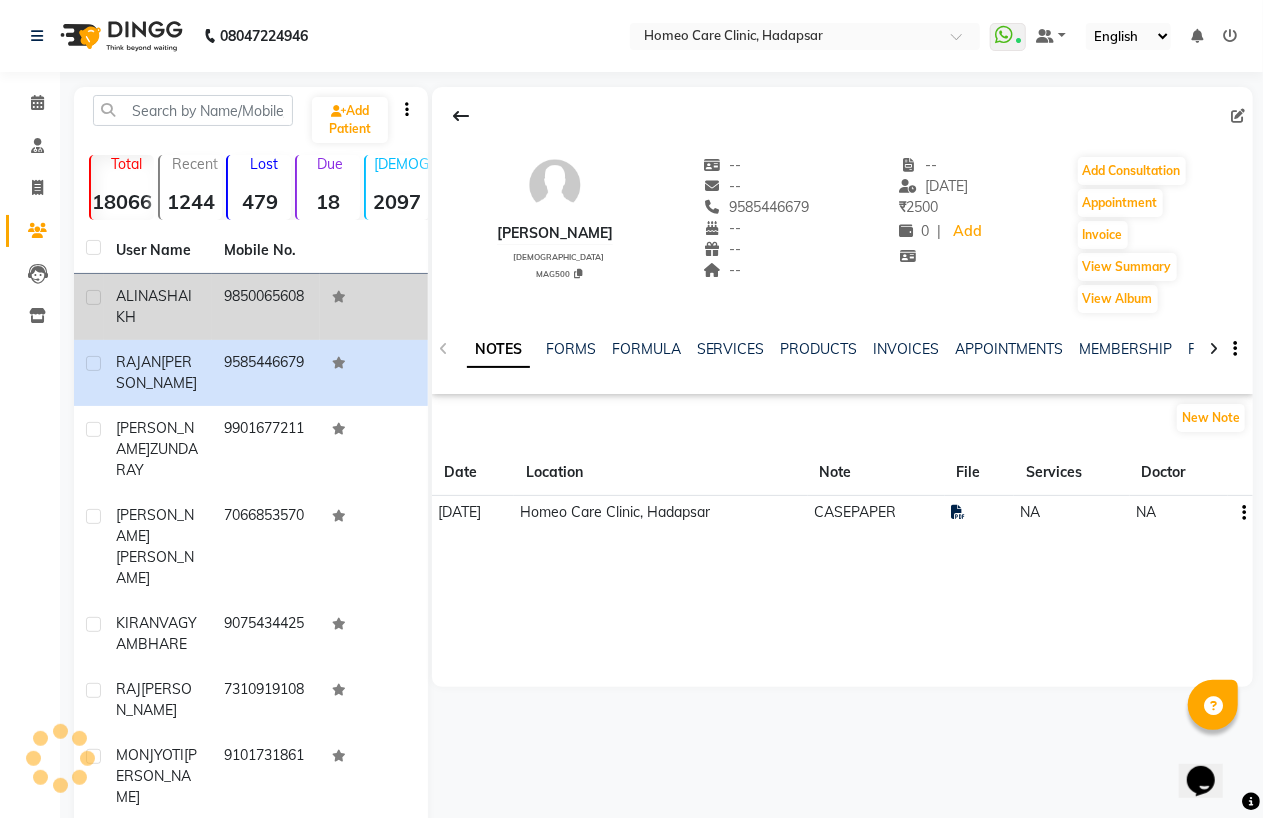 click on "[PERSON_NAME]" 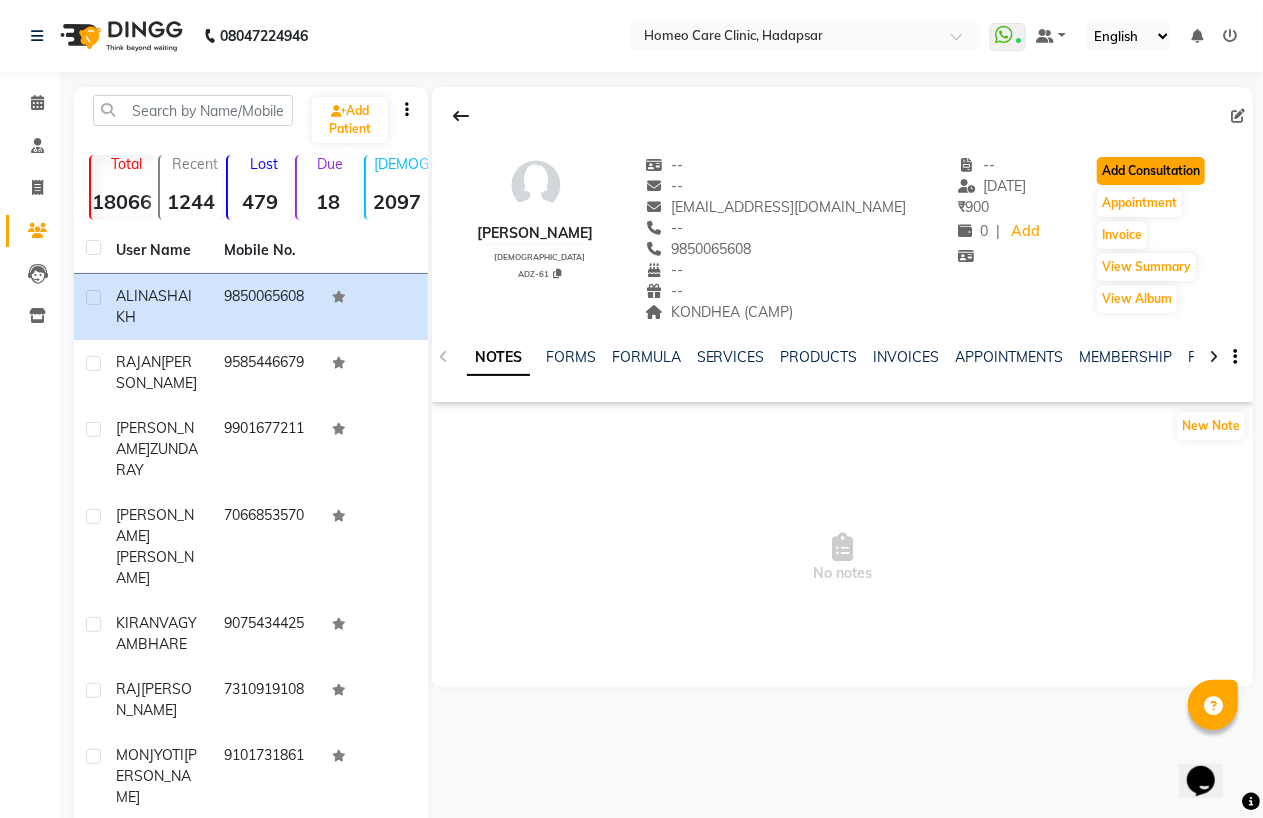 click on "Add Consultation" 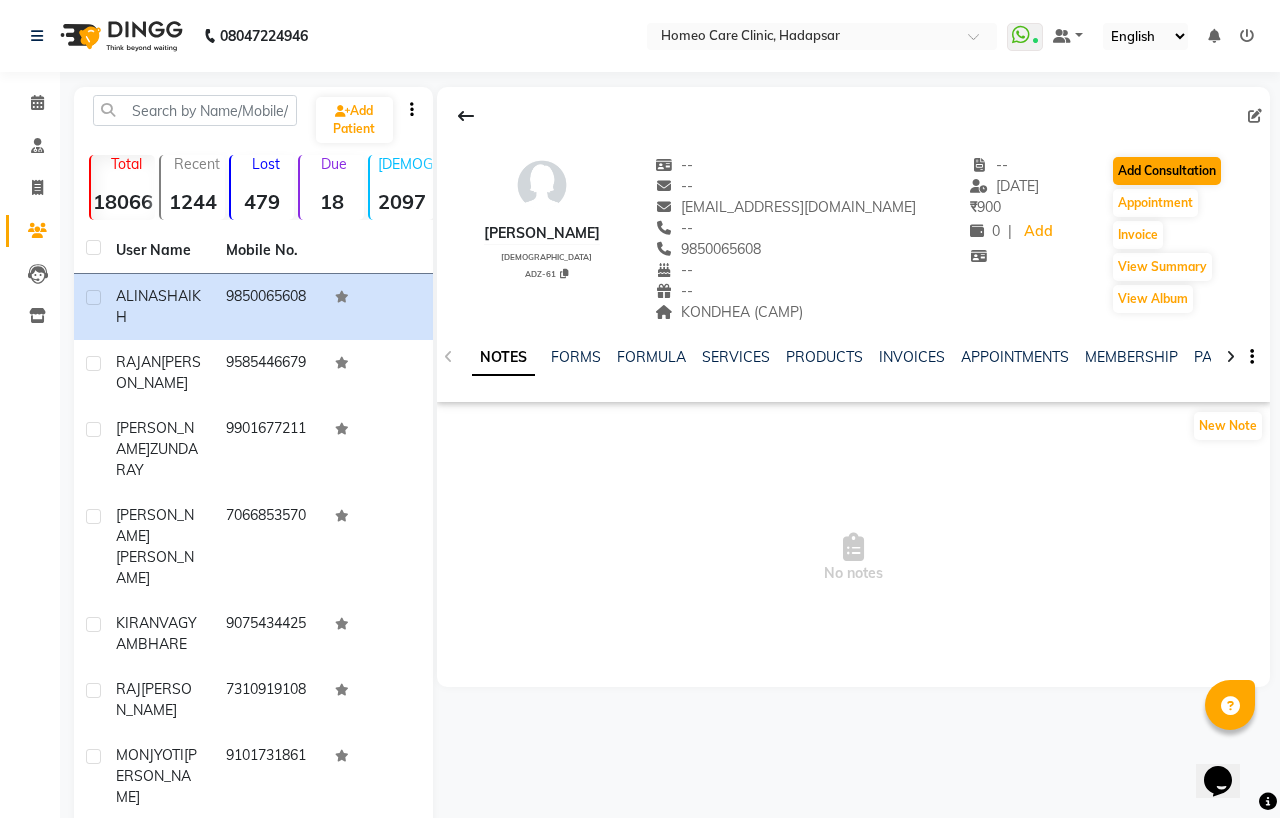select on "[DEMOGRAPHIC_DATA]" 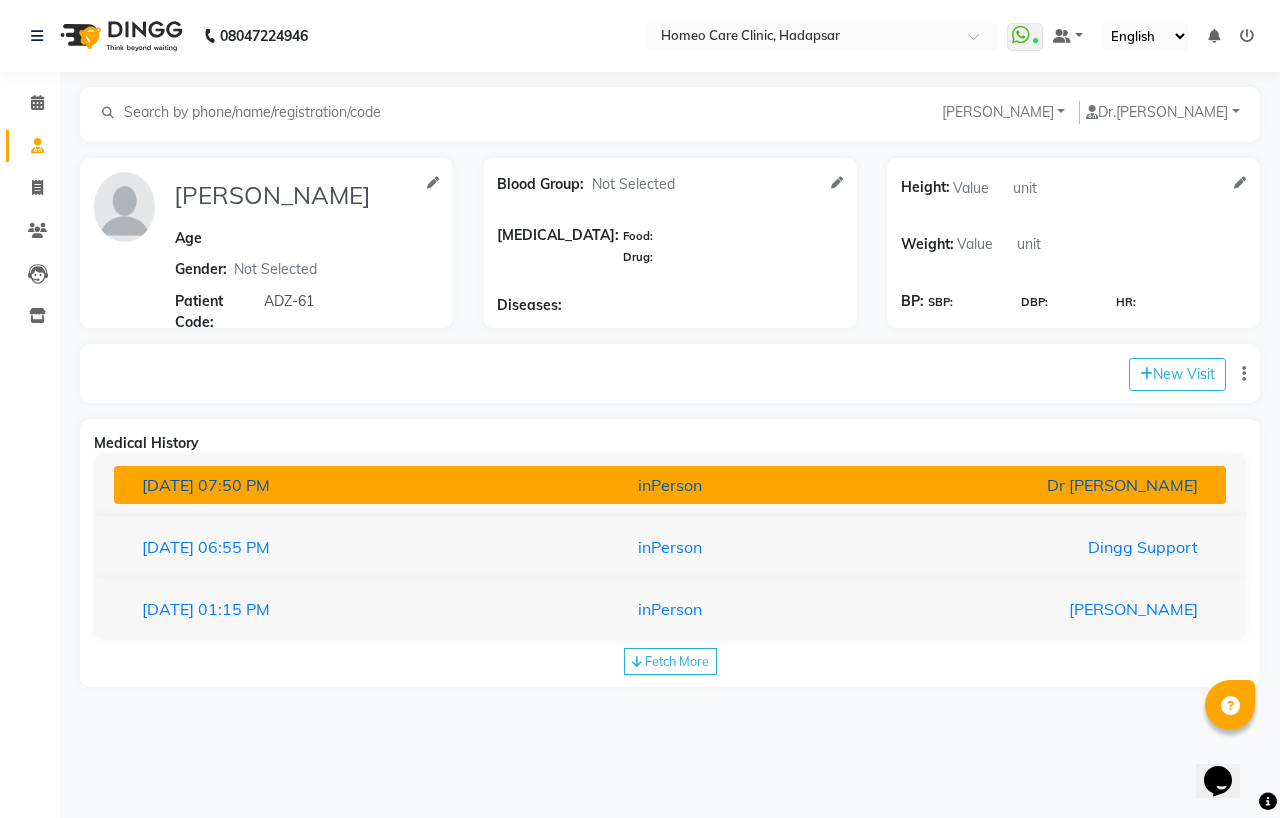 drag, startPoint x: 787, startPoint y: 502, endPoint x: 794, endPoint y: 492, distance: 12.206555 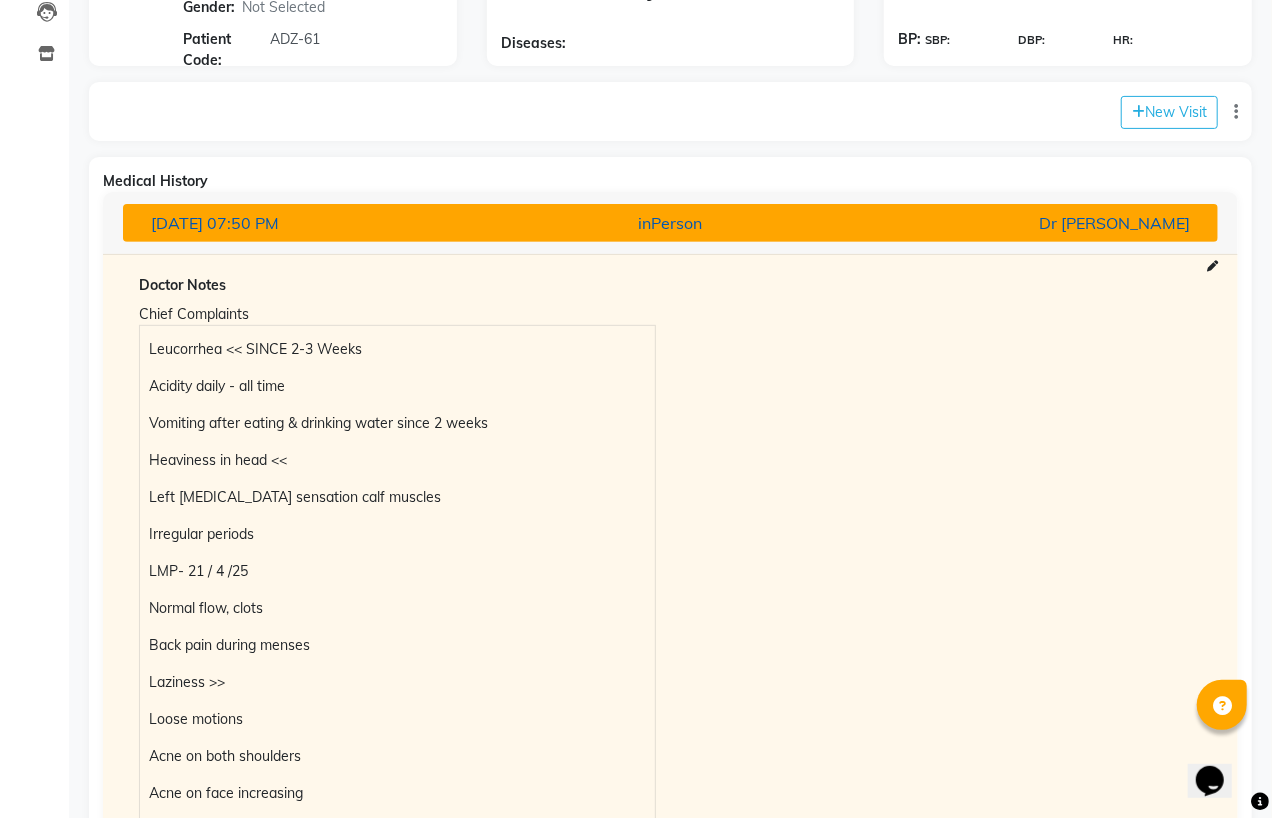 scroll, scrollTop: 0, scrollLeft: 0, axis: both 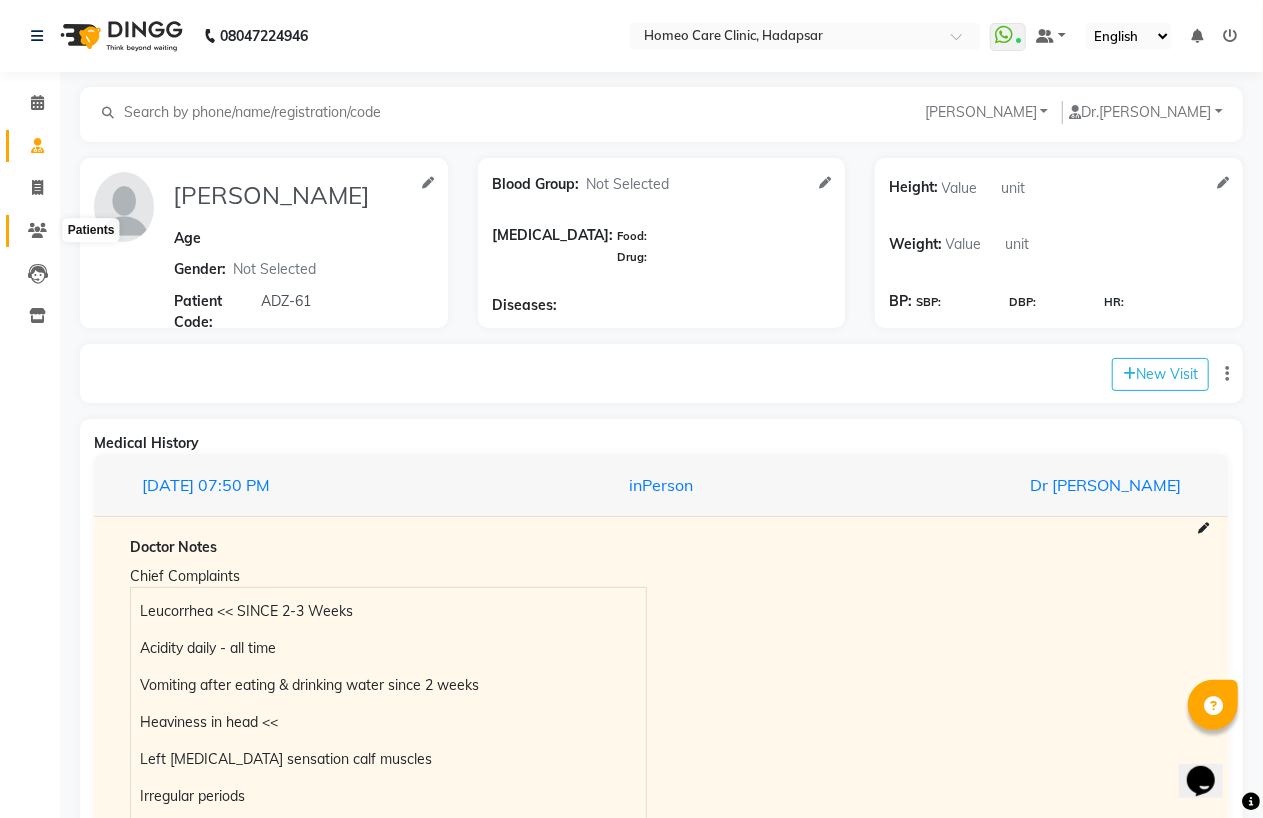 click 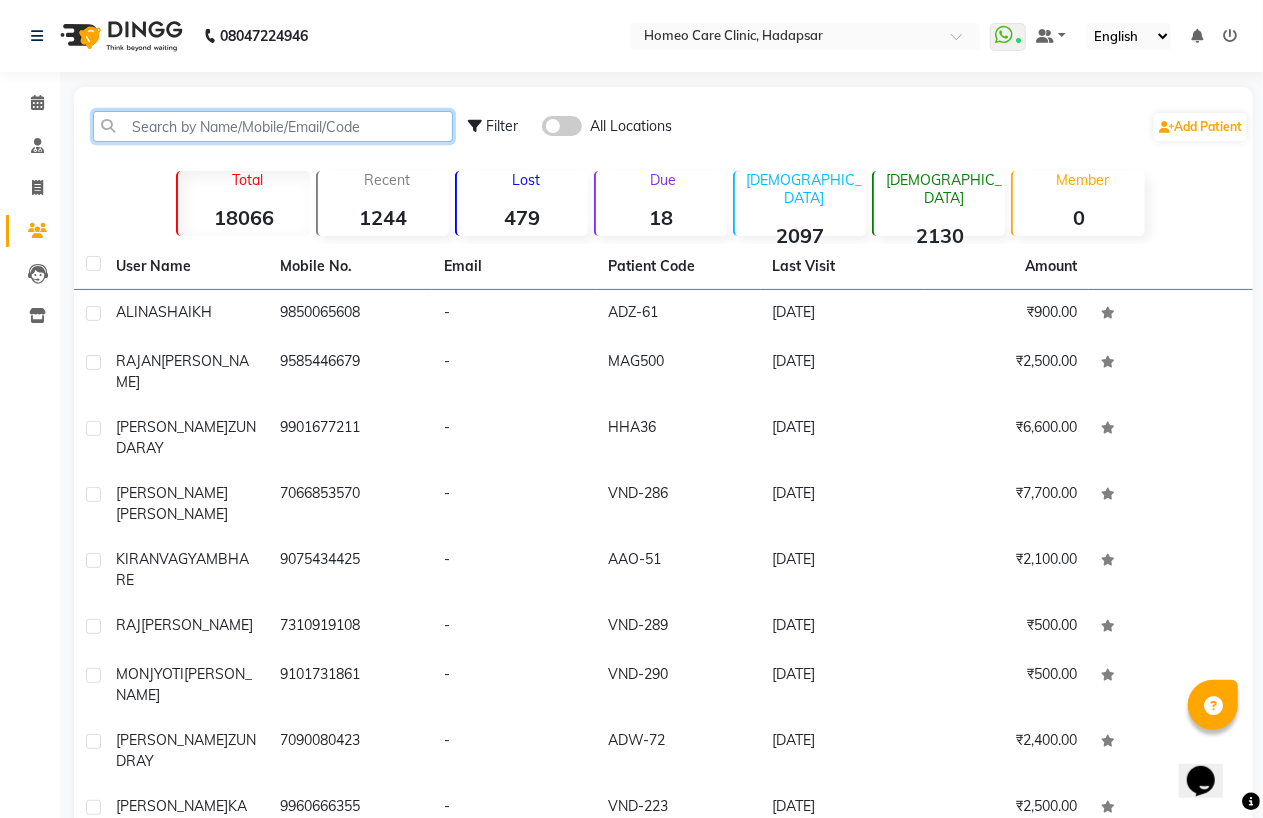click 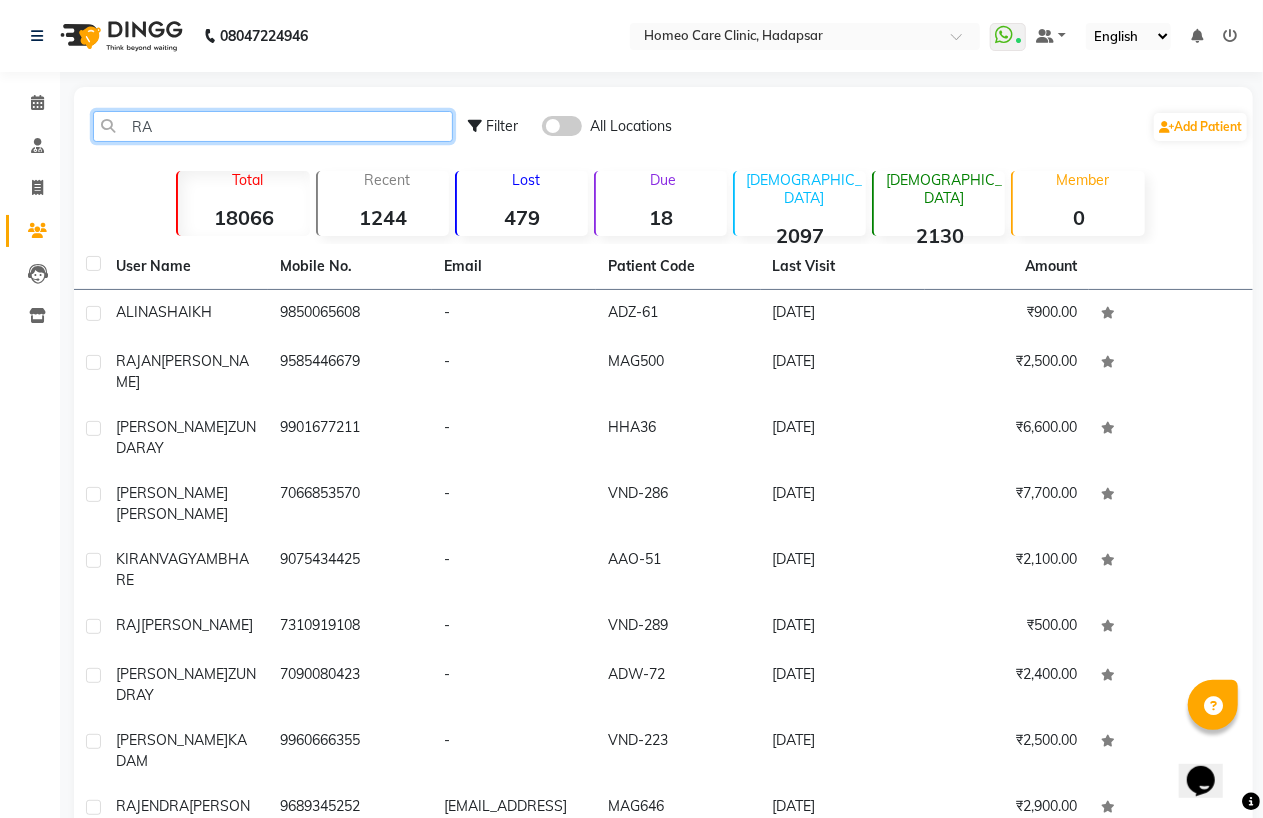 type on "R" 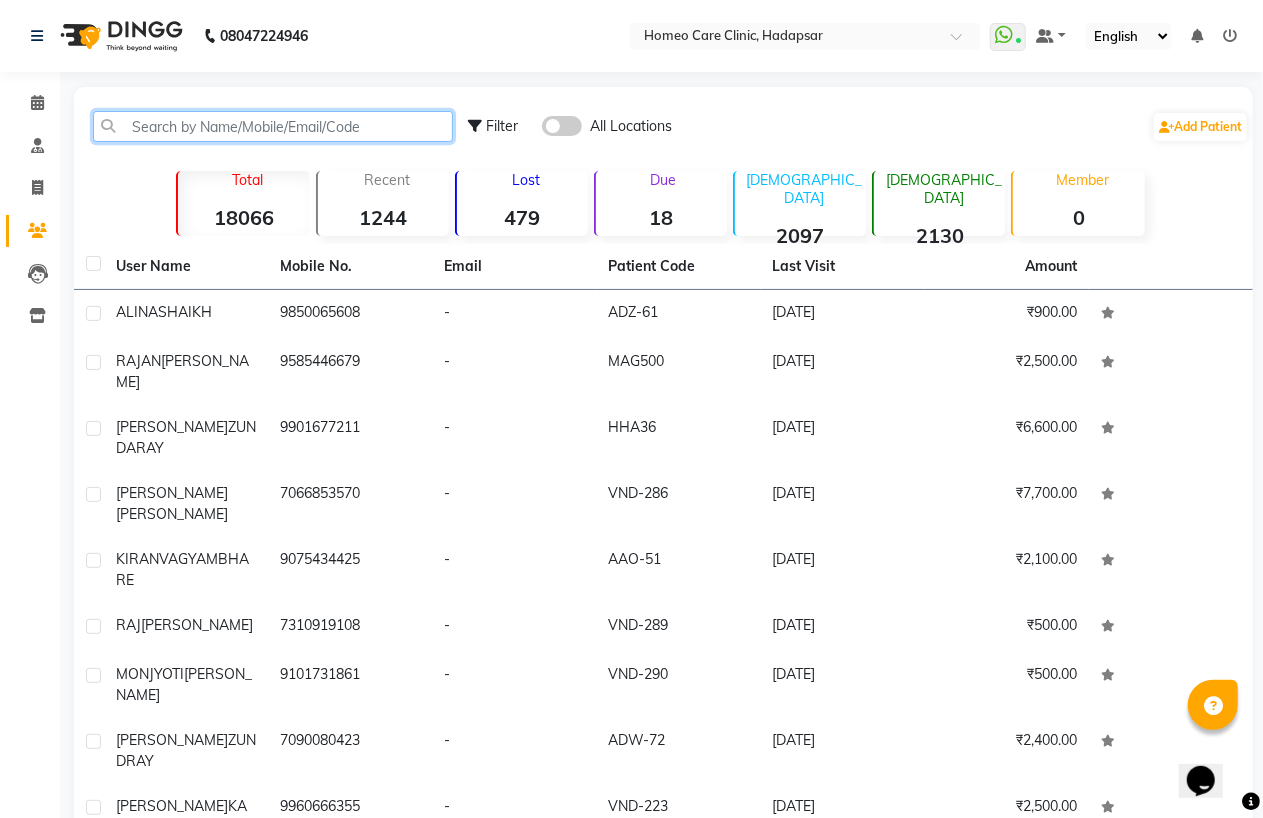 click 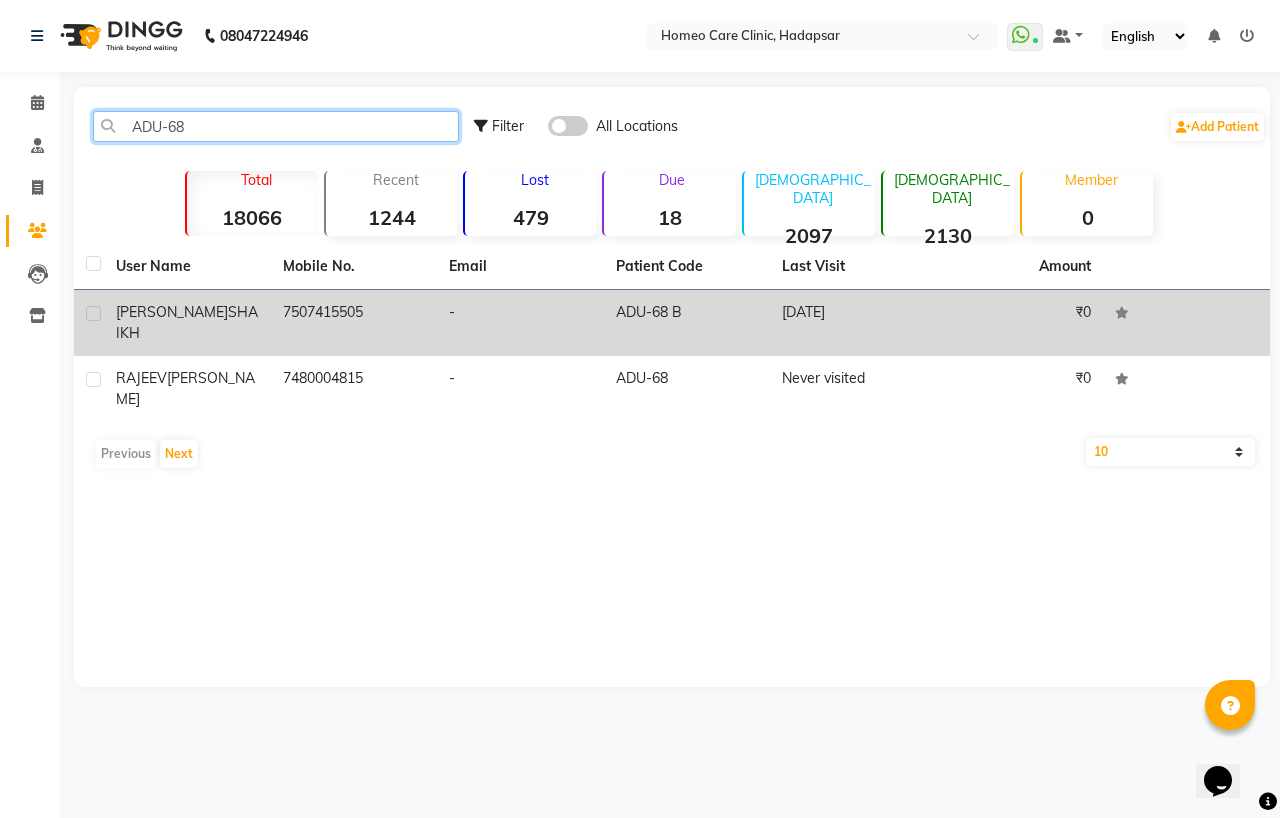 type on "ADU-68" 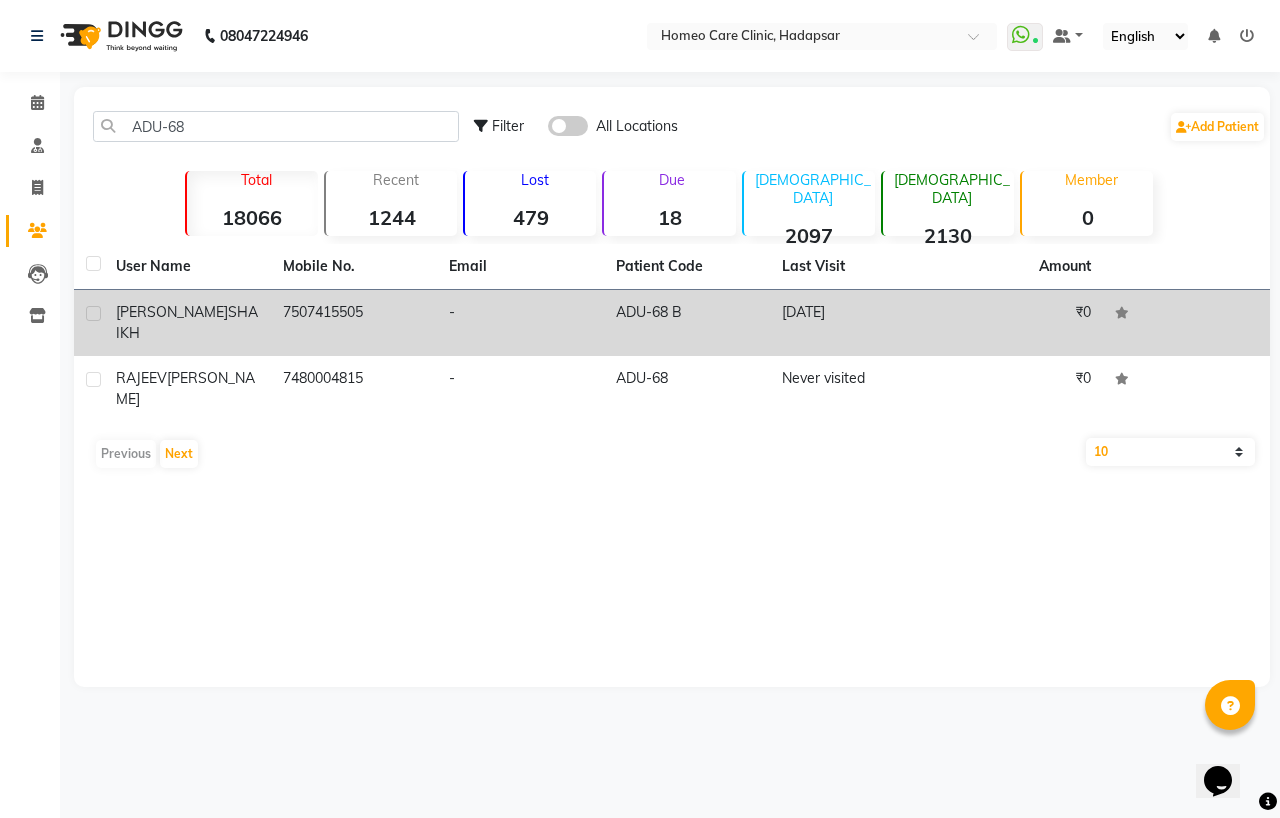 click on "[PERSON_NAME]" 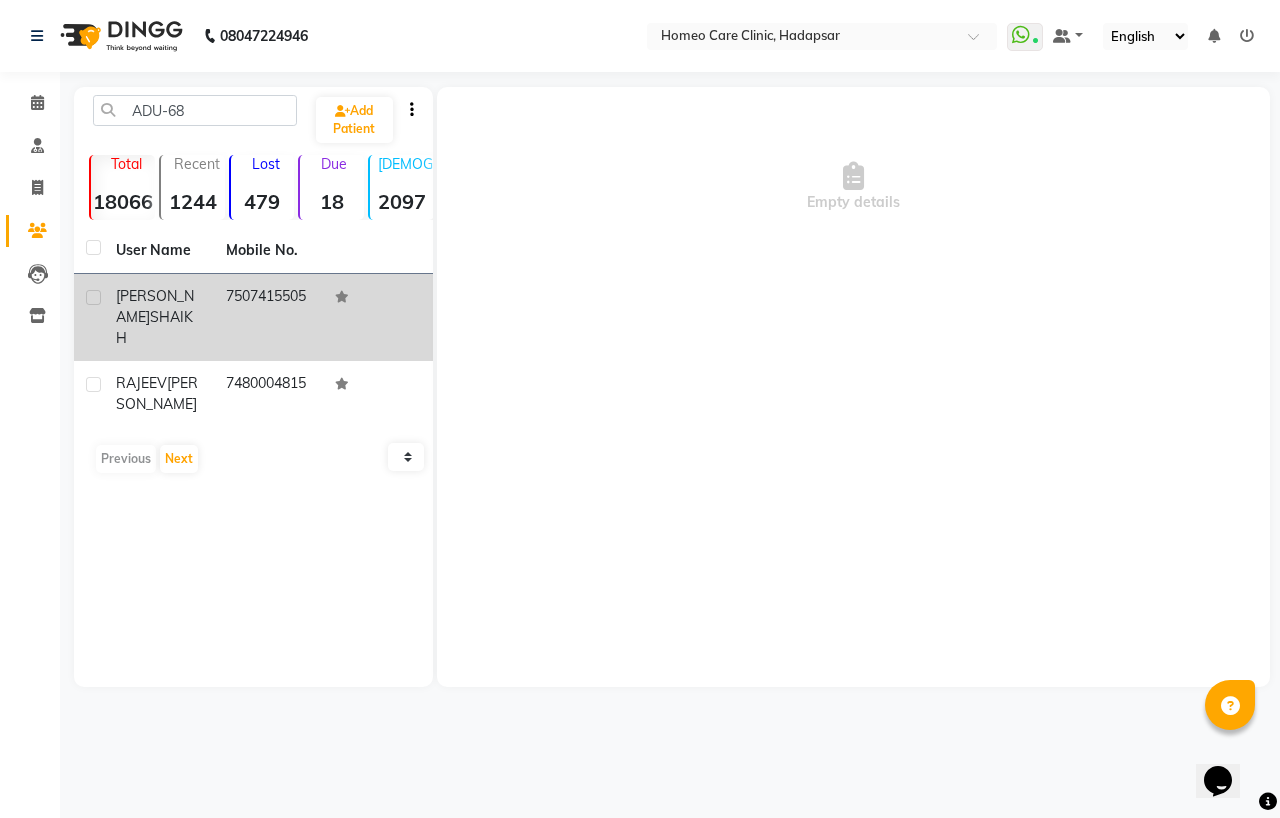 click on "[PERSON_NAME]" 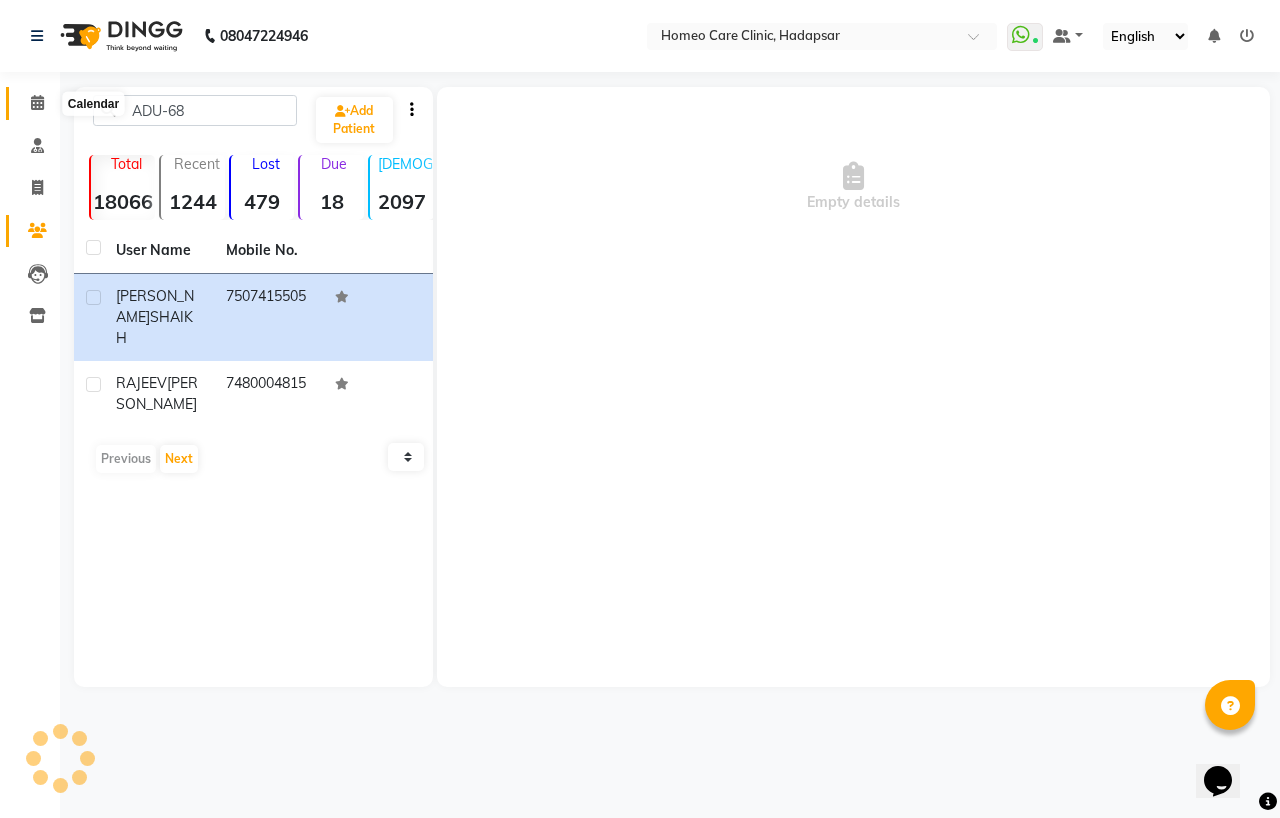 click 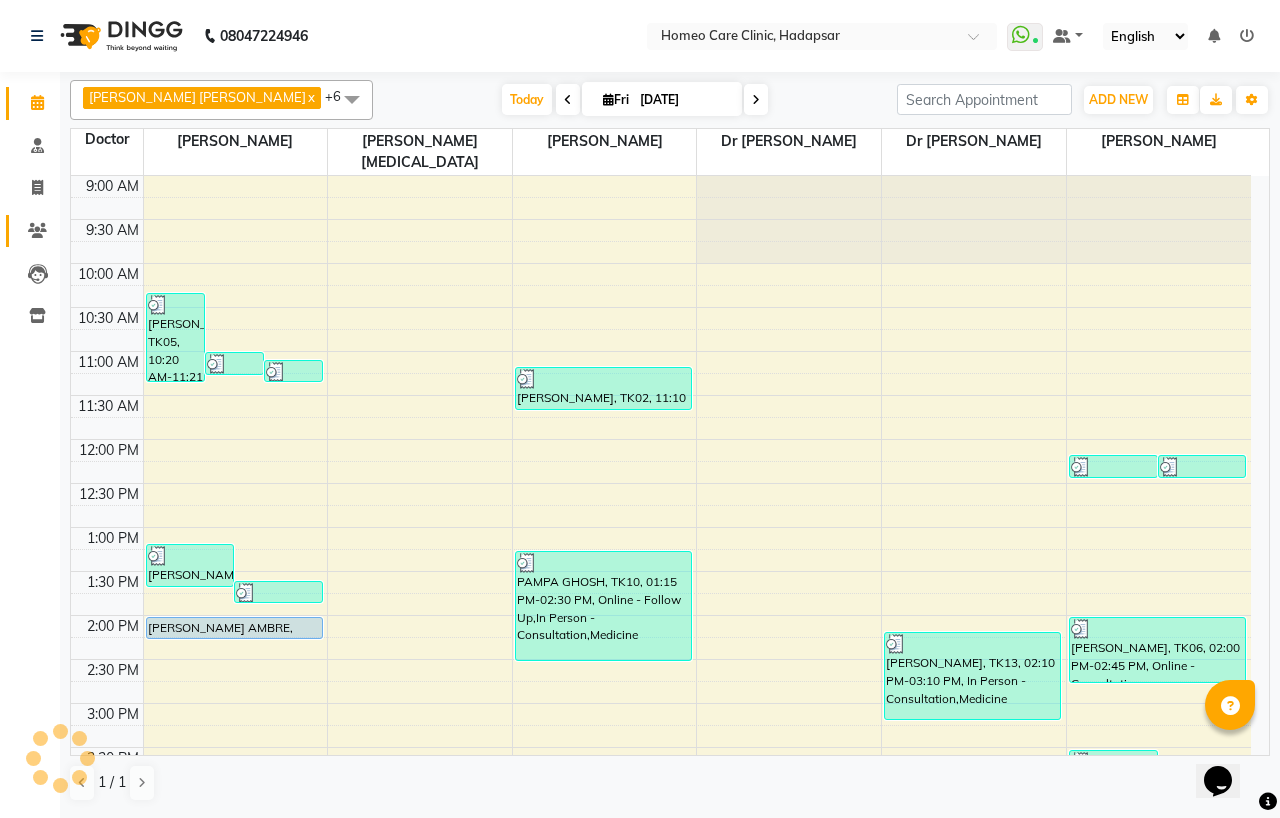 scroll, scrollTop: 0, scrollLeft: 0, axis: both 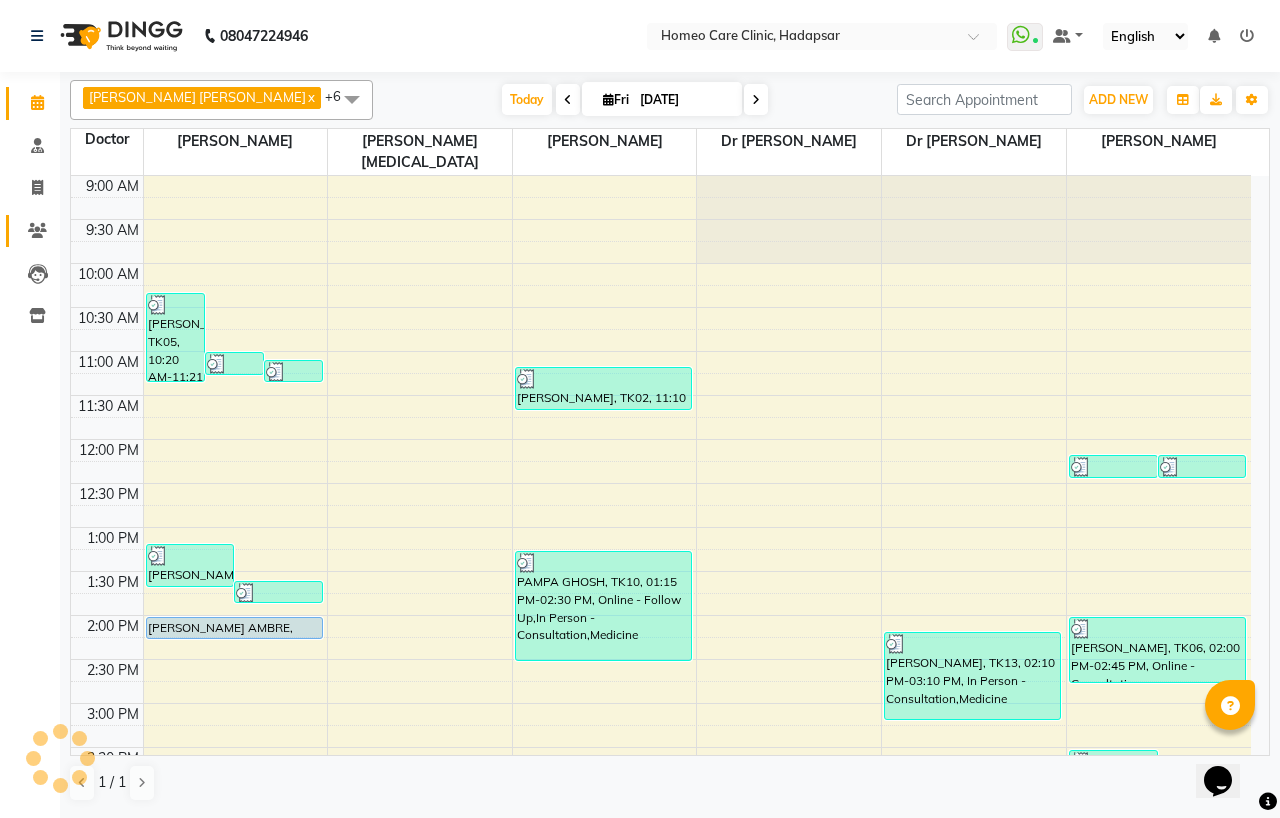click 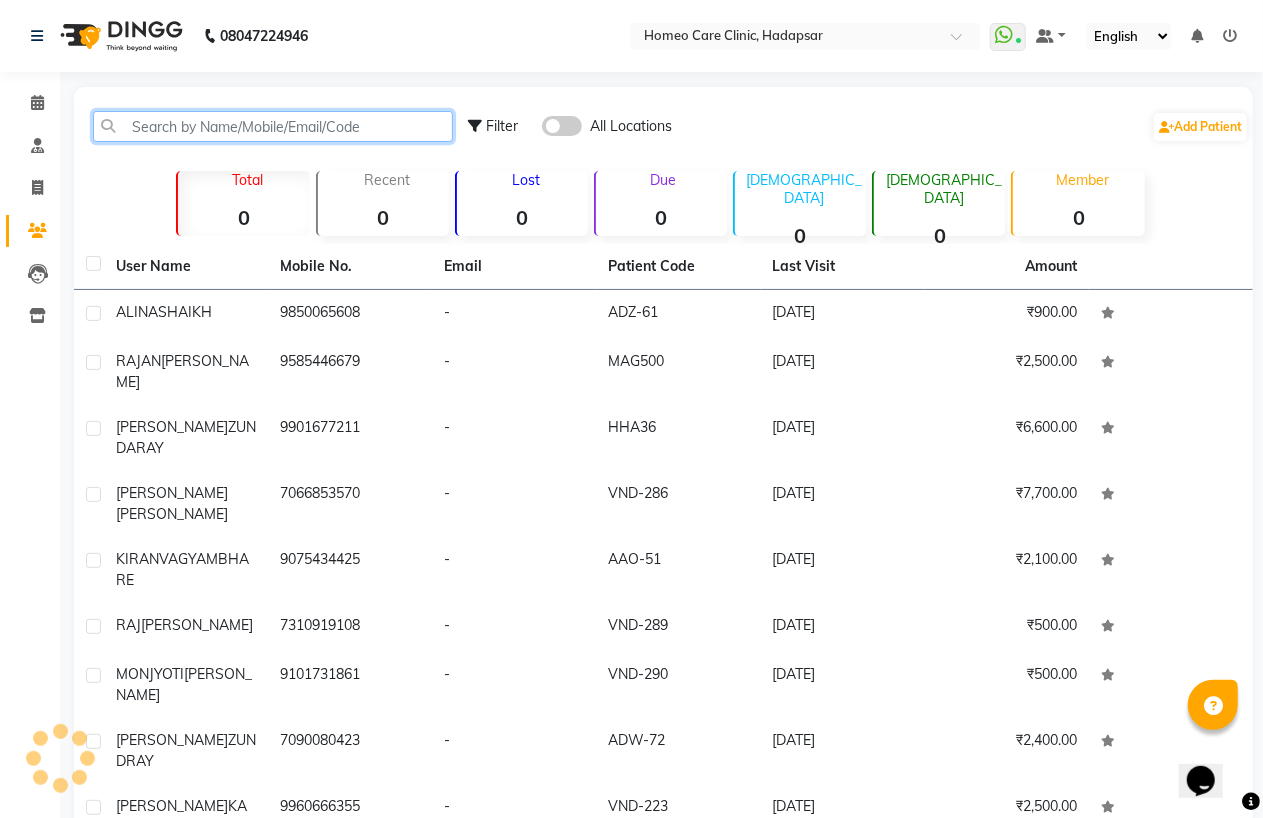 click 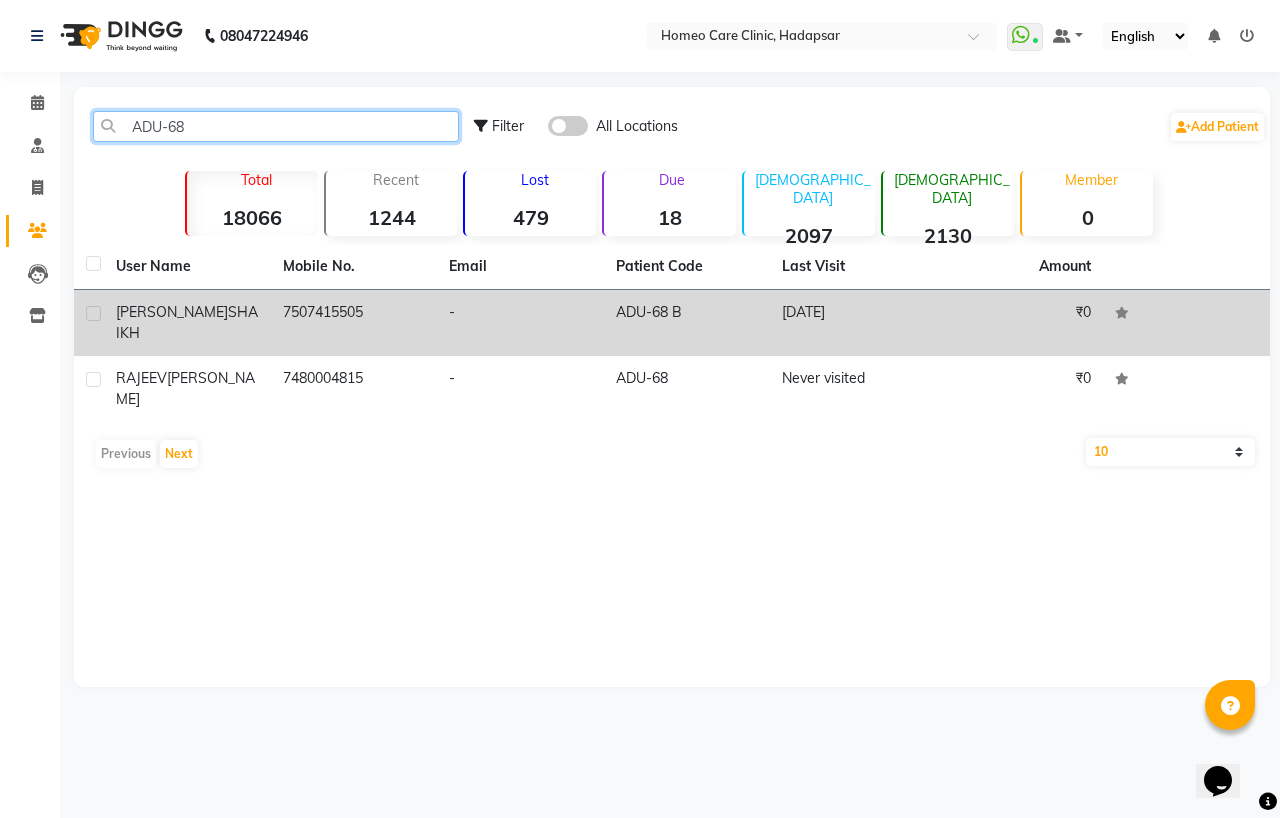 type on "ADU-68" 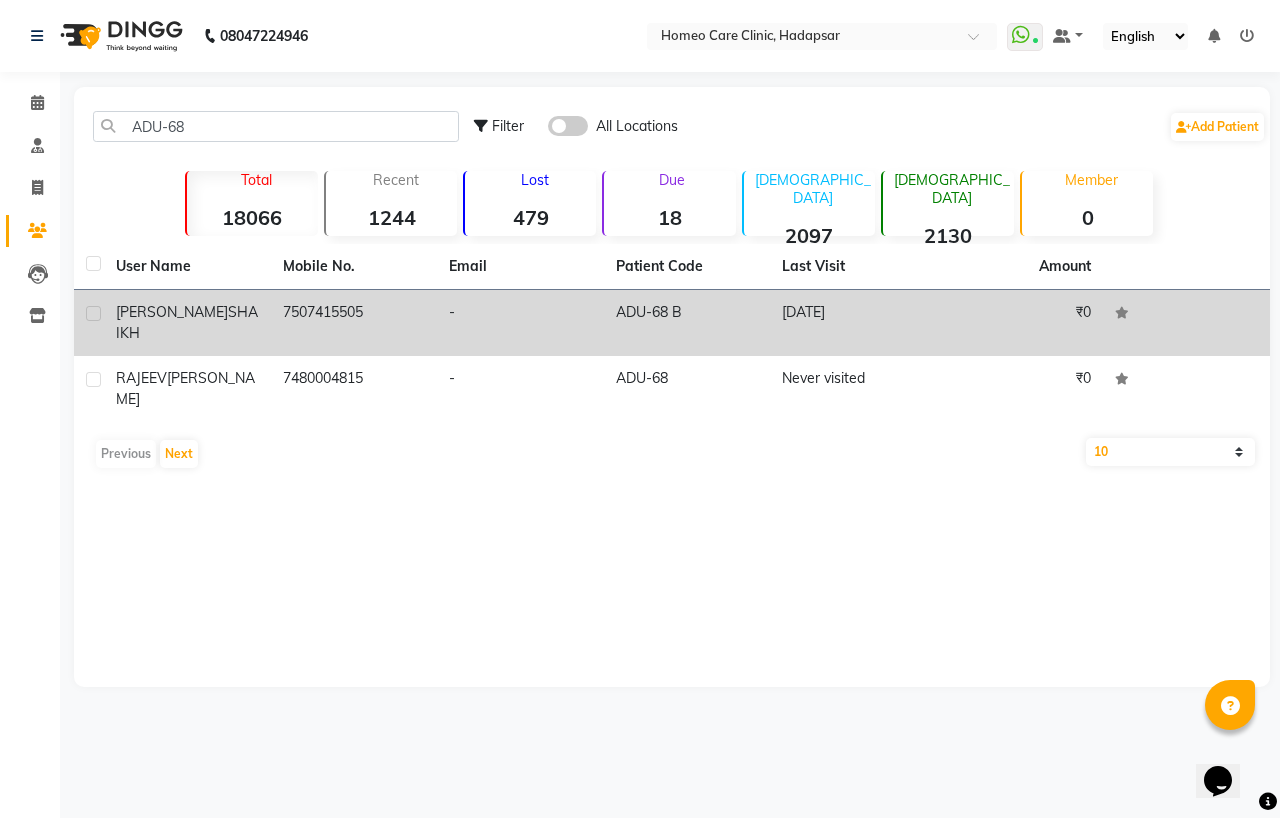 click on "[PERSON_NAME]" 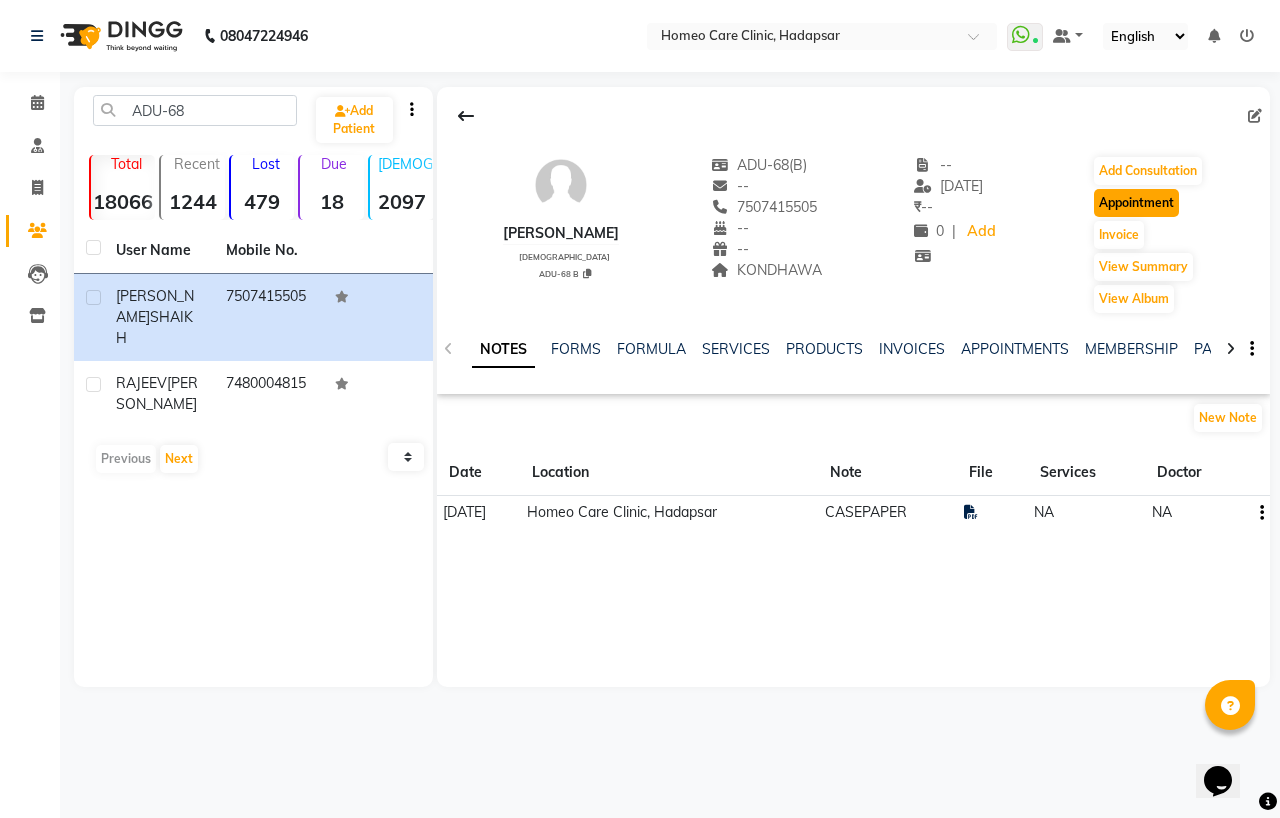 click on "Appointment" 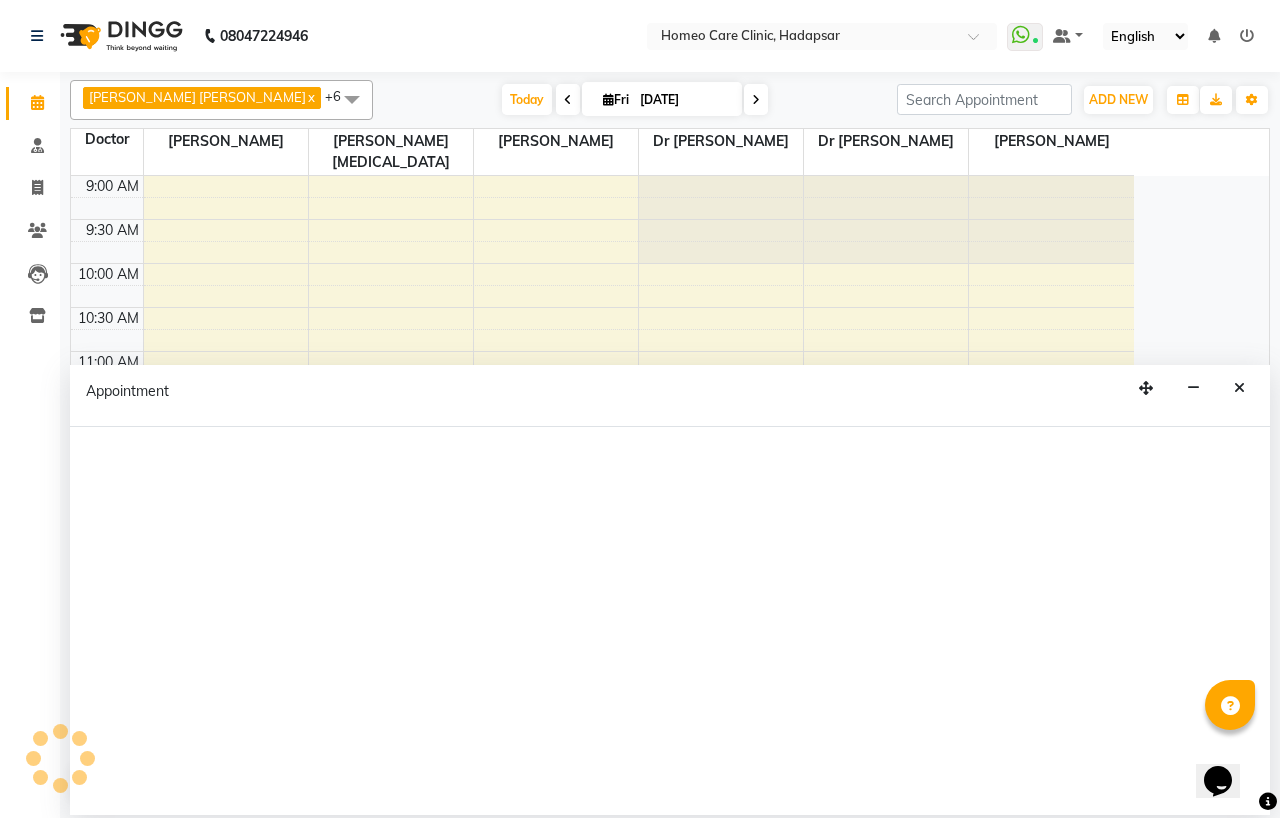 select on "tentative" 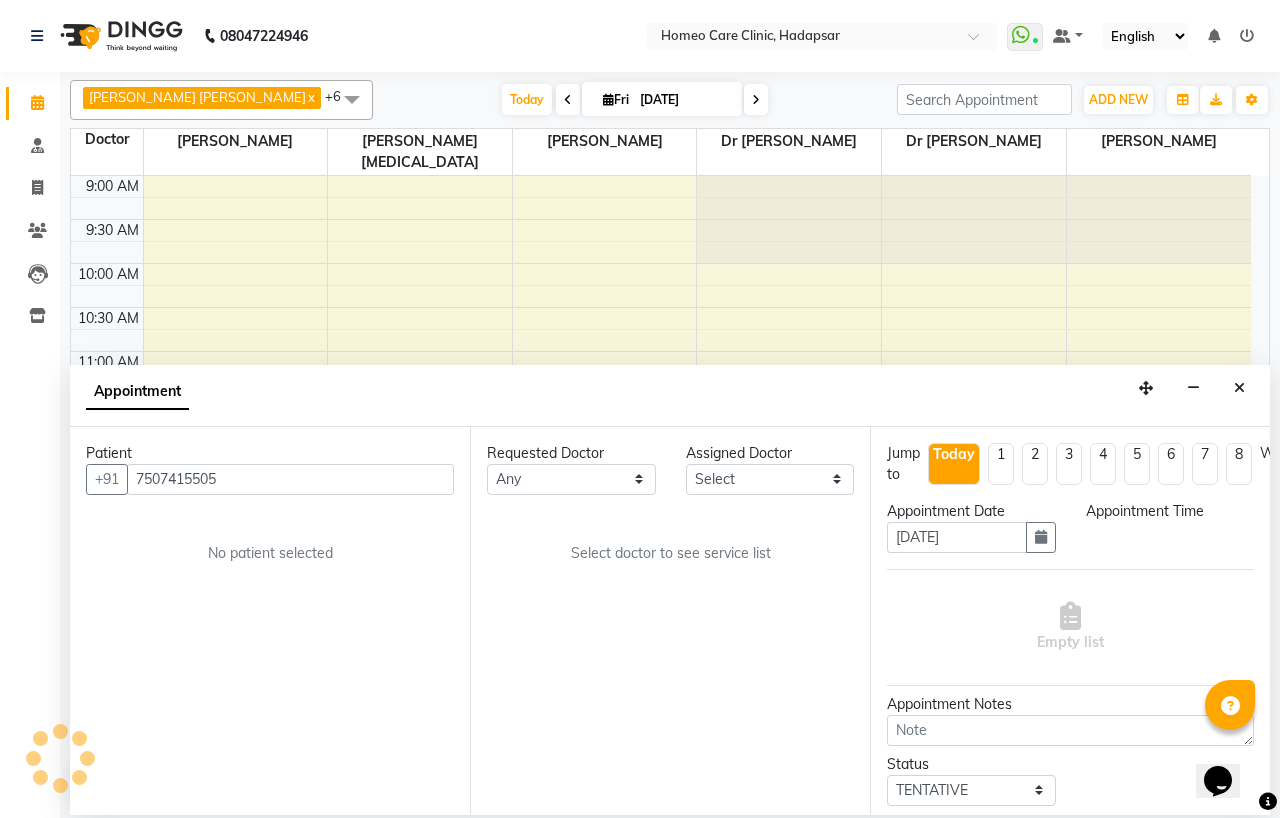 scroll, scrollTop: 0, scrollLeft: 0, axis: both 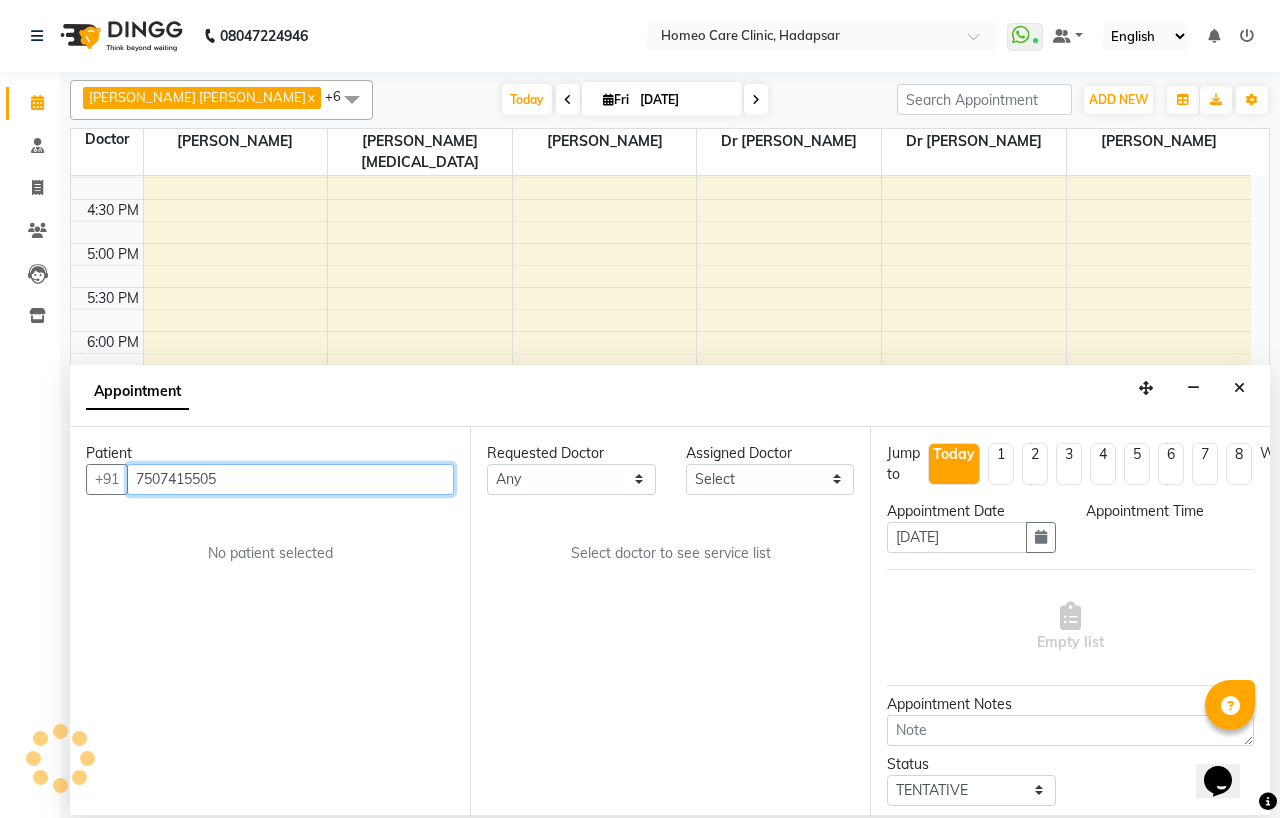 select on "600" 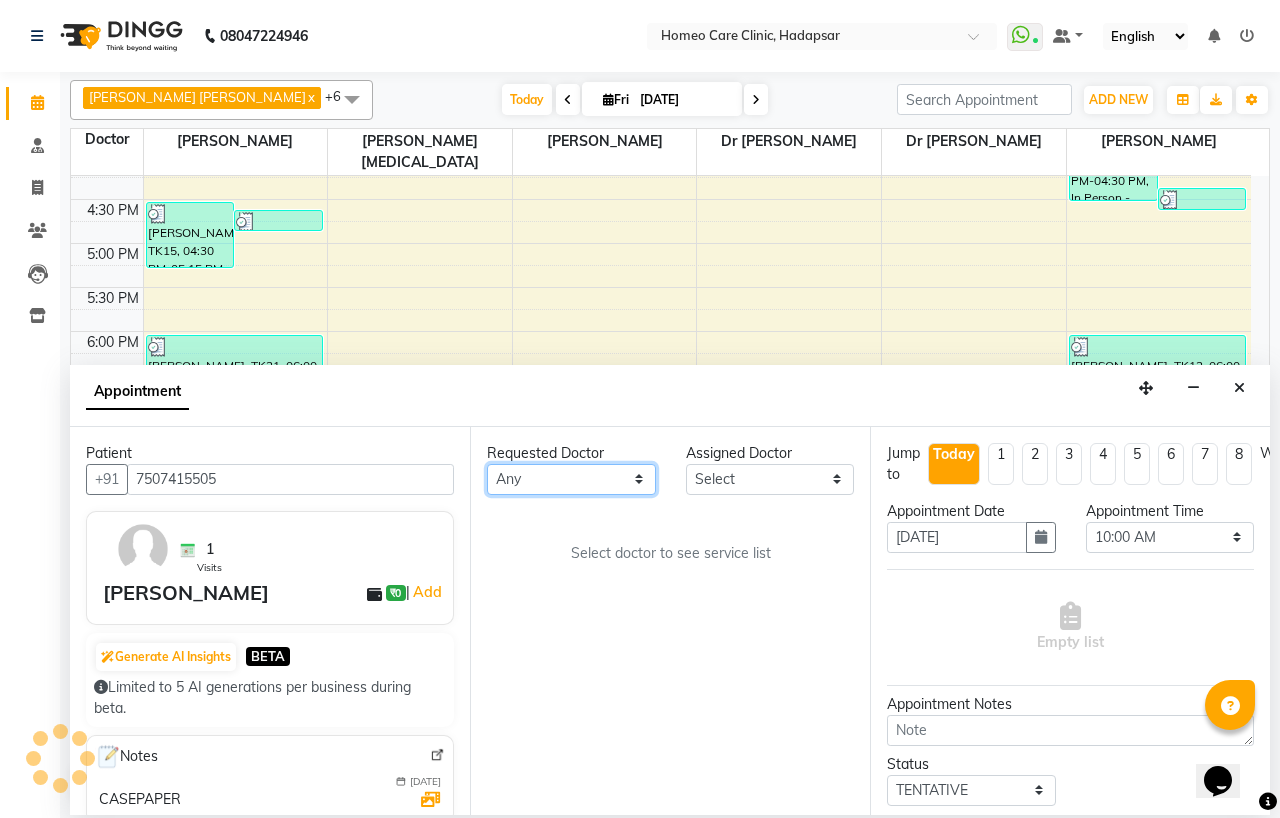 click on "Any Dingg Support [PERSON_NAME] [PERSON_NAME]  [PERSON_NAME] [PERSON_NAME] [PERSON_NAME][MEDICAL_DATA] [PERSON_NAME] Dr [PERSON_NAME] Dr [PERSON_NAME] [PERSON_NAME] [PERSON_NAME] [MEDICAL_DATA][PERSON_NAME]" at bounding box center (571, 479) 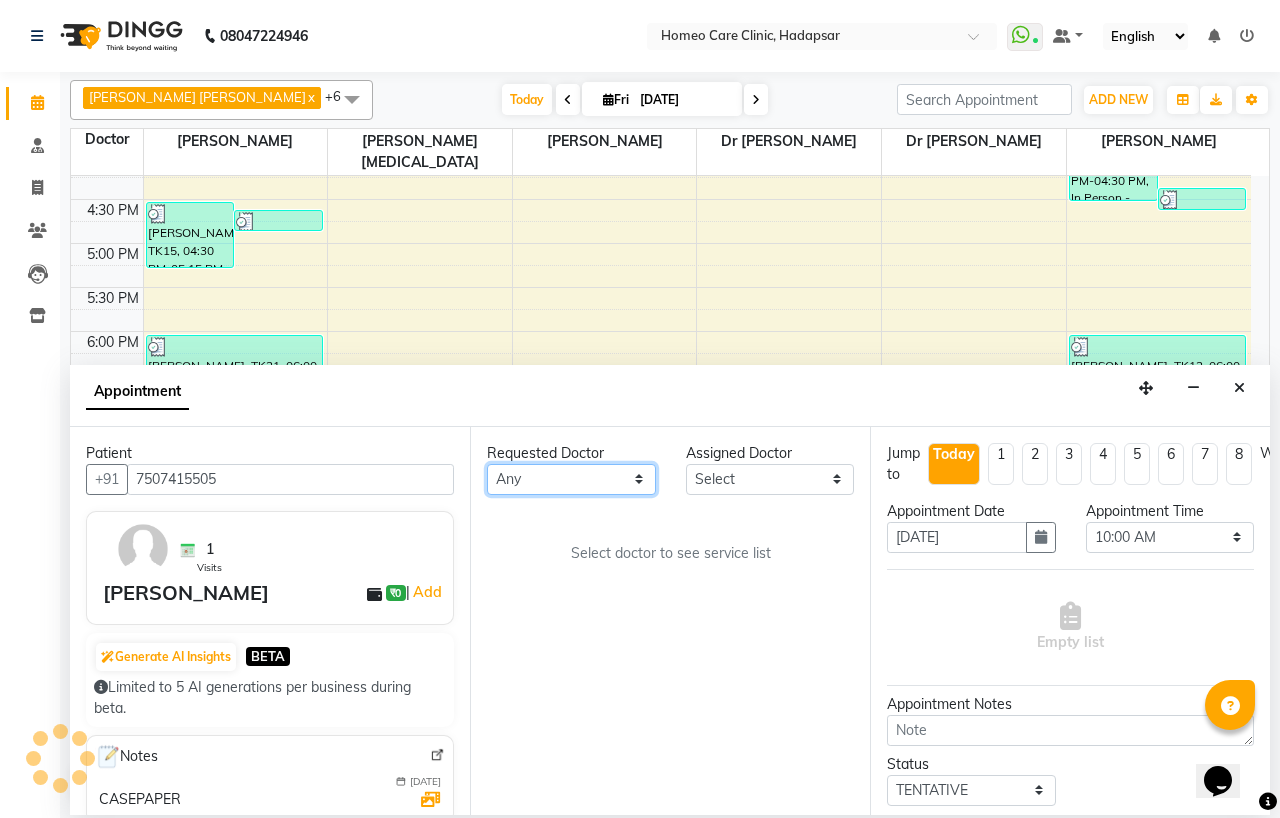 select on "65961" 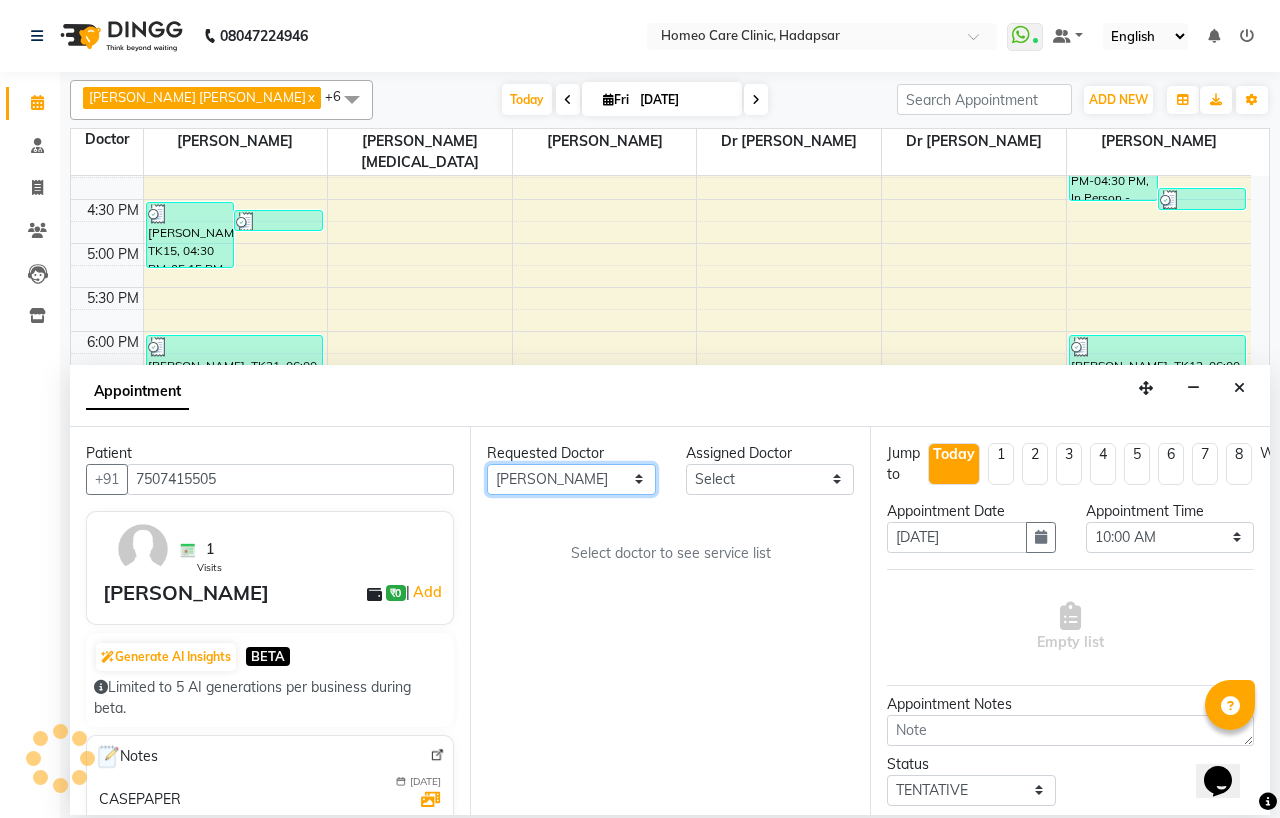 click on "Any Dingg Support [PERSON_NAME] [PERSON_NAME]  [PERSON_NAME] [PERSON_NAME] [PERSON_NAME][MEDICAL_DATA] [PERSON_NAME] Dr [PERSON_NAME] Dr [PERSON_NAME] [PERSON_NAME] [PERSON_NAME] [MEDICAL_DATA][PERSON_NAME]" at bounding box center [571, 479] 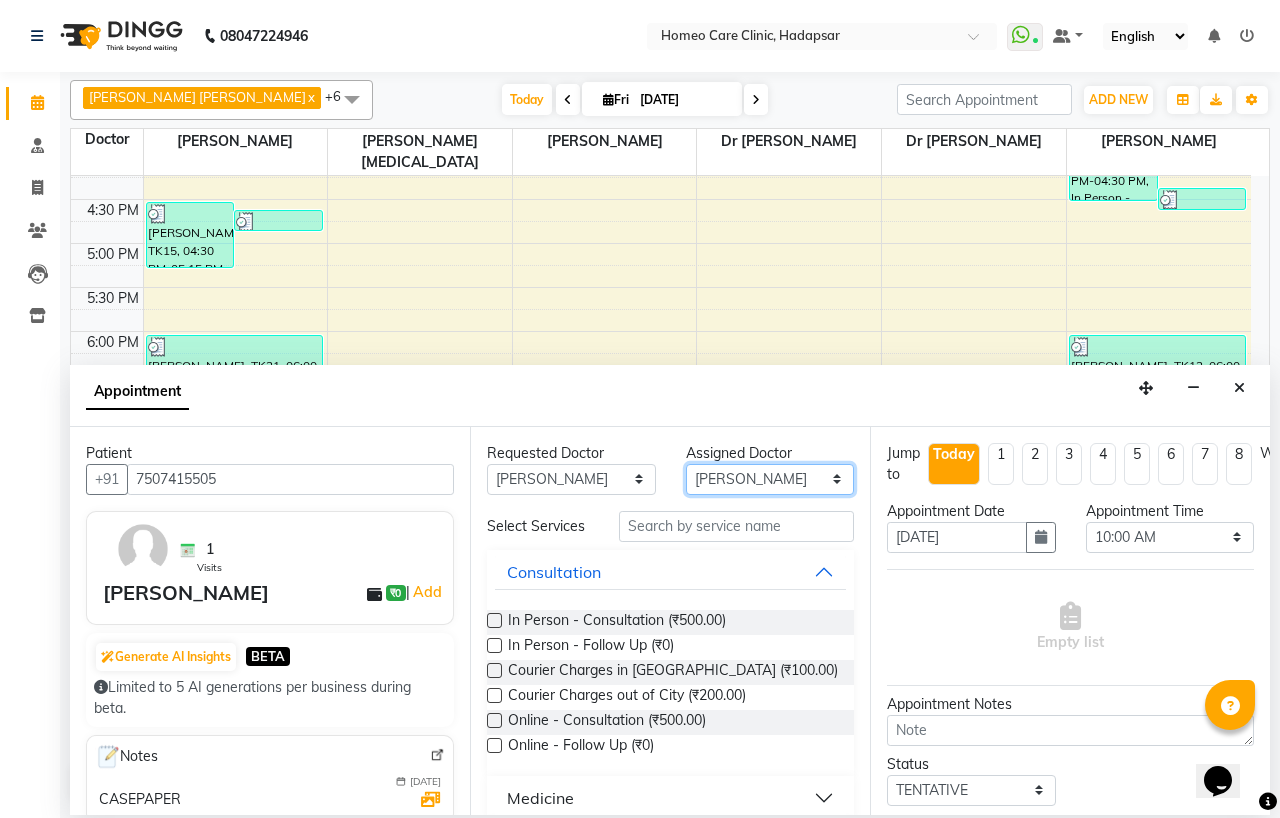 drag, startPoint x: 725, startPoint y: 482, endPoint x: 728, endPoint y: 470, distance: 12.369317 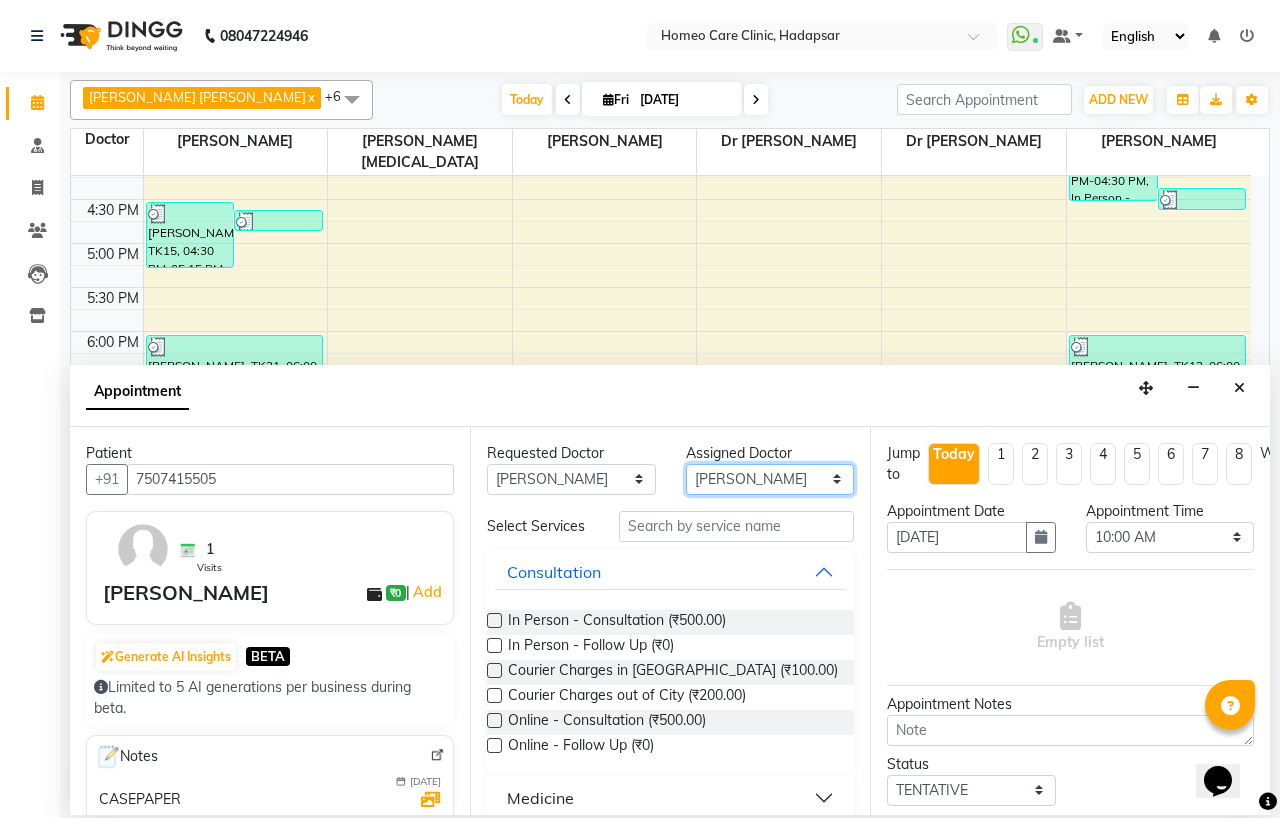 select on "70881" 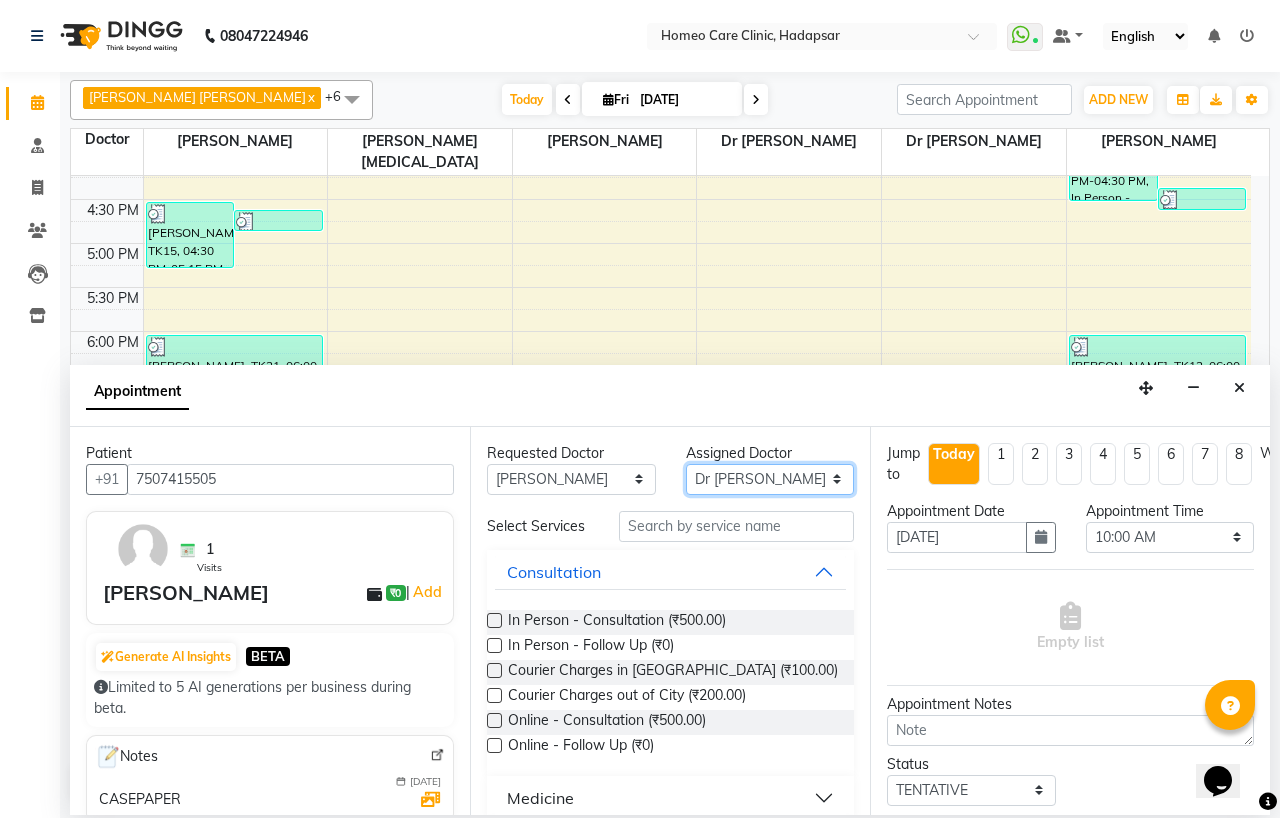 click on "Select Dingg Support [PERSON_NAME] [PERSON_NAME]  [PERSON_NAME] [PERSON_NAME] [PERSON_NAME][MEDICAL_DATA] [PERSON_NAME] Dr [PERSON_NAME] Dr [PERSON_NAME] [PERSON_NAME] [PERSON_NAME] [MEDICAL_DATA][PERSON_NAME]" at bounding box center (770, 479) 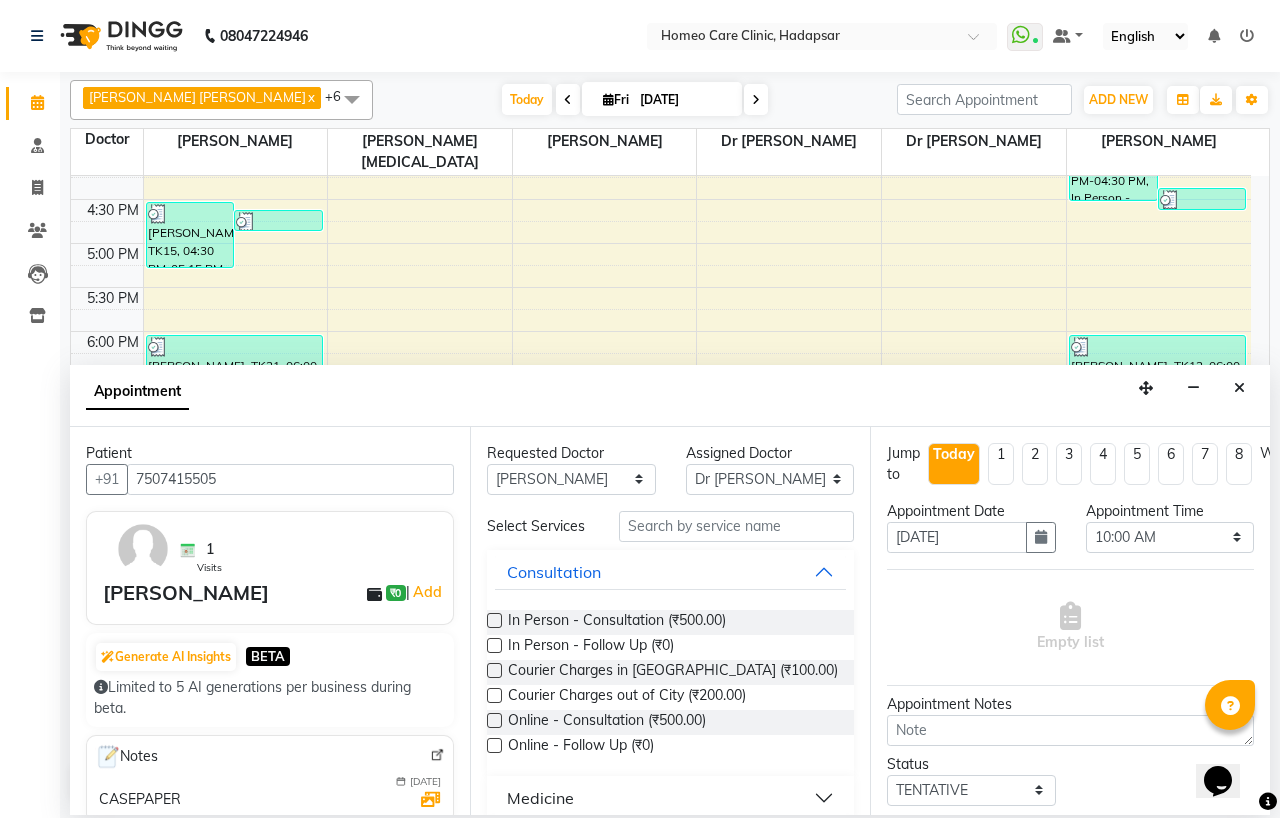 click at bounding box center (494, 645) 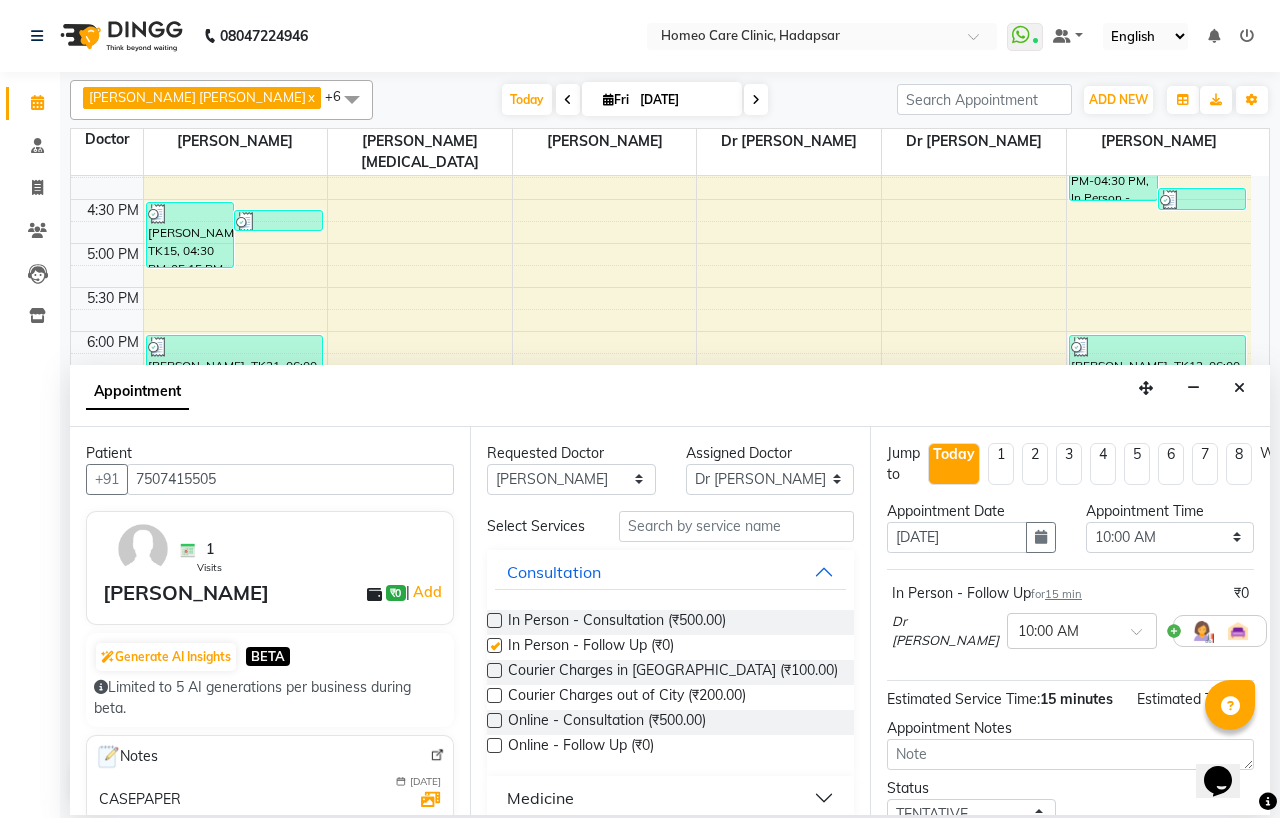 checkbox on "false" 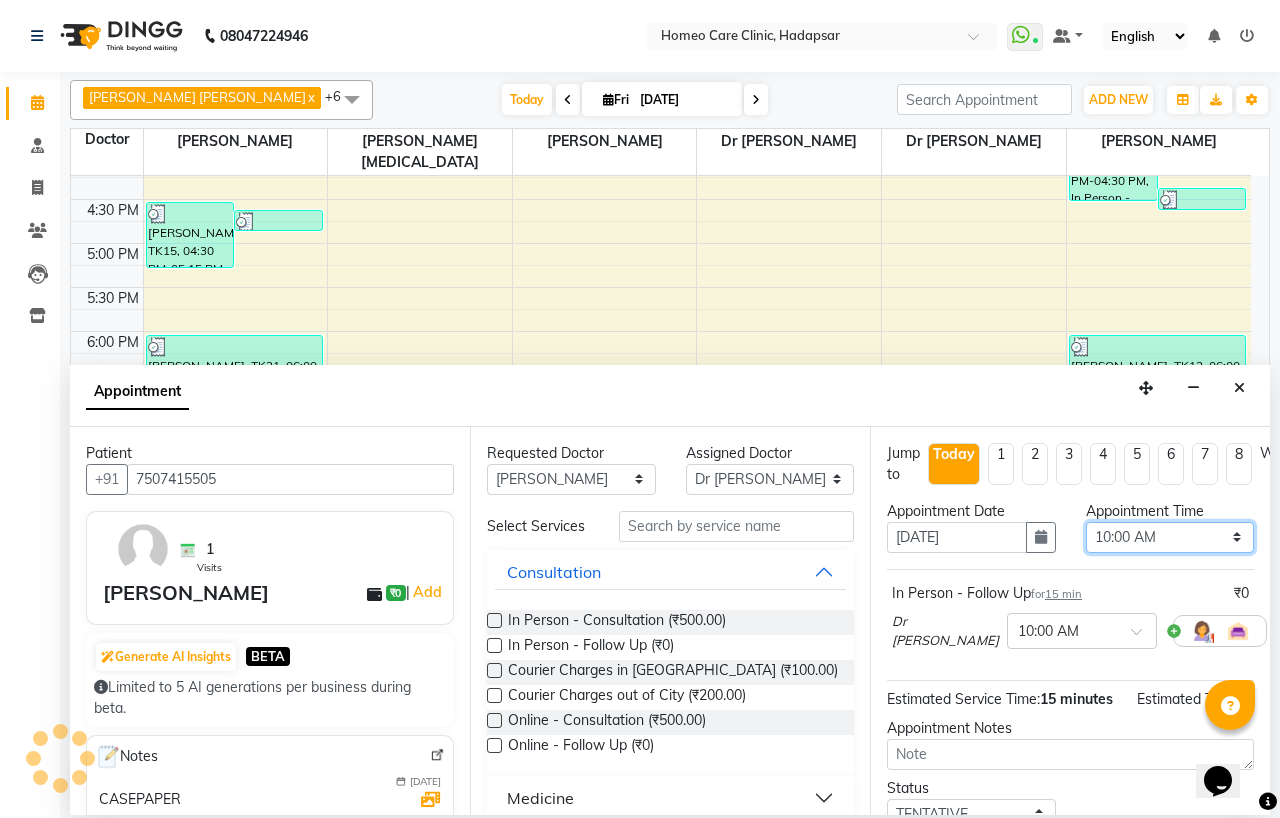 click on "Select 10:00 AM 10:05 AM 10:10 AM 10:15 AM 10:20 AM 10:25 AM 10:30 AM 10:35 AM 10:40 AM 10:45 AM 10:50 AM 10:55 AM 11:00 AM 11:05 AM 11:10 AM 11:15 AM 11:20 AM 11:25 AM 11:30 AM 11:35 AM 11:40 AM 11:45 AM 11:50 AM 11:55 AM 12:00 PM 12:05 PM 12:10 PM 12:15 PM 12:20 PM 12:25 PM 12:30 PM 12:35 PM 12:40 PM 12:45 PM 12:50 PM 12:55 PM 01:00 PM 01:05 PM 01:10 PM 01:15 PM 01:20 PM 01:25 PM 01:30 PM 01:35 PM 01:40 PM 01:45 PM 01:50 PM 01:55 PM 02:00 PM 02:05 PM 02:10 PM 02:15 PM 02:20 PM 02:25 PM 02:30 PM 02:35 PM 02:40 PM 02:45 PM 02:50 PM 02:55 PM 03:00 PM 03:05 PM 03:10 PM 03:15 PM 03:20 PM 03:25 PM 03:30 PM 03:35 PM 03:40 PM 03:45 PM 03:50 PM 03:55 PM 04:00 PM 04:05 PM 04:10 PM 04:15 PM 04:20 PM 04:25 PM 04:30 PM 04:35 PM 04:40 PM 04:45 PM 04:50 PM 04:55 PM 05:00 PM 05:05 PM 05:10 PM 05:15 PM 05:20 PM 05:25 PM 05:30 PM 05:35 PM 05:40 PM 05:45 PM 05:50 PM 05:55 PM 06:00 PM 06:05 PM 06:10 PM 06:15 PM 06:20 PM 06:25 PM 06:30 PM 06:35 PM 06:40 PM 06:45 PM 06:50 PM 06:55 PM 07:00 PM 07:05 PM 07:10 PM 07:15 PM 07:20 PM" at bounding box center (1170, 537) 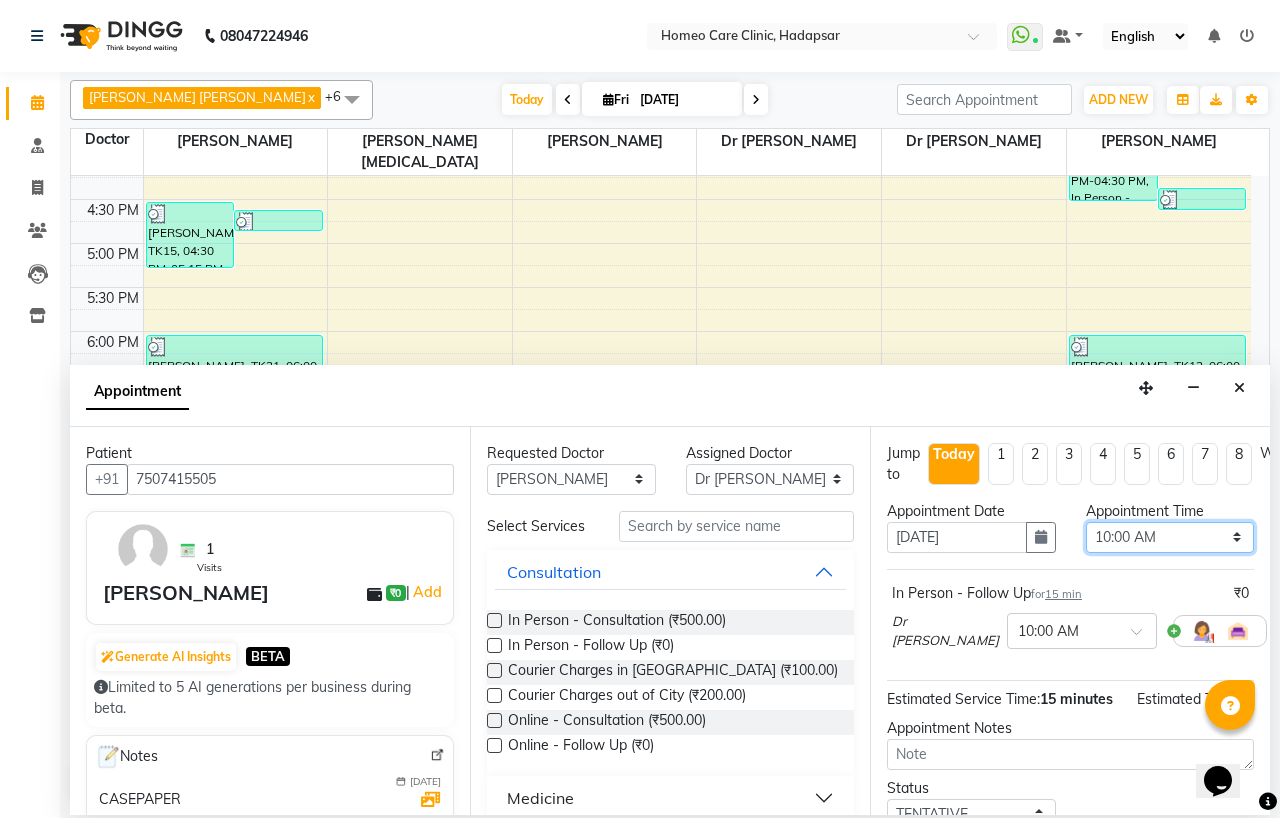 select on "1200" 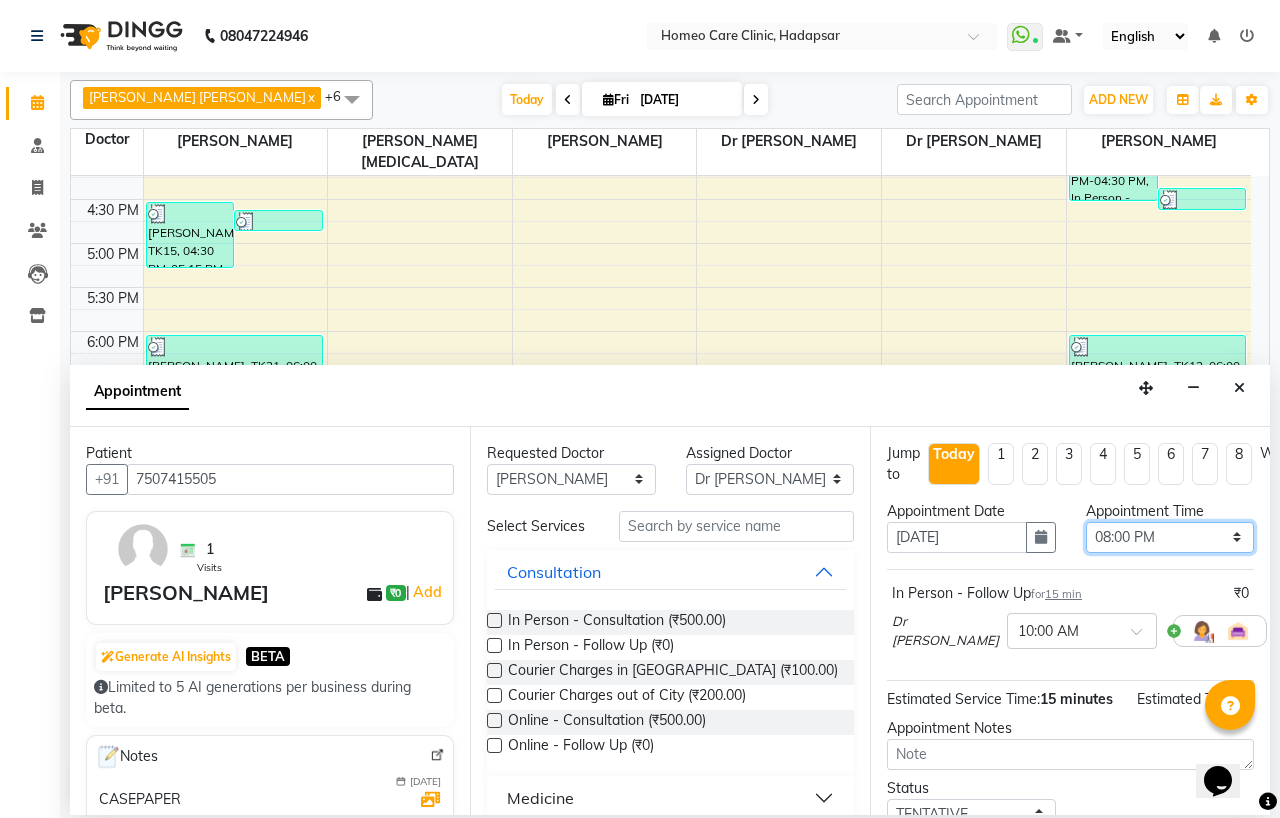 click on "Select 10:00 AM 10:05 AM 10:10 AM 10:15 AM 10:20 AM 10:25 AM 10:30 AM 10:35 AM 10:40 AM 10:45 AM 10:50 AM 10:55 AM 11:00 AM 11:05 AM 11:10 AM 11:15 AM 11:20 AM 11:25 AM 11:30 AM 11:35 AM 11:40 AM 11:45 AM 11:50 AM 11:55 AM 12:00 PM 12:05 PM 12:10 PM 12:15 PM 12:20 PM 12:25 PM 12:30 PM 12:35 PM 12:40 PM 12:45 PM 12:50 PM 12:55 PM 01:00 PM 01:05 PM 01:10 PM 01:15 PM 01:20 PM 01:25 PM 01:30 PM 01:35 PM 01:40 PM 01:45 PM 01:50 PM 01:55 PM 02:00 PM 02:05 PM 02:10 PM 02:15 PM 02:20 PM 02:25 PM 02:30 PM 02:35 PM 02:40 PM 02:45 PM 02:50 PM 02:55 PM 03:00 PM 03:05 PM 03:10 PM 03:15 PM 03:20 PM 03:25 PM 03:30 PM 03:35 PM 03:40 PM 03:45 PM 03:50 PM 03:55 PM 04:00 PM 04:05 PM 04:10 PM 04:15 PM 04:20 PM 04:25 PM 04:30 PM 04:35 PM 04:40 PM 04:45 PM 04:50 PM 04:55 PM 05:00 PM 05:05 PM 05:10 PM 05:15 PM 05:20 PM 05:25 PM 05:30 PM 05:35 PM 05:40 PM 05:45 PM 05:50 PM 05:55 PM 06:00 PM 06:05 PM 06:10 PM 06:15 PM 06:20 PM 06:25 PM 06:30 PM 06:35 PM 06:40 PM 06:45 PM 06:50 PM 06:55 PM 07:00 PM 07:05 PM 07:10 PM 07:15 PM 07:20 PM" at bounding box center (1170, 537) 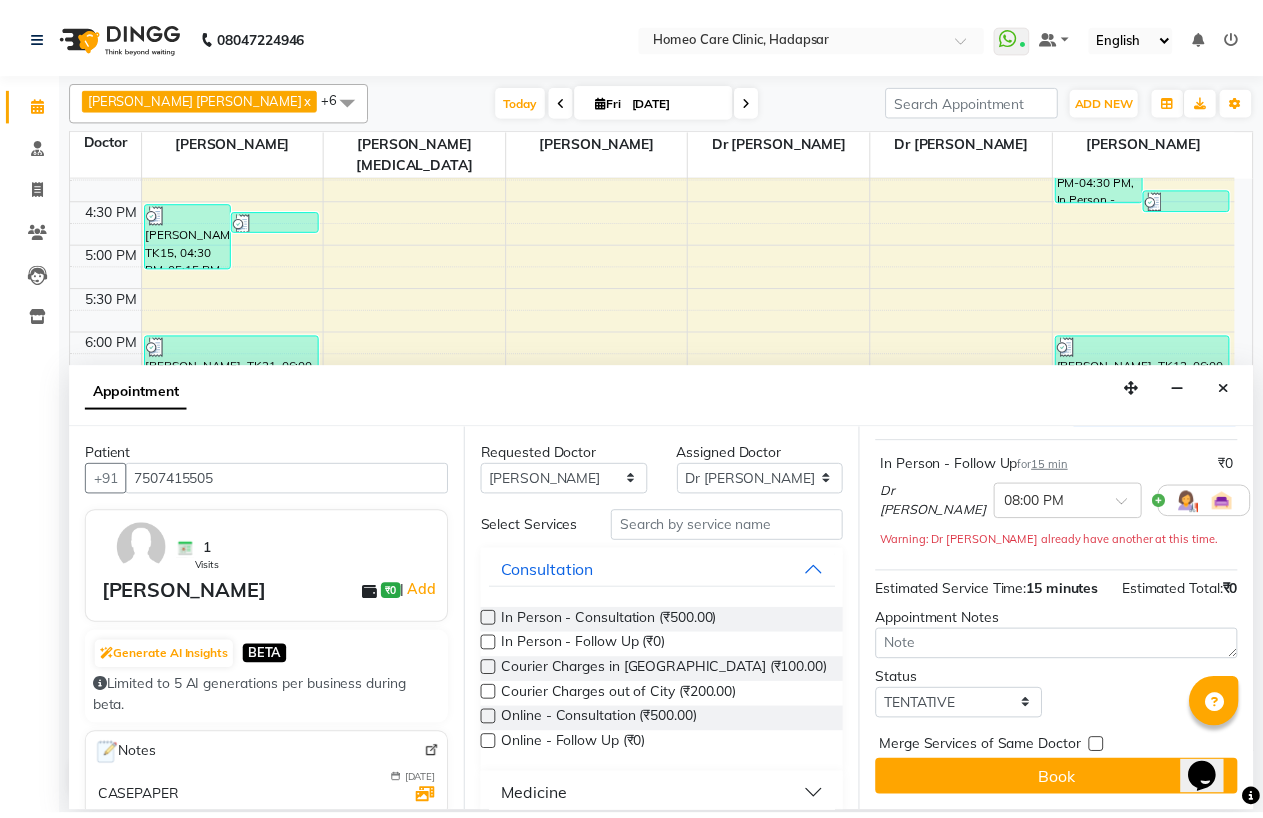 scroll, scrollTop: 186, scrollLeft: 0, axis: vertical 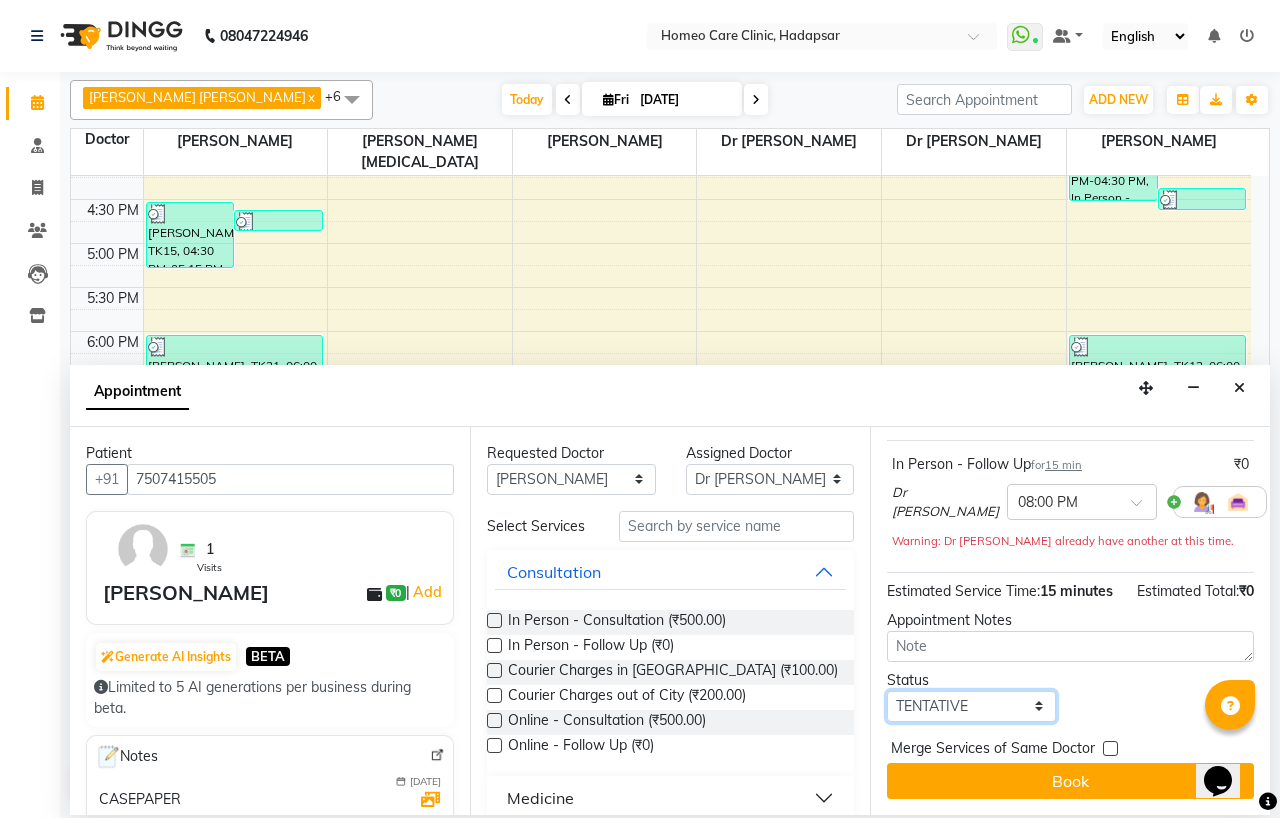 click on "Select TENTATIVE CONFIRM CHECK-IN UPCOMING" at bounding box center [971, 706] 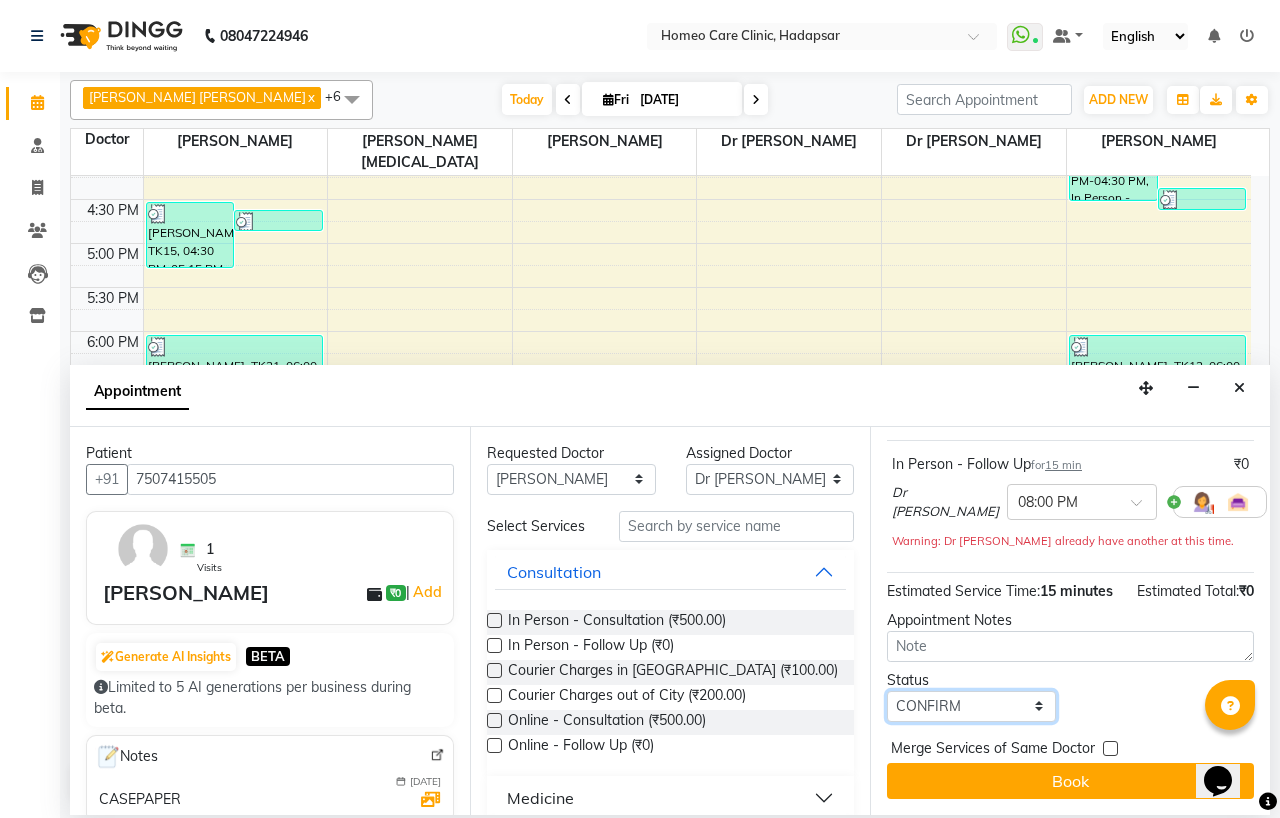 click on "Select TENTATIVE CONFIRM CHECK-IN UPCOMING" at bounding box center (971, 706) 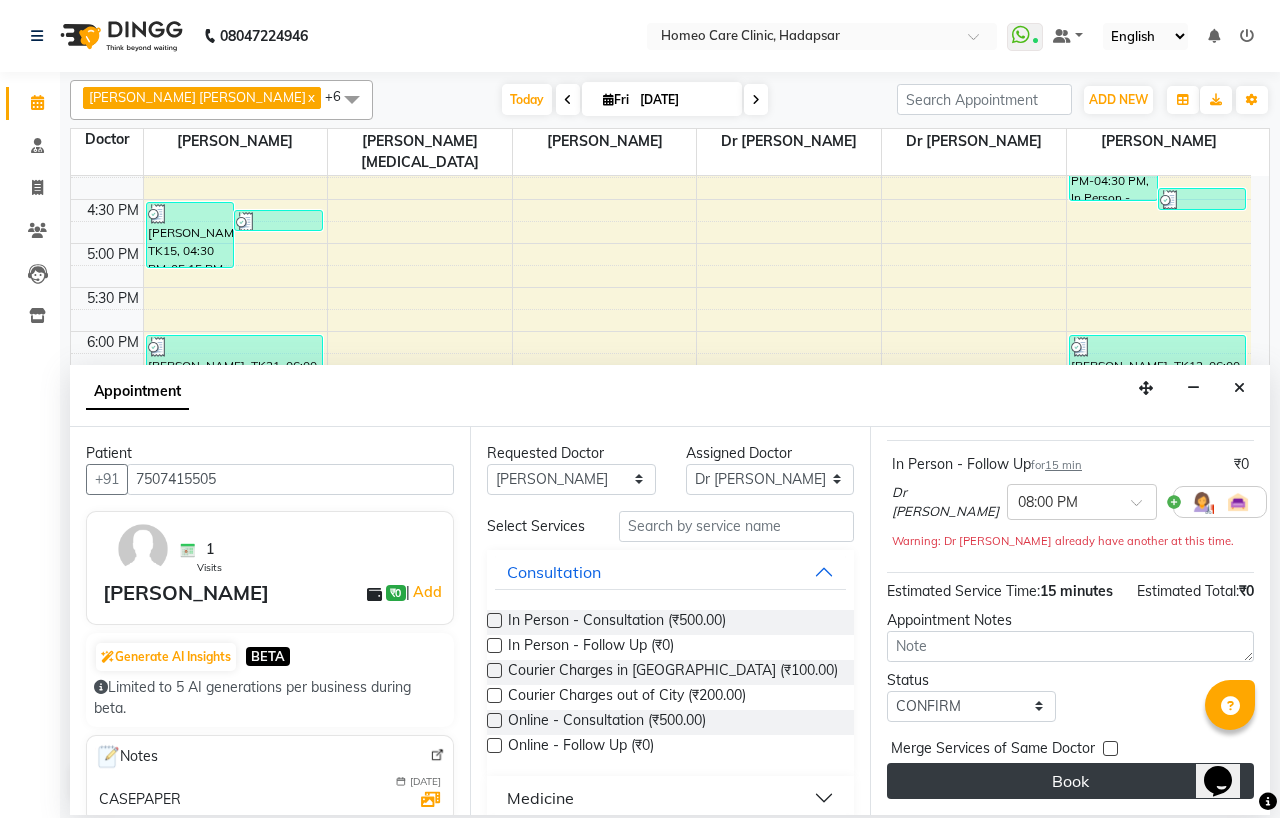 click on "Book" at bounding box center (1070, 781) 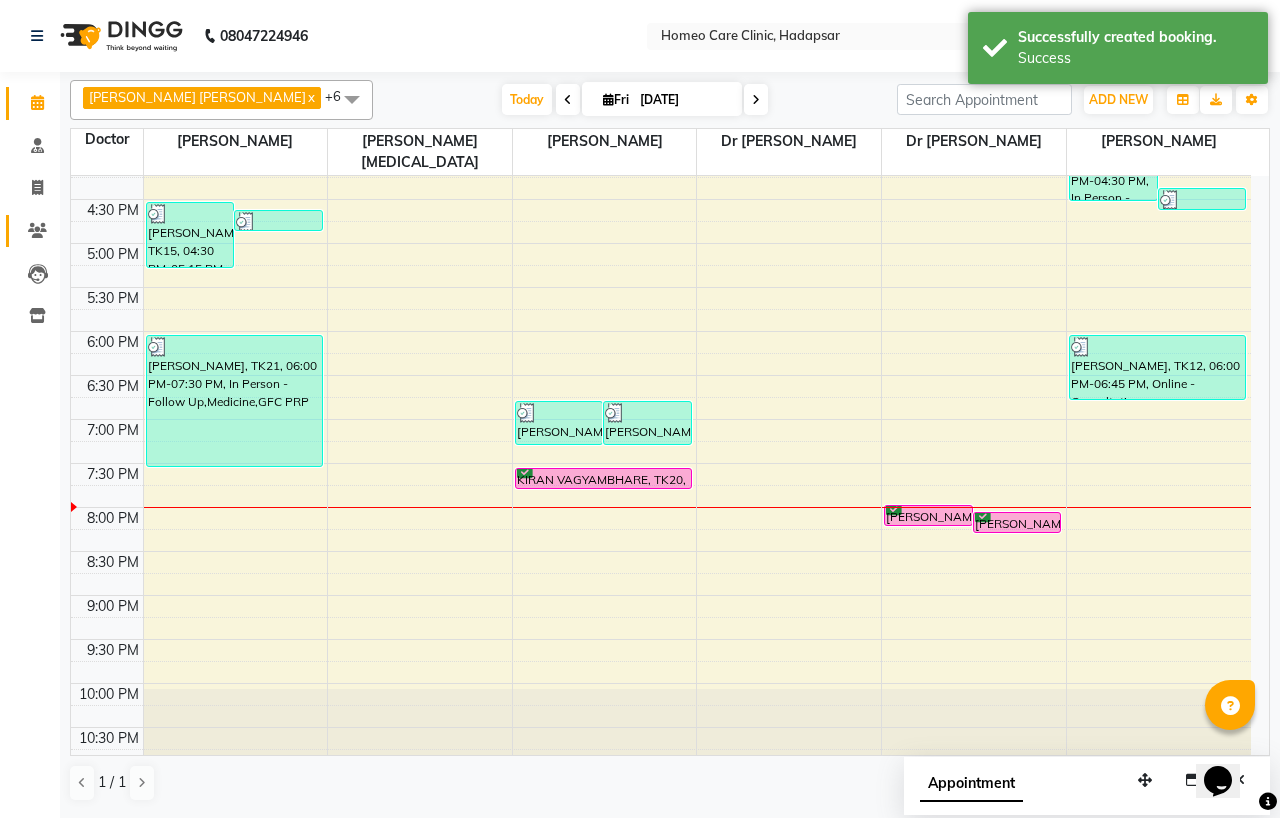 click on "Patients" 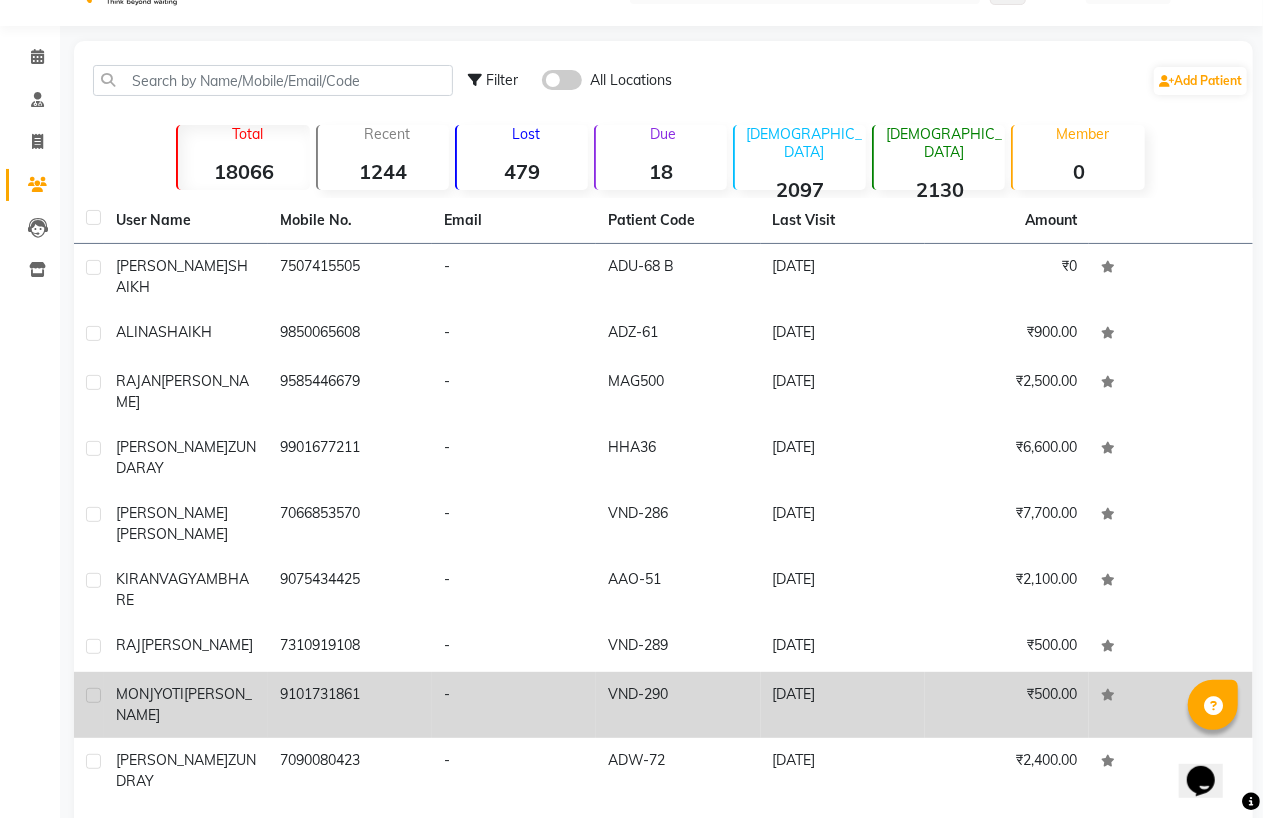 scroll, scrollTop: 97, scrollLeft: 0, axis: vertical 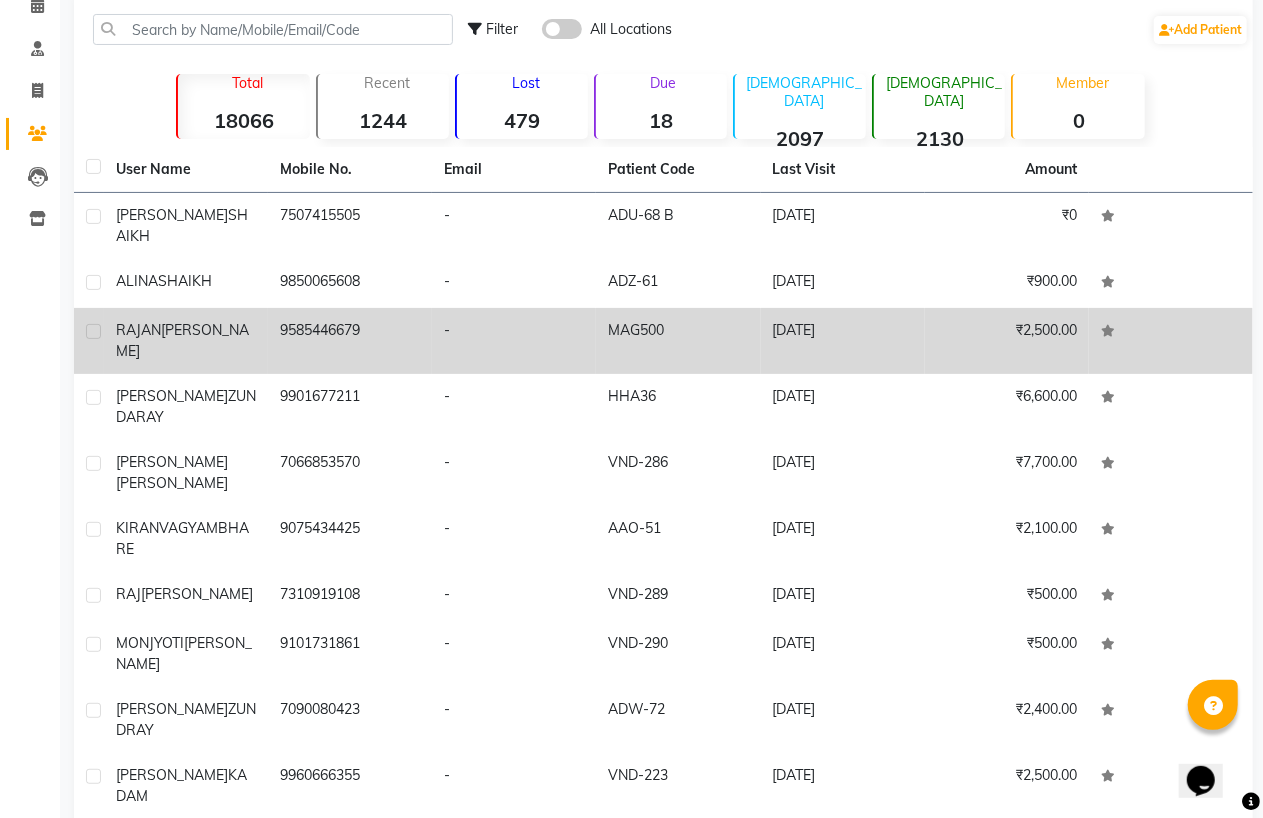 click on "[PERSON_NAME]" 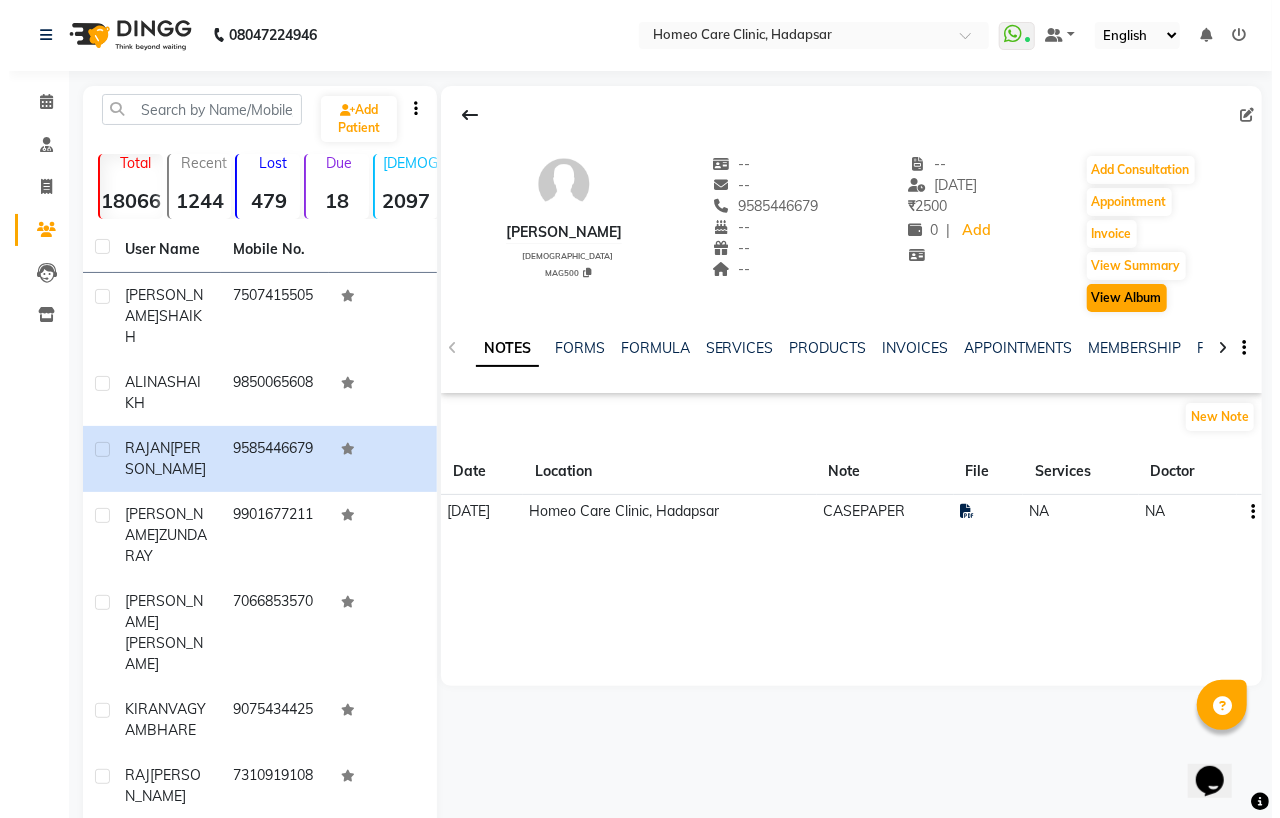 scroll, scrollTop: 0, scrollLeft: 0, axis: both 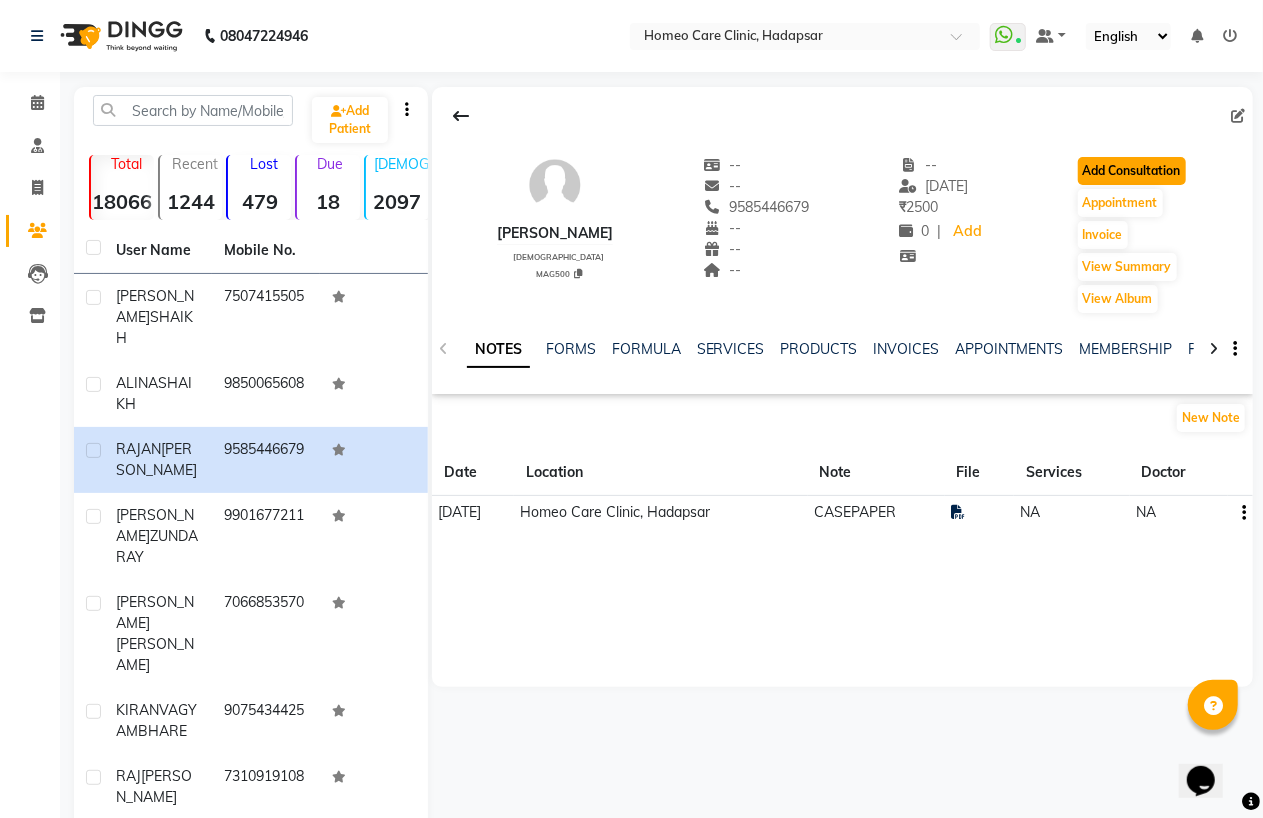 click on "Add Consultation" 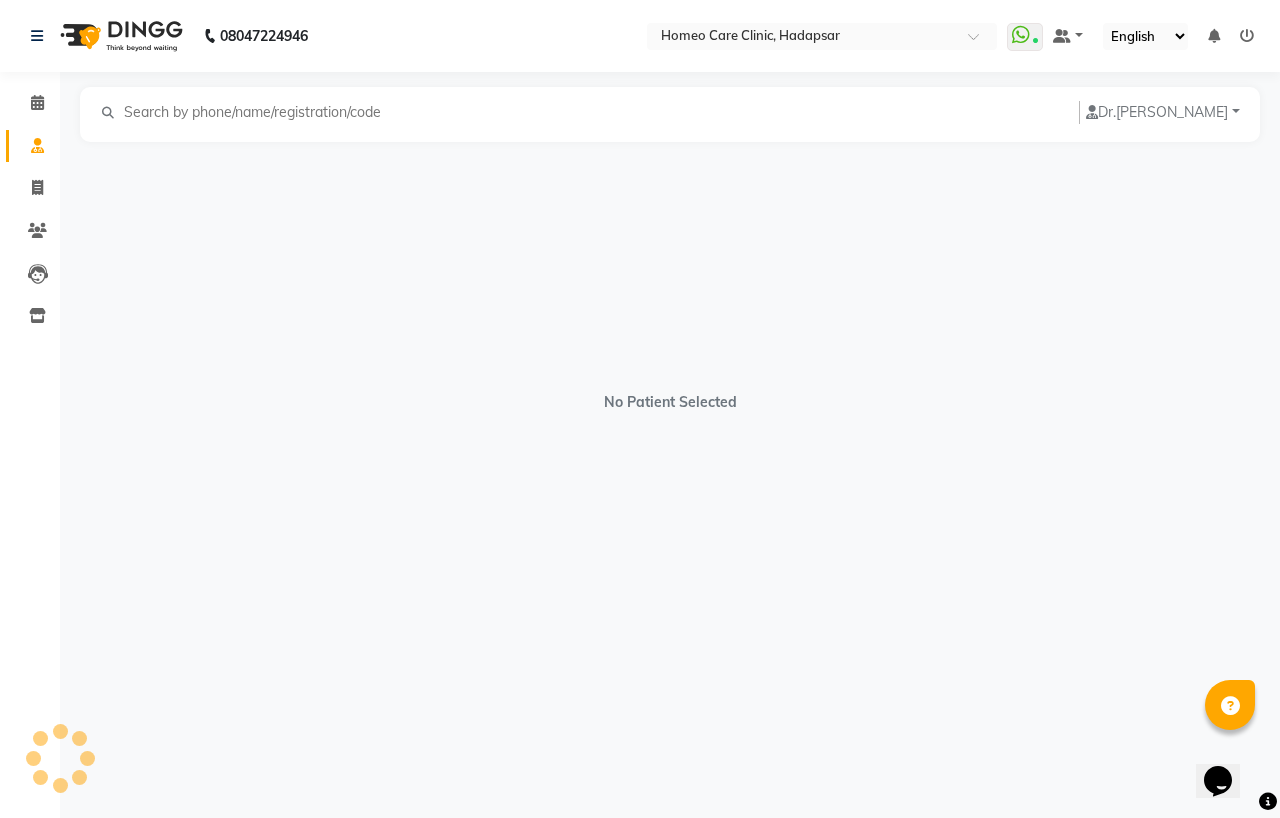 select on "[DEMOGRAPHIC_DATA]" 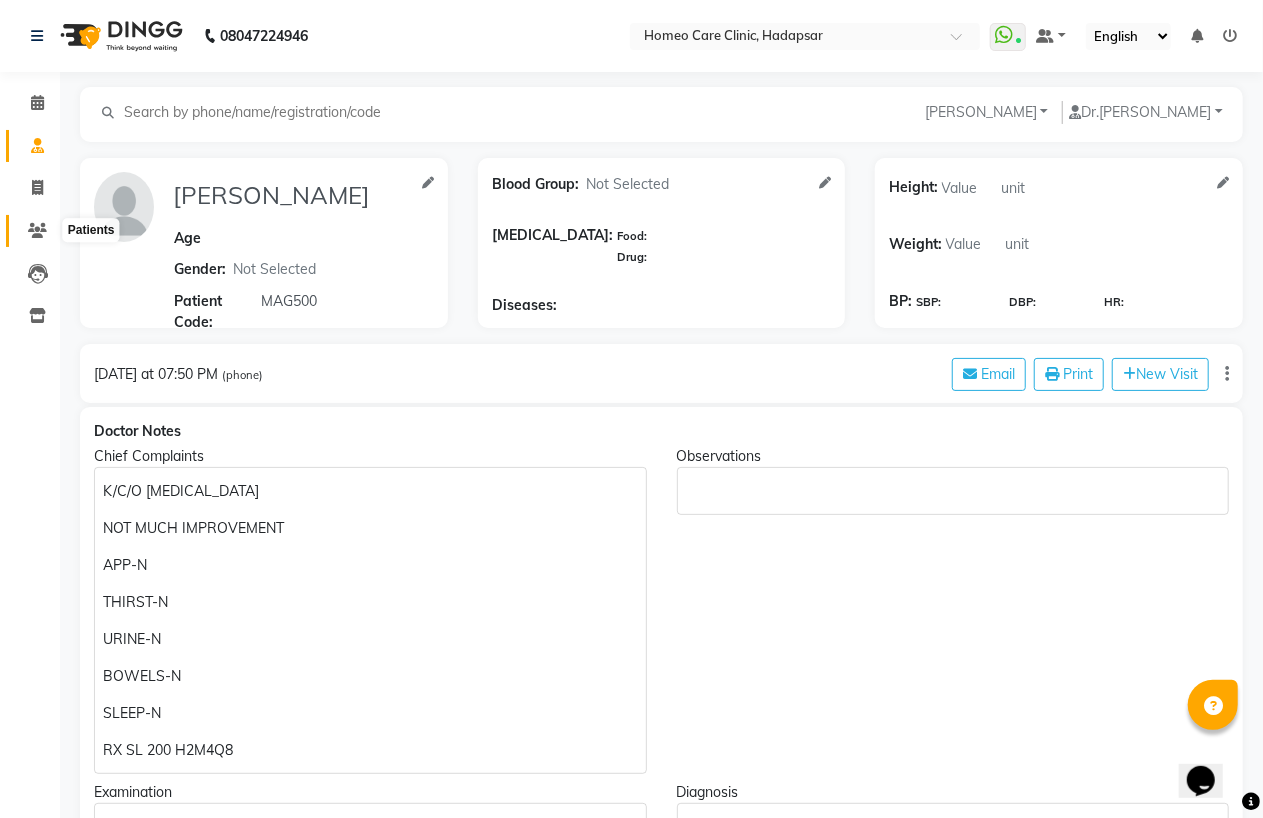 click 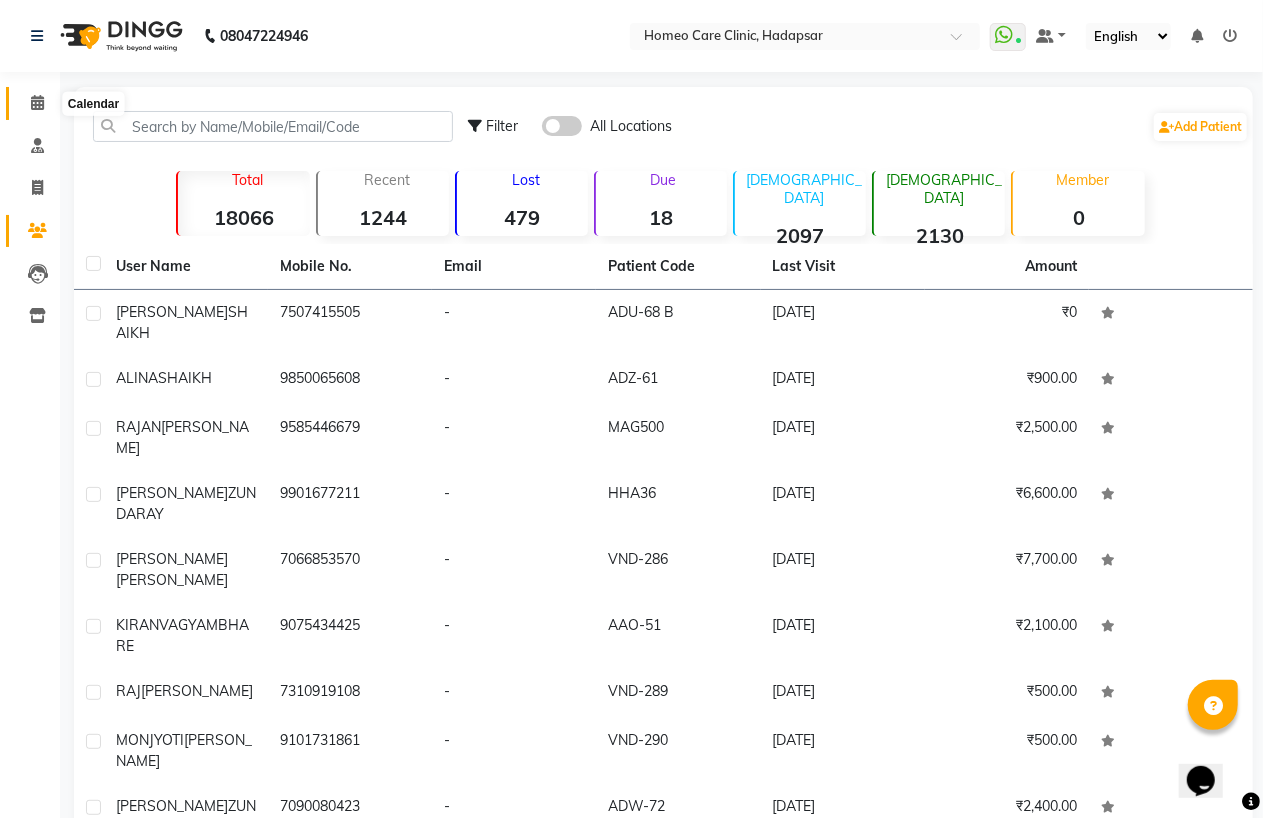 click 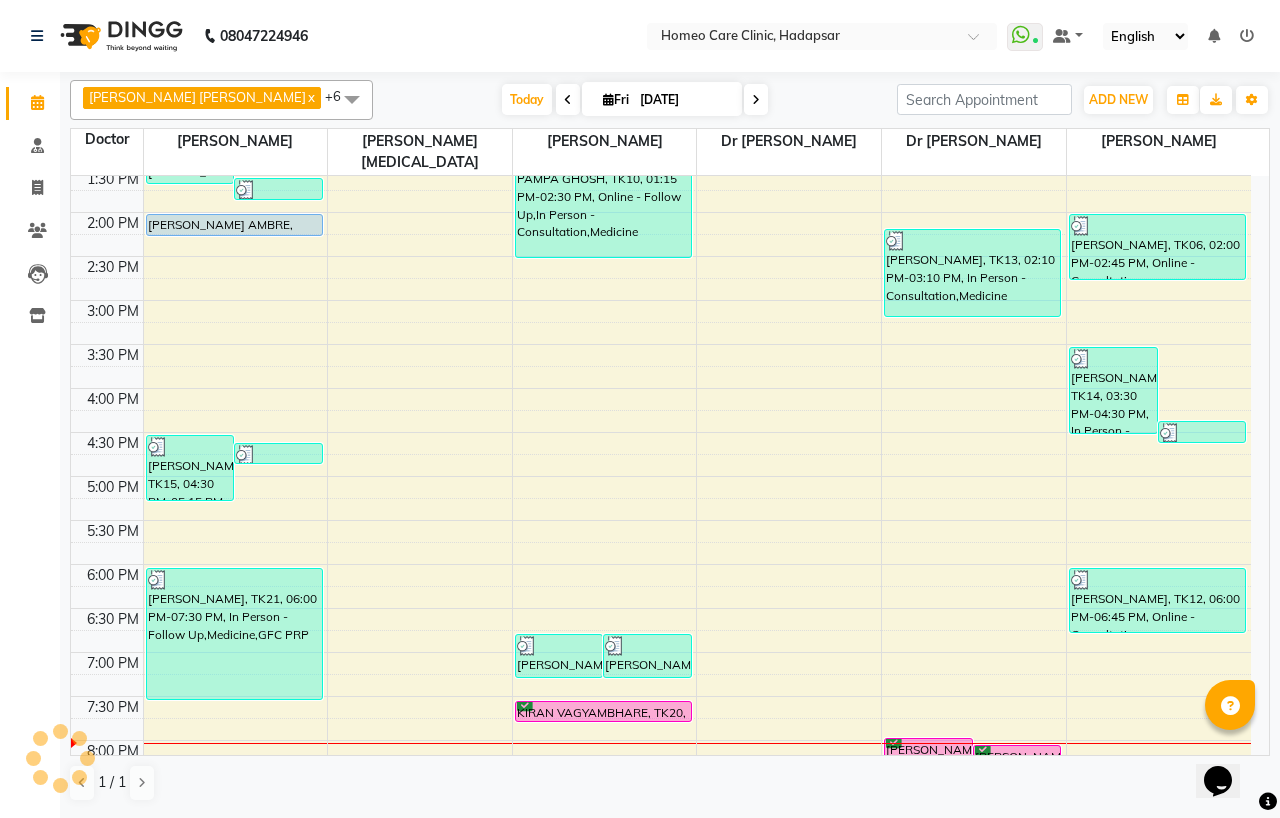 scroll, scrollTop: 555, scrollLeft: 0, axis: vertical 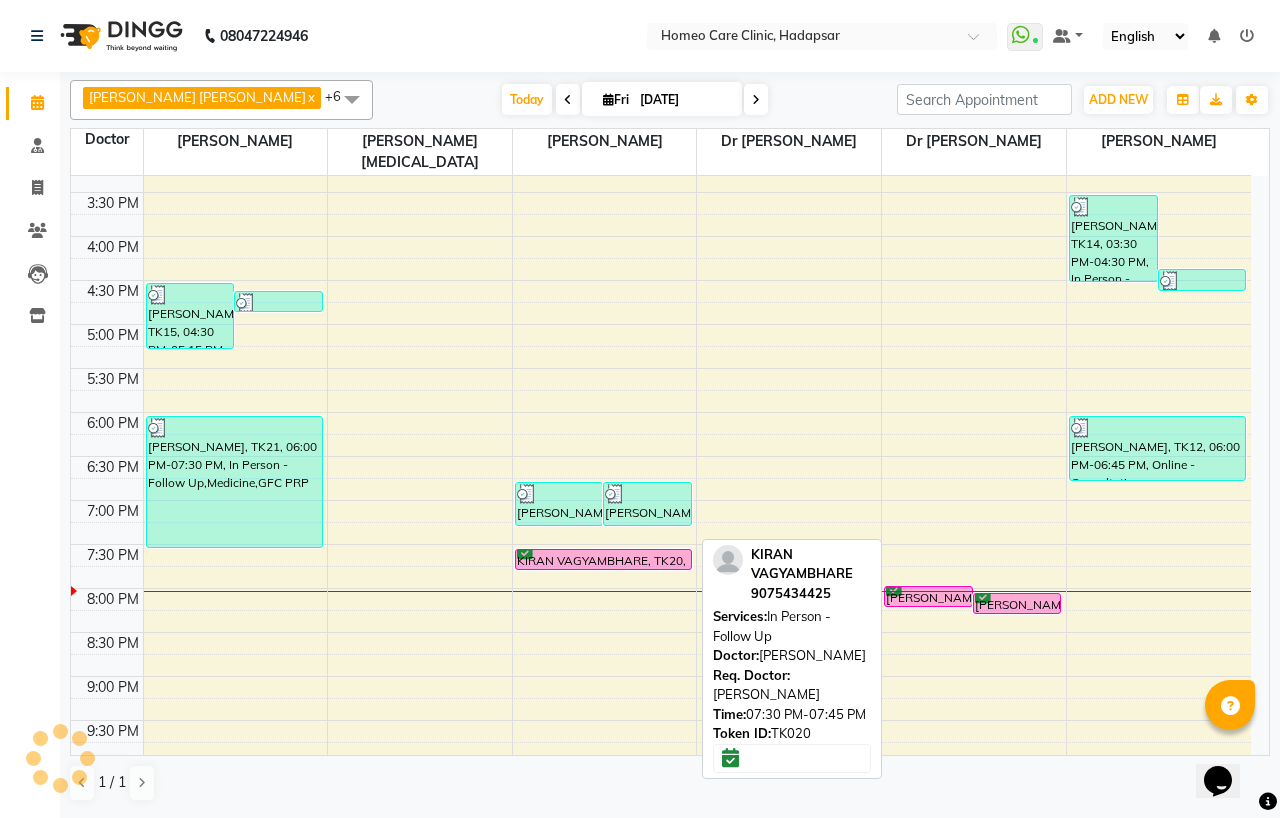 click on "KIRAN VAGYAMBHARE, TK20, 07:30 PM-07:45 PM, In Person - Follow Up" at bounding box center [603, 559] 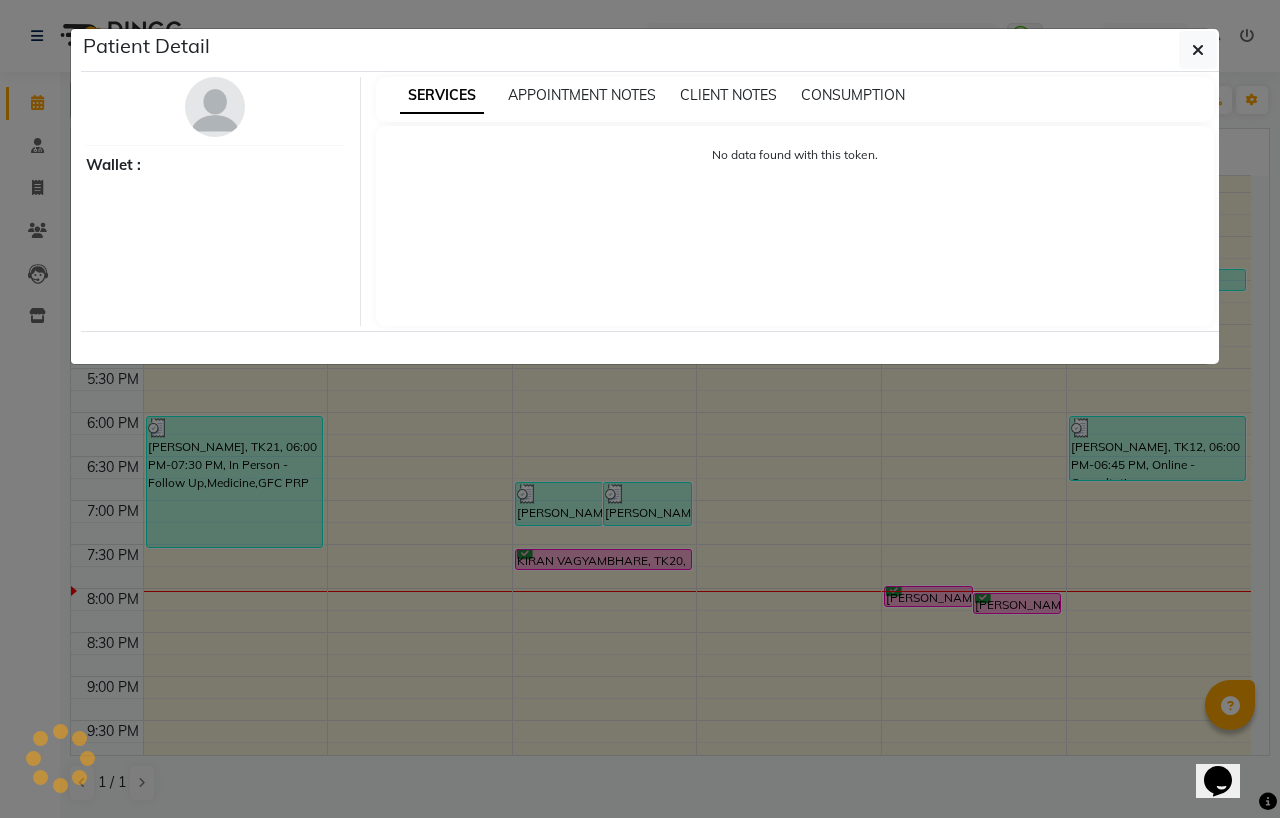select on "6" 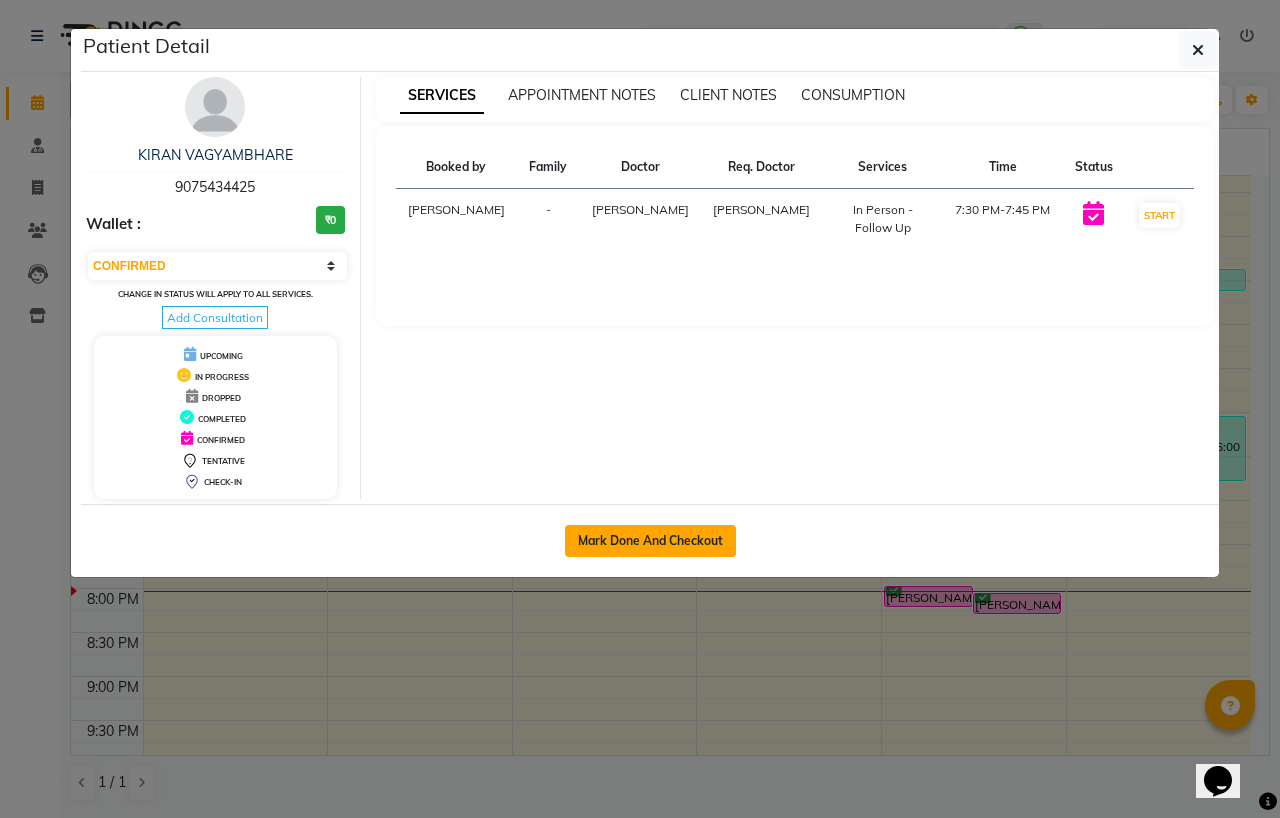 click on "Mark Done And Checkout" 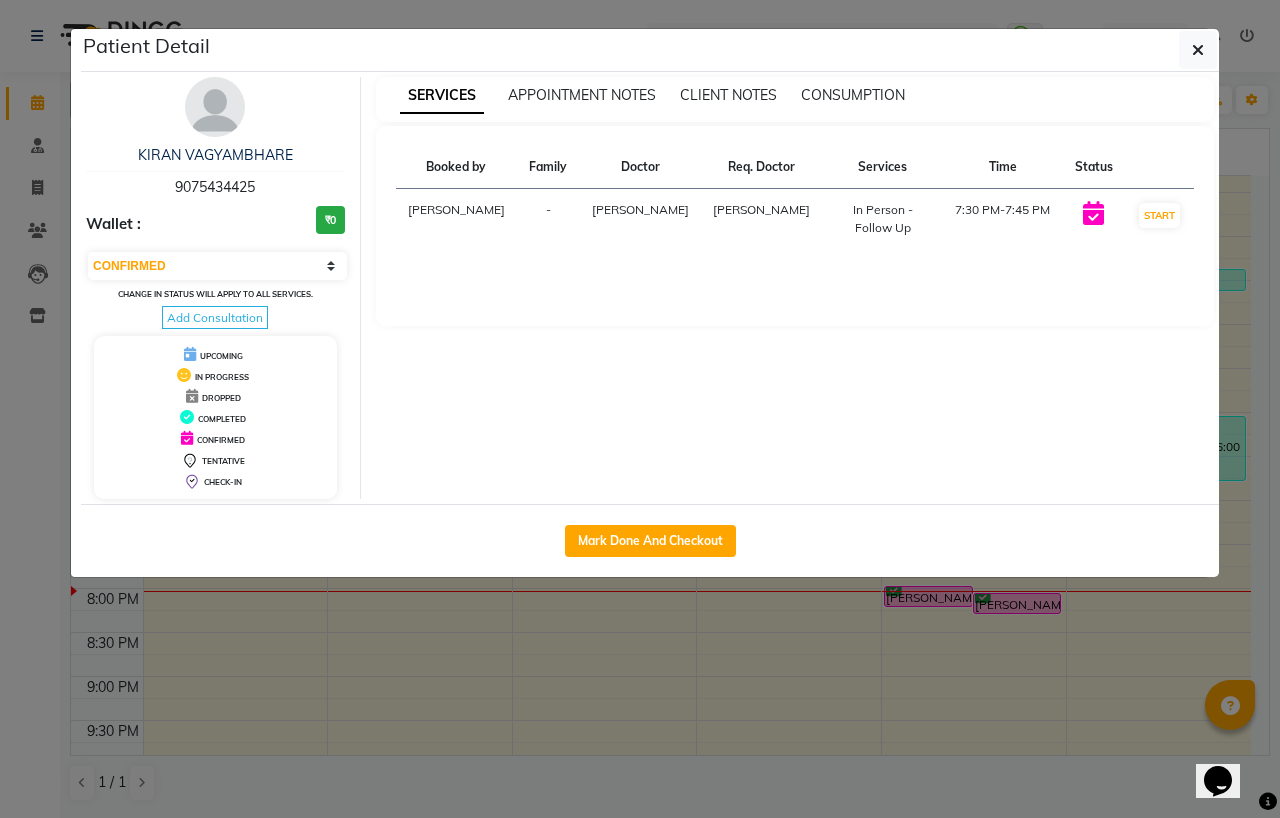 select on "service" 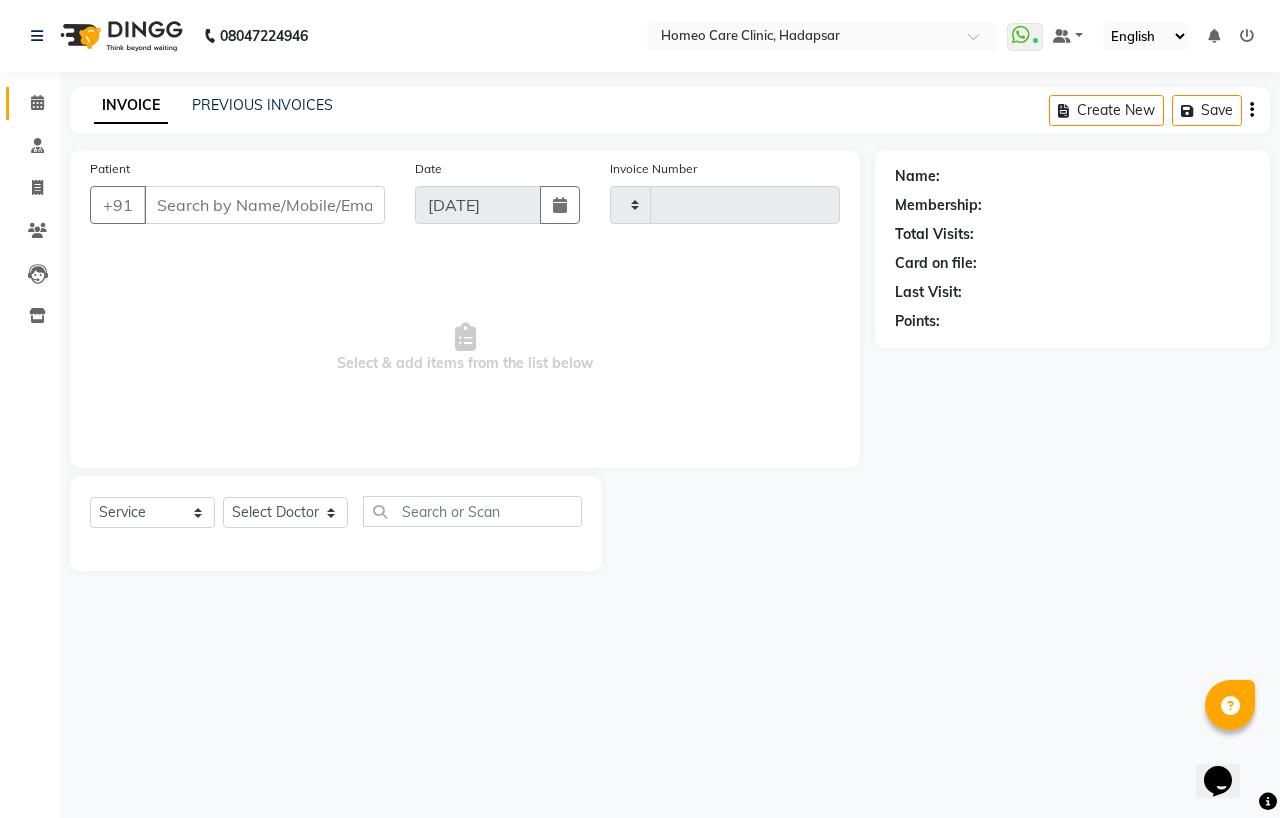 type on "1797" 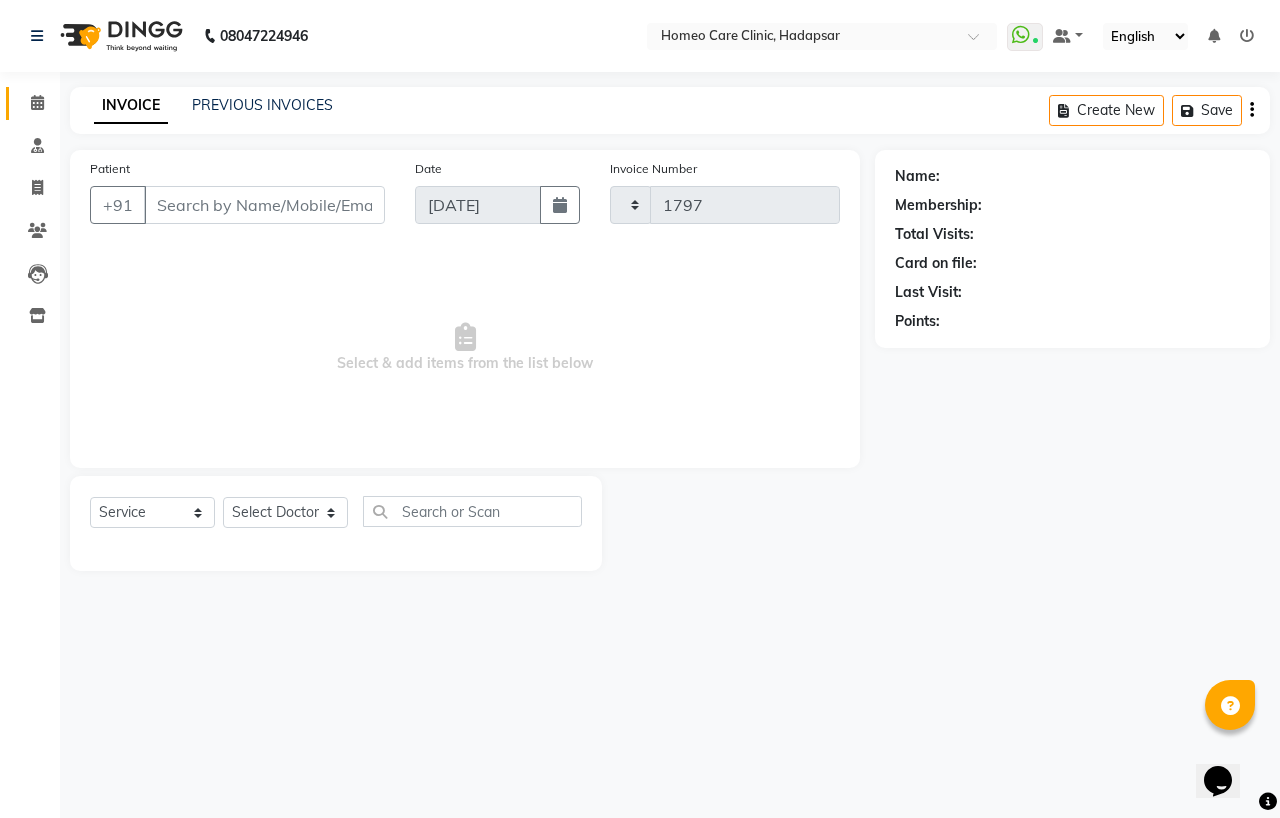 select on "3" 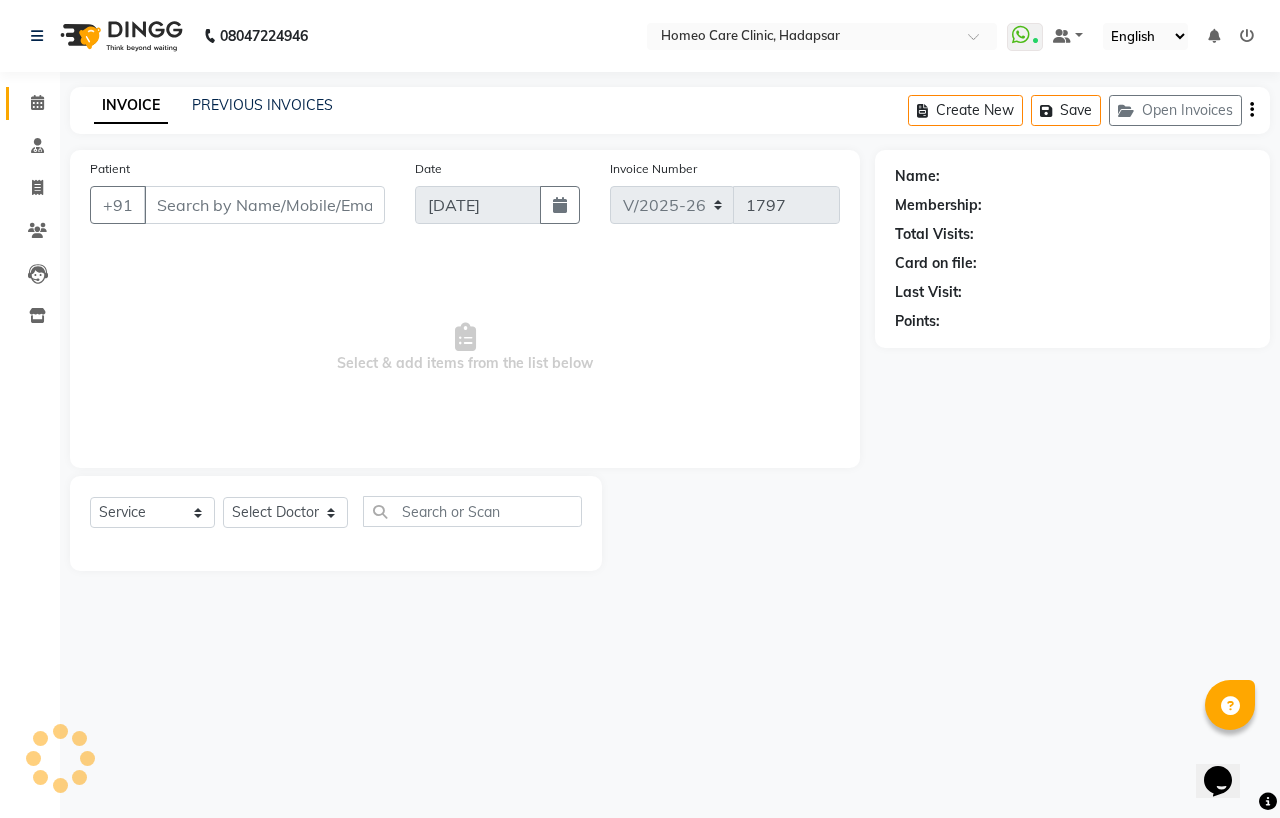 type on "9075434425" 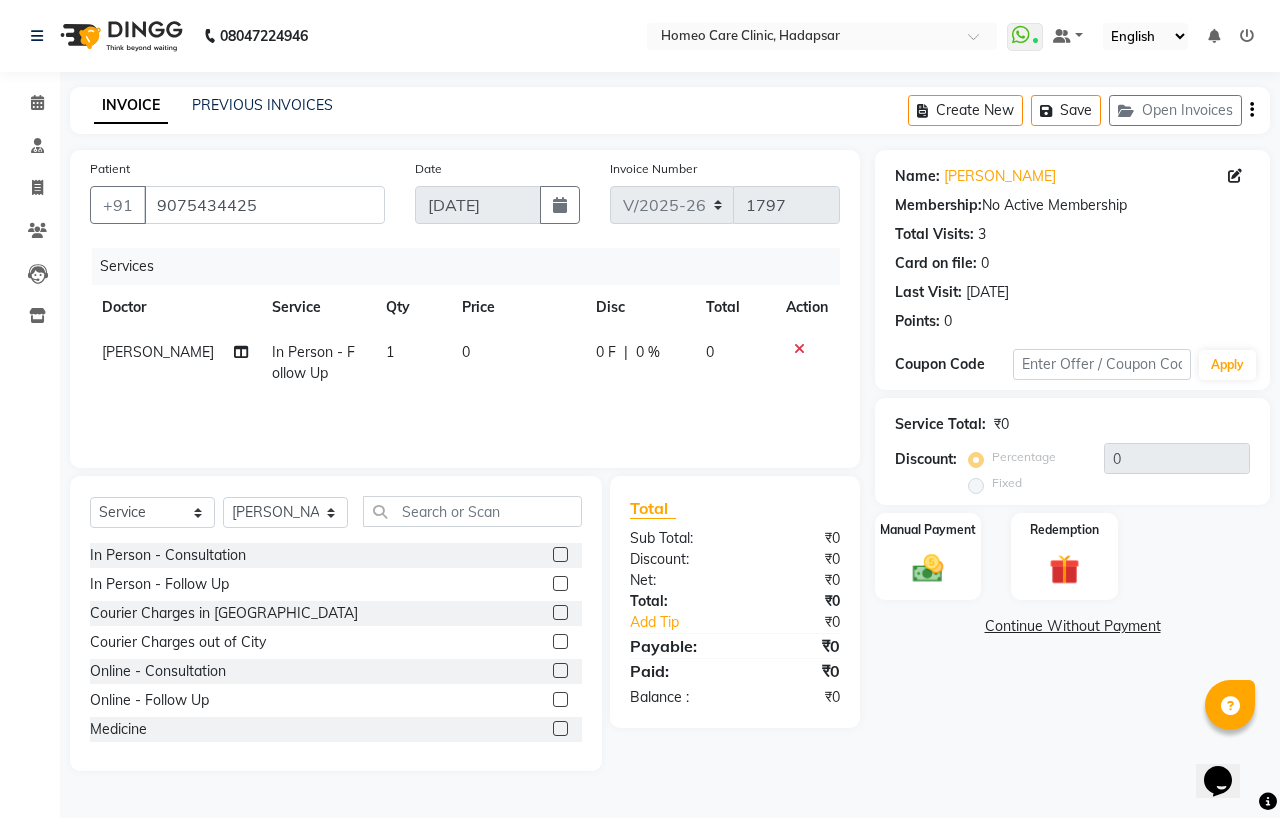 click on "Continue Without Payment" 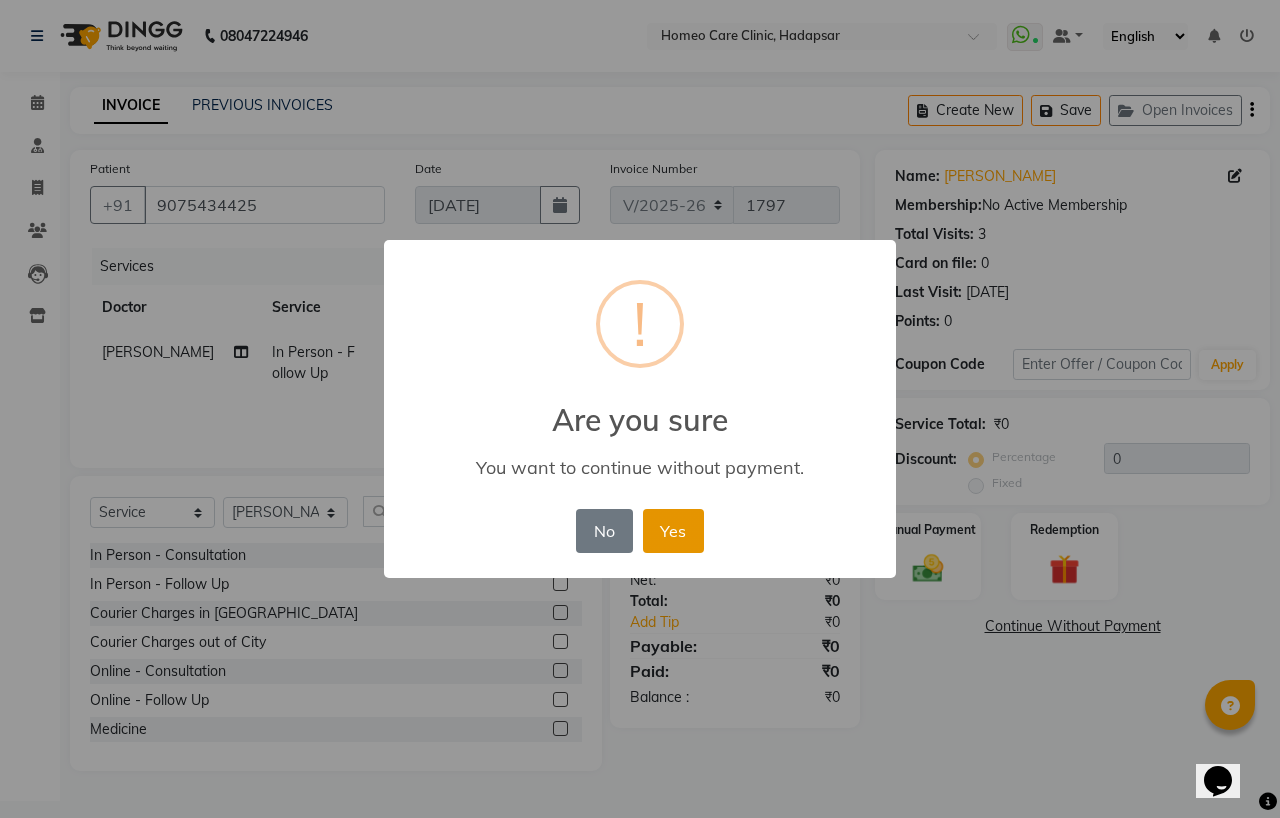 click on "Yes" at bounding box center [673, 531] 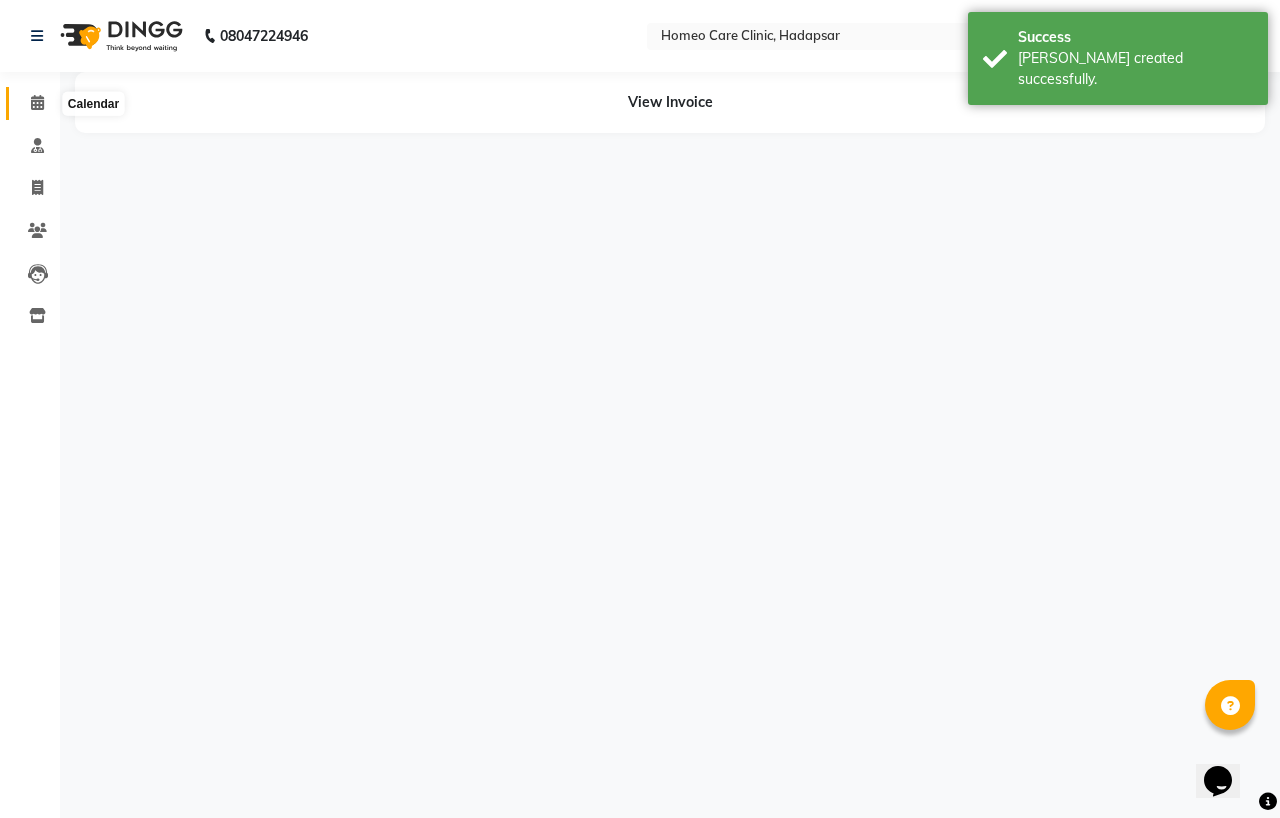 click 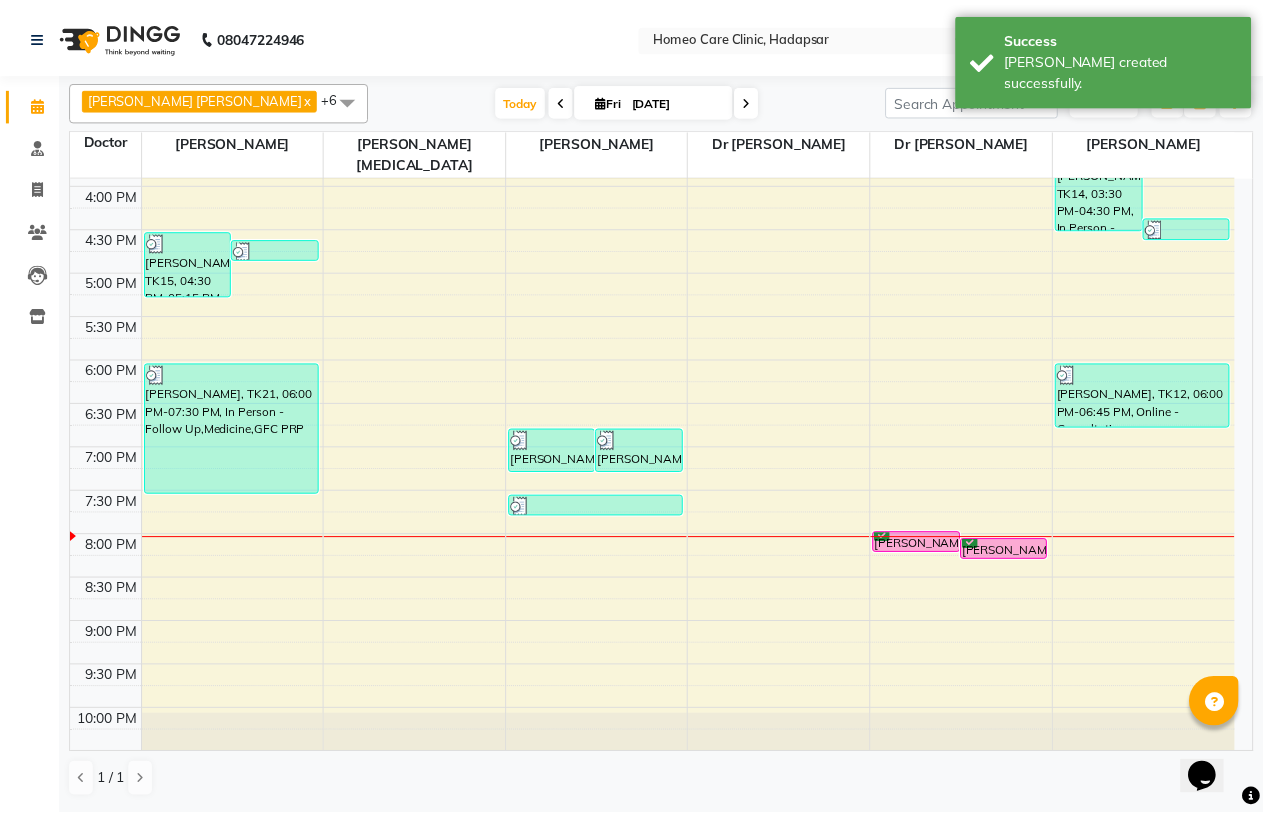 scroll, scrollTop: 636, scrollLeft: 0, axis: vertical 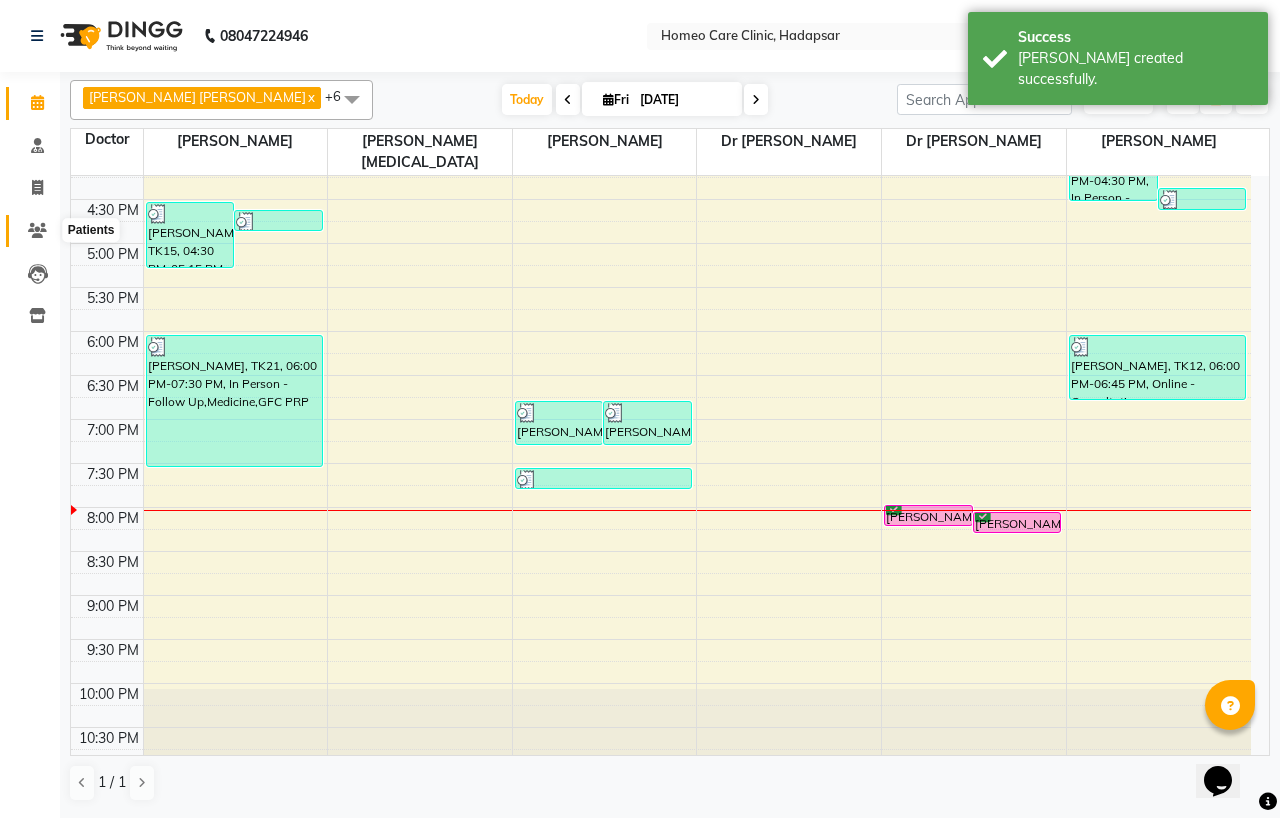click 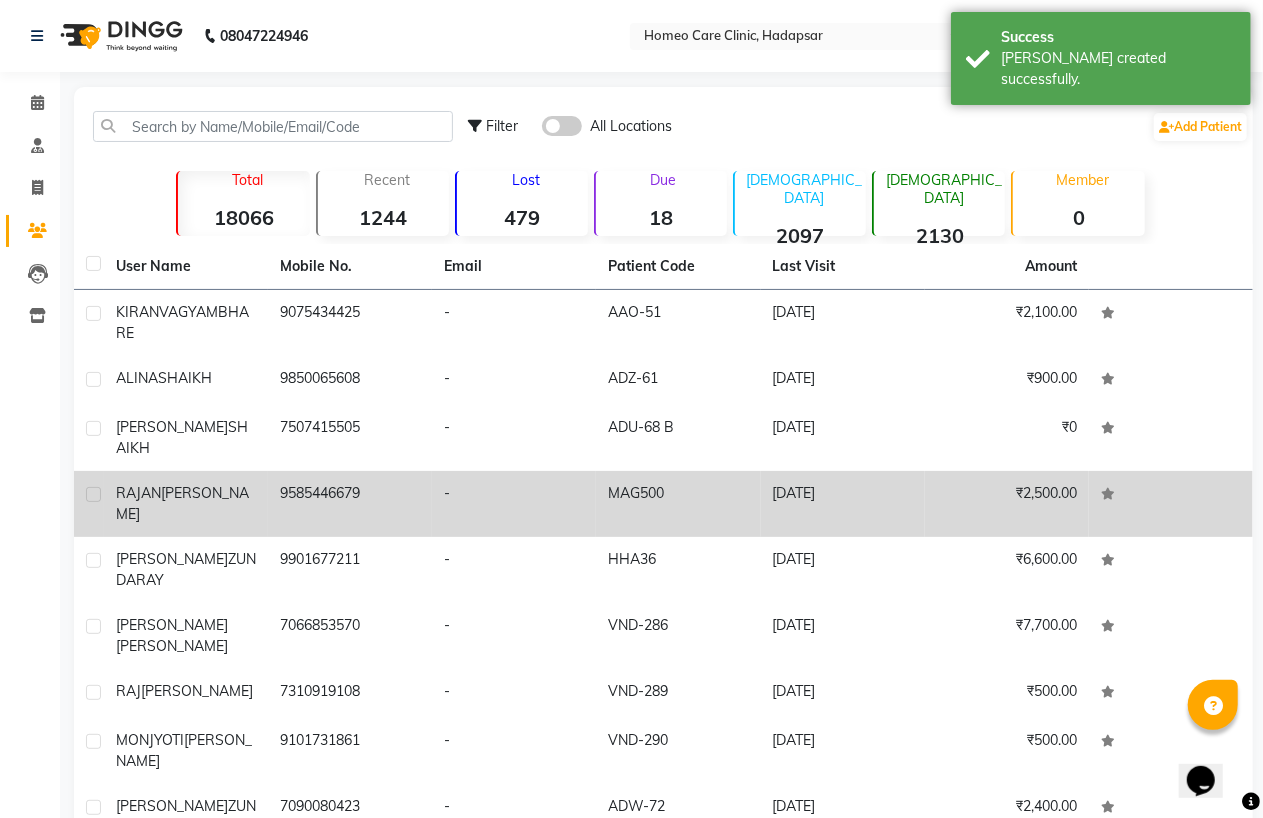 click on "[PERSON_NAME]" 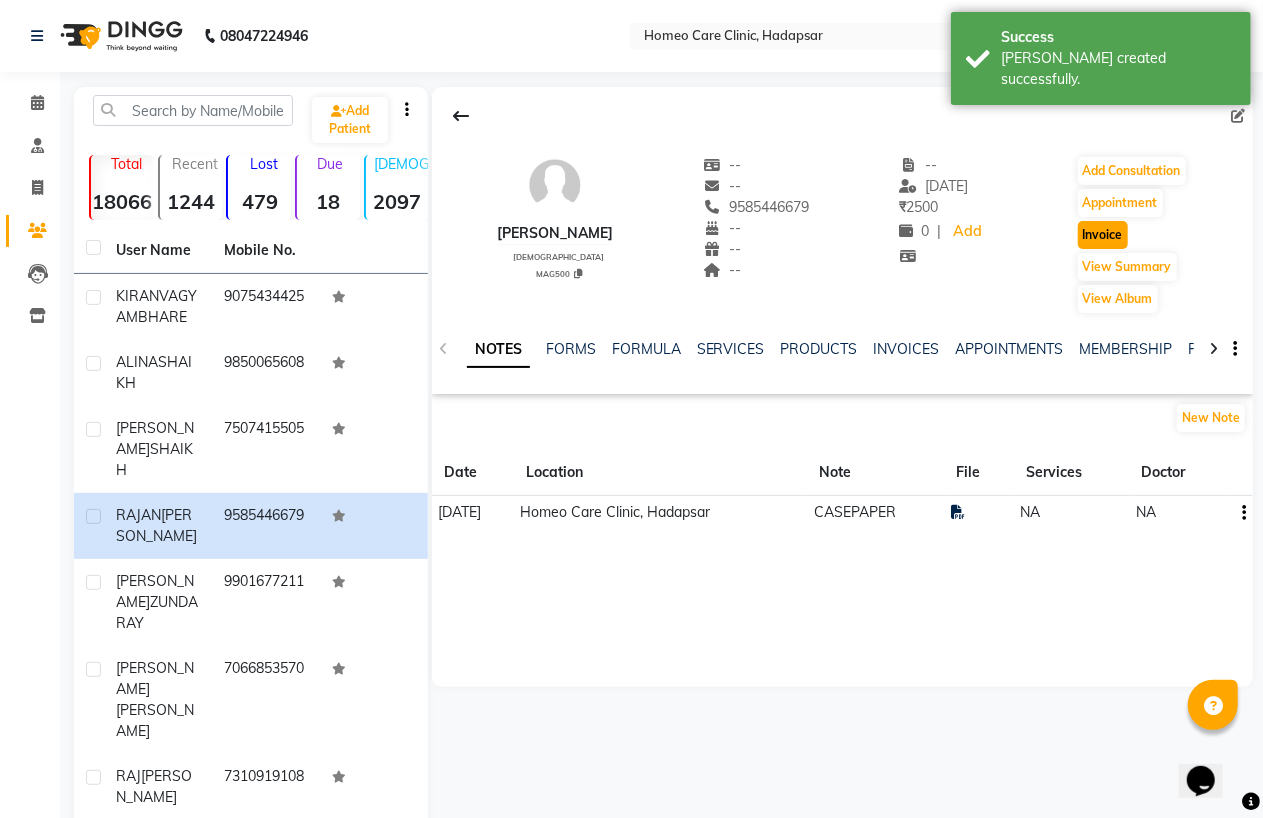 click on "Invoice" 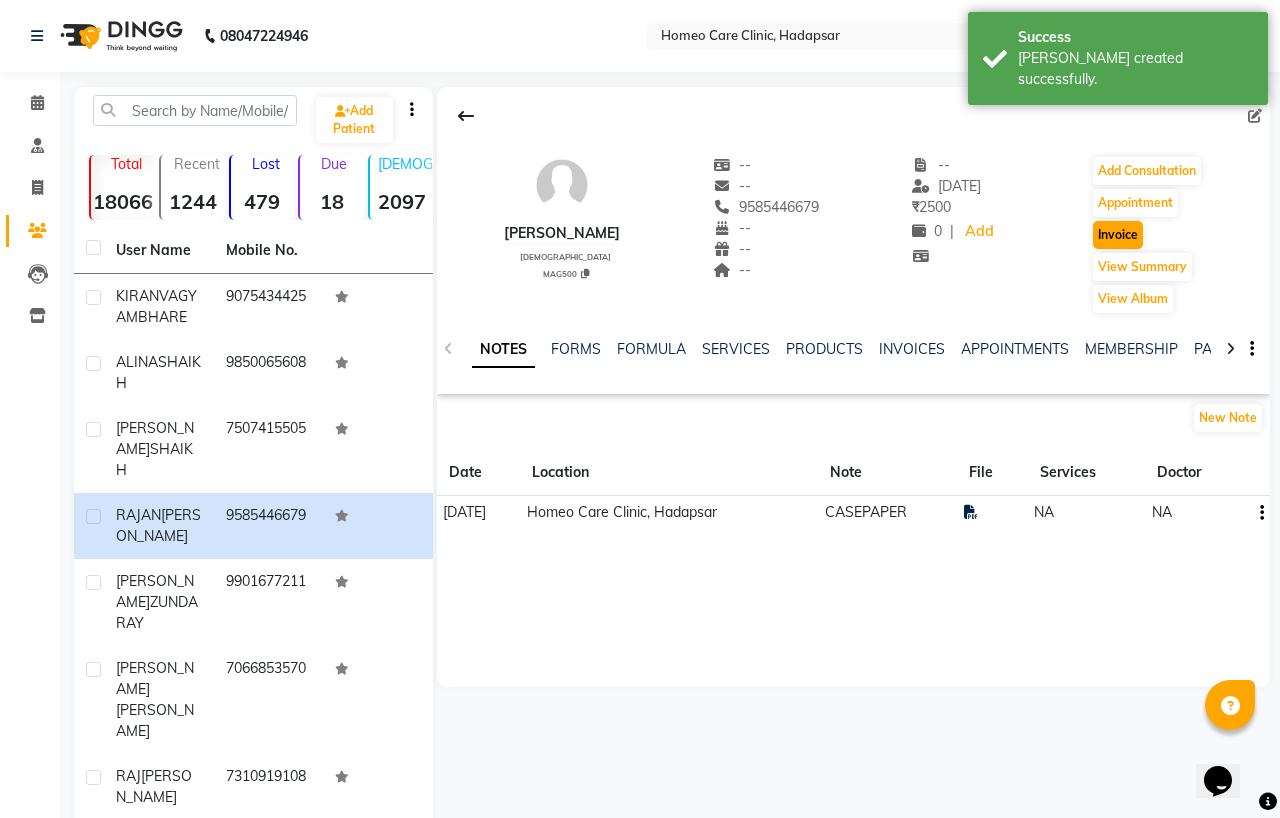 select on "service" 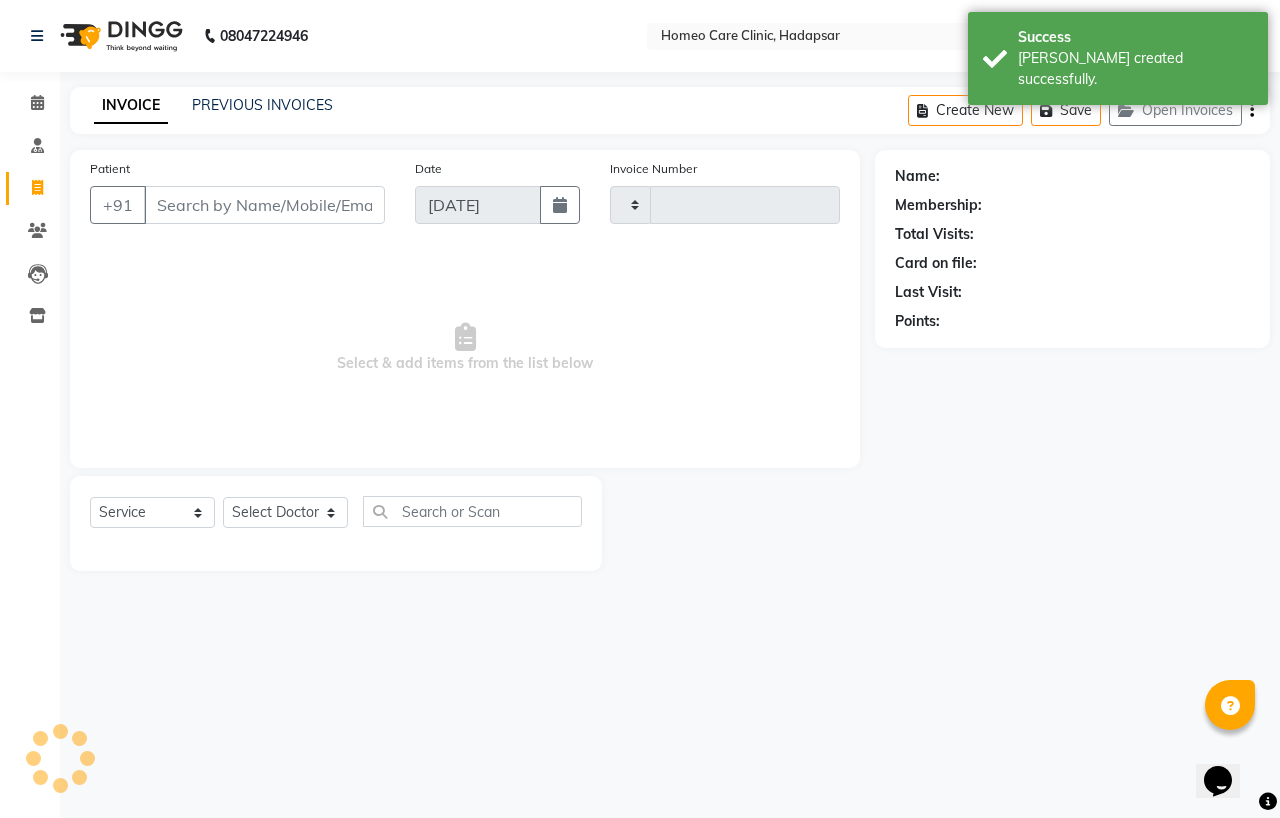 type on "1798" 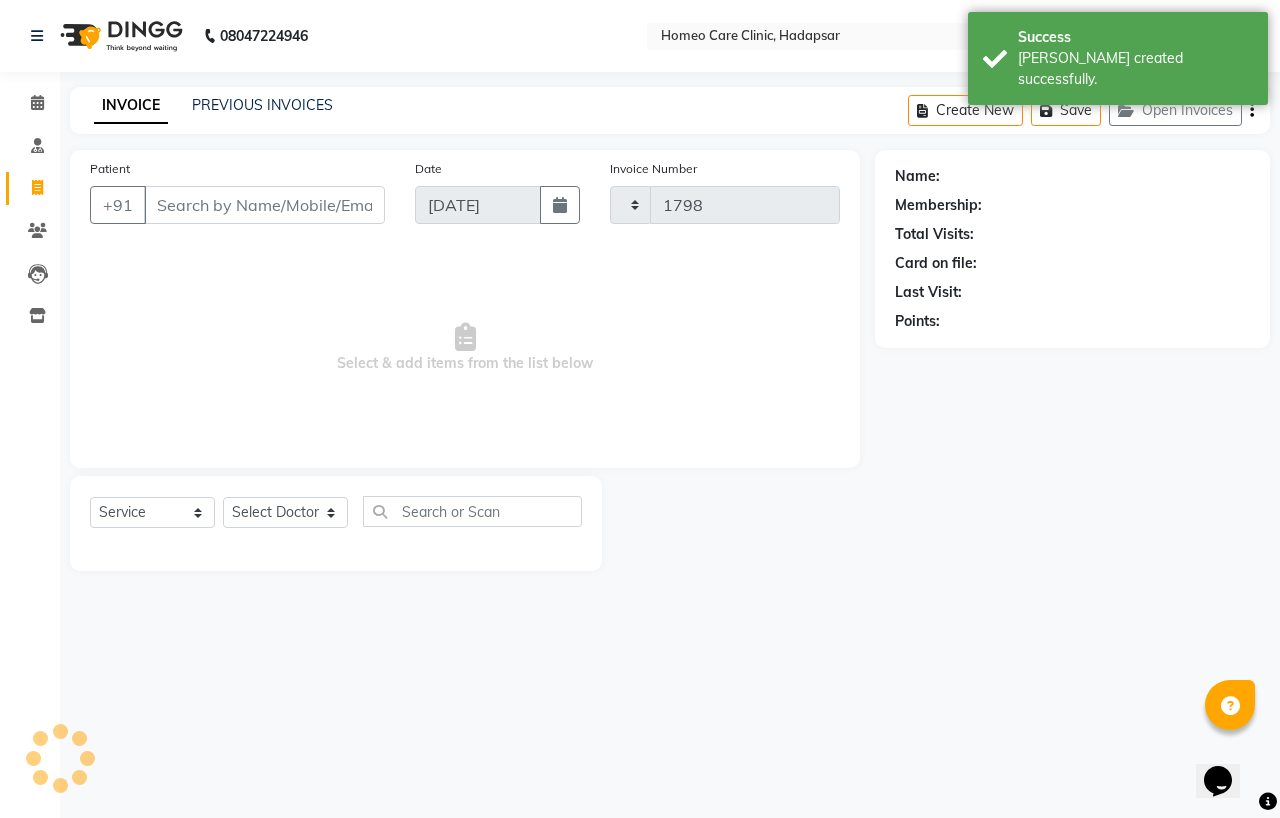 select on "7485" 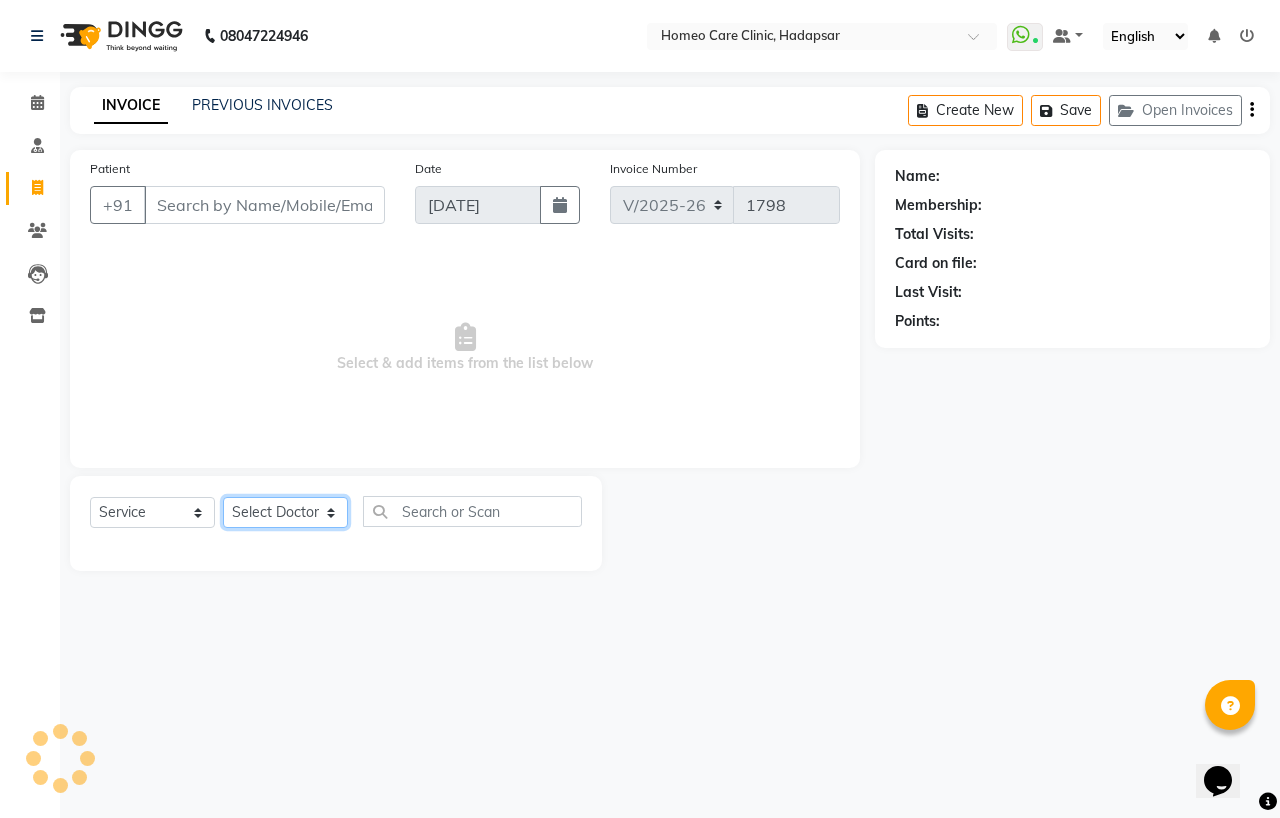 click on "Select Doctor" 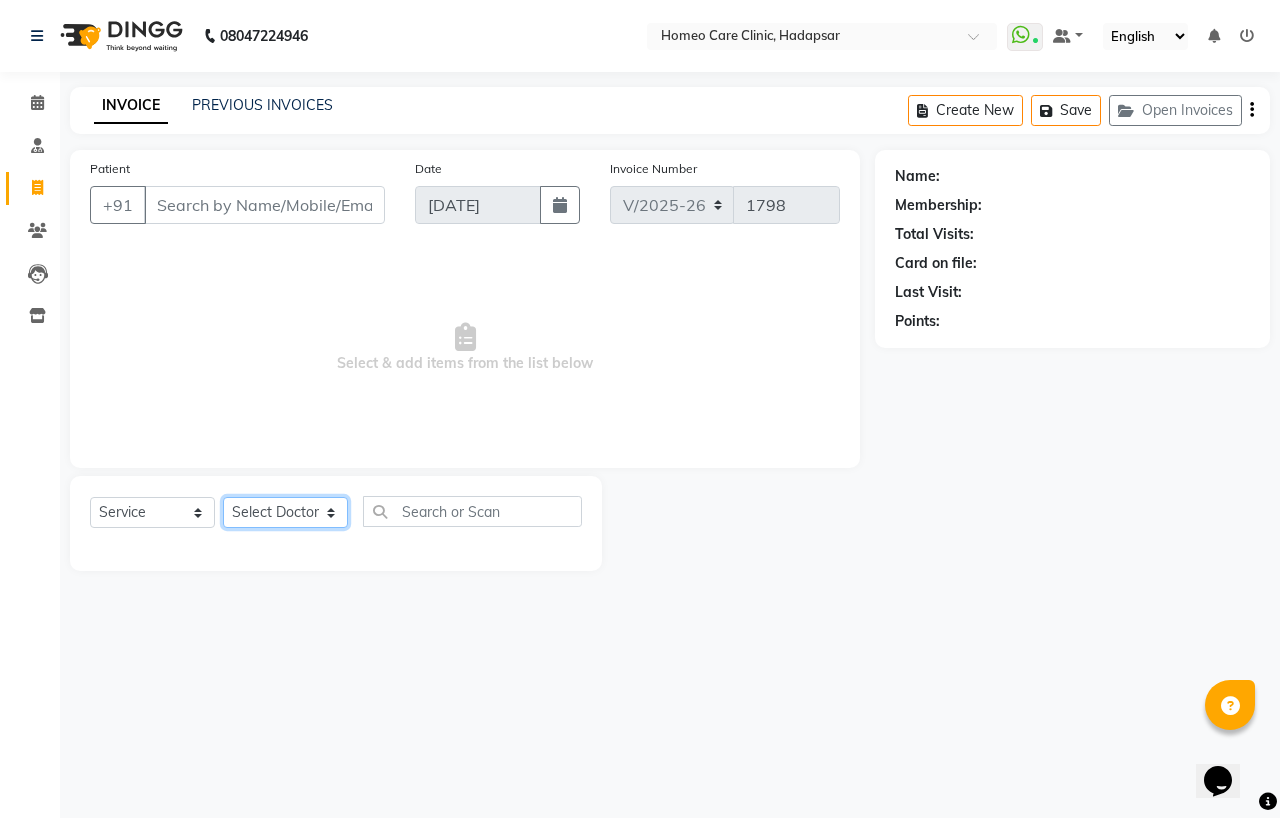type on "9585446679" 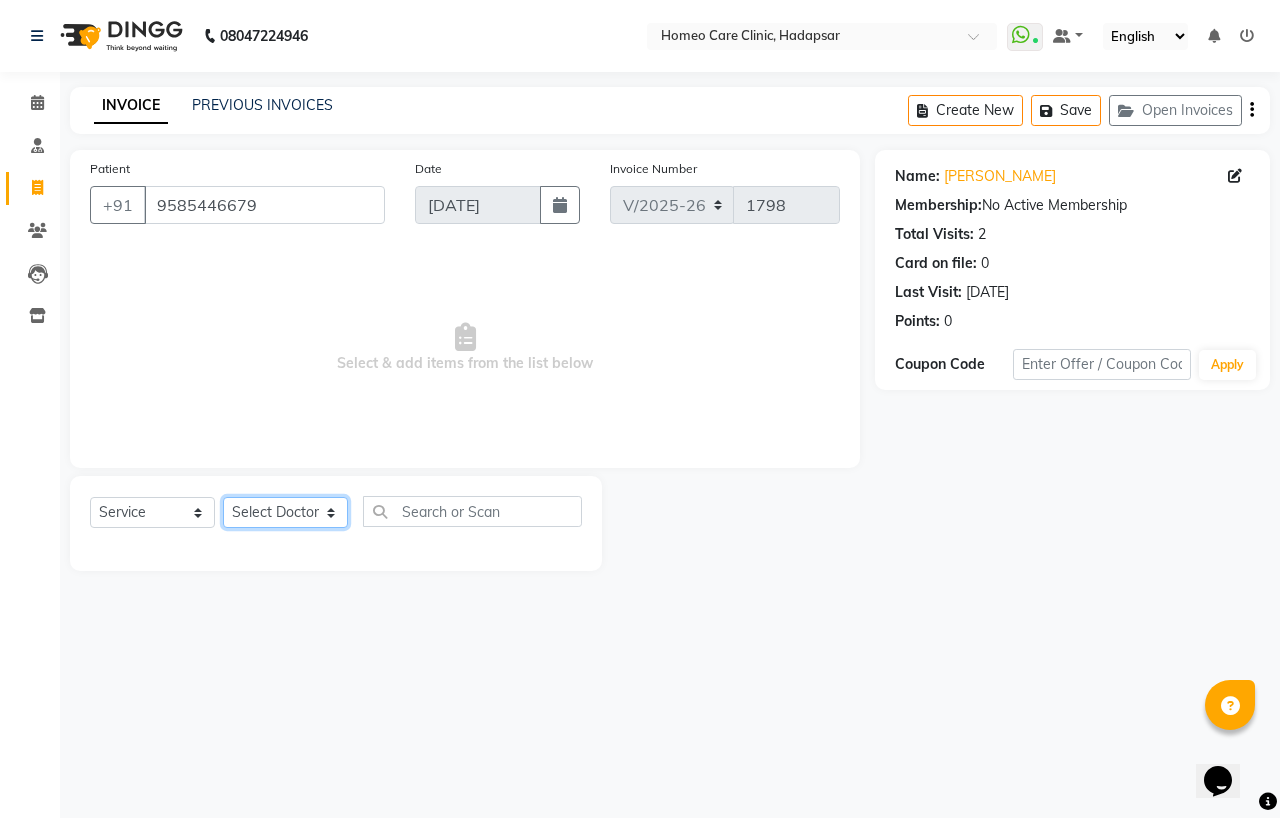 select on "65969" 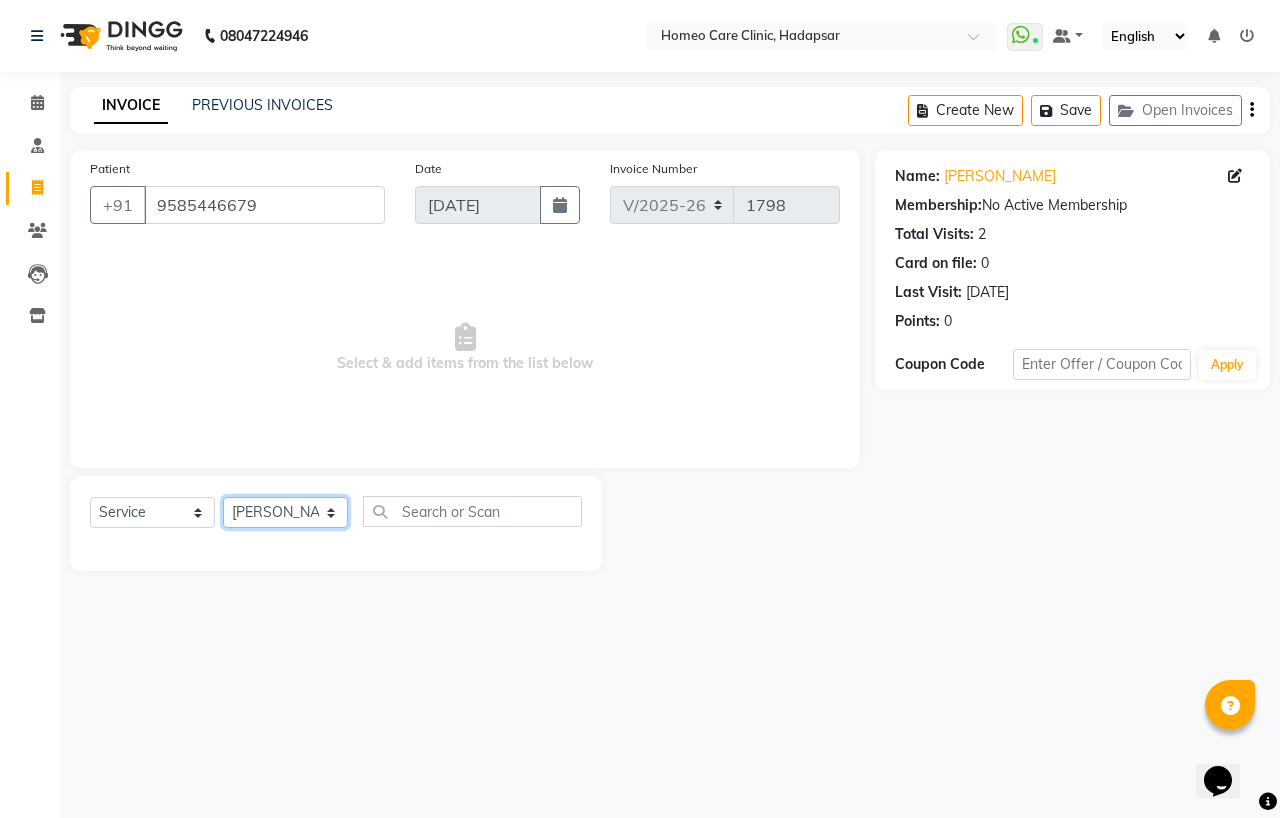 click on "Select Doctor Dingg Support [PERSON_NAME] [PERSON_NAME]  [PERSON_NAME] [PERSON_NAME] [PERSON_NAME][MEDICAL_DATA] [PERSON_NAME] Dr [PERSON_NAME] Dr [PERSON_NAME] [PERSON_NAME] [PERSON_NAME] [MEDICAL_DATA][PERSON_NAME] [PERSON_NAME]" 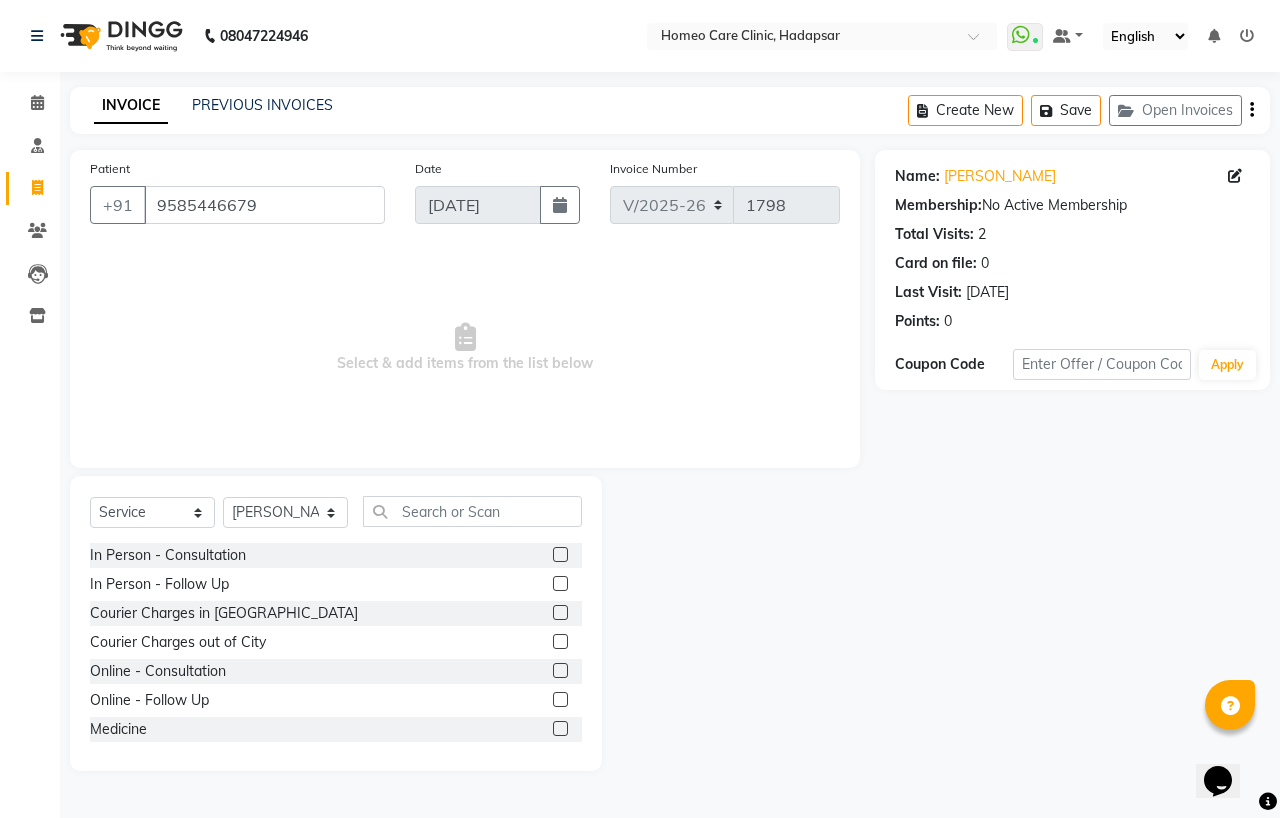 click 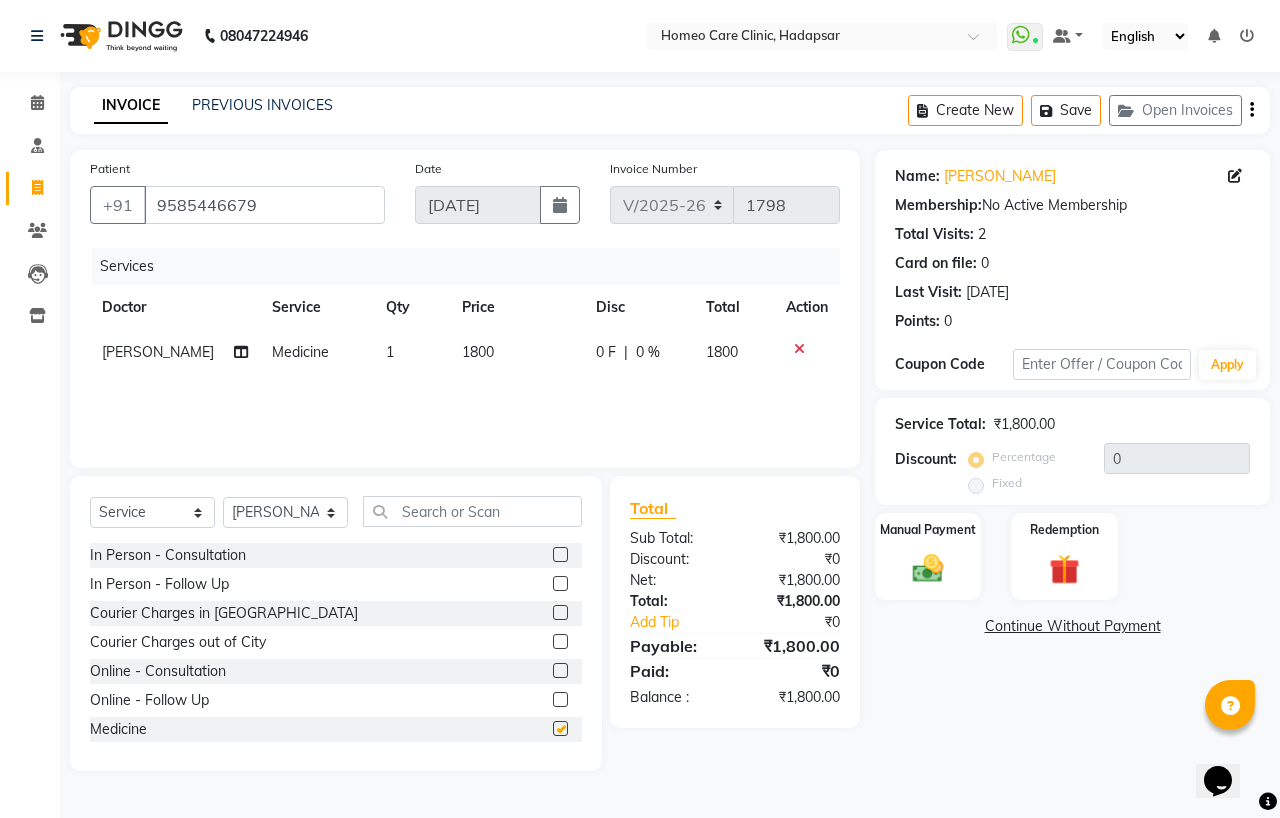 checkbox on "false" 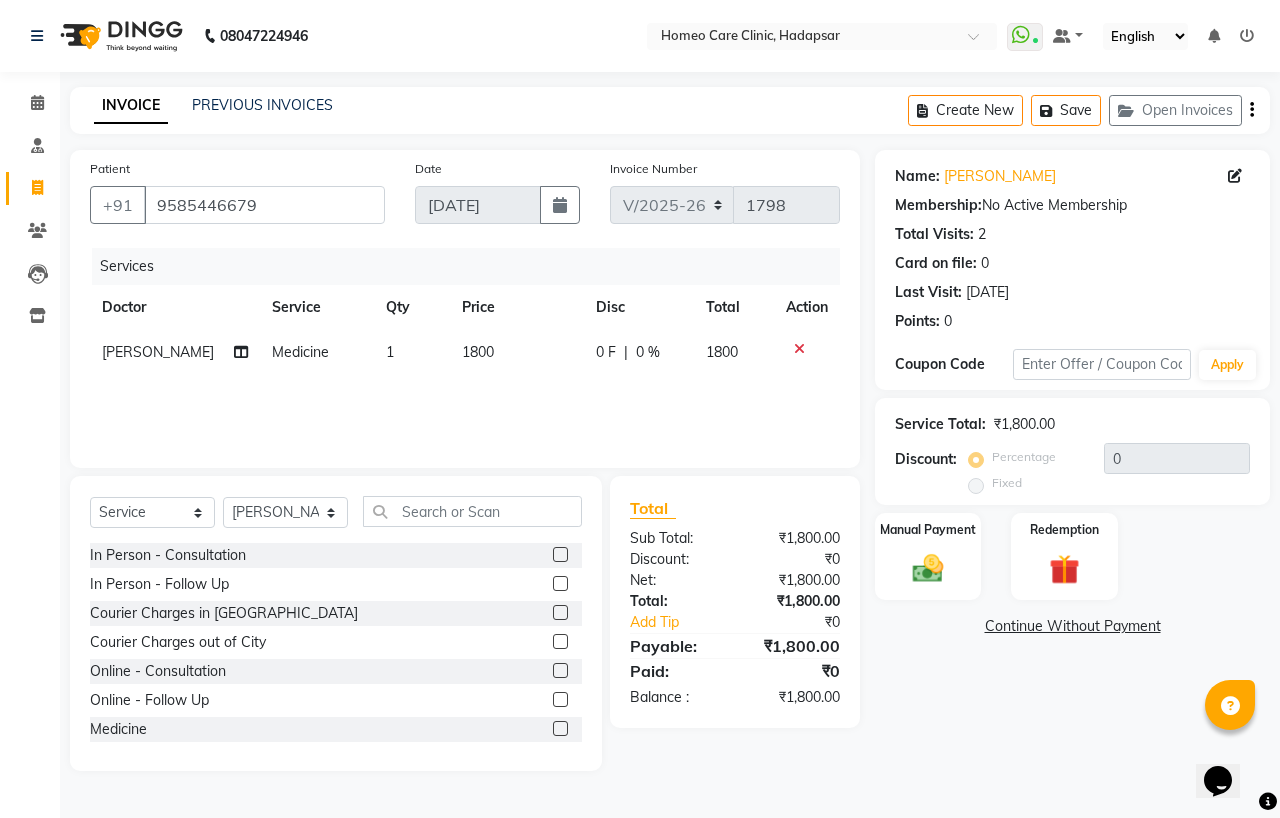 click 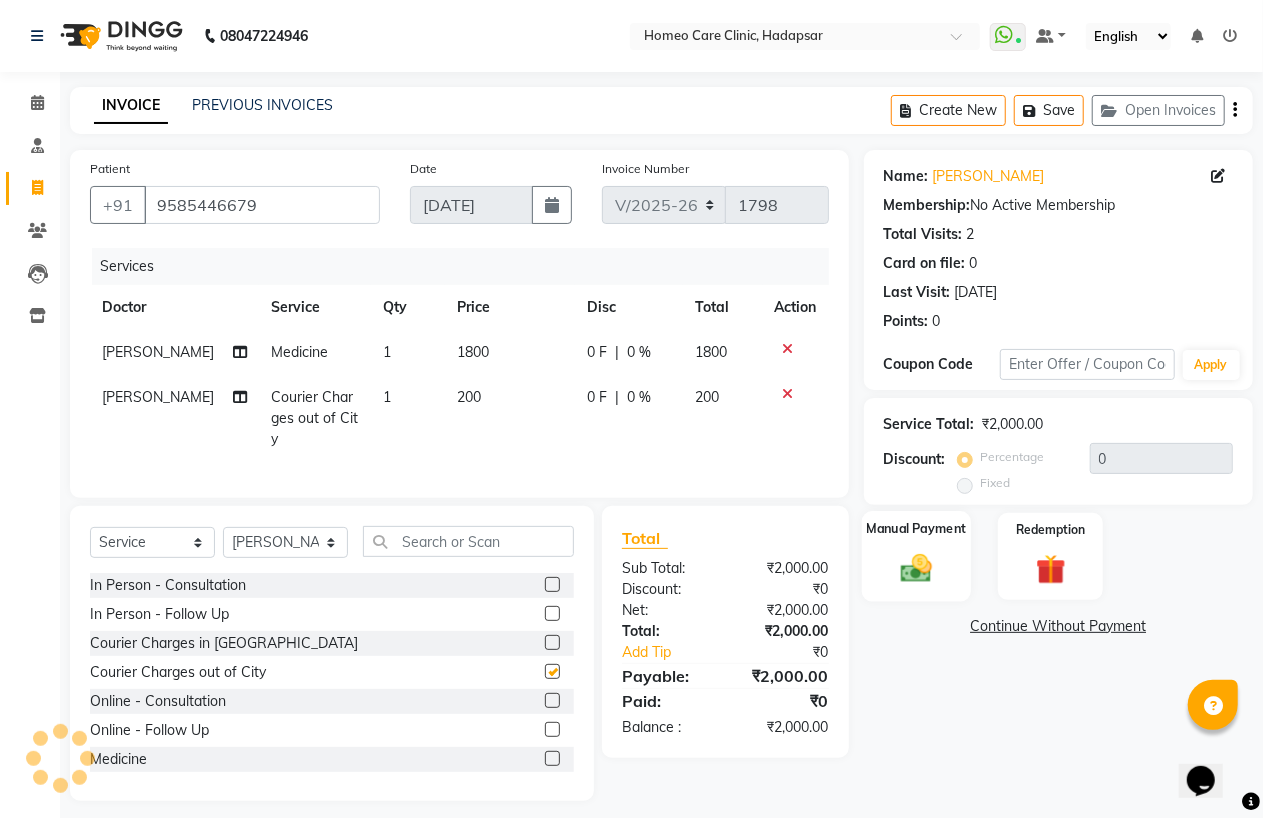 checkbox on "false" 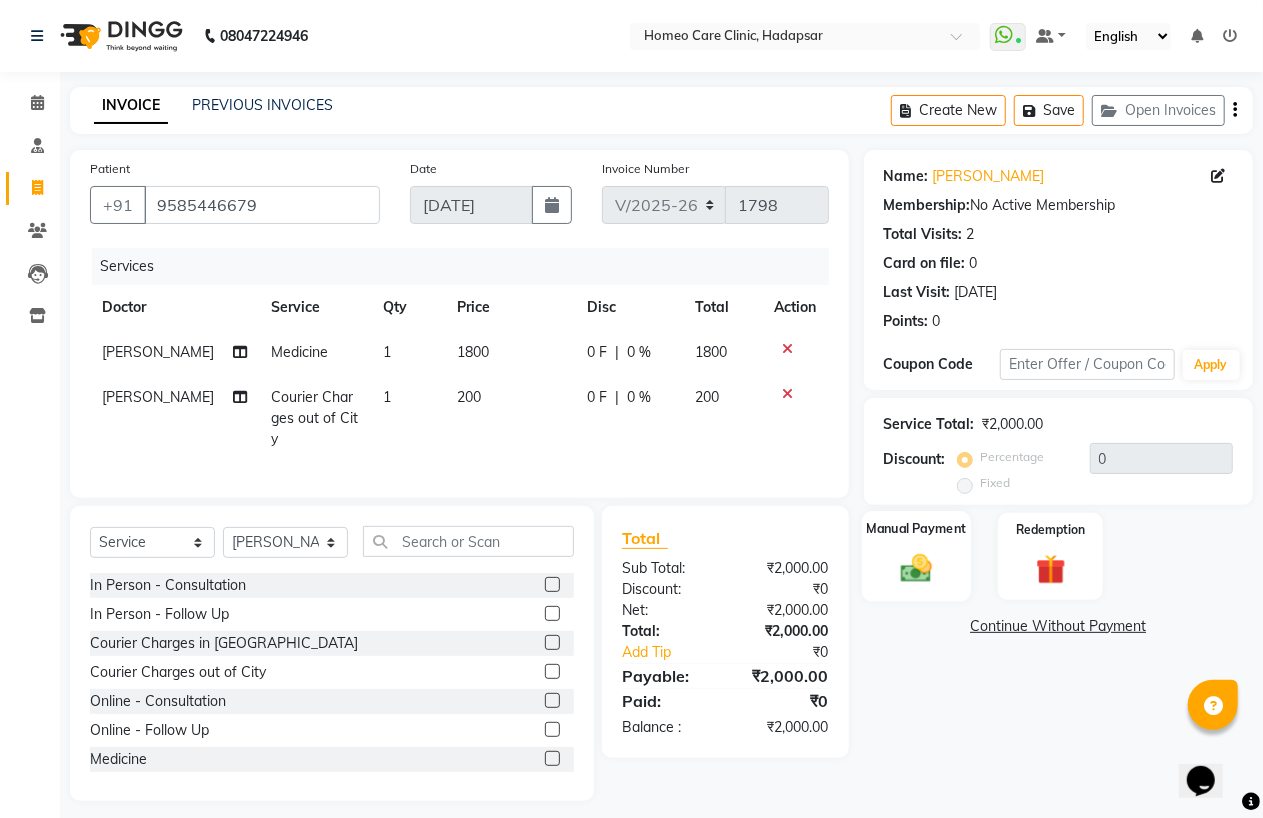 click 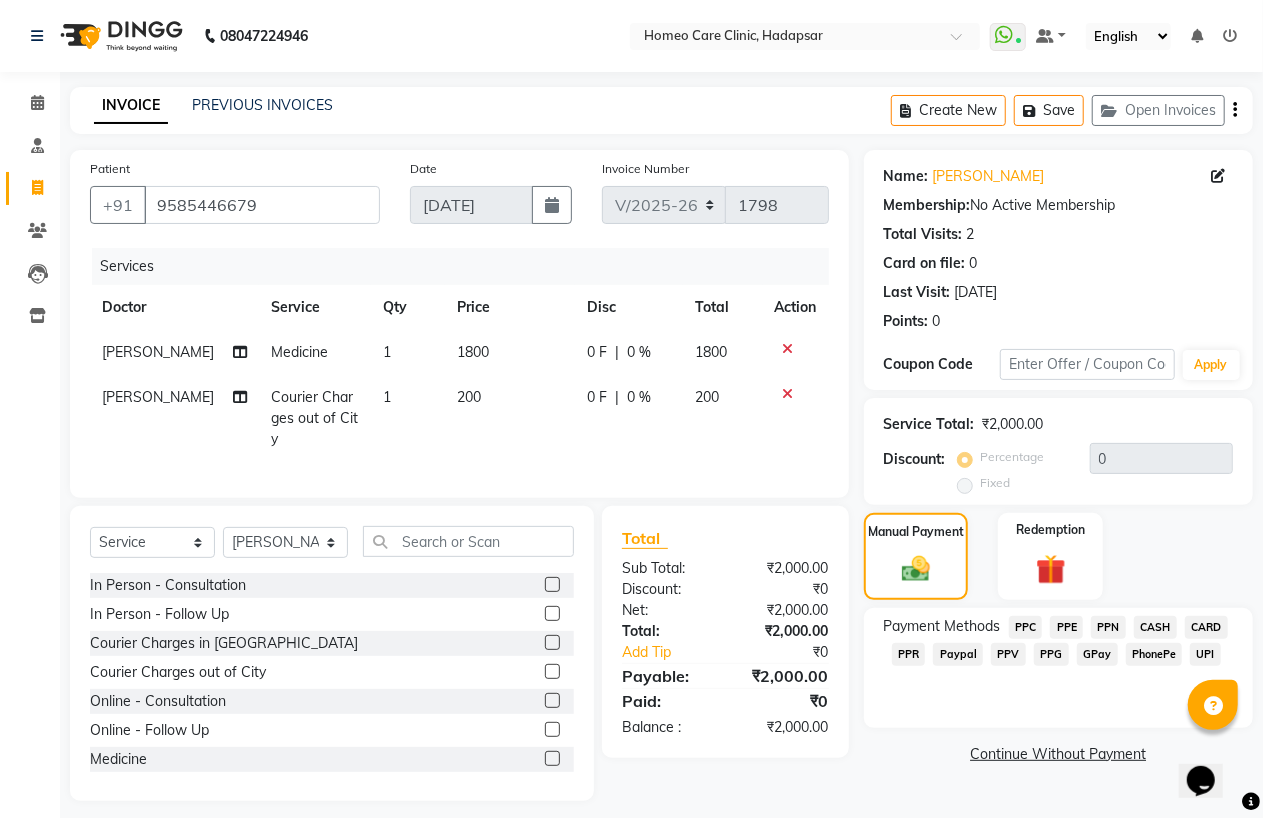 click on "PPV" 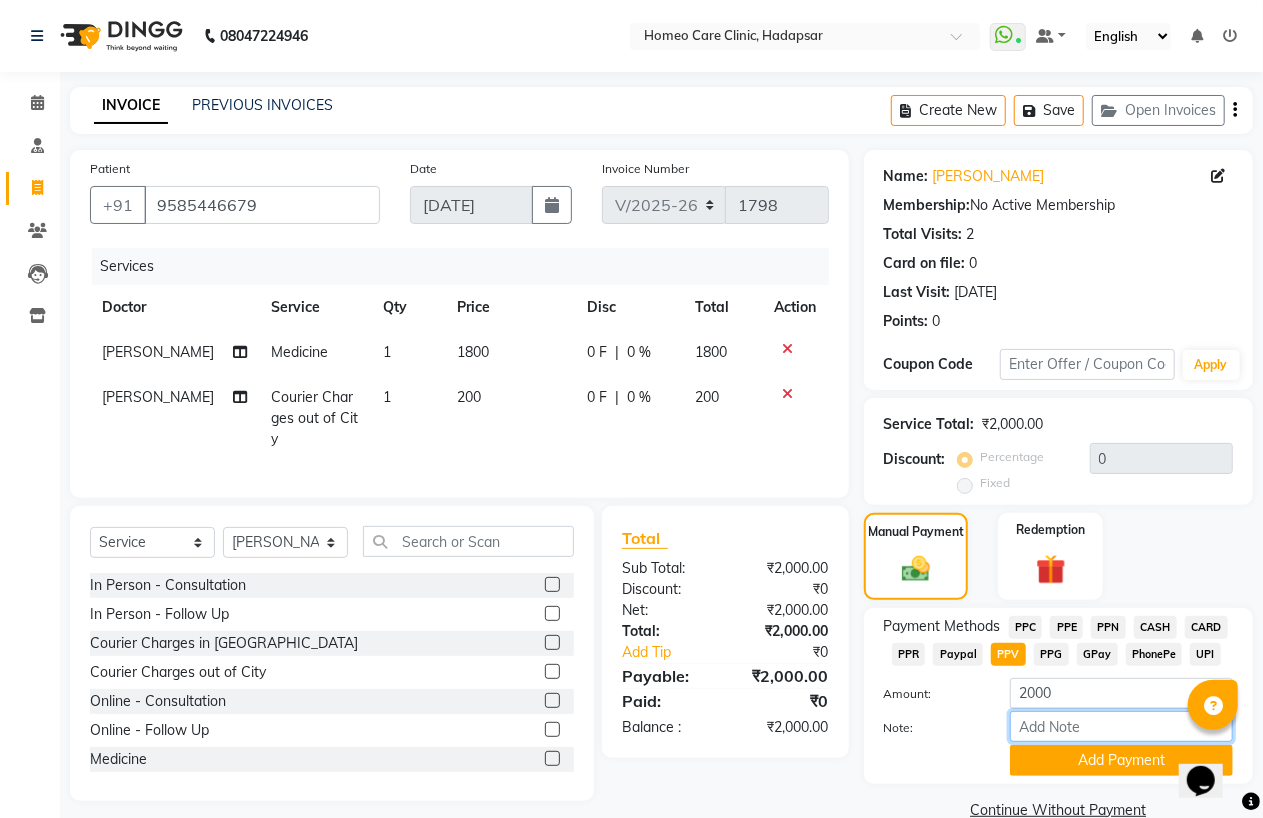 click on "Note:" at bounding box center [1121, 726] 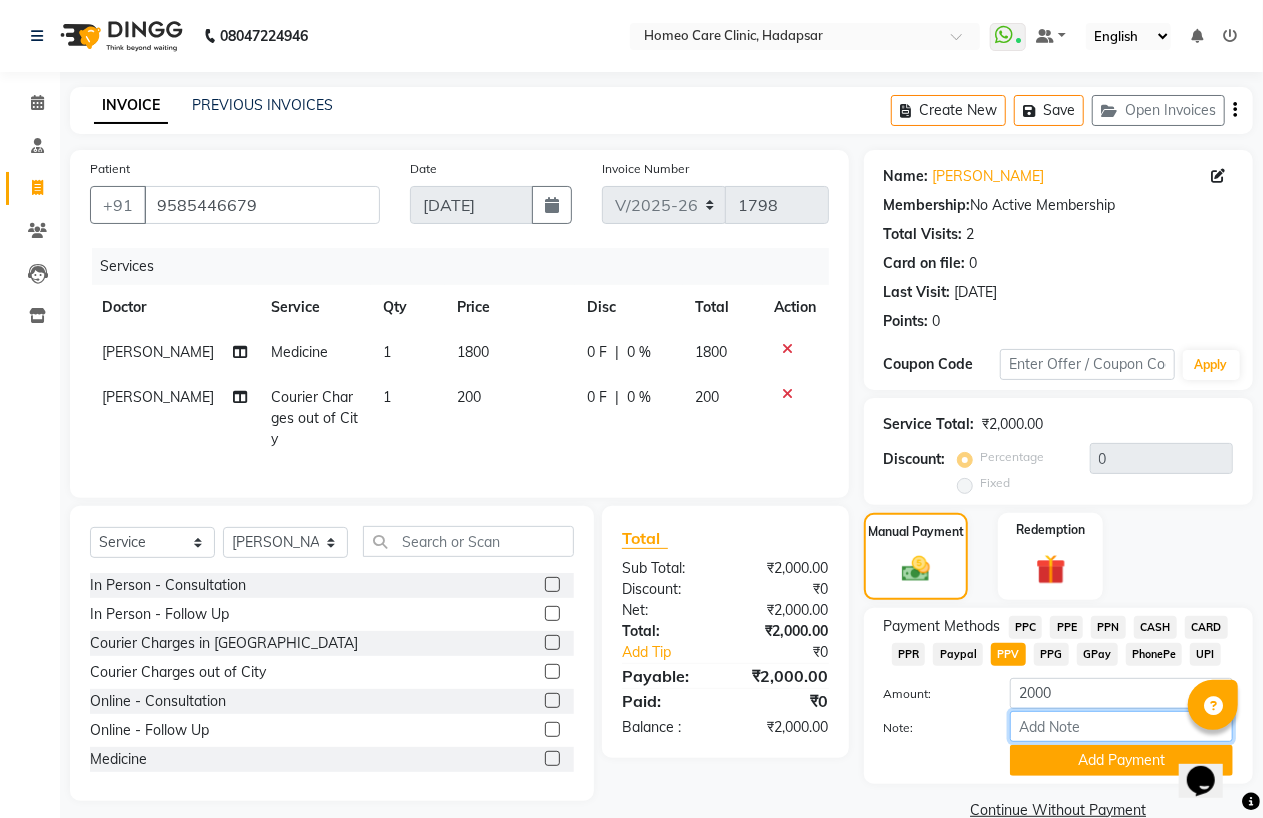 type on "PPV" 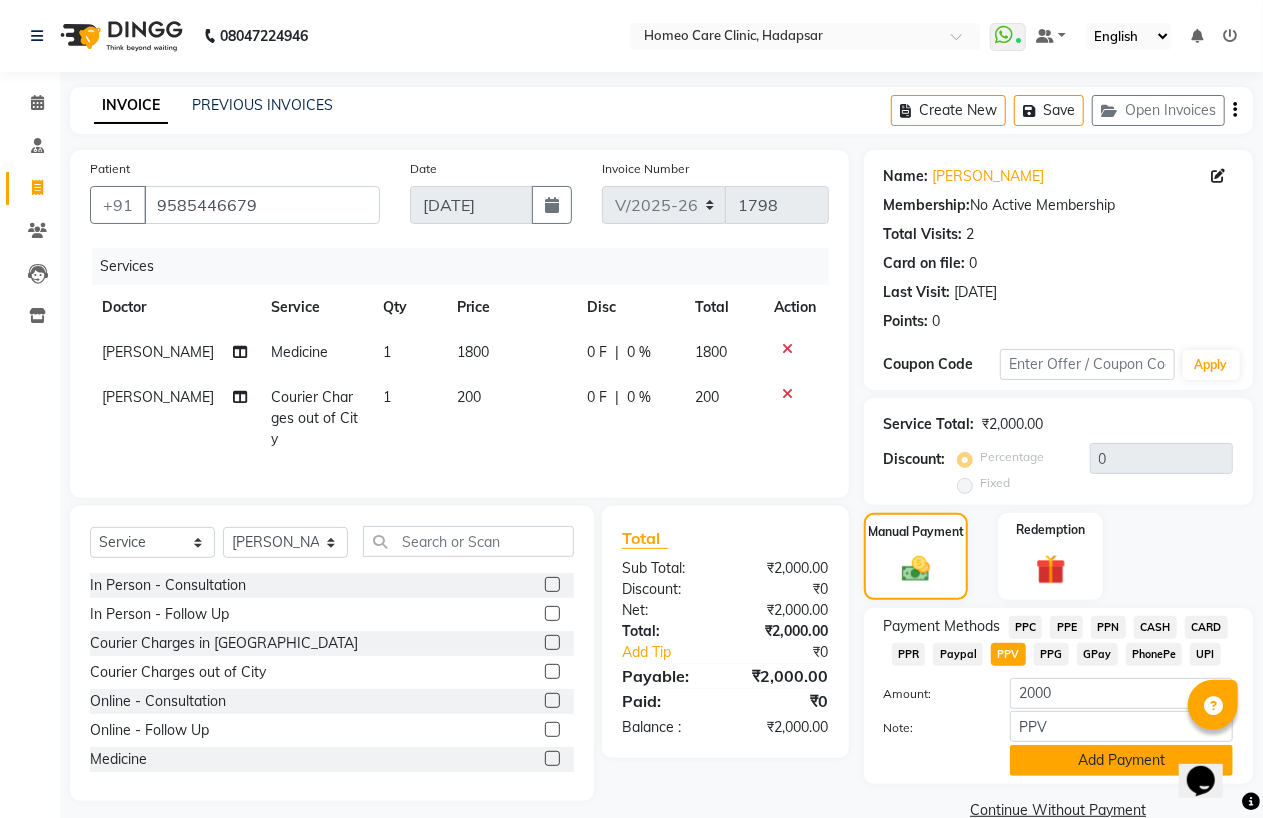 click on "Add Payment" 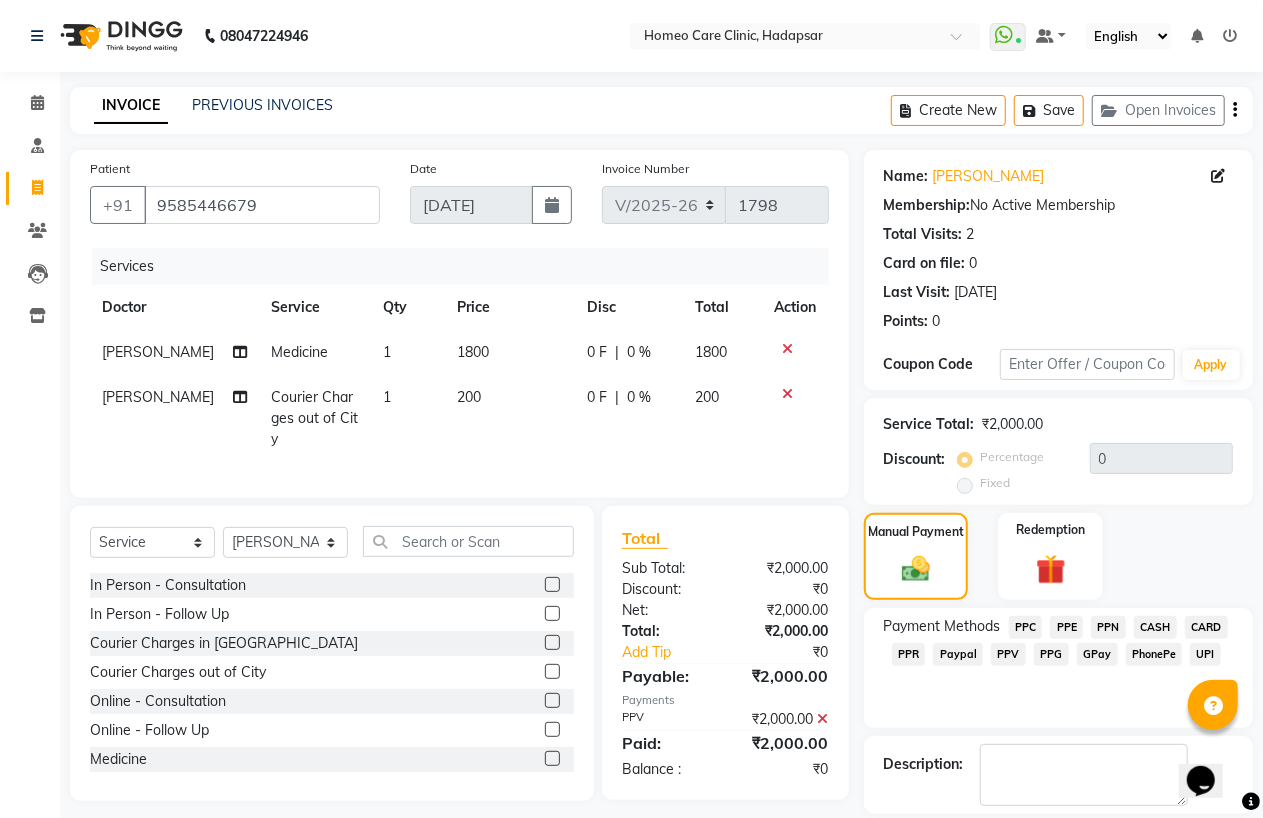 scroll, scrollTop: 64, scrollLeft: 0, axis: vertical 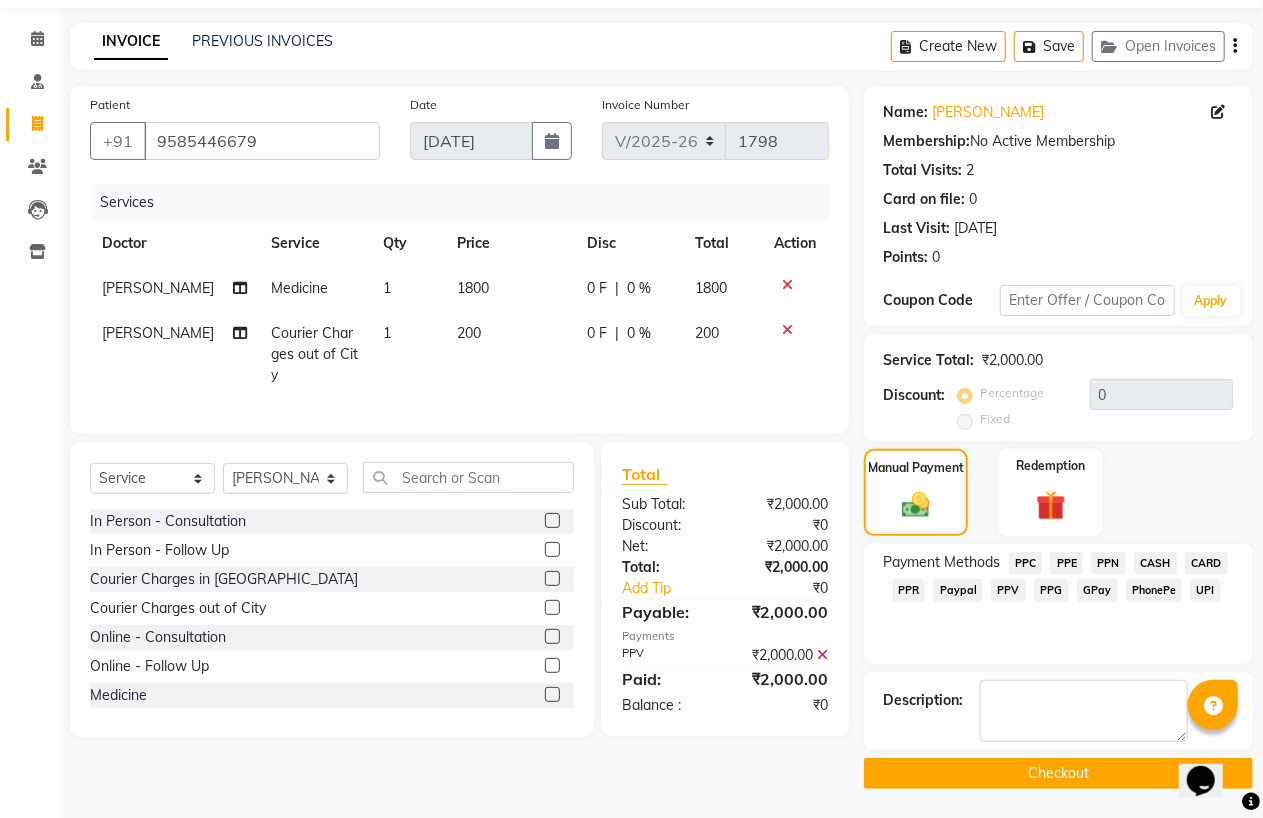 click on "Checkout" 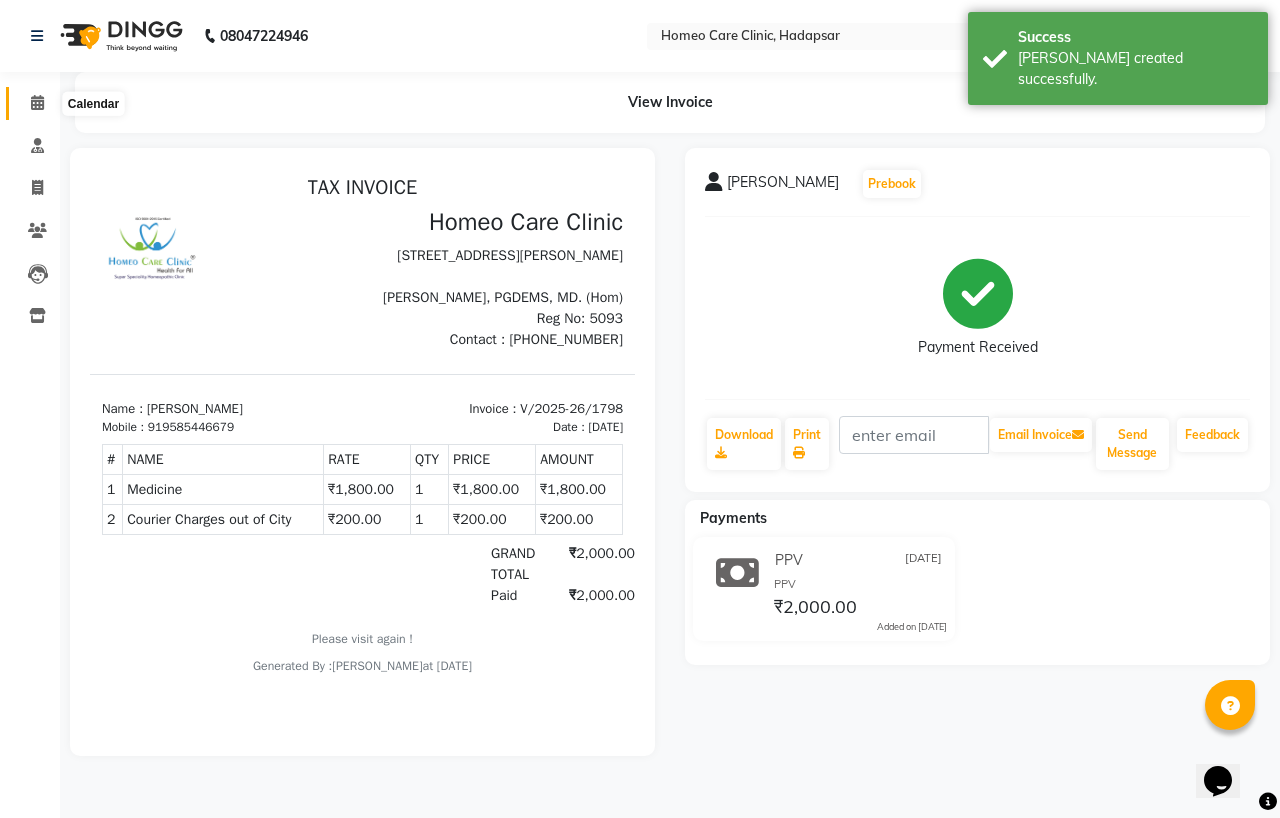 scroll, scrollTop: 0, scrollLeft: 0, axis: both 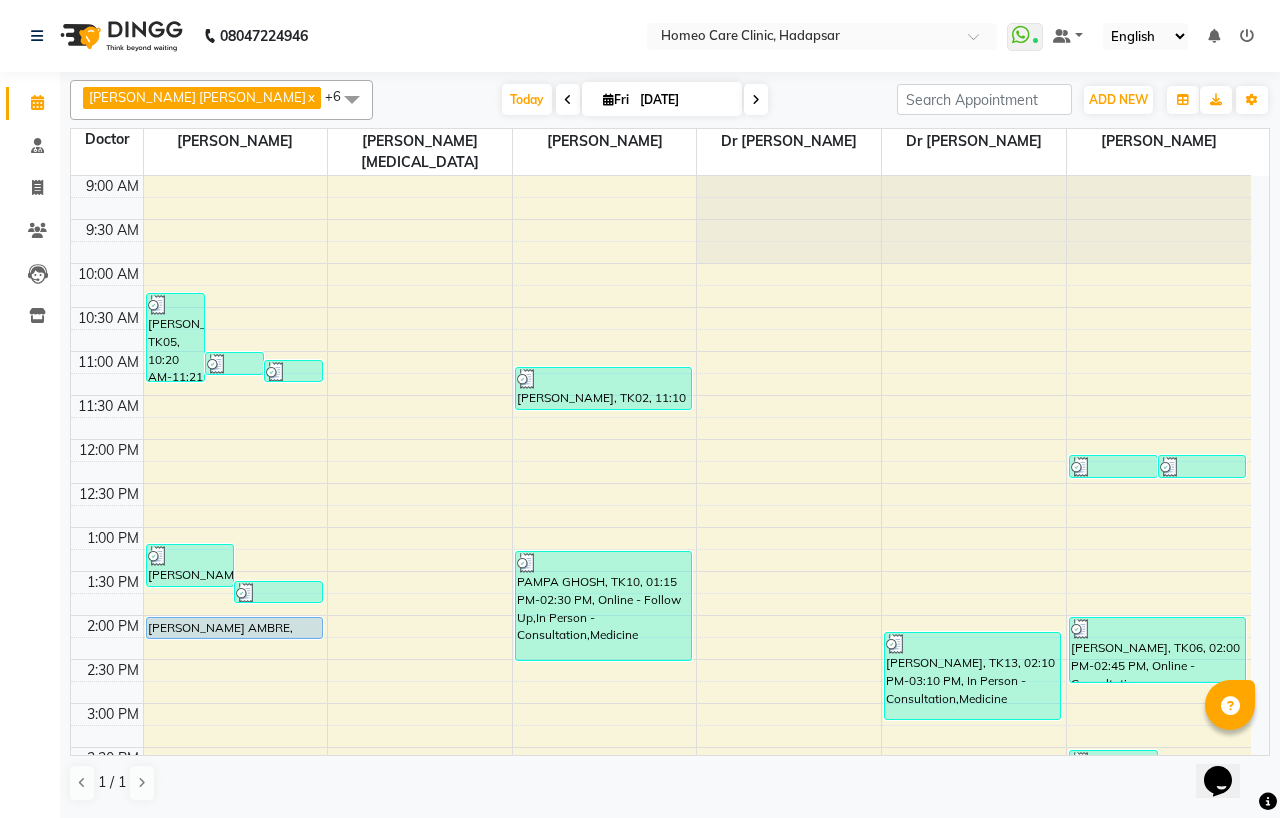 click on "Leads" 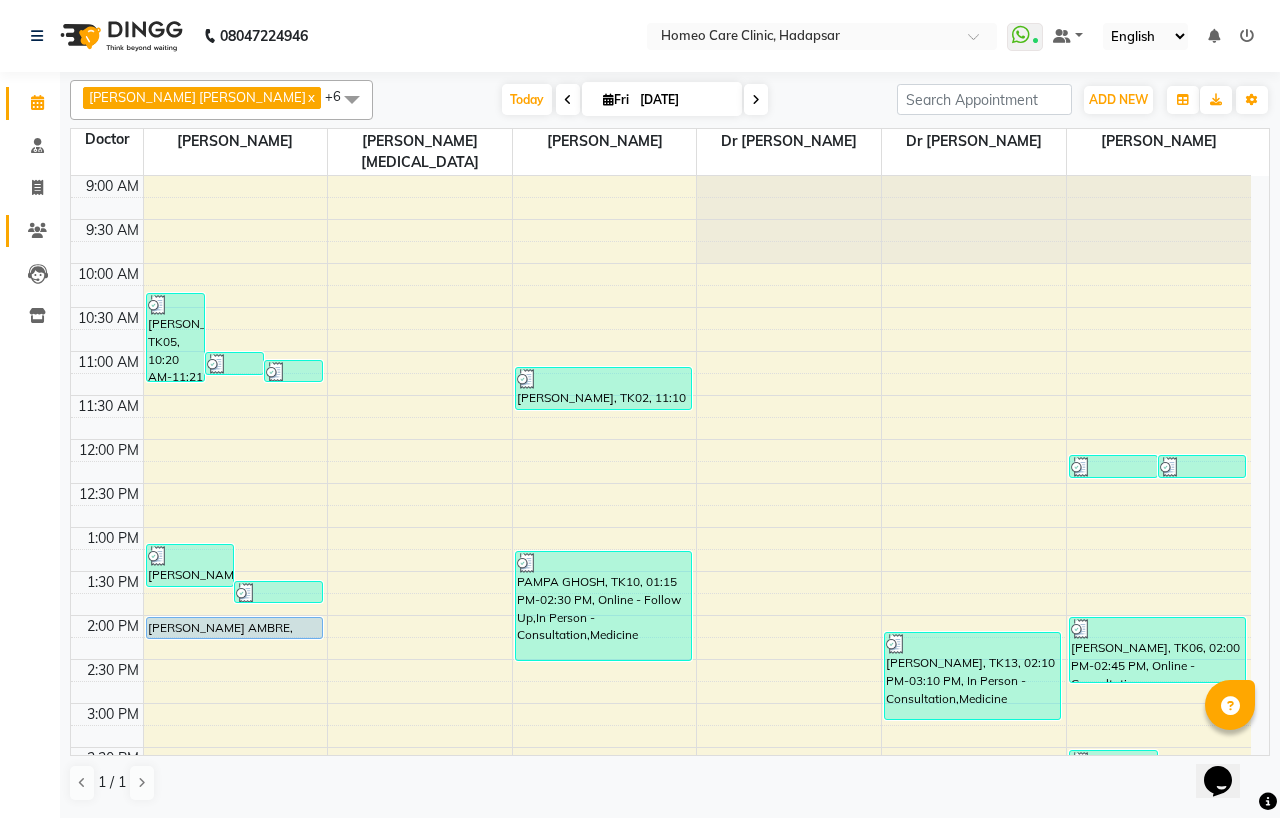 click on "Patients" 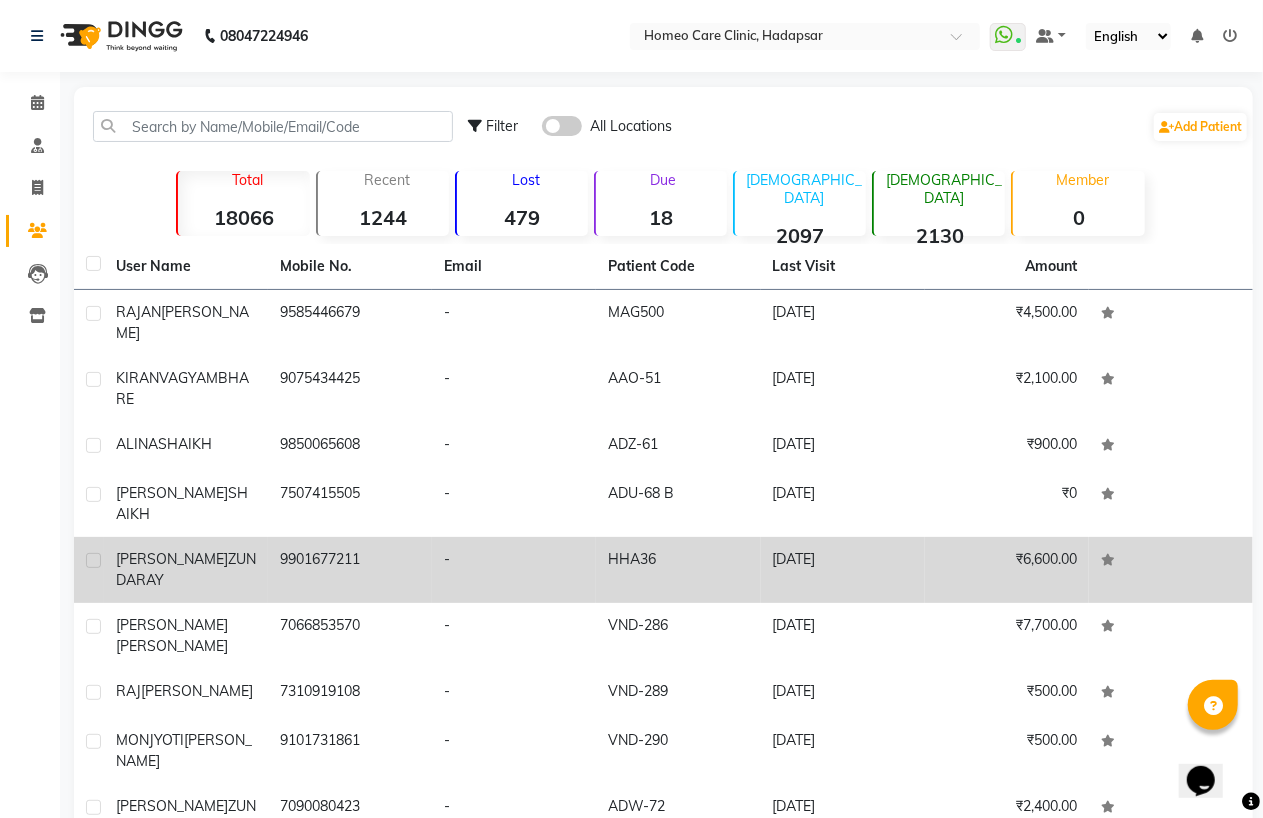 scroll, scrollTop: 97, scrollLeft: 0, axis: vertical 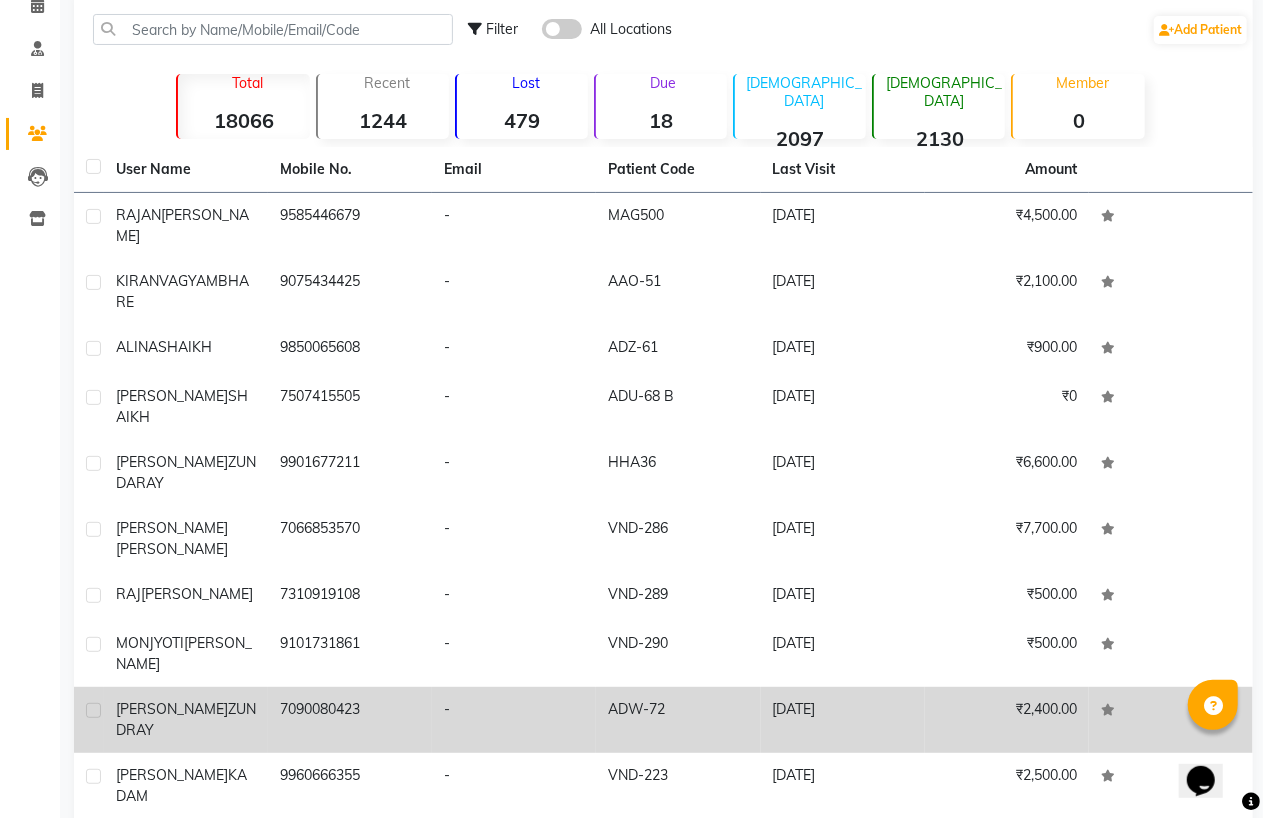 click on "ZUNDRAY" 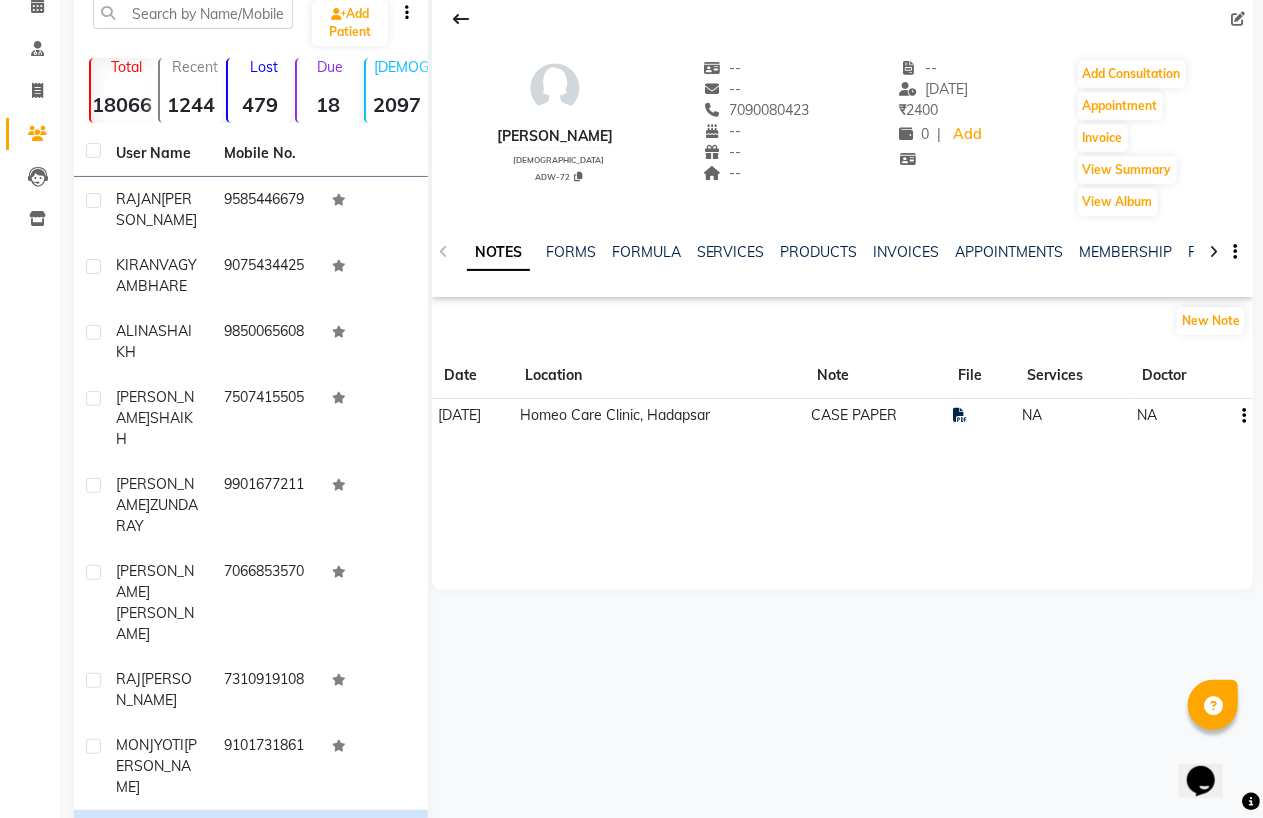 click on "Add Consultation" 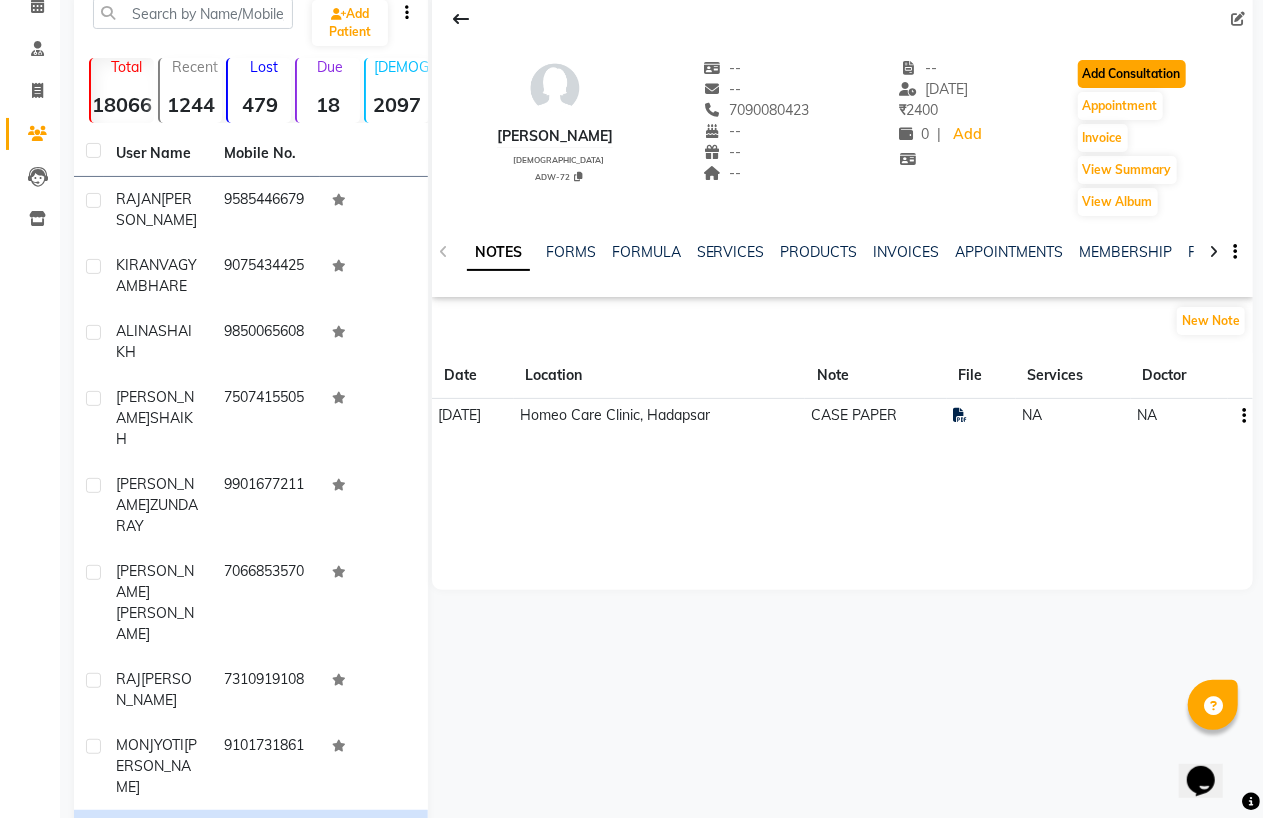 click on "Add Consultation" 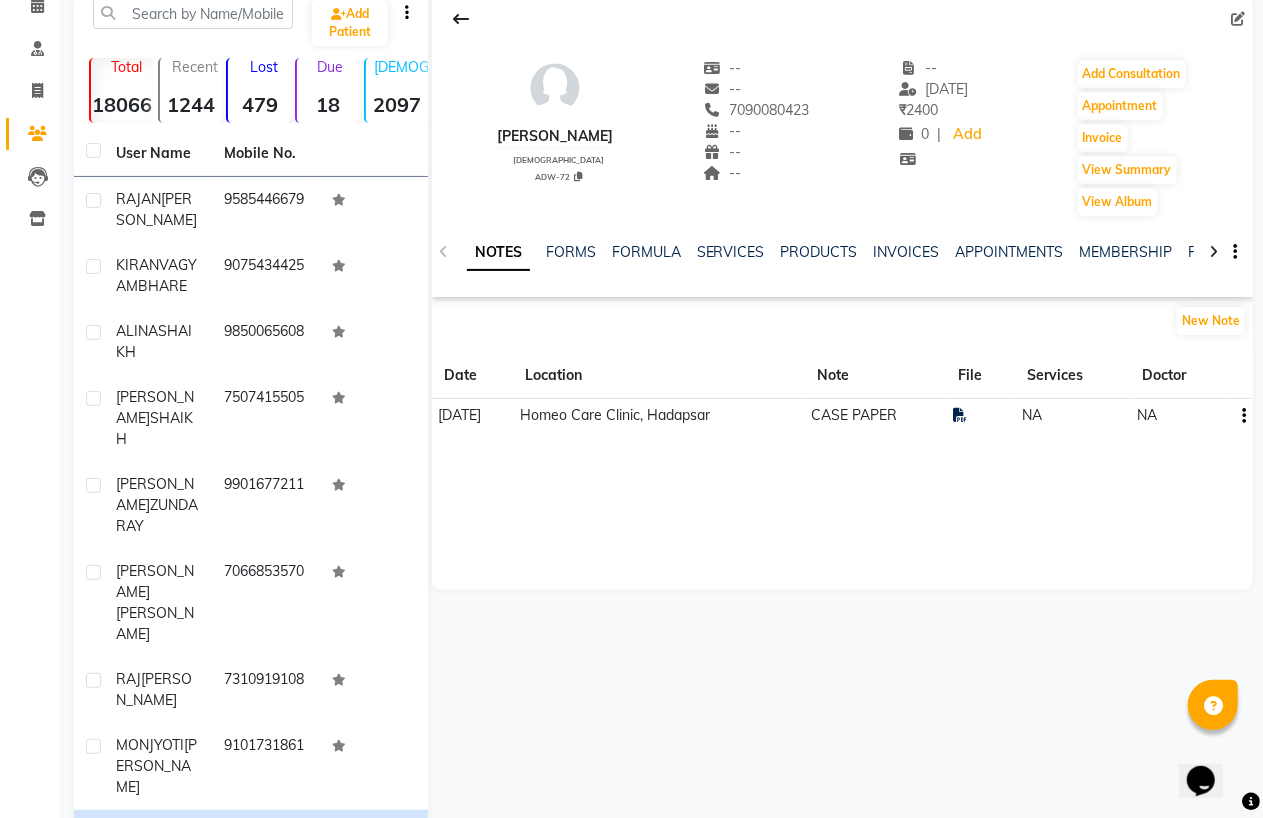 scroll, scrollTop: 0, scrollLeft: 0, axis: both 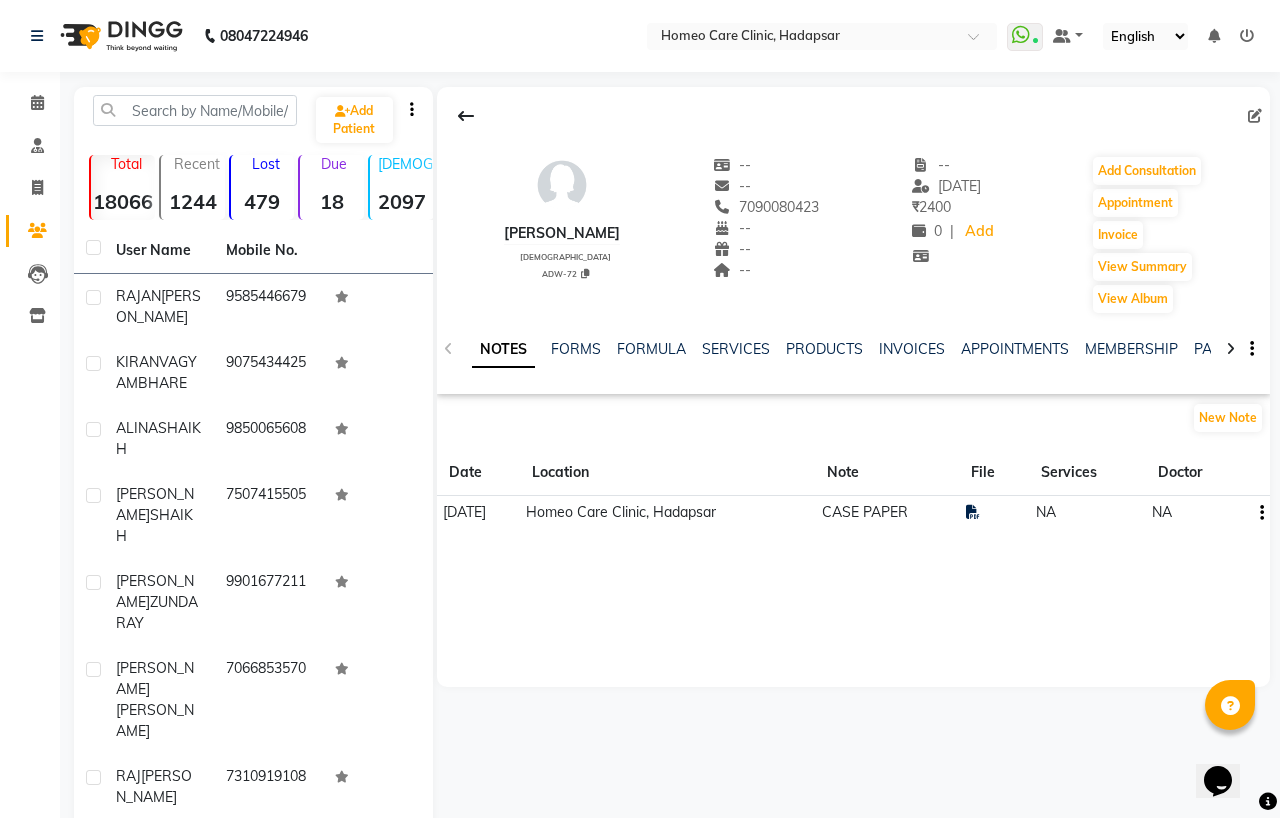 select on "[DEMOGRAPHIC_DATA]" 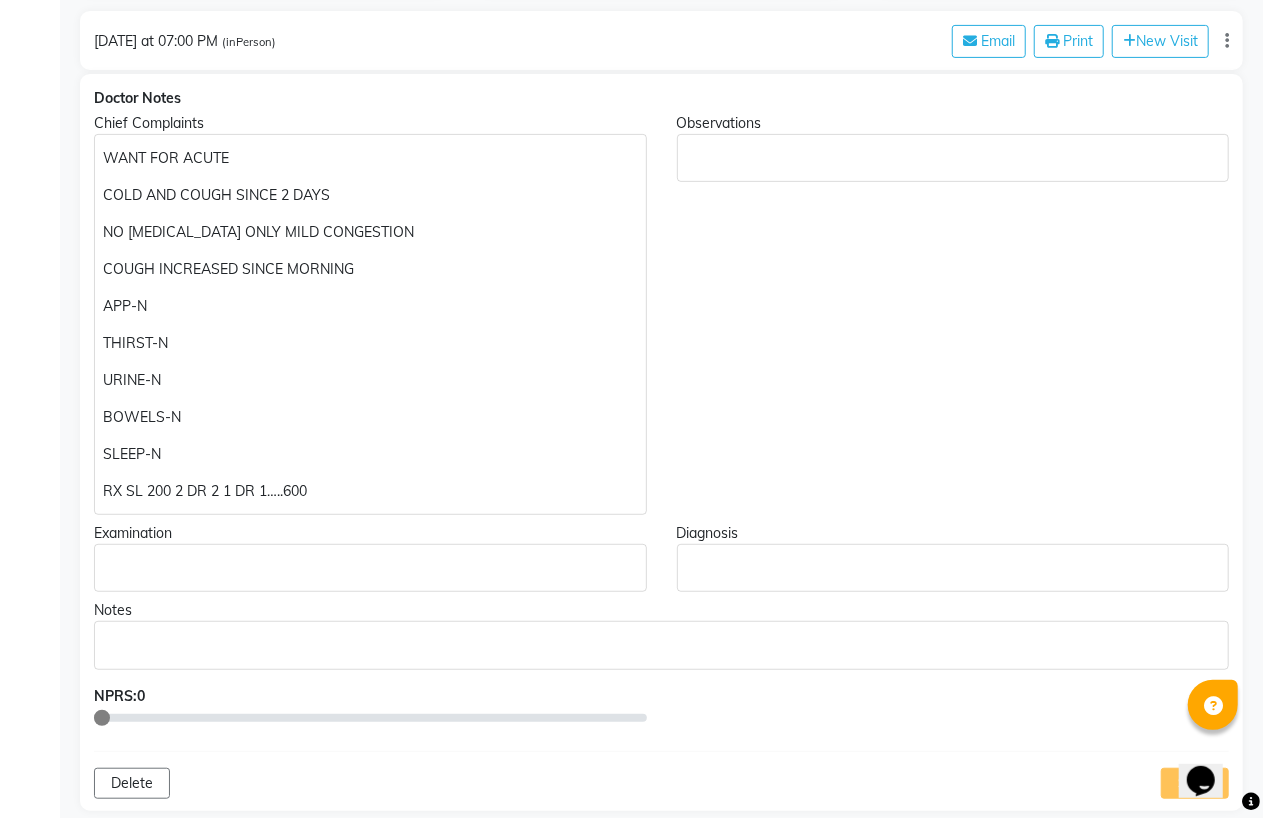 scroll, scrollTop: 111, scrollLeft: 0, axis: vertical 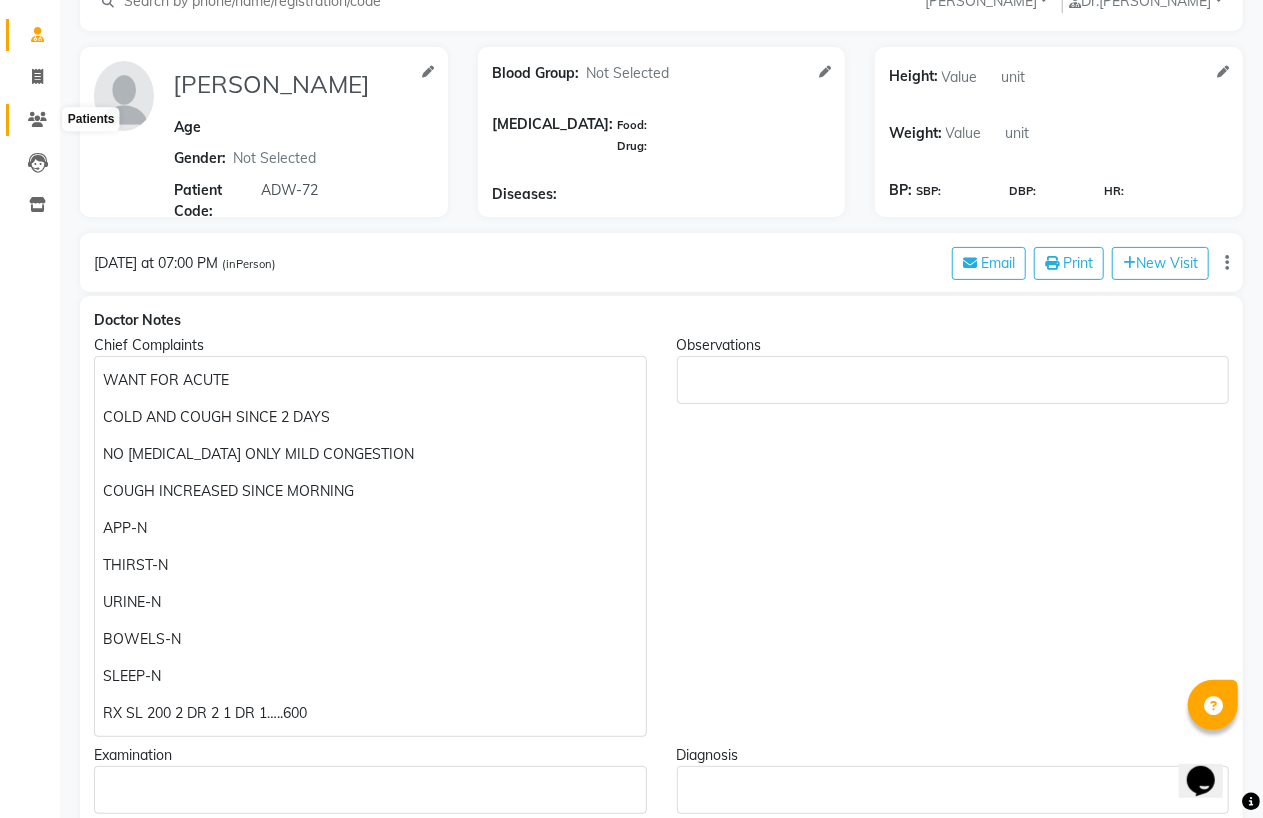 click 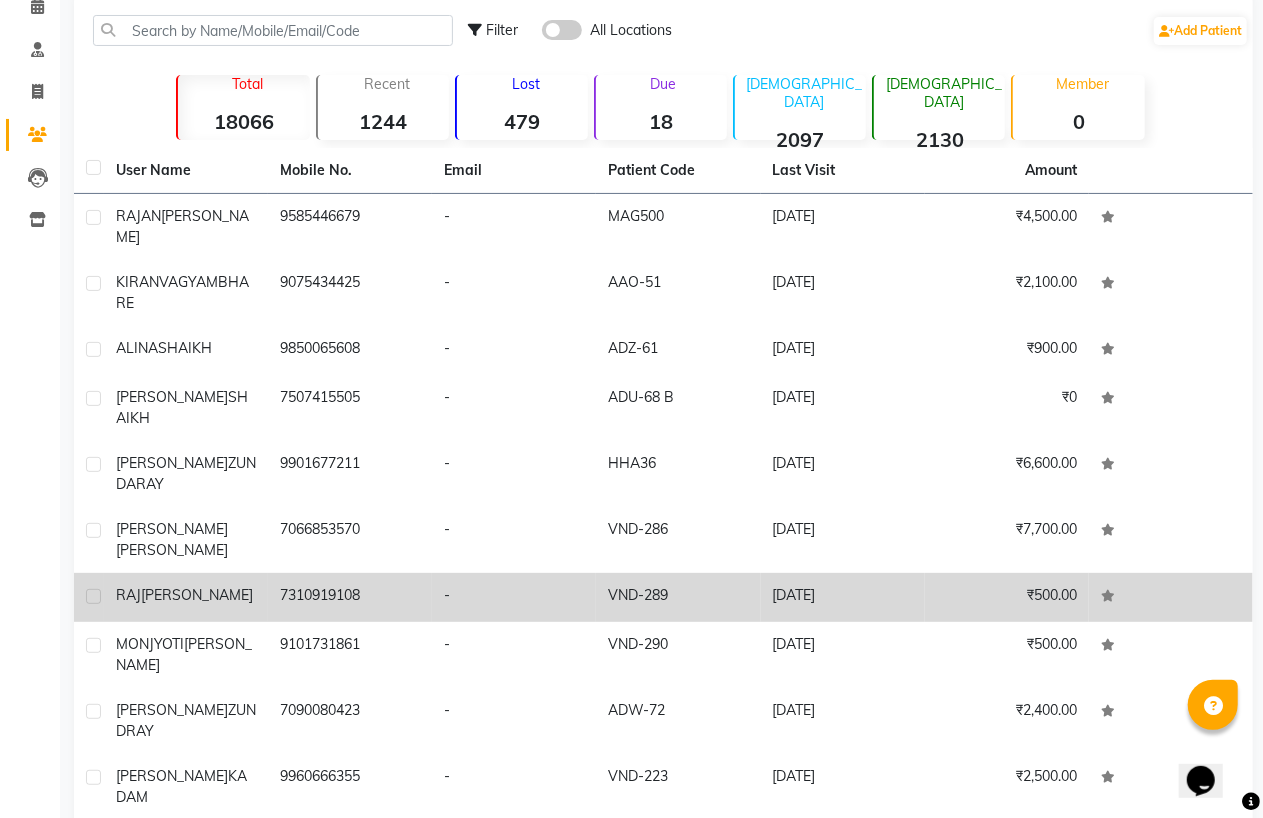 scroll, scrollTop: 97, scrollLeft: 0, axis: vertical 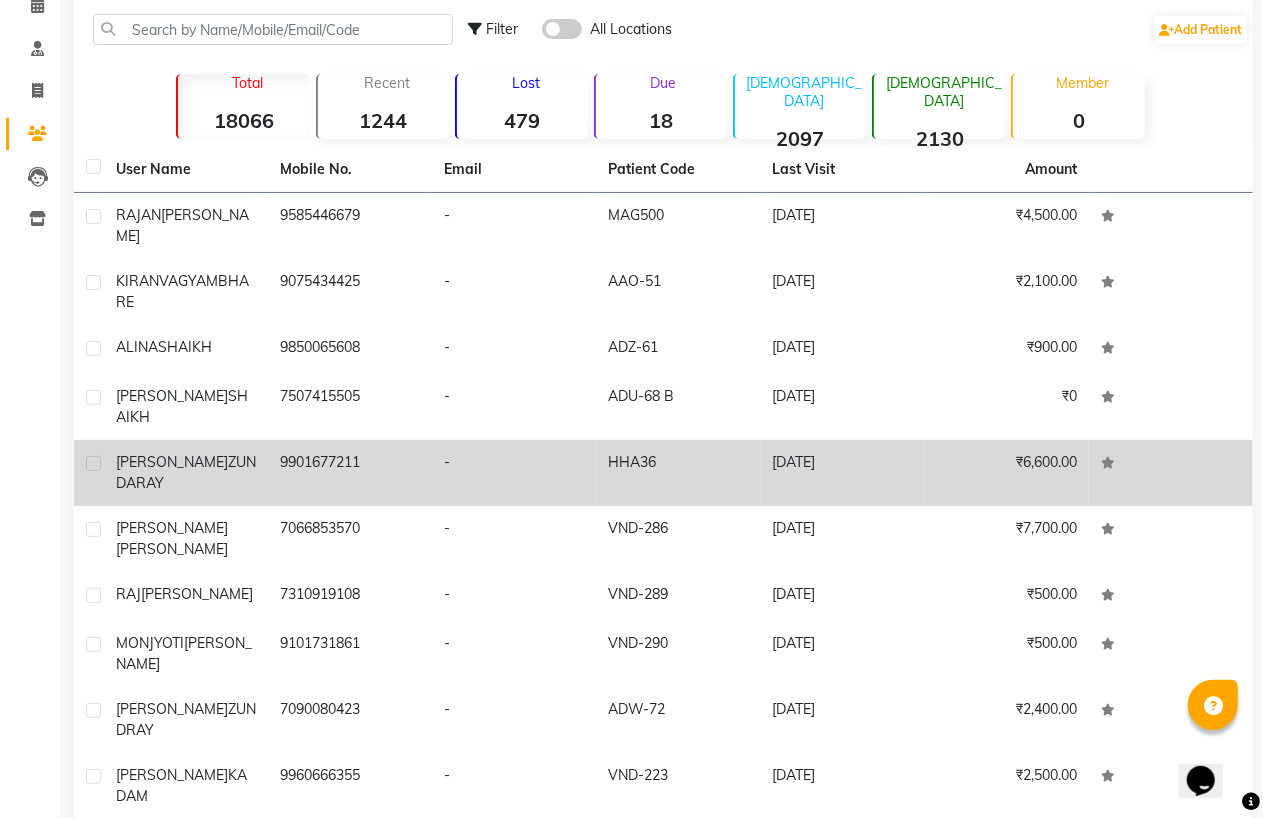 click on "9901677211" 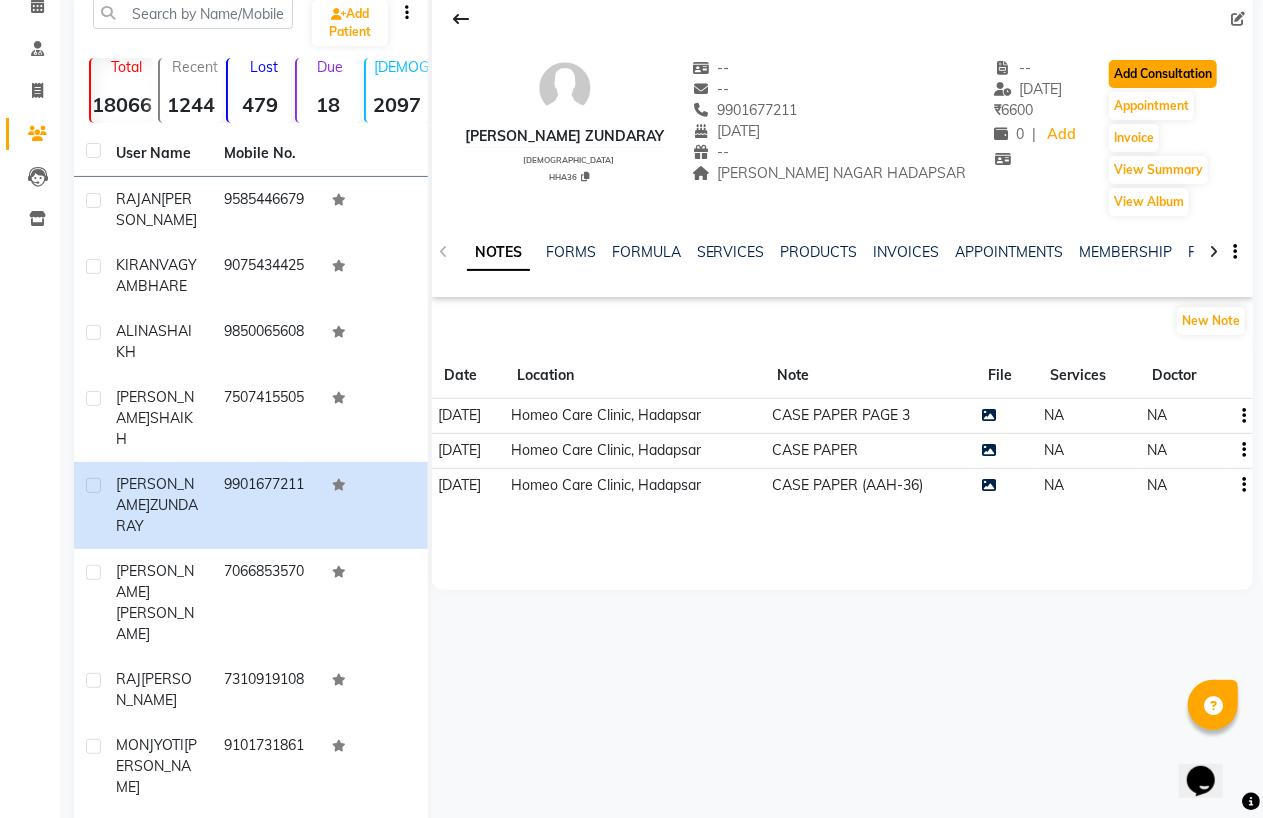 click on "Add Consultation" 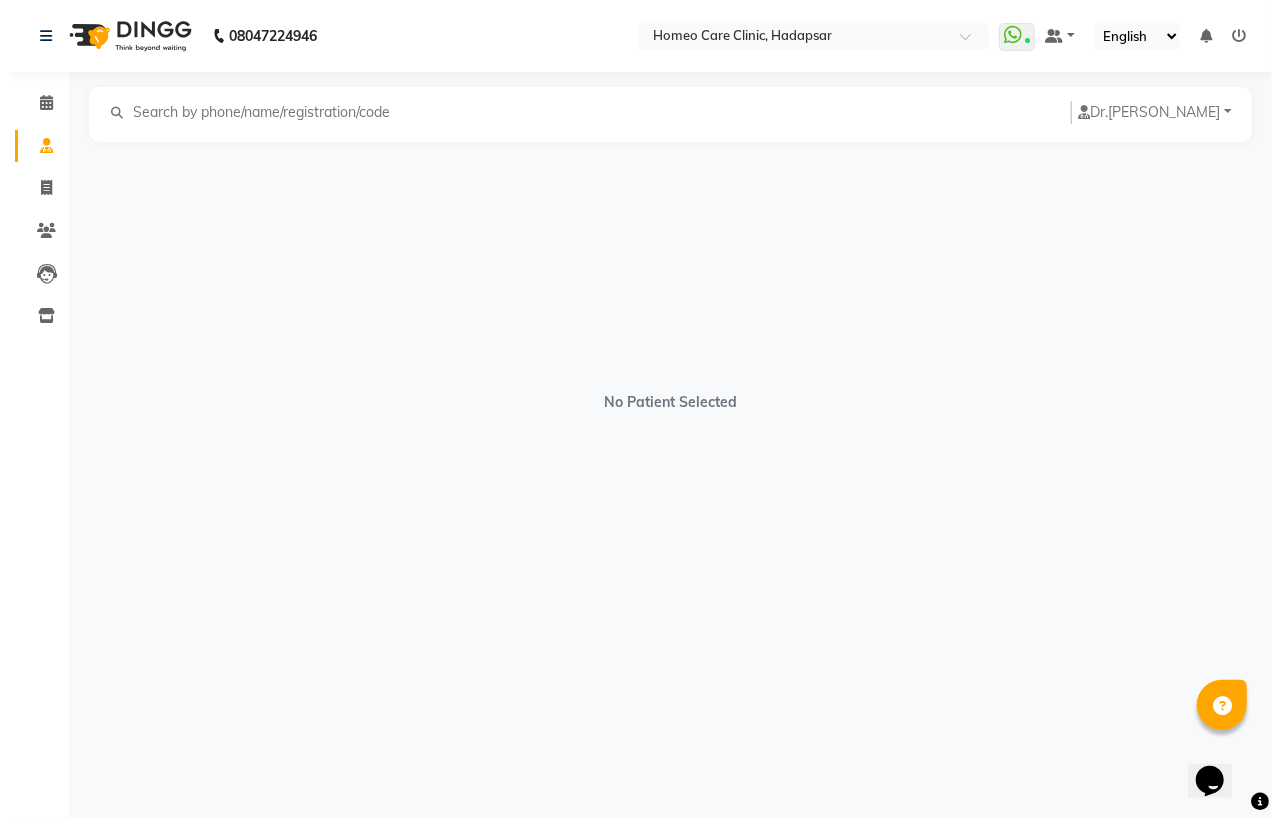 scroll, scrollTop: 0, scrollLeft: 0, axis: both 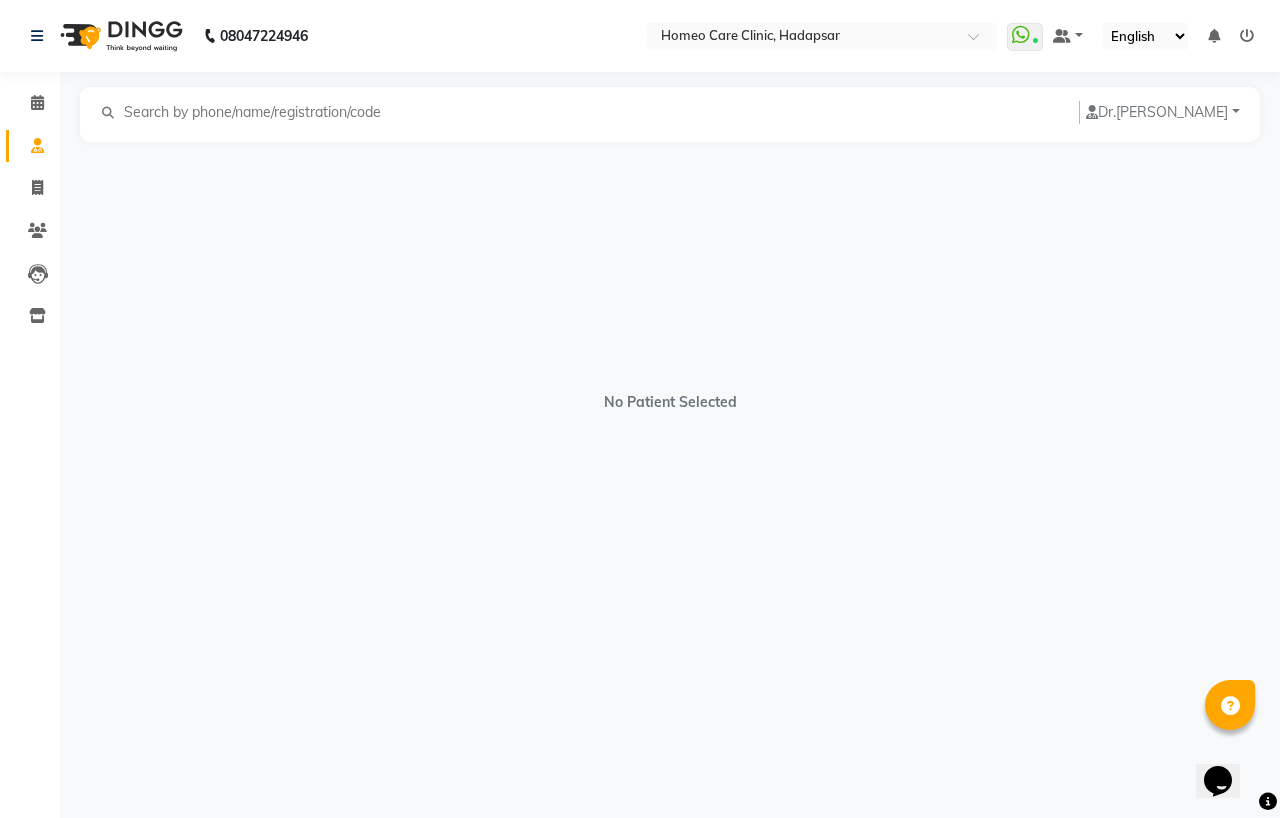 select on "[DEMOGRAPHIC_DATA]" 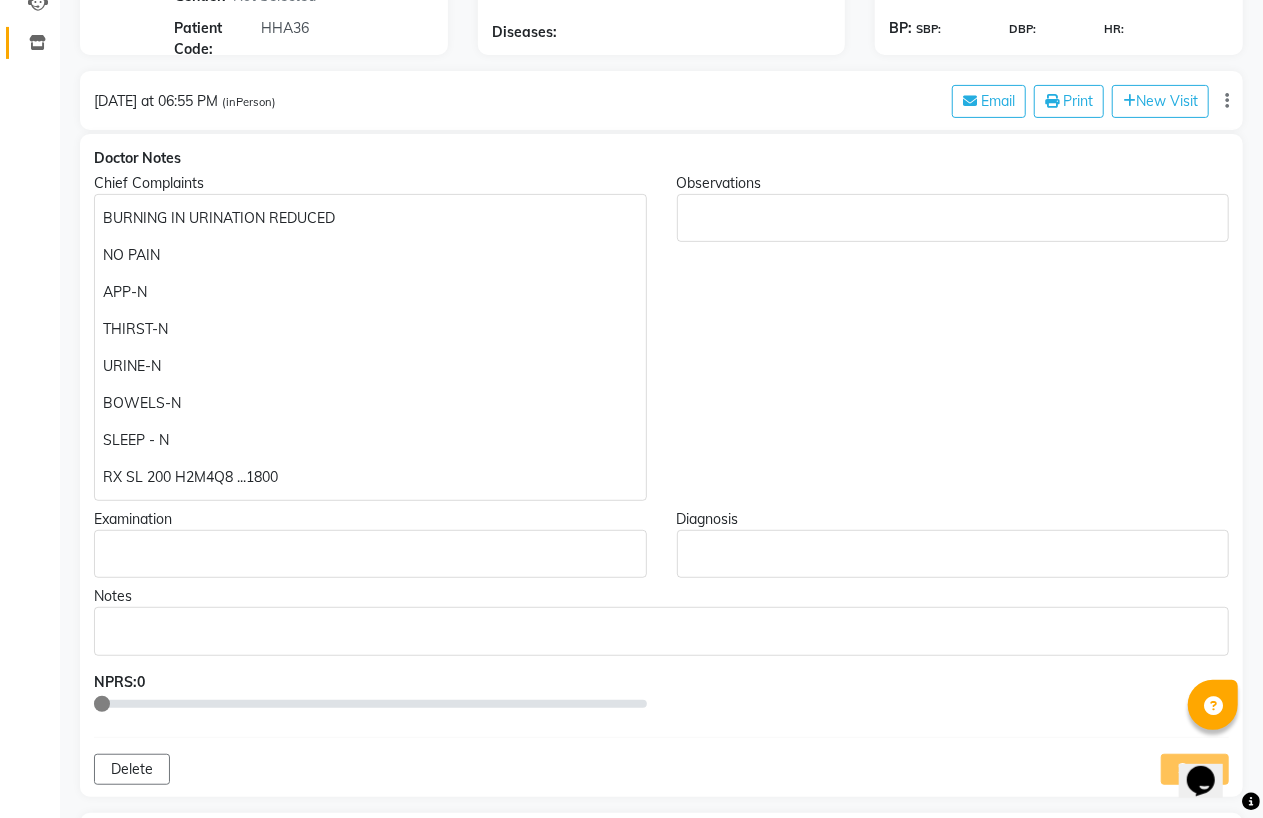 scroll, scrollTop: 0, scrollLeft: 0, axis: both 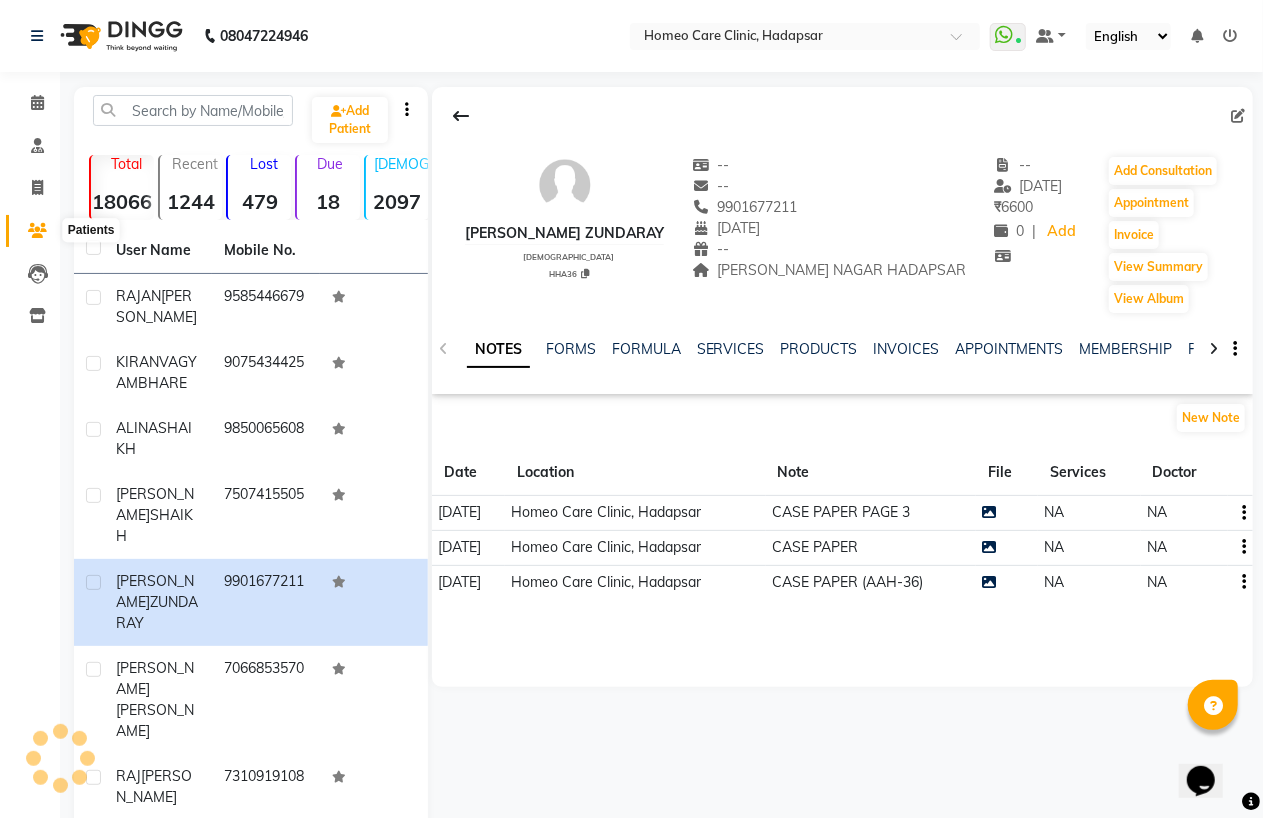 click 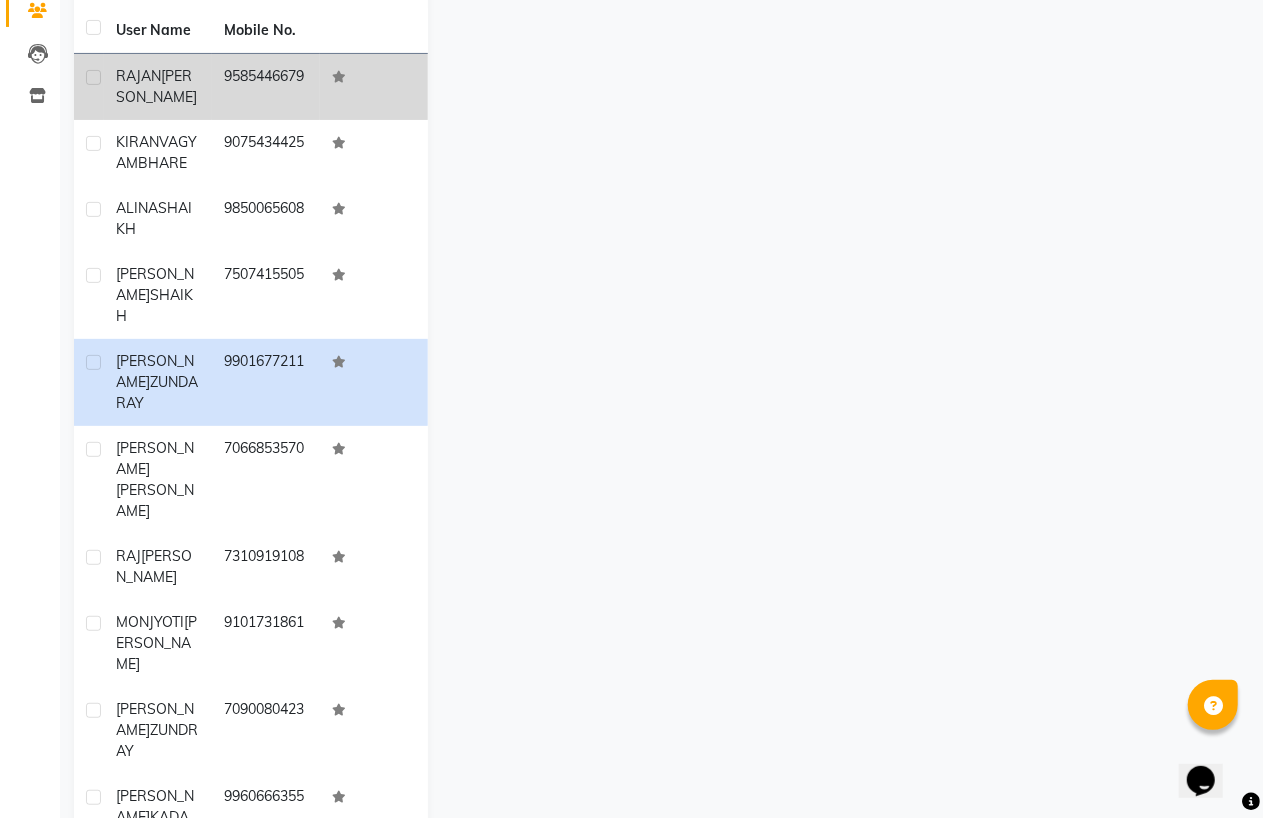 scroll, scrollTop: 222, scrollLeft: 0, axis: vertical 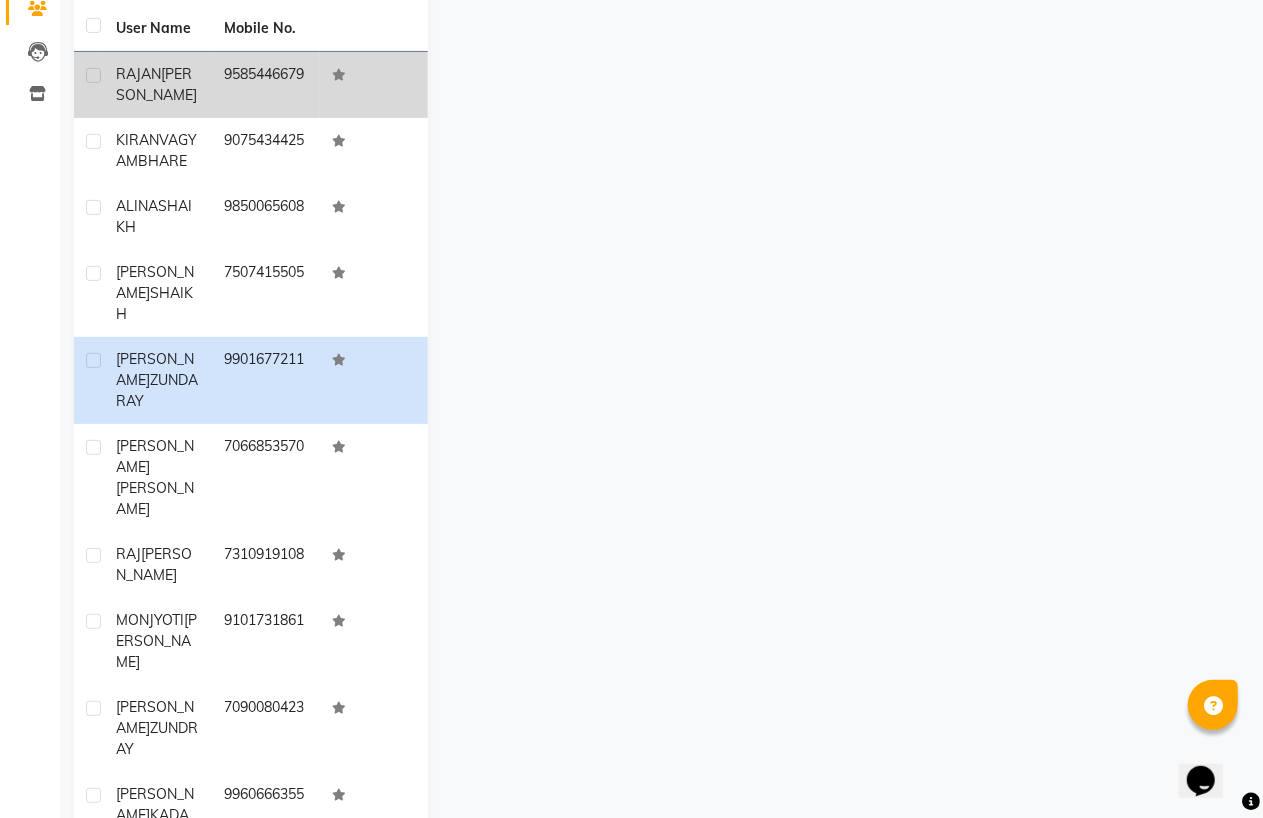click on "[PERSON_NAME]" 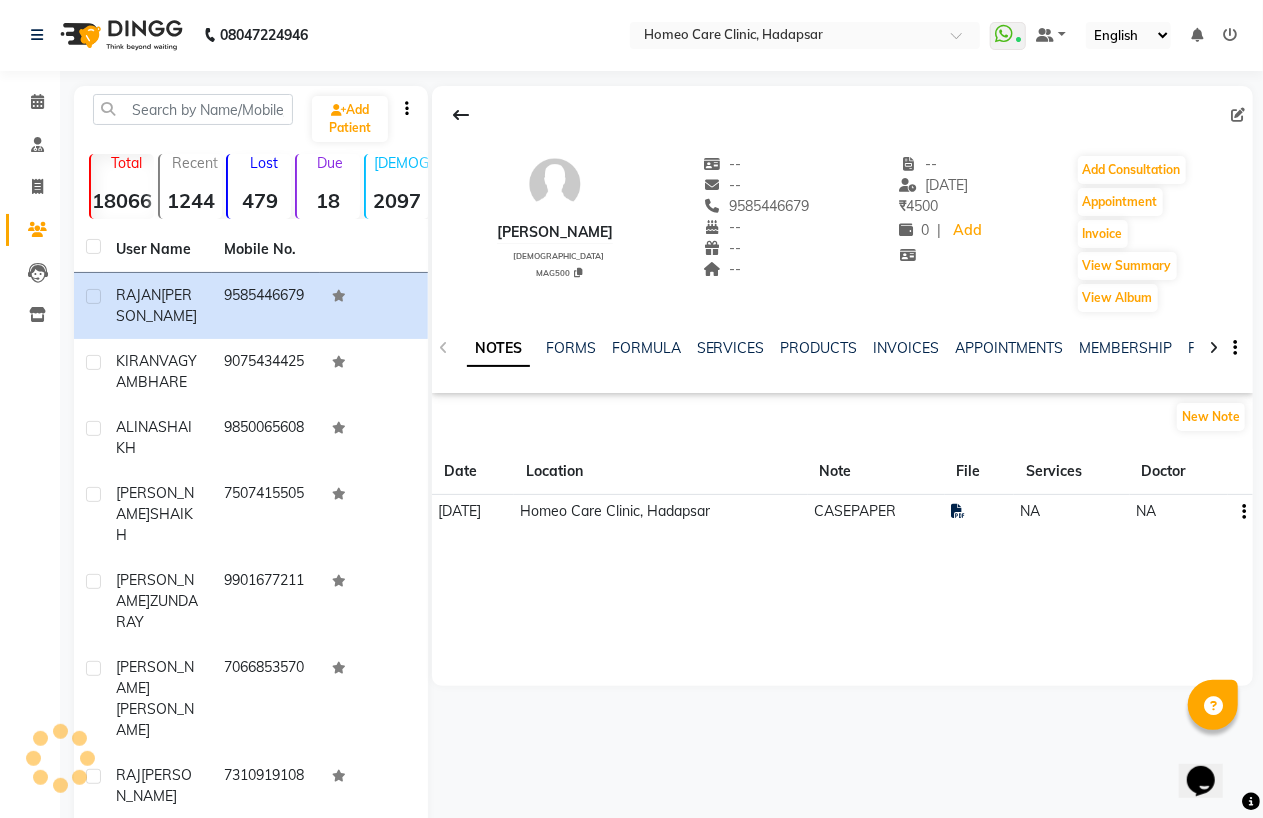scroll, scrollTop: 0, scrollLeft: 0, axis: both 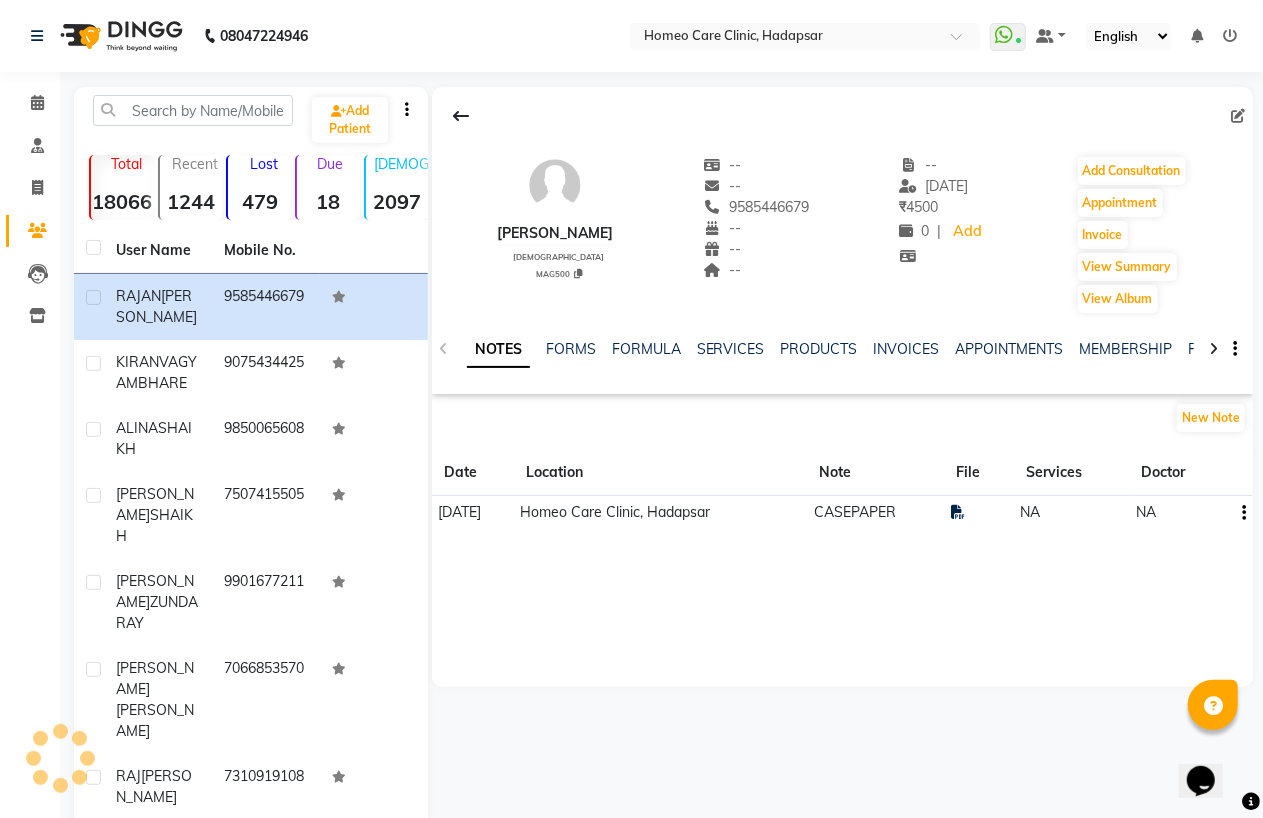 click 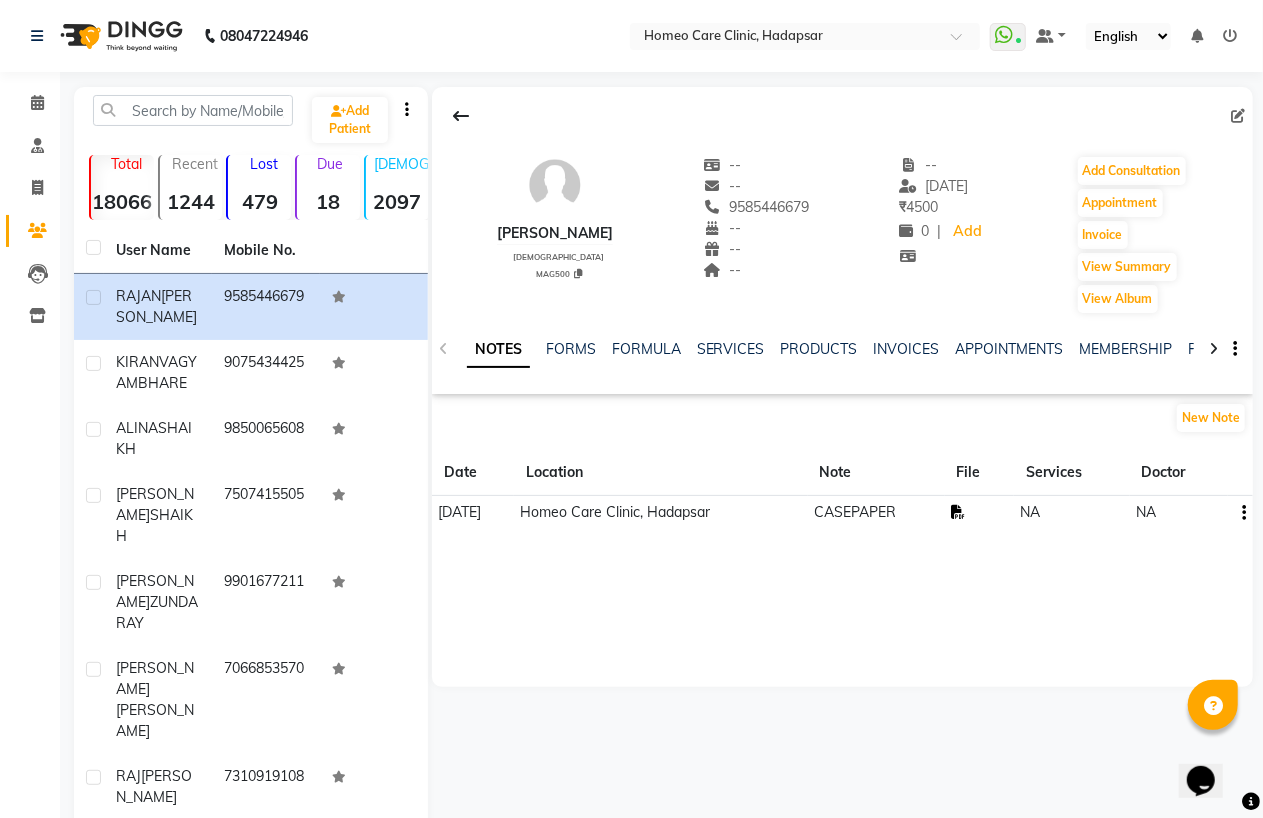 click 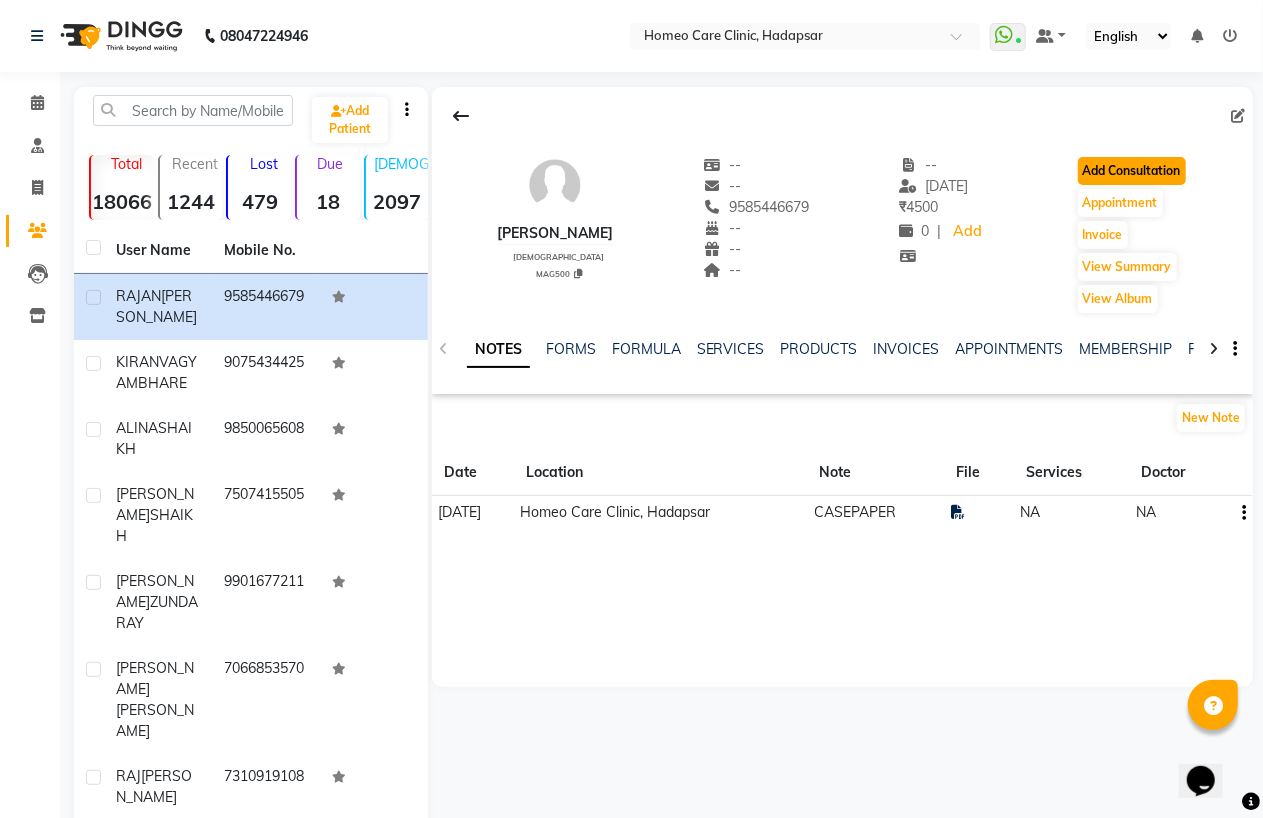 click on "Add Consultation" 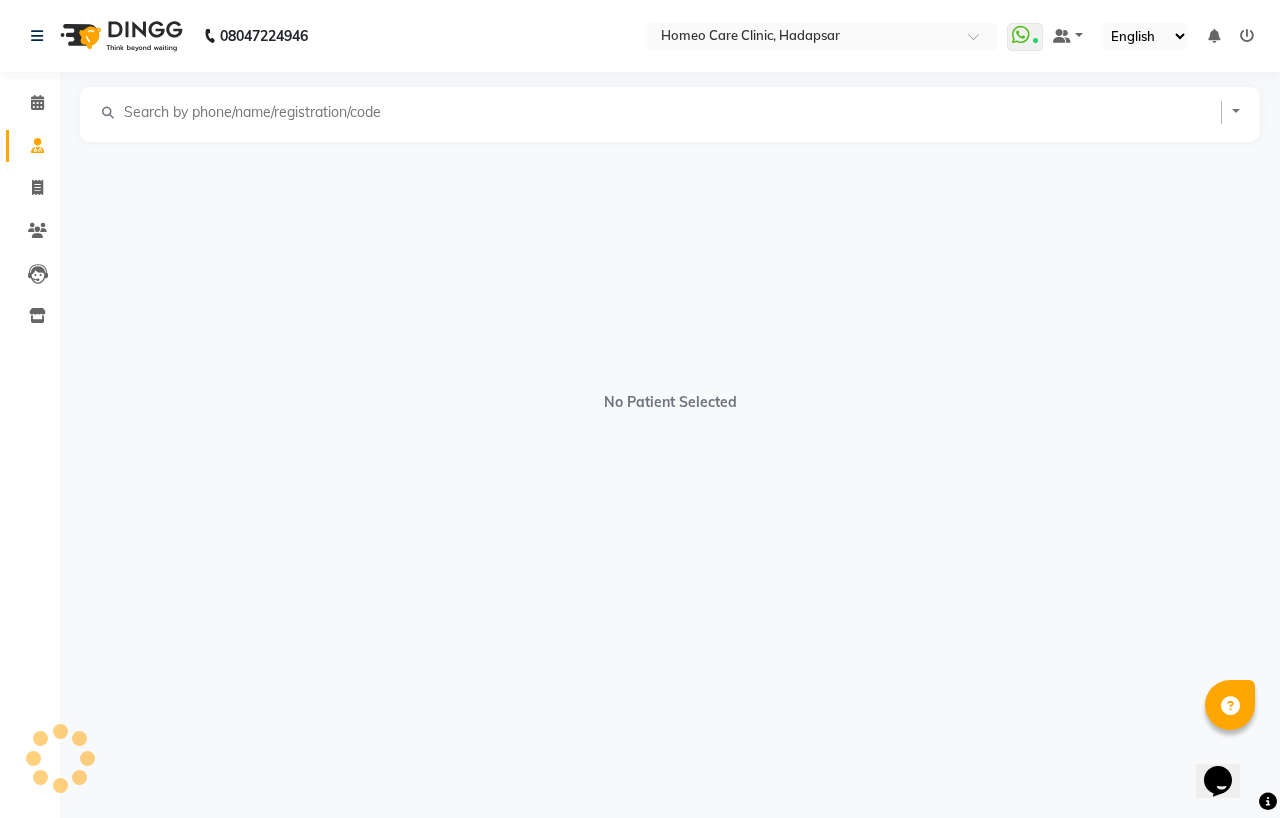 select on "[DEMOGRAPHIC_DATA]" 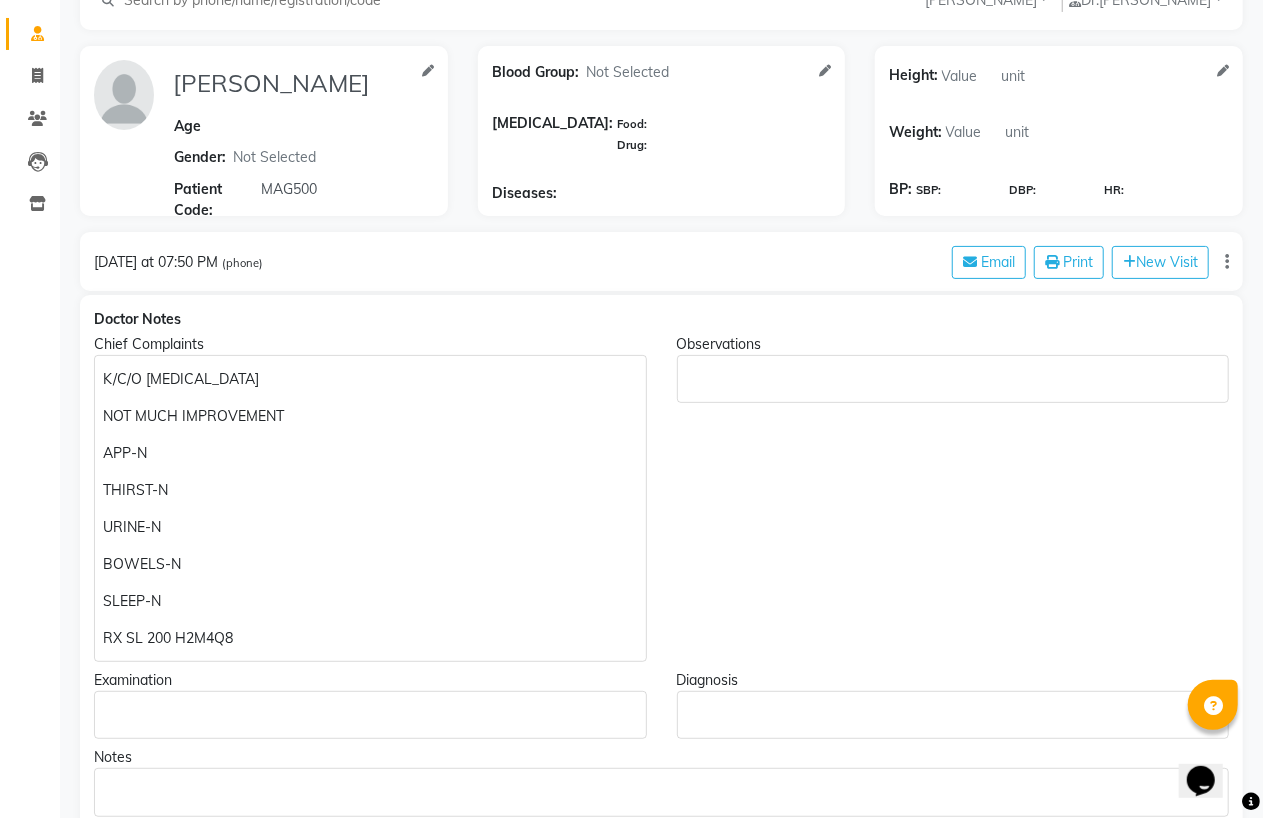 scroll, scrollTop: 111, scrollLeft: 0, axis: vertical 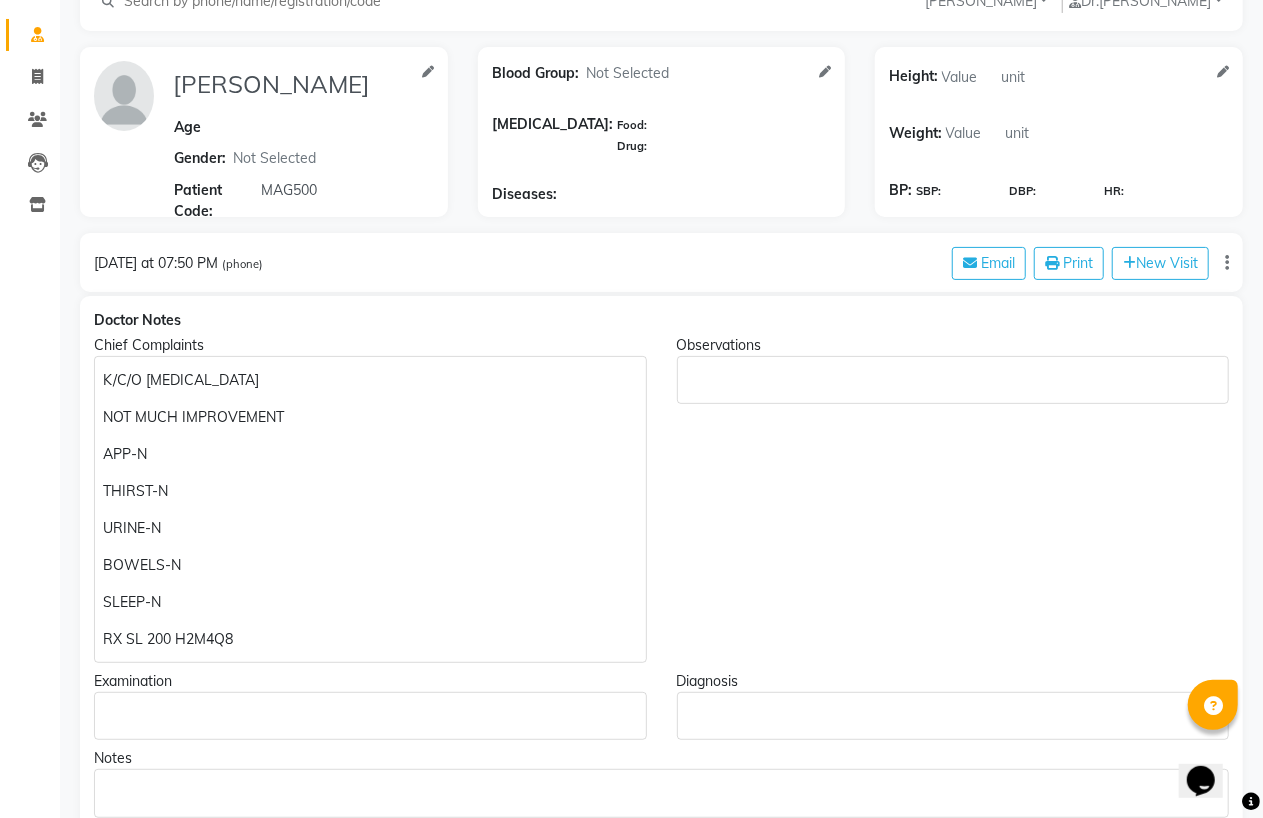 click on "NOT MUCH IMPROVEMENT" 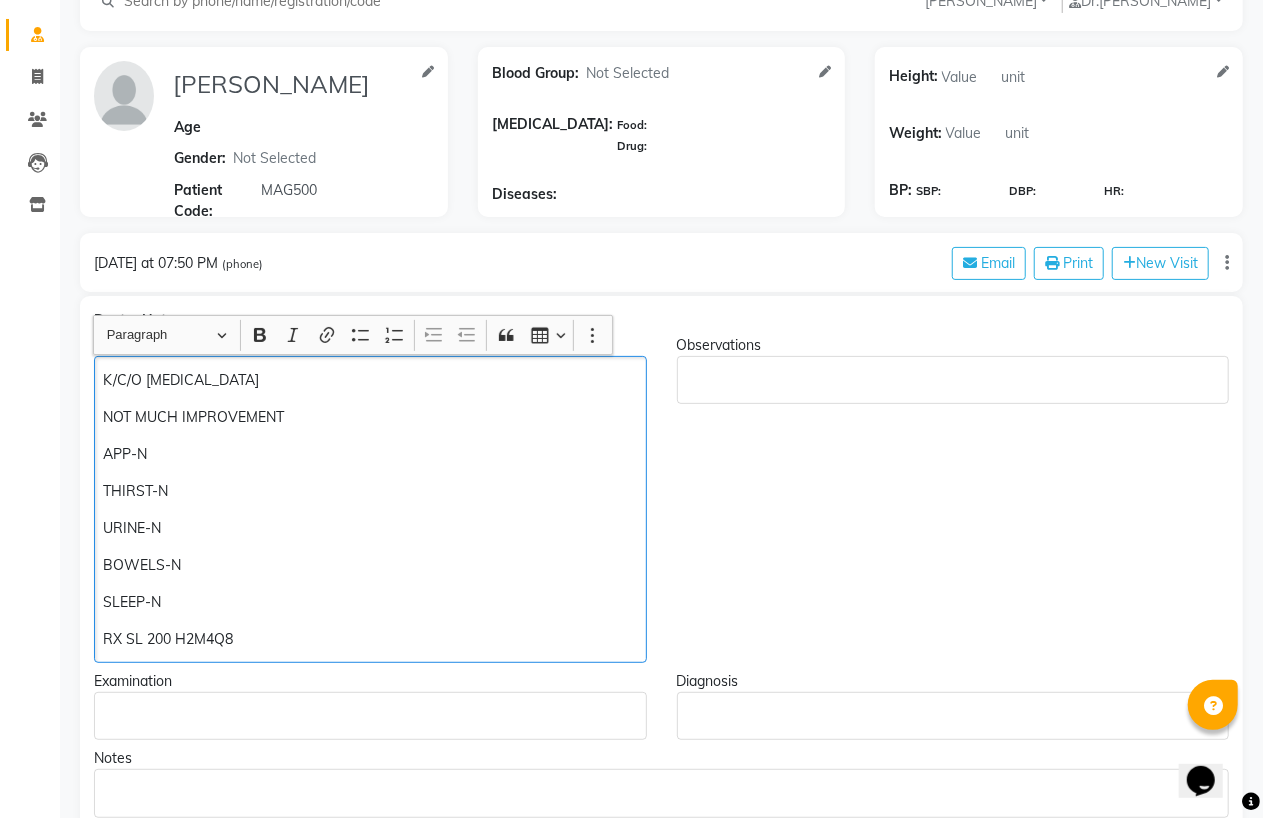 scroll, scrollTop: 112, scrollLeft: 0, axis: vertical 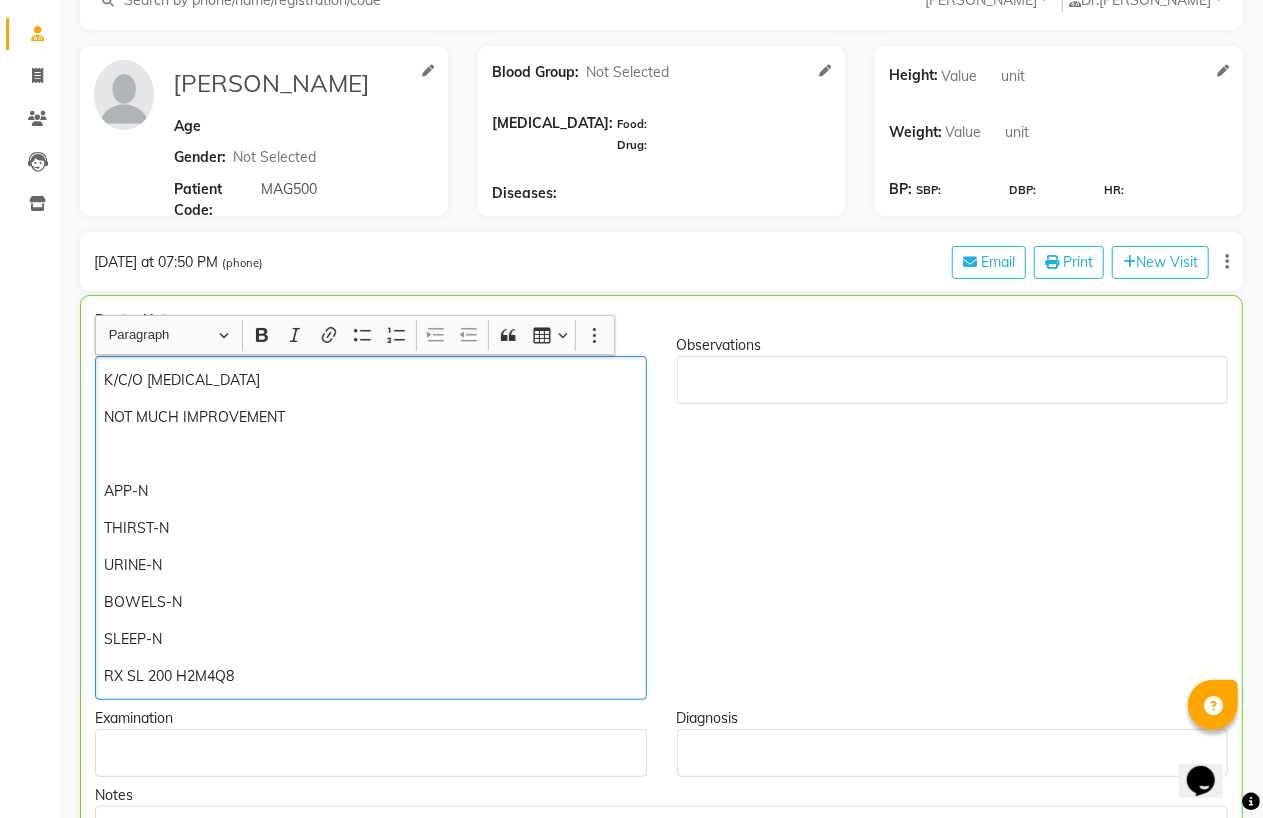 type 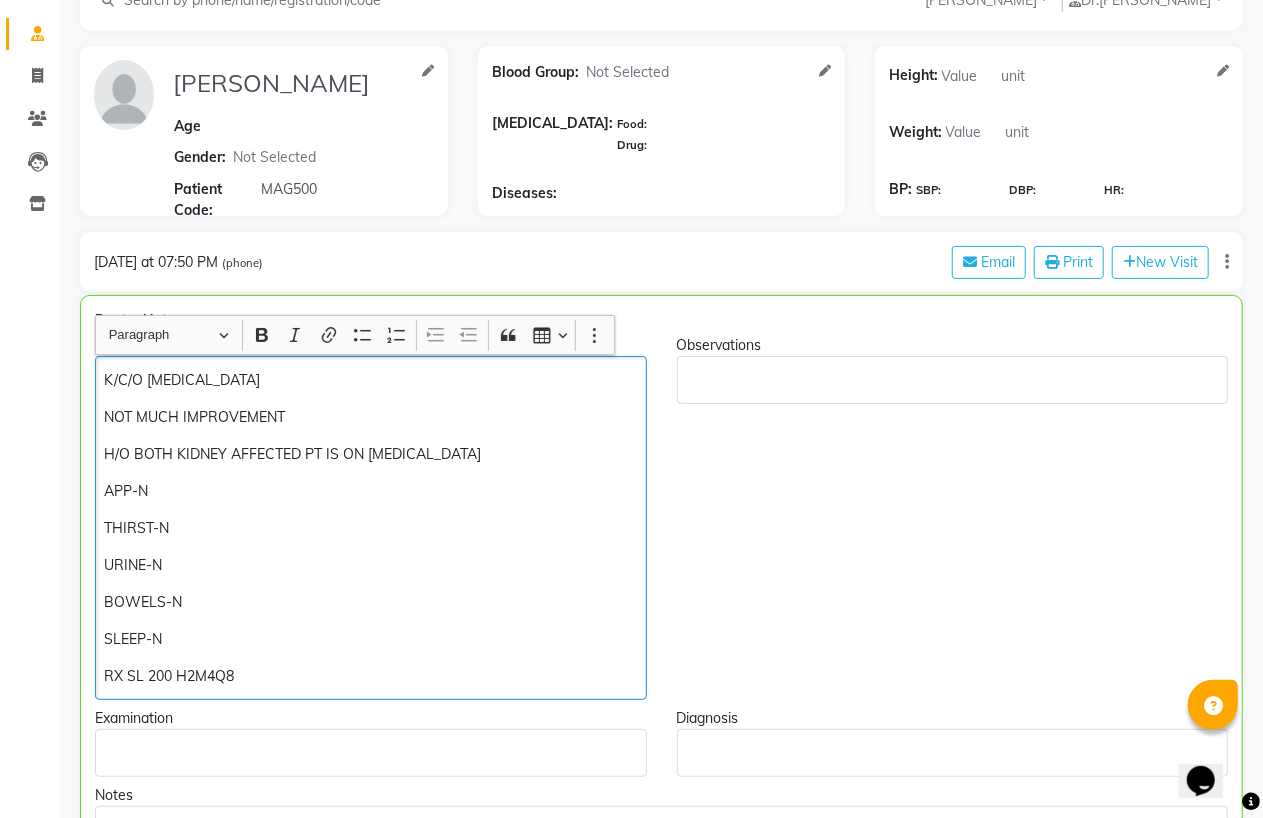 scroll, scrollTop: 890, scrollLeft: 0, axis: vertical 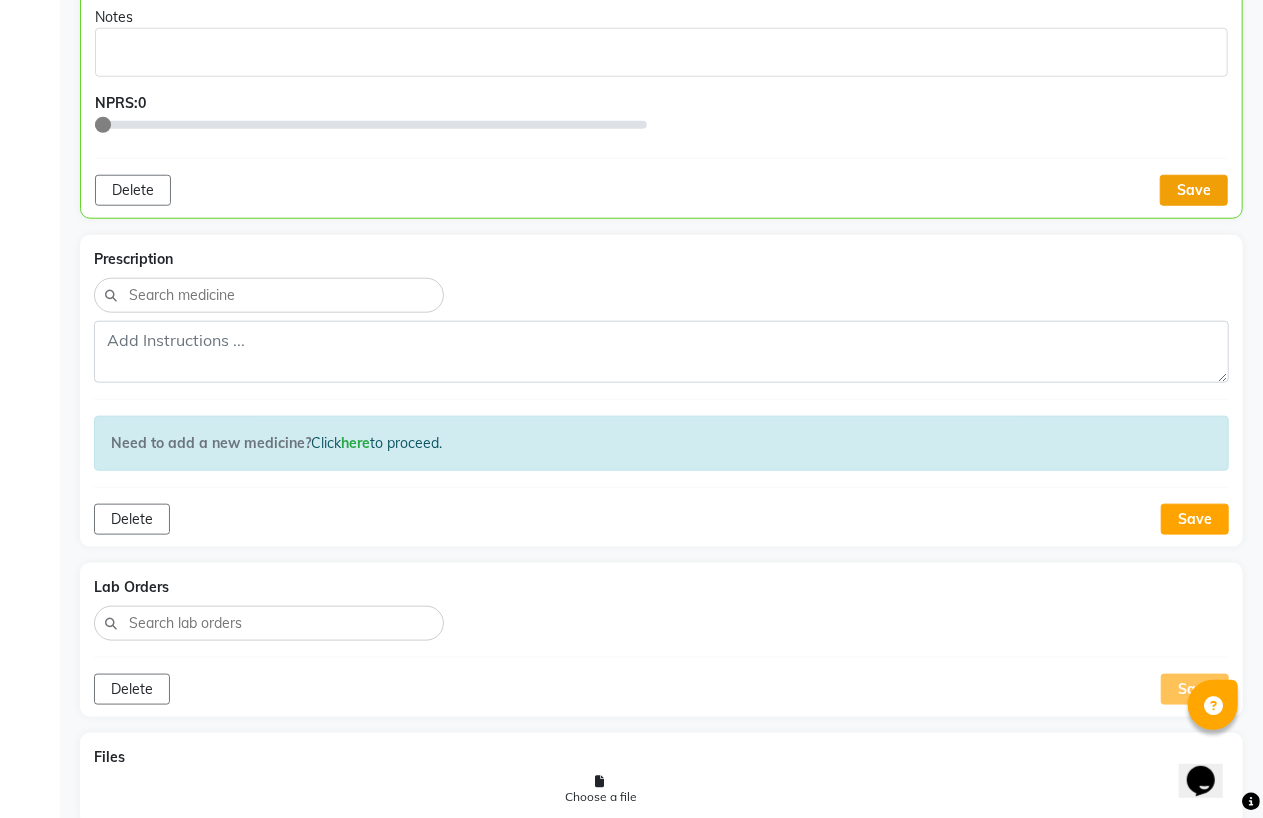 click on "Save" 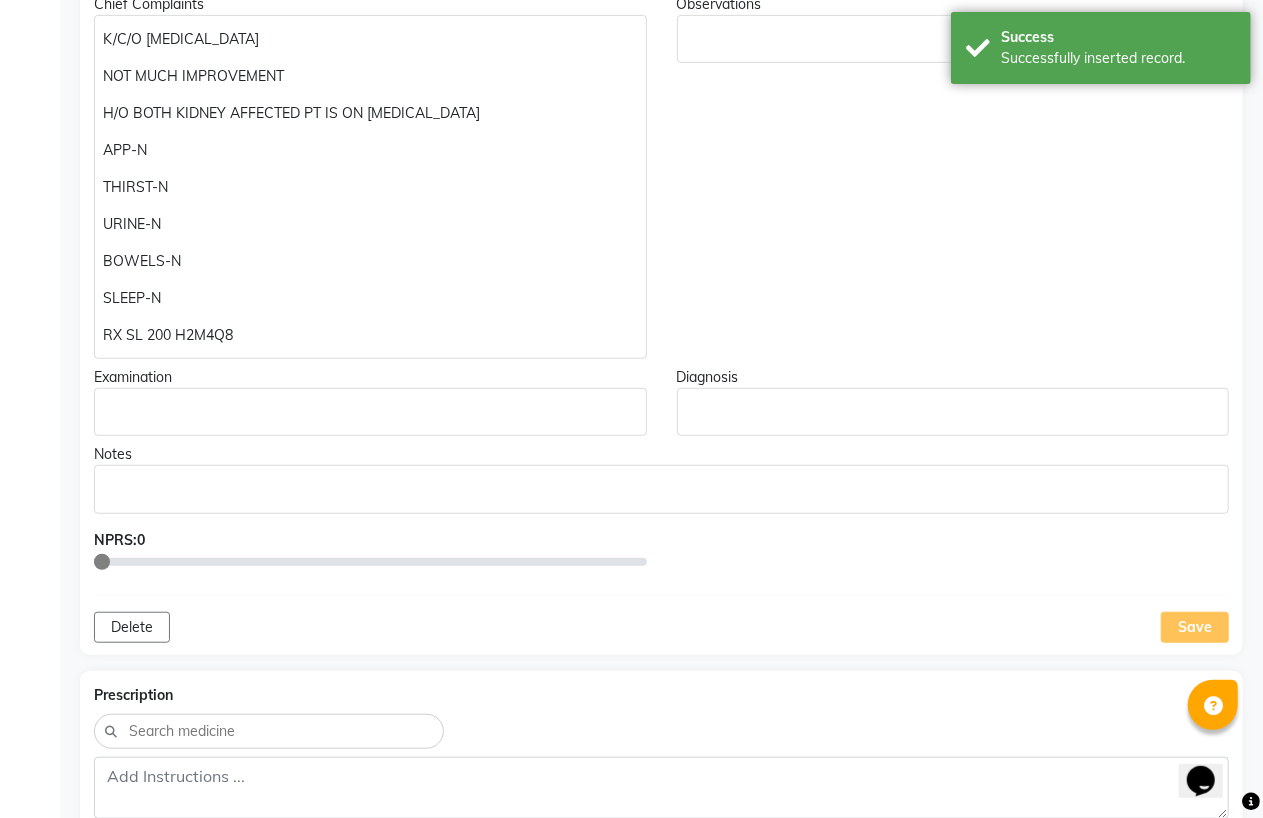 scroll, scrollTop: 445, scrollLeft: 0, axis: vertical 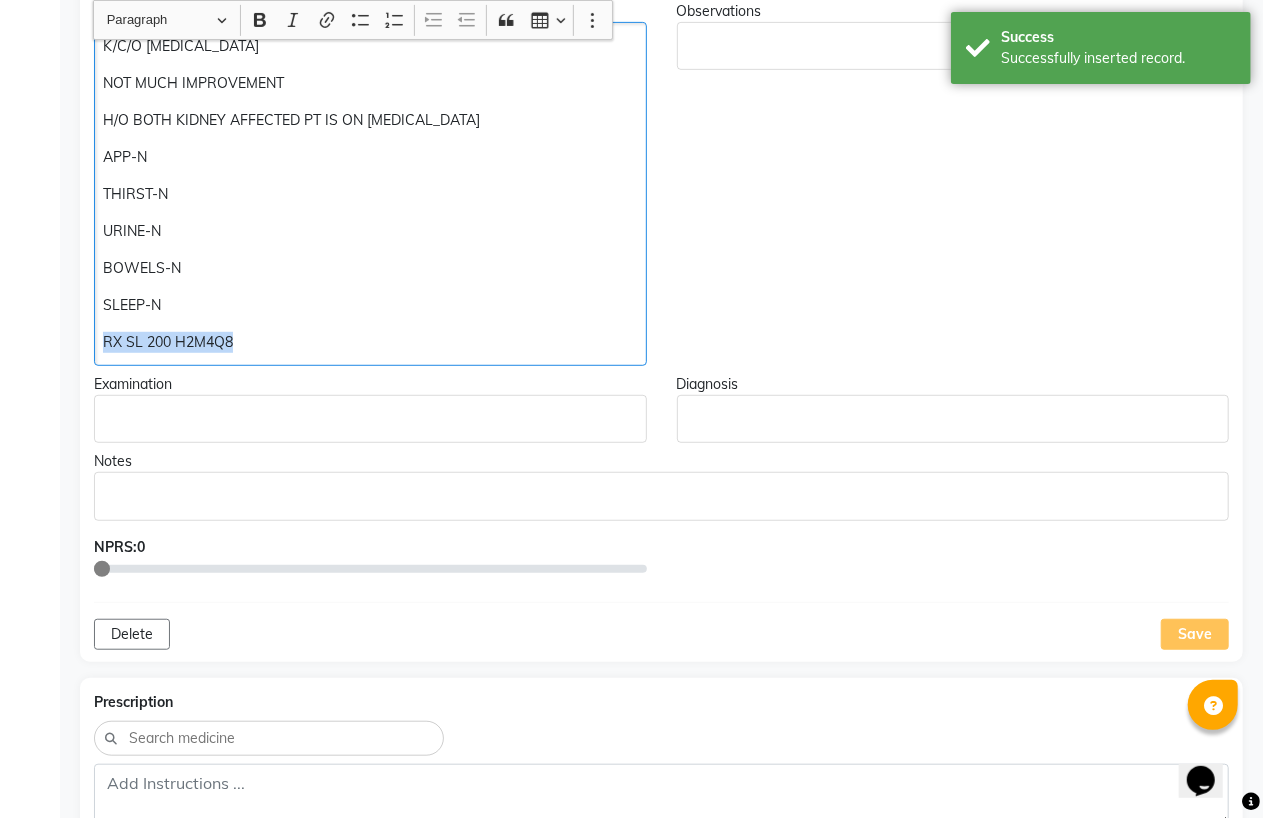 drag, startPoint x: 101, startPoint y: 337, endPoint x: 320, endPoint y: 348, distance: 219.27608 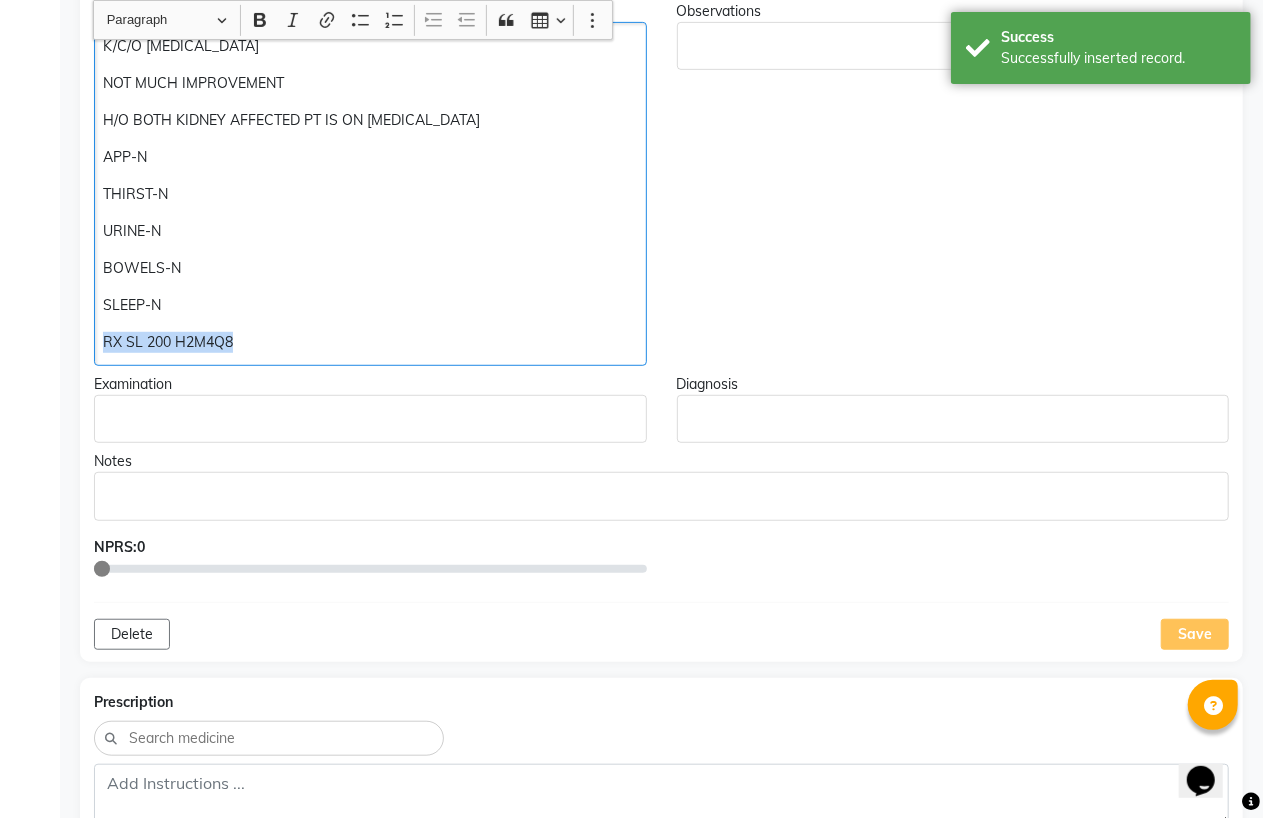 click on "K/C/O [MEDICAL_DATA] NOT MUCH IMPROVEMENT  H/O BOTH KIDNEY AFFECTED PT IS ON [MEDICAL_DATA]  APP-N THIRST-N URINE-N BOWELS-N SLEEP-N RX SL 200 H2M4Q8" 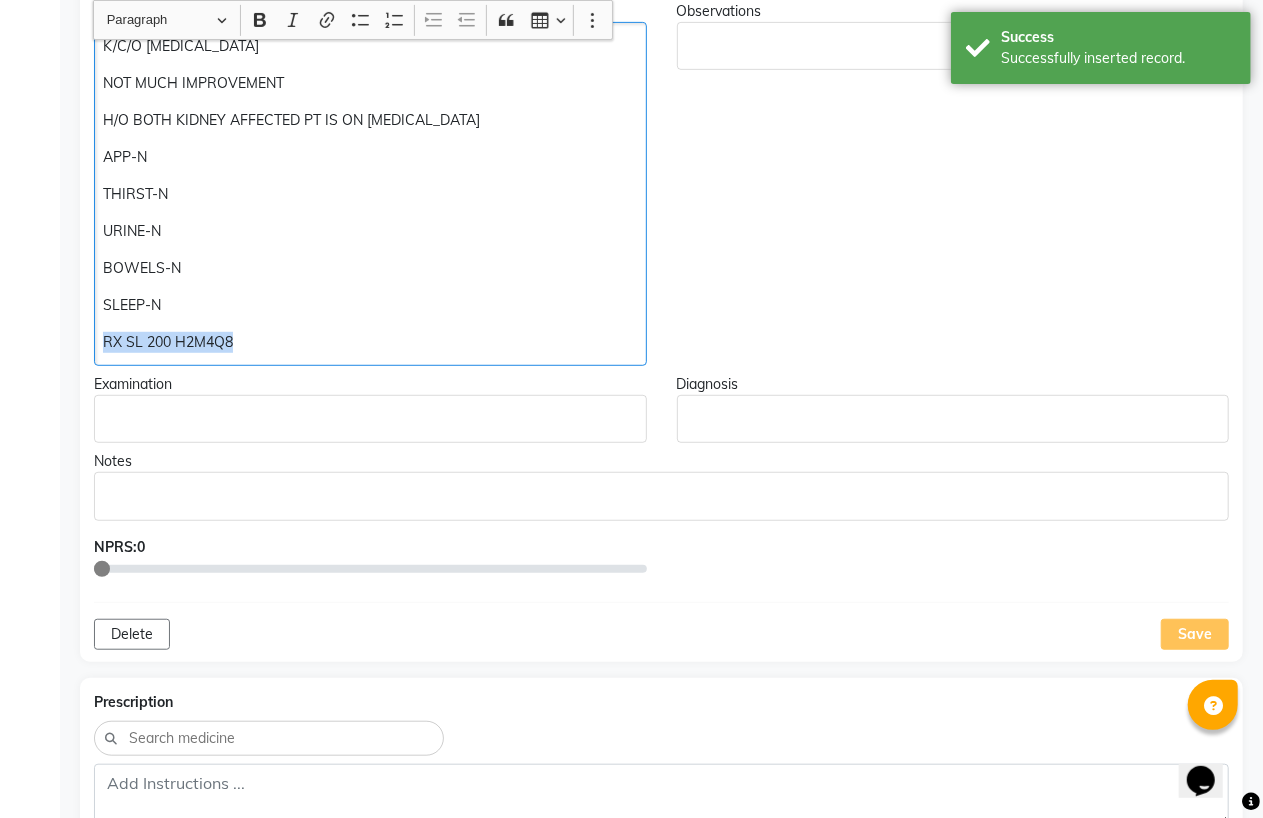 copy on "RX SL 200 H2M4Q8" 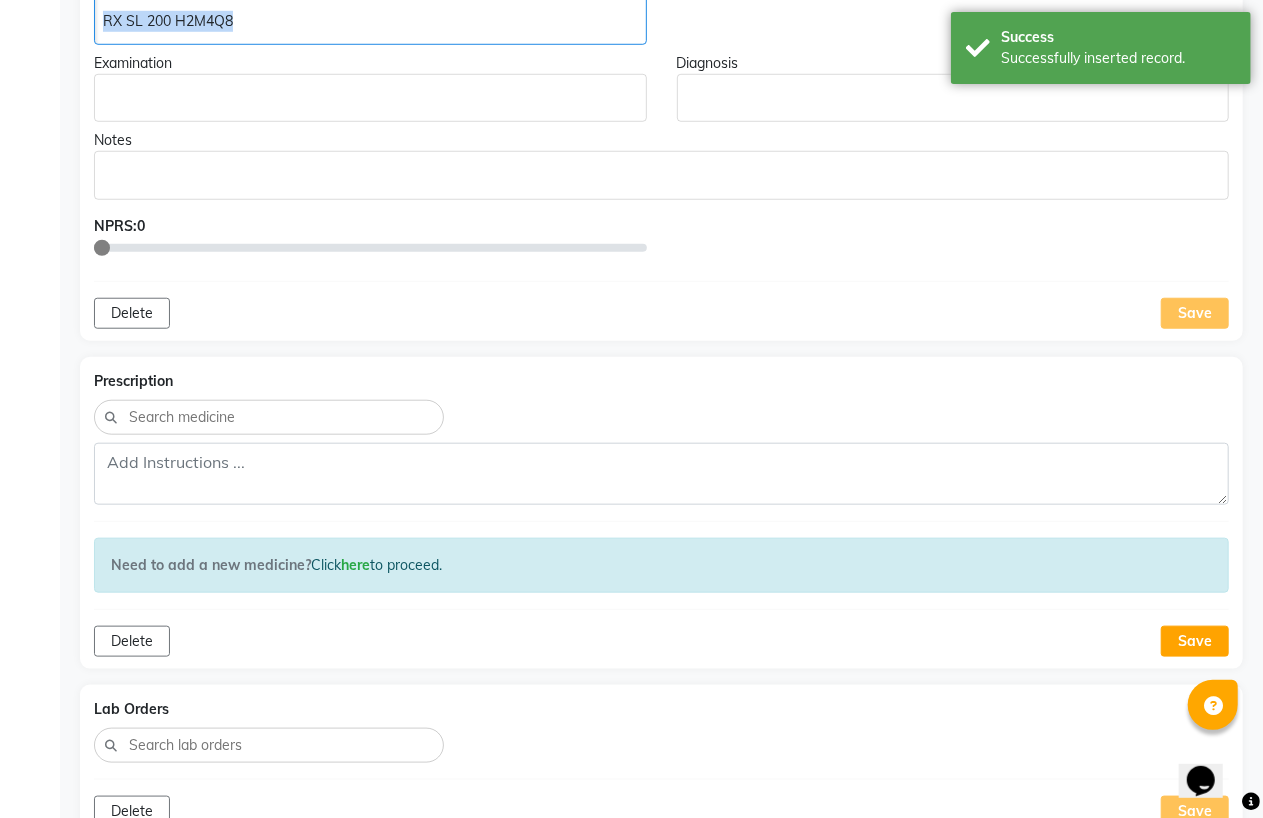 scroll, scrollTop: 778, scrollLeft: 0, axis: vertical 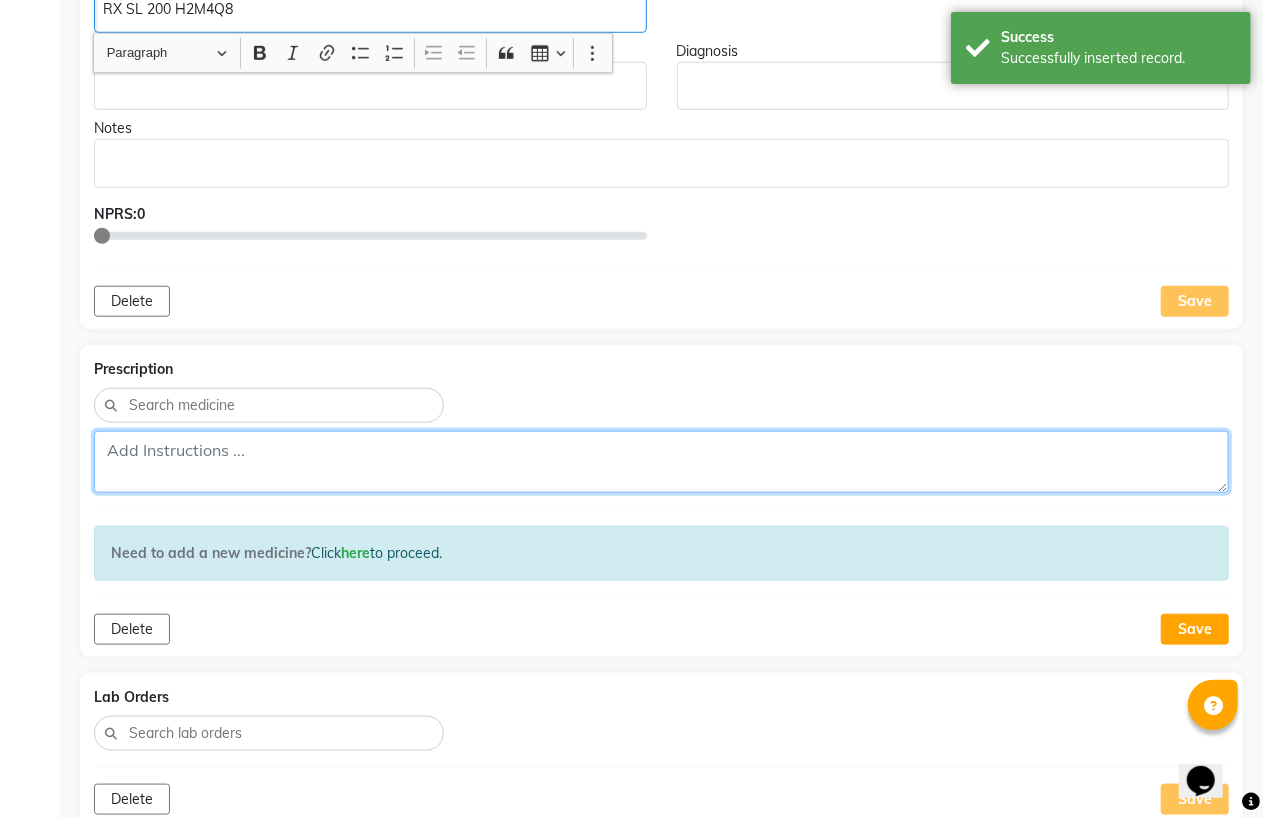 click 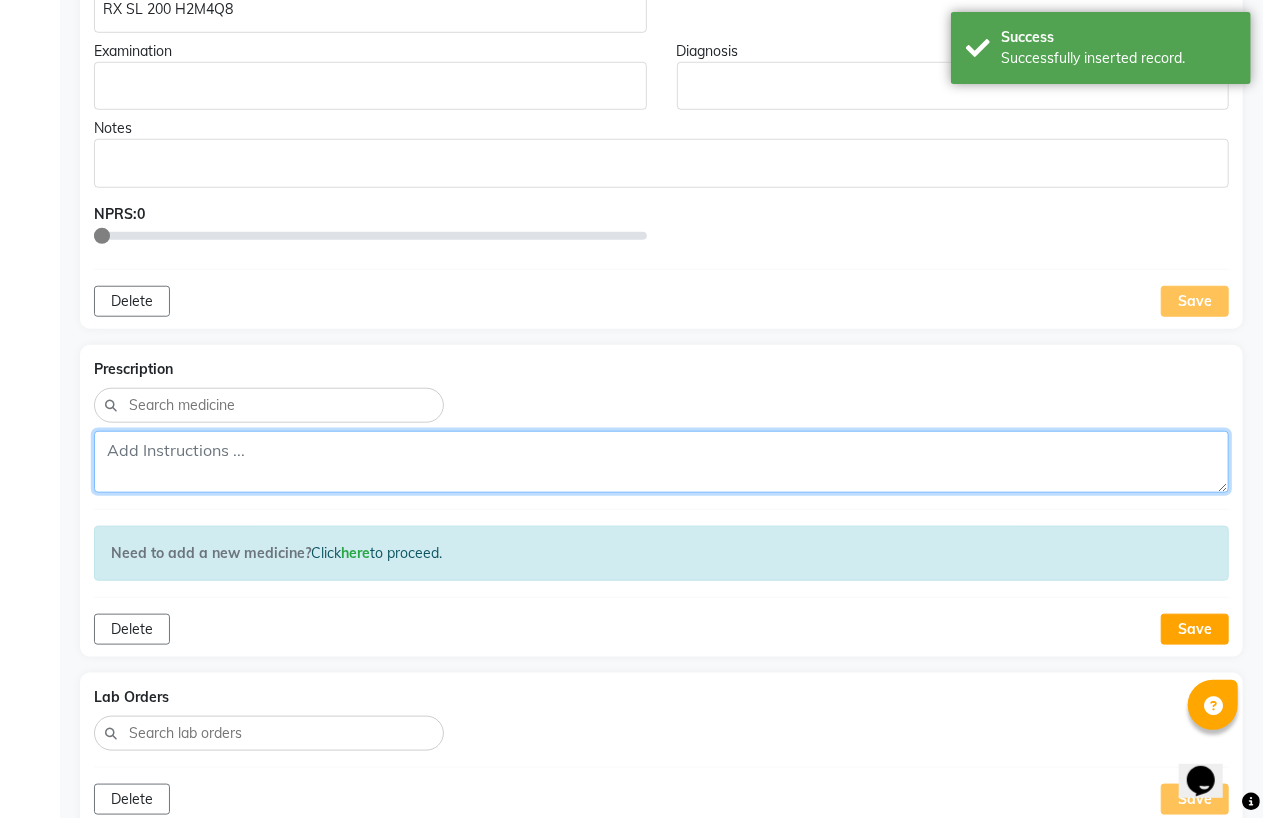 paste on "RX SL 200 H2M4Q8" 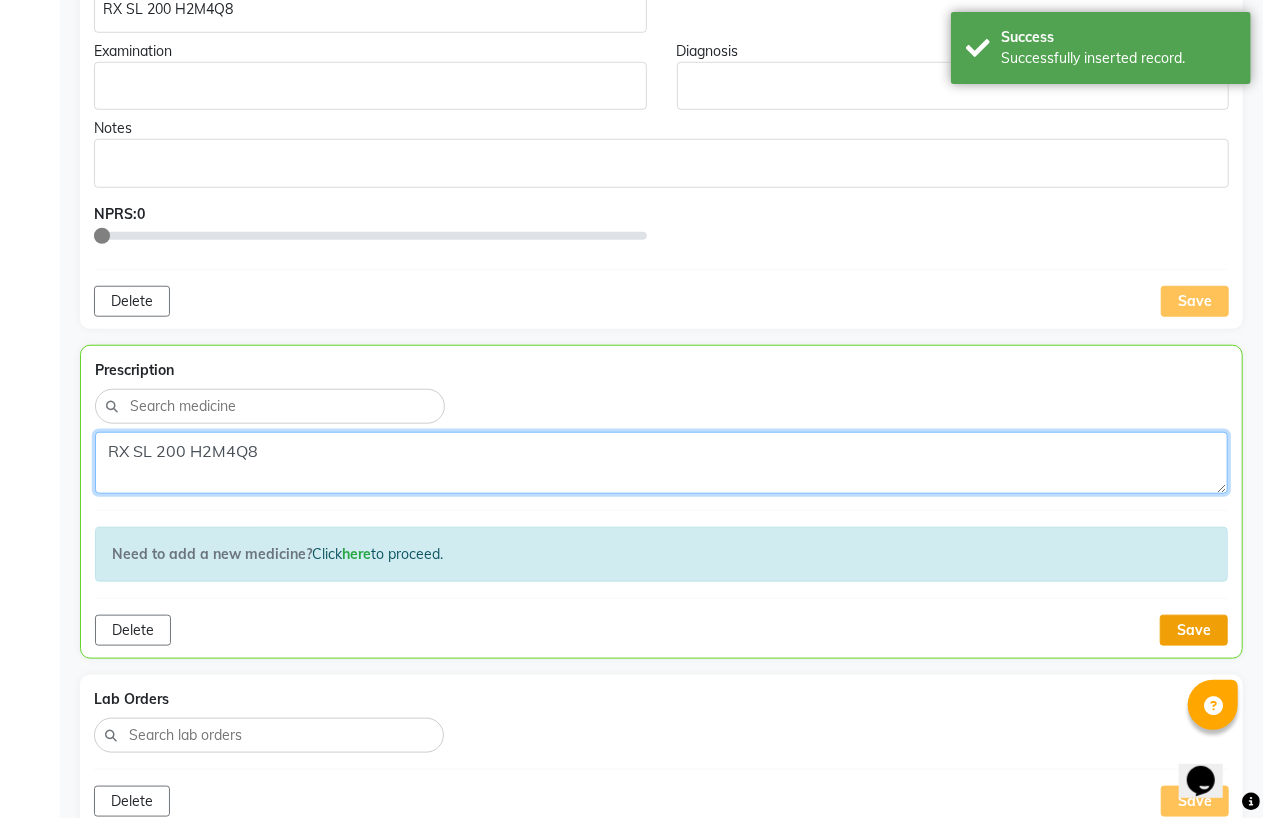 type on "RX SL 200 H2M4Q8" 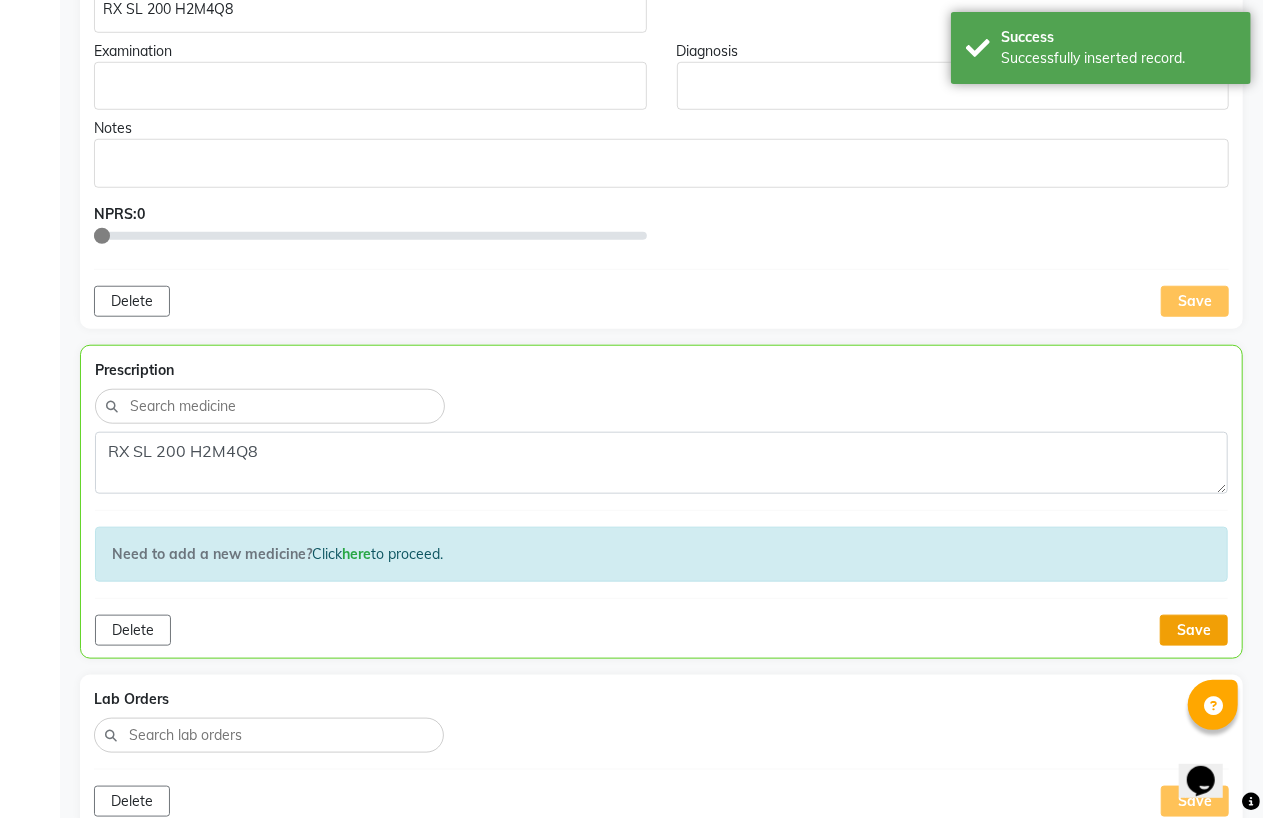 click on "Save" 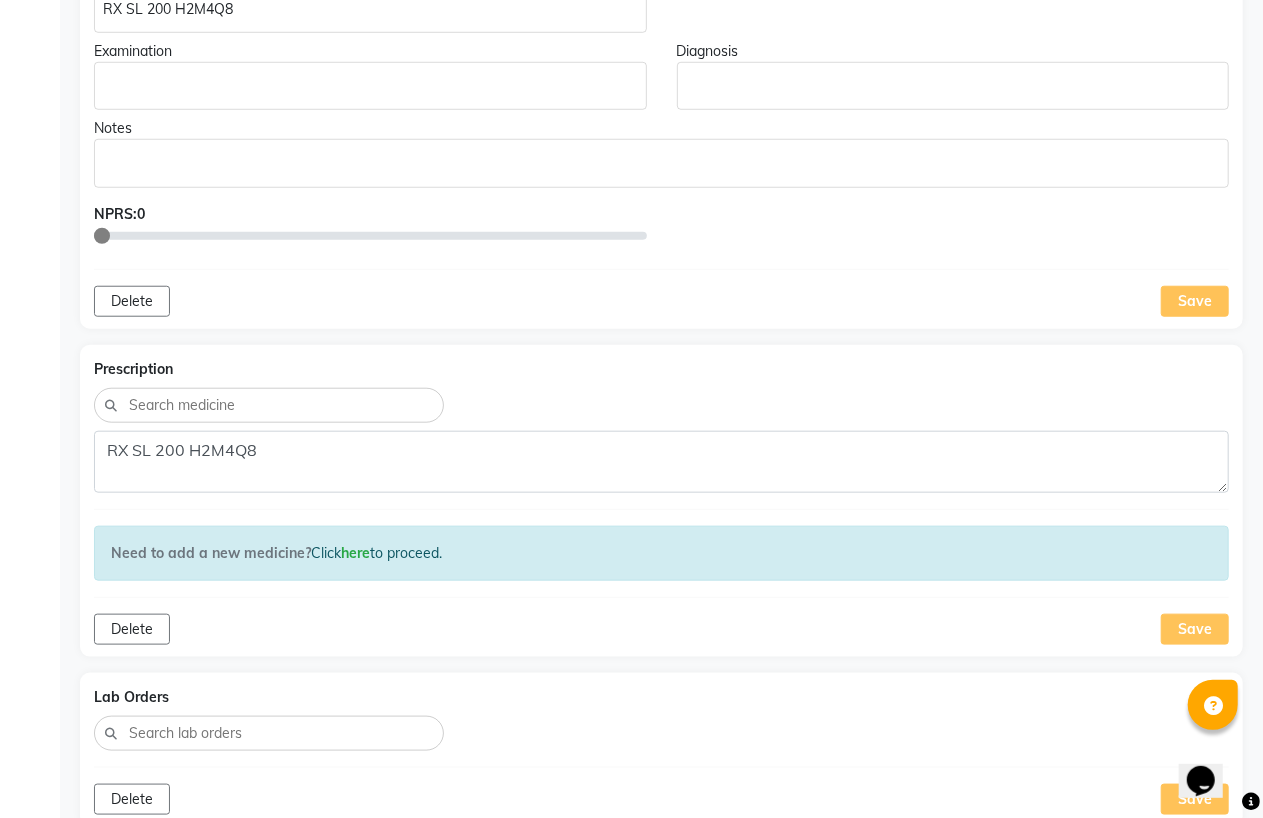 scroll, scrollTop: 1081, scrollLeft: 0, axis: vertical 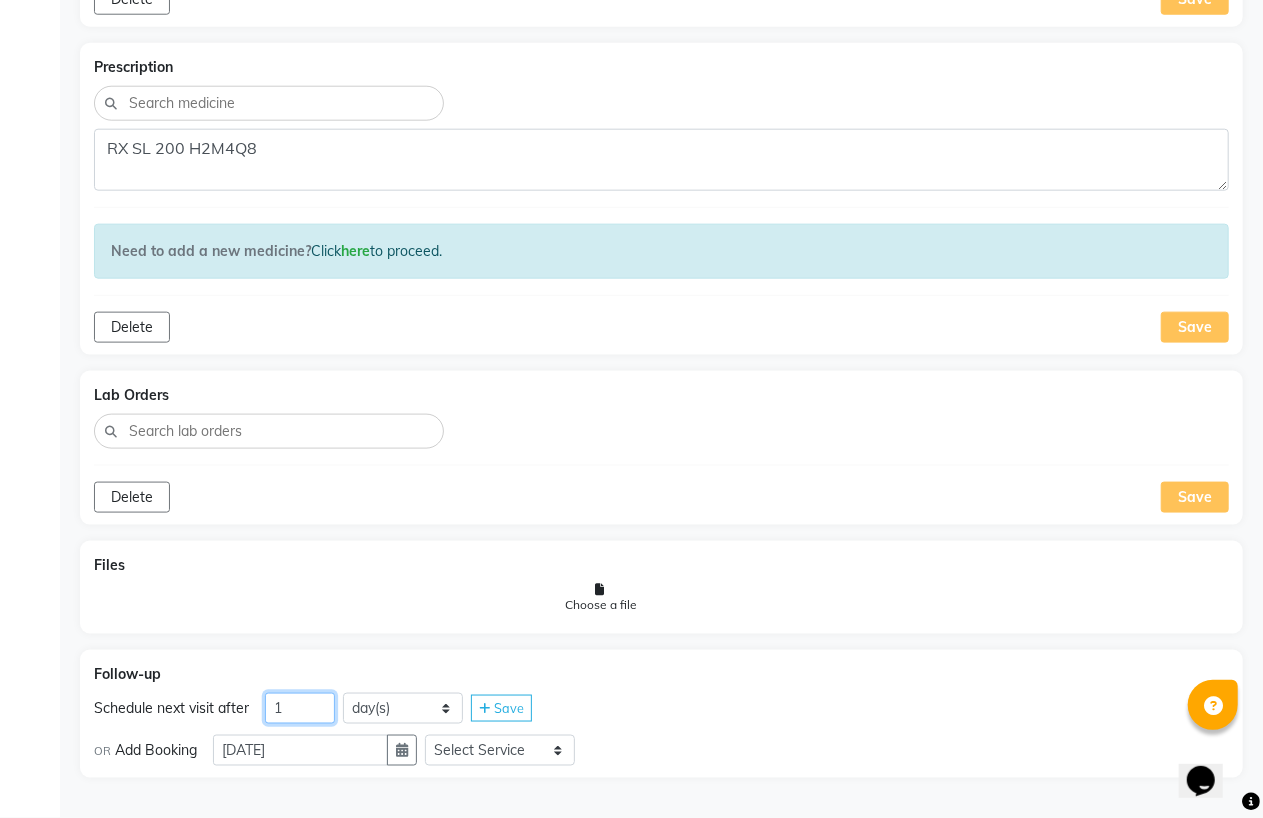 click on "1" 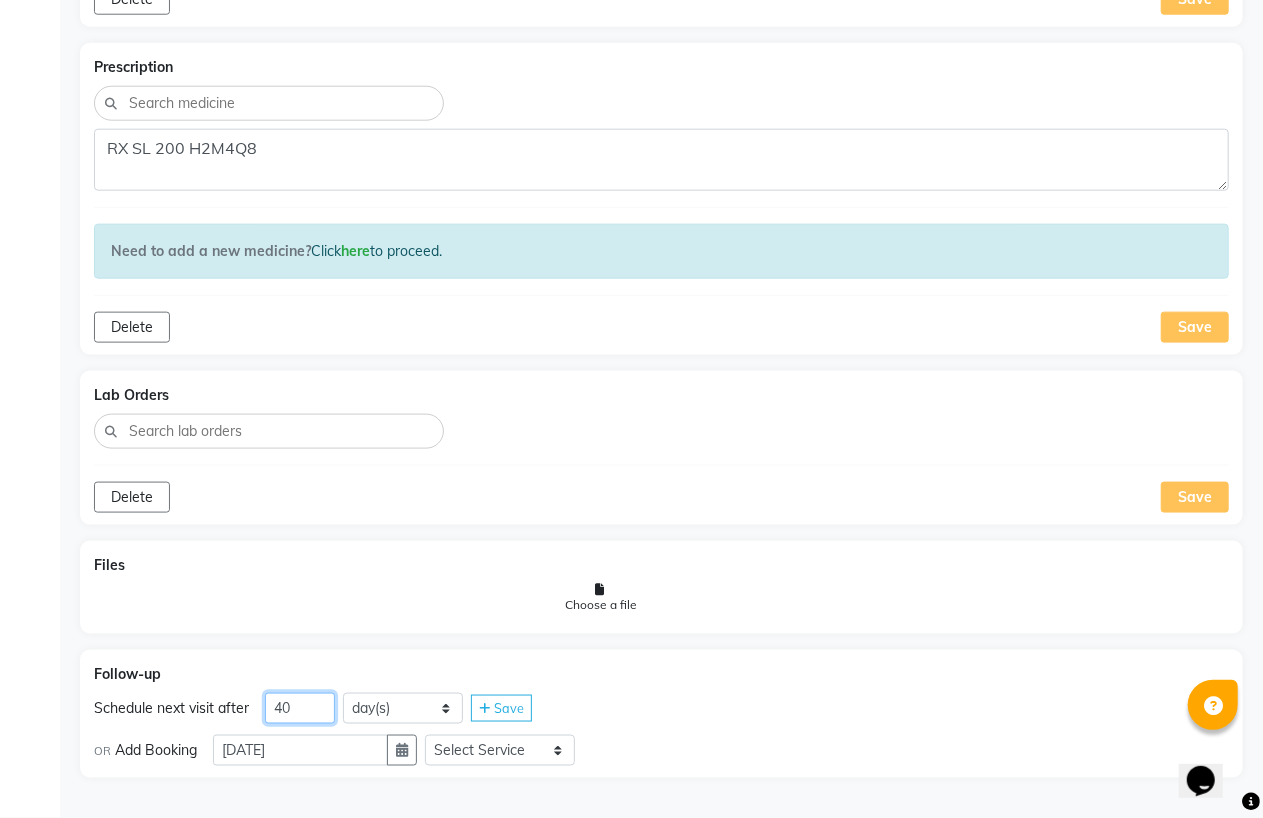 type on "40" 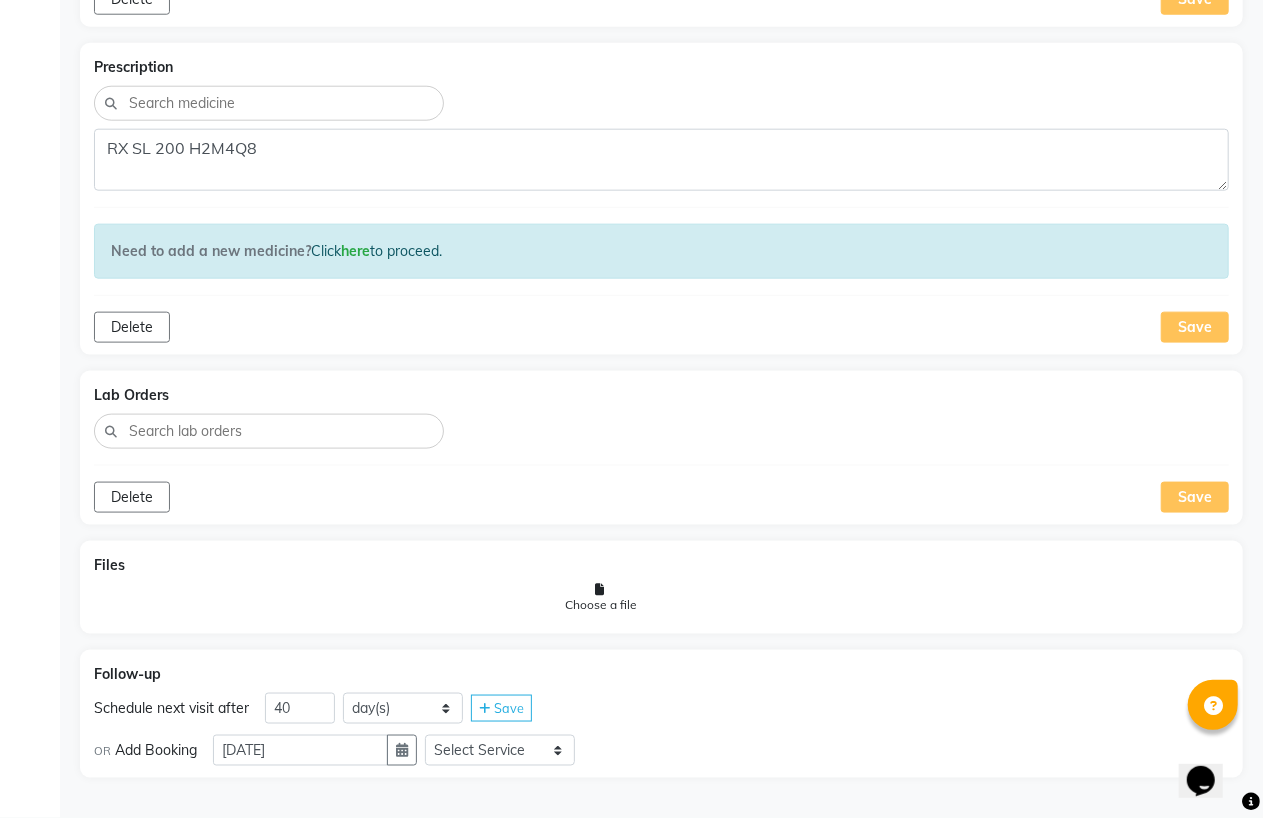 click on "Save" 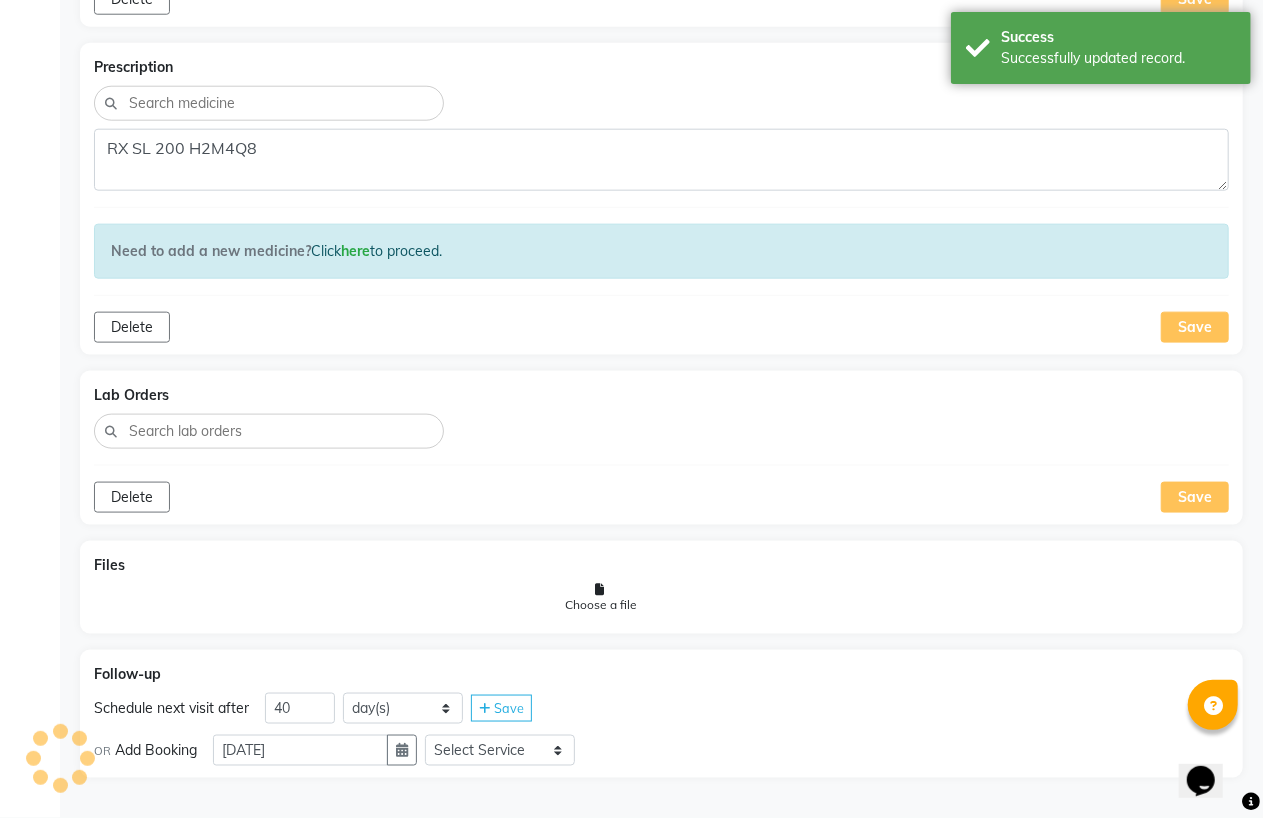 scroll, scrollTop: 1028, scrollLeft: 0, axis: vertical 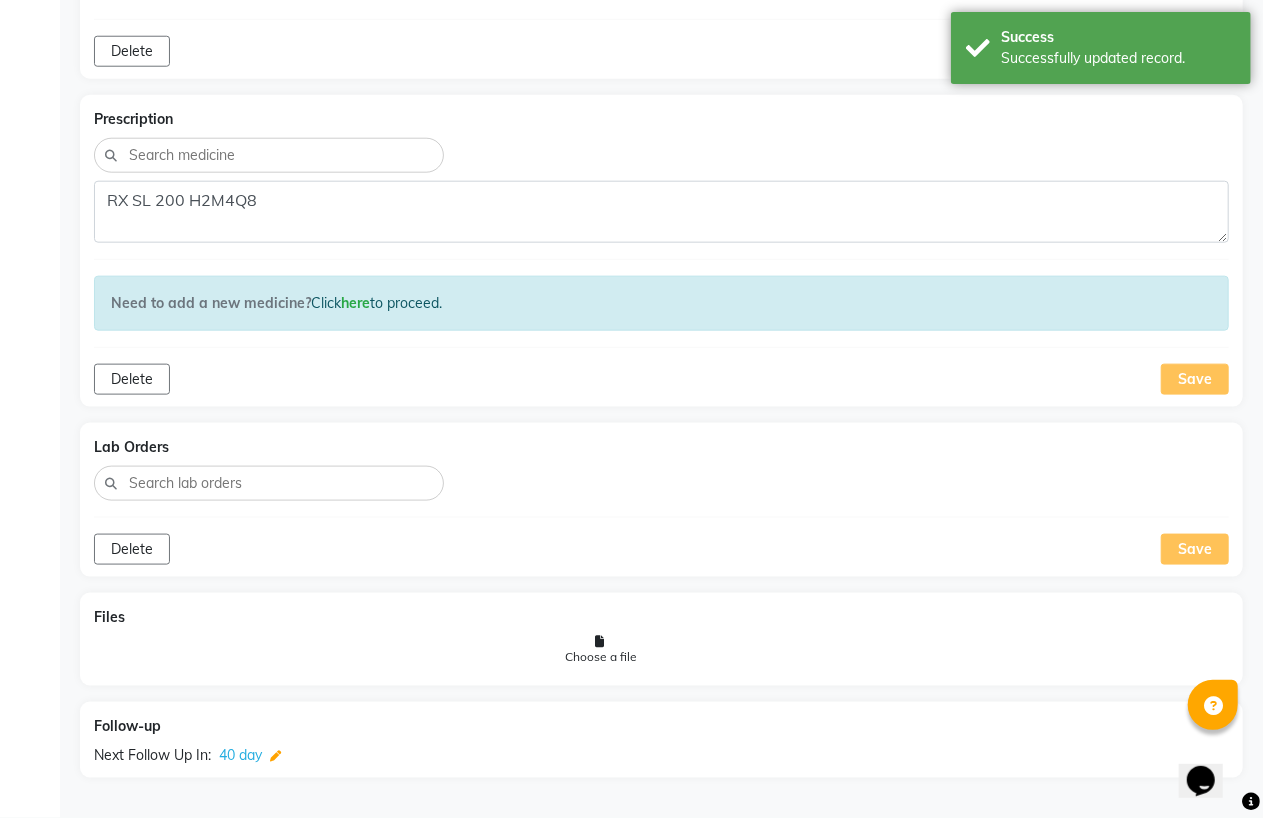 click 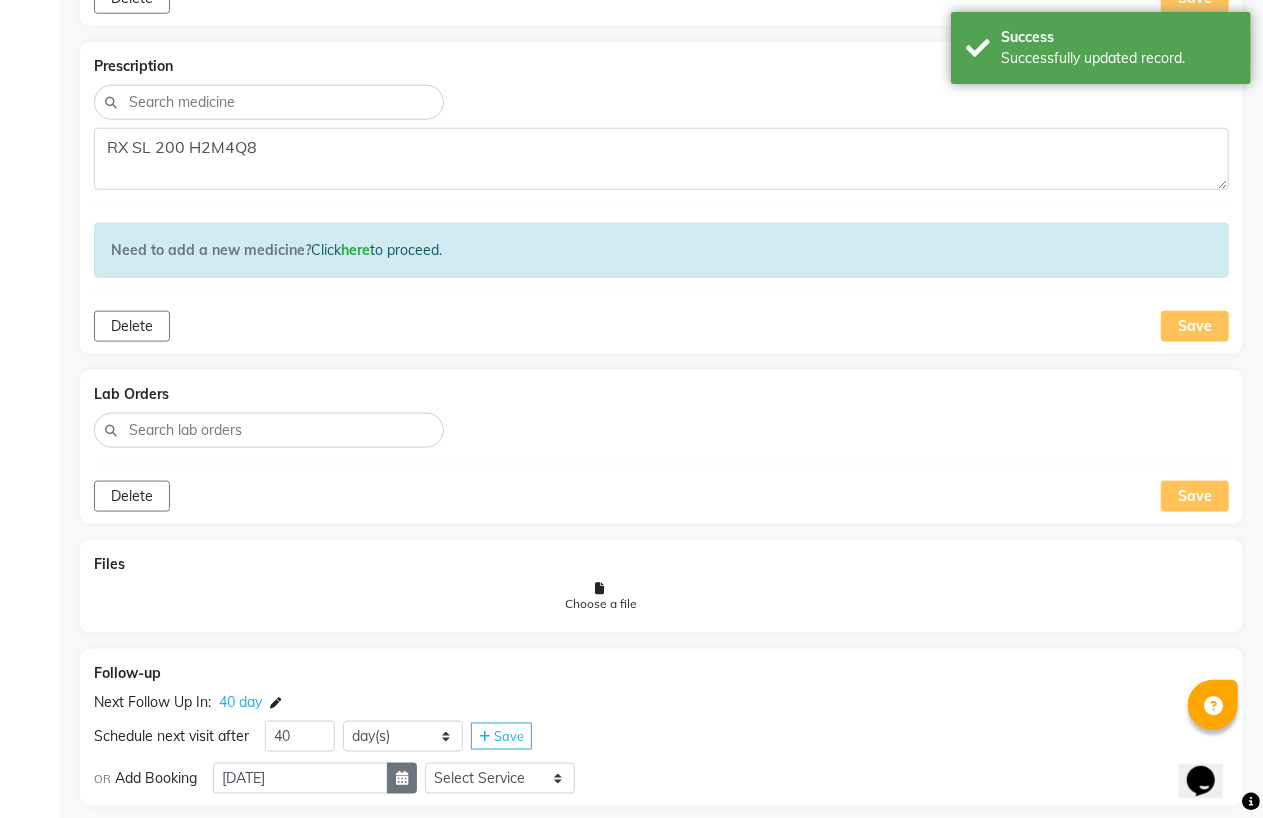 click 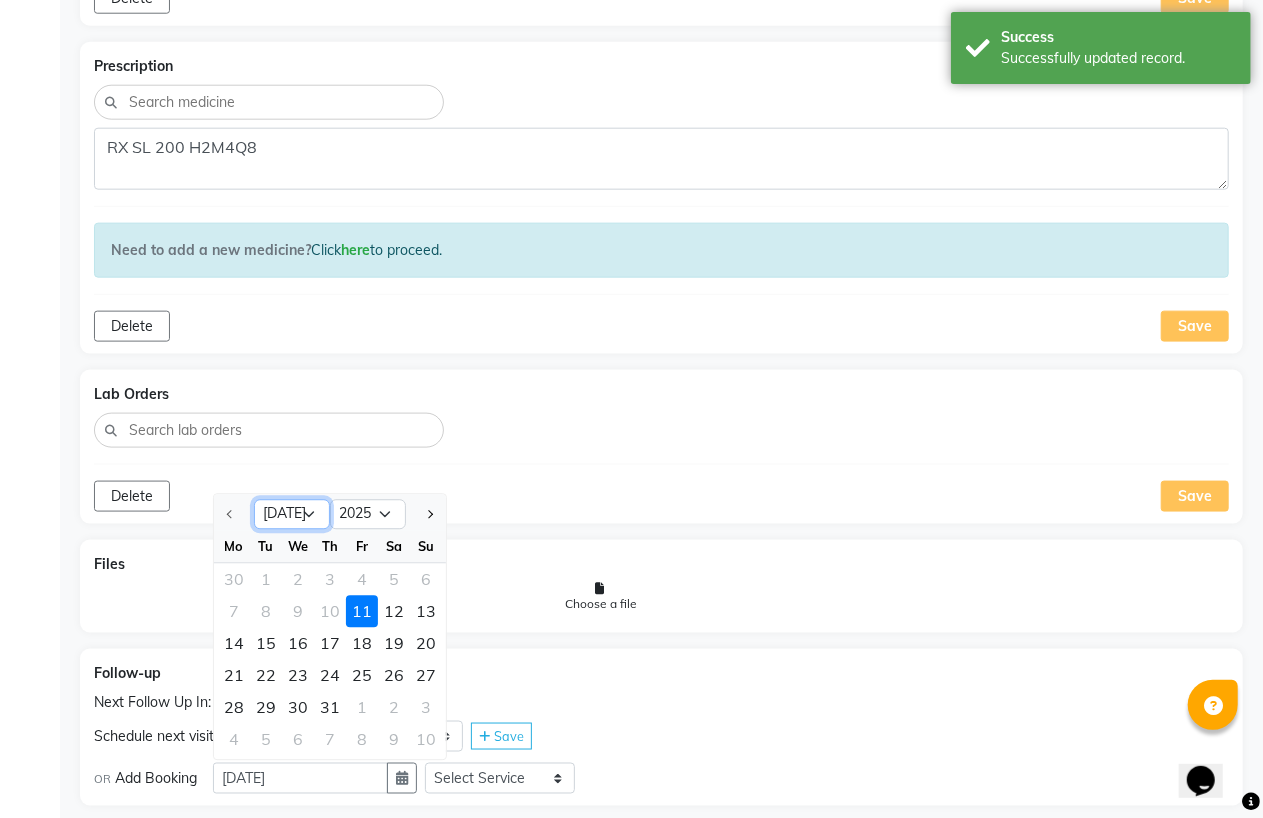 click on "[DATE] Aug Sep Oct Nov Dec" 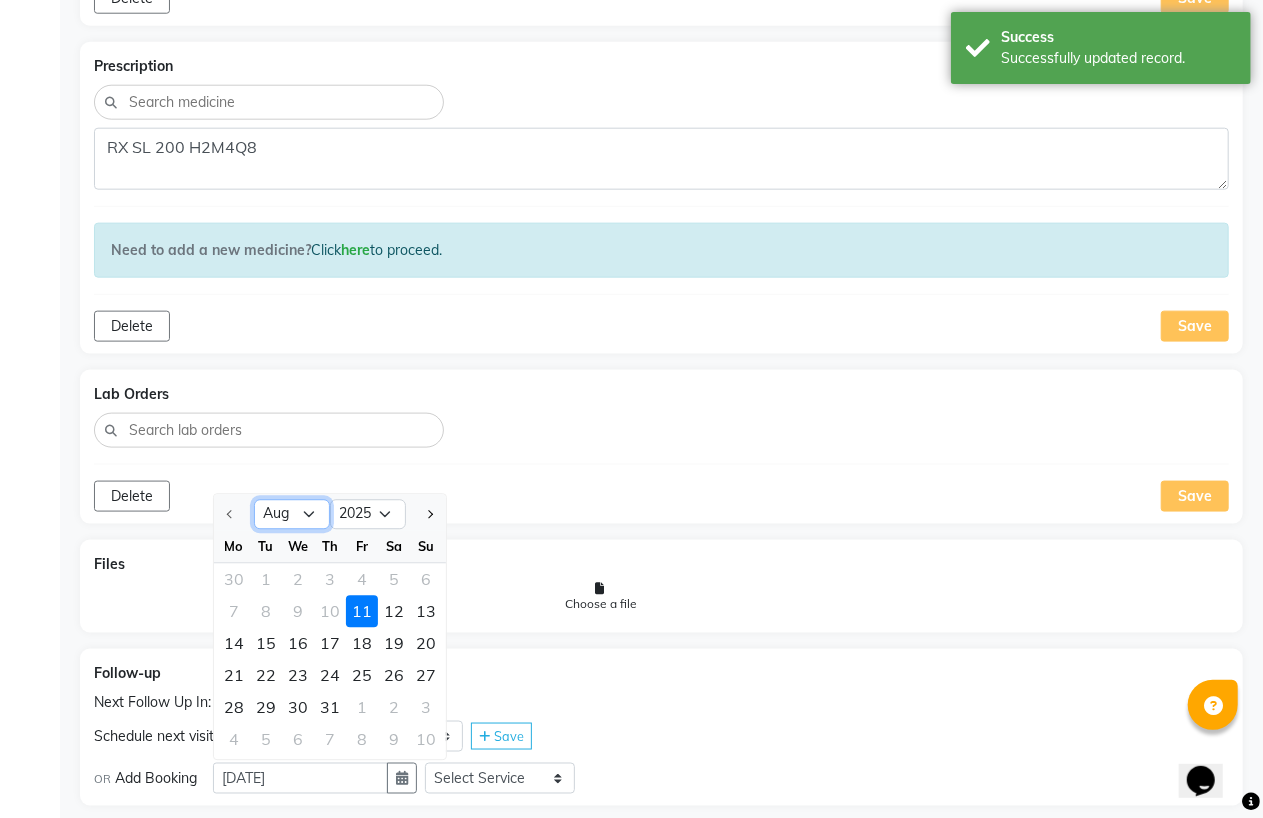 click on "[DATE] Aug Sep Oct Nov Dec" 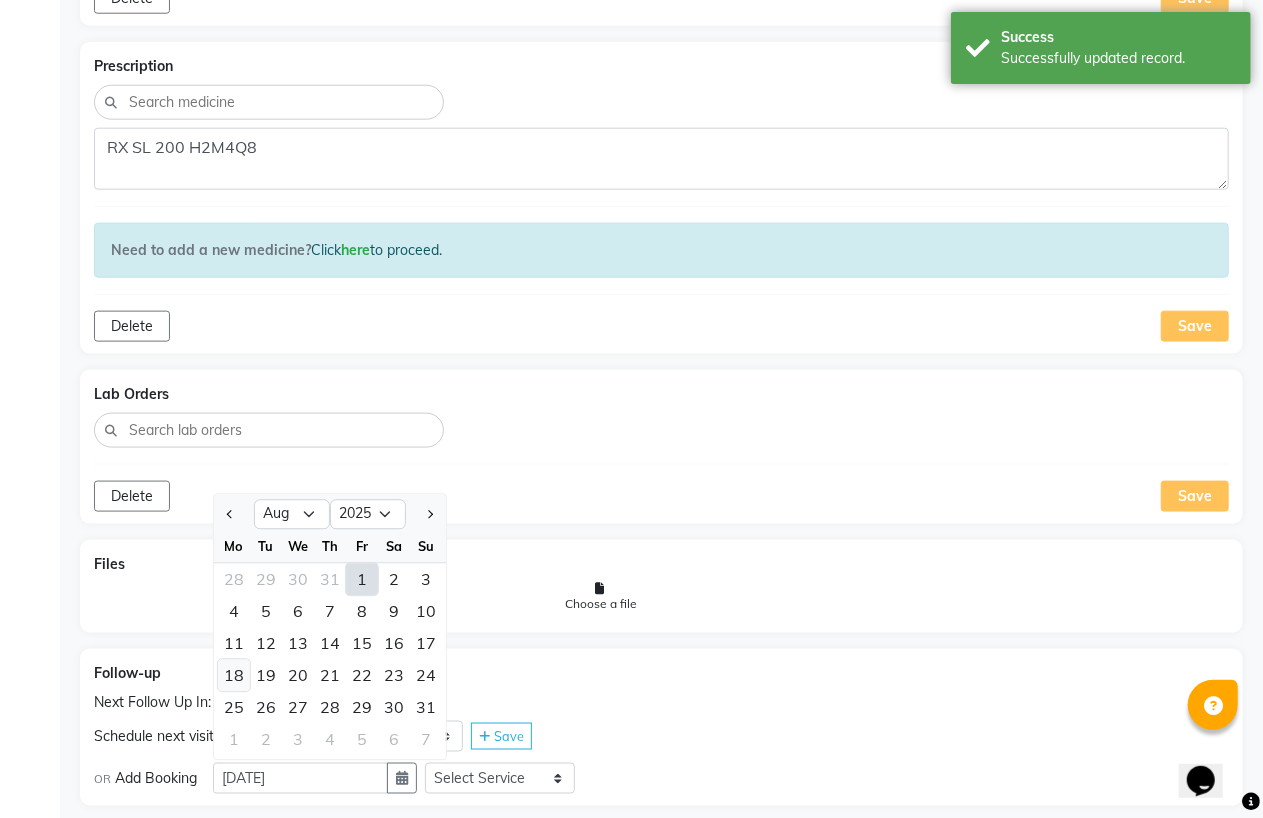 click on "18" 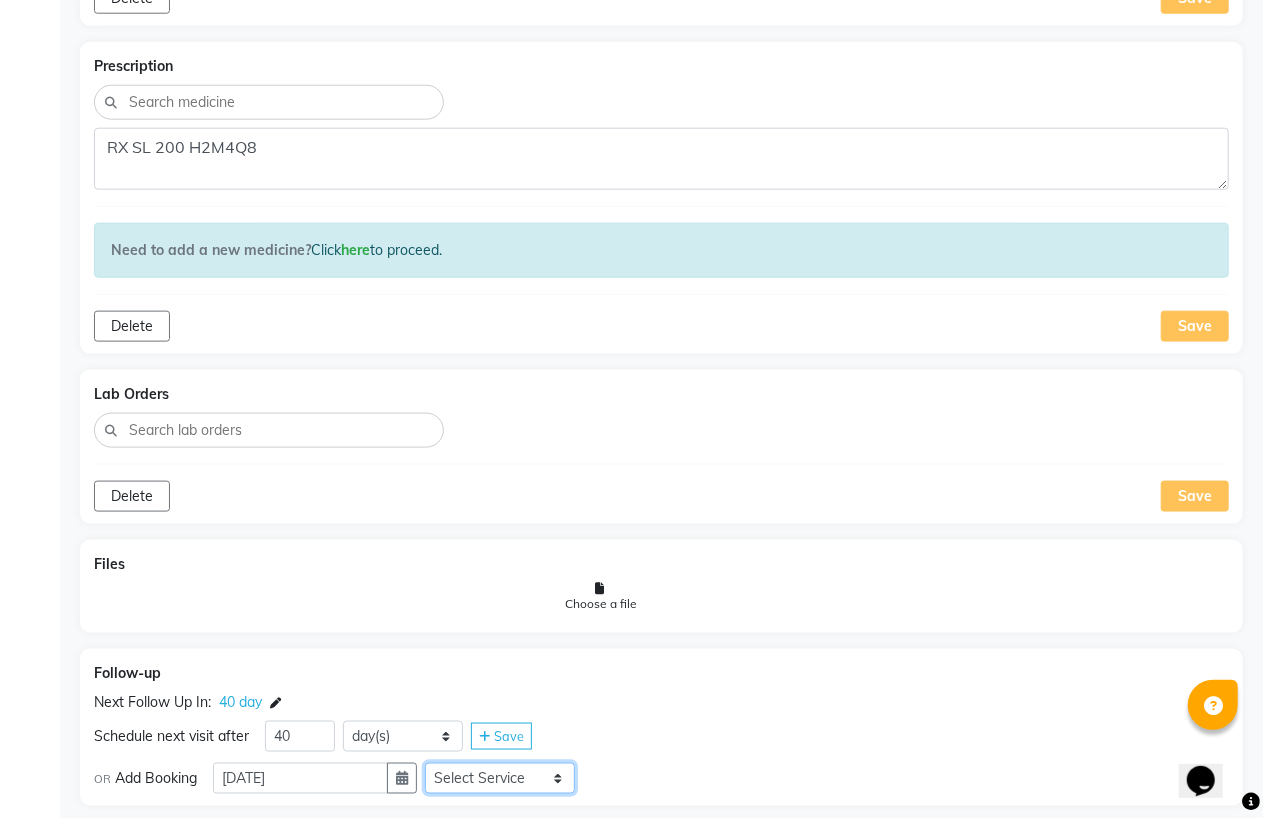 click on "Select Service  In Person - Consultation  Medicine  Medicine 1  Hydra Facial  Medi Facial  Vampire Facial With Plasma  Oxygeno Facial  Anti Aging Facial  Korean Glass GLow Facial  Full Face  Upper Lip  Chin  Underarms  Full Legs & arms  Back-side  Chest  Abdomen  Yellow Peel  Black Peel  Party Peel  Glow Peel  Argi Peel  Under-arm Peel  Depigmento Peel  Anti Aging Peel  Lip Peel  Hair PRP  GFC PRP  [MEDICAL_DATA] / Dermaroller  Under Eye PRP  Face PRP  Dermapen / Mesotherapt for Full Face  Dermapen / Mesotherapt for Scars  Carbon Peel  LASER BLEECH Laser Bleech  BB Glow  Indian Glass Glow  Courier Charges in City  Courier Charges out of City  In Person - Follow Up  Hair Treatment   Skin Treatment   Online - Consultation  Online - Follow Up" 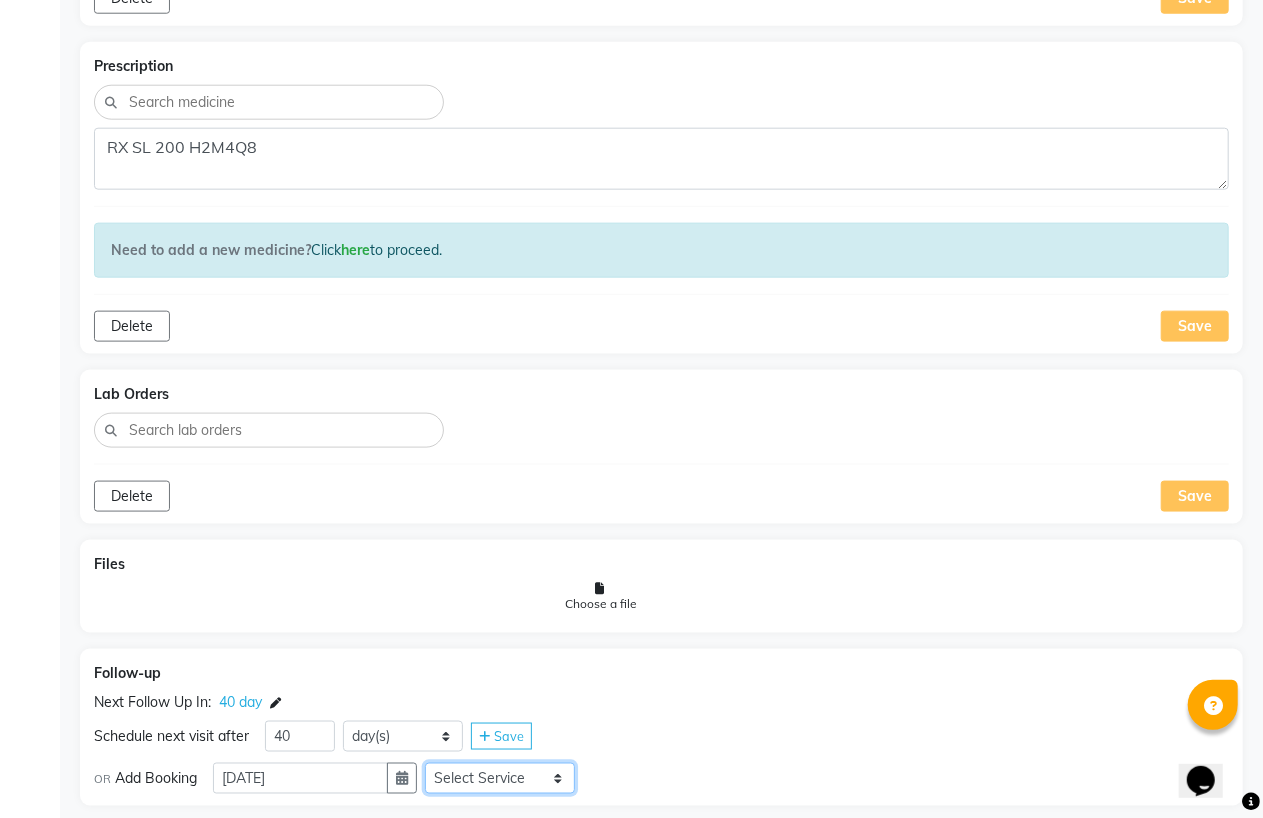 select on "981031" 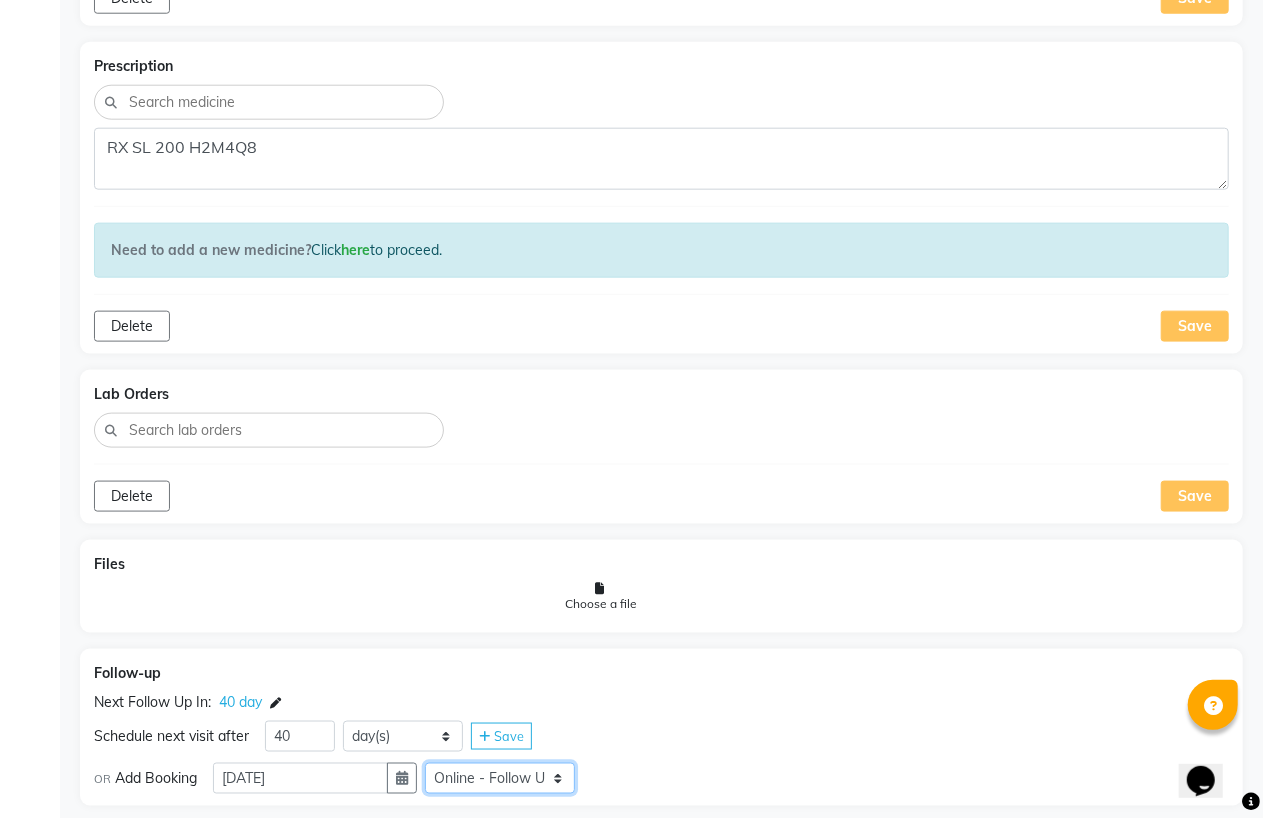 click on "Select Service  In Person - Consultation  Medicine  Medicine 1  Hydra Facial  Medi Facial  Vampire Facial With Plasma  Oxygeno Facial  Anti Aging Facial  Korean Glass GLow Facial  Full Face  Upper Lip  Chin  Underarms  Full Legs & arms  Back-side  Chest  Abdomen  Yellow Peel  Black Peel  Party Peel  Glow Peel  Argi Peel  Under-arm Peel  Depigmento Peel  Anti Aging Peel  Lip Peel  Hair PRP  GFC PRP  [MEDICAL_DATA] / Dermaroller  Under Eye PRP  Face PRP  Dermapen / Mesotherapt for Full Face  Dermapen / Mesotherapt for Scars  Carbon Peel  LASER BLEECH Laser Bleech  BB Glow  Indian Glass Glow  Courier Charges in City  Courier Charges out of City  In Person - Follow Up  Hair Treatment   Skin Treatment   Online - Consultation  Online - Follow Up" 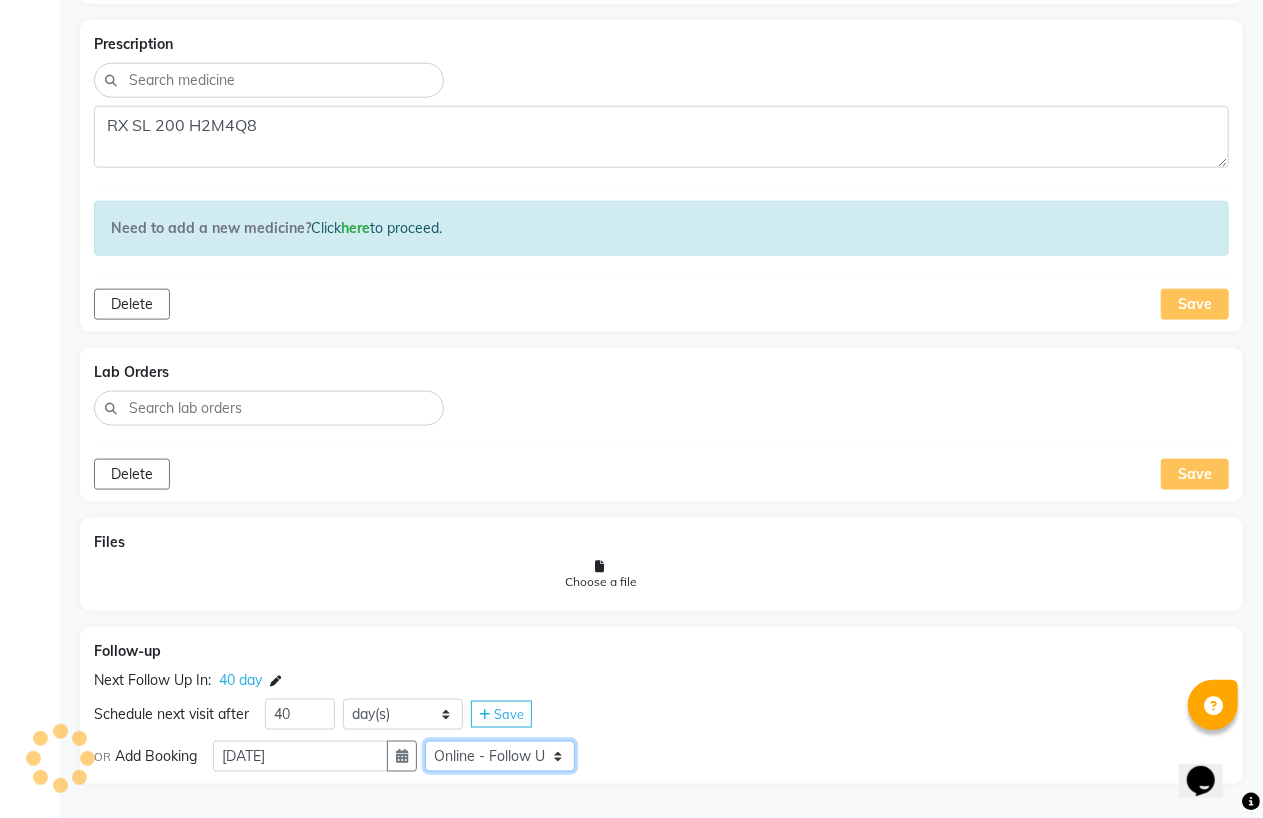 scroll, scrollTop: 1110, scrollLeft: 0, axis: vertical 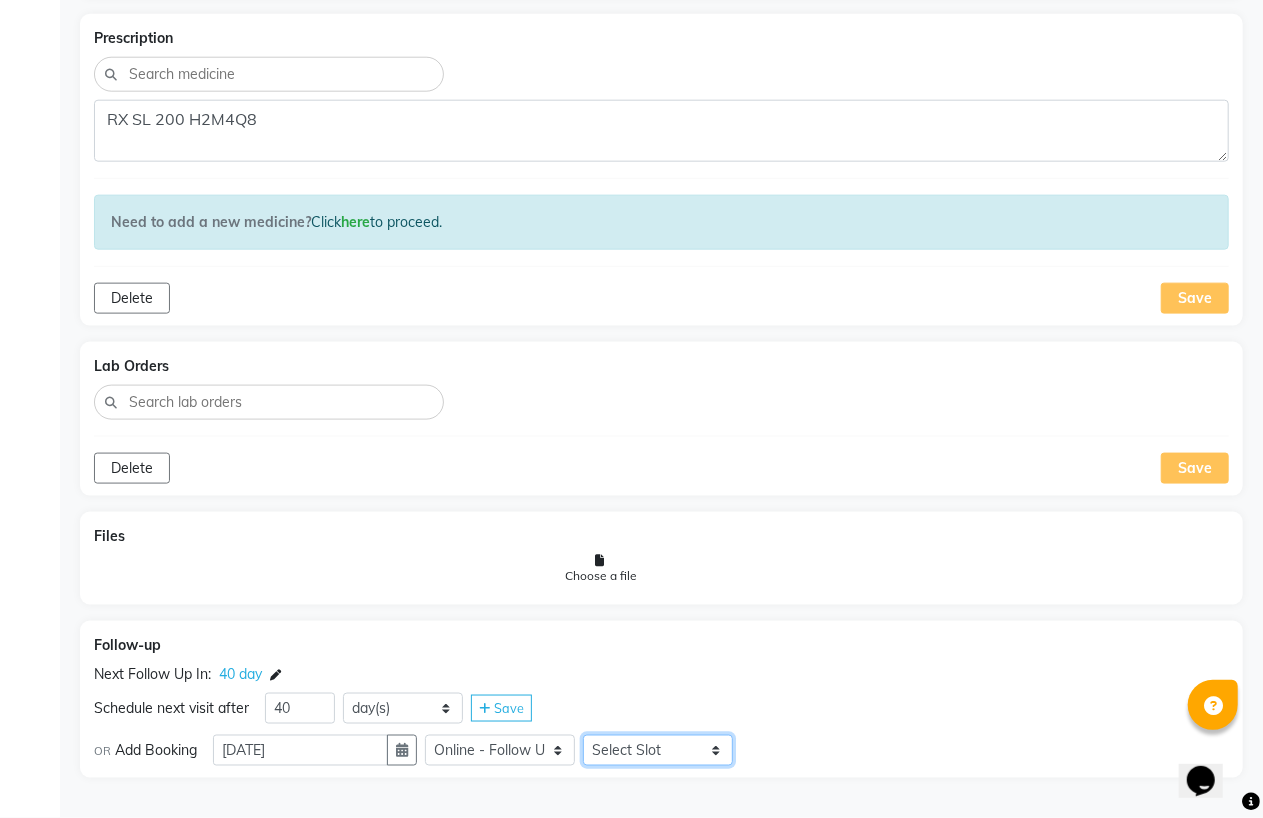 click on "Select Slot 10:15 10:30 10:45 11:00 11:15 11:30 11:45 12:00 12:15 12:45 13:00 13:15 13:30 13:45 14:00 14:15 14:30 14:45 15:00 15:15 15:30 15:45 16:00 16:15 16:30 16:45 17:00 17:15 17:30 17:45 18:00 18:15 18:30 18:45 19:00 19:30 19:45 20:00 20:15 20:30 20:45 21:00 21:15 21:30 21:45" 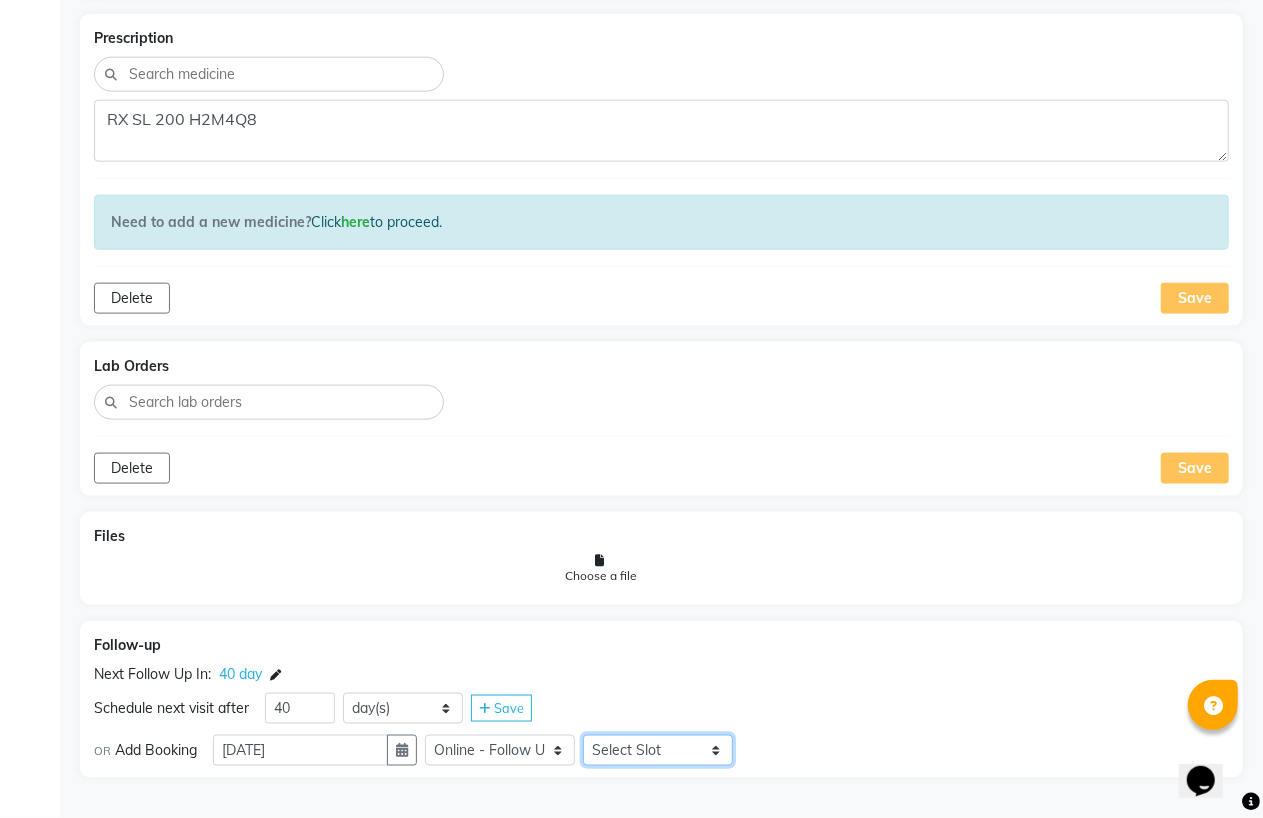 select on "1080" 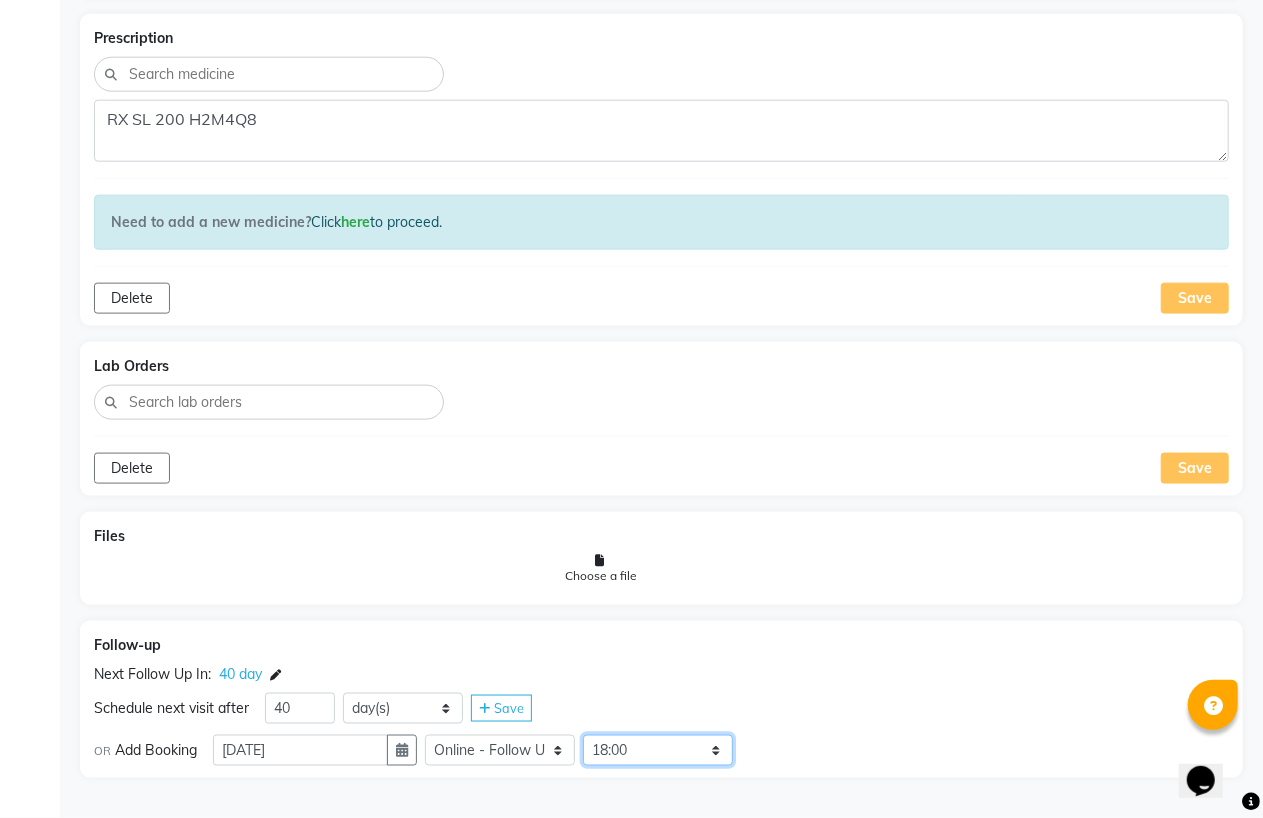 click on "Select Slot 10:15 10:30 10:45 11:00 11:15 11:30 11:45 12:00 12:15 12:45 13:00 13:15 13:30 13:45 14:00 14:15 14:30 14:45 15:00 15:15 15:30 15:45 16:00 16:15 16:30 16:45 17:00 17:15 17:30 17:45 18:00 18:15 18:30 18:45 19:00 19:30 19:45 20:00 20:15 20:30 20:45 21:00 21:15 21:30 21:45" 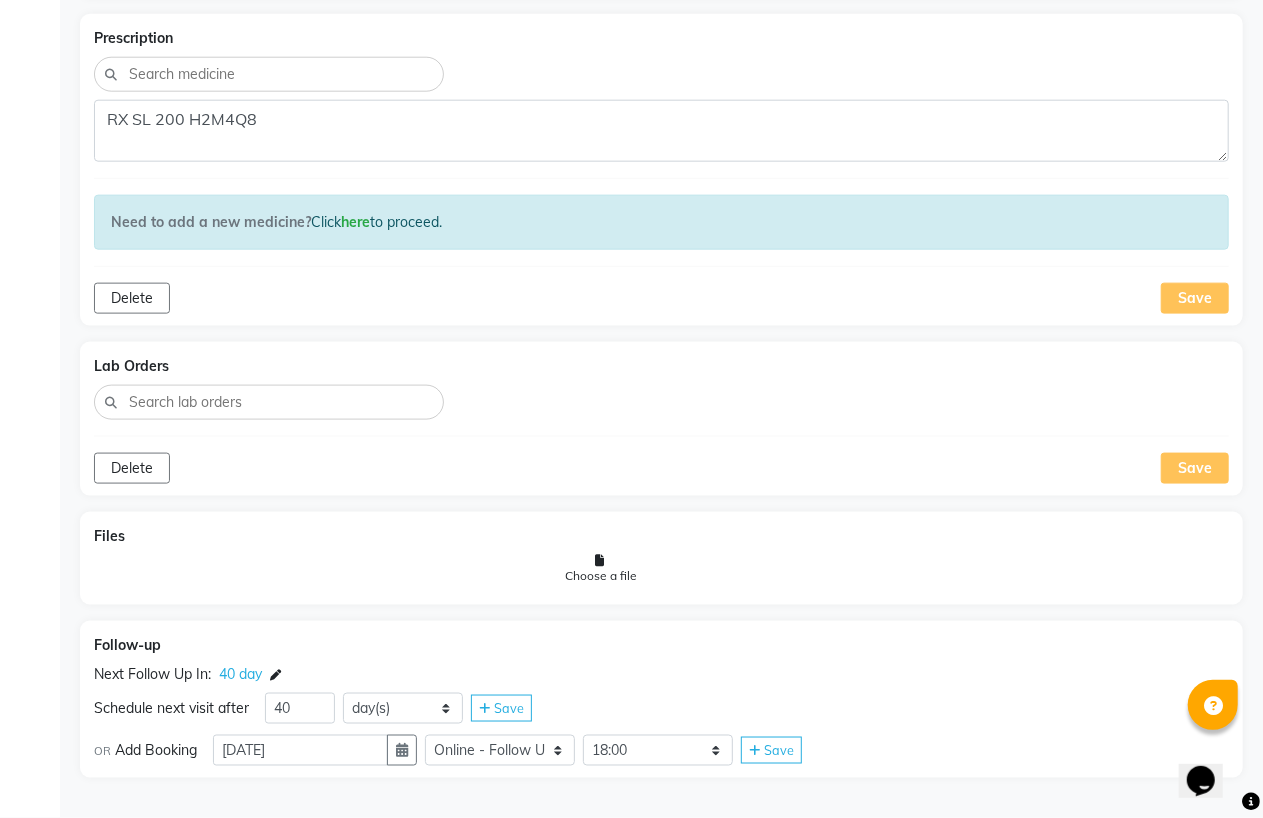 click on "Save" 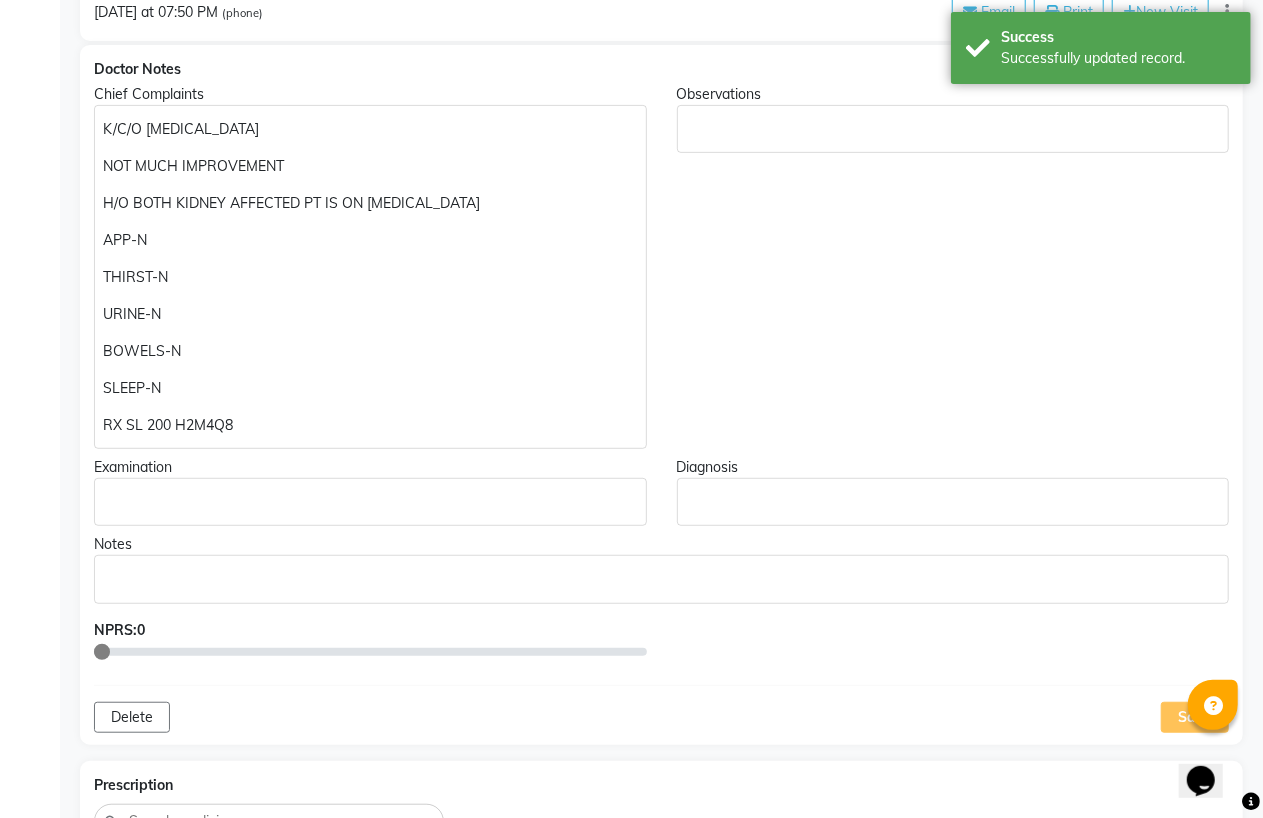 scroll, scrollTop: 0, scrollLeft: 0, axis: both 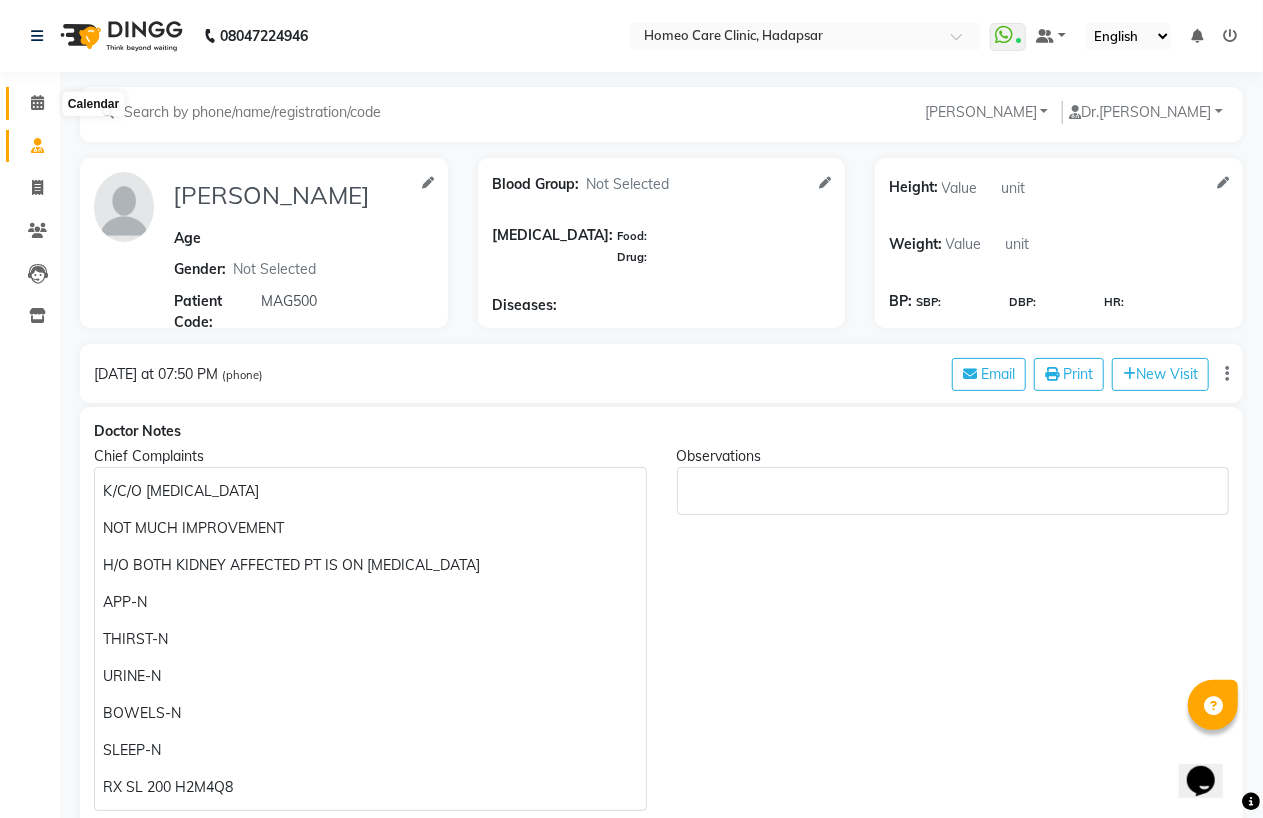 click 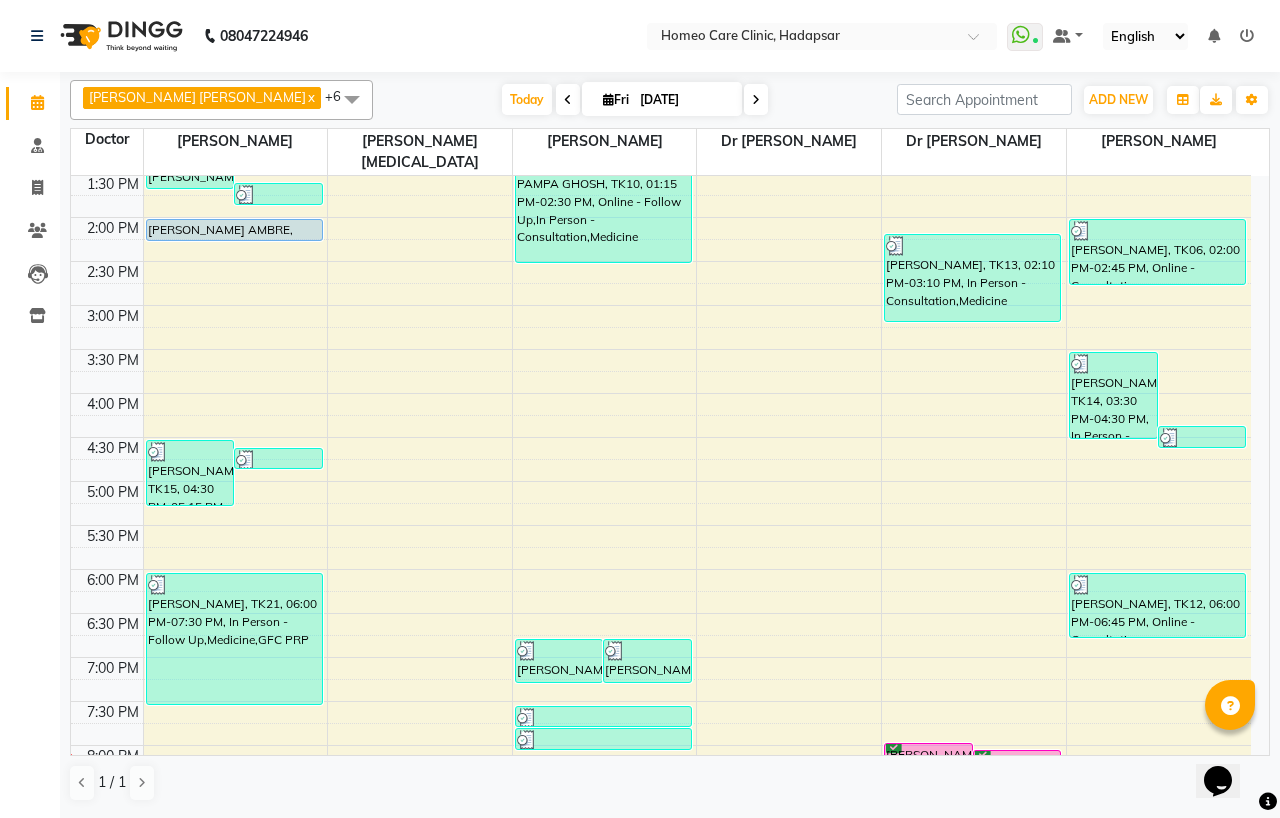 scroll, scrollTop: 555, scrollLeft: 0, axis: vertical 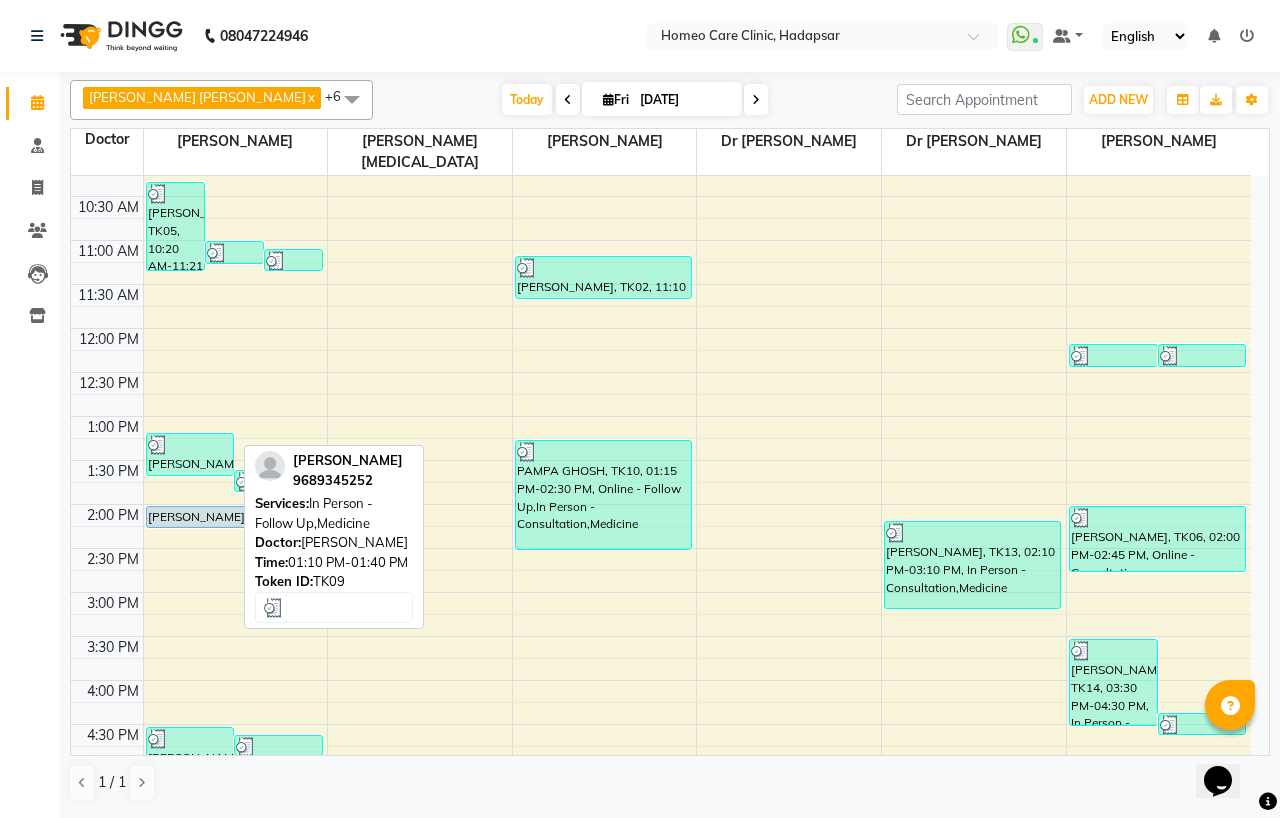 click on "[PERSON_NAME], TK09, 01:10 PM-01:40 PM, In Person - Follow Up,Medicine" at bounding box center (190, 454) 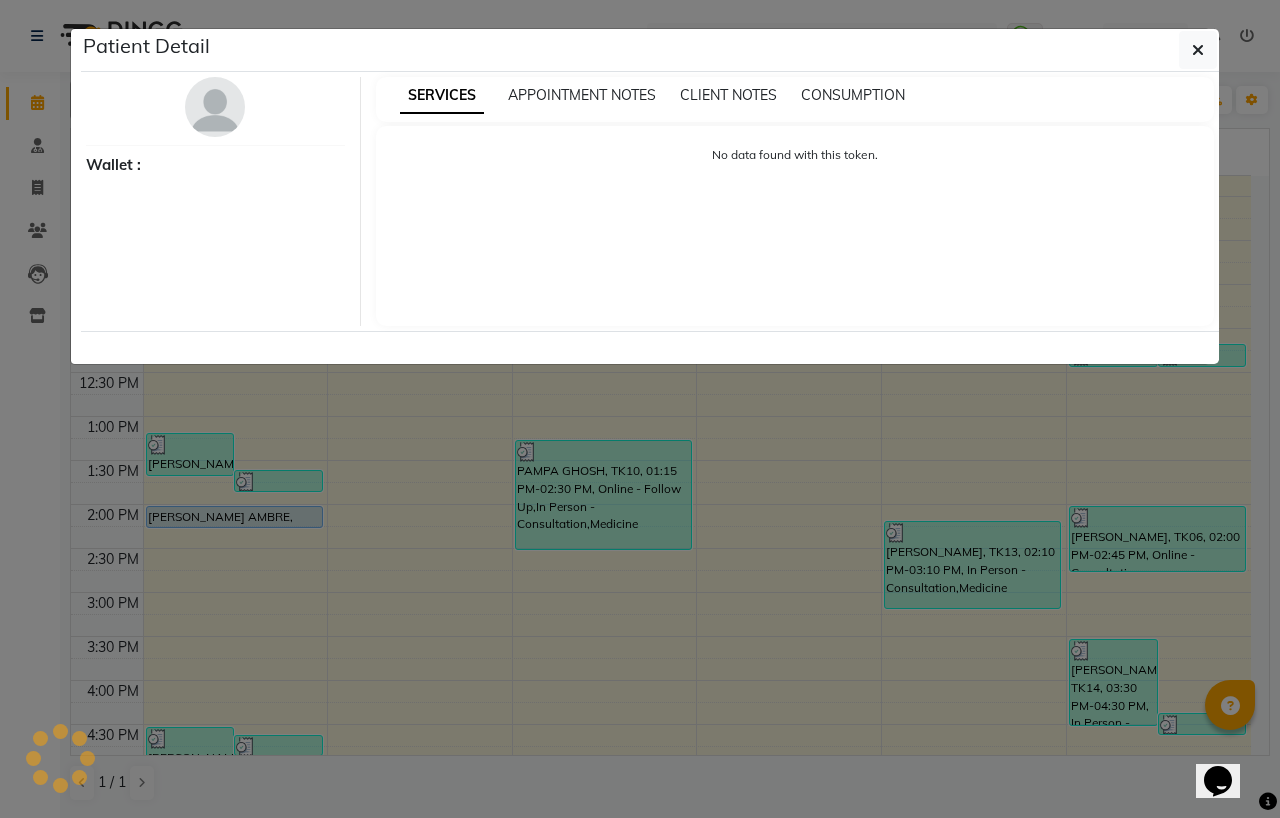 select on "3" 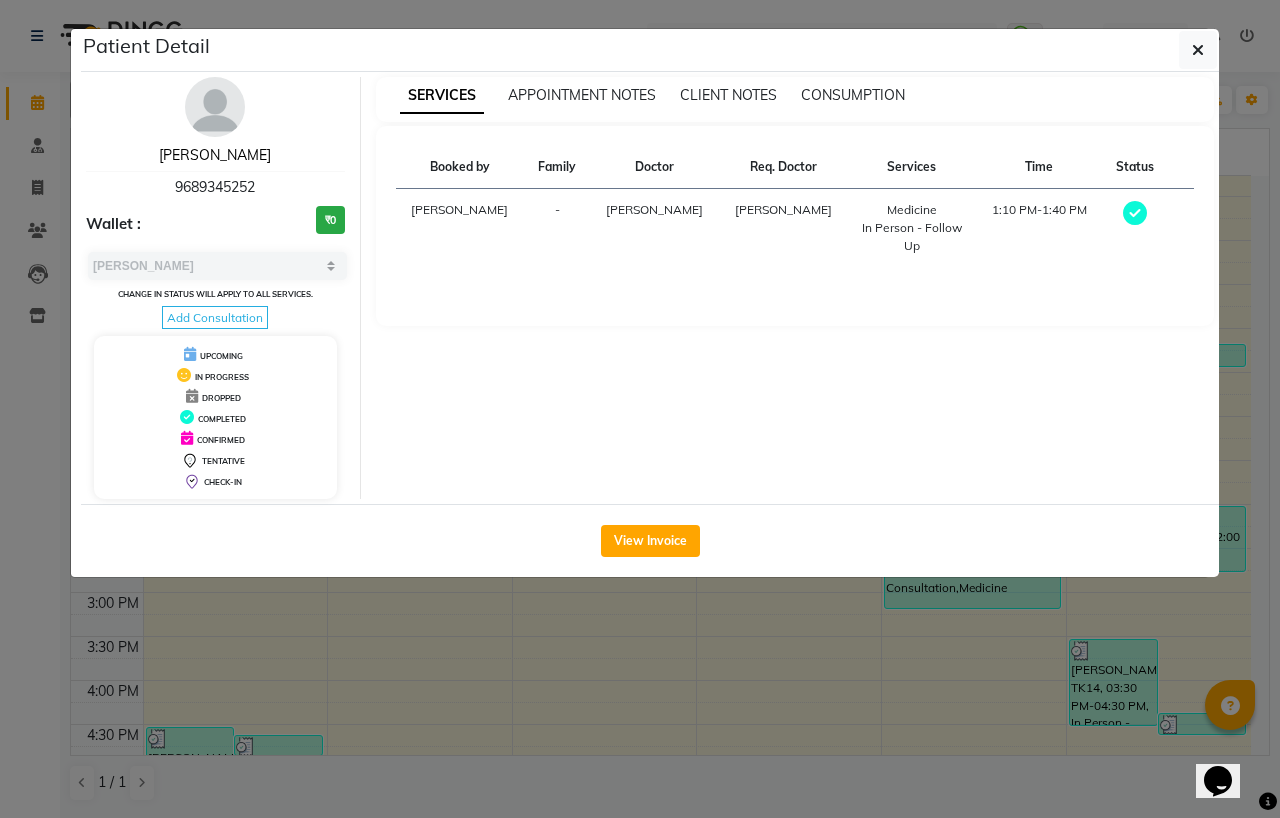 click on "[PERSON_NAME]" at bounding box center [215, 155] 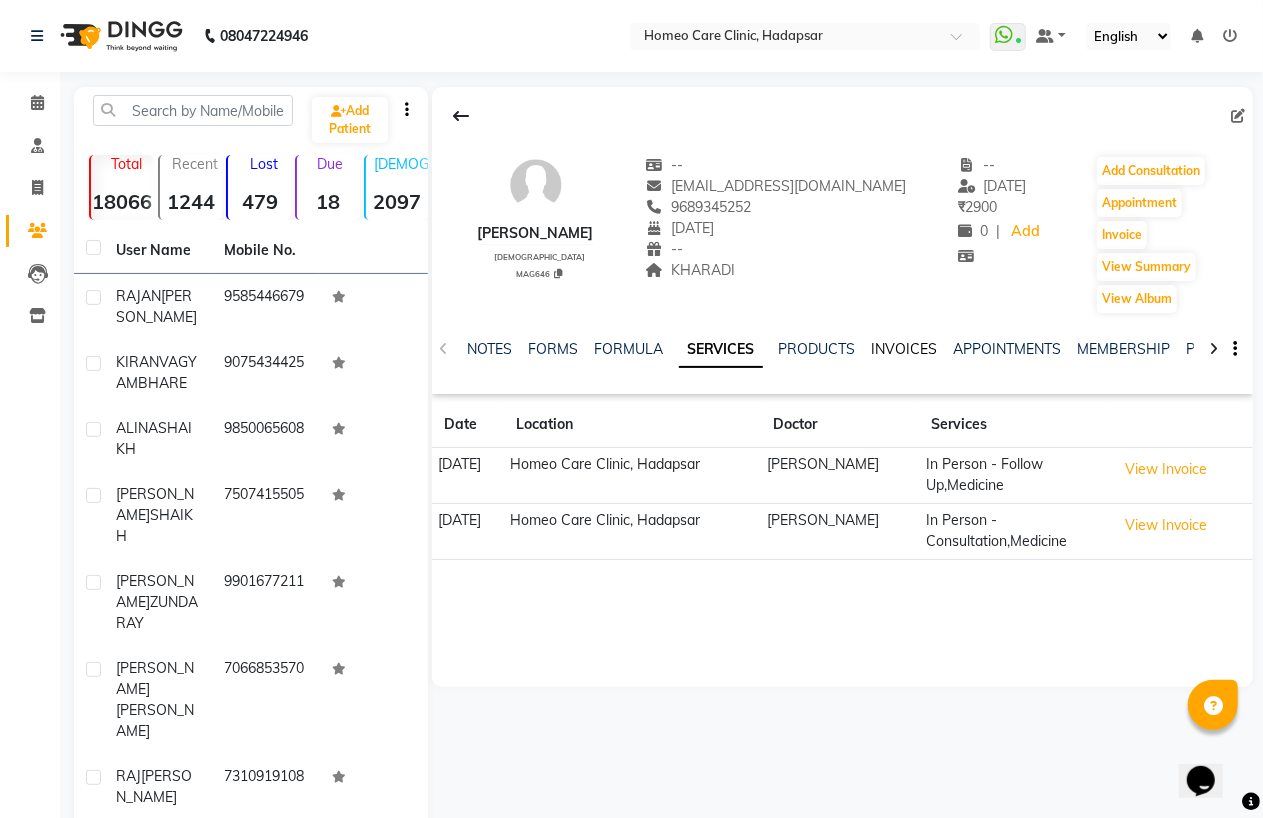 click on "INVOICES" 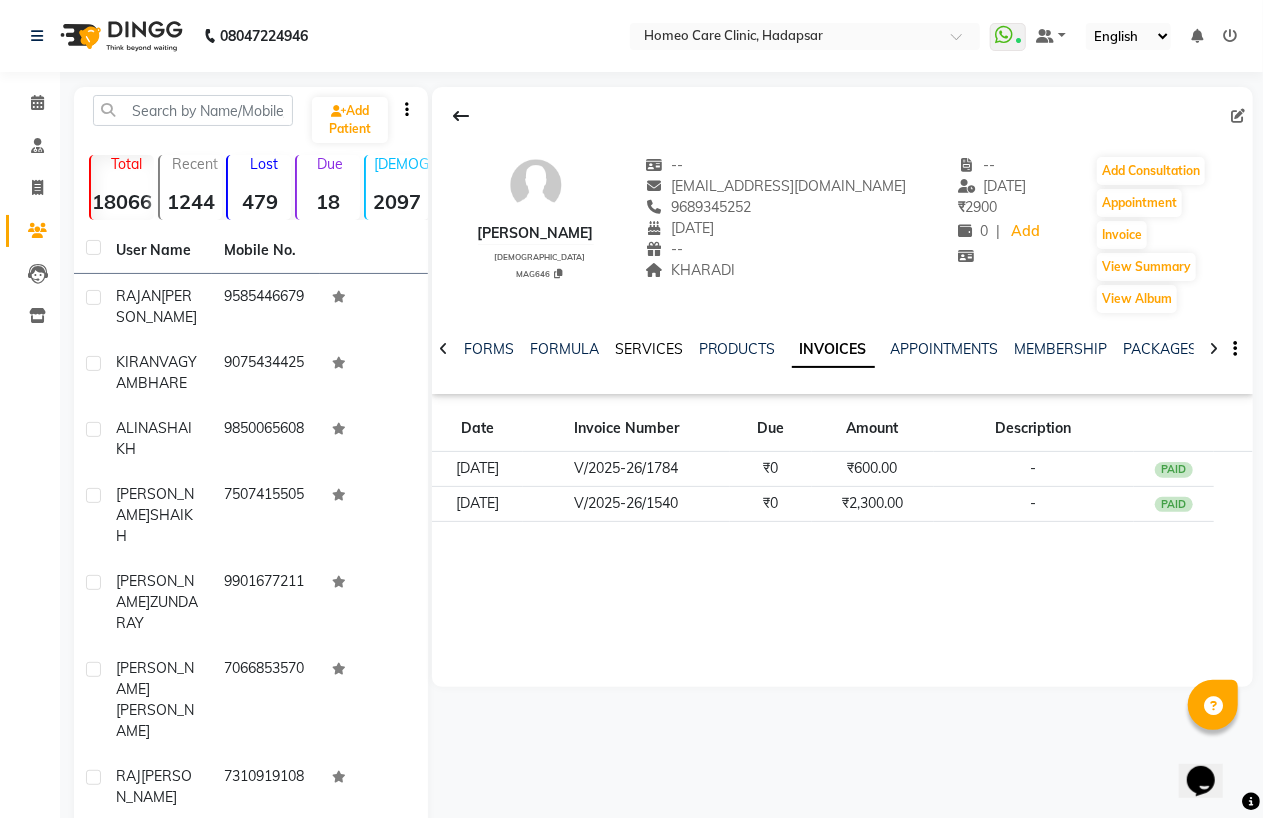 click on "SERVICES" 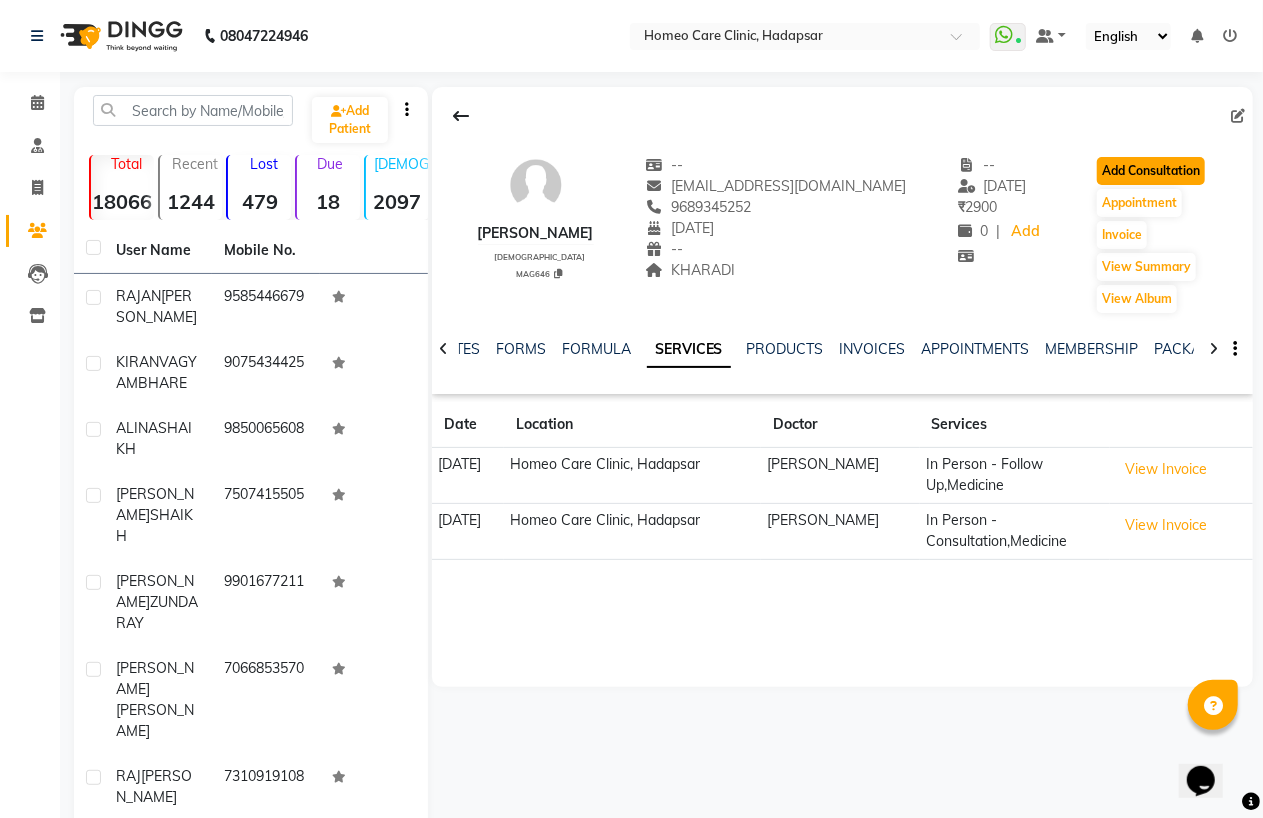 click on "Add Consultation" 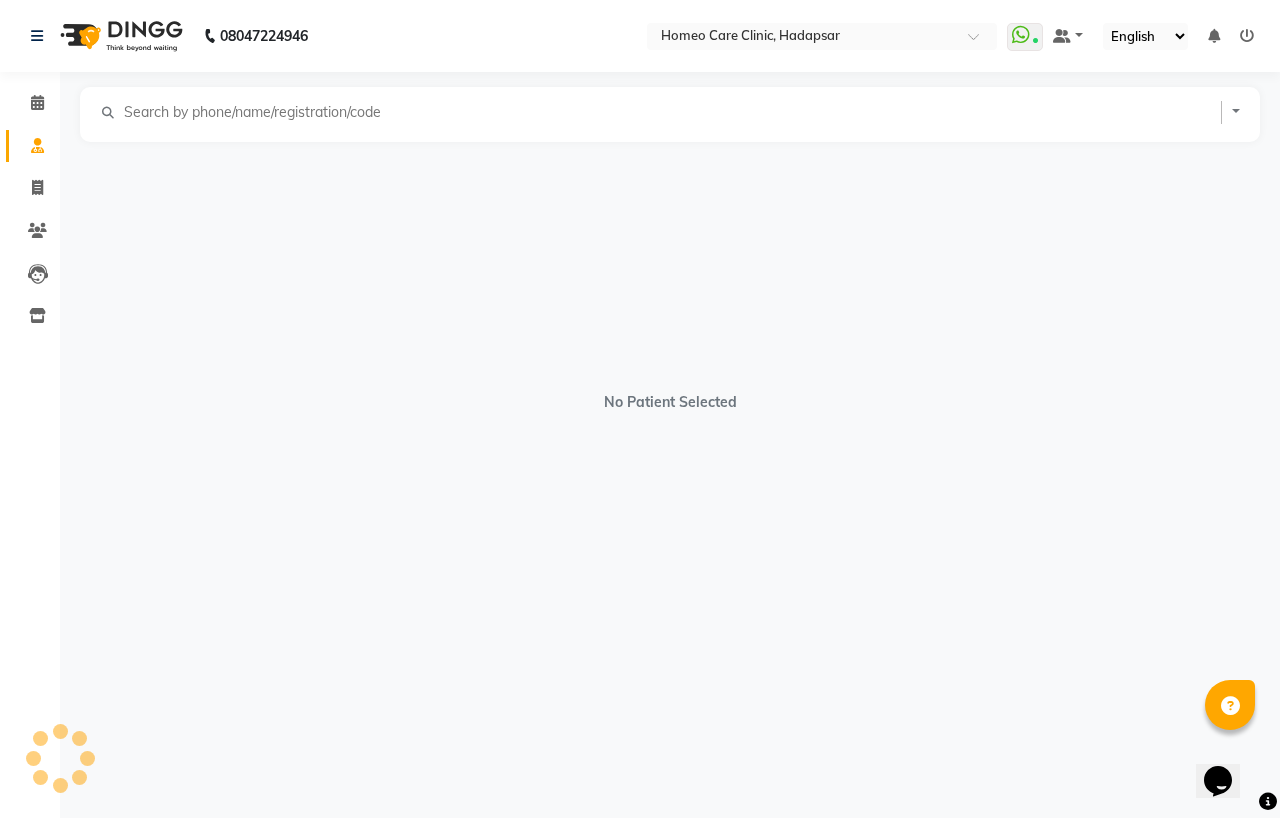 select on "[DEMOGRAPHIC_DATA]" 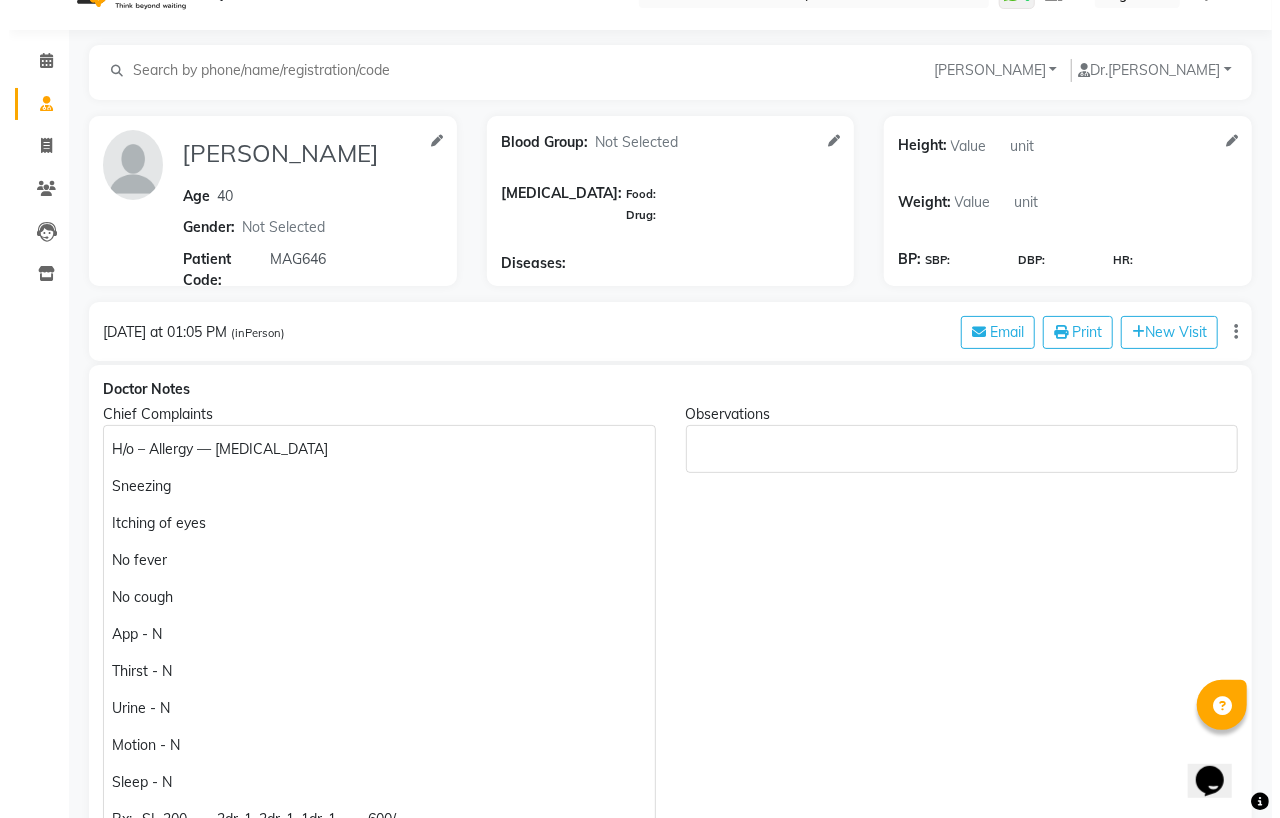 scroll, scrollTop: 0, scrollLeft: 0, axis: both 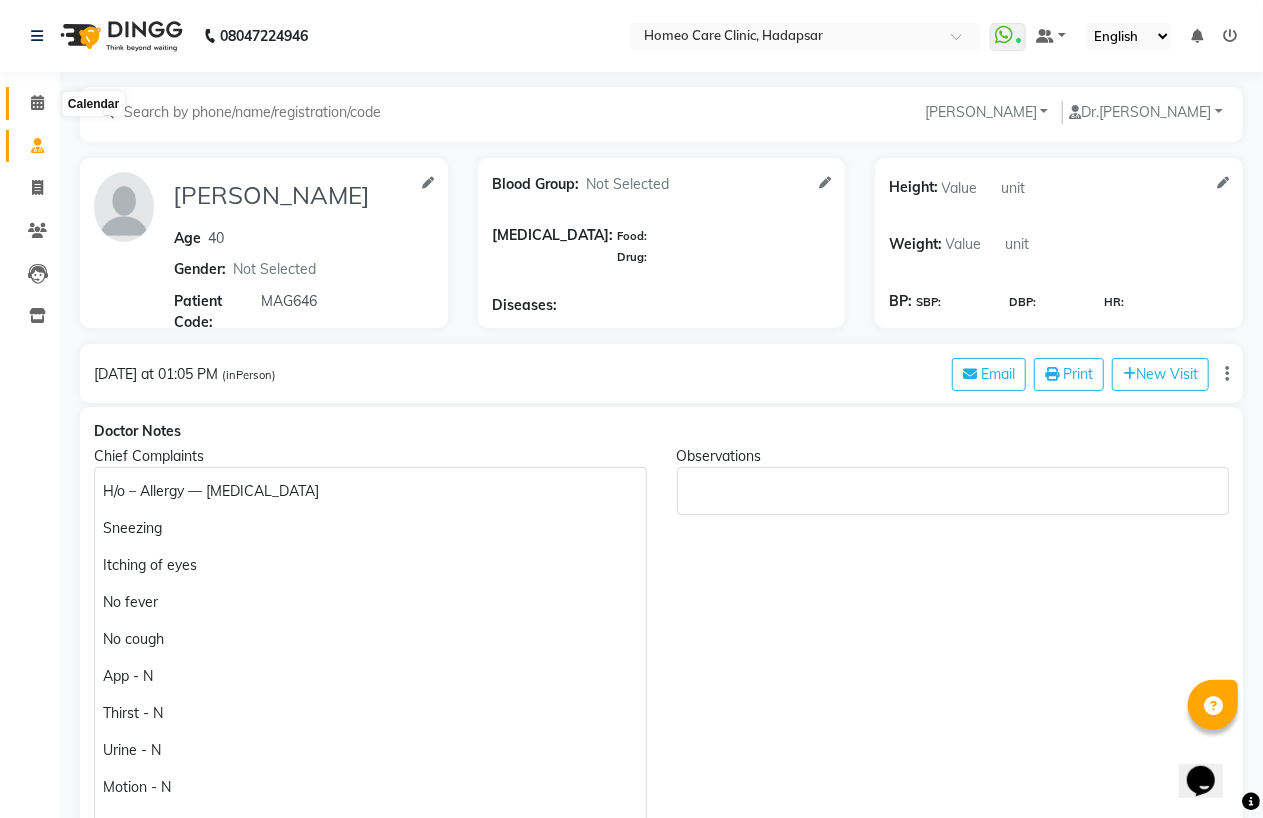 click 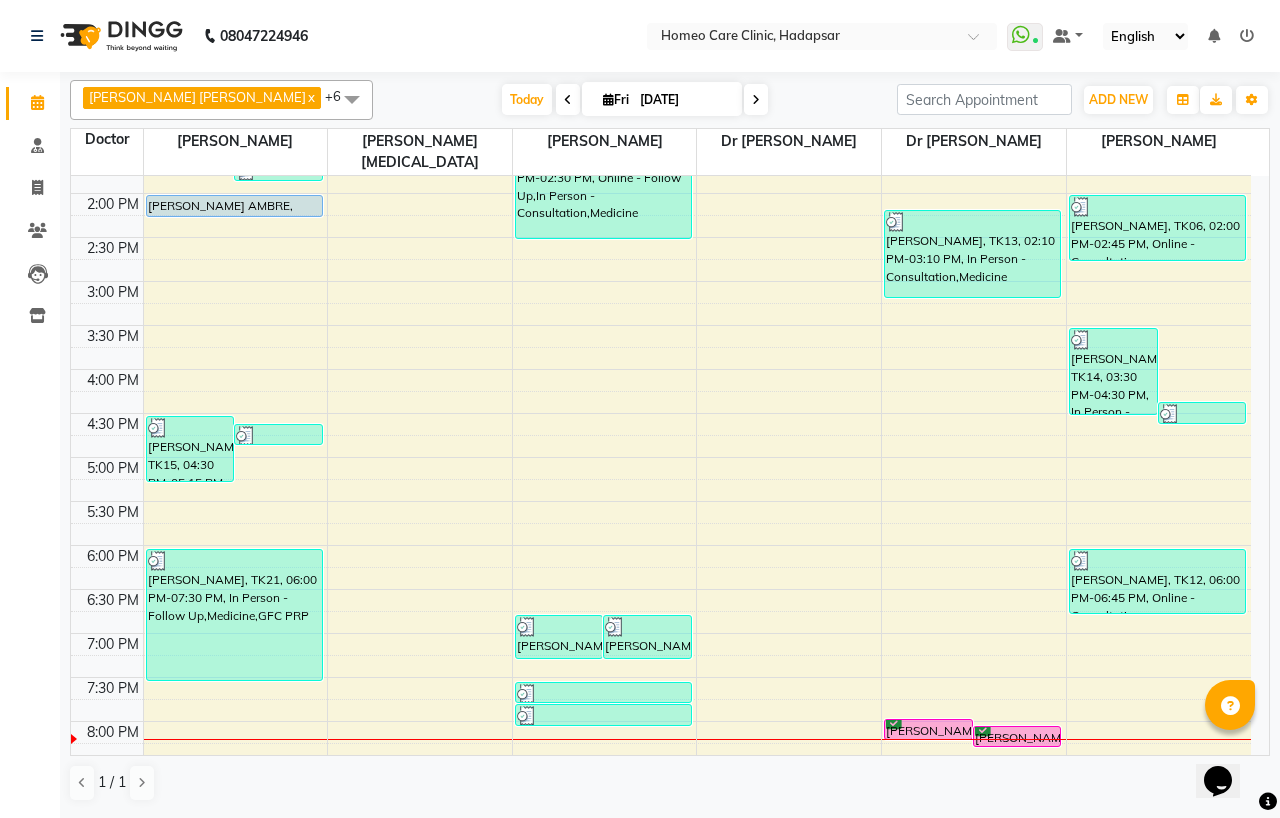 scroll, scrollTop: 0, scrollLeft: 0, axis: both 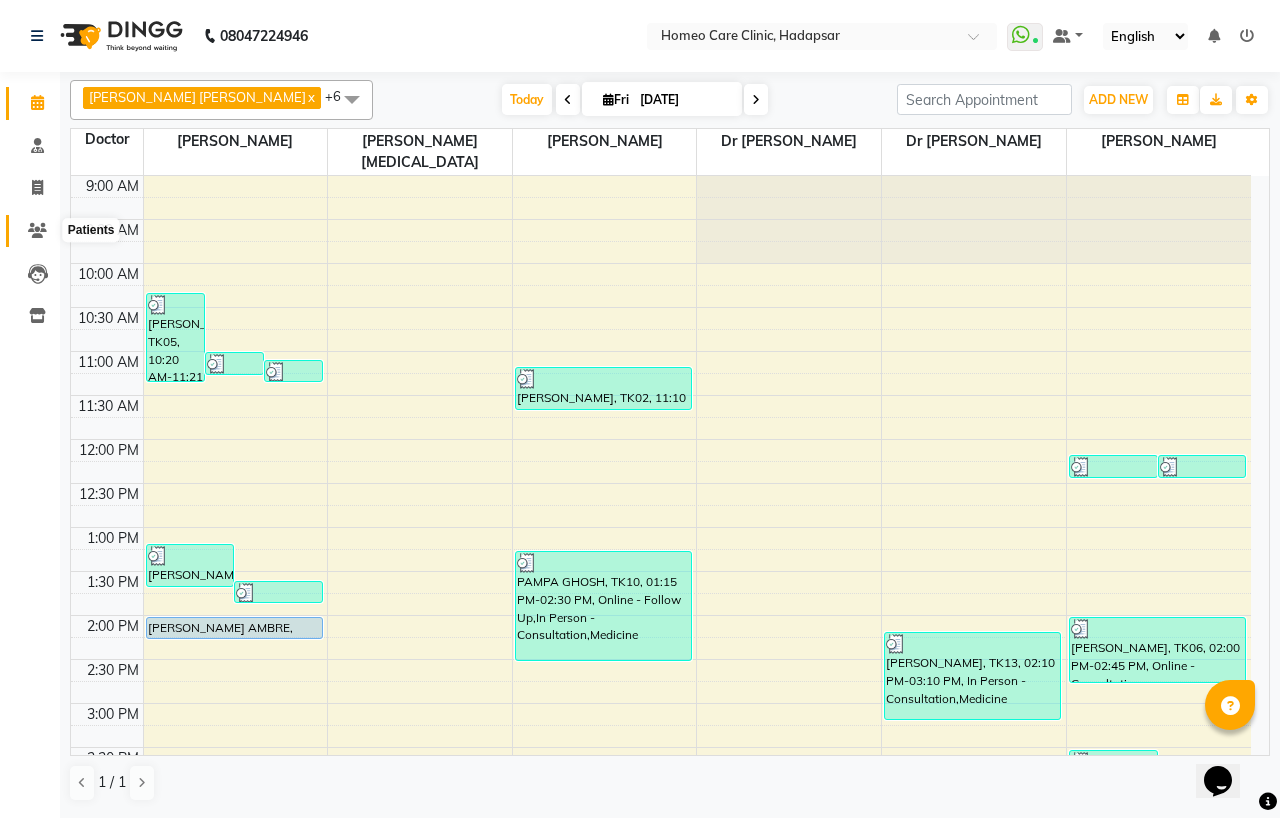 click 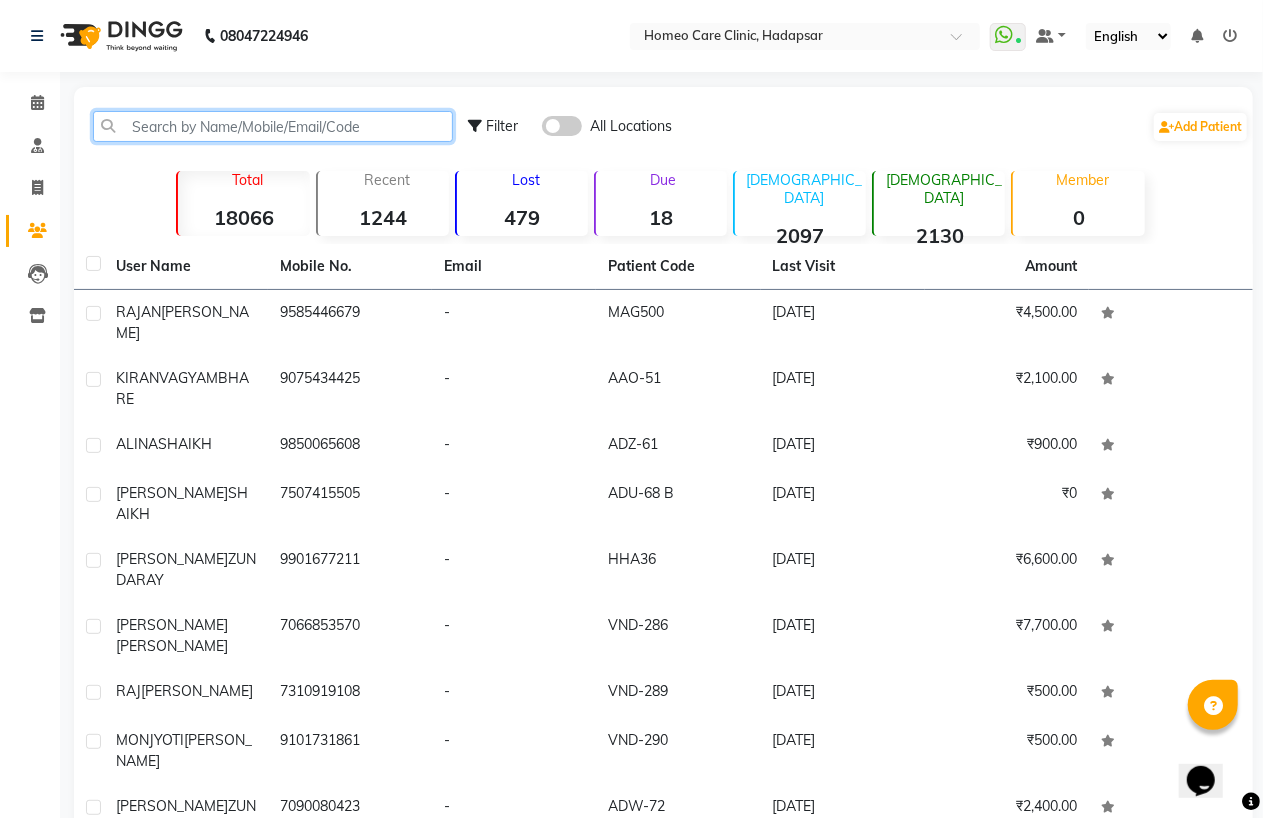 click 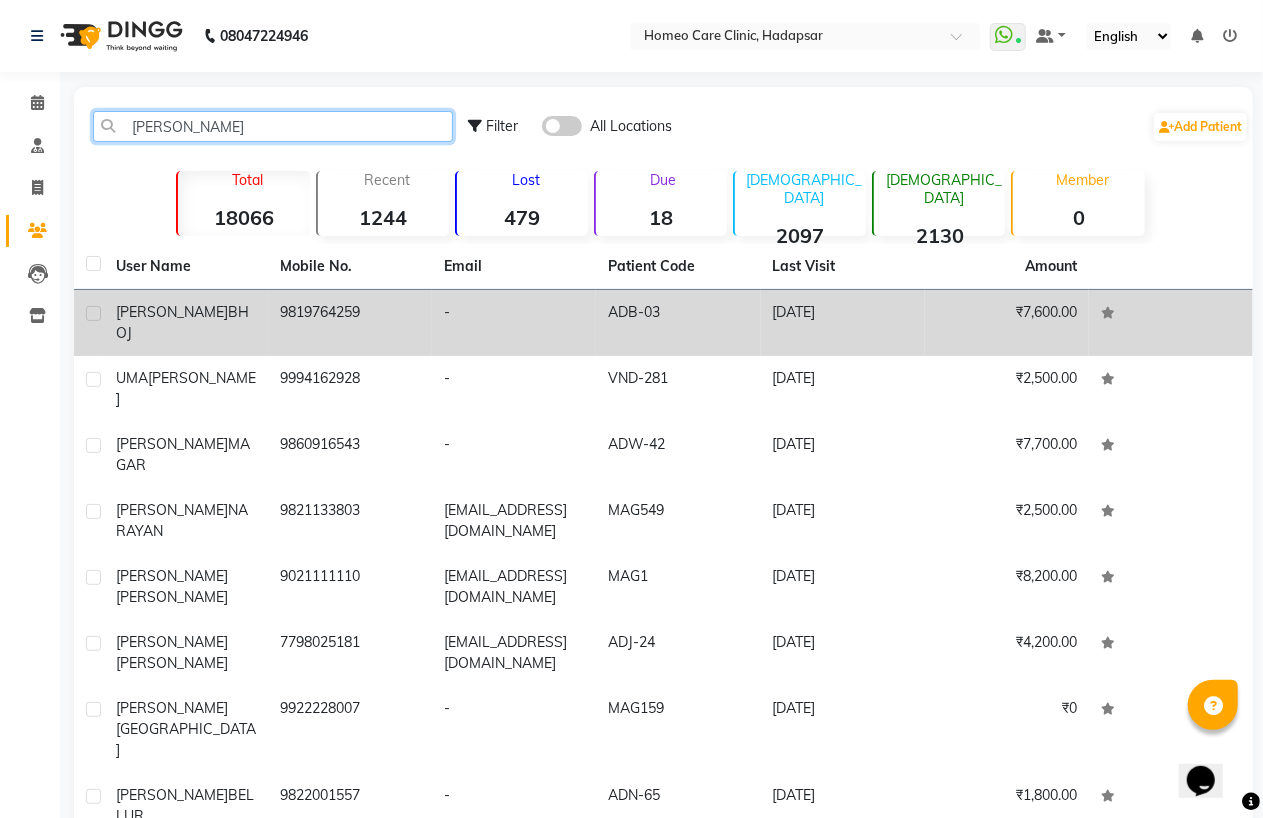 type on "[PERSON_NAME]" 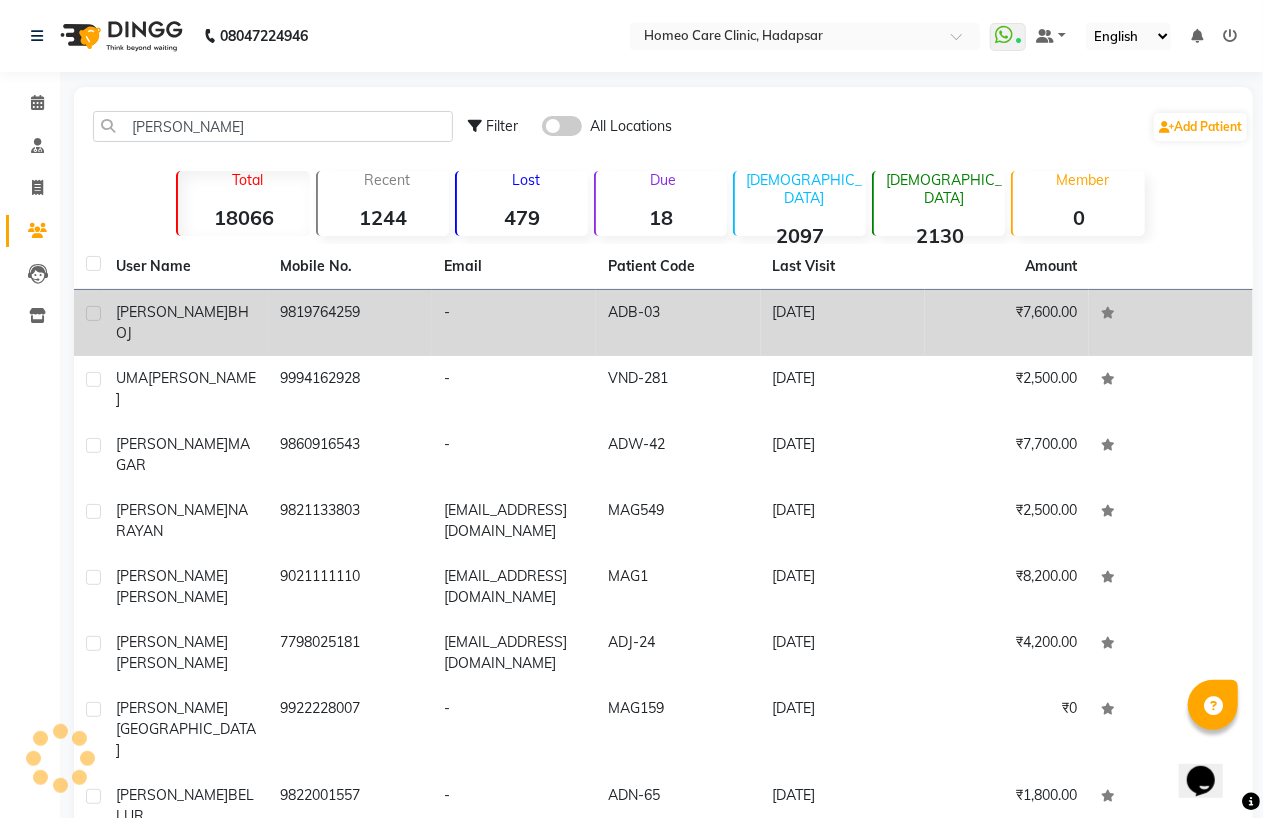 click on "[PERSON_NAME]" 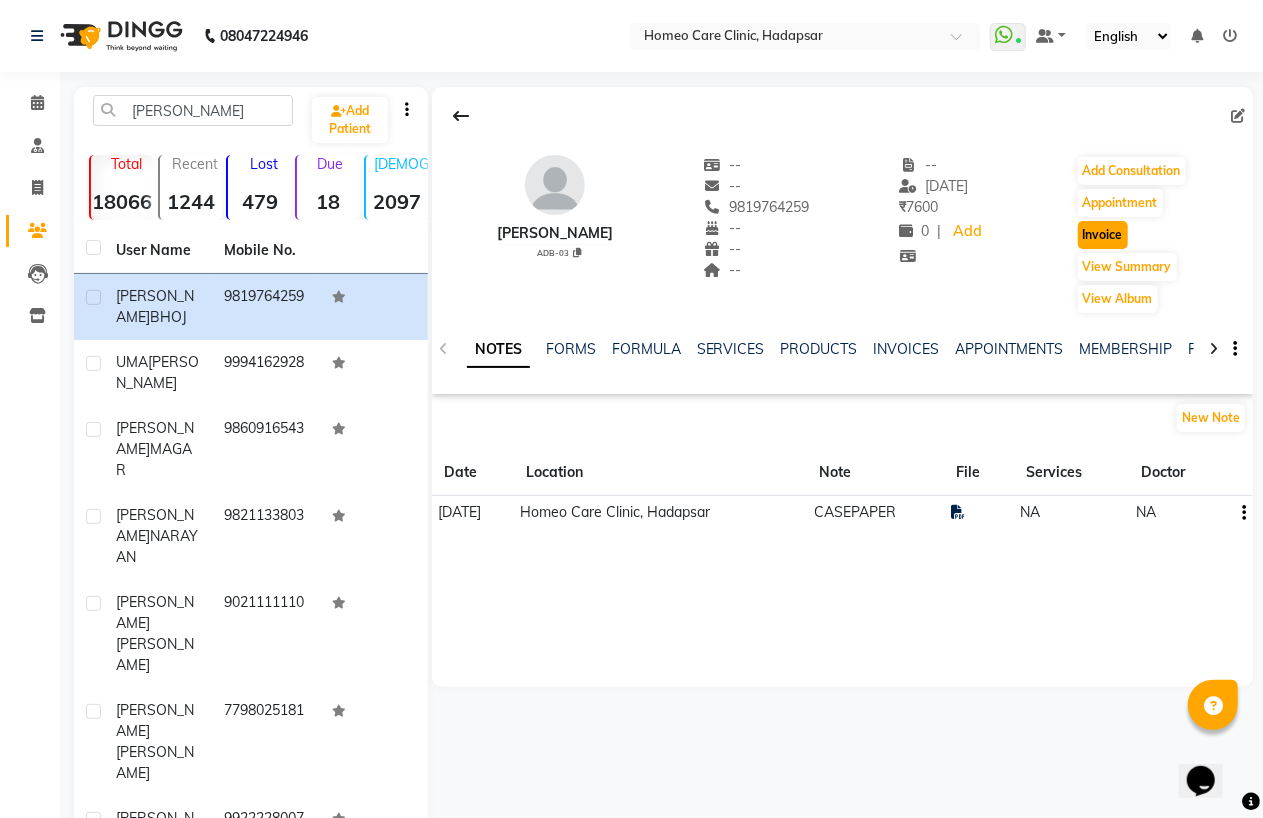 click on "Invoice" 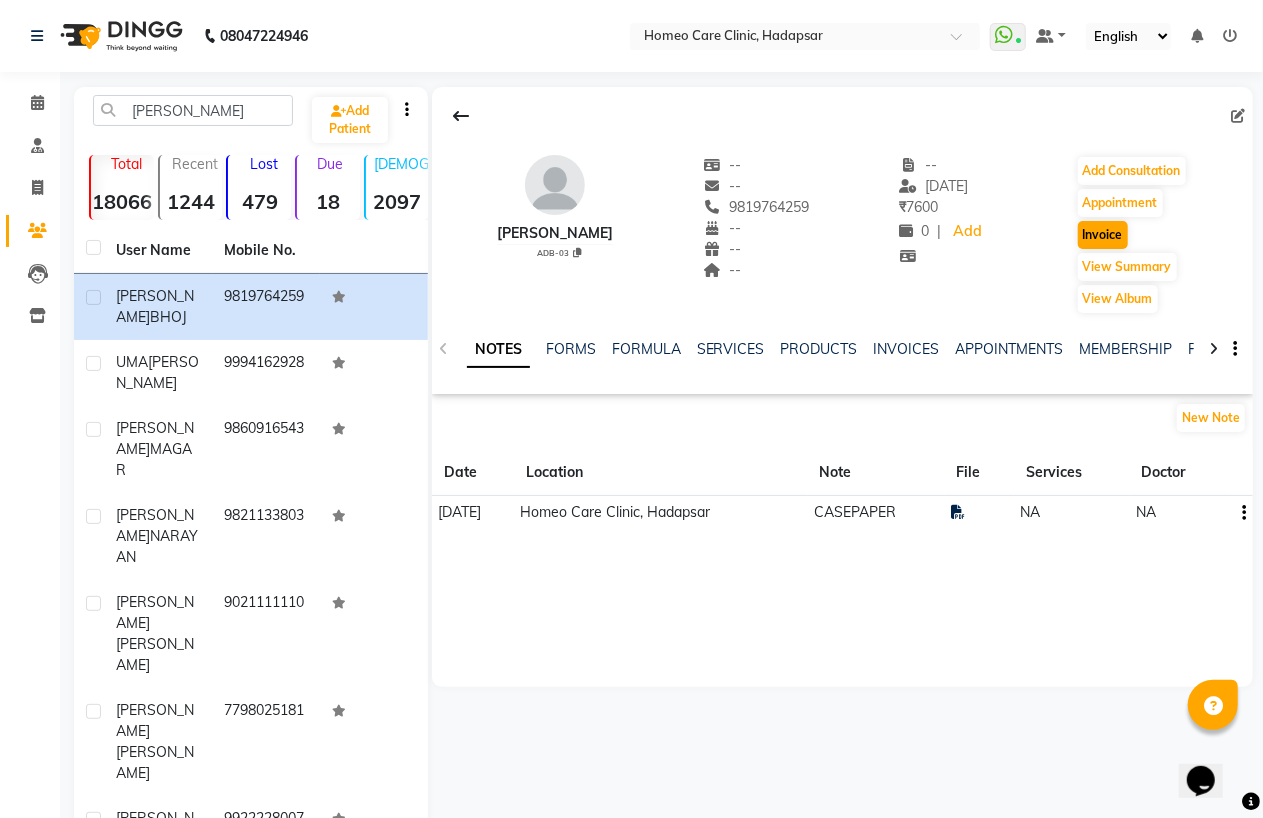 select on "service" 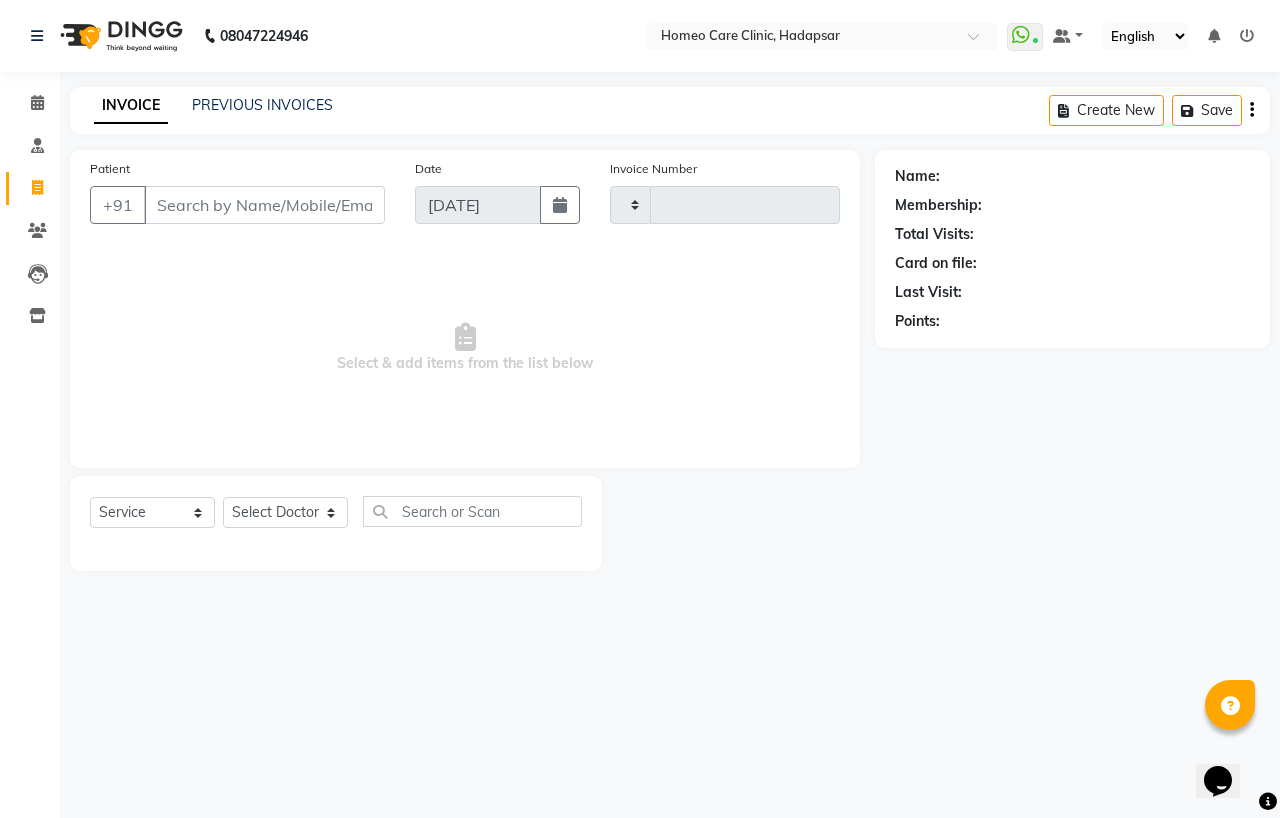 type on "1799" 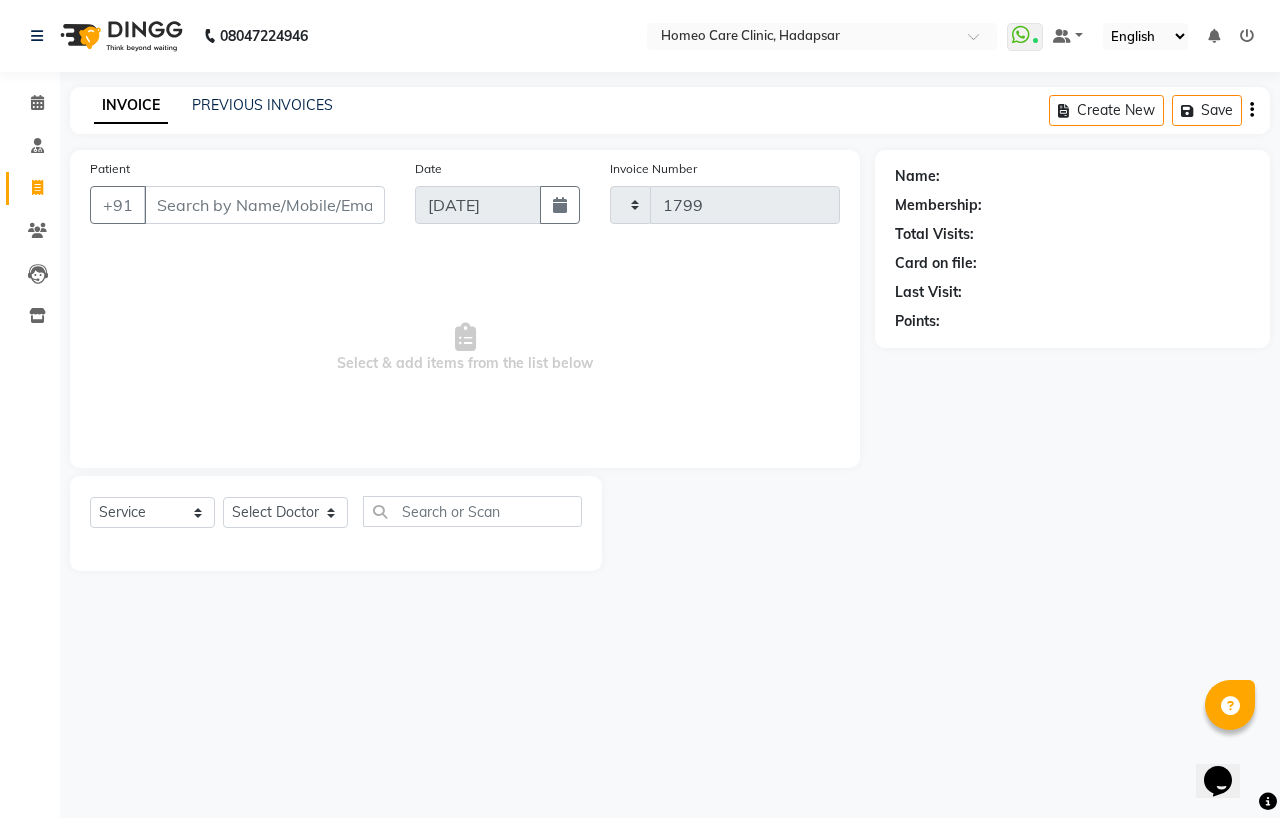 select on "7485" 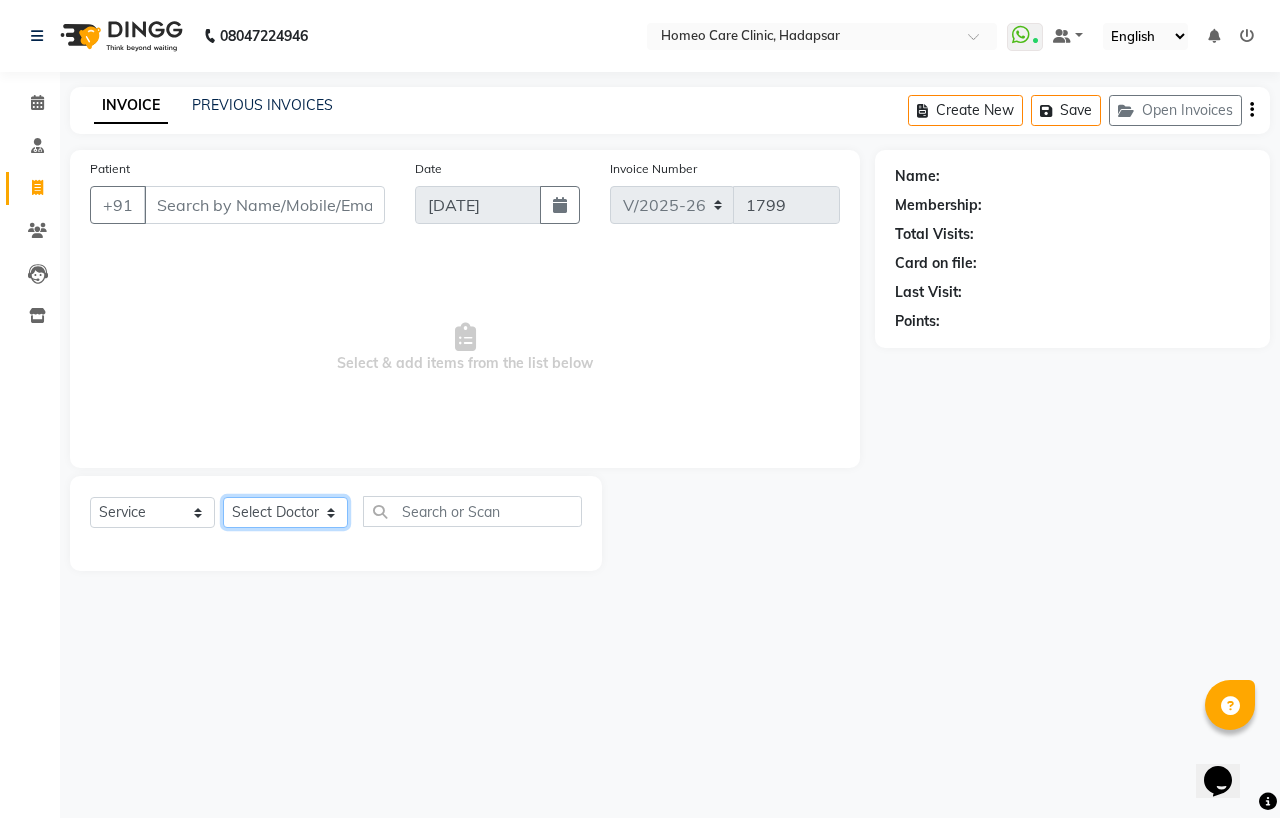 click on "Select Doctor" 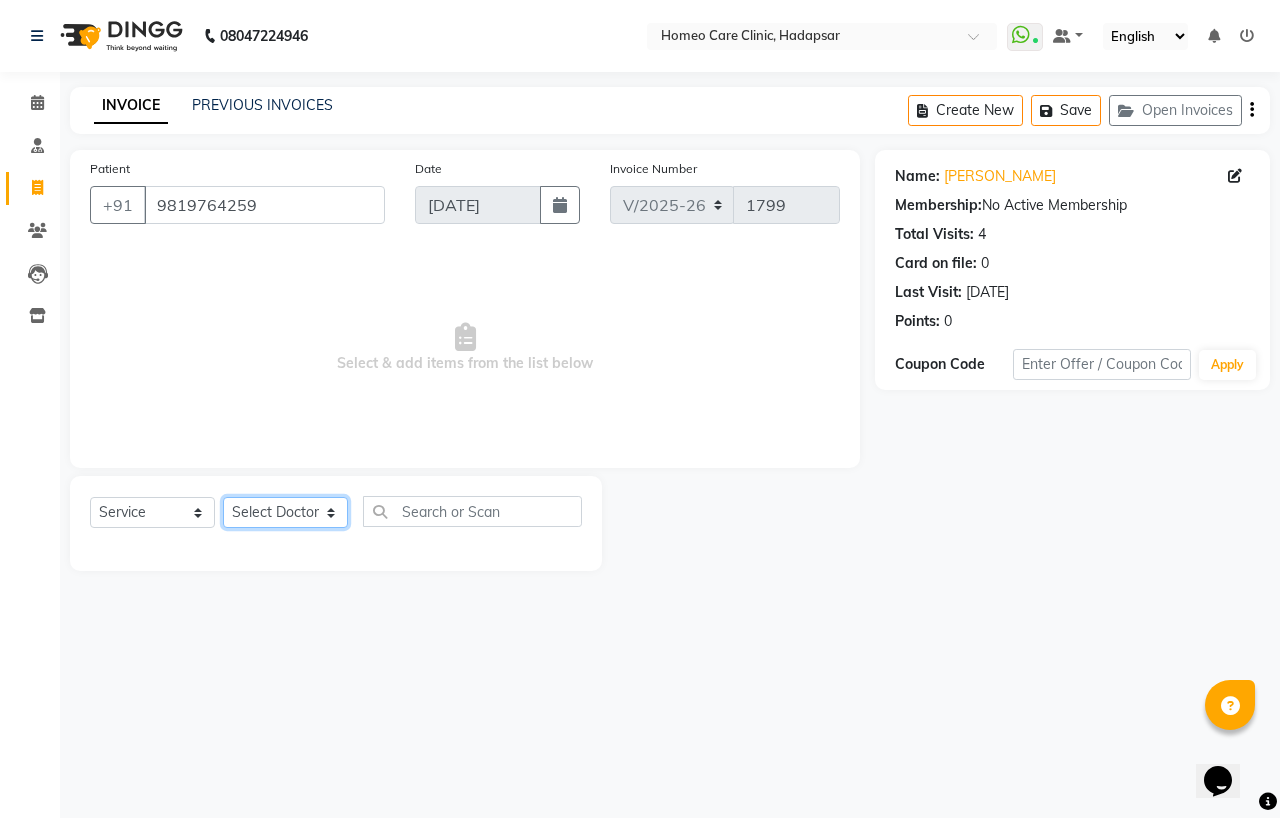 select on "65969" 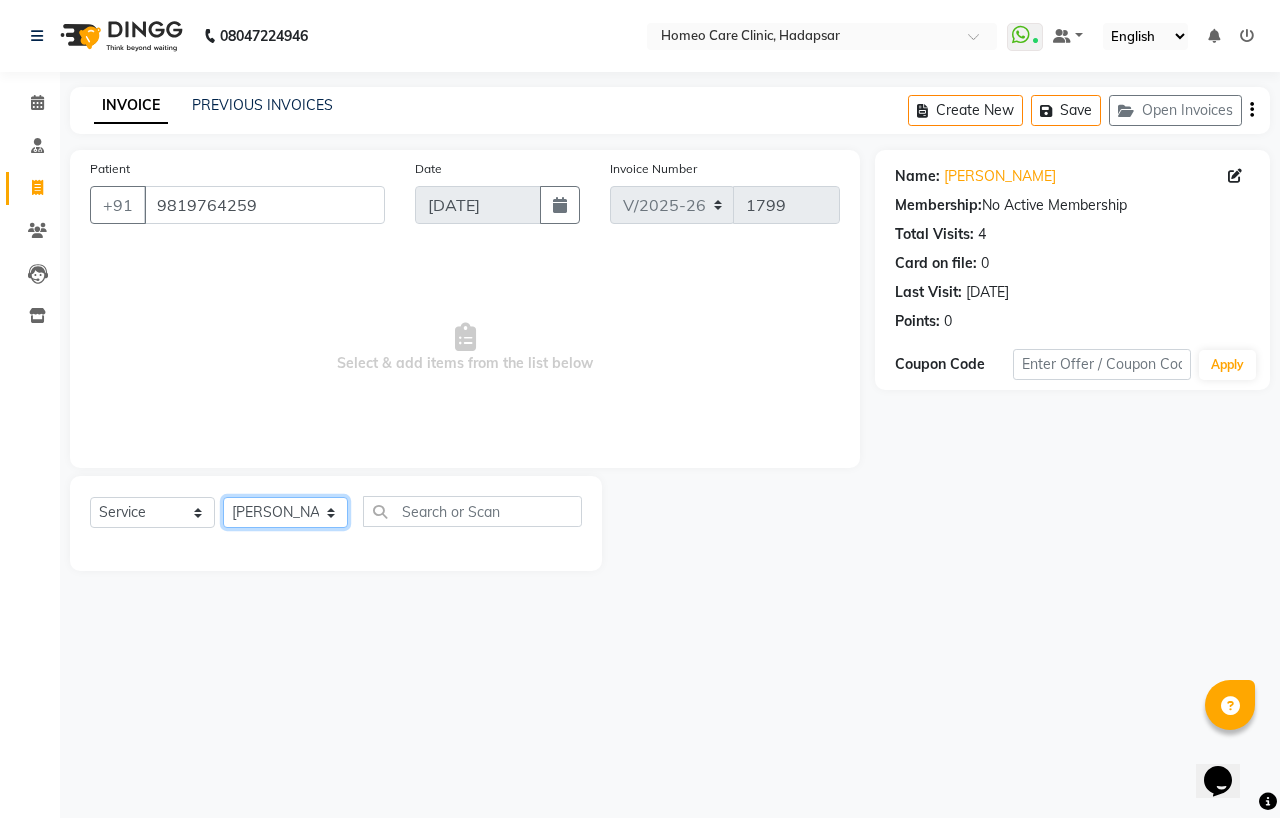 click on "Select Doctor Dingg Support [PERSON_NAME] [PERSON_NAME]  [PERSON_NAME] [PERSON_NAME] [PERSON_NAME][MEDICAL_DATA] [PERSON_NAME] Dr [PERSON_NAME] Dr [PERSON_NAME] [PERSON_NAME] [PERSON_NAME] [MEDICAL_DATA][PERSON_NAME] [PERSON_NAME]" 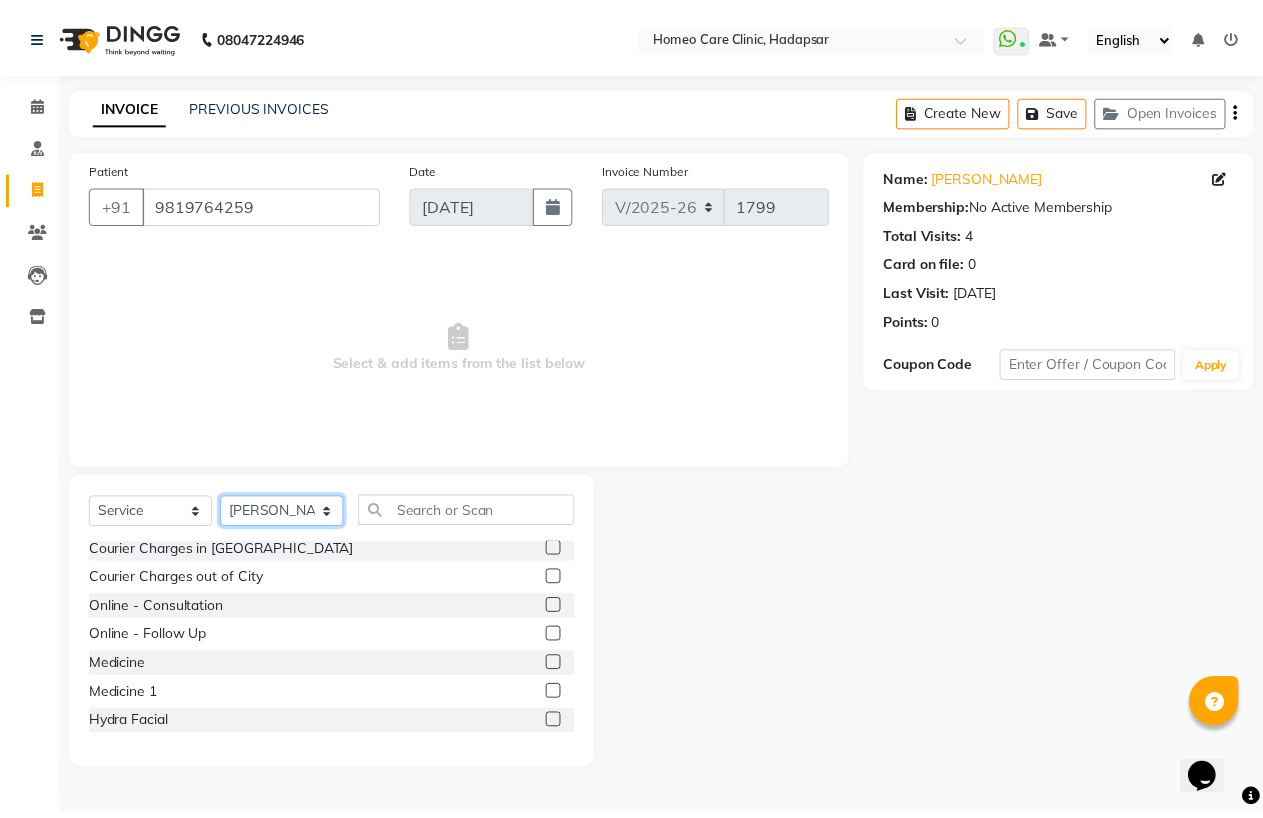 scroll, scrollTop: 111, scrollLeft: 0, axis: vertical 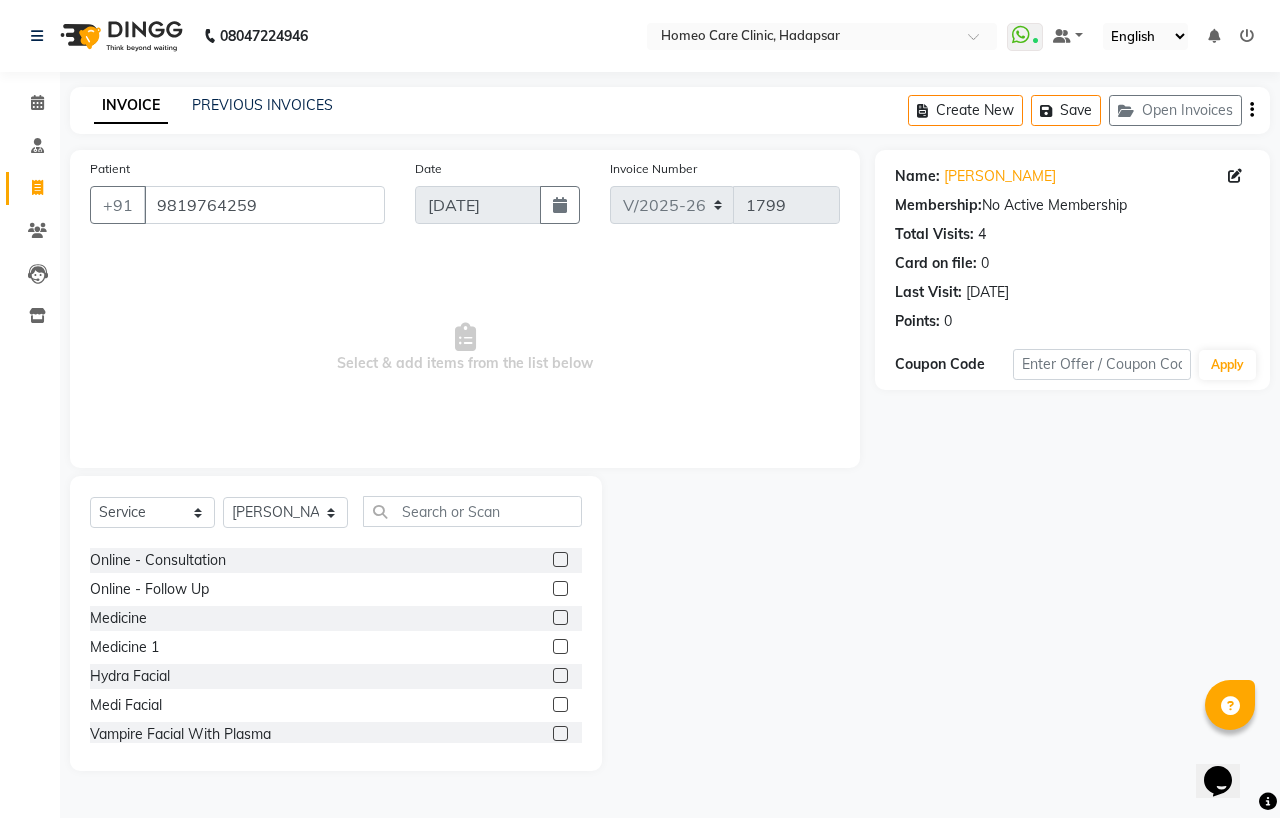 click 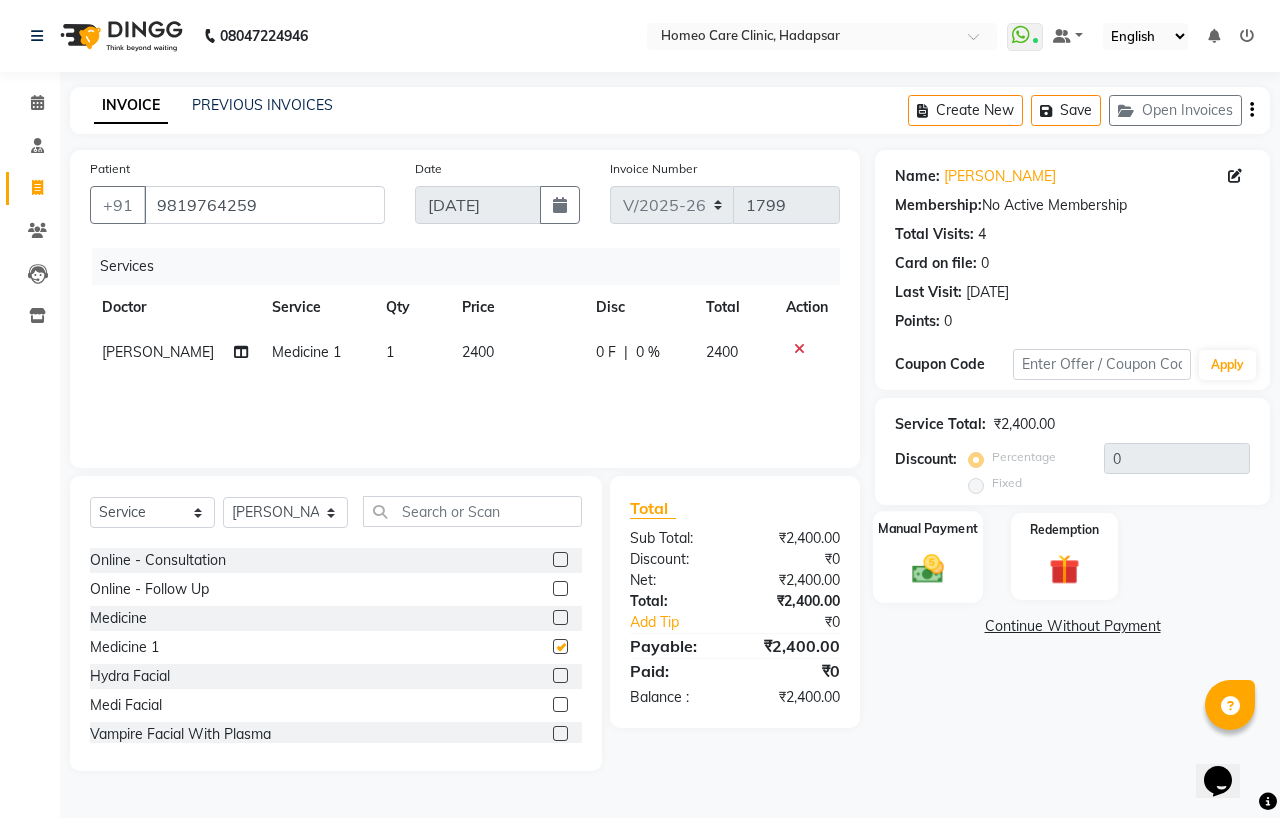 checkbox on "false" 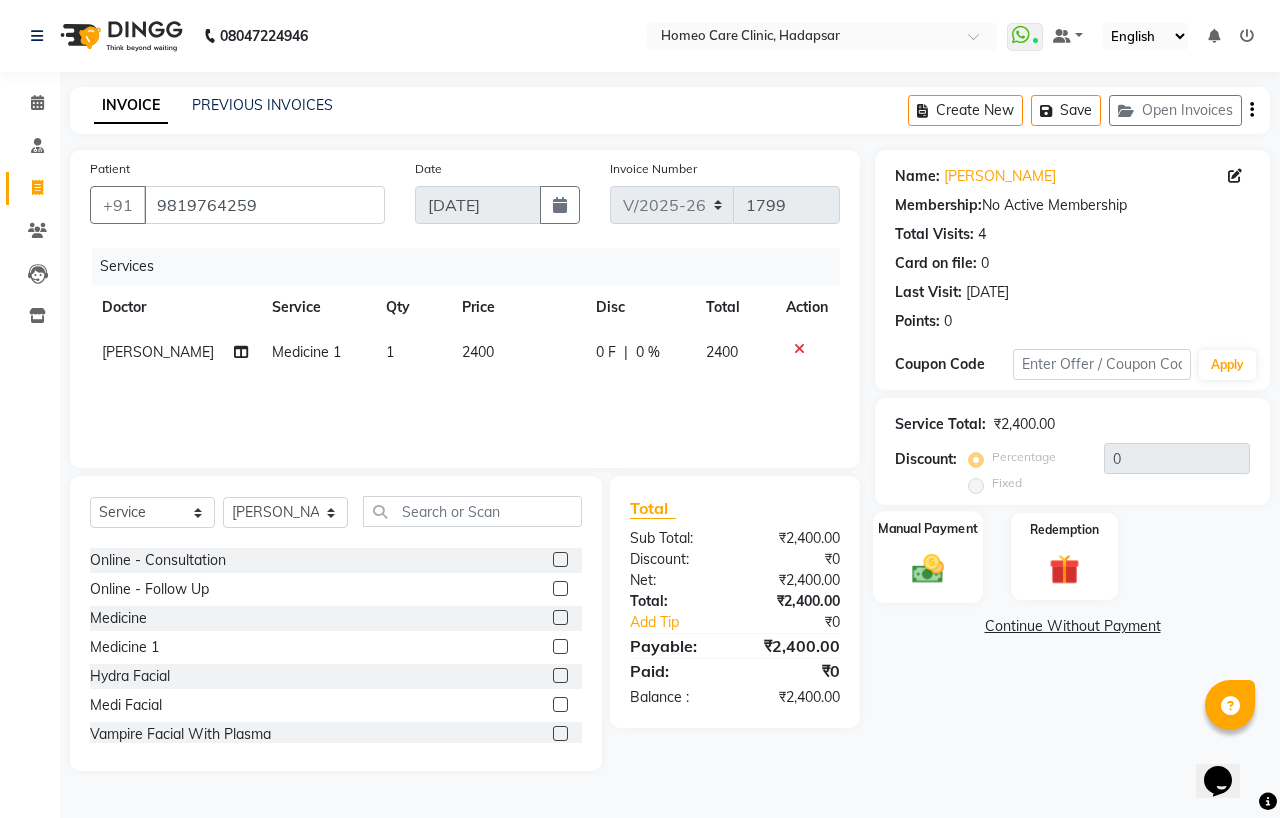 click 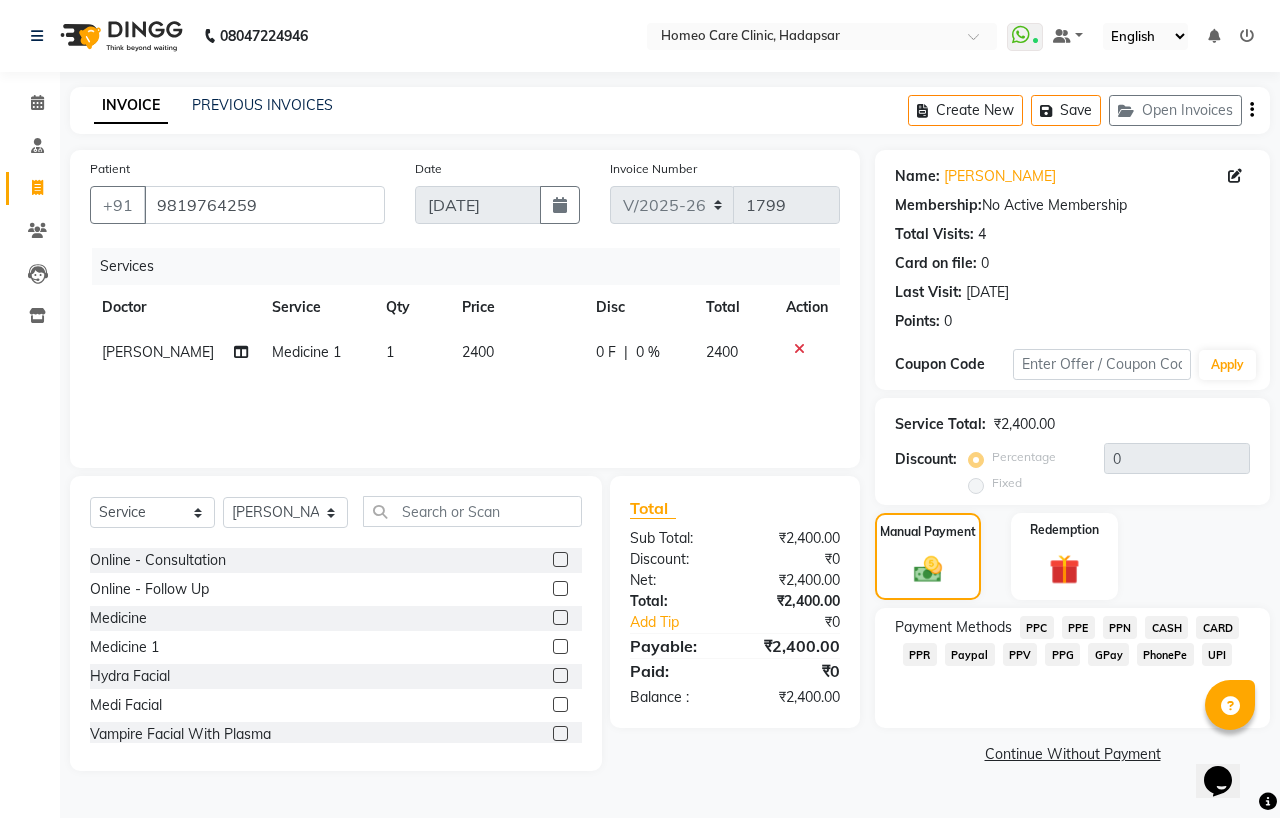 click on "PhonePe" 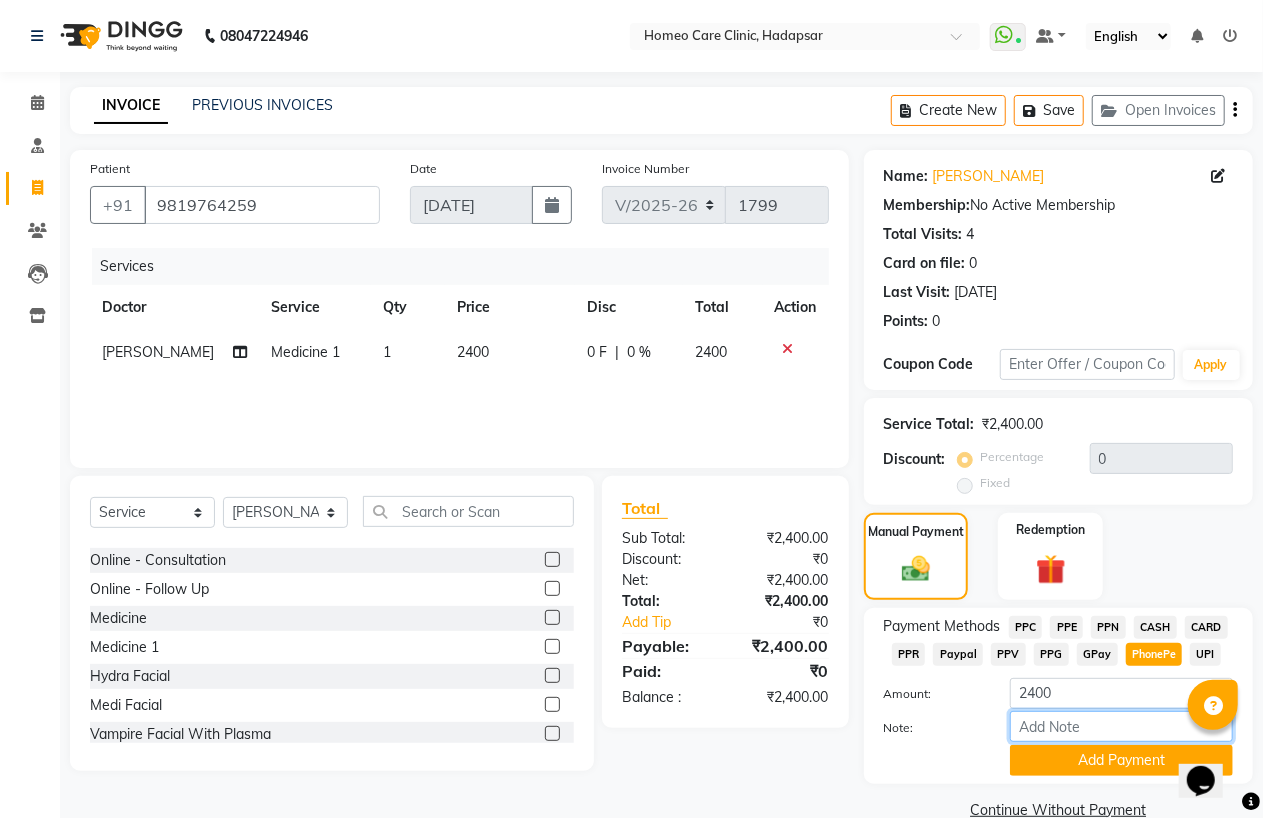 click on "Note:" at bounding box center (1121, 726) 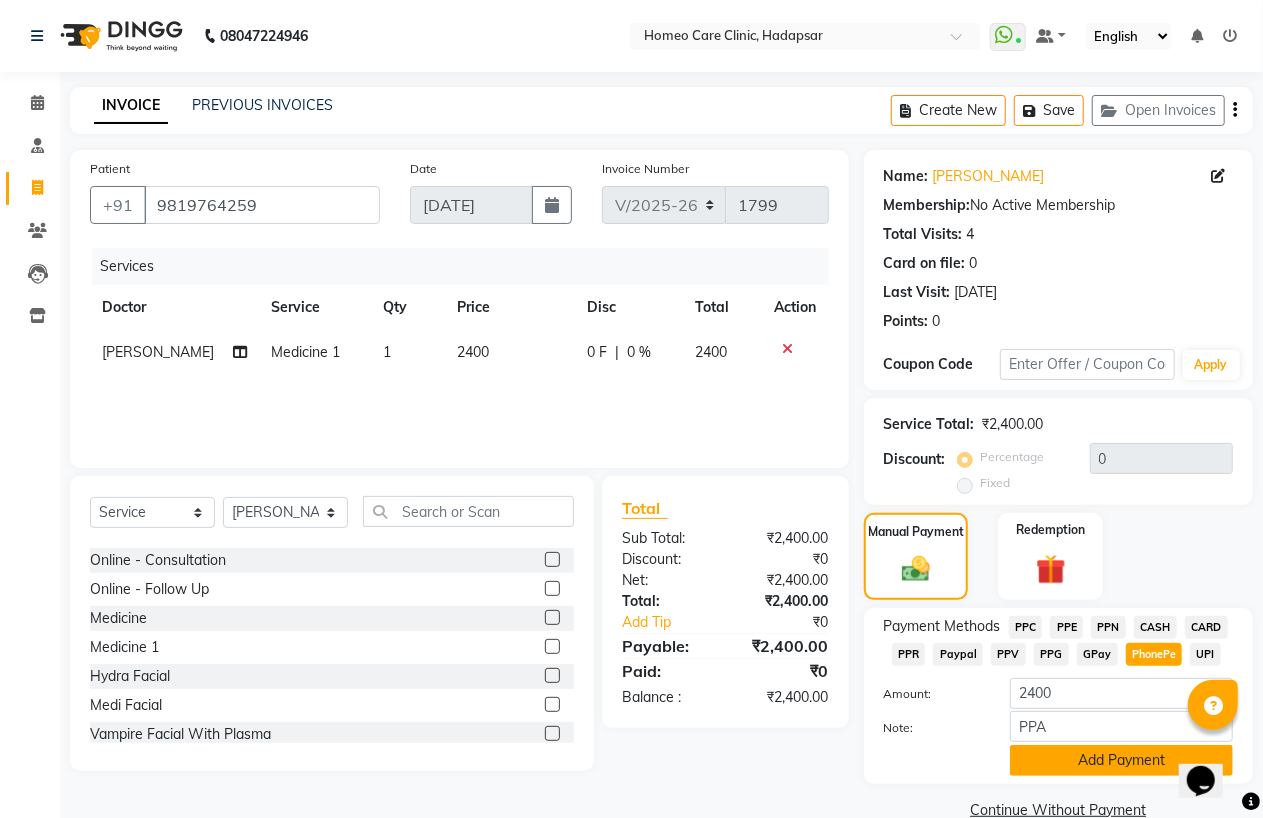 click on "Add Payment" 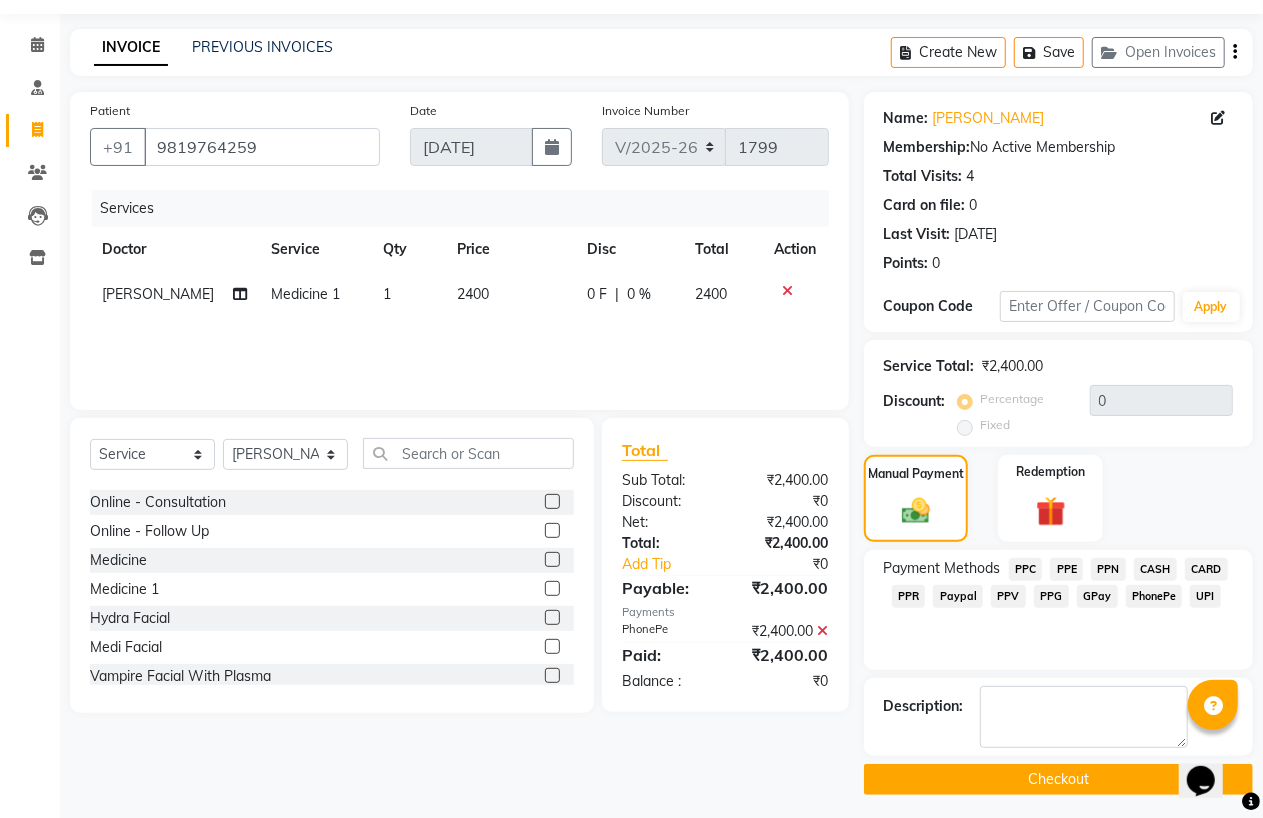 scroll, scrollTop: 64, scrollLeft: 0, axis: vertical 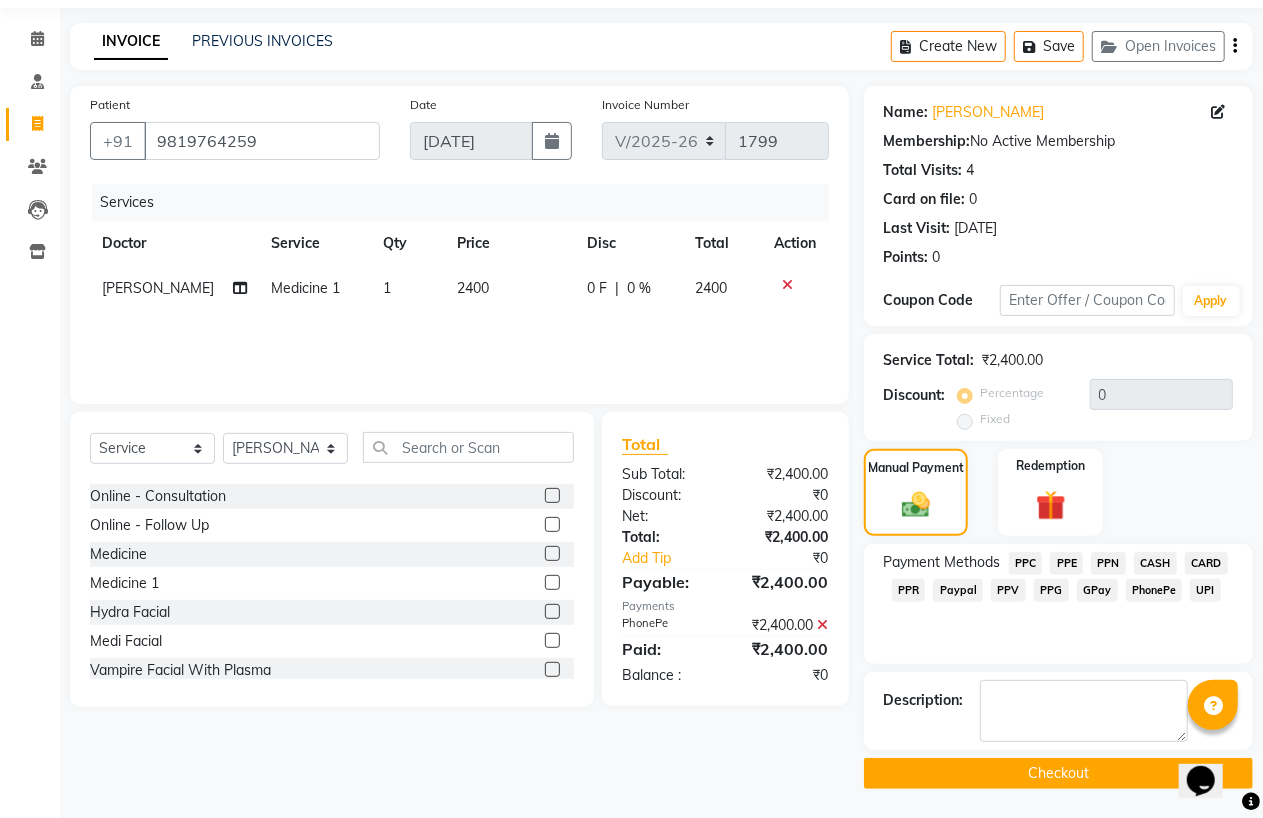 click on "Checkout" 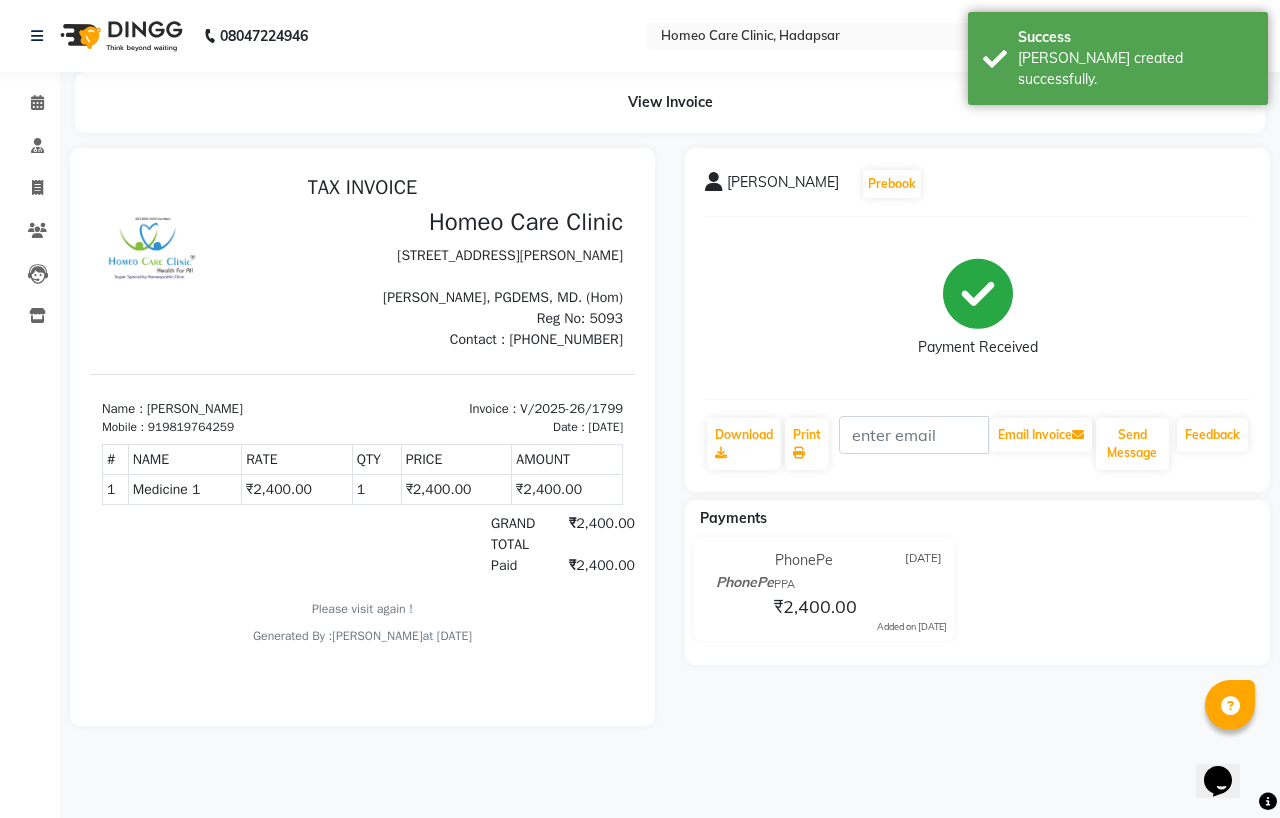 scroll, scrollTop: 0, scrollLeft: 0, axis: both 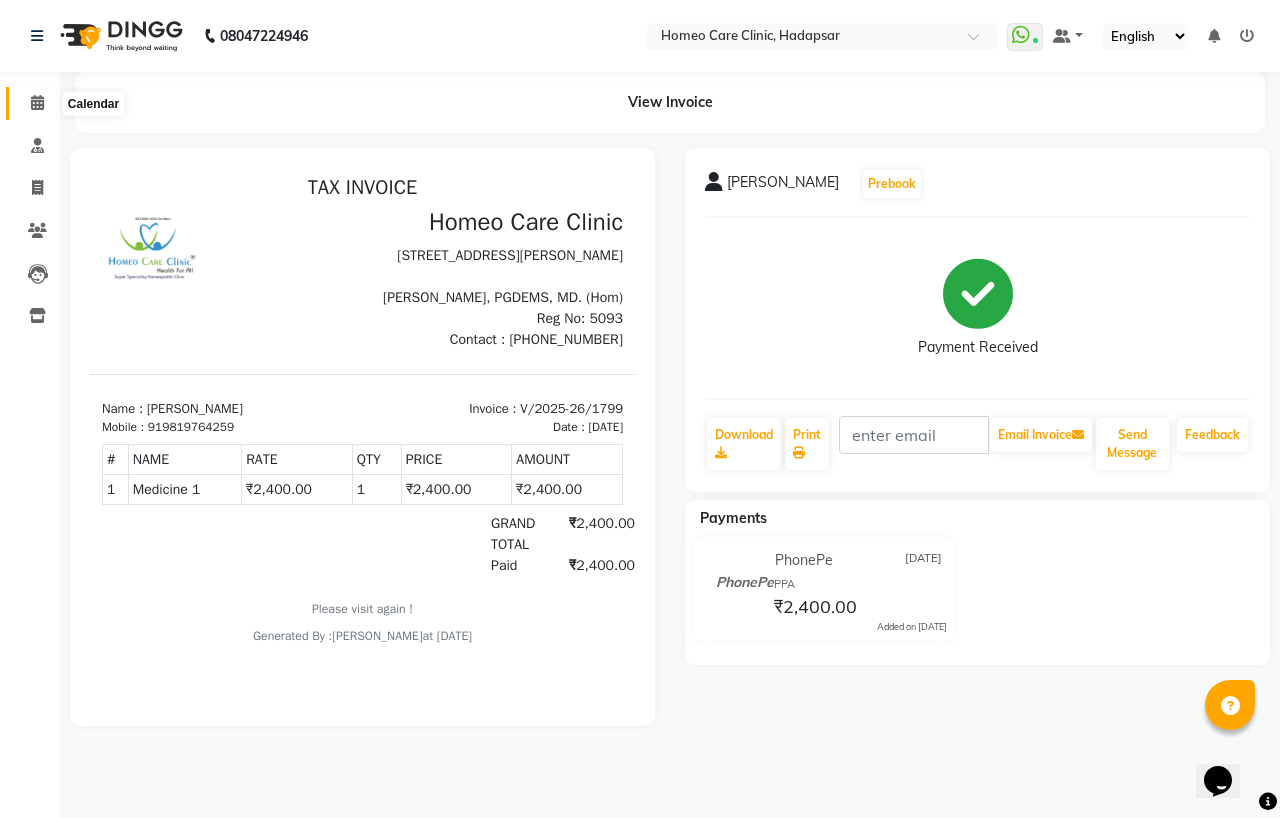 click 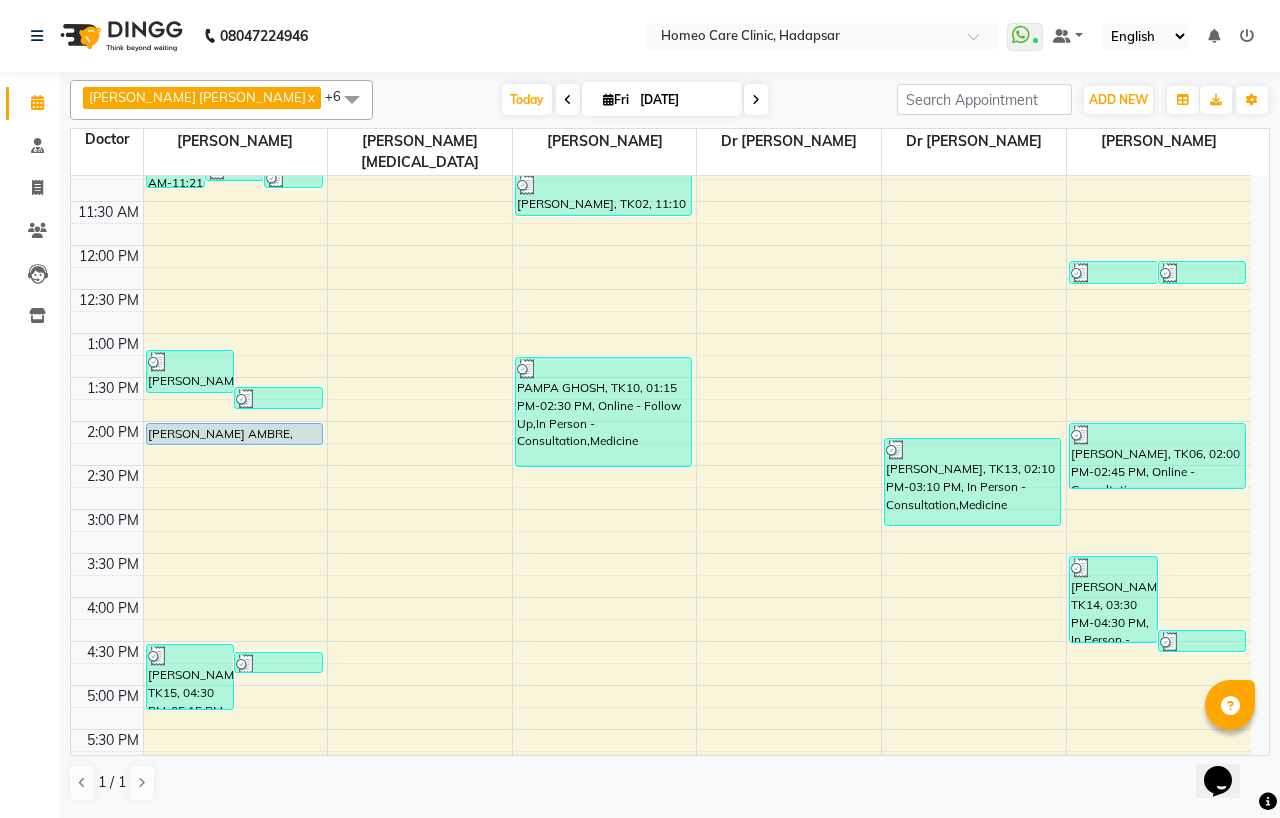 scroll, scrollTop: 333, scrollLeft: 0, axis: vertical 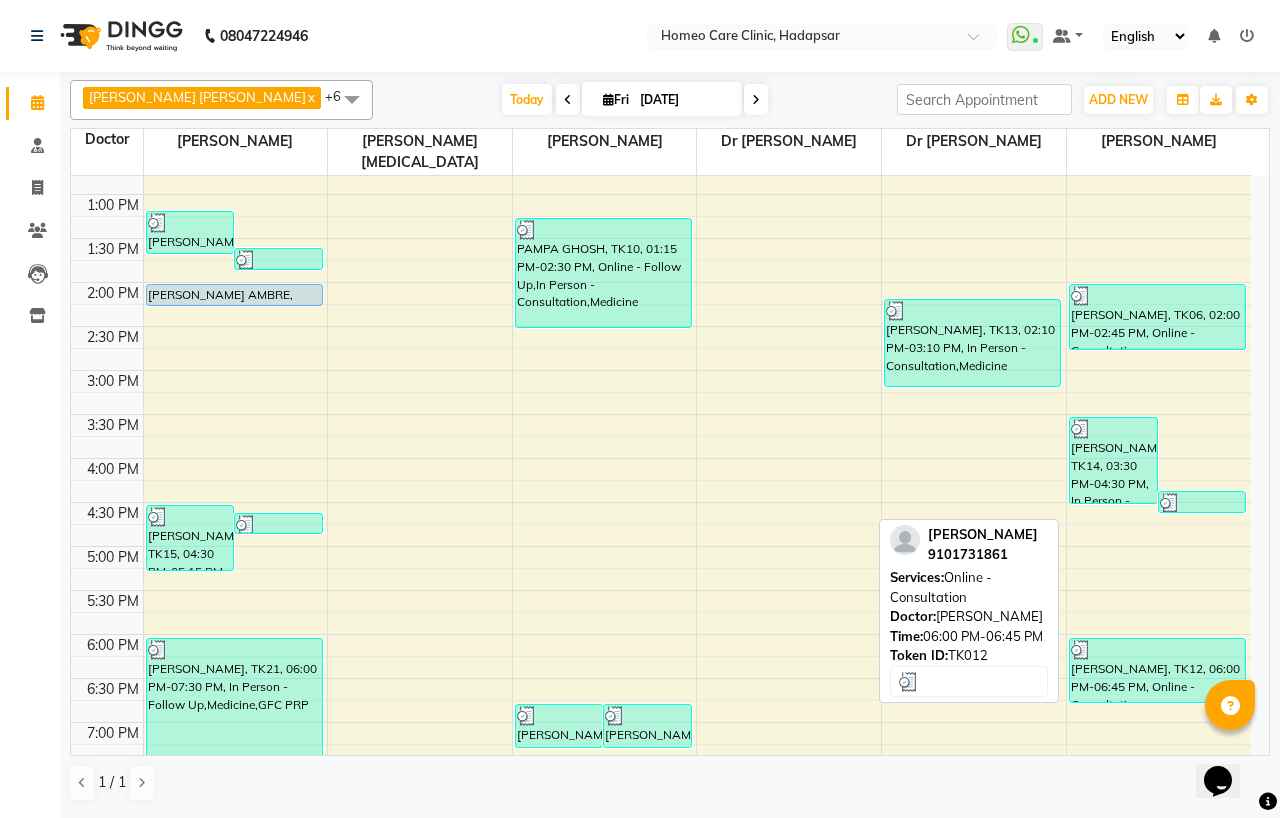 click on "[PERSON_NAME], TK12, 06:00 PM-06:45 PM, Online - Consultation" at bounding box center (1158, 670) 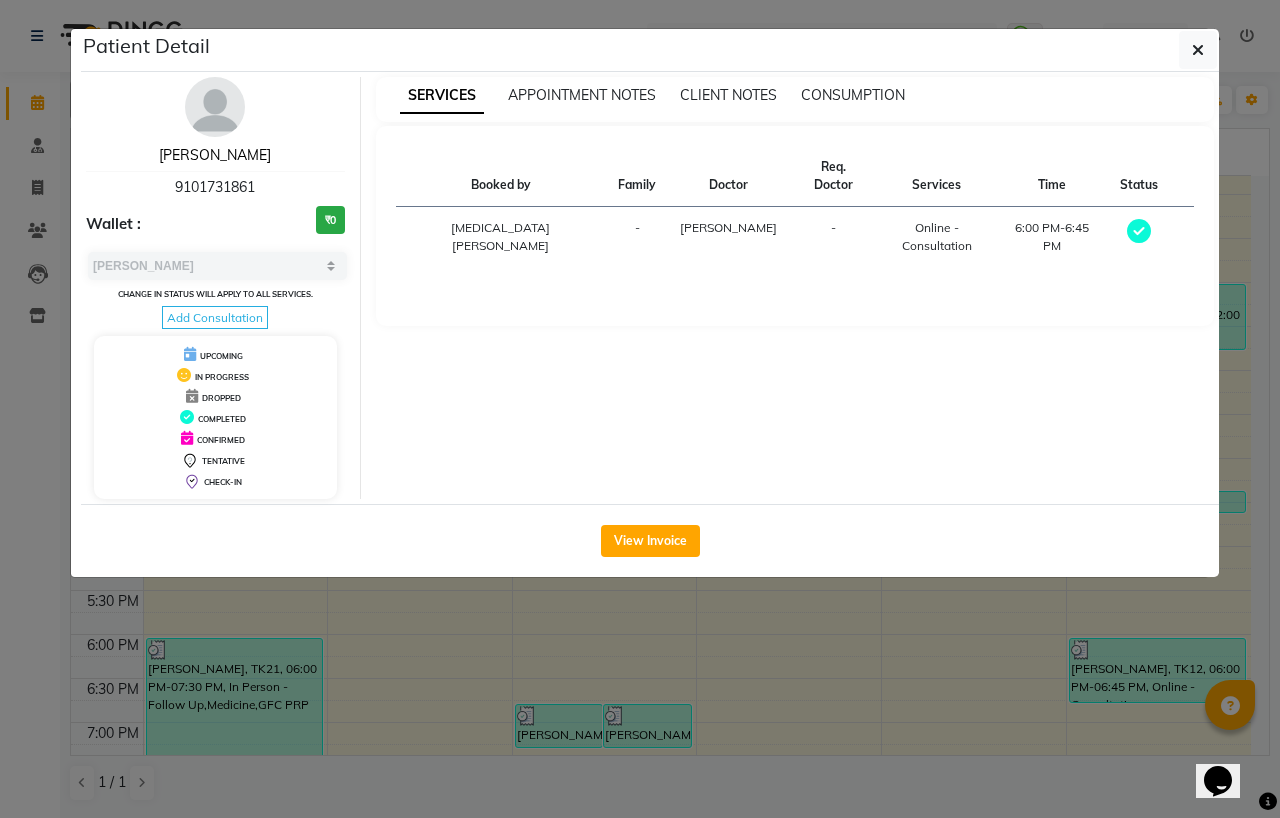 click on "[PERSON_NAME]" at bounding box center (215, 155) 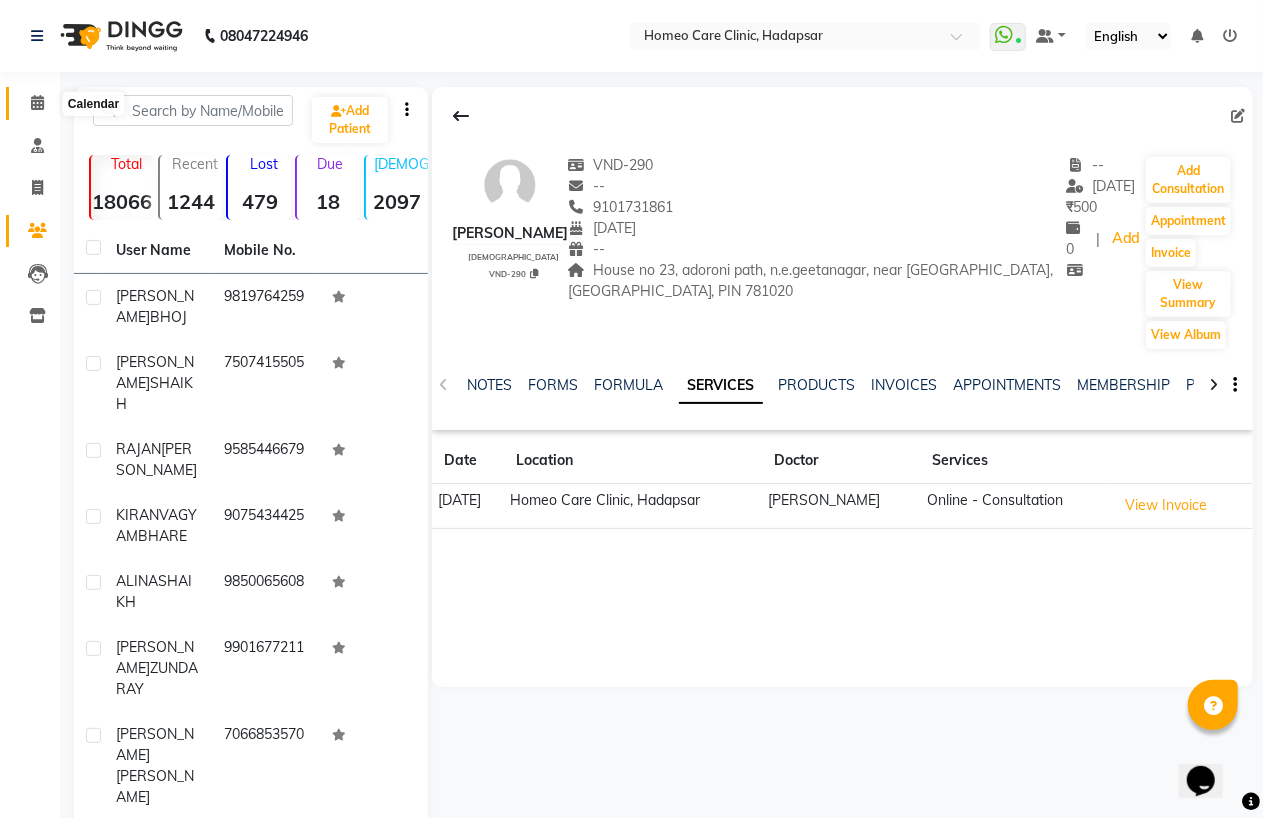 click 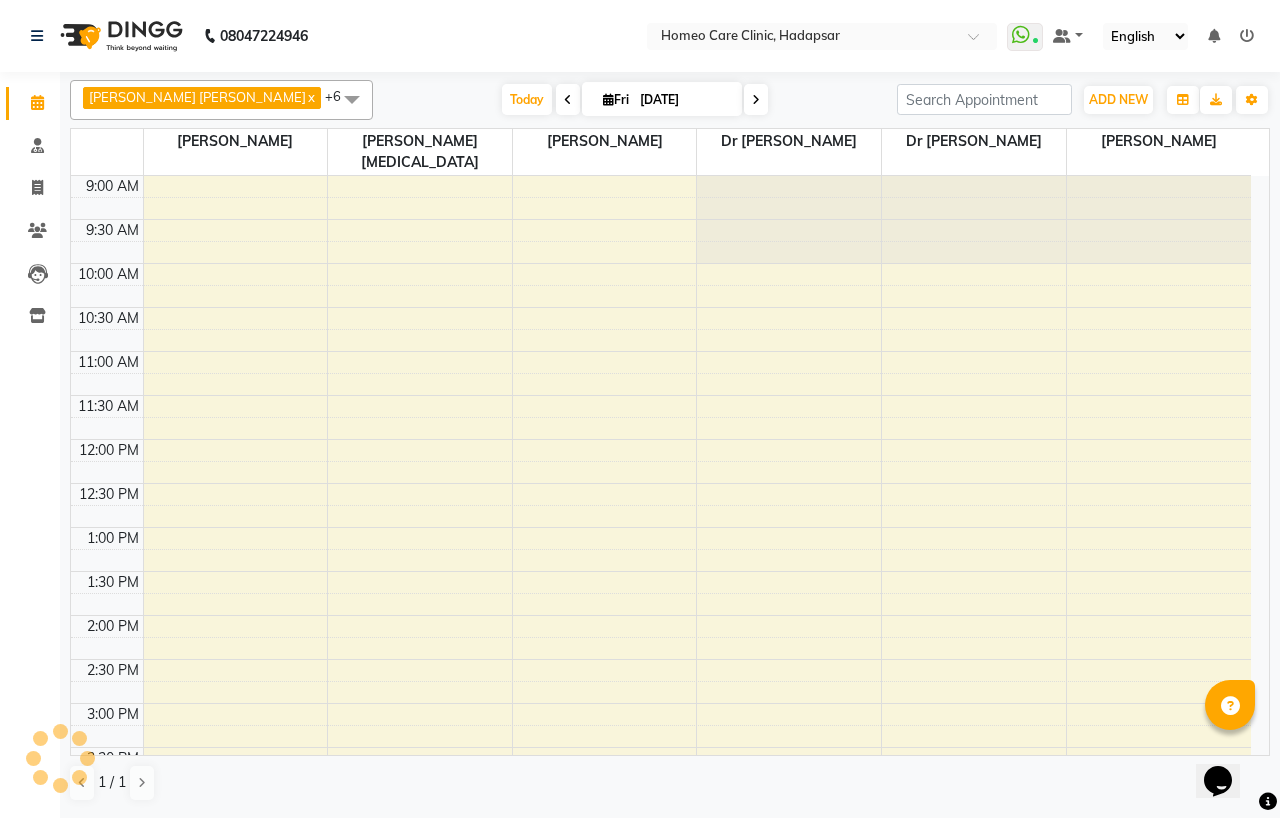 scroll, scrollTop: 0, scrollLeft: 0, axis: both 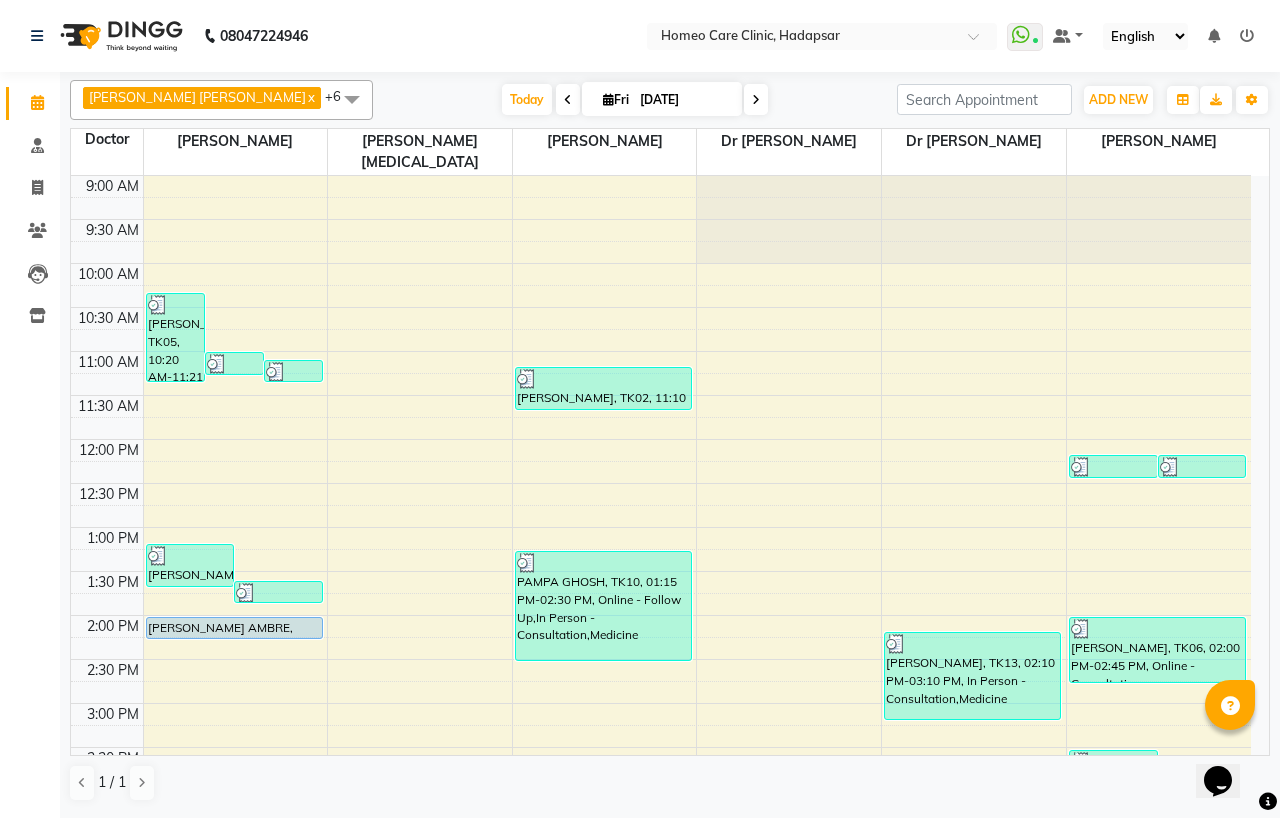 click on "[DATE]" at bounding box center [684, 100] 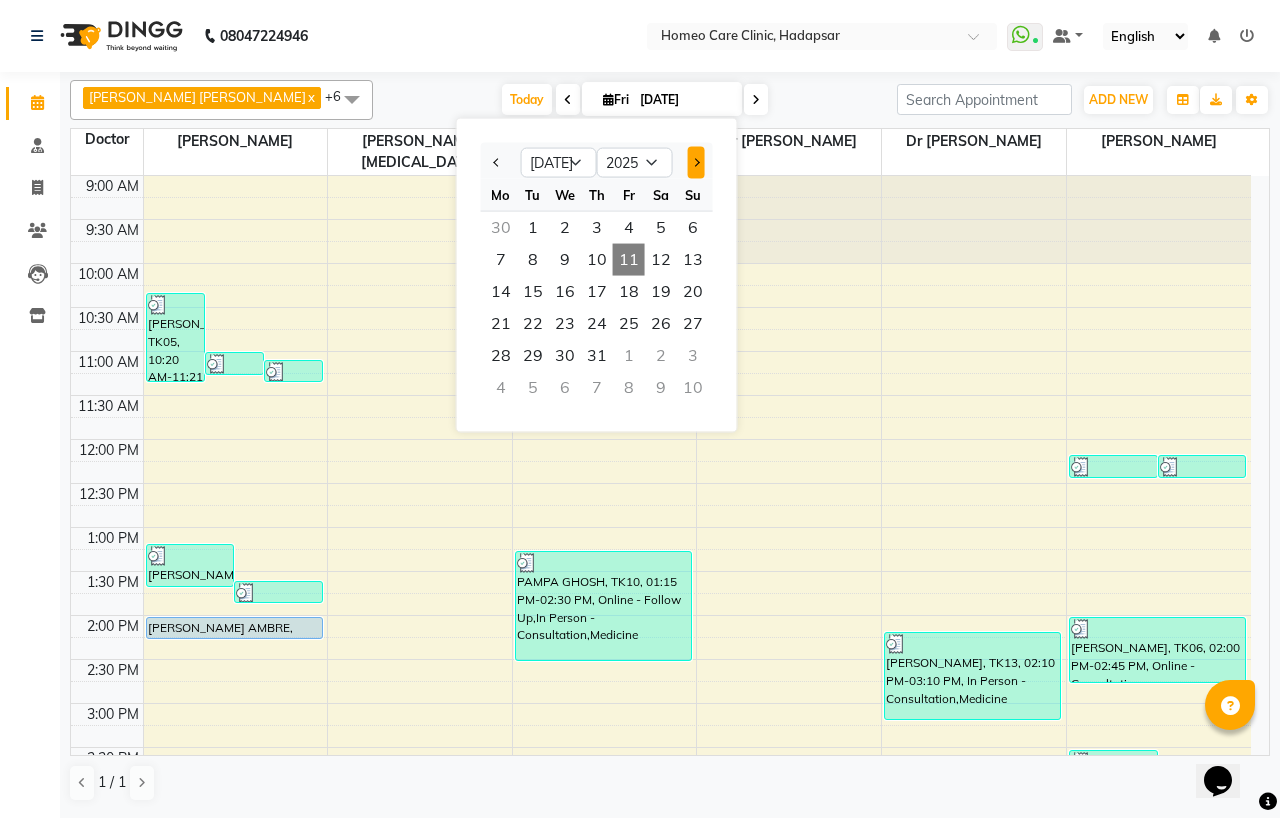 click at bounding box center [695, 162] 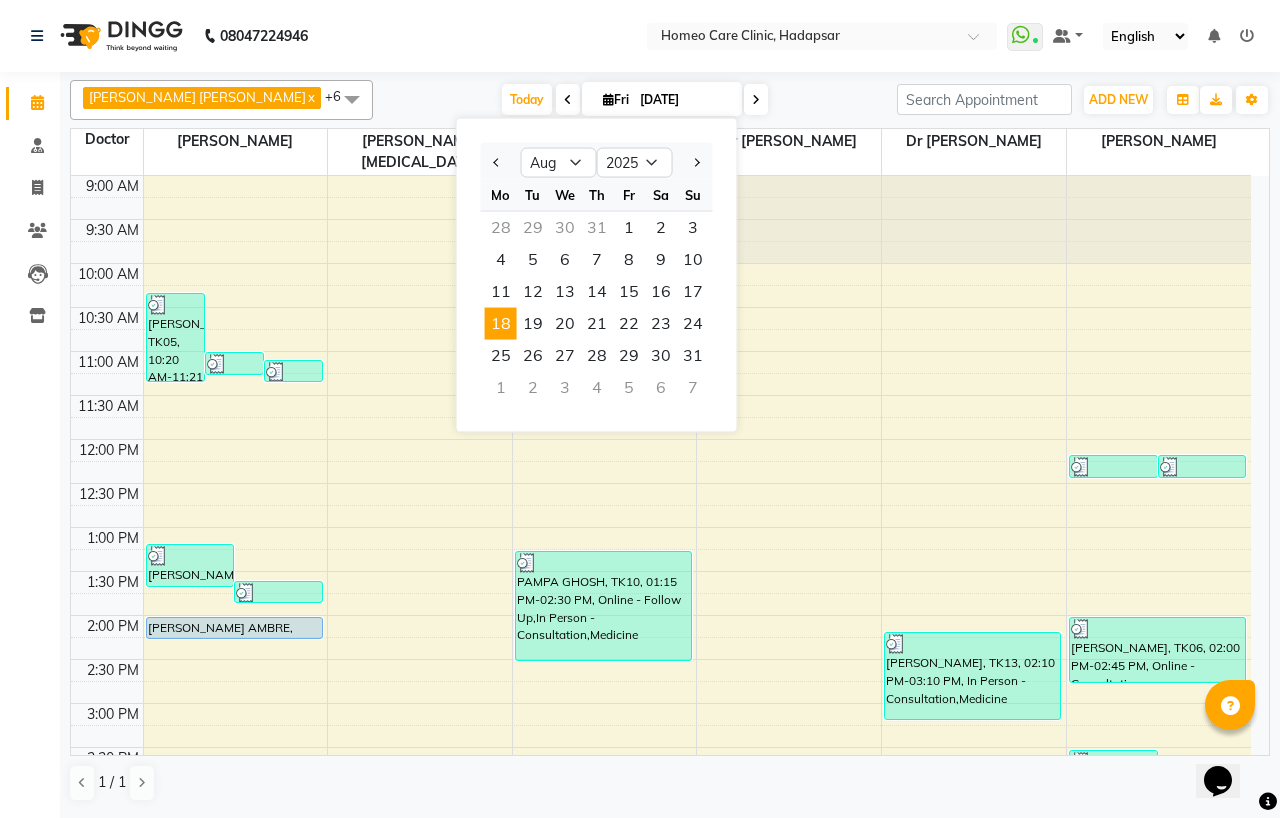 click on "18" at bounding box center (501, 324) 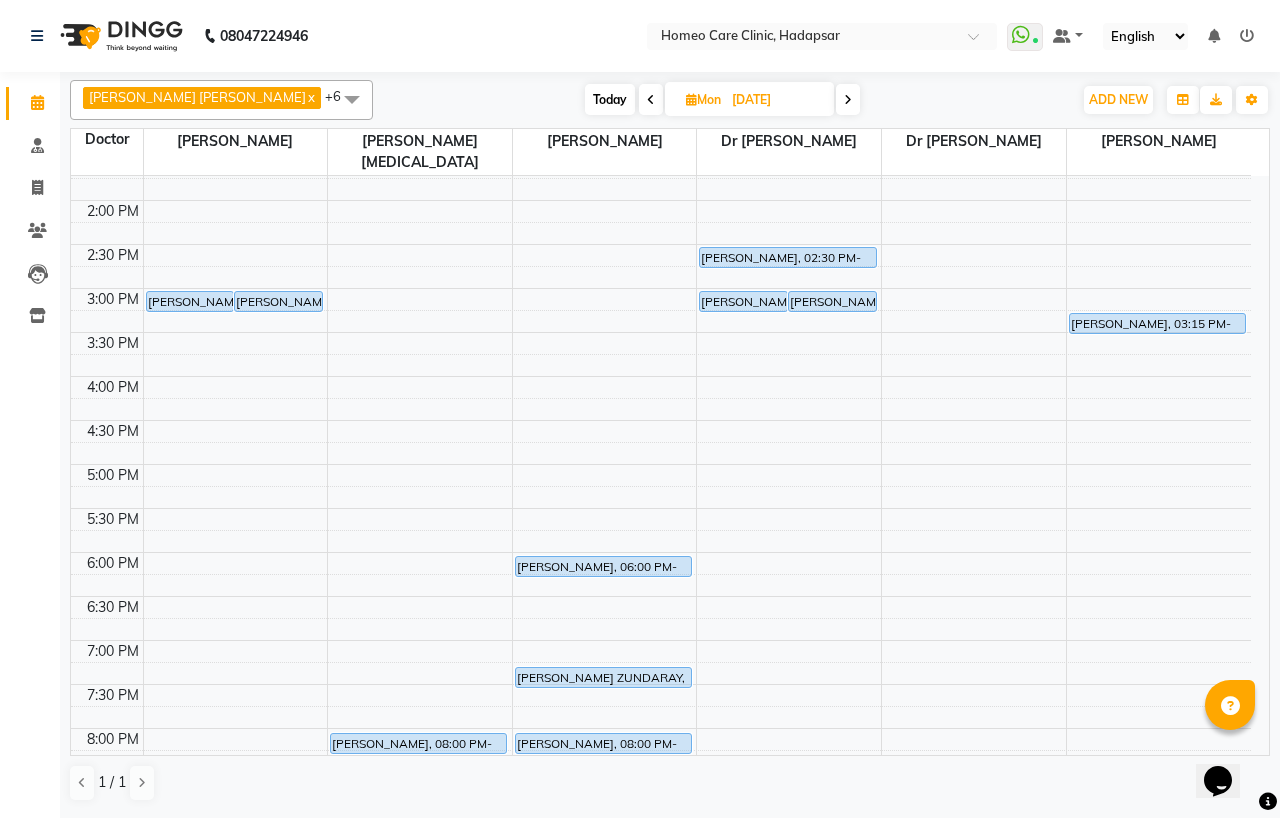 scroll, scrollTop: 526, scrollLeft: 0, axis: vertical 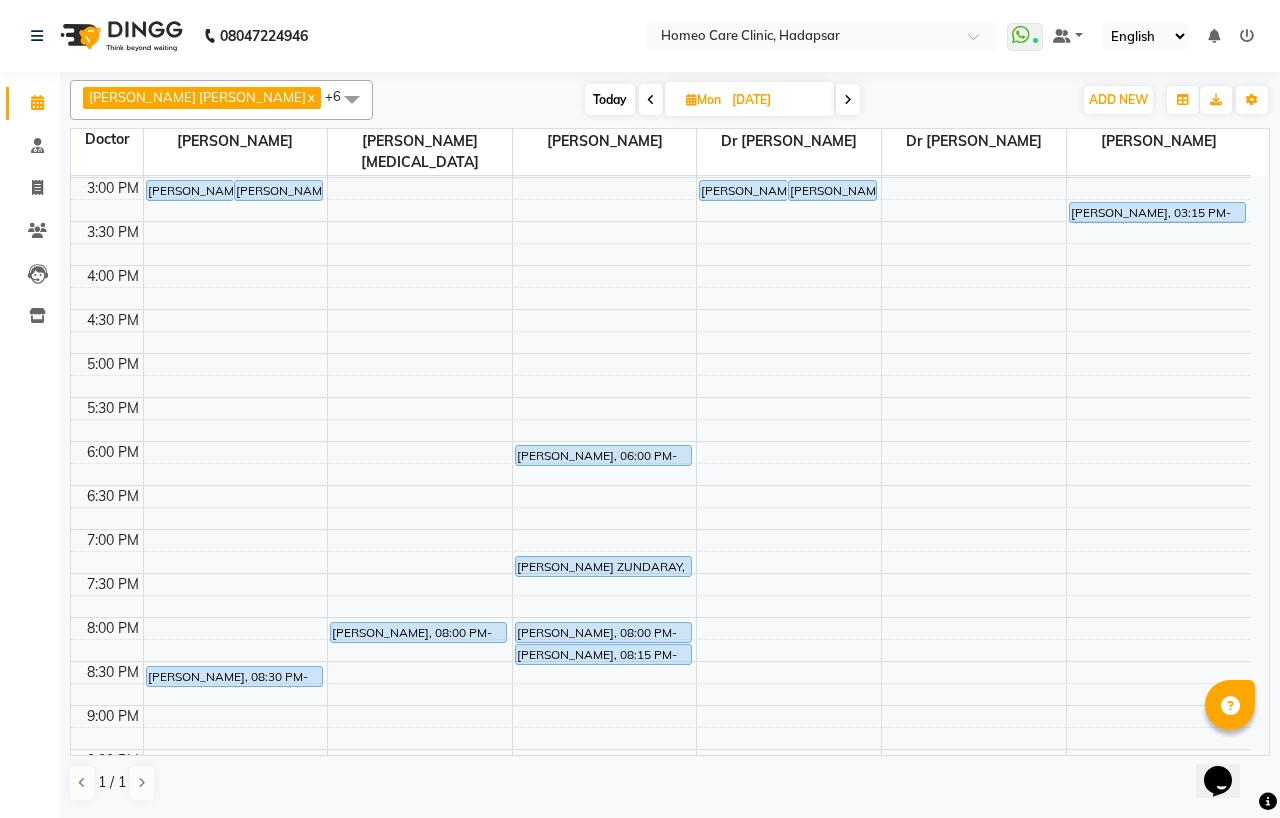 click on "[DATE]" at bounding box center [776, 100] 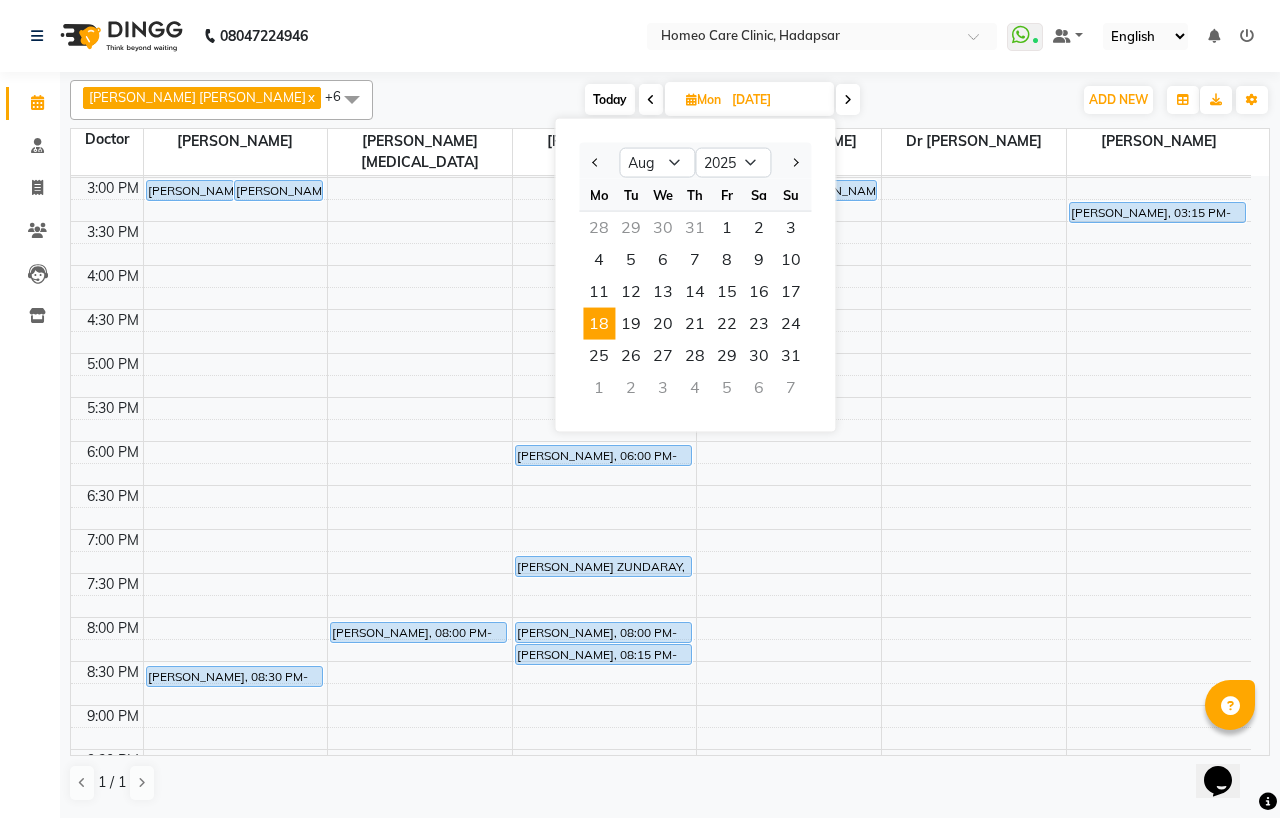 click on "Today" at bounding box center (610, 99) 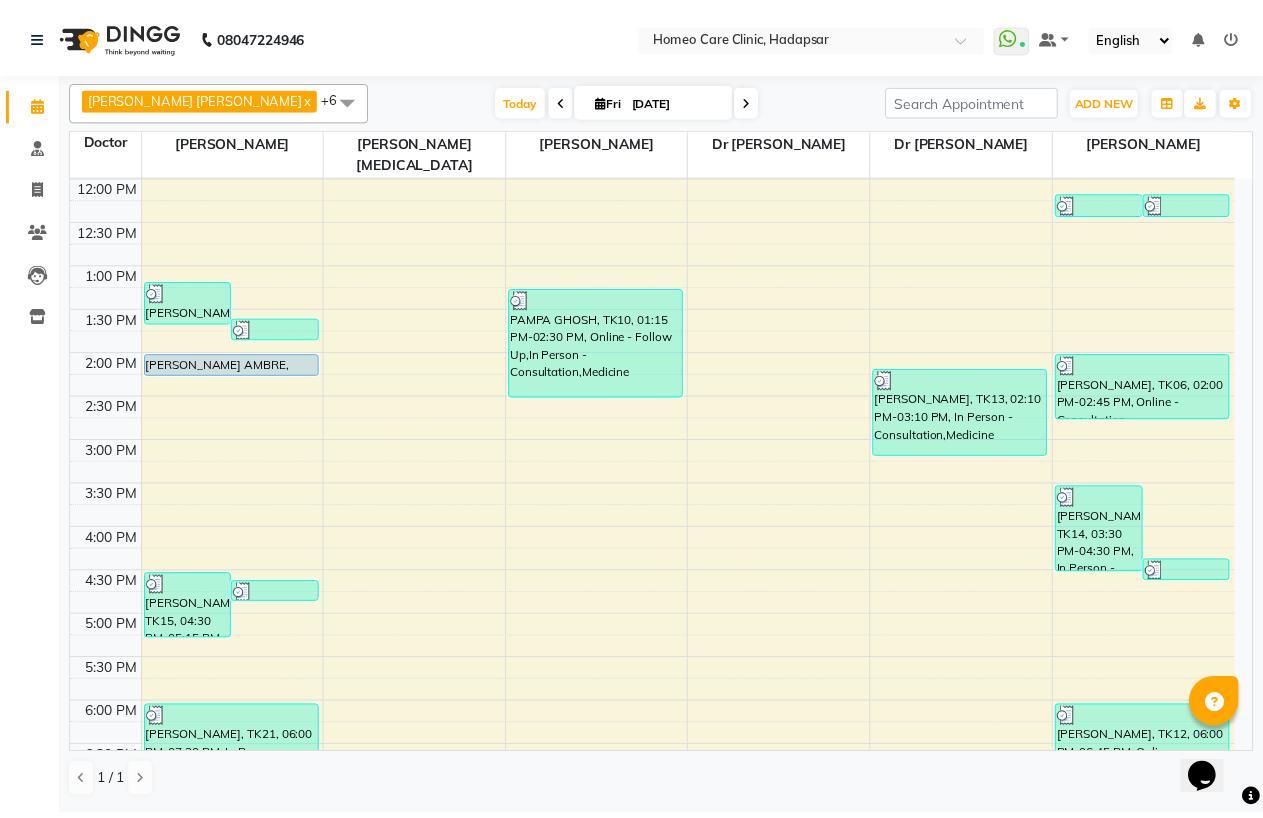 scroll, scrollTop: 192, scrollLeft: 0, axis: vertical 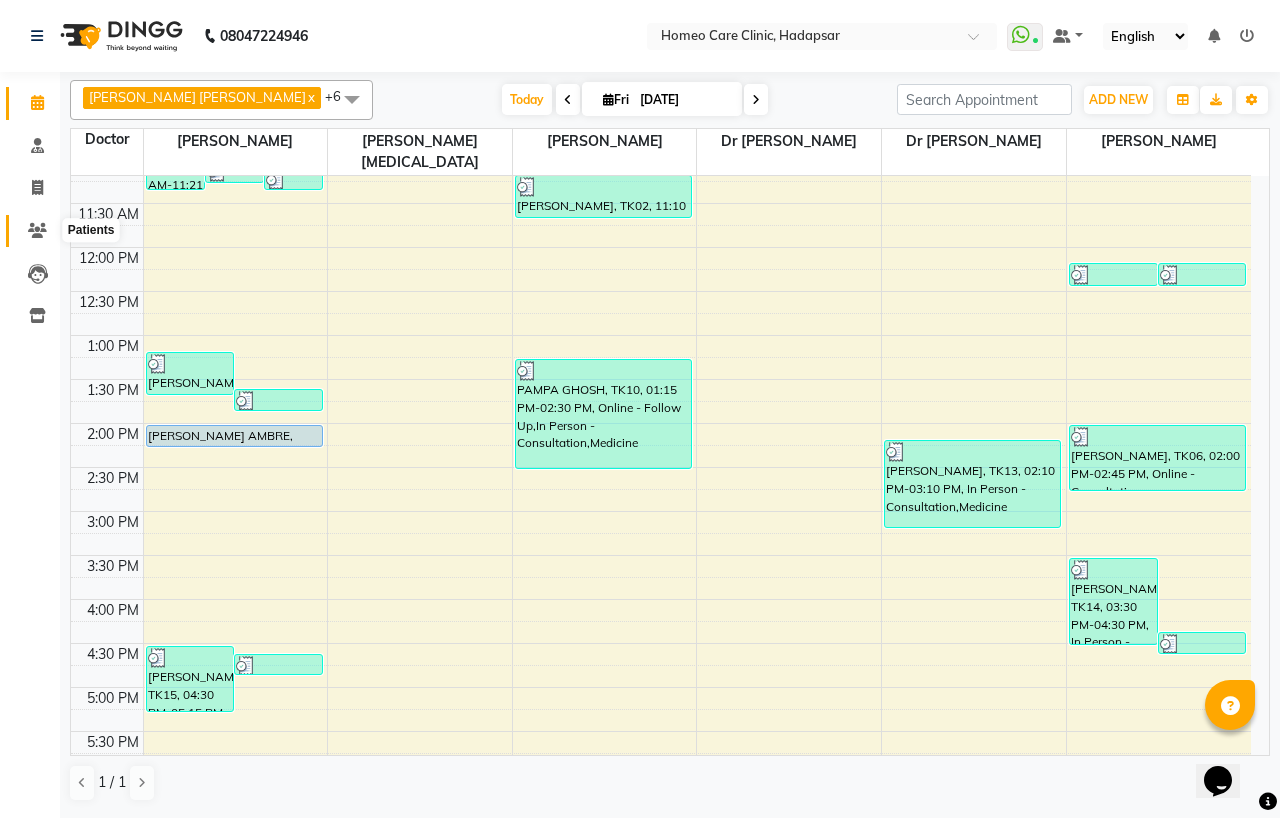 click 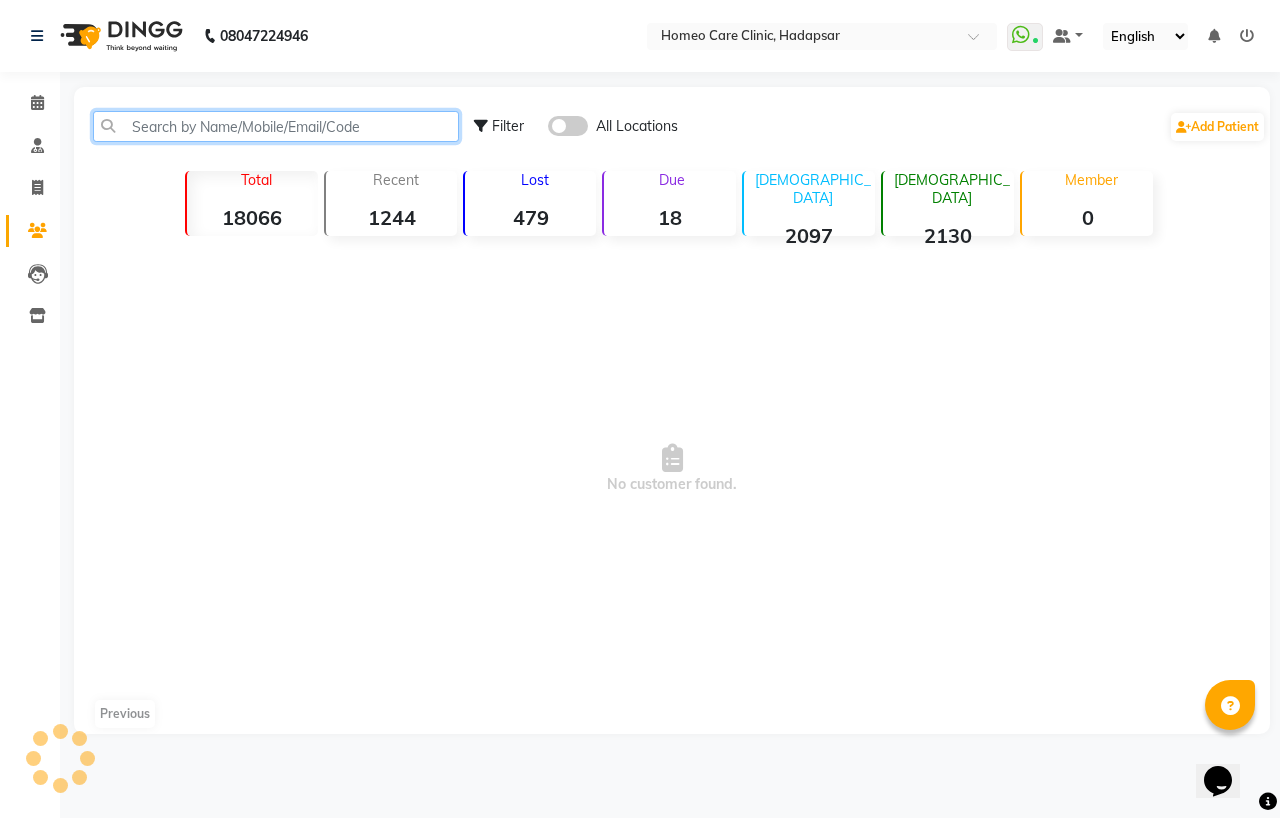 click 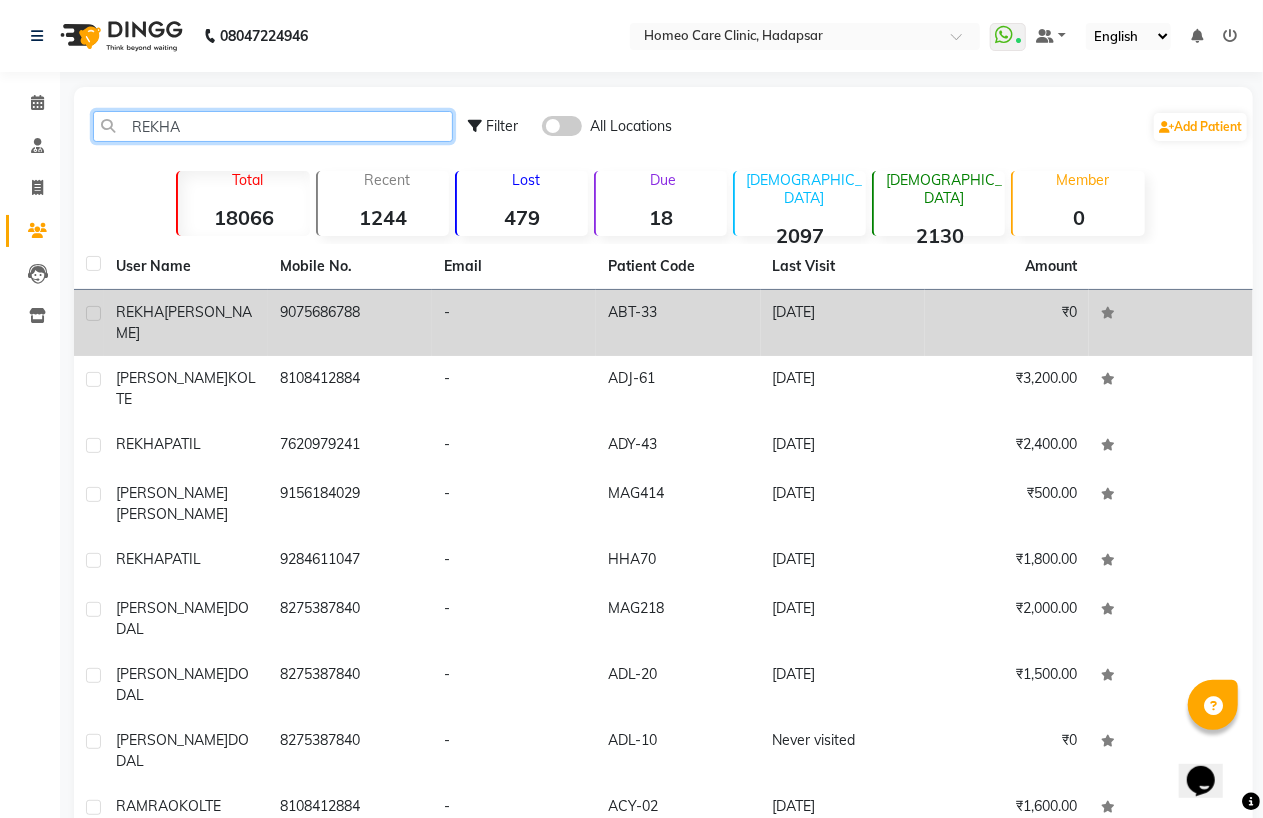 type on "REKHA" 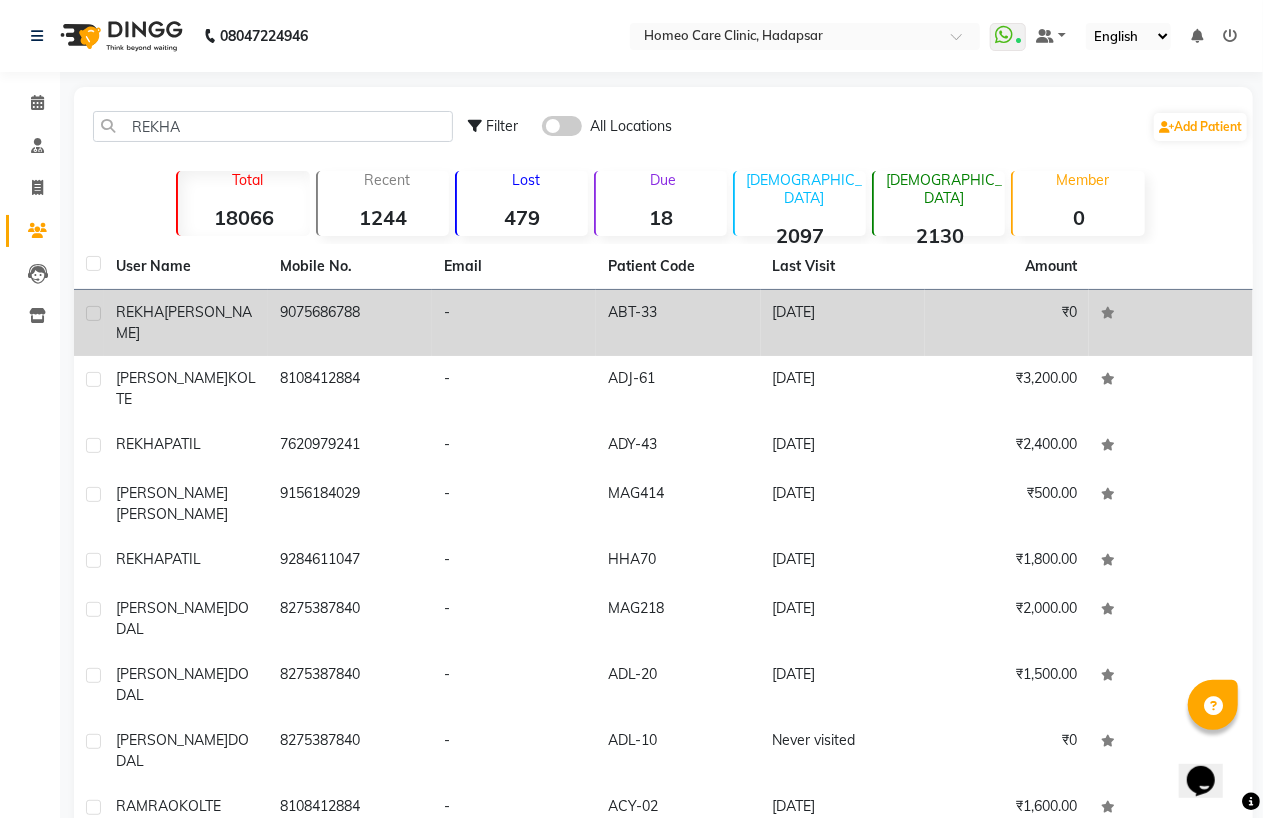 click on "[PERSON_NAME]" 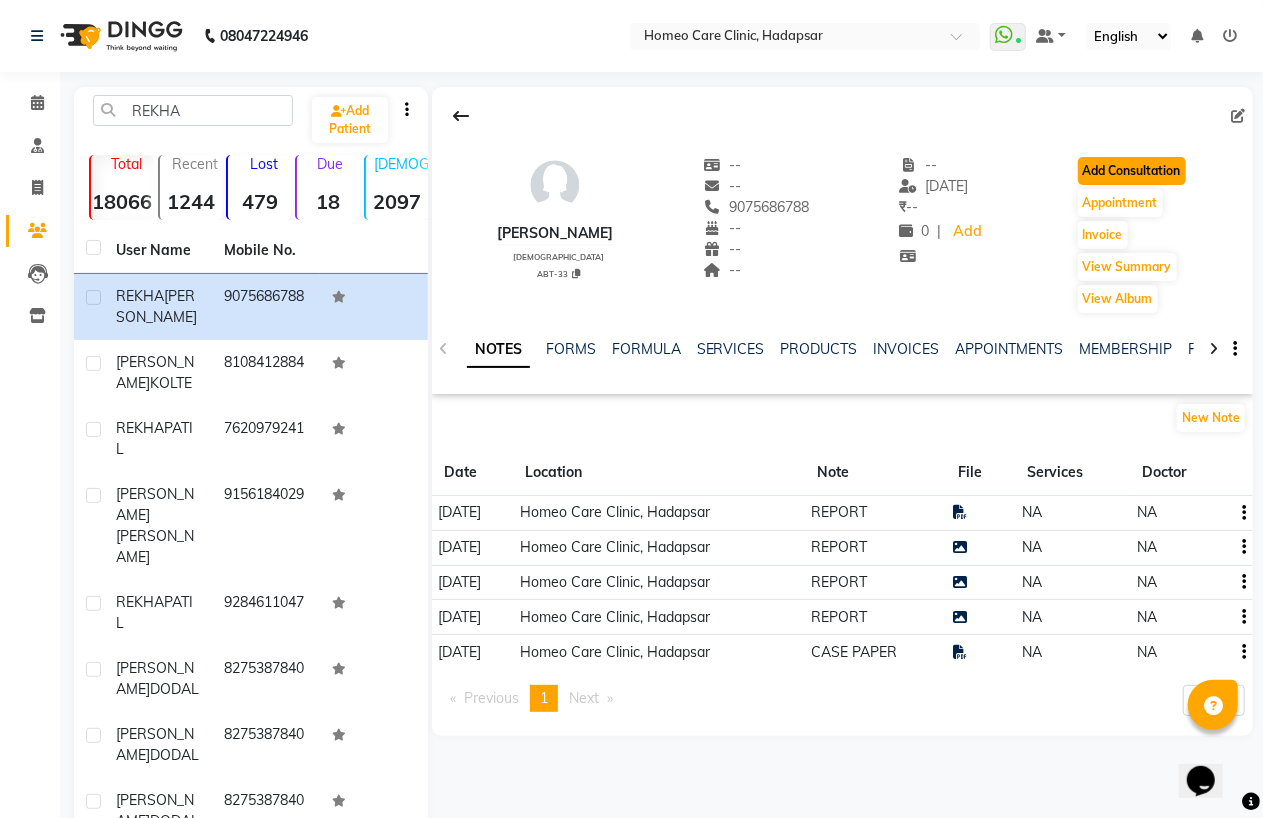 click on "Add Consultation" 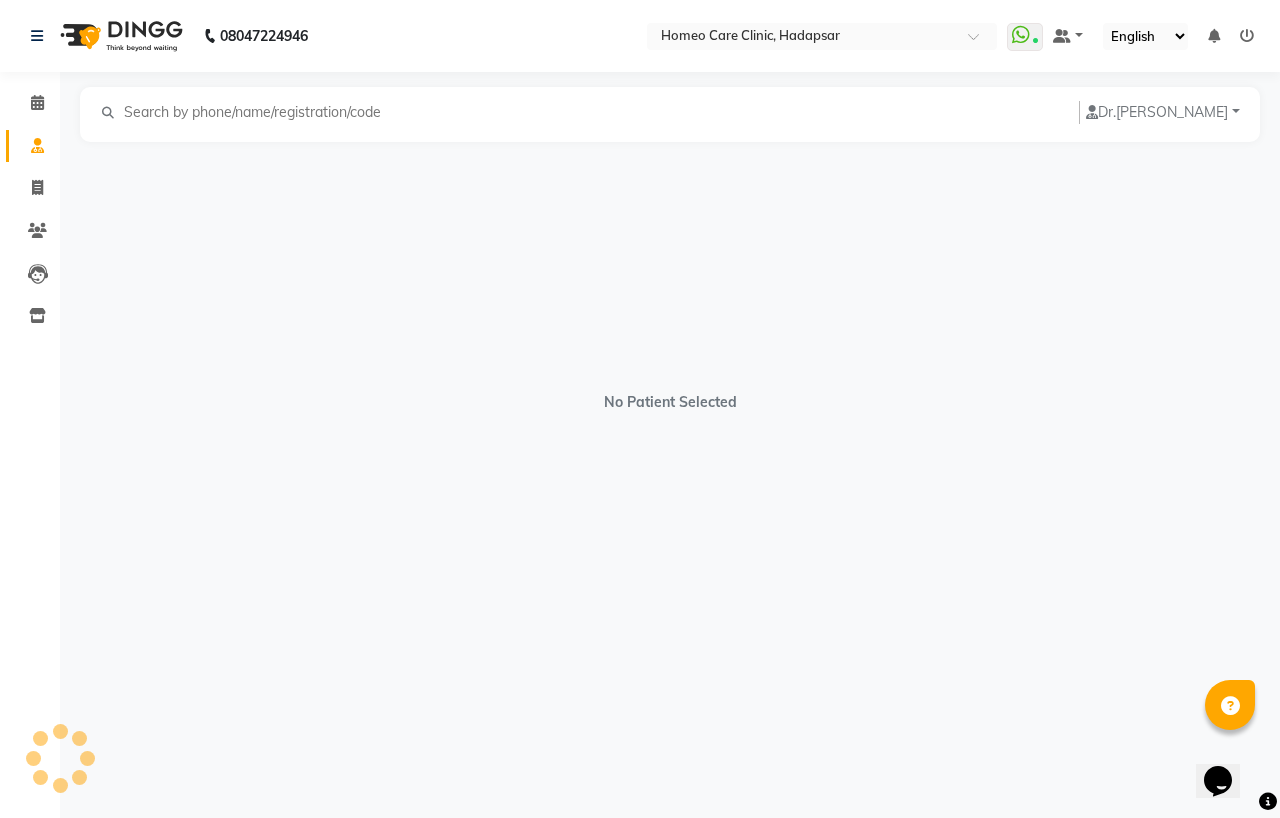 select on "[DEMOGRAPHIC_DATA]" 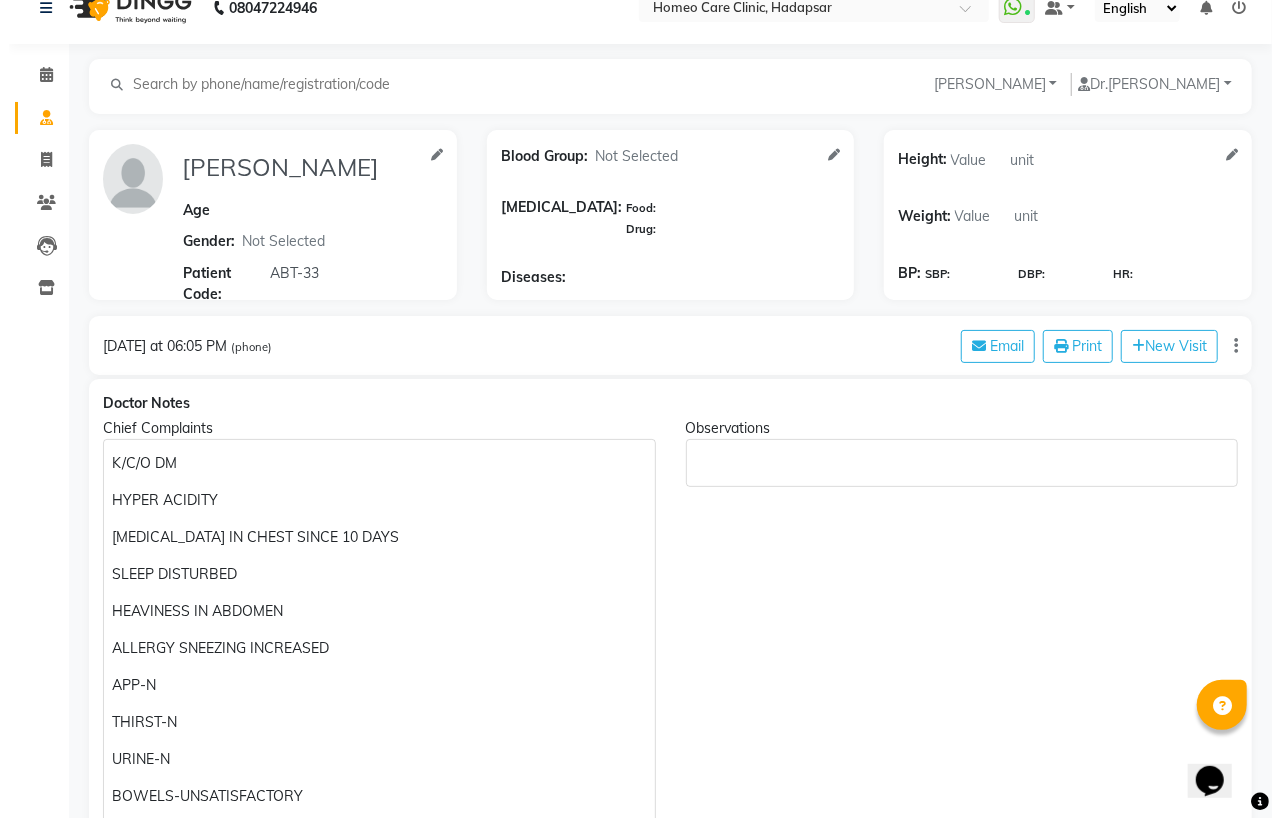 scroll, scrollTop: 0, scrollLeft: 0, axis: both 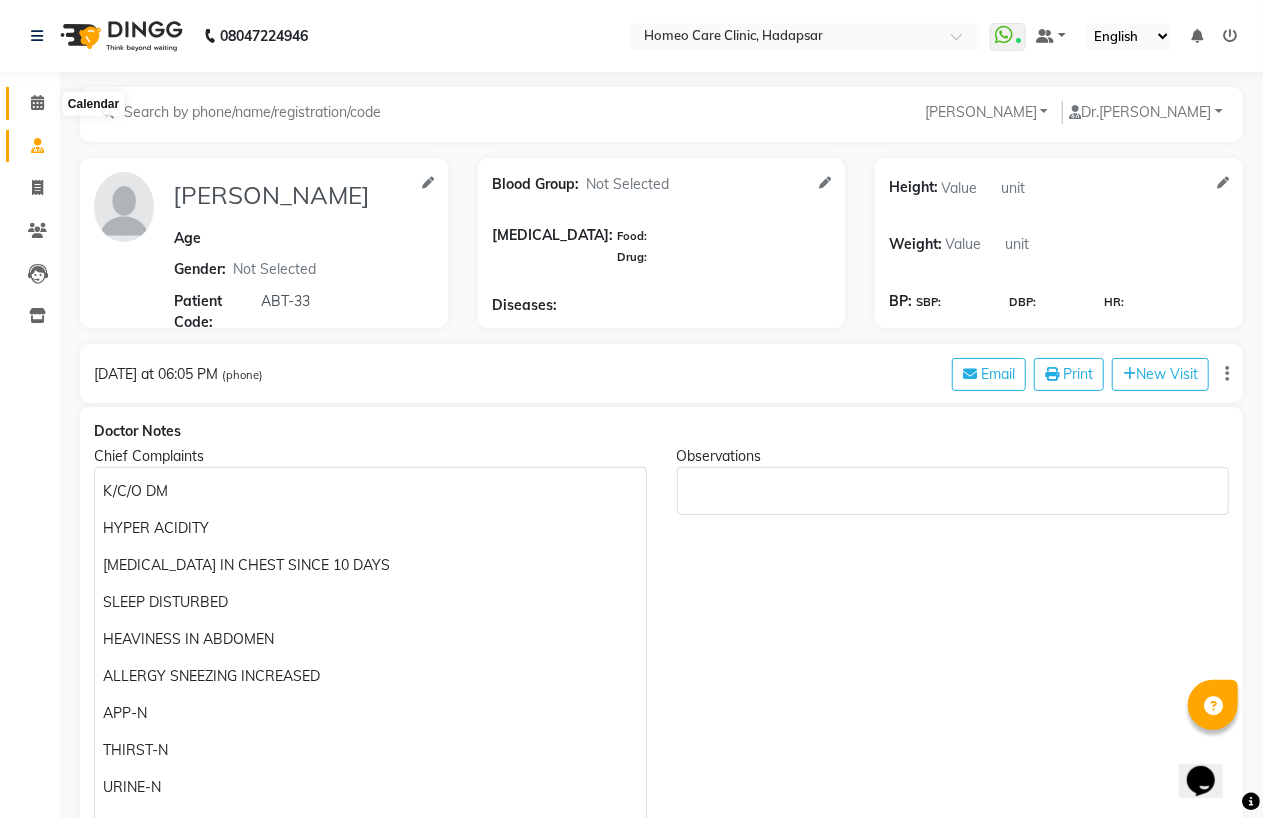 click 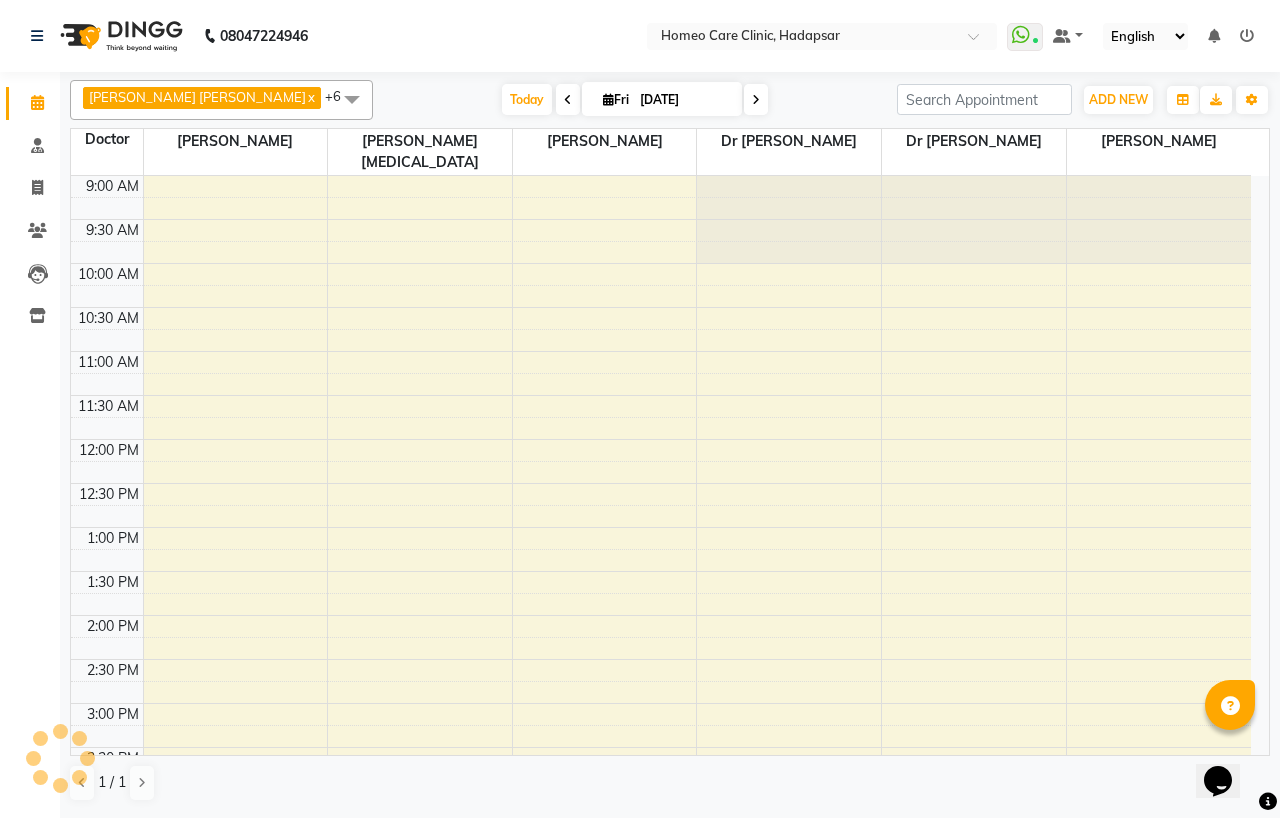 scroll, scrollTop: 598, scrollLeft: 0, axis: vertical 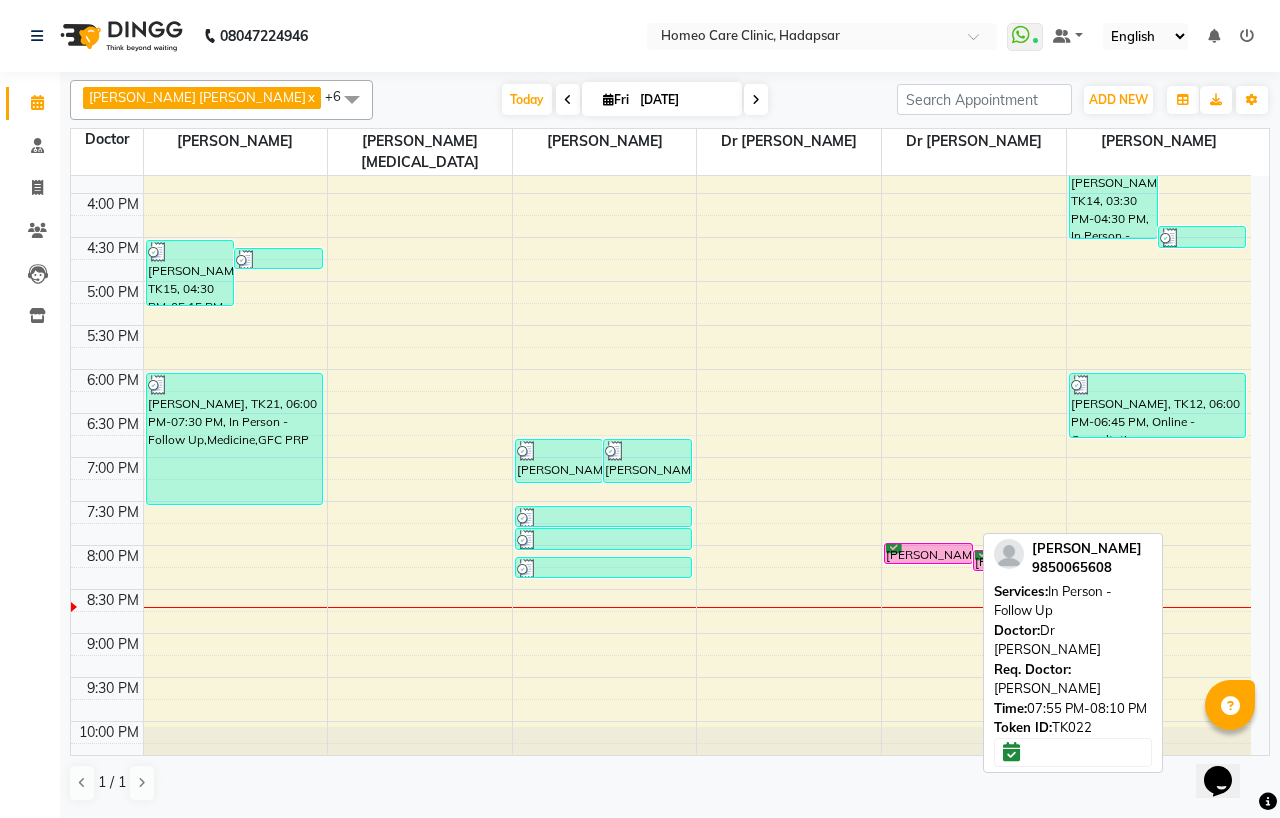 click on "[PERSON_NAME], TK22, 07:55 PM-08:10 PM, In Person - Follow Up" at bounding box center [928, 553] 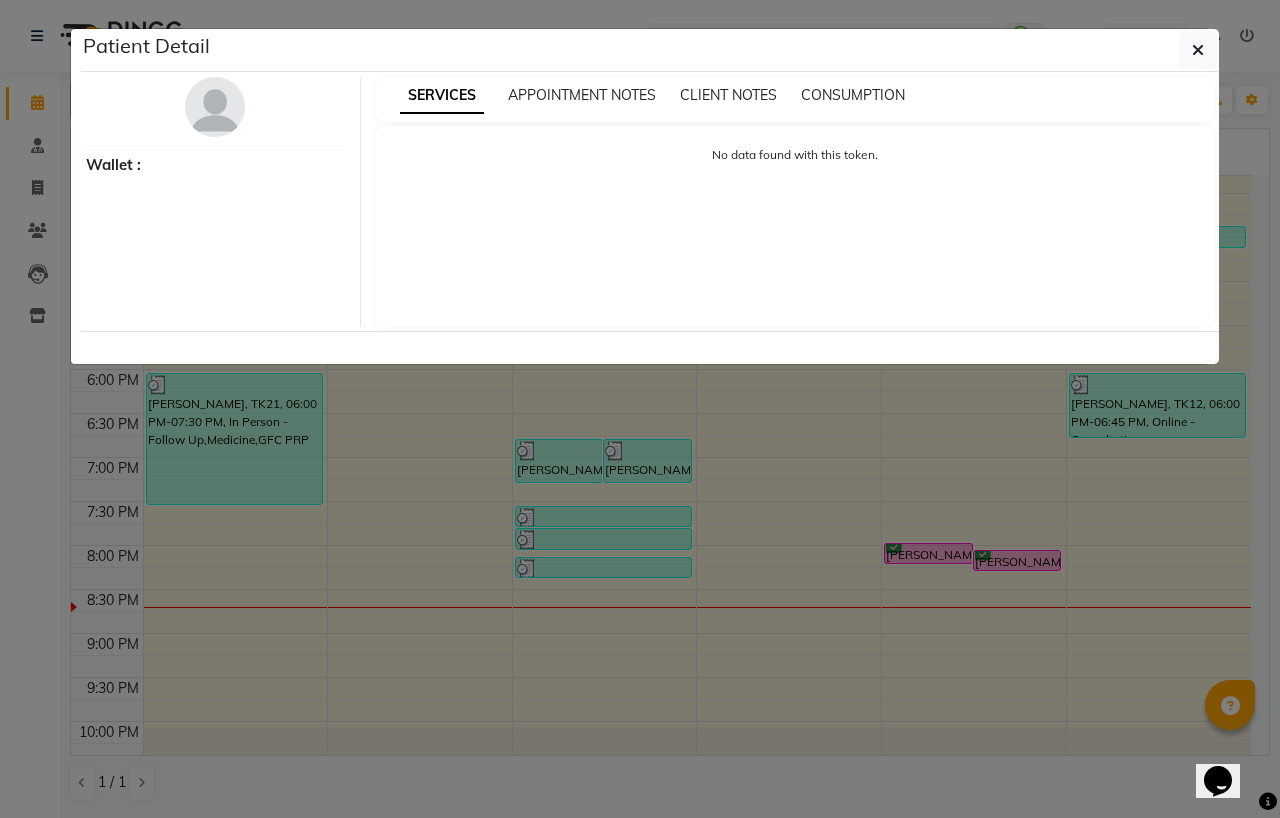 select on "6" 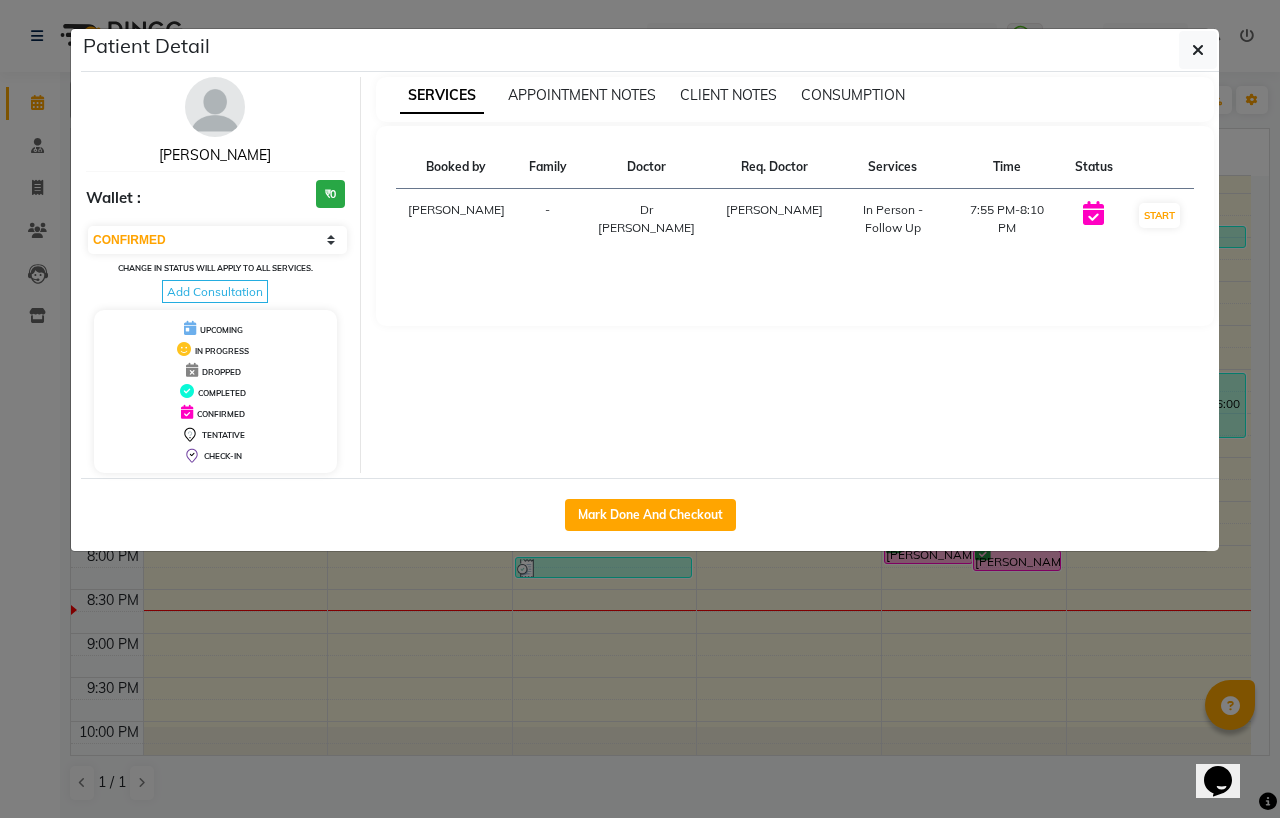 drag, startPoint x: 170, startPoint y: 154, endPoint x: 578, endPoint y: 198, distance: 410.3657 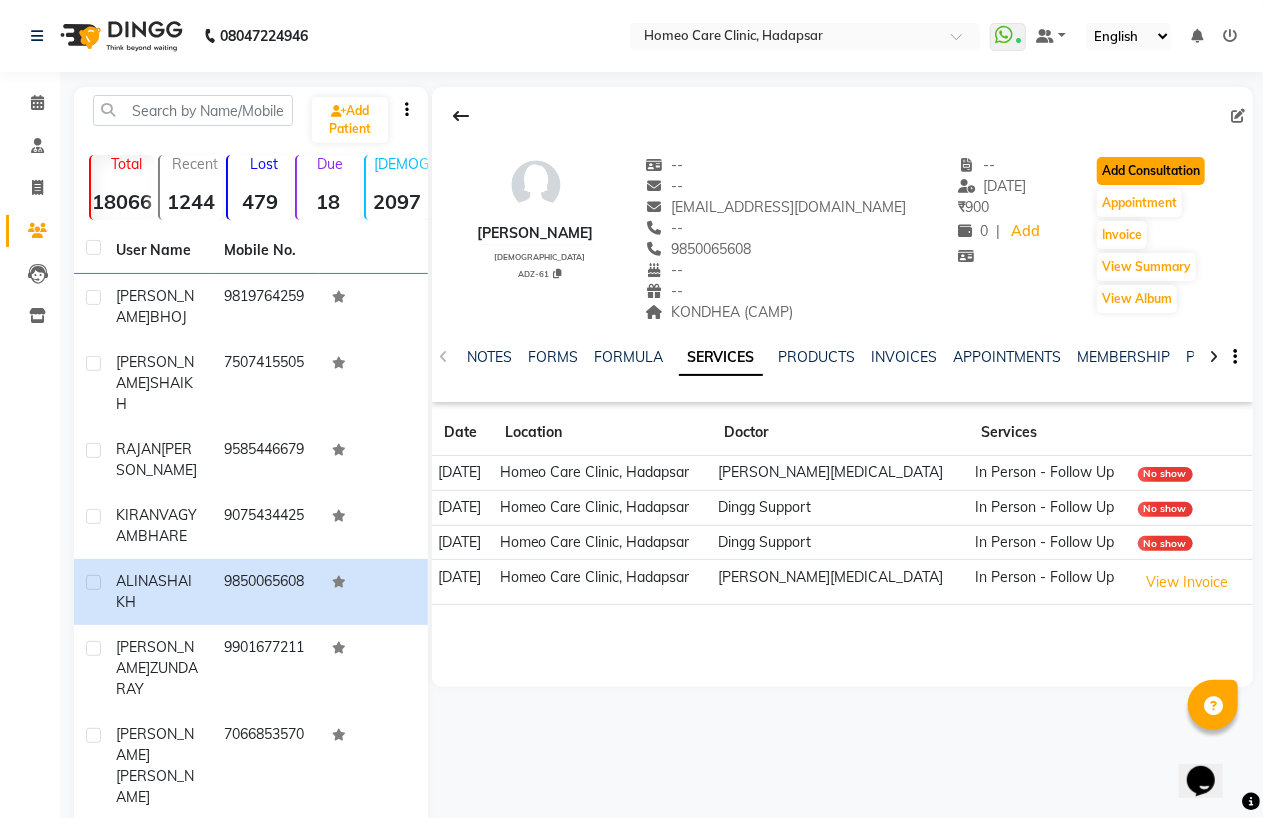click on "Add Consultation" 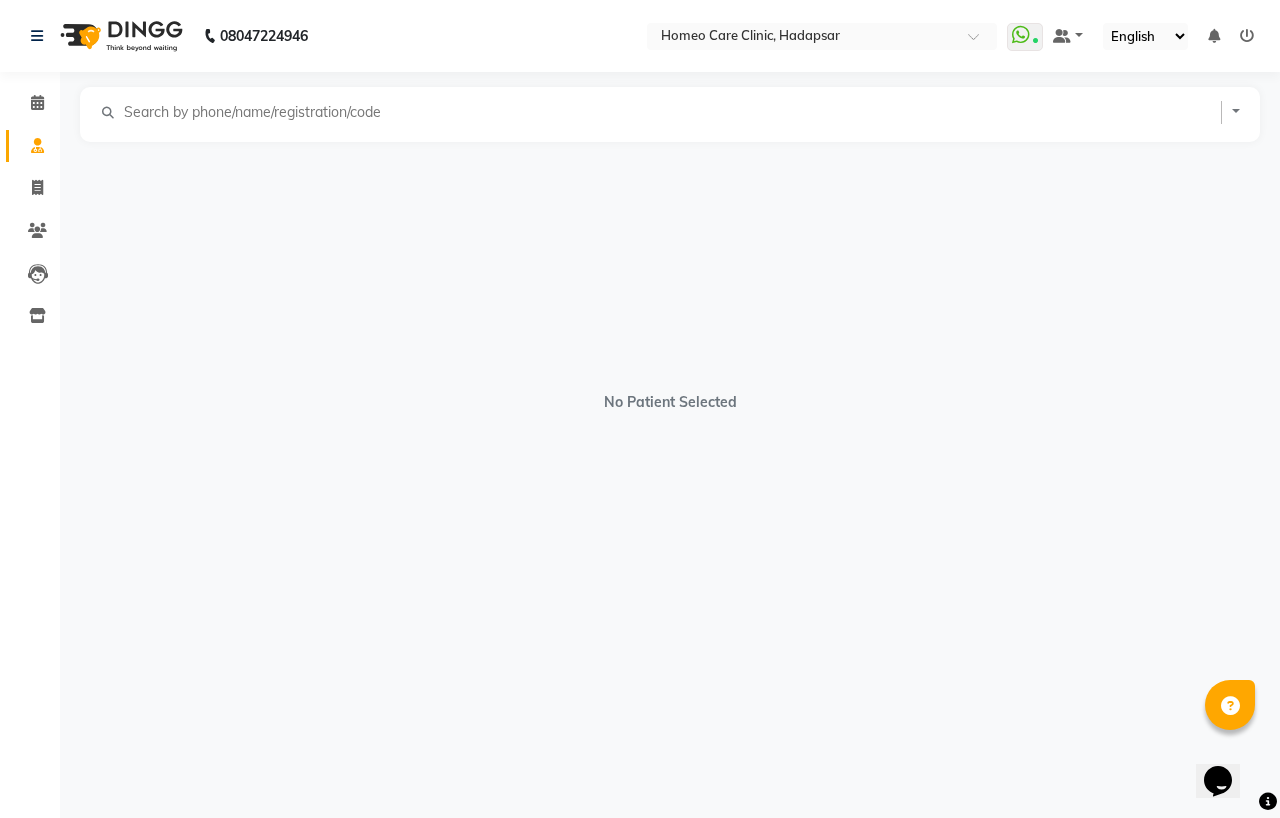 select on "[DEMOGRAPHIC_DATA]" 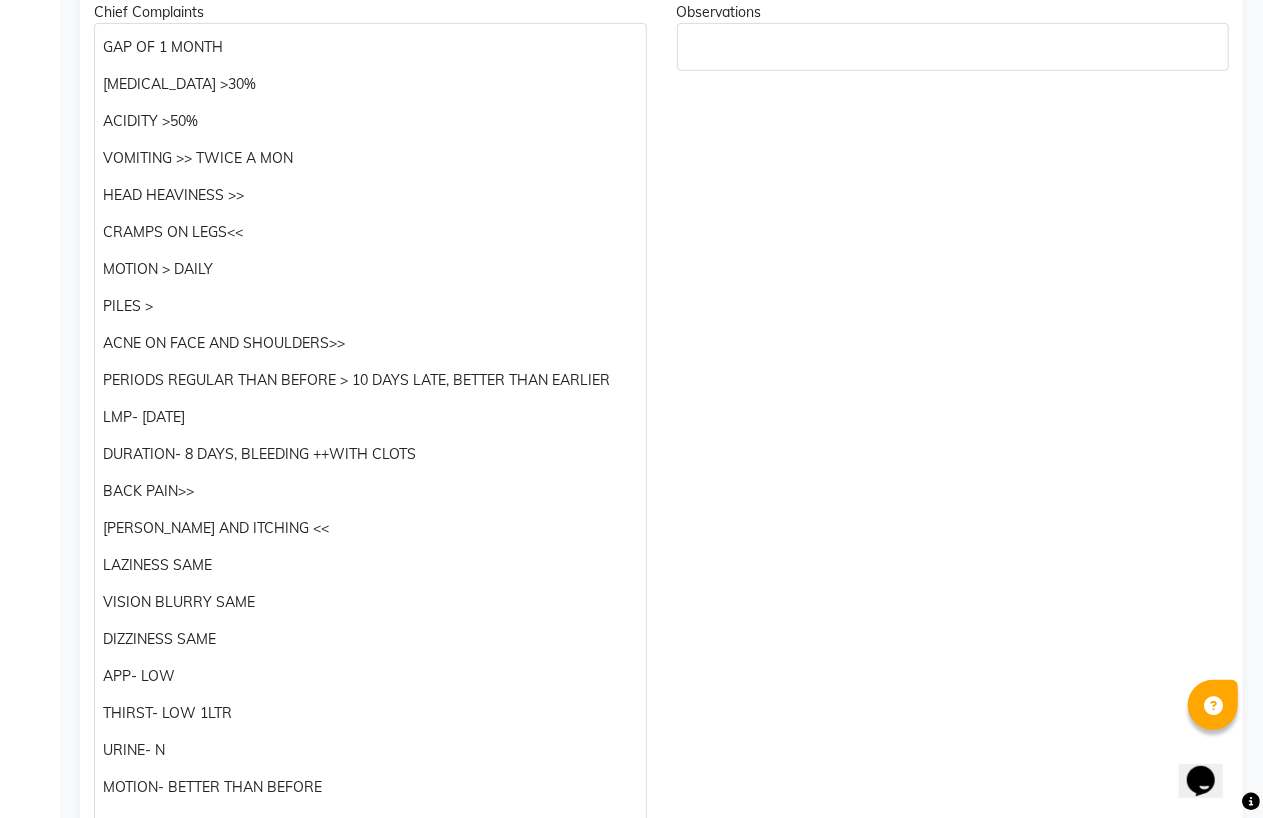 scroll, scrollTop: 0, scrollLeft: 0, axis: both 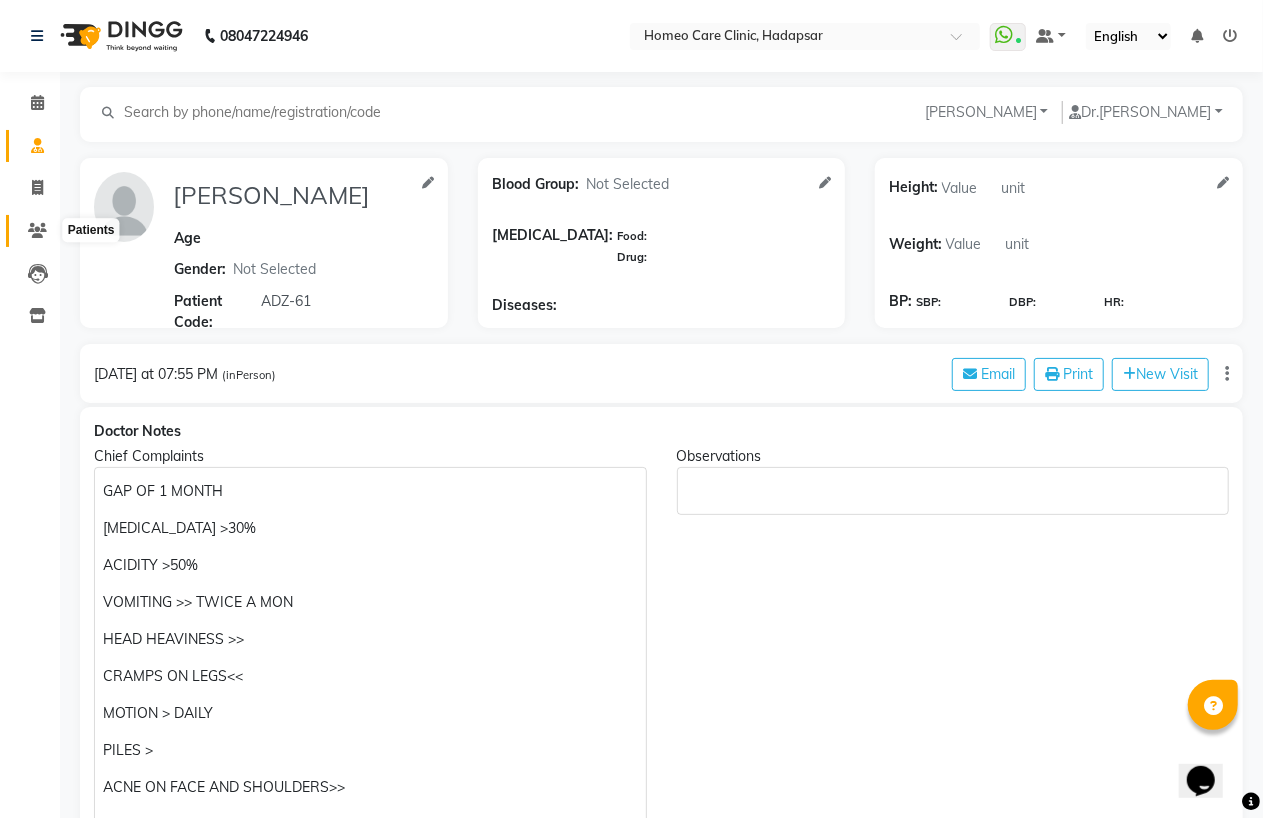 click 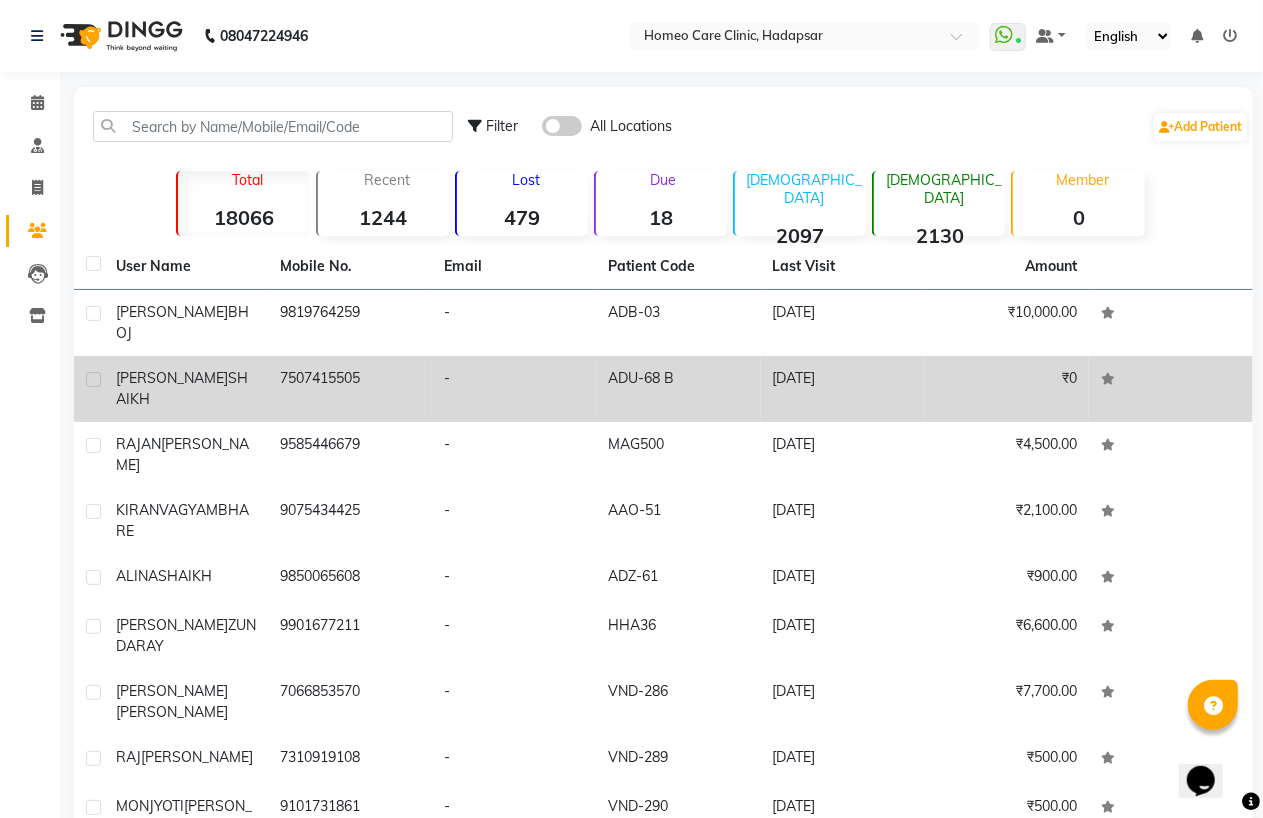 click on "[PERSON_NAME]" 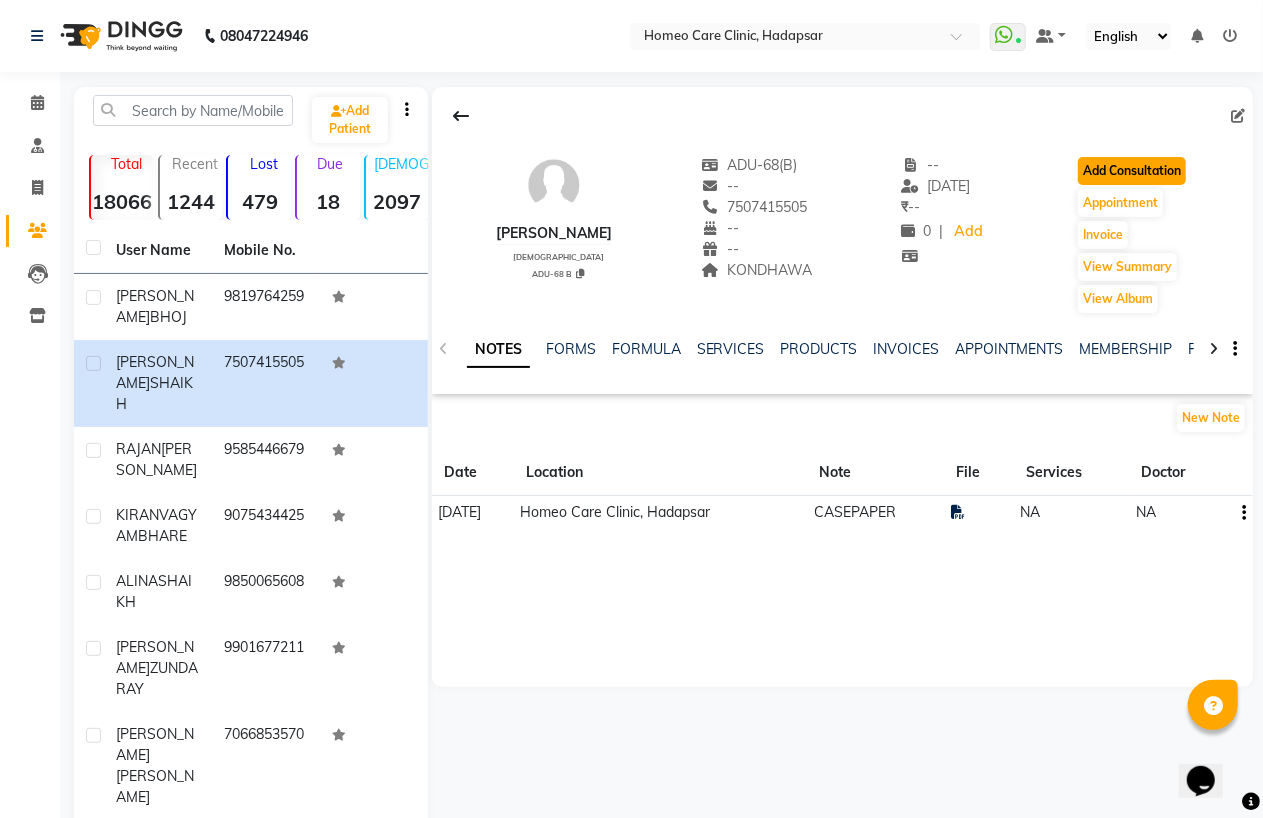 click on "Add Consultation" 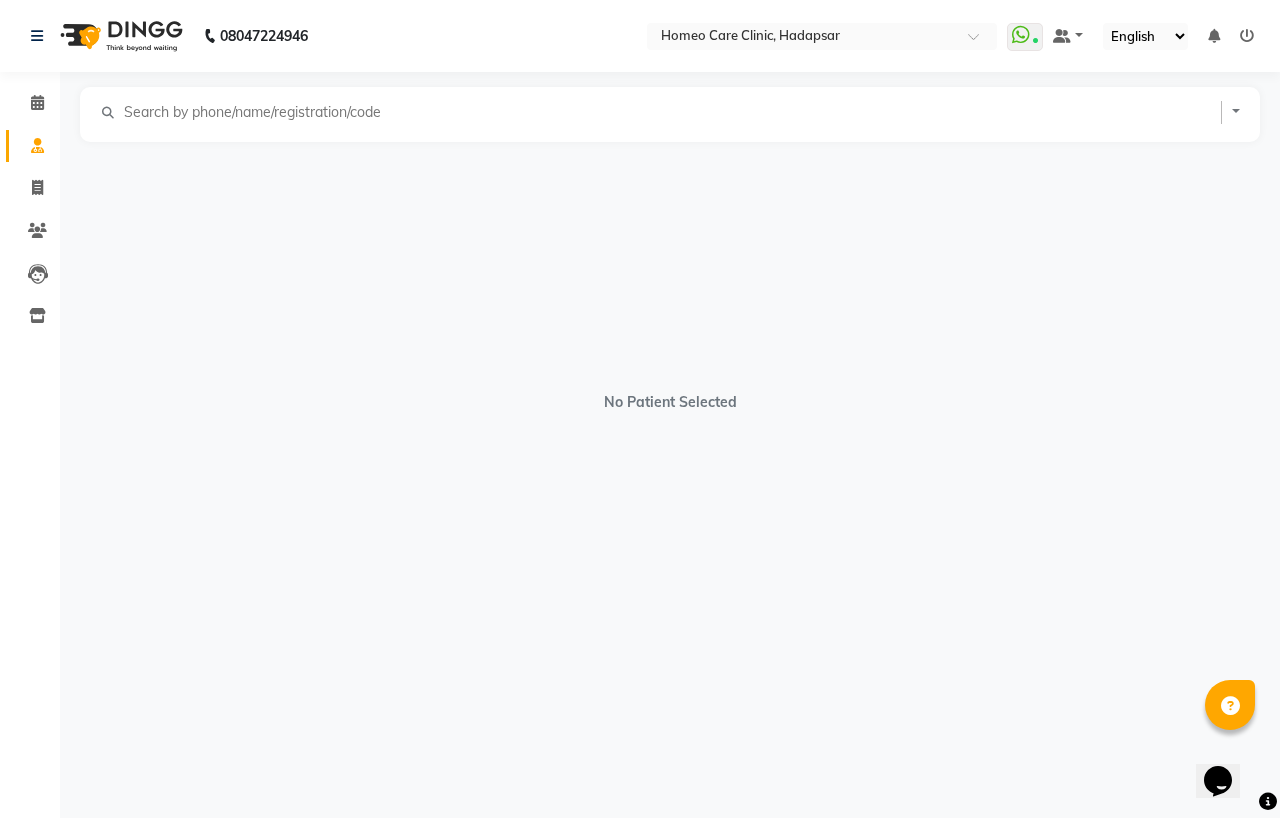 select on "[DEMOGRAPHIC_DATA]" 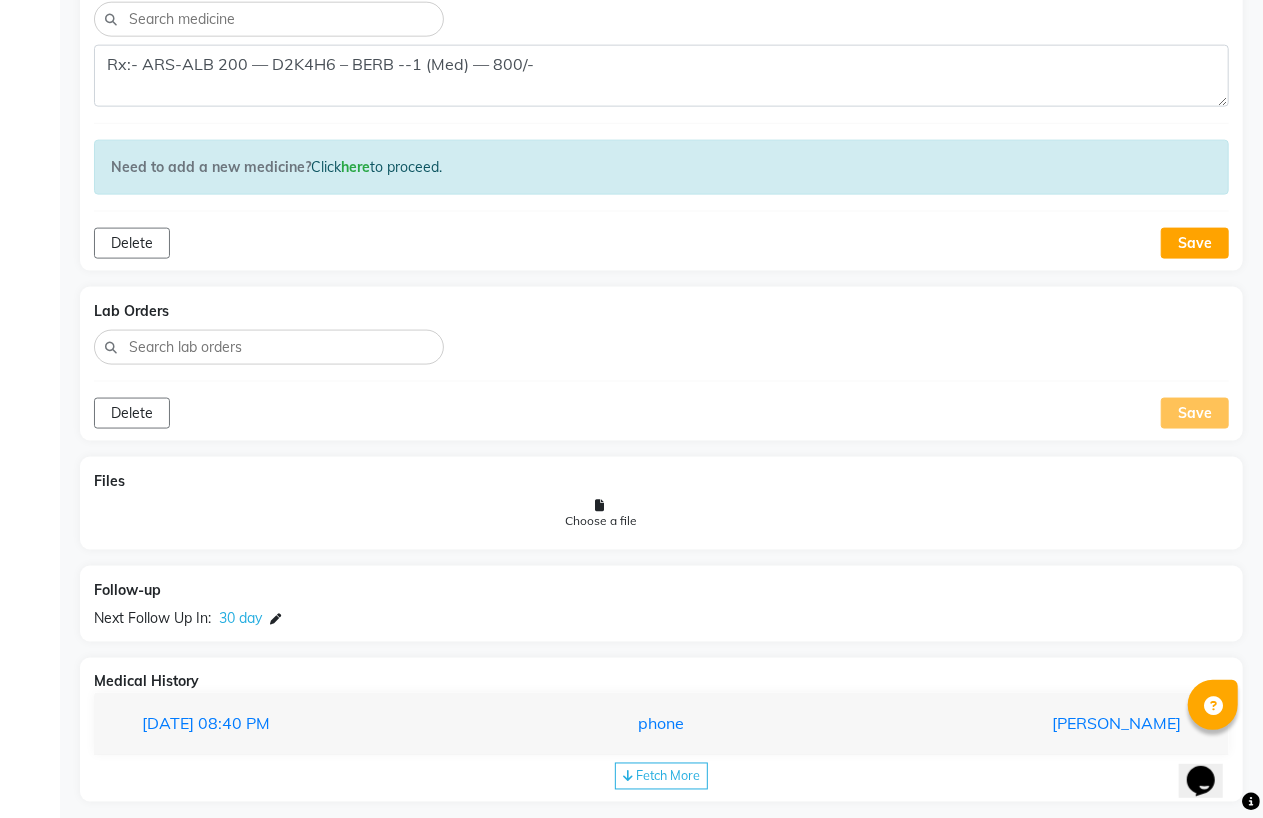 scroll, scrollTop: 1300, scrollLeft: 0, axis: vertical 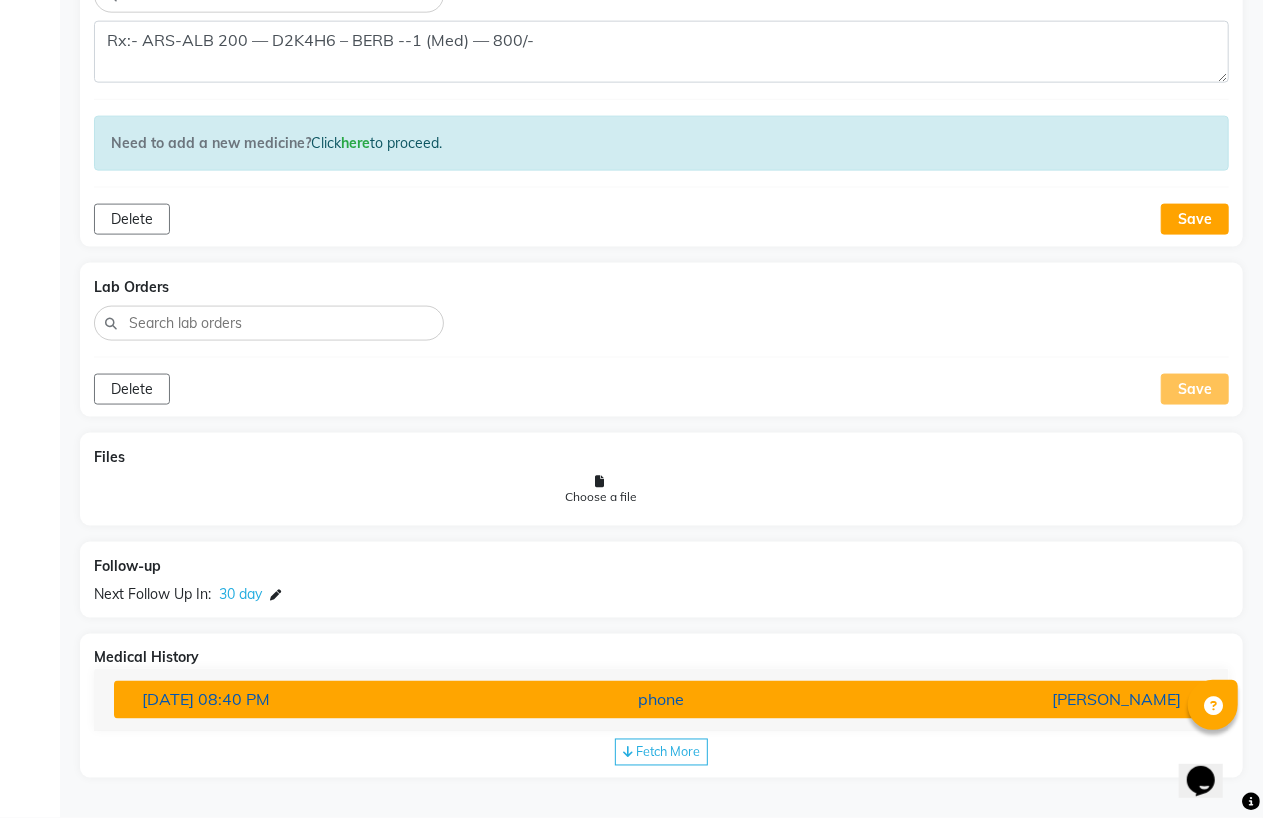 click on "[DATE] 08:40 PM" at bounding box center (305, 700) 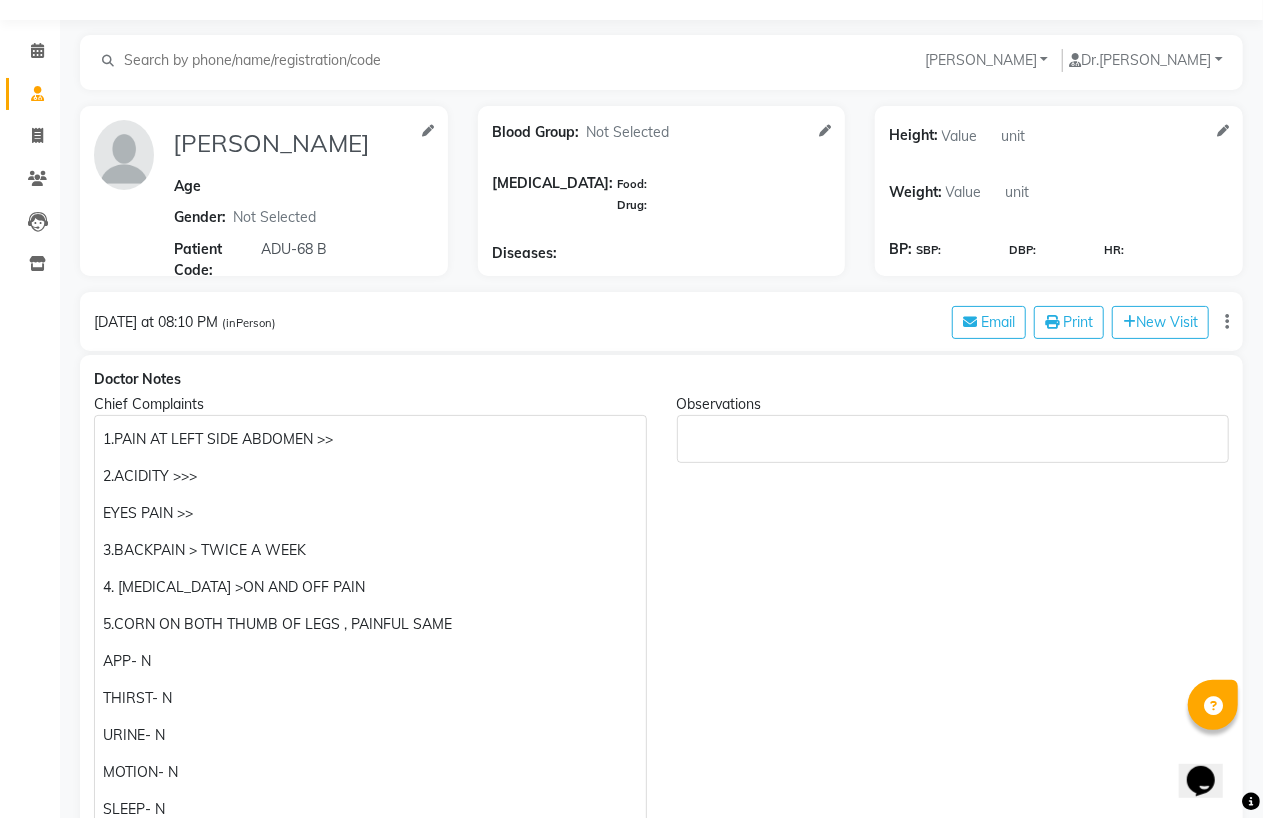 scroll, scrollTop: 0, scrollLeft: 0, axis: both 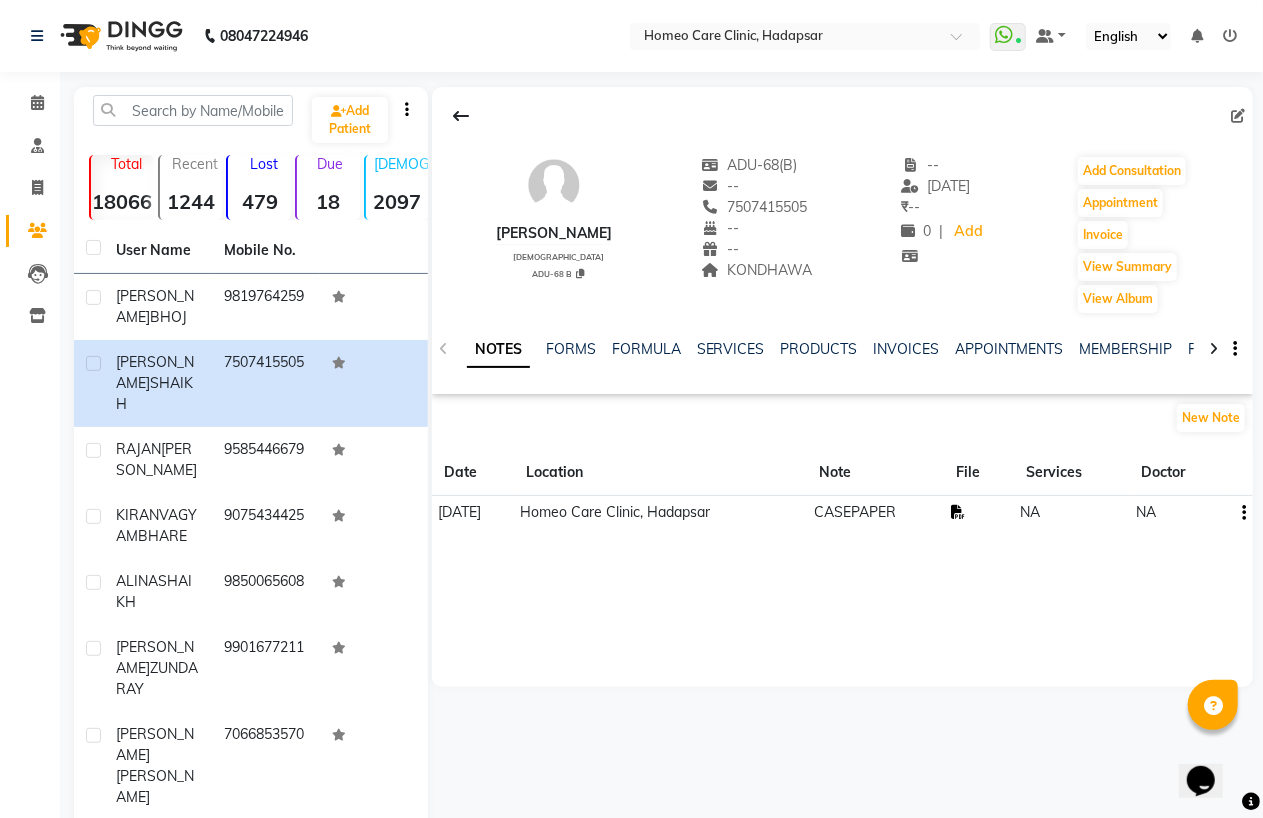 click 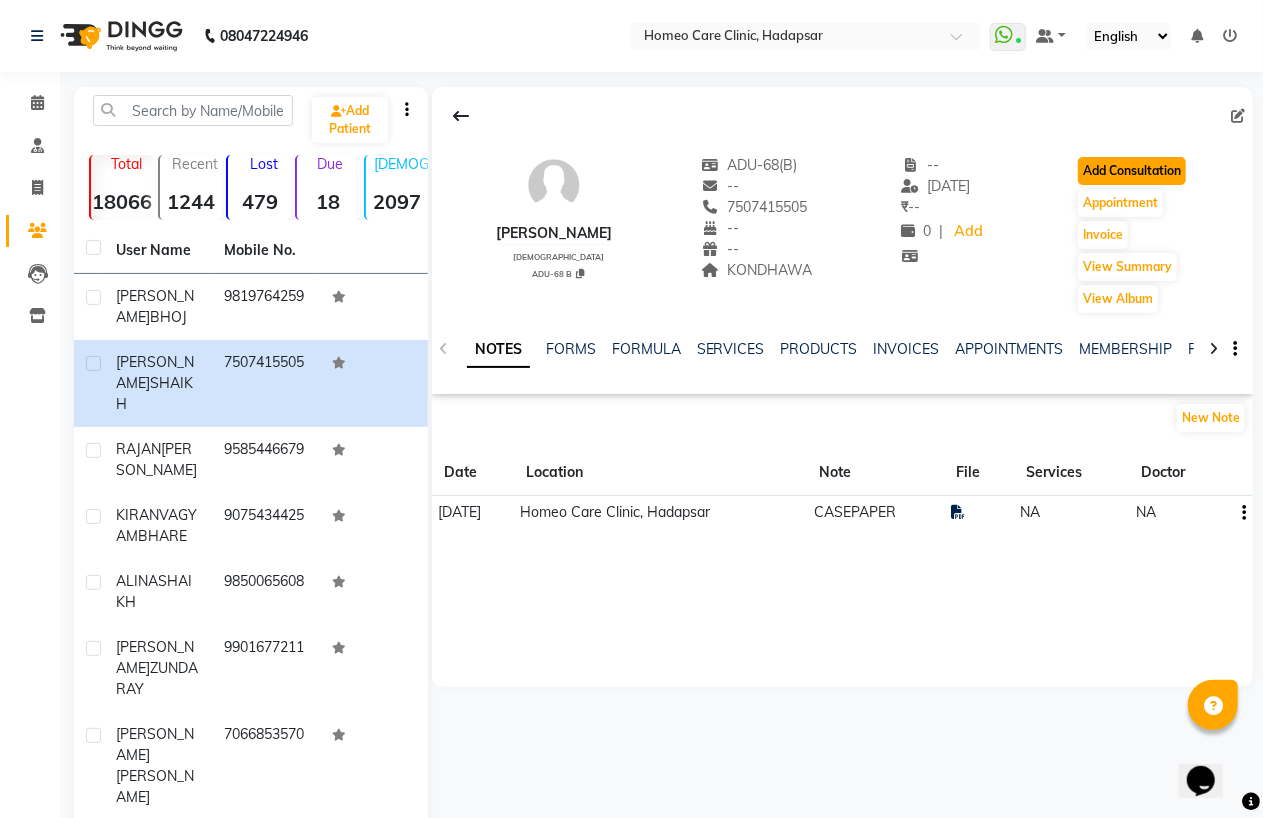 click on "Add Consultation" 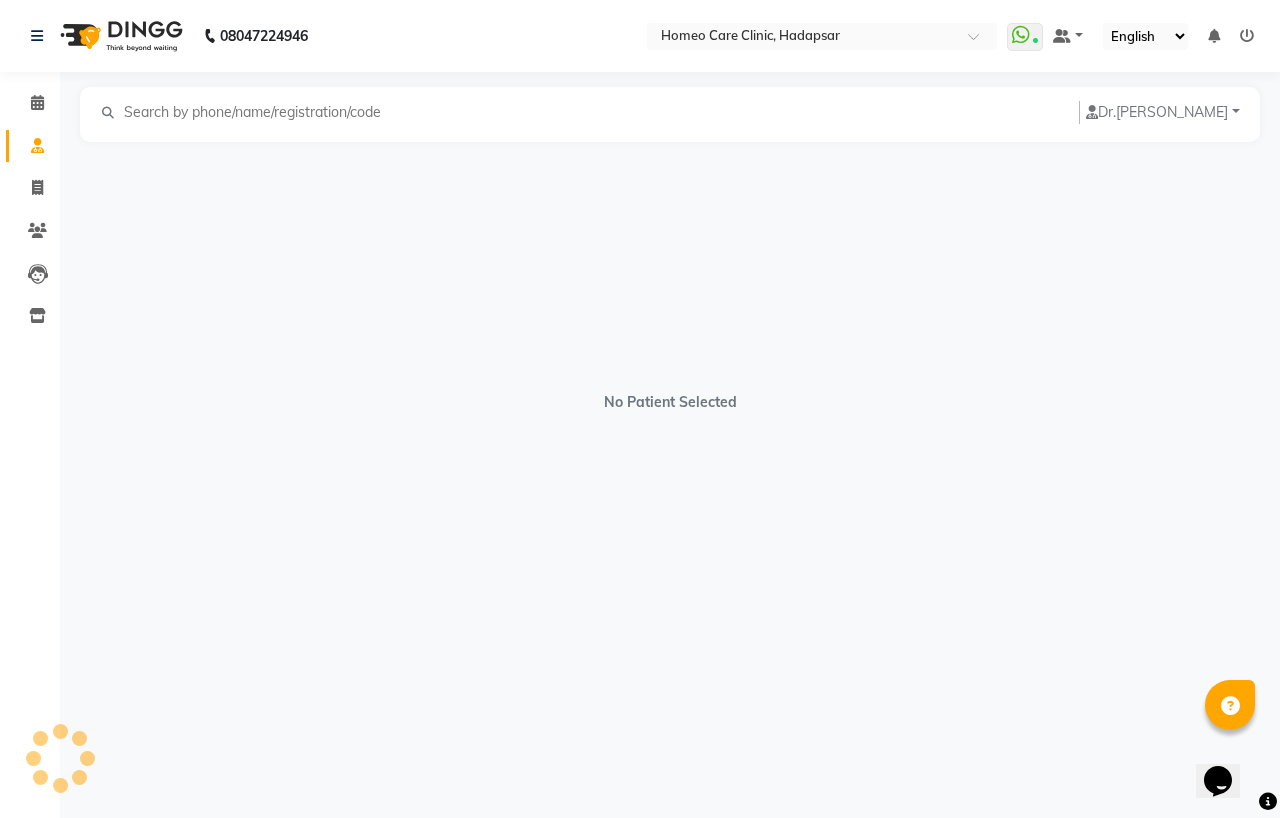 select on "[DEMOGRAPHIC_DATA]" 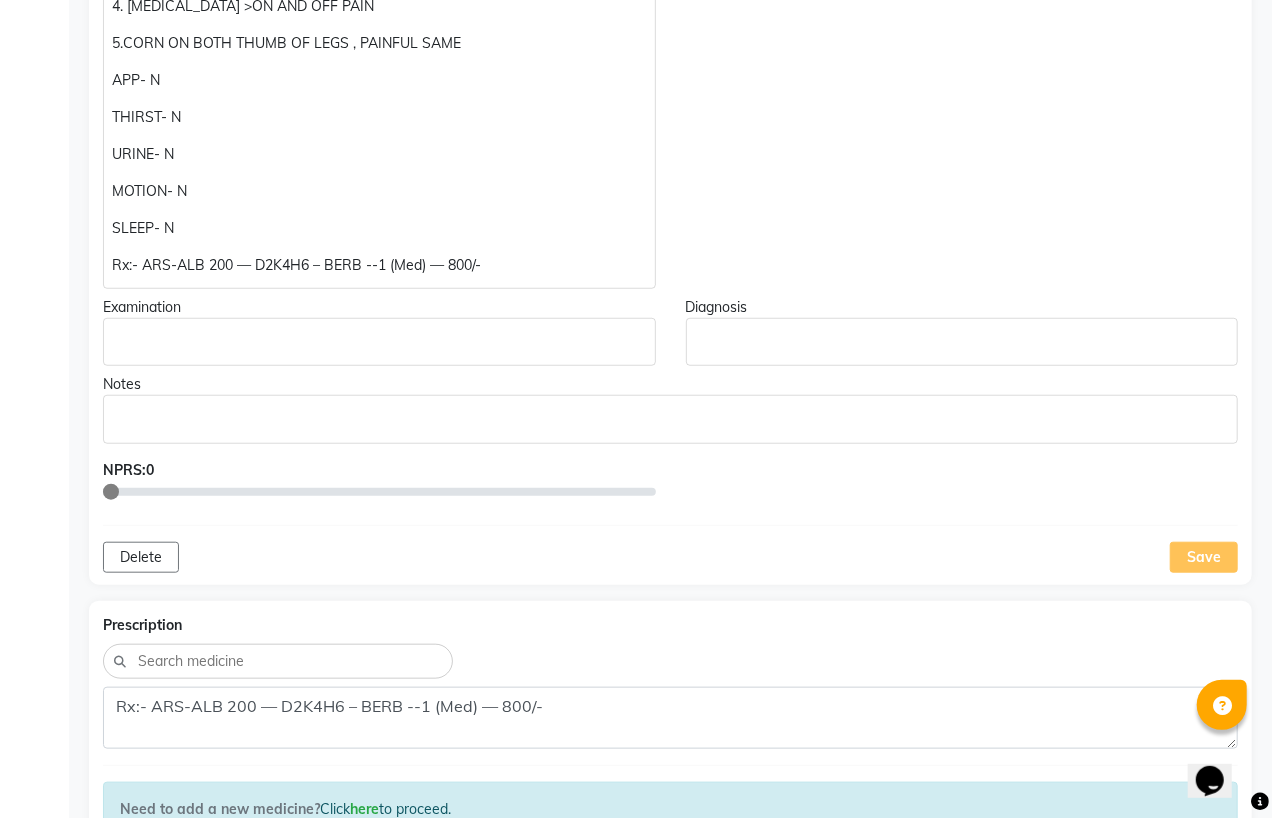 scroll, scrollTop: 0, scrollLeft: 0, axis: both 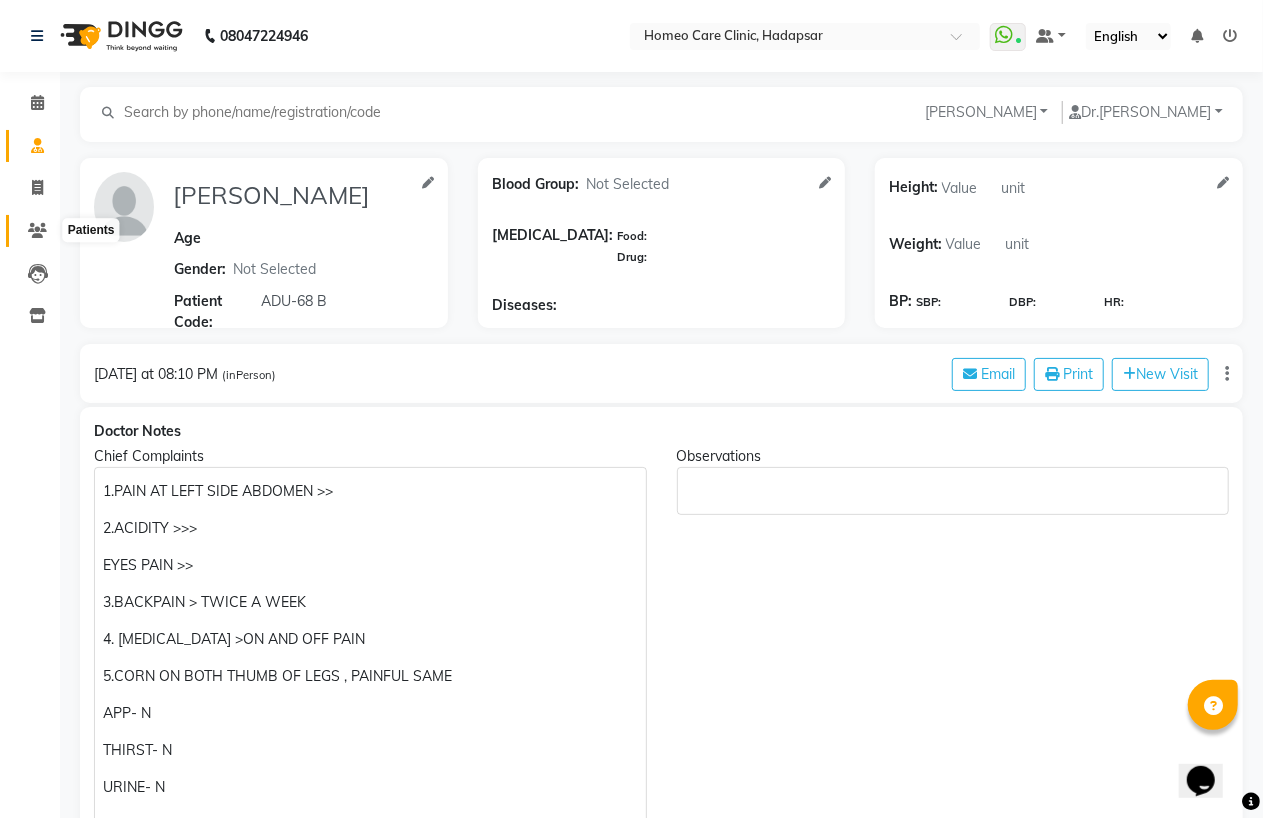 click 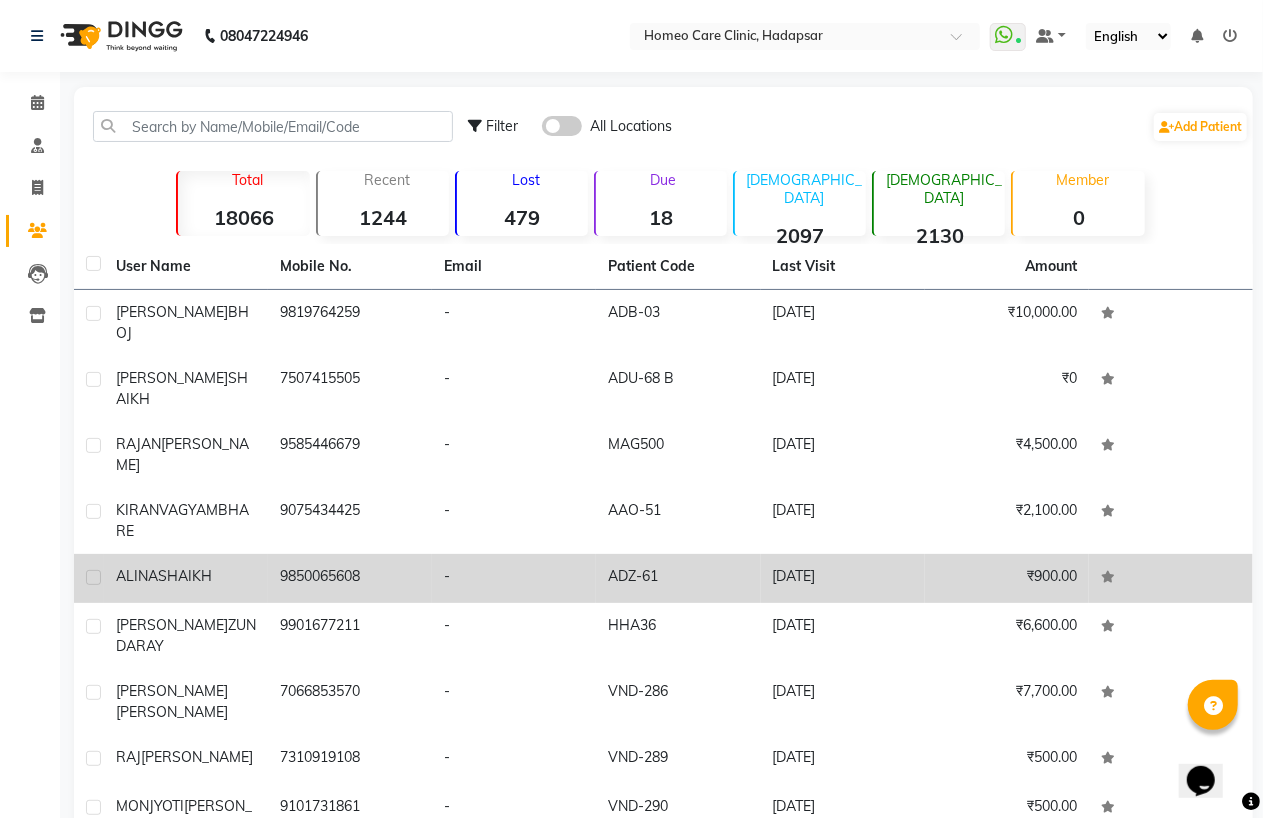 click on "SHAIKH" 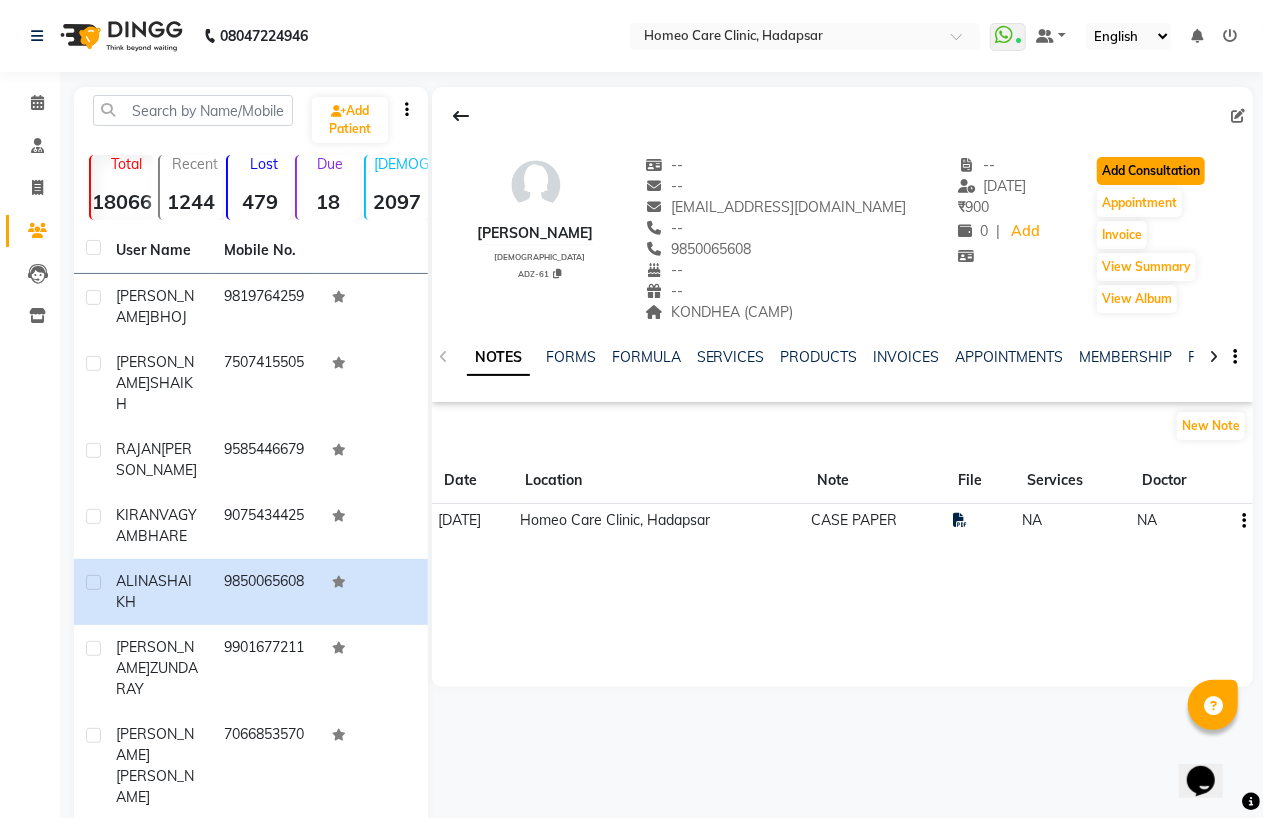 click on "Add Consultation" 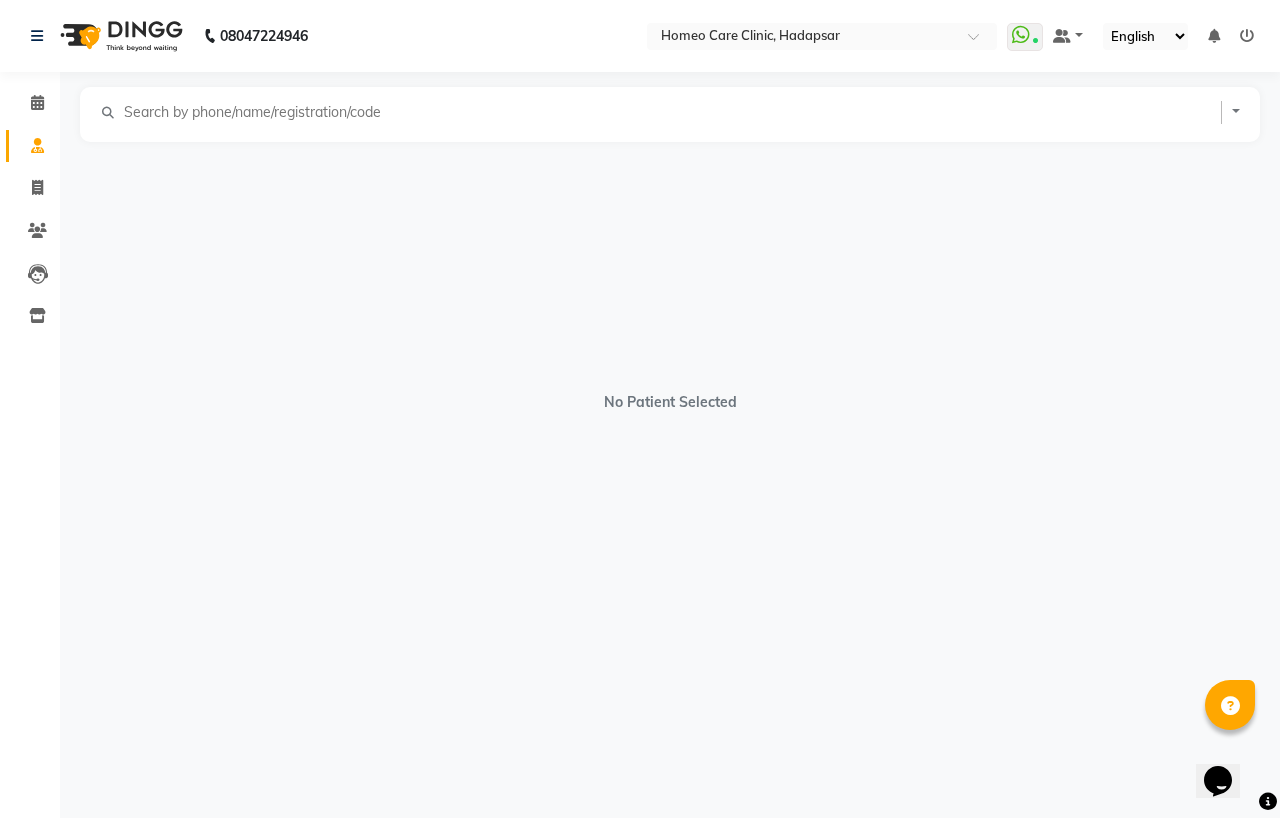 select on "[DEMOGRAPHIC_DATA]" 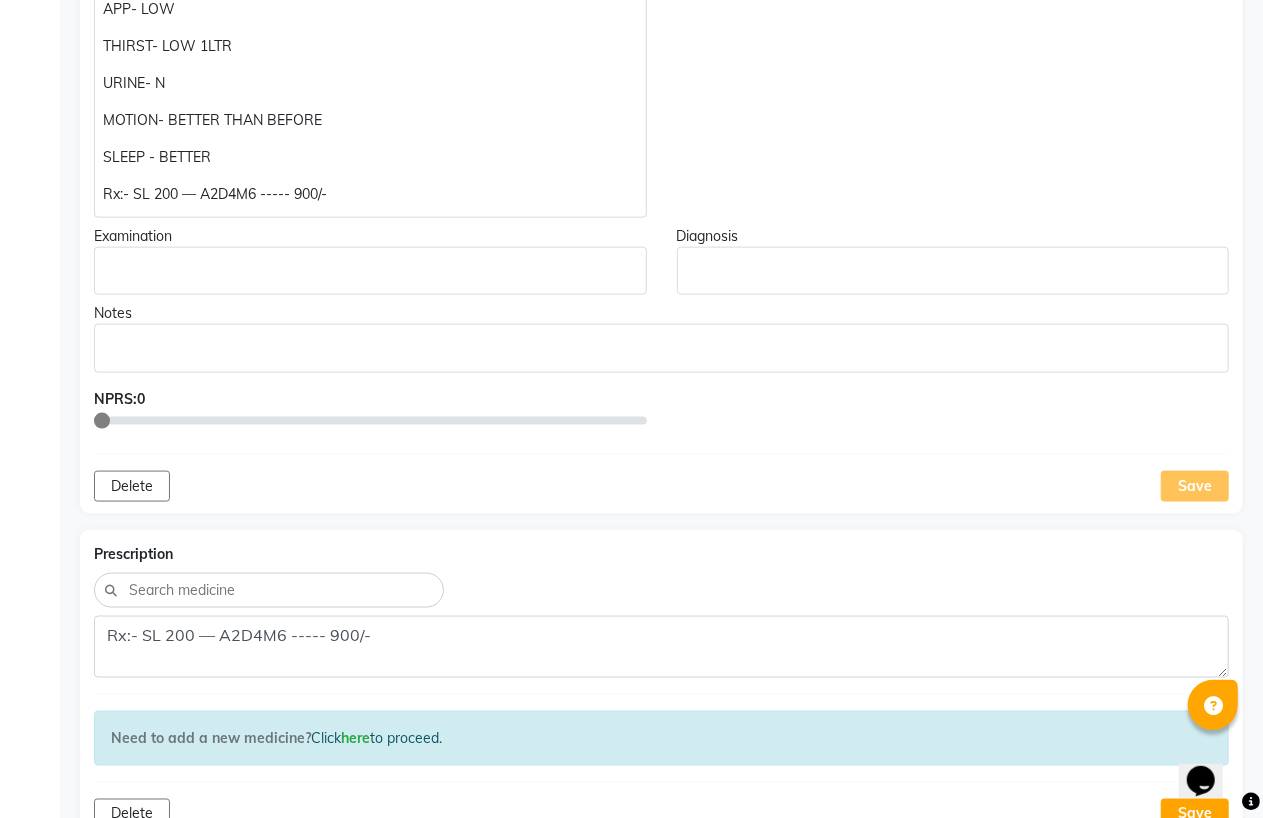 scroll, scrollTop: 1555, scrollLeft: 0, axis: vertical 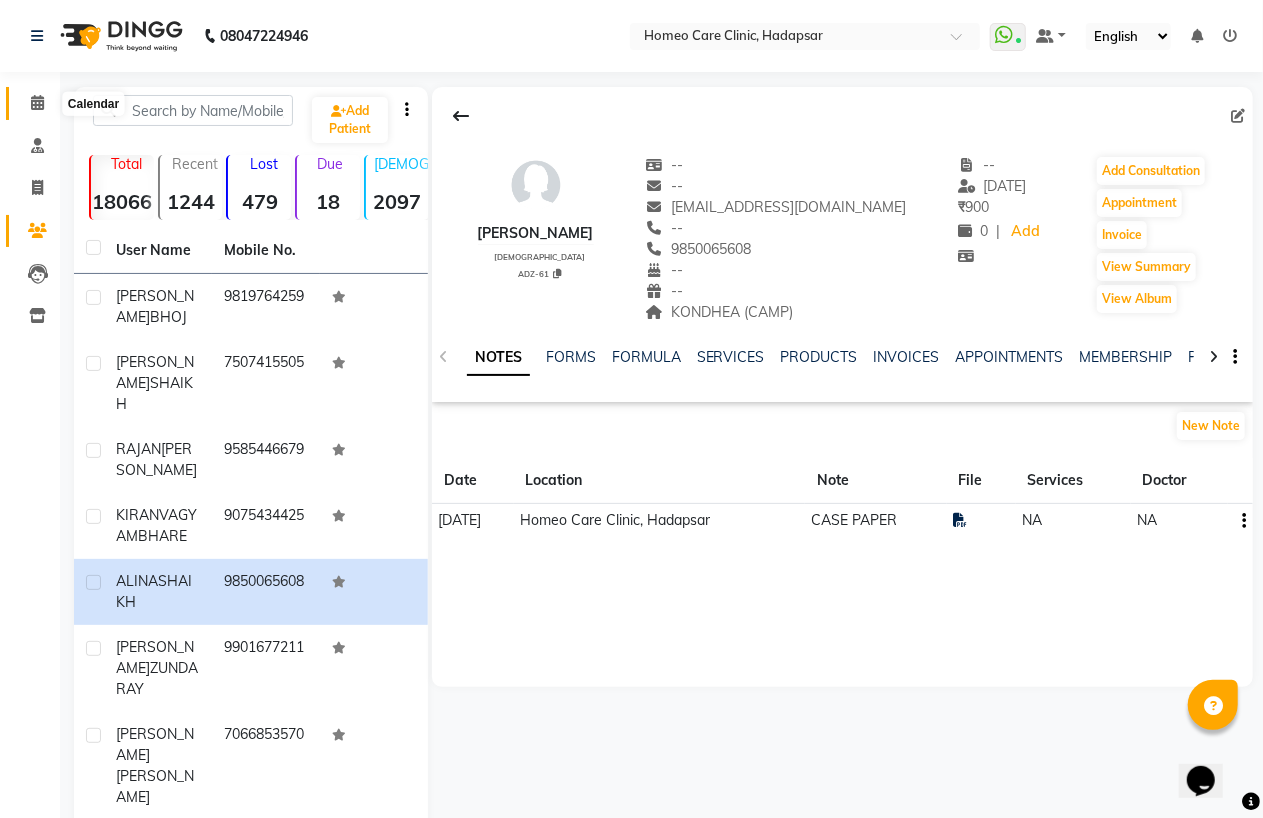 click 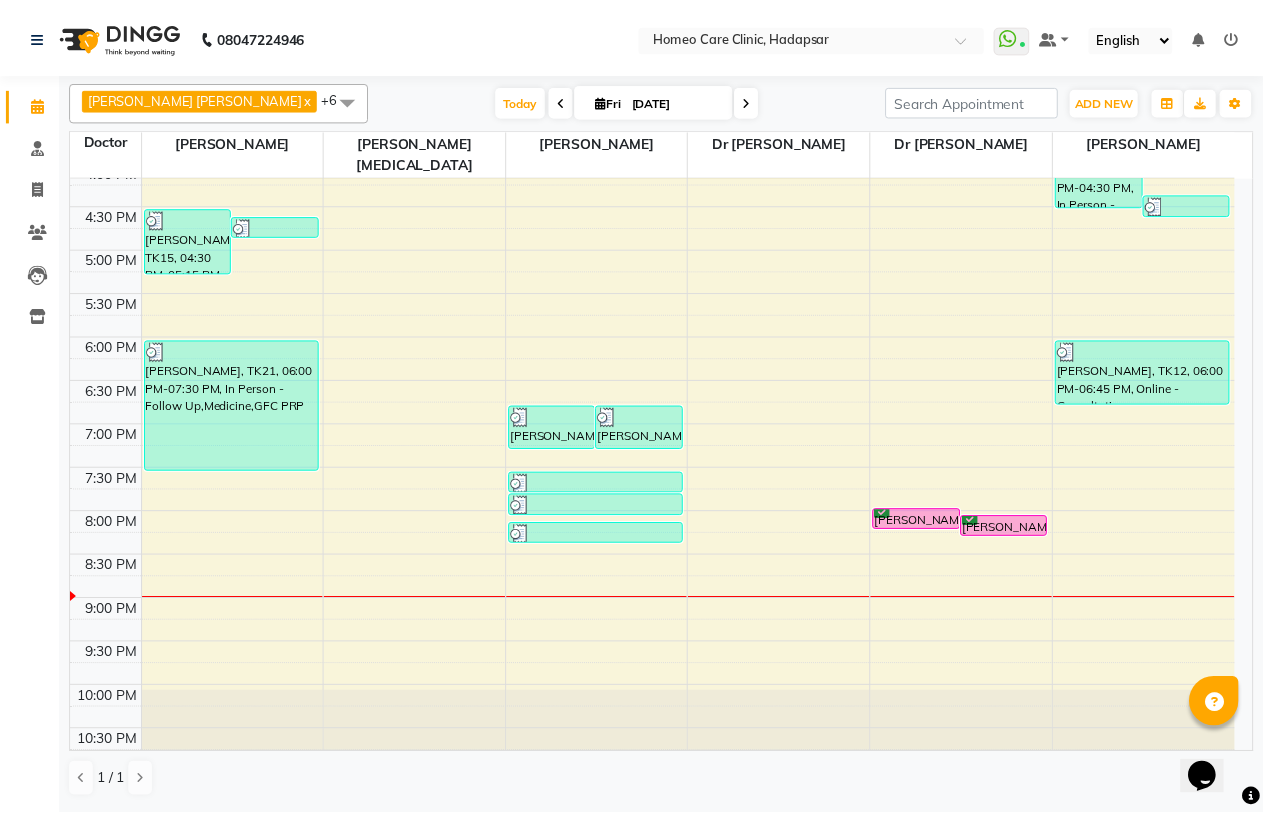 scroll, scrollTop: 636, scrollLeft: 0, axis: vertical 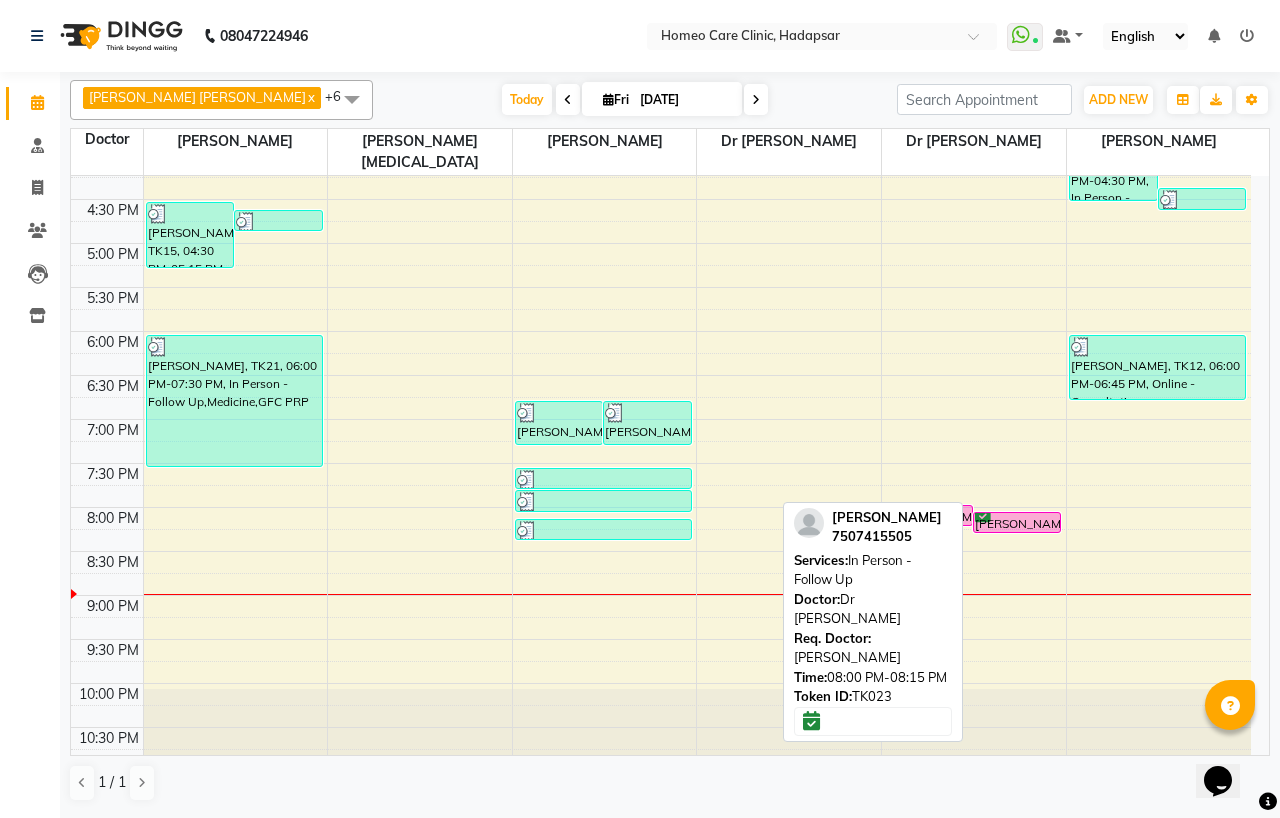 click on "[PERSON_NAME], TK23, 08:00 PM-08:15 PM, In Person - Follow Up" at bounding box center [1017, 522] 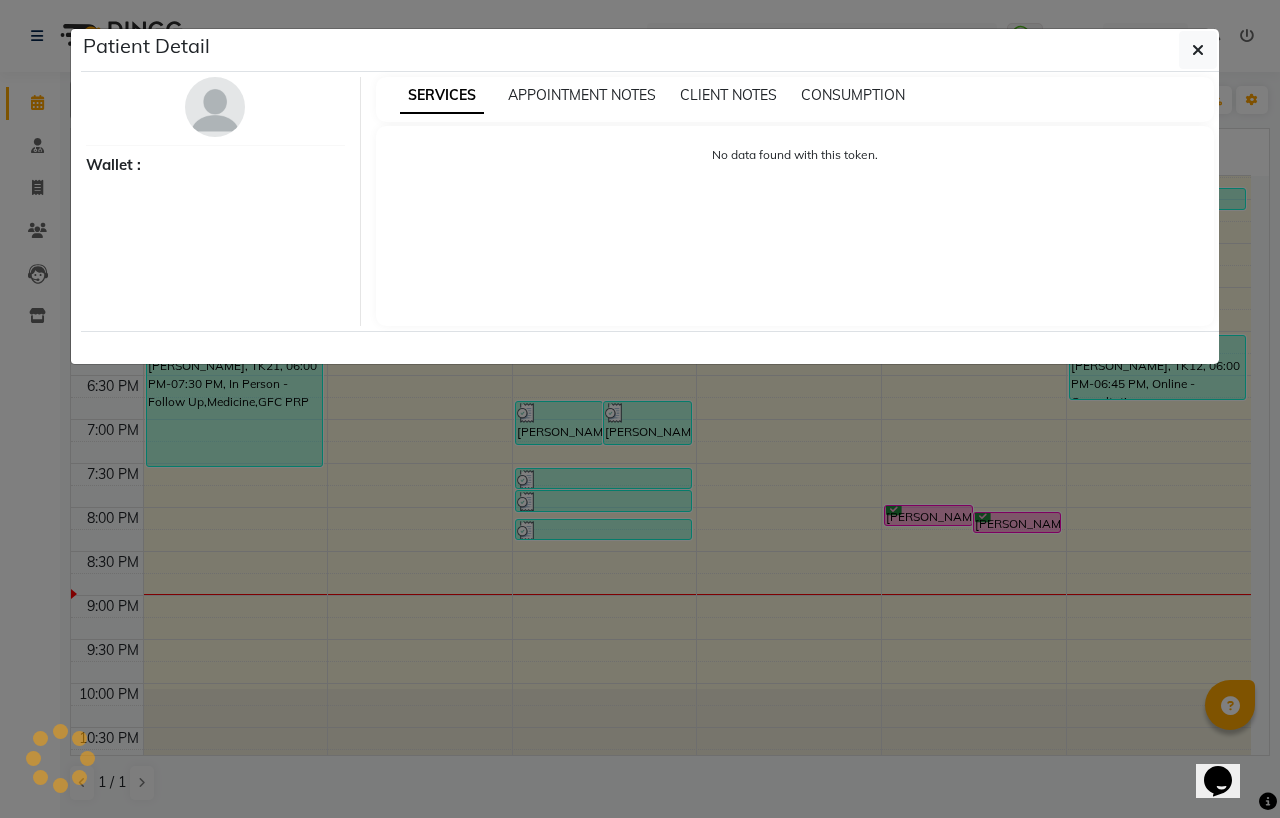 select on "6" 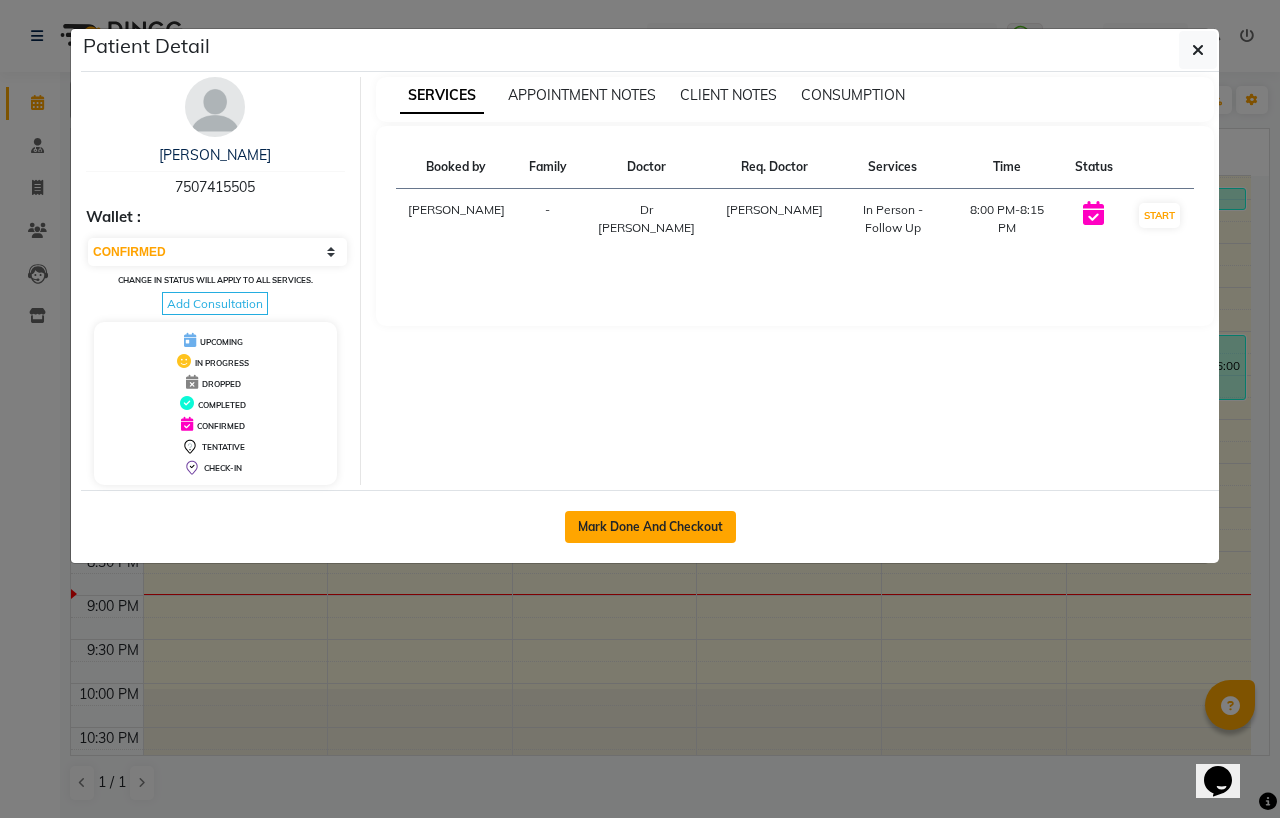 click on "Mark Done And Checkout" 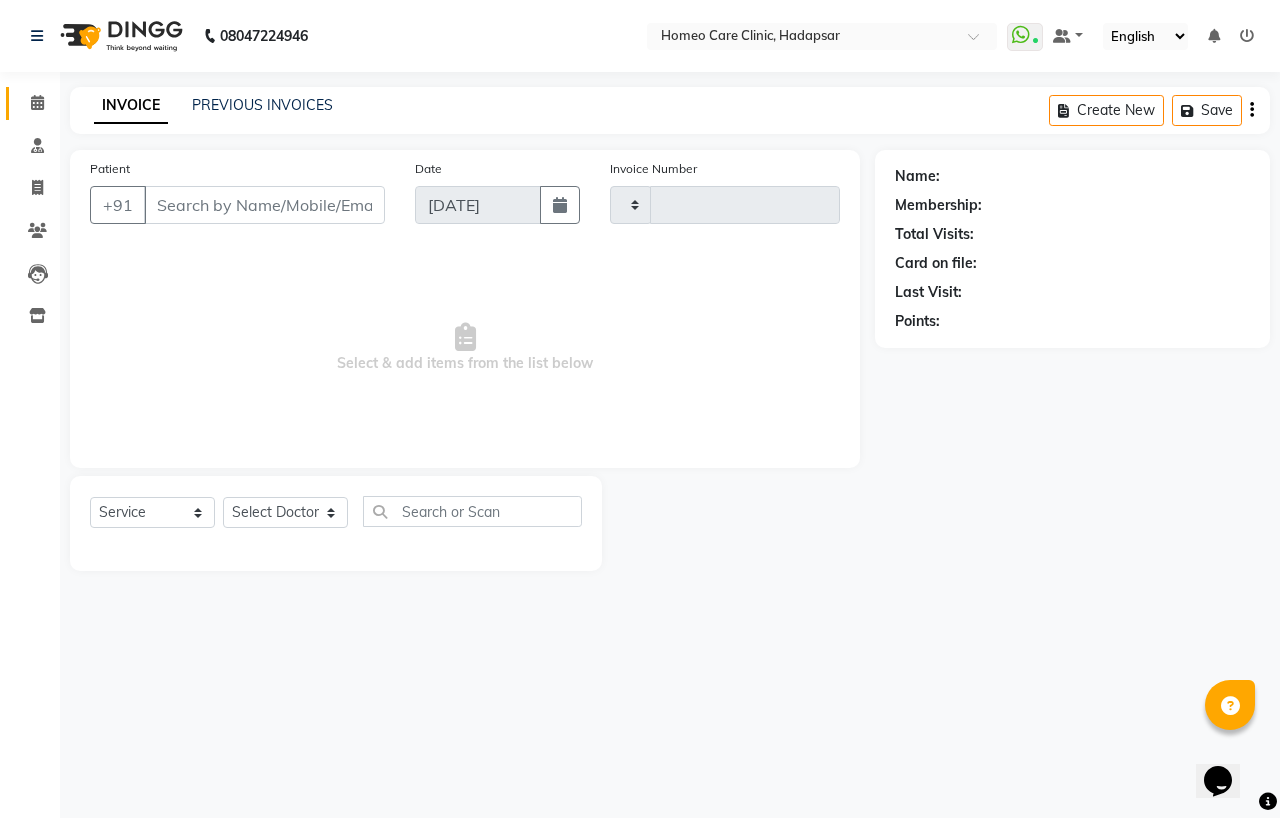type on "1800" 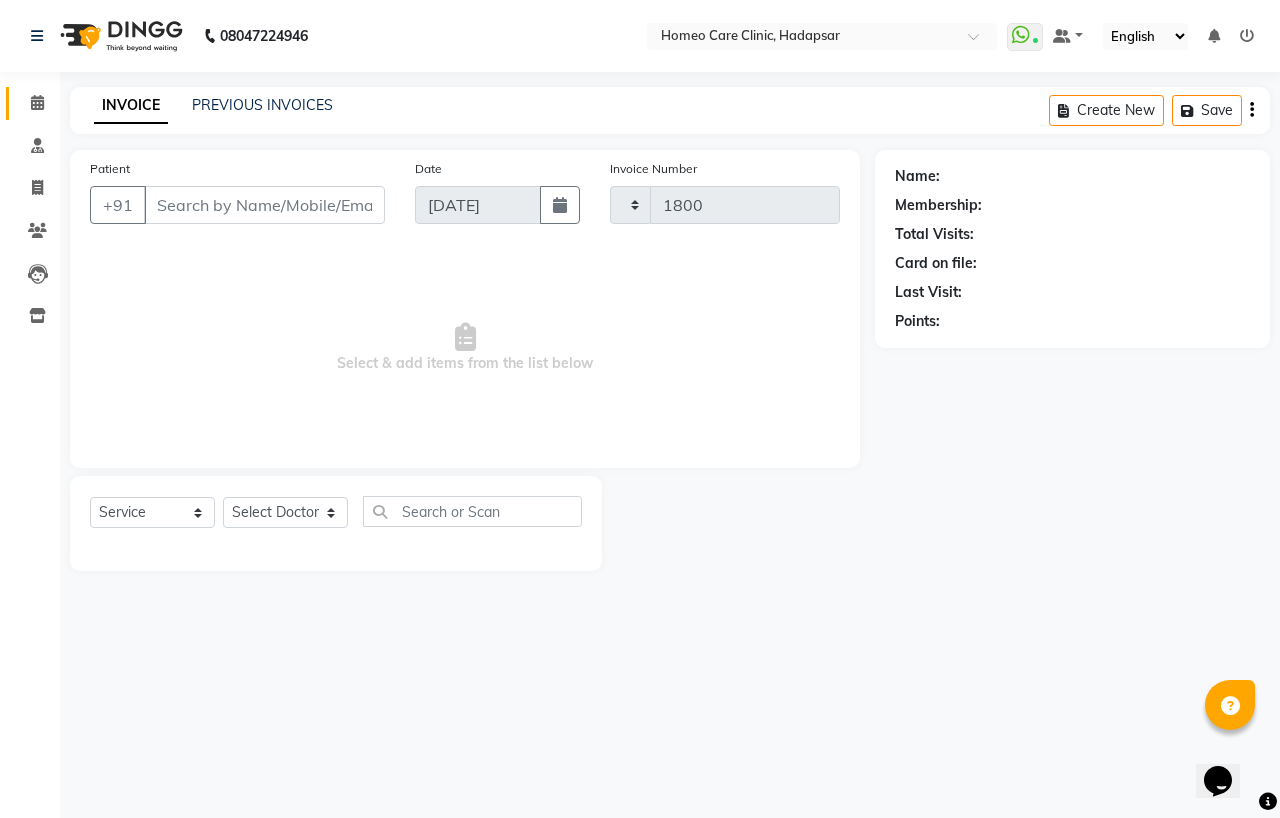 select on "3" 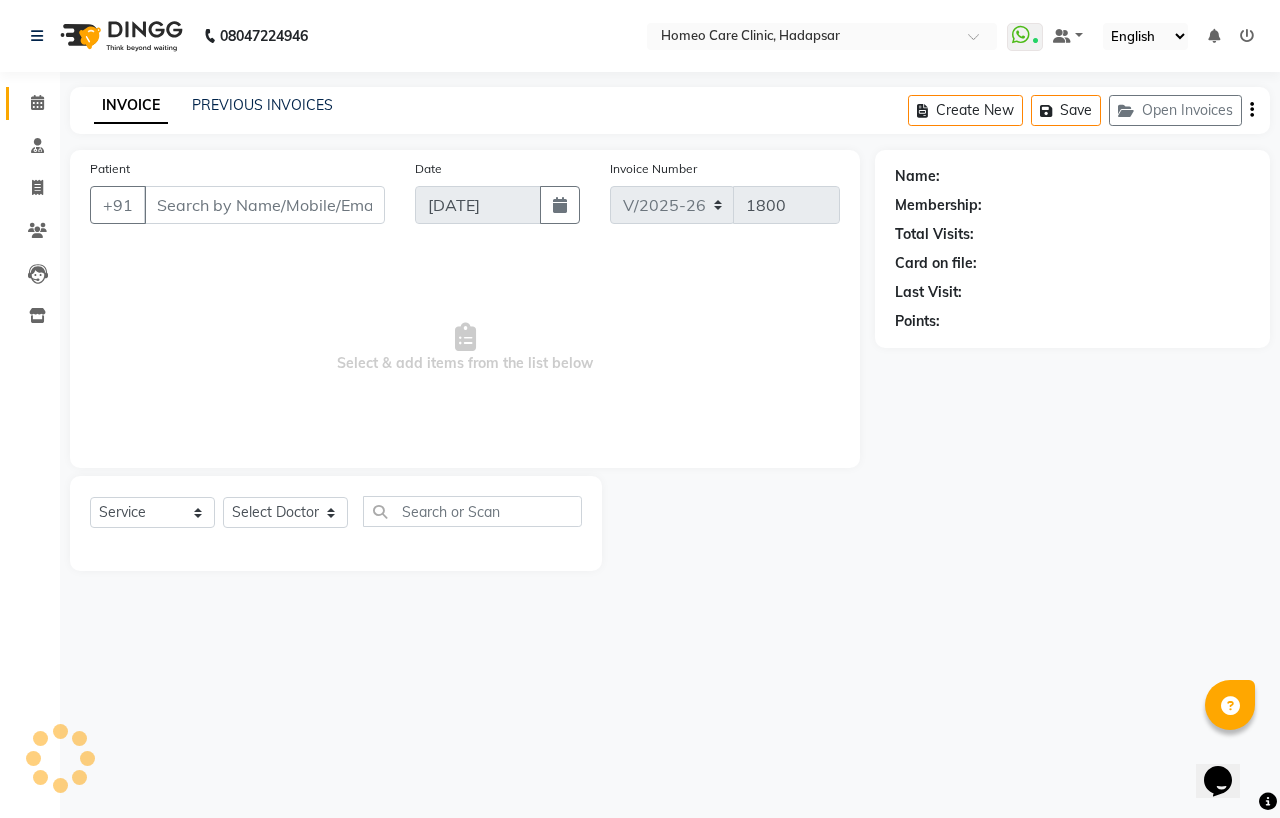 type on "7507415505" 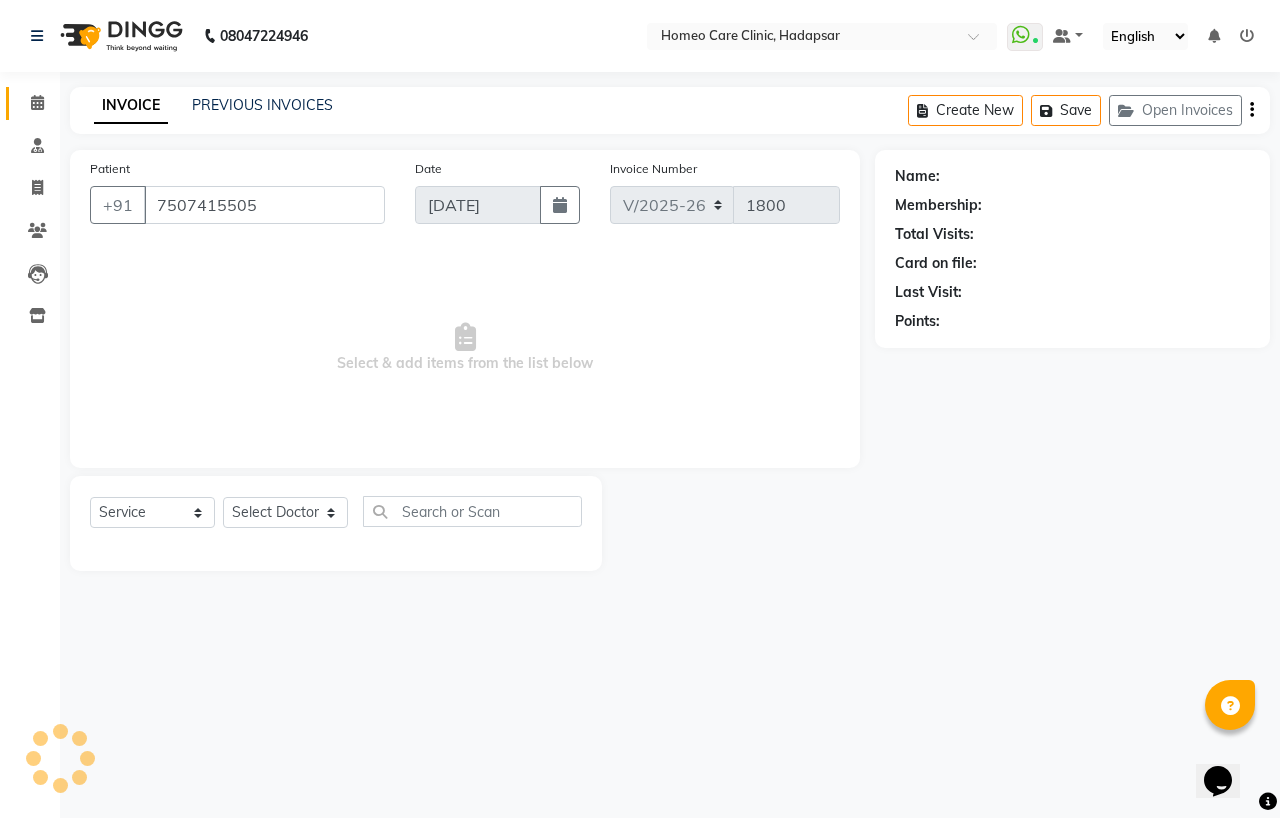select on "70881" 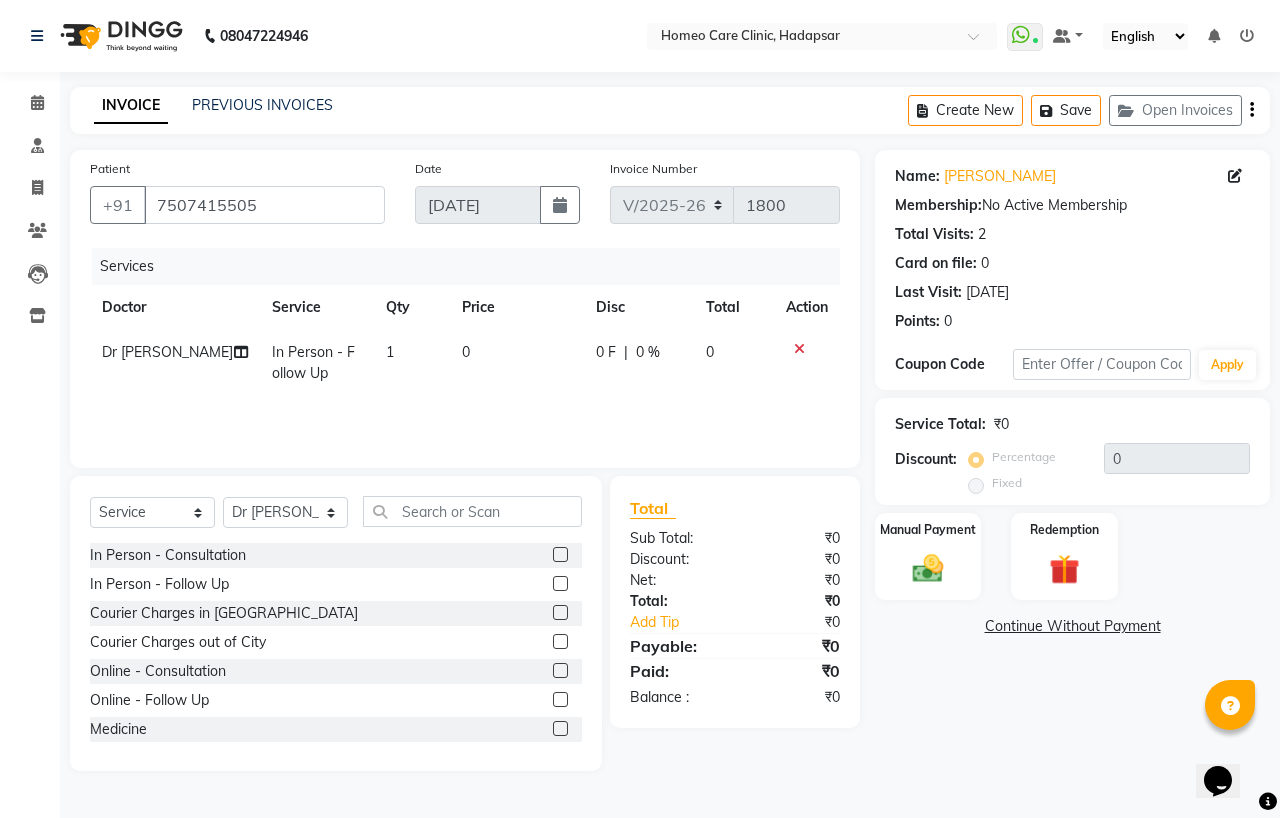 drag, startPoint x: 545, startPoint y: 725, endPoint x: 541, endPoint y: 713, distance: 12.649111 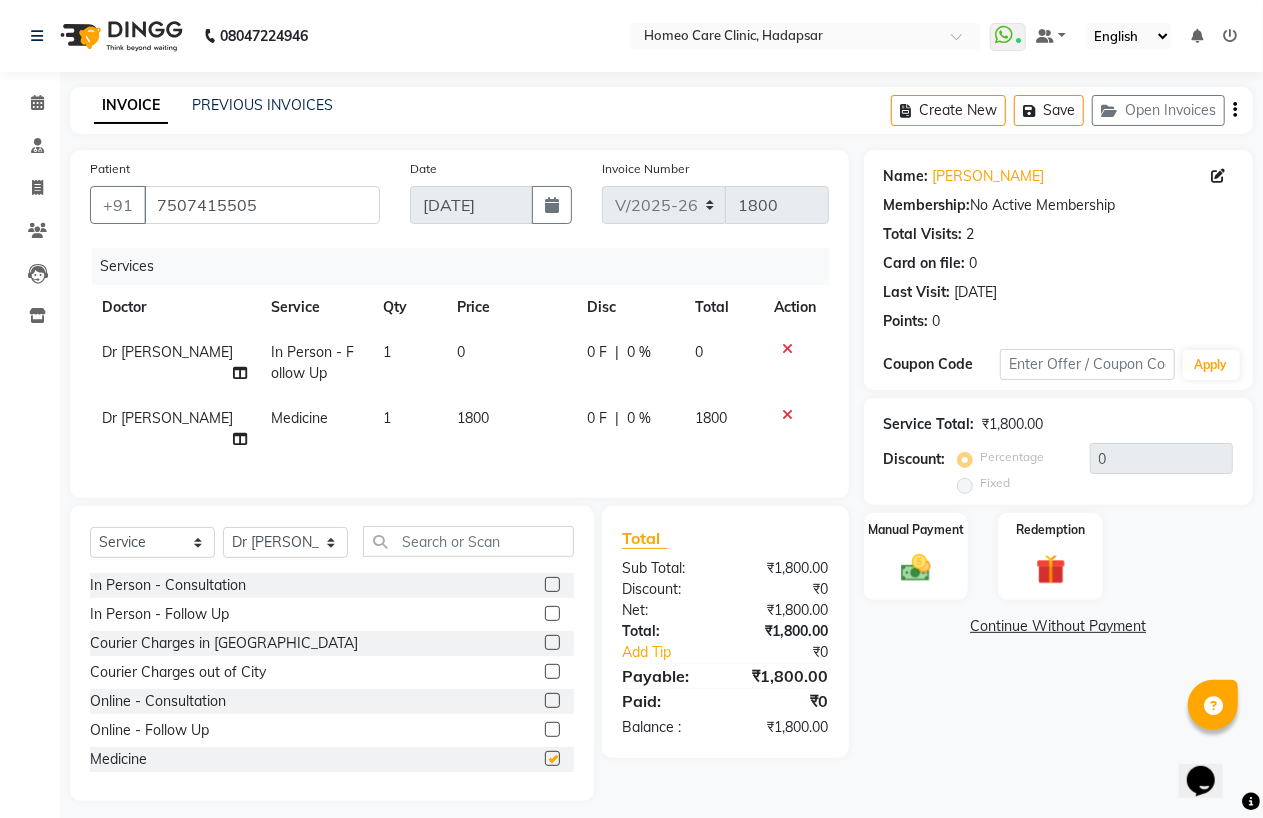 checkbox on "false" 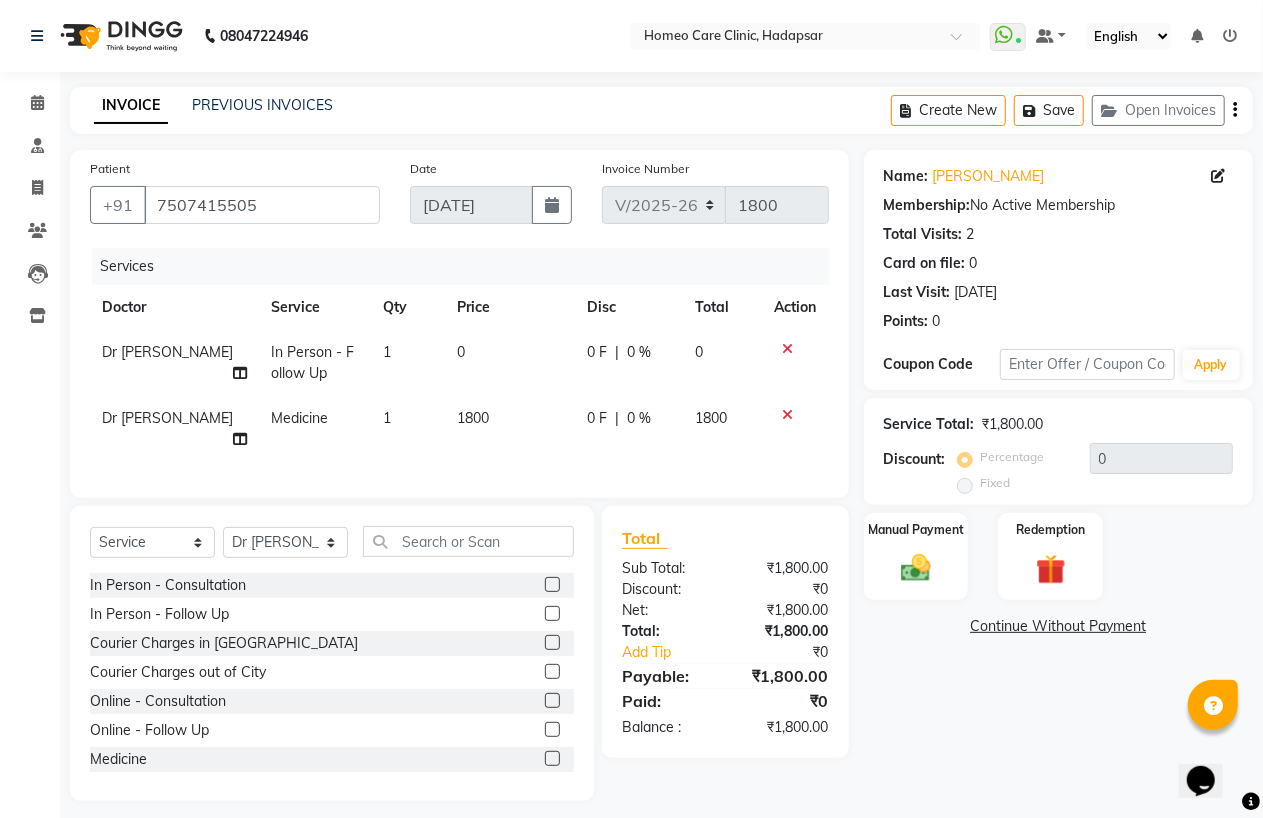 click on "1800" 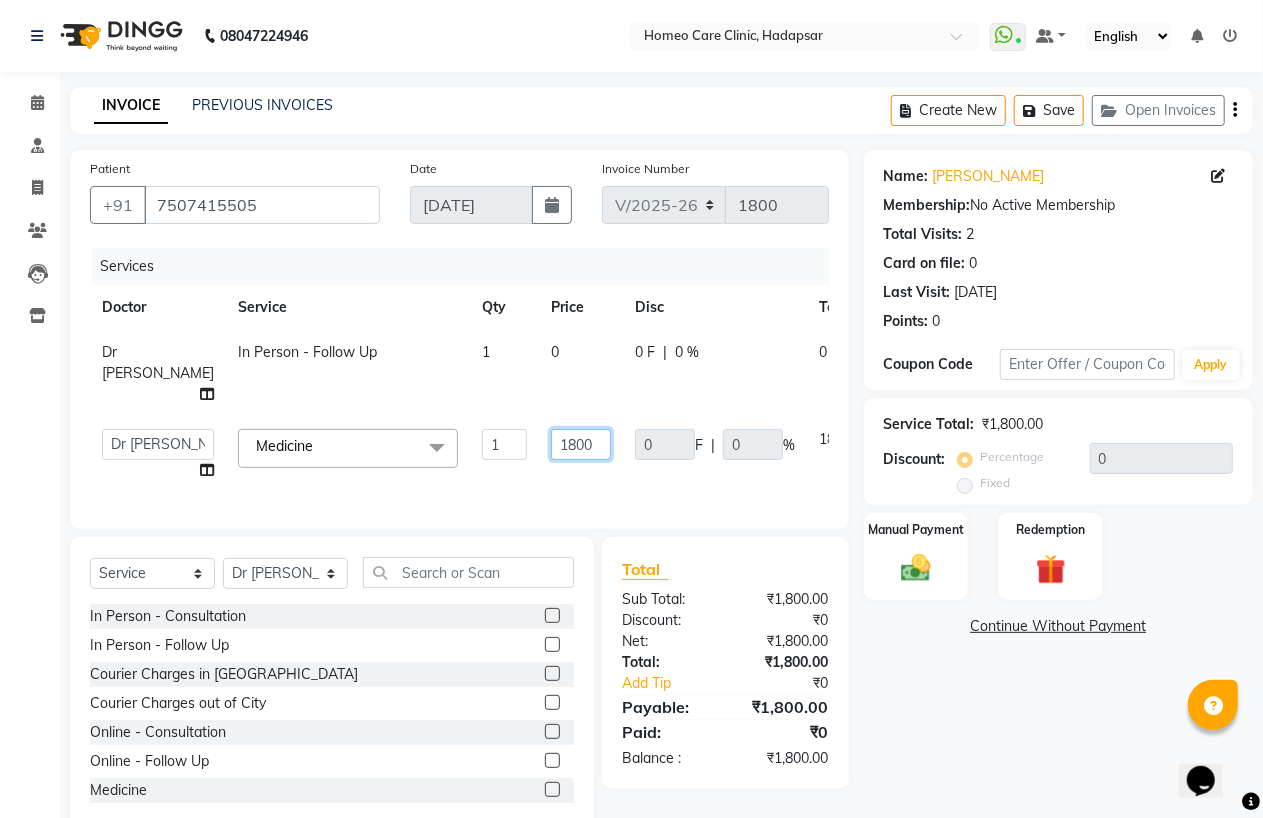 click on "1800" 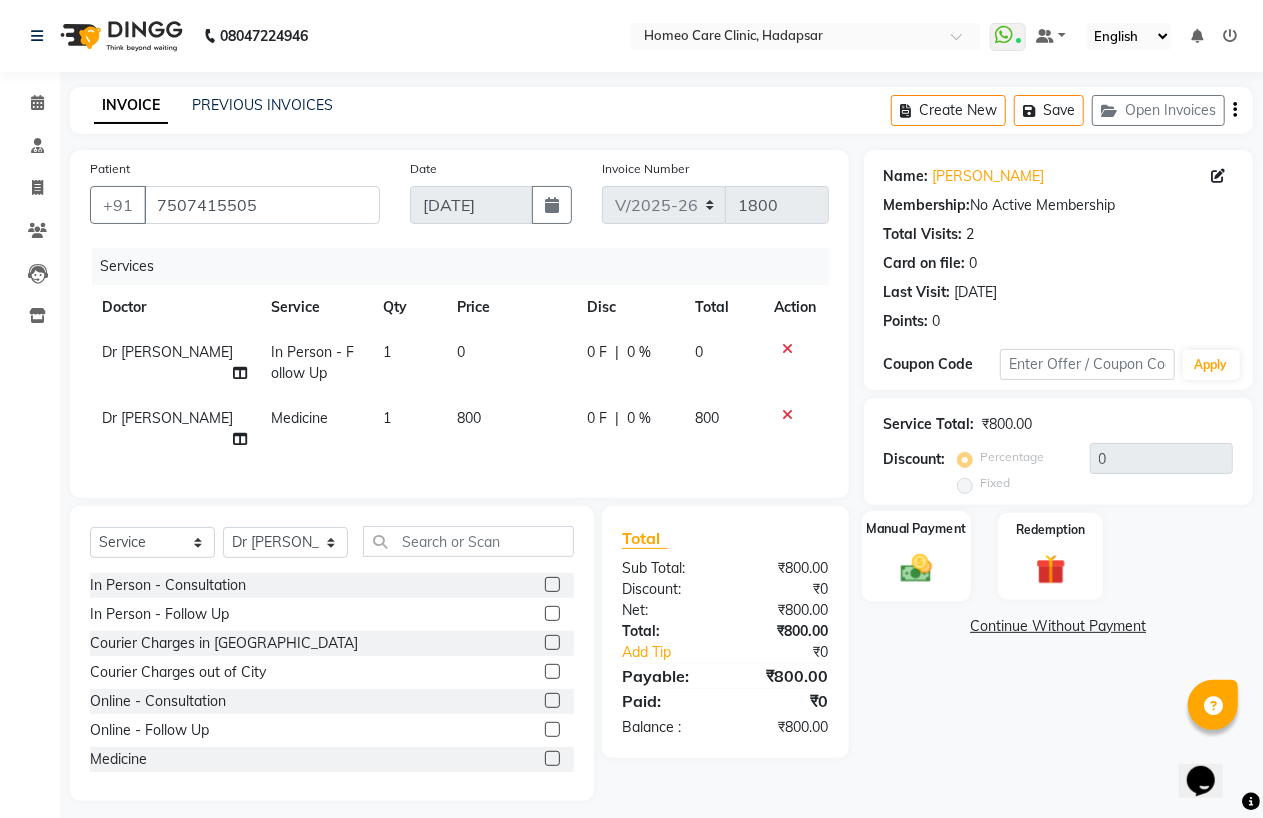 click 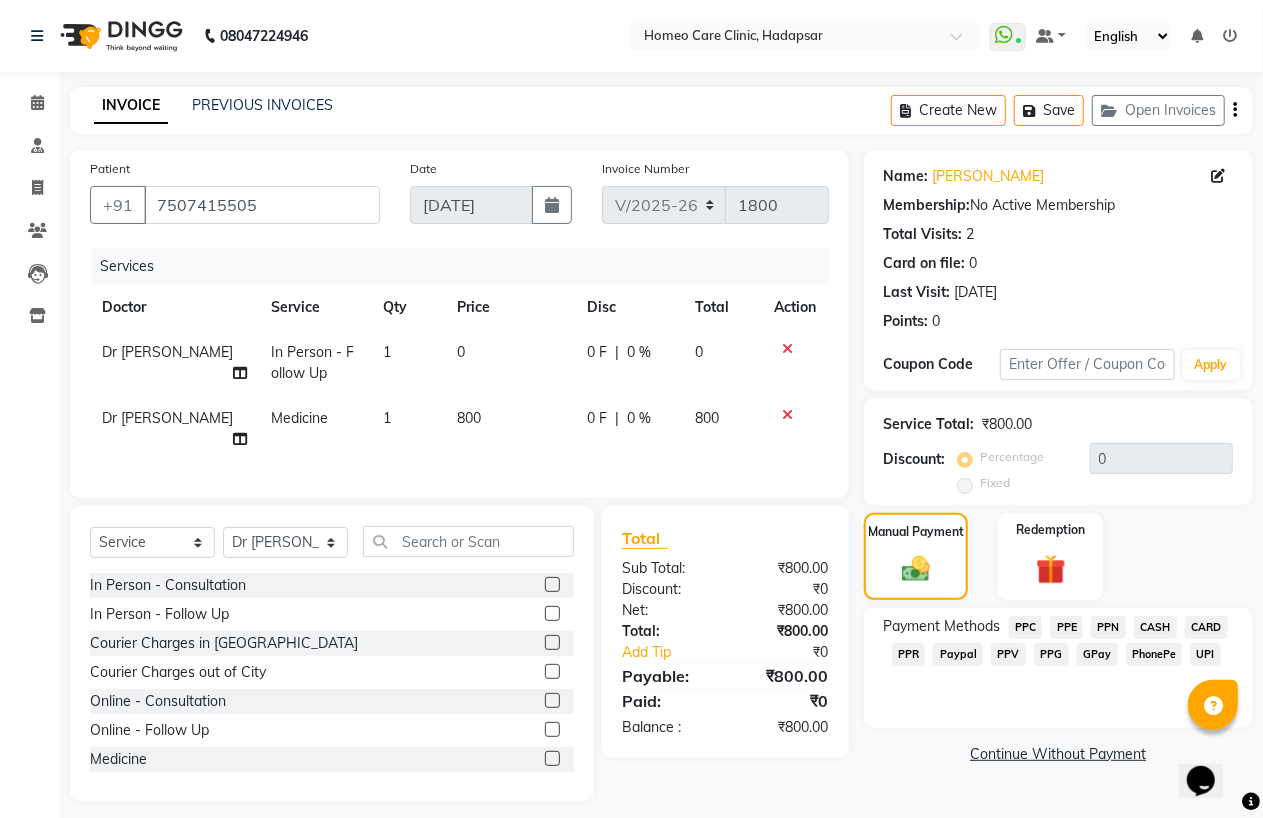 click on "PhonePe" 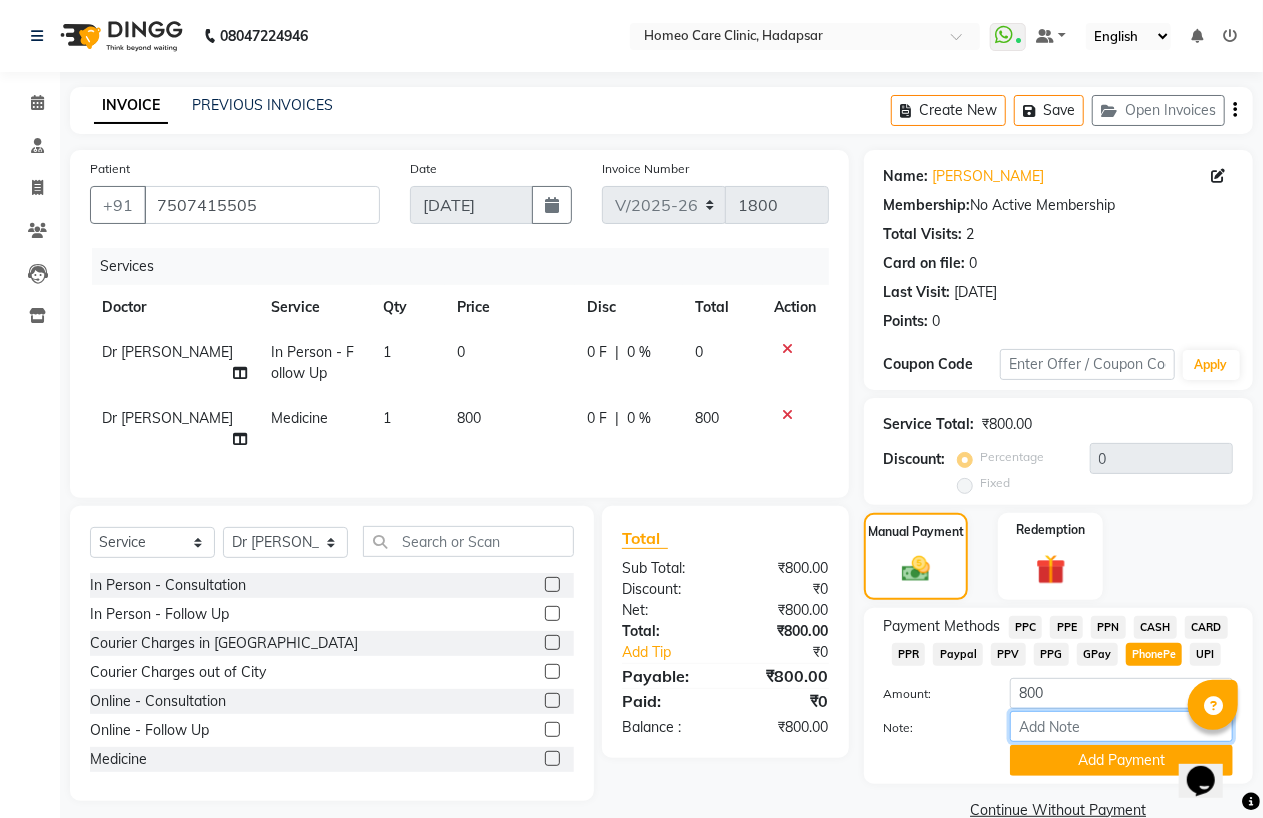 click on "Note:" at bounding box center [1121, 726] 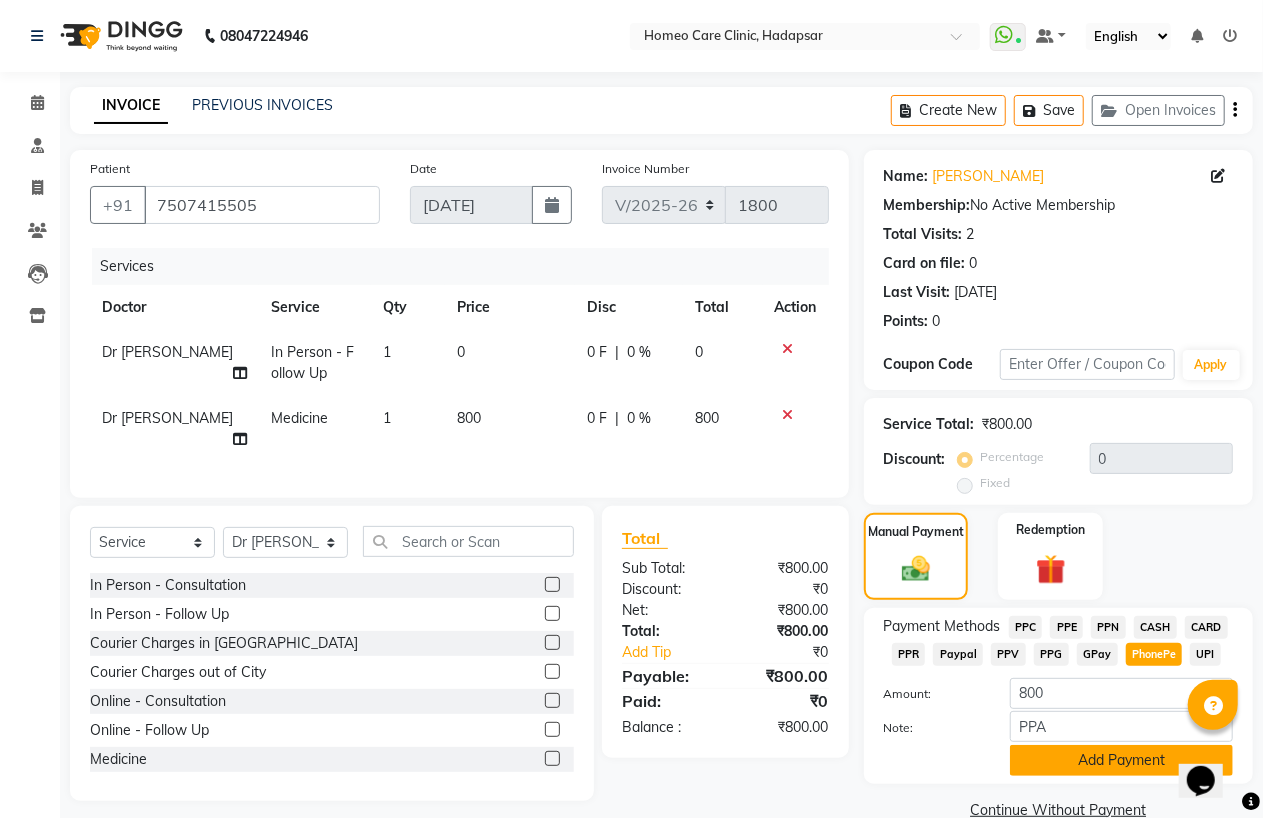 click on "Add Payment" 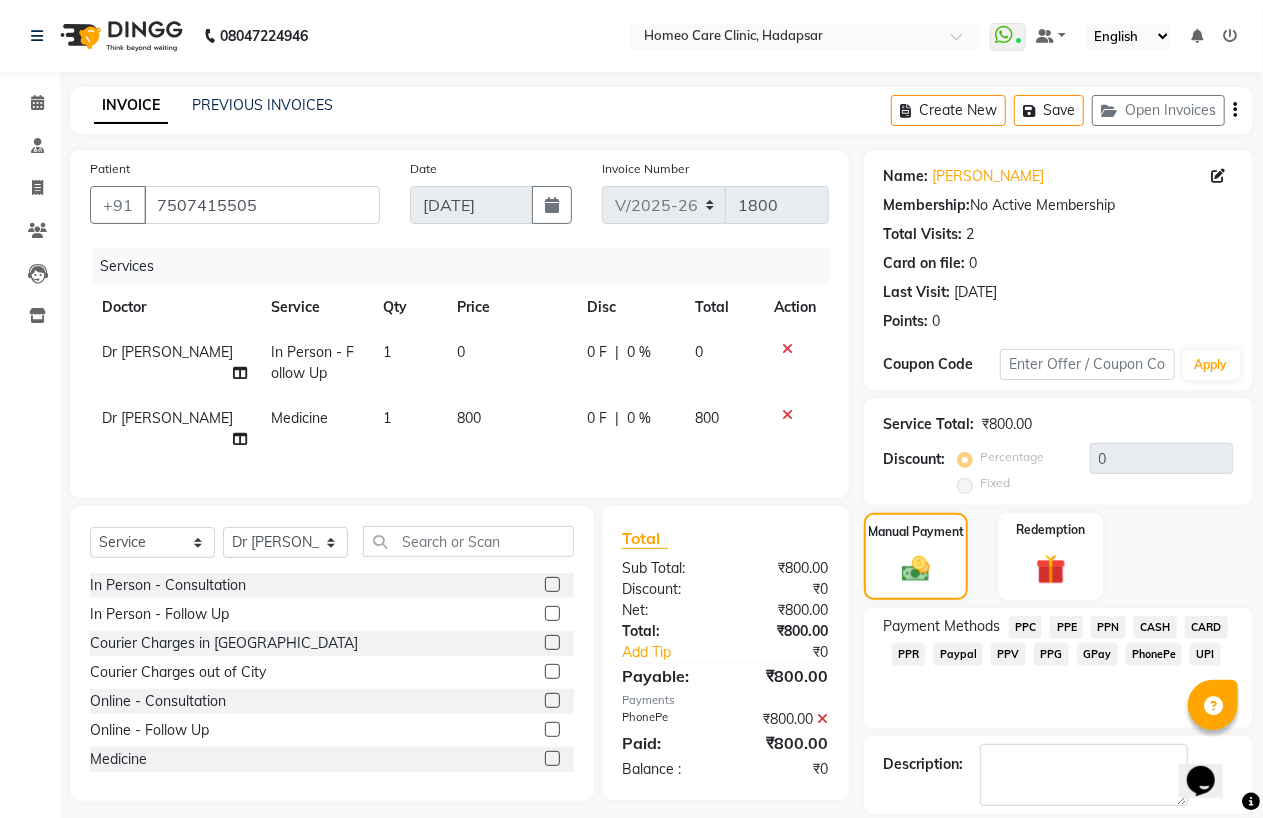 scroll, scrollTop: 64, scrollLeft: 0, axis: vertical 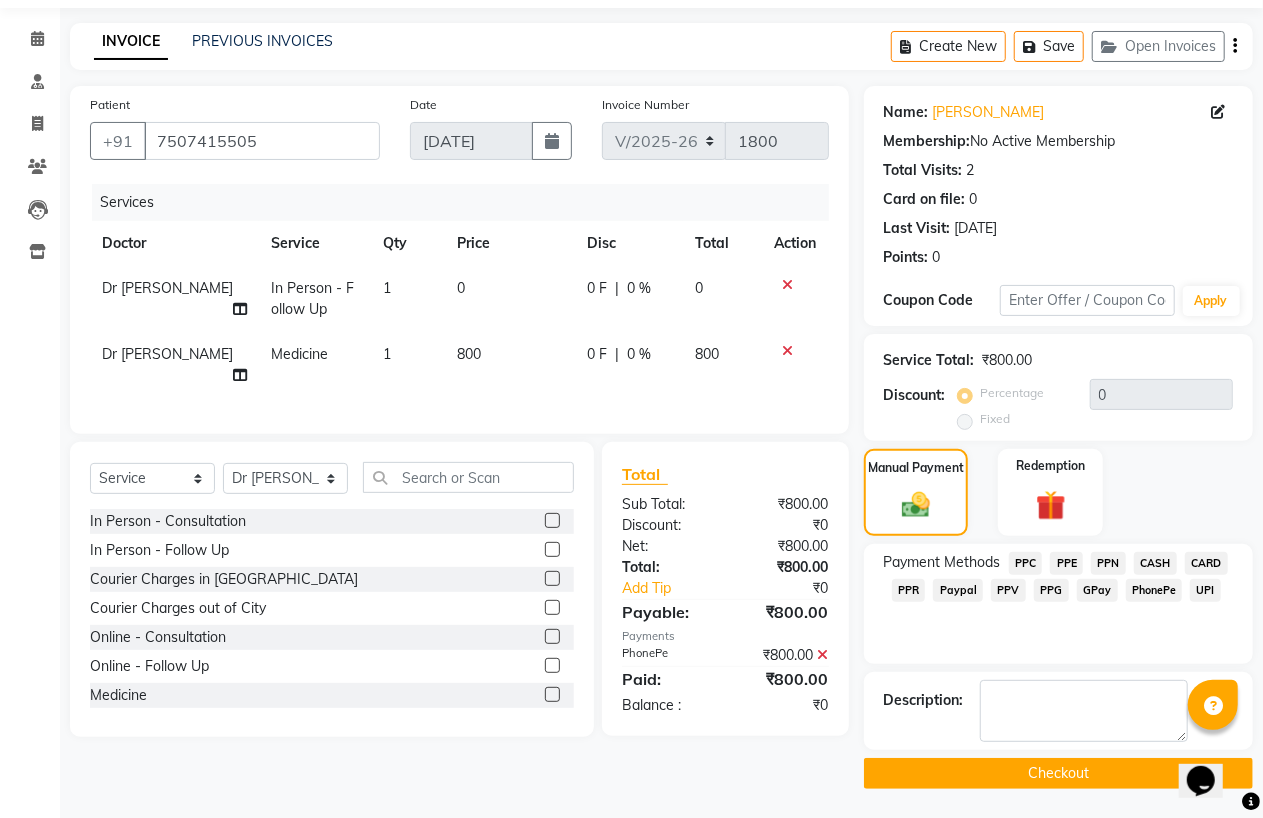 click on "Checkout" 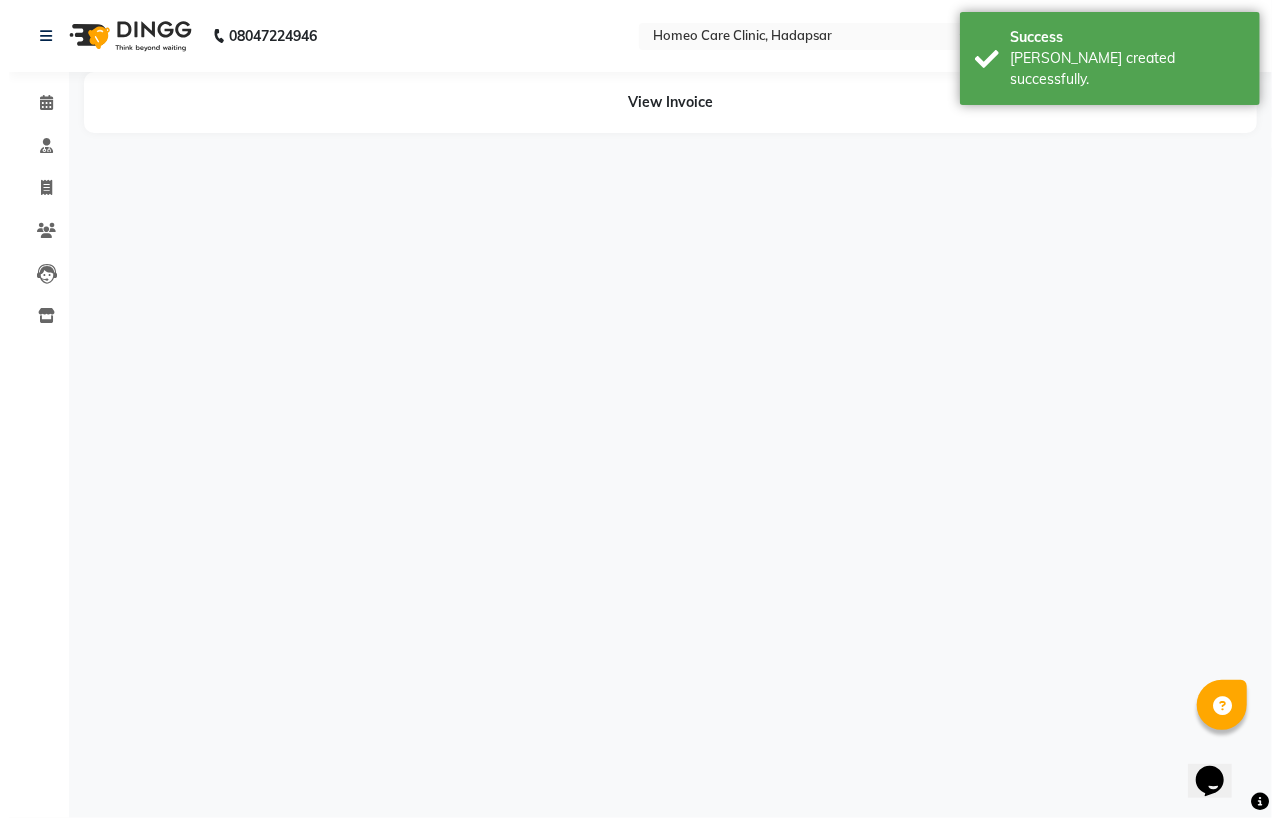 scroll, scrollTop: 0, scrollLeft: 0, axis: both 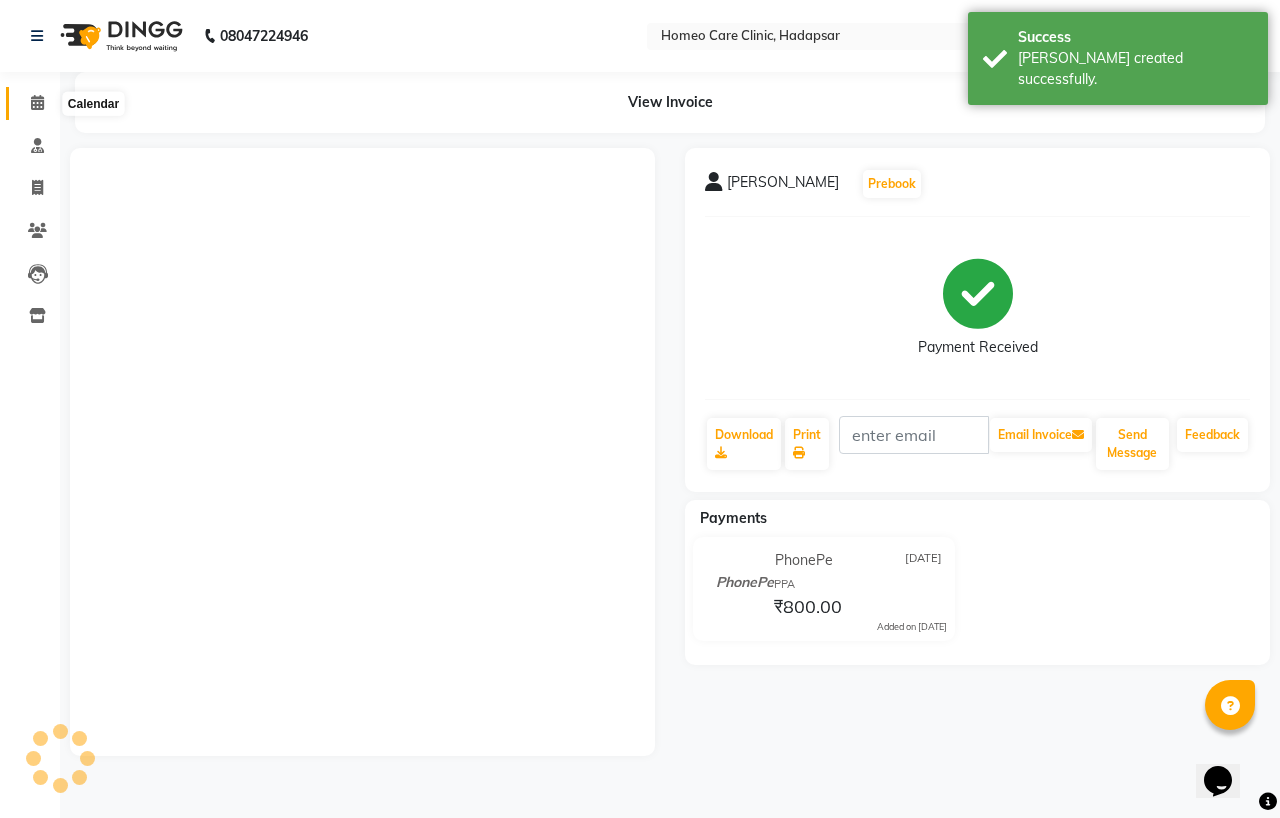 click 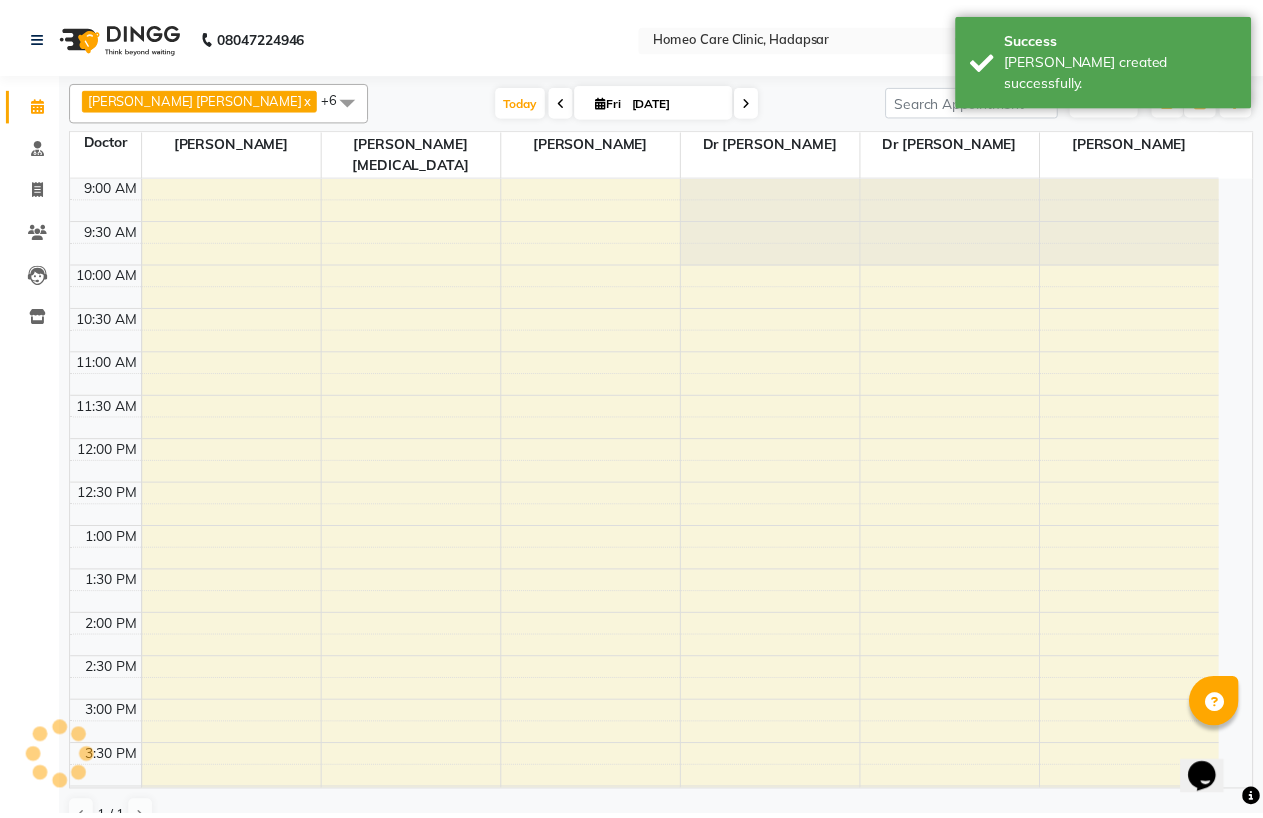 scroll, scrollTop: 598, scrollLeft: 0, axis: vertical 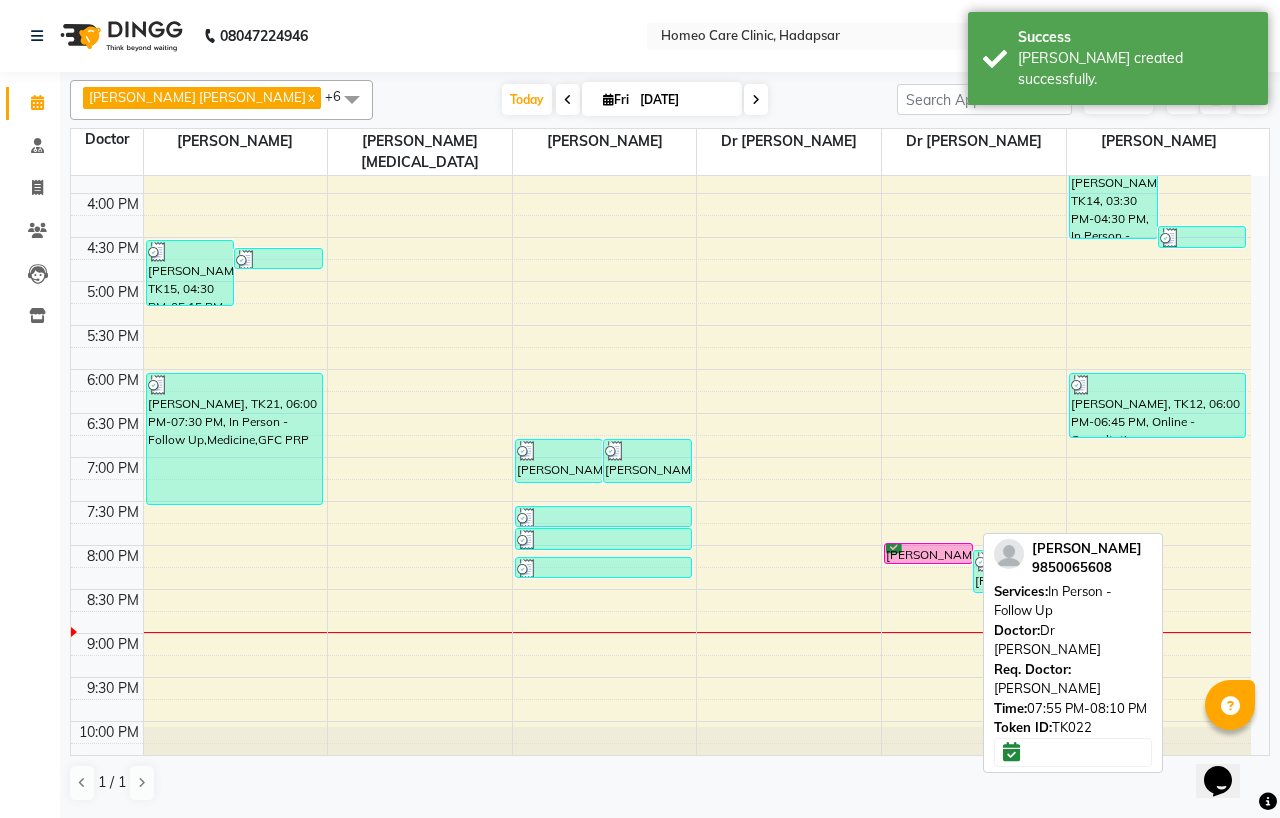 click on "[PERSON_NAME], TK22, 07:55 PM-08:10 PM, In Person - Follow Up" at bounding box center [928, 553] 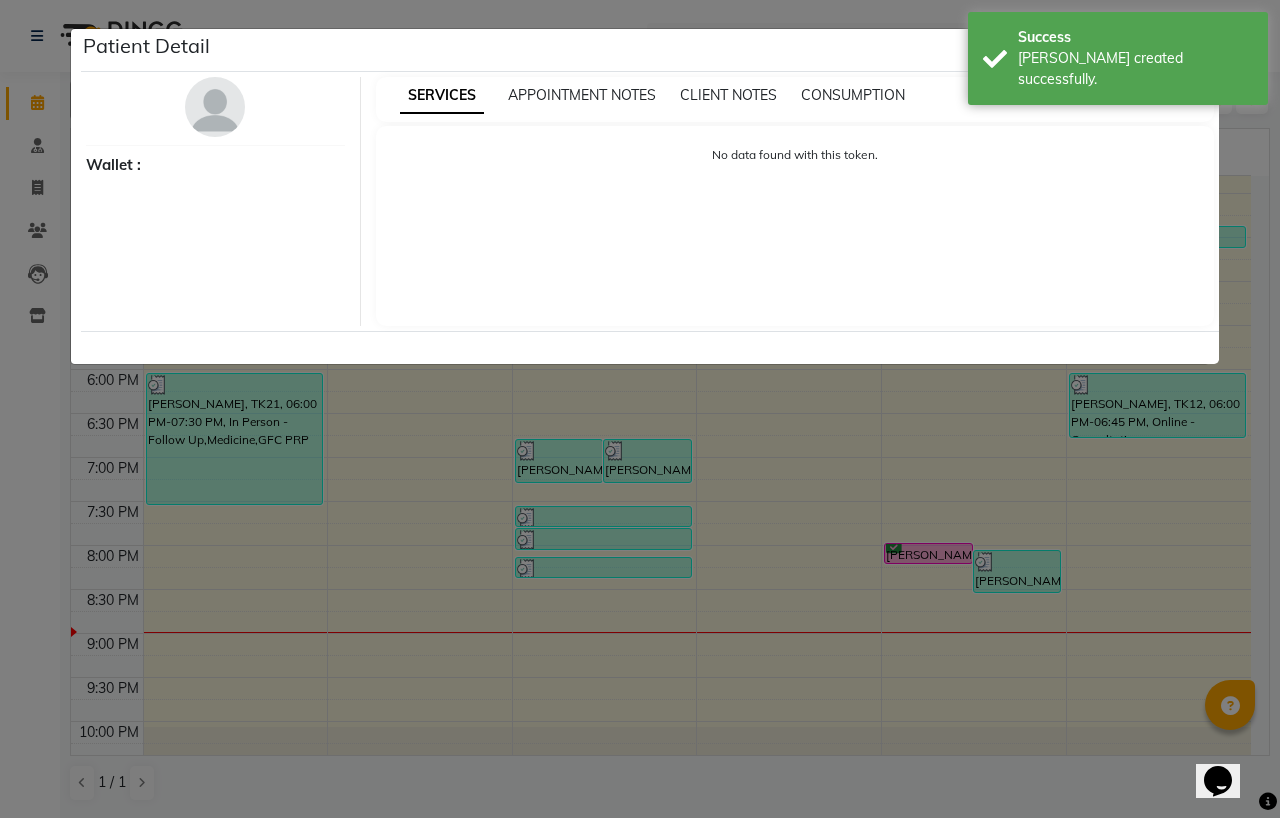 select on "6" 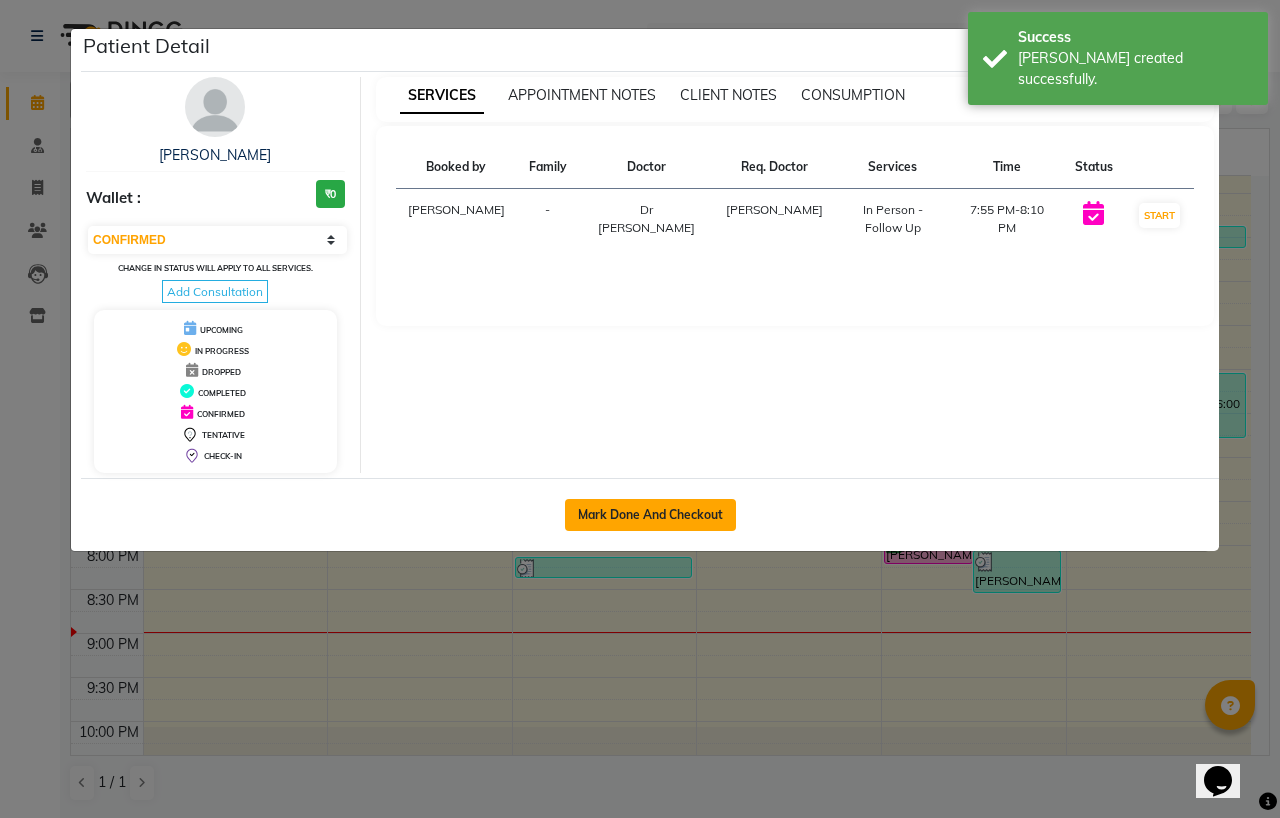 click on "Mark Done And Checkout" 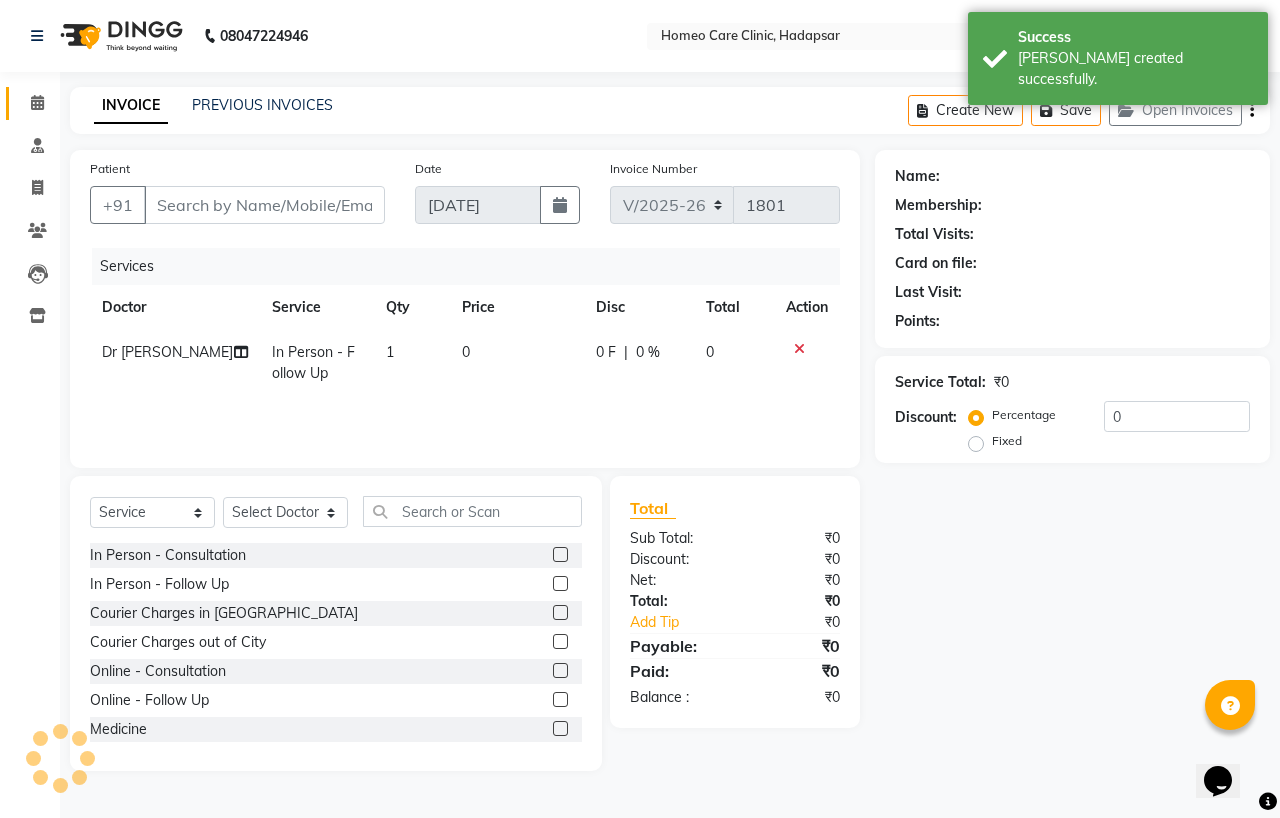 type on "9850065608" 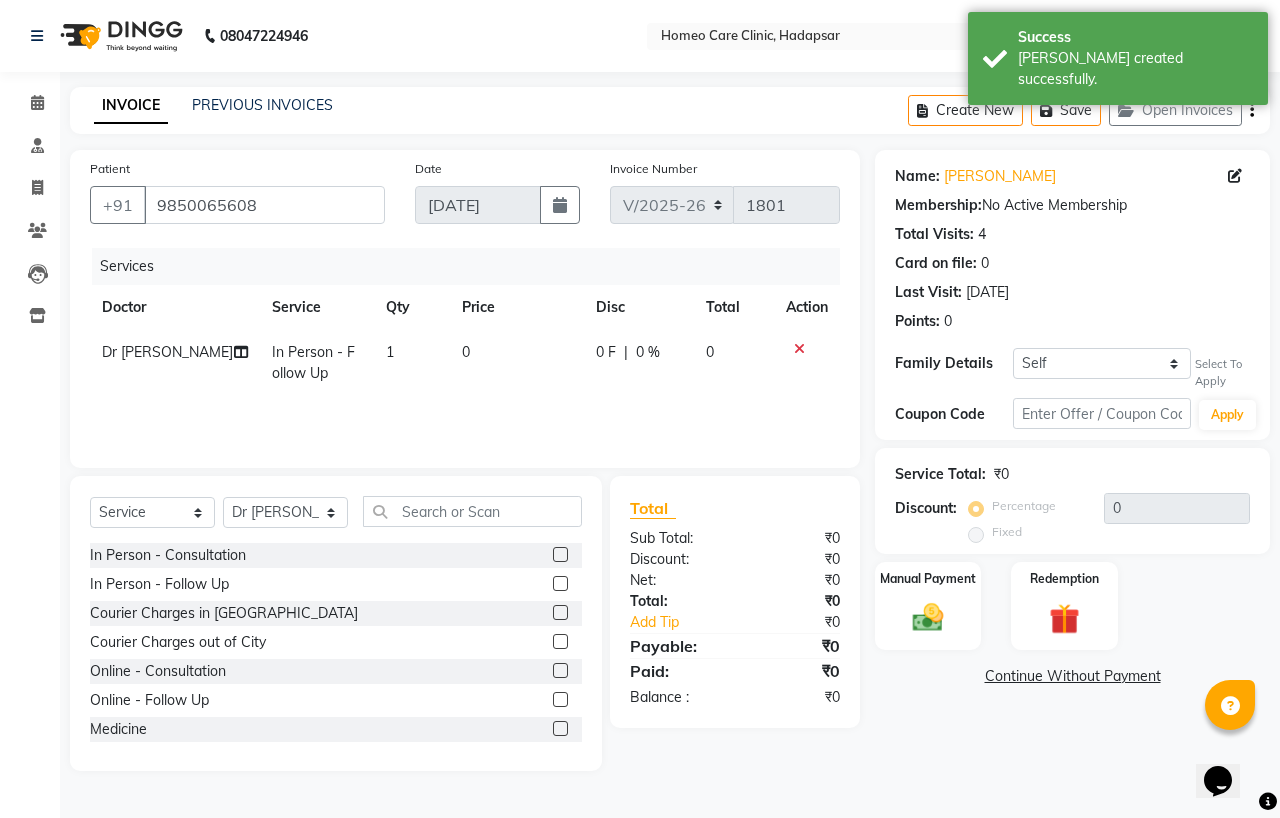 click 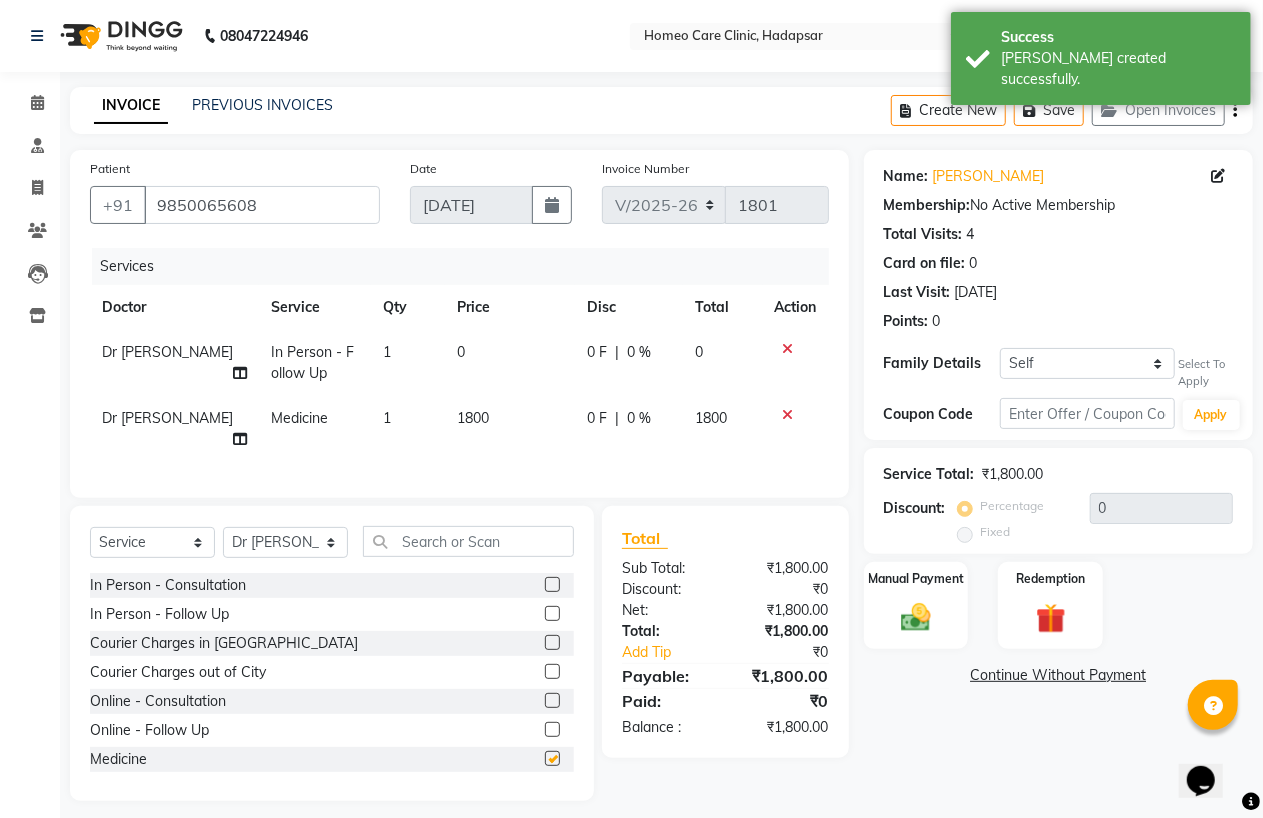checkbox on "false" 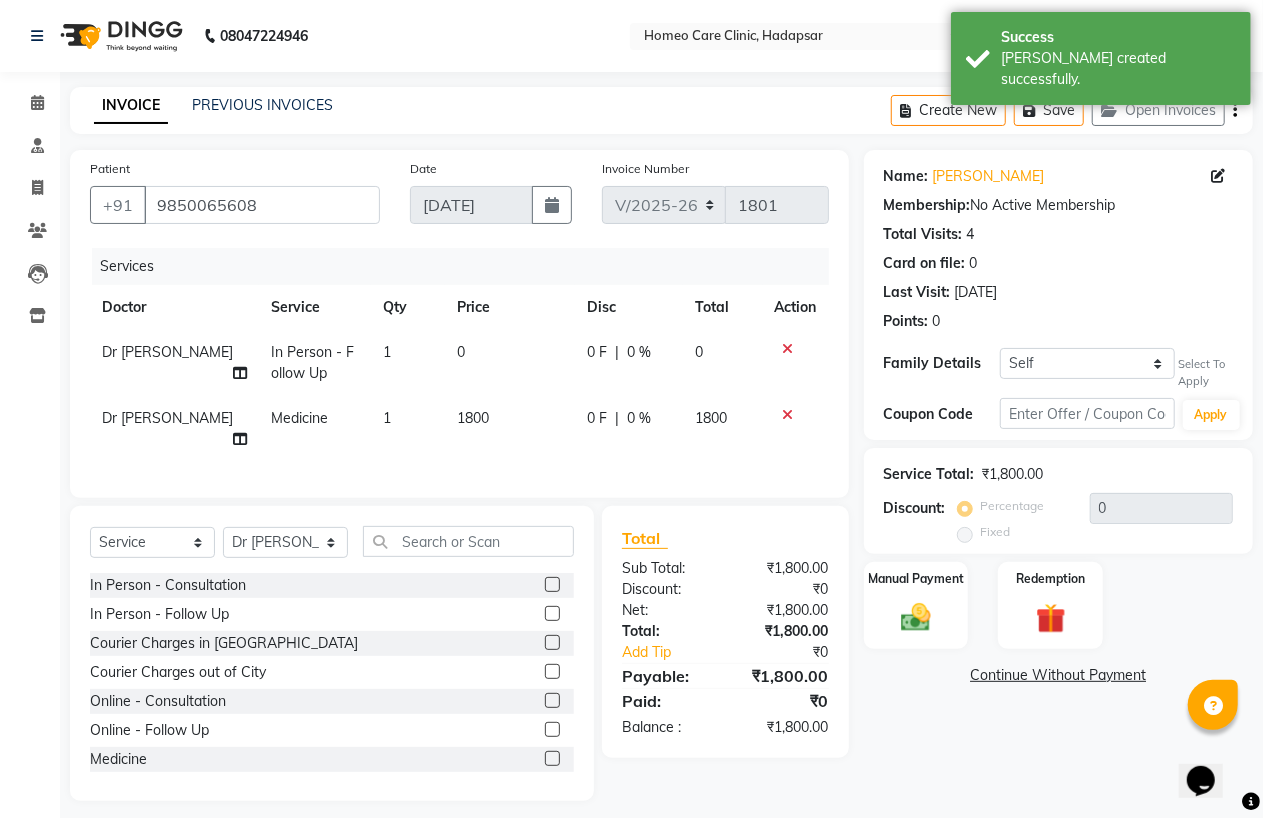click on "1800" 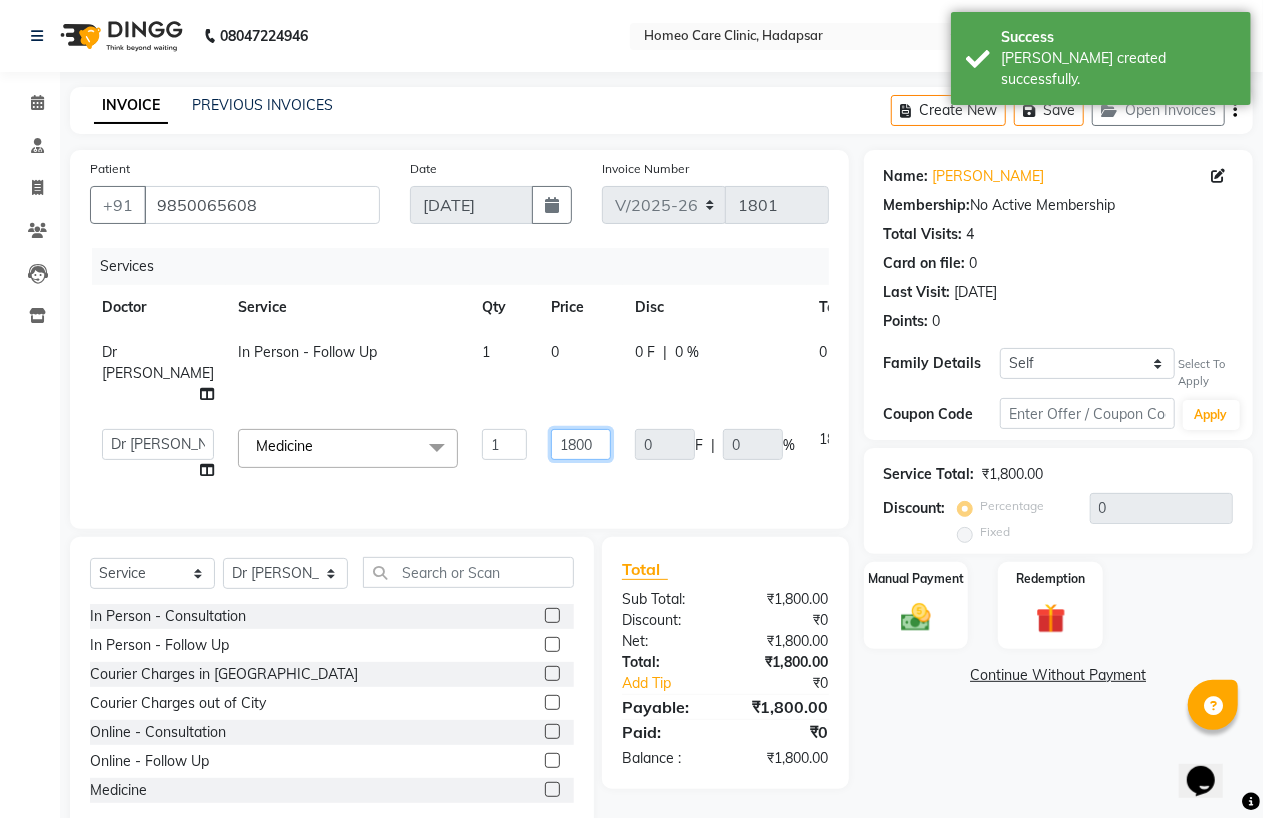 drag, startPoint x: 532, startPoint y: 446, endPoint x: 497, endPoint y: 447, distance: 35.014282 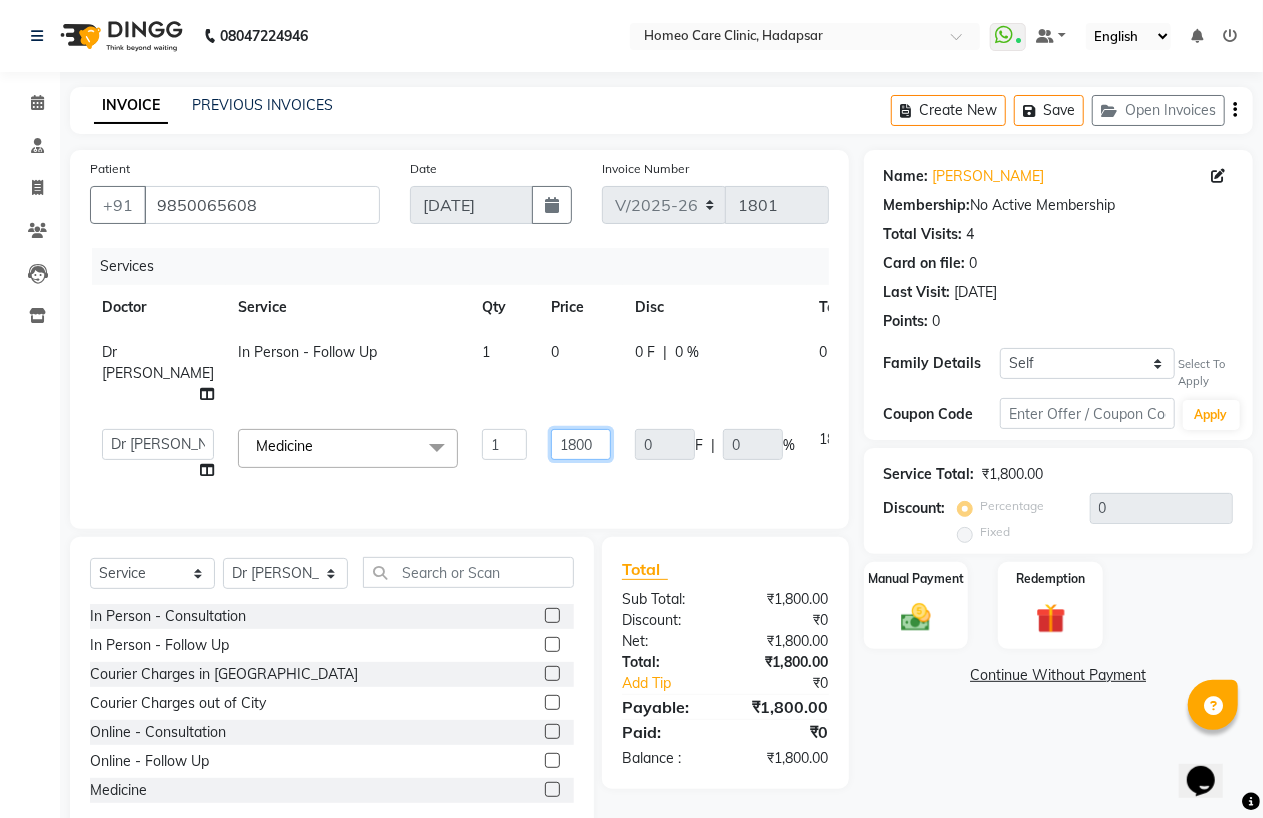 type on "900" 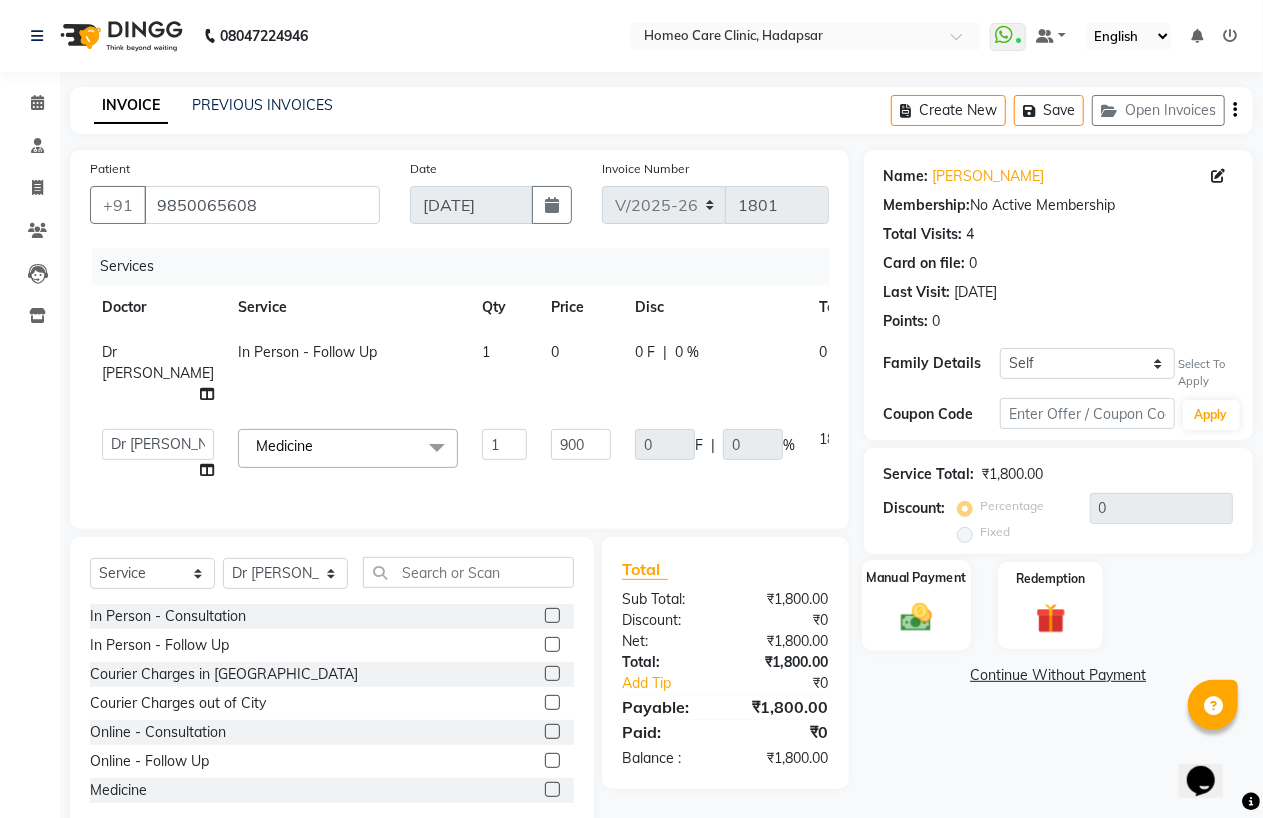 click 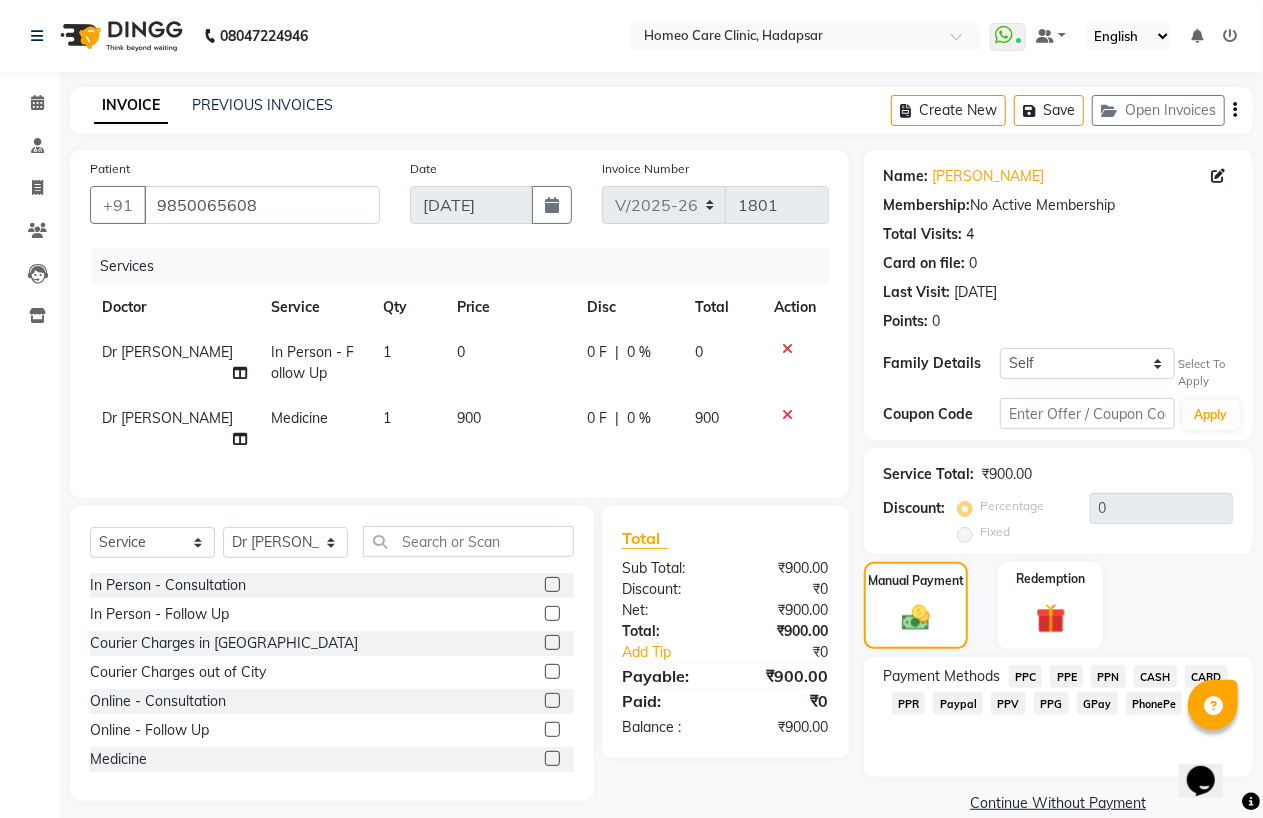 click on "PhonePe" 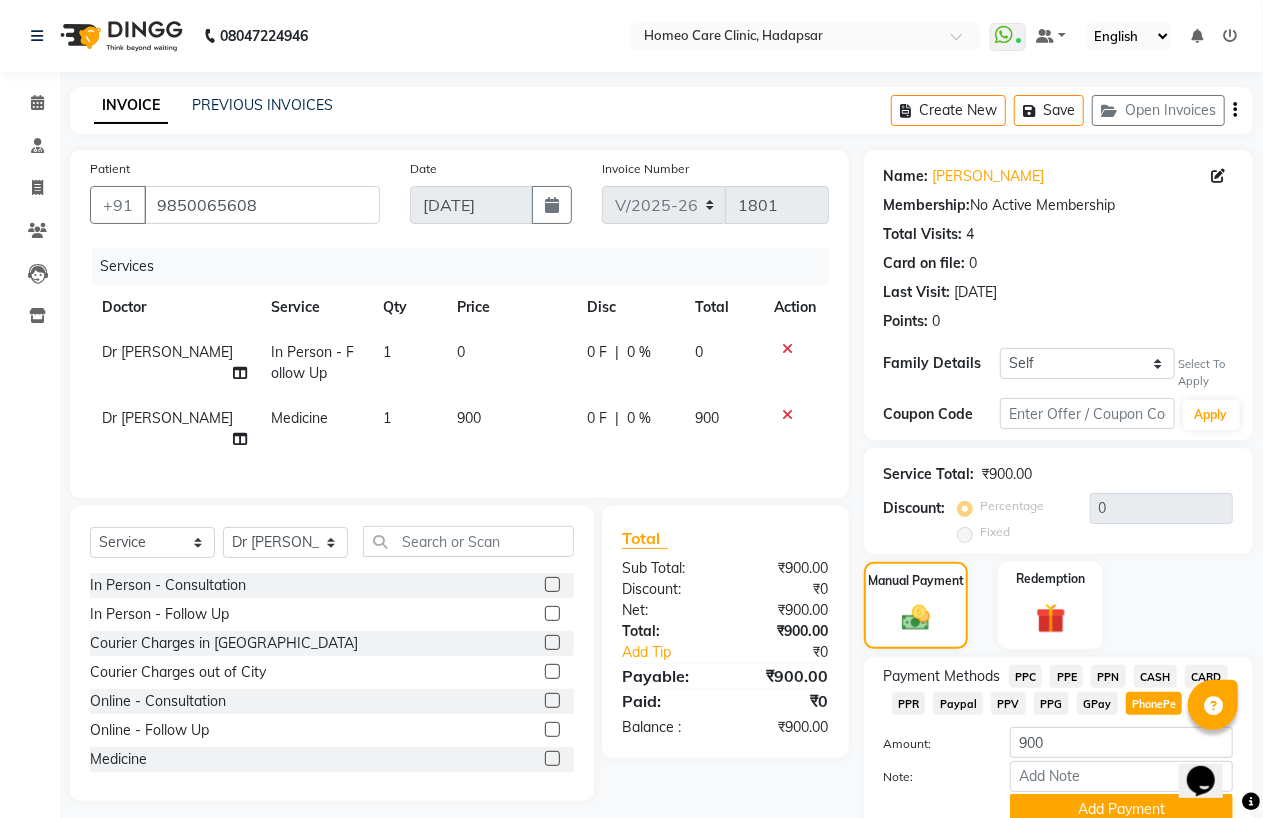 scroll, scrollTop: 86, scrollLeft: 0, axis: vertical 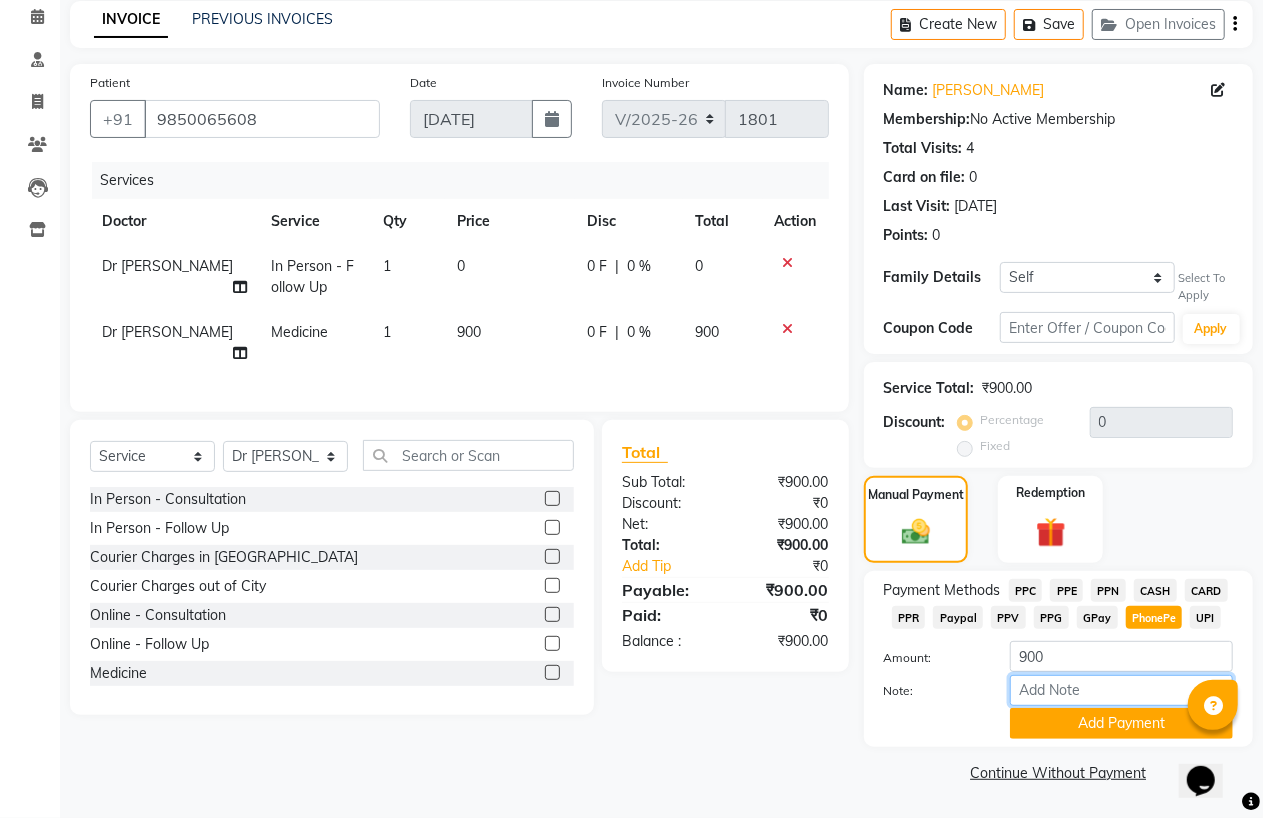 click on "Note:" at bounding box center [1121, 690] 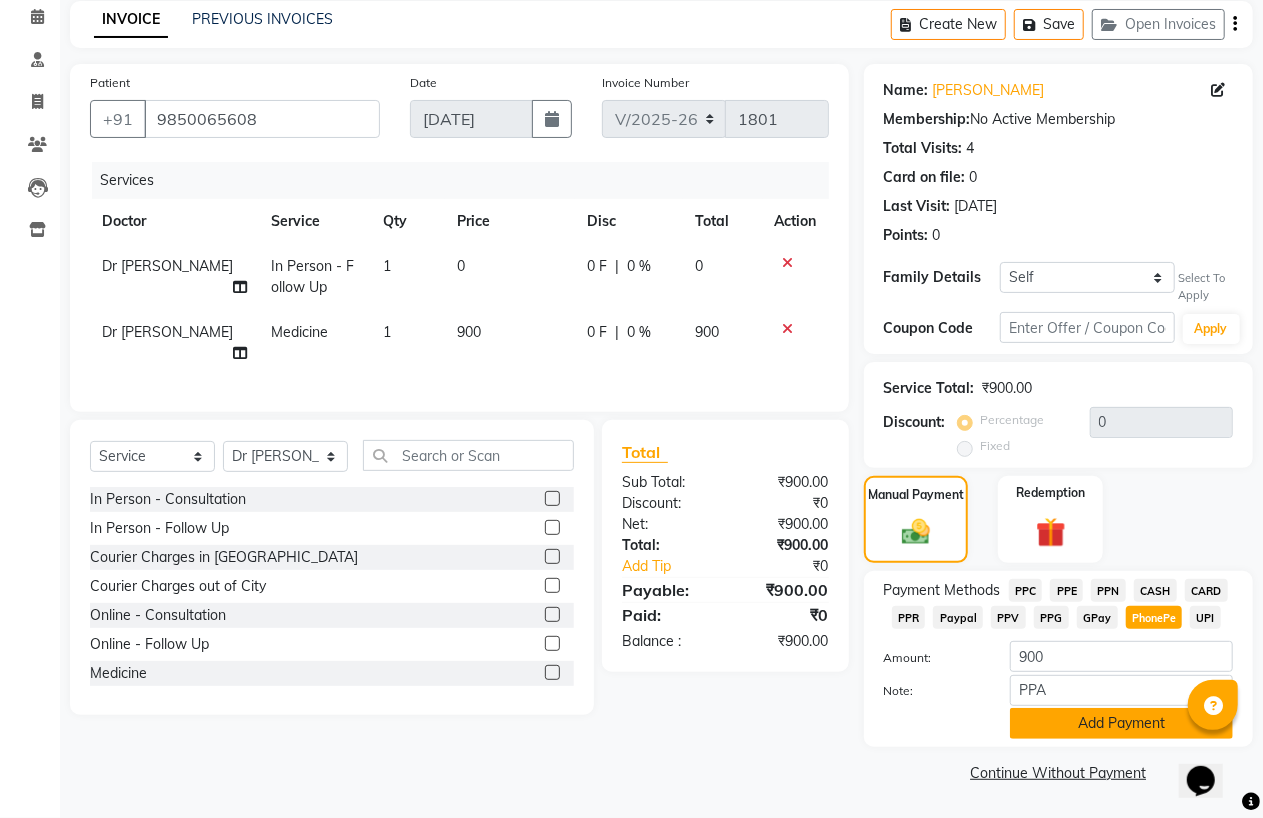 click on "Add Payment" 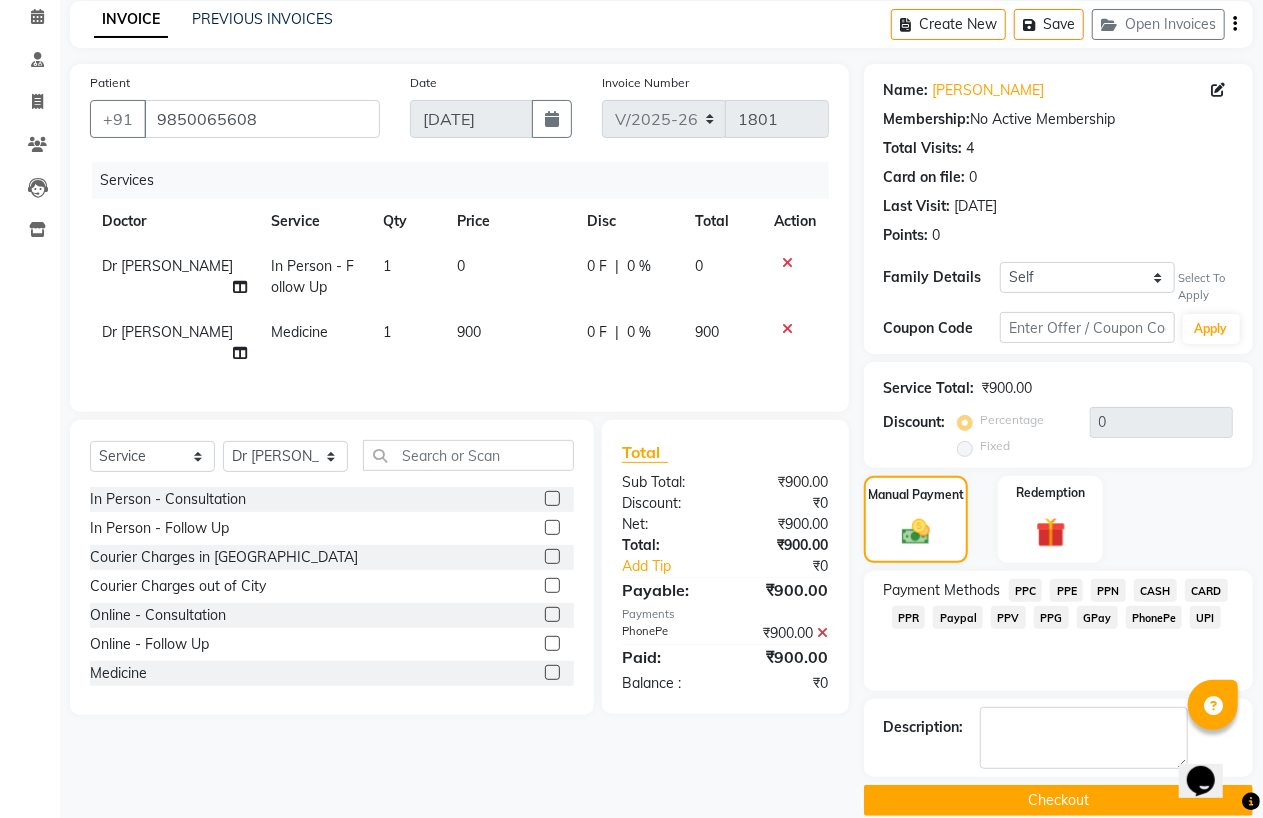 scroll, scrollTop: 114, scrollLeft: 0, axis: vertical 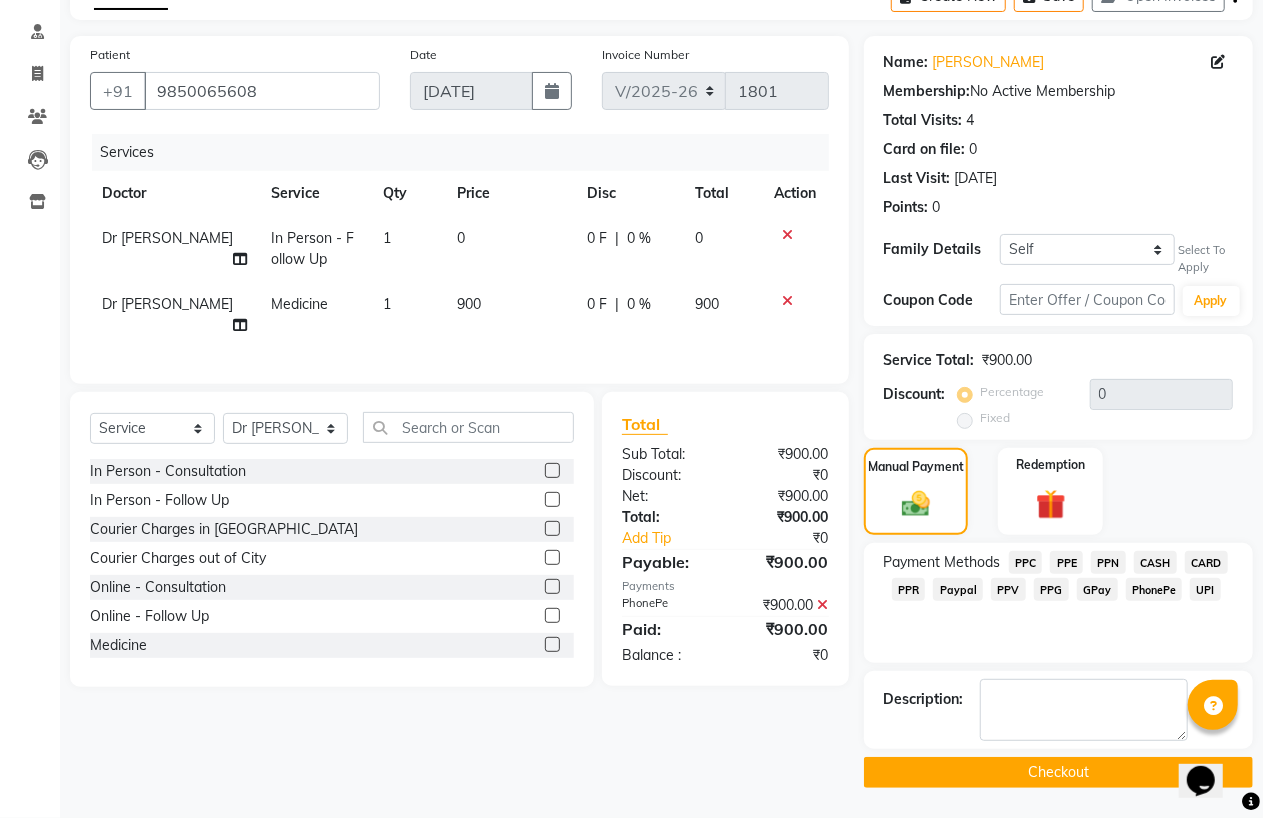 click on "Checkout" 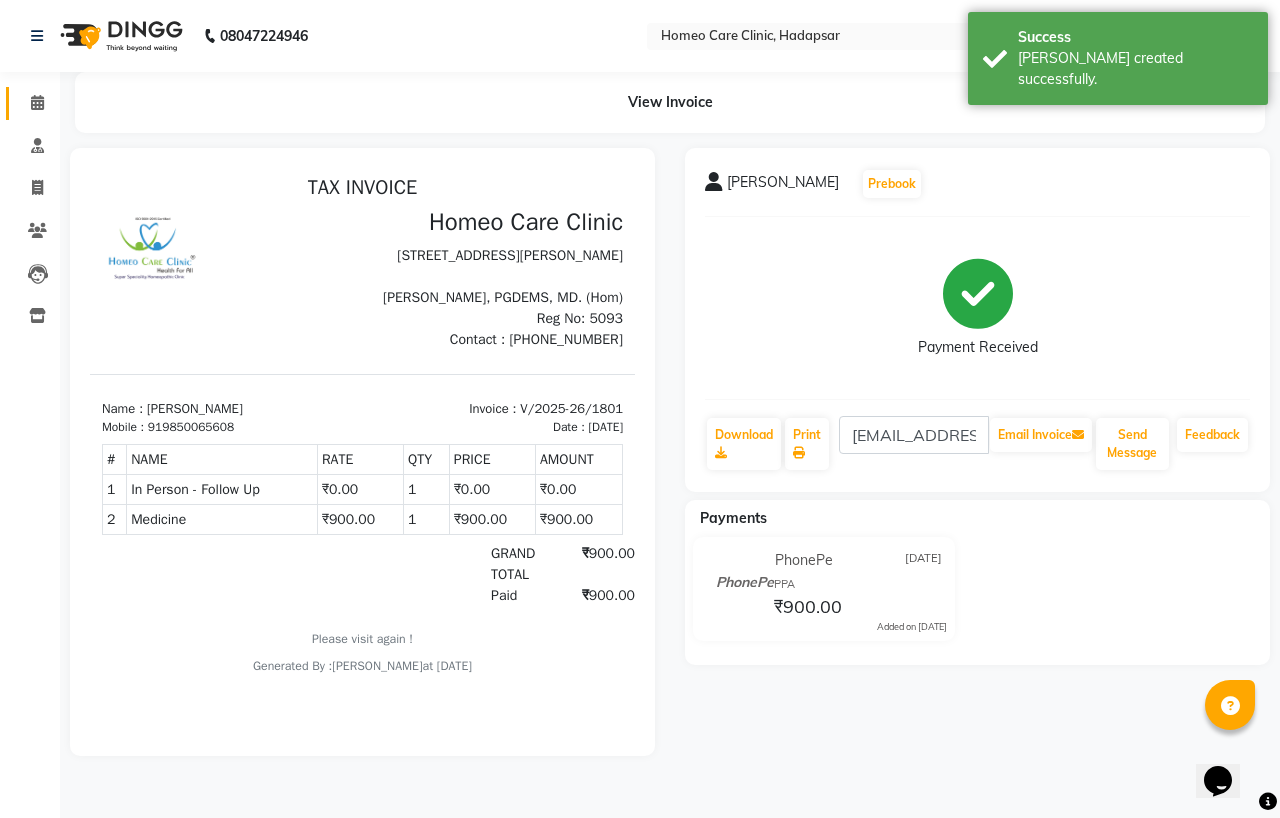 scroll, scrollTop: 0, scrollLeft: 0, axis: both 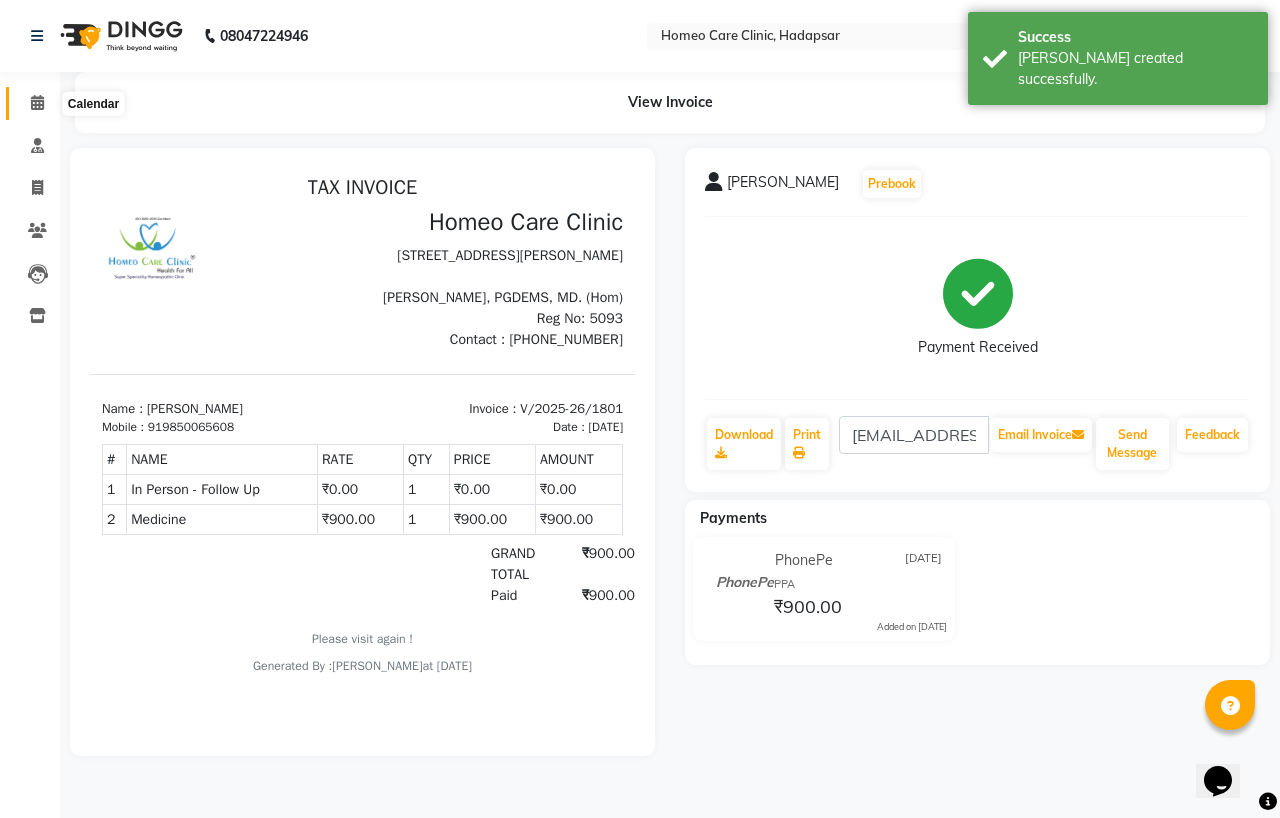 click 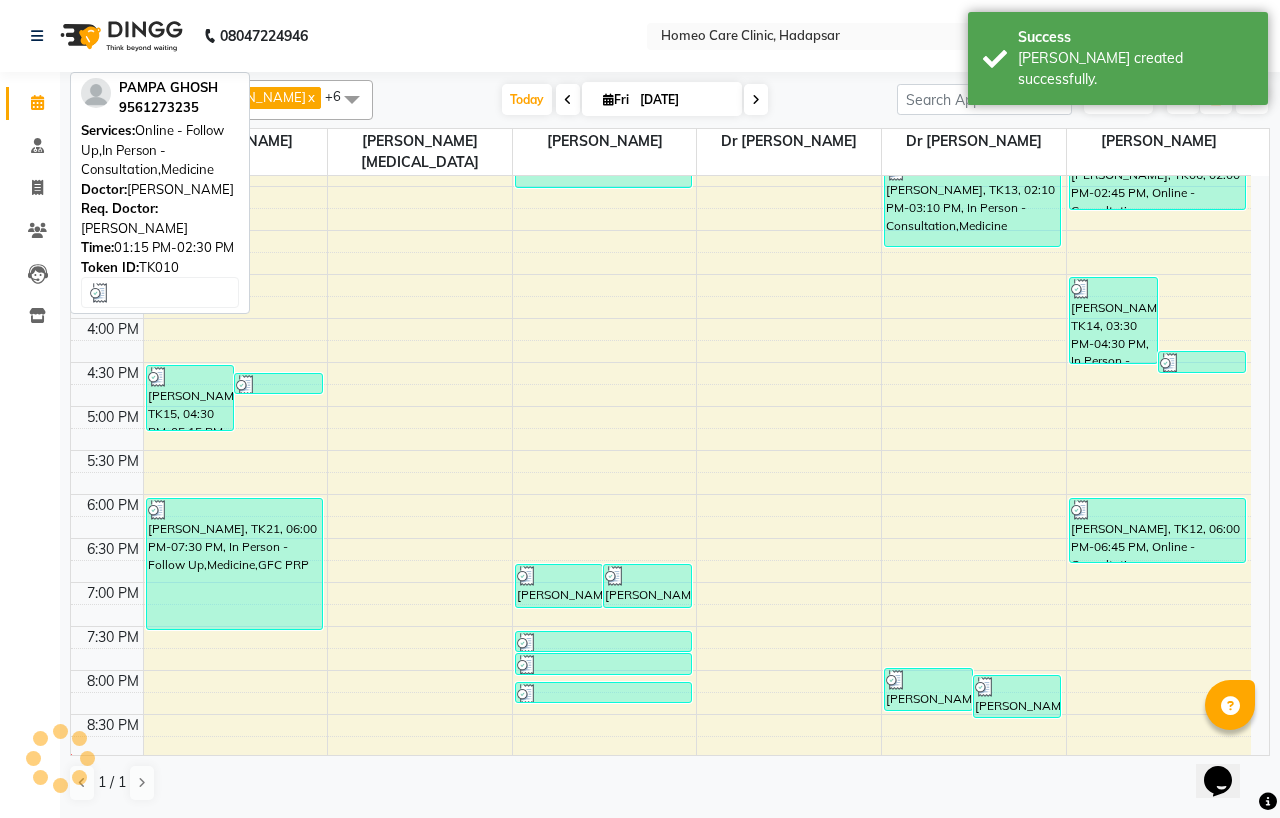 scroll, scrollTop: 636, scrollLeft: 0, axis: vertical 